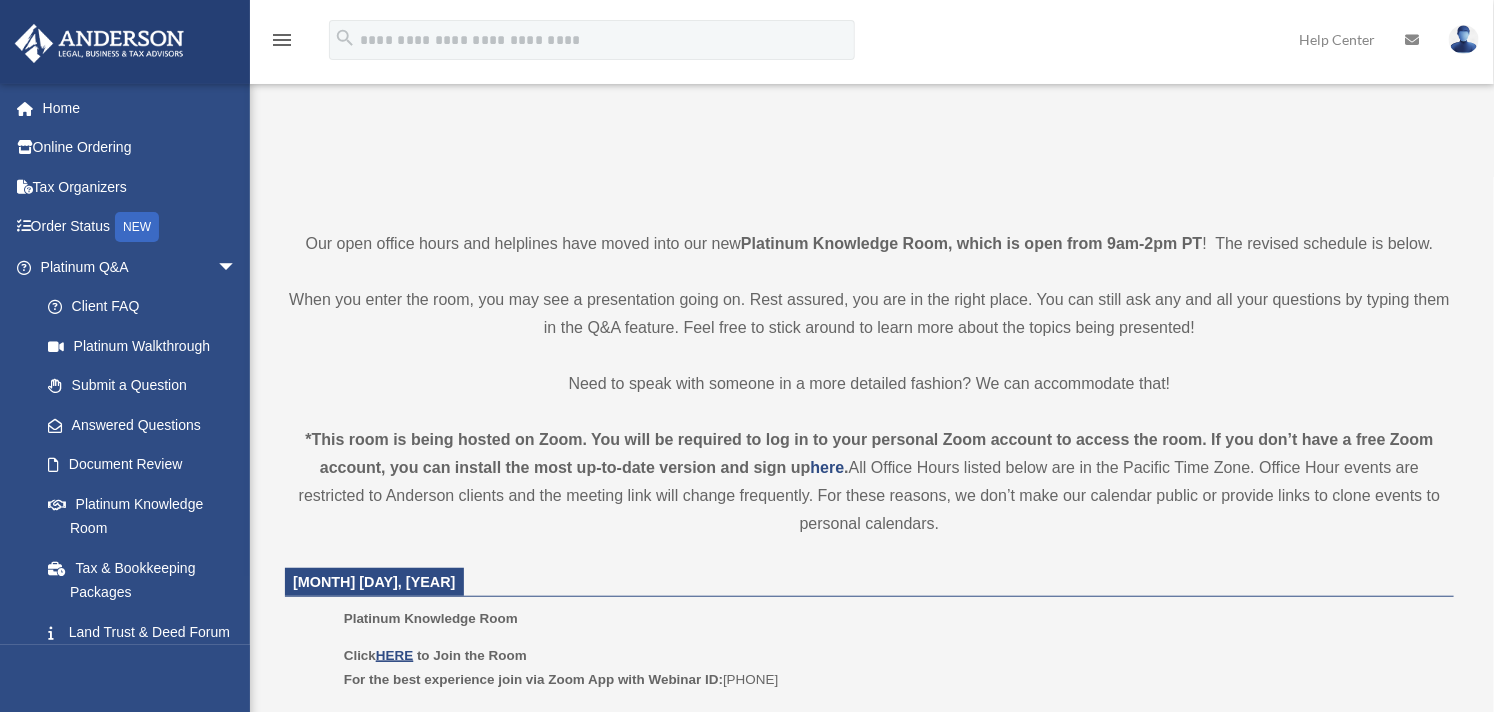 scroll, scrollTop: 331, scrollLeft: 0, axis: vertical 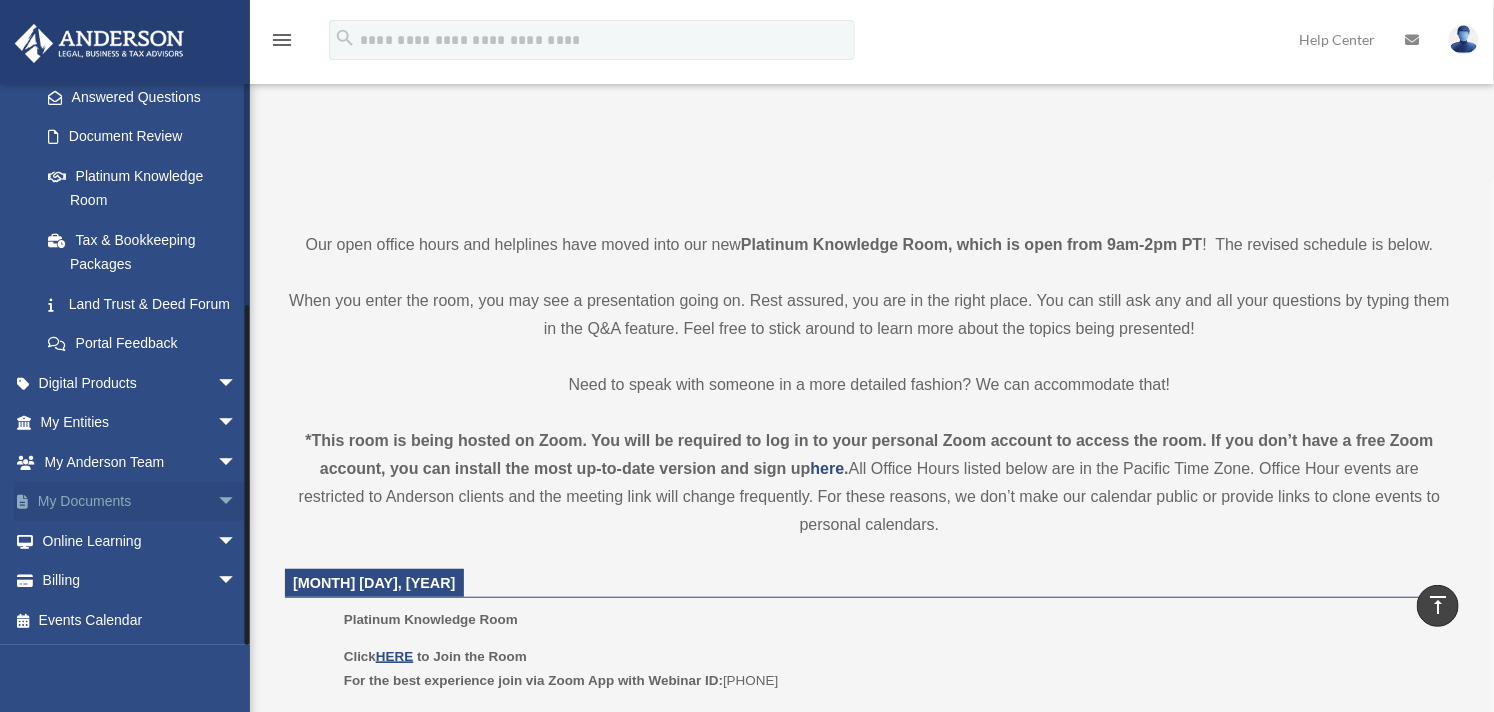 click on "My Documents arrow_drop_down" at bounding box center [140, 502] 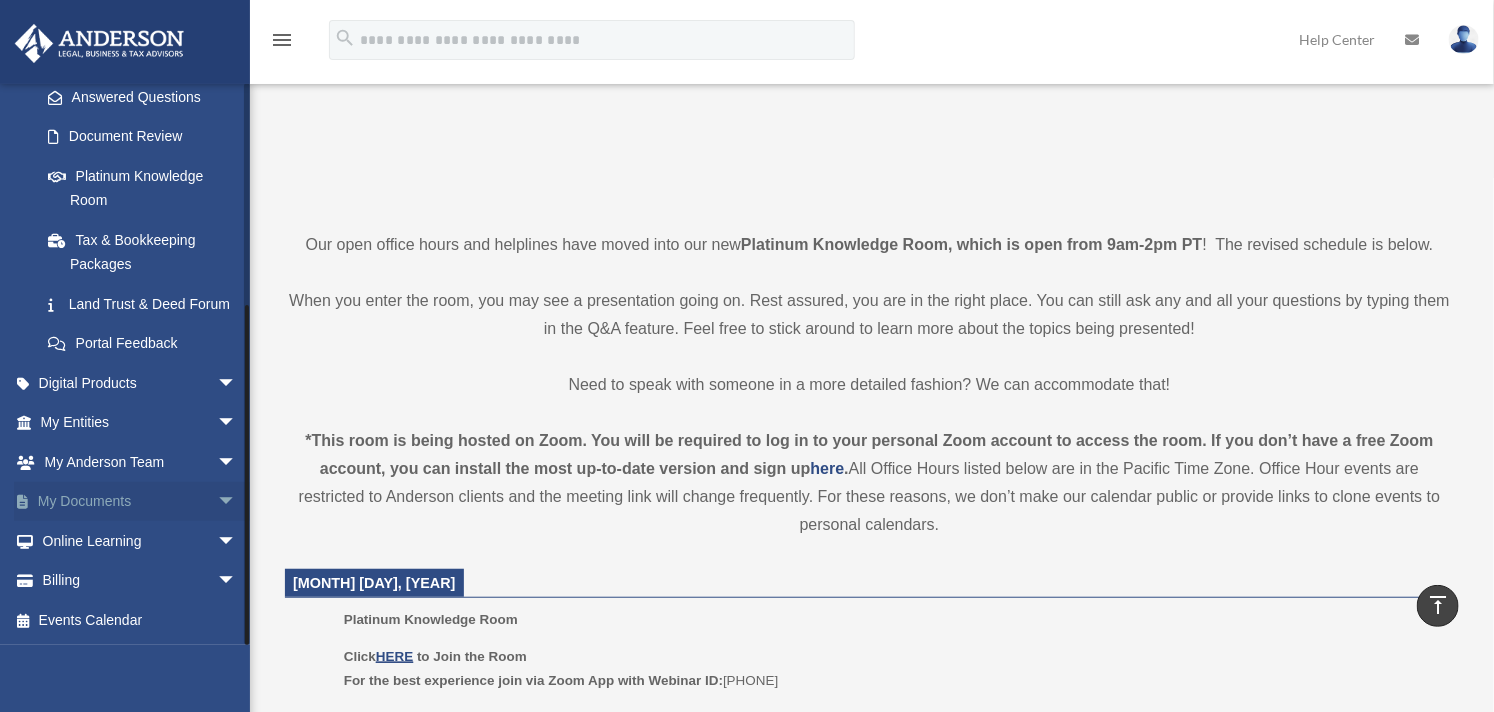 click on "arrow_drop_down" at bounding box center (237, 502) 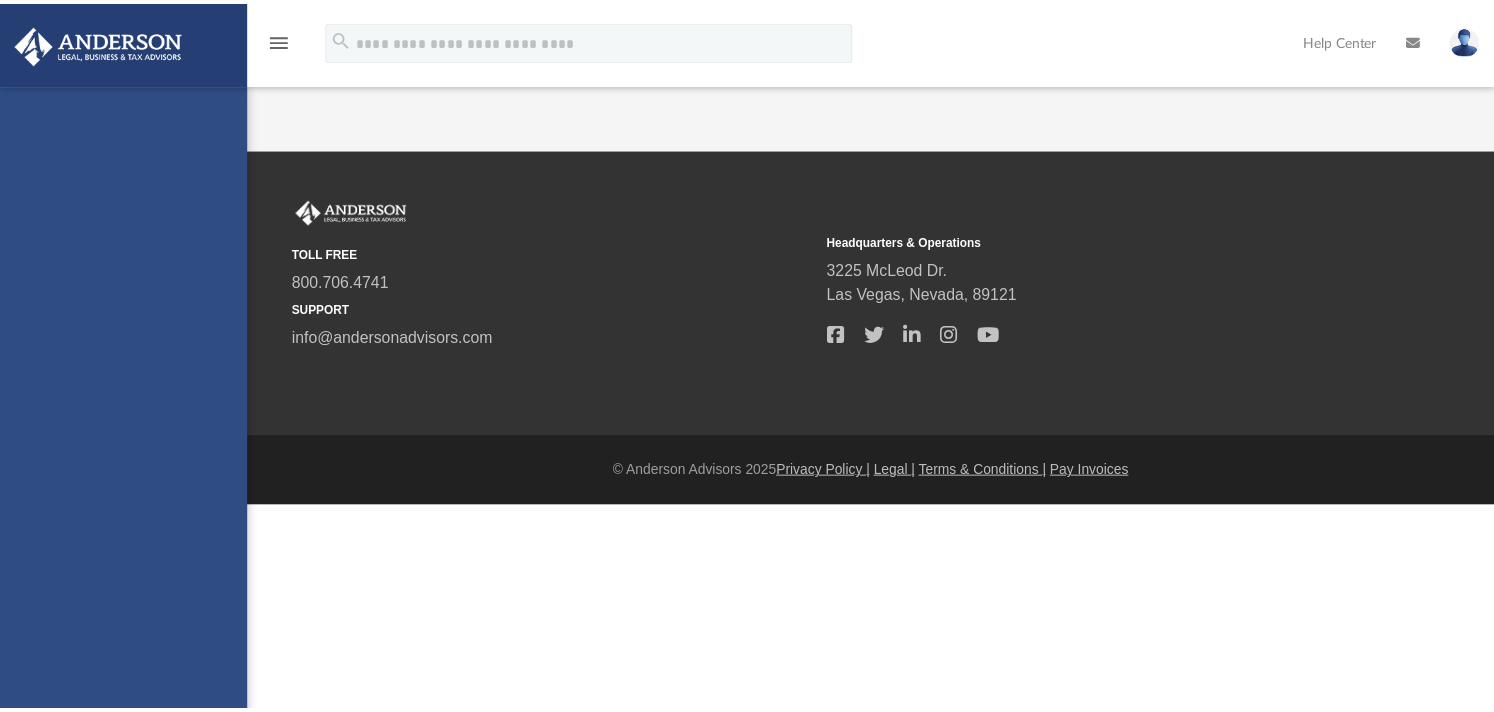 scroll, scrollTop: 0, scrollLeft: 0, axis: both 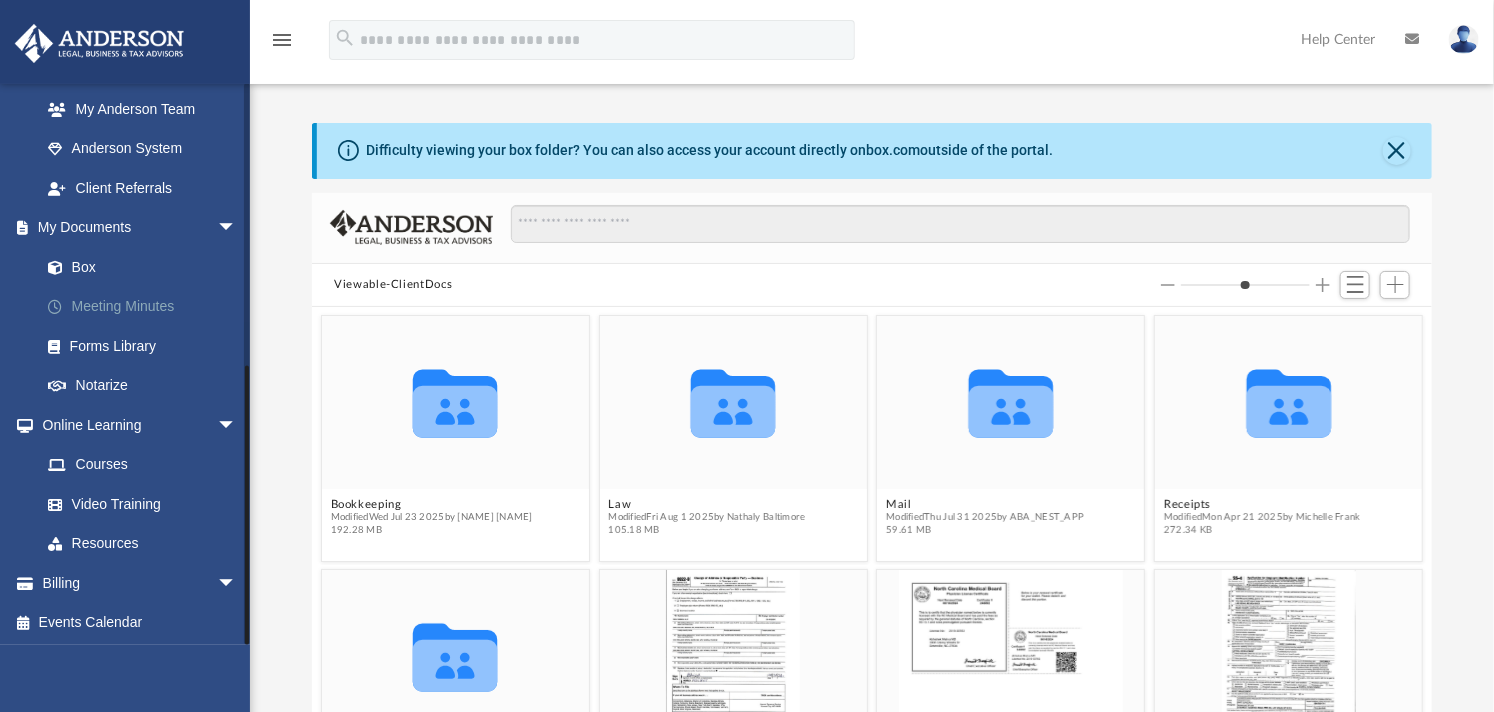 click on "Meeting Minutes" at bounding box center [147, 307] 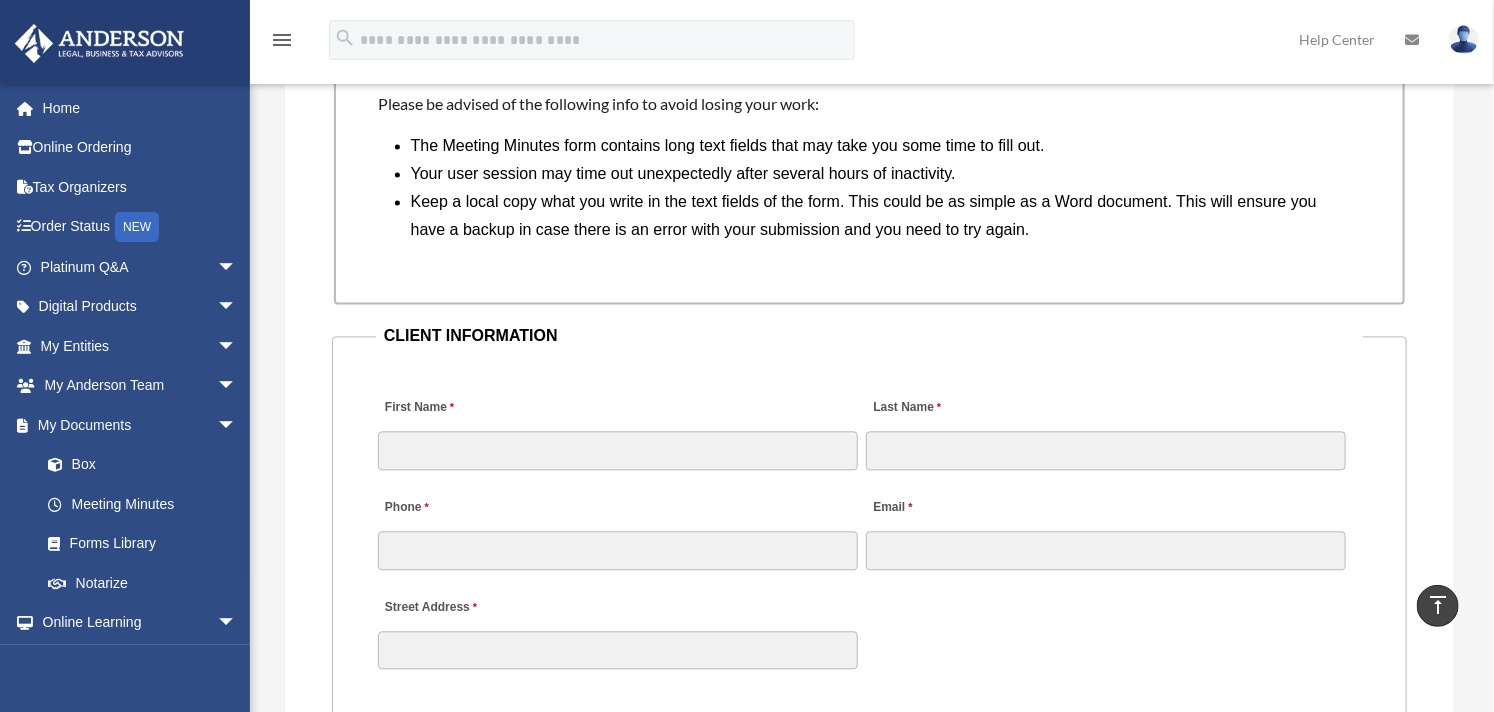 scroll, scrollTop: 1777, scrollLeft: 0, axis: vertical 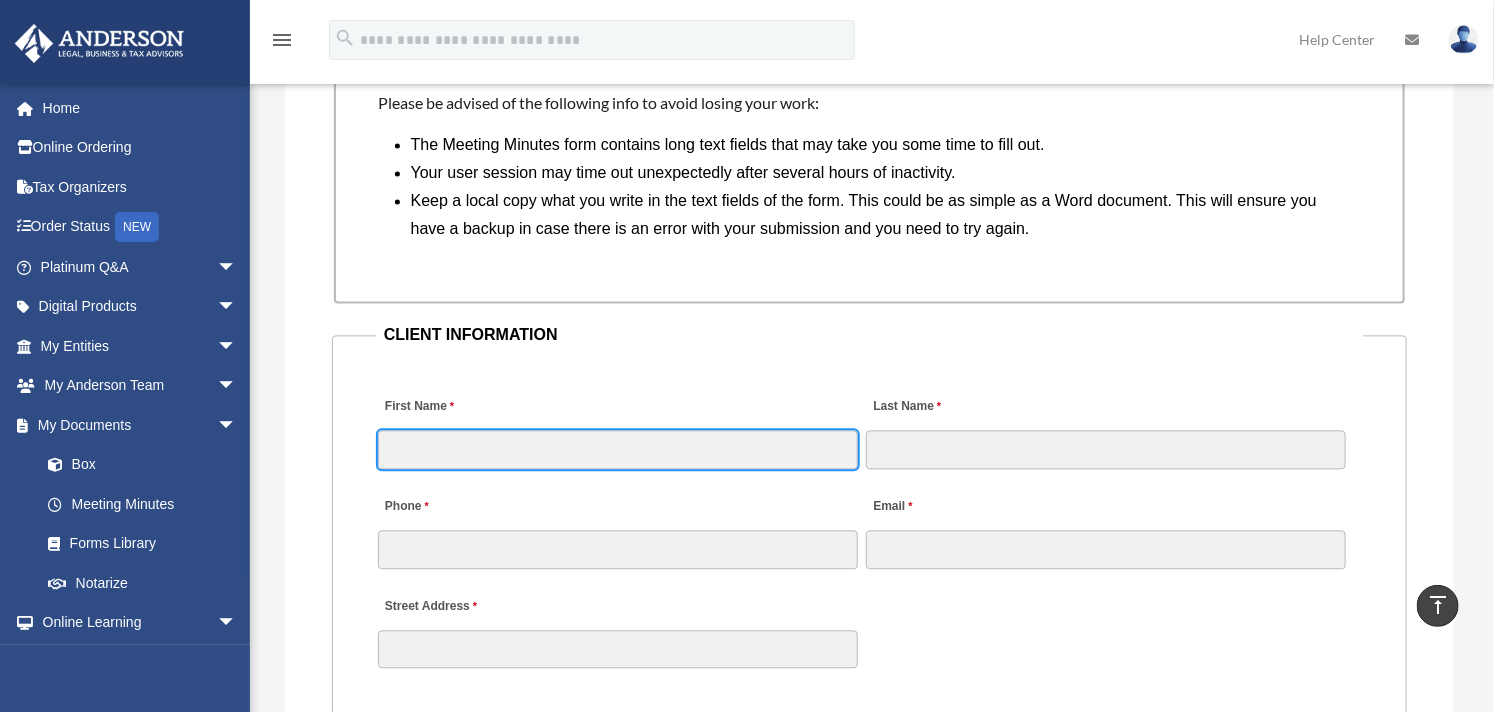 click on "First Name" at bounding box center [618, 449] 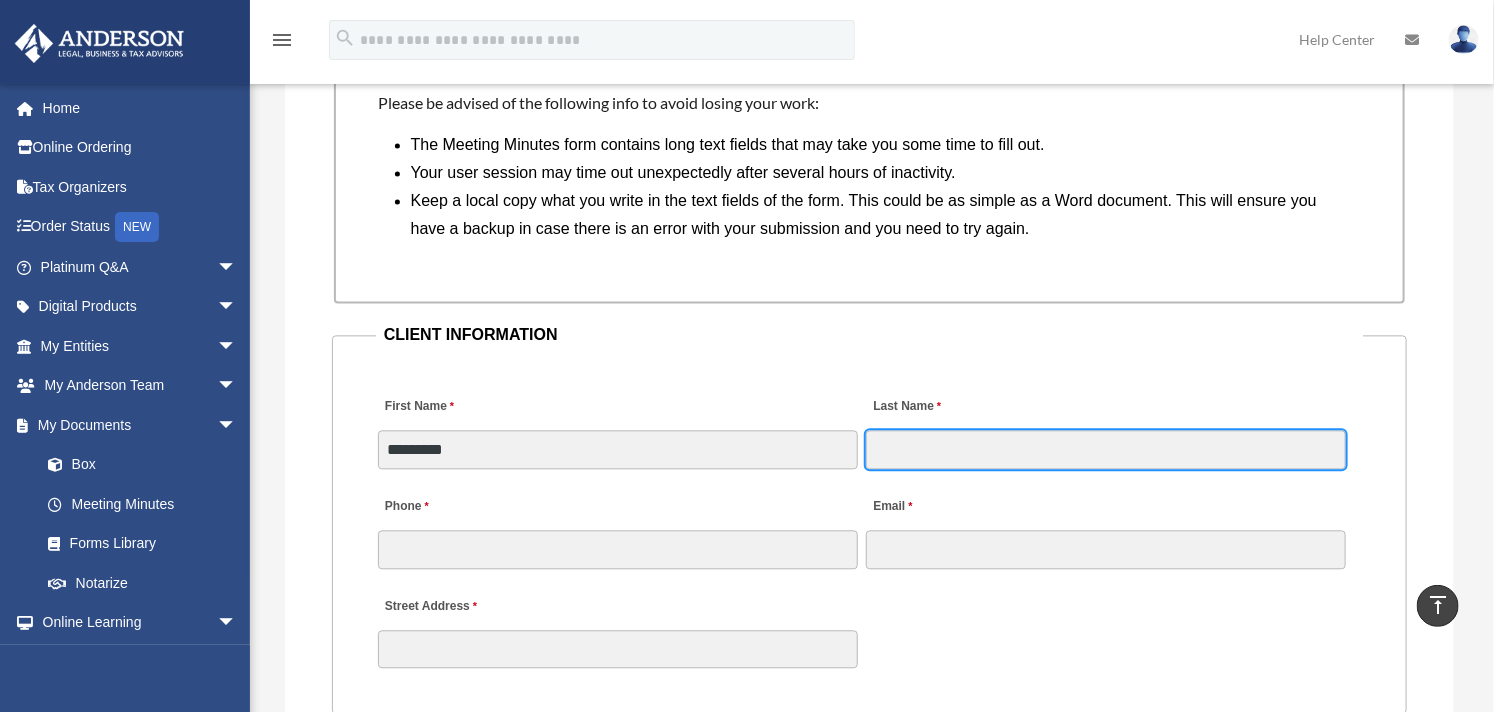 click on "Last Name" at bounding box center (1106, 449) 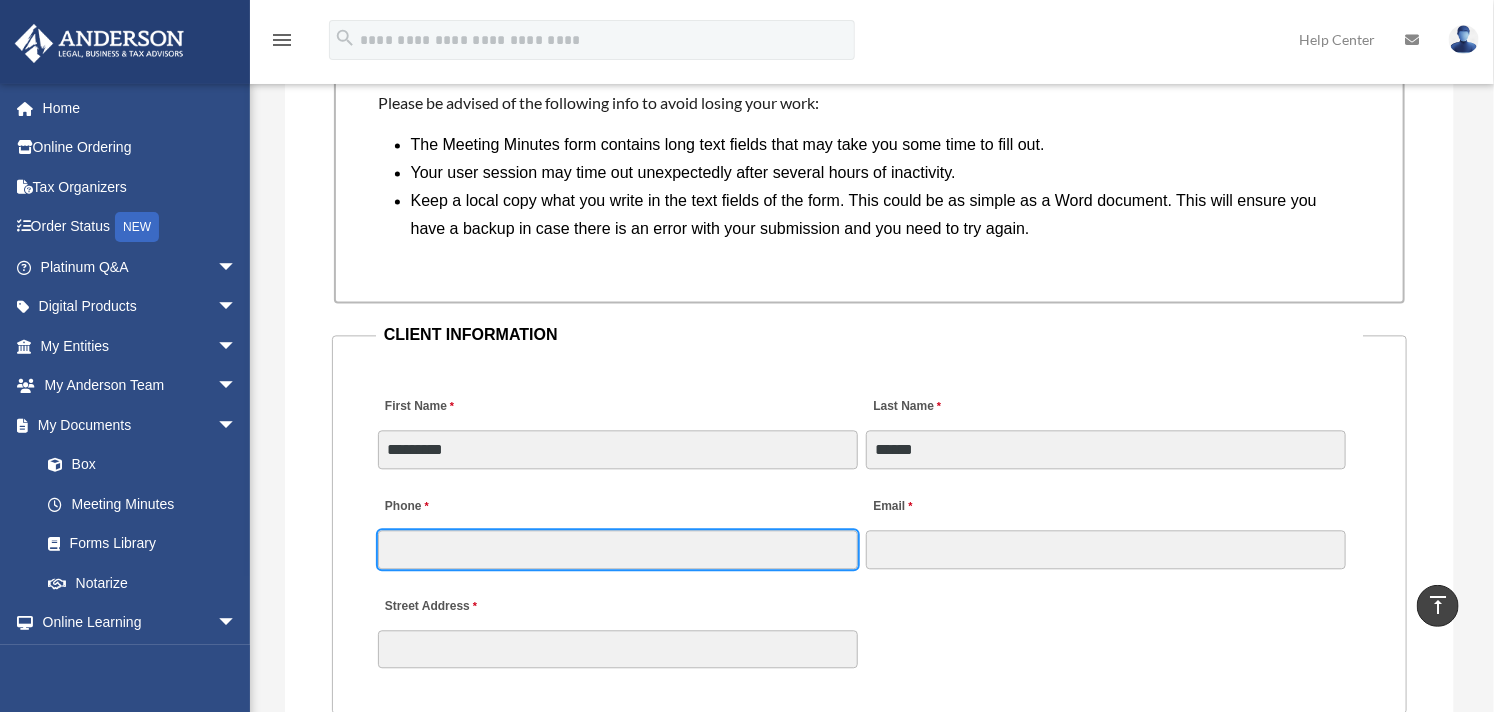 click on "Phone" at bounding box center [618, 549] 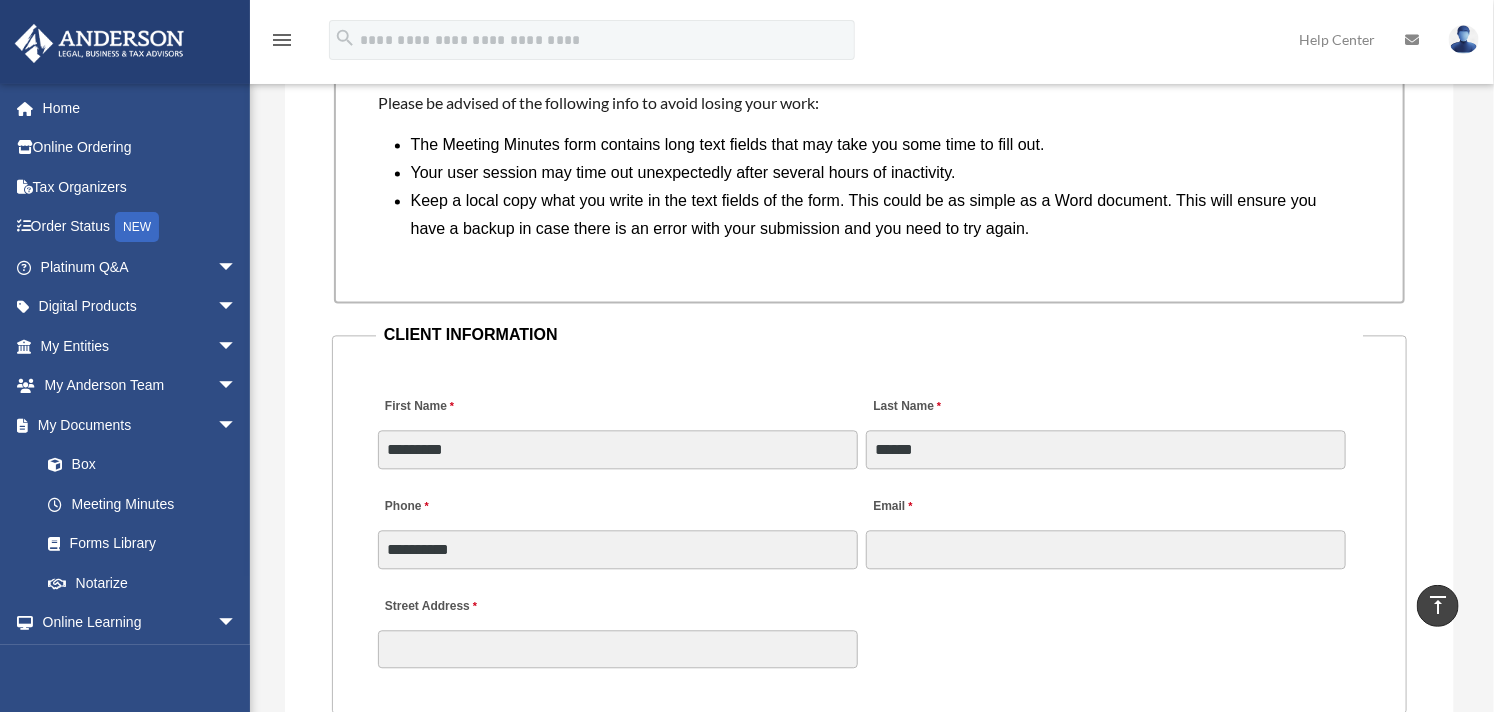 click on "Email" at bounding box center [1106, 527] 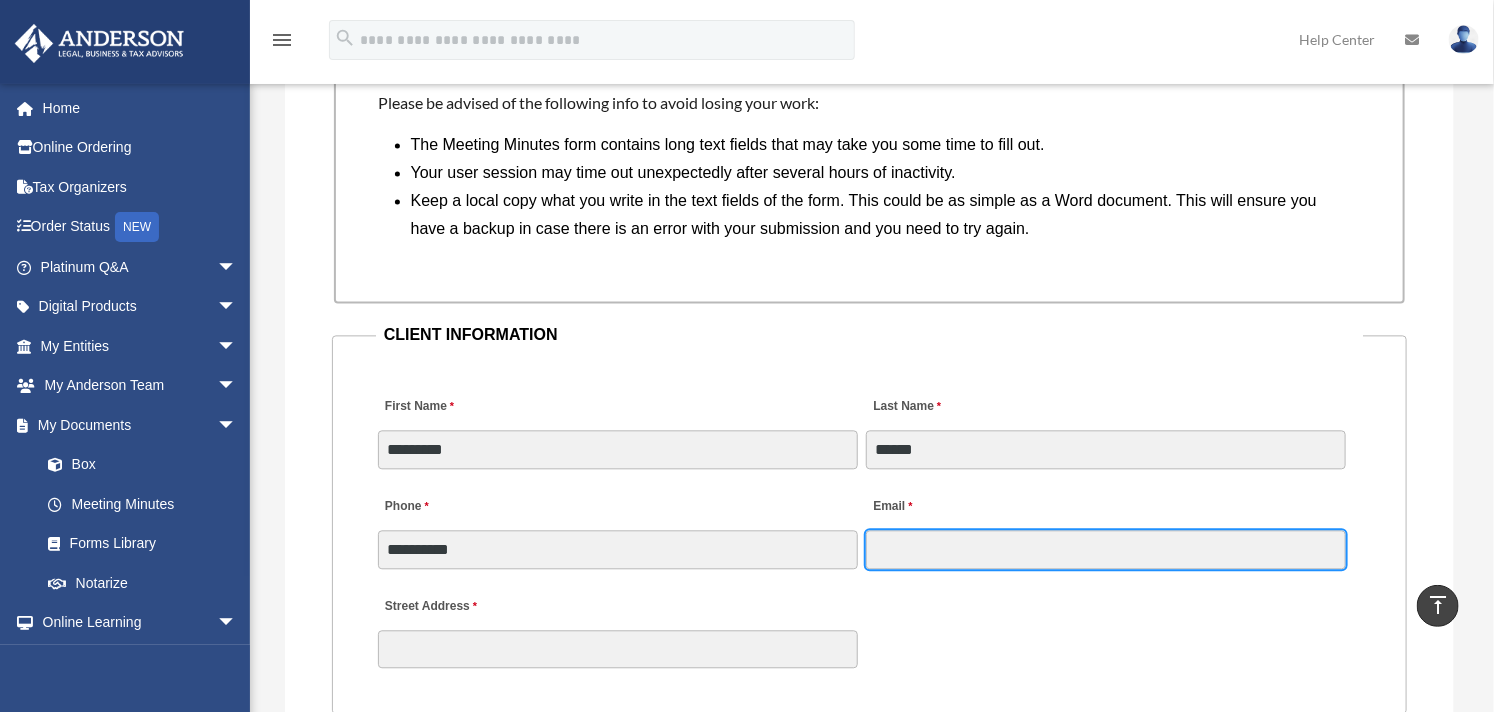 click on "Email" at bounding box center (1106, 549) 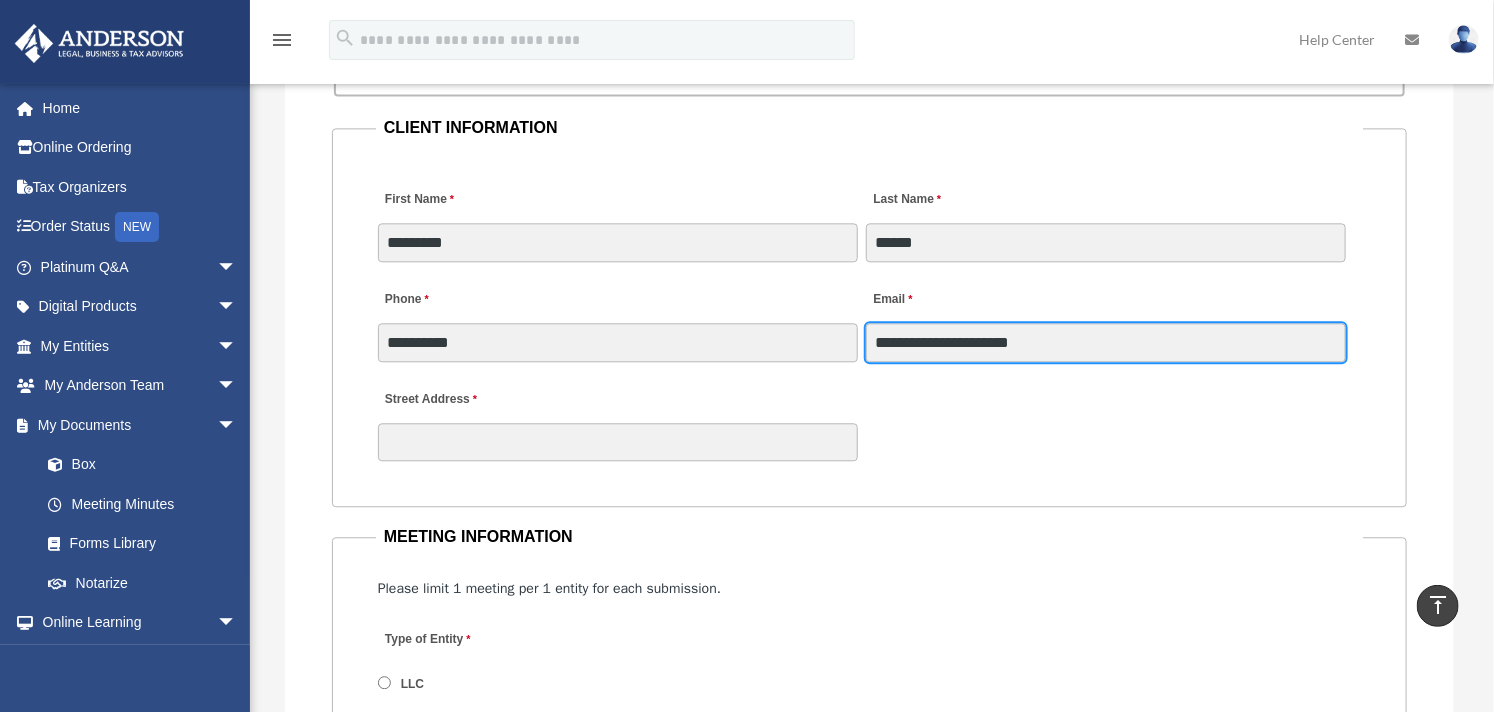 scroll, scrollTop: 2000, scrollLeft: 0, axis: vertical 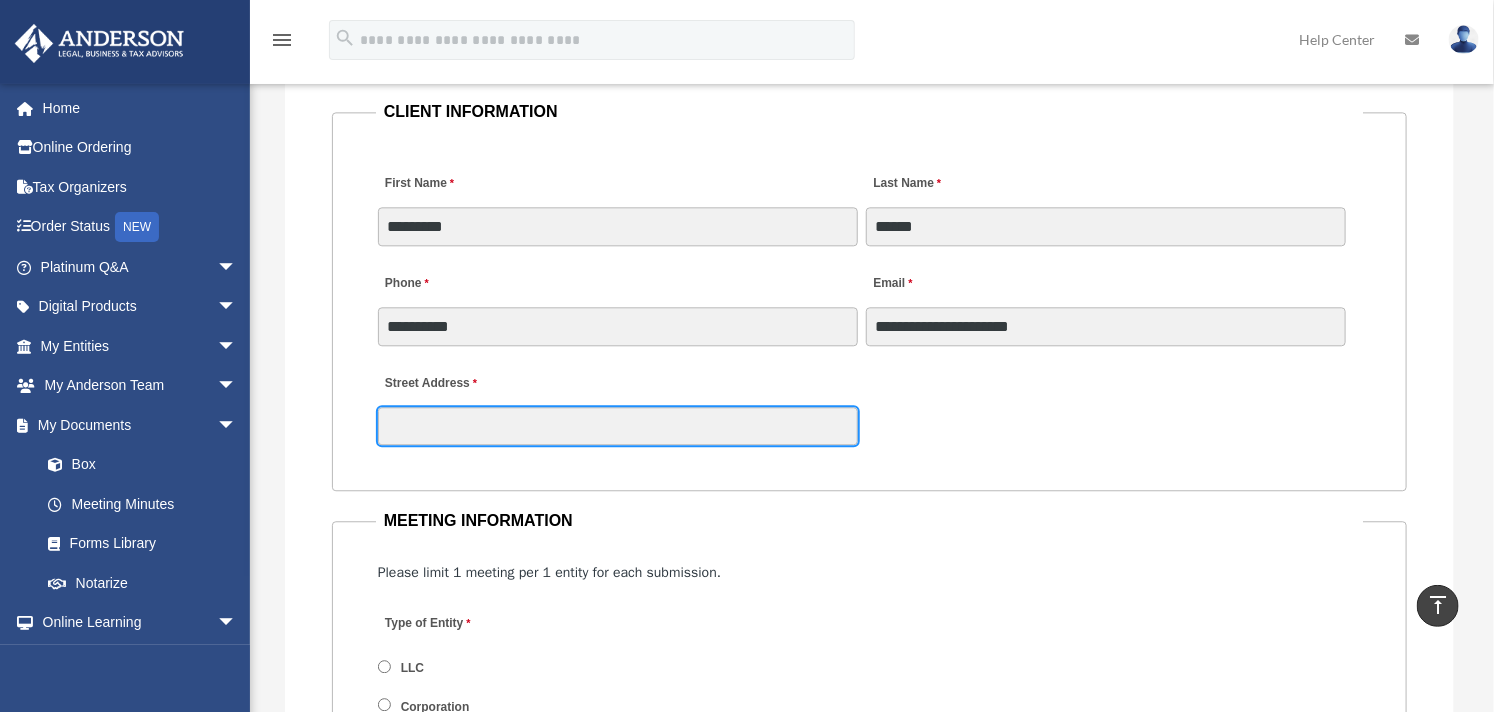 click on "Street Address" at bounding box center (618, 426) 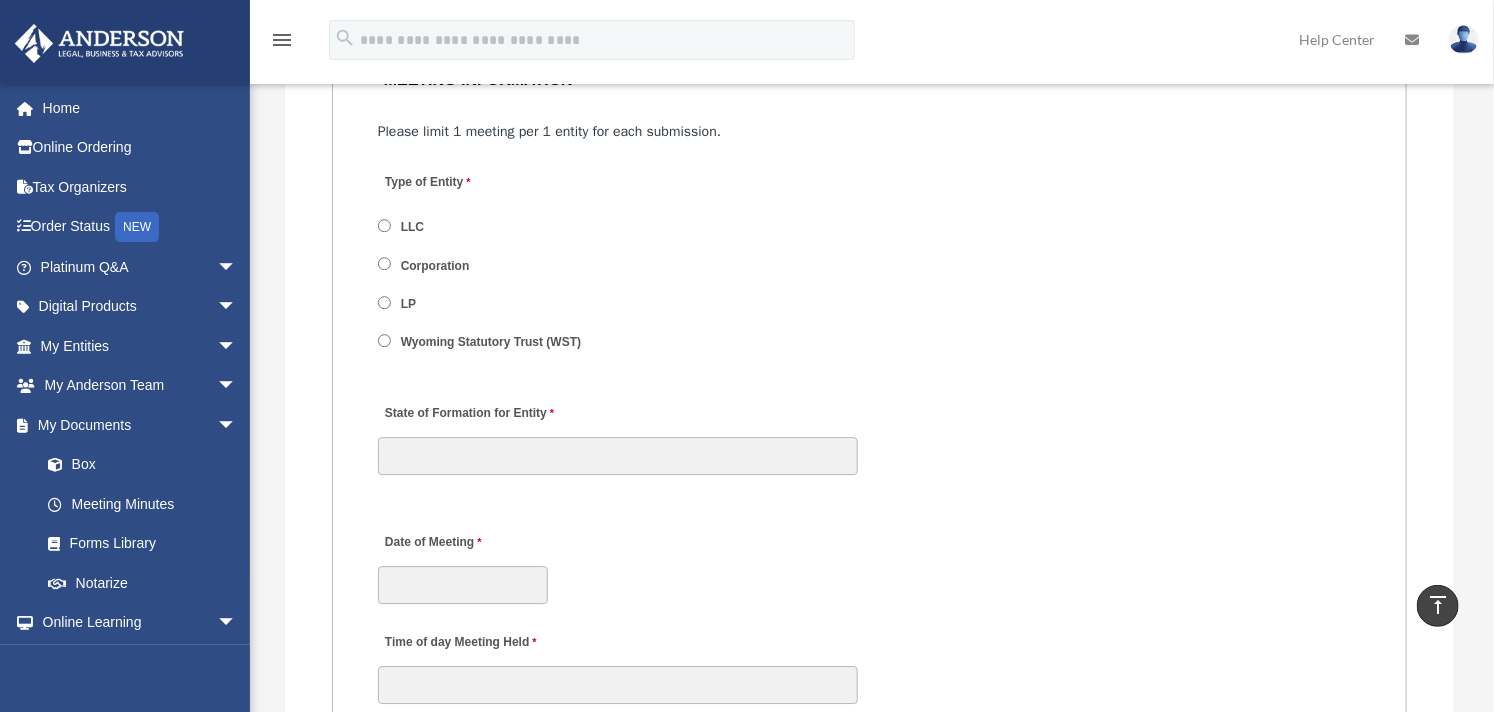 scroll, scrollTop: 2444, scrollLeft: 0, axis: vertical 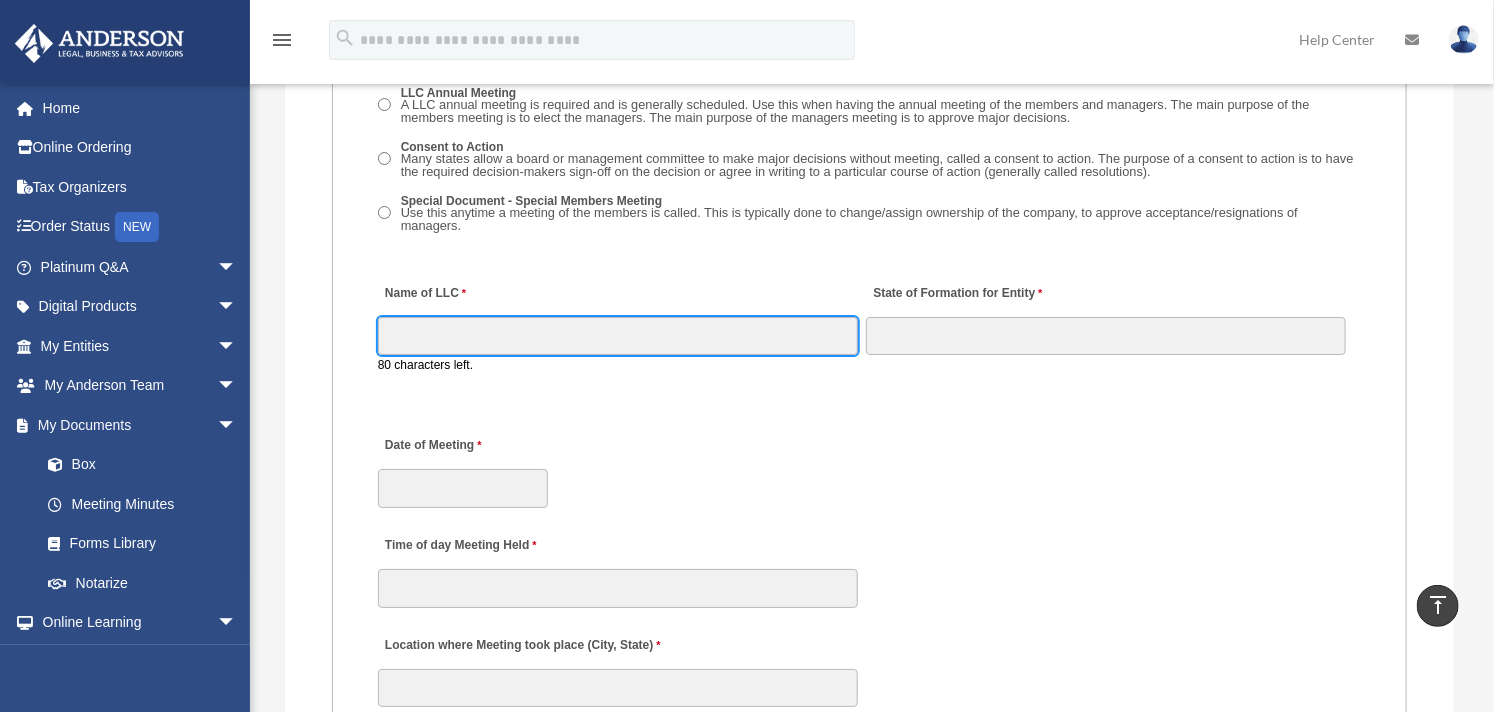 click on "Name of LLC" at bounding box center (618, 336) 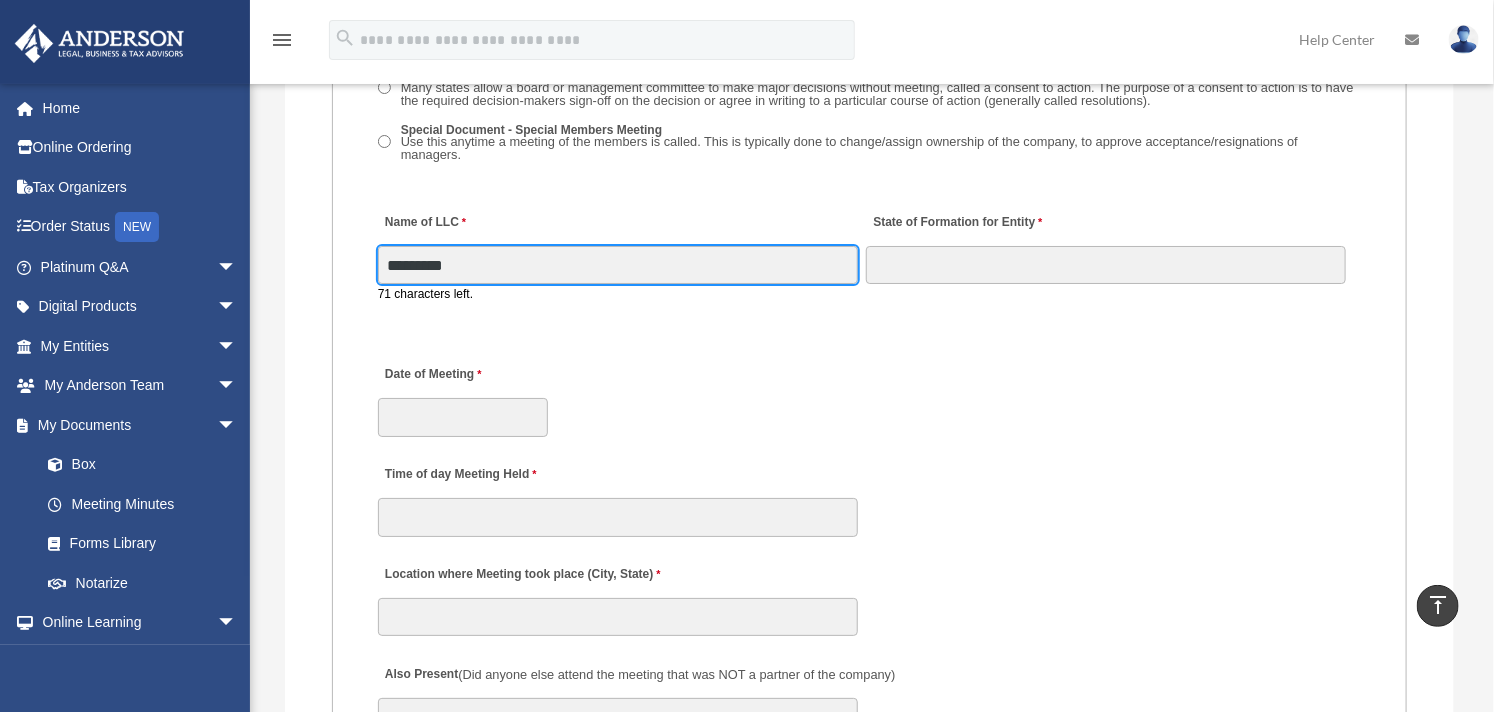 scroll, scrollTop: 3222, scrollLeft: 0, axis: vertical 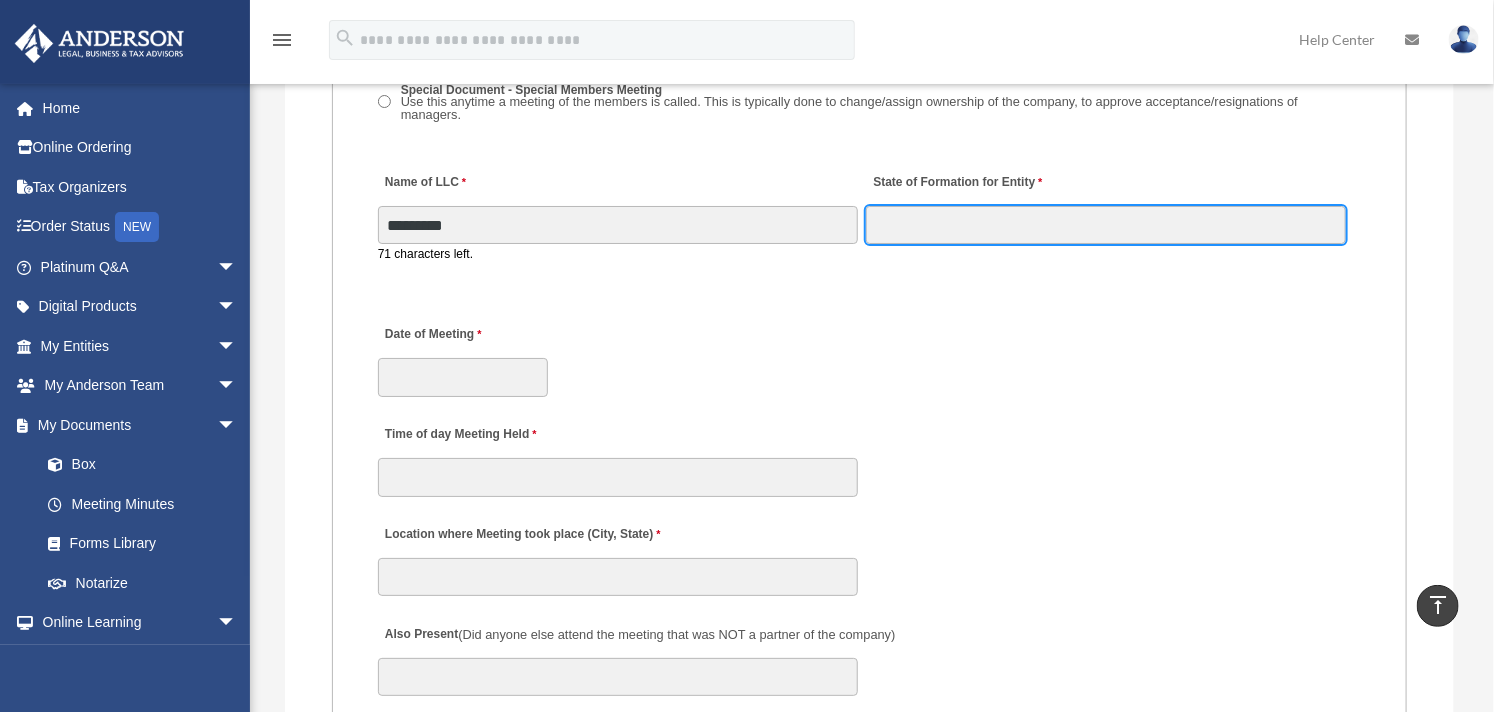 click on "State of Formation for Entity" at bounding box center [1106, 225] 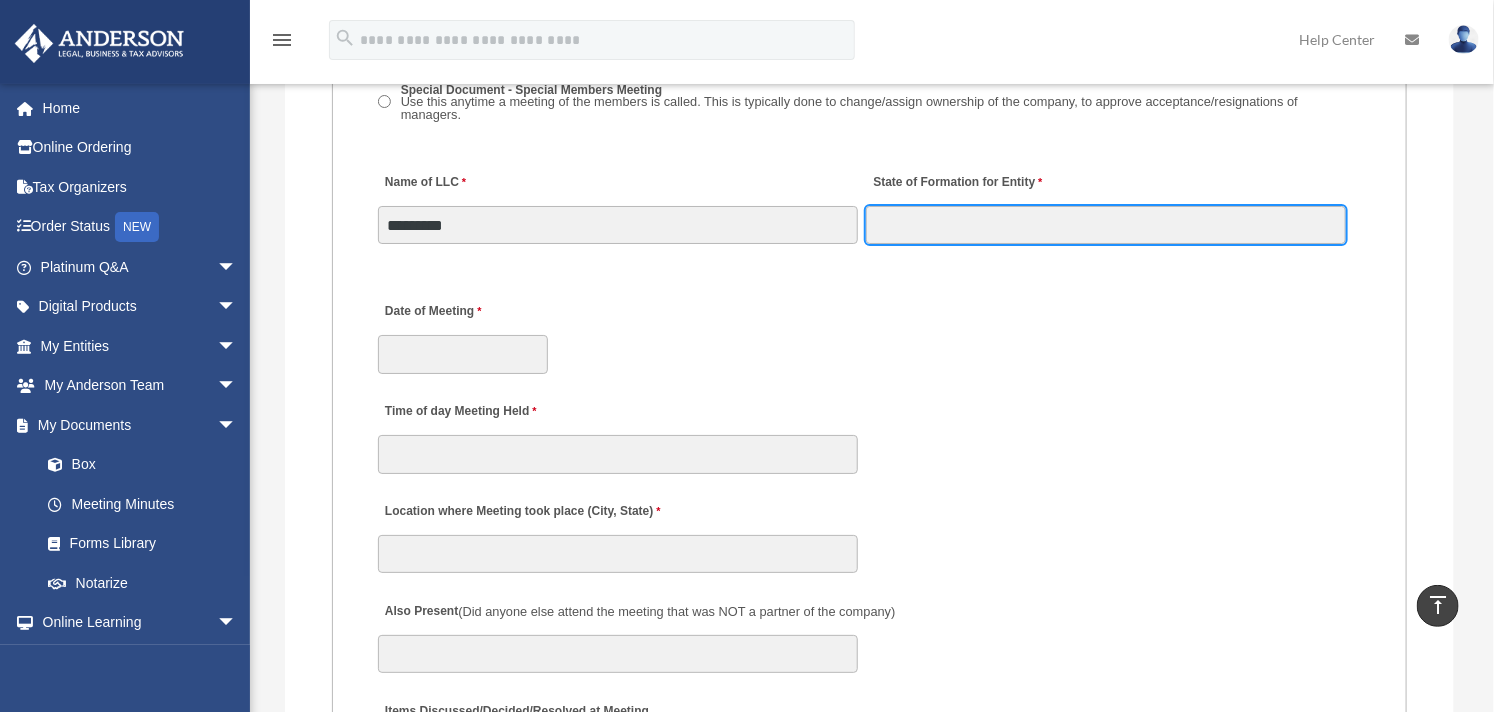 type on "**" 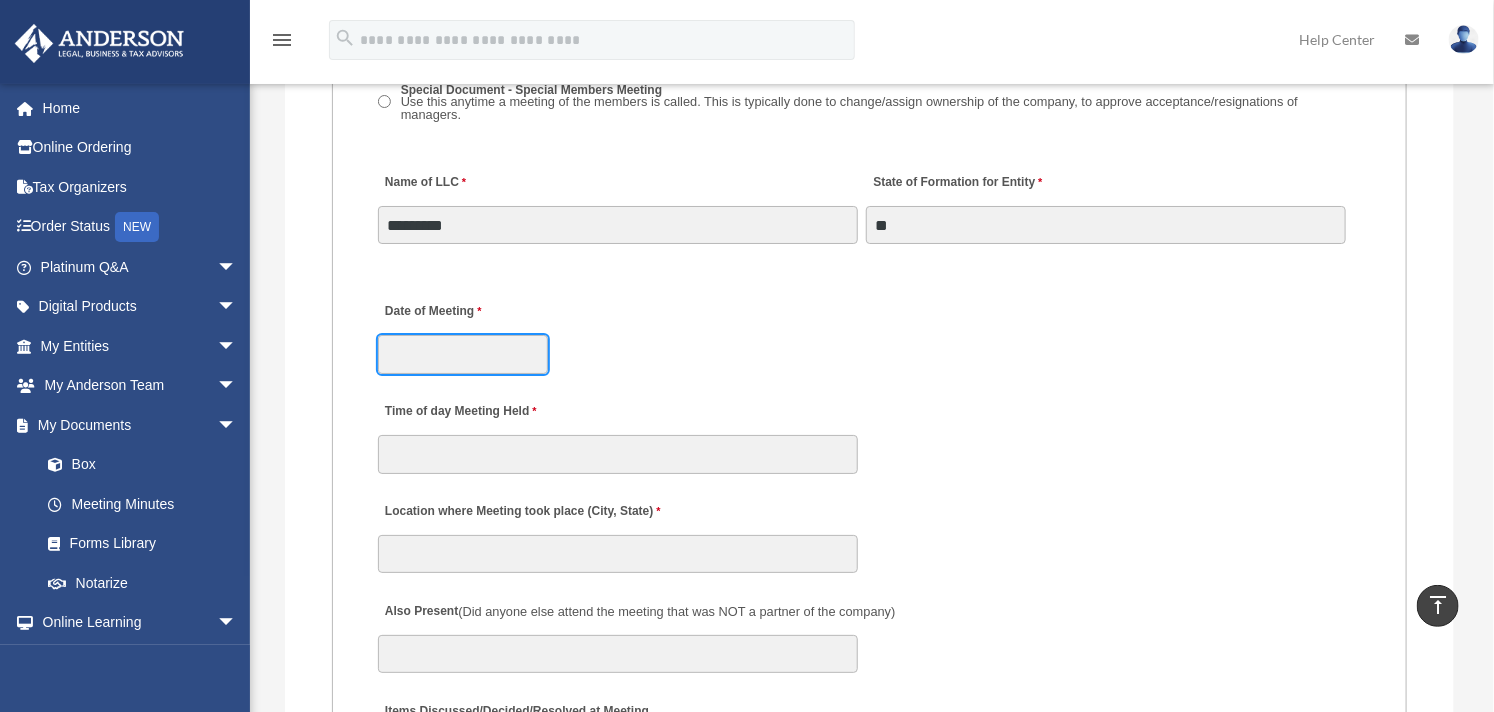 click on "Date of Meeting" at bounding box center (463, 354) 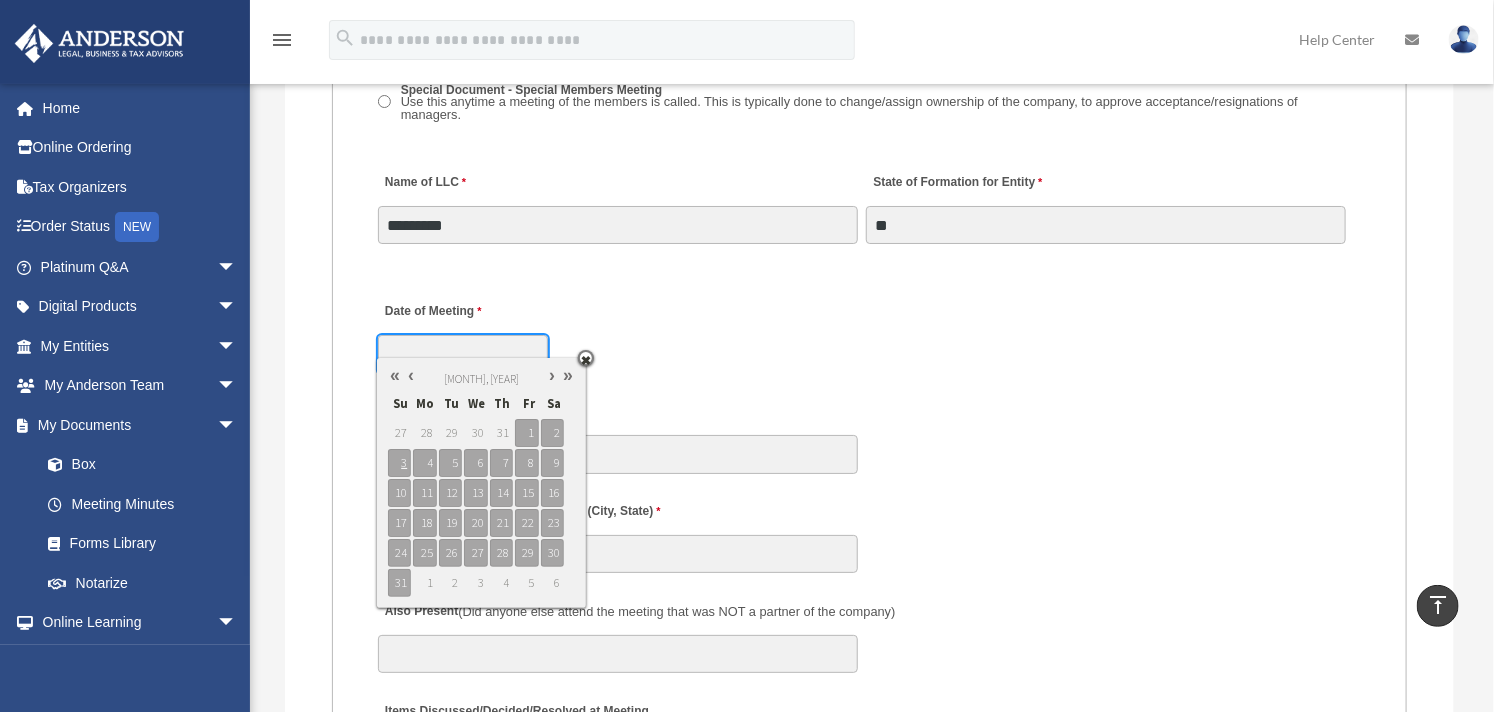 click on "[MONTH], [YEAR]" at bounding box center (481, 379) 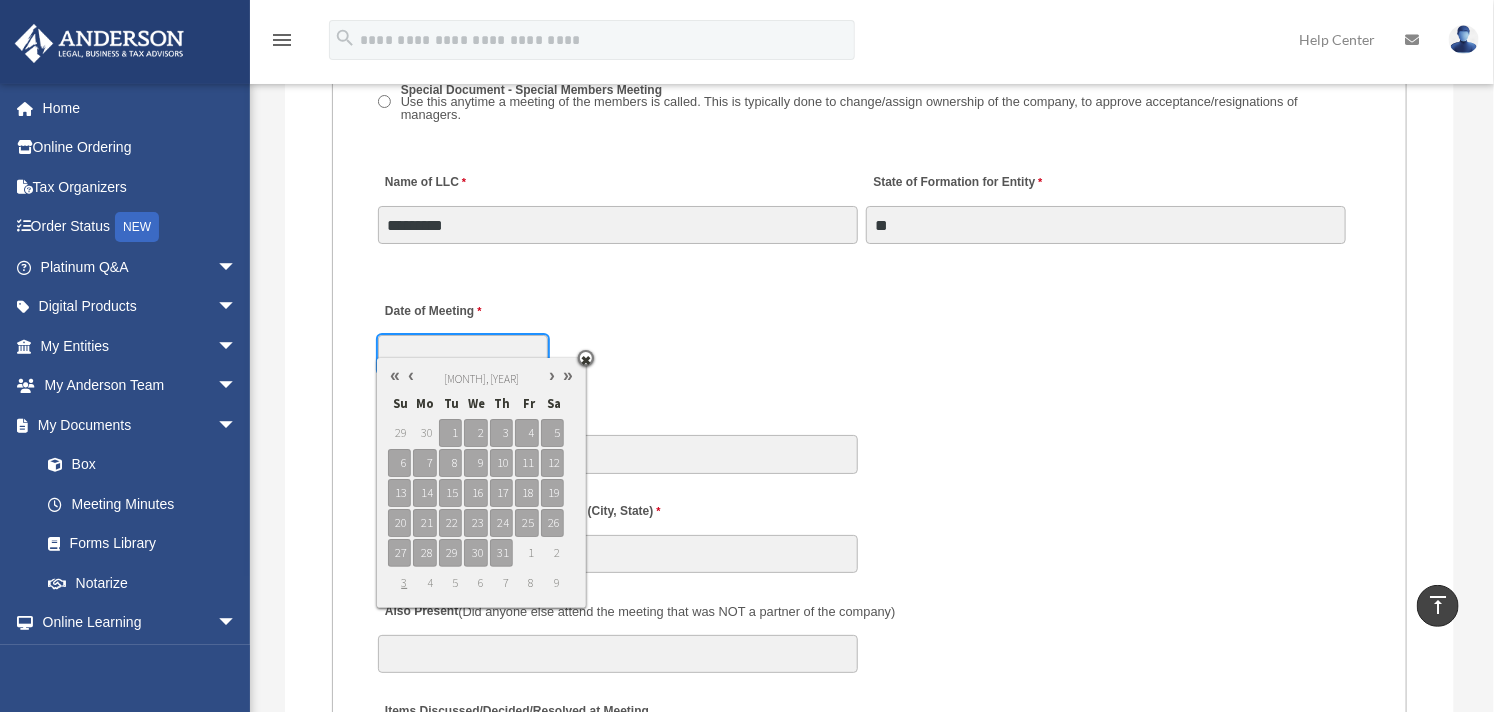 click at bounding box center (411, 375) 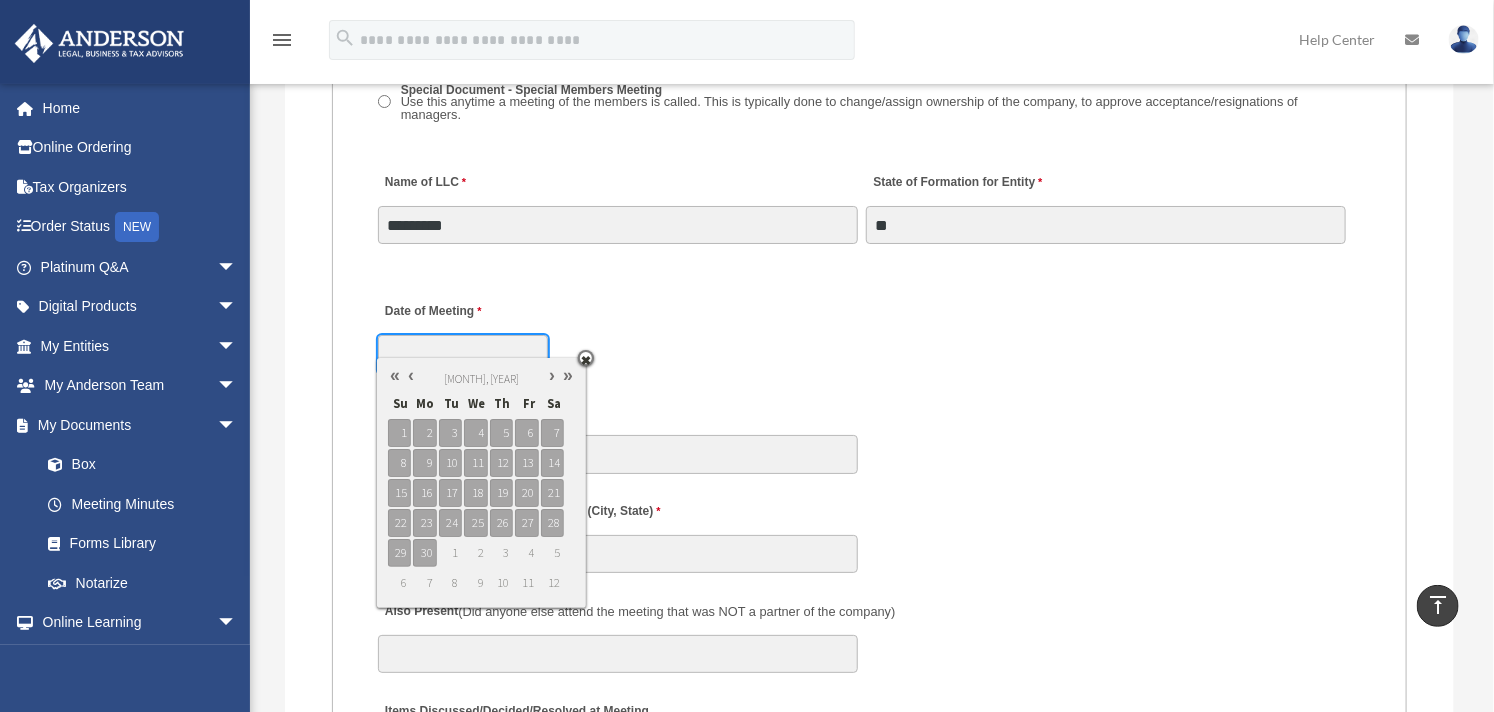 click at bounding box center [411, 375] 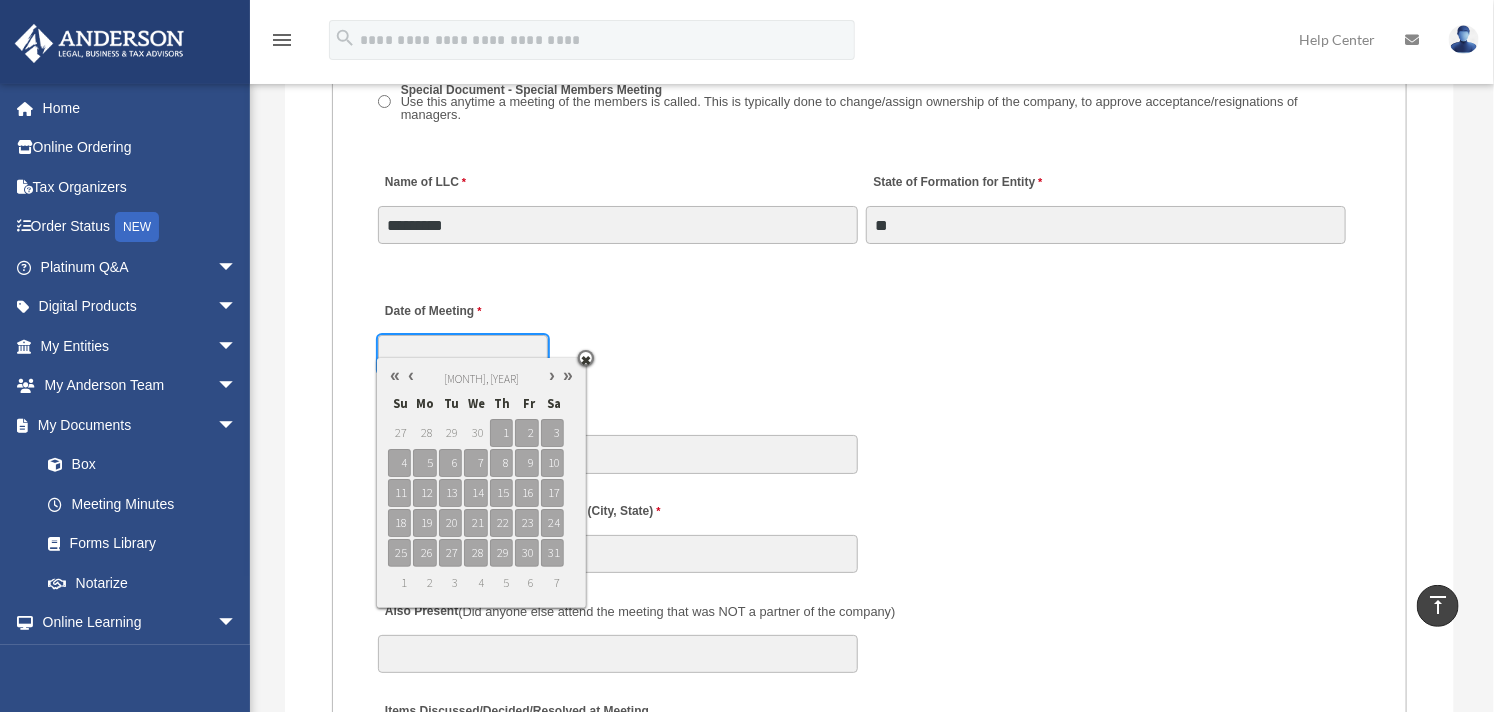 click at bounding box center [411, 375] 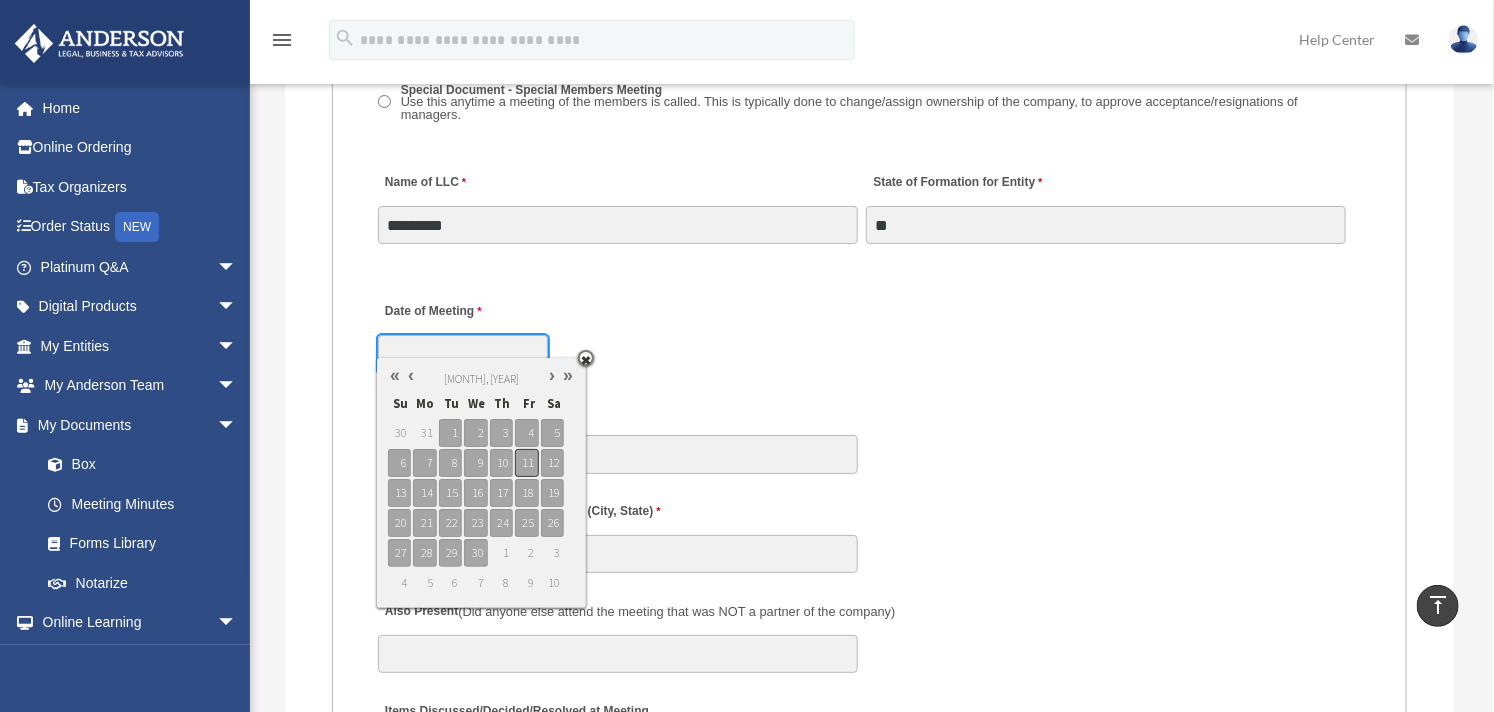 type on "**********" 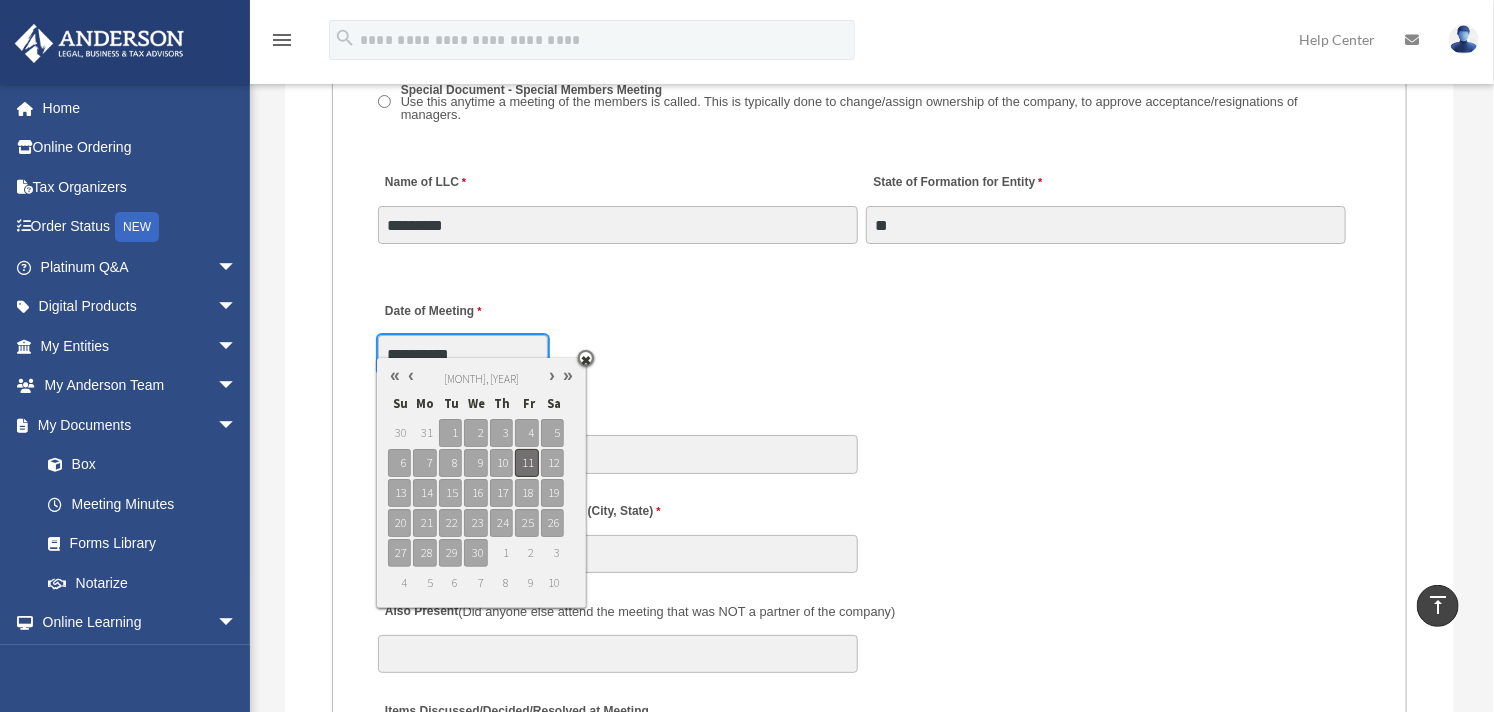 click on "11" at bounding box center (526, 463) 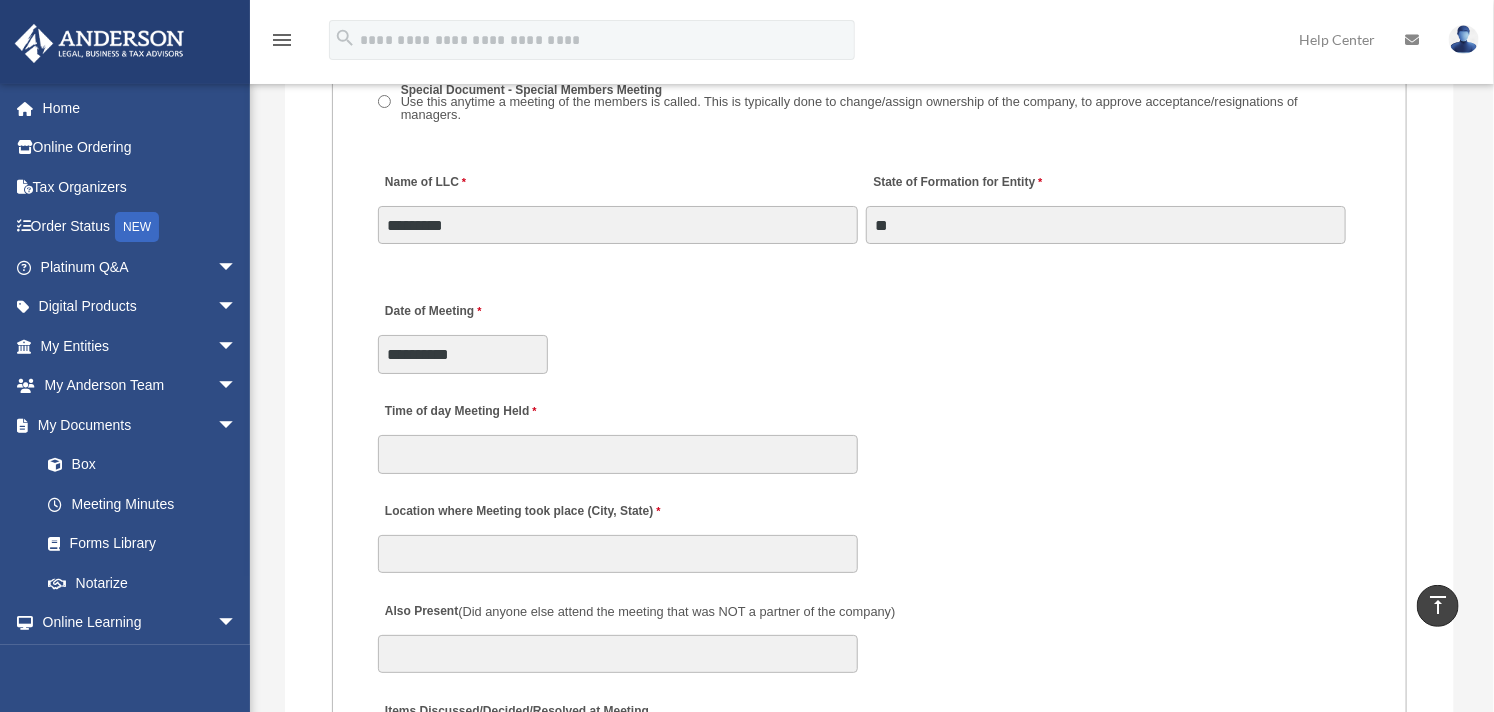click on "**********" at bounding box center (869, 332) 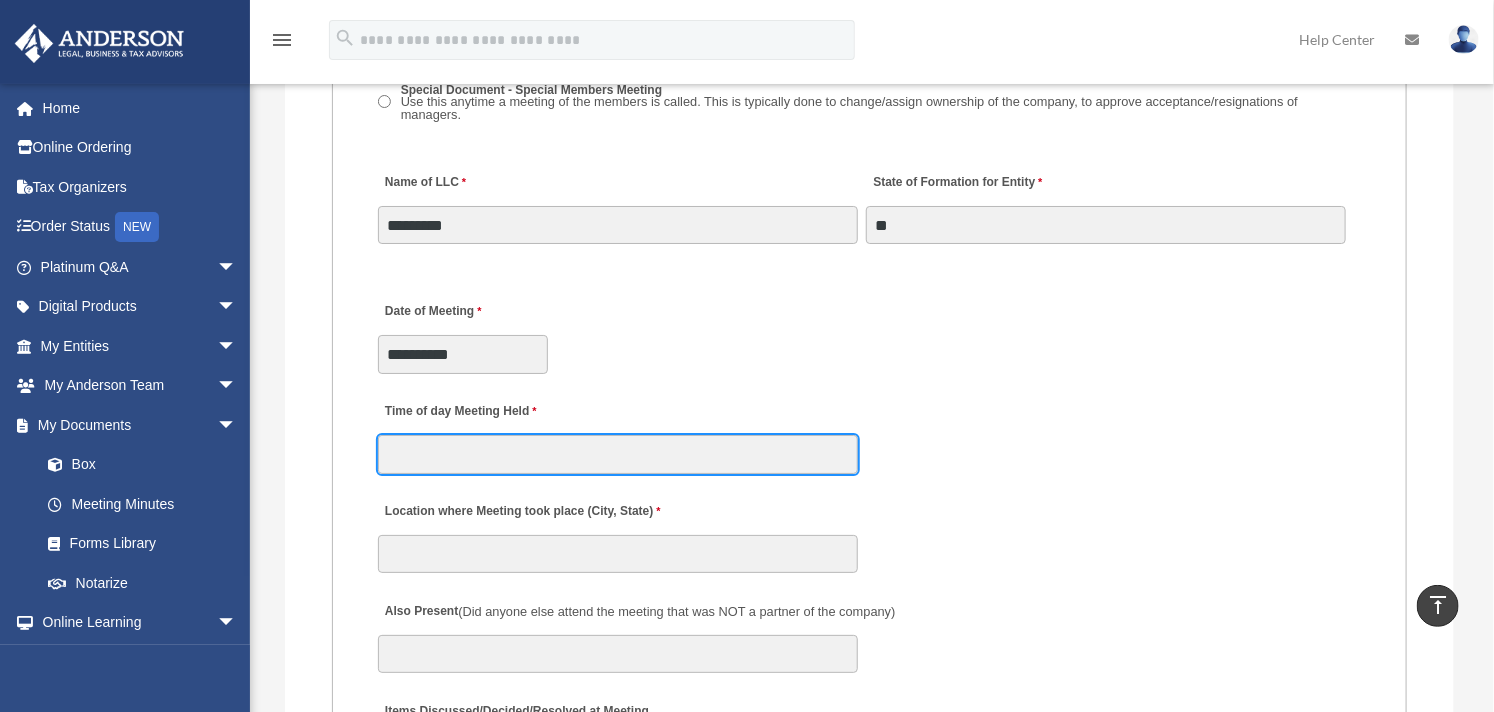 click on "Time of day Meeting Held" at bounding box center [618, 454] 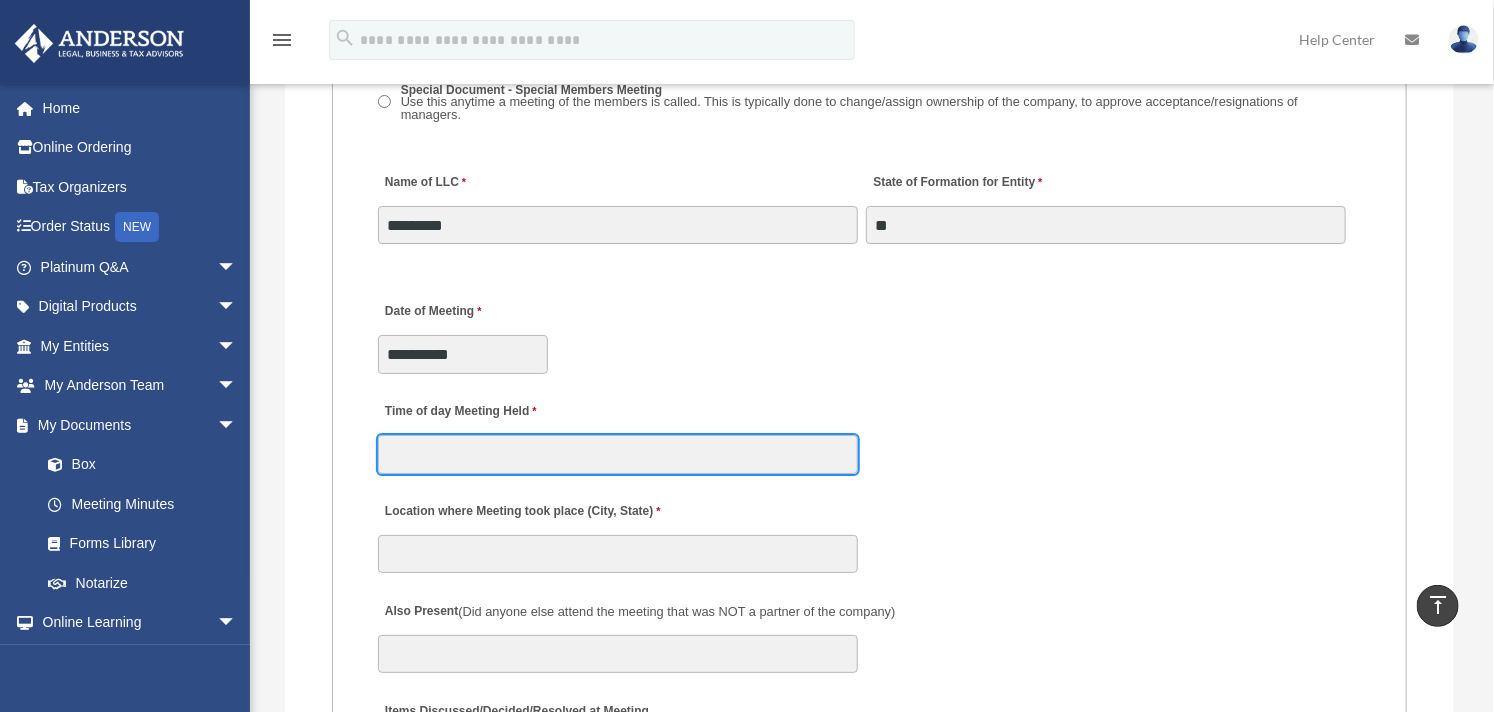 type on "*******" 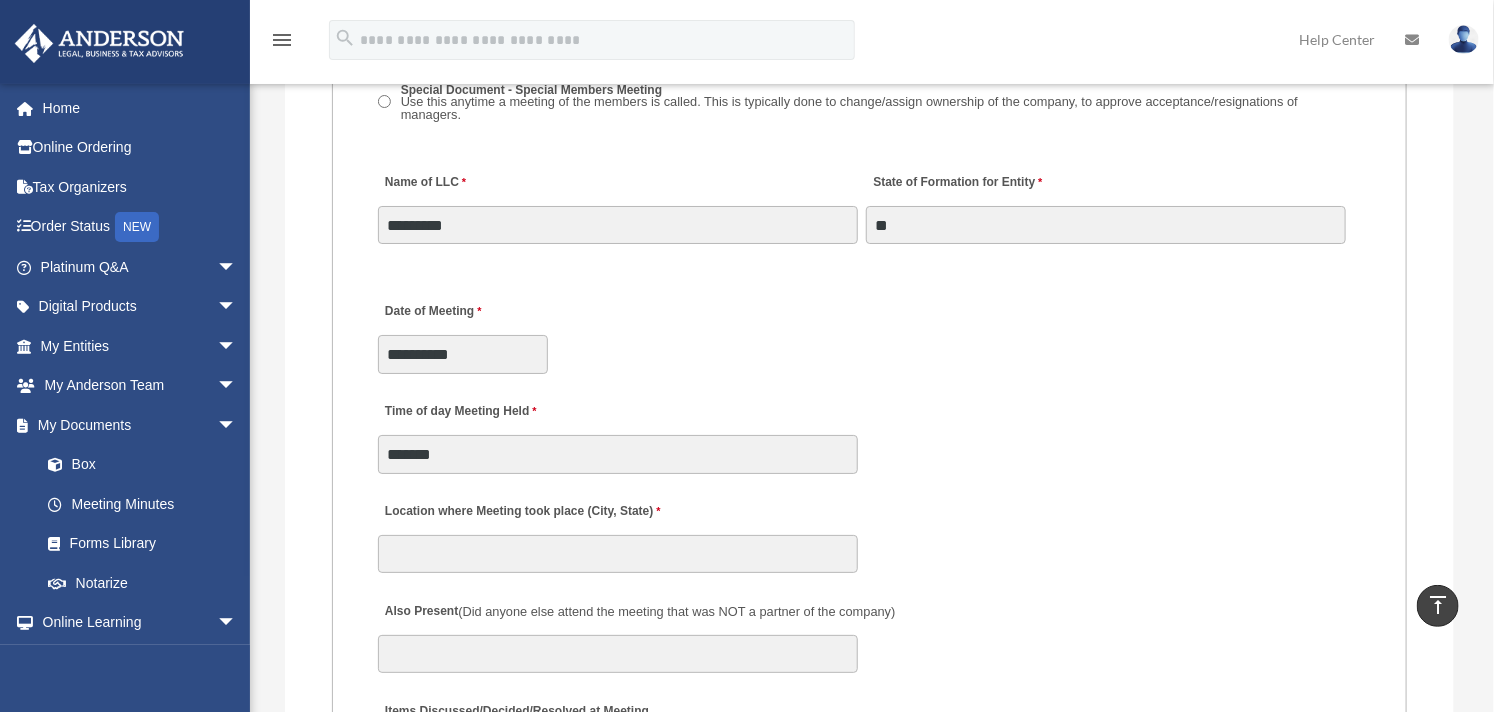 click on "**********" at bounding box center [869, 332] 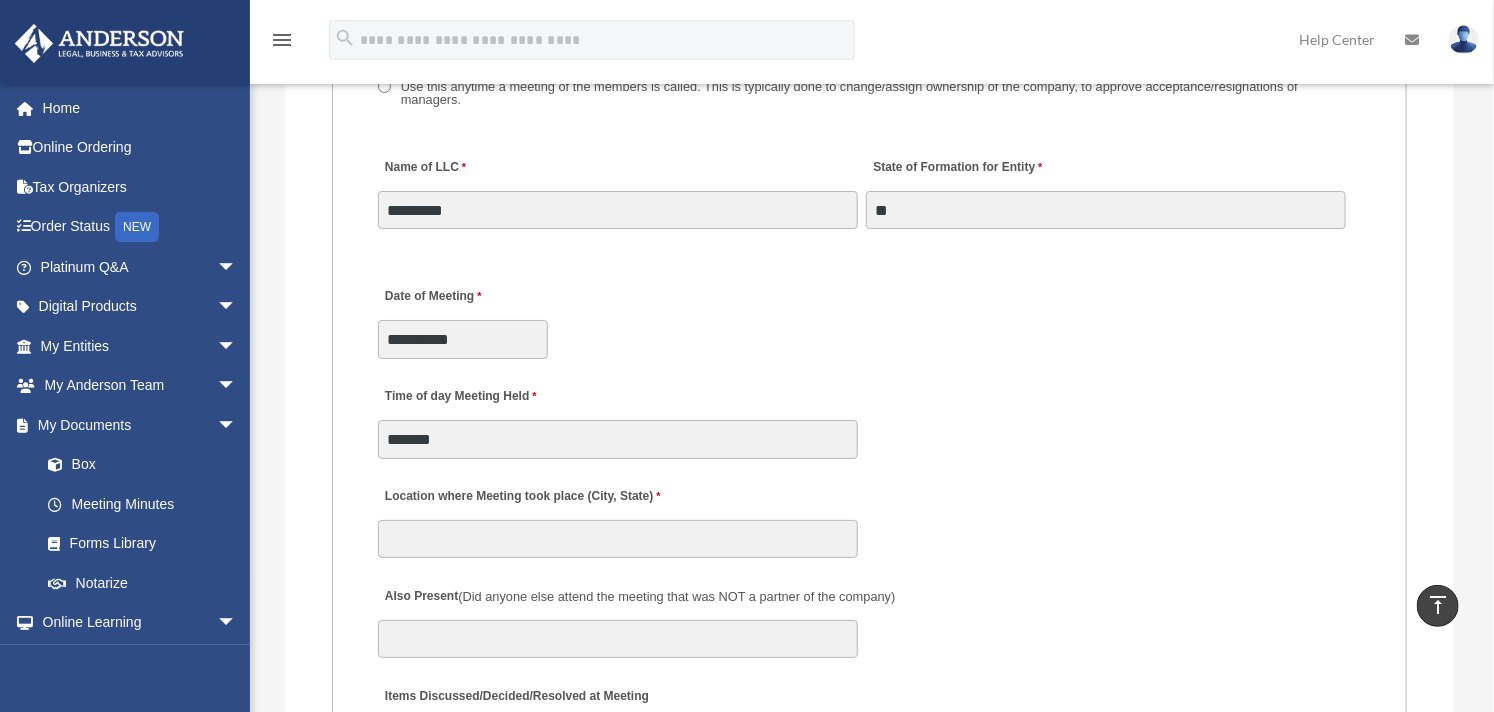 scroll, scrollTop: 3333, scrollLeft: 0, axis: vertical 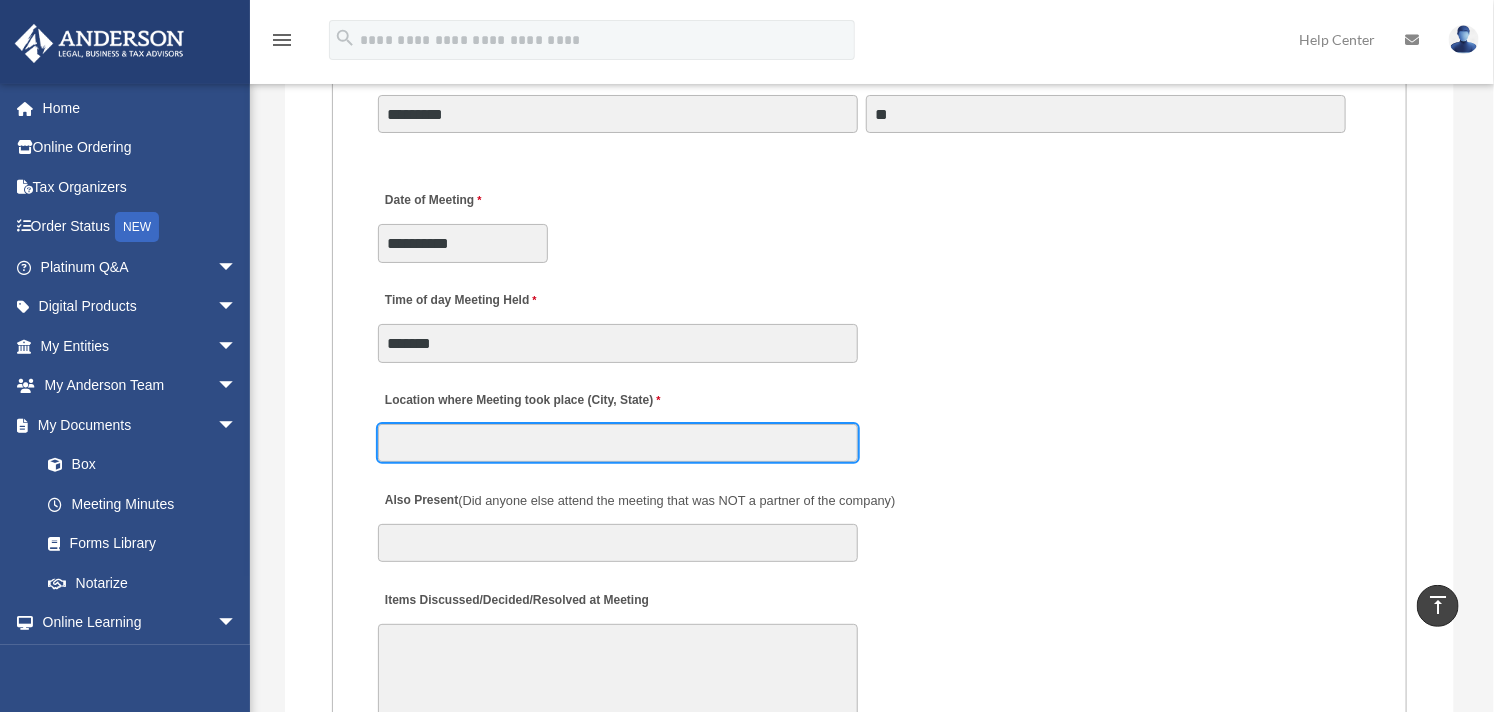 click on "Location where Meeting took place (City, State)" at bounding box center [618, 443] 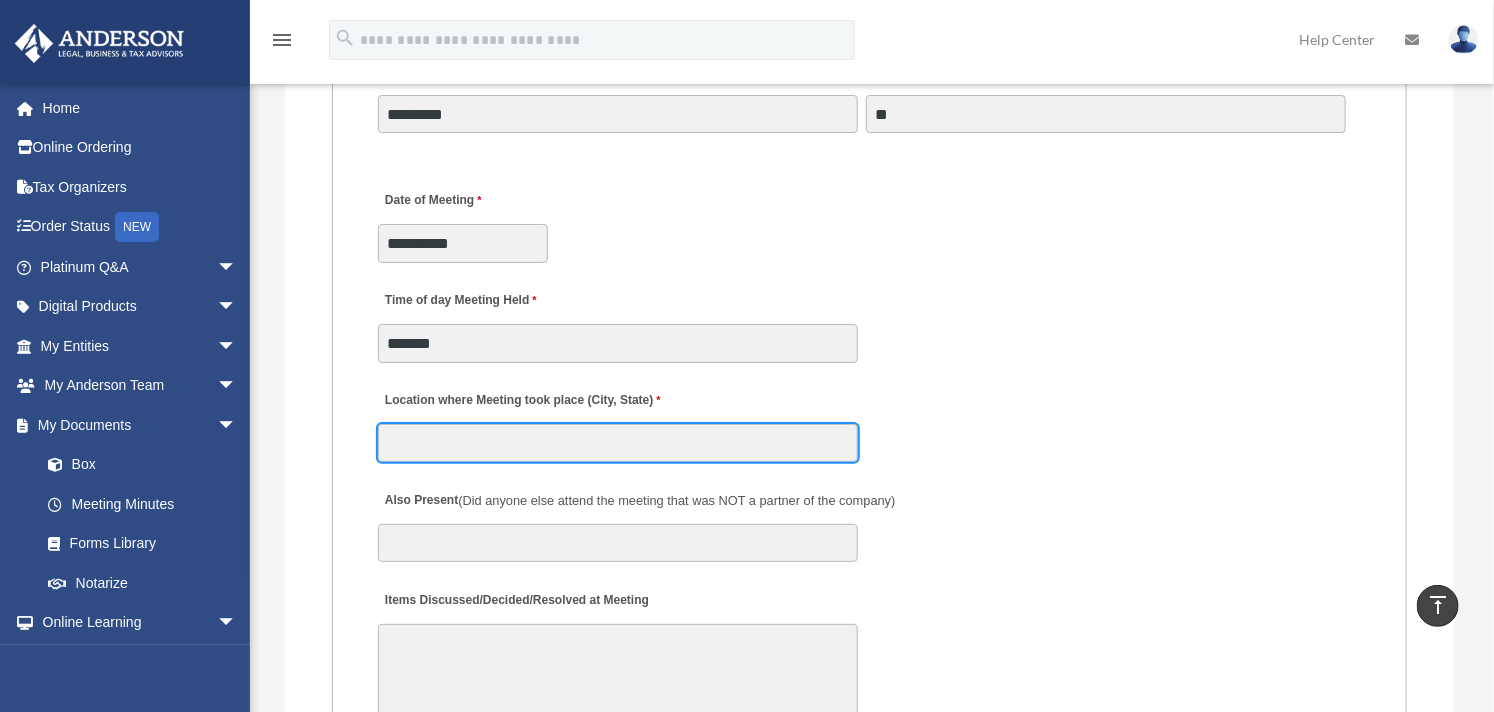 type on "**********" 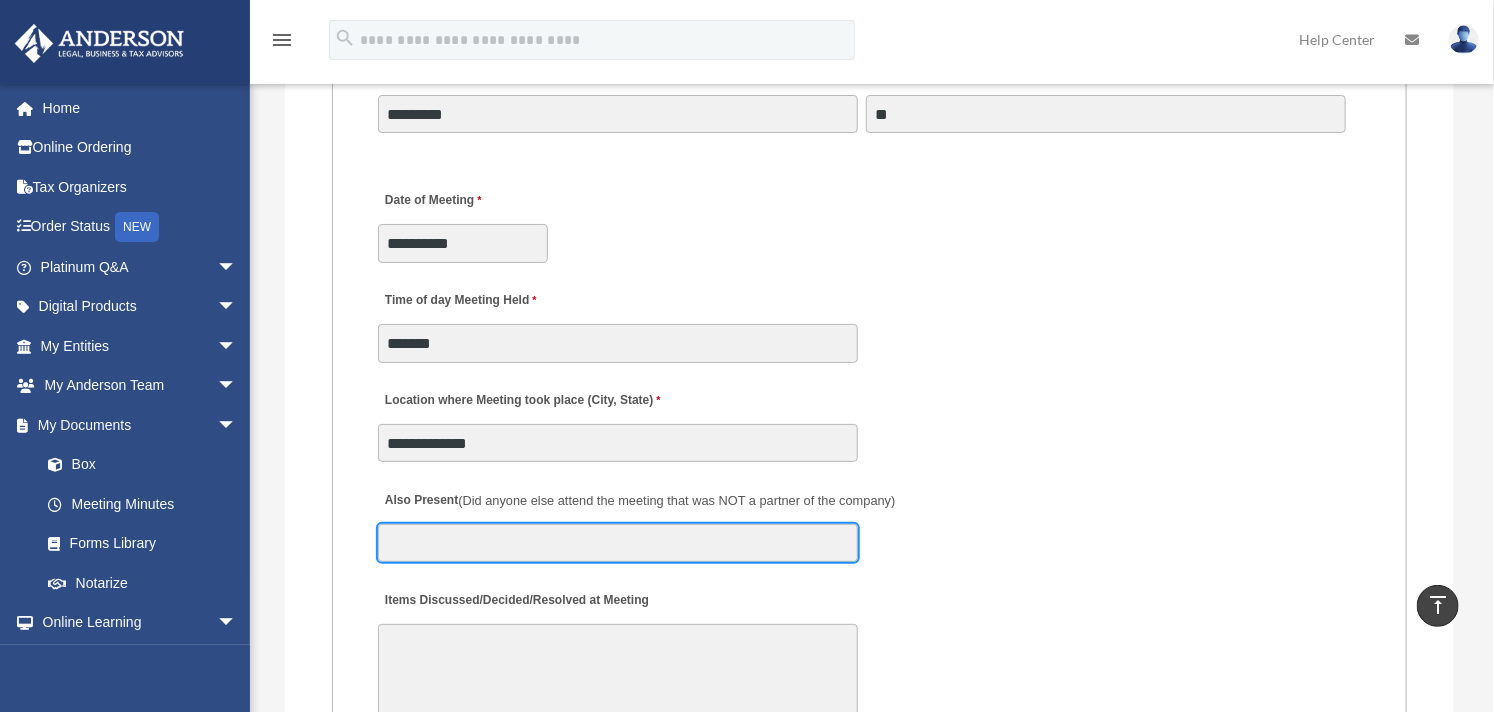click on "Also Present  (Did anyone else attend the meeting that was NOT a partner of the company)" at bounding box center [618, 543] 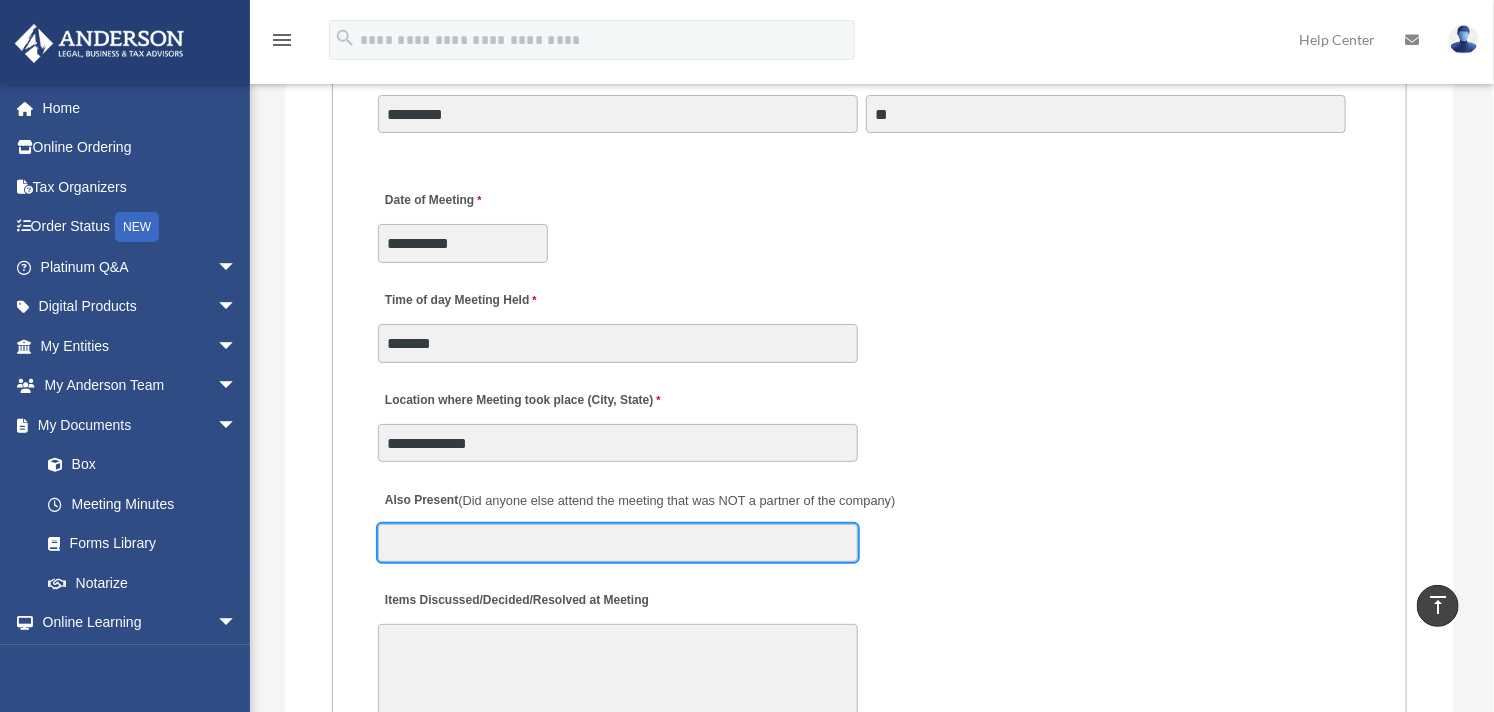 type on "**********" 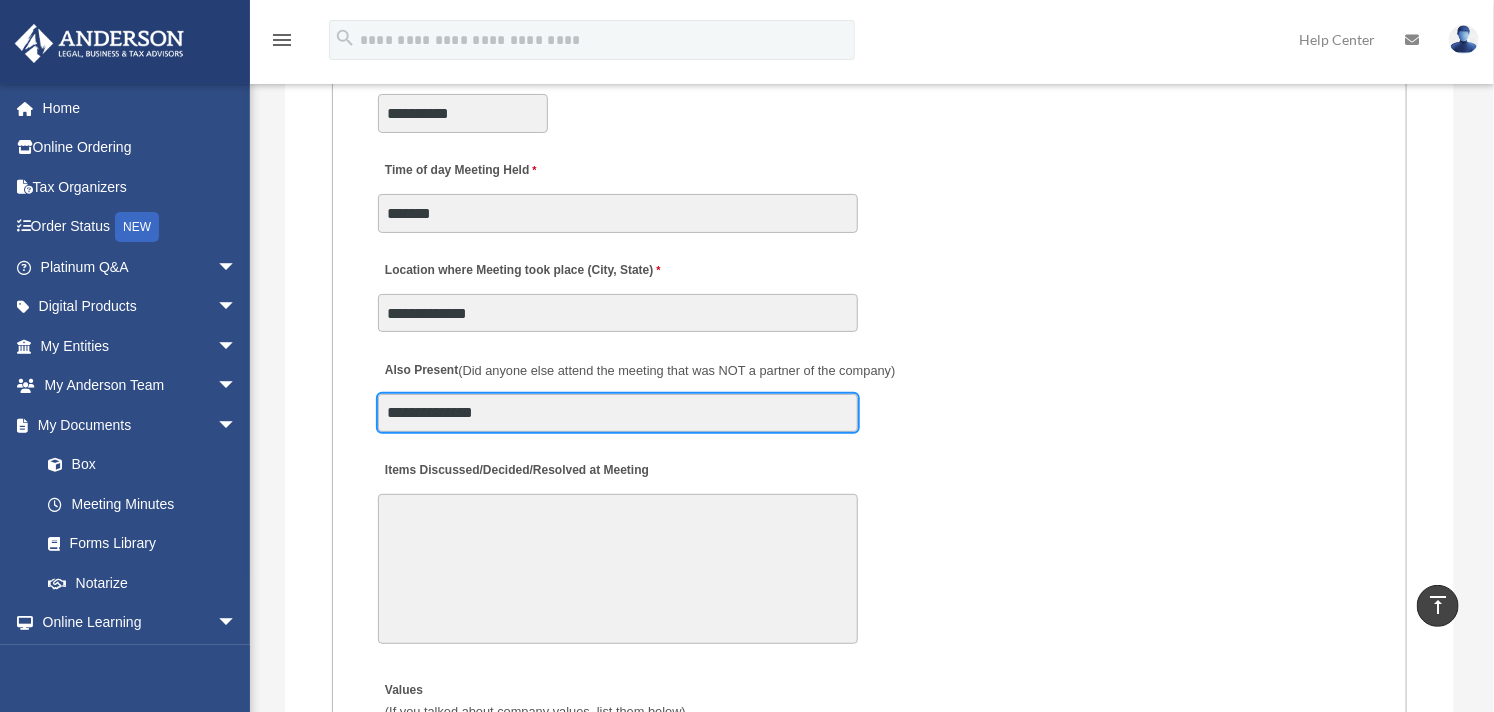 scroll, scrollTop: 3666, scrollLeft: 0, axis: vertical 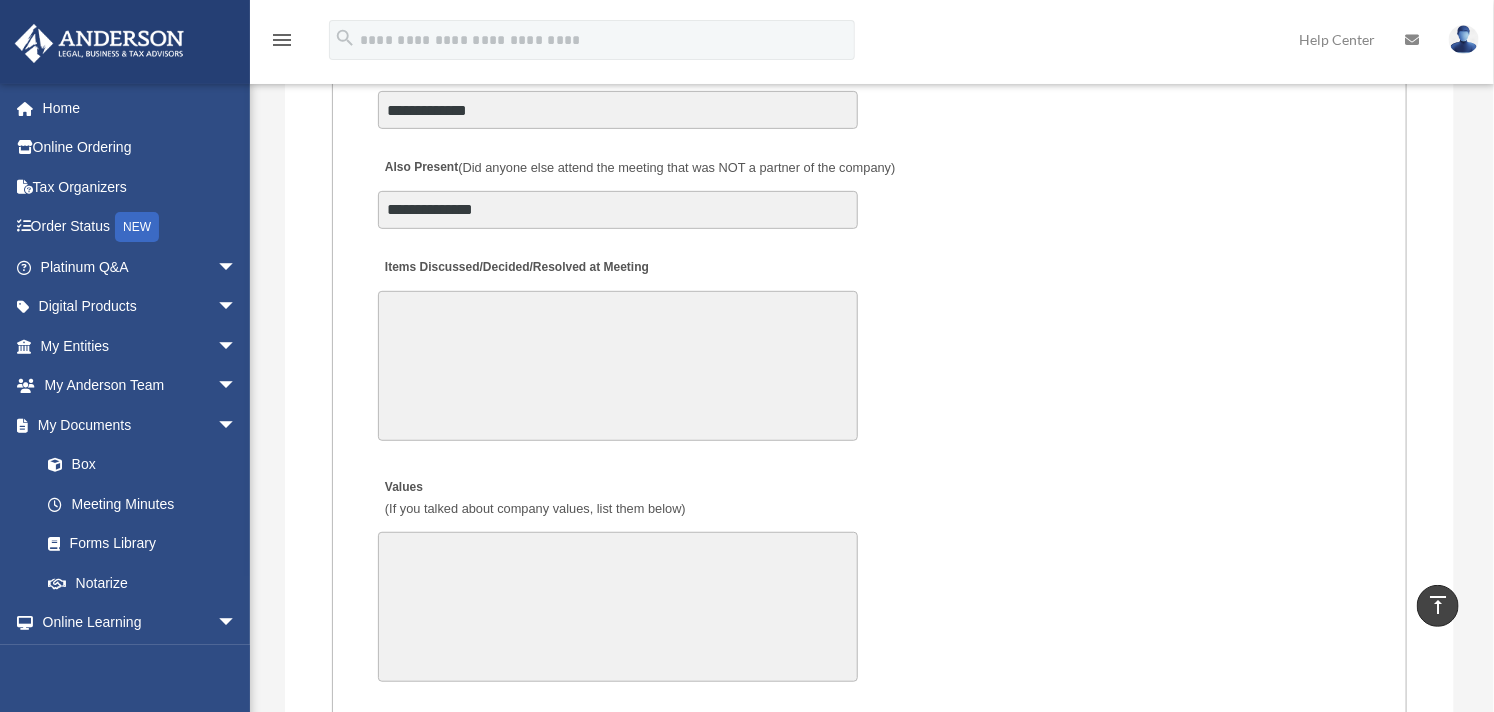 click on "Items Discussed/Decided/Resolved at Meeting" at bounding box center (618, 366) 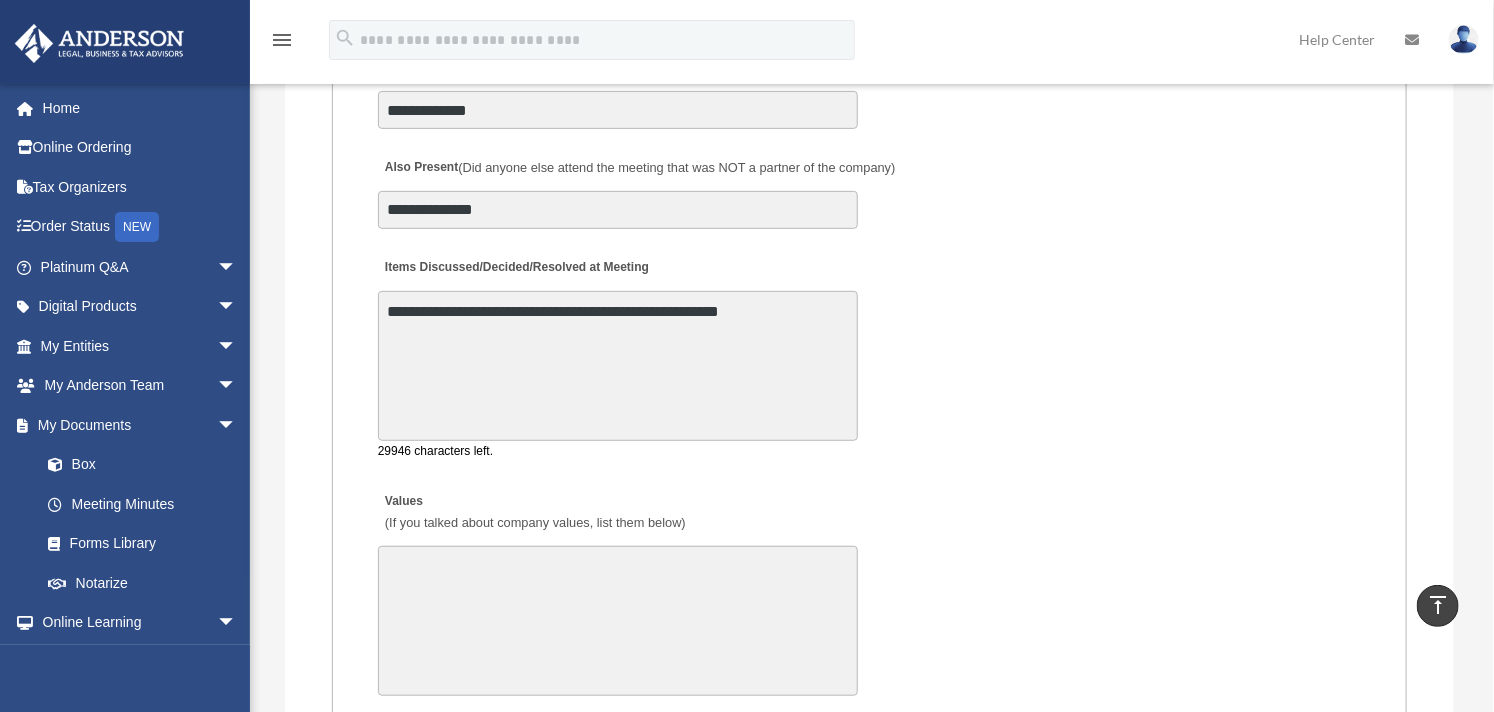 click on "**********" at bounding box center (618, 366) 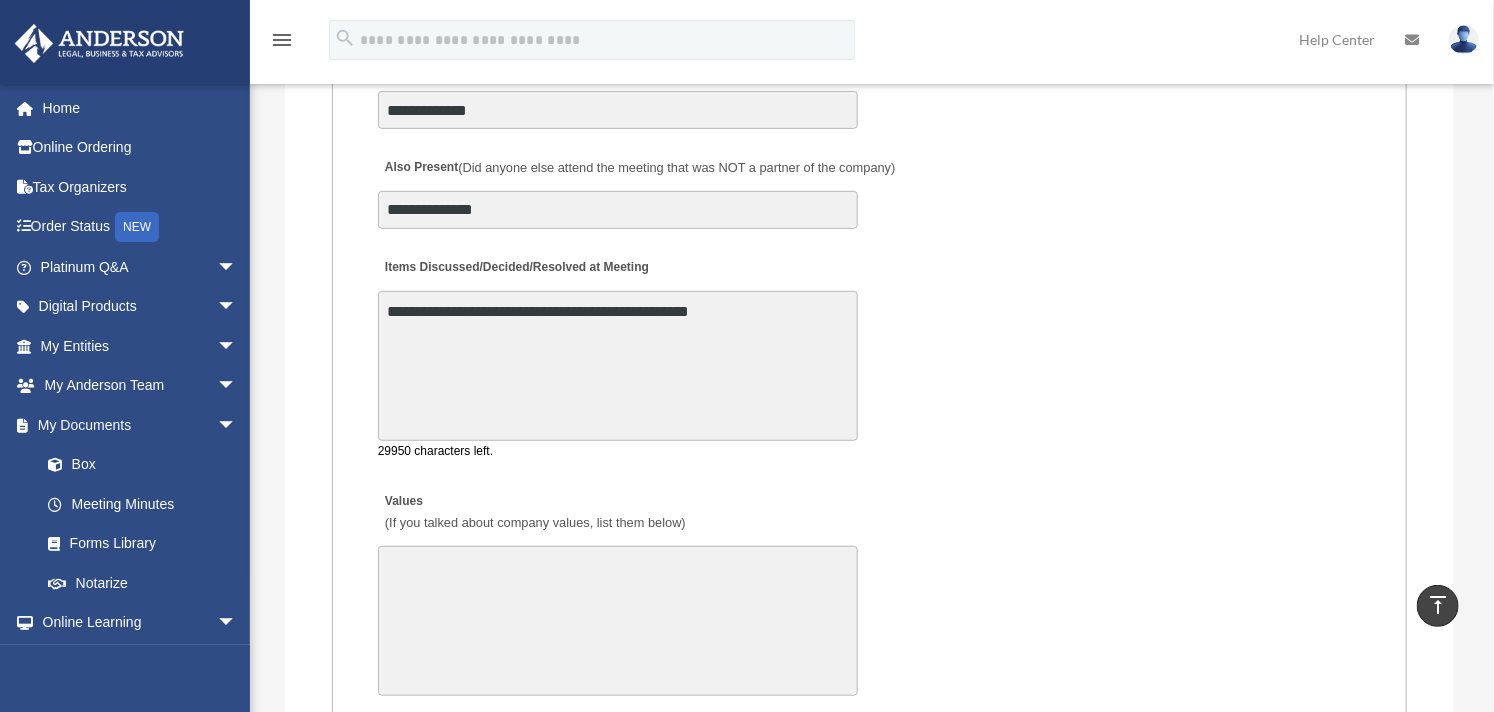 click on "**********" at bounding box center (618, 366) 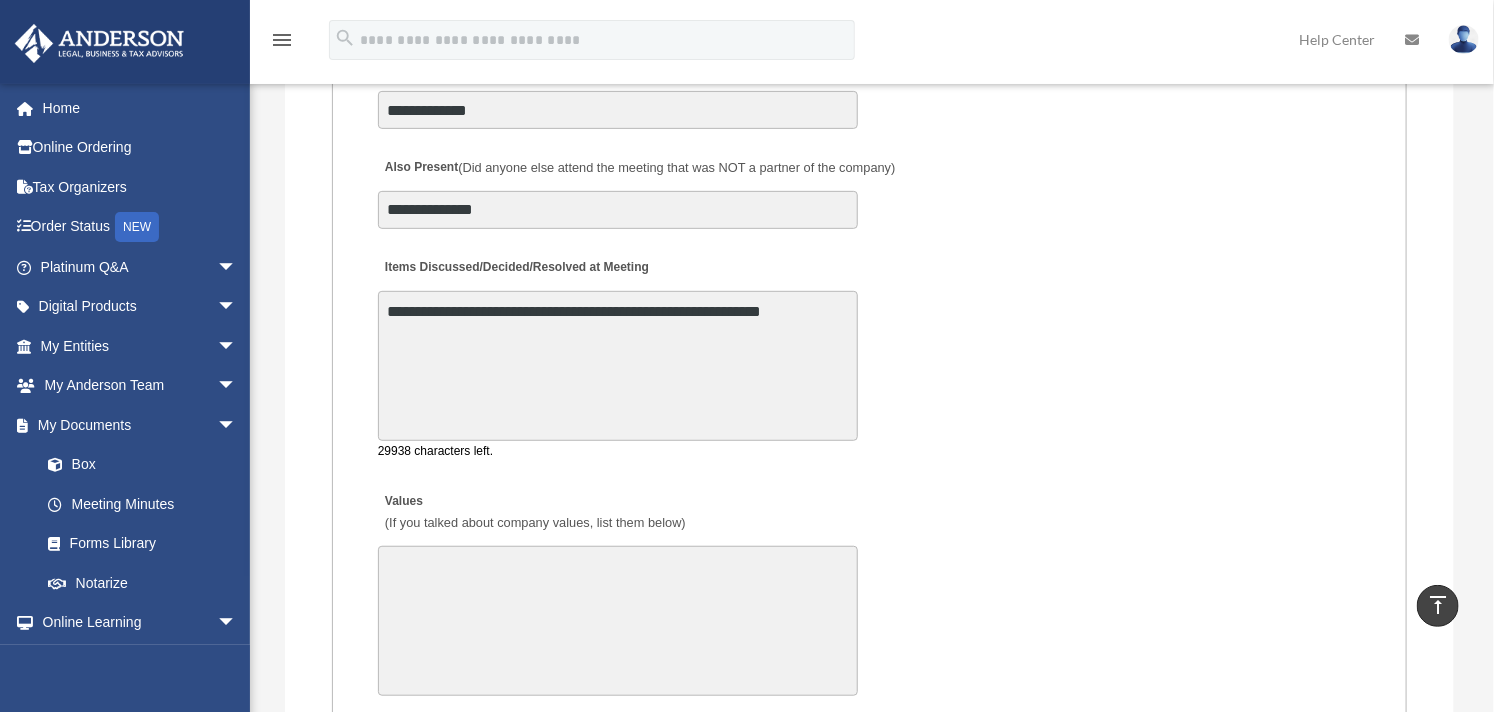 scroll, scrollTop: 3555, scrollLeft: 0, axis: vertical 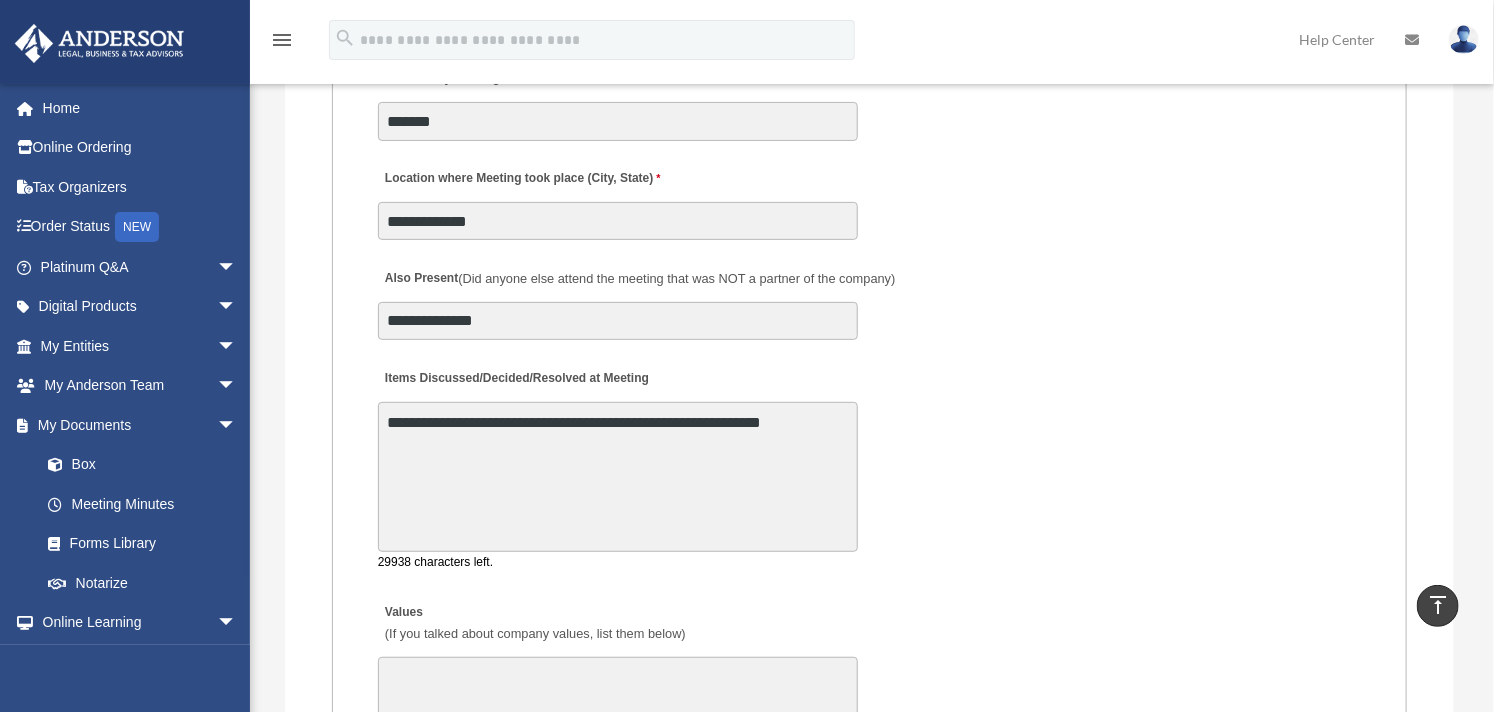 click on "**********" at bounding box center (618, 477) 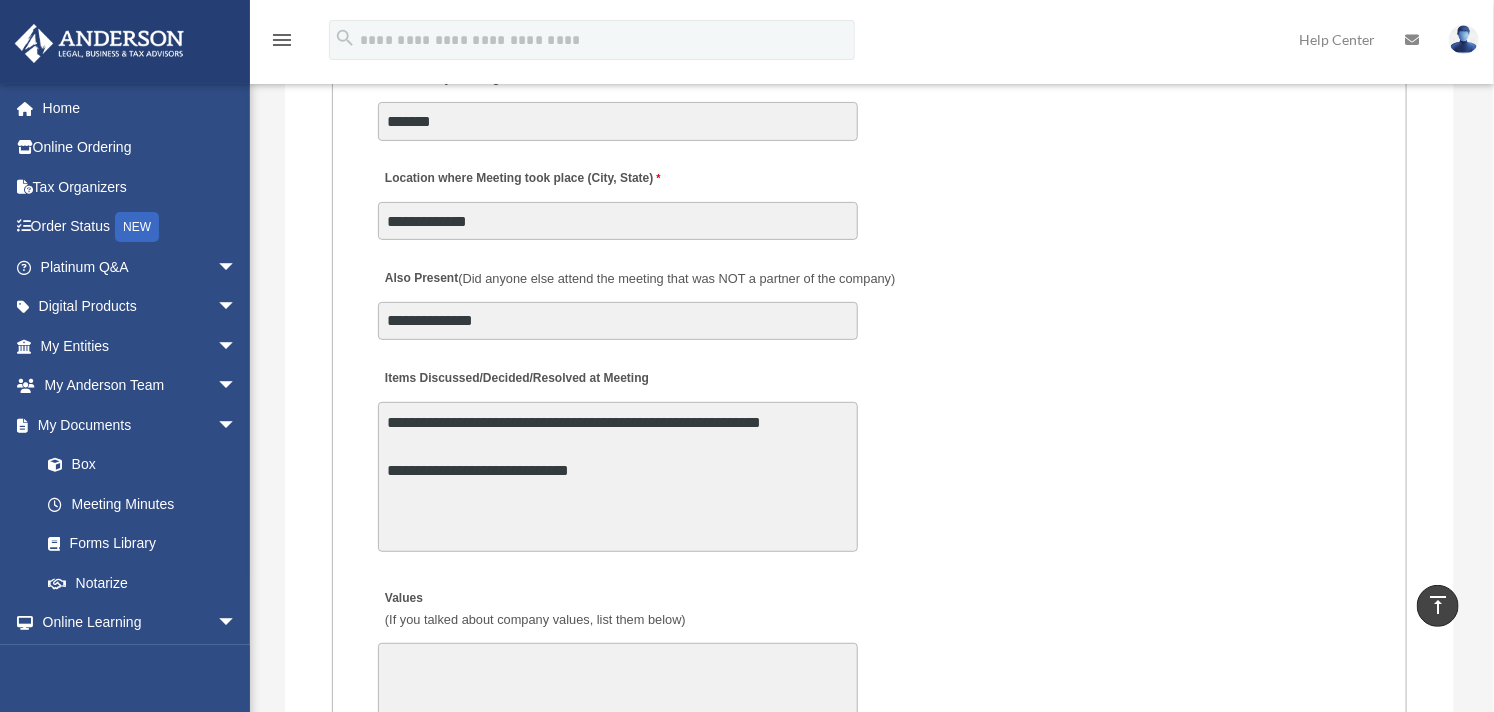click on "**********" at bounding box center [618, 477] 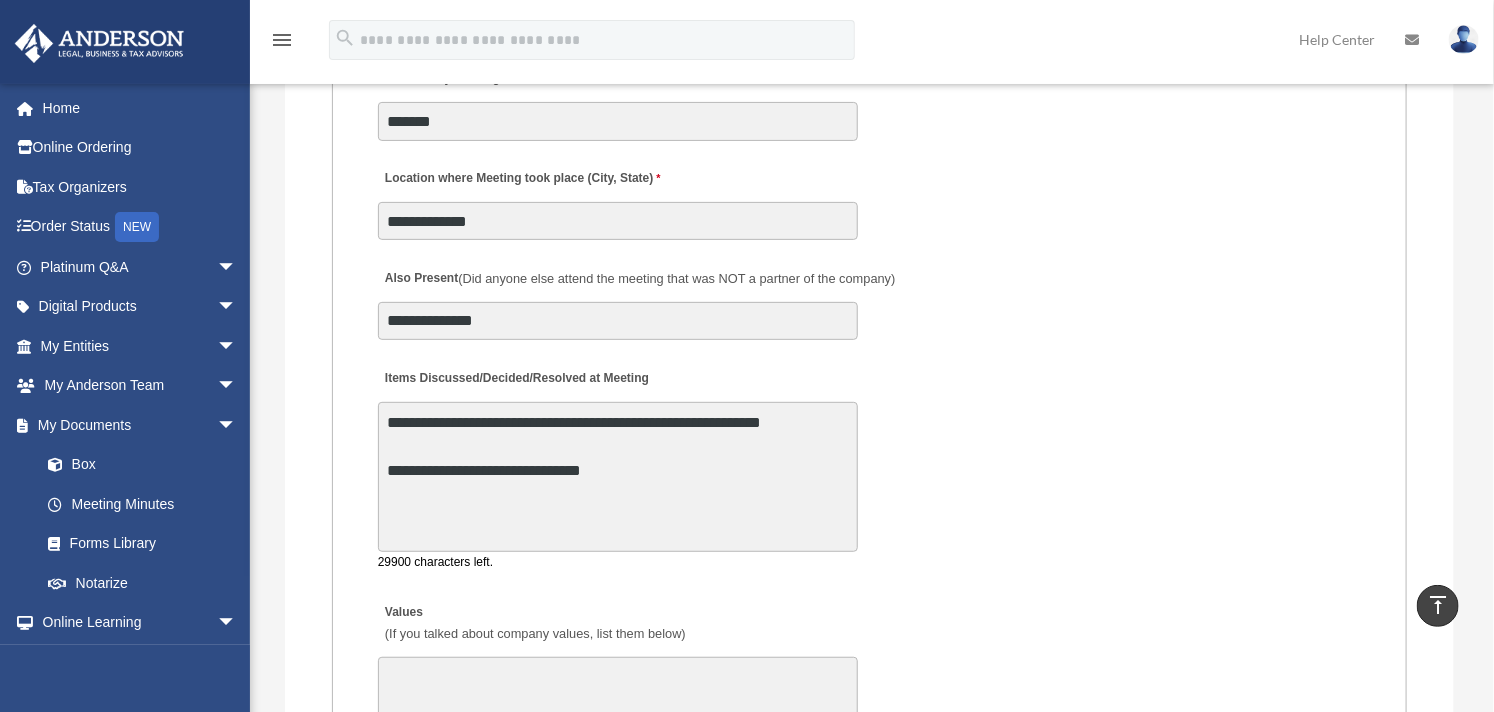 paste on "**********" 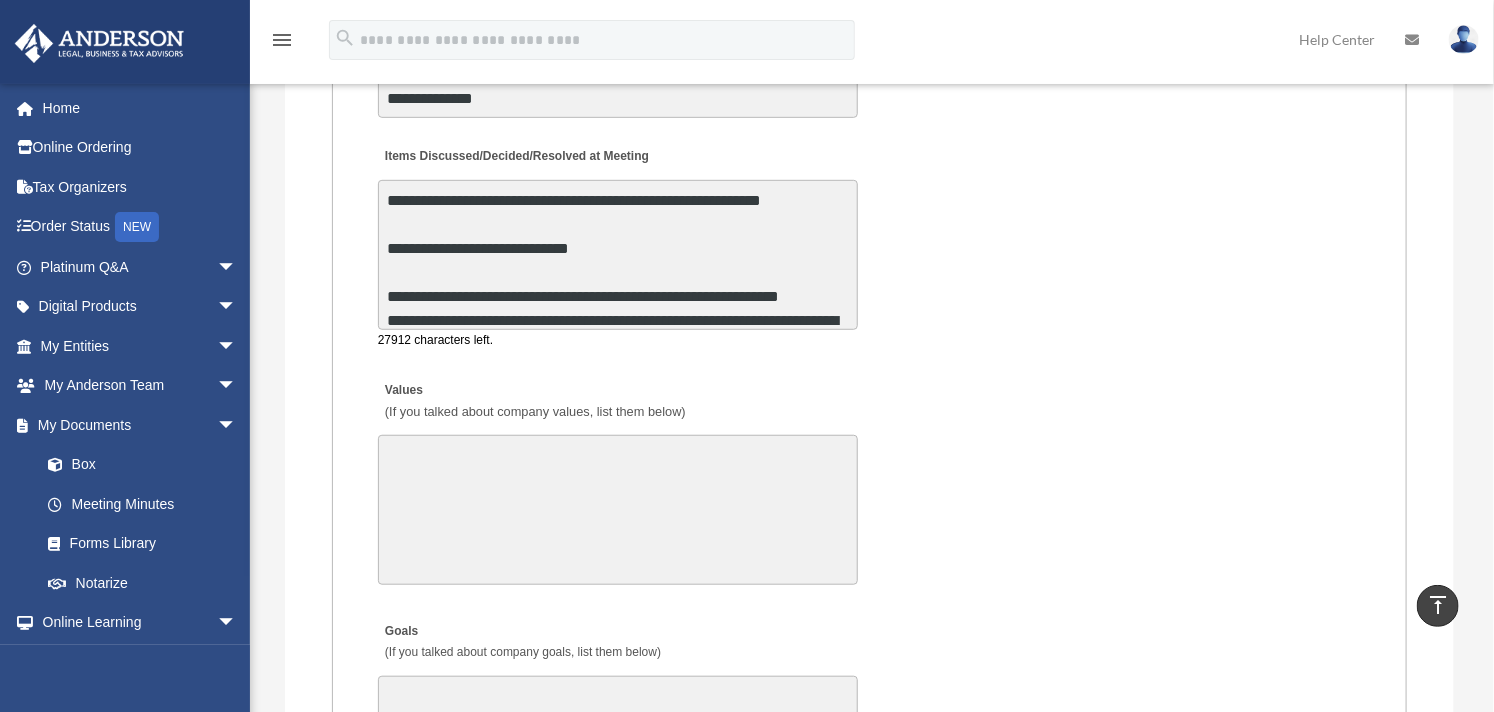 scroll, scrollTop: 3555, scrollLeft: 0, axis: vertical 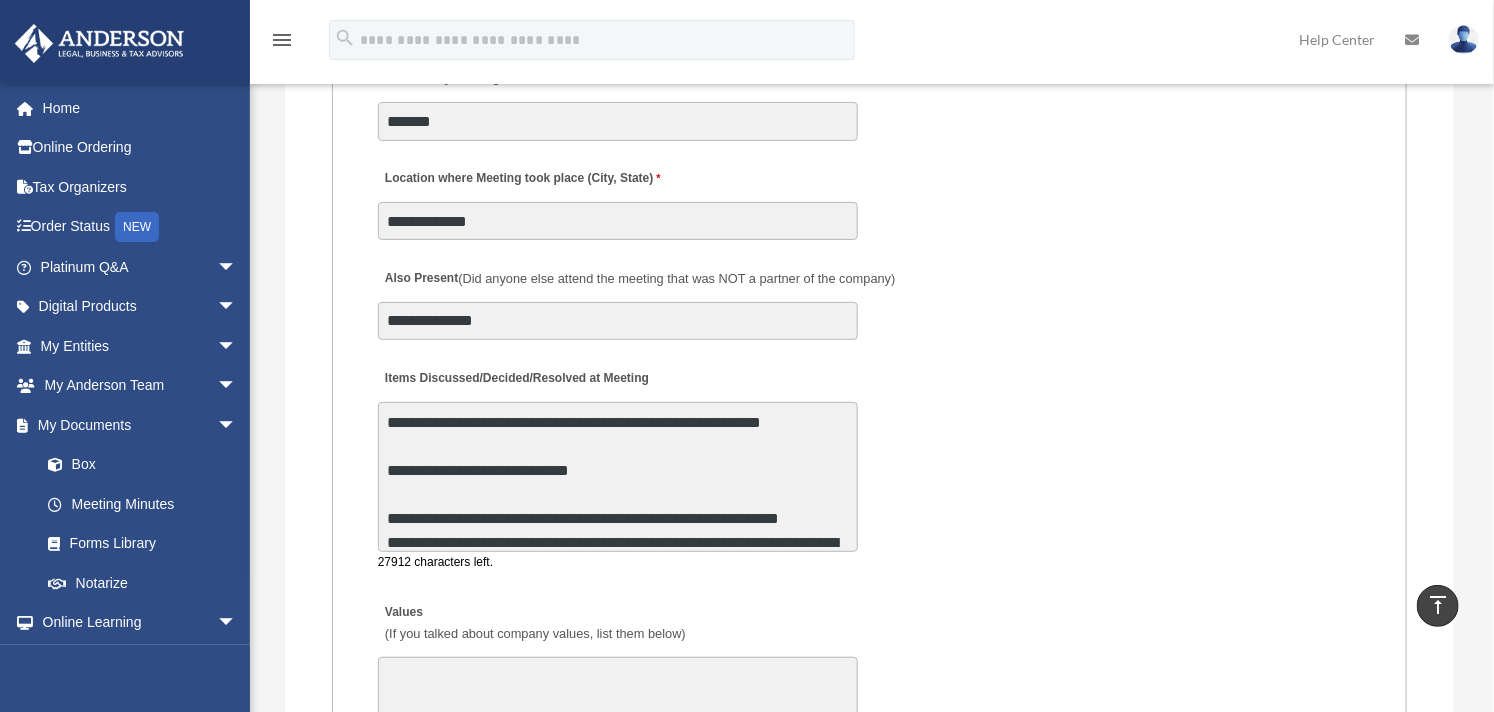 click on "Items Discussed/Decided/Resolved at Meeting" at bounding box center [618, 477] 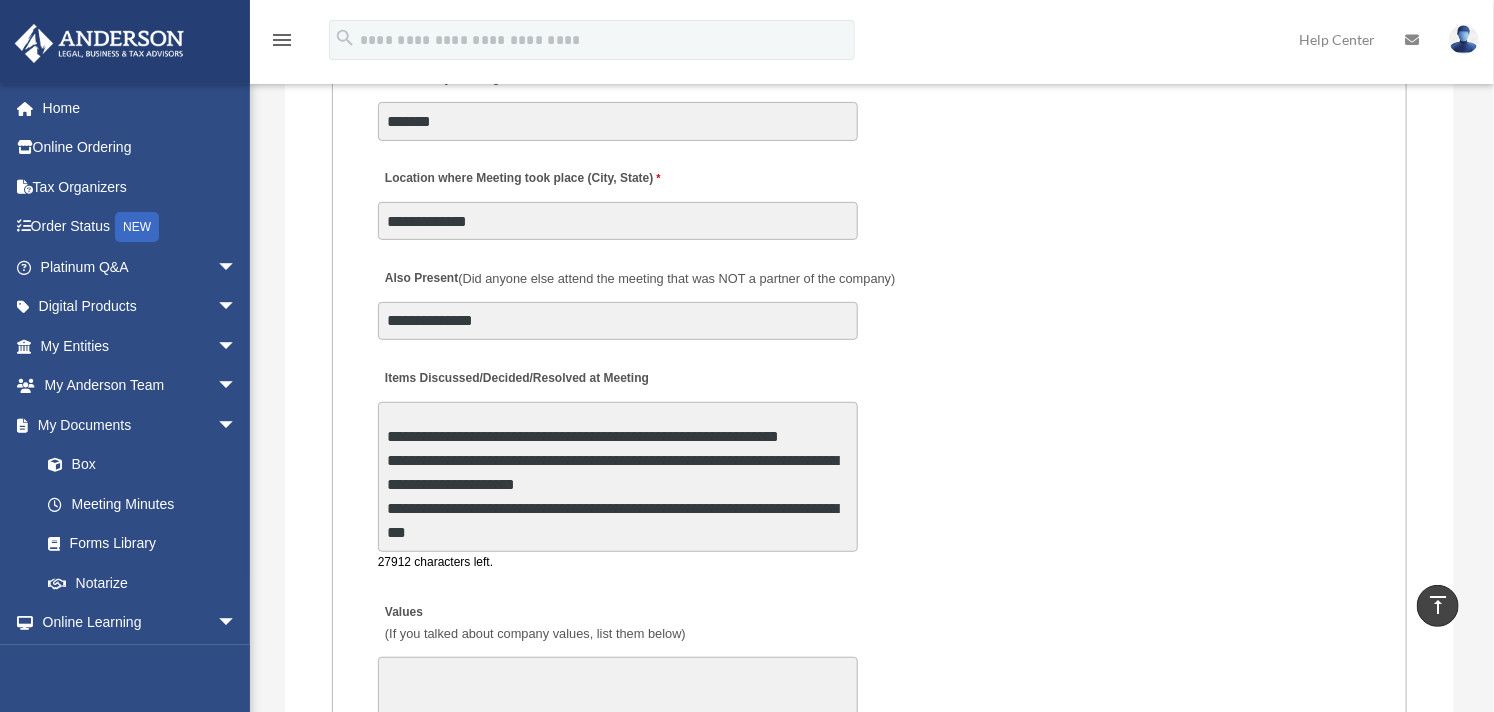 scroll, scrollTop: 10, scrollLeft: 0, axis: vertical 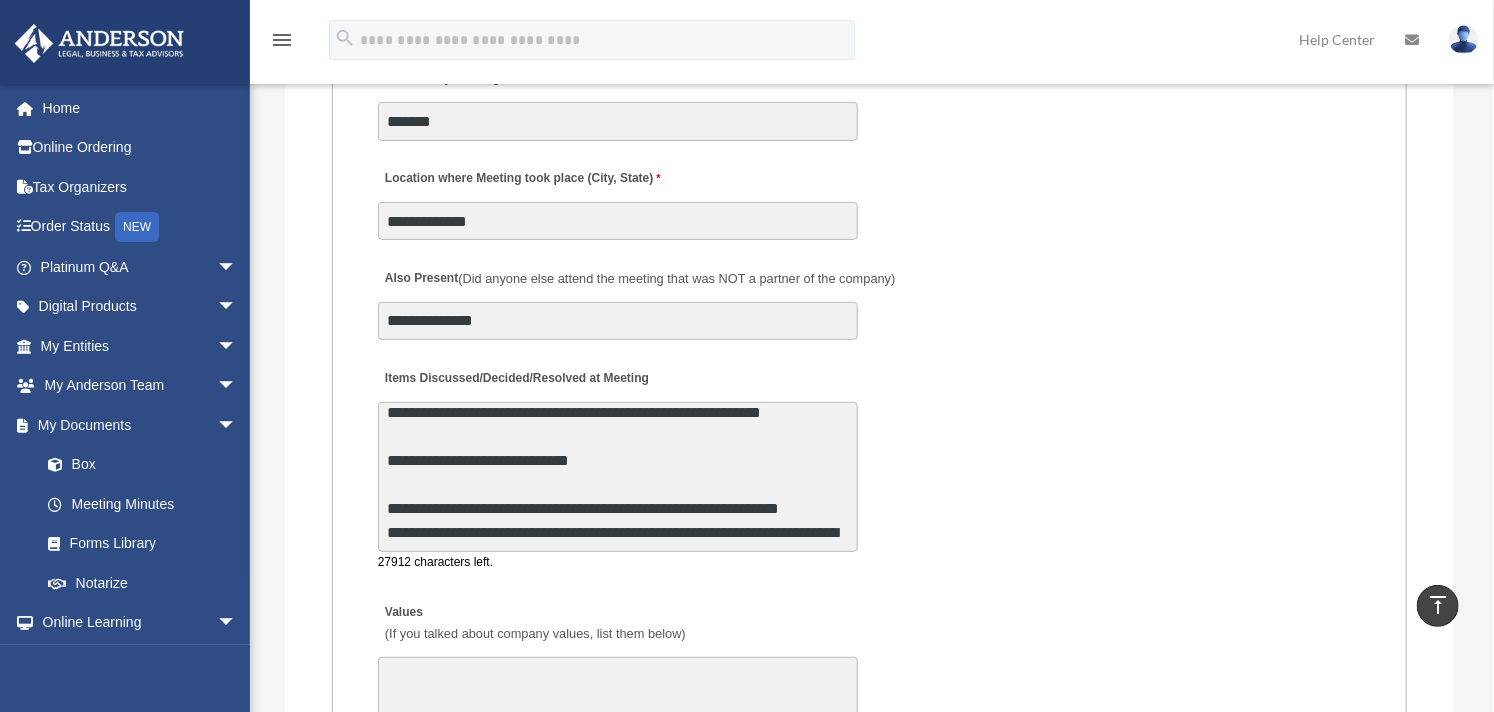 click on "Items Discussed/Decided/Resolved at Meeting" at bounding box center (618, 477) 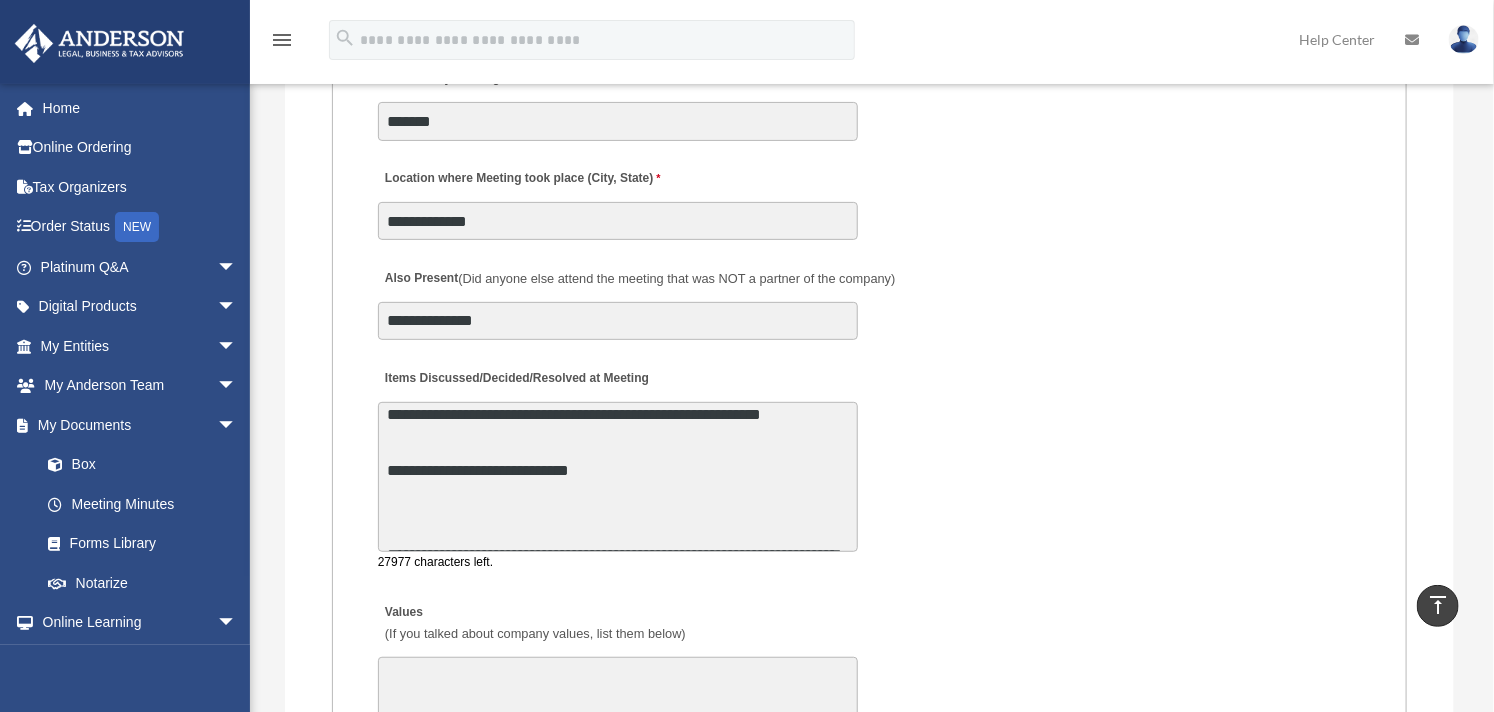 scroll, scrollTop: 12, scrollLeft: 0, axis: vertical 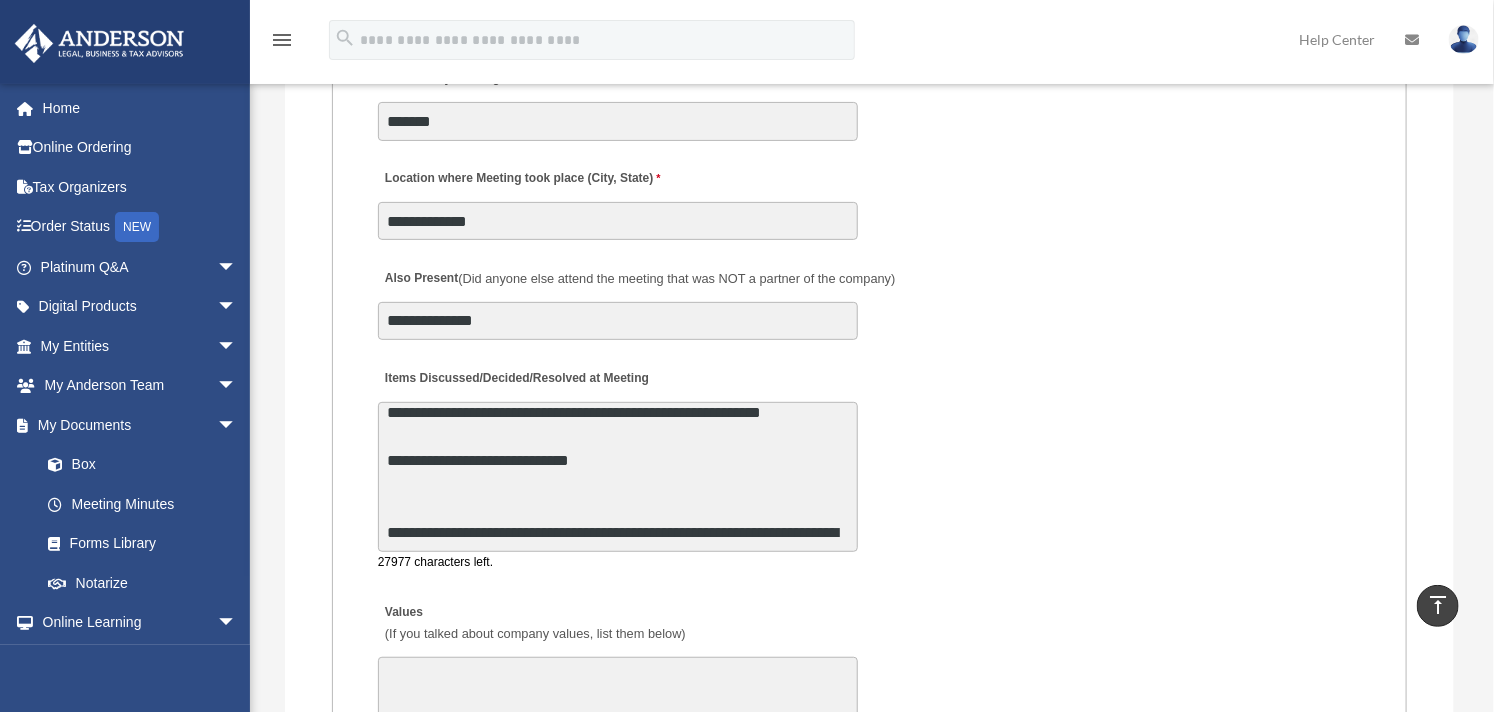 drag, startPoint x: 492, startPoint y: 493, endPoint x: 634, endPoint y: 620, distance: 190.50722 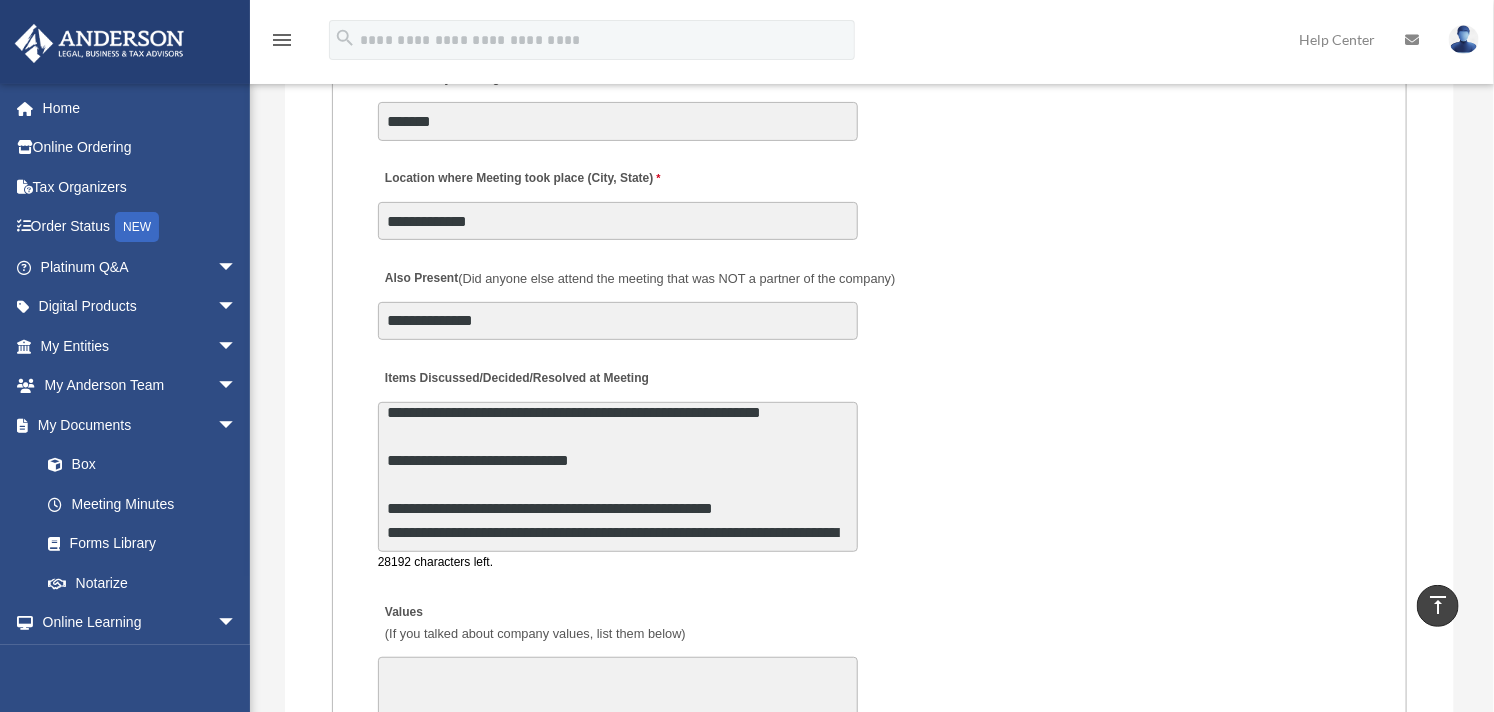 click on "Items Discussed/Decided/Resolved at Meeting" at bounding box center (618, 477) 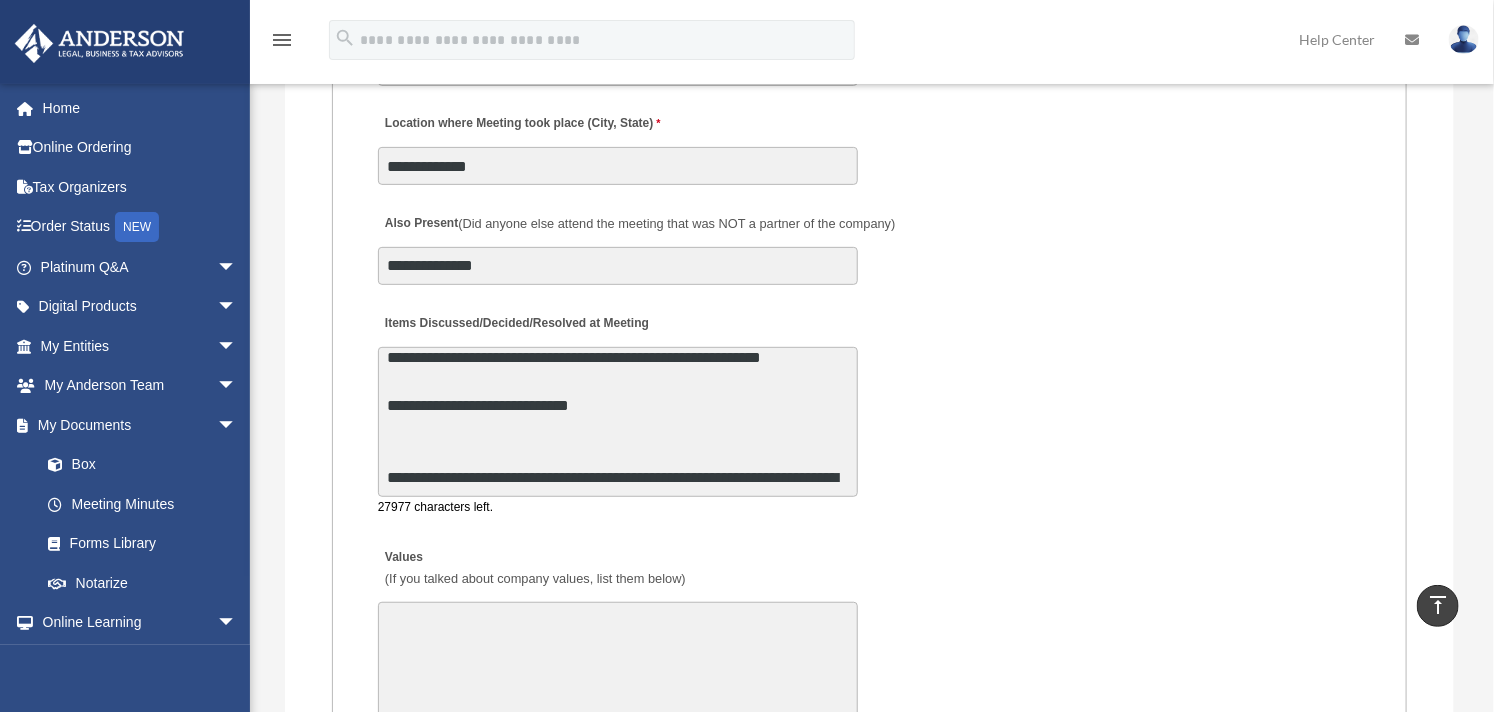scroll, scrollTop: 3555, scrollLeft: 0, axis: vertical 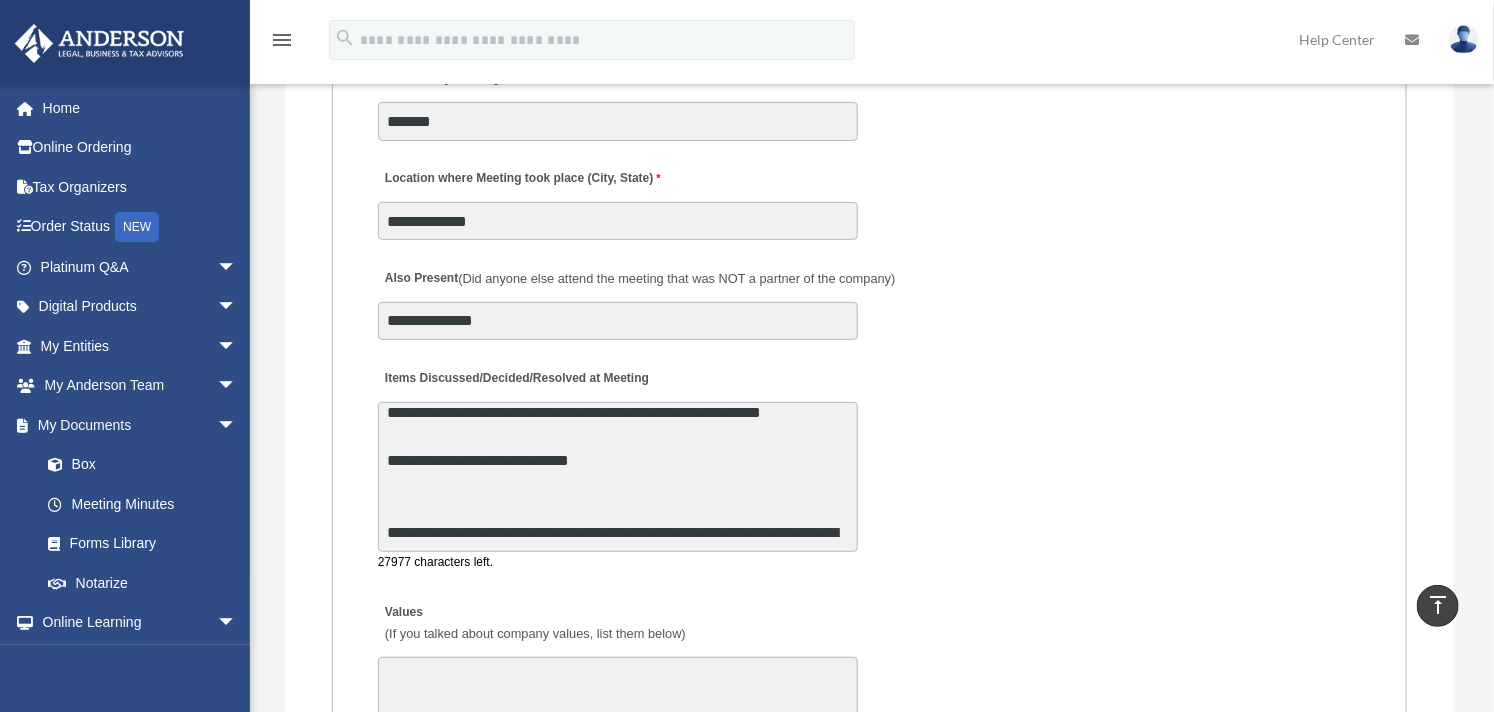 click on "Items Discussed/Decided/Resolved at Meeting" at bounding box center (618, 477) 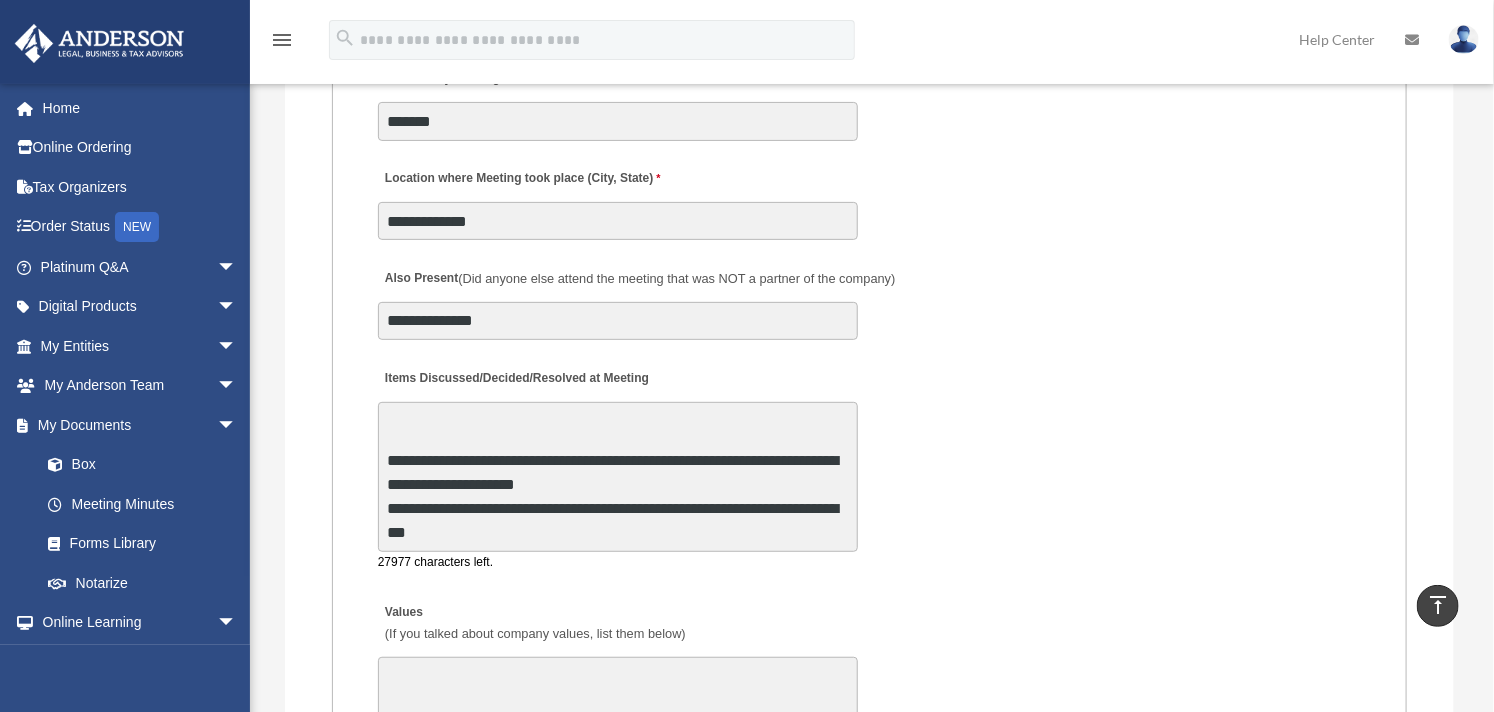 scroll, scrollTop: 57, scrollLeft: 0, axis: vertical 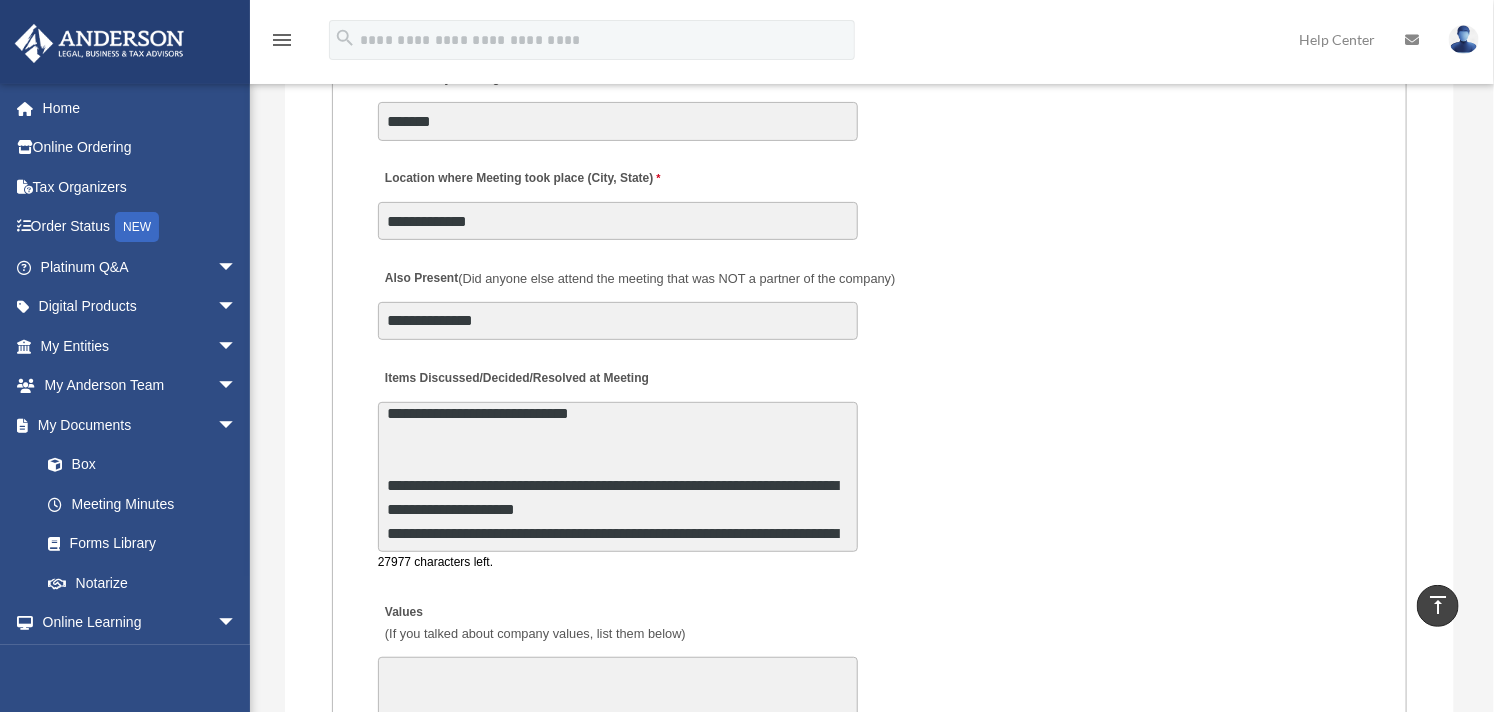 drag, startPoint x: 612, startPoint y: 385, endPoint x: 407, endPoint y: 397, distance: 205.35092 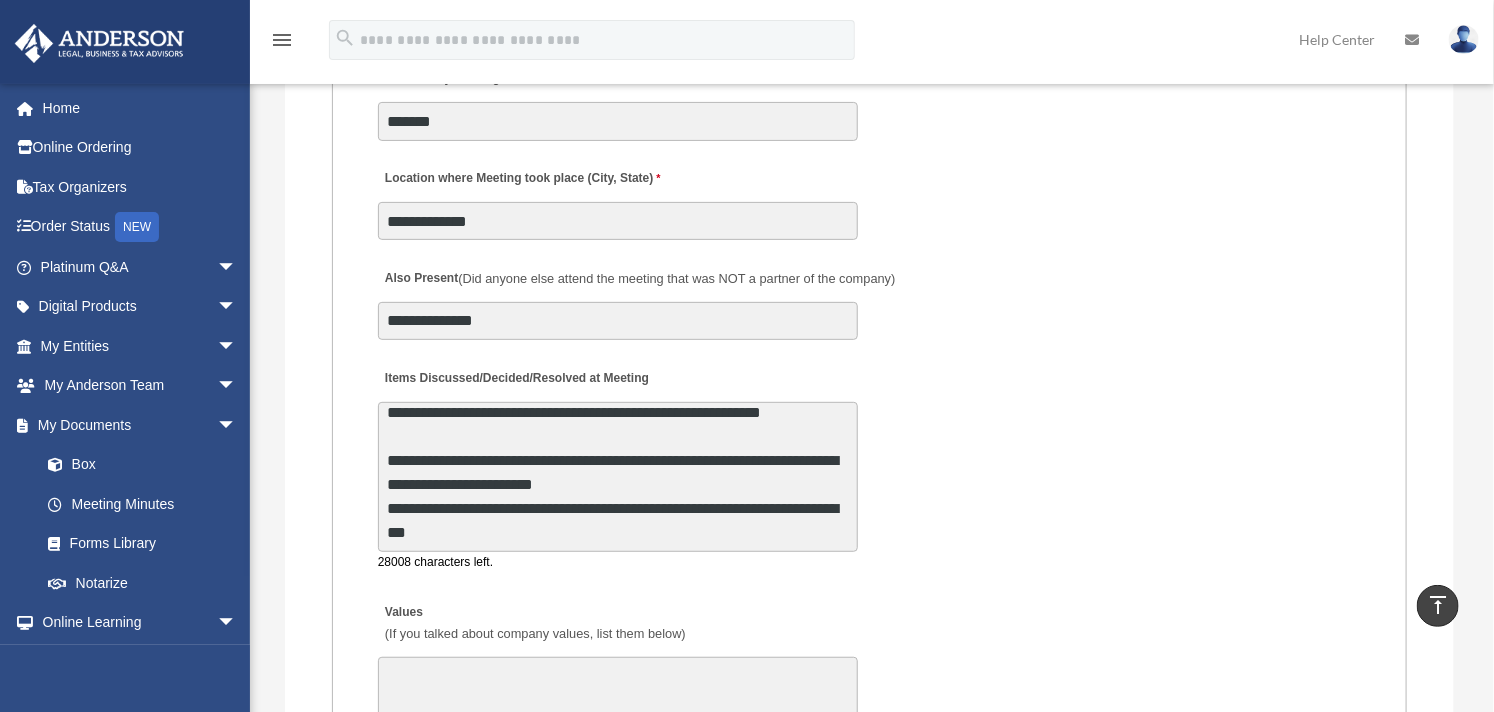 scroll, scrollTop: 0, scrollLeft: 0, axis: both 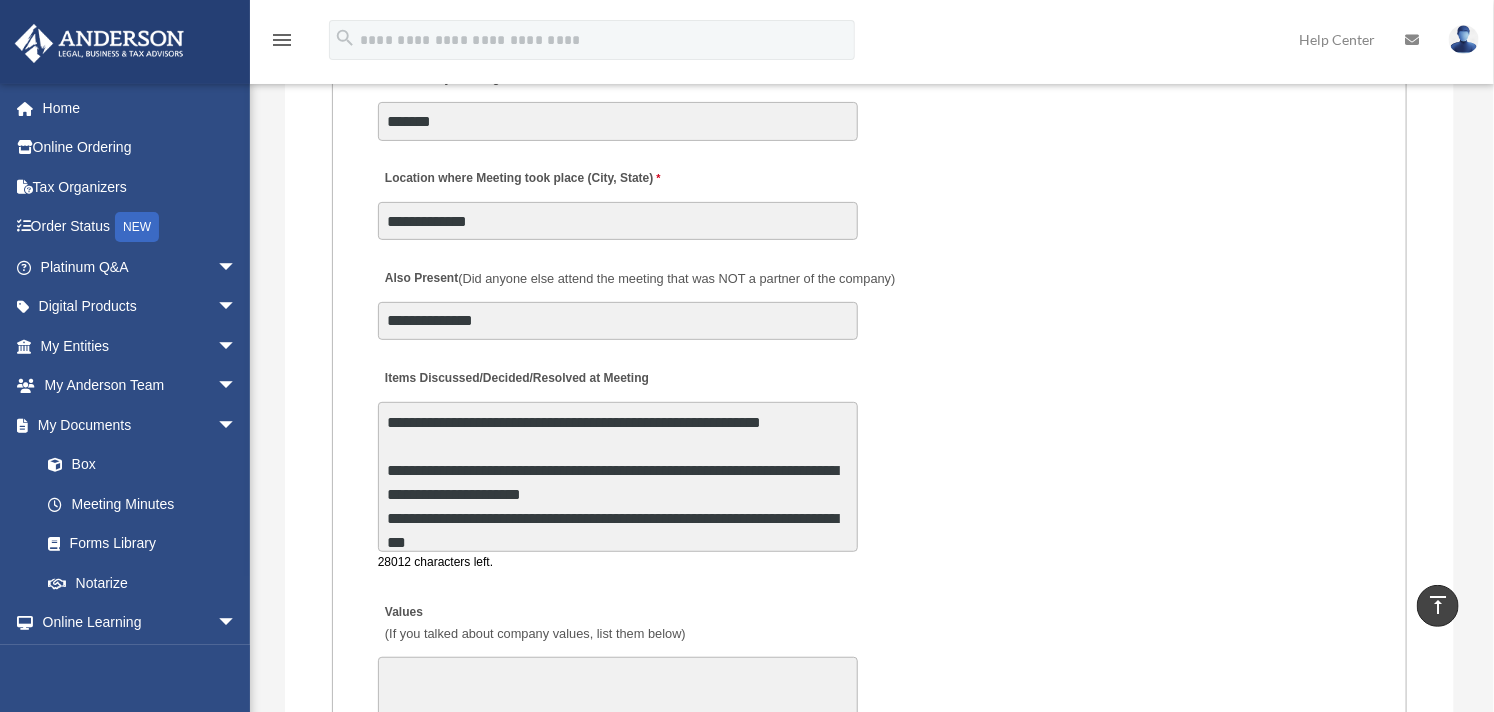 click on "Items Discussed/Decided/Resolved at Meeting" at bounding box center (618, 477) 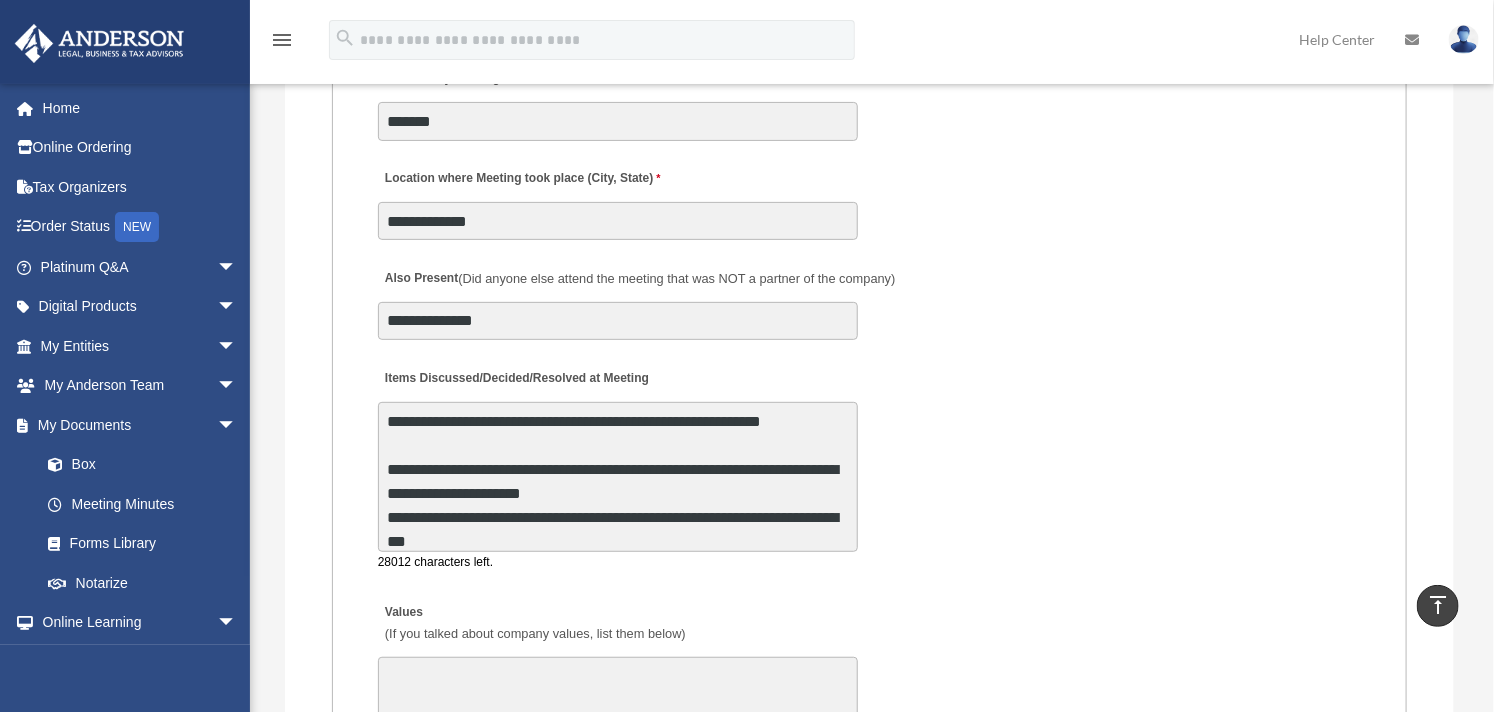 scroll, scrollTop: 24, scrollLeft: 0, axis: vertical 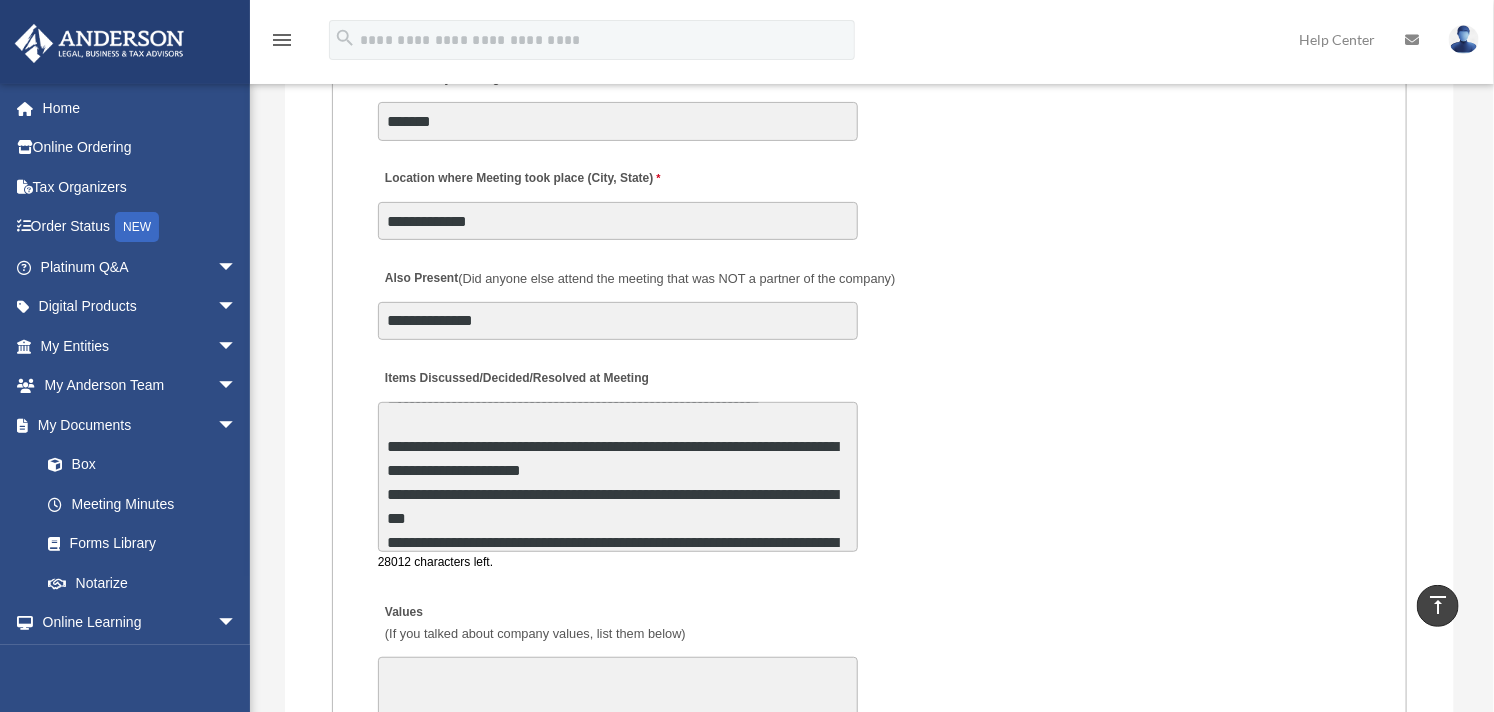 click on "Items Discussed/Decided/Resolved at Meeting" at bounding box center [618, 477] 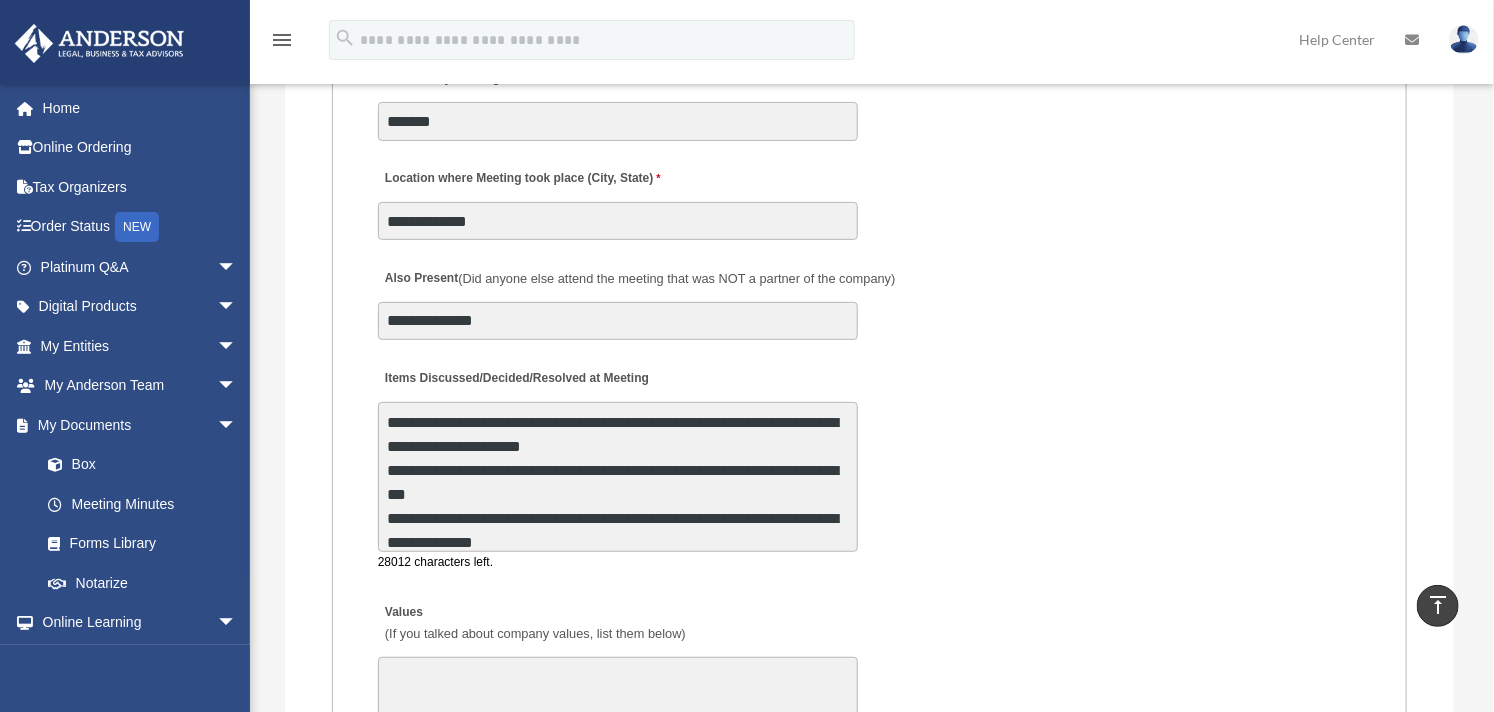 scroll, scrollTop: 73, scrollLeft: 0, axis: vertical 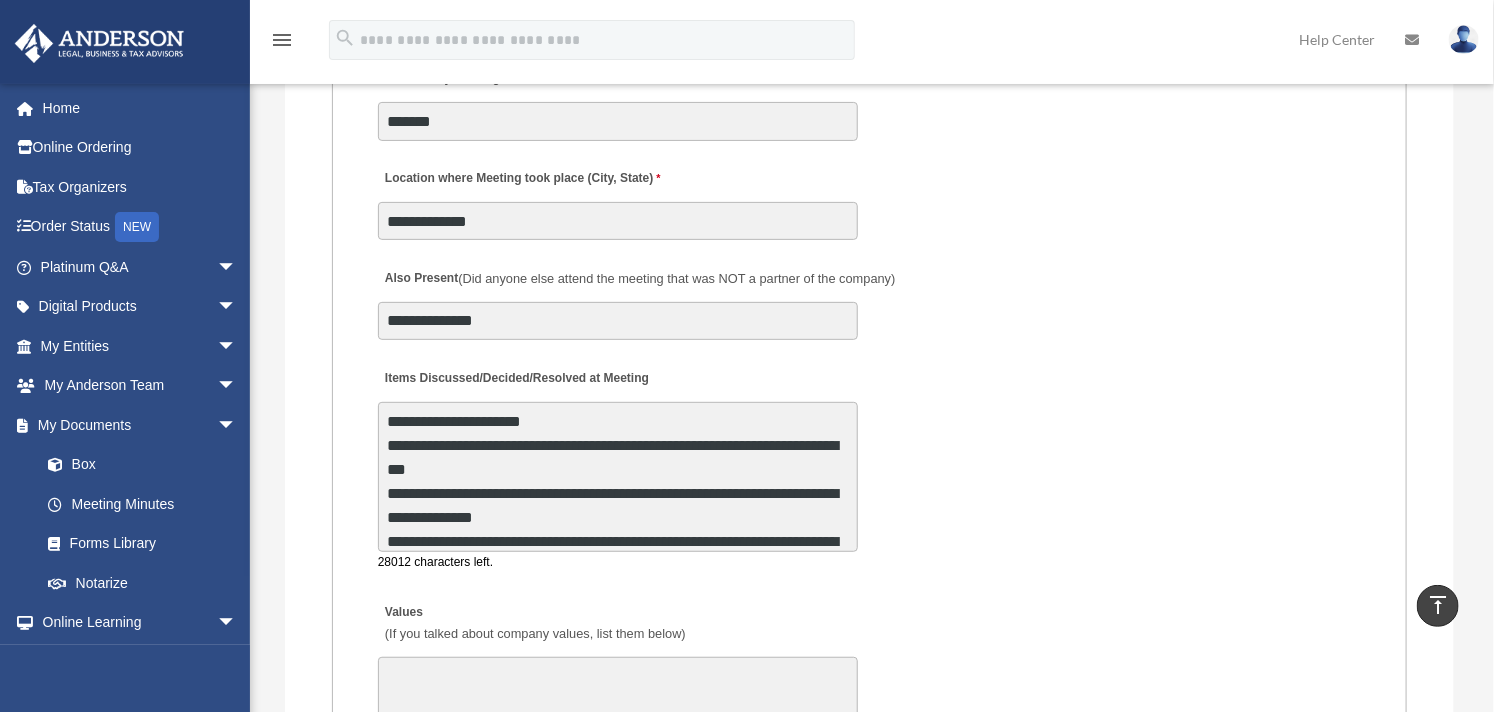 click on "Items Discussed/Decided/Resolved at Meeting" at bounding box center (618, 477) 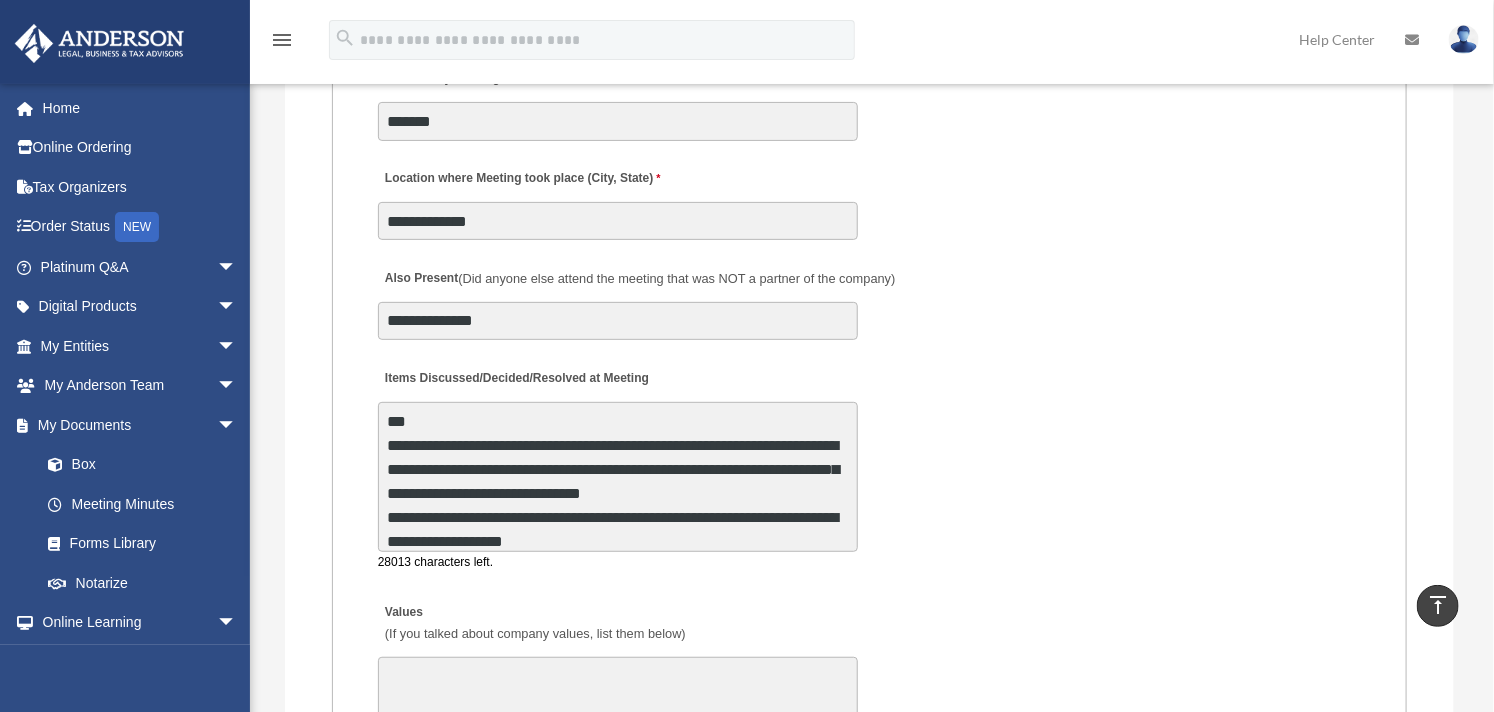 scroll, scrollTop: 144, scrollLeft: 0, axis: vertical 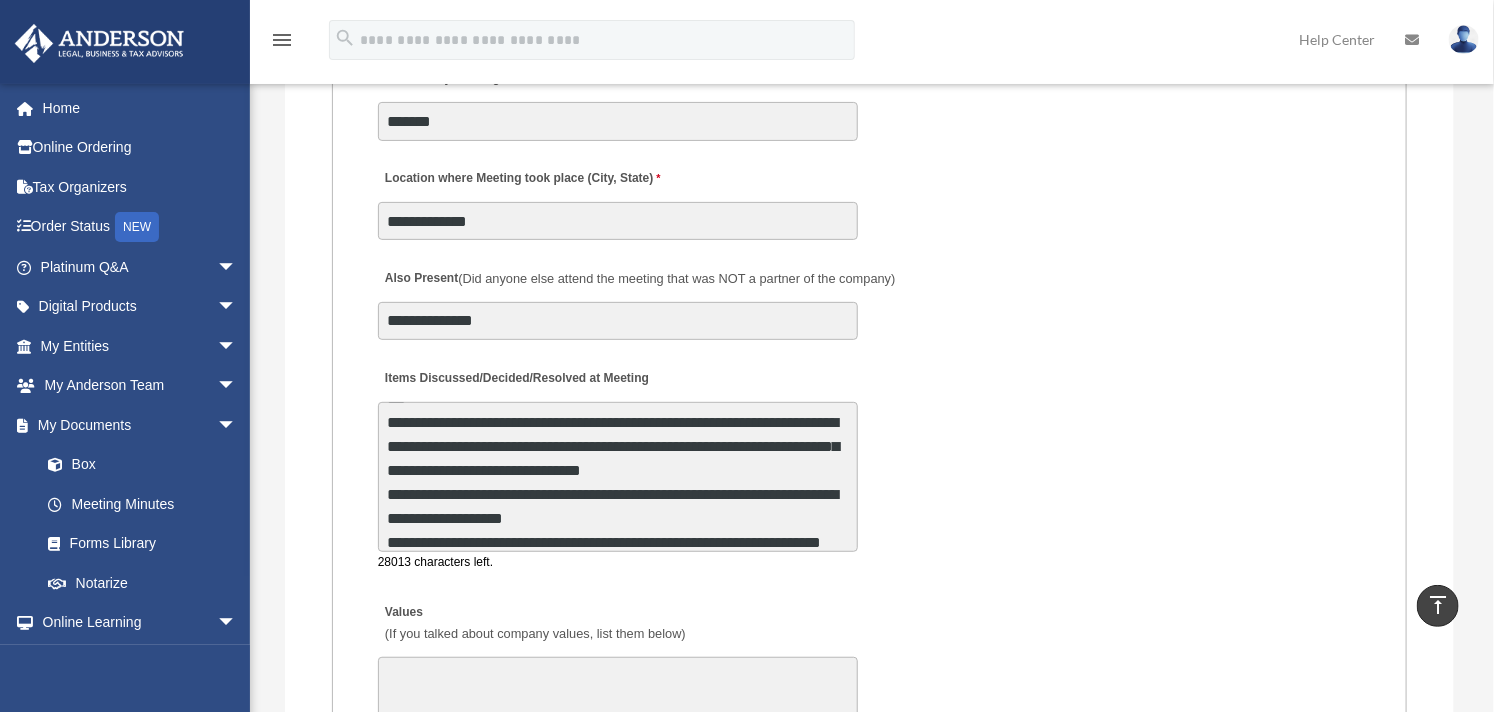 click on "Items Discussed/Decided/Resolved at Meeting" at bounding box center [618, 477] 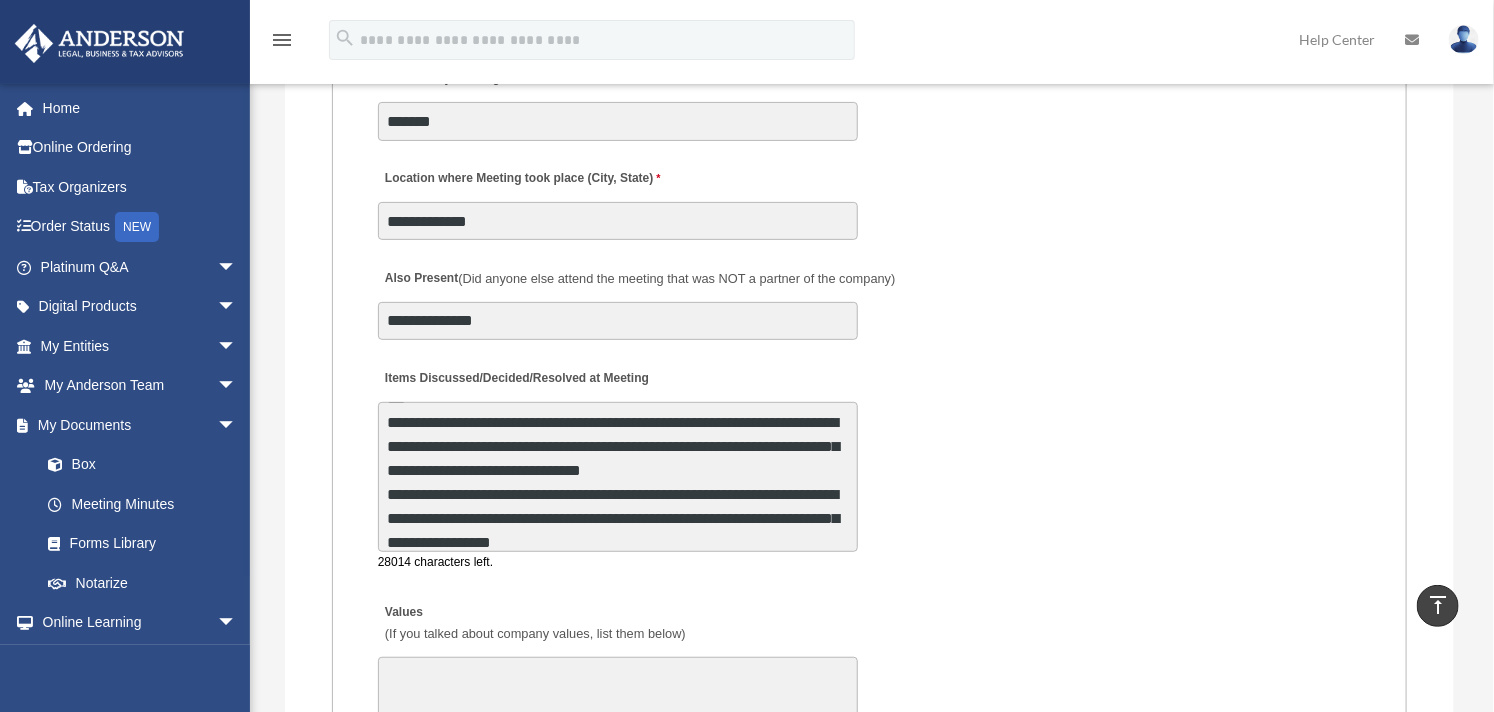 click on "Items Discussed/Decided/Resolved at Meeting" at bounding box center [618, 477] 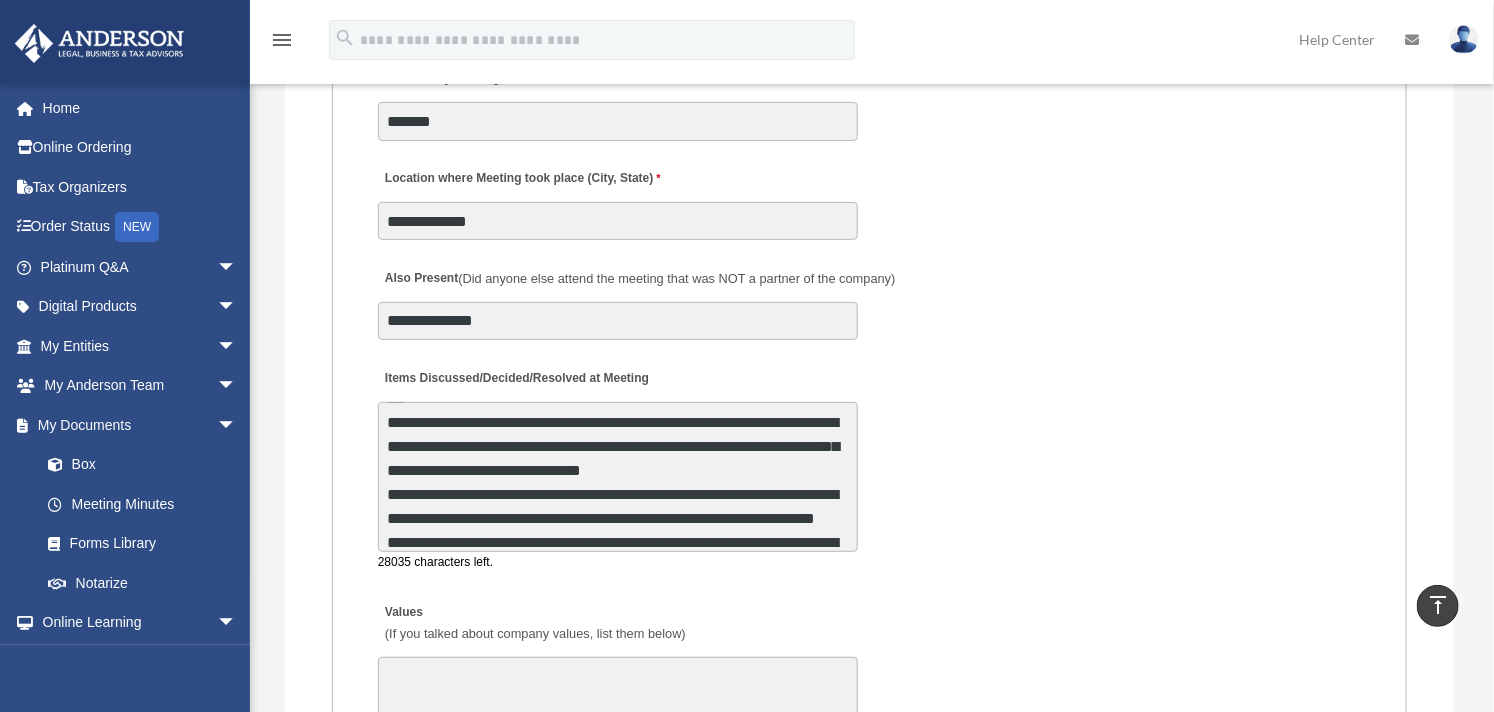 scroll, scrollTop: 144, scrollLeft: 0, axis: vertical 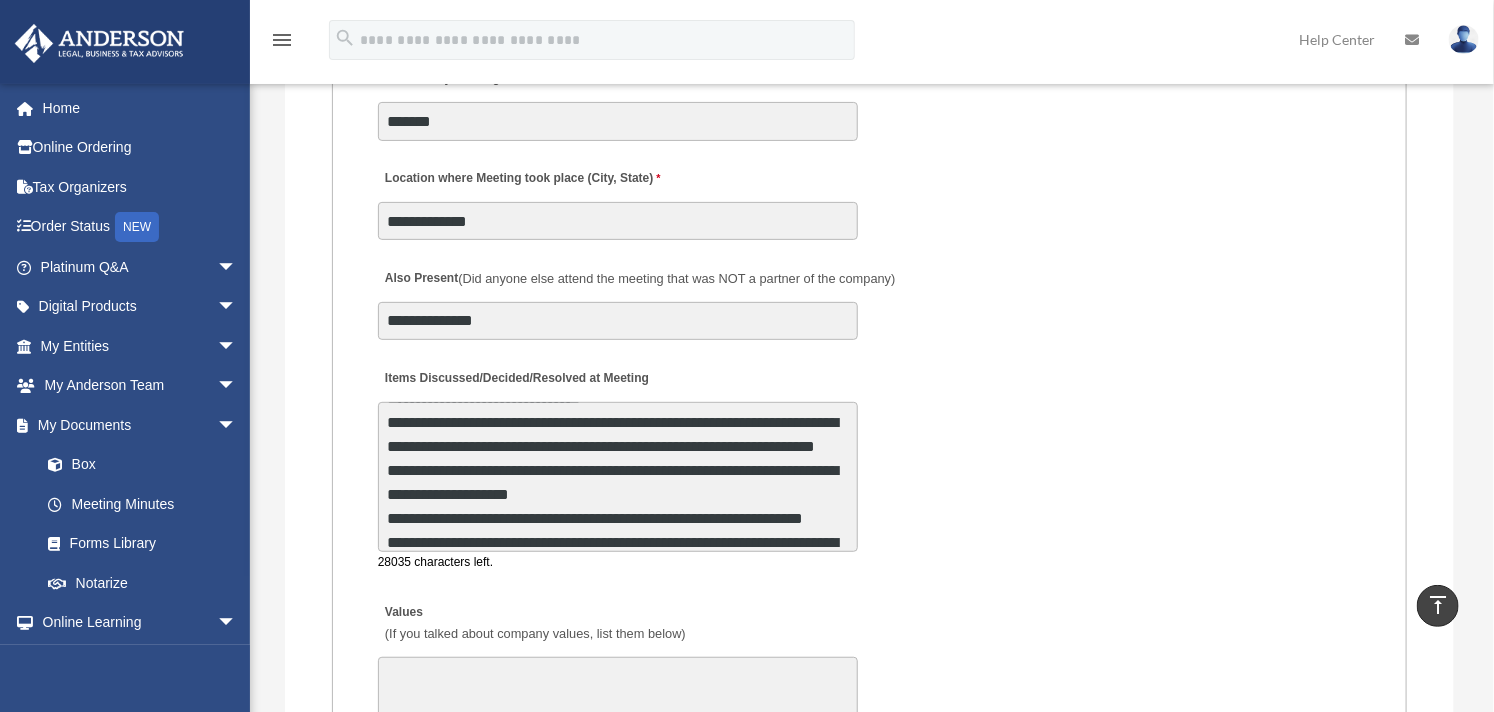 drag, startPoint x: 634, startPoint y: 494, endPoint x: 386, endPoint y: 478, distance: 248.5156 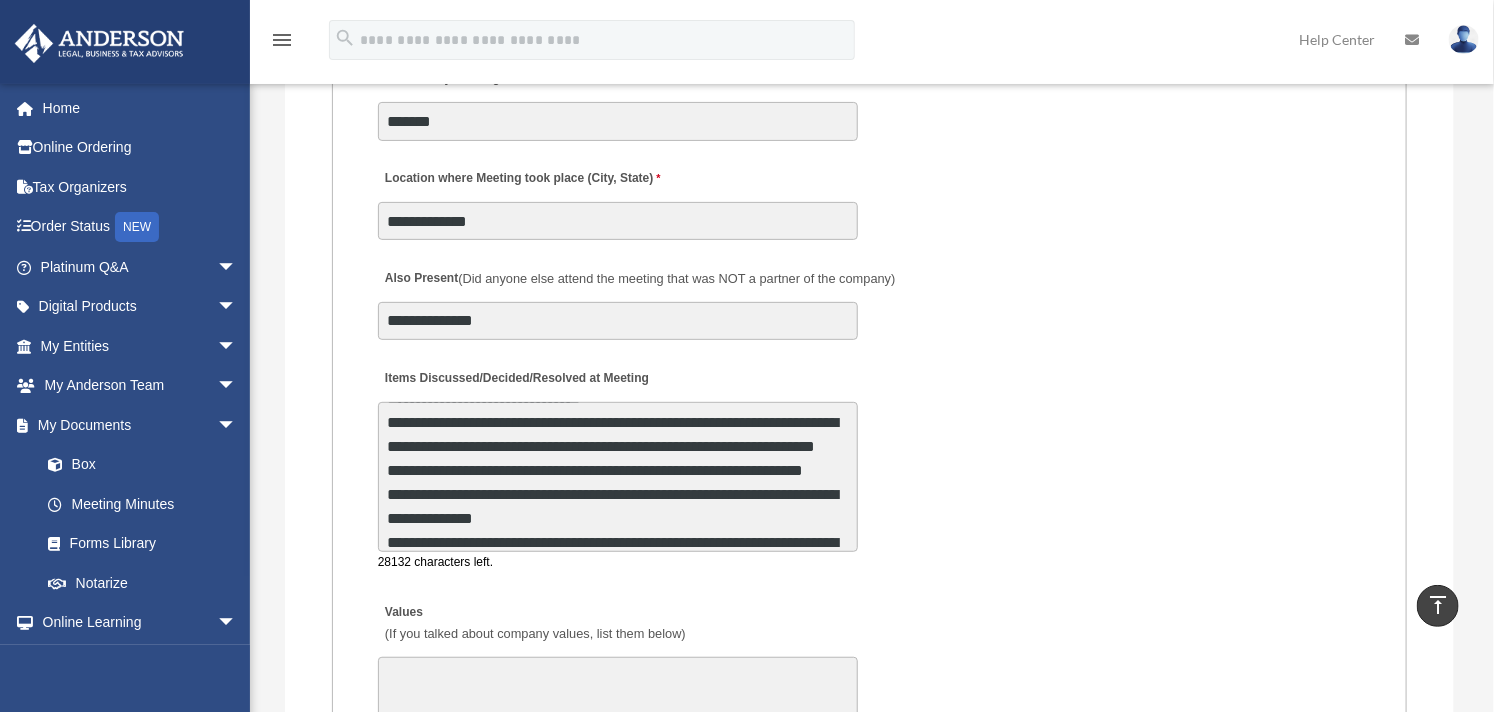 drag, startPoint x: 451, startPoint y: 495, endPoint x: 343, endPoint y: 474, distance: 110.02273 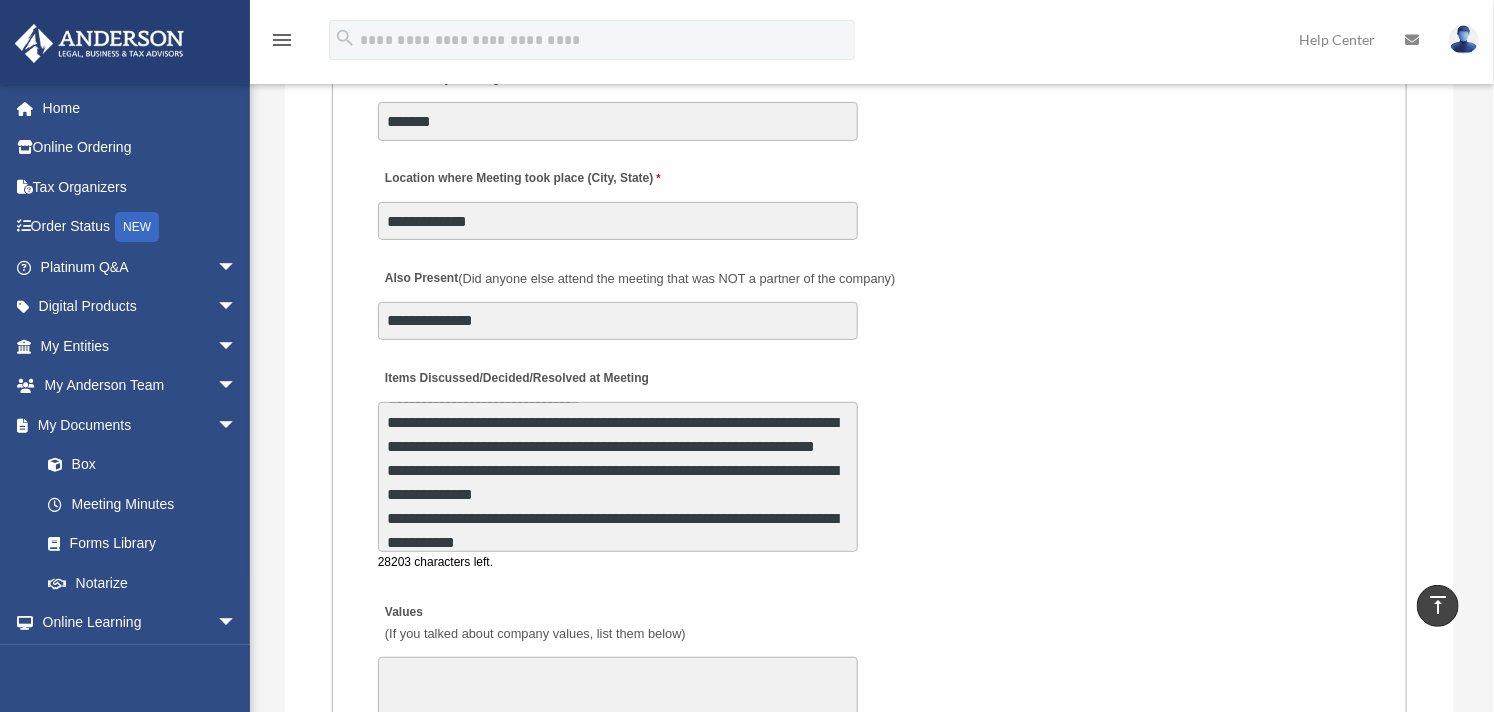 drag, startPoint x: 651, startPoint y: 493, endPoint x: 392, endPoint y: 473, distance: 259.77106 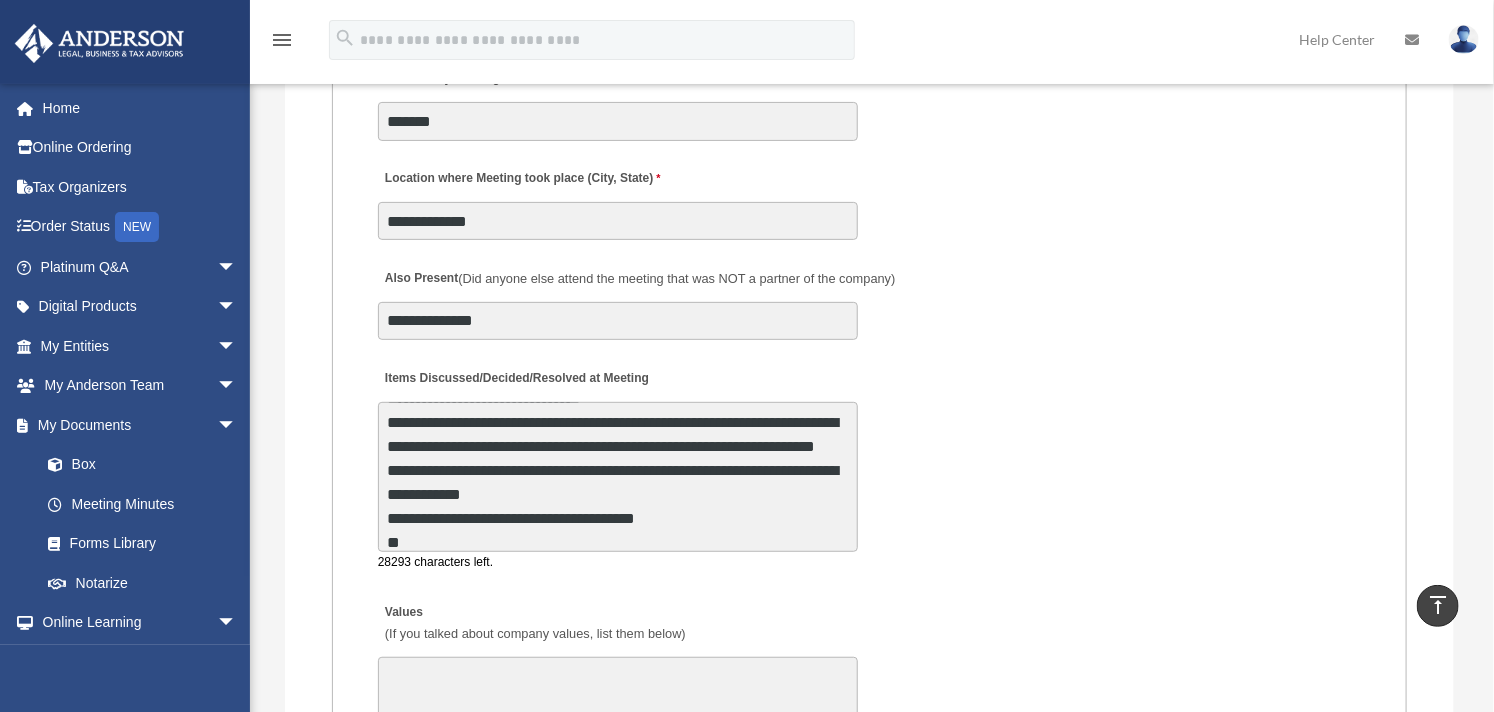 drag, startPoint x: 632, startPoint y: 497, endPoint x: 381, endPoint y: 474, distance: 252.05157 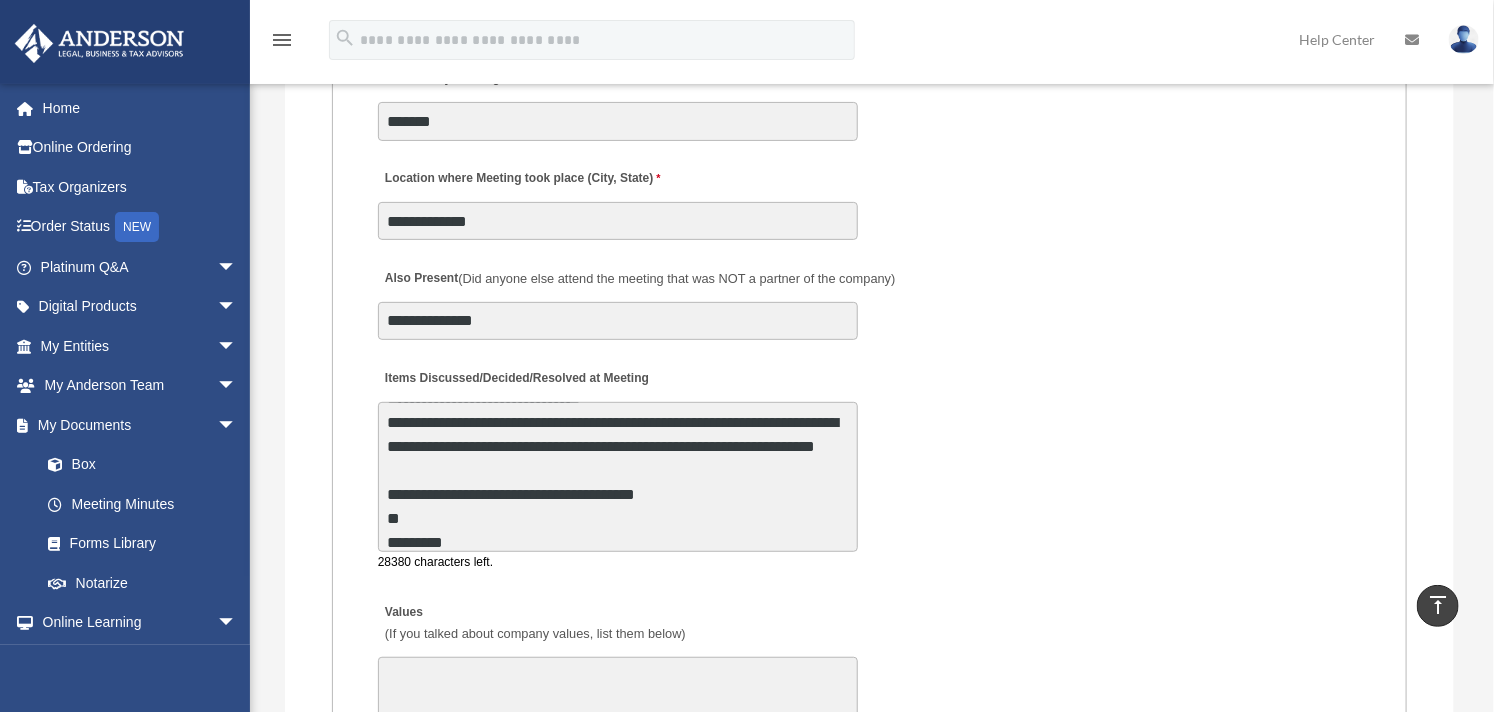 drag, startPoint x: 453, startPoint y: 520, endPoint x: 382, endPoint y: 492, distance: 76.321686 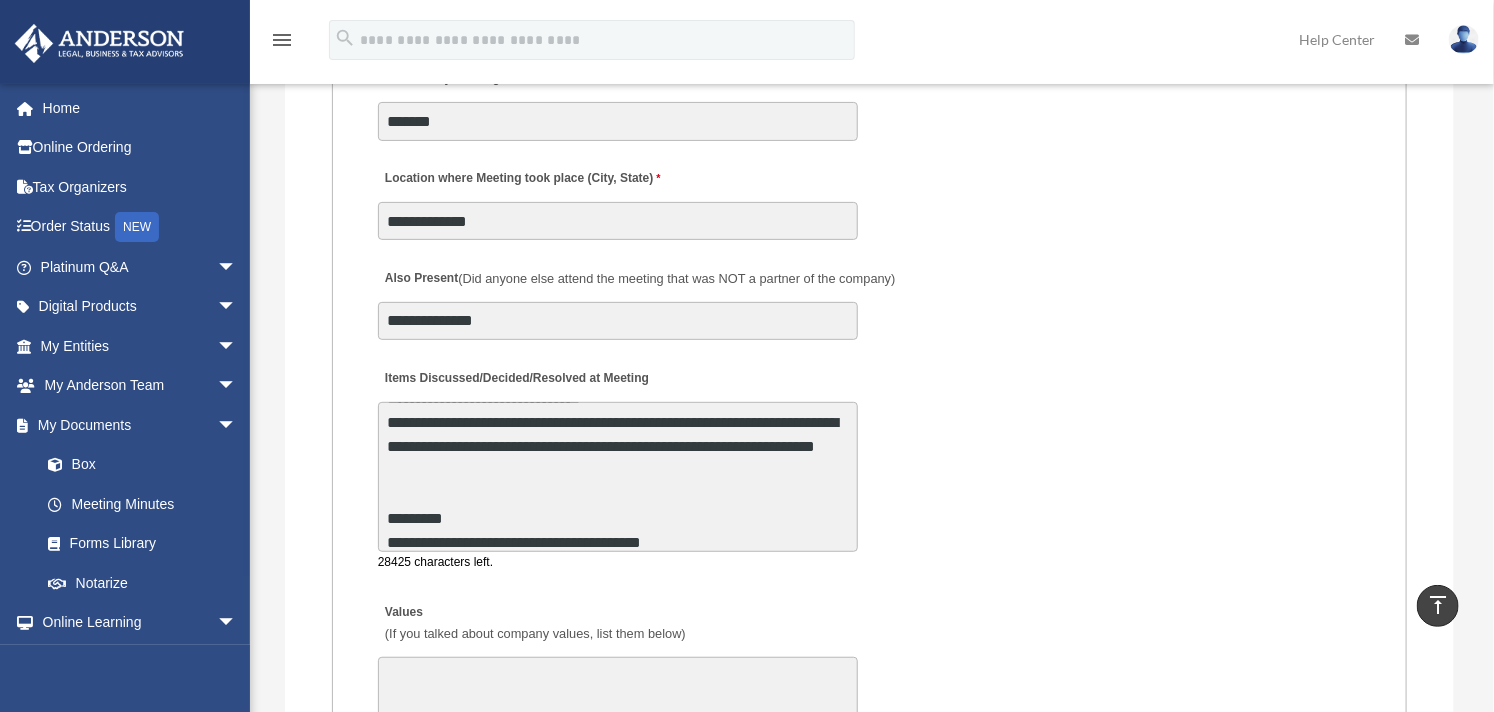 drag, startPoint x: 473, startPoint y: 522, endPoint x: 325, endPoint y: 528, distance: 148.12157 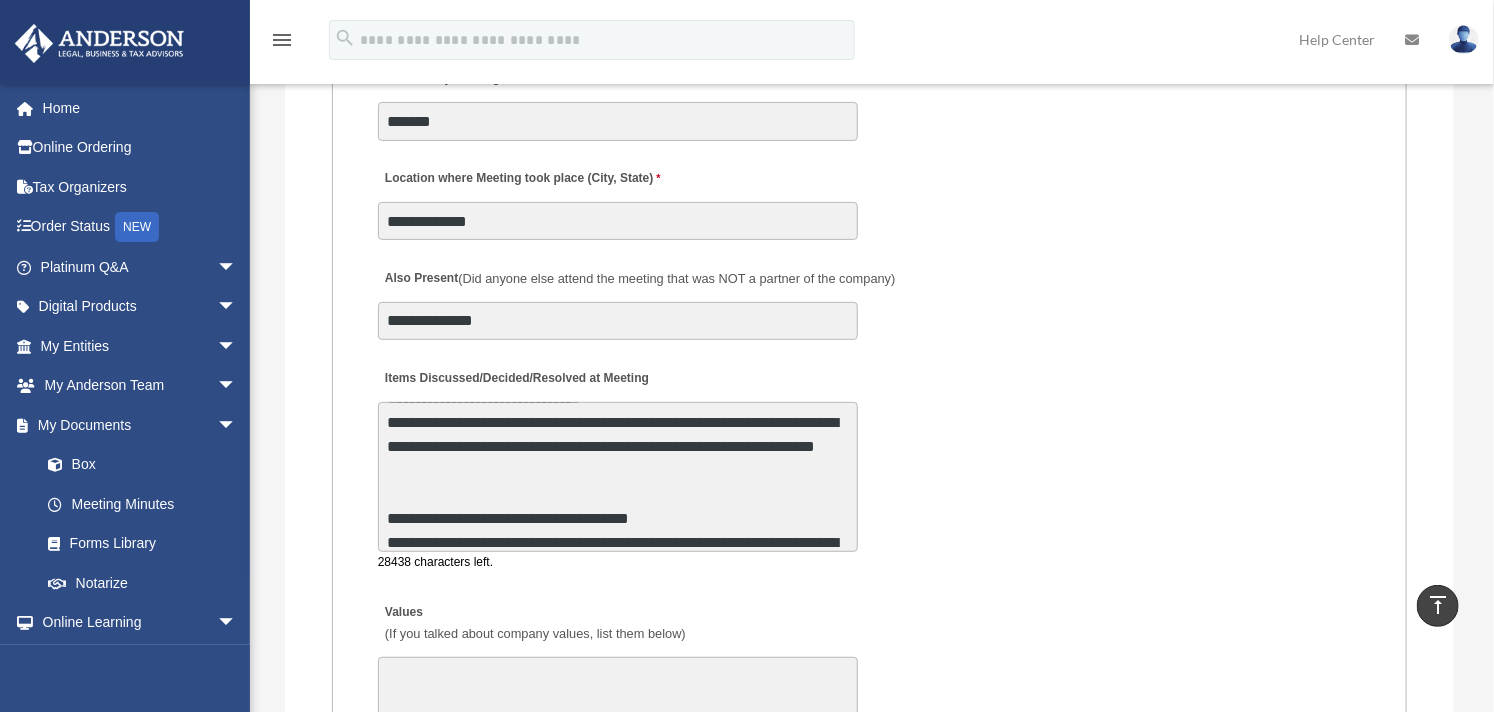 drag, startPoint x: 788, startPoint y: 518, endPoint x: 372, endPoint y: 511, distance: 416.0589 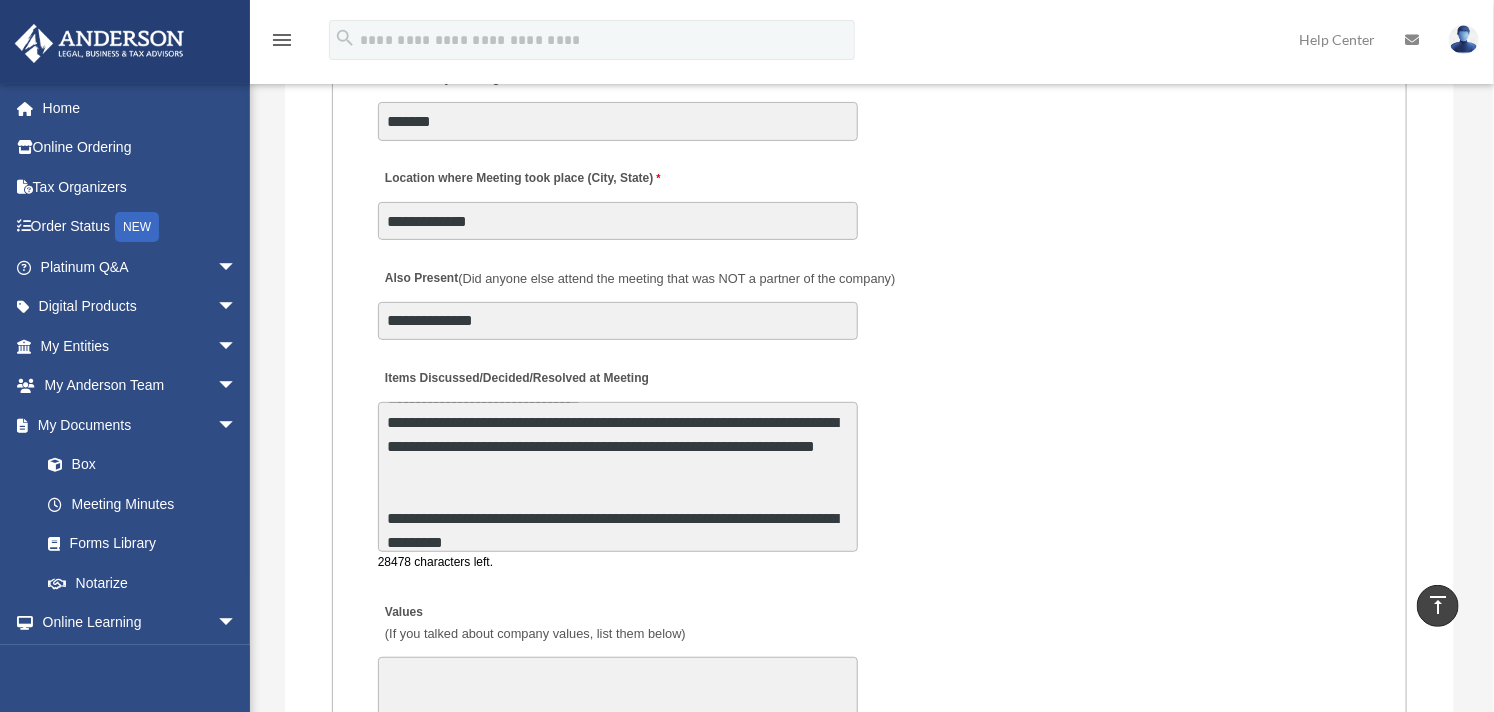 click on "Items Discussed/Decided/Resolved at Meeting" at bounding box center [618, 477] 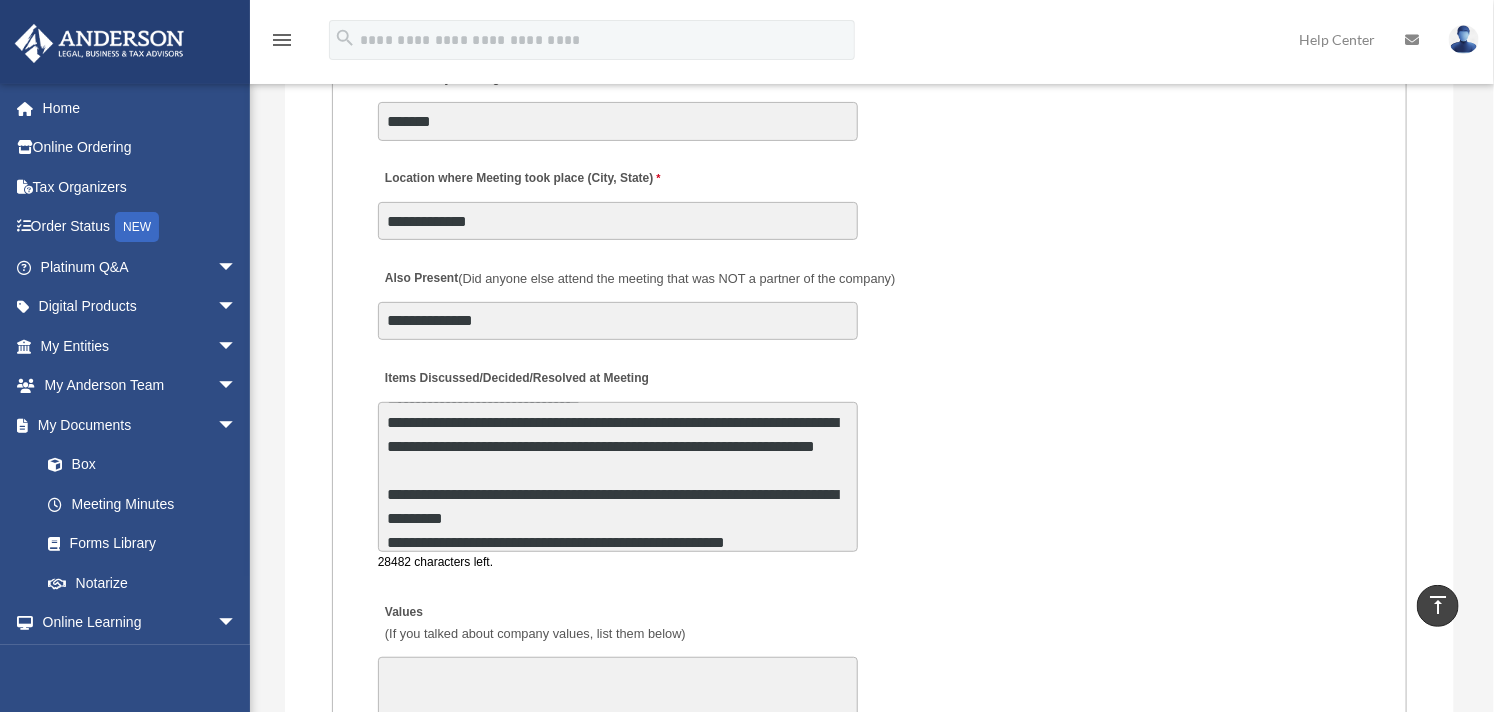 drag, startPoint x: 528, startPoint y: 522, endPoint x: 374, endPoint y: 505, distance: 154.93547 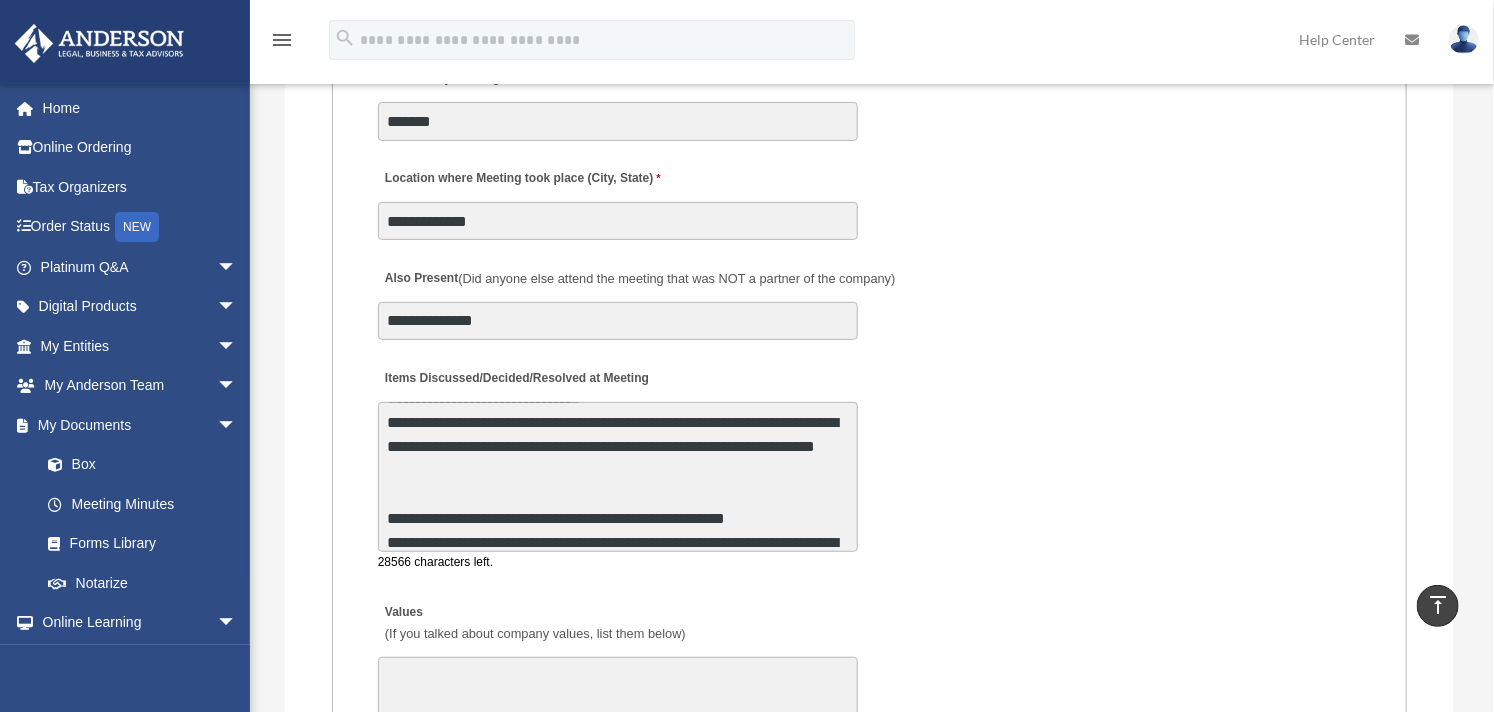 click on "Items Discussed/Decided/Resolved at Meeting" at bounding box center (618, 477) 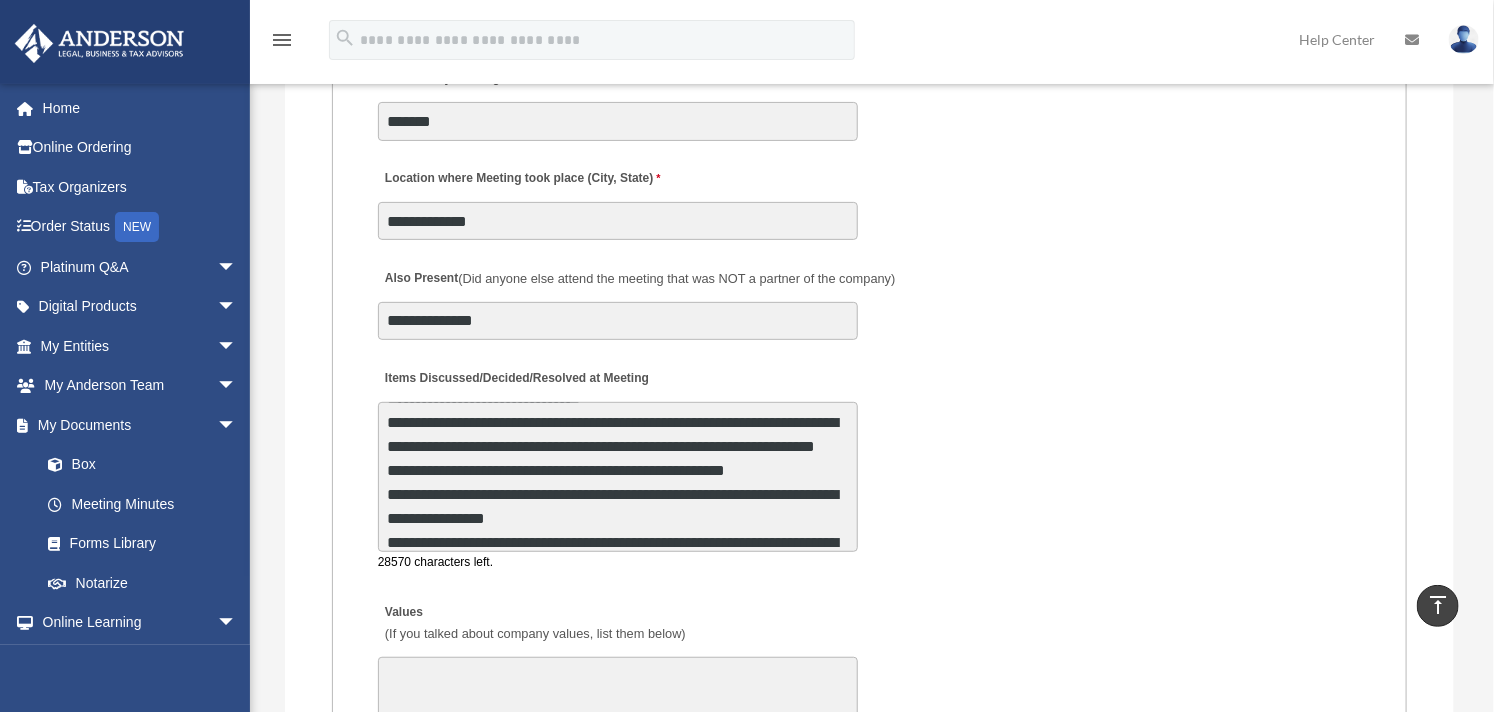 drag, startPoint x: 384, startPoint y: 474, endPoint x: 636, endPoint y: 520, distance: 256.164 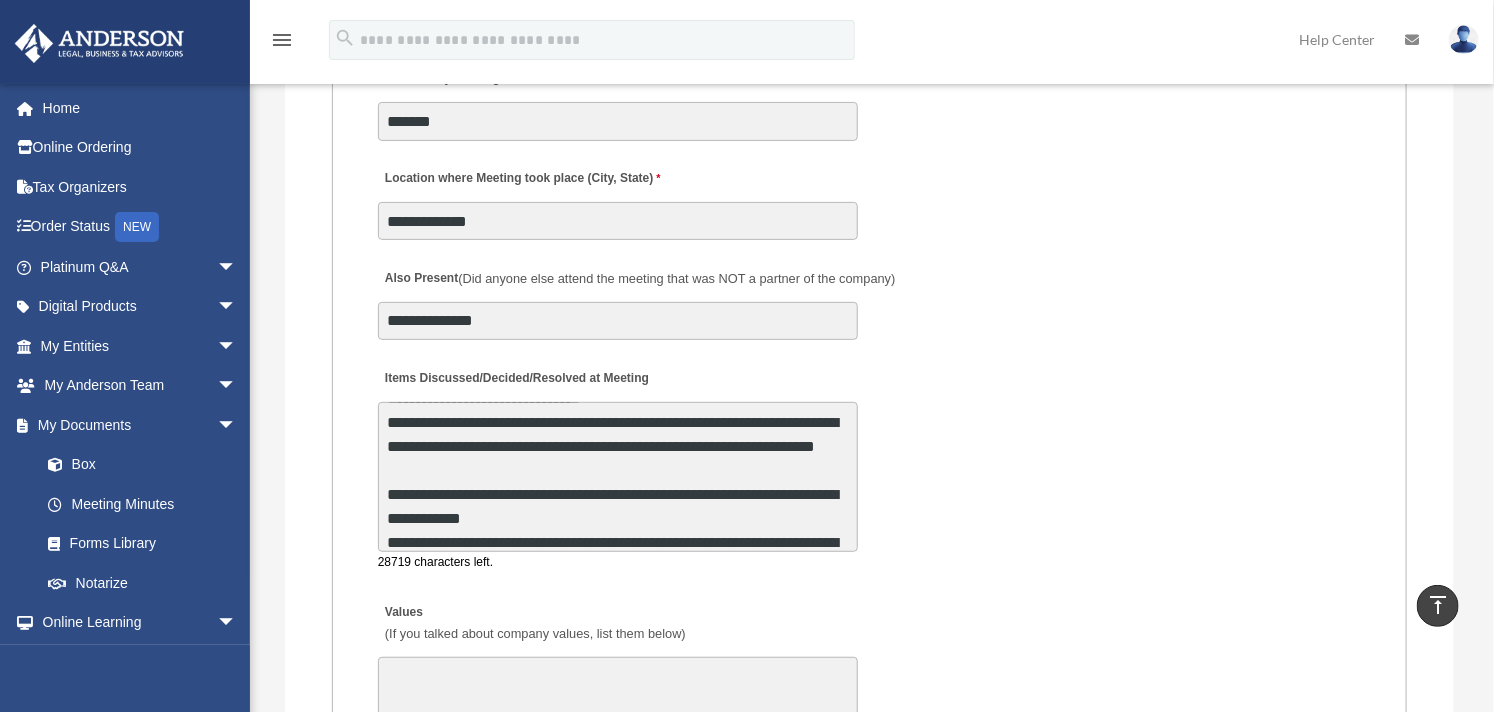 drag, startPoint x: 583, startPoint y: 520, endPoint x: 380, endPoint y: 498, distance: 204.18864 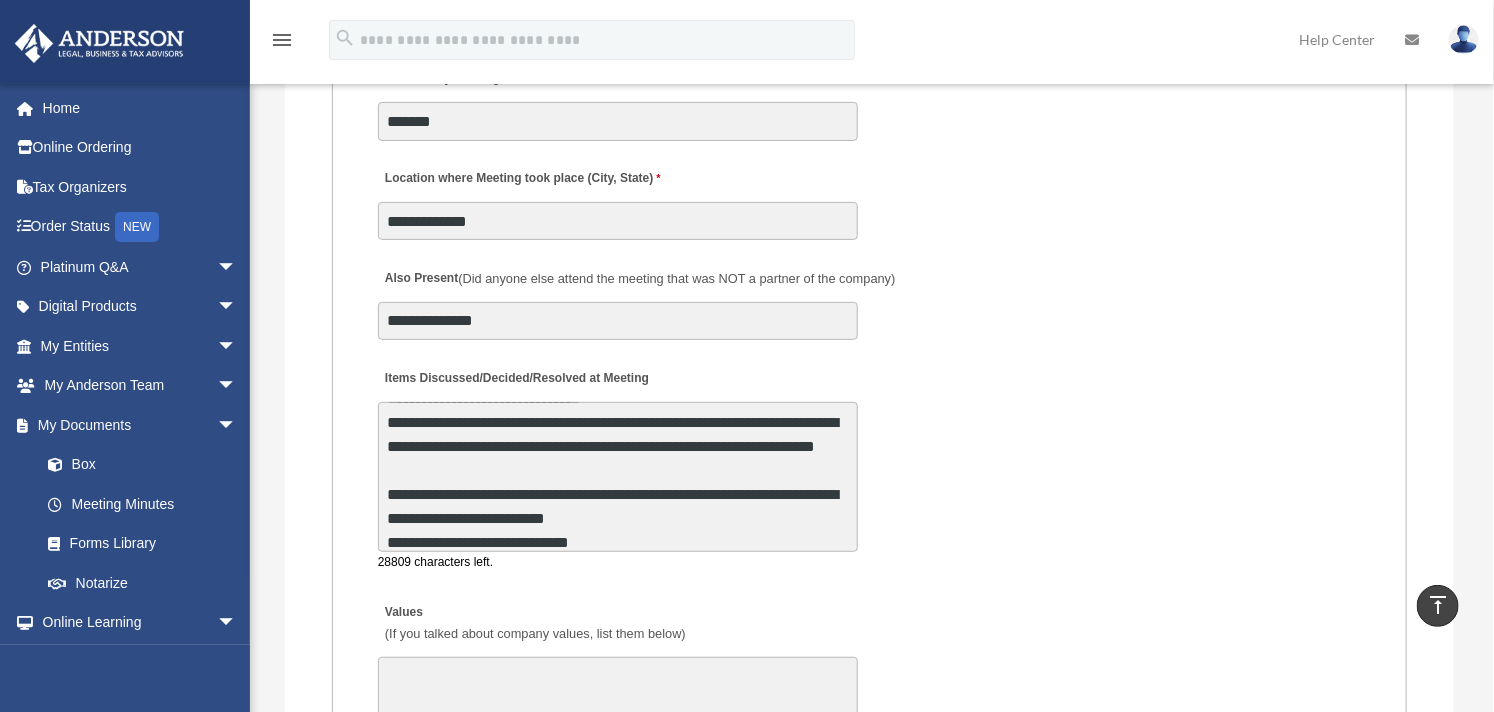drag, startPoint x: 651, startPoint y: 513, endPoint x: 370, endPoint y: 506, distance: 281.0872 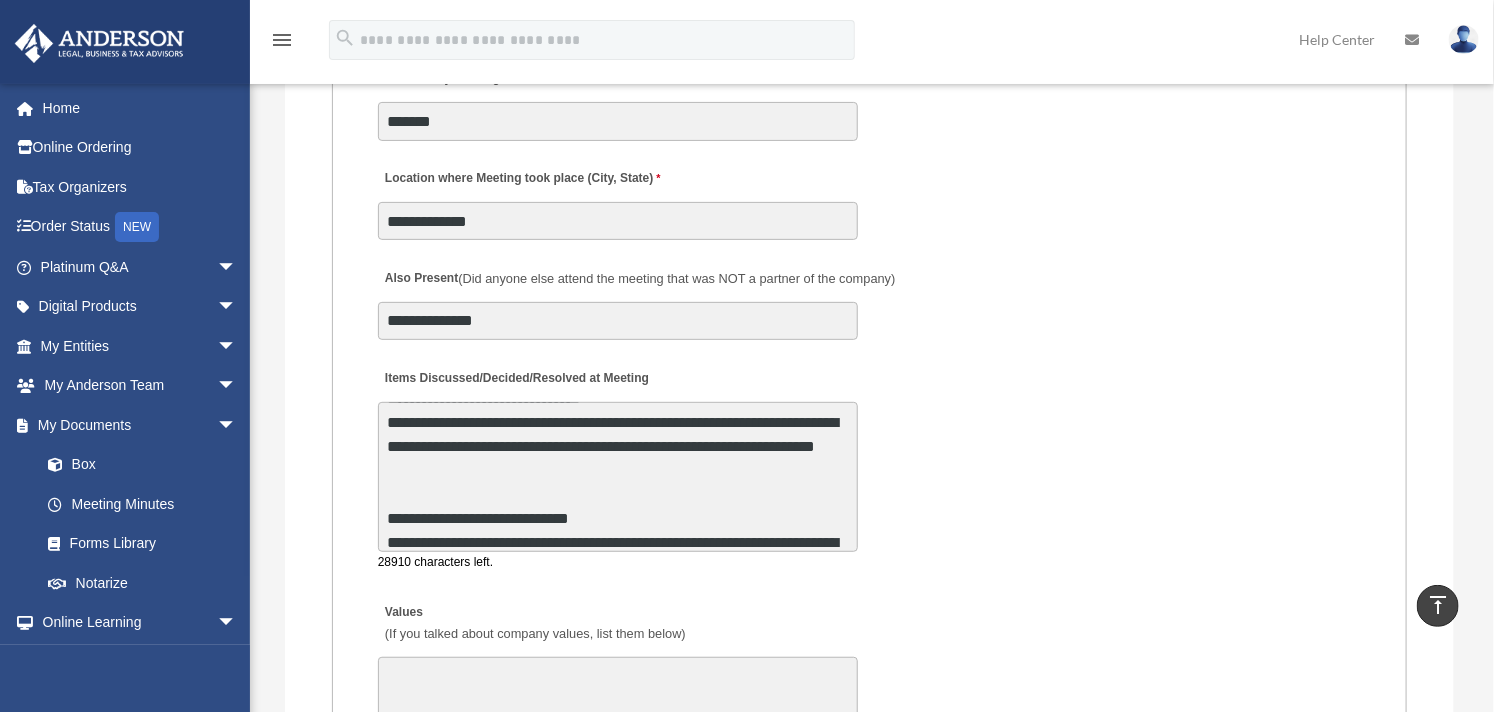 drag, startPoint x: 591, startPoint y: 521, endPoint x: 313, endPoint y: 520, distance: 278.0018 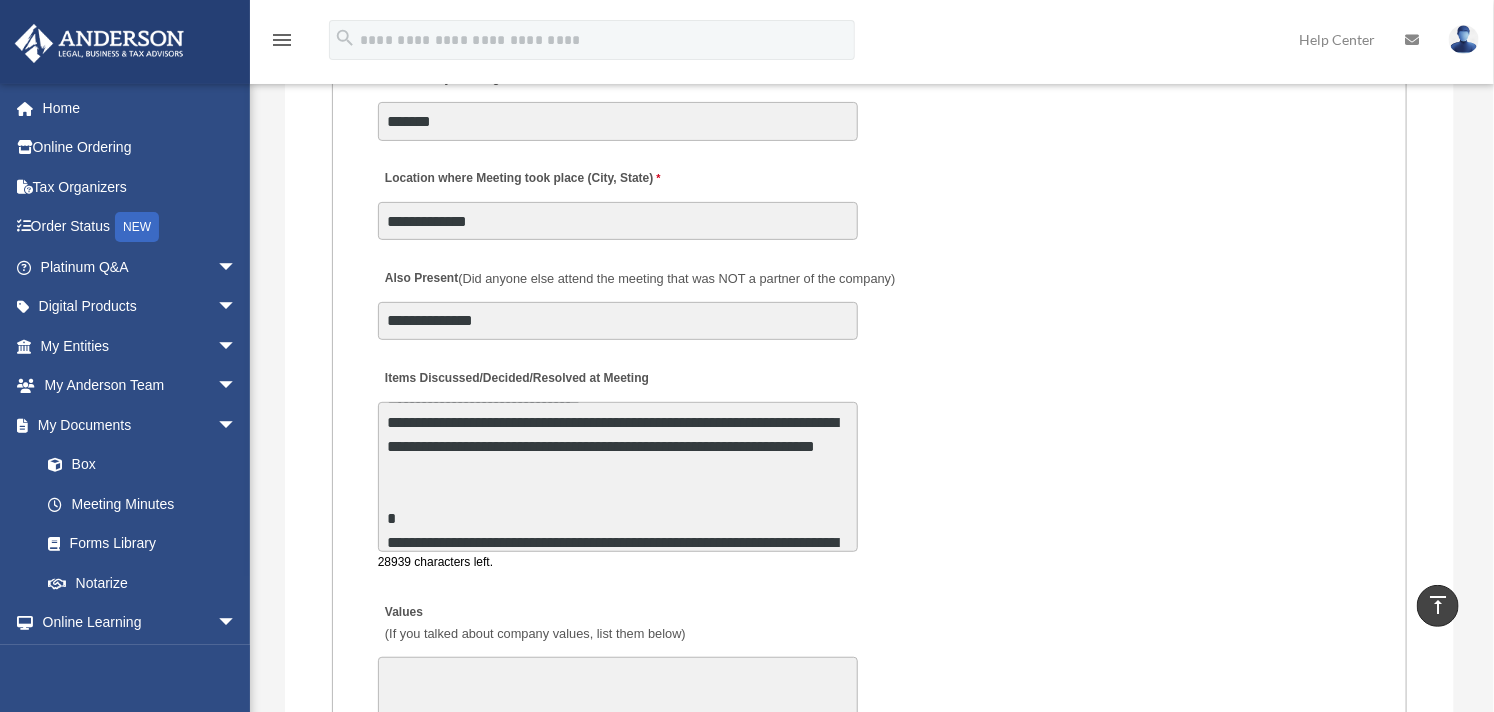 click on "Items Discussed/Decided/Resolved at Meeting" at bounding box center [618, 477] 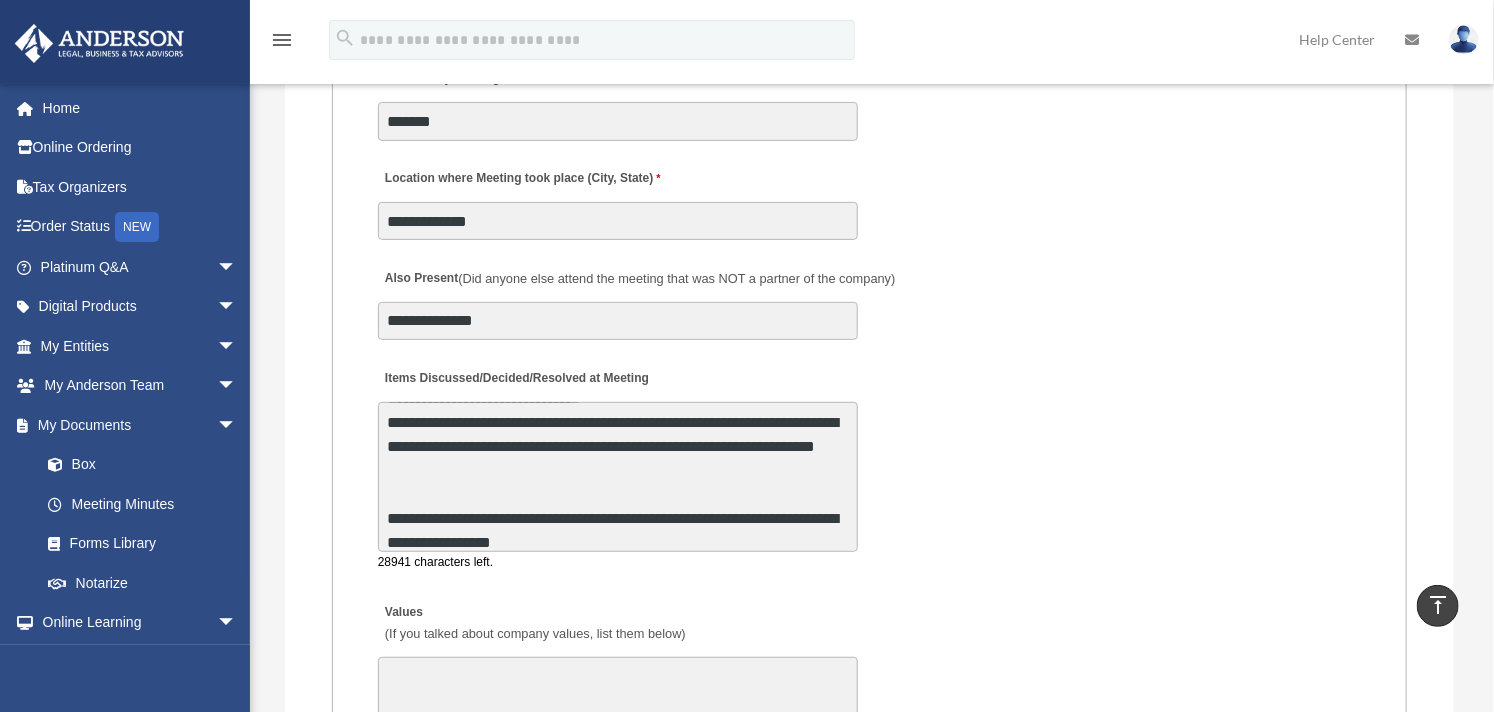 drag, startPoint x: 383, startPoint y: 518, endPoint x: 624, endPoint y: 548, distance: 242.86005 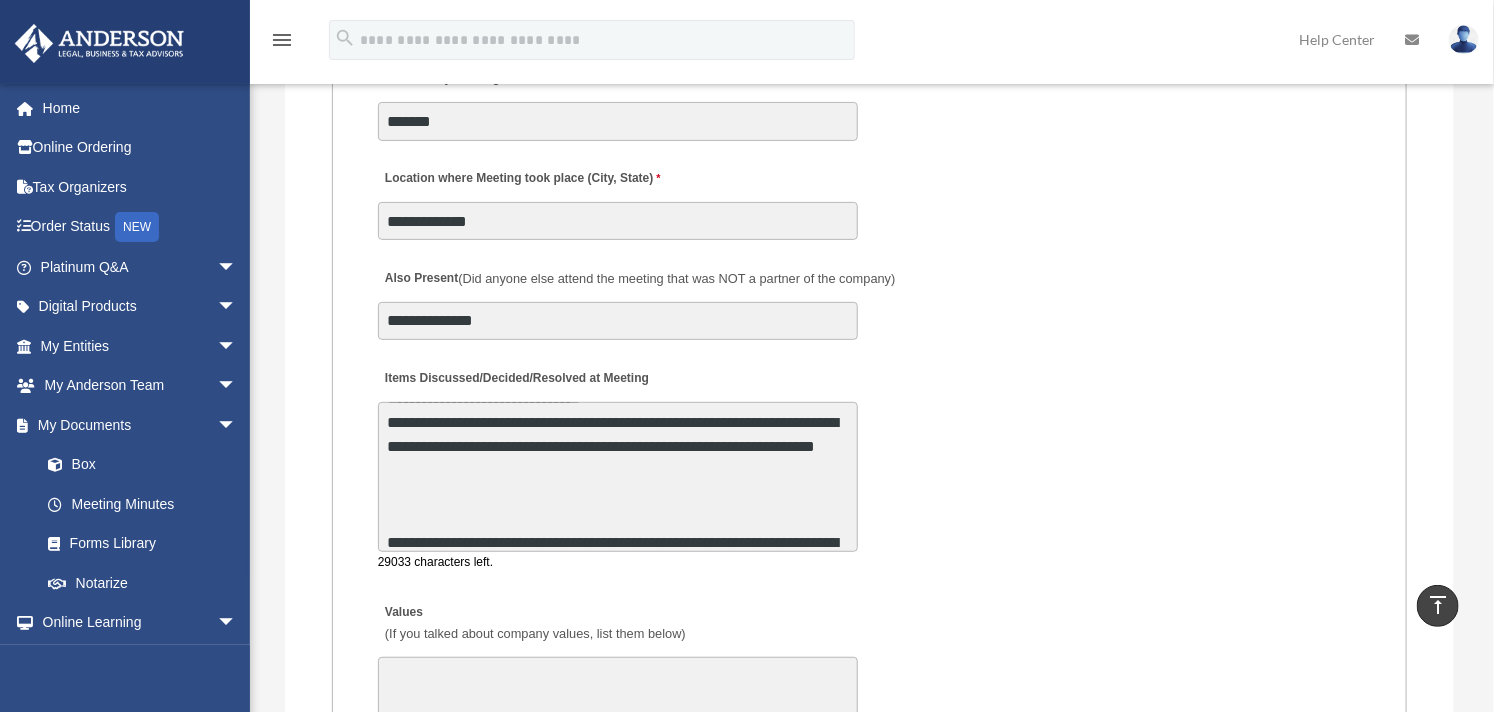click on "**********" at bounding box center [618, 477] 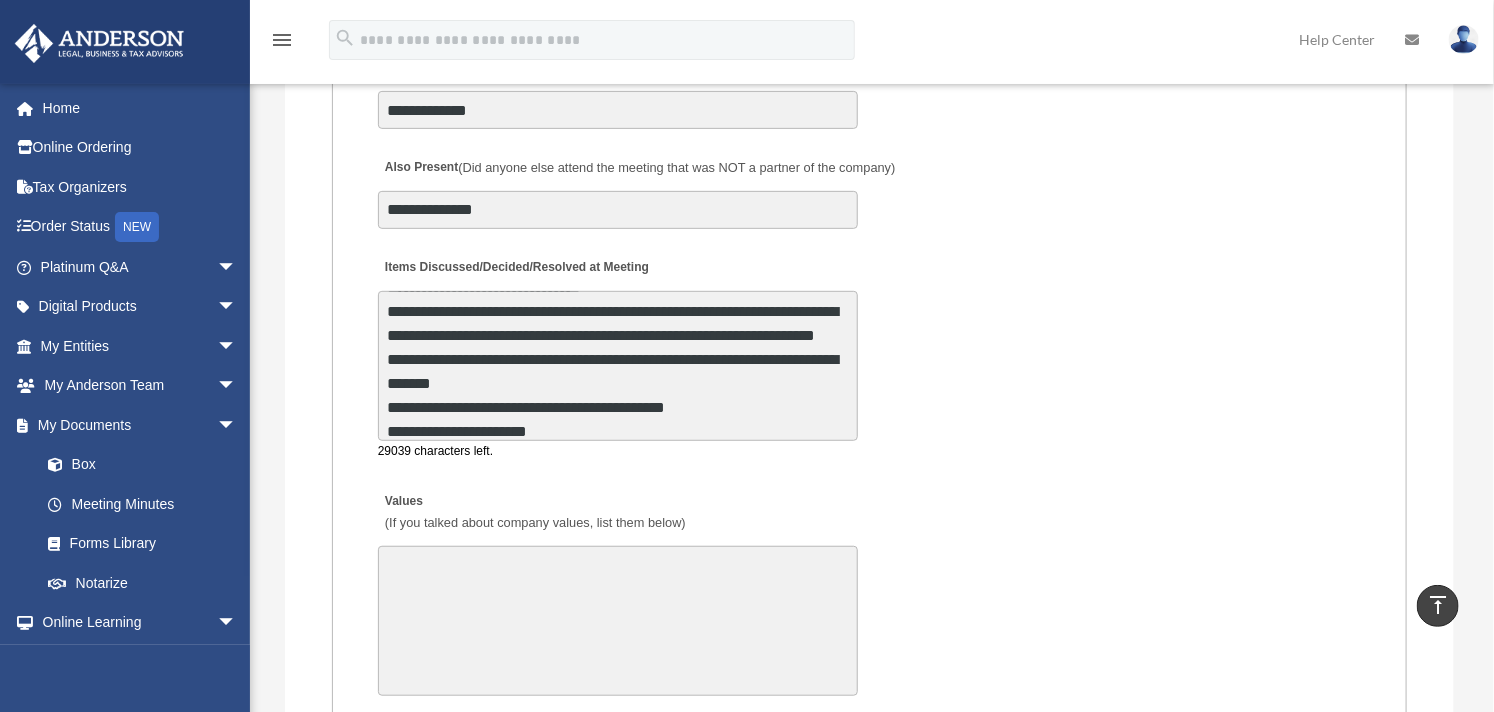 drag, startPoint x: 382, startPoint y: 362, endPoint x: 756, endPoint y: 403, distance: 376.2406 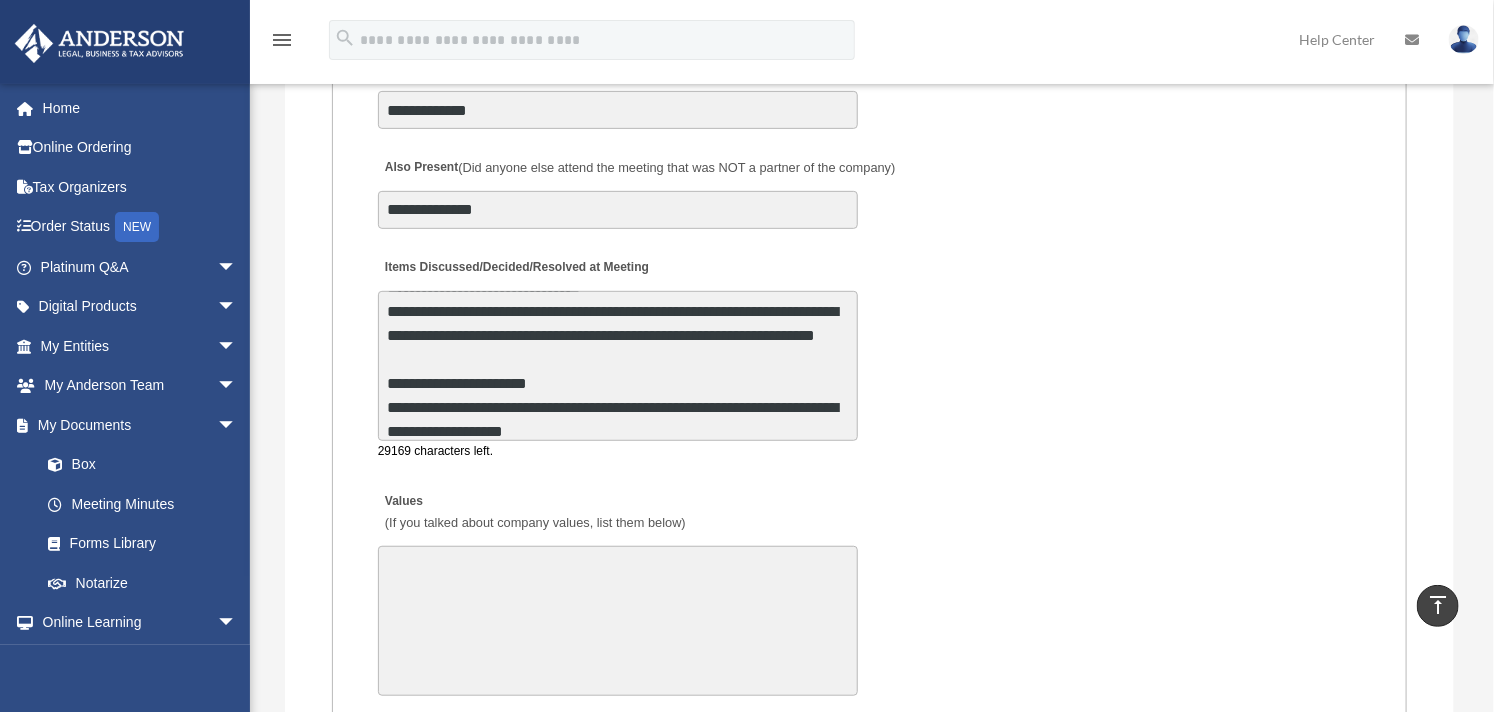 drag, startPoint x: 383, startPoint y: 385, endPoint x: 831, endPoint y: 407, distance: 448.53986 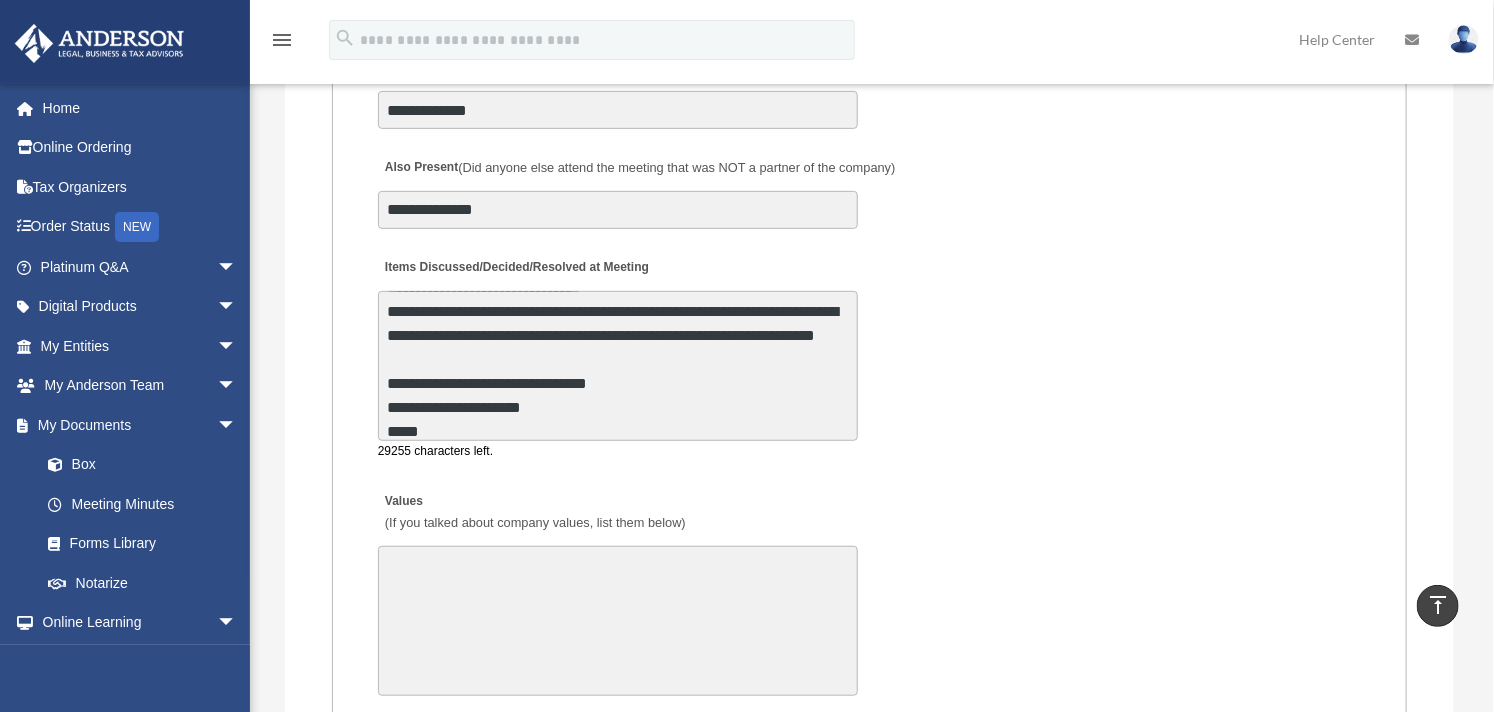 drag, startPoint x: 614, startPoint y: 414, endPoint x: 342, endPoint y: 395, distance: 272.66278 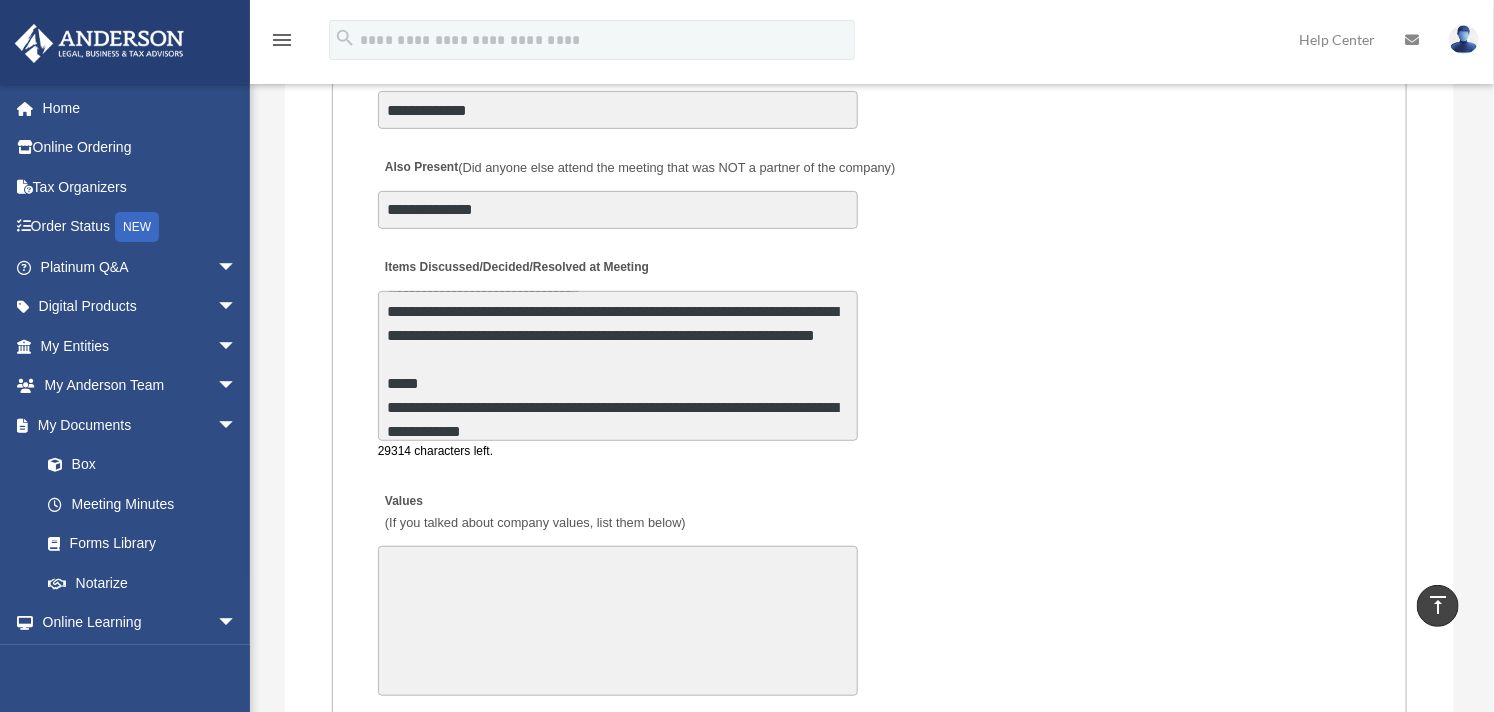 drag, startPoint x: 813, startPoint y: 411, endPoint x: 286, endPoint y: 392, distance: 527.3424 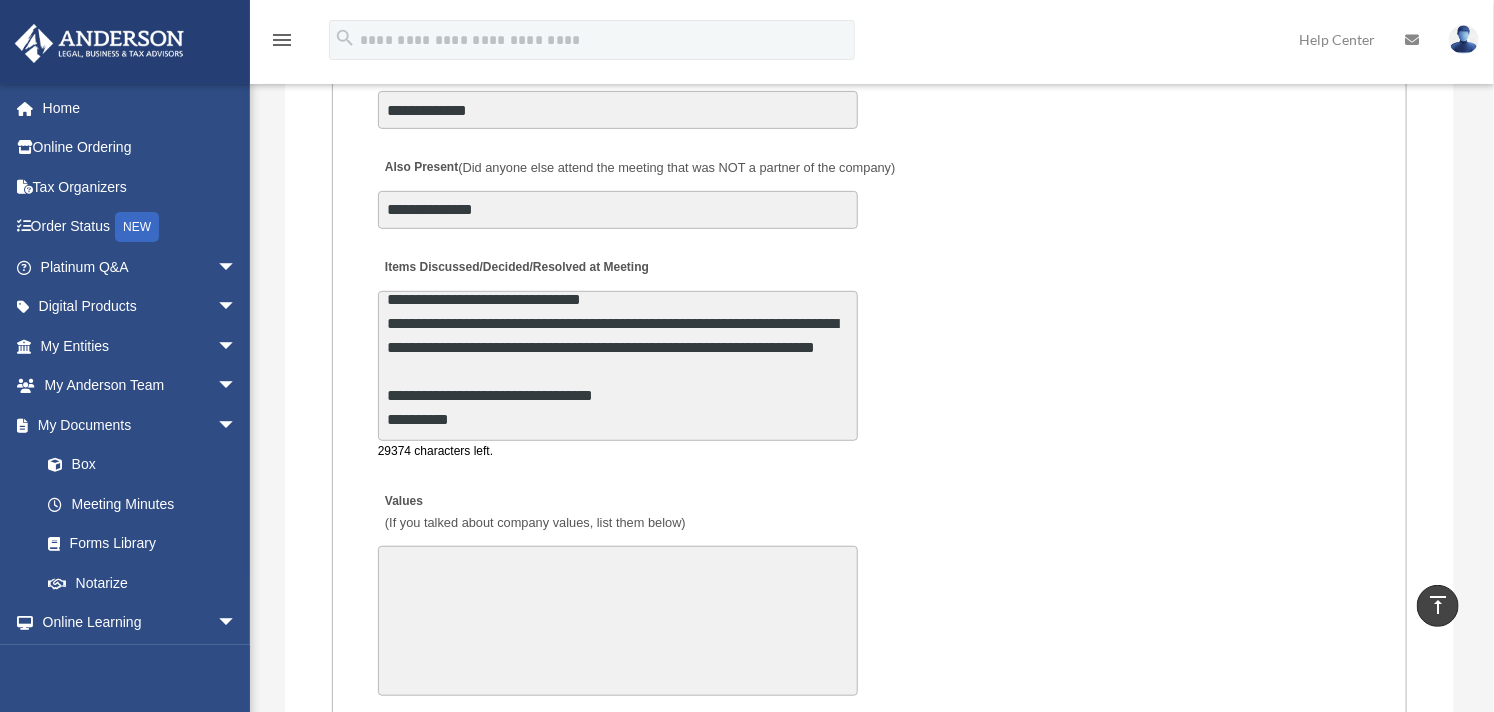 drag, startPoint x: 503, startPoint y: 413, endPoint x: 322, endPoint y: 388, distance: 182.71837 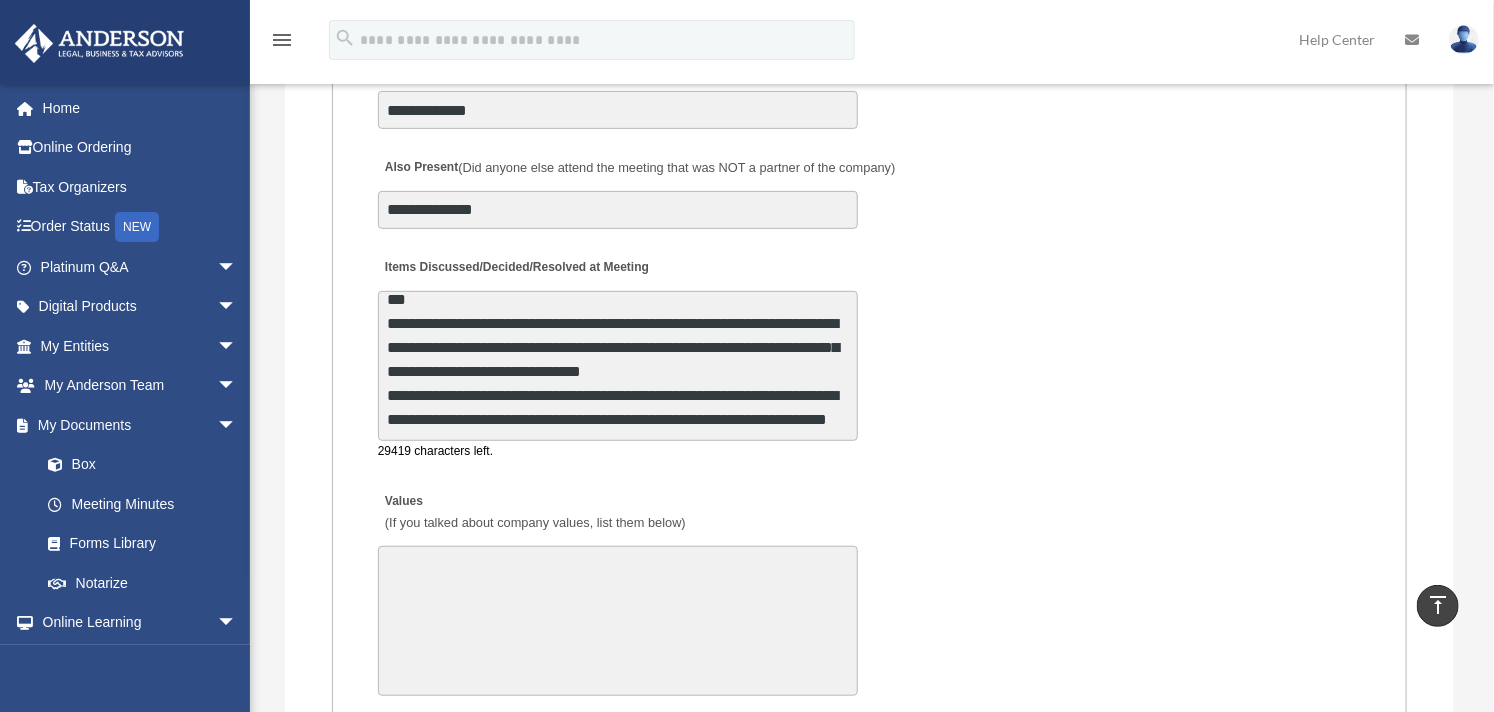 scroll, scrollTop: 204, scrollLeft: 0, axis: vertical 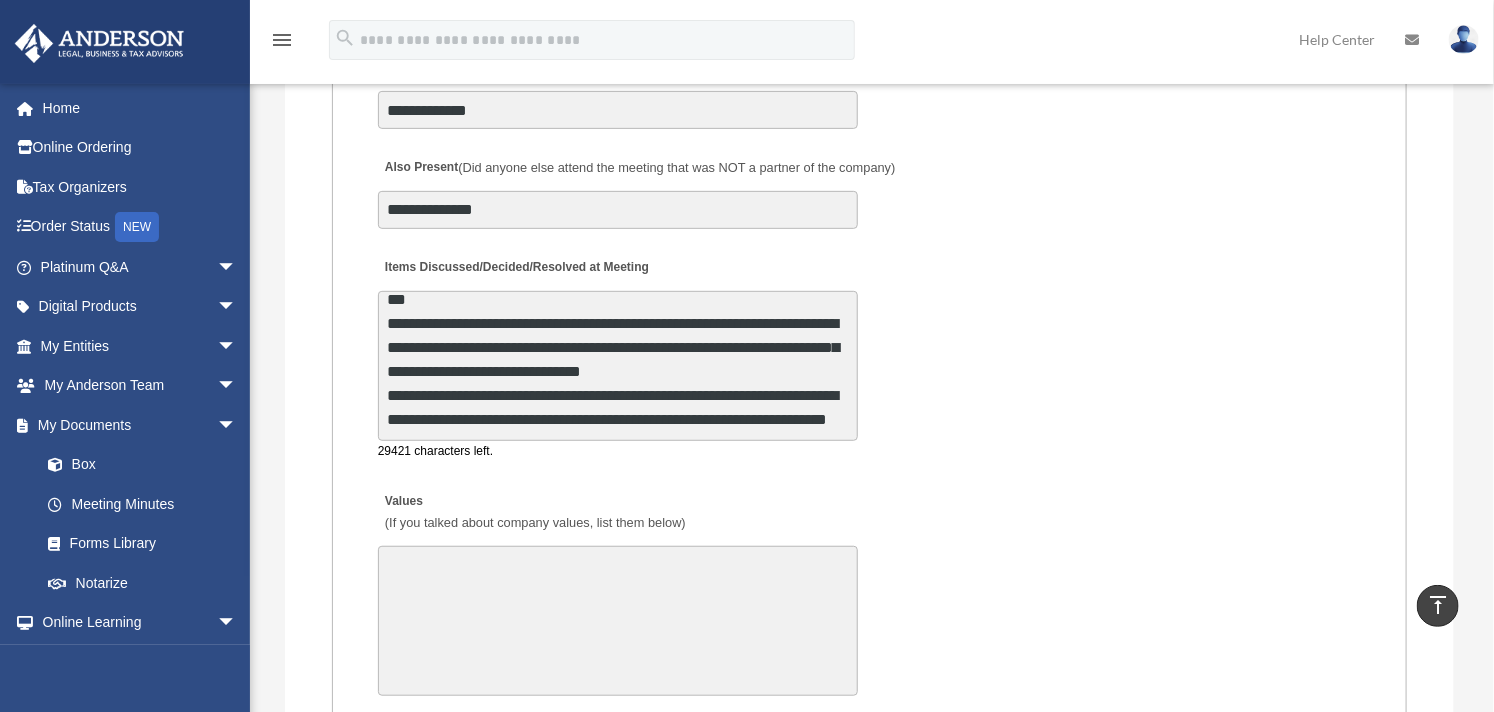 click on "**********" at bounding box center (618, 366) 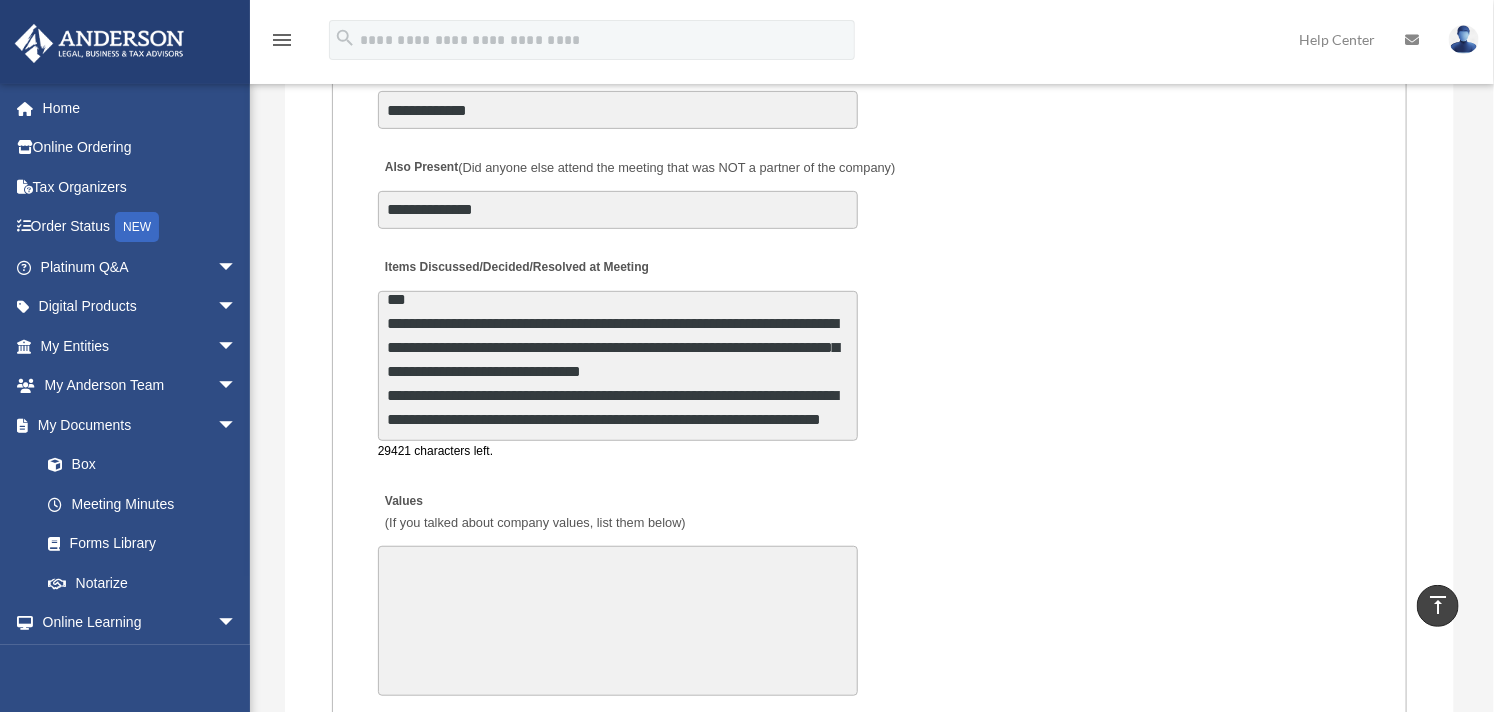 scroll, scrollTop: 180, scrollLeft: 0, axis: vertical 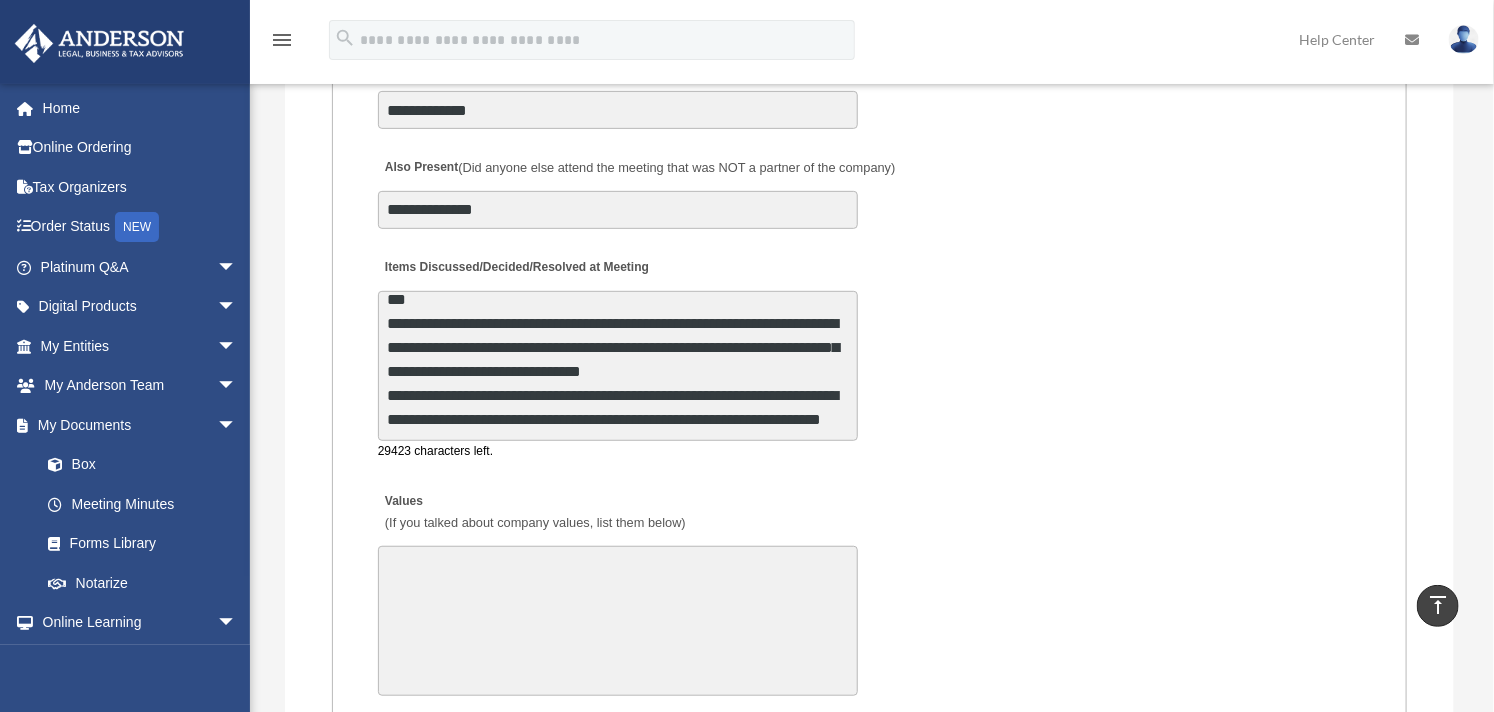 click on "**********" at bounding box center (618, 366) 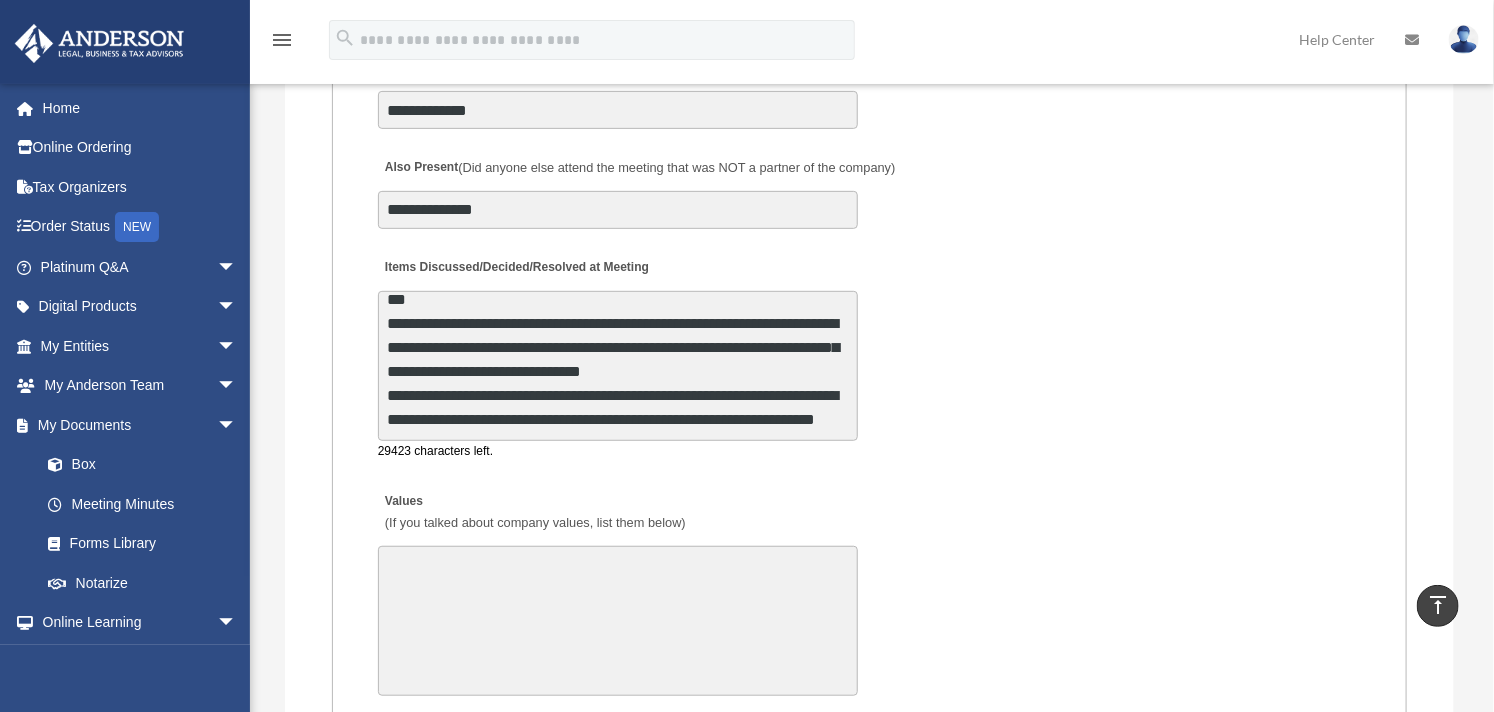 scroll, scrollTop: 156, scrollLeft: 0, axis: vertical 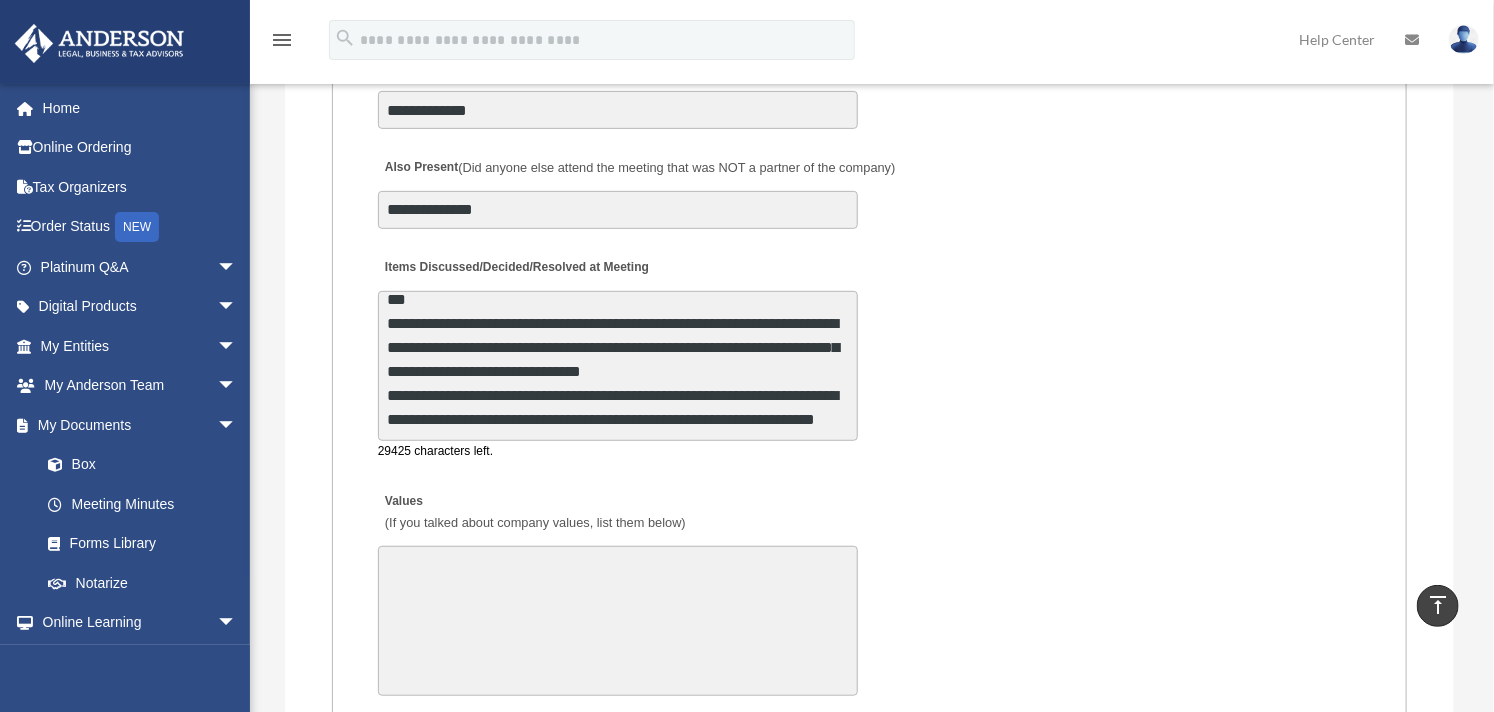 click on "**********" at bounding box center (618, 366) 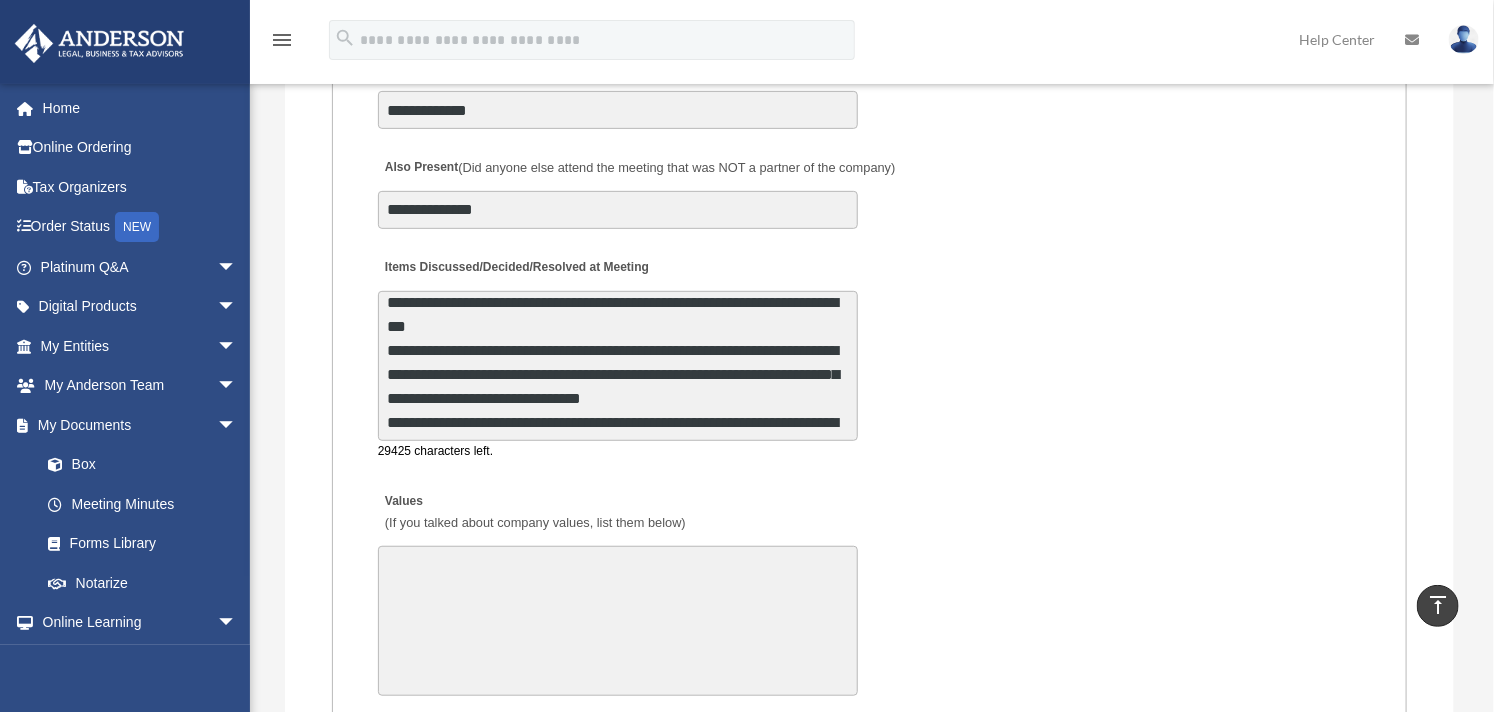 scroll, scrollTop: 10, scrollLeft: 0, axis: vertical 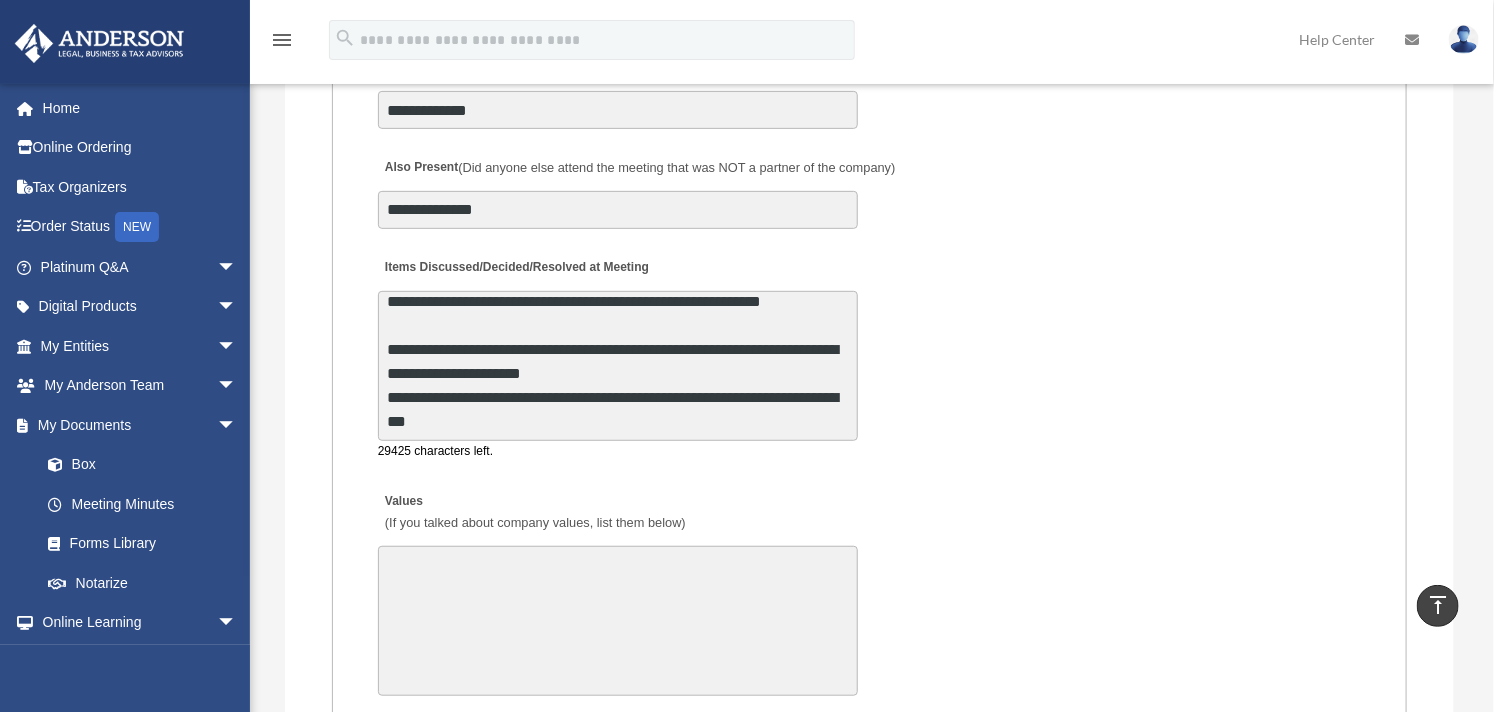 click on "**********" at bounding box center [618, 366] 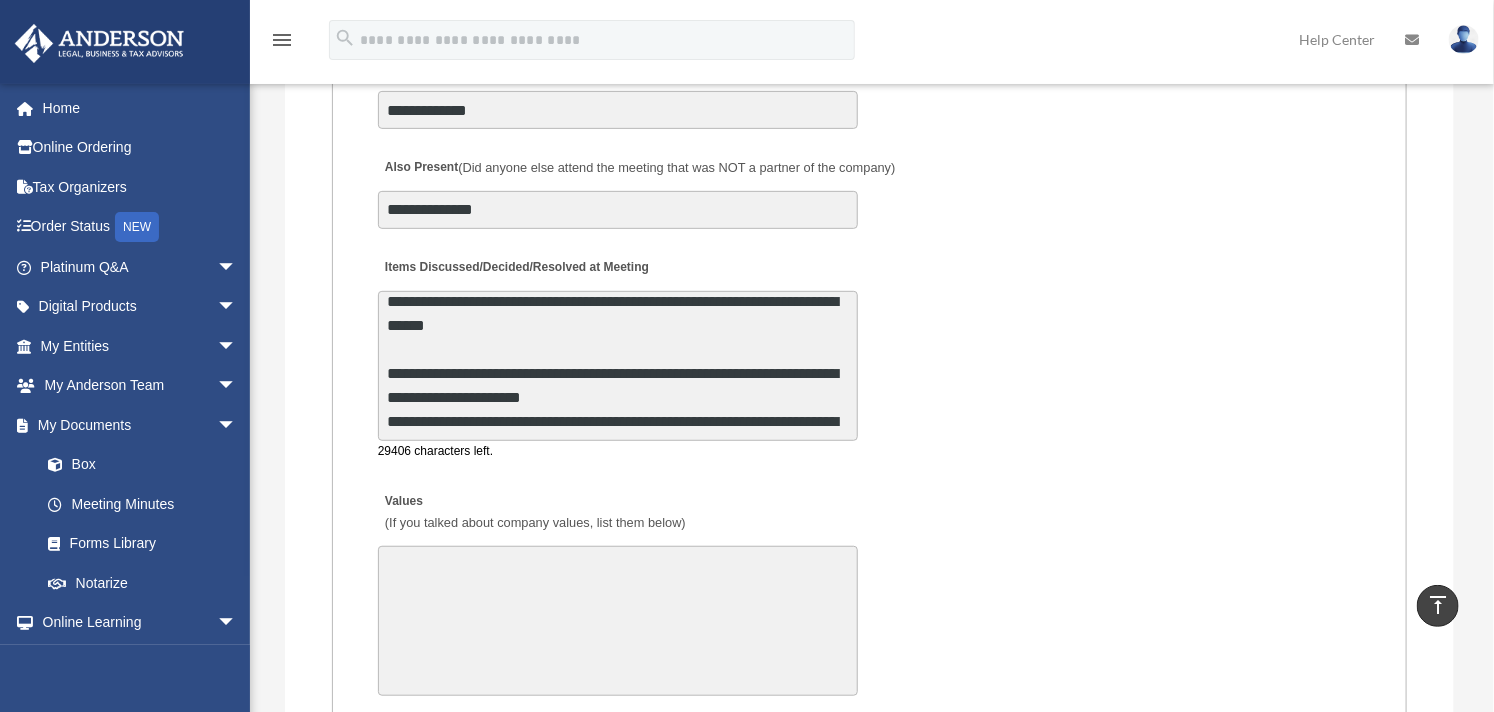 click on "**********" at bounding box center [618, 366] 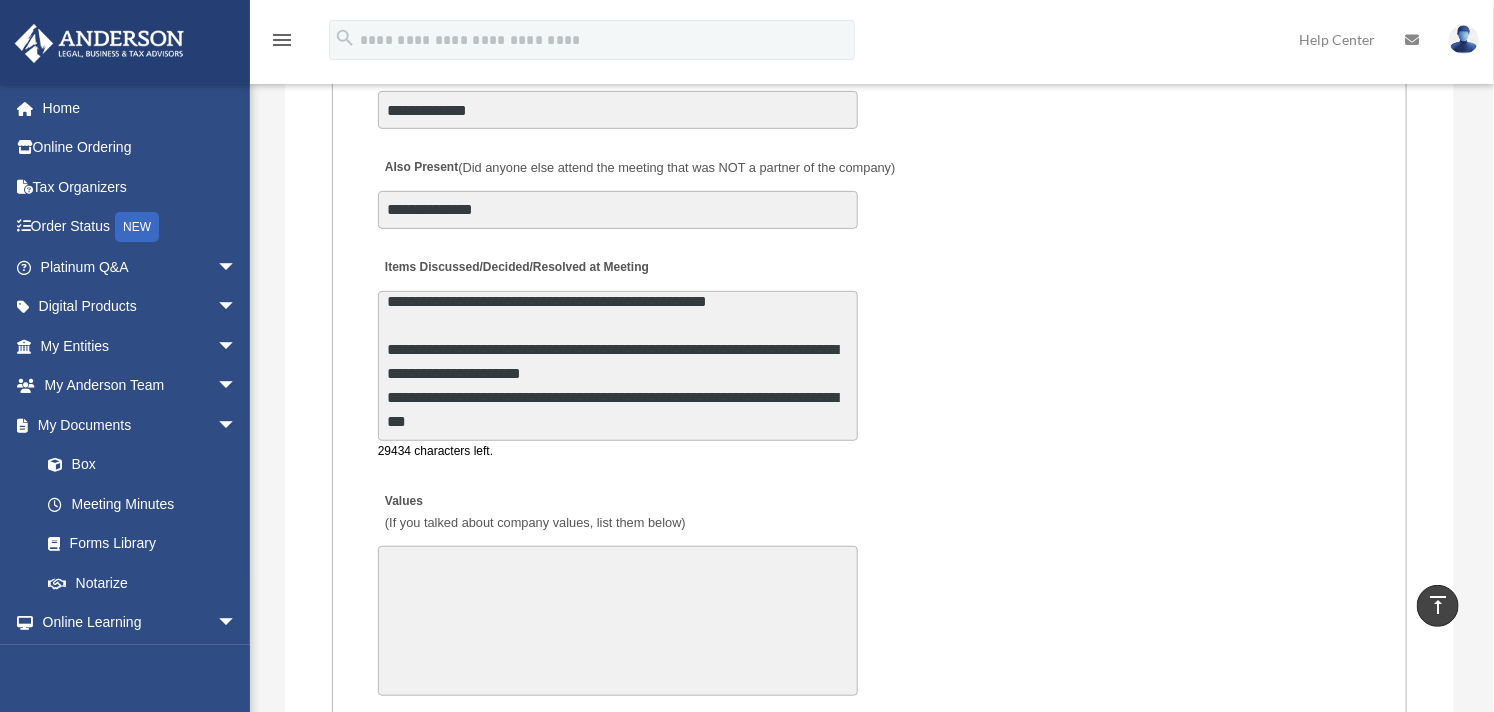 click on "**********" at bounding box center [618, 366] 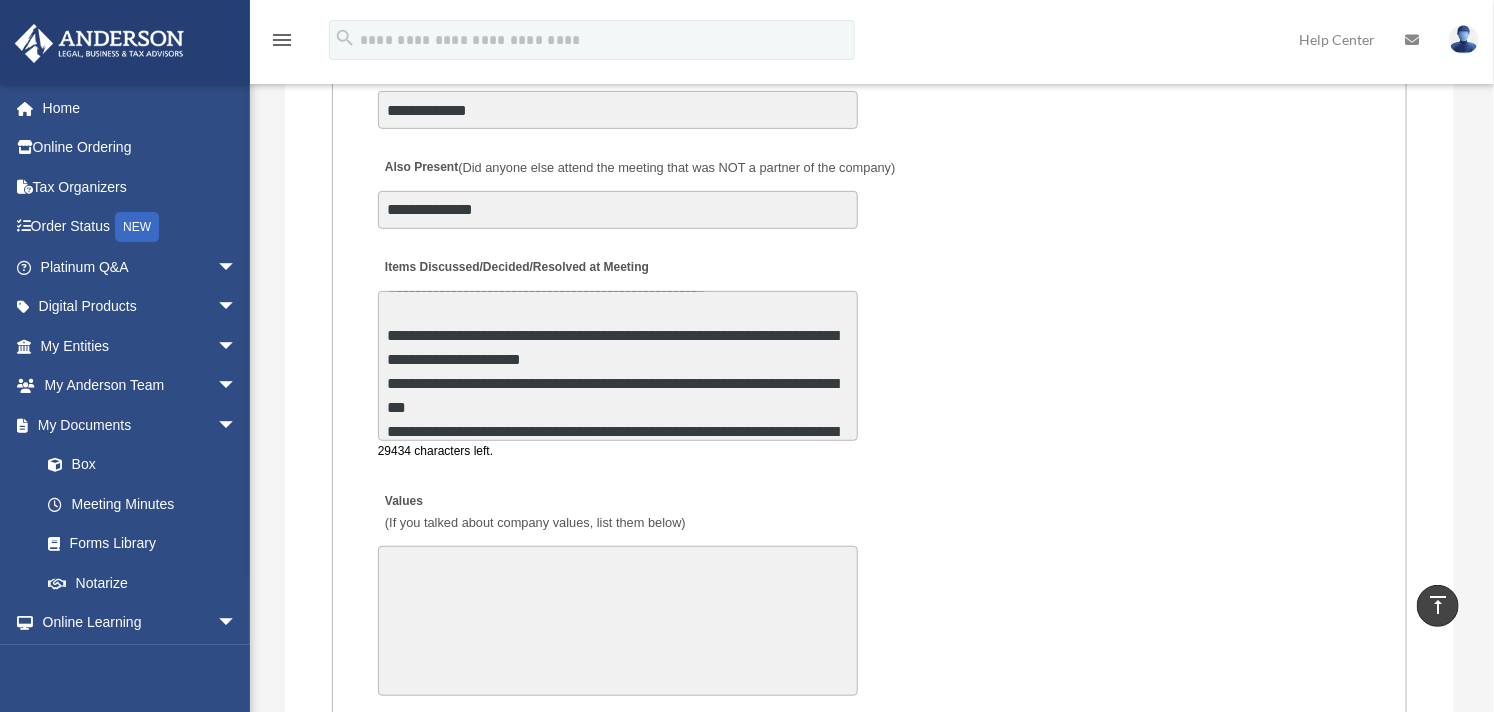 click on "**********" at bounding box center (618, 366) 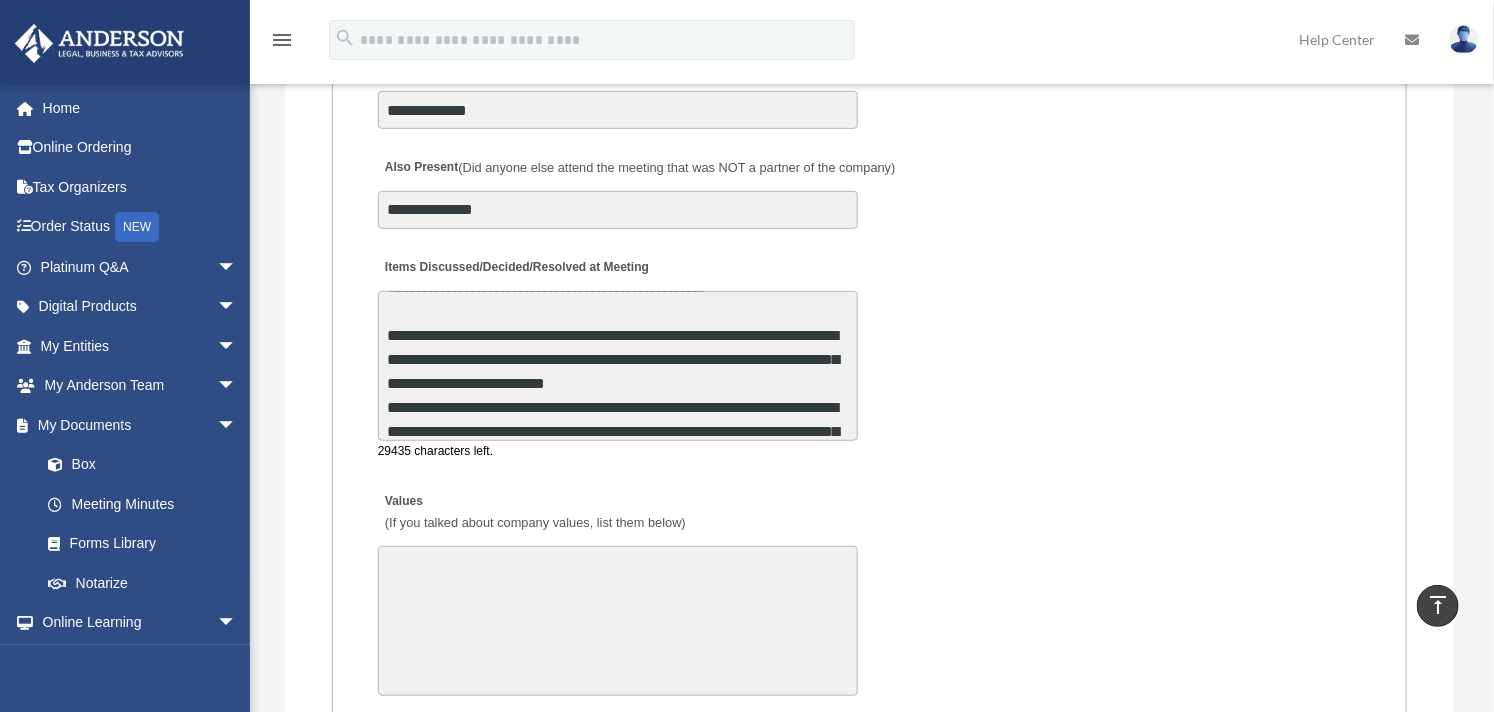 click on "**********" at bounding box center (618, 366) 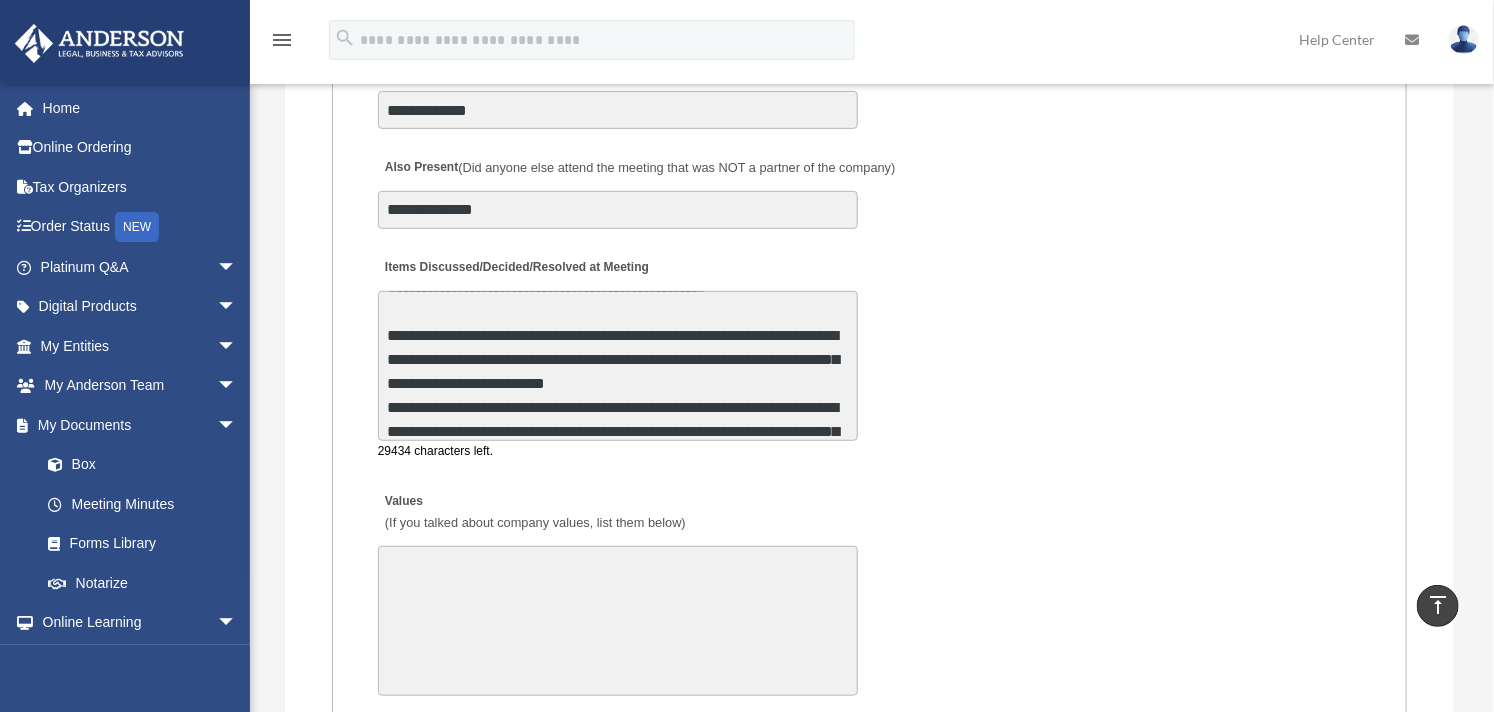 click on "**********" at bounding box center [618, 366] 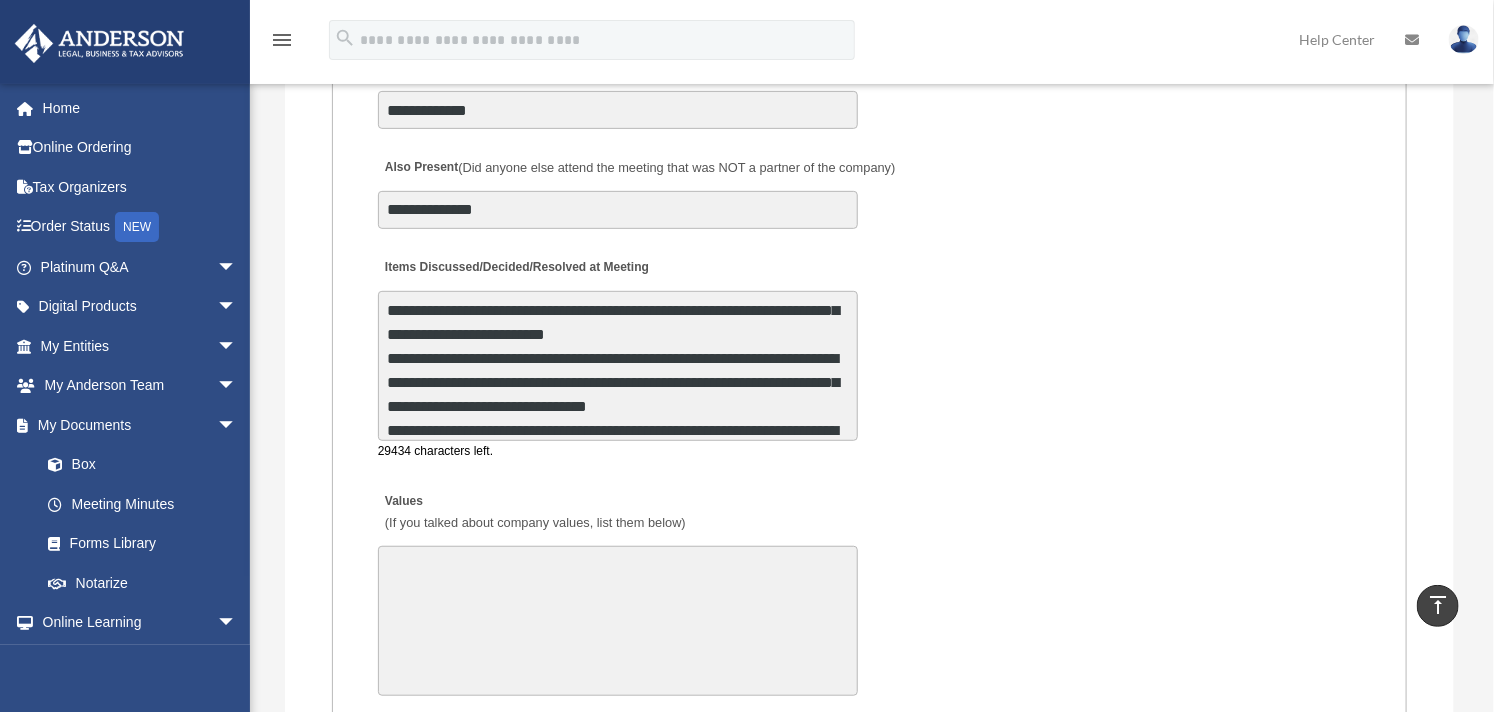 scroll, scrollTop: 10, scrollLeft: 0, axis: vertical 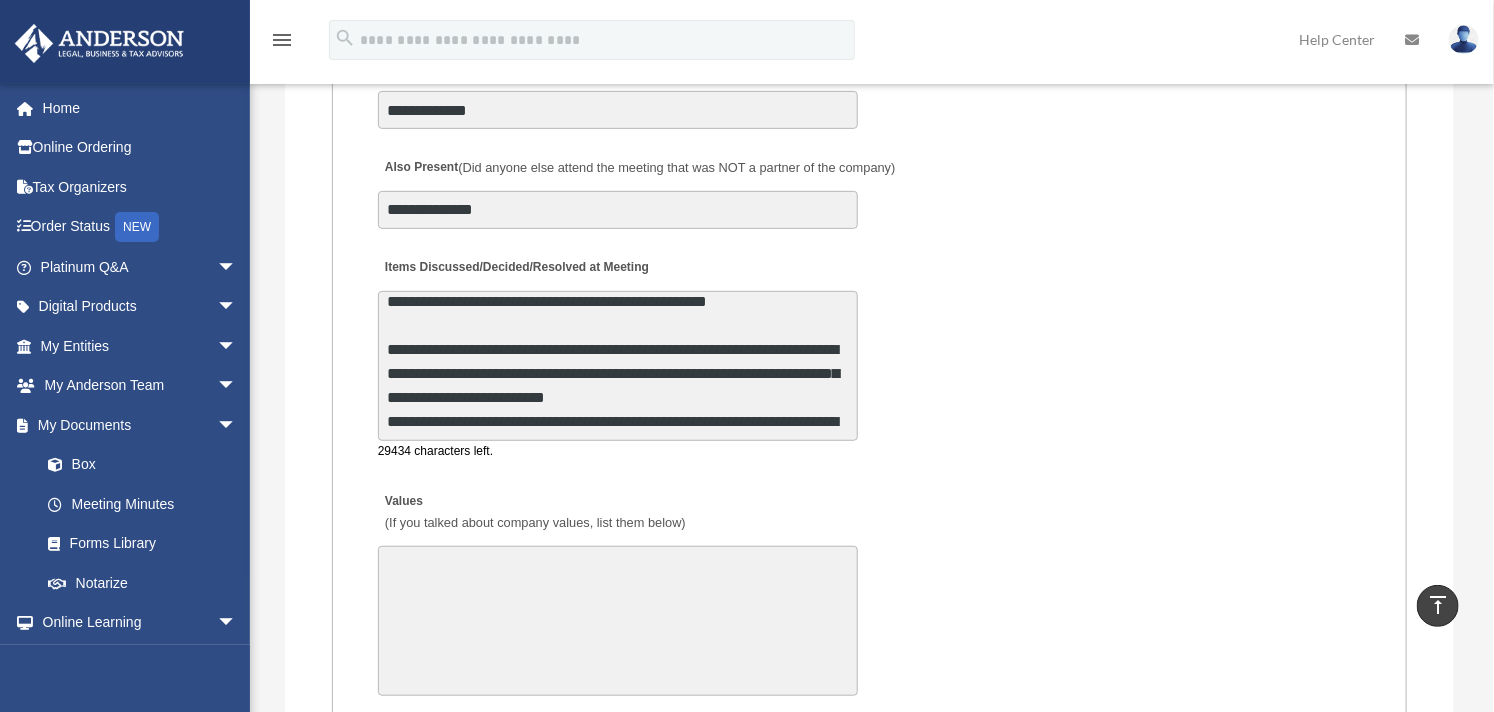 click on "**********" at bounding box center (618, 366) 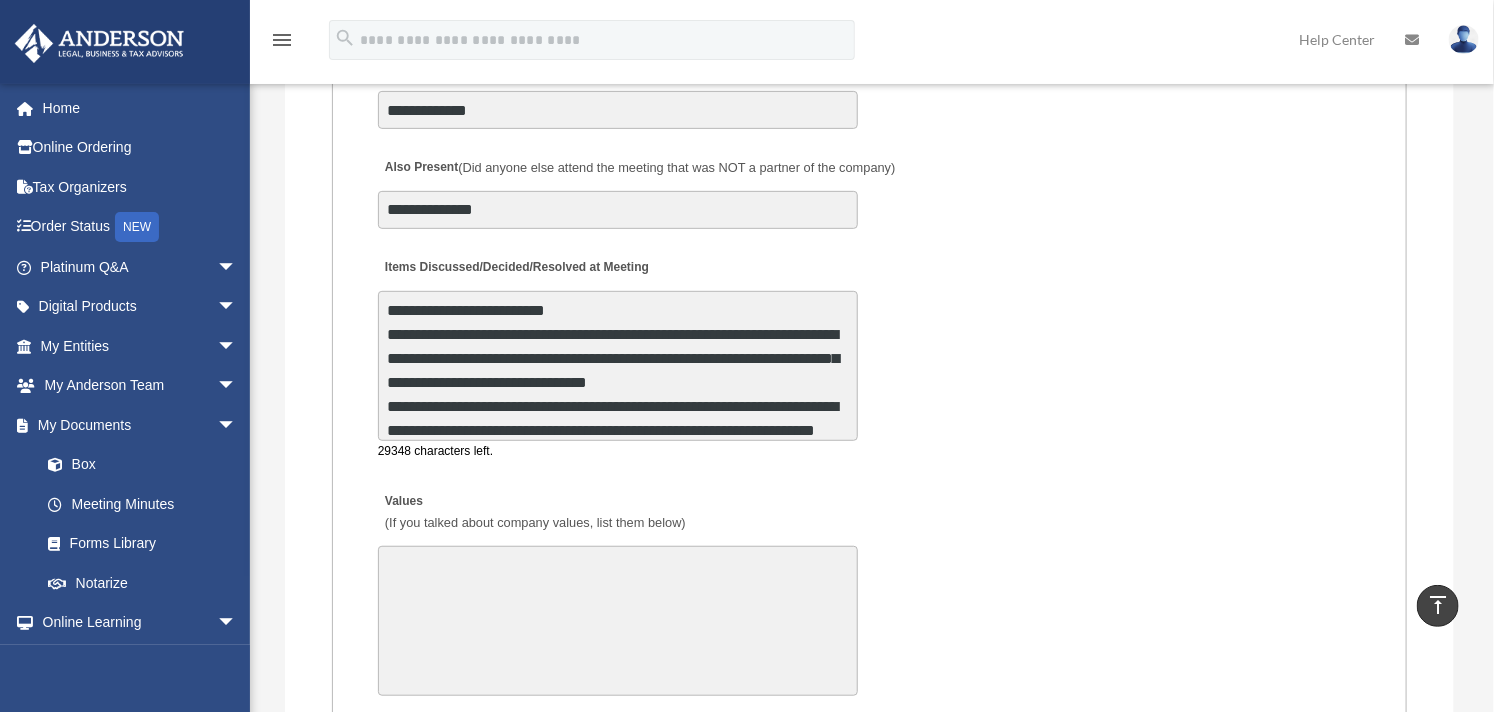 scroll, scrollTop: 144, scrollLeft: 0, axis: vertical 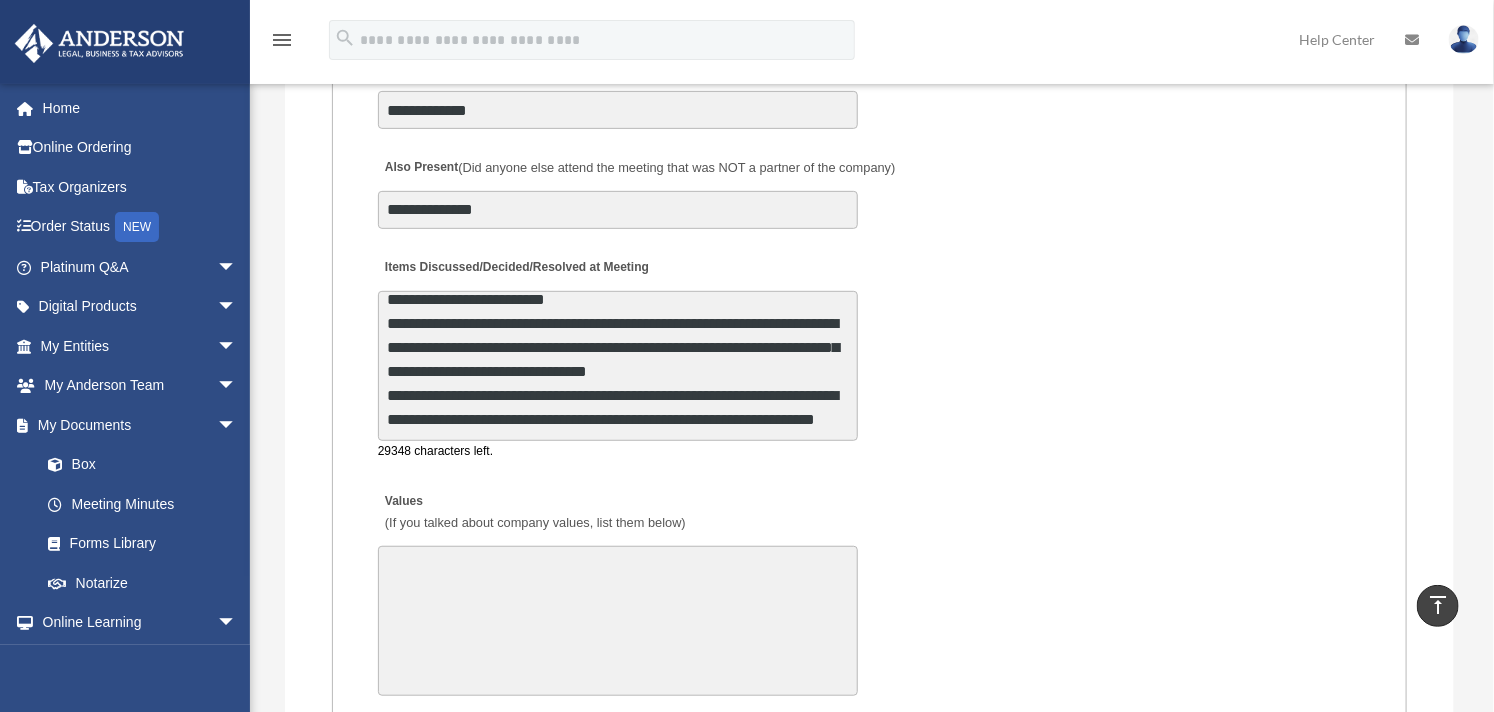 click on "**********" at bounding box center [618, 366] 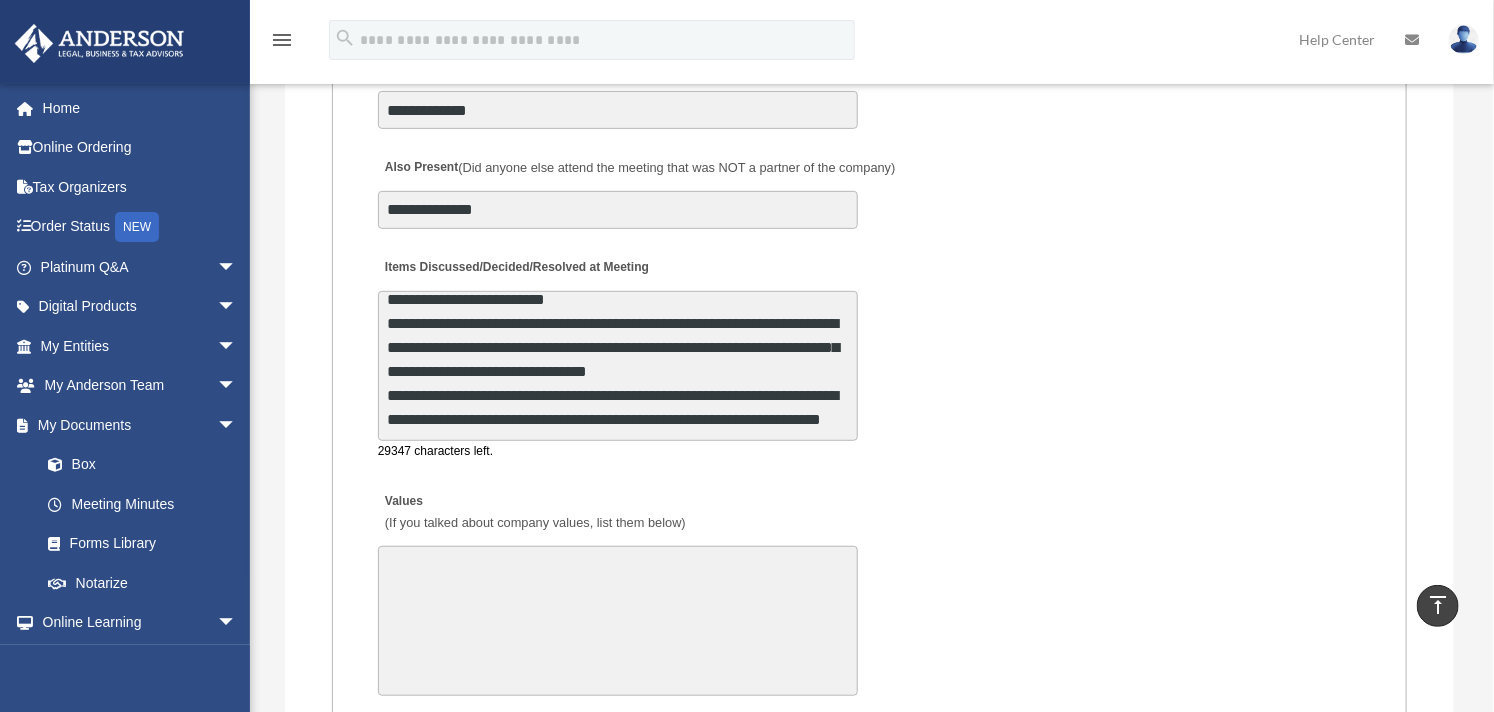click on "**********" at bounding box center [618, 366] 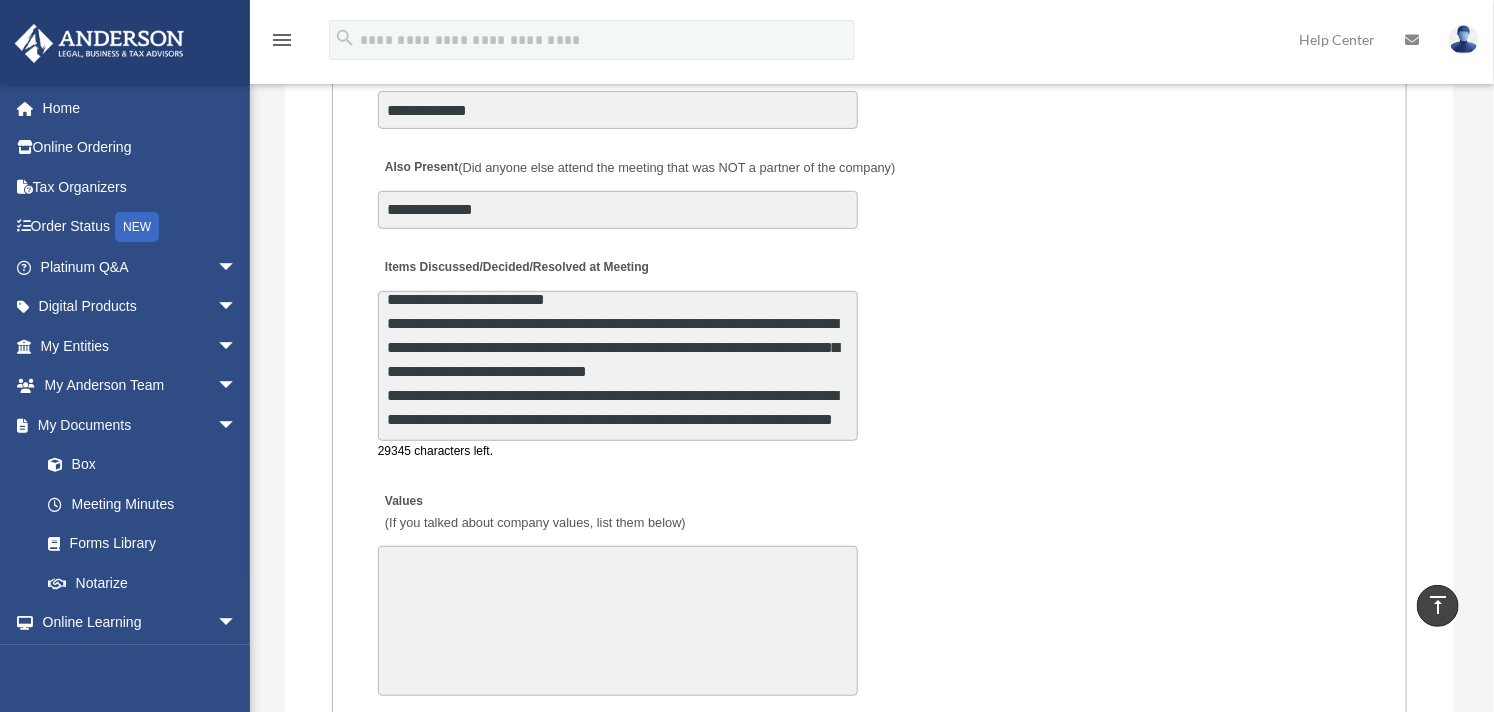 scroll, scrollTop: 216, scrollLeft: 0, axis: vertical 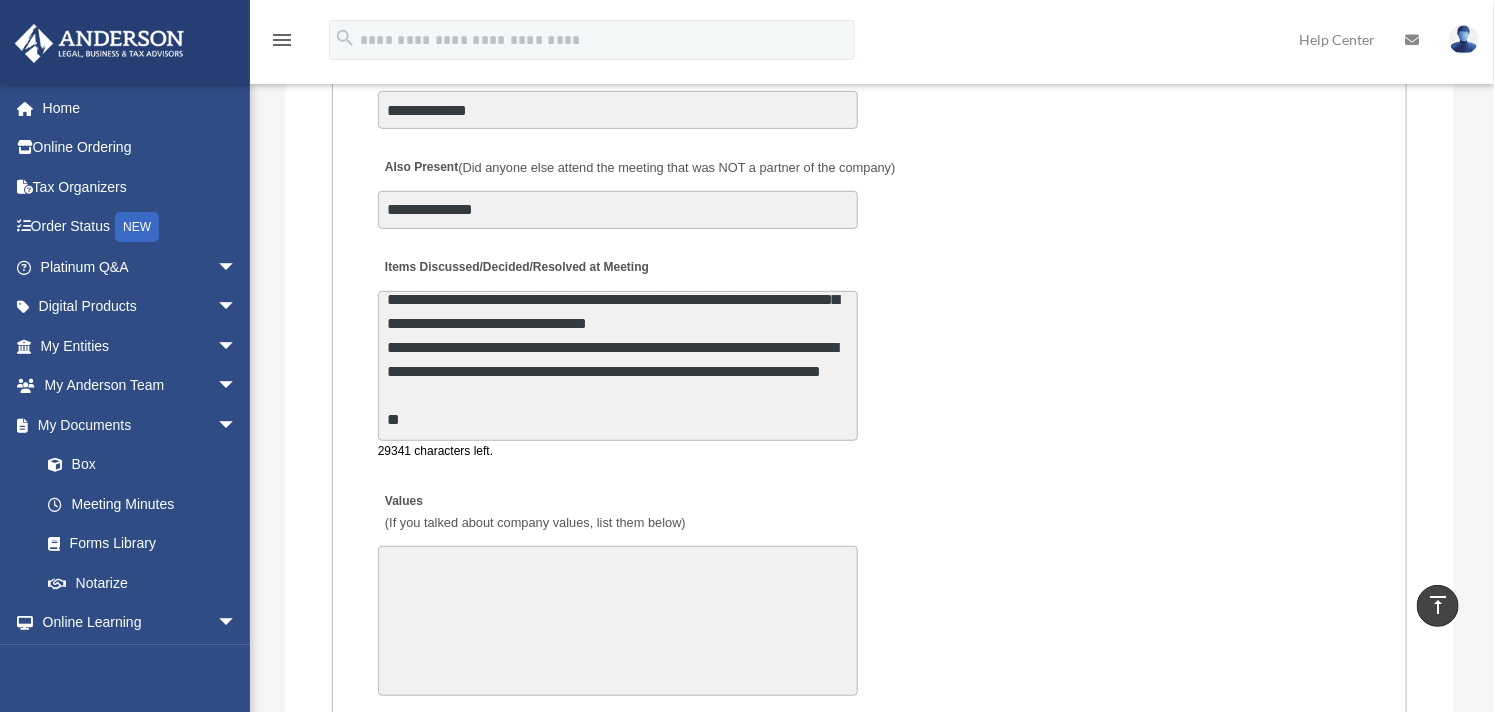 click on "**********" at bounding box center (618, 366) 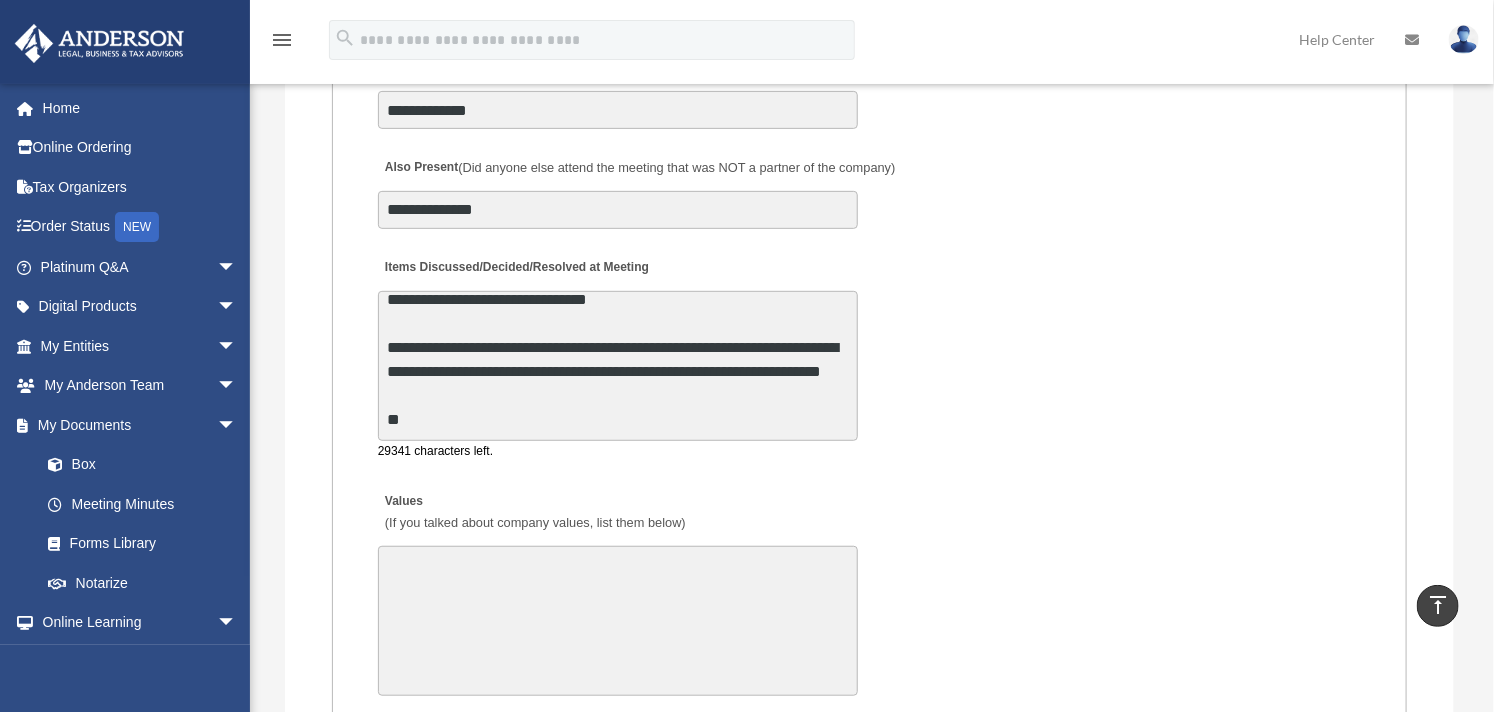 scroll, scrollTop: 241, scrollLeft: 0, axis: vertical 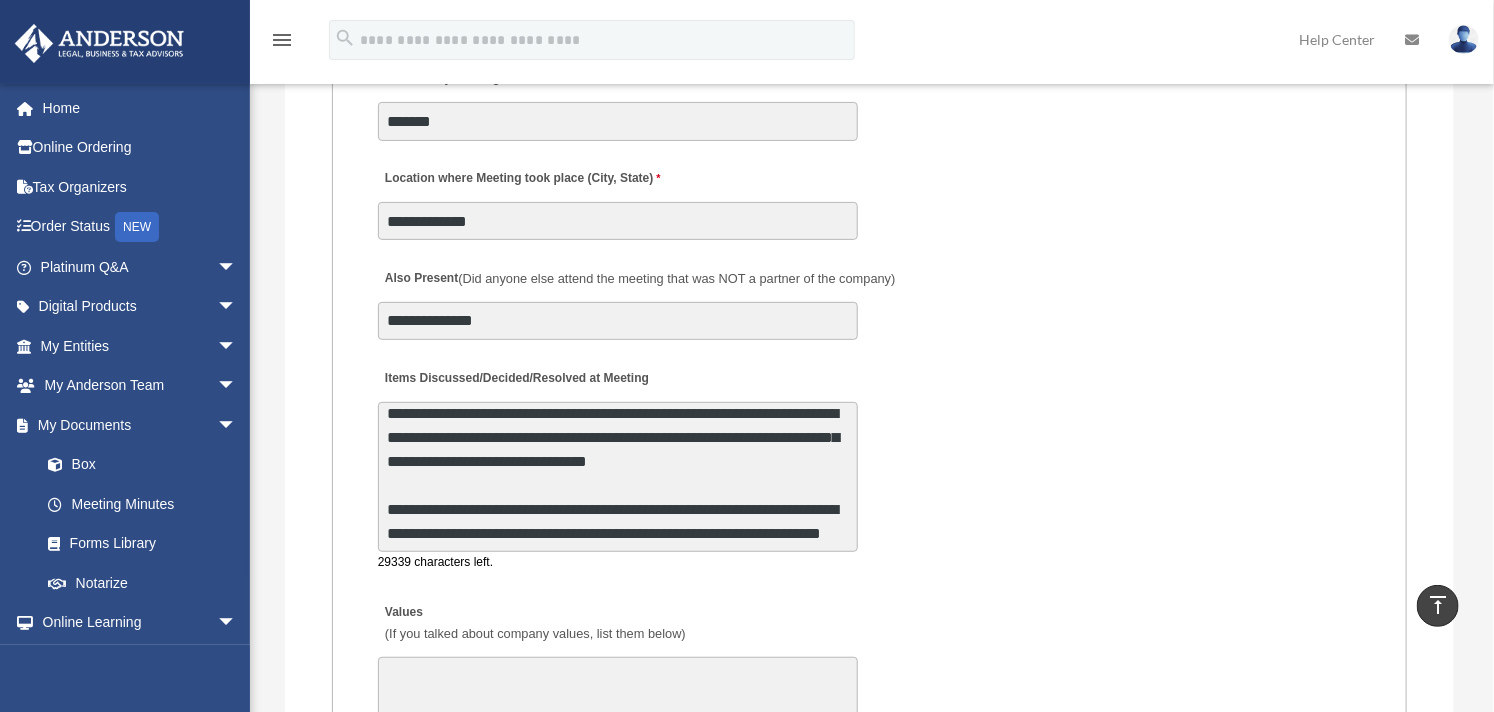 click on "**********" at bounding box center [618, 477] 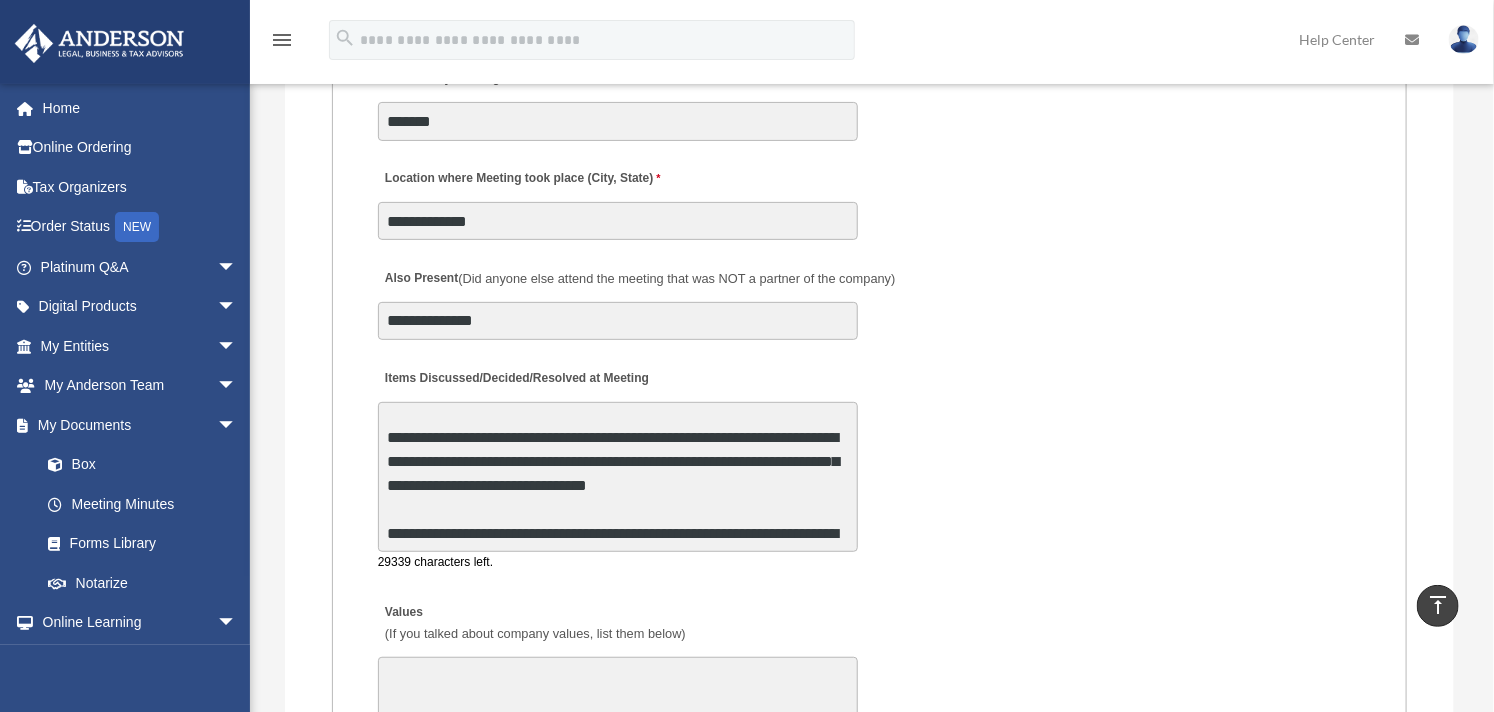scroll, scrollTop: 177, scrollLeft: 0, axis: vertical 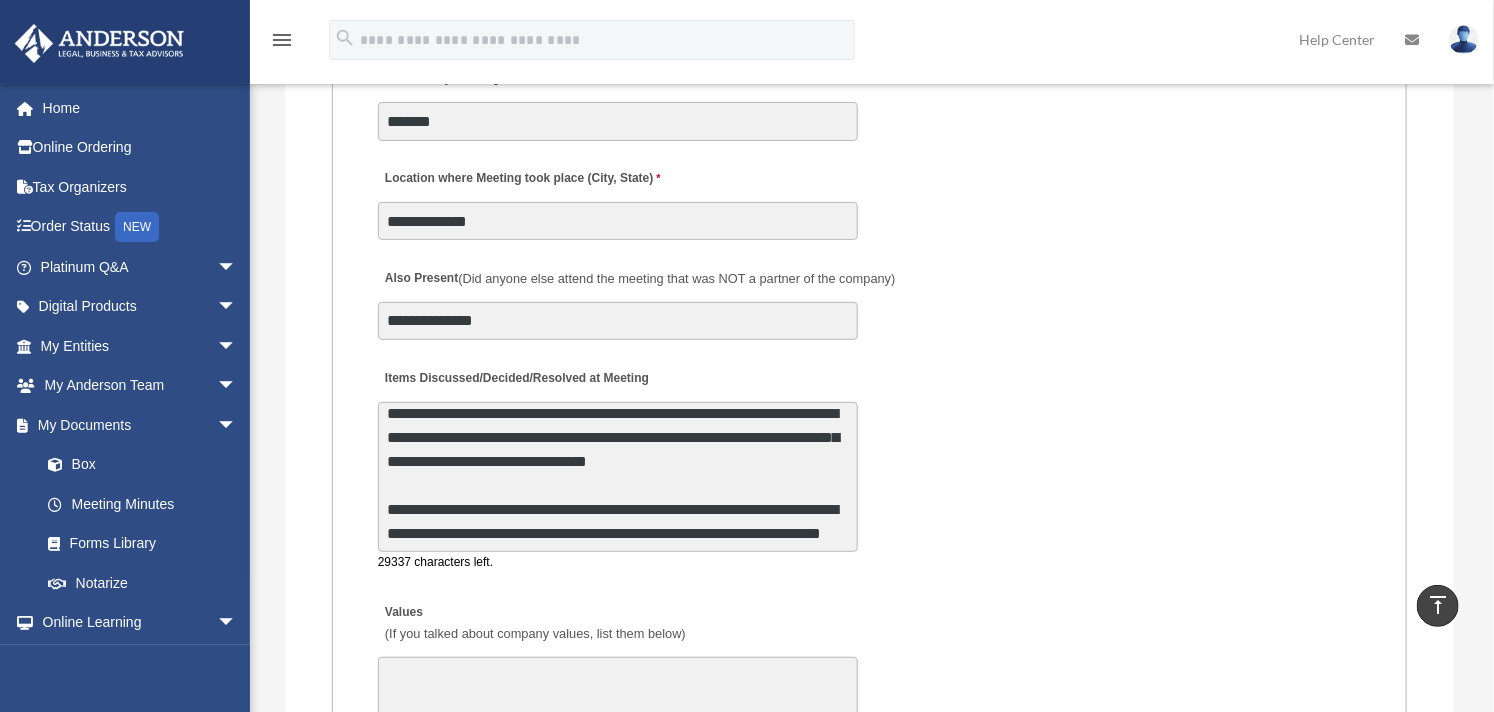 click on "**********" at bounding box center (618, 477) 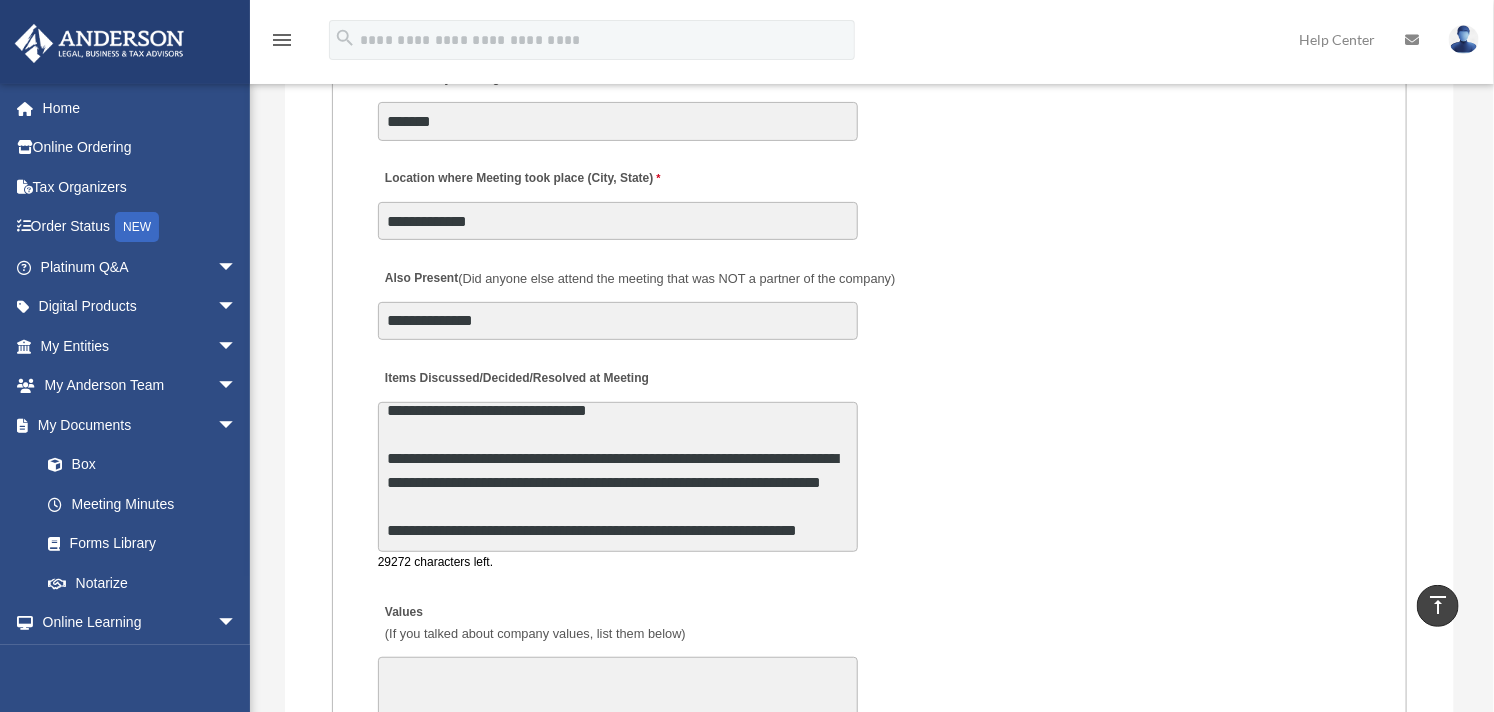 scroll, scrollTop: 288, scrollLeft: 0, axis: vertical 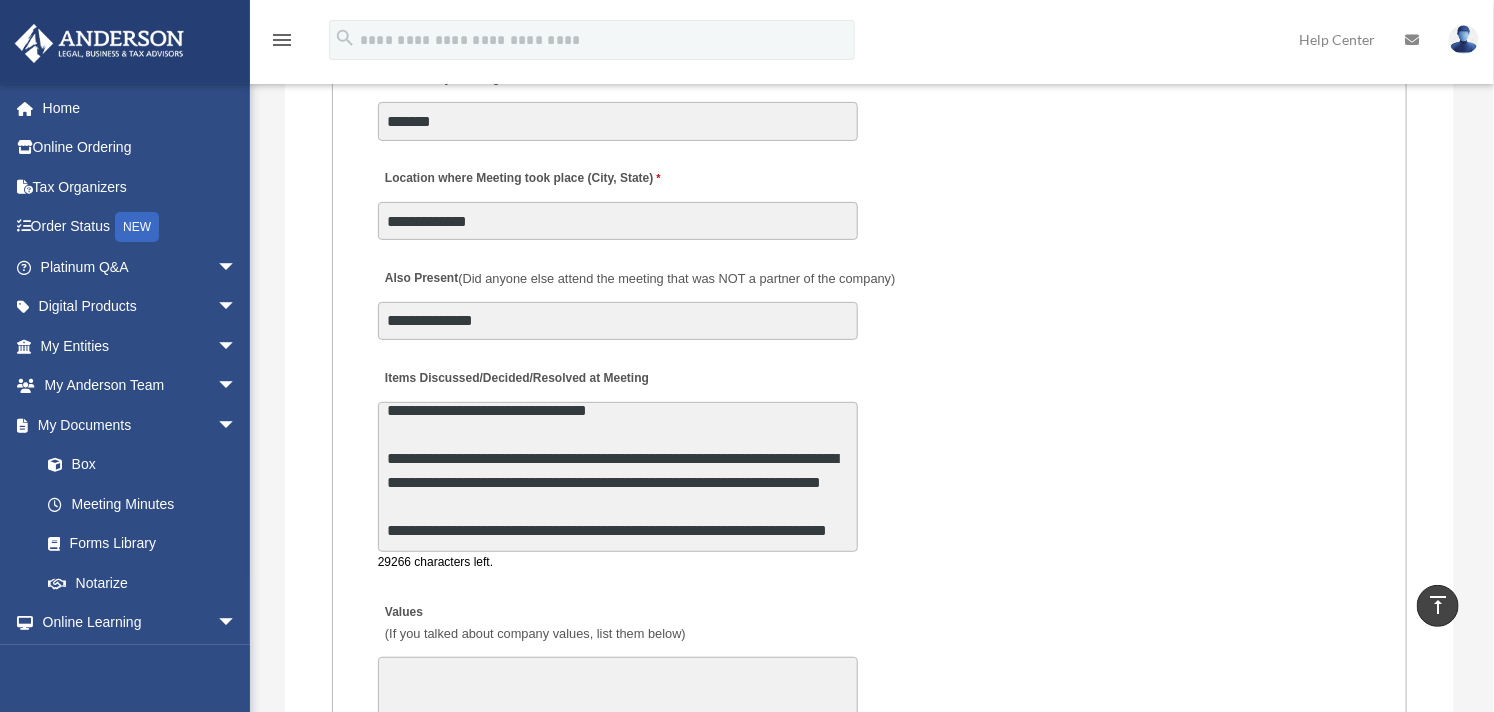 click on "**********" at bounding box center [618, 477] 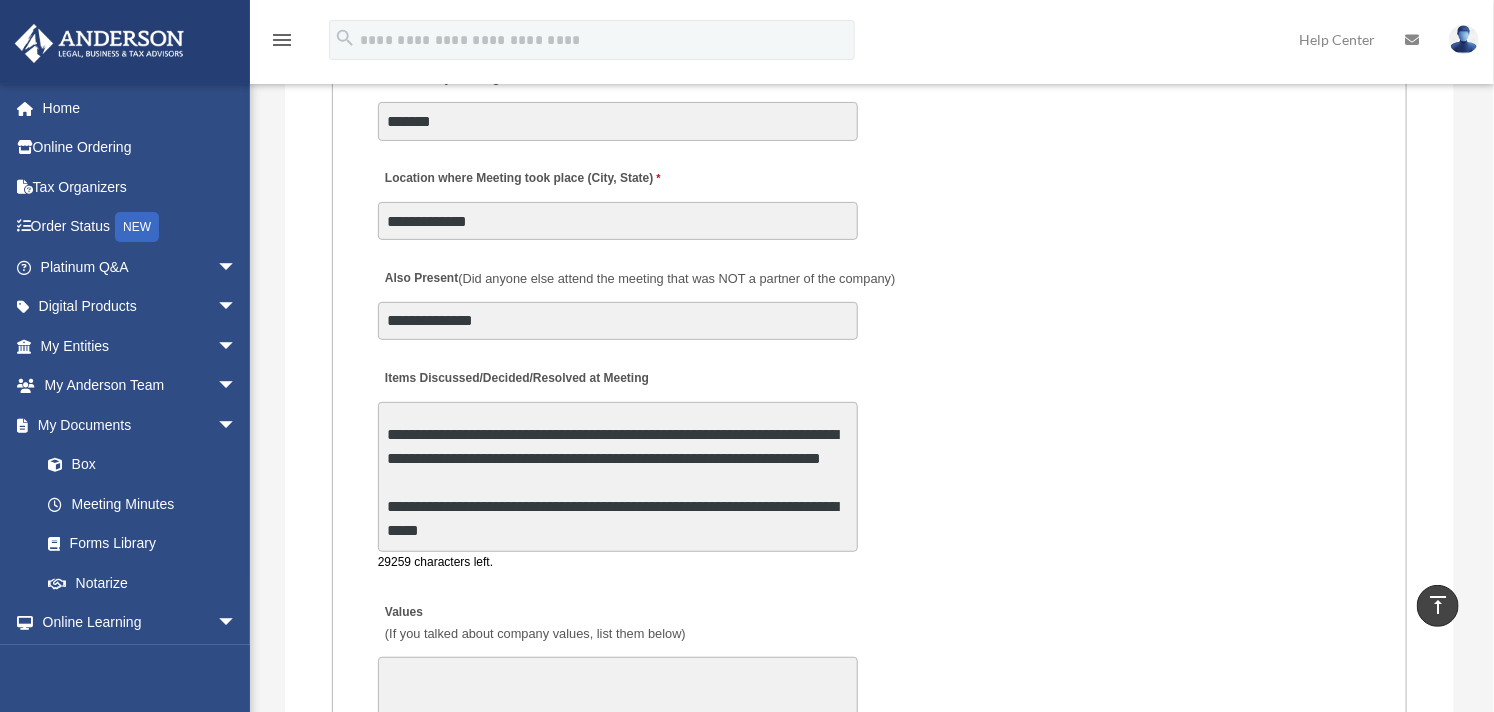 click on "**********" at bounding box center (618, 477) 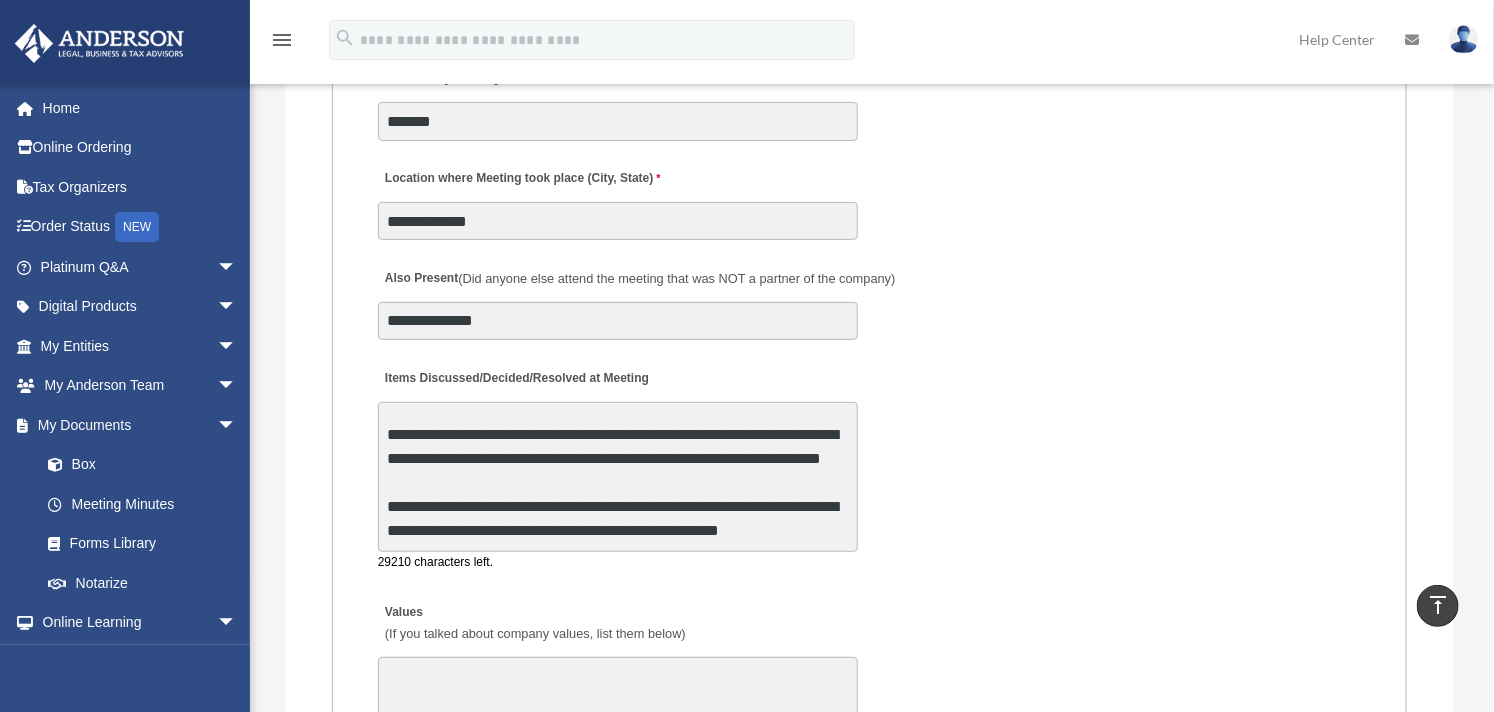 scroll, scrollTop: 313, scrollLeft: 0, axis: vertical 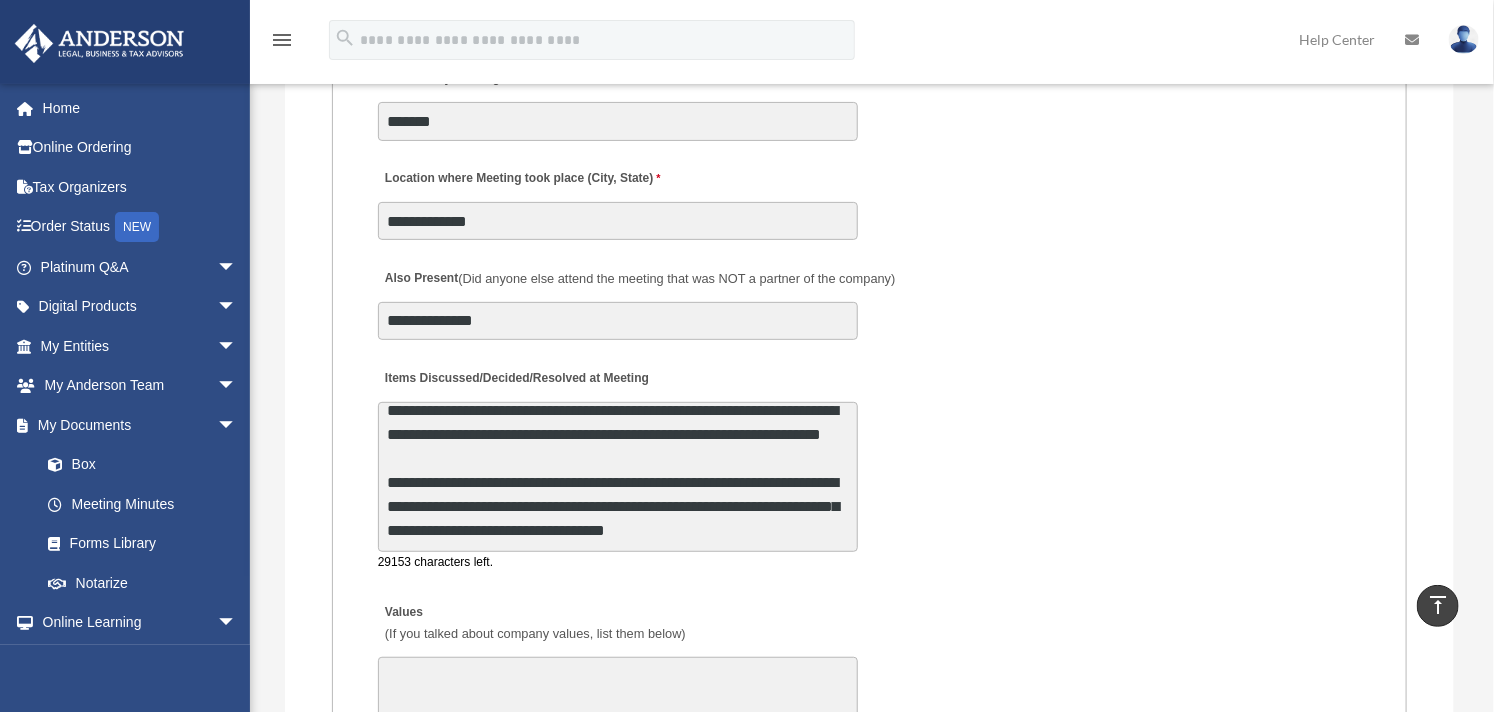 click on "**********" at bounding box center (618, 477) 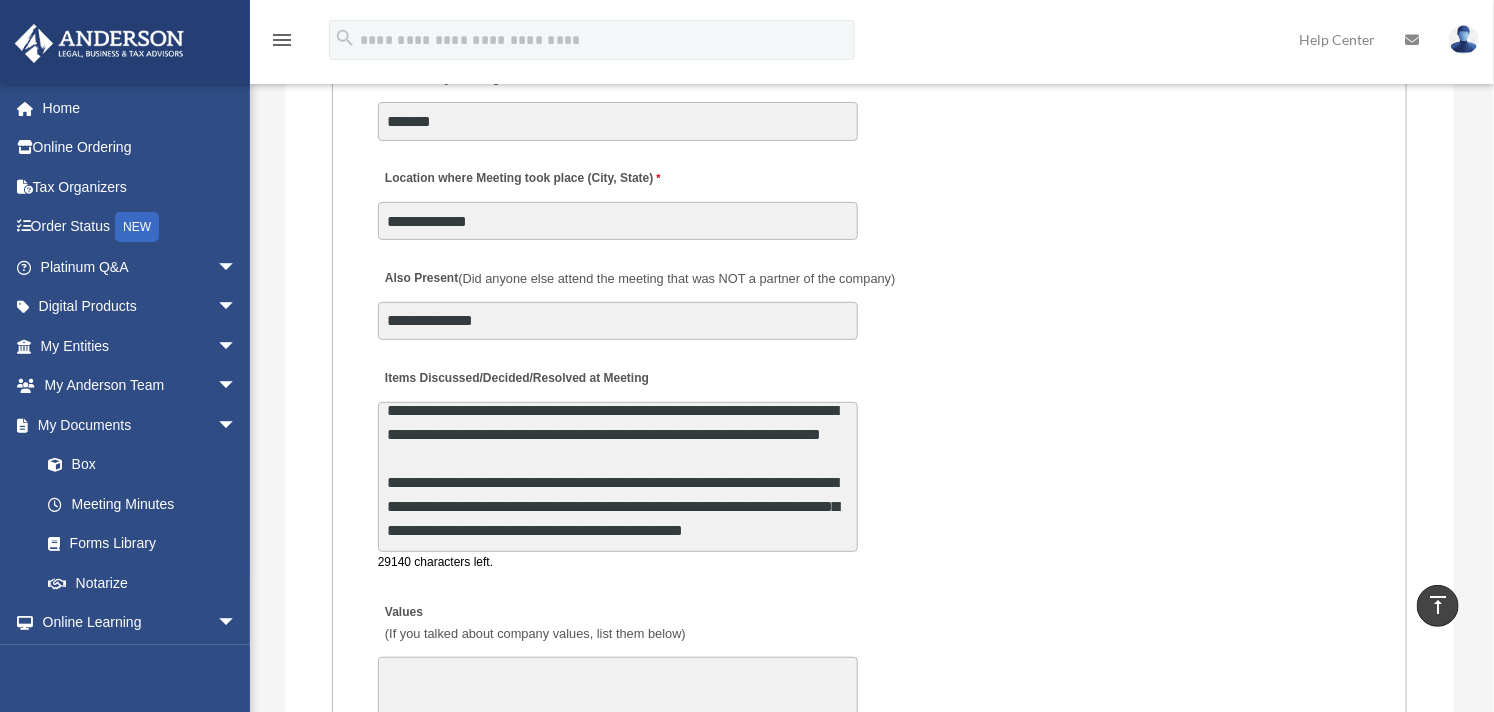 click on "**********" at bounding box center (618, 477) 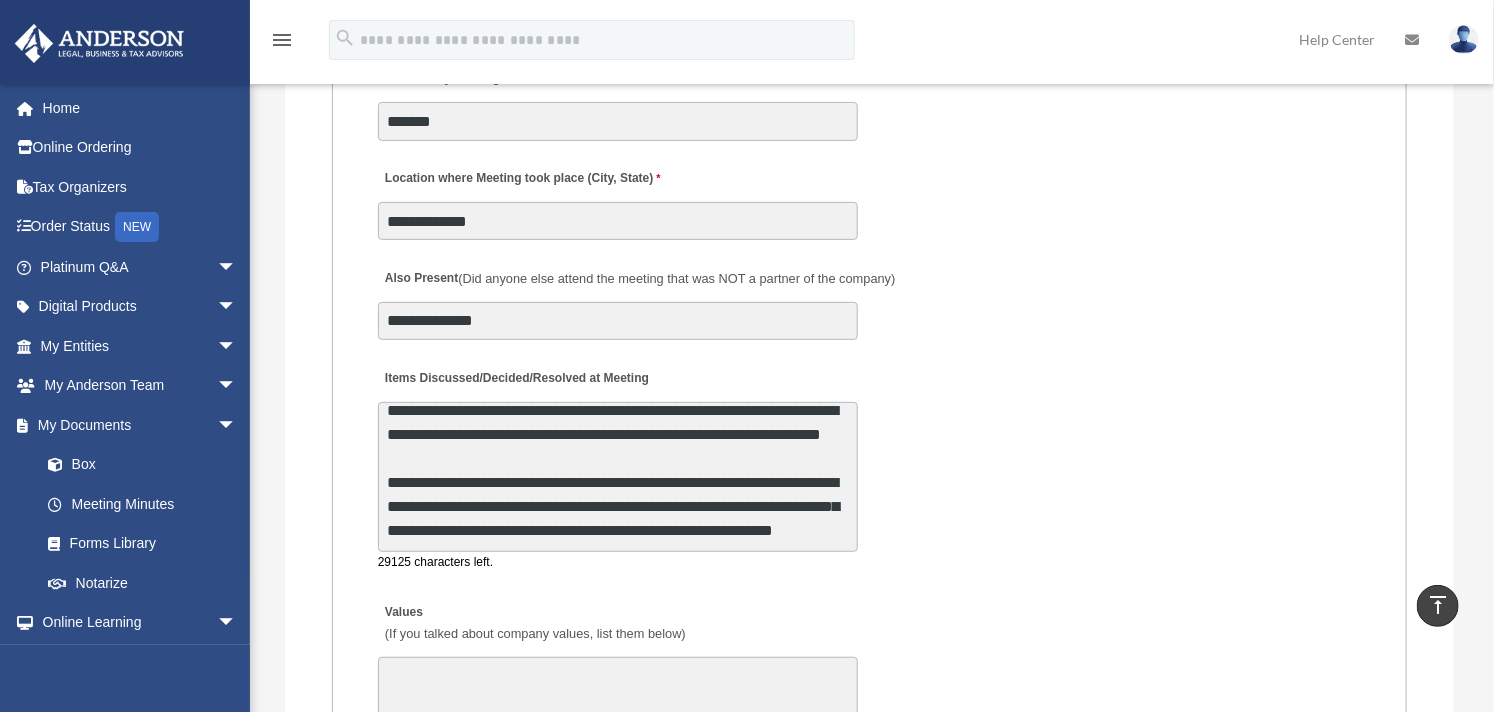 click on "**********" at bounding box center (618, 477) 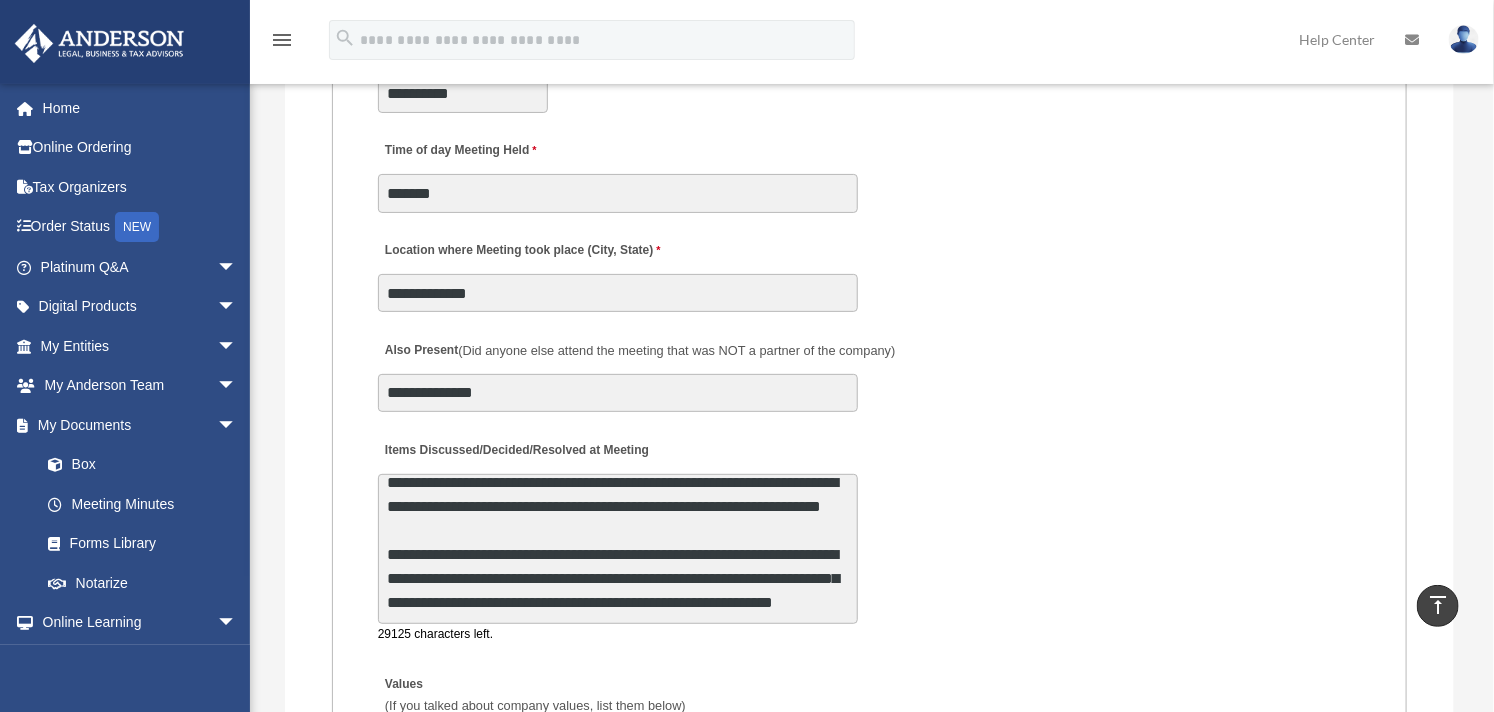scroll, scrollTop: 3444, scrollLeft: 0, axis: vertical 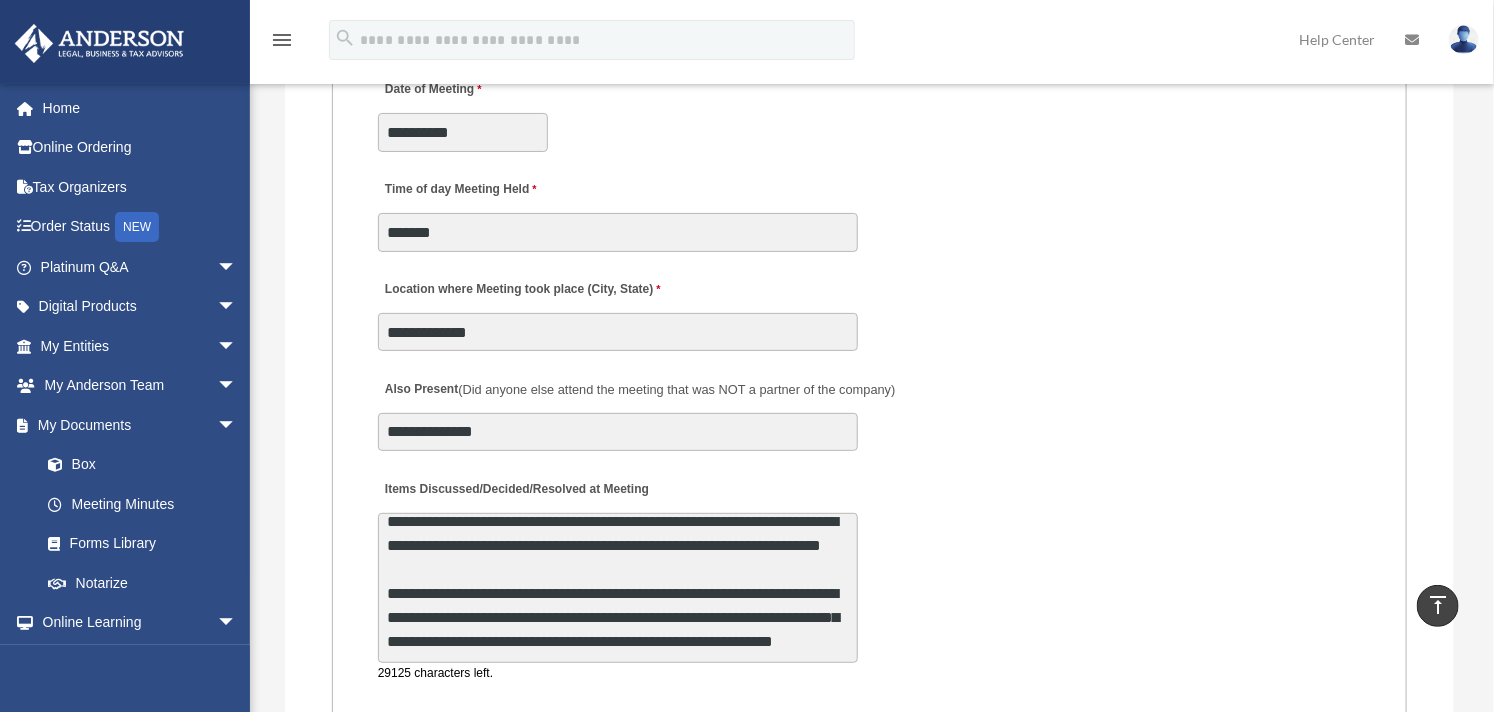type on "**********" 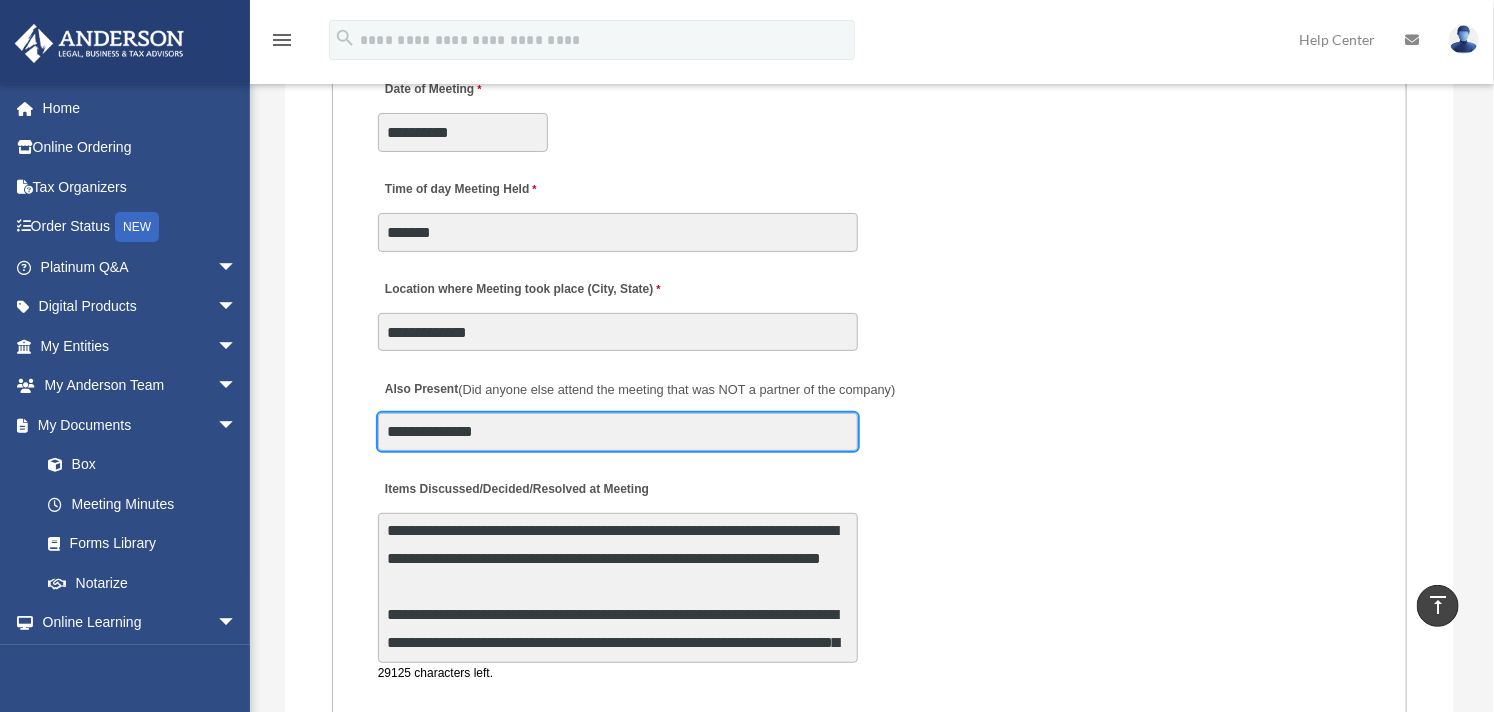 scroll, scrollTop: 363, scrollLeft: 0, axis: vertical 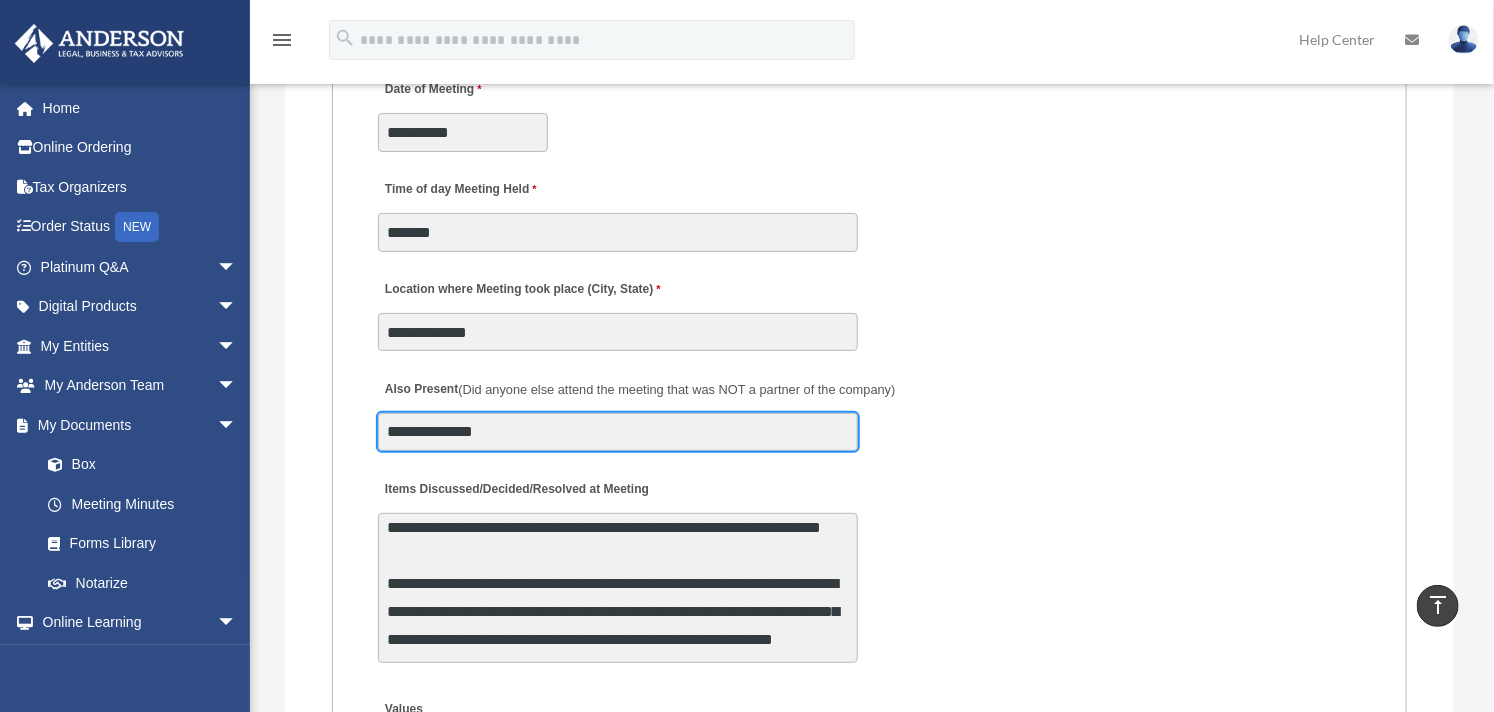drag, startPoint x: 524, startPoint y: 415, endPoint x: 336, endPoint y: 421, distance: 188.09572 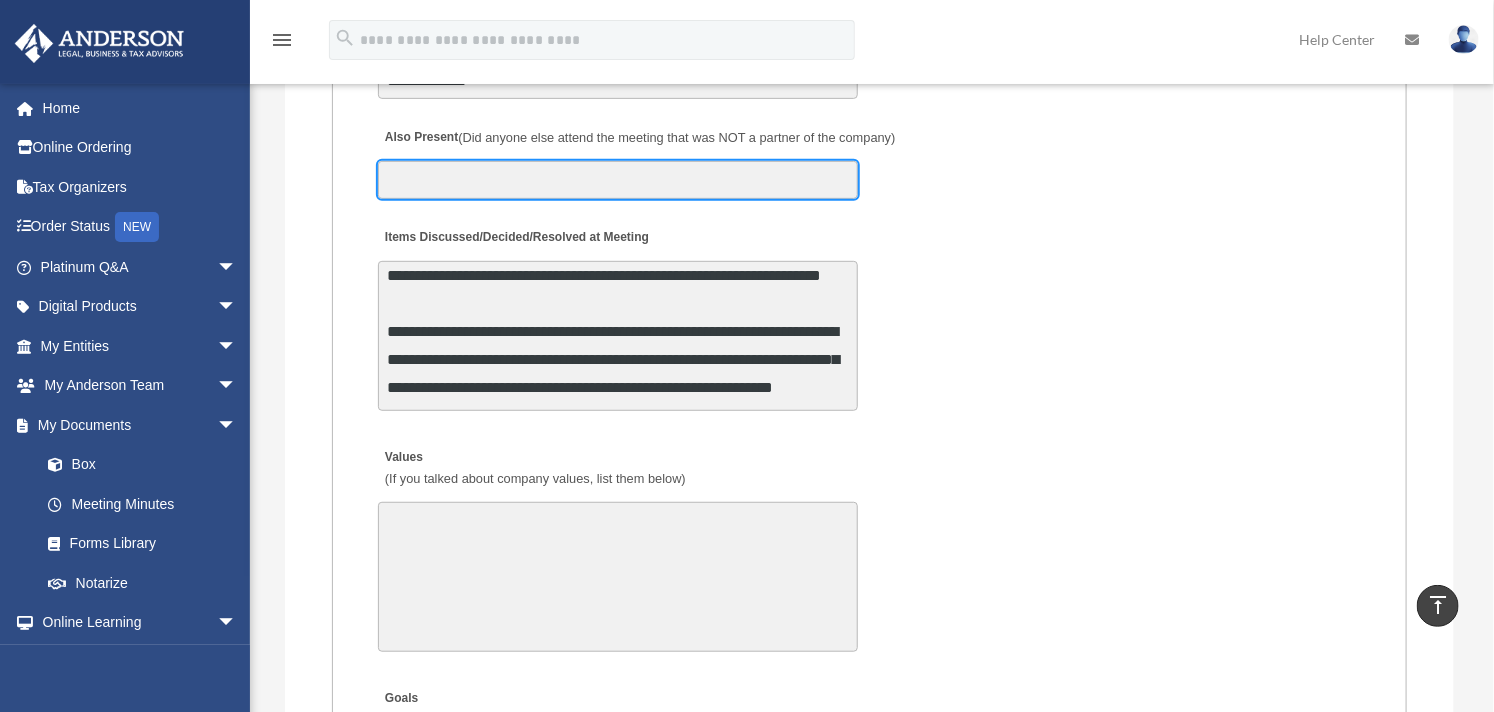 scroll, scrollTop: 3666, scrollLeft: 0, axis: vertical 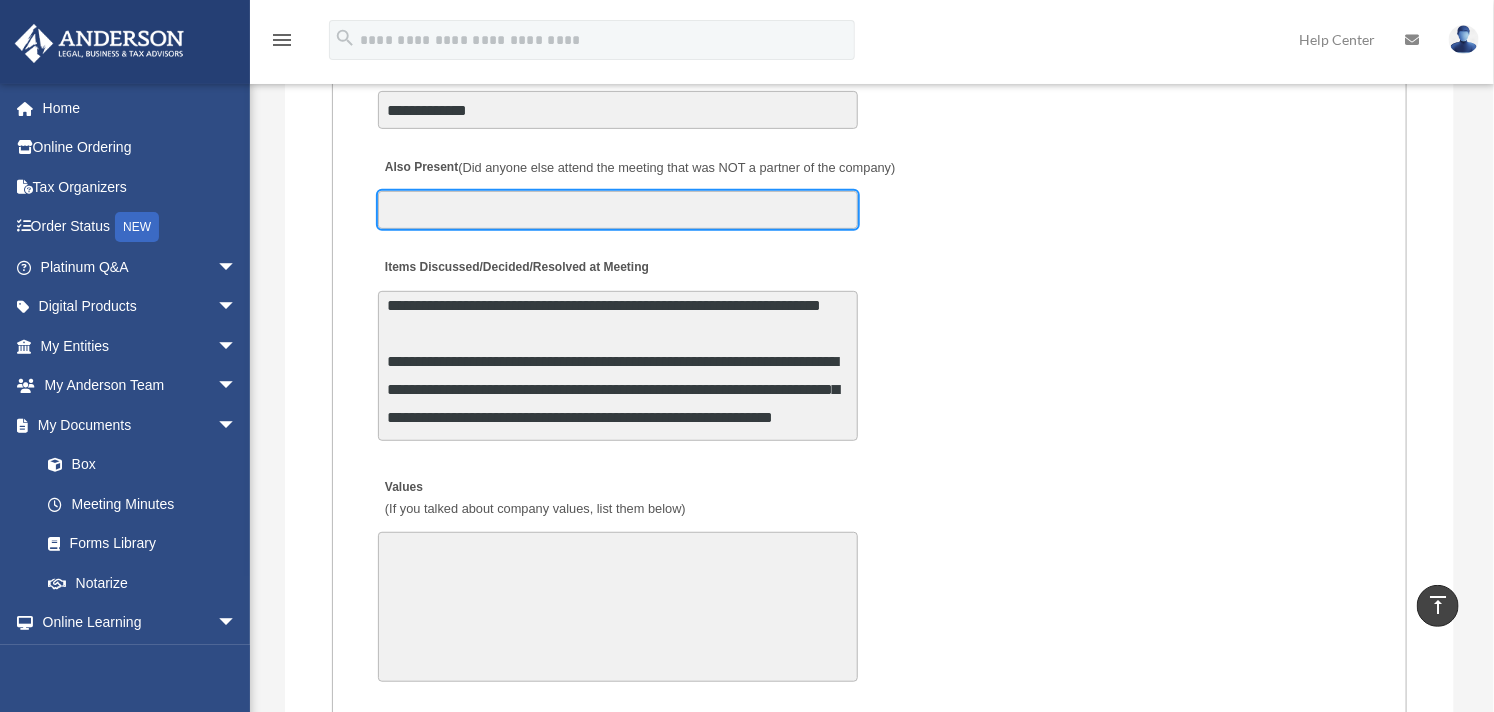 type 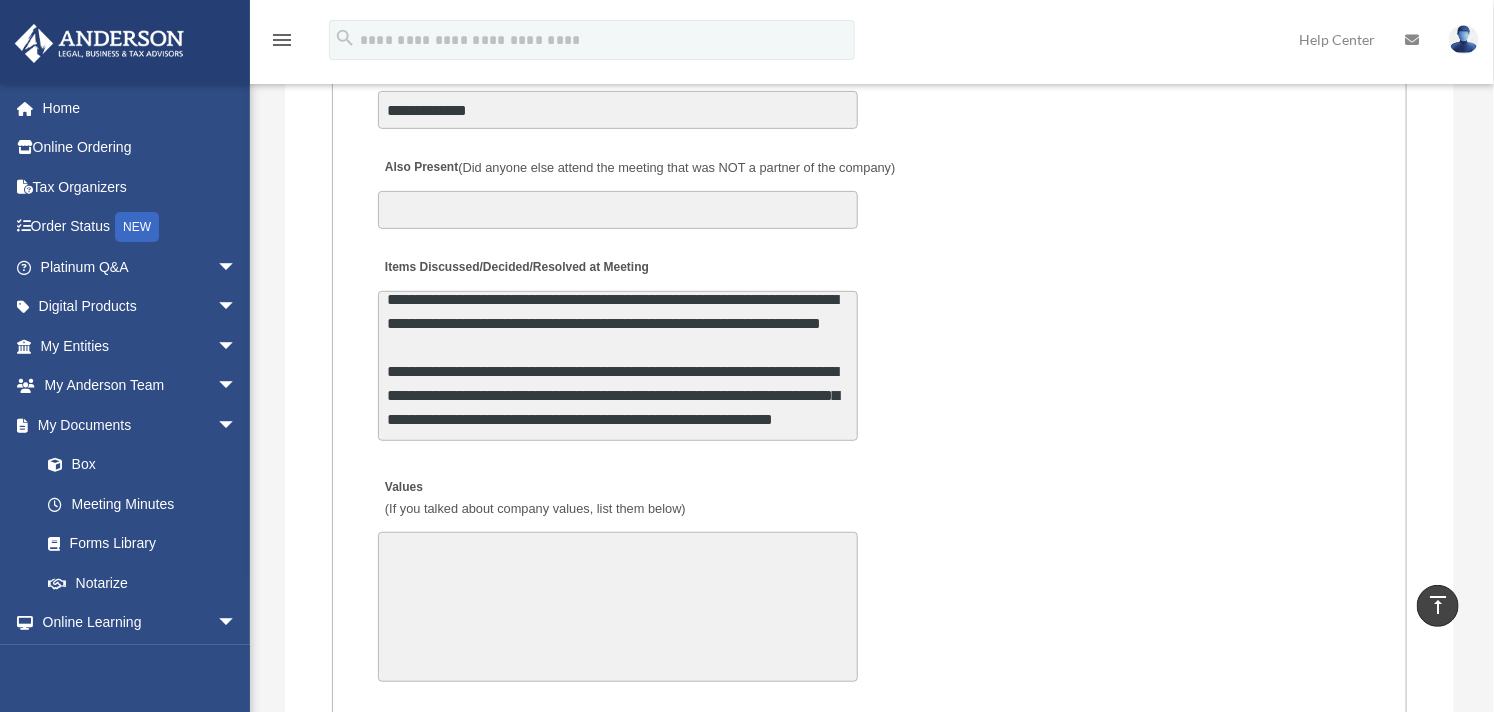 scroll, scrollTop: 313, scrollLeft: 0, axis: vertical 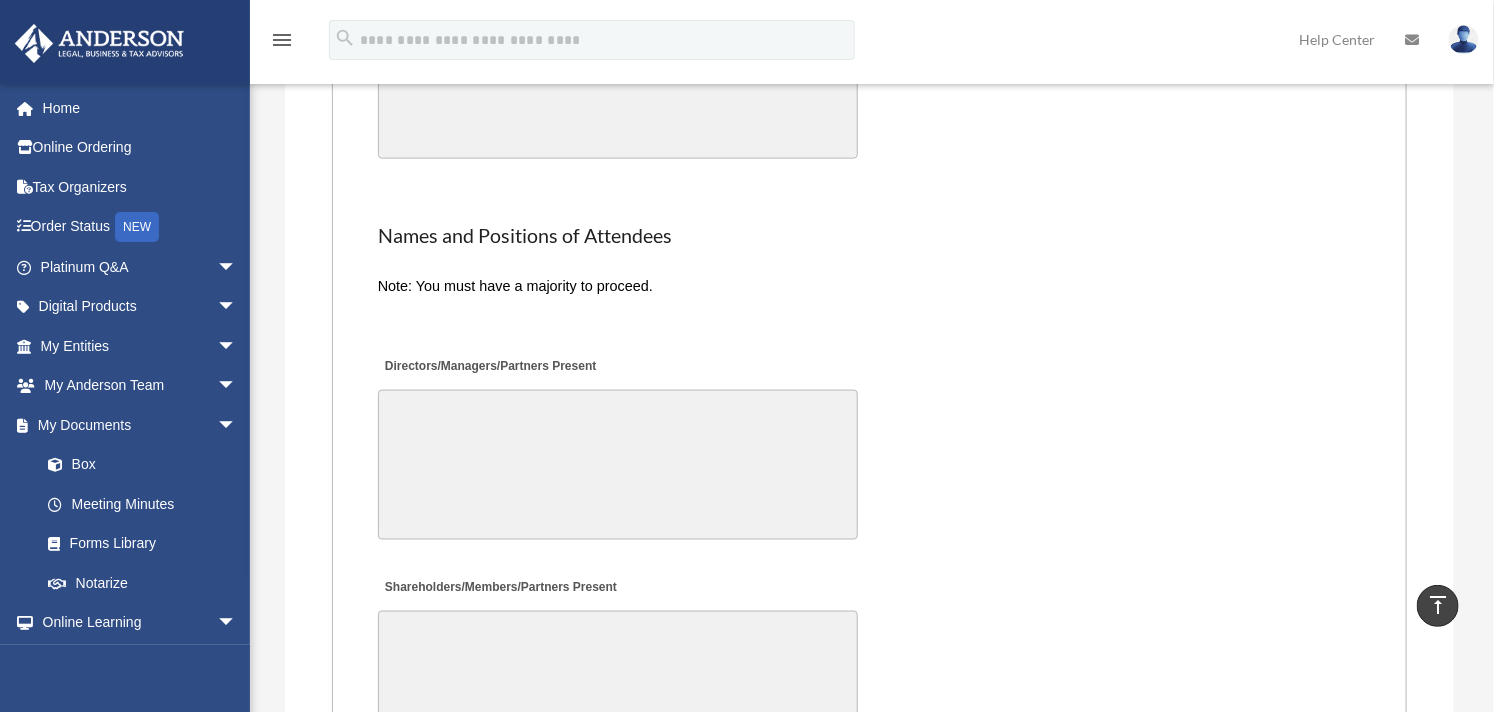 click on "Directors/Managers/Partners Present" at bounding box center (618, 465) 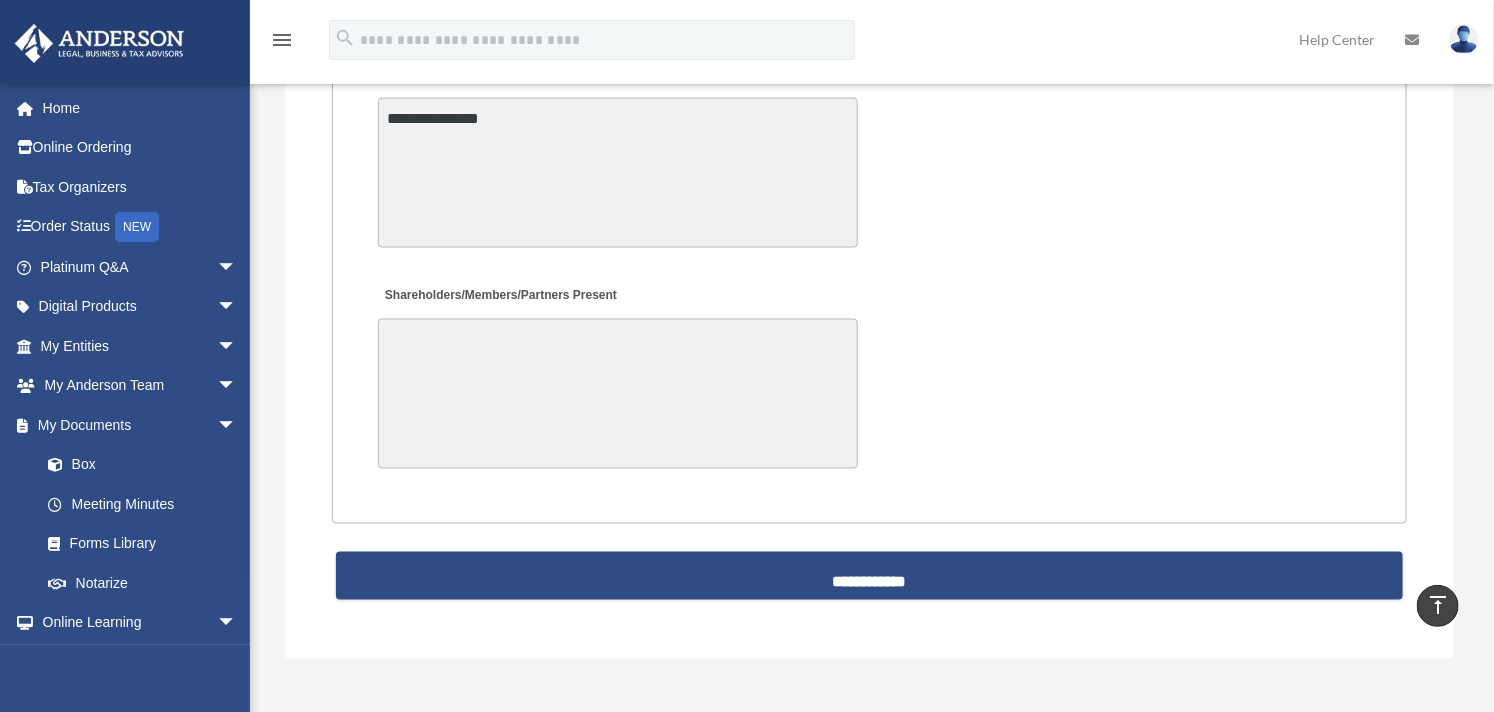 scroll, scrollTop: 4867, scrollLeft: 0, axis: vertical 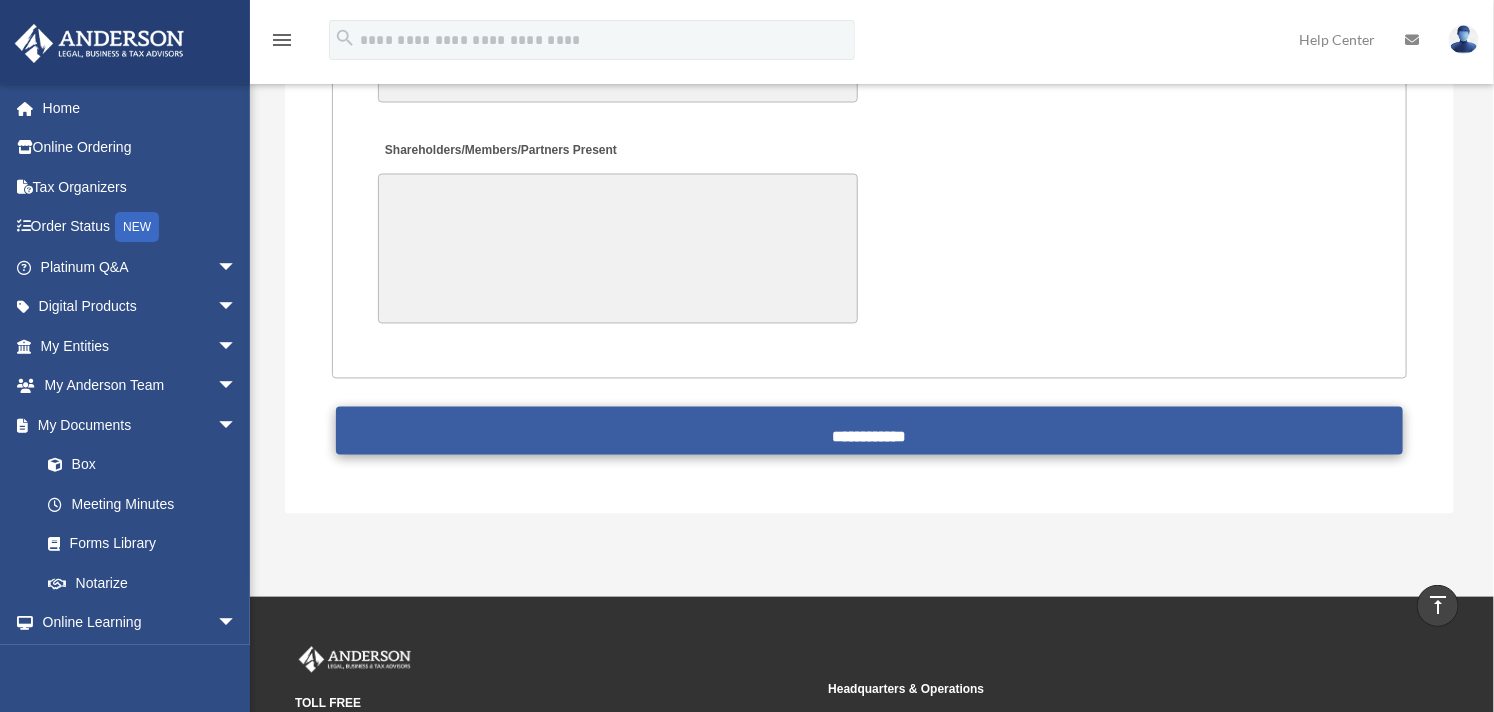 type on "**********" 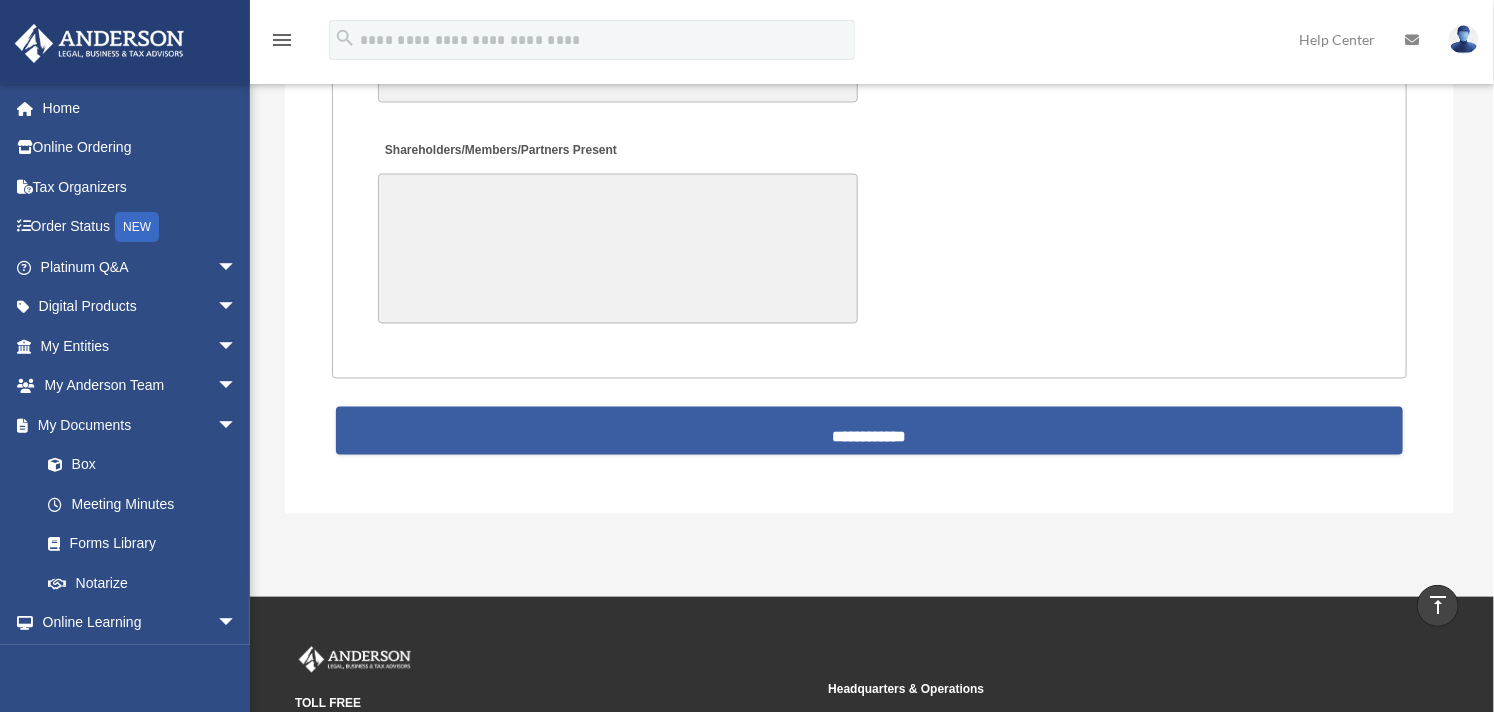 click on "**********" at bounding box center (870, 431) 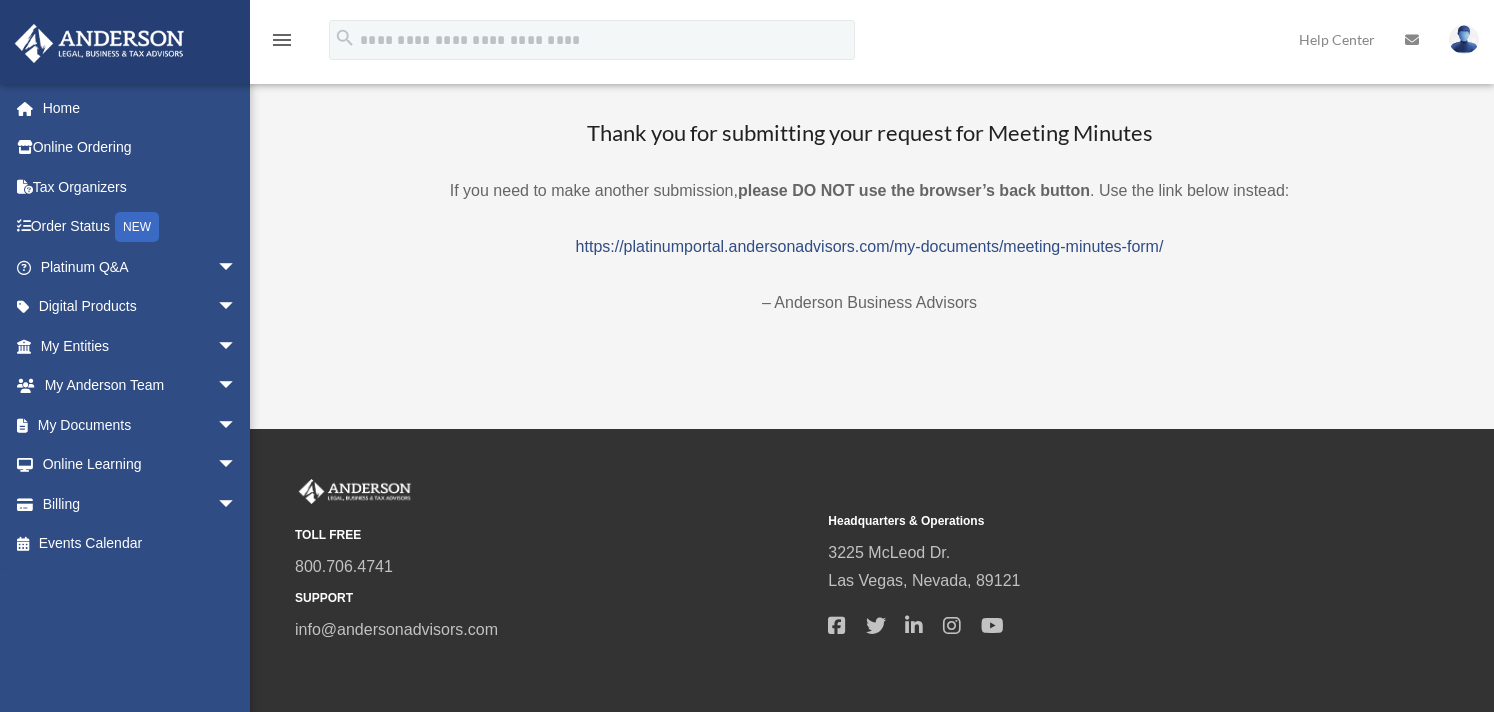scroll, scrollTop: 0, scrollLeft: 0, axis: both 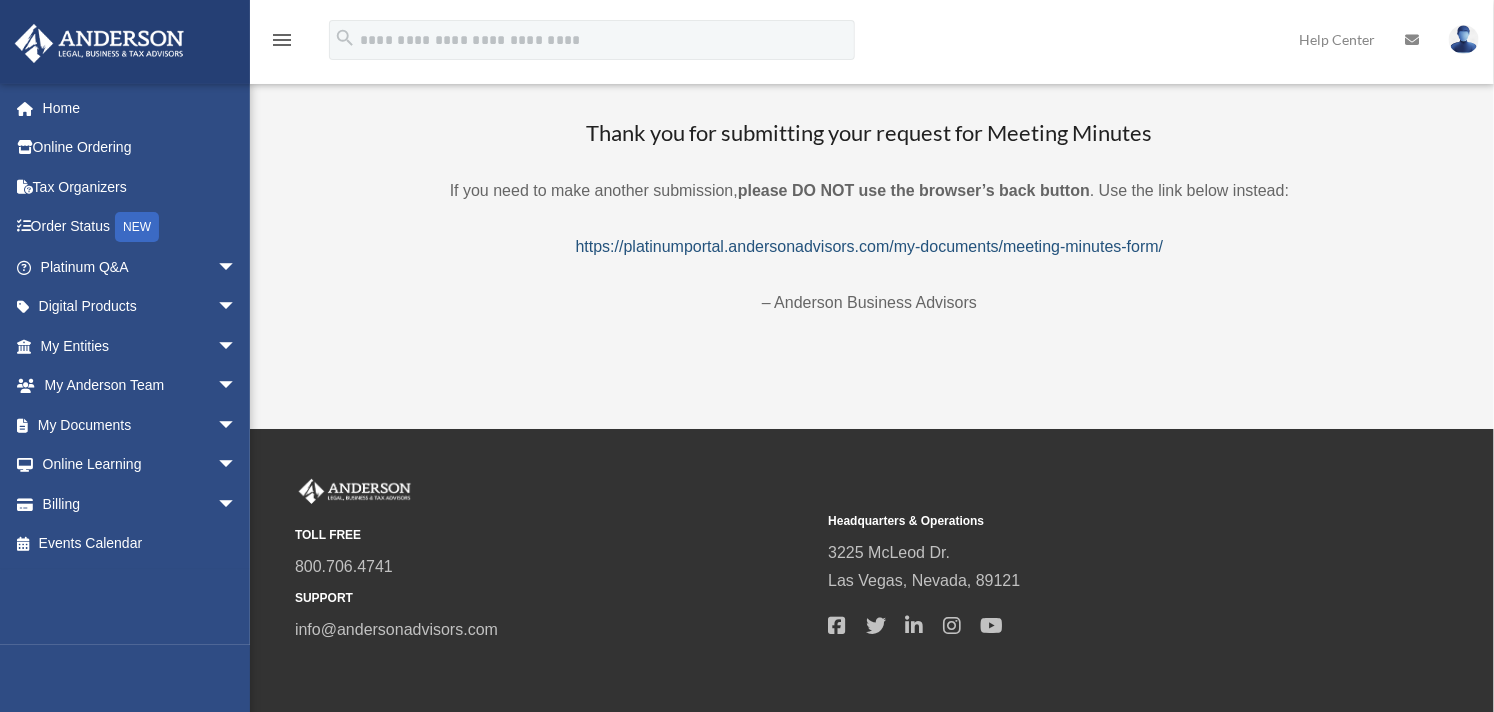 click on "https://platinumportal.andersonadvisors.com/my-documents/meeting-minutes-form/" at bounding box center (870, 246) 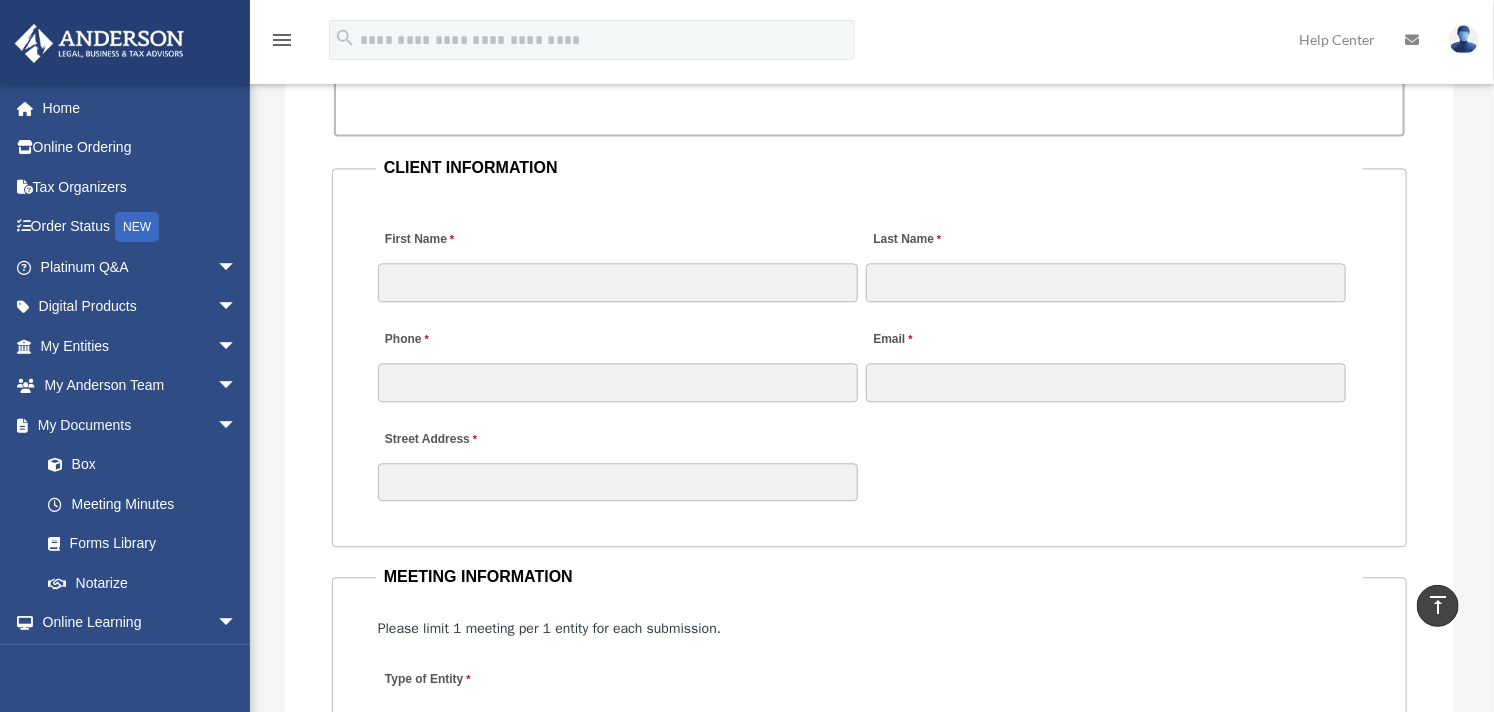 scroll, scrollTop: 2000, scrollLeft: 0, axis: vertical 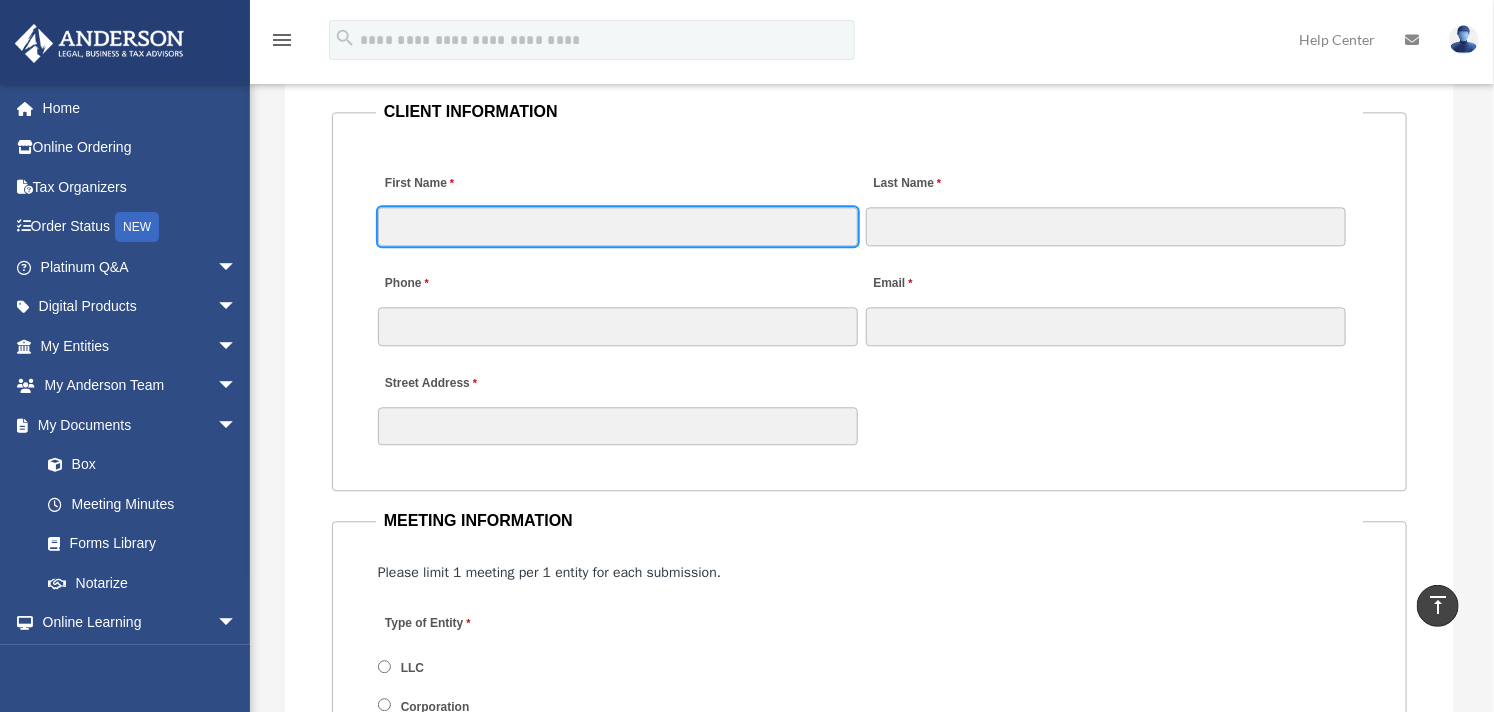 click on "First Name" at bounding box center [618, 226] 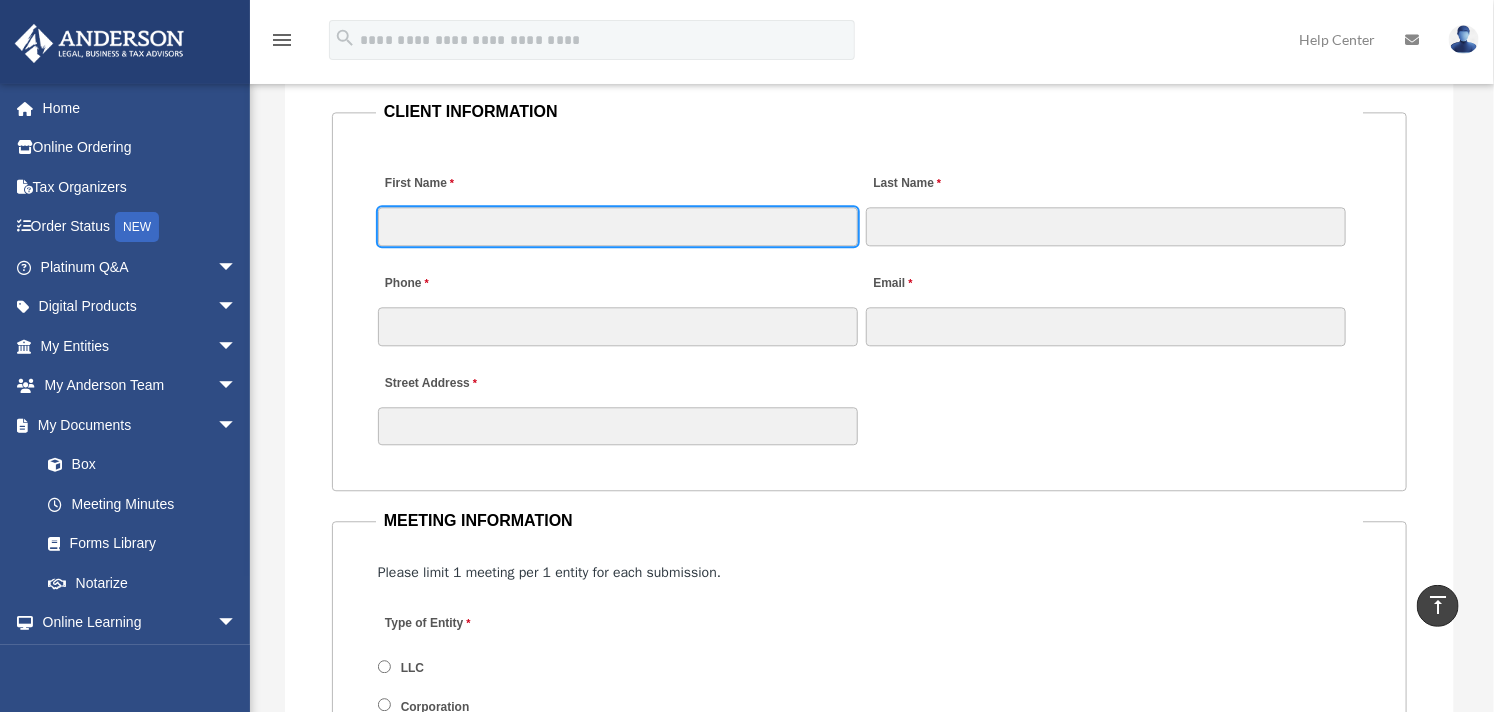 type on "********" 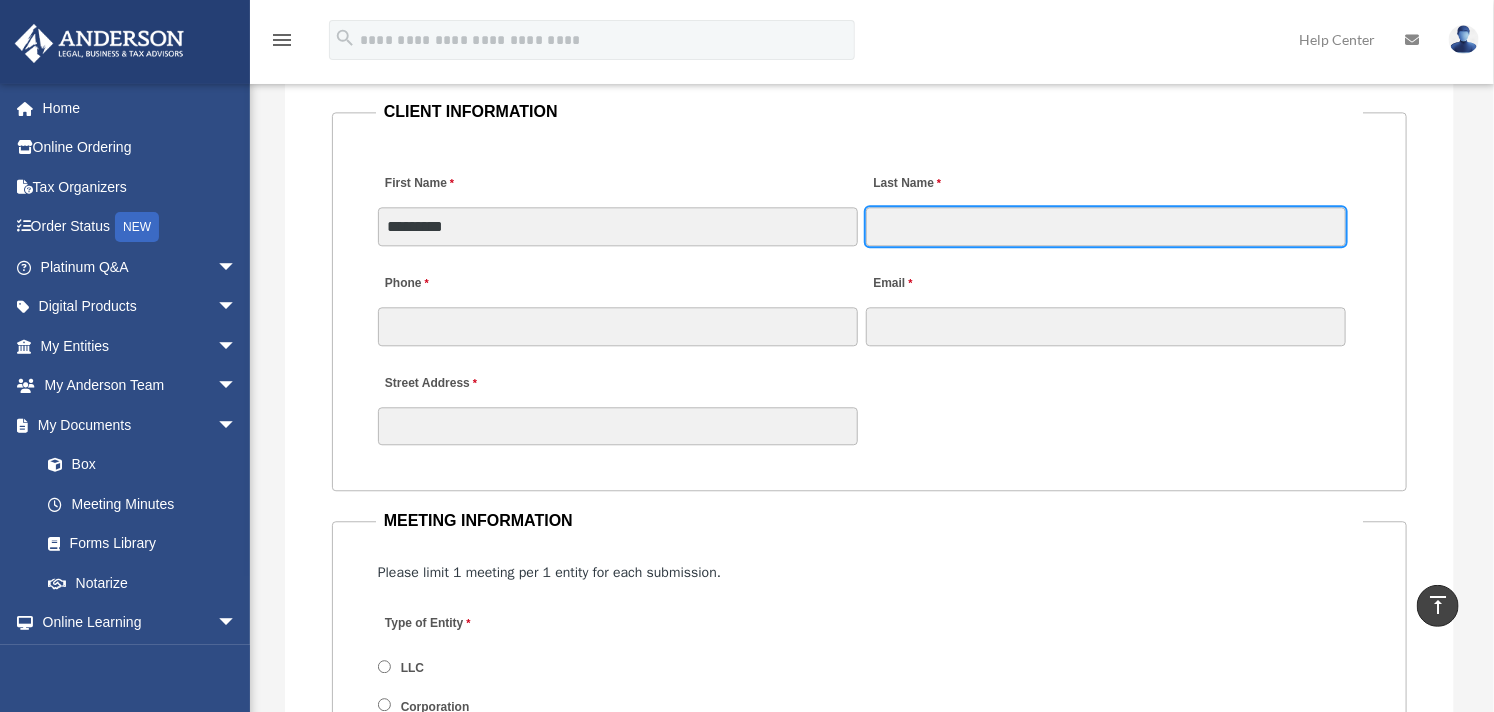 click on "Last Name" at bounding box center (1106, 226) 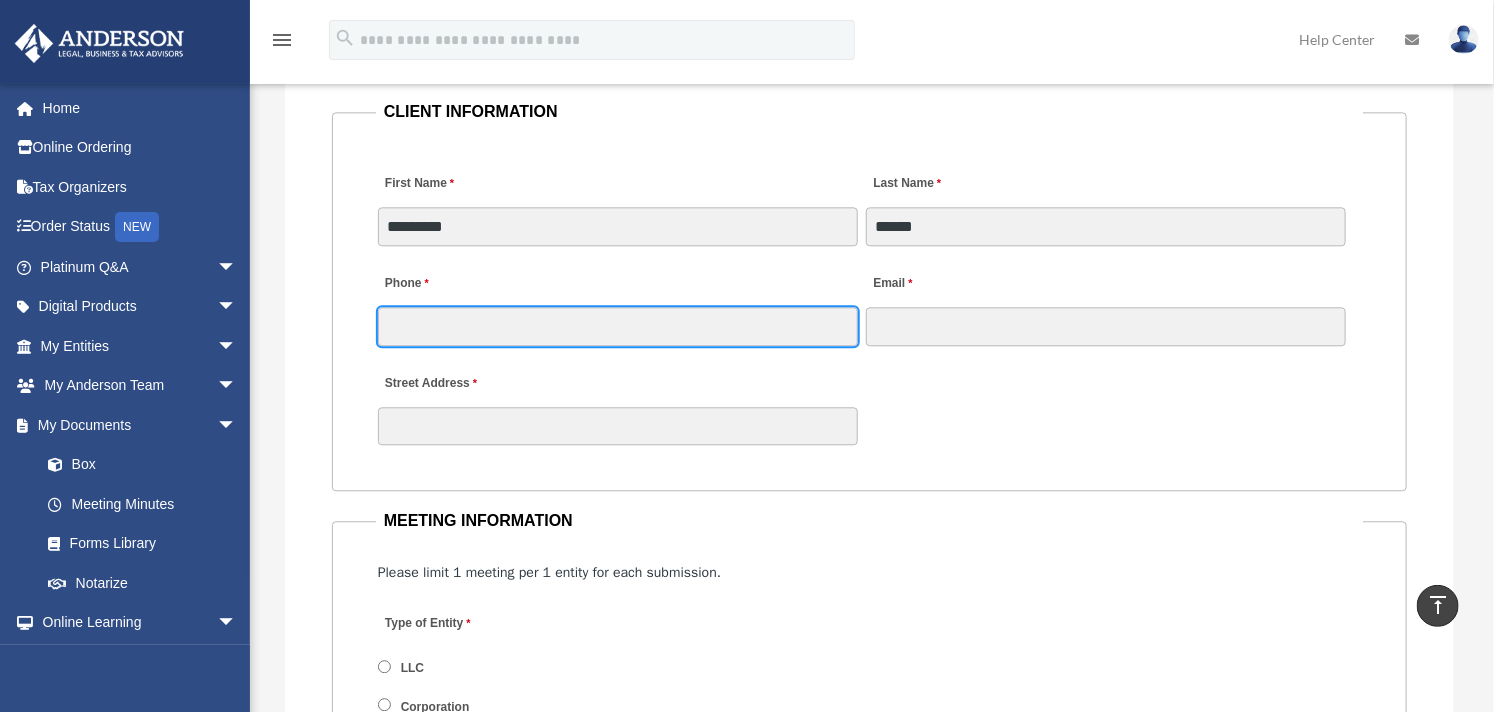 click on "Phone" at bounding box center [618, 326] 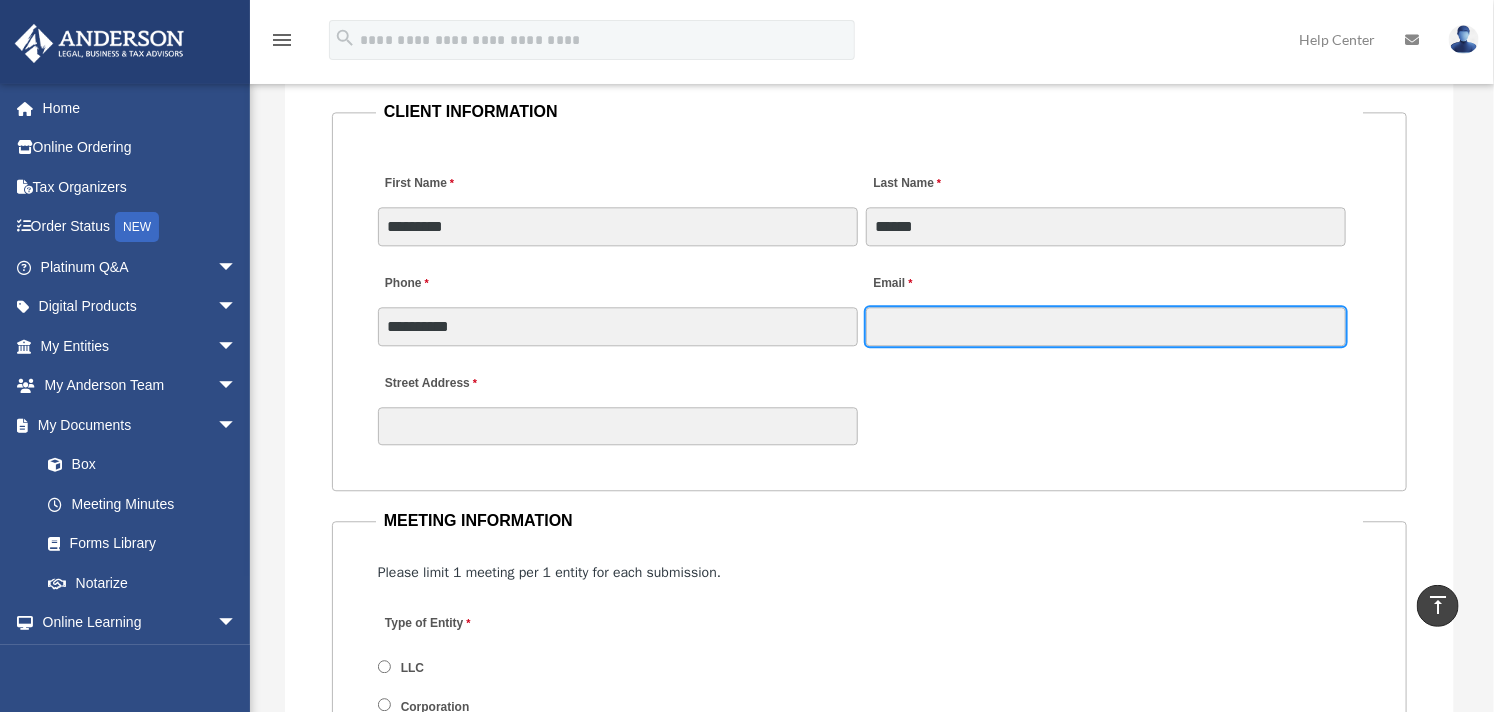 click on "Email" at bounding box center (1106, 326) 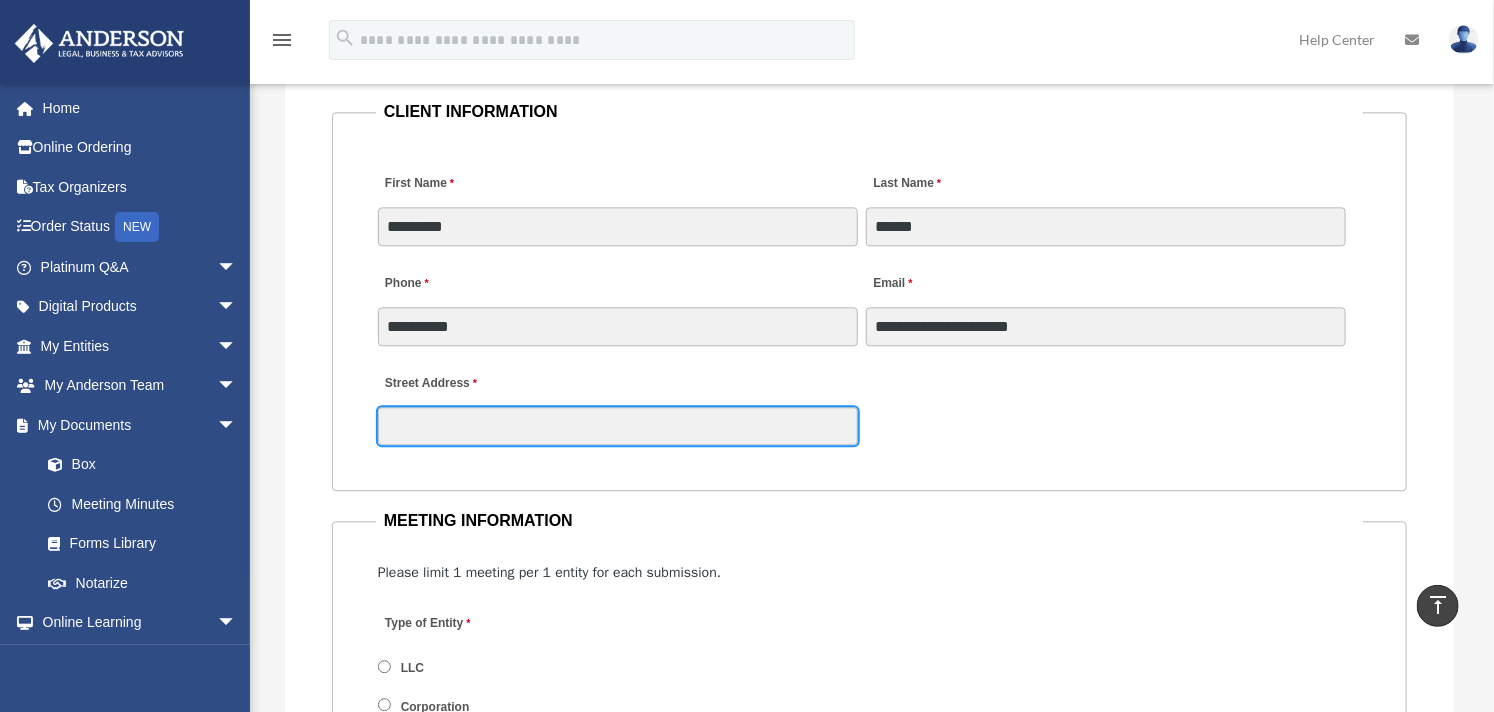click on "Street Address" at bounding box center (618, 426) 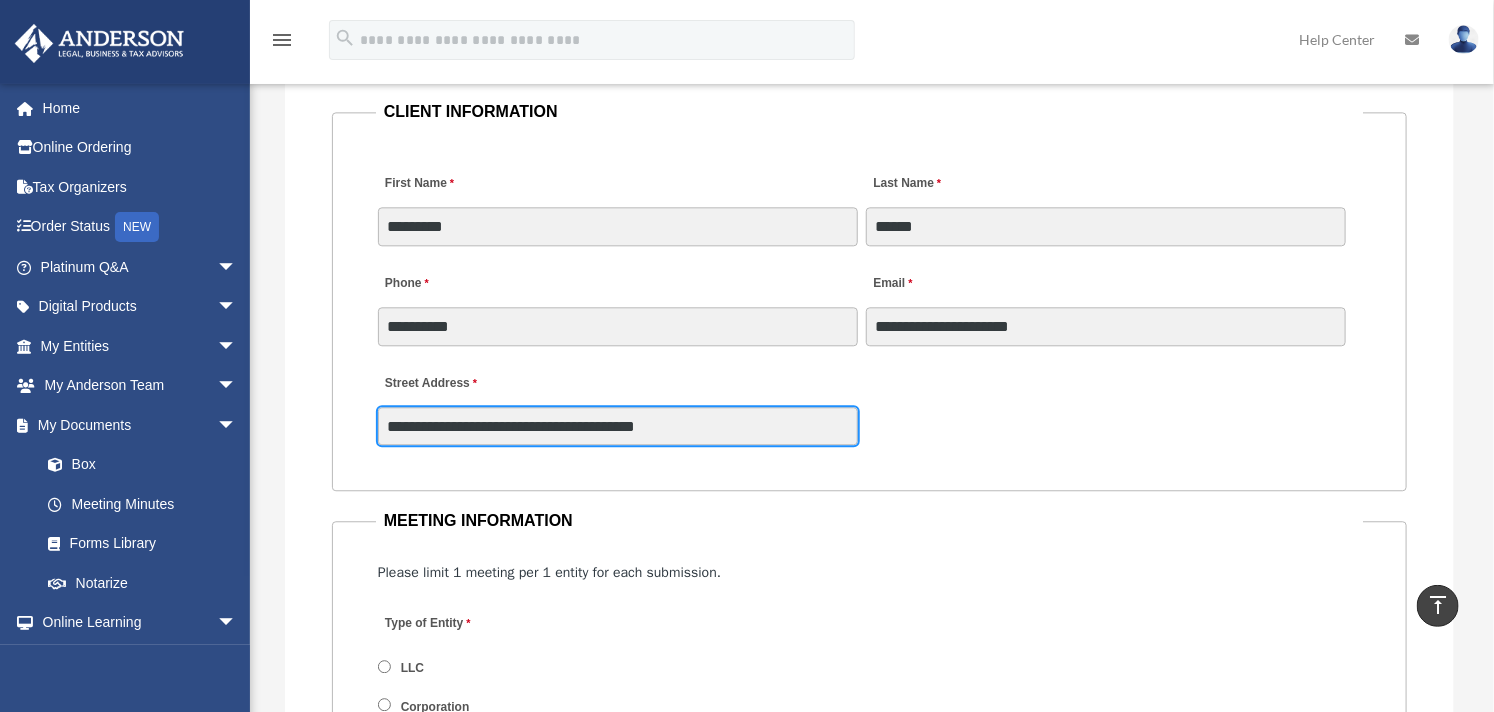 scroll, scrollTop: 2333, scrollLeft: 0, axis: vertical 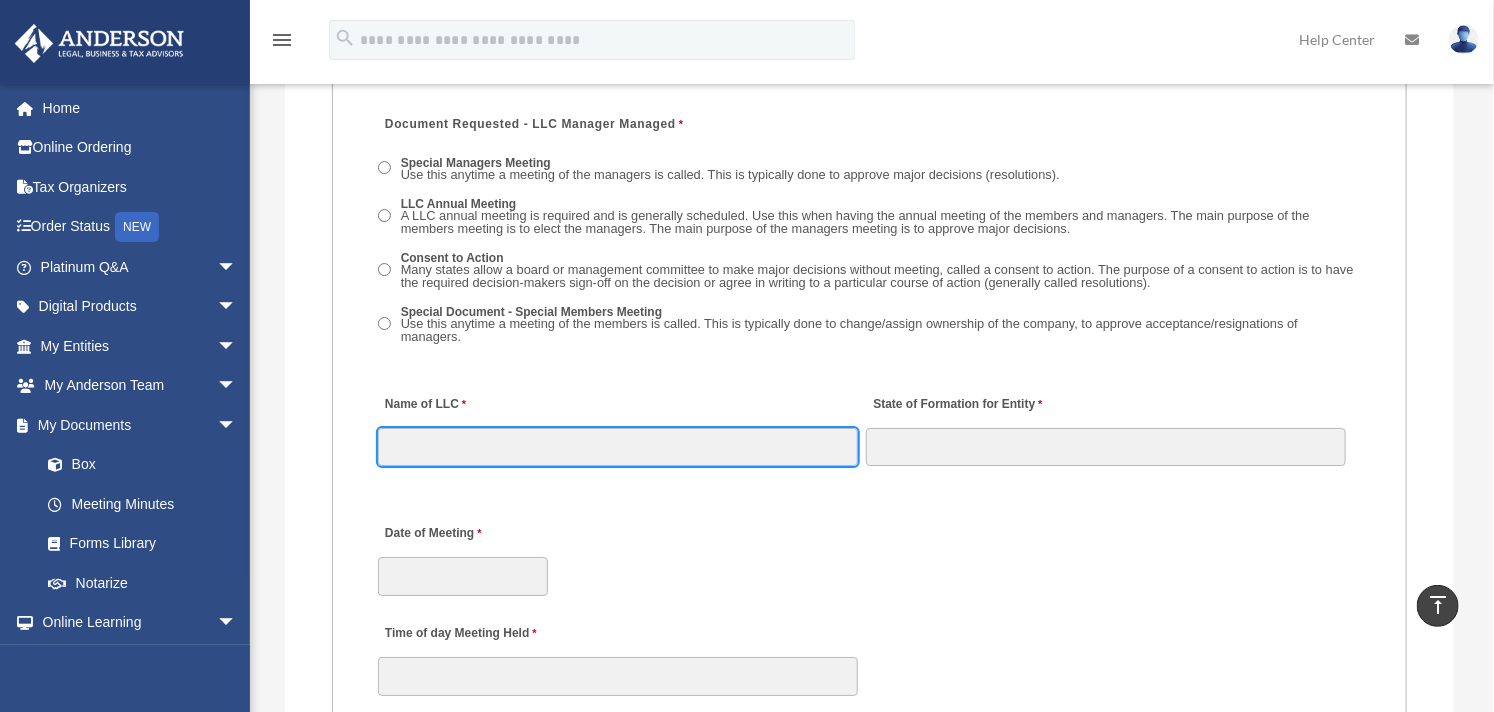 click on "Name of LLC" at bounding box center [618, 447] 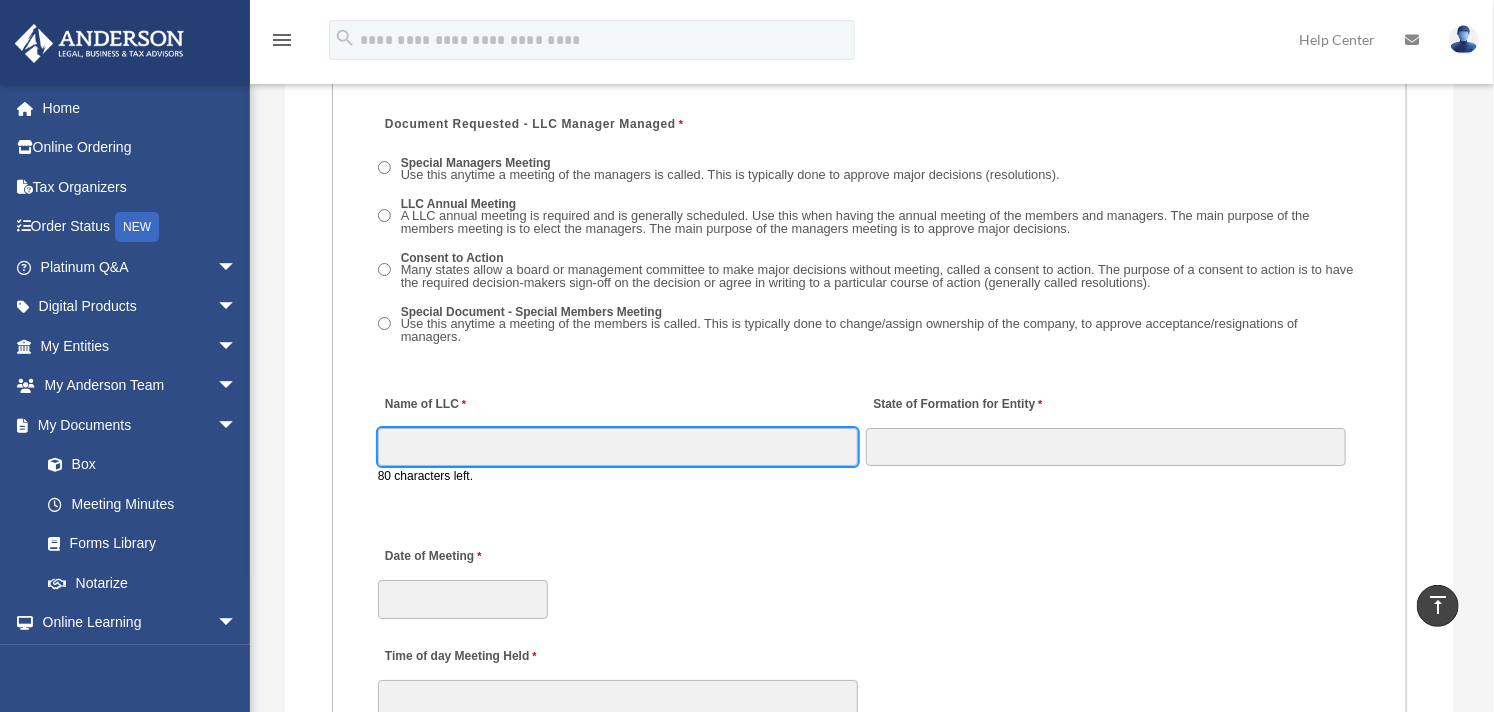 type on "*********" 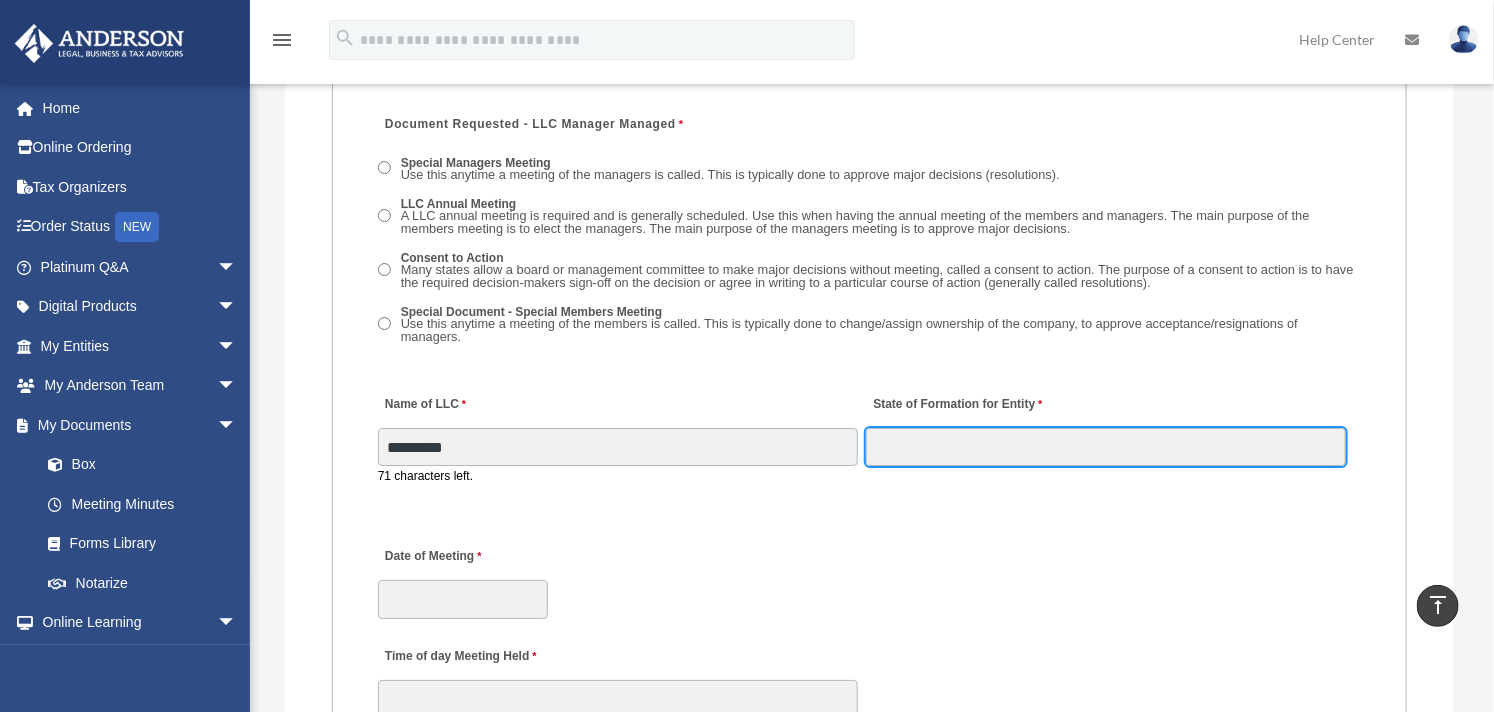 click on "State of Formation for Entity" at bounding box center [1106, 447] 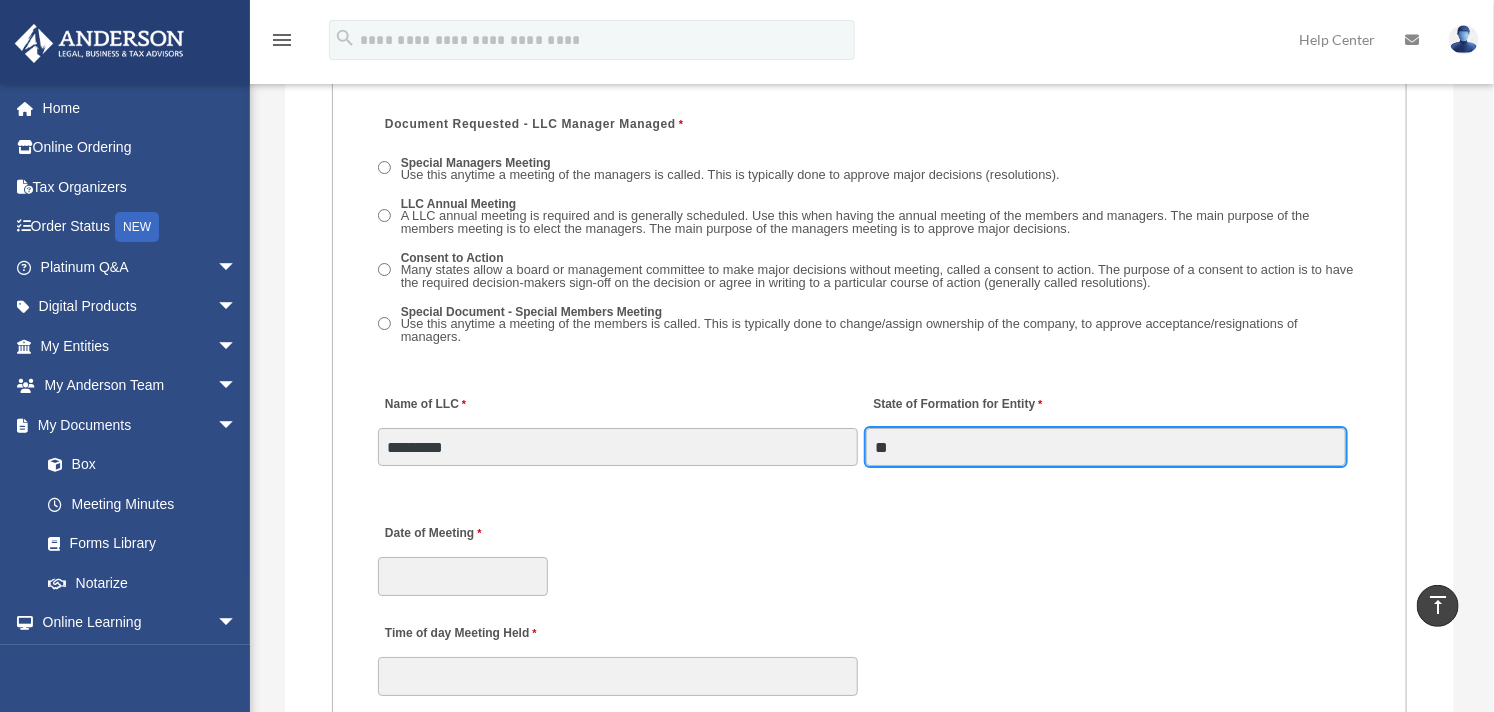 click on "**" at bounding box center [1106, 447] 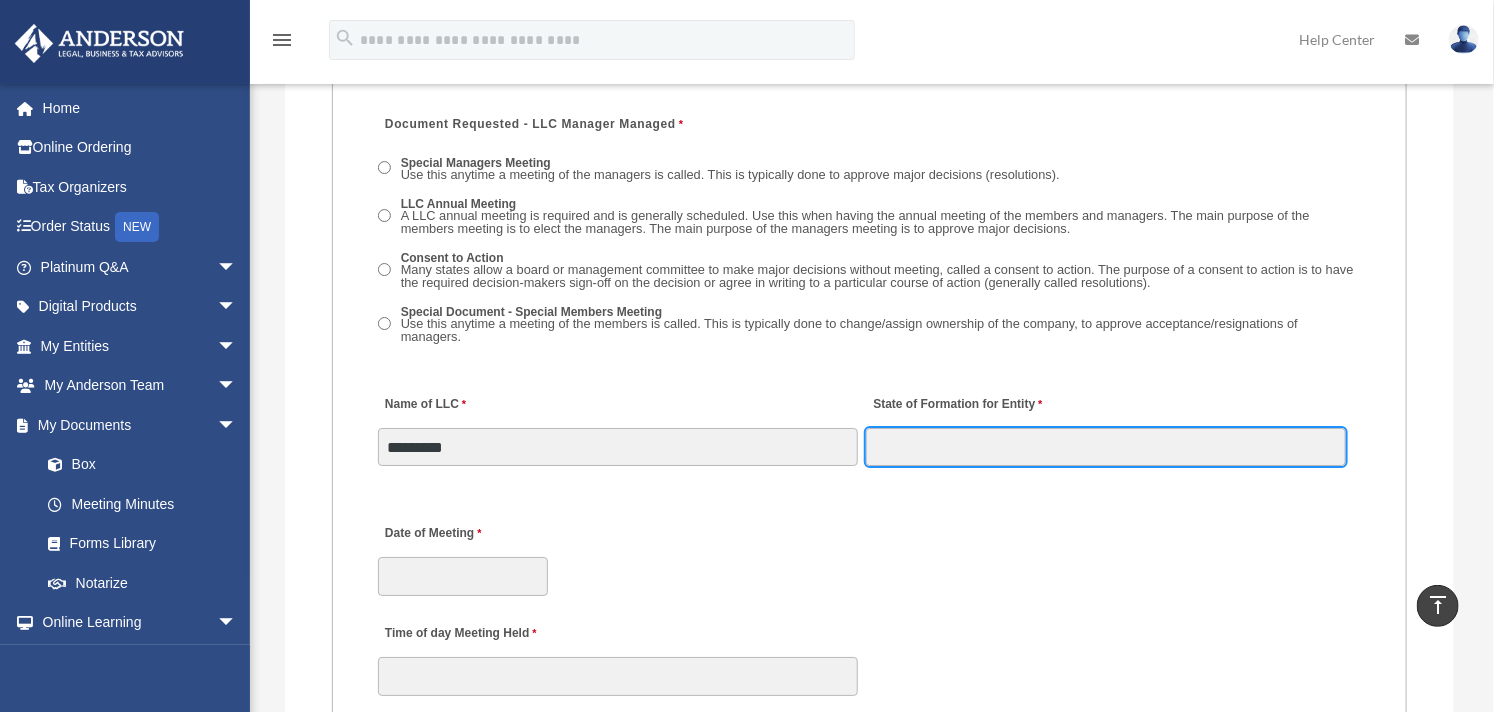 click on "State of Formation for Entity" at bounding box center (1106, 447) 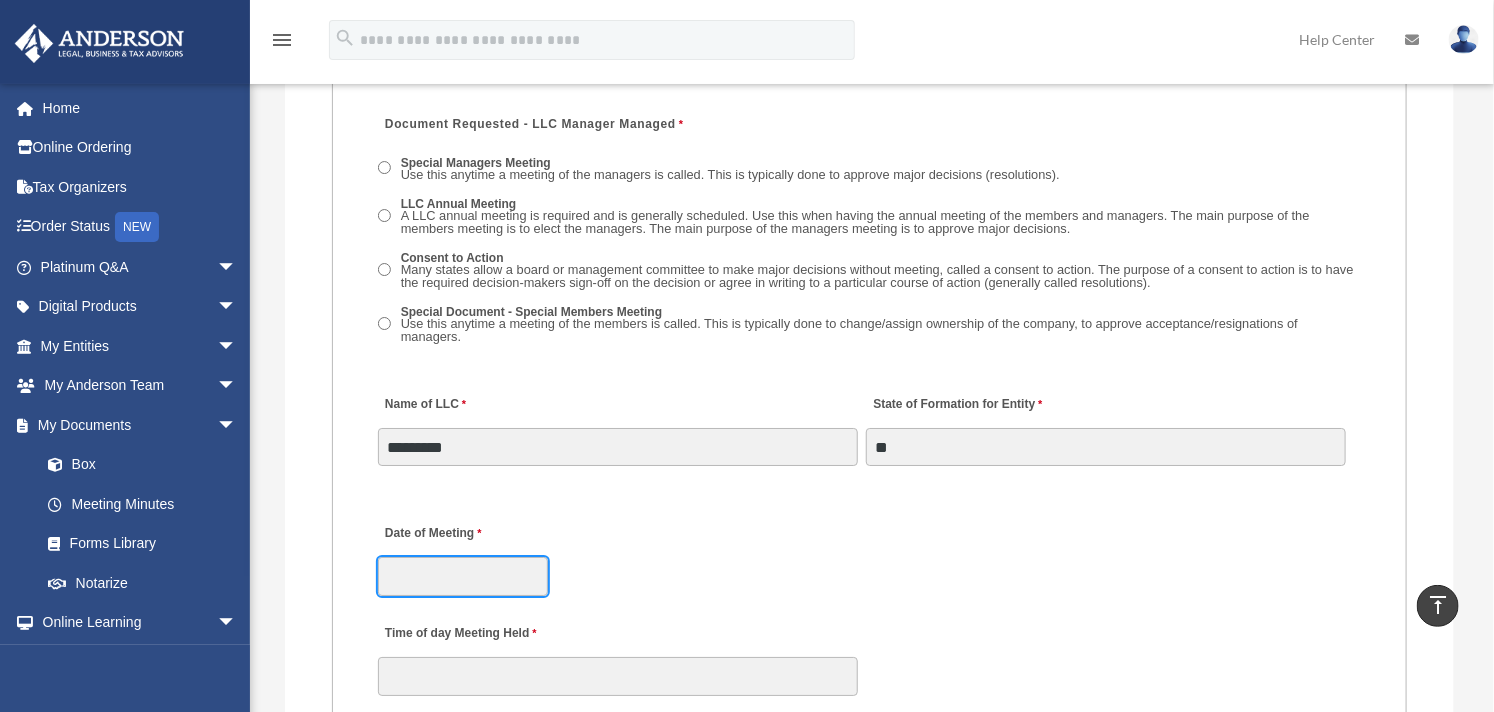 drag, startPoint x: 378, startPoint y: 564, endPoint x: 387, endPoint y: 555, distance: 12.727922 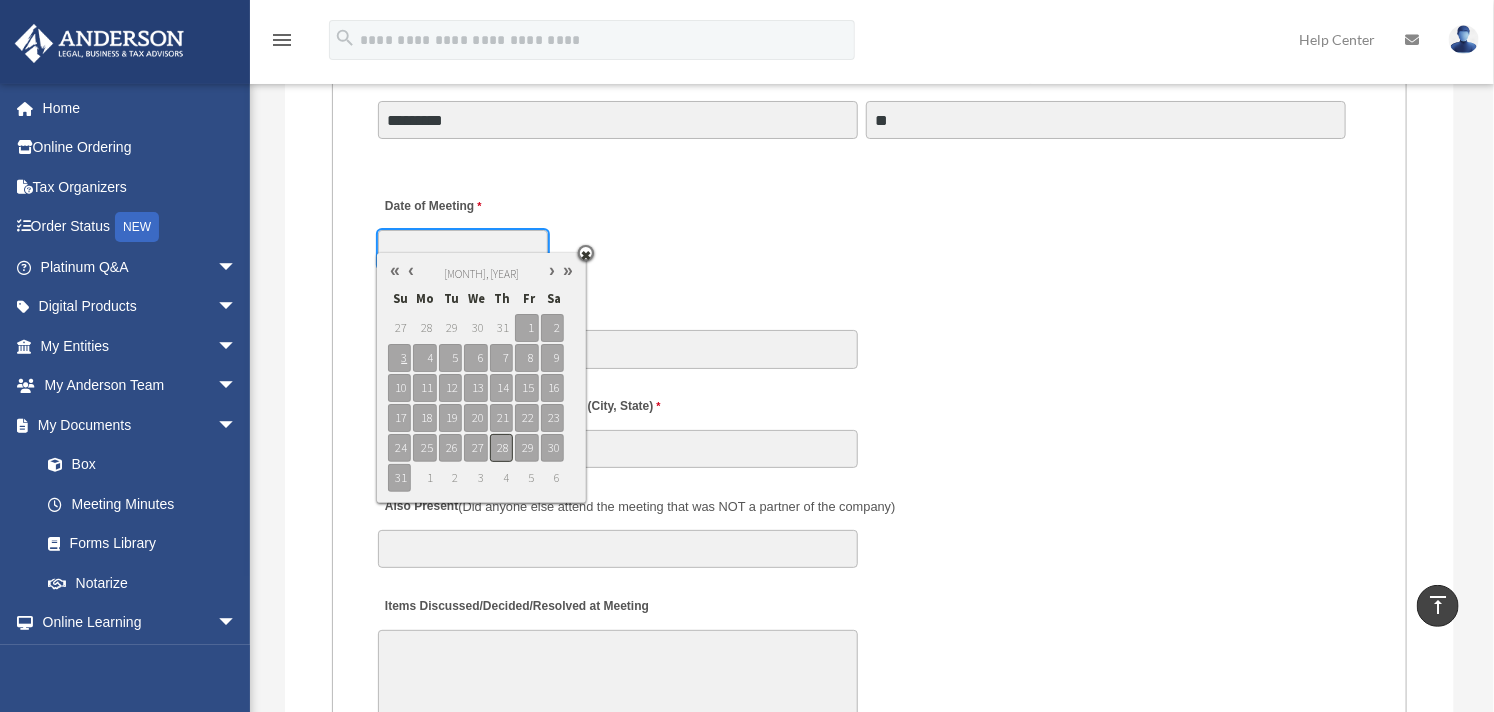scroll, scrollTop: 3333, scrollLeft: 0, axis: vertical 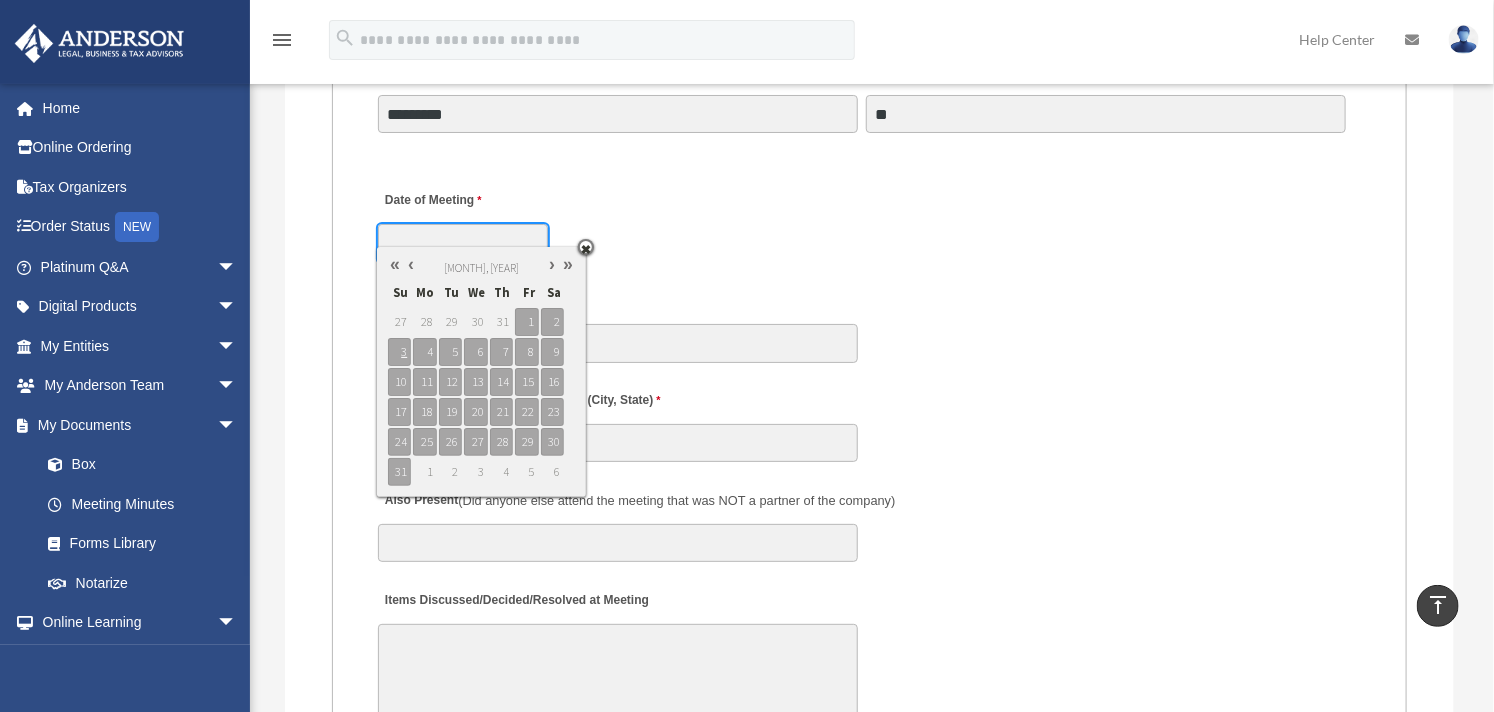 click at bounding box center [411, 264] 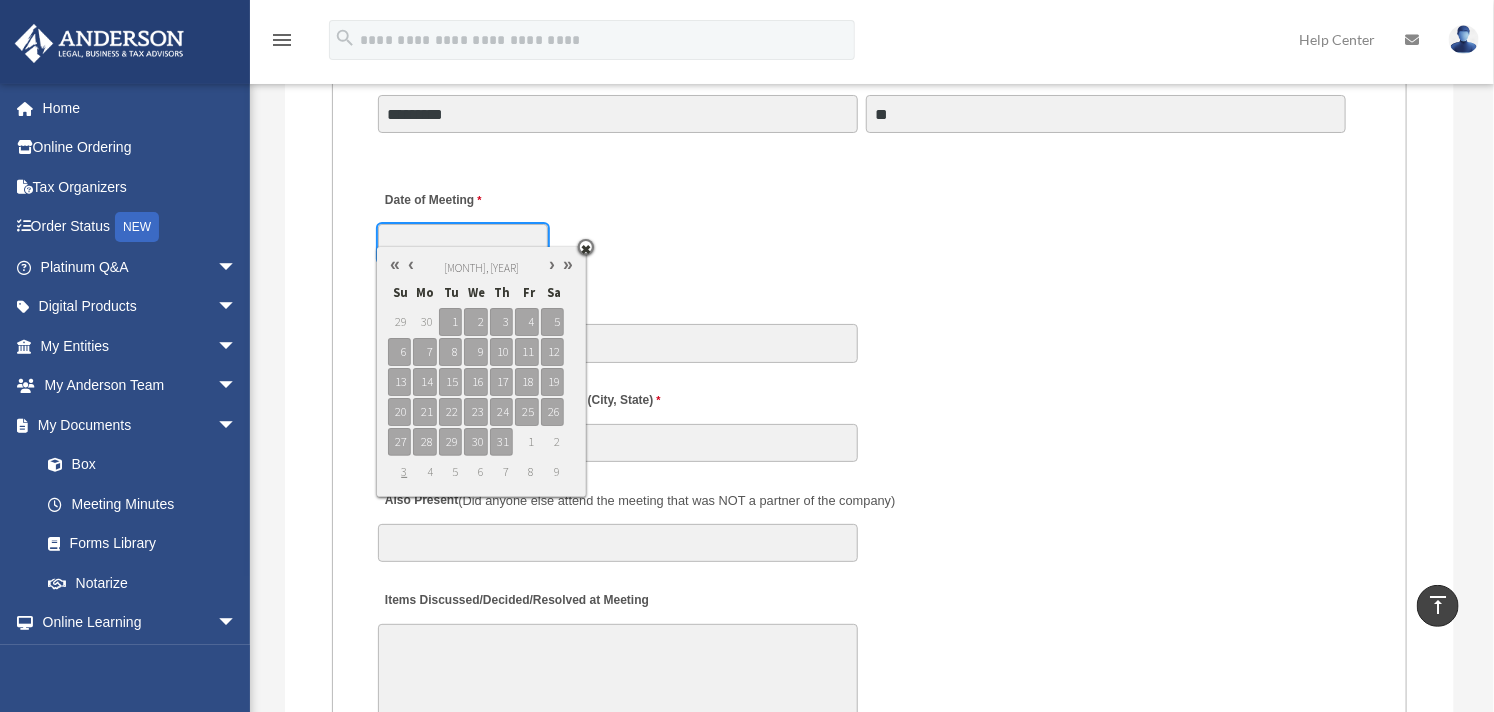 click at bounding box center [411, 264] 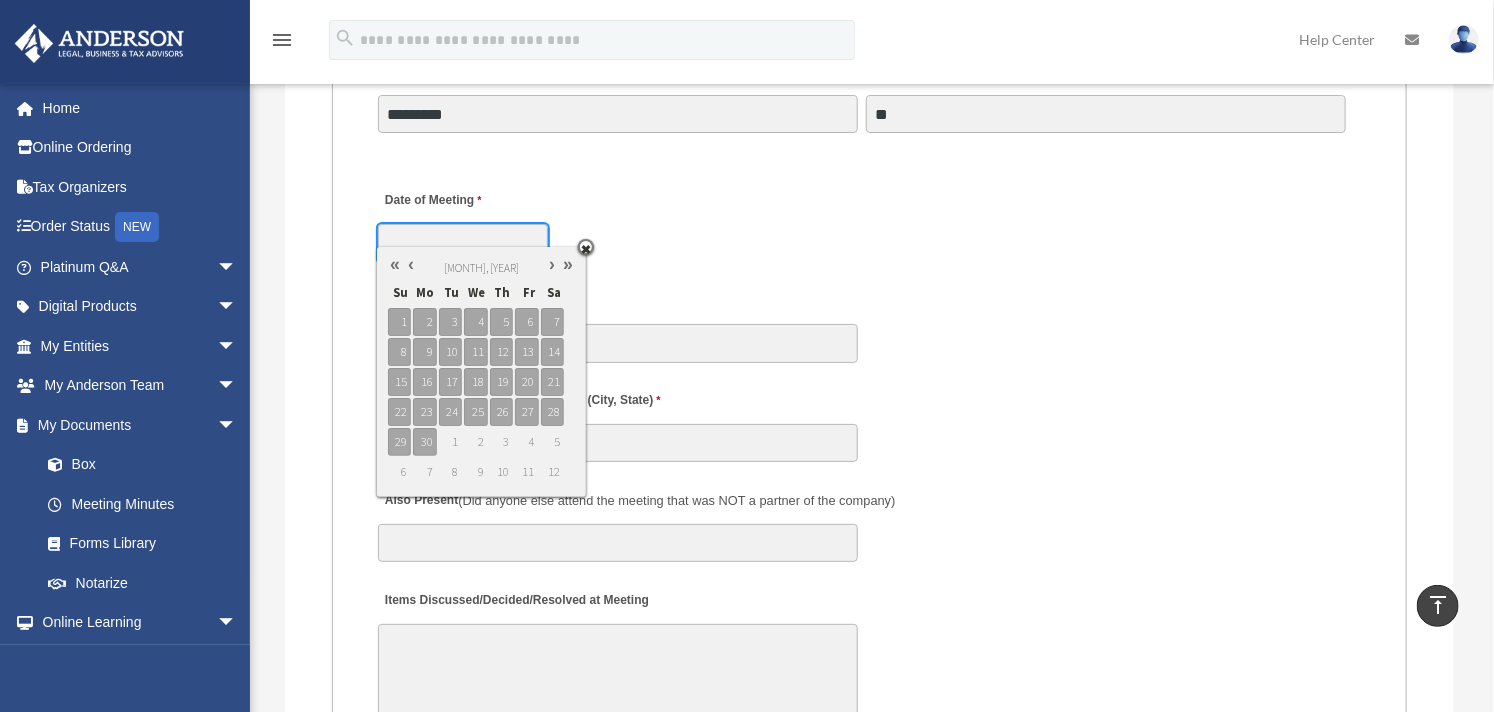 click at bounding box center (552, 264) 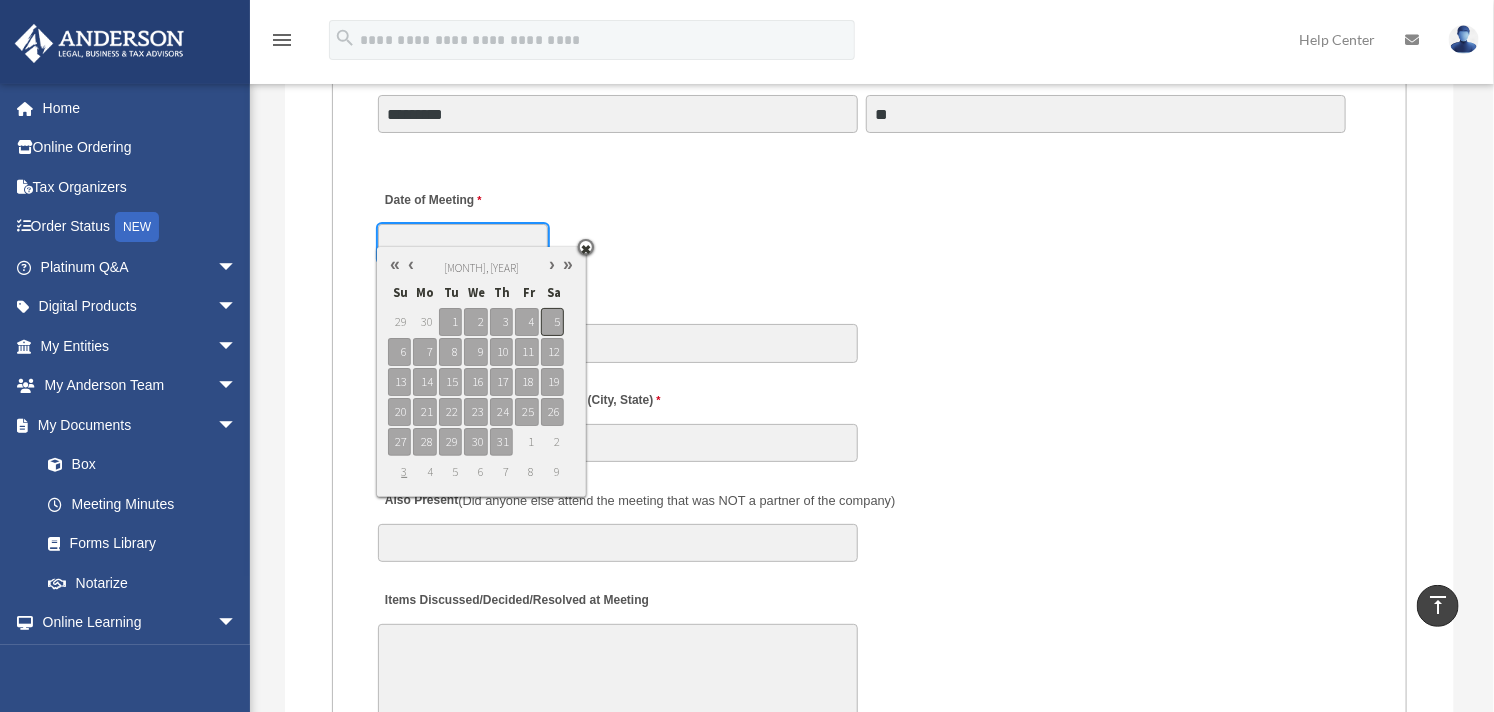 type on "**********" 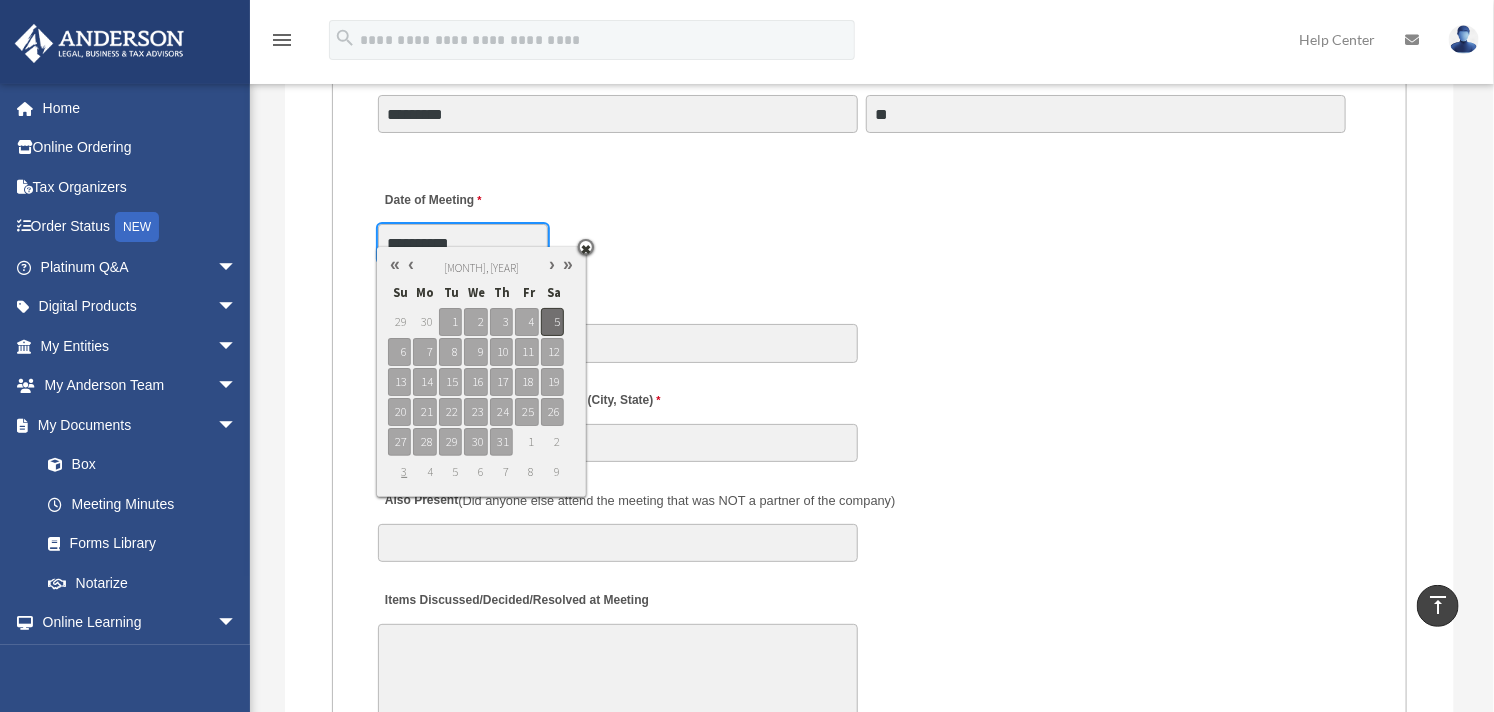 click on "5" at bounding box center [552, 322] 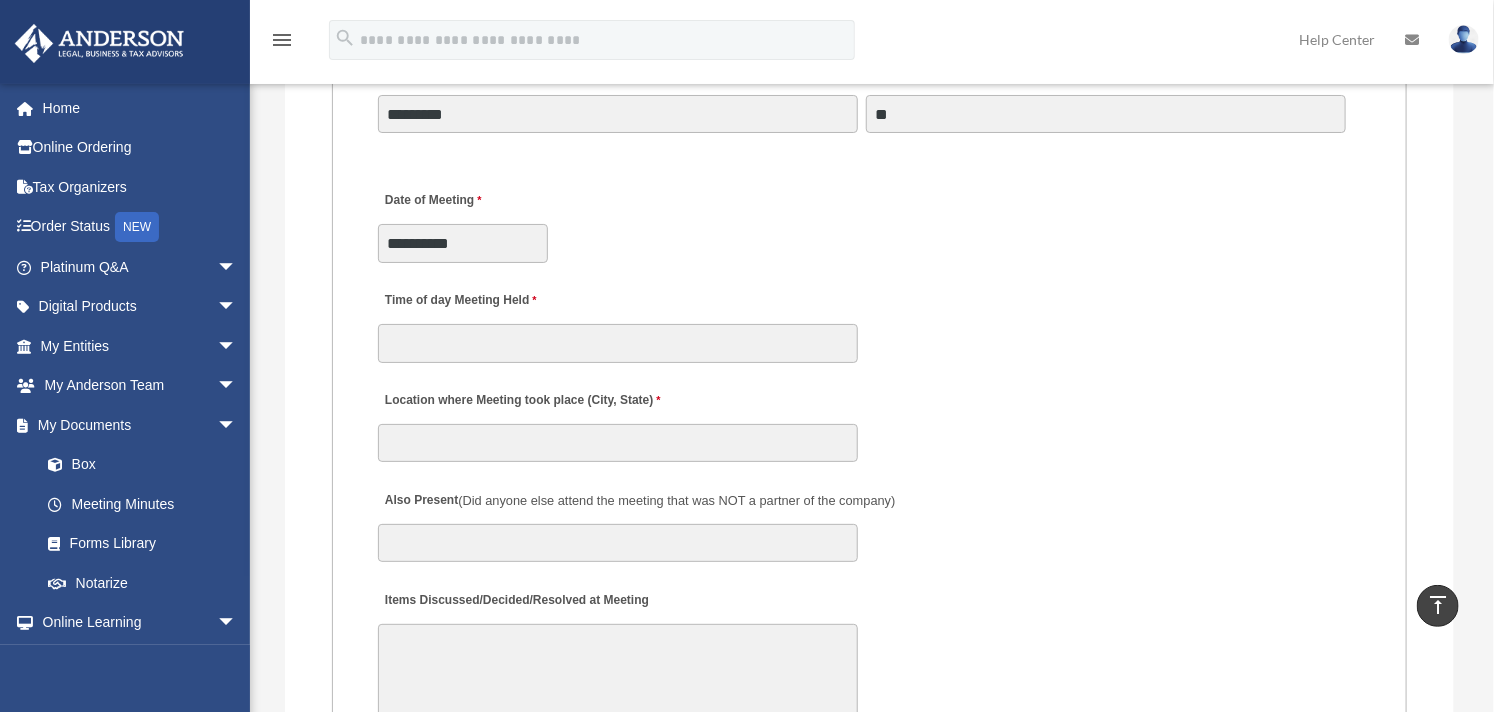 click on "**********" at bounding box center (869, 221) 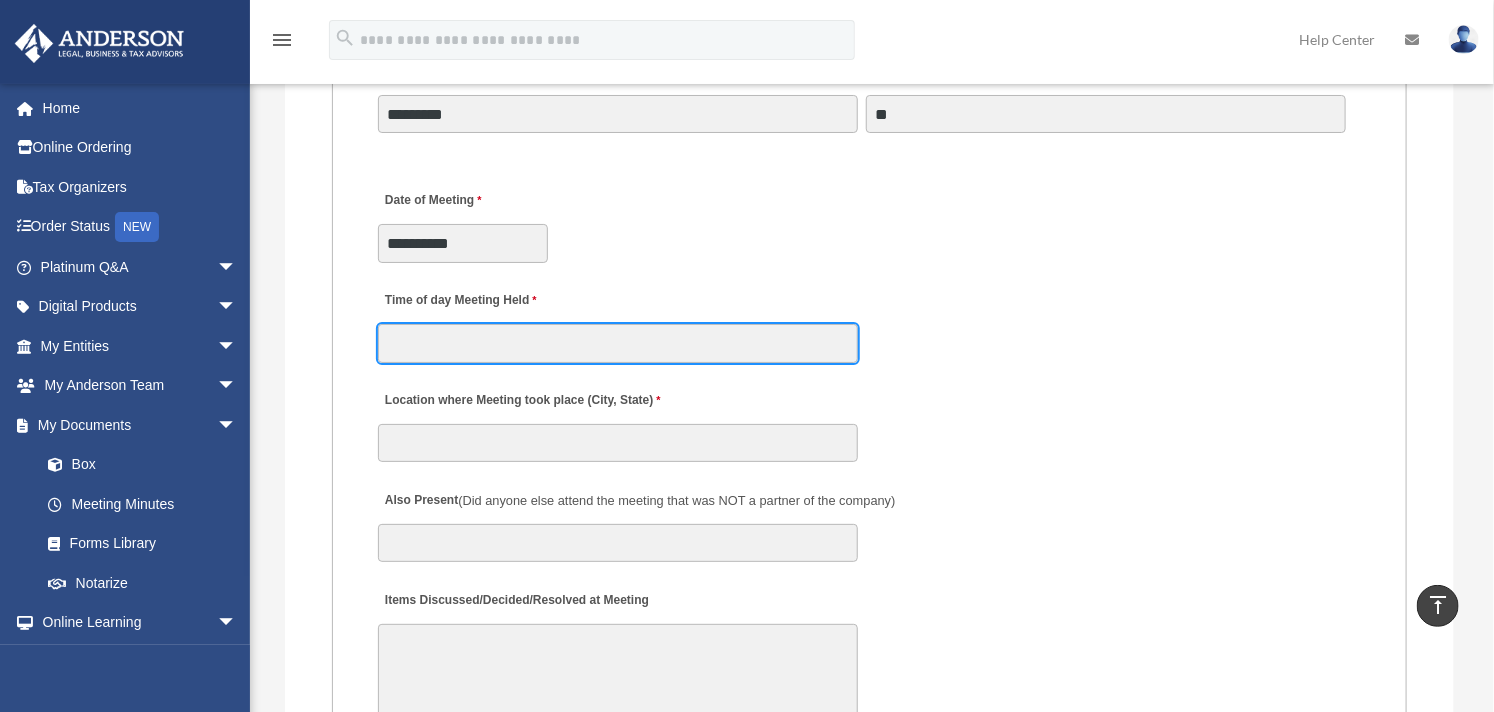 click on "Time of day Meeting Held" at bounding box center (618, 343) 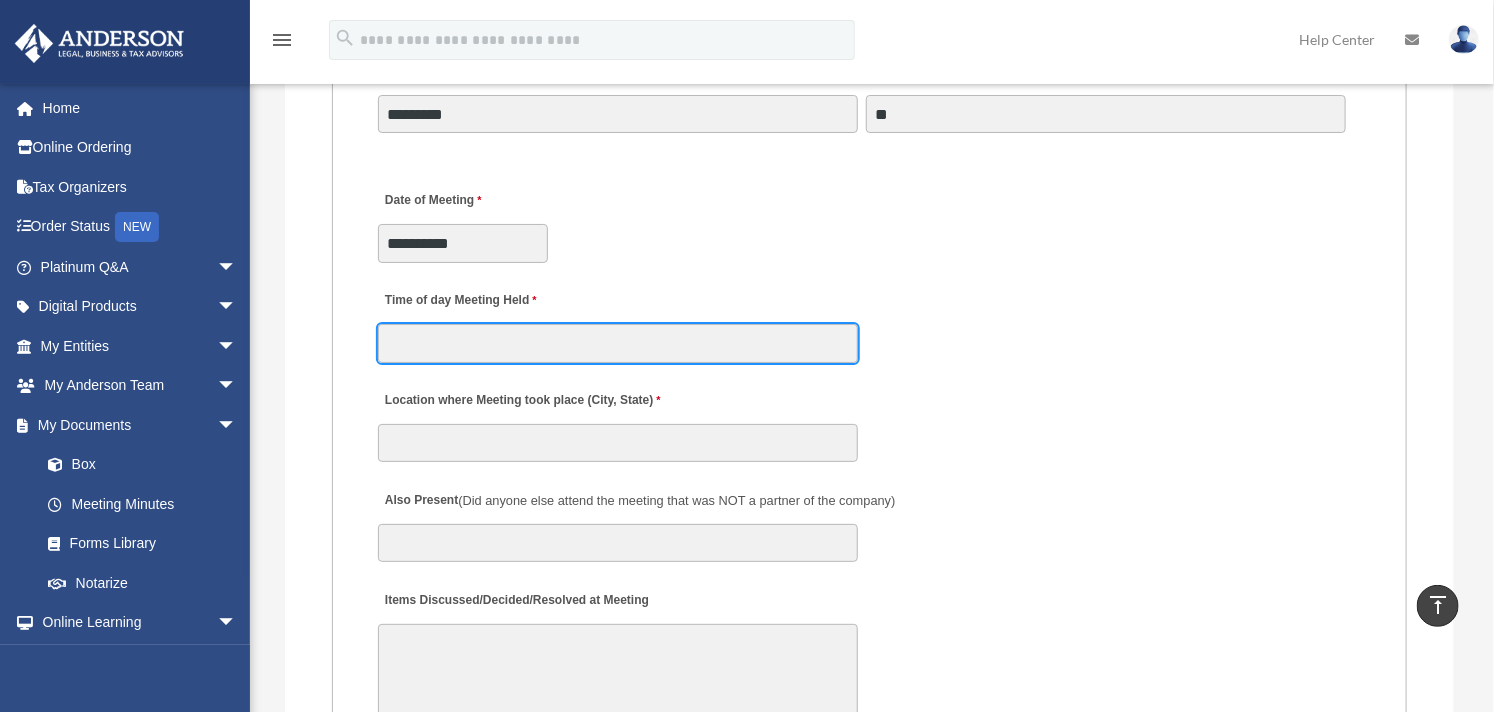 type on "****" 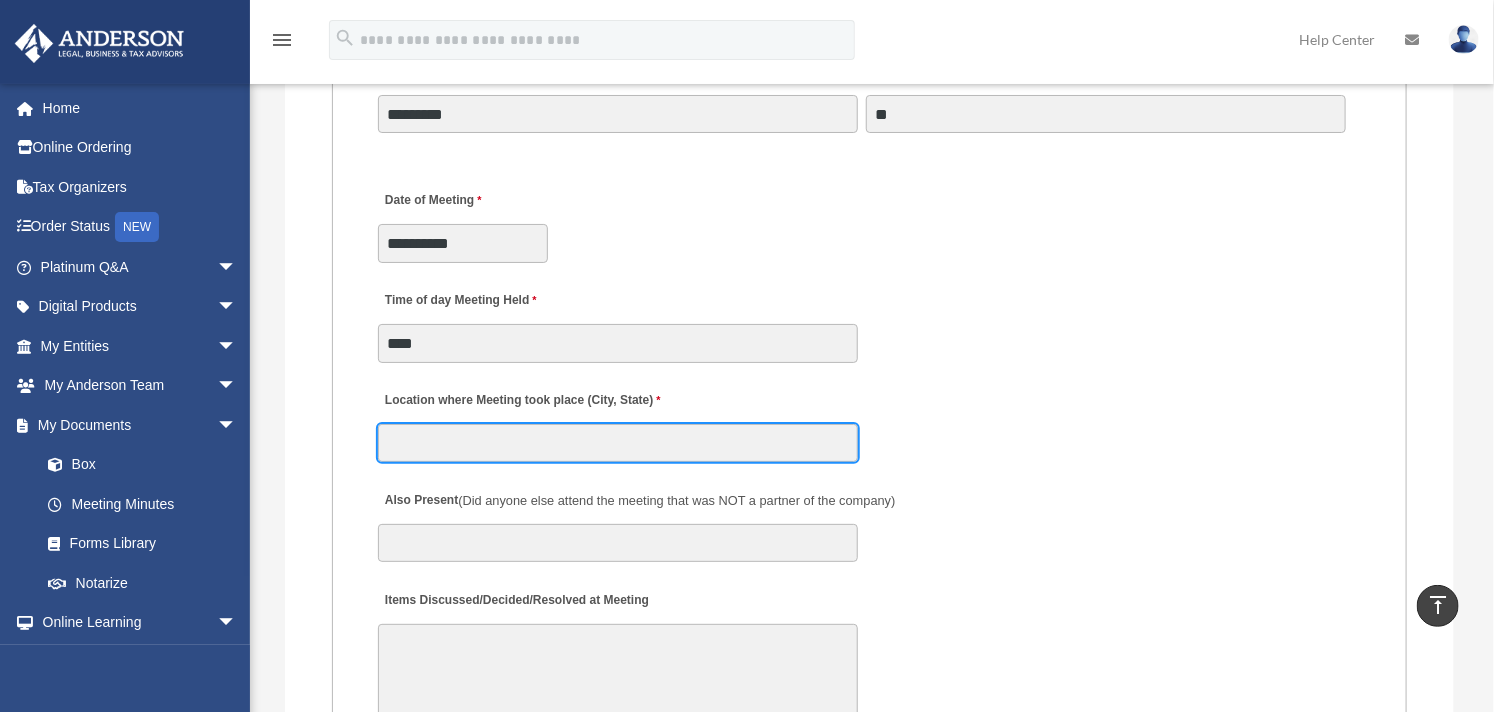 click on "Location where Meeting took place (City, State)" at bounding box center [618, 443] 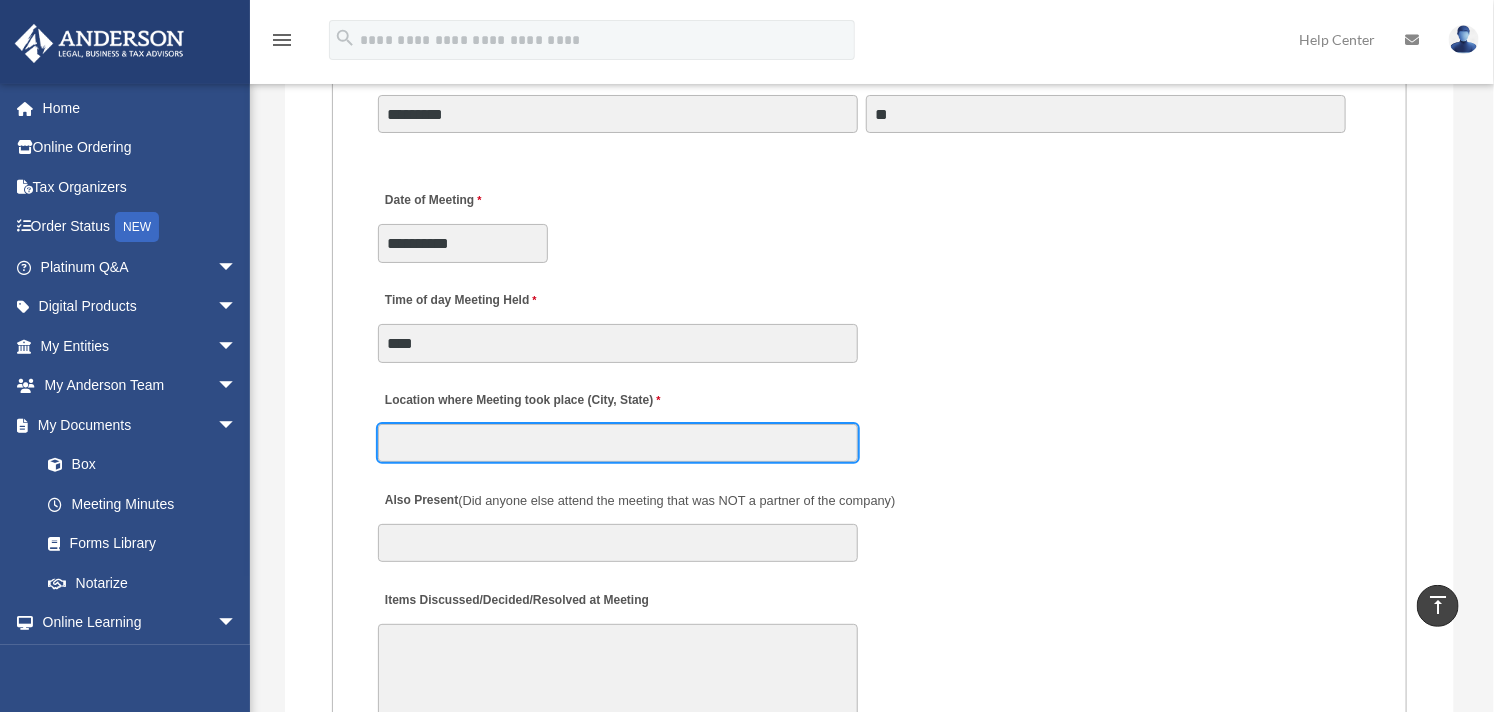 type on "**********" 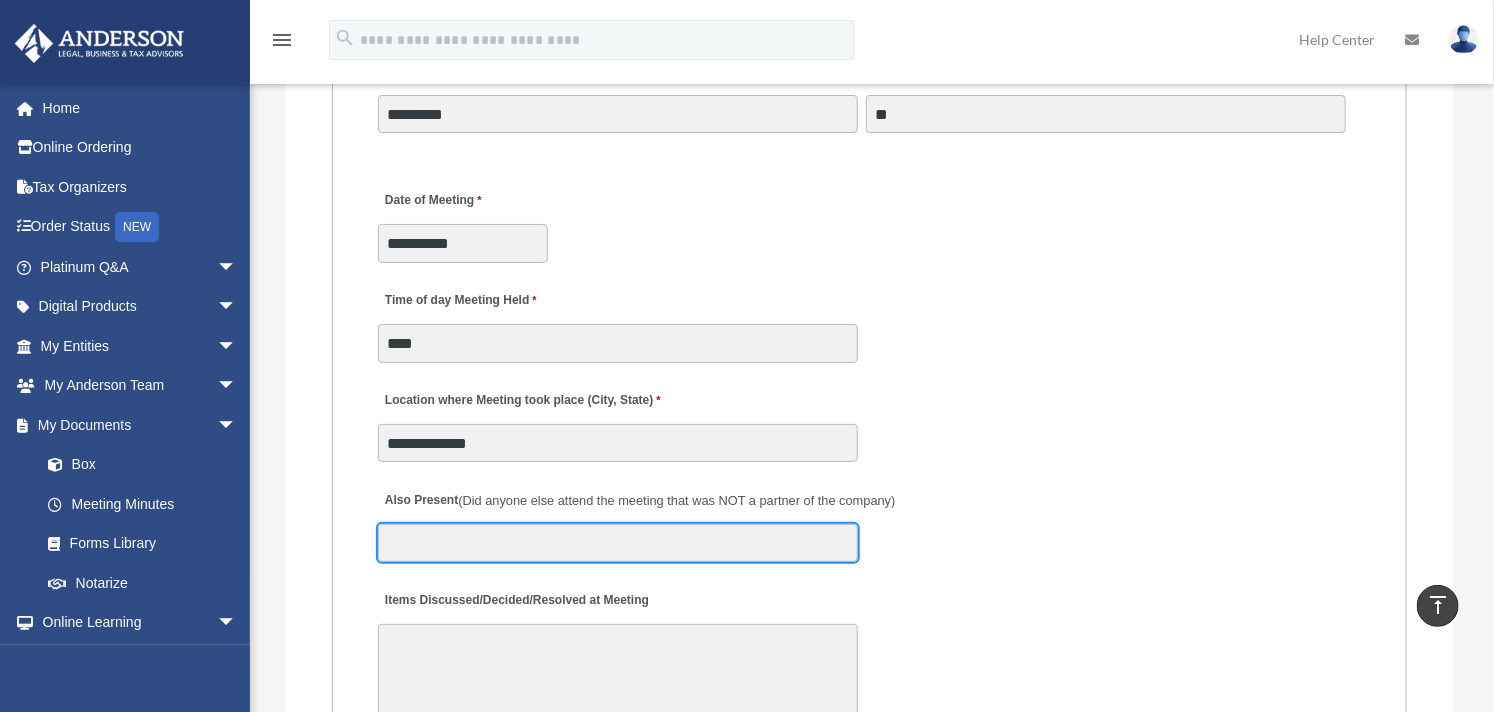 click on "Also Present  (Did anyone else attend the meeting that was NOT a partner of the company)" at bounding box center (618, 543) 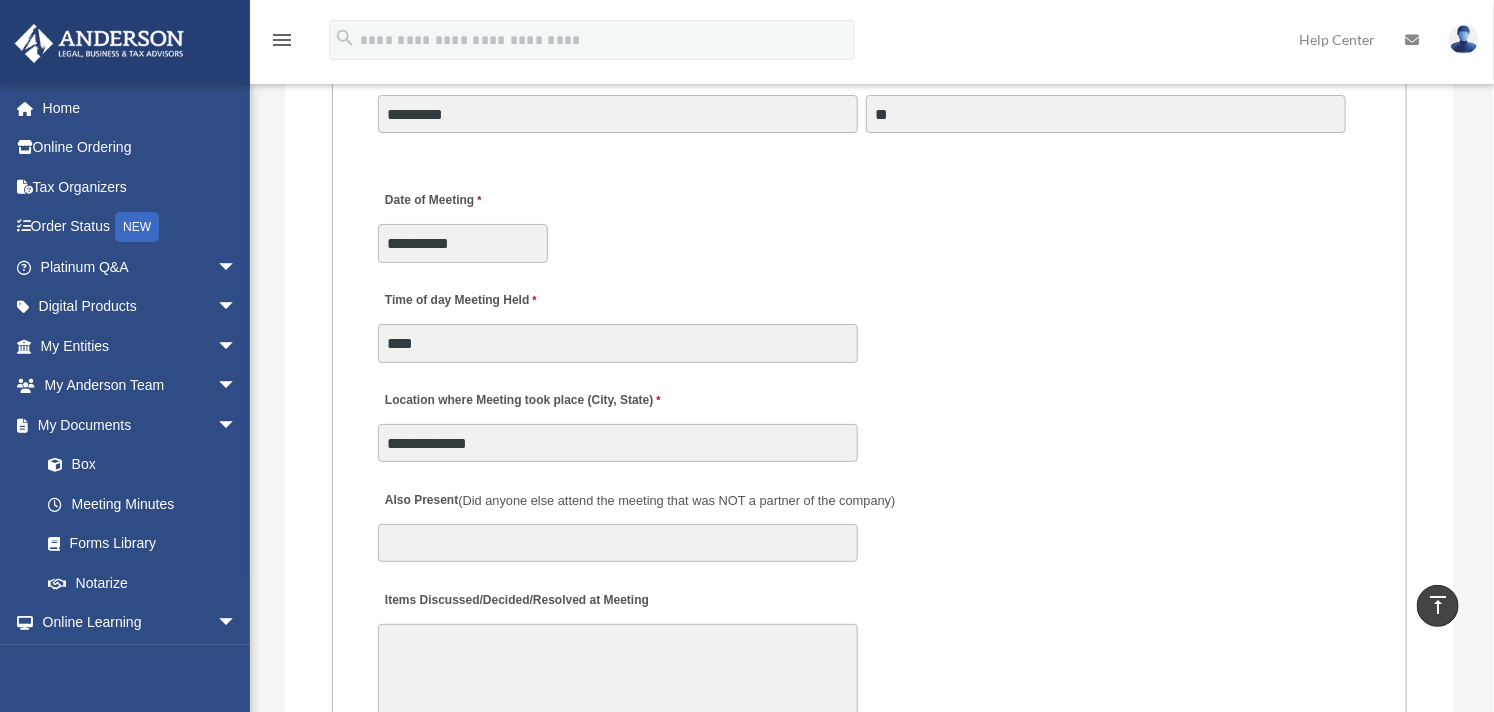 click on "Also Present  (Did anyone else attend the meeting that was NOT a partner of the company)" at bounding box center (869, 520) 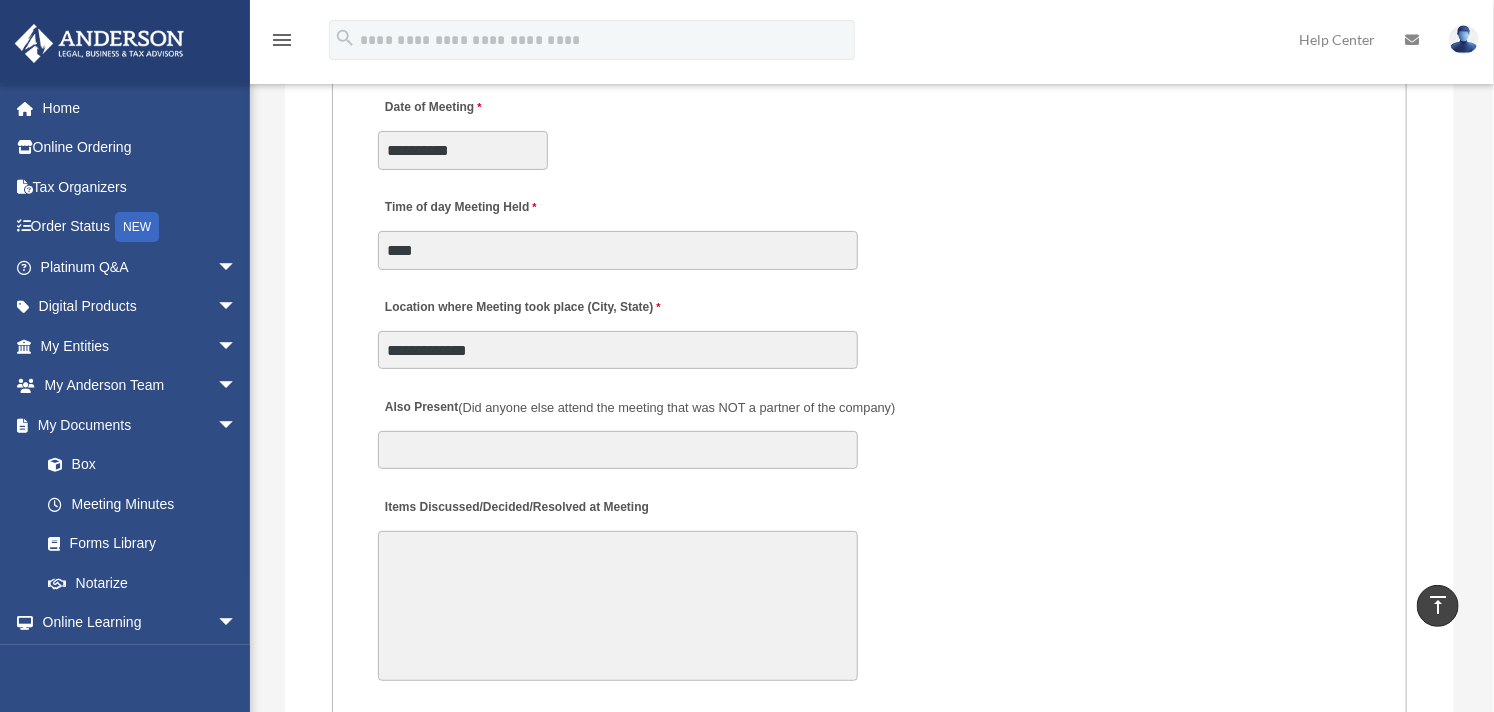 scroll, scrollTop: 3555, scrollLeft: 0, axis: vertical 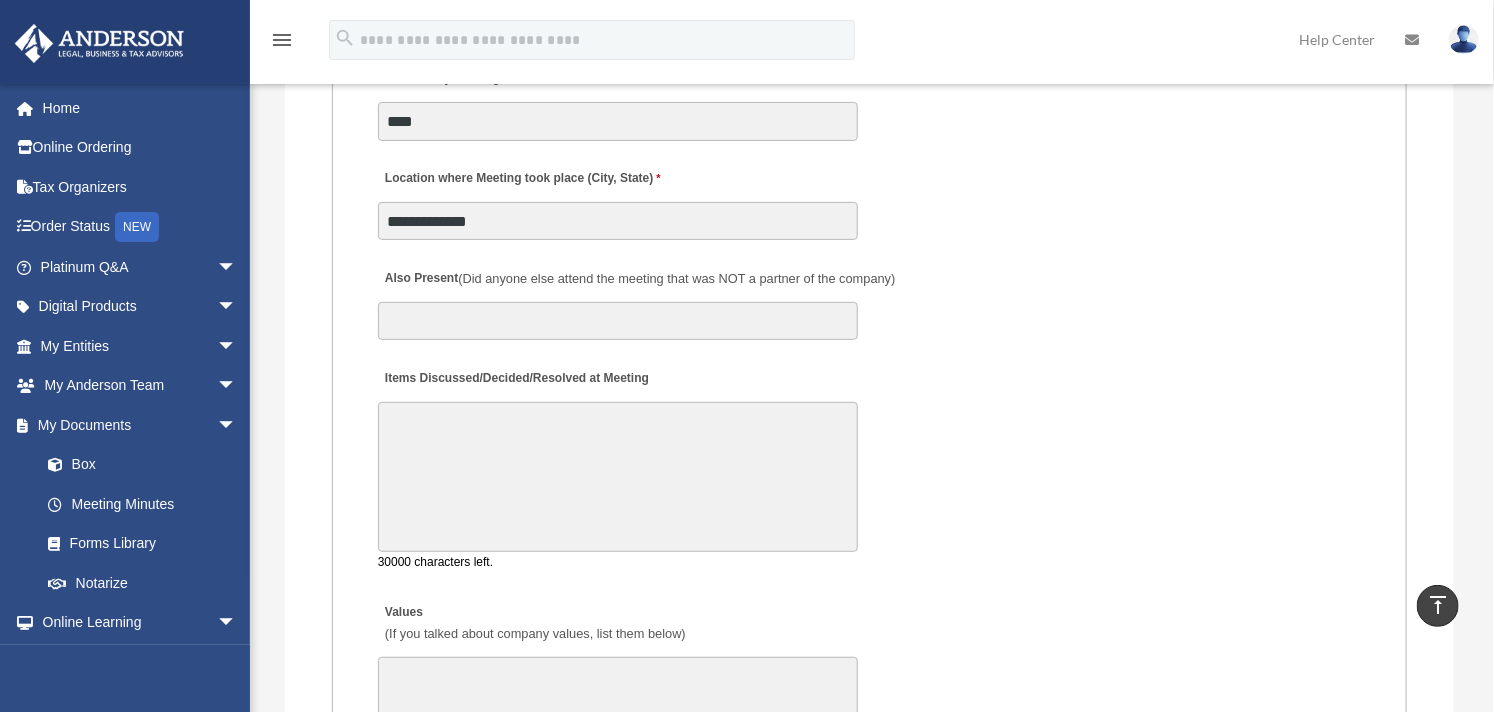 click on "Items Discussed/Decided/Resolved at Meeting" at bounding box center (618, 477) 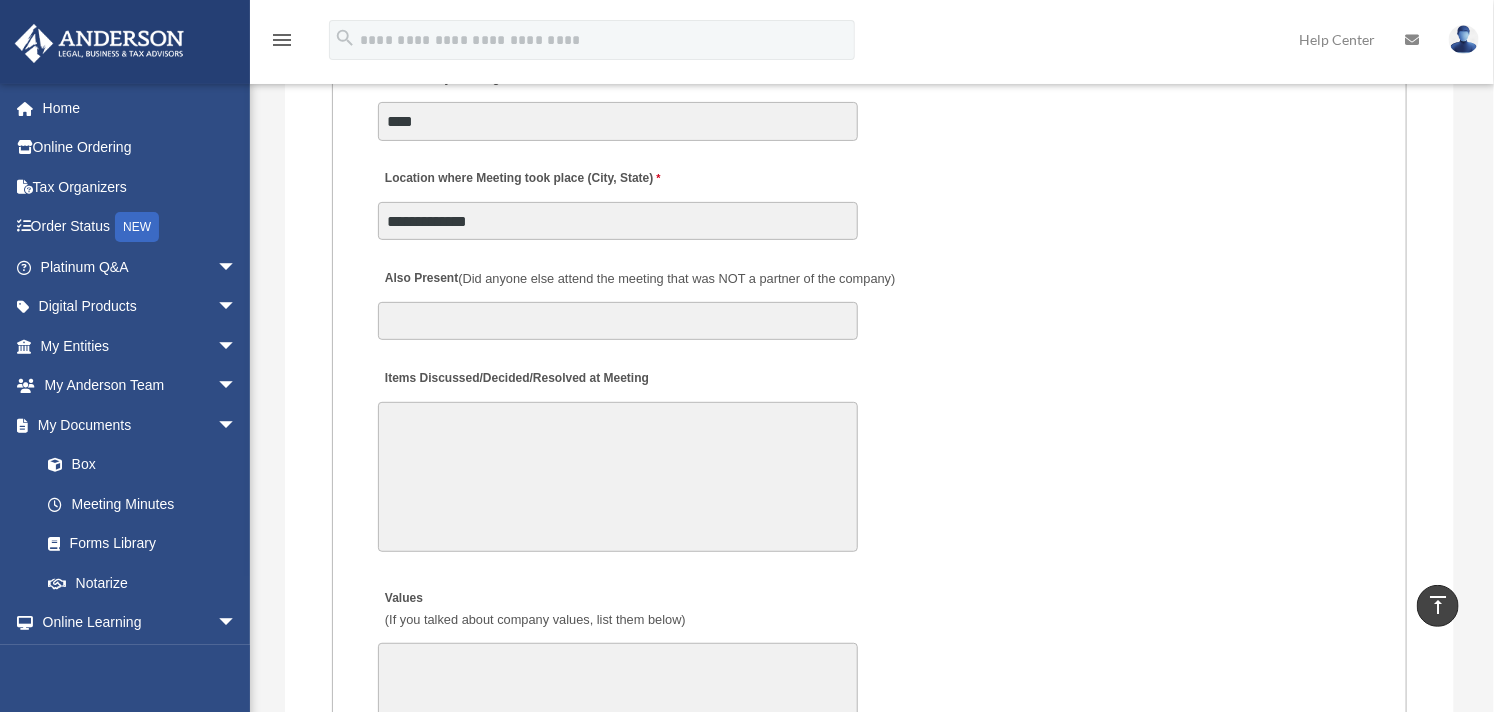 click on "Items Discussed/Decided/Resolved at Meeting" at bounding box center (618, 477) 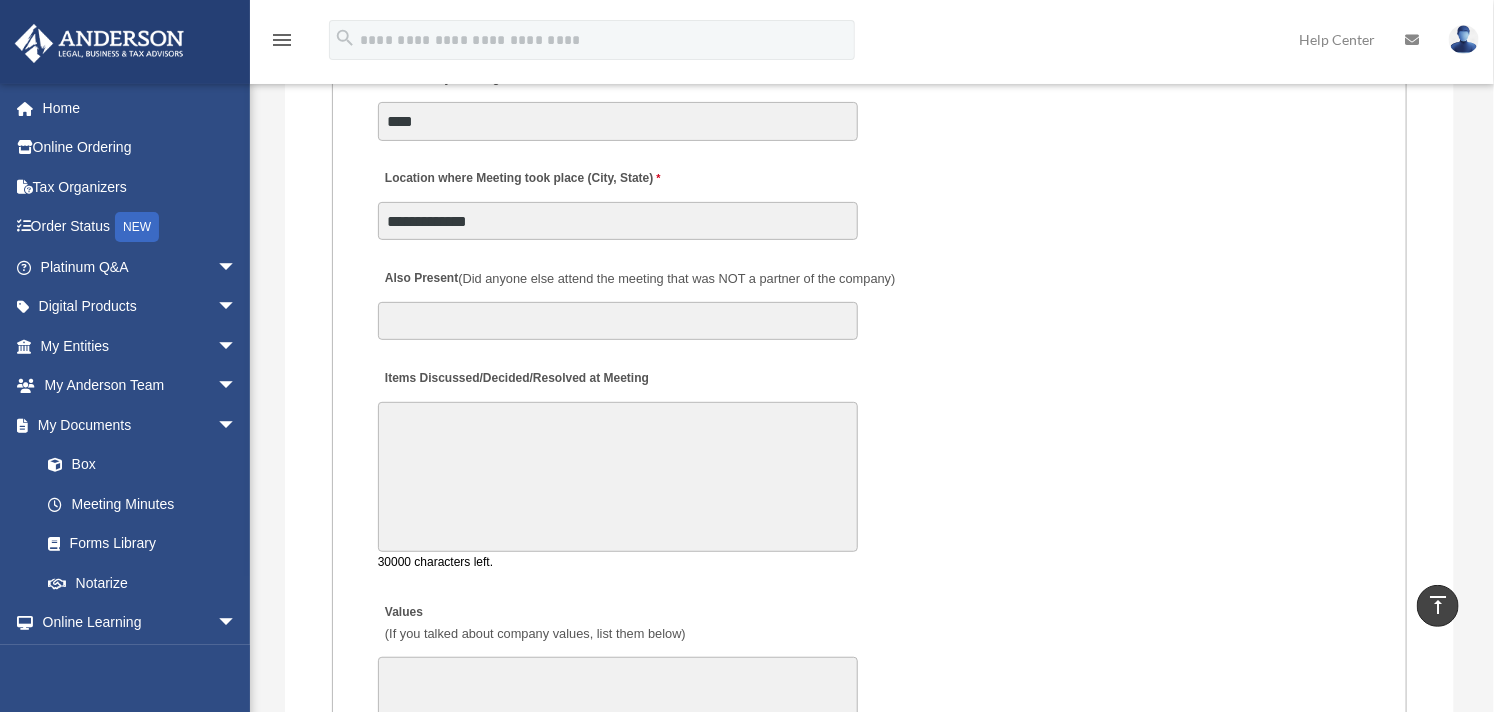 paste on "**********" 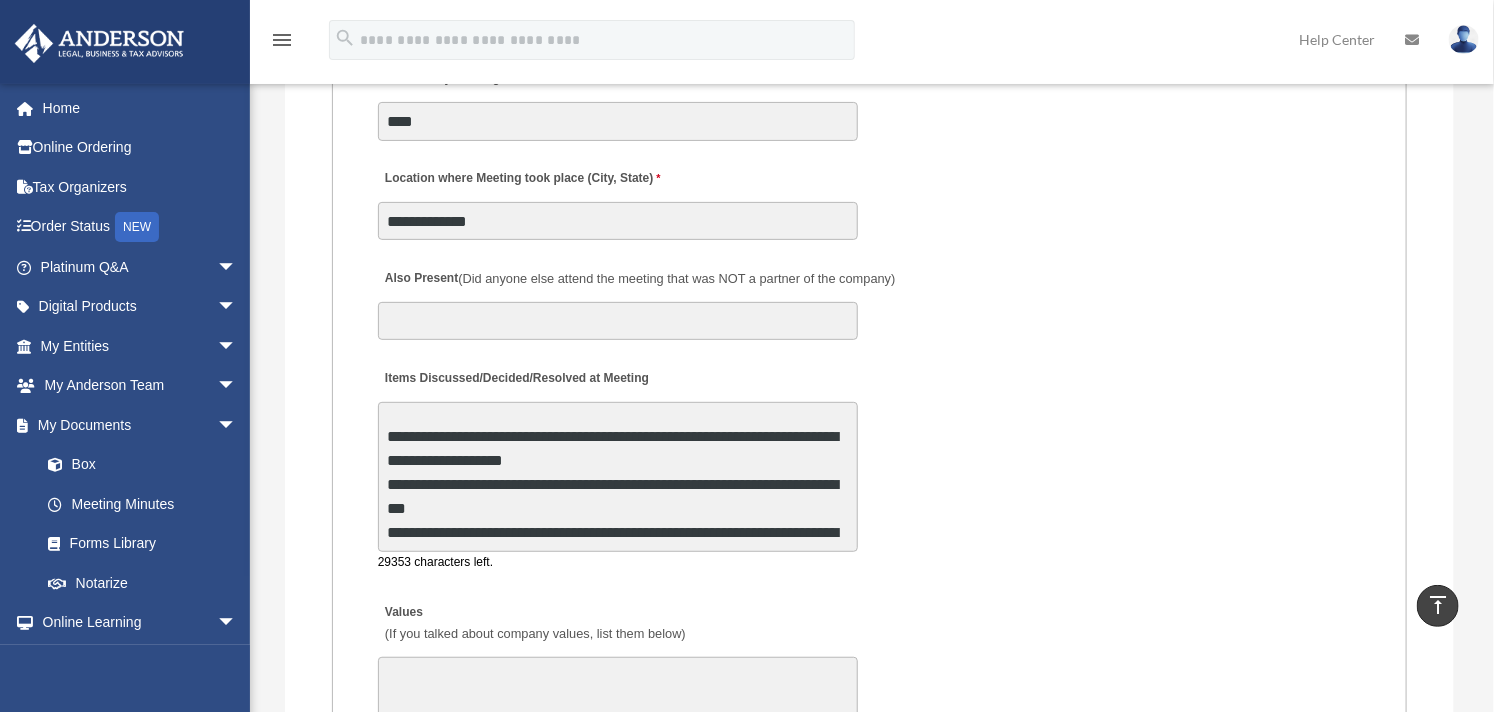 scroll, scrollTop: 105, scrollLeft: 0, axis: vertical 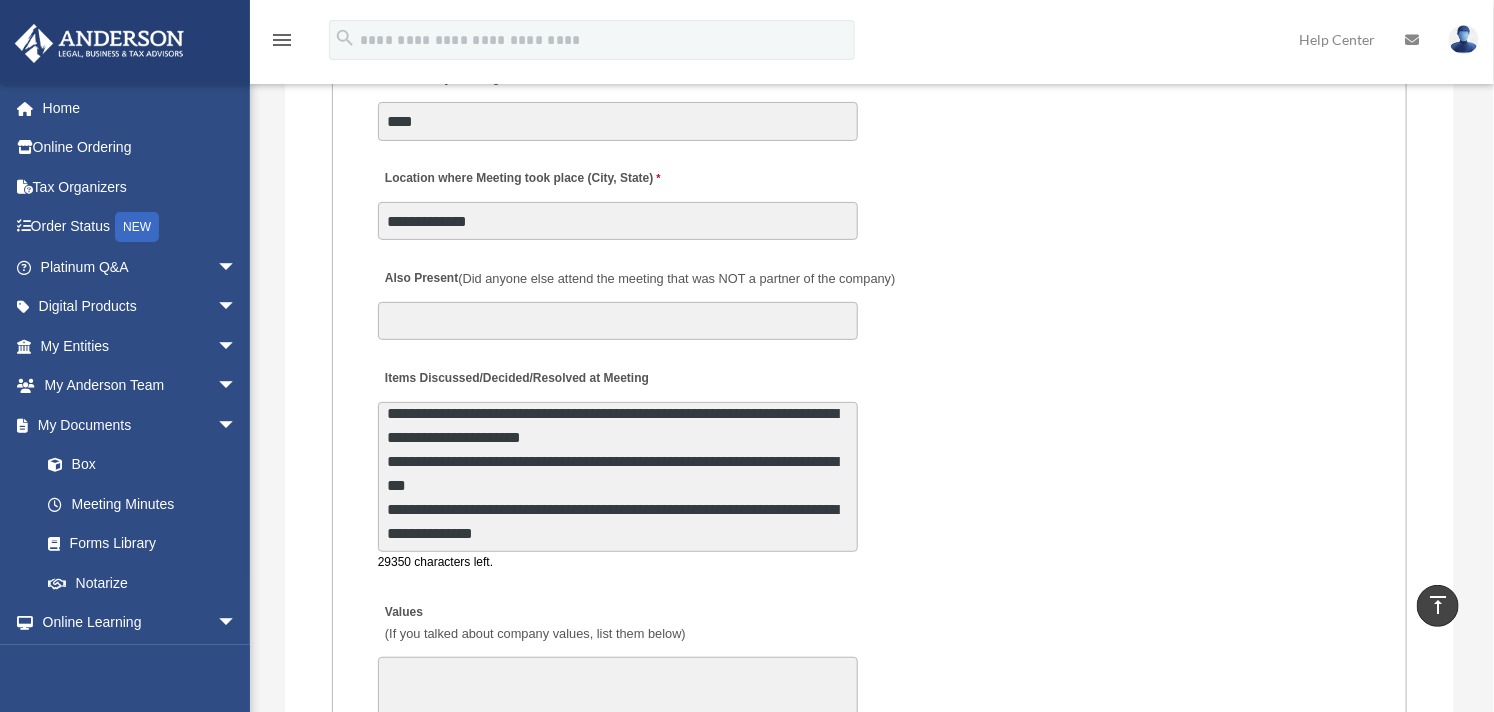 click on "**********" at bounding box center [618, 477] 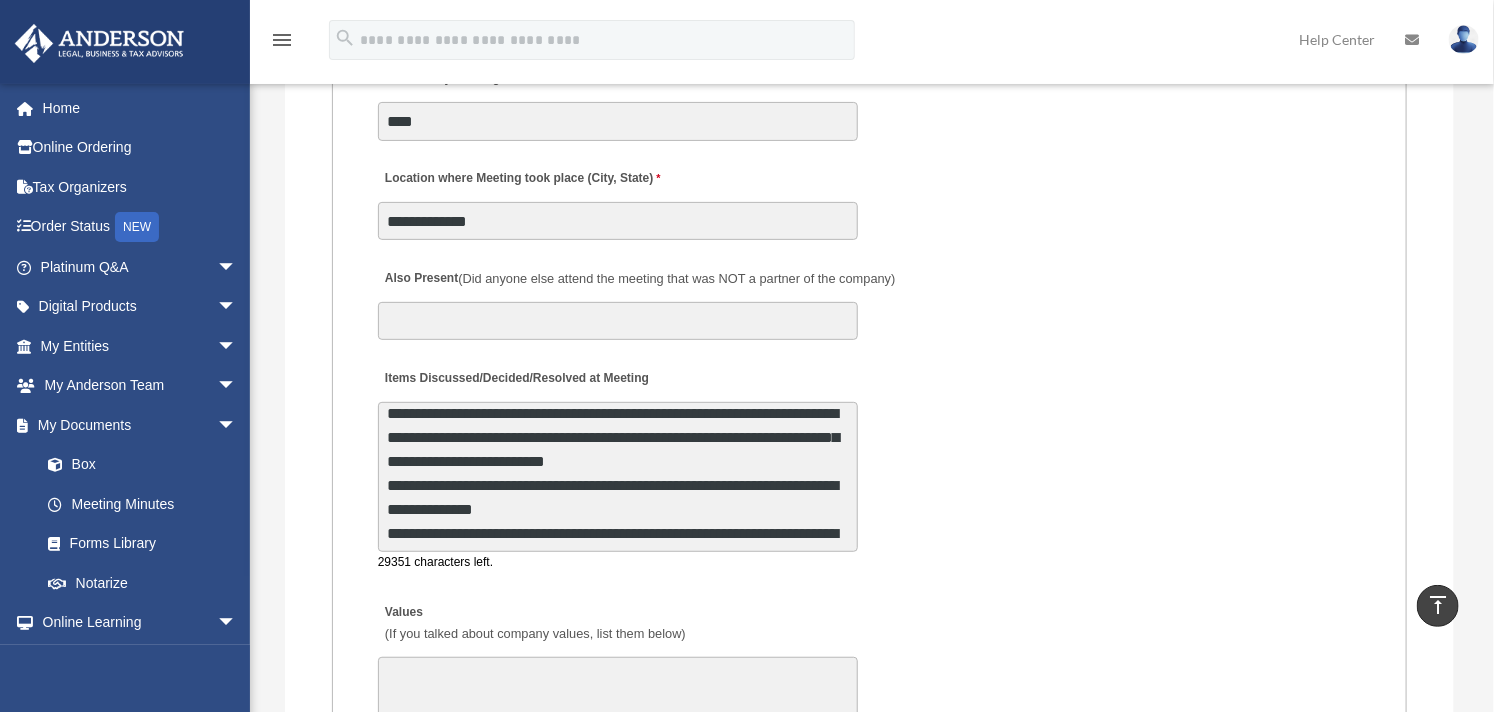 scroll, scrollTop: 81, scrollLeft: 0, axis: vertical 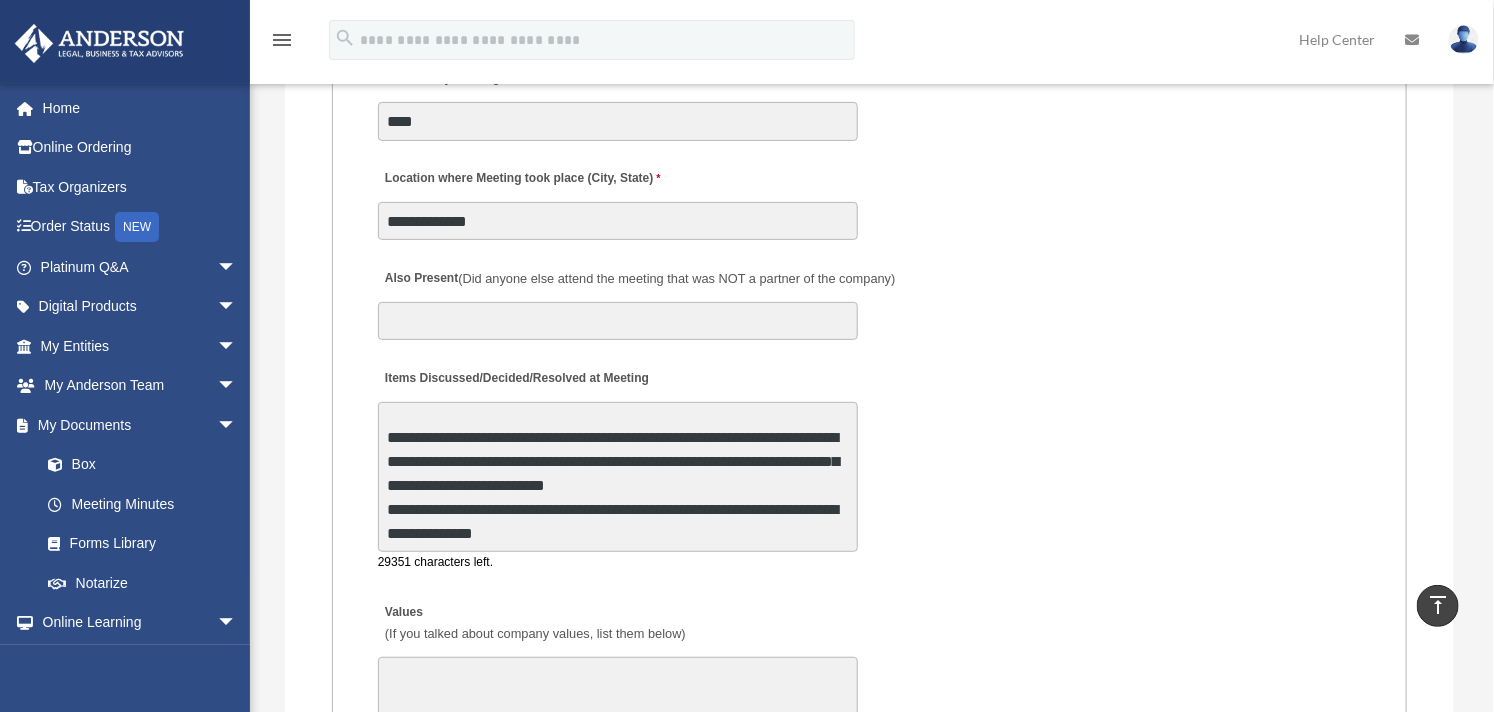click on "**********" at bounding box center [618, 477] 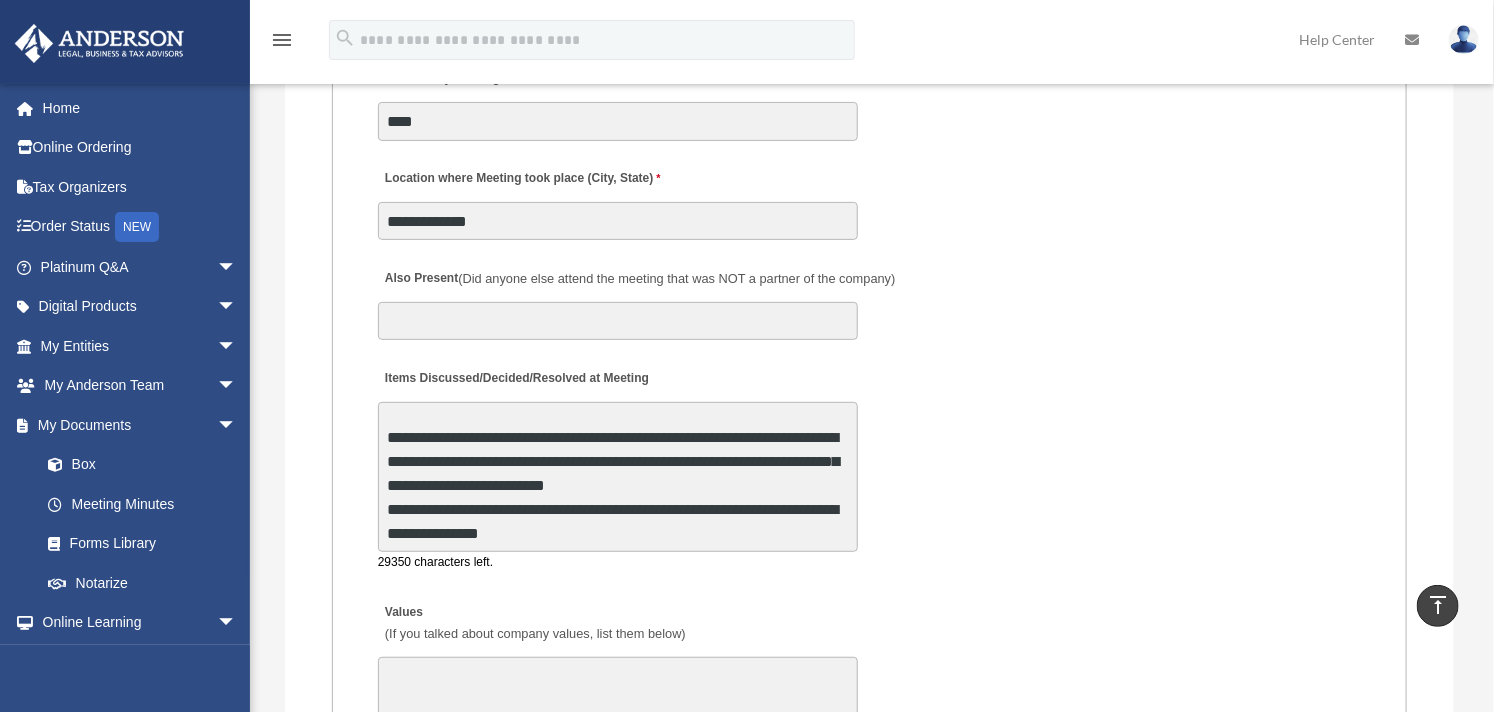 click on "**********" at bounding box center [618, 477] 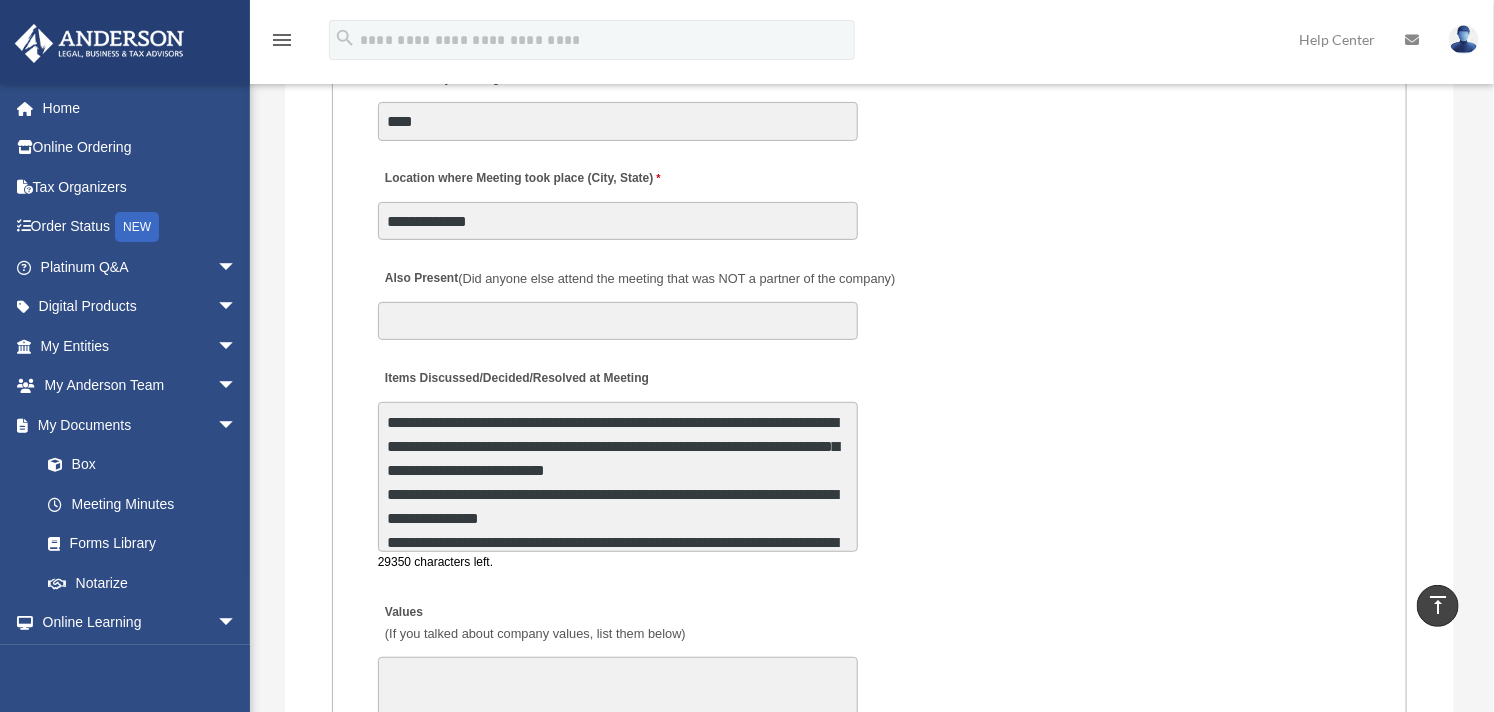 click on "**********" at bounding box center (618, 477) 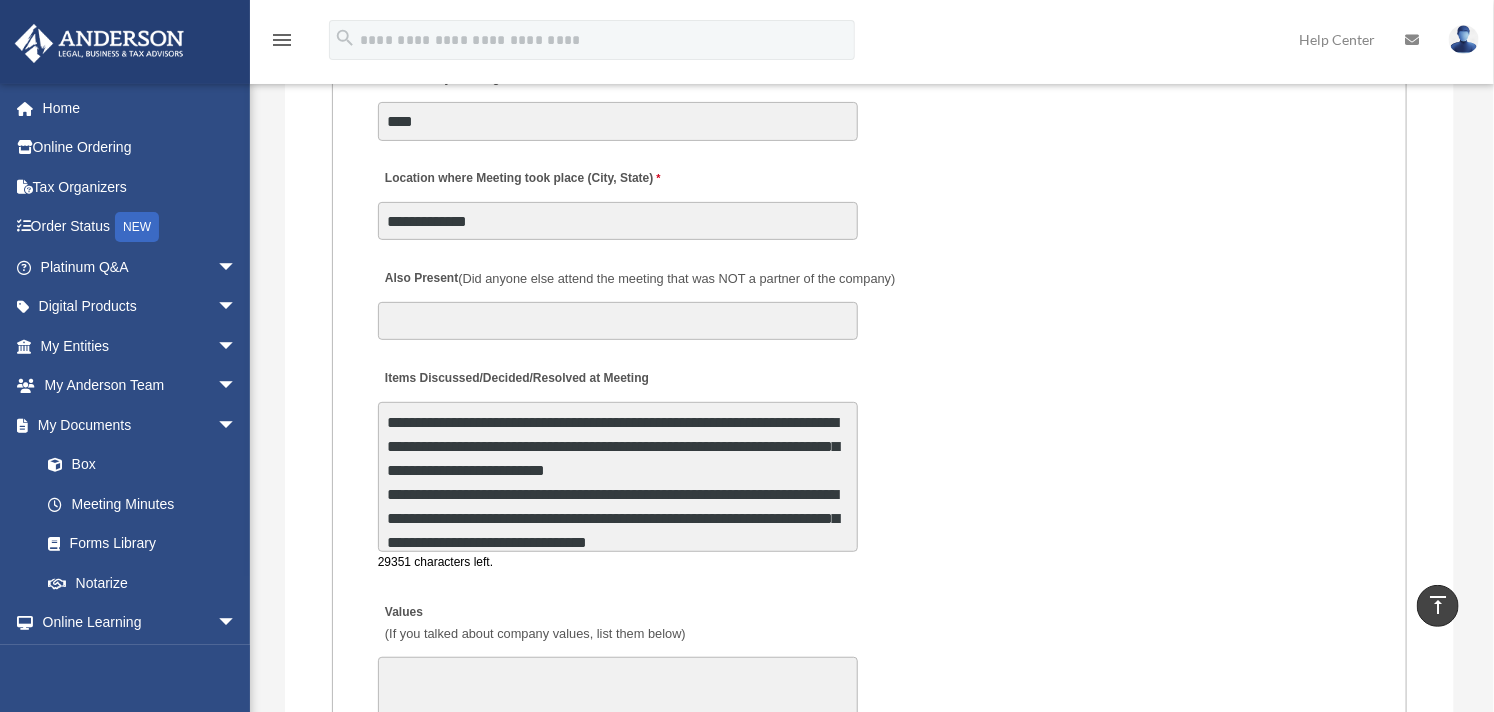 click on "**********" at bounding box center (618, 477) 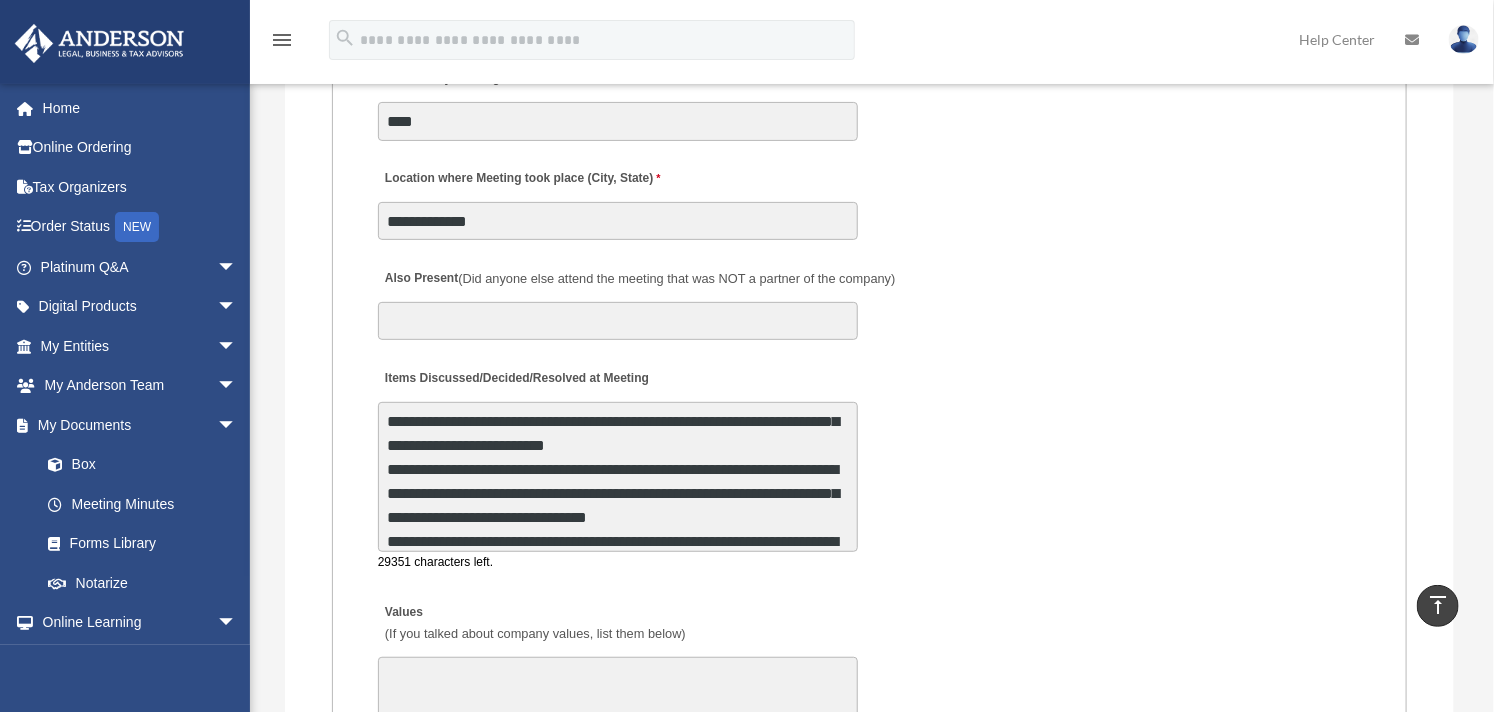 scroll, scrollTop: 144, scrollLeft: 0, axis: vertical 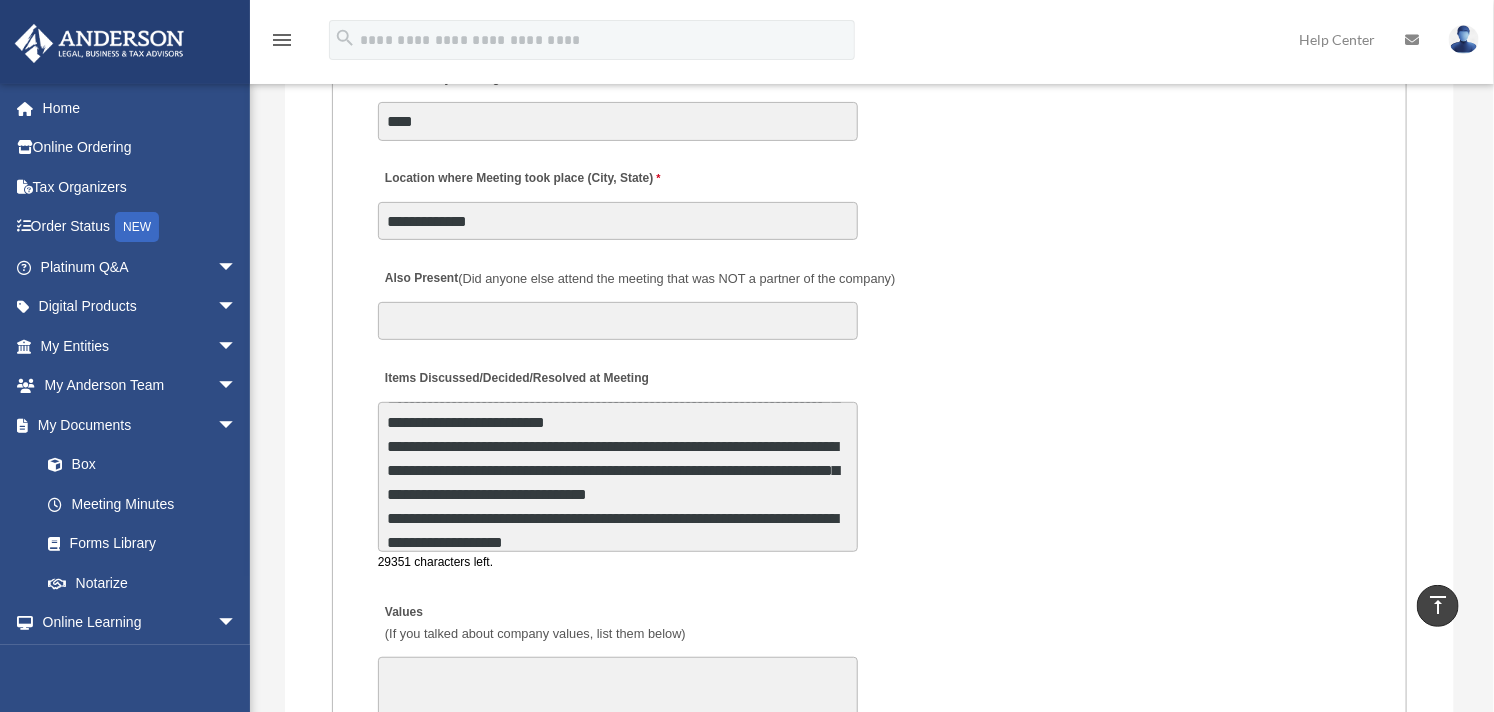 click on "**********" at bounding box center (618, 477) 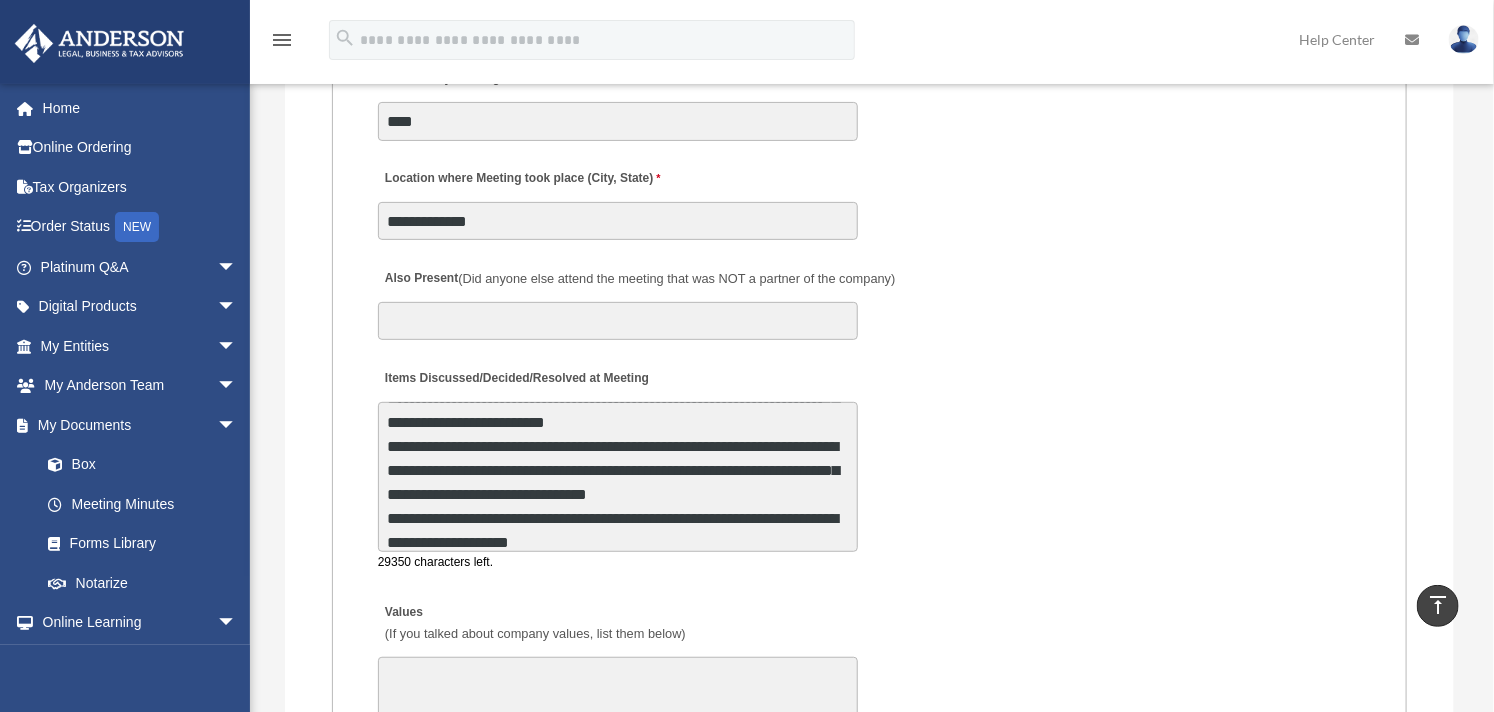 click on "**********" at bounding box center (618, 477) 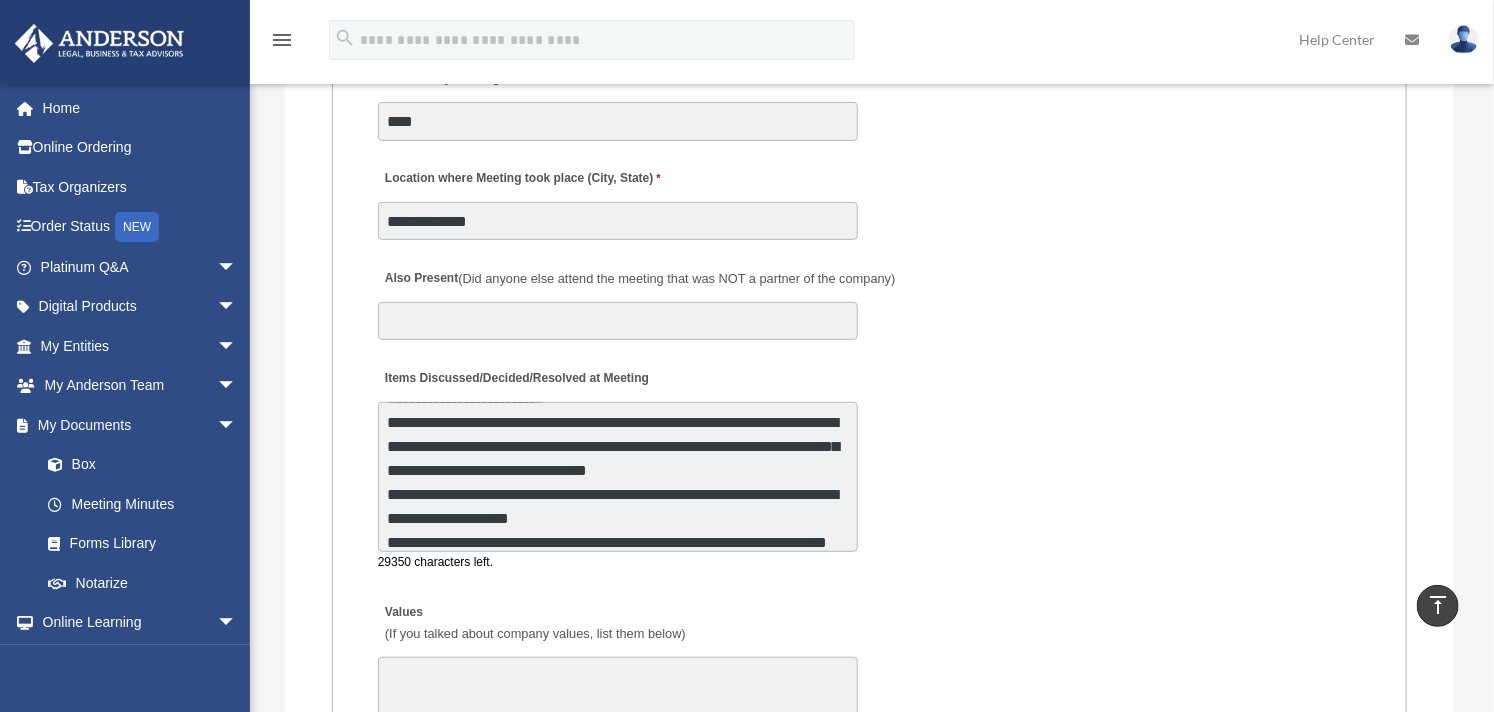scroll, scrollTop: 193, scrollLeft: 0, axis: vertical 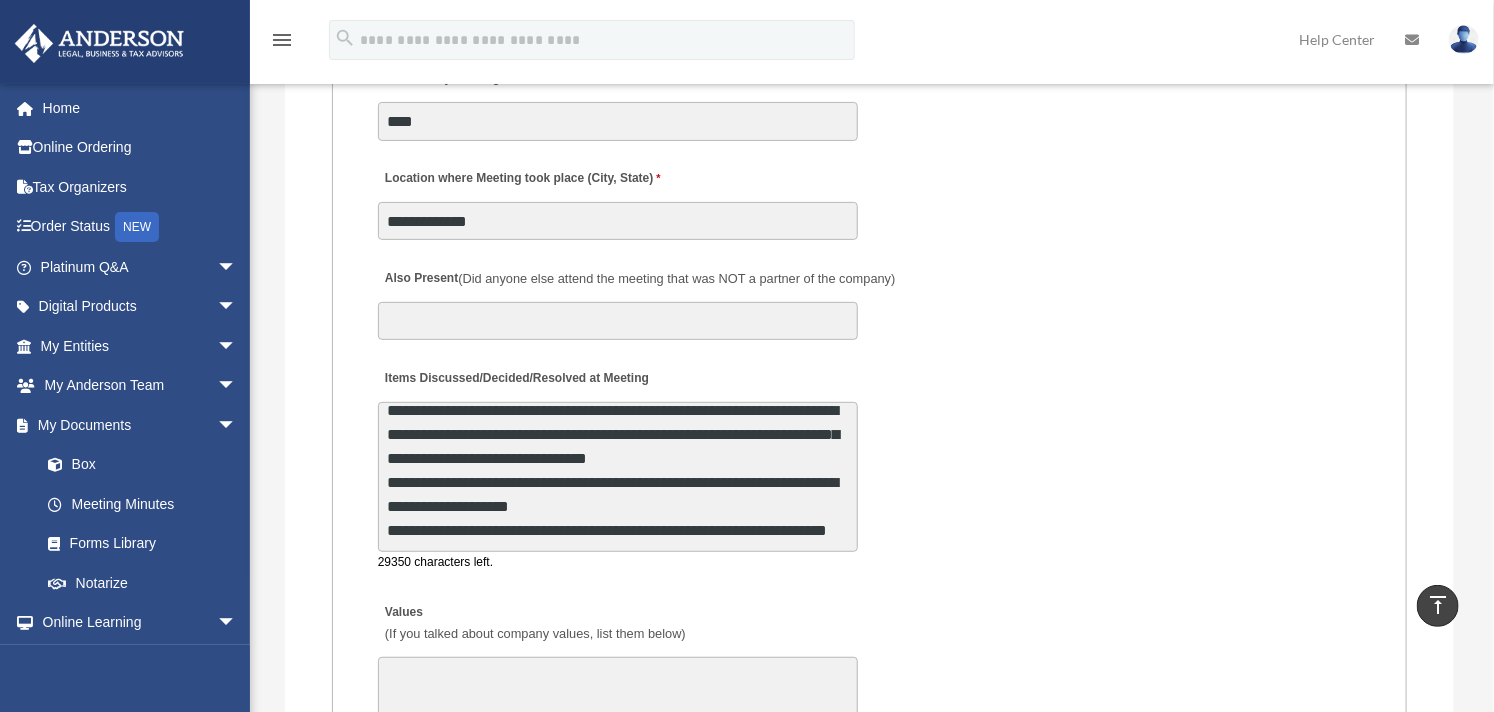 click on "**********" at bounding box center [618, 477] 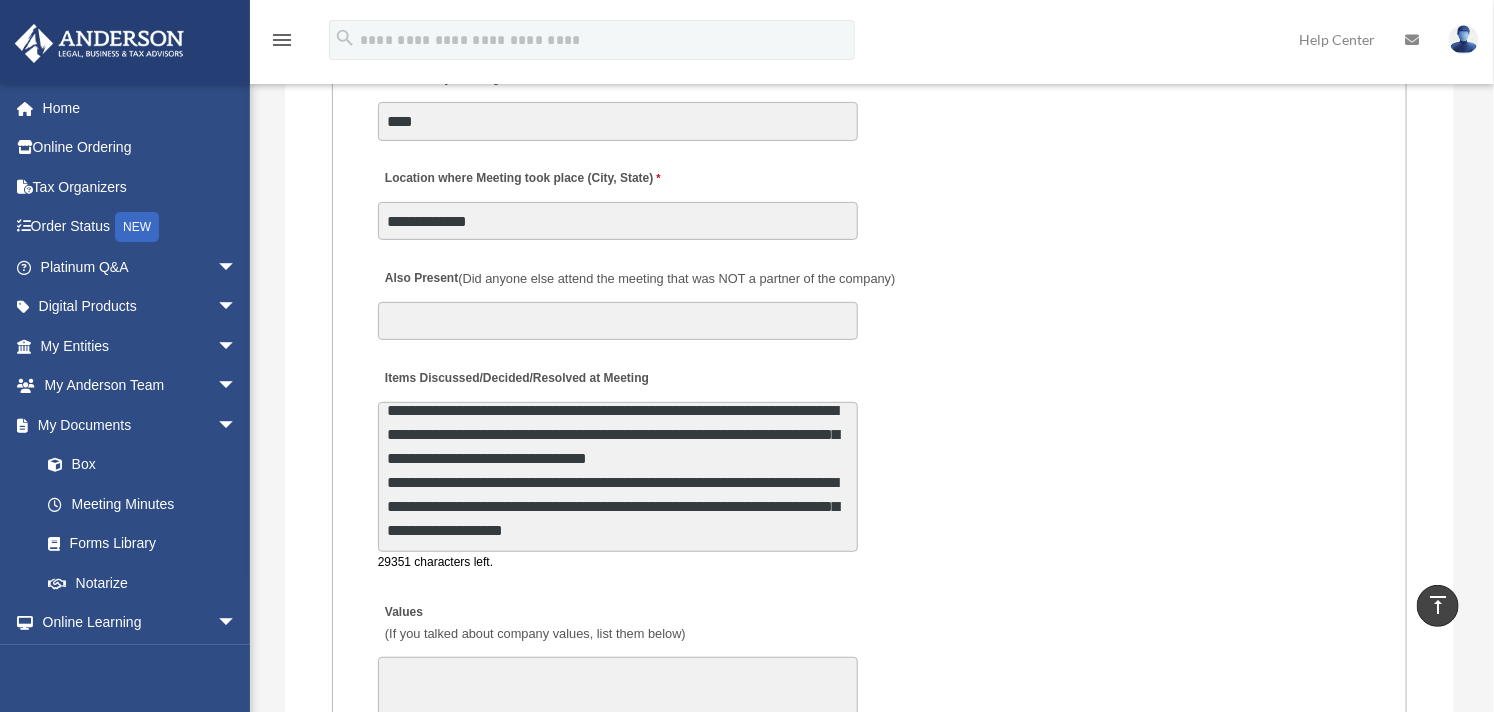 click on "**********" at bounding box center [618, 477] 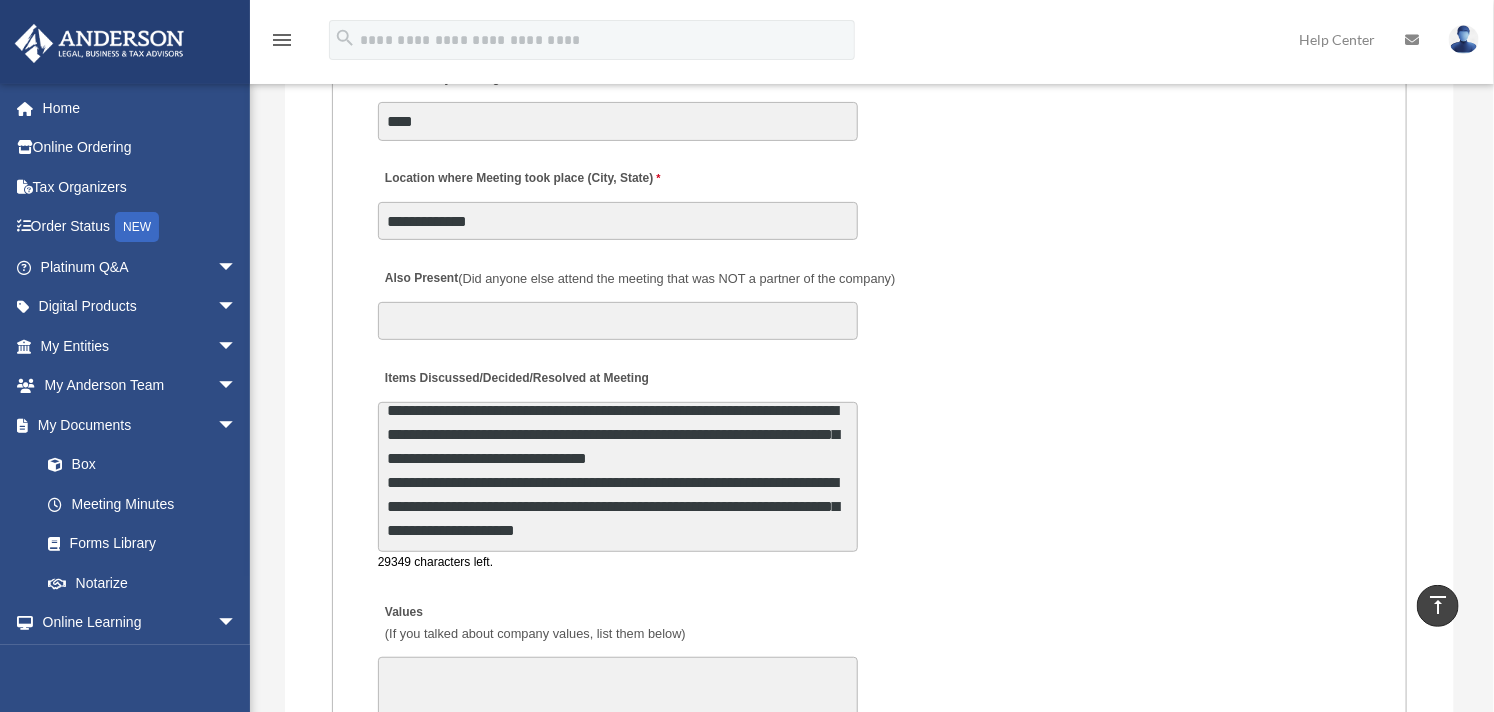 scroll, scrollTop: 216, scrollLeft: 0, axis: vertical 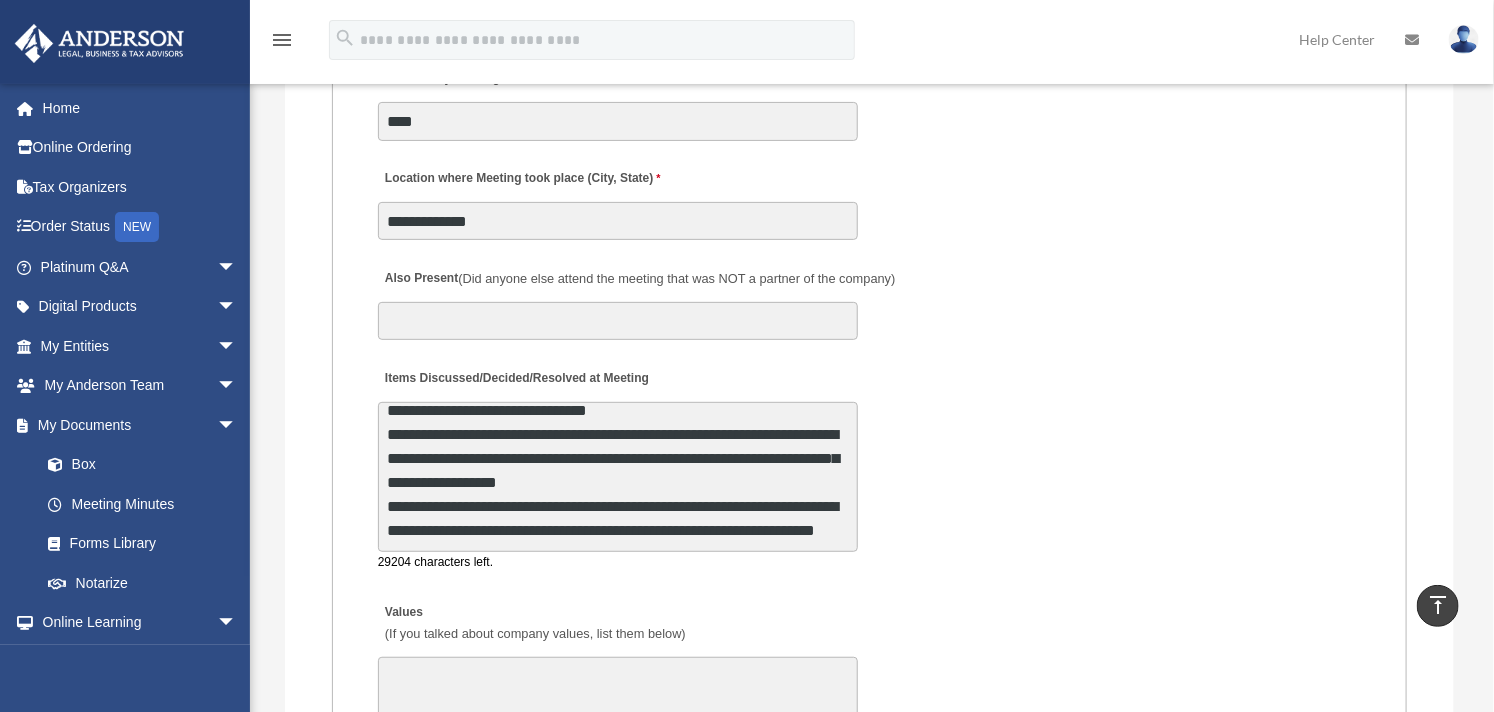 click on "**********" at bounding box center (618, 477) 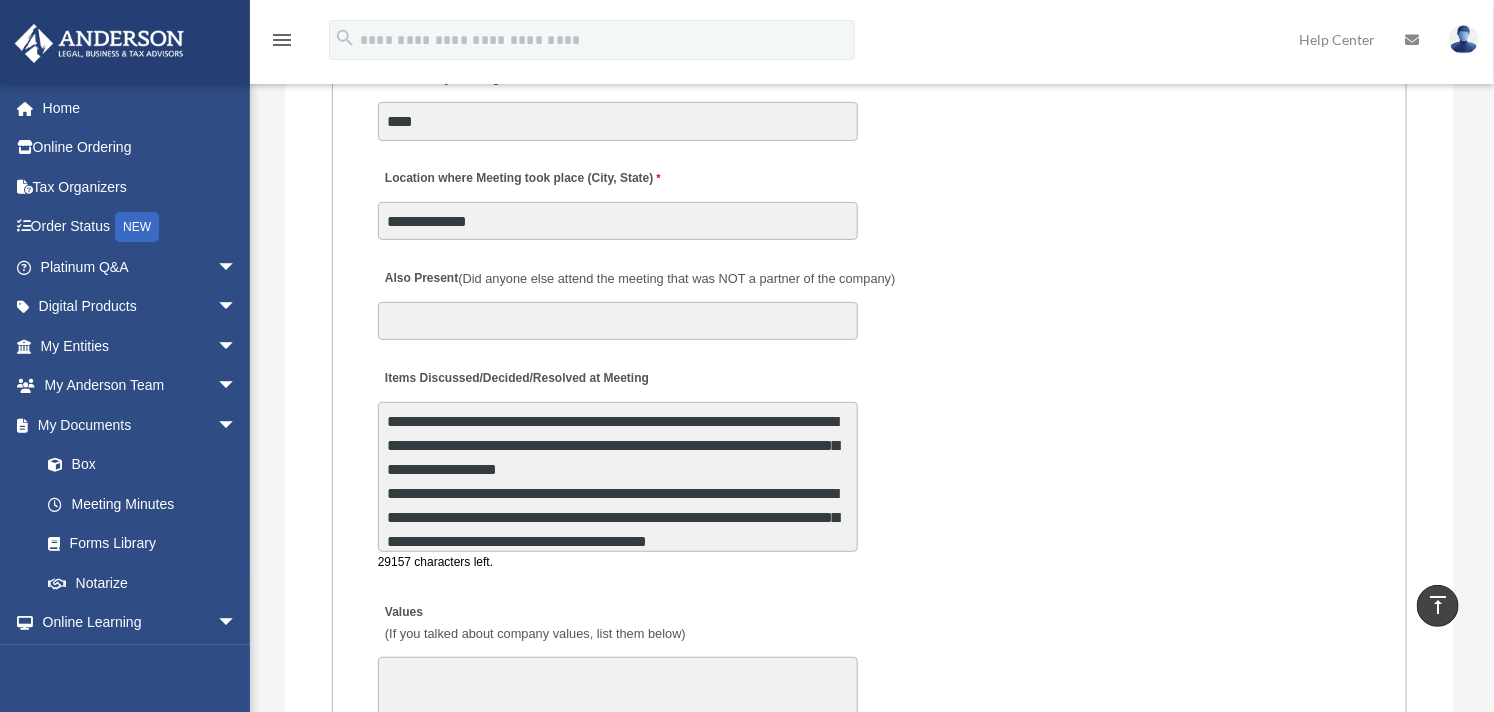 scroll, scrollTop: 264, scrollLeft: 0, axis: vertical 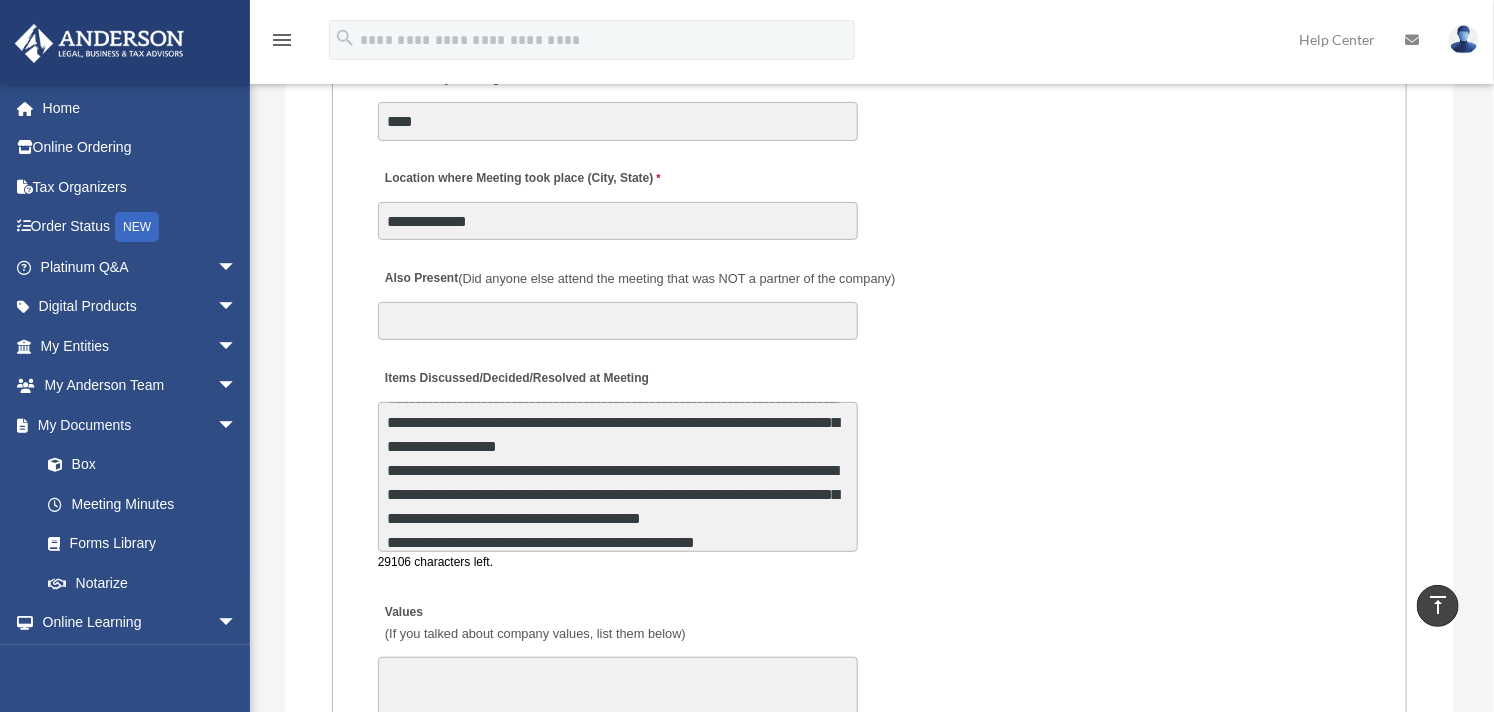 click on "**********" at bounding box center (618, 477) 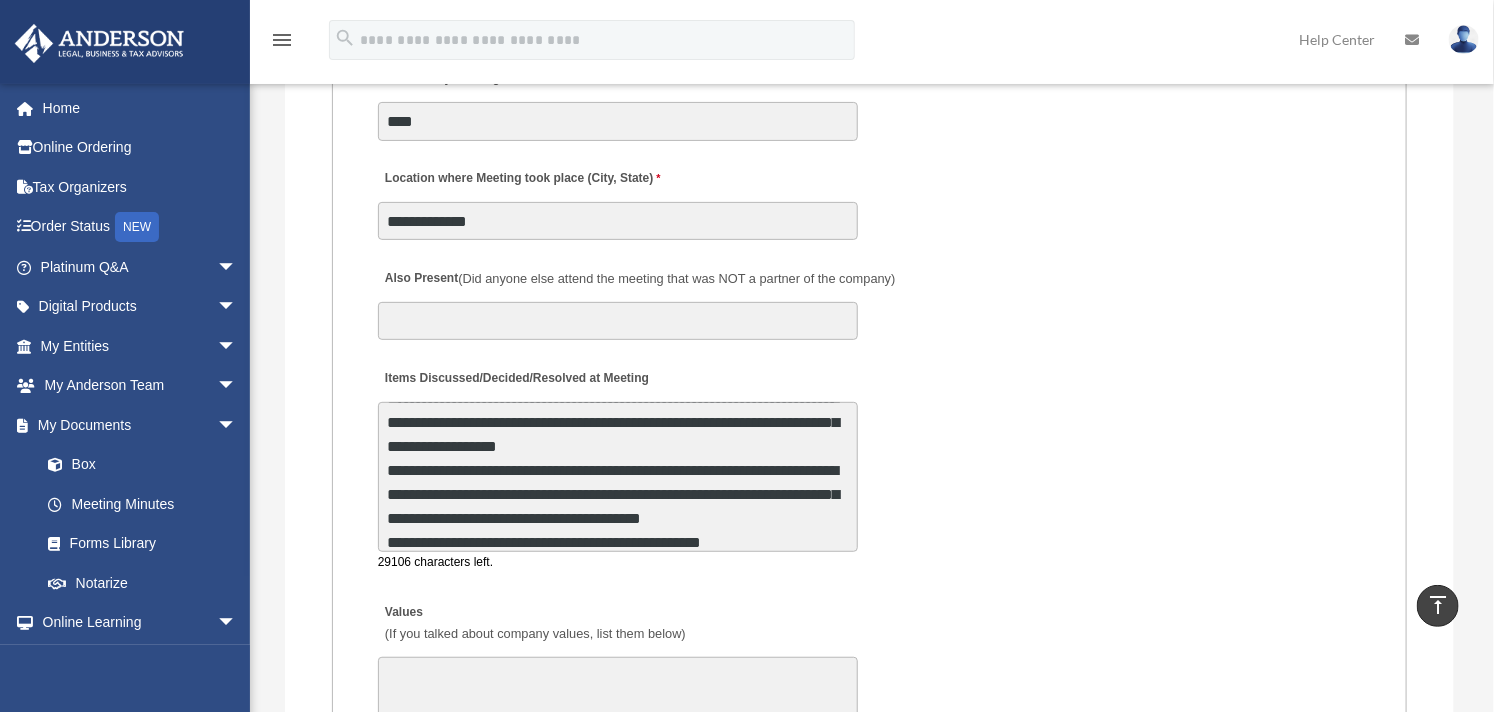 scroll, scrollTop: 288, scrollLeft: 0, axis: vertical 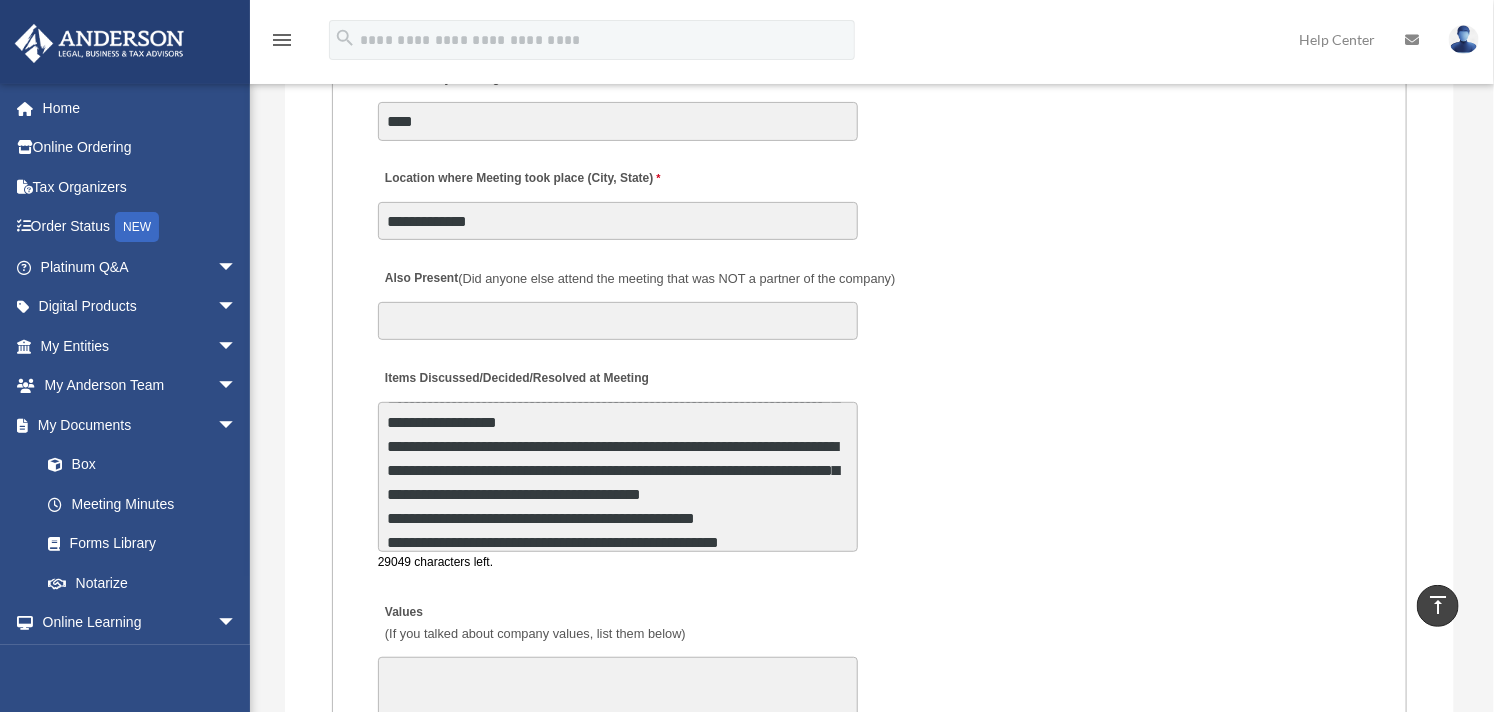 click on "**********" at bounding box center (618, 477) 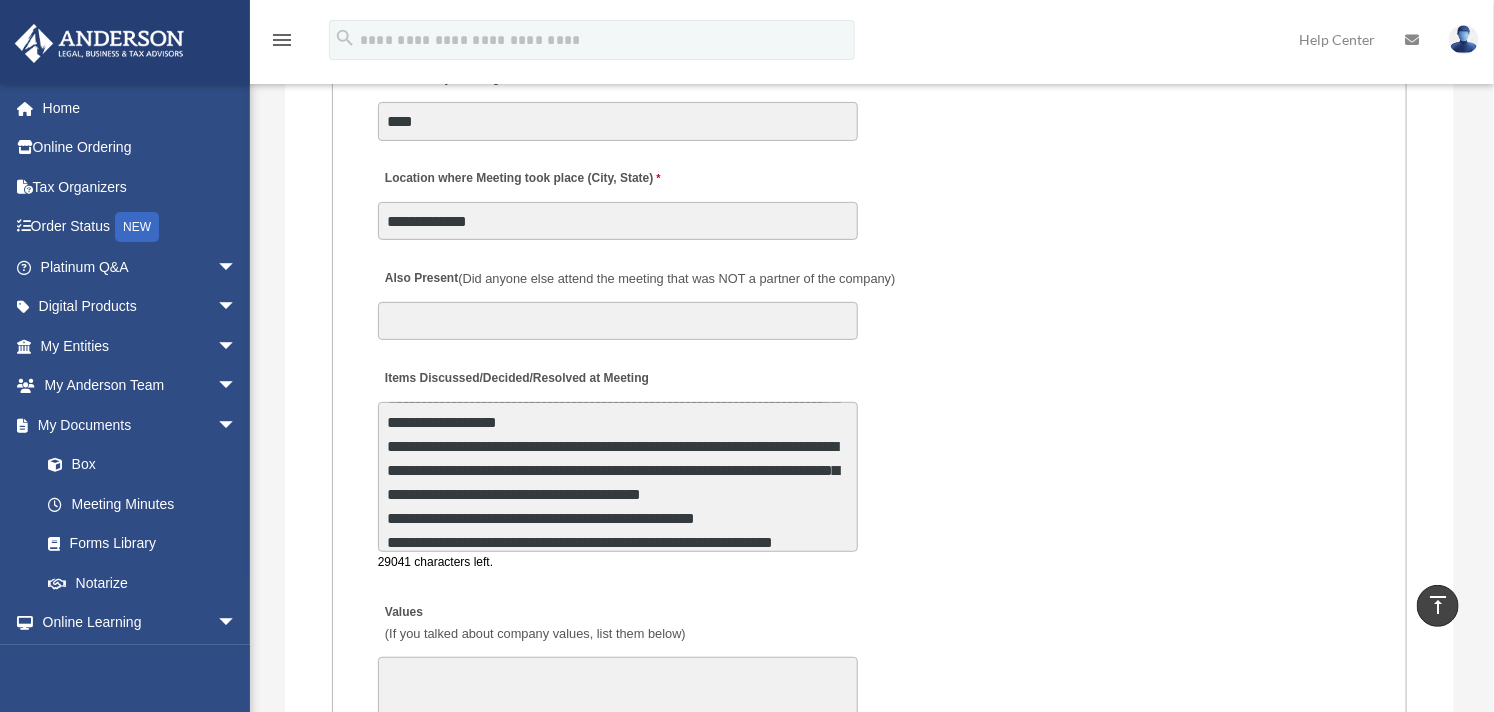 scroll, scrollTop: 313, scrollLeft: 0, axis: vertical 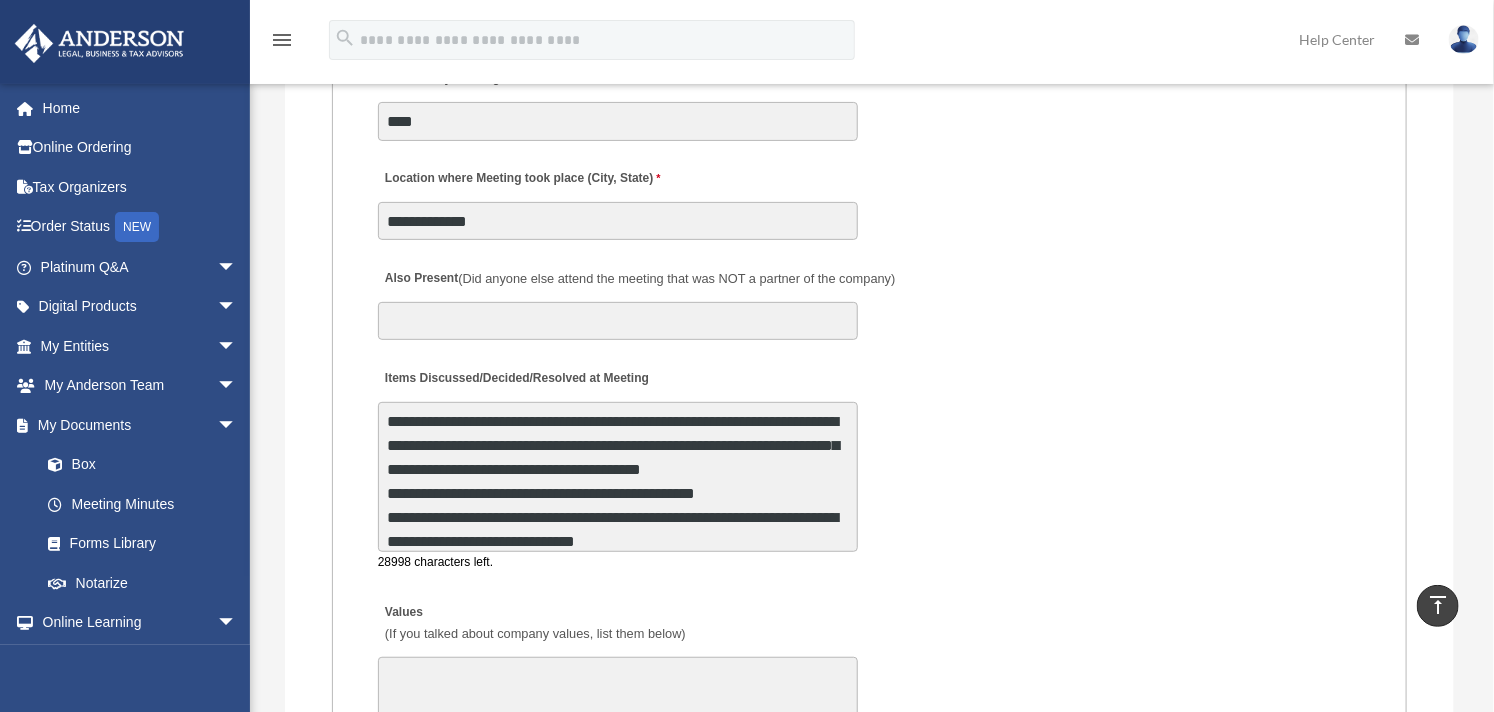 click on "**********" at bounding box center [618, 477] 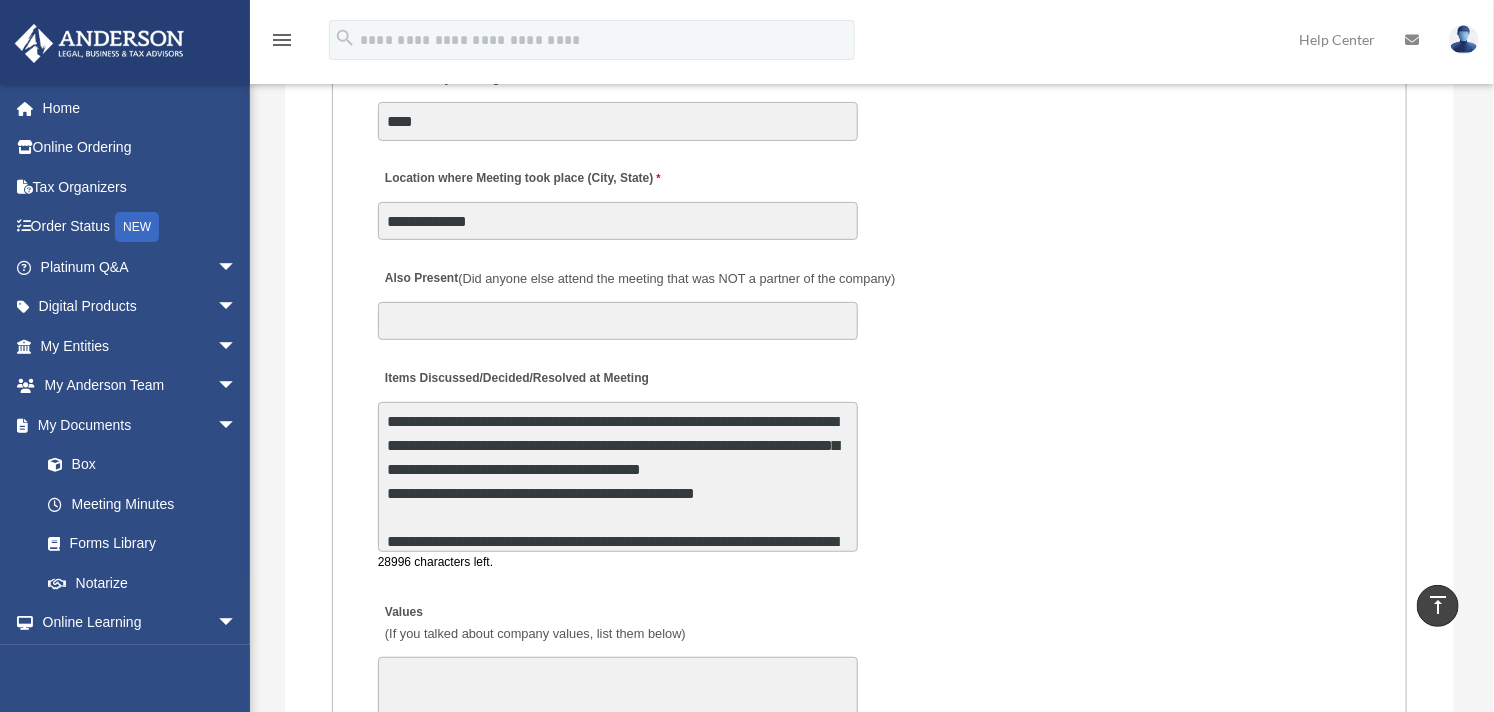 click on "**********" at bounding box center (618, 477) 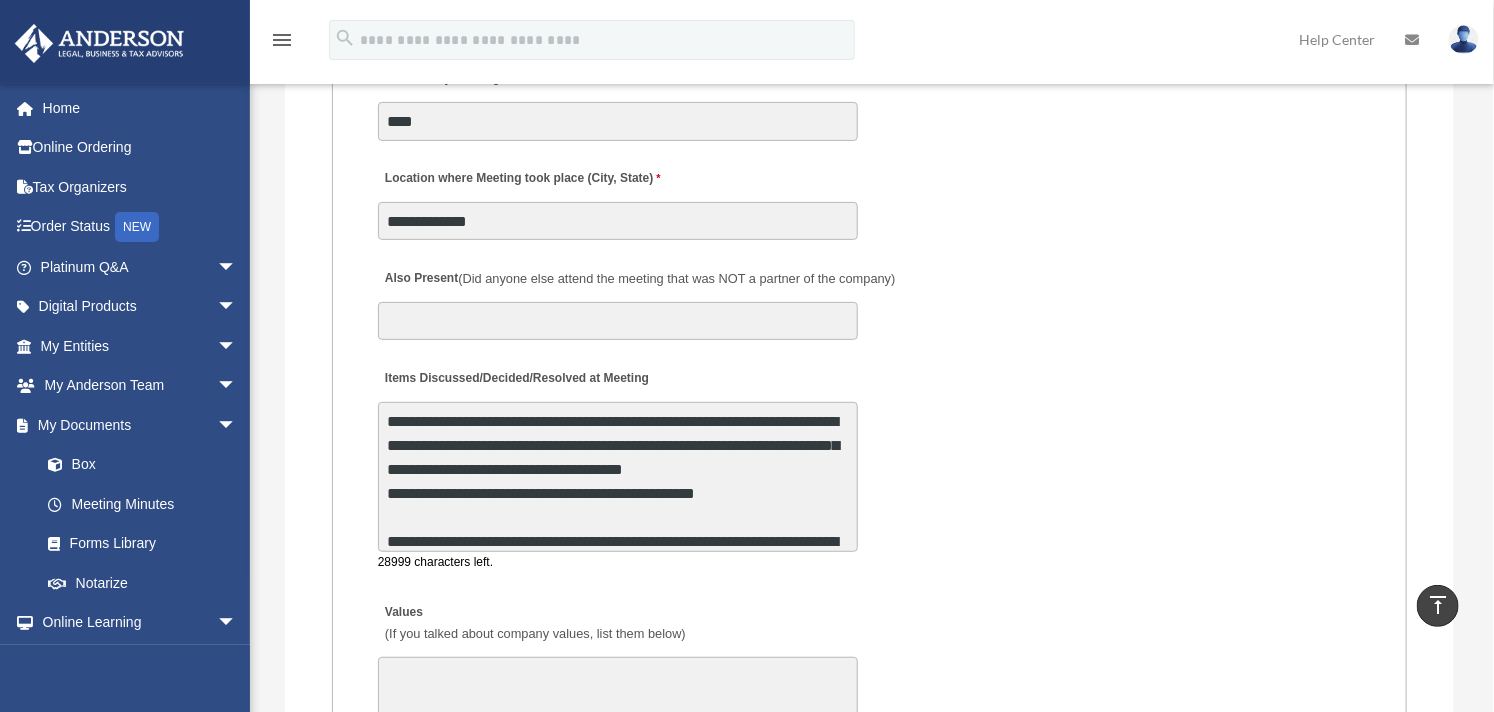 click on "**********" at bounding box center [618, 477] 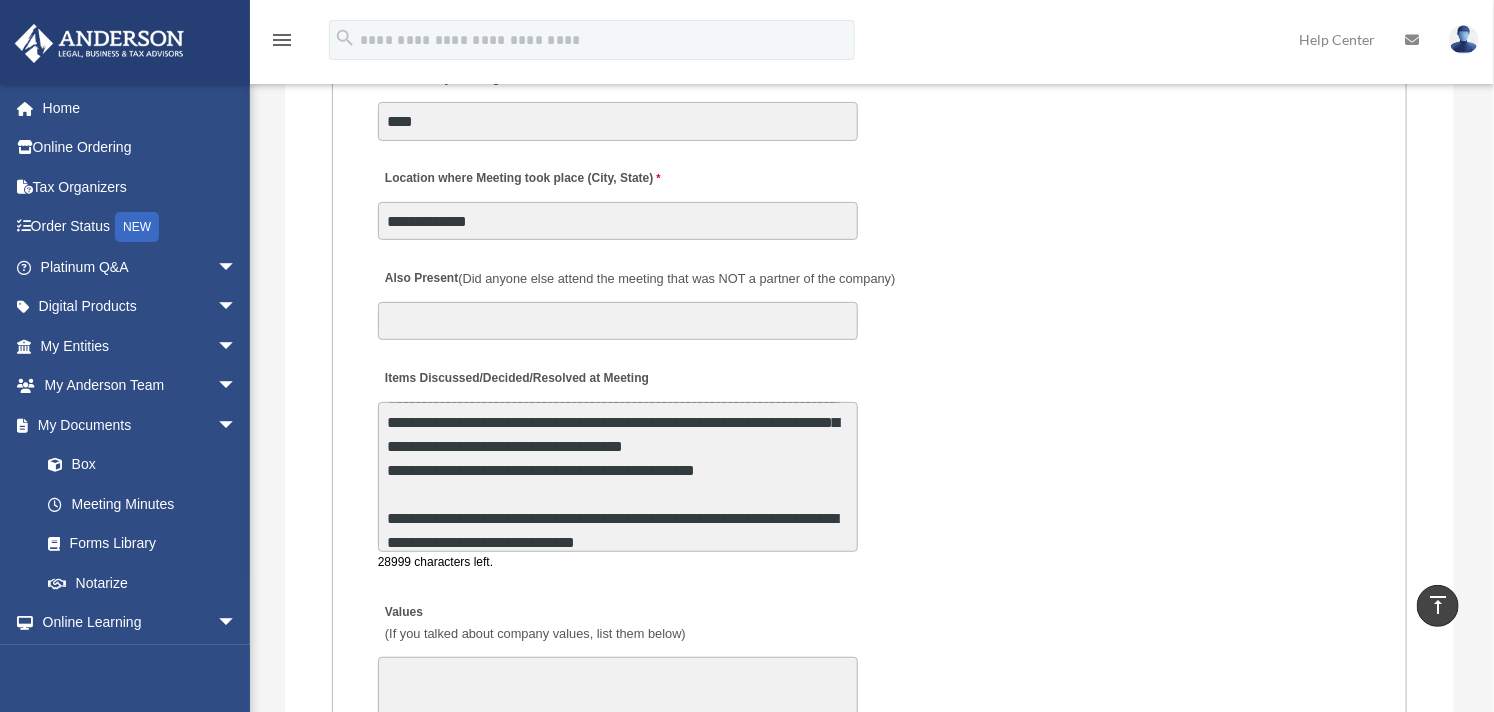 click on "**********" at bounding box center [618, 477] 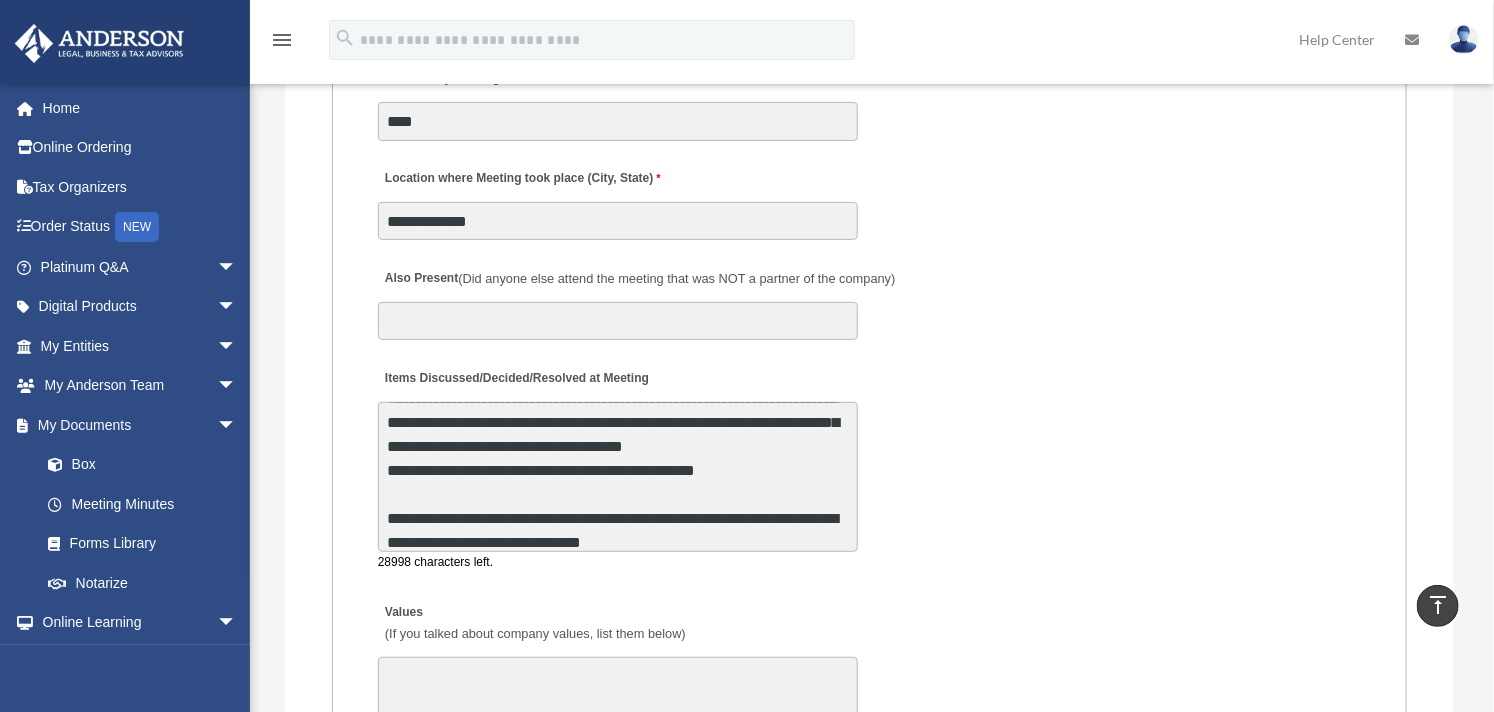click on "**********" at bounding box center (618, 477) 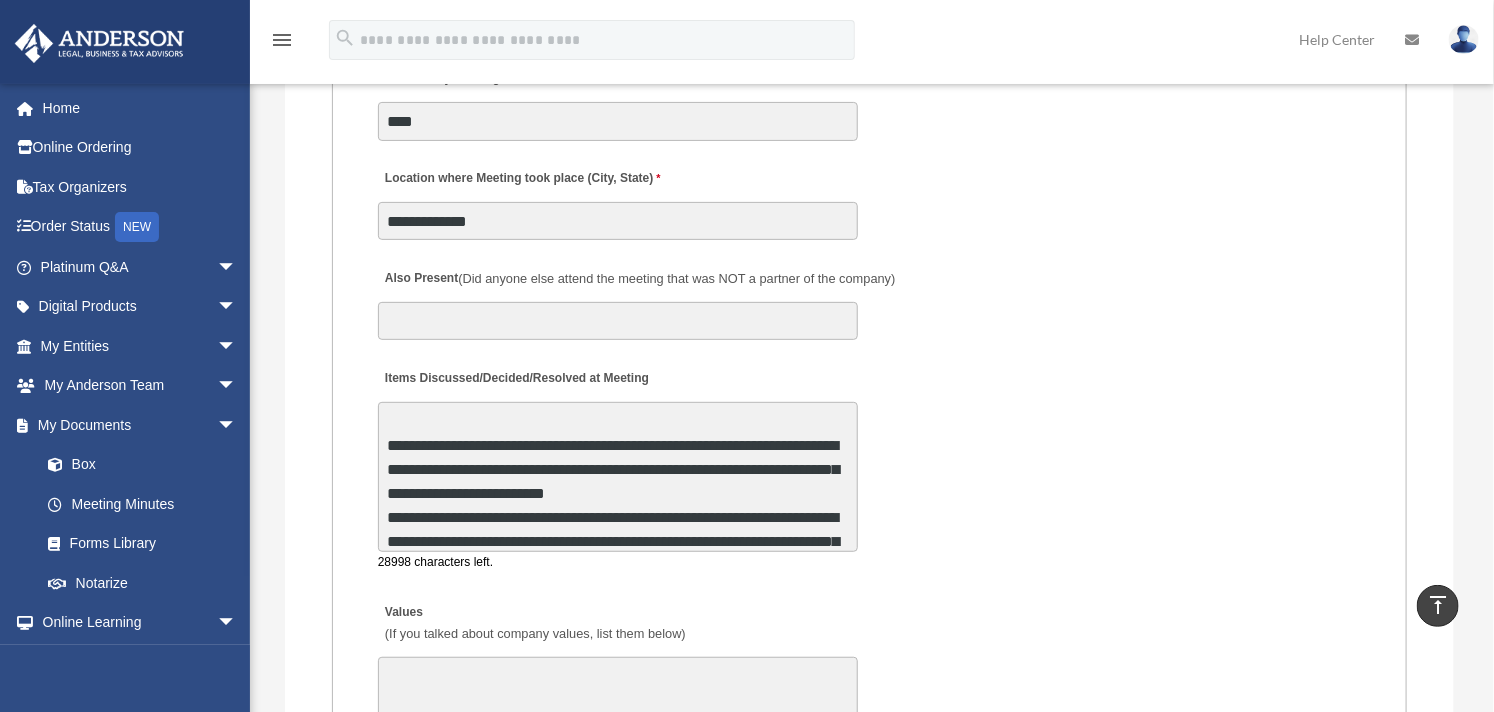 scroll, scrollTop: 96, scrollLeft: 0, axis: vertical 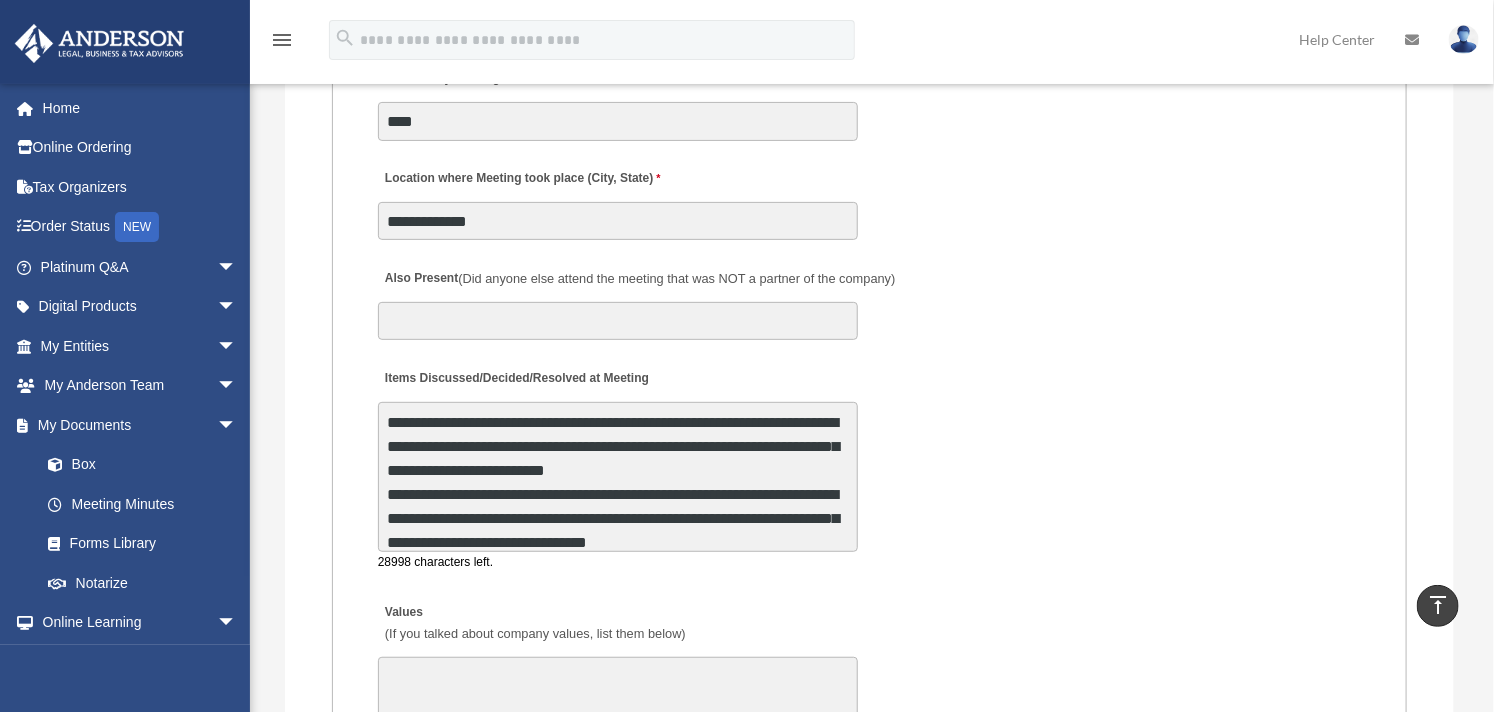 click on "**********" at bounding box center [618, 477] 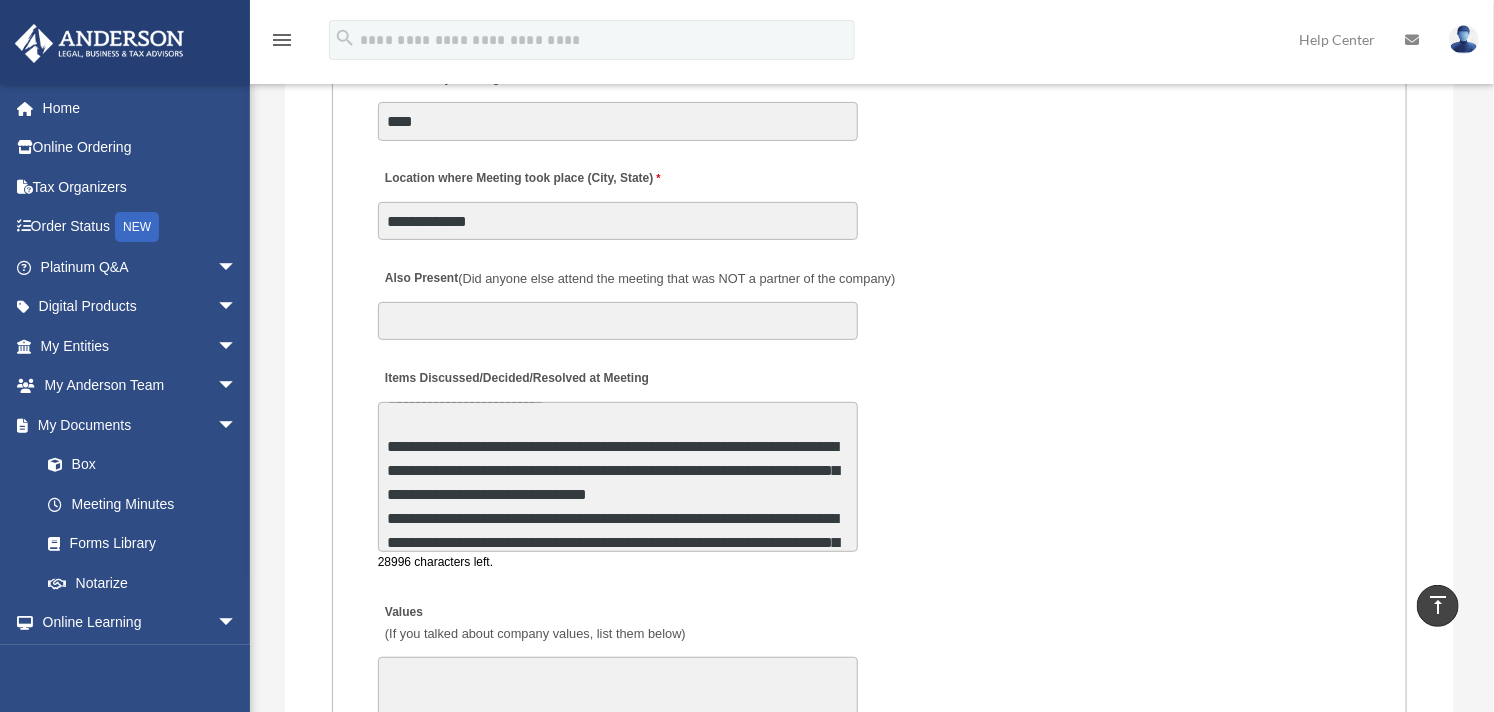 scroll, scrollTop: 193, scrollLeft: 0, axis: vertical 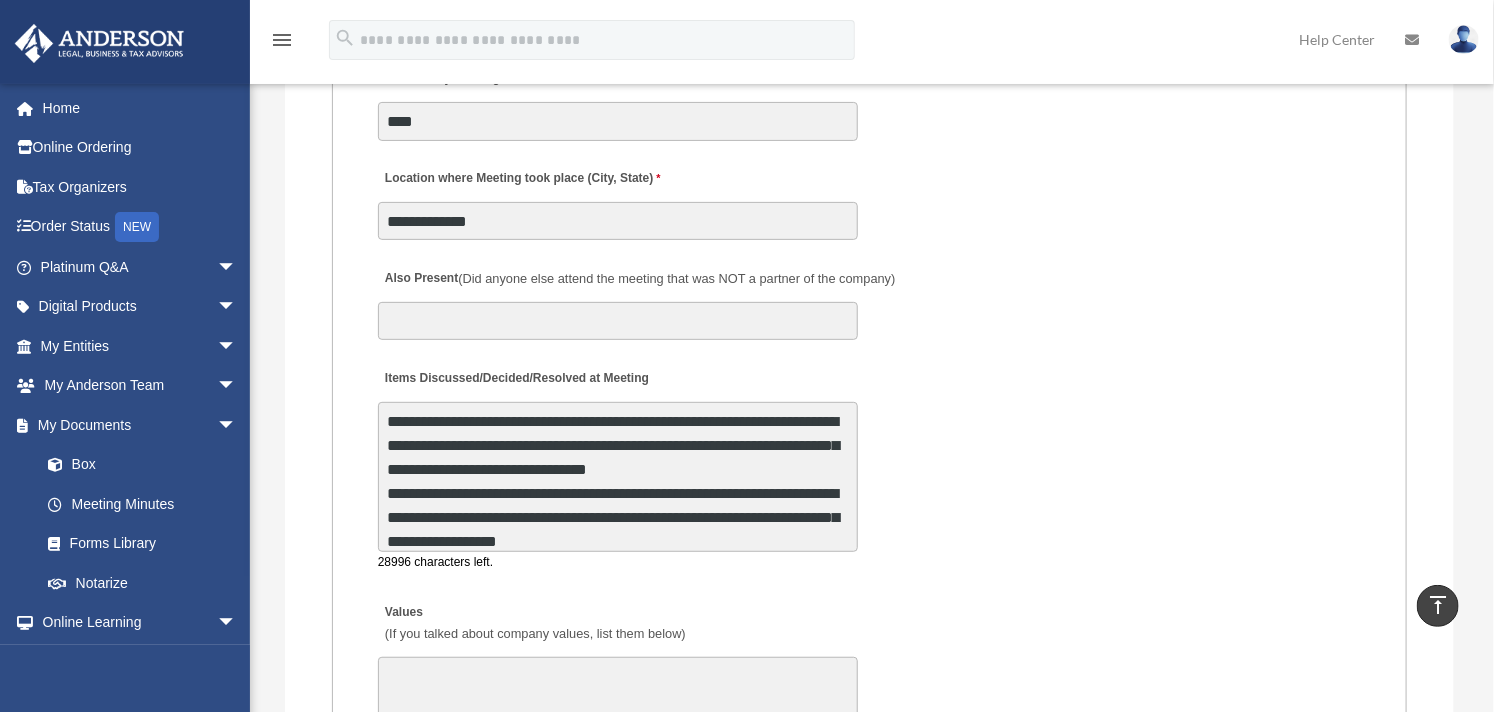 click on "**********" at bounding box center (618, 477) 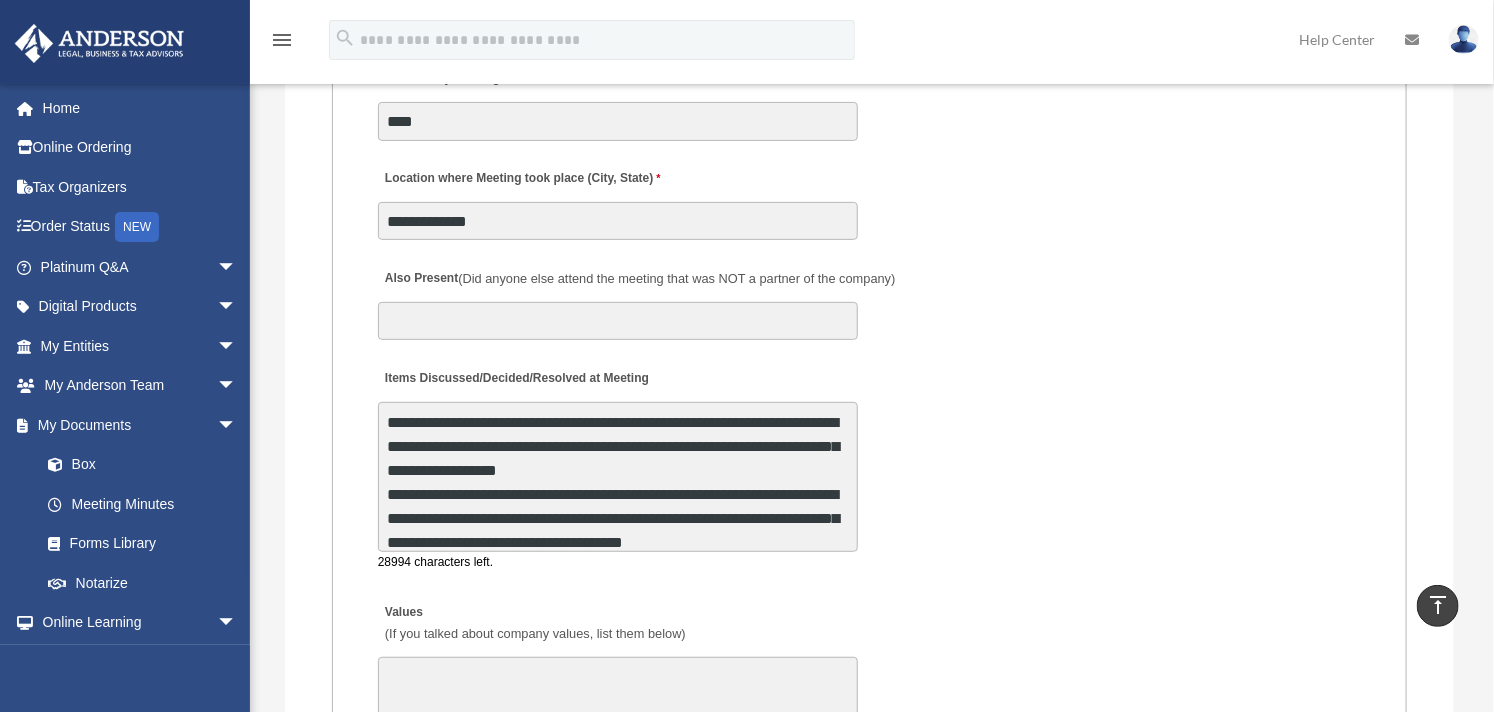scroll, scrollTop: 313, scrollLeft: 0, axis: vertical 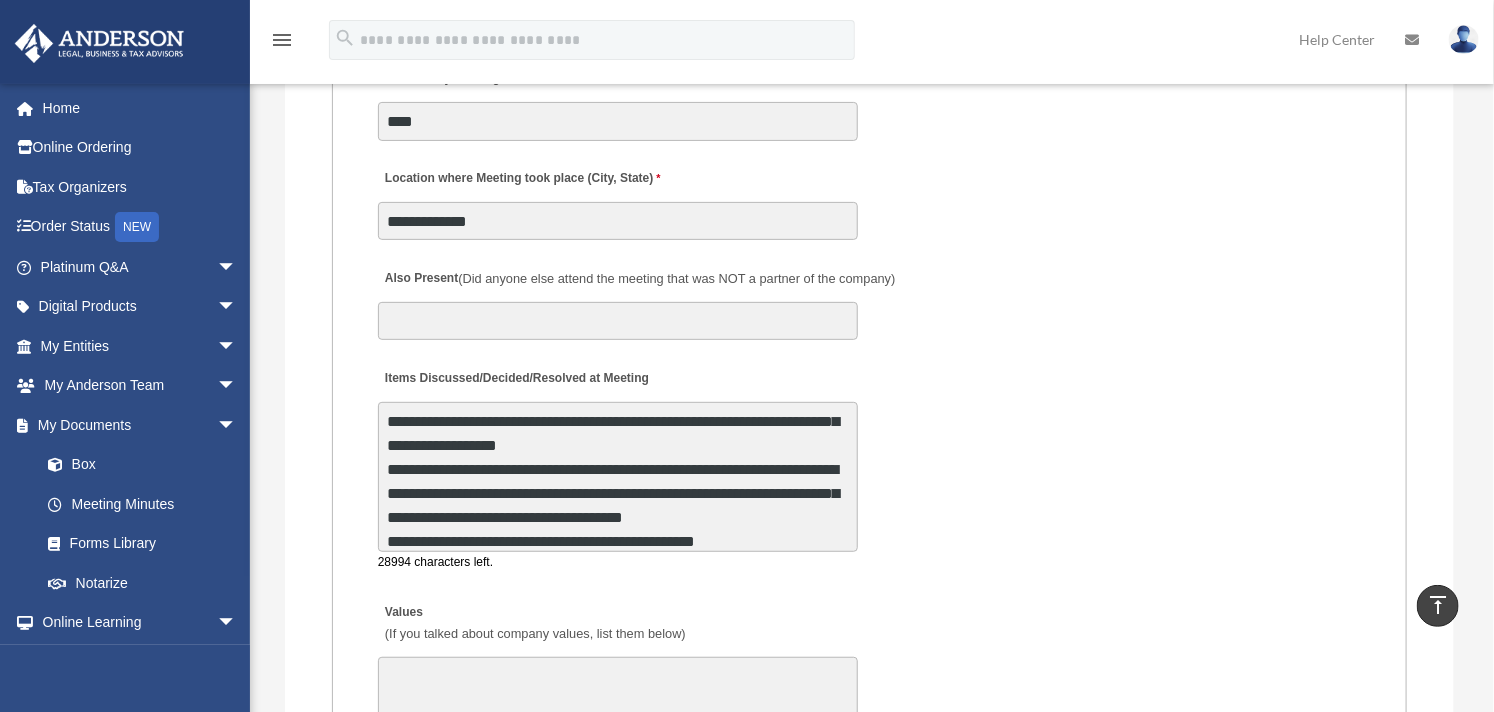click on "**********" at bounding box center (618, 477) 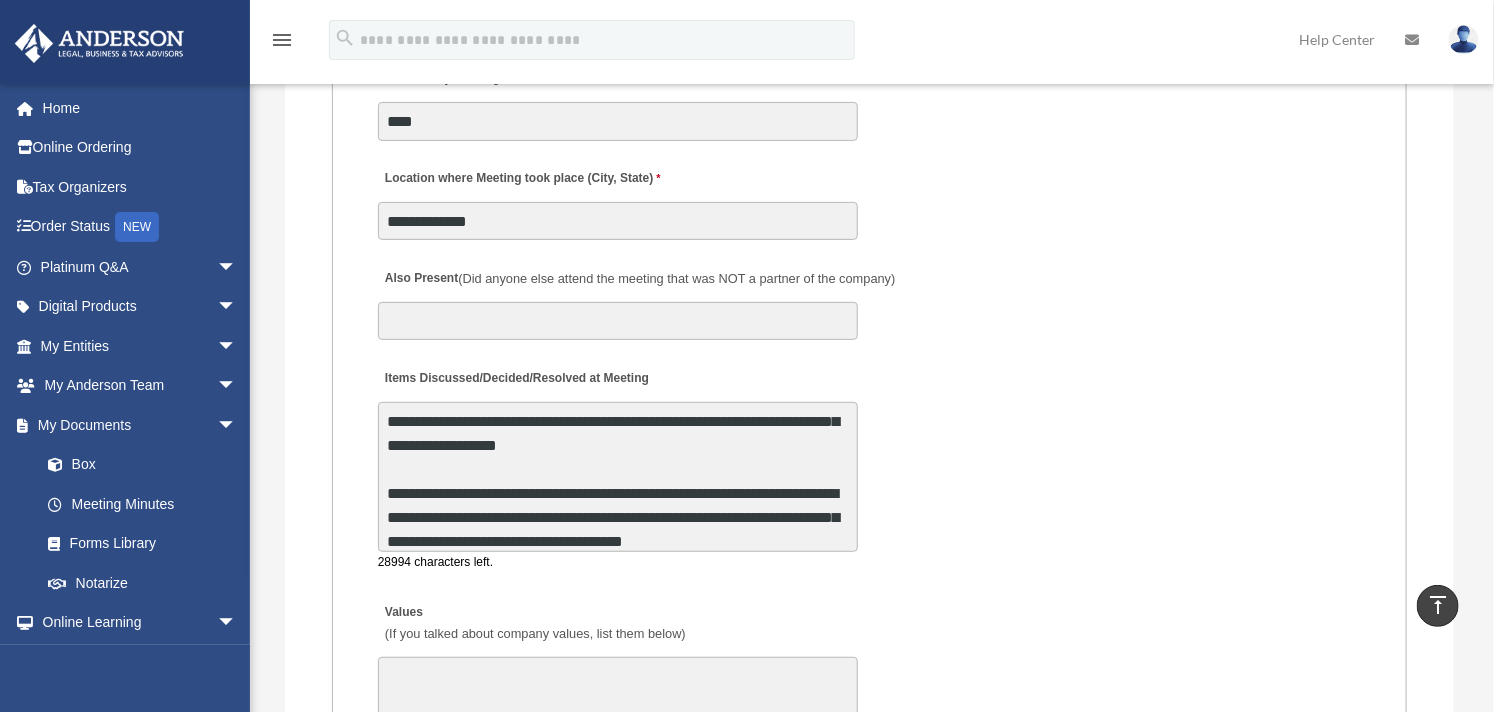 scroll, scrollTop: 337, scrollLeft: 0, axis: vertical 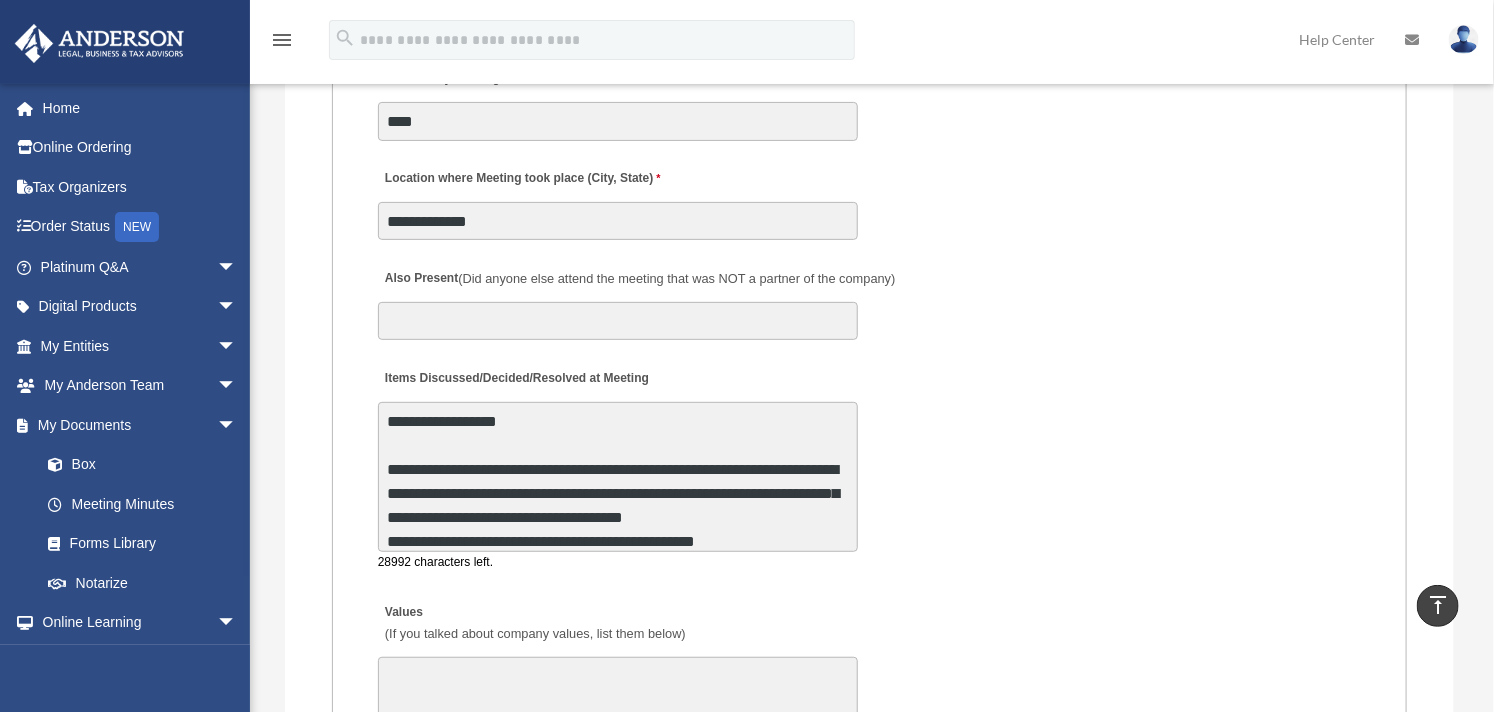 click on "**********" at bounding box center [618, 477] 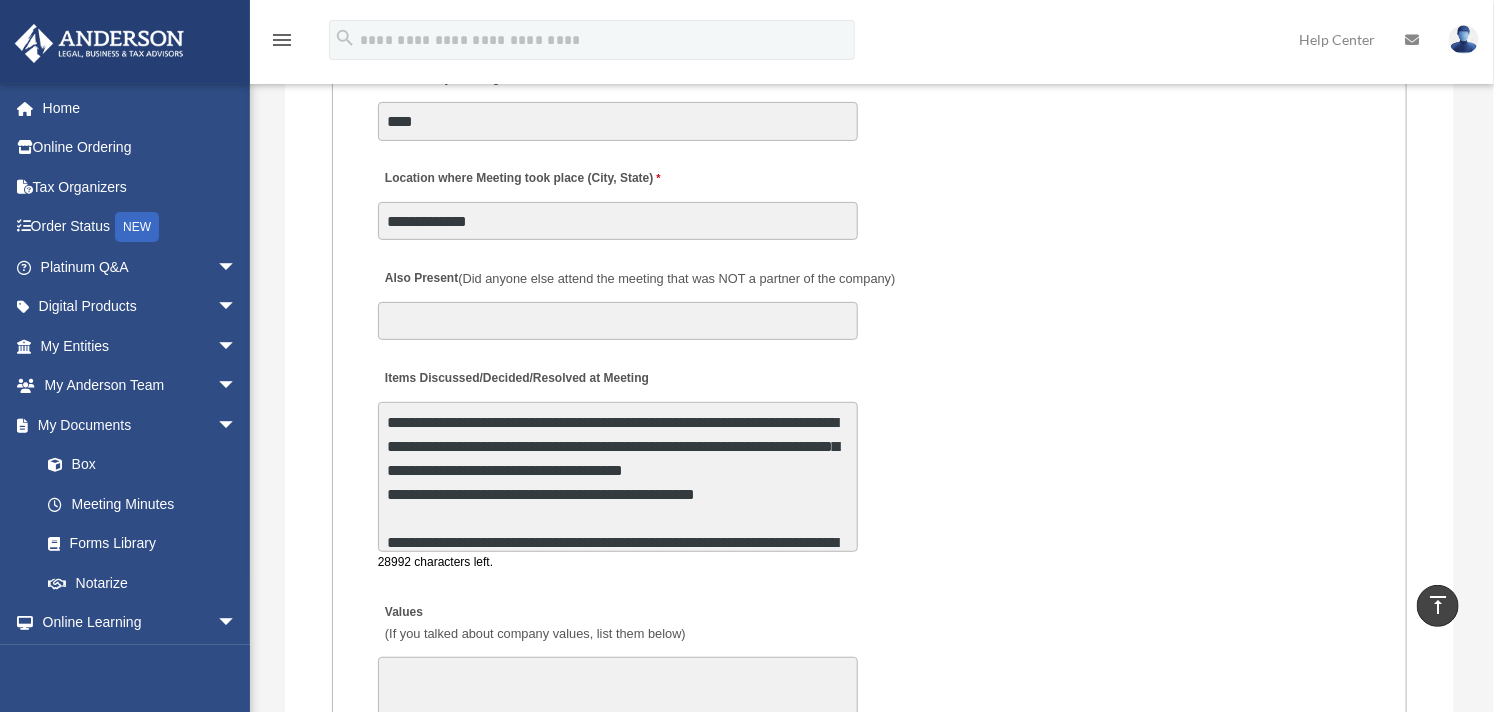 scroll, scrollTop: 408, scrollLeft: 0, axis: vertical 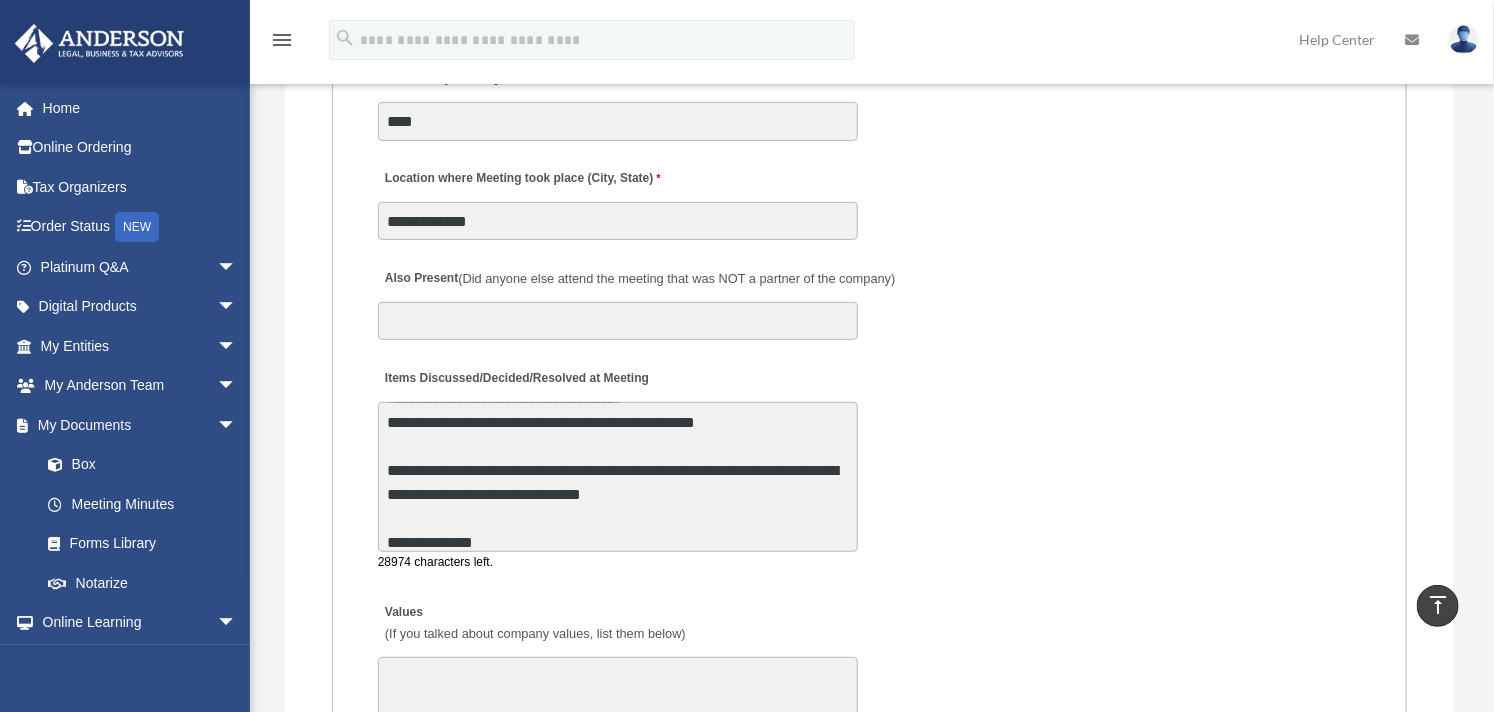 click on "**********" at bounding box center [618, 477] 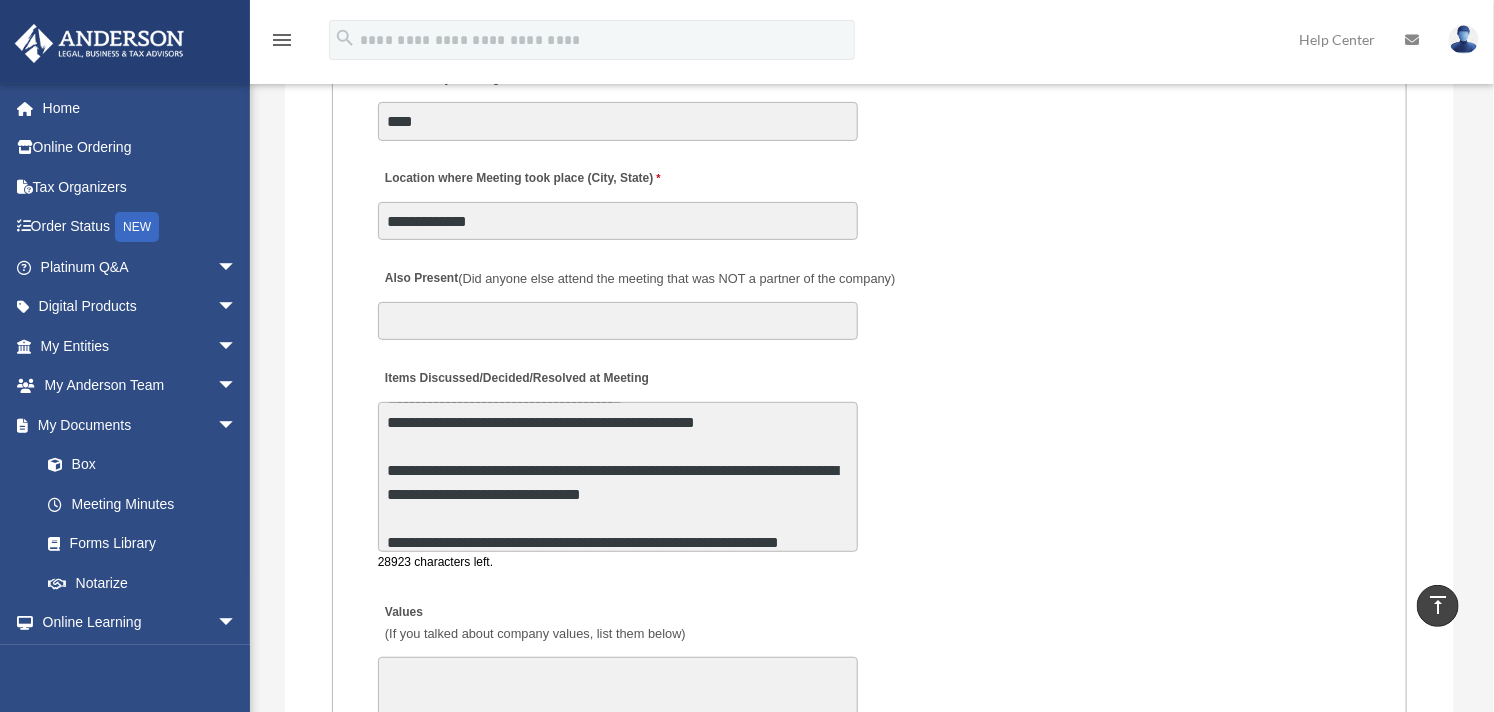 scroll, scrollTop: 481, scrollLeft: 0, axis: vertical 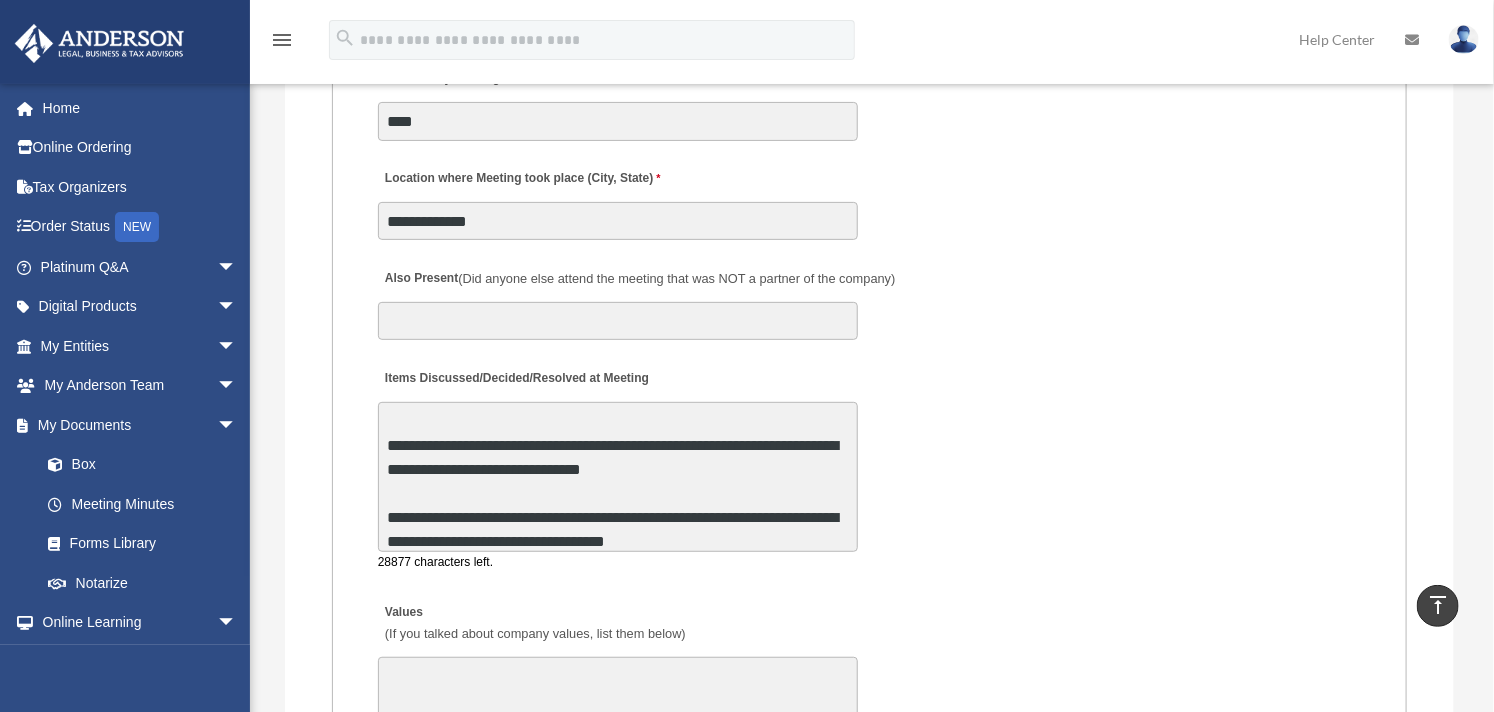 click on "Items Discussed/Decided/Resolved at Meeting" at bounding box center [618, 477] 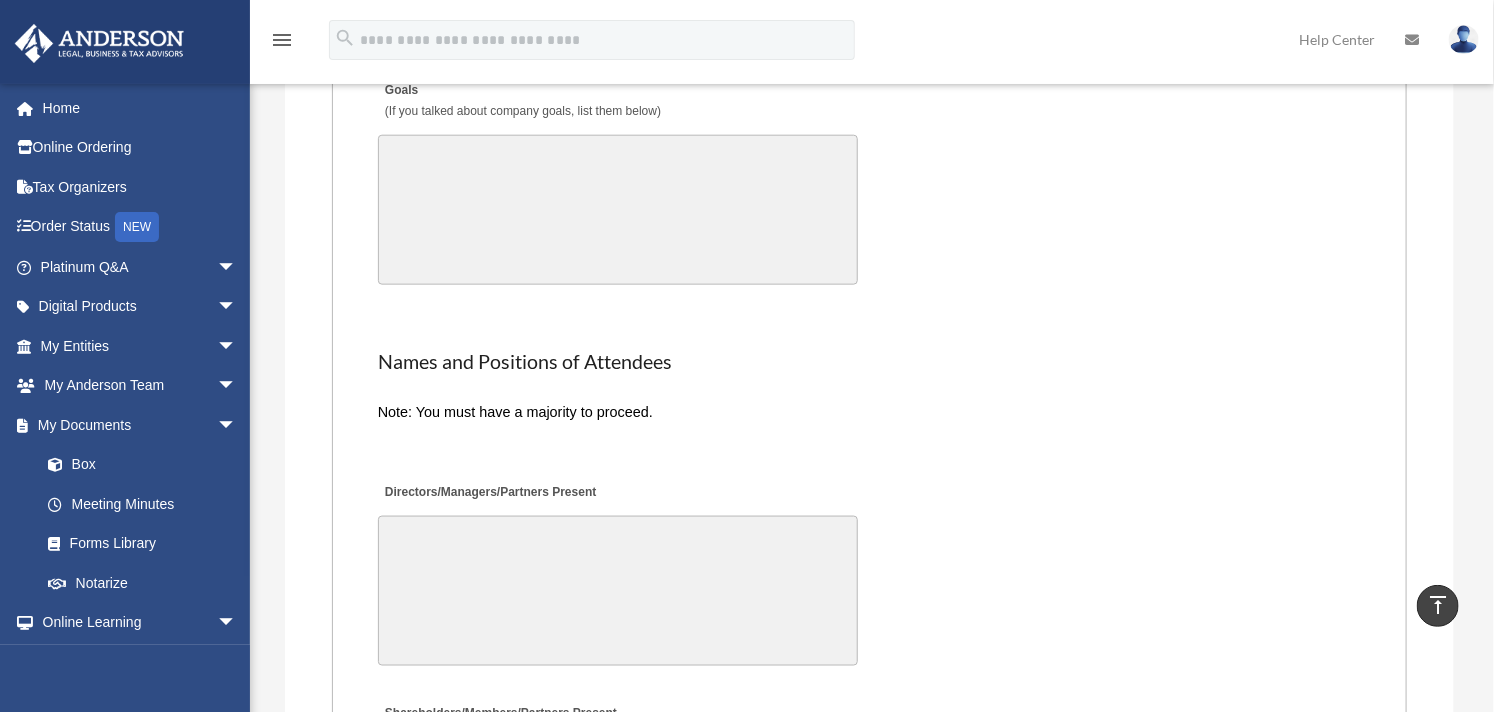 scroll, scrollTop: 4333, scrollLeft: 0, axis: vertical 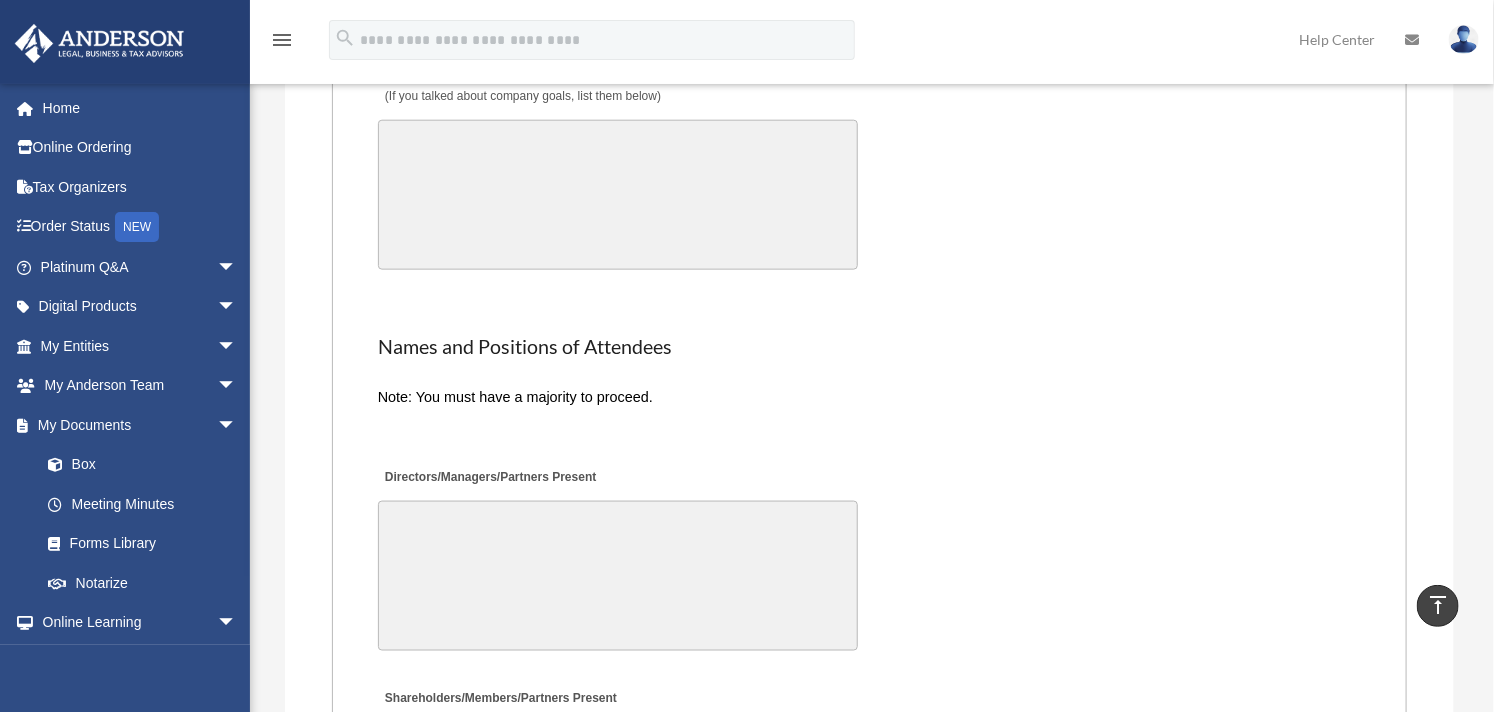 type on "**********" 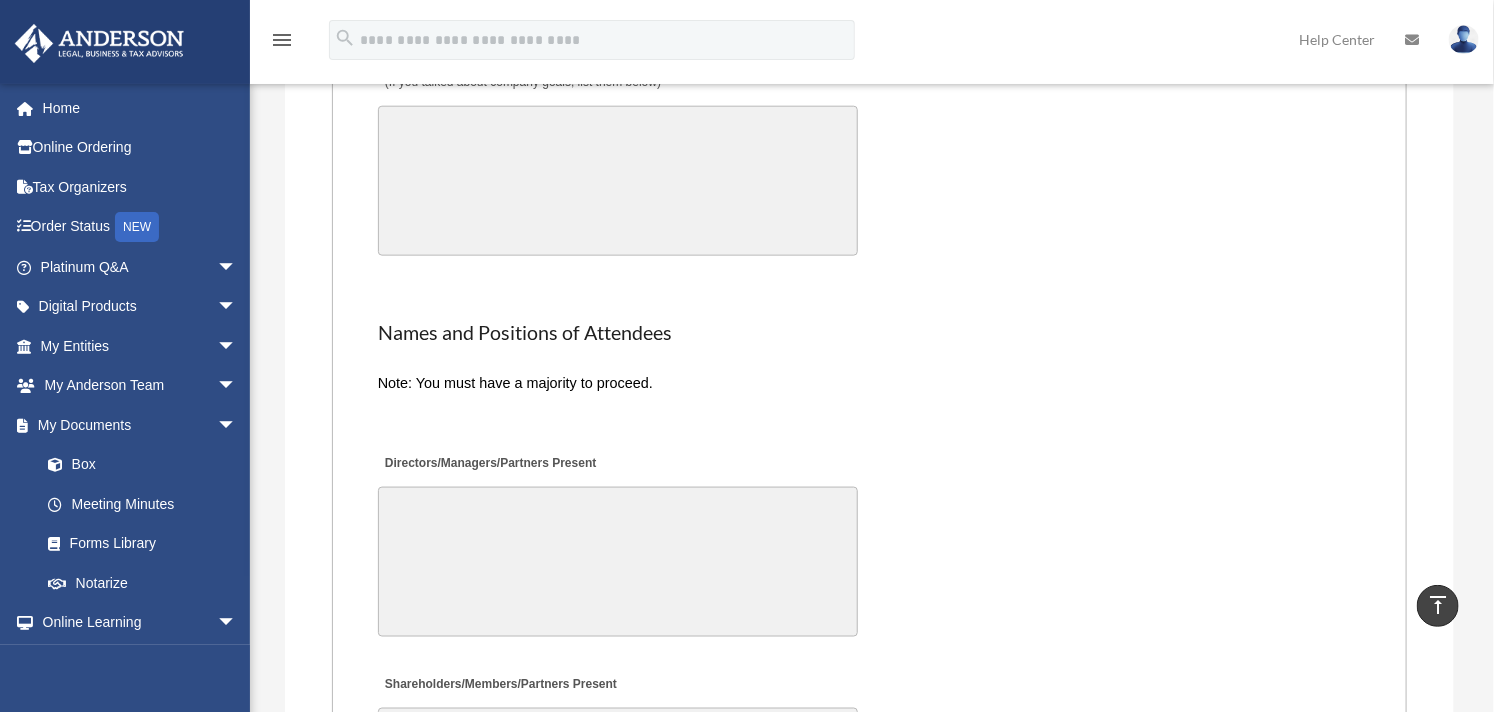 scroll, scrollTop: 4318, scrollLeft: 0, axis: vertical 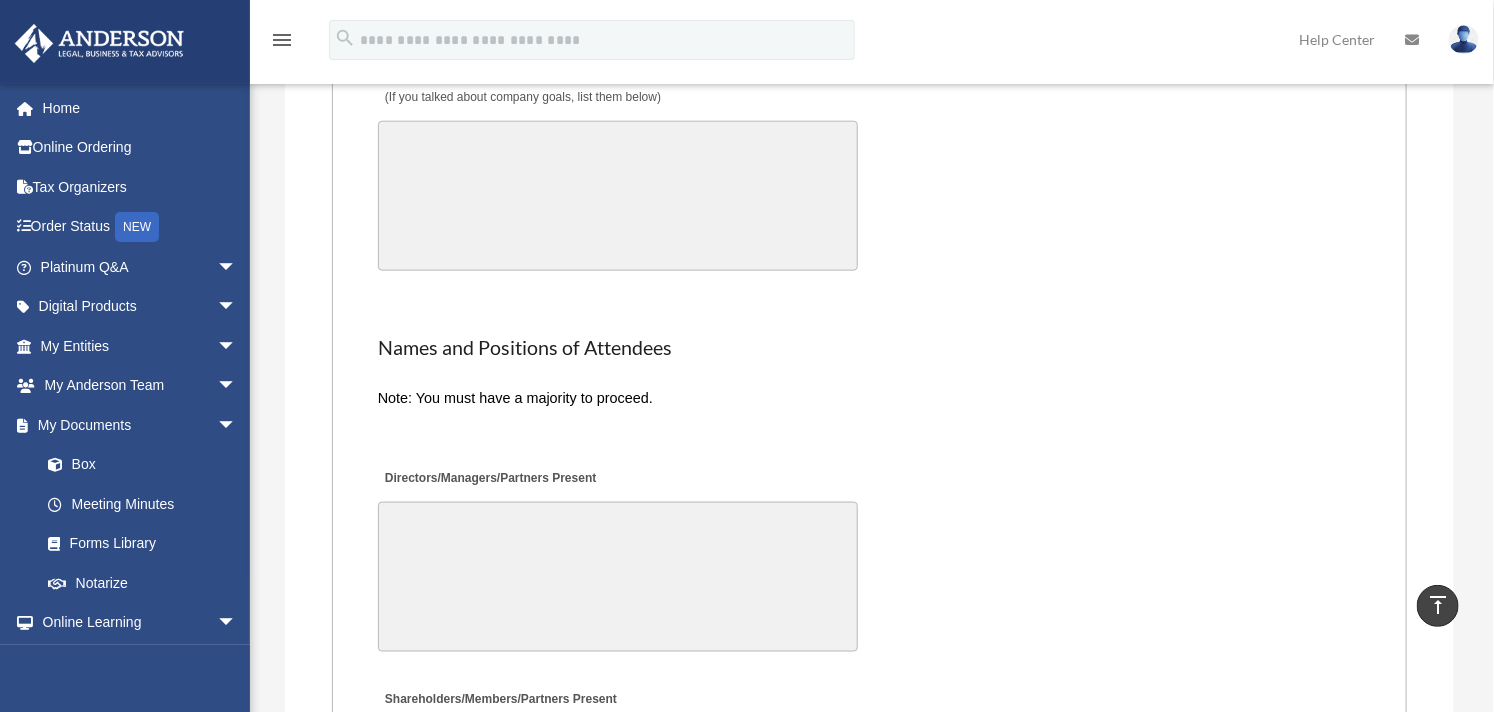 click on "Directors/Managers/Partners Present" at bounding box center [618, 577] 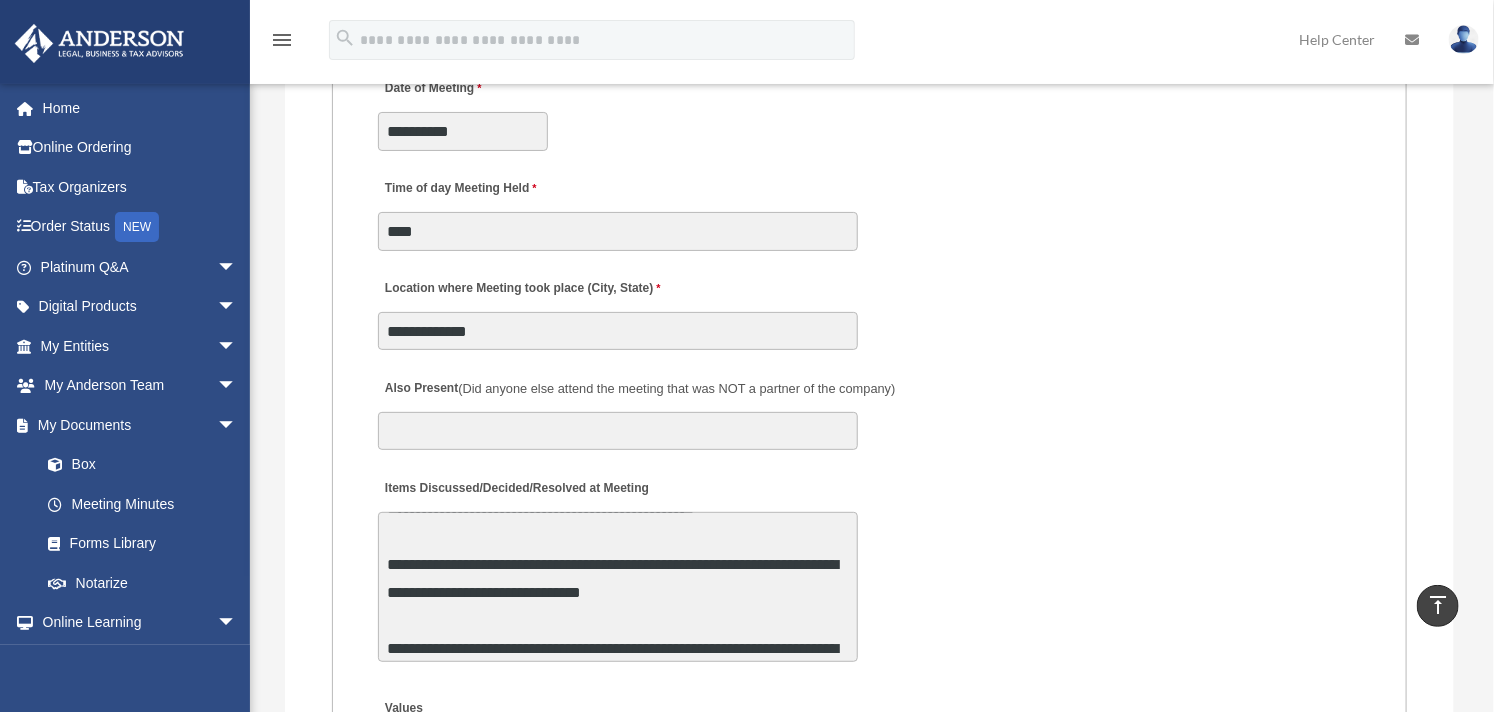 scroll, scrollTop: 3430, scrollLeft: 0, axis: vertical 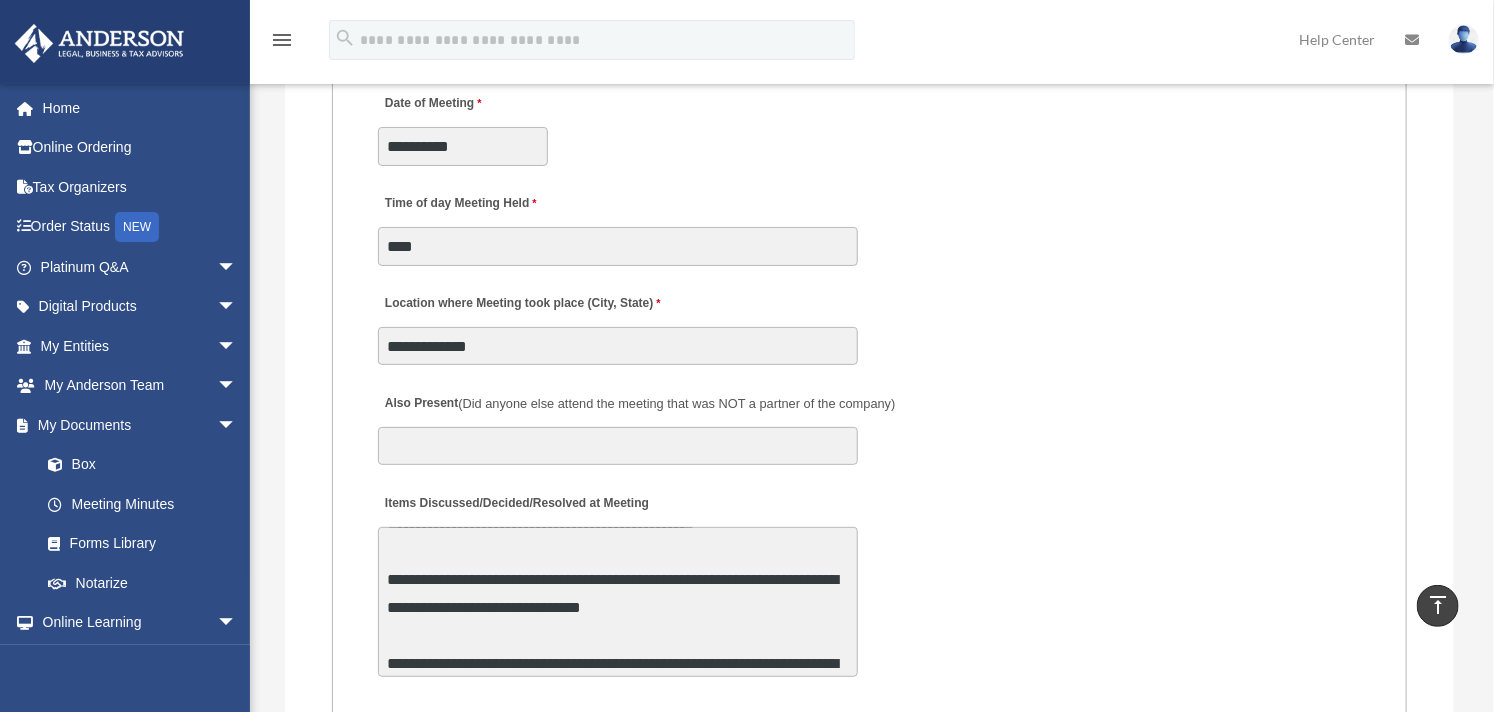 type on "**********" 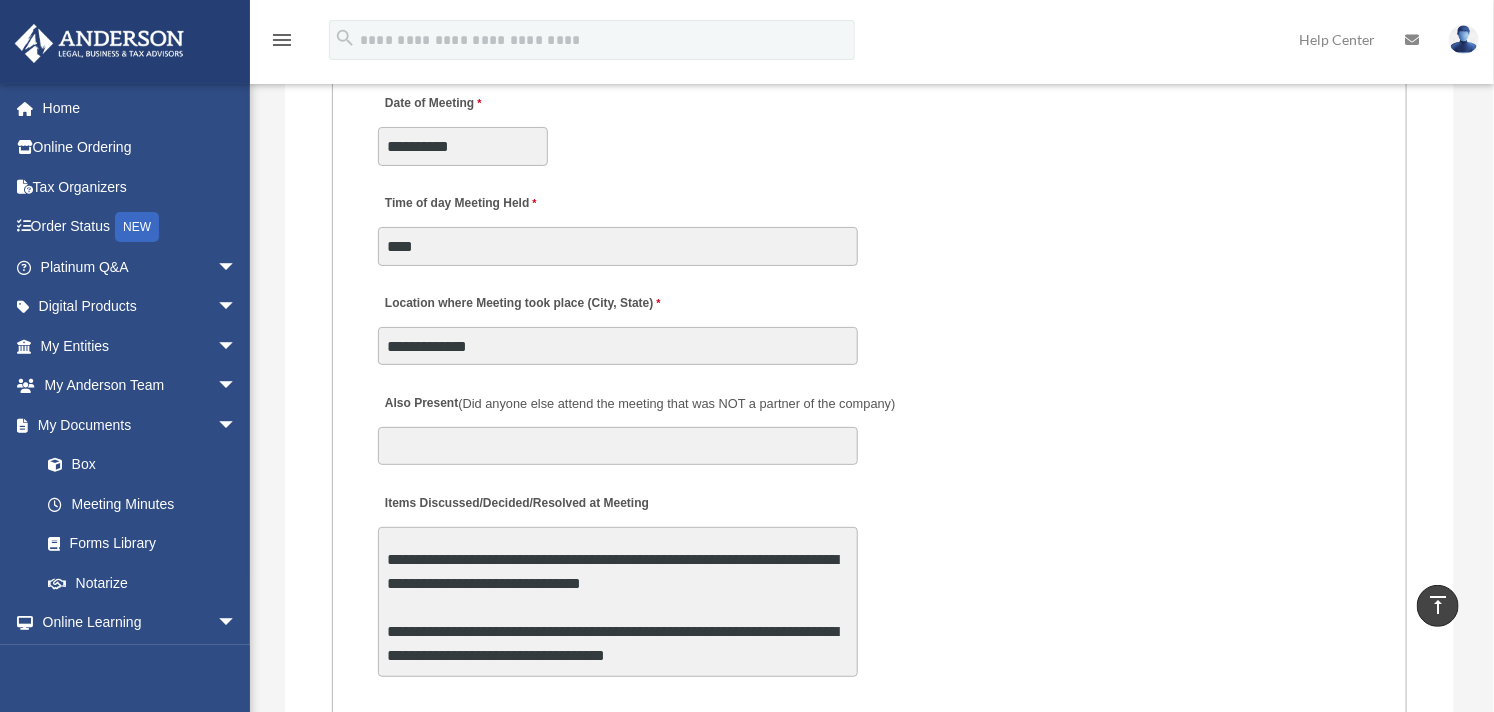 click on "Items Discussed/Decided/Resolved at Meeting" at bounding box center (618, 602) 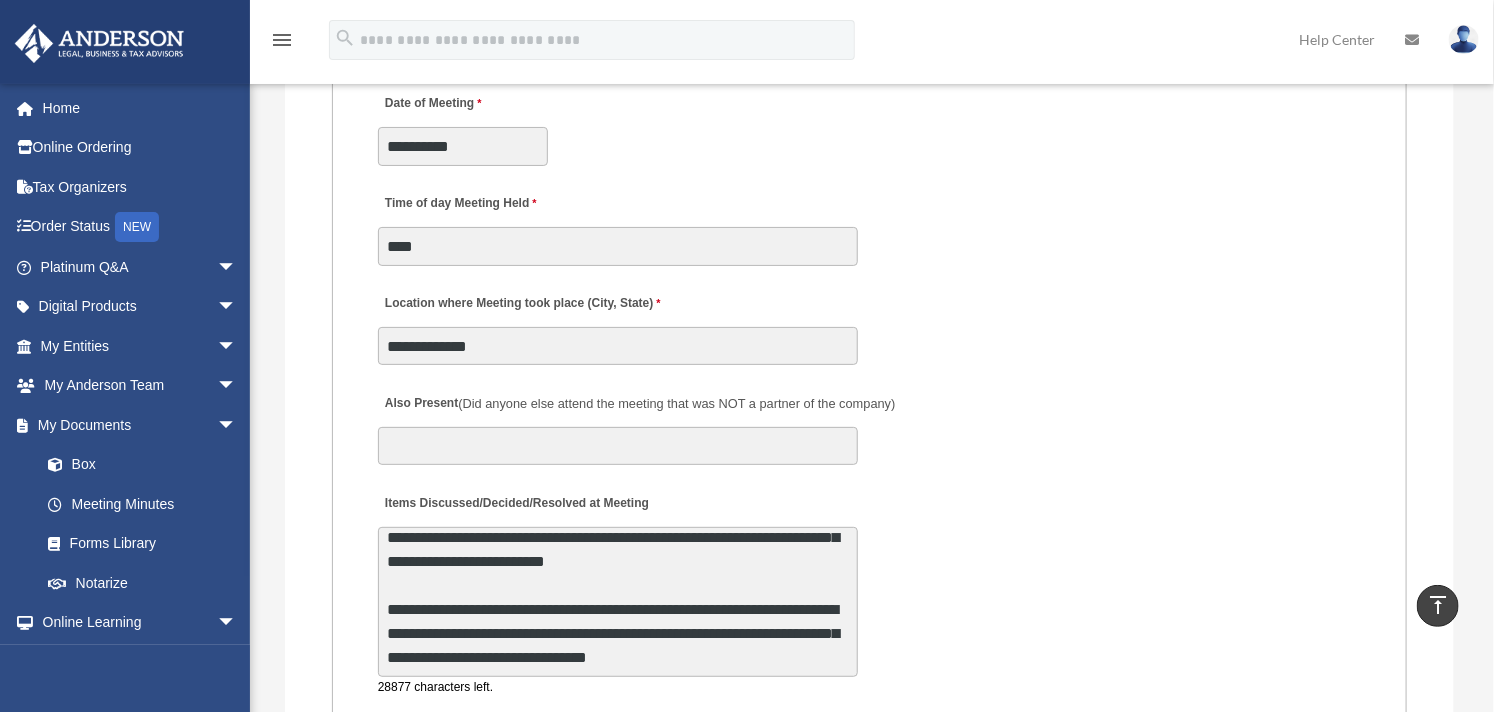 scroll, scrollTop: 10, scrollLeft: 0, axis: vertical 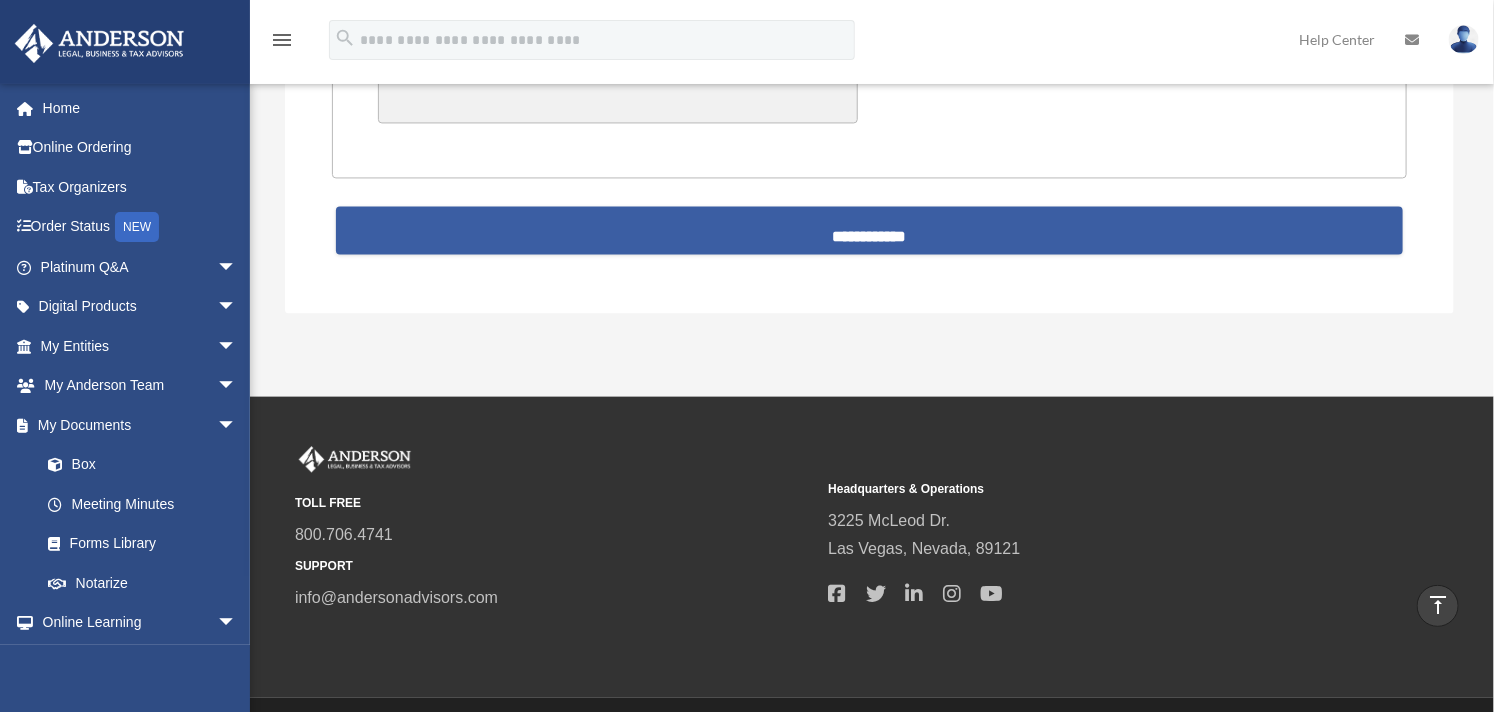click on "**********" at bounding box center [870, 230] 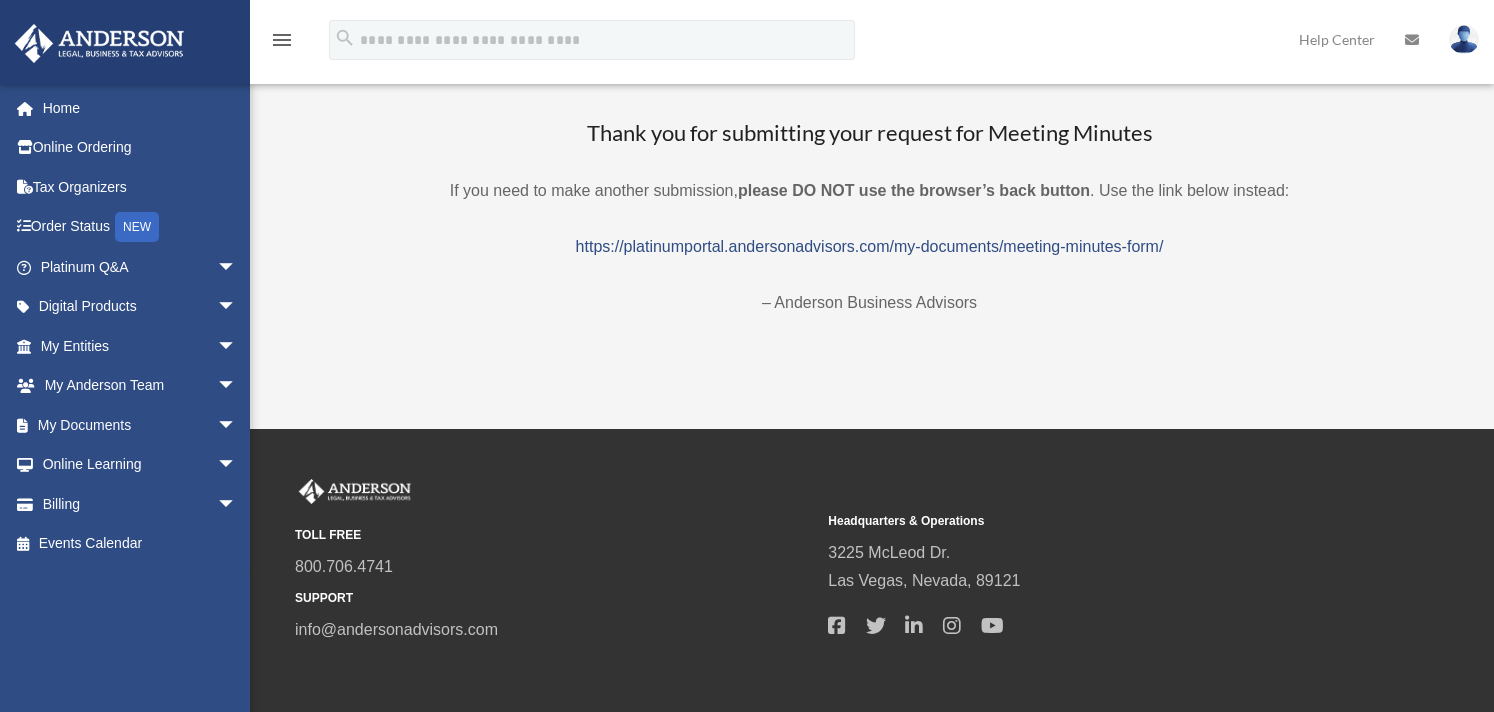 scroll, scrollTop: 0, scrollLeft: 0, axis: both 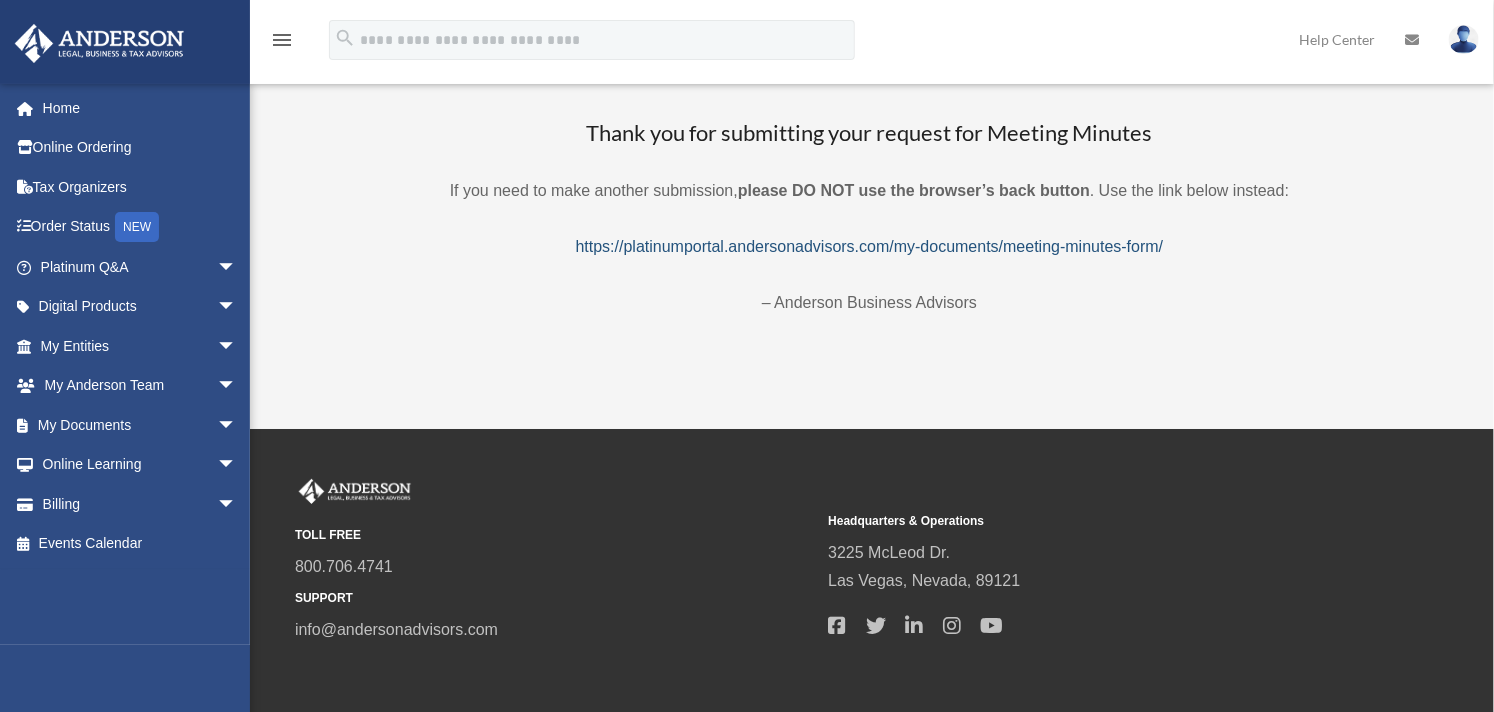 click on "https://platinumportal.andersonadvisors.com/my-documents/meeting-minutes-form/" at bounding box center (870, 246) 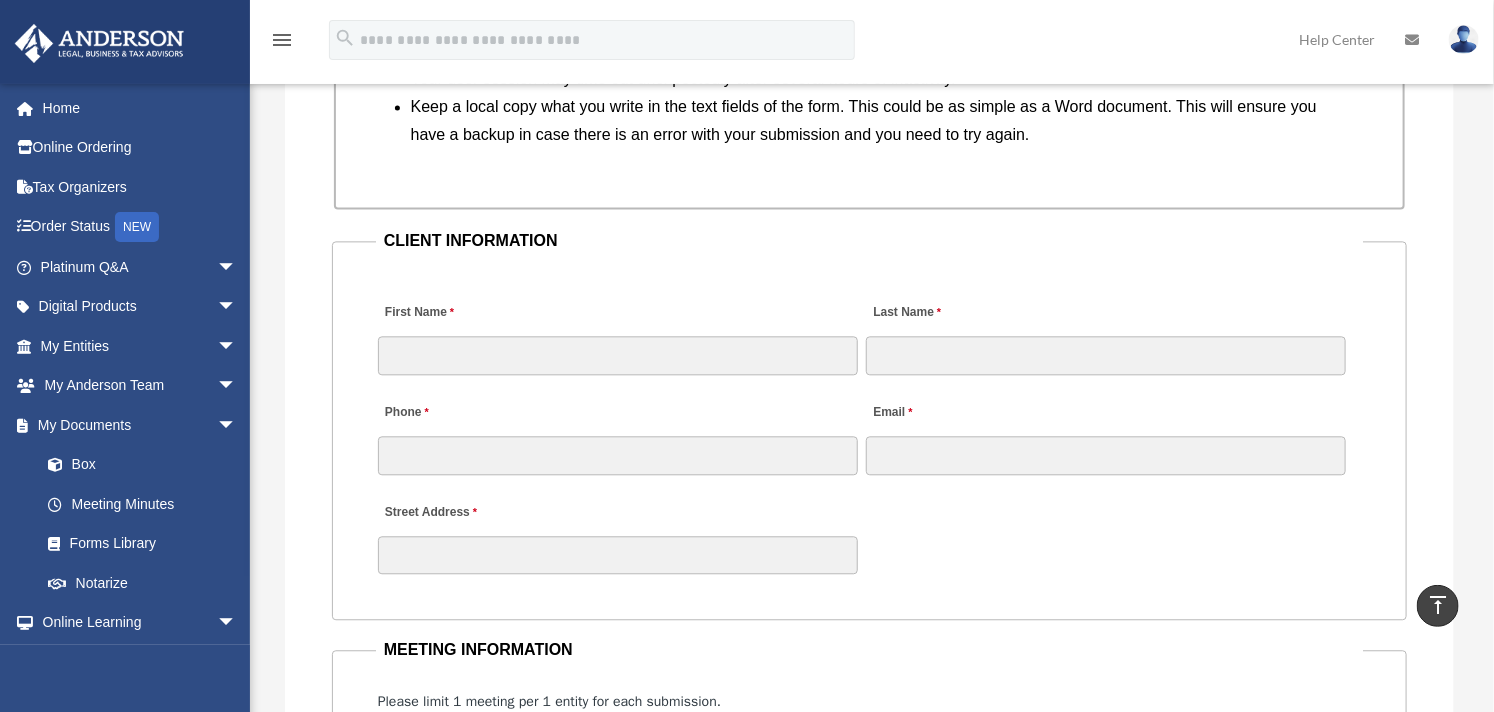 scroll, scrollTop: 1888, scrollLeft: 0, axis: vertical 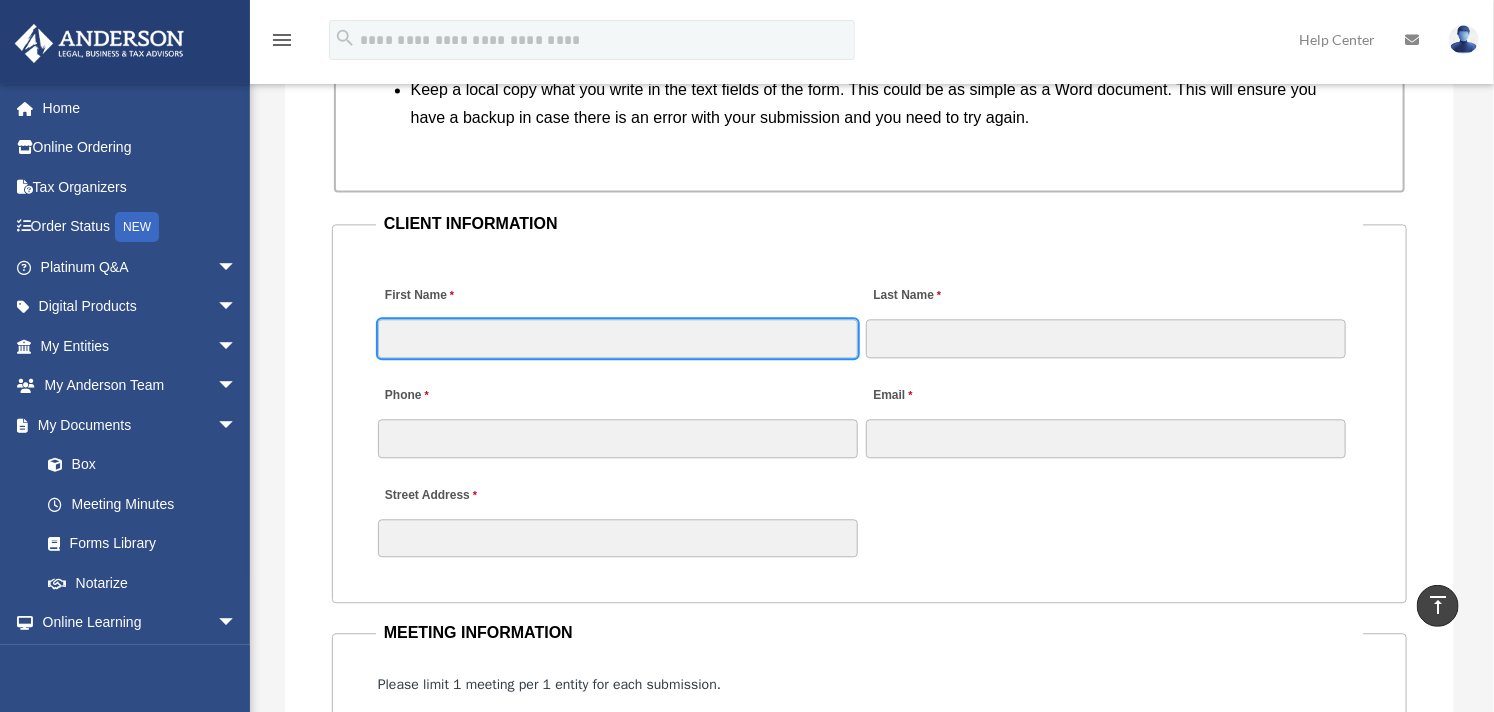 click on "First Name" at bounding box center (618, 338) 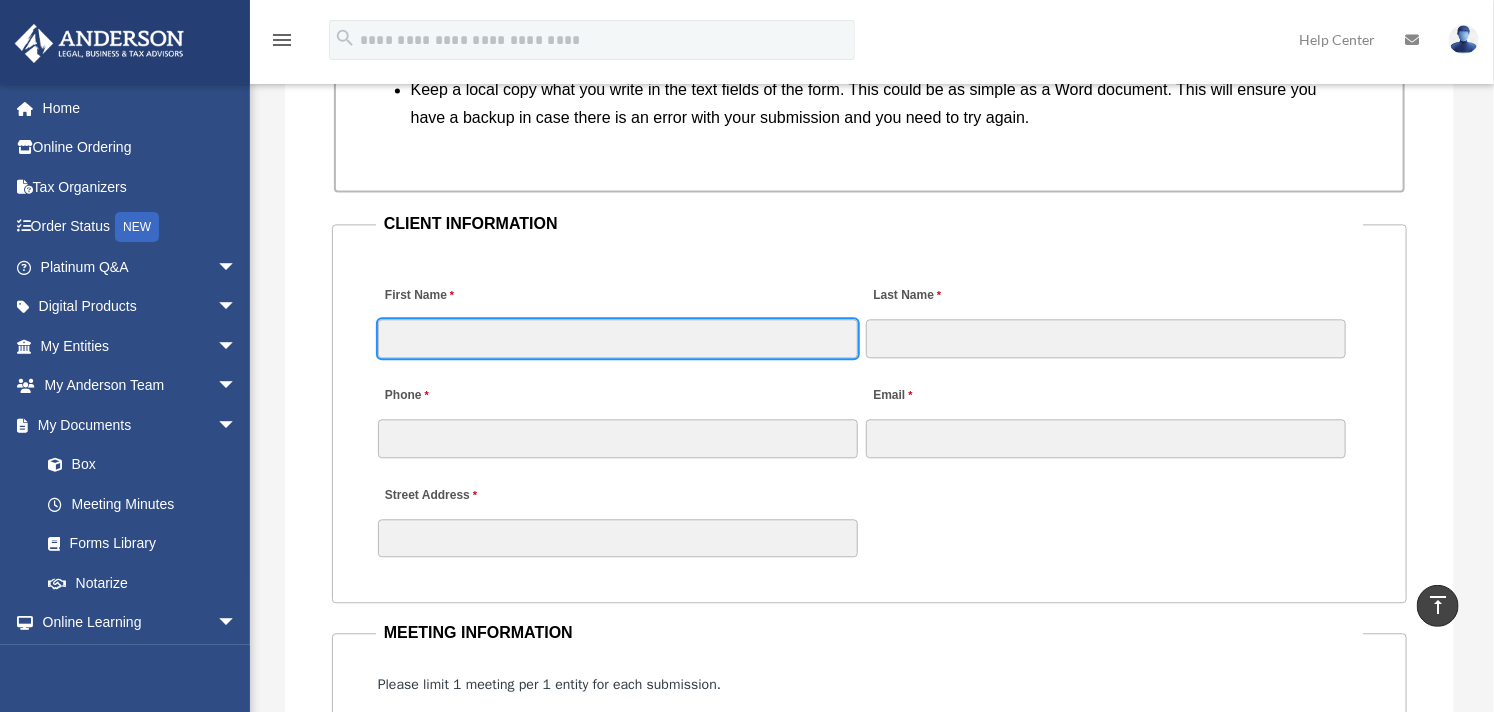 type on "********" 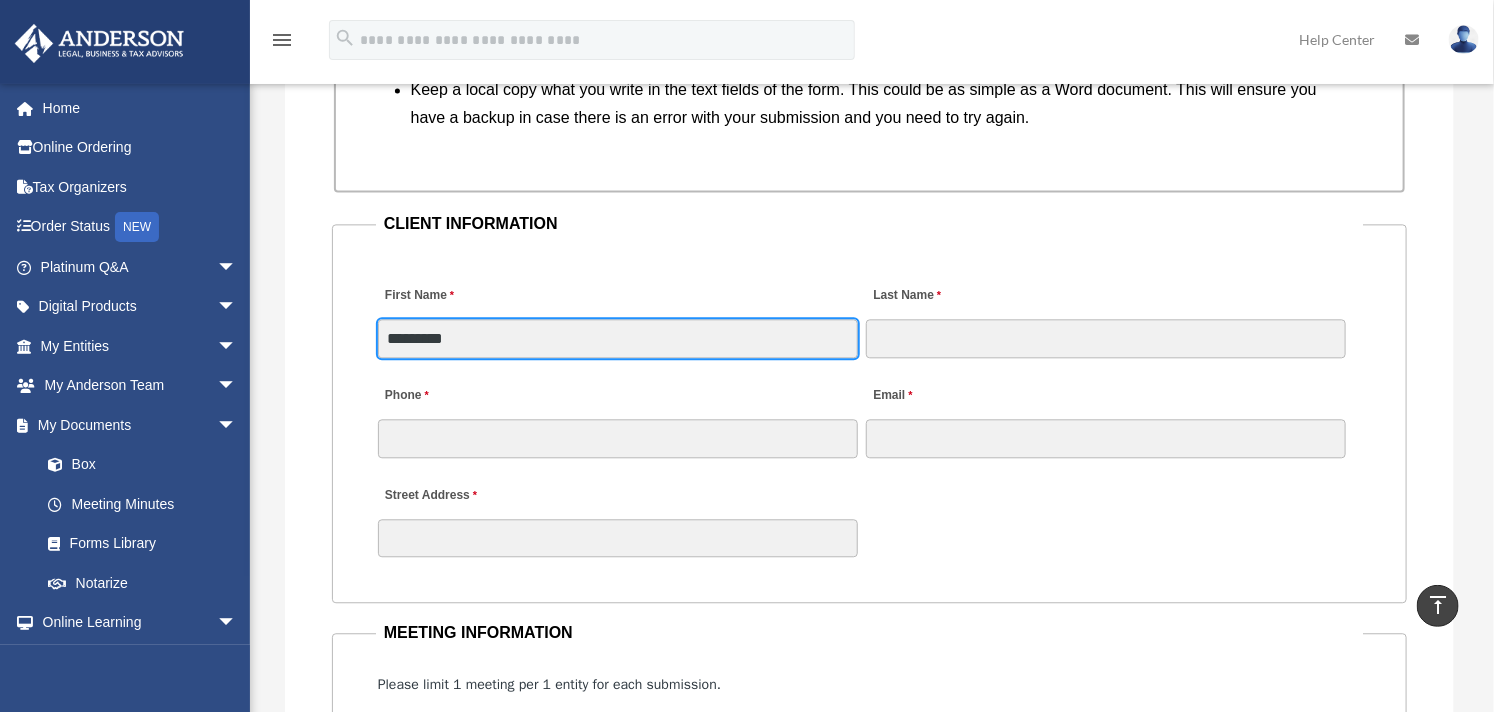 drag, startPoint x: 585, startPoint y: 328, endPoint x: 313, endPoint y: 348, distance: 272.7343 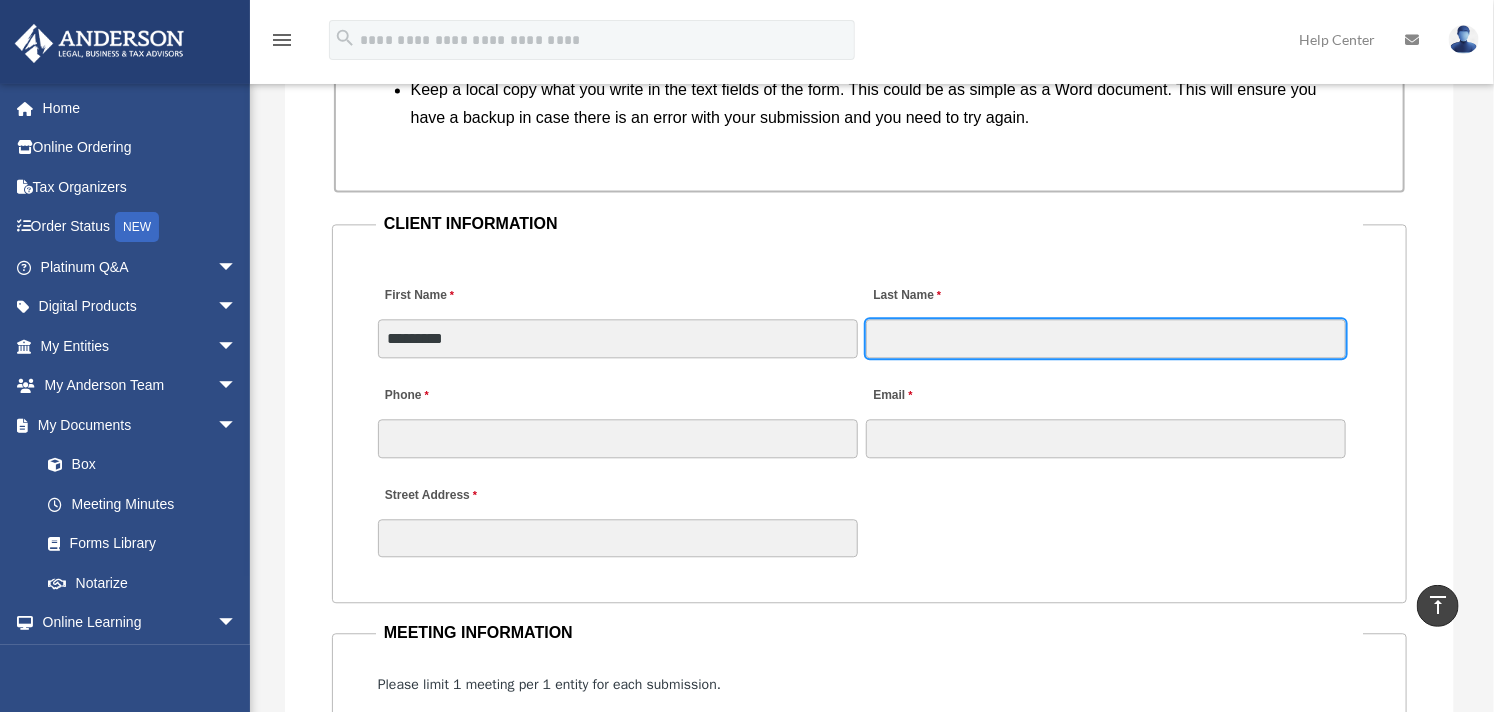 click on "Last Name" at bounding box center (1106, 338) 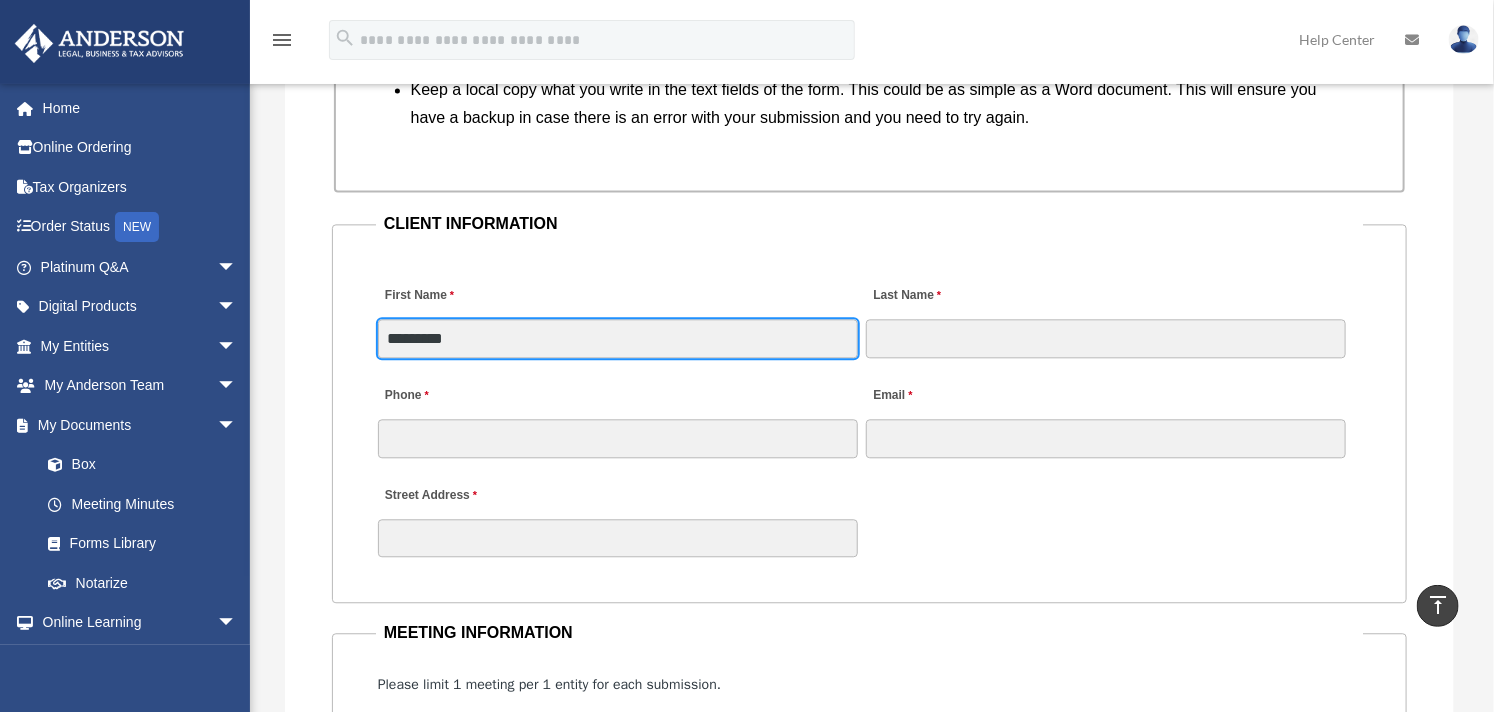 drag, startPoint x: 536, startPoint y: 342, endPoint x: 345, endPoint y: 325, distance: 191.75505 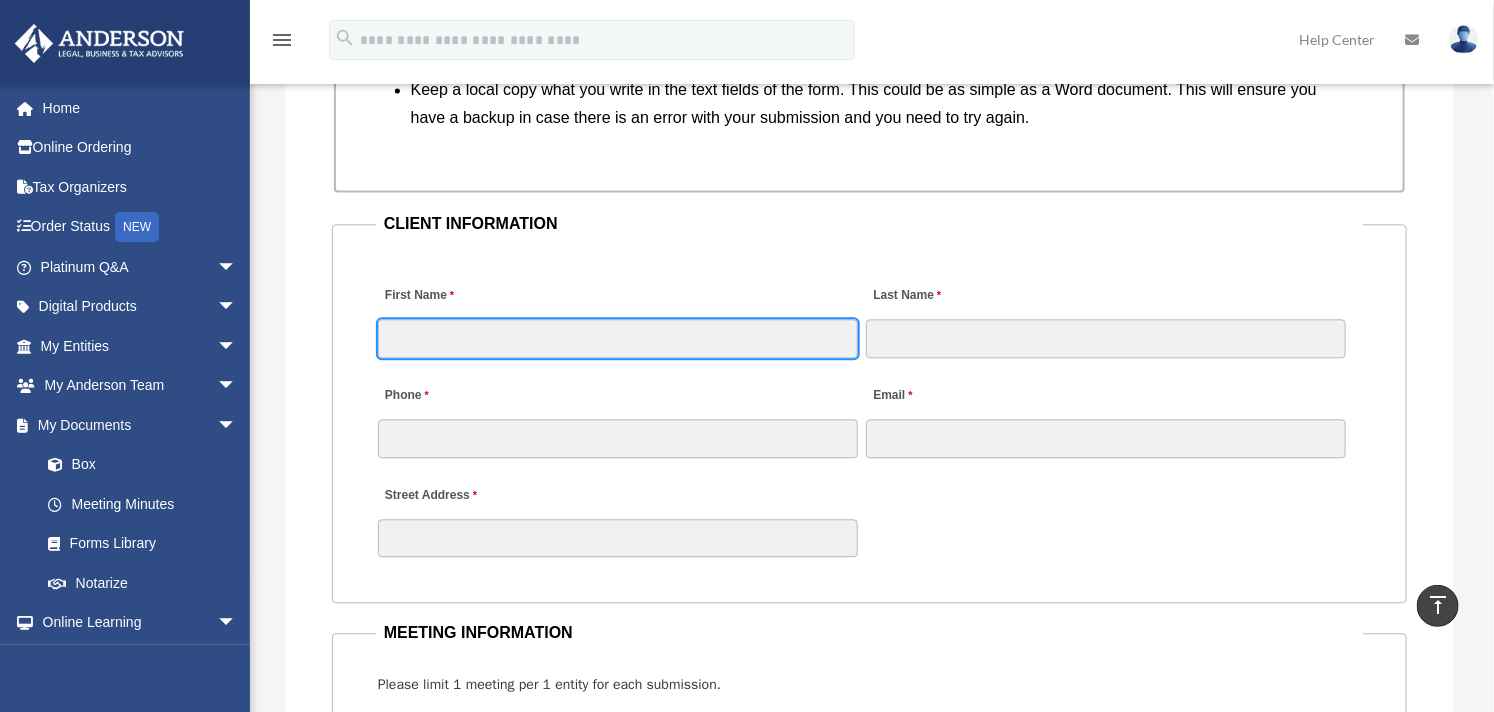 click on "First Name" at bounding box center (618, 338) 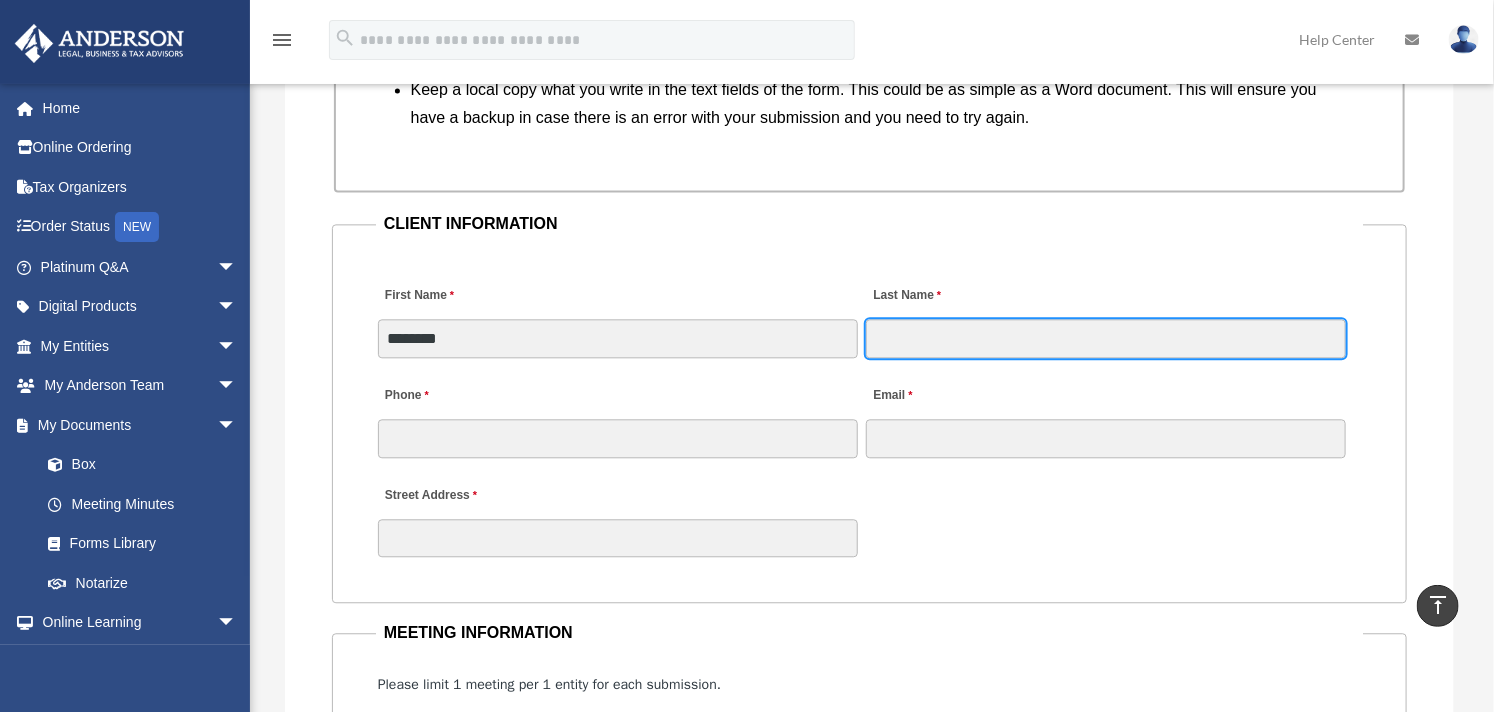 click on "Last Name" at bounding box center (1106, 338) 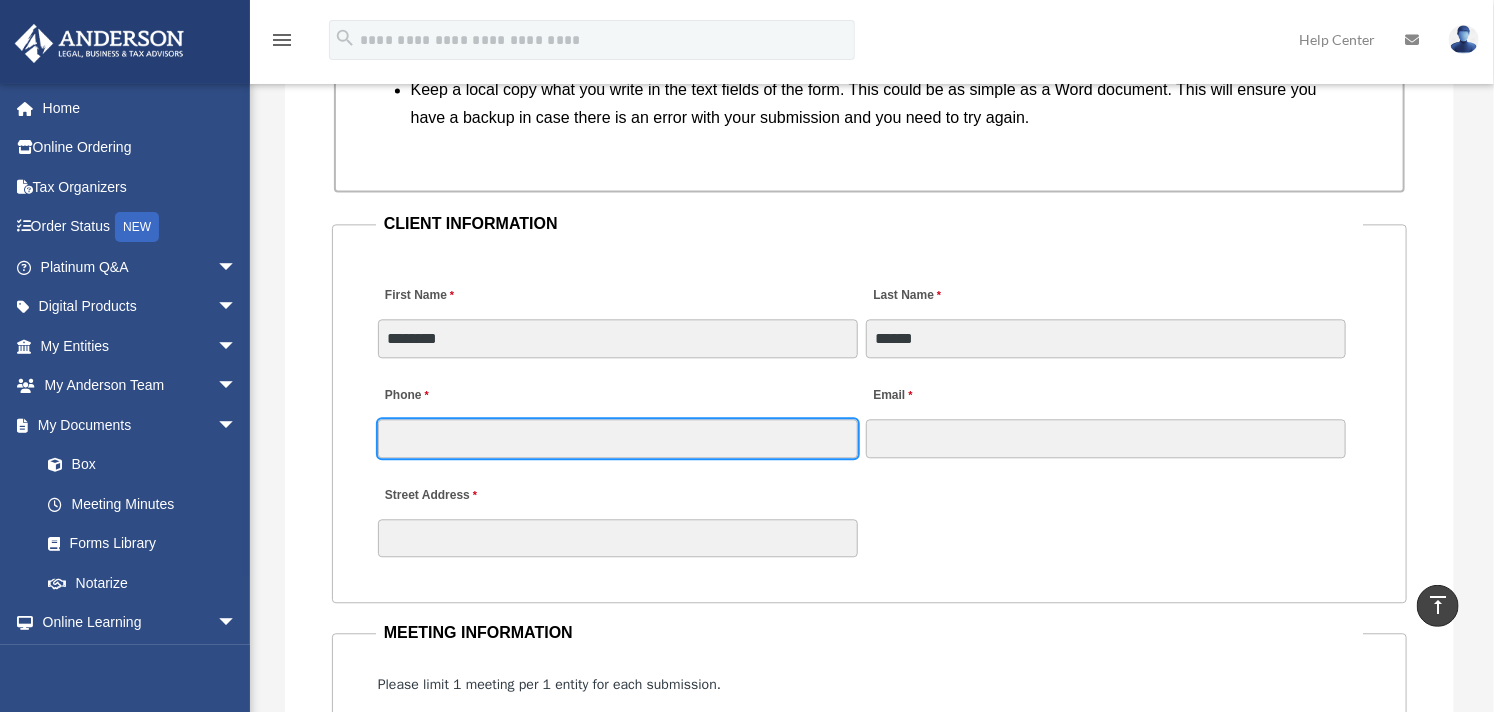 click on "Phone" at bounding box center [618, 438] 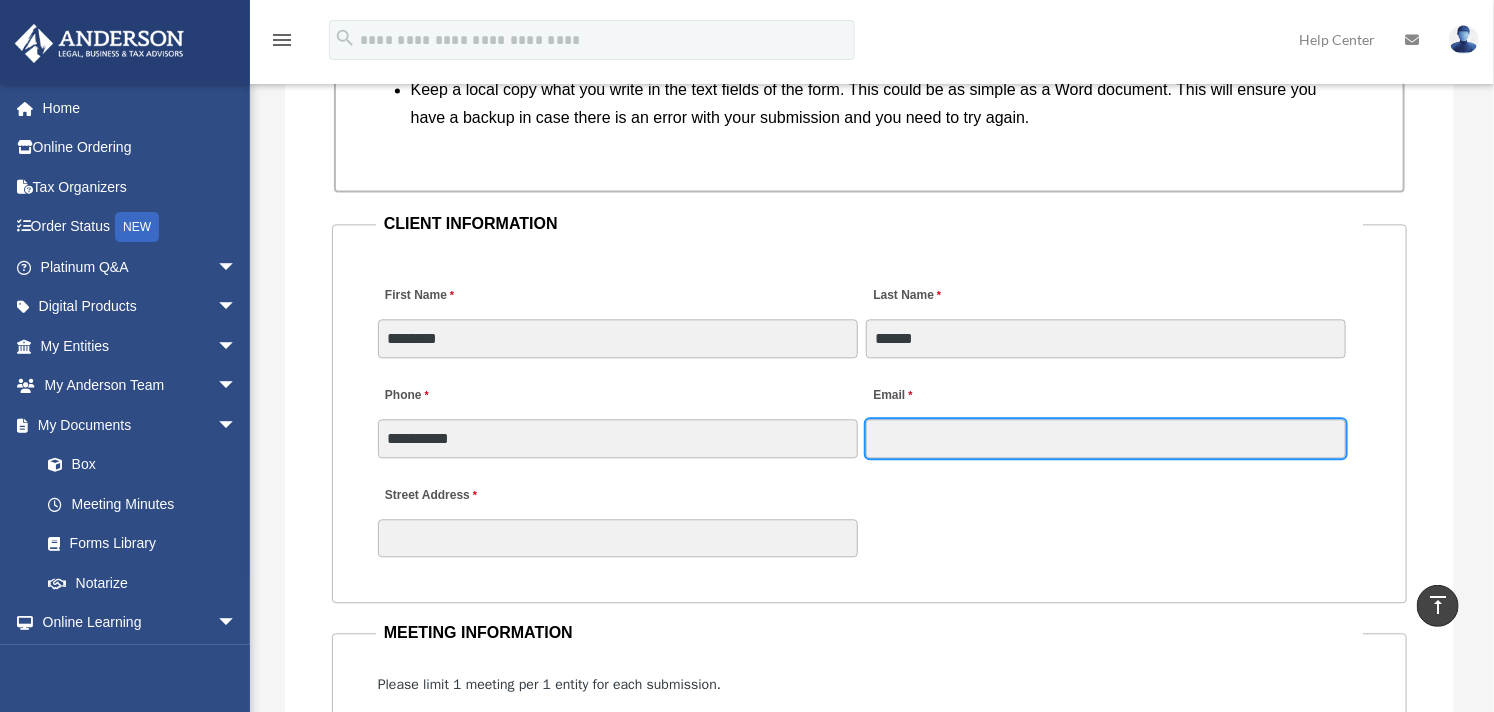 click on "Email" at bounding box center [1106, 438] 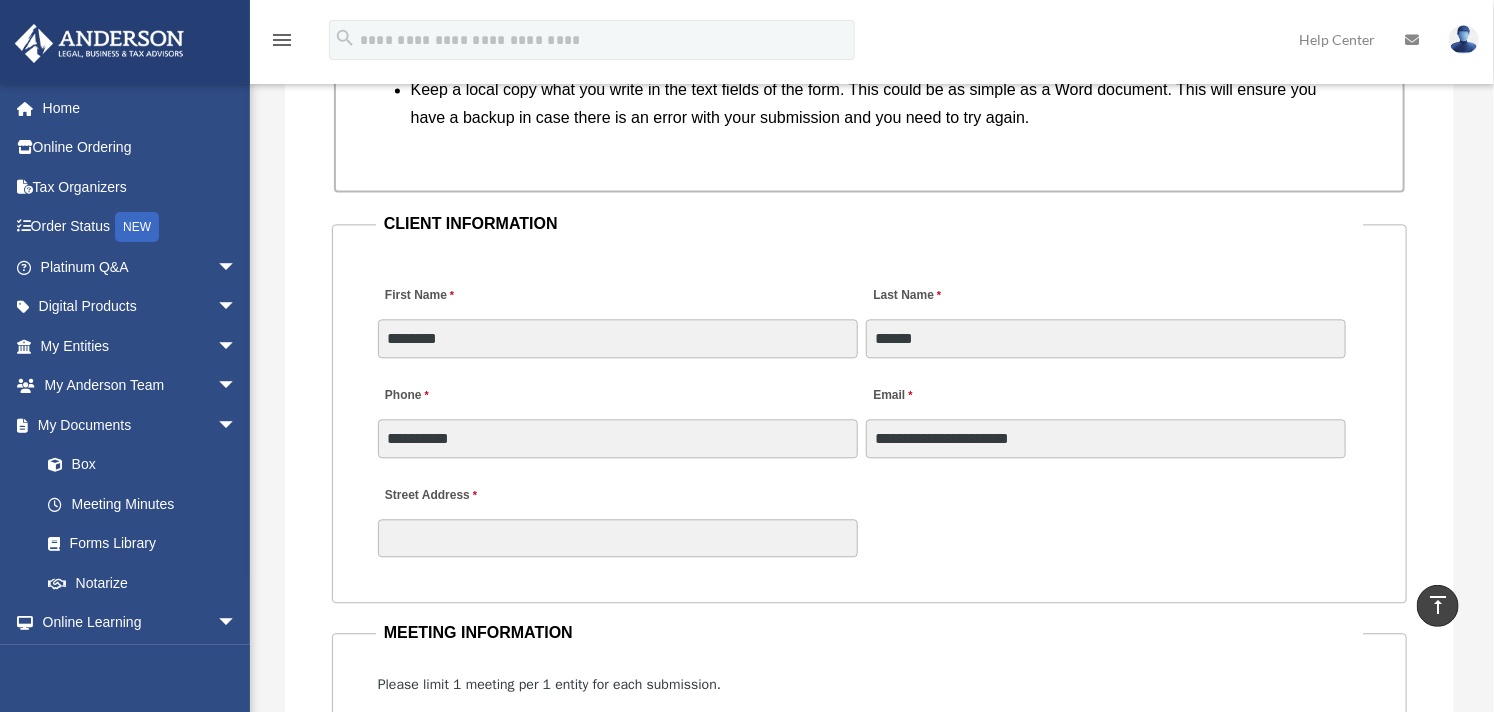 click on "Street Address" at bounding box center [869, 516] 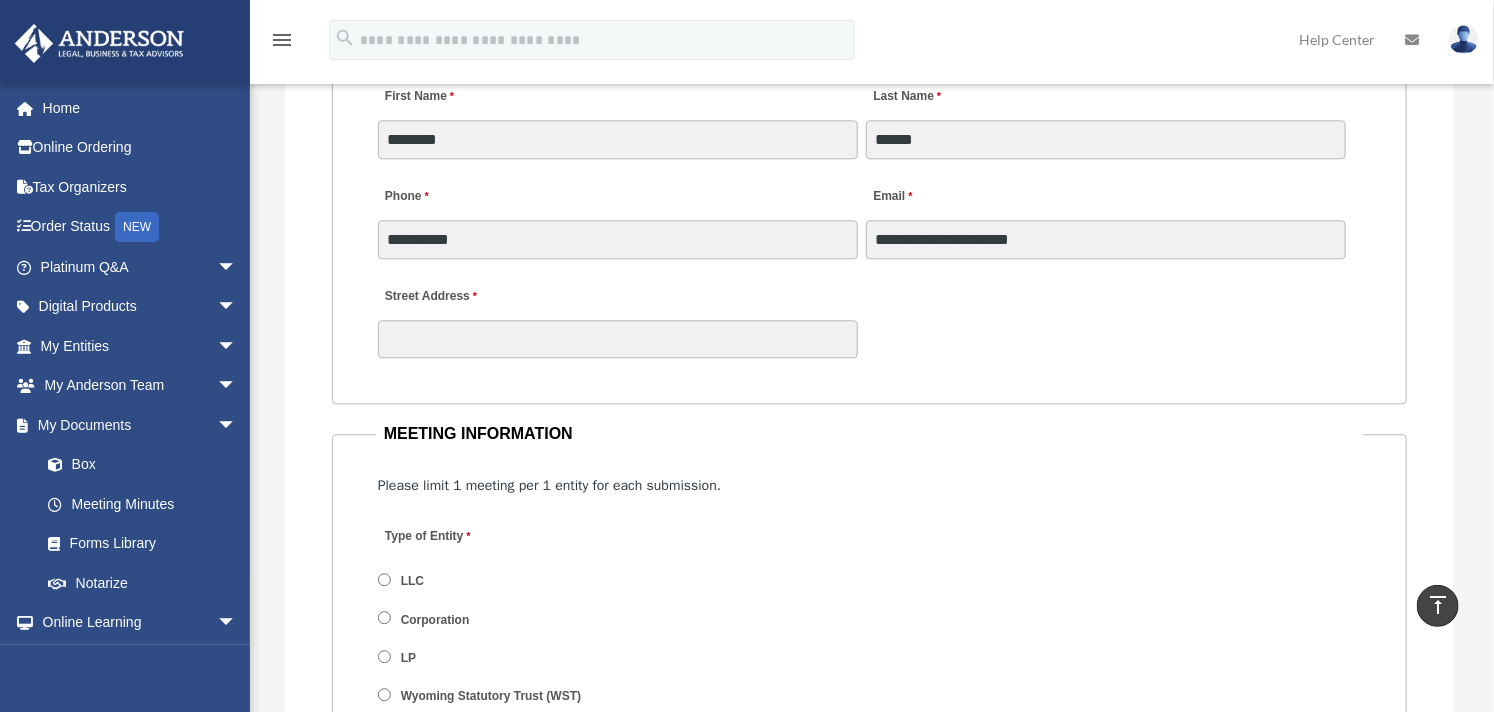 scroll, scrollTop: 2111, scrollLeft: 0, axis: vertical 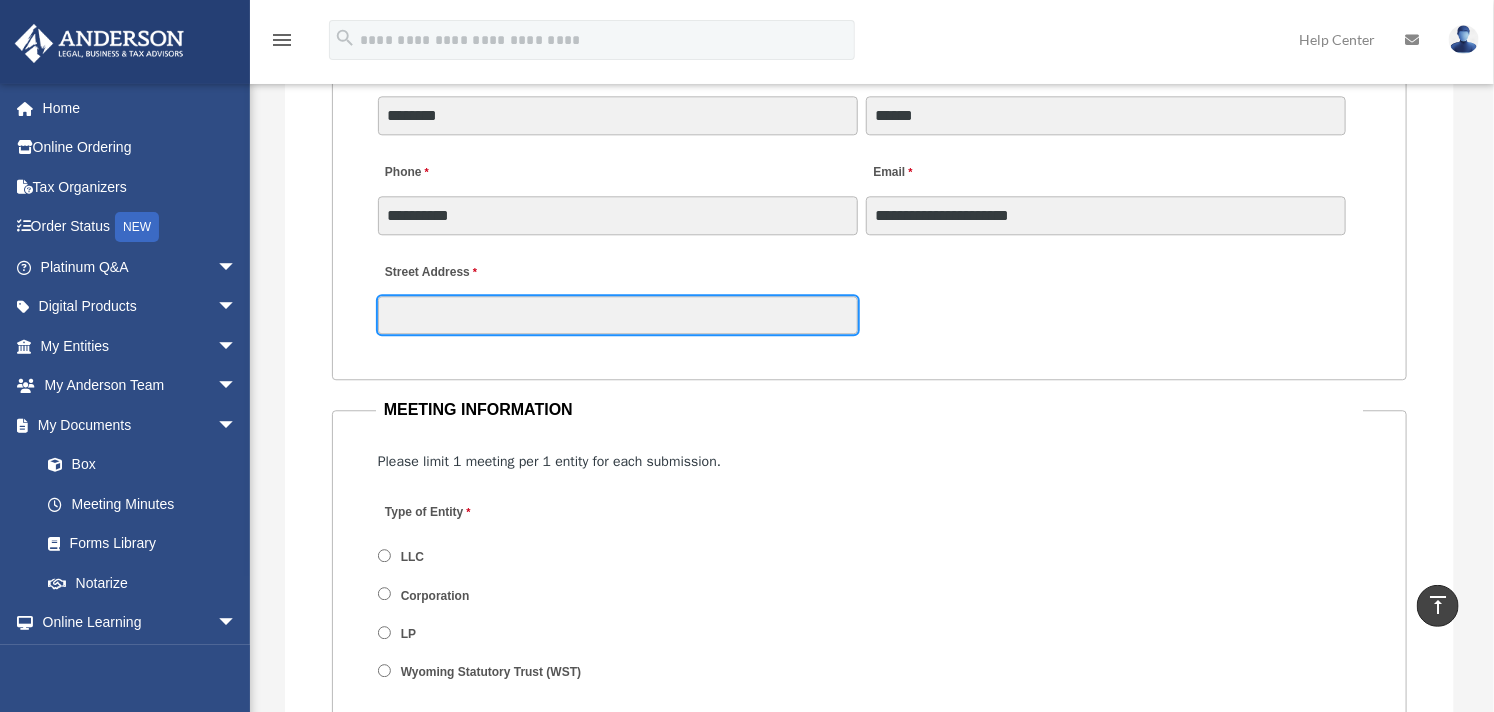 click on "Street Address" at bounding box center [618, 315] 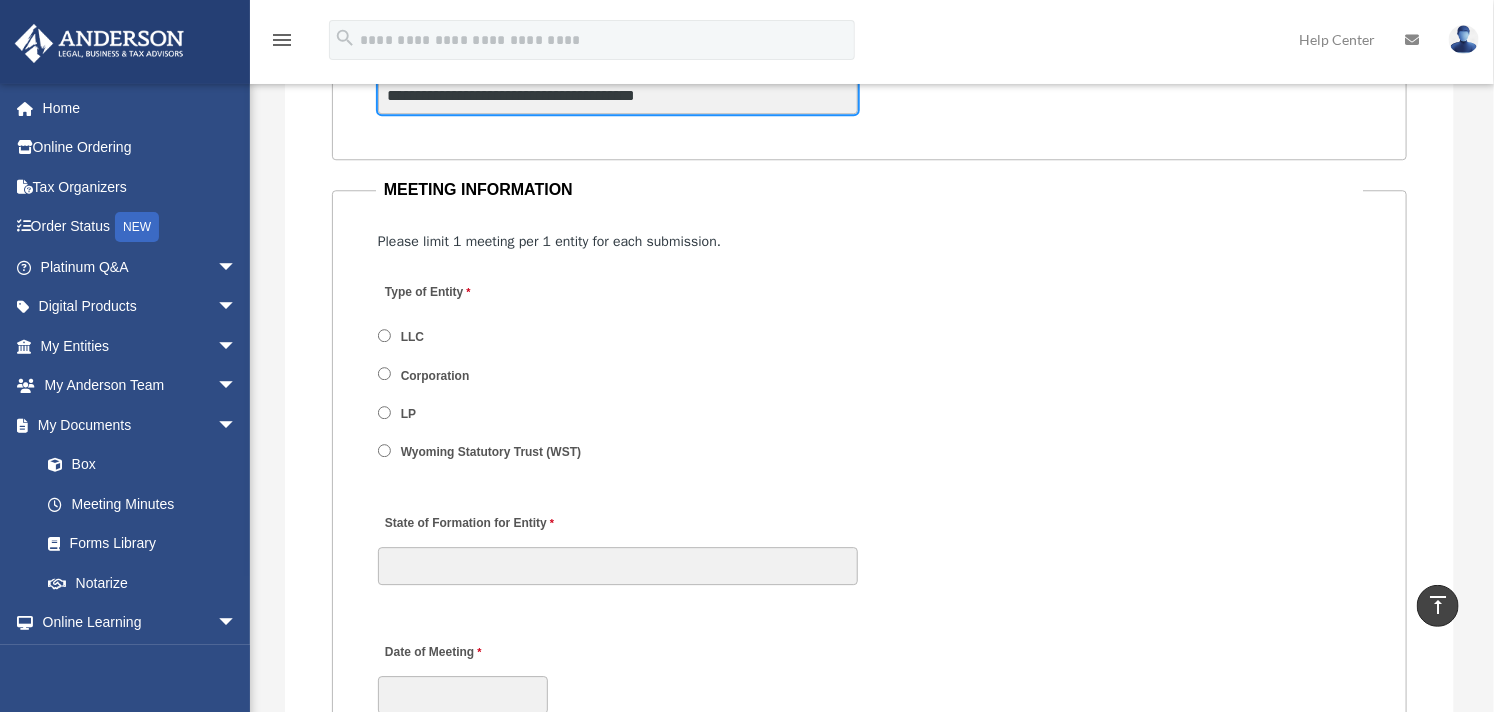 scroll, scrollTop: 2333, scrollLeft: 0, axis: vertical 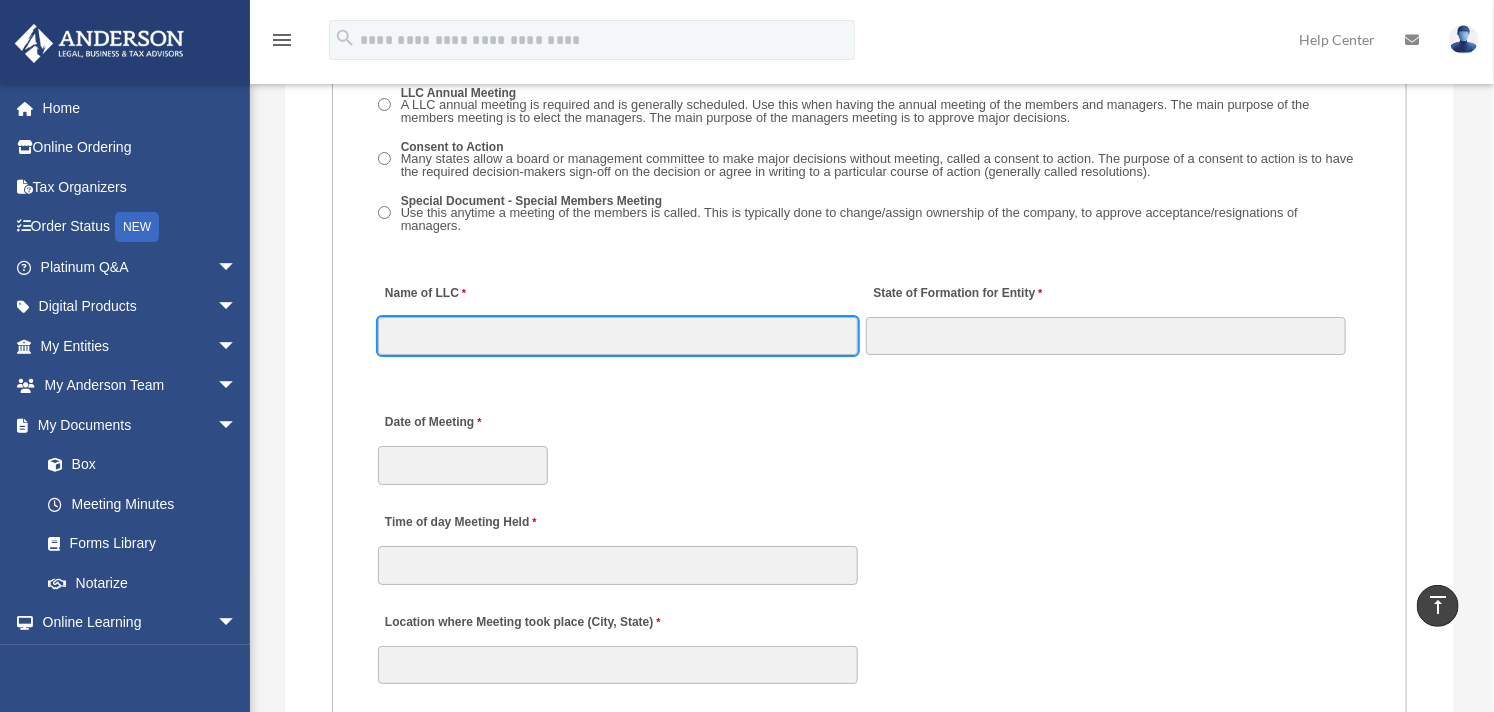 click on "Name of LLC" at bounding box center [618, 336] 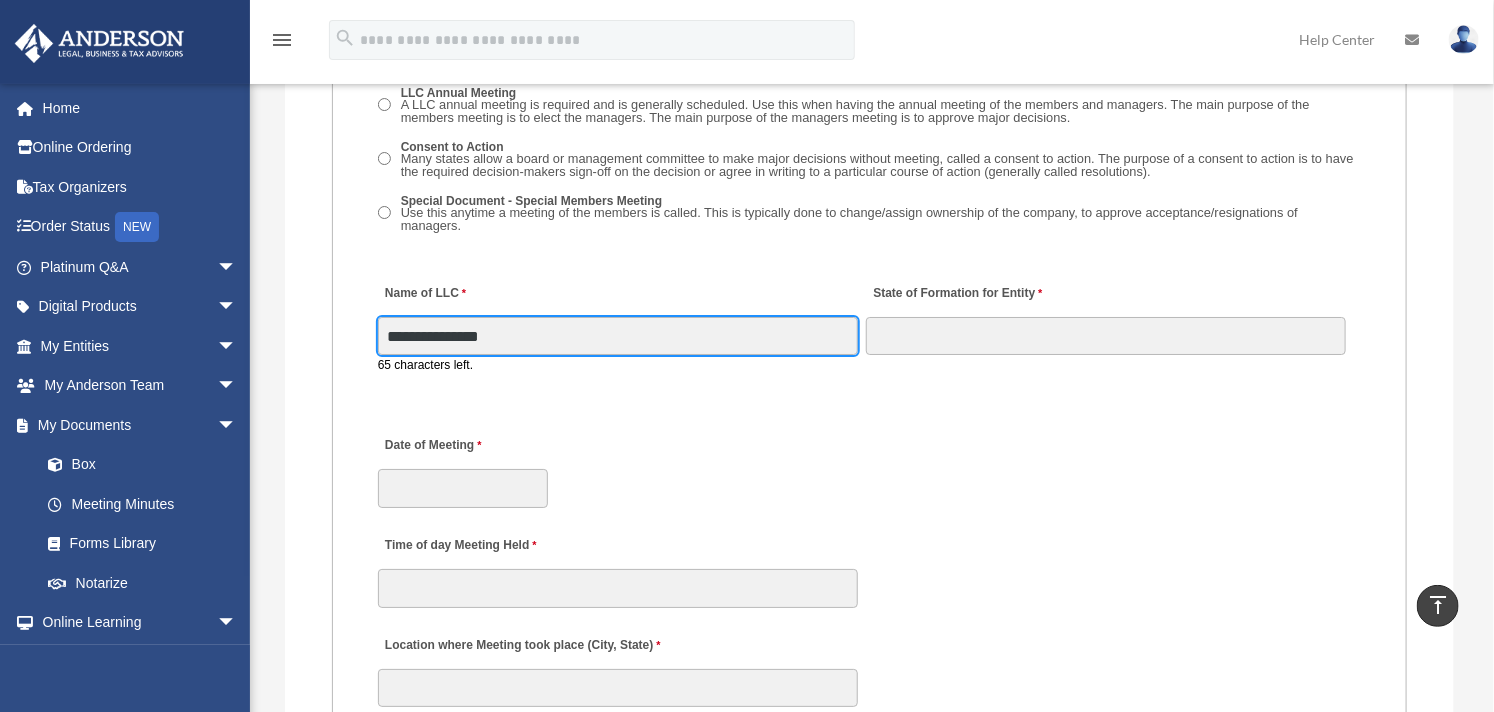 type on "**********" 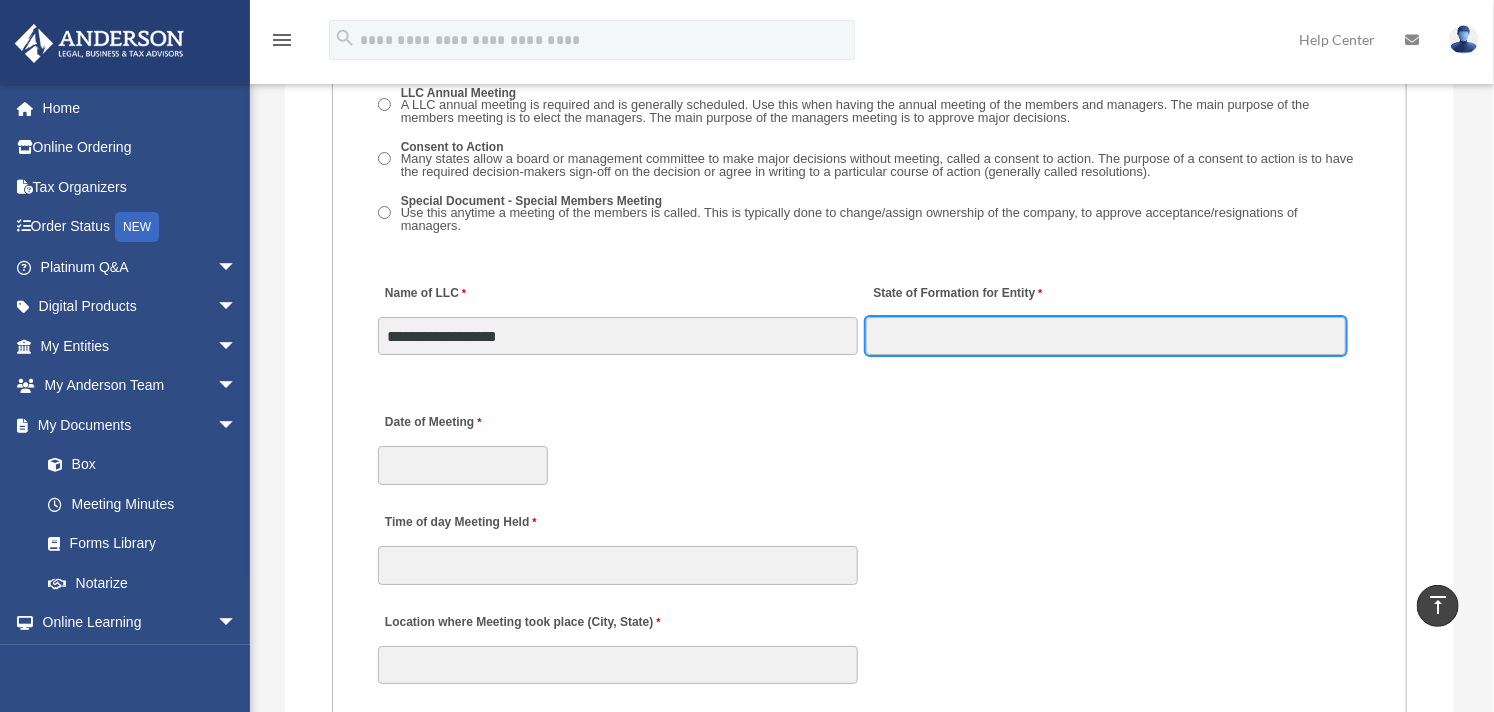 click on "State of Formation for Entity" at bounding box center [1106, 336] 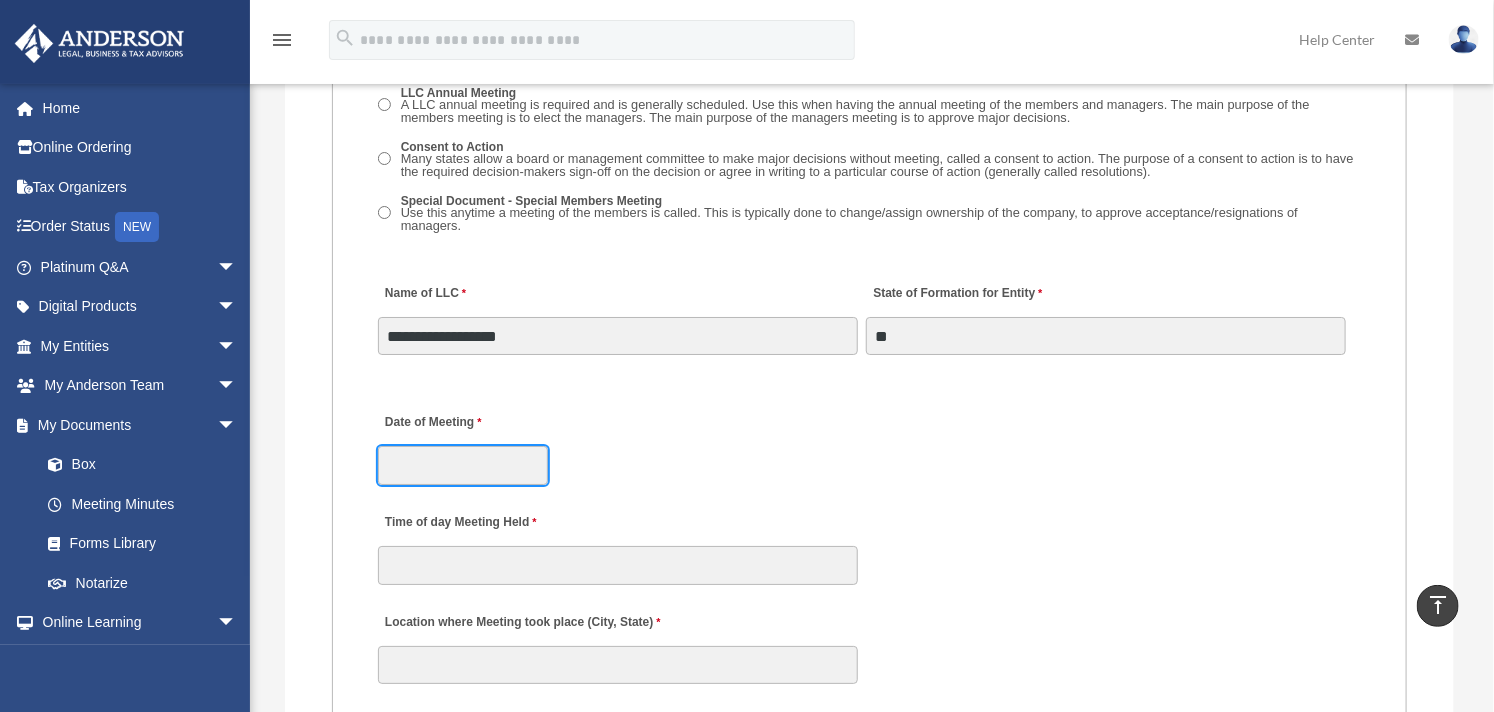 click on "Date of Meeting" at bounding box center [463, 465] 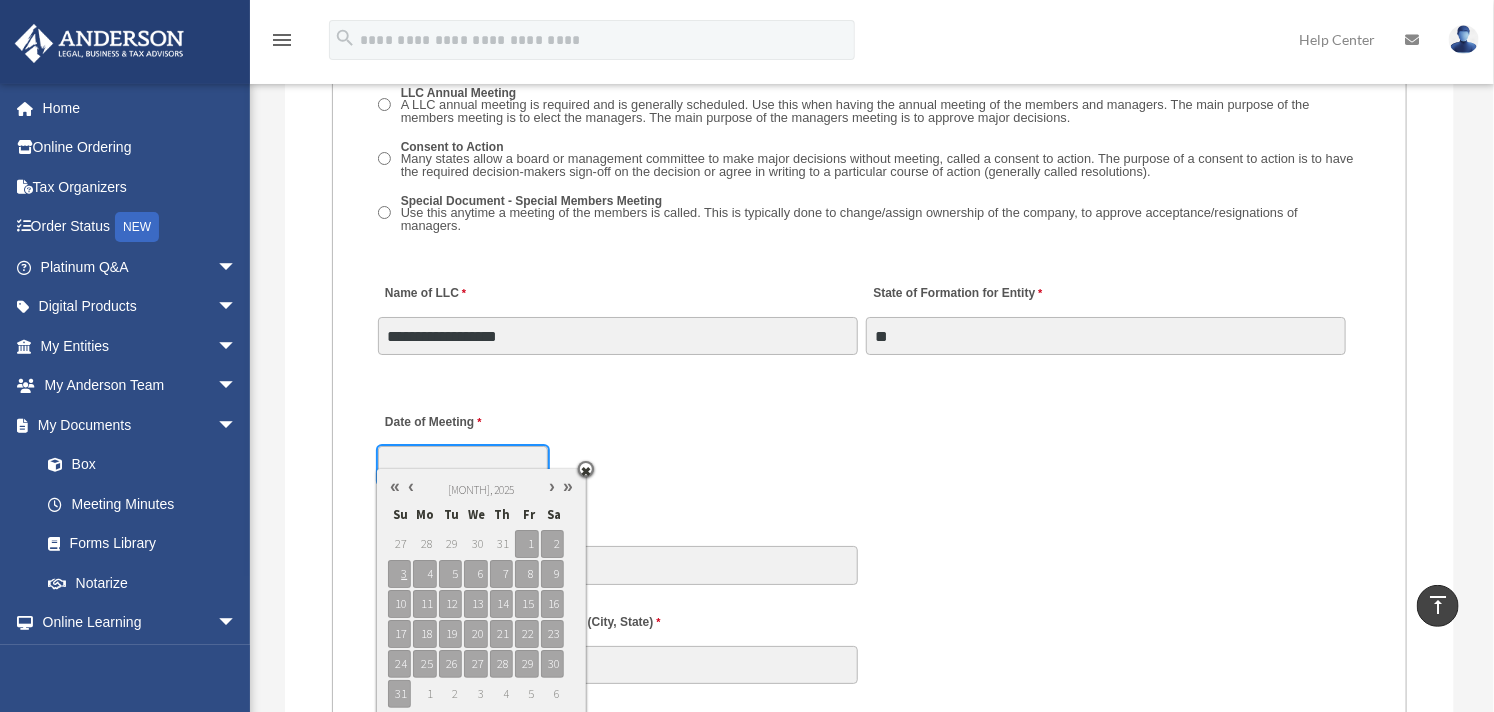 click at bounding box center (411, 486) 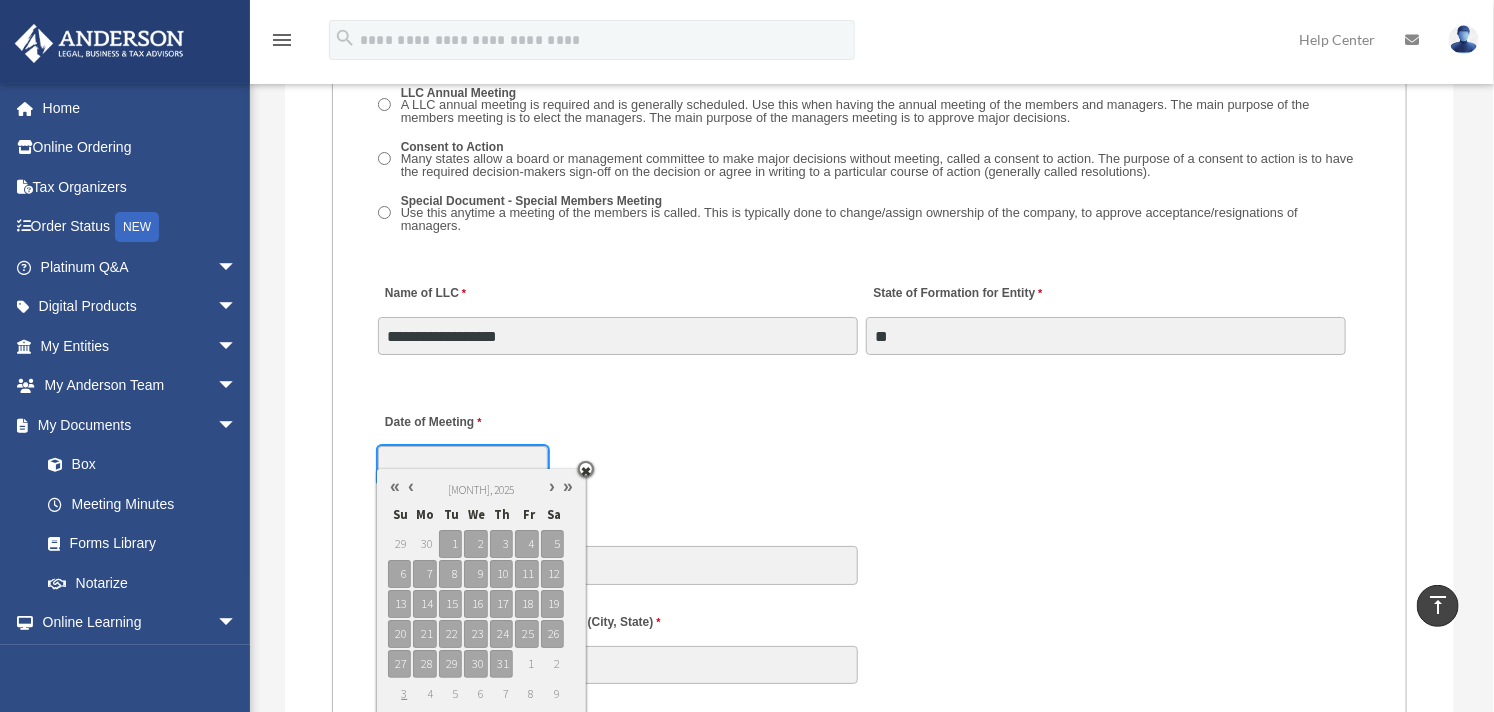 click at bounding box center (411, 486) 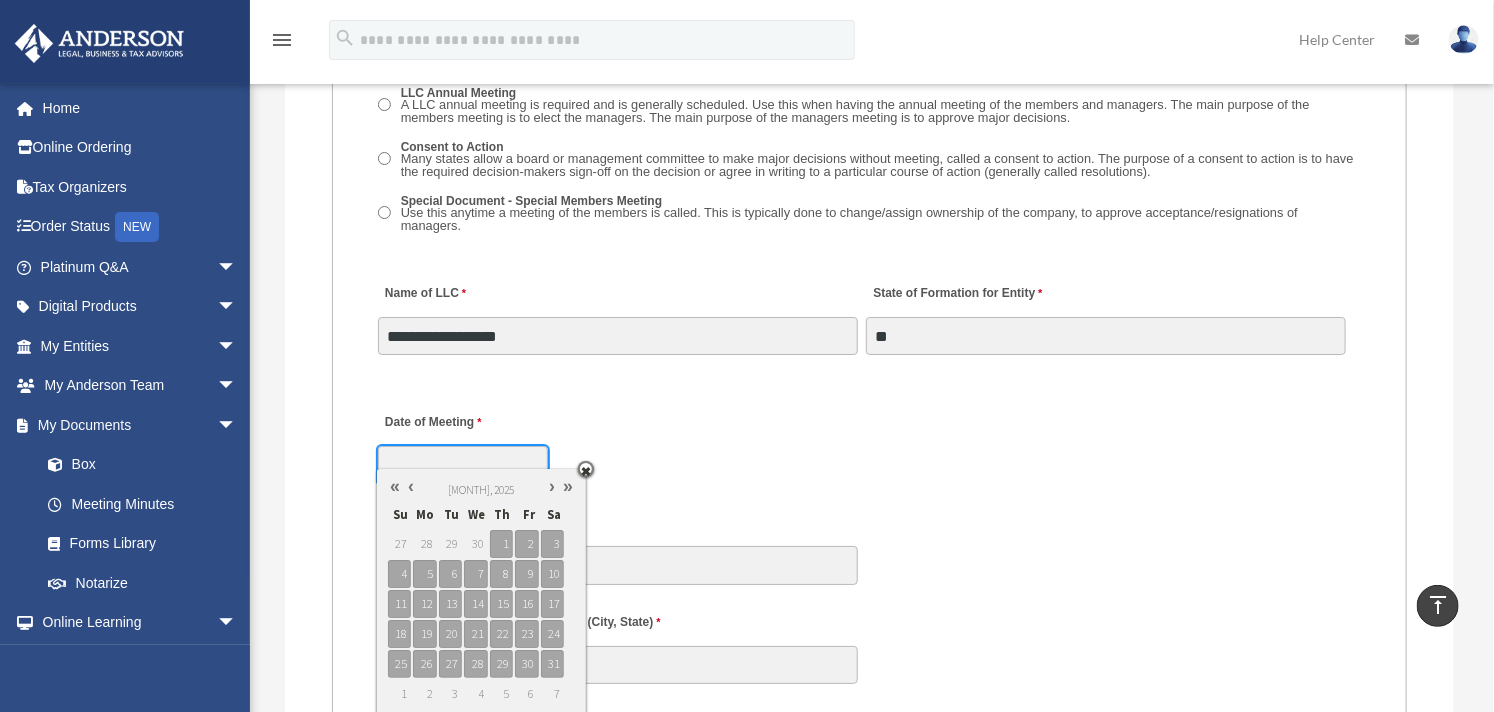 click at bounding box center (411, 486) 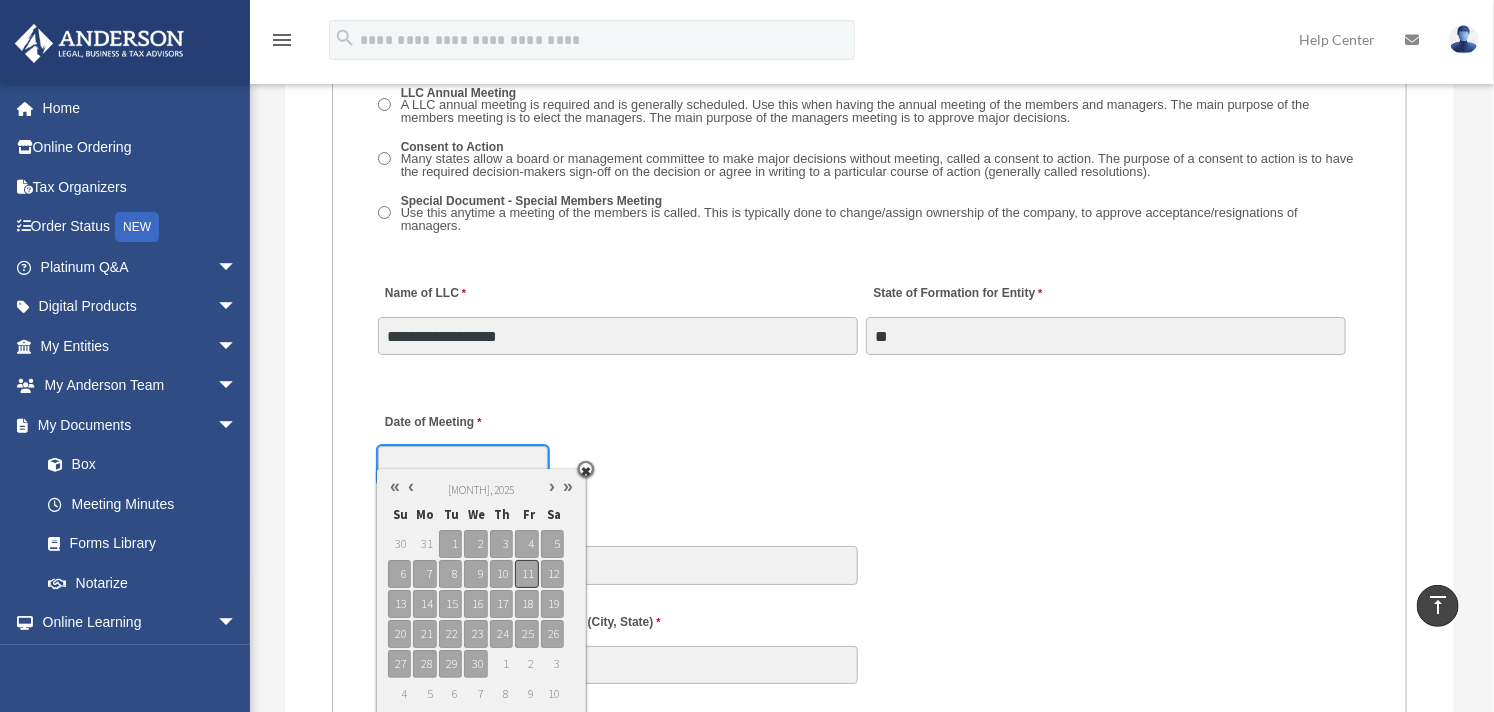 type on "**********" 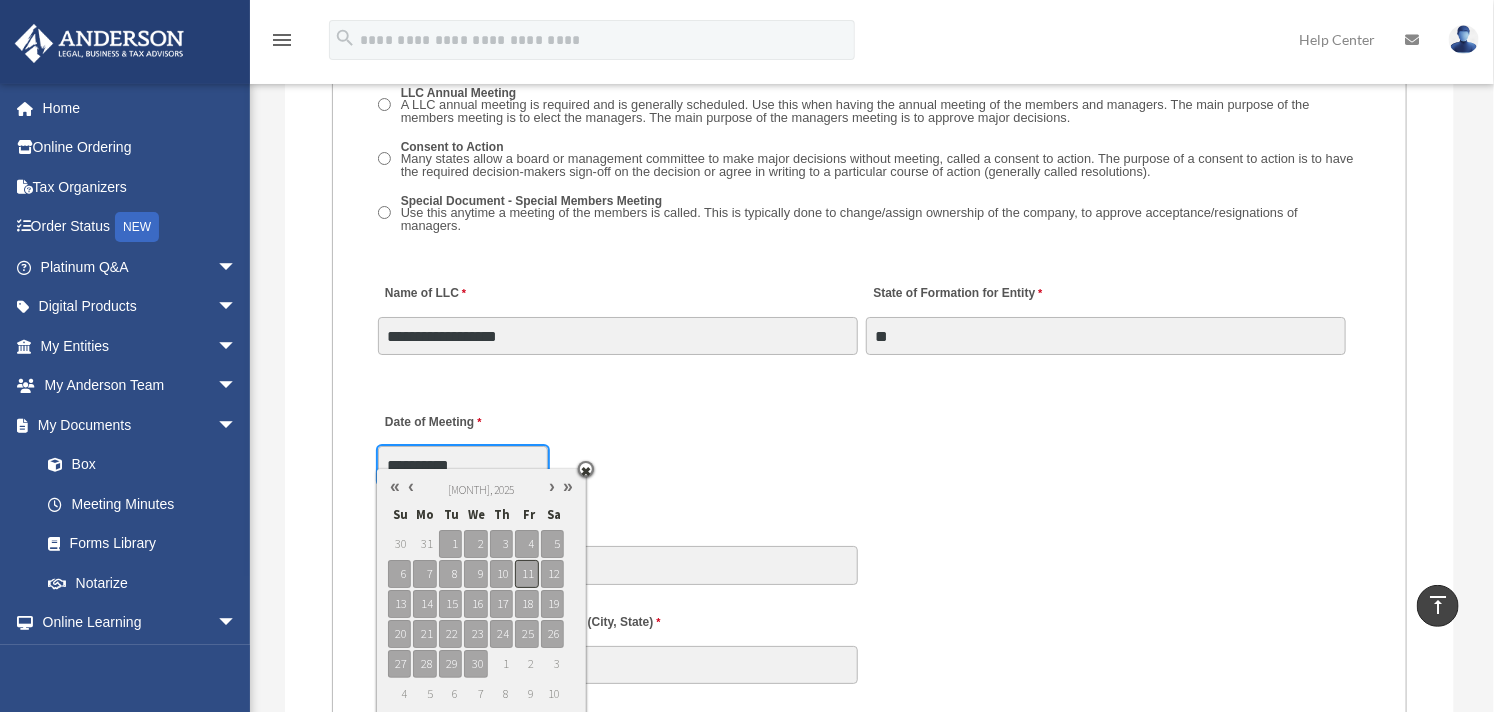 click on "11" at bounding box center [526, 574] 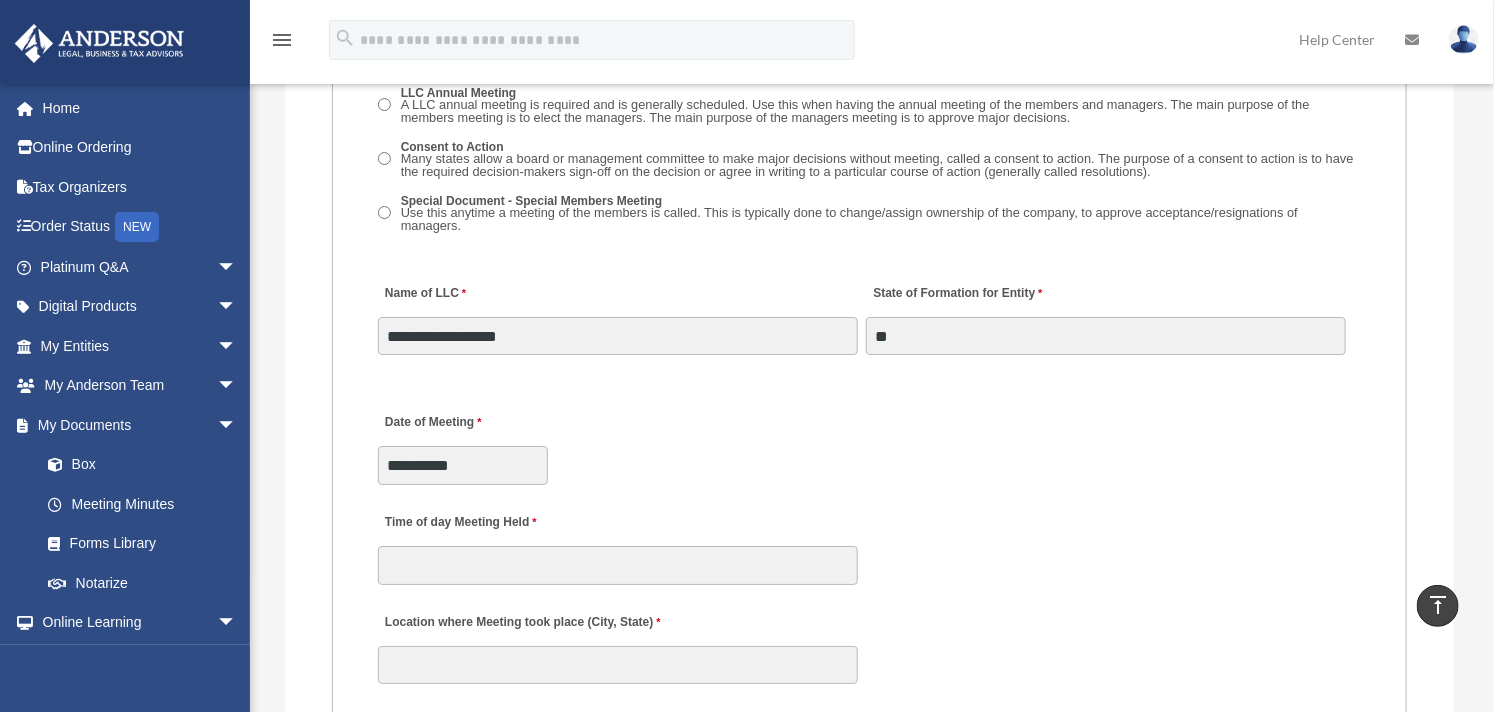 click on "**********" at bounding box center [869, 443] 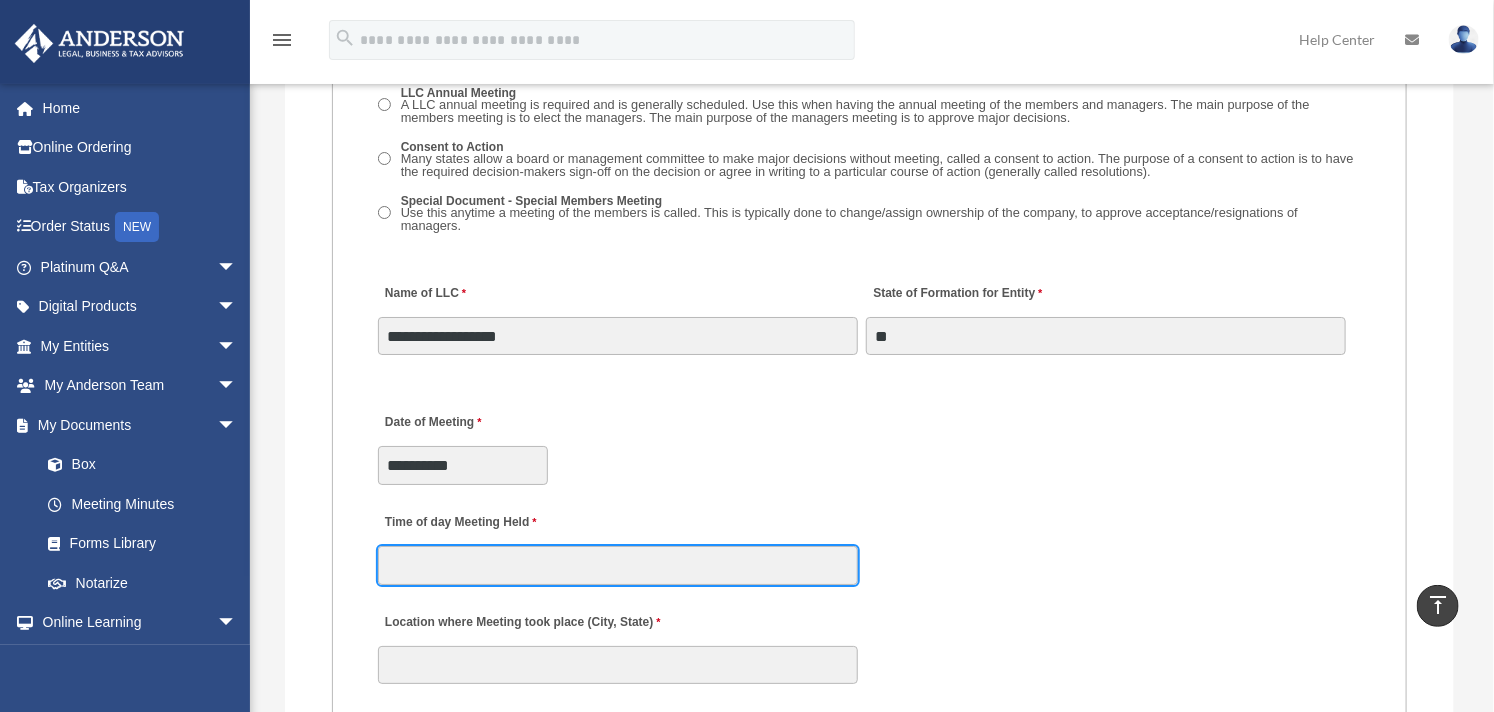 click on "Time of day Meeting Held" at bounding box center [618, 565] 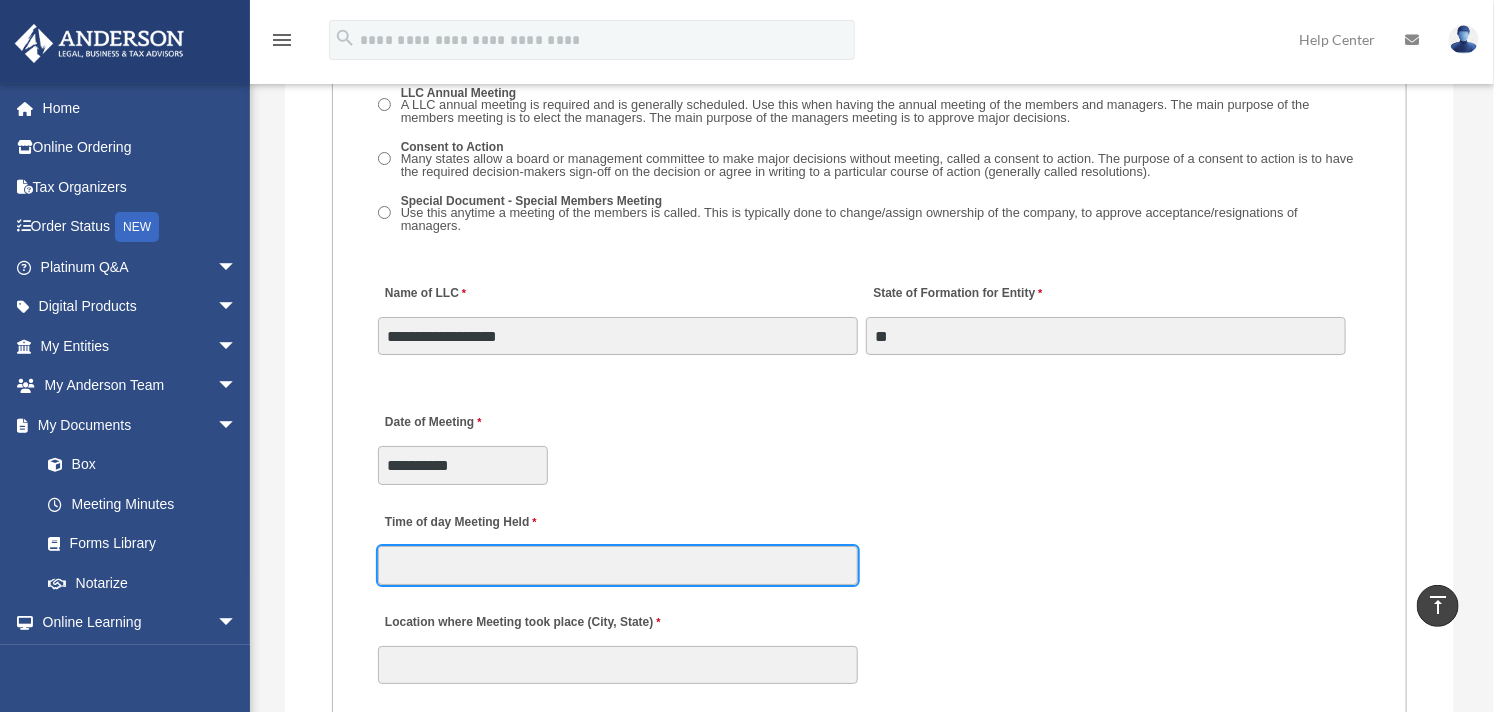type on "****" 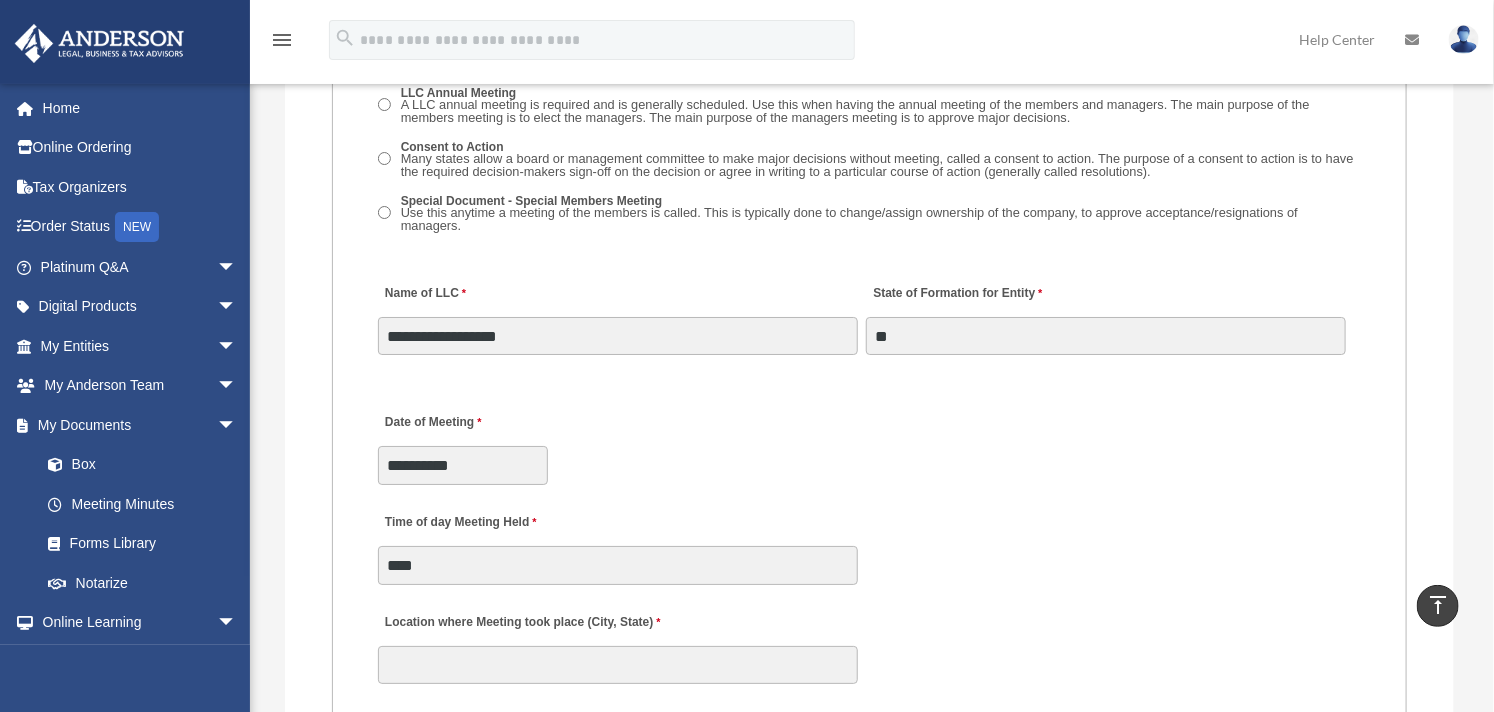 click on "**********" at bounding box center (869, 443) 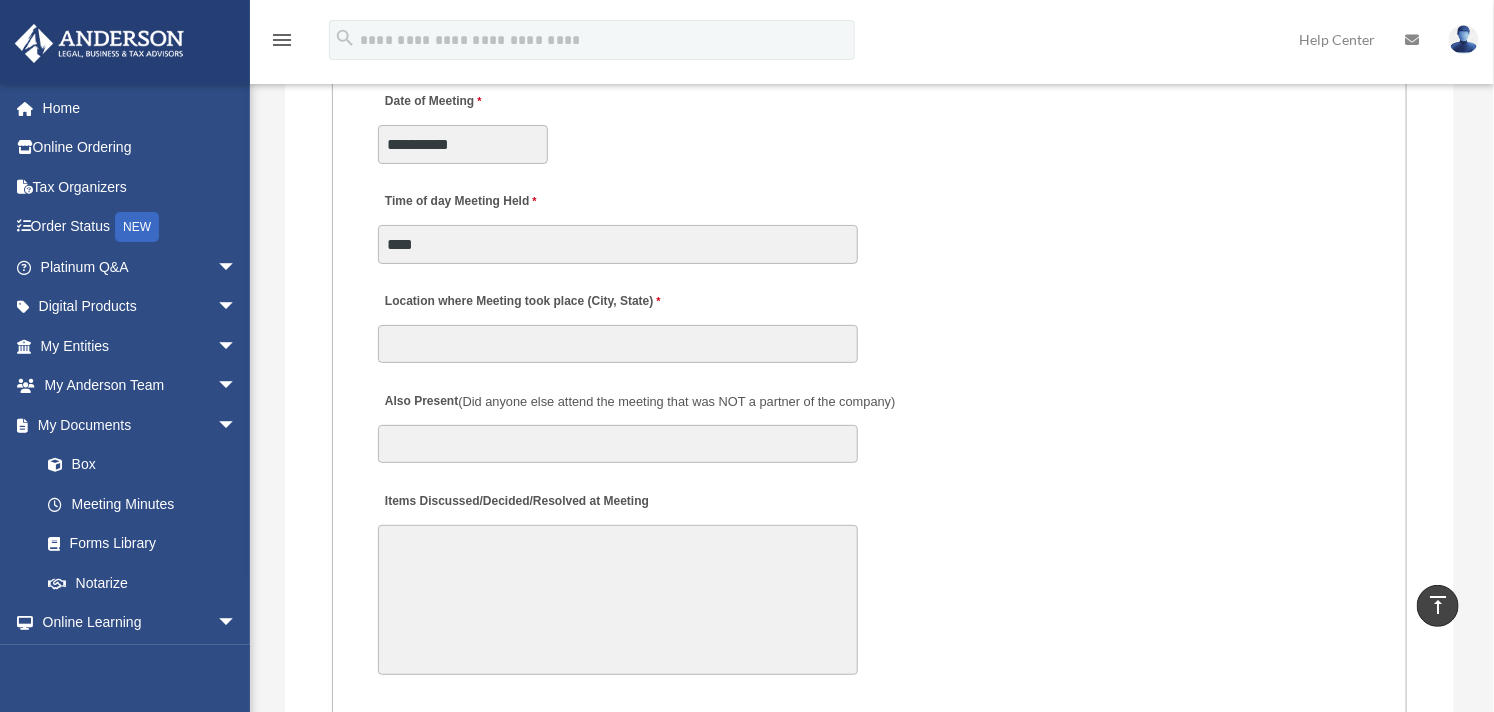 scroll, scrollTop: 3444, scrollLeft: 0, axis: vertical 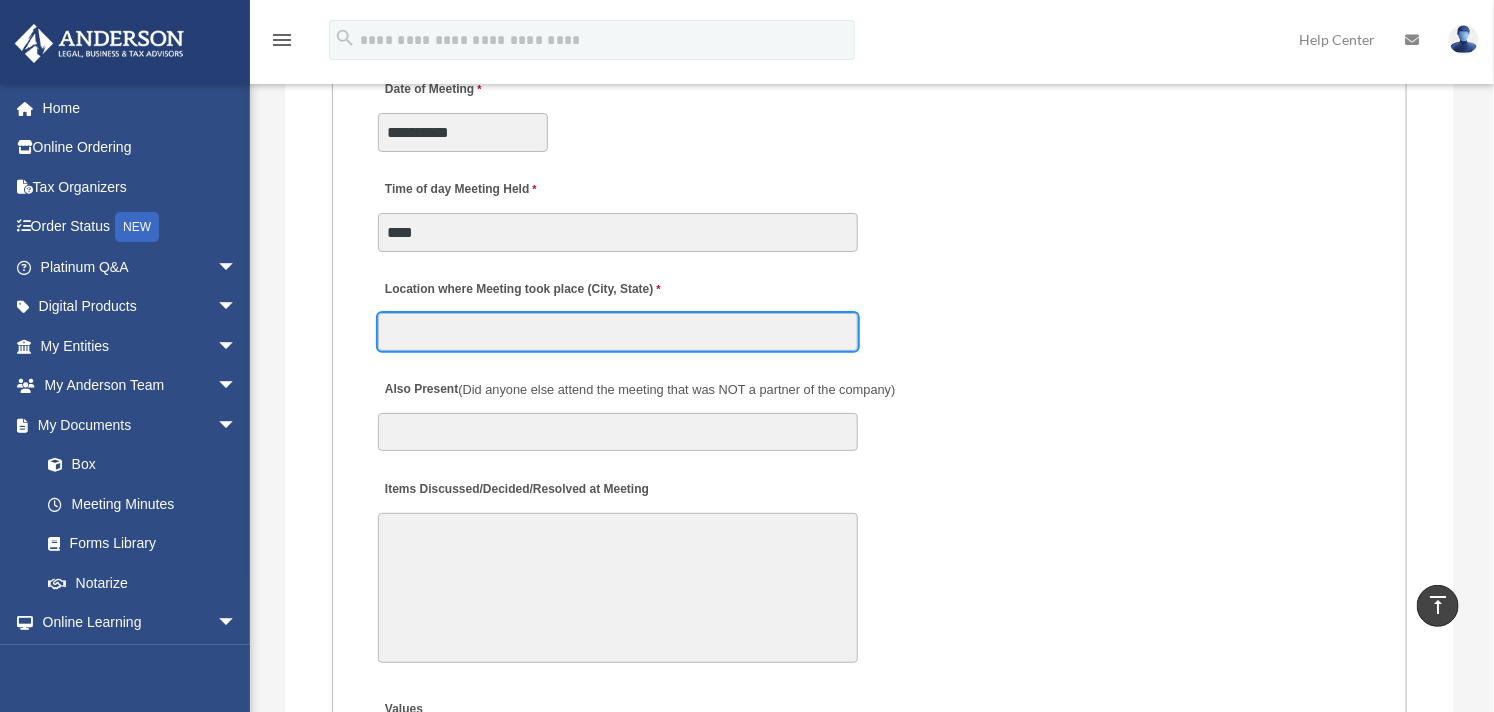 click on "Location where Meeting took place (City, State)" at bounding box center [618, 332] 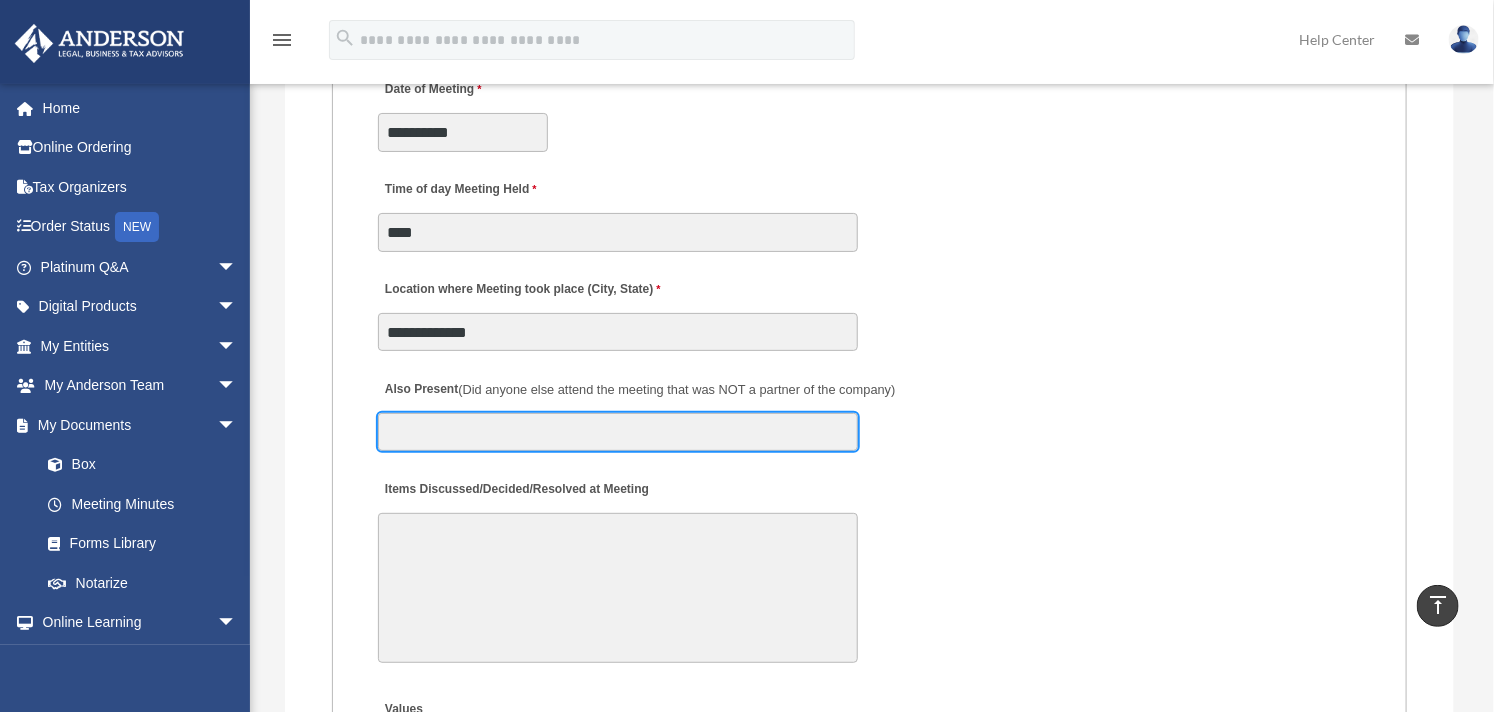 click on "Also Present  (Did anyone else attend the meeting that was NOT a partner of the company)" at bounding box center [618, 432] 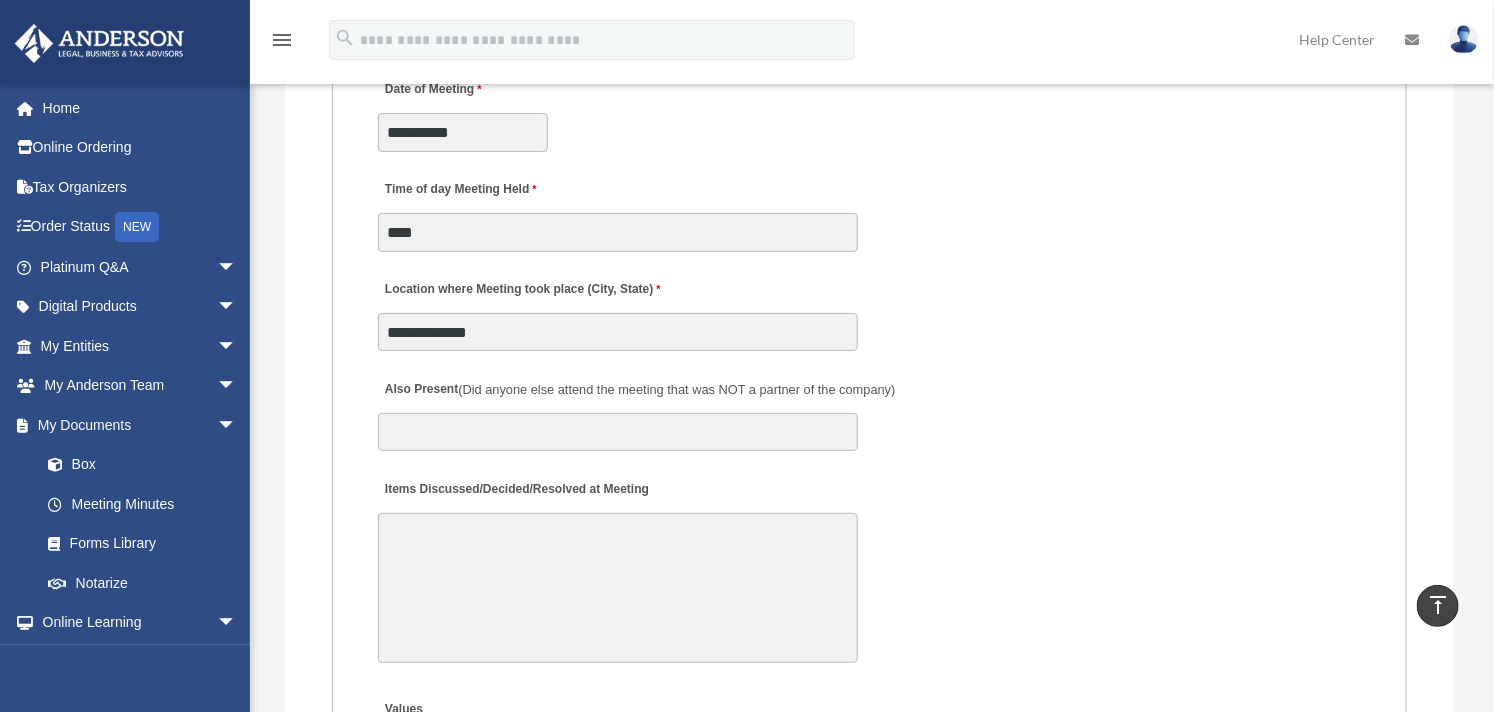 click on "MEETING INFORMATION
Please limit 1 meeting per 1 entity for each submission.
Type of Entity LLC Corporation LP Wyoming Statutory Trust (WST)
280A Option I Need a 280A Agreement to Rent a Residence Included with my Minutes
The 280A Option should only be checked if the LLC is Taxed as a C or S Corporation
WST Option Special Trustees Meeting
Use this when a meeting of trustees is called for a Wyoming Statutory Trust. Please note that technically there are no requirements for meetings in a WST so there are no annual meetings, just trustee meetings.
Name of Wyoming Statutory Trust
I need a Valuation Worksheet included with my minutes
Is this LLC Member Managed or Manager Managed? Member Managed Manager Managed
Document Requested - LLC Member Managed Special Members Meeting LLC Annual Meeting Consent to Action
Document Requested - LLC Manager Managed Special Managers Meeting LLC Annual Meeting Consent to Action Special Document - Special Members Meeting" at bounding box center [870, 432] 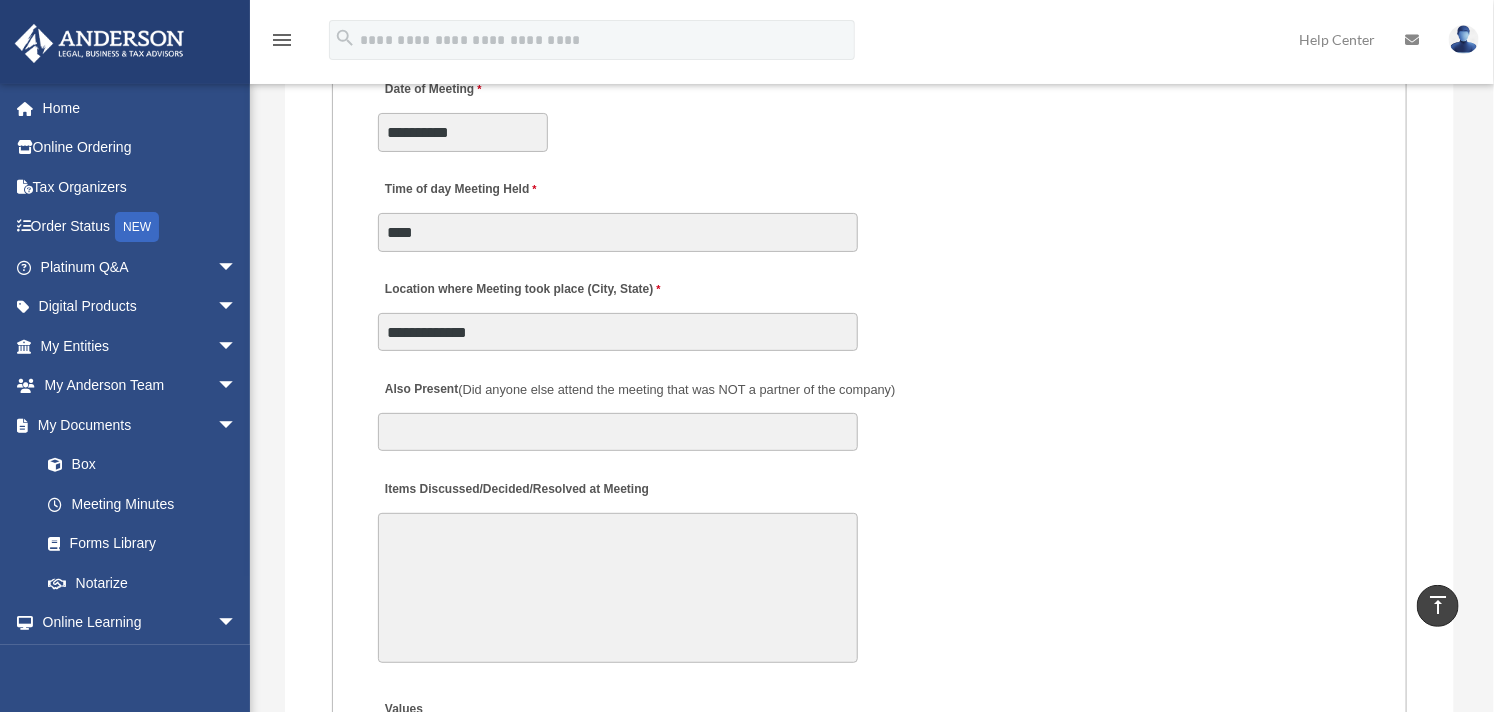 click on "Items Discussed/Decided/Resolved at Meeting" at bounding box center (618, 588) 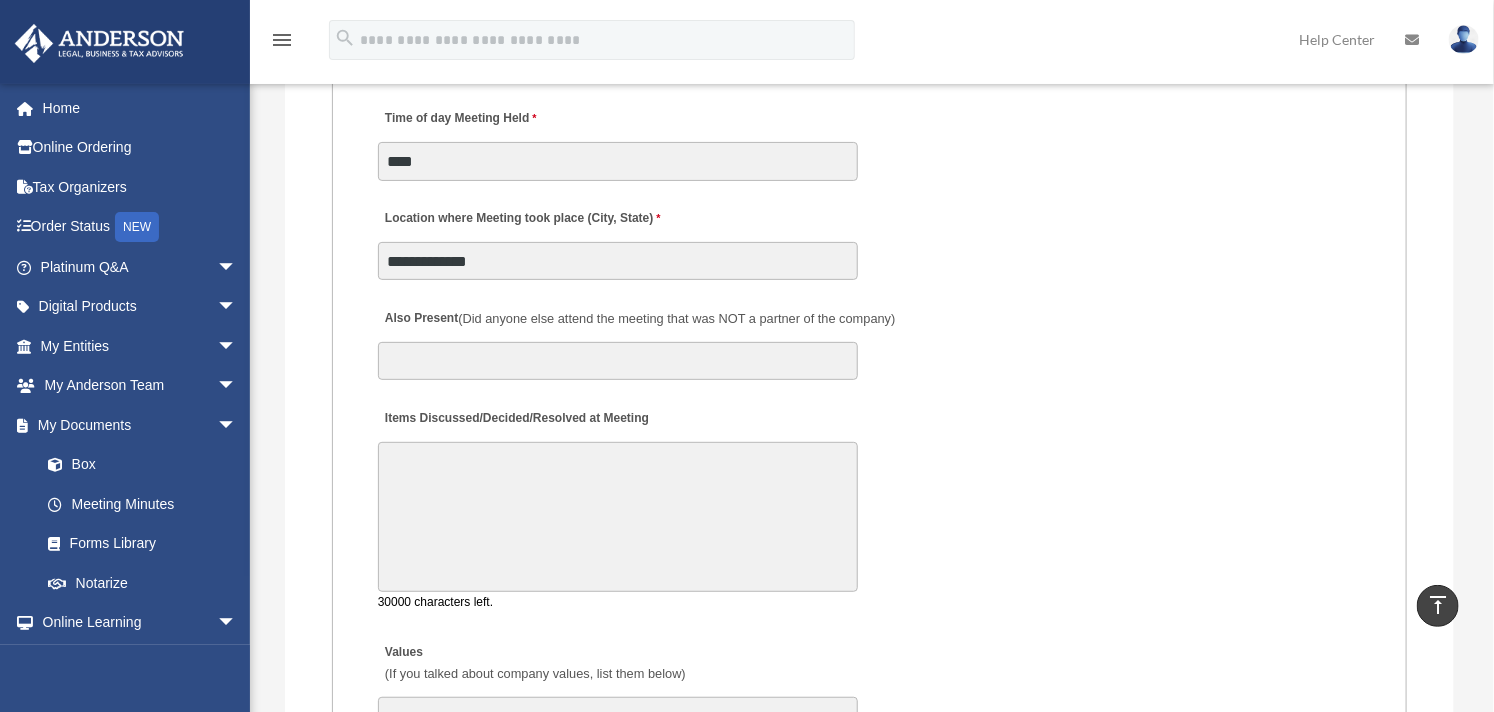 scroll, scrollTop: 3555, scrollLeft: 0, axis: vertical 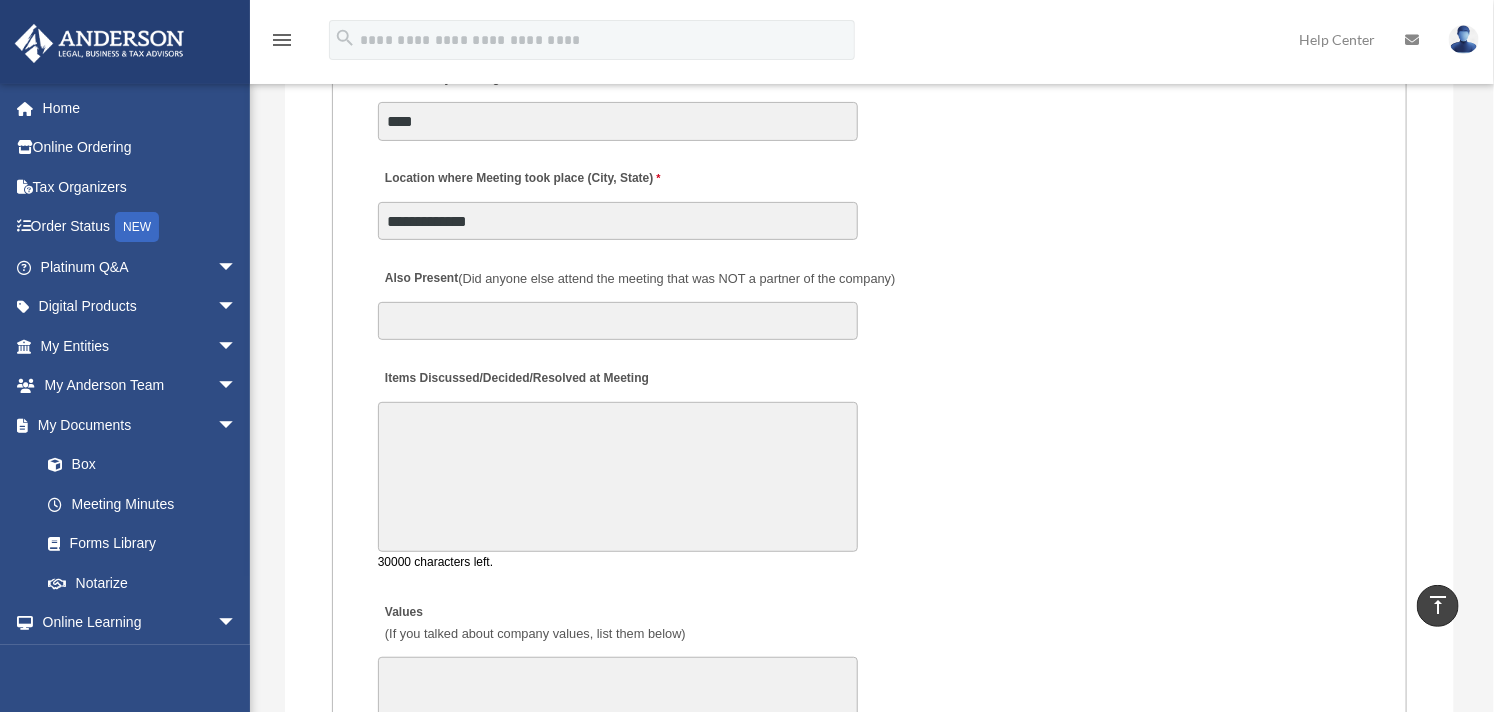 paste on "**********" 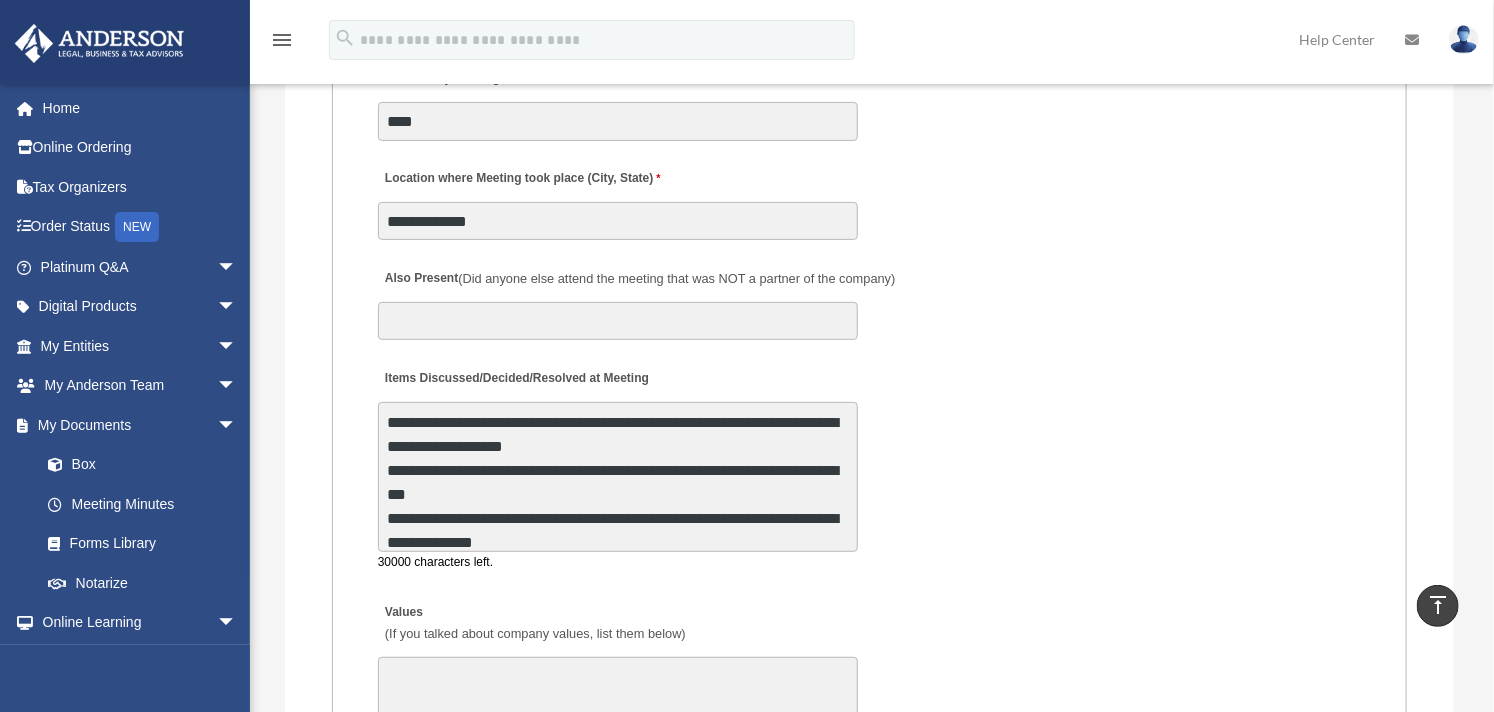 scroll, scrollTop: 168, scrollLeft: 0, axis: vertical 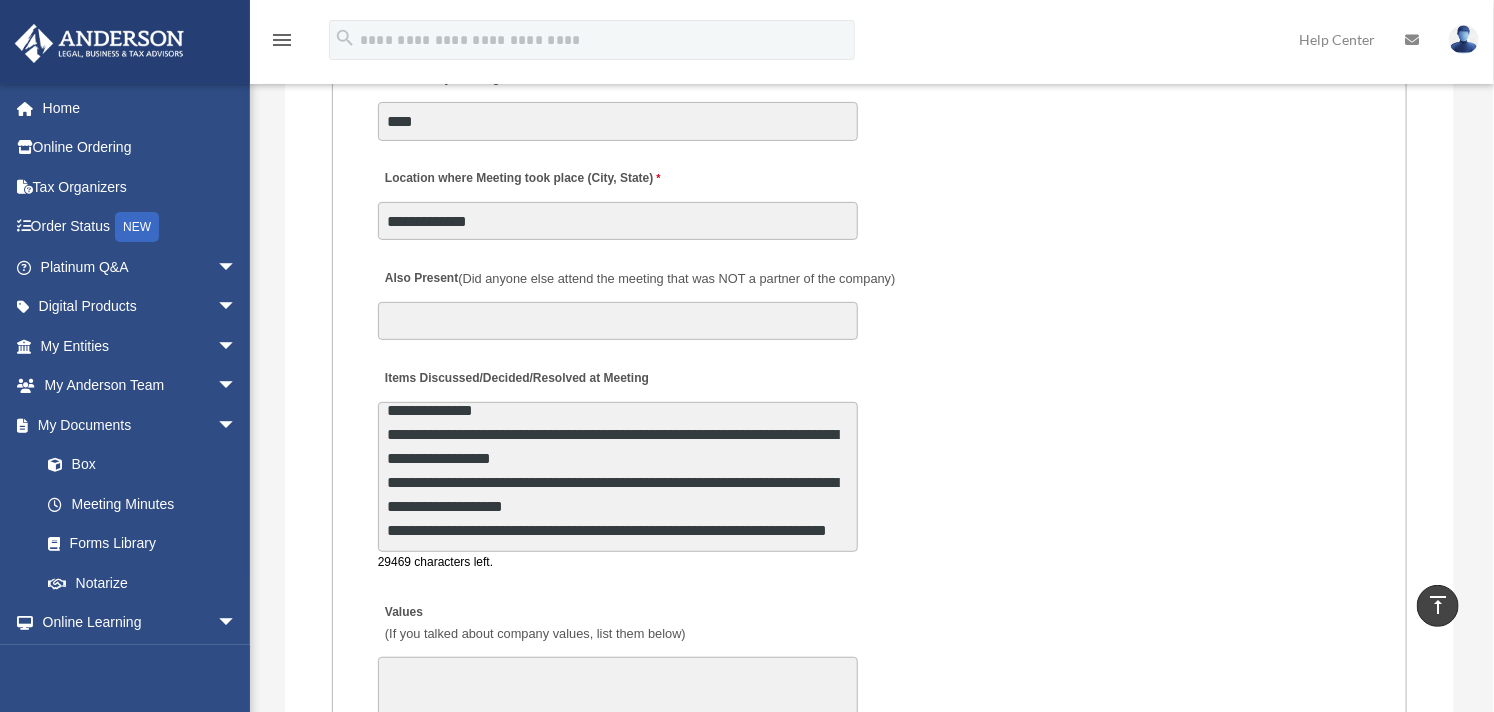 click on "**********" at bounding box center (618, 477) 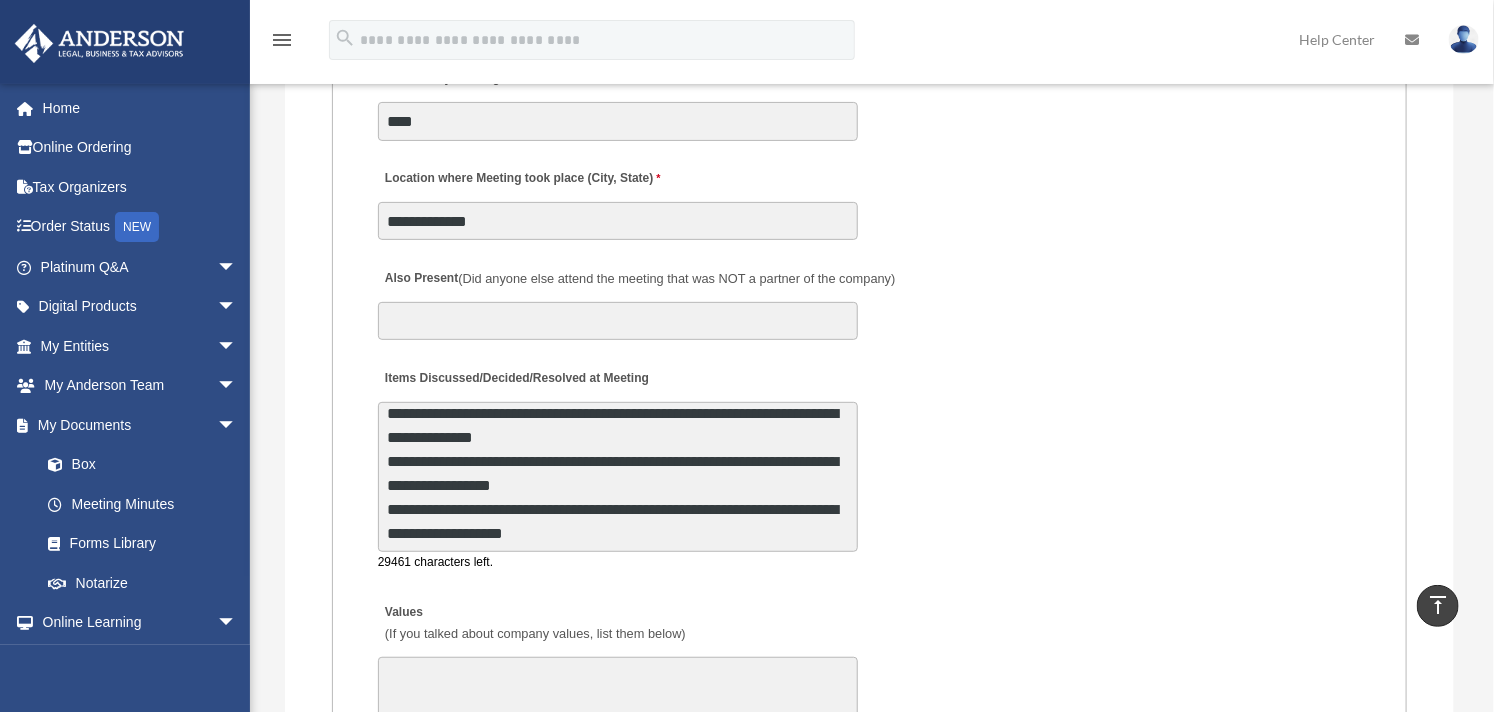 scroll, scrollTop: 128, scrollLeft: 0, axis: vertical 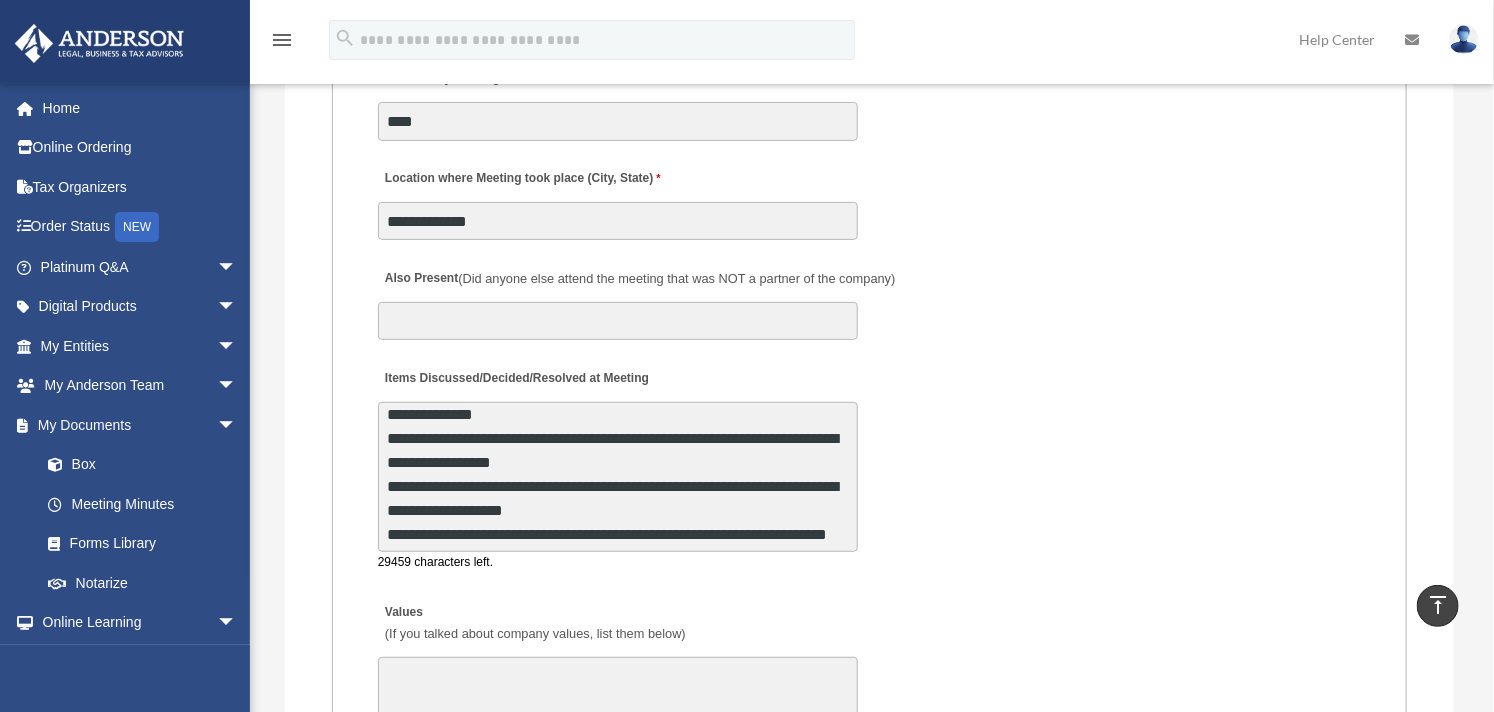 click on "**********" at bounding box center (618, 477) 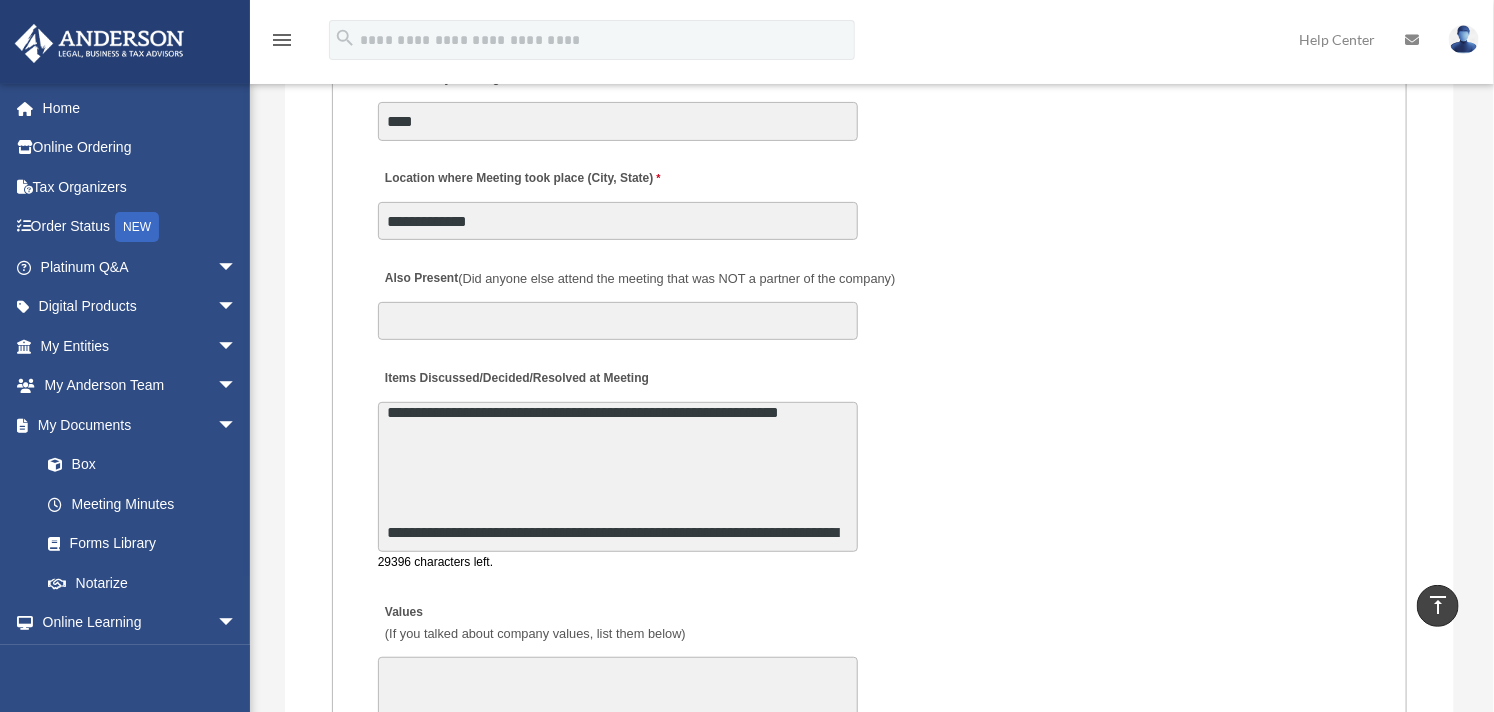 scroll, scrollTop: 33, scrollLeft: 0, axis: vertical 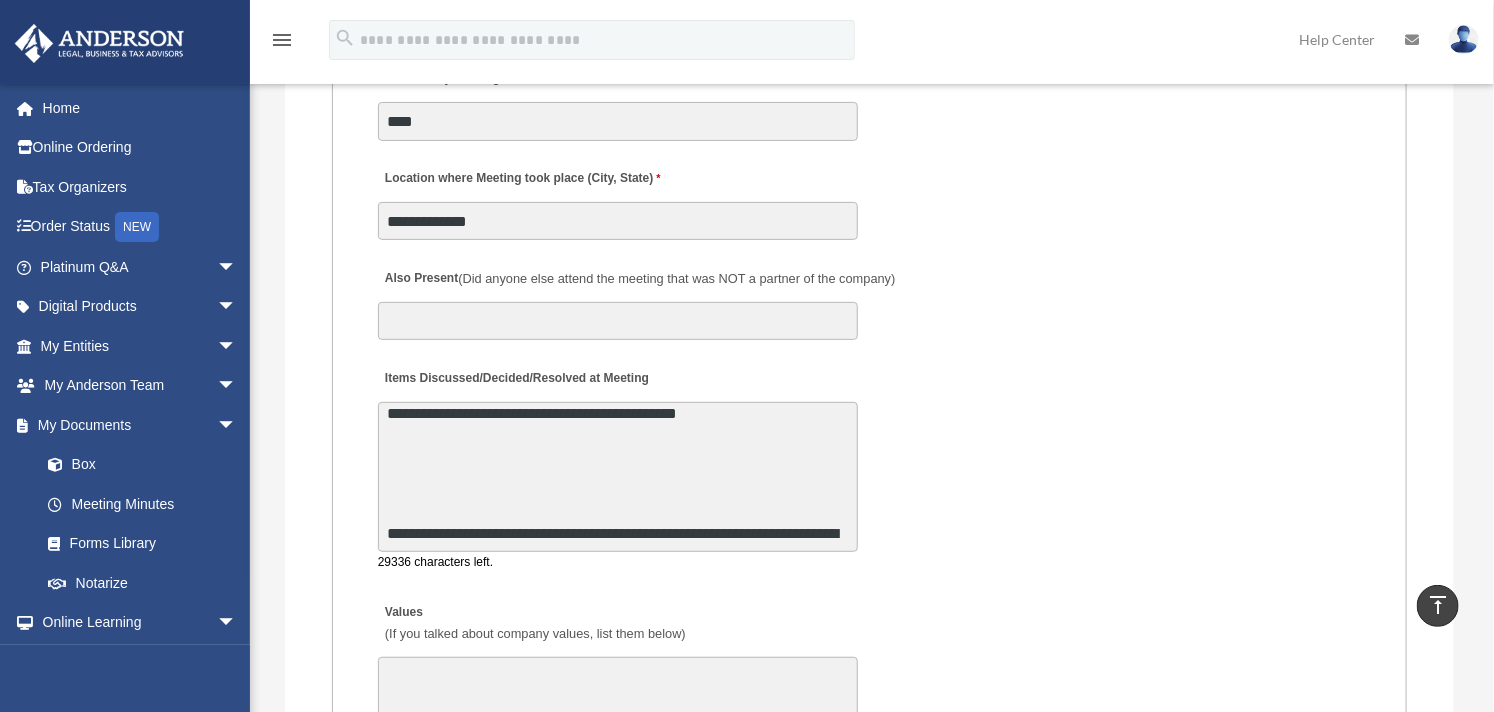 click on "**********" at bounding box center [618, 477] 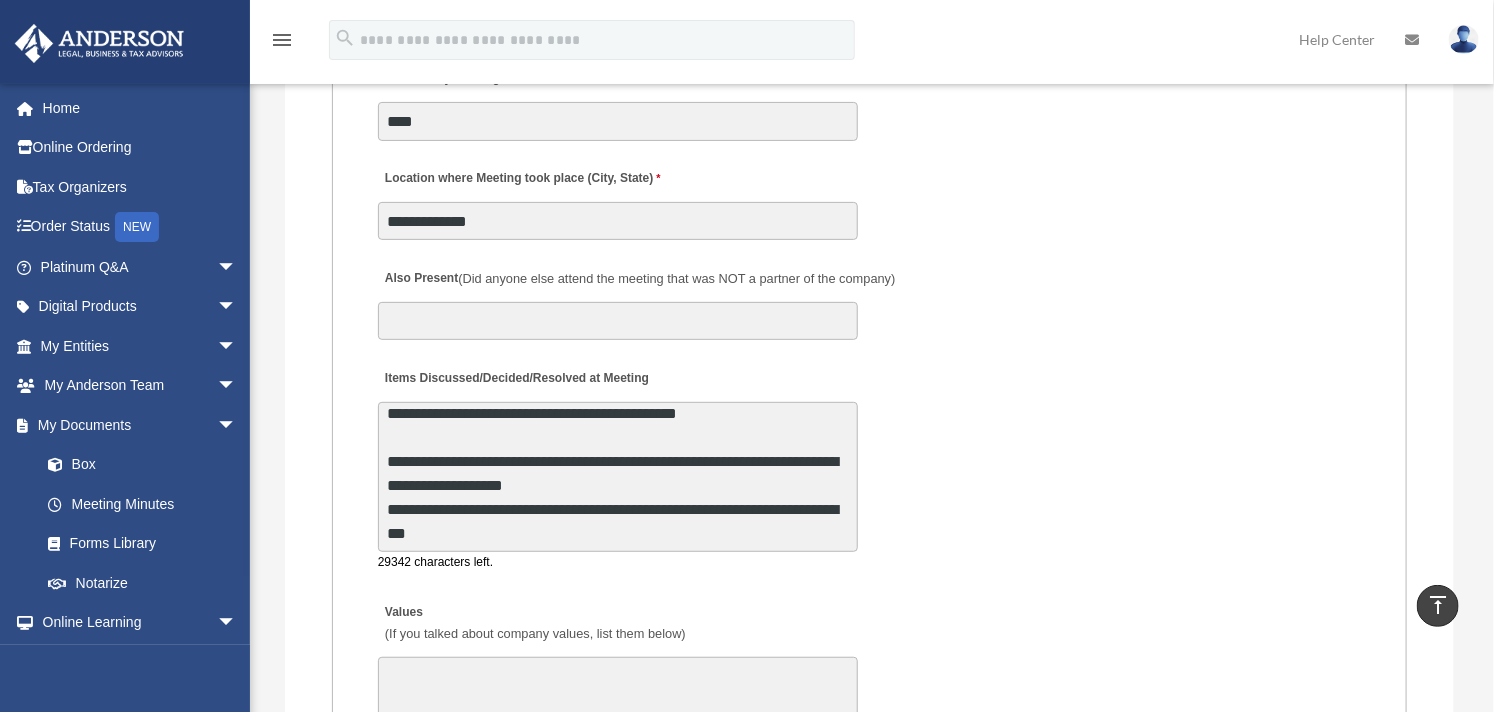 click on "**********" at bounding box center (618, 477) 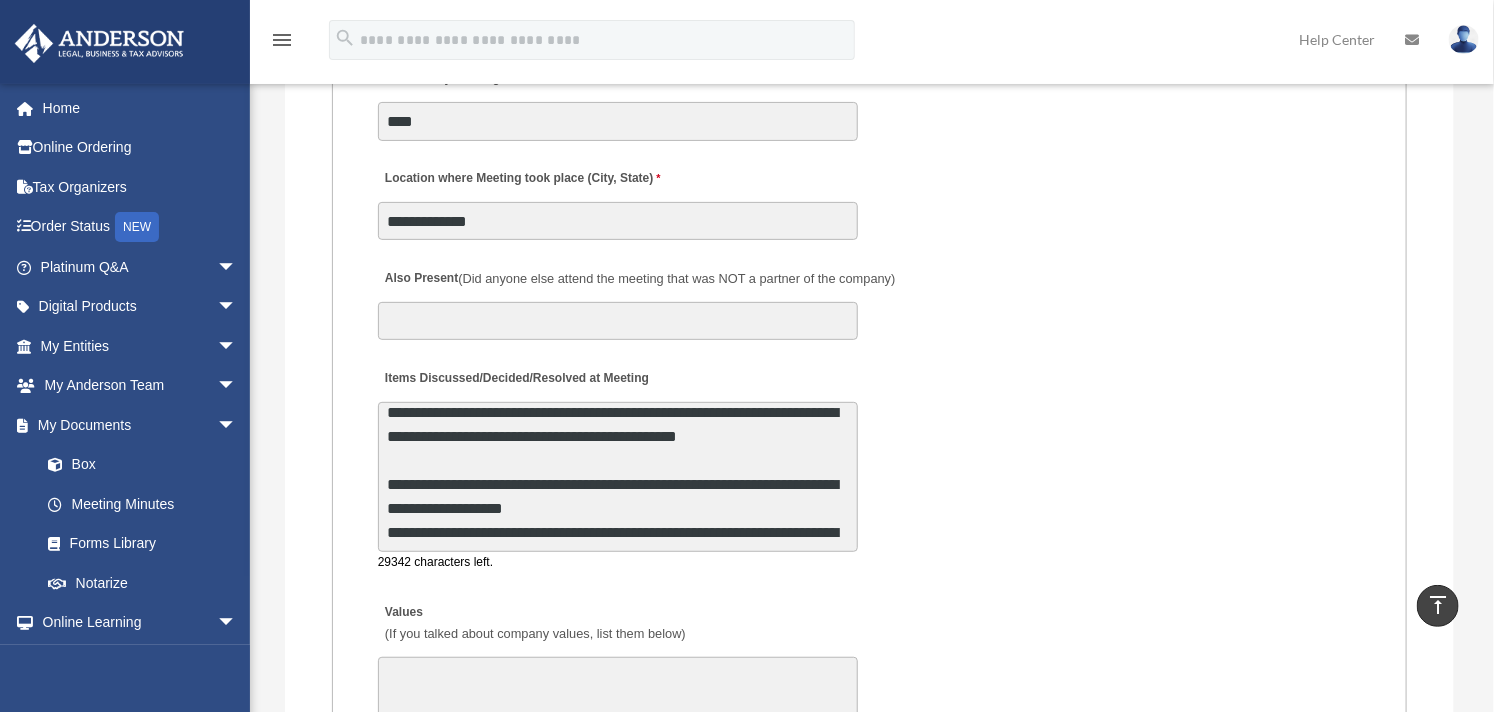 click on "**********" at bounding box center [618, 477] 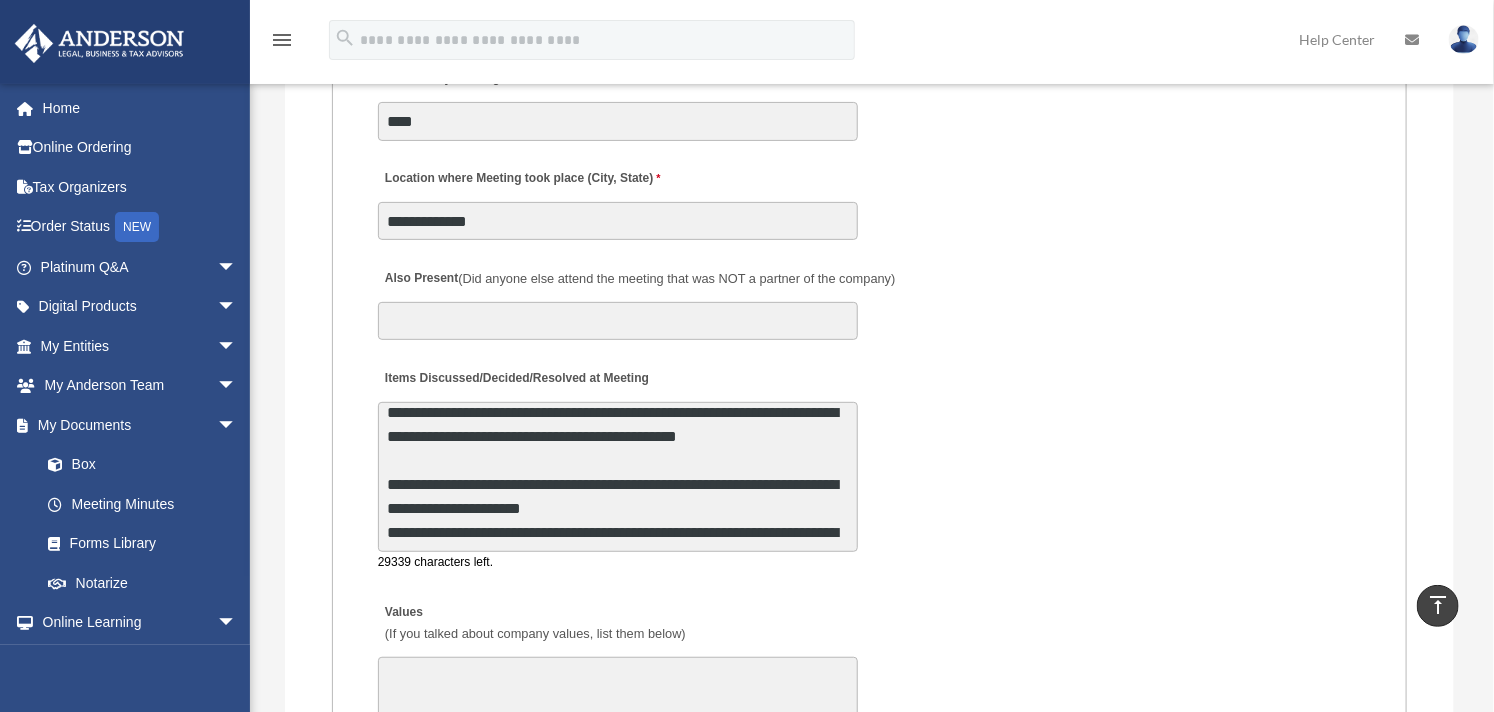 click on "**********" at bounding box center (618, 477) 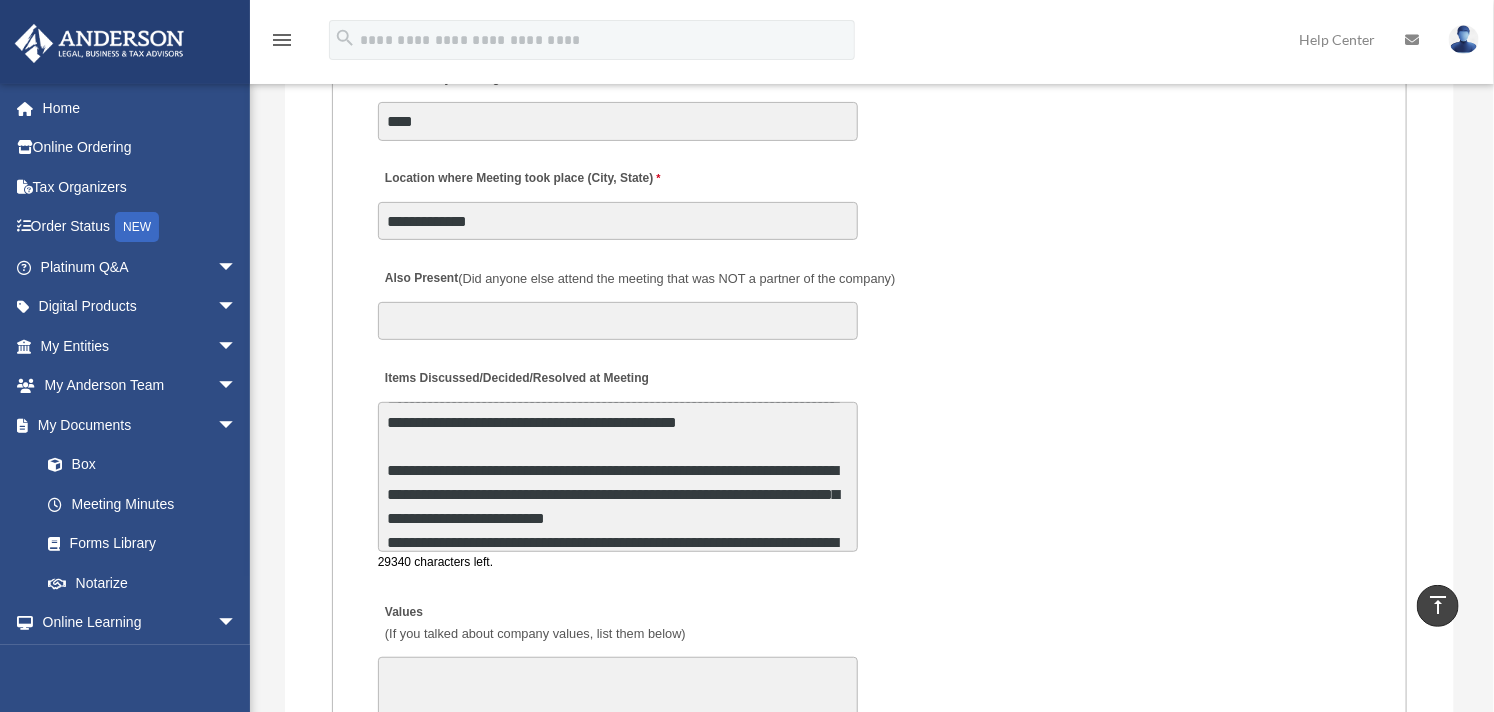 scroll, scrollTop: 48, scrollLeft: 0, axis: vertical 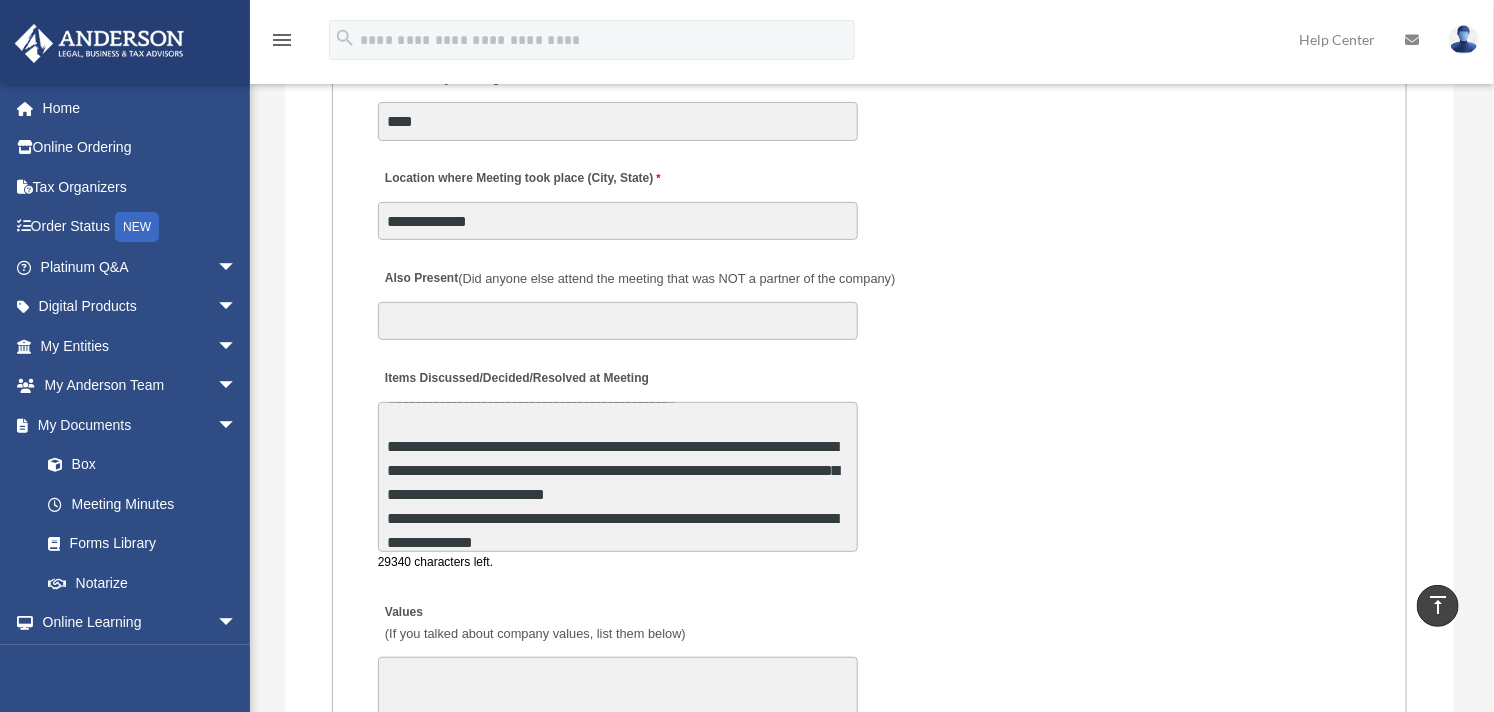 click on "**********" at bounding box center (618, 477) 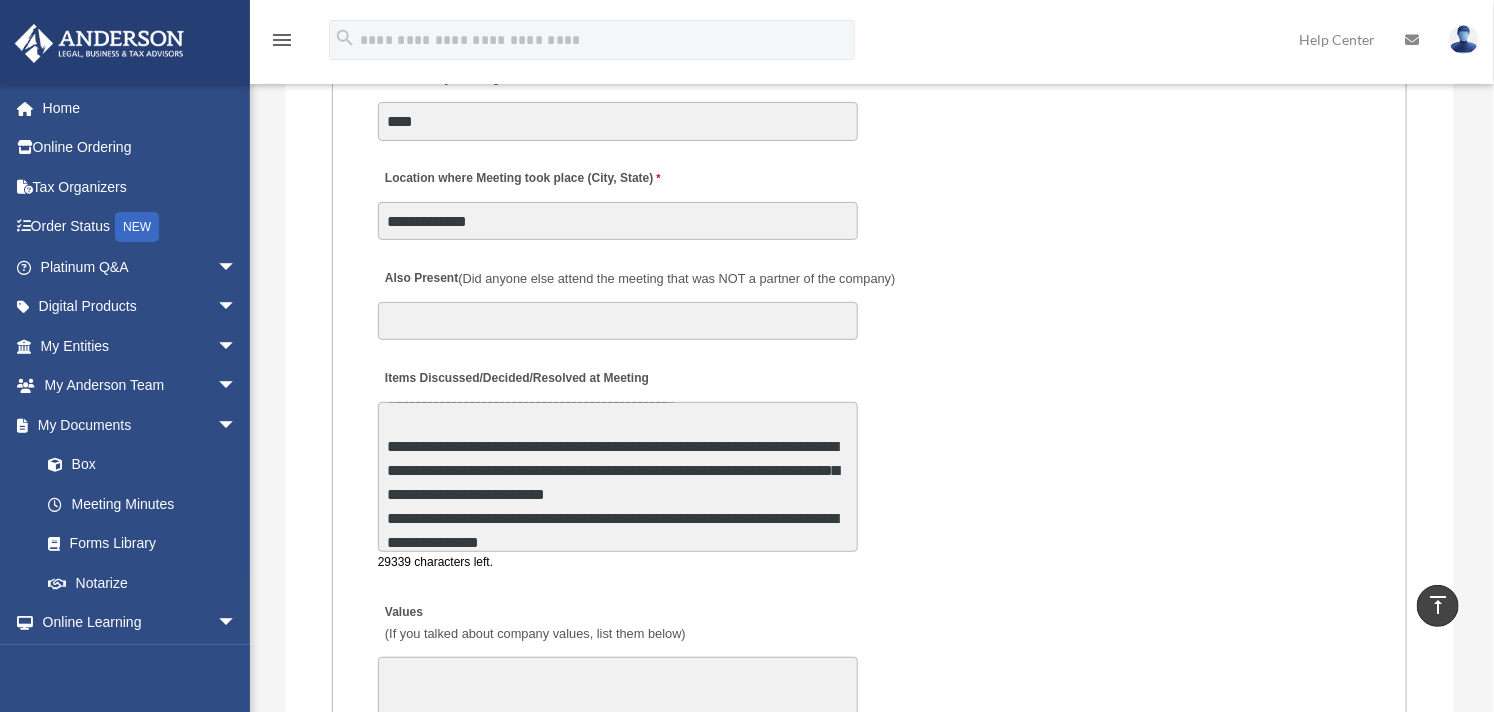 scroll, scrollTop: 73, scrollLeft: 0, axis: vertical 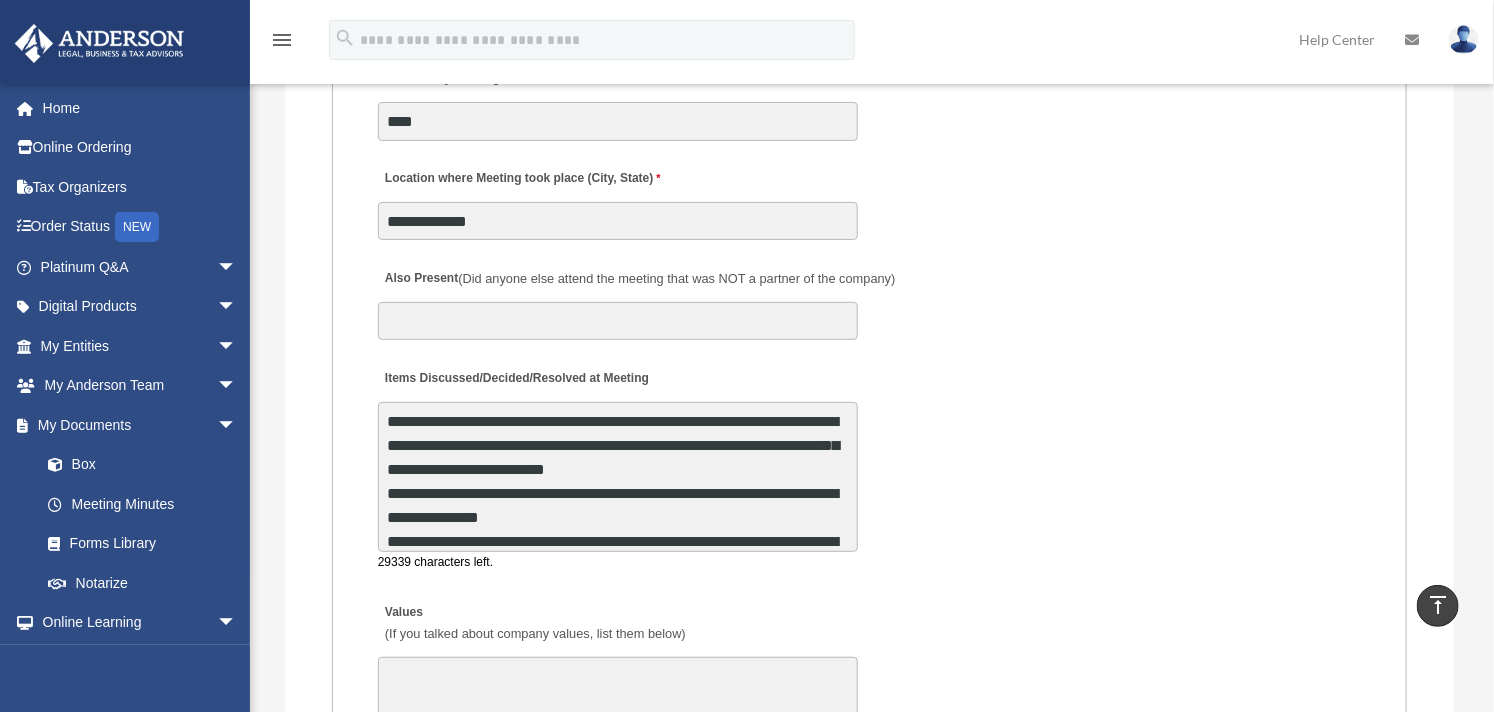 click on "**********" at bounding box center (618, 477) 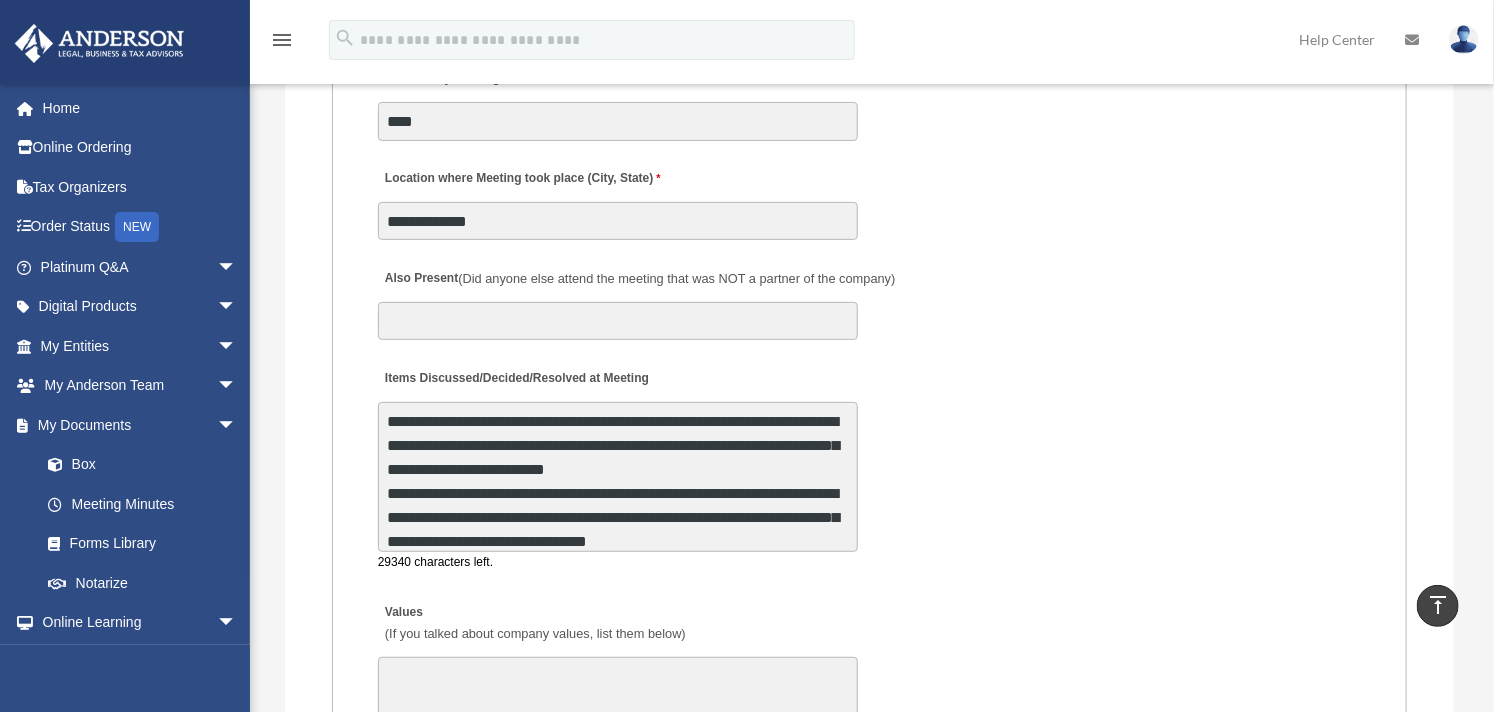 click on "**********" at bounding box center (618, 477) 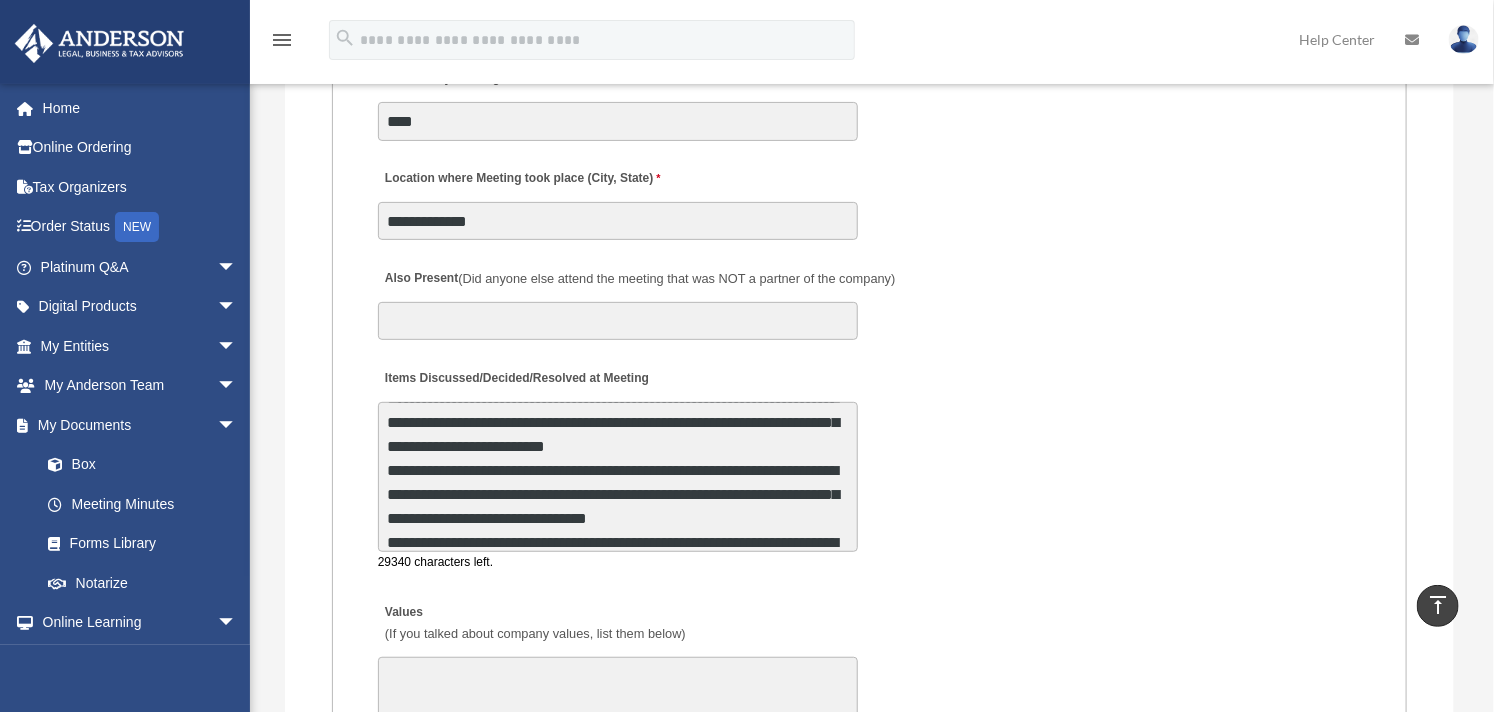 click on "**********" at bounding box center (618, 477) 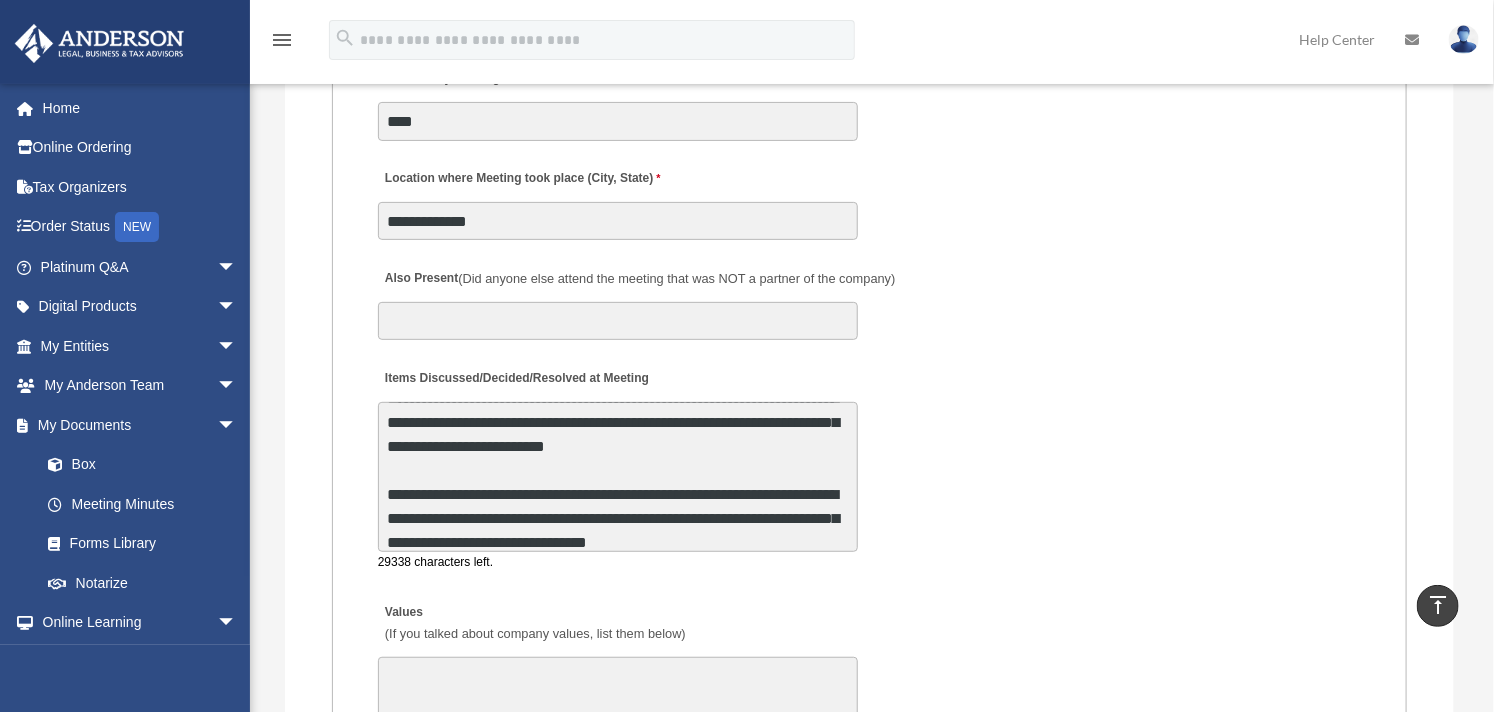 scroll, scrollTop: 120, scrollLeft: 0, axis: vertical 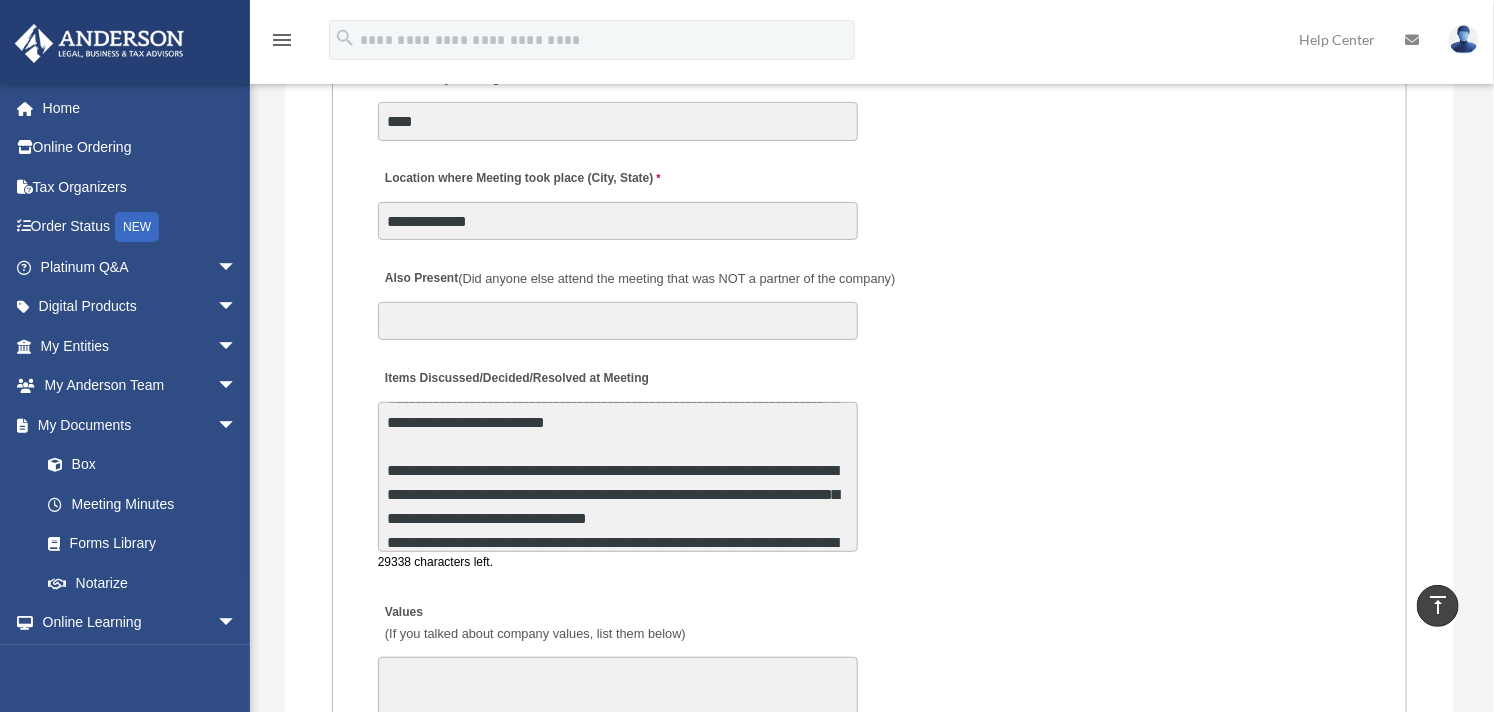 click on "**********" at bounding box center (618, 477) 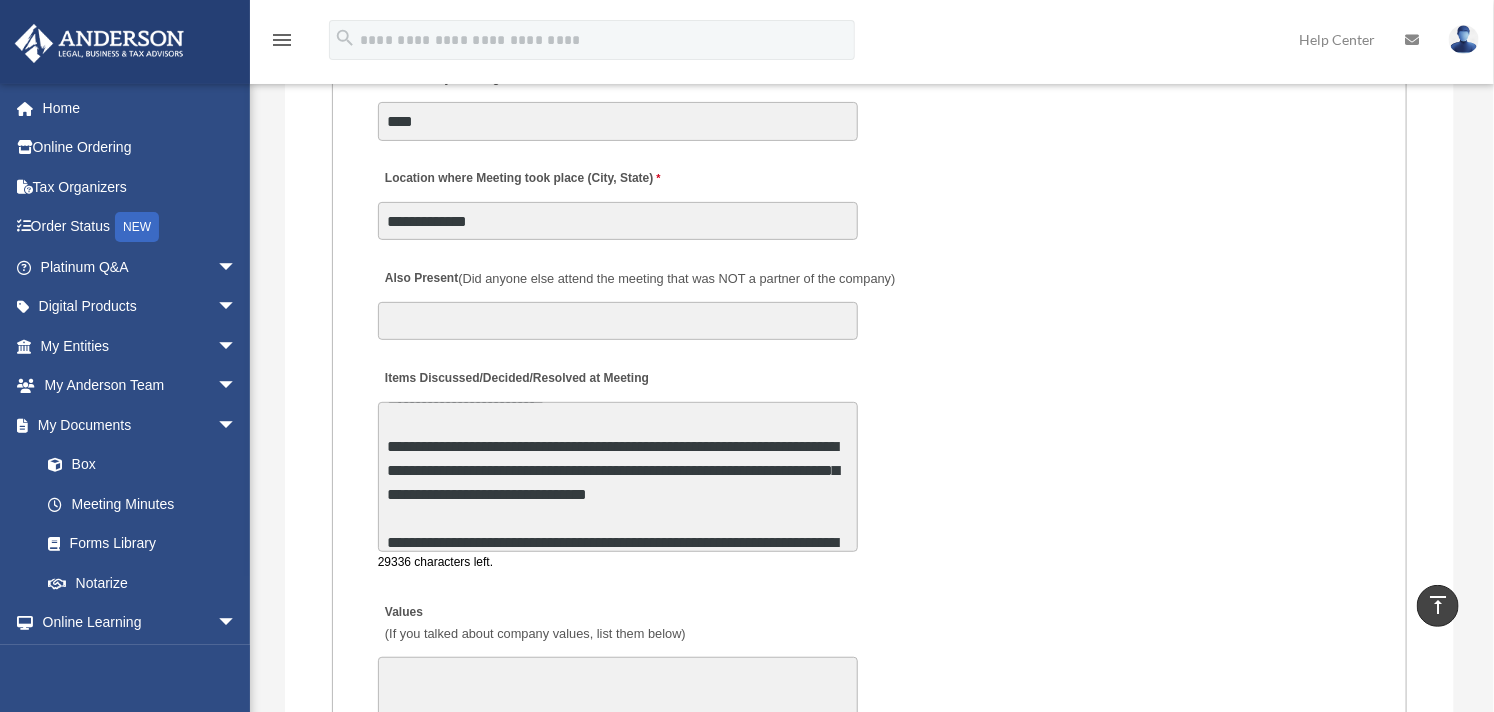 scroll, scrollTop: 168, scrollLeft: 0, axis: vertical 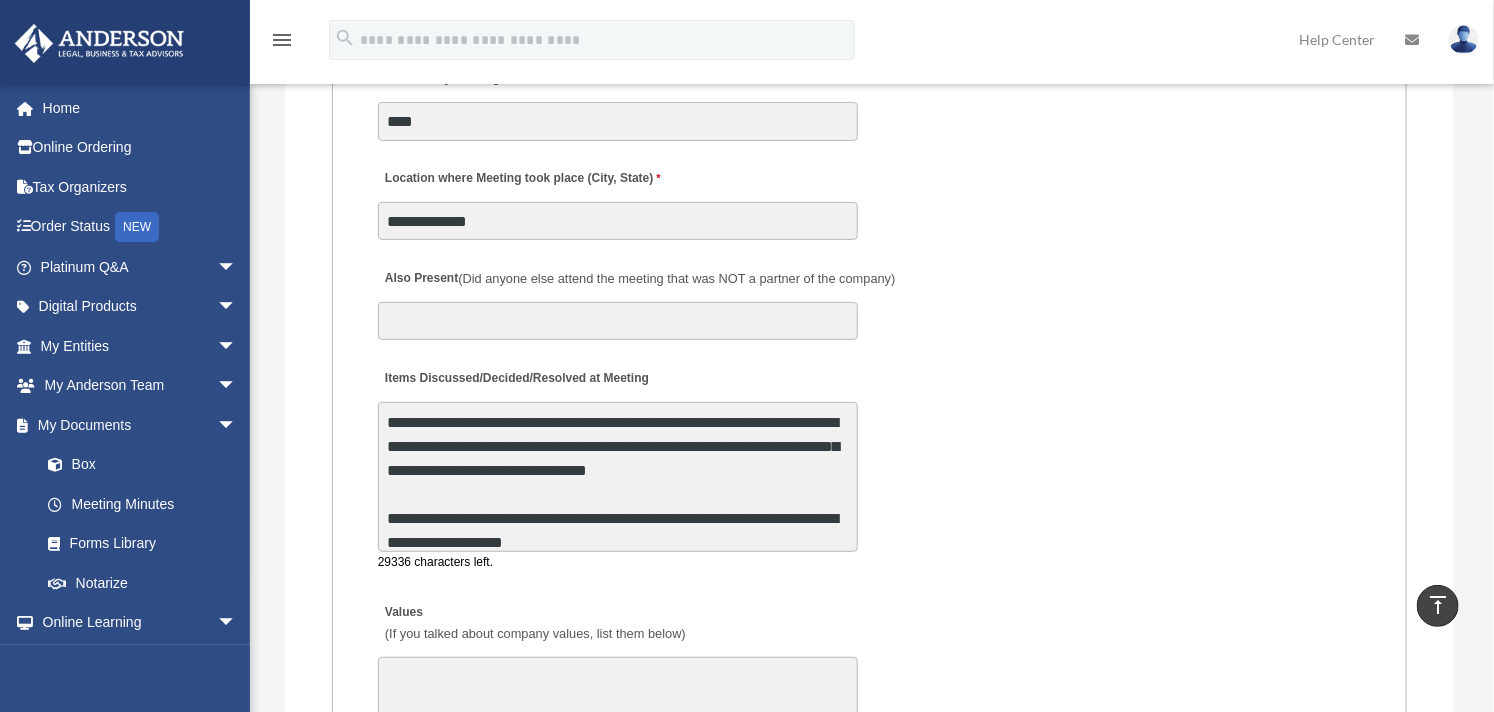 click on "**********" at bounding box center (618, 477) 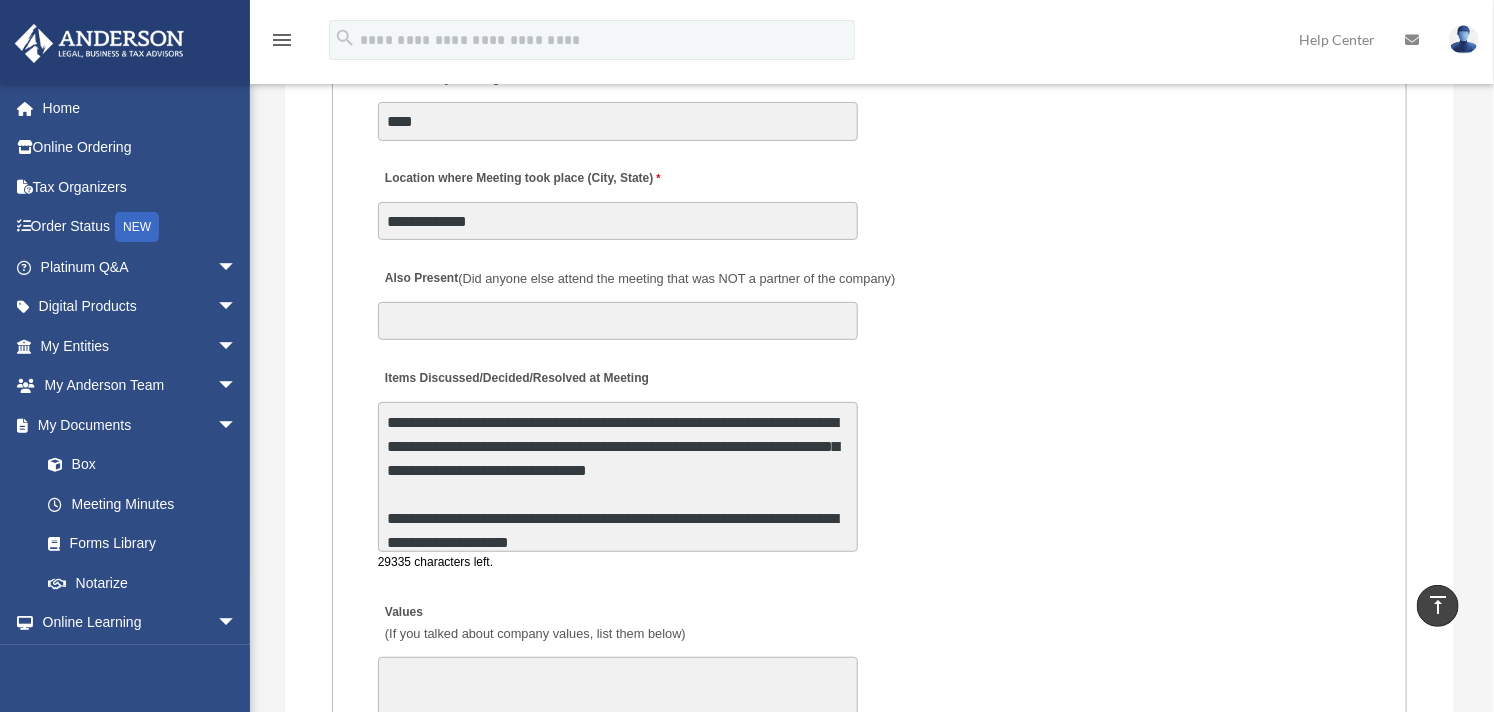 click on "**********" at bounding box center [618, 477] 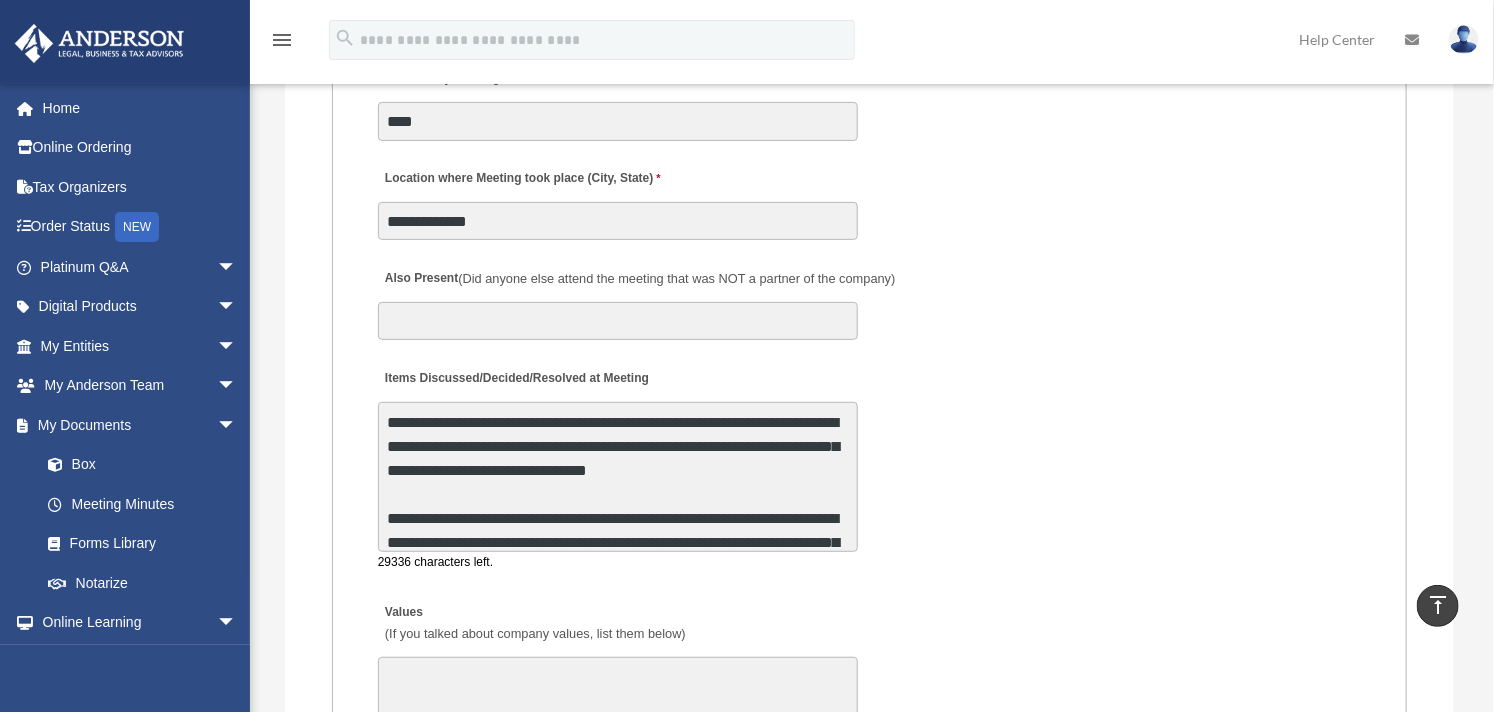 scroll, scrollTop: 193, scrollLeft: 0, axis: vertical 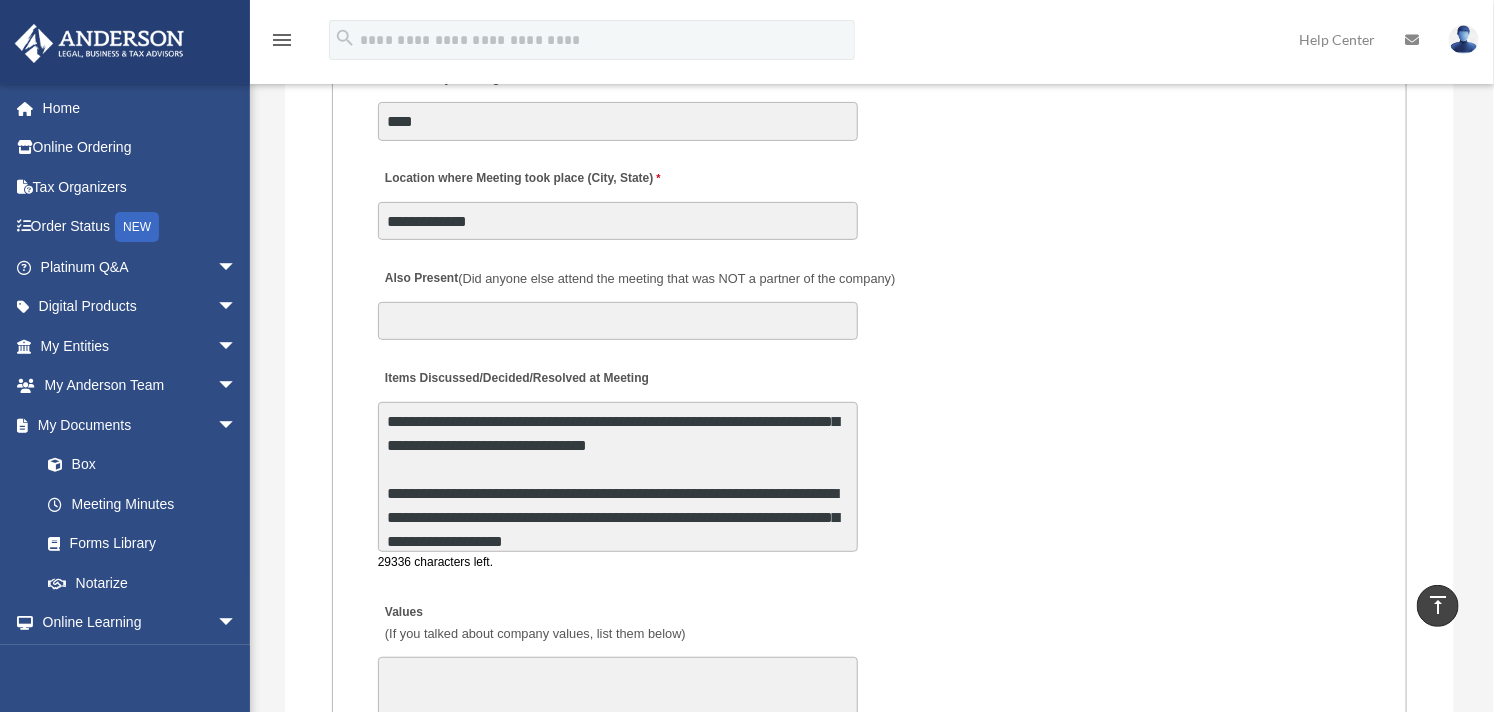 click on "**********" at bounding box center [618, 477] 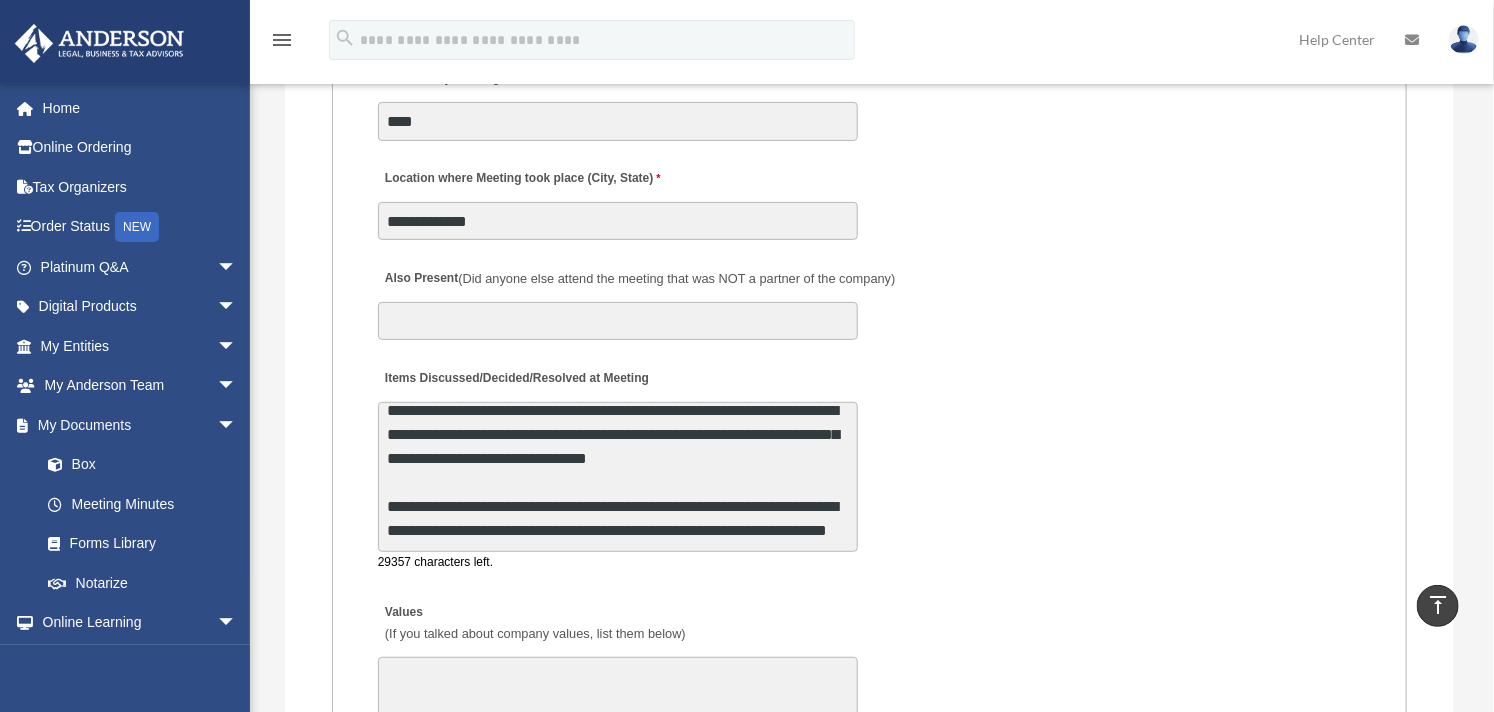 click on "**********" at bounding box center (618, 477) 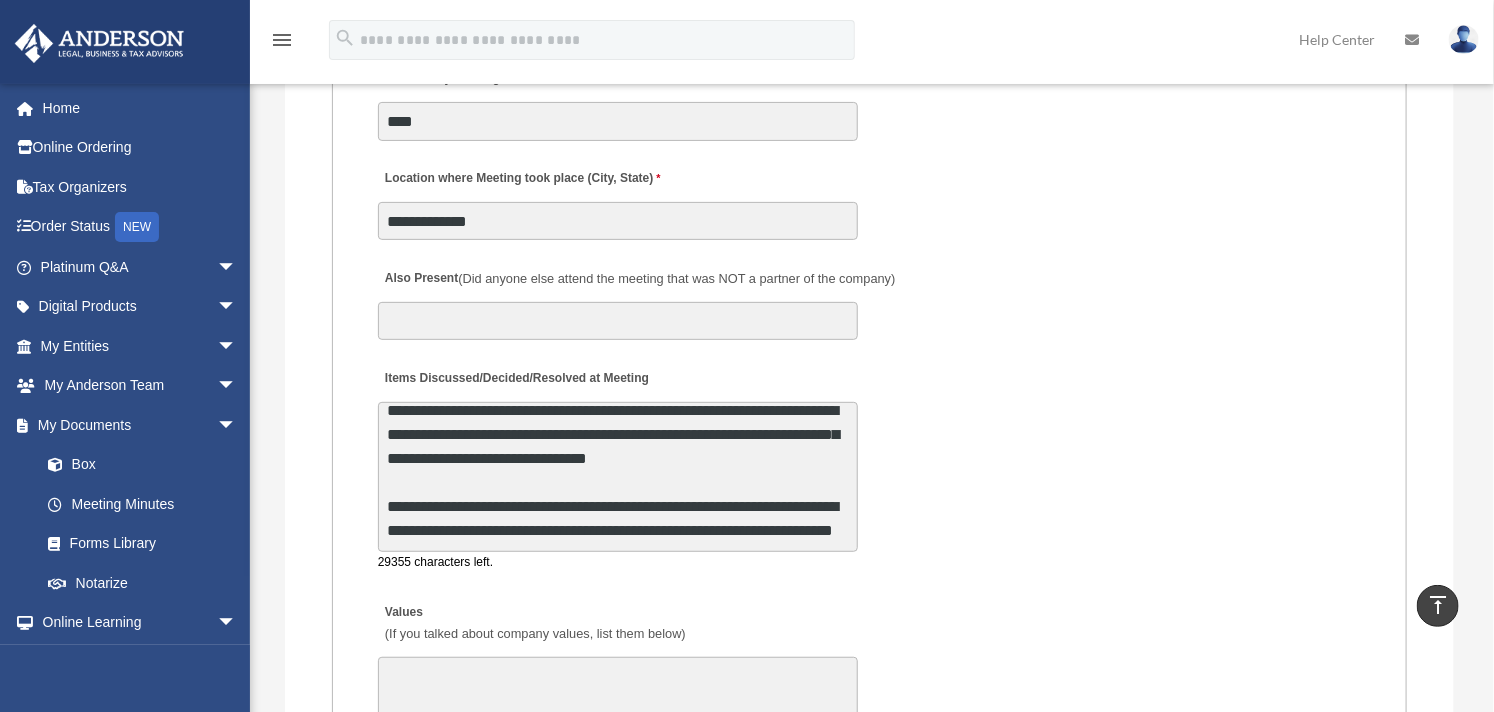 scroll, scrollTop: 241, scrollLeft: 0, axis: vertical 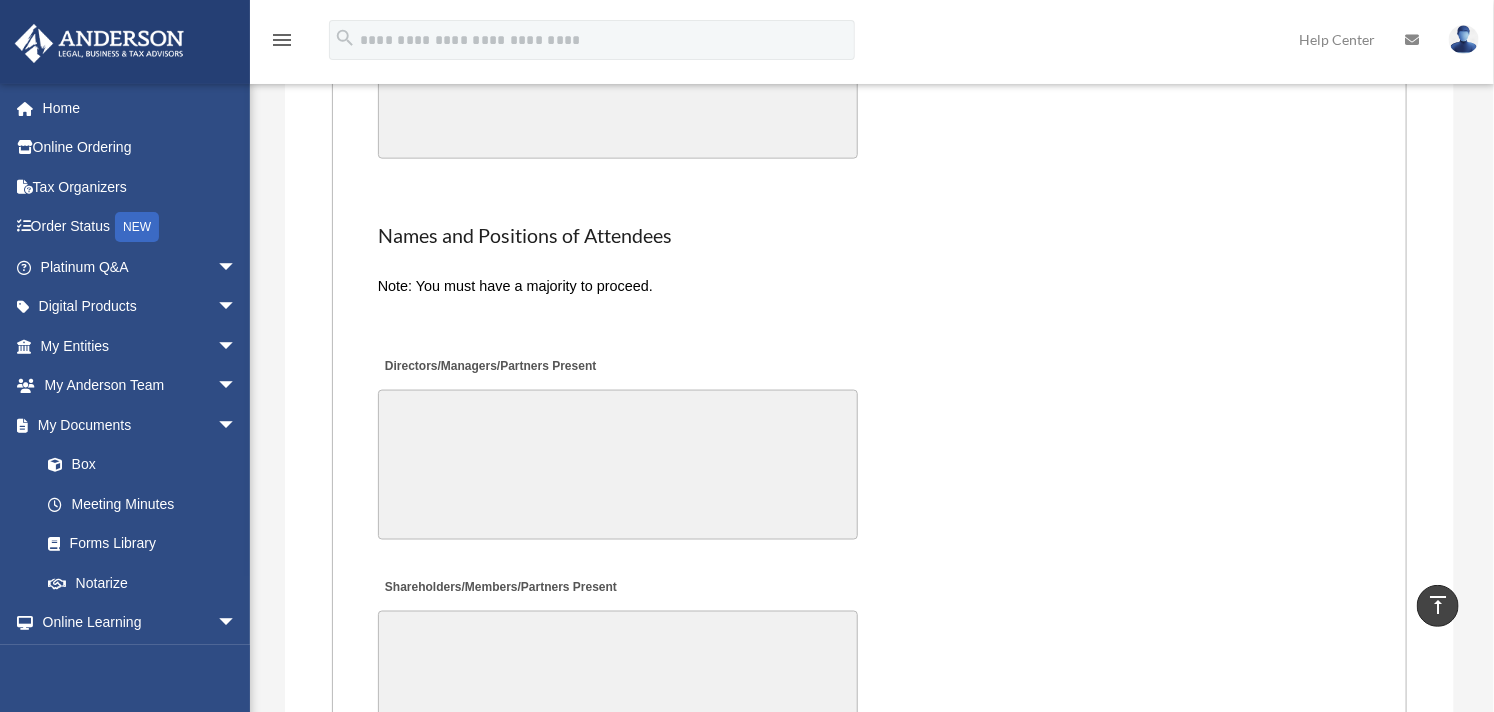 type on "**********" 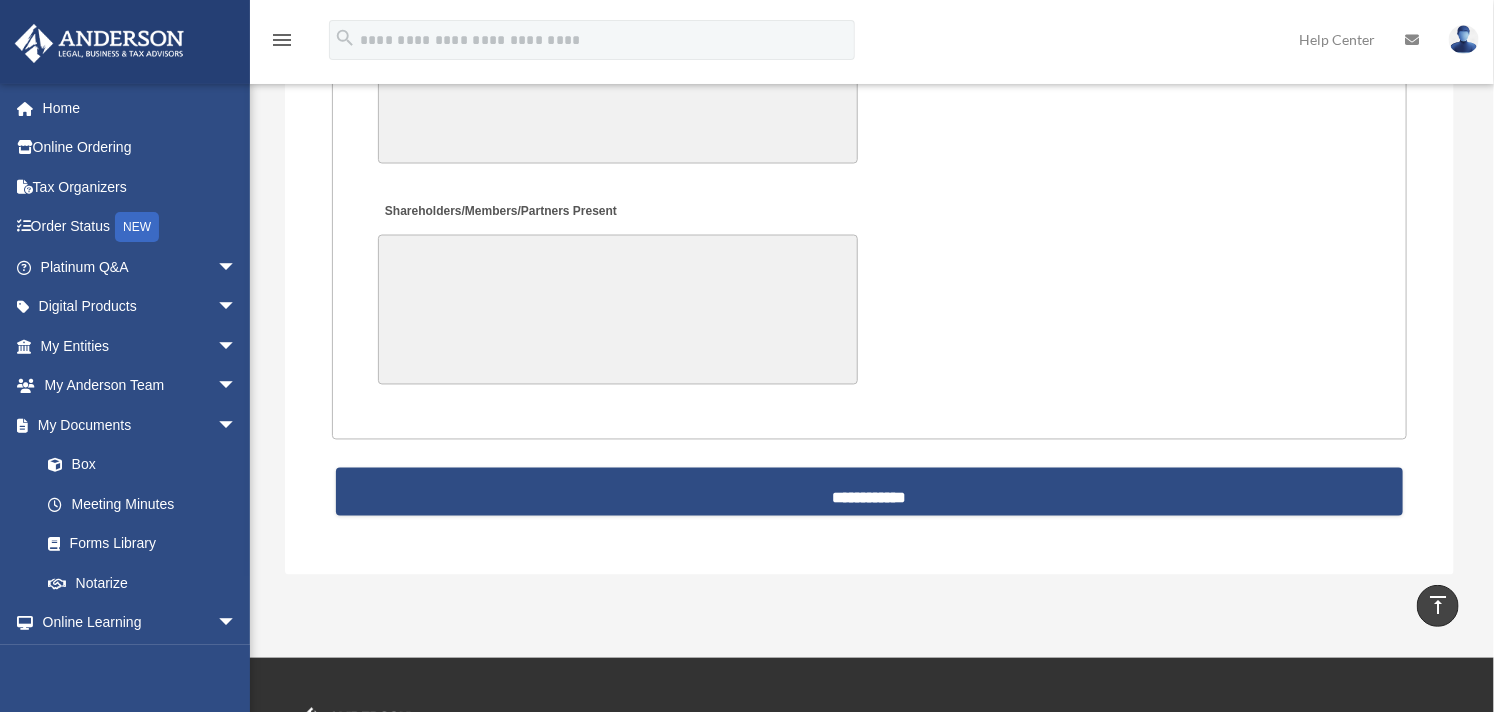 scroll, scrollTop: 4874, scrollLeft: 0, axis: vertical 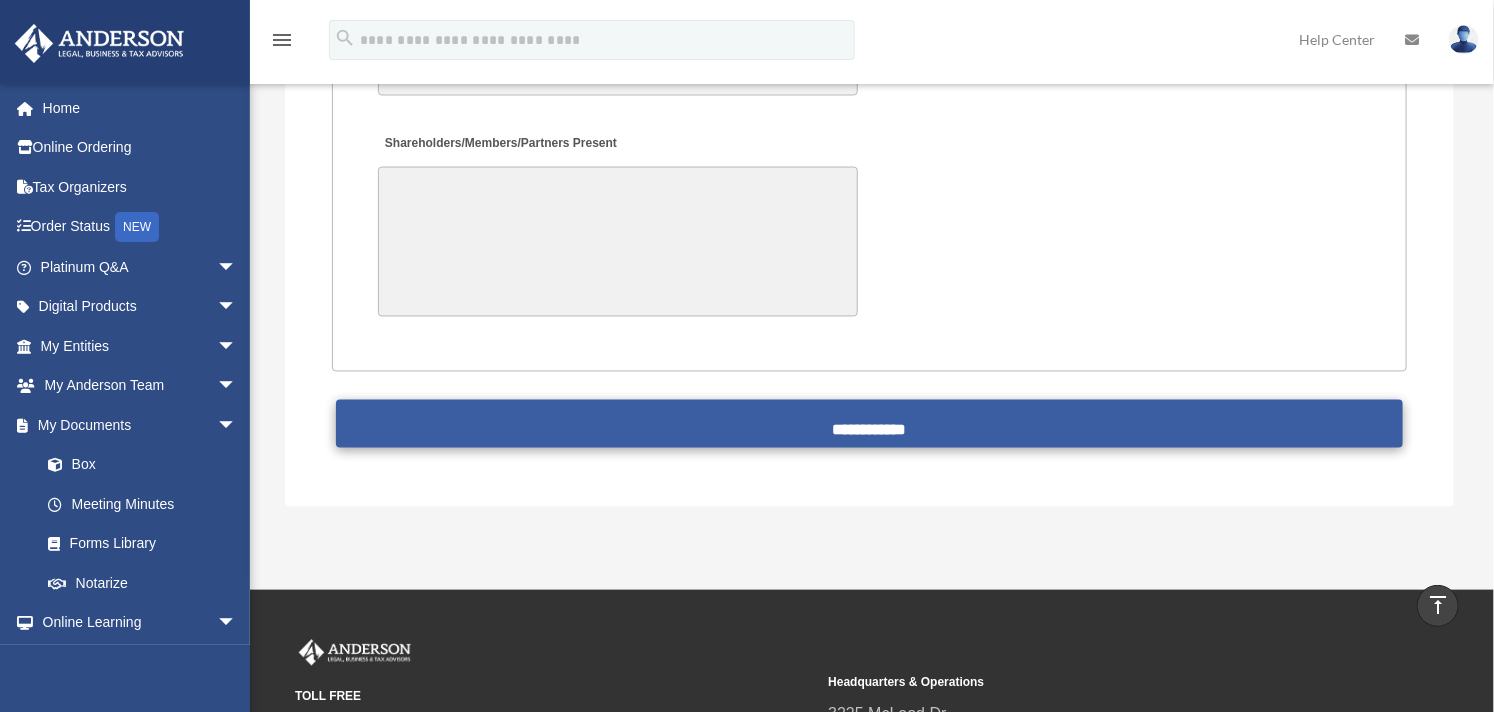 type on "**********" 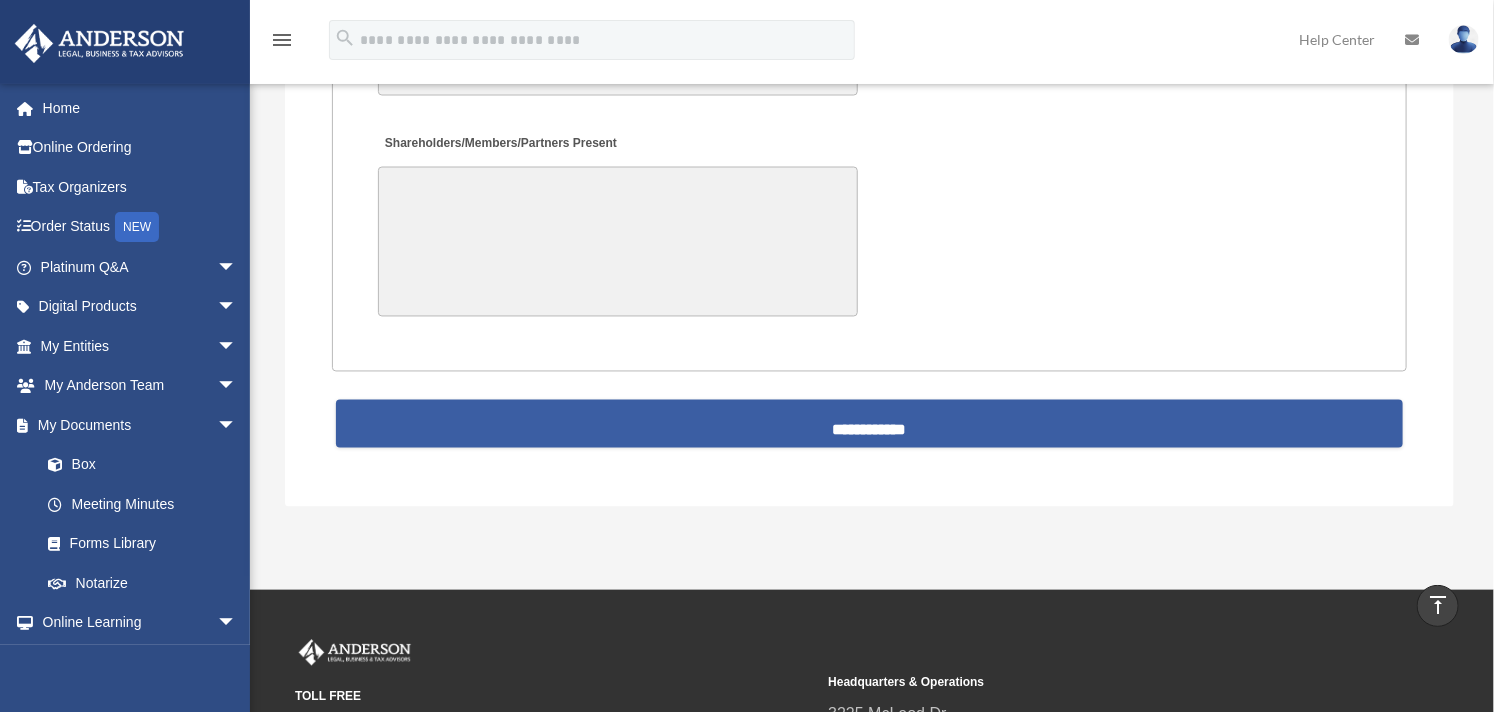 click on "**********" at bounding box center (870, 424) 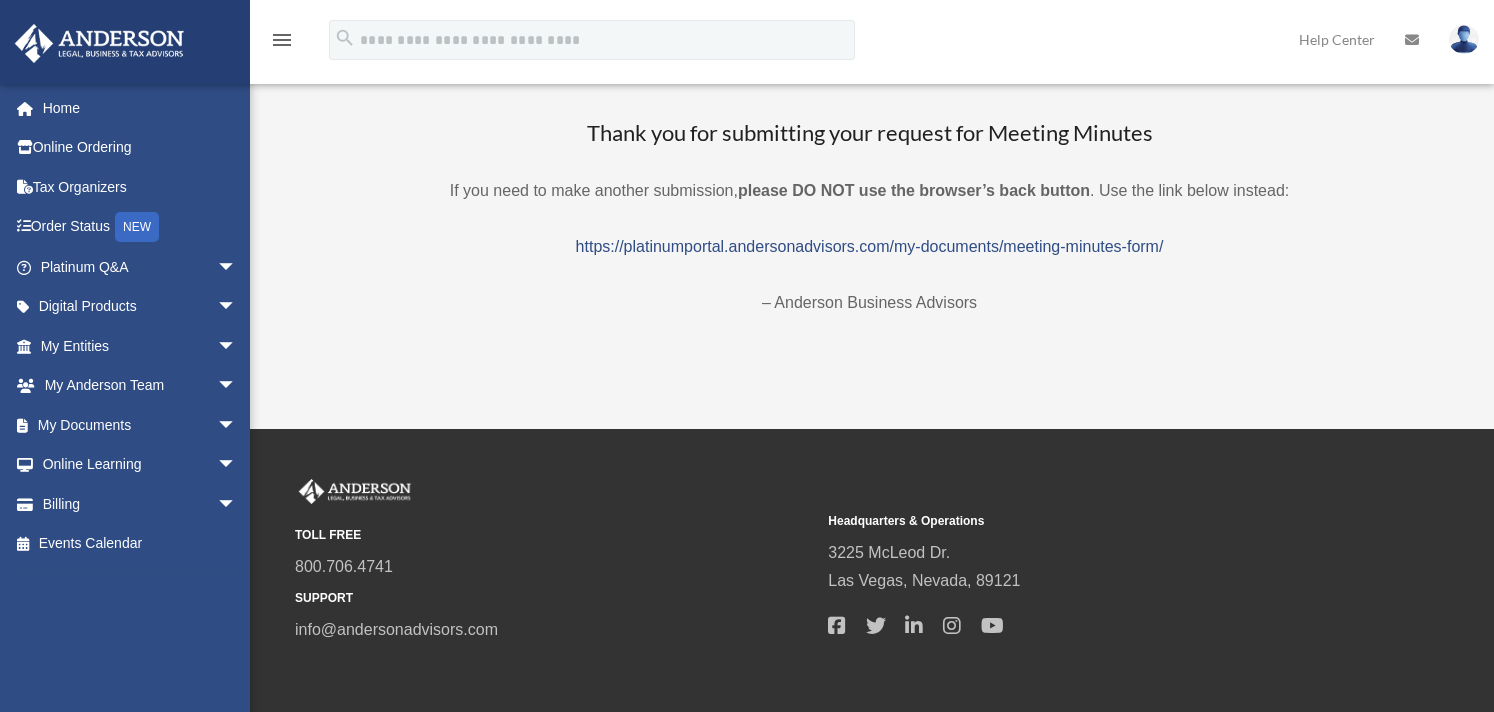 scroll, scrollTop: 0, scrollLeft: 0, axis: both 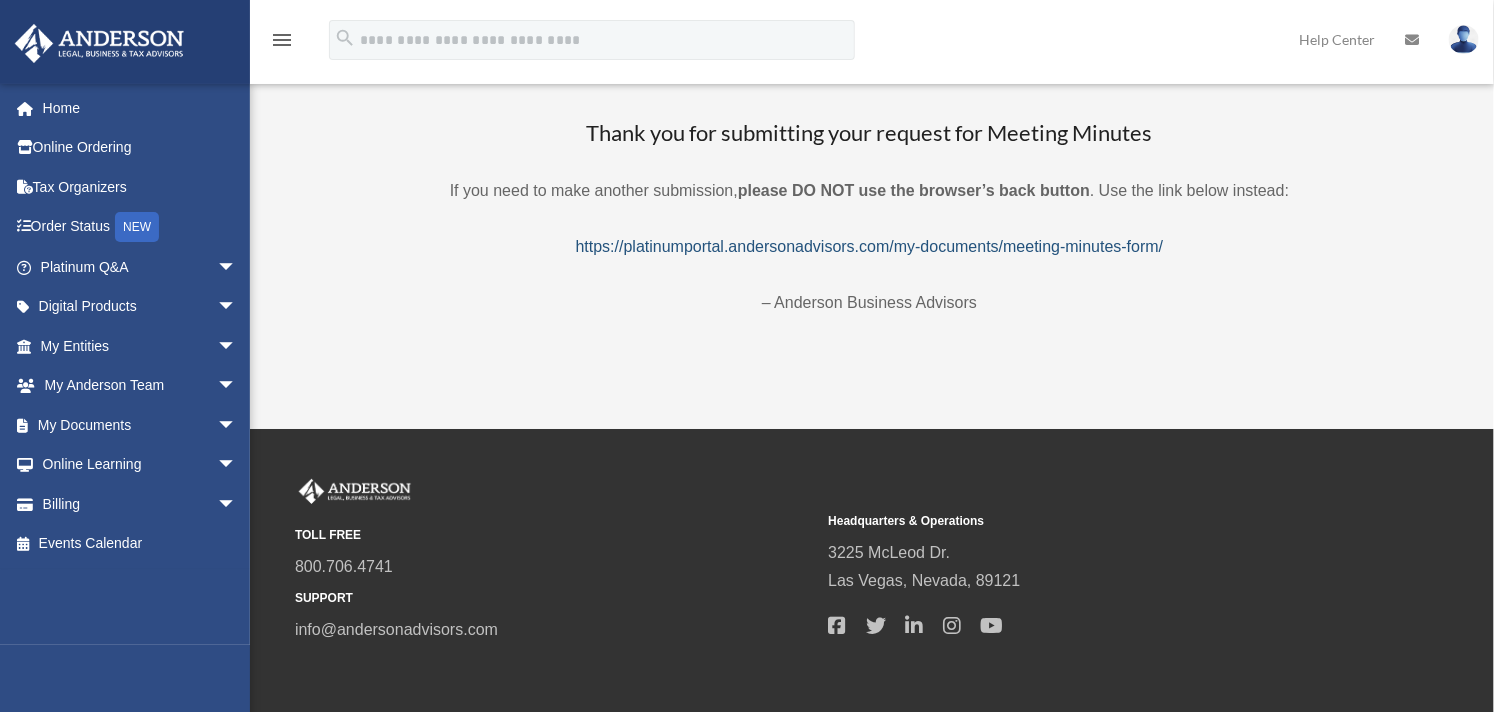 click on "https://platinumportal.andersonadvisors.com/my-documents/meeting-minutes-form/" at bounding box center (870, 246) 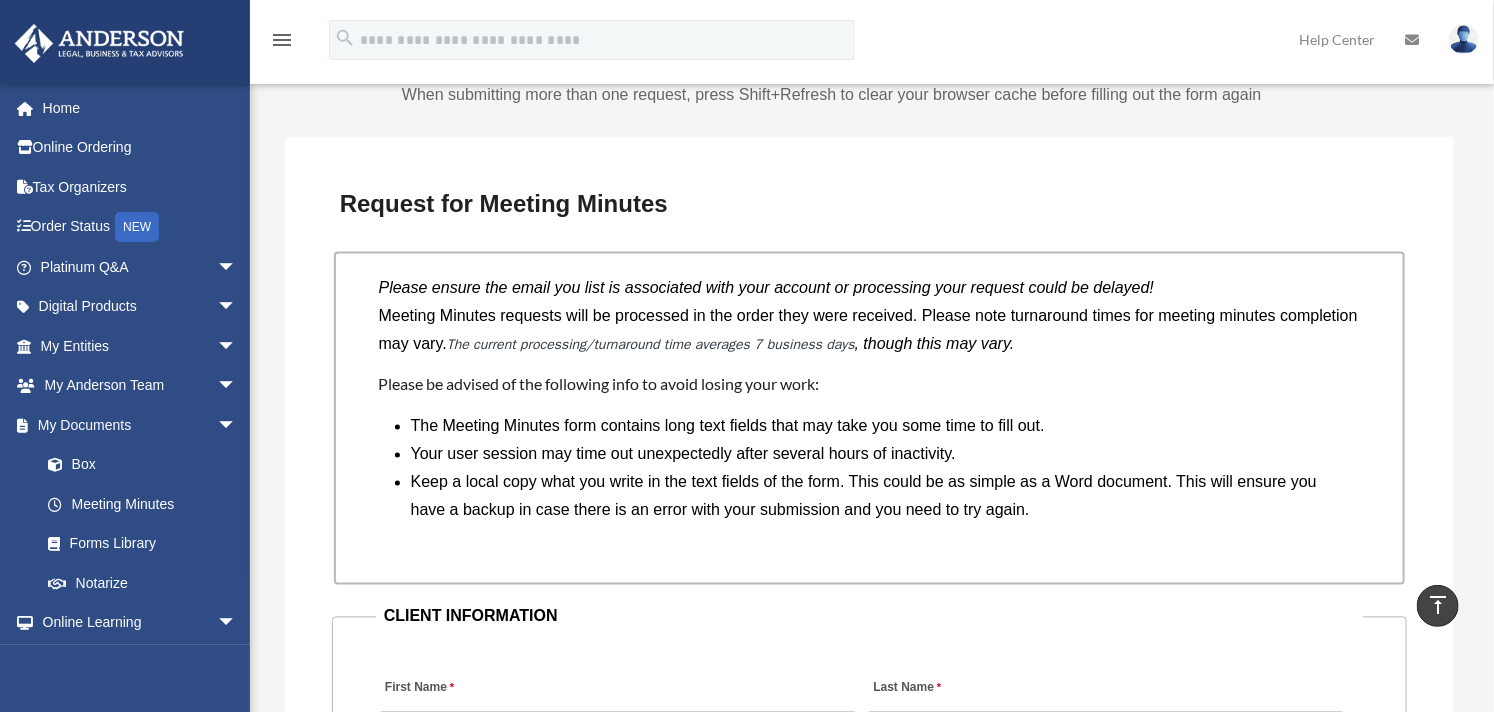 scroll, scrollTop: 1888, scrollLeft: 0, axis: vertical 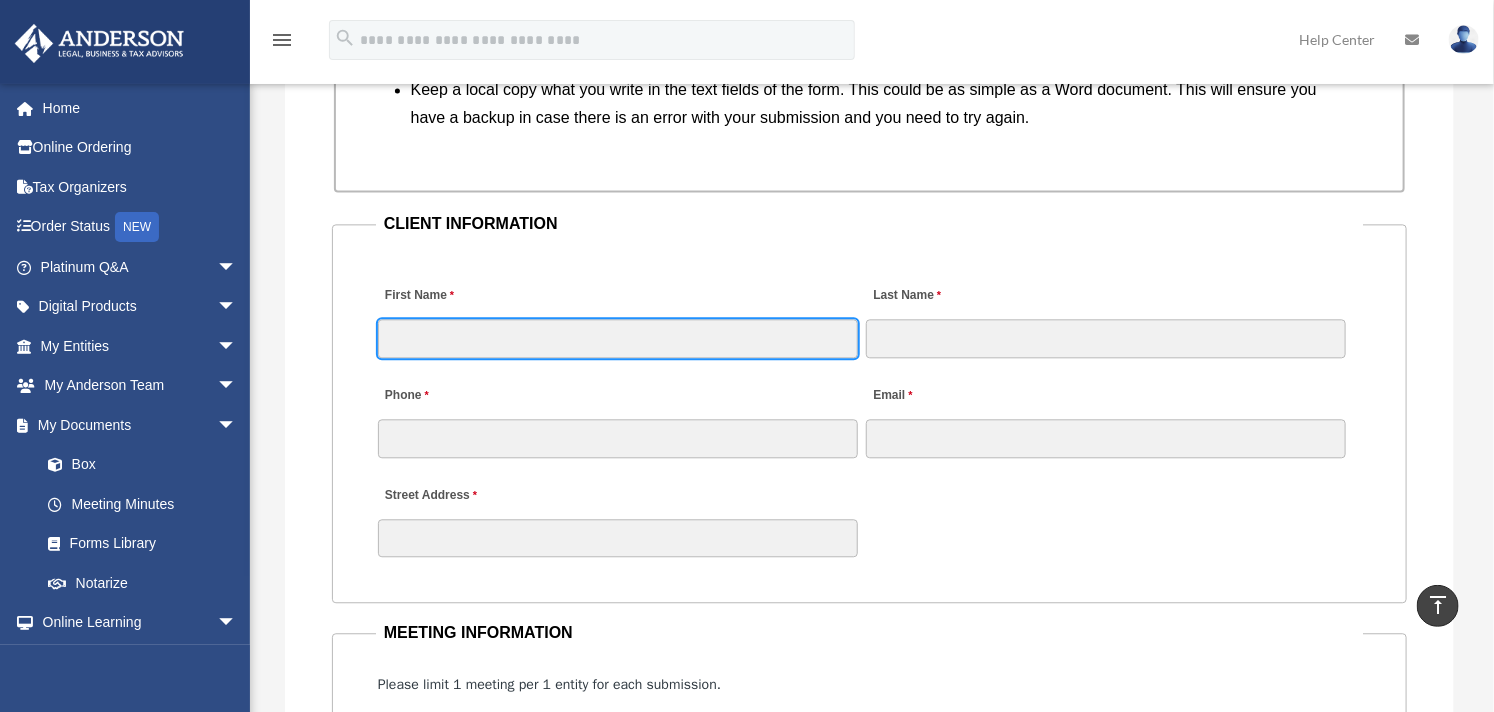 click on "First Name" at bounding box center [618, 338] 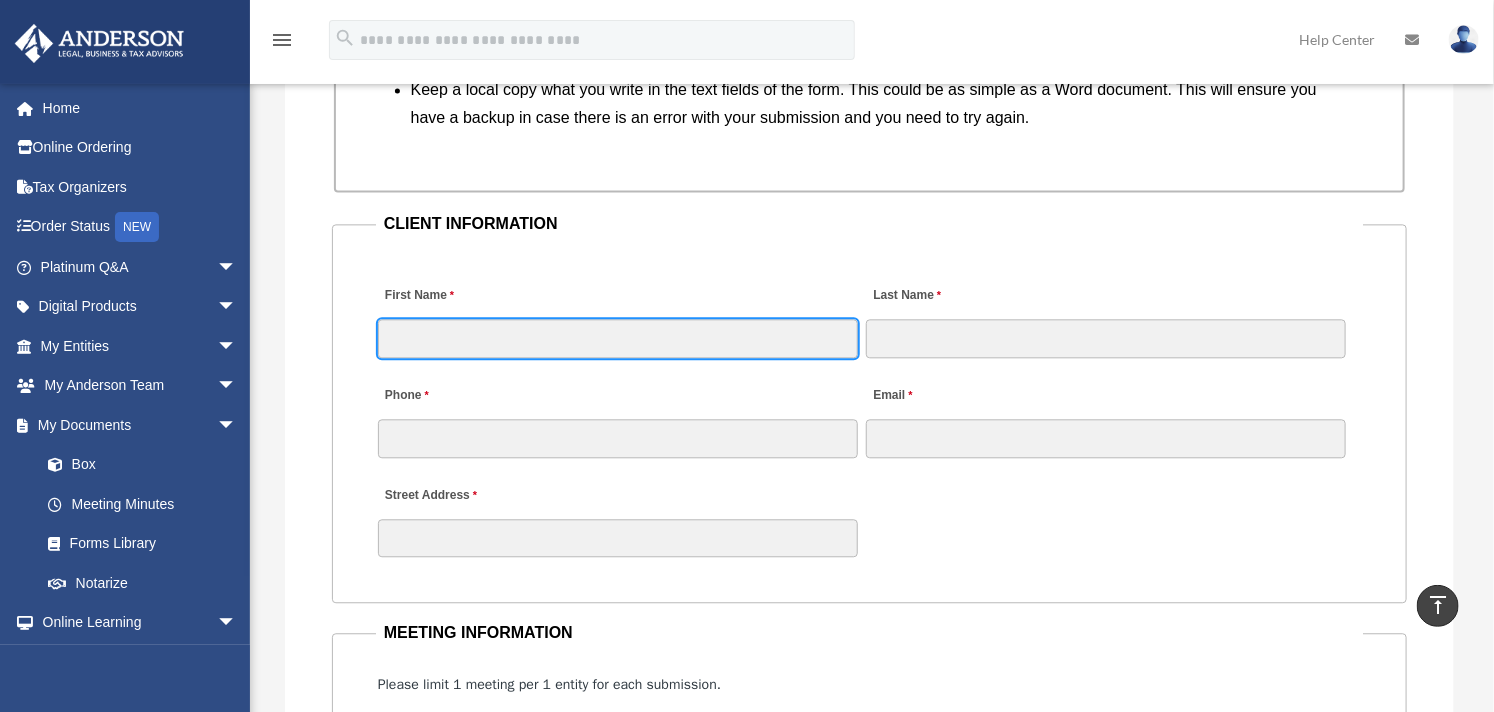 type on "*******" 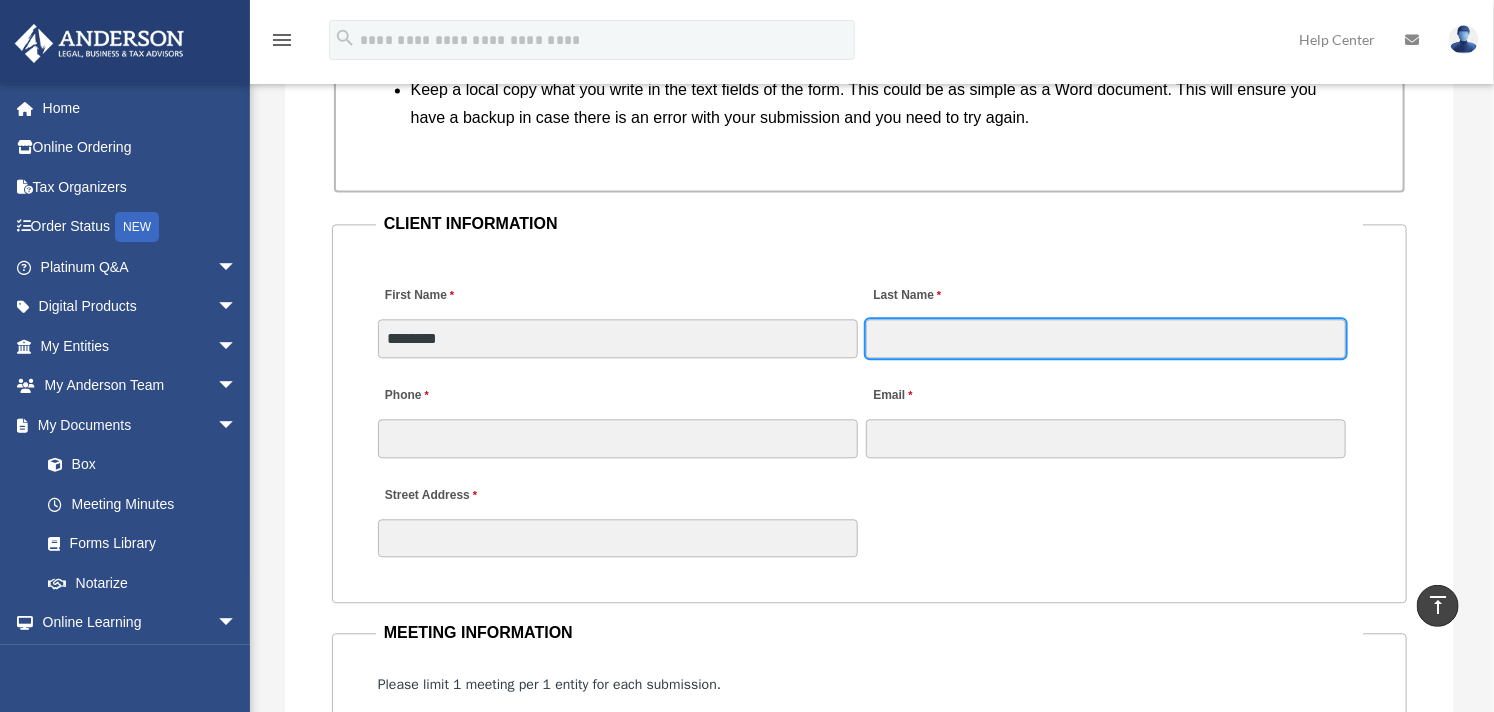click on "Last Name" at bounding box center (1106, 338) 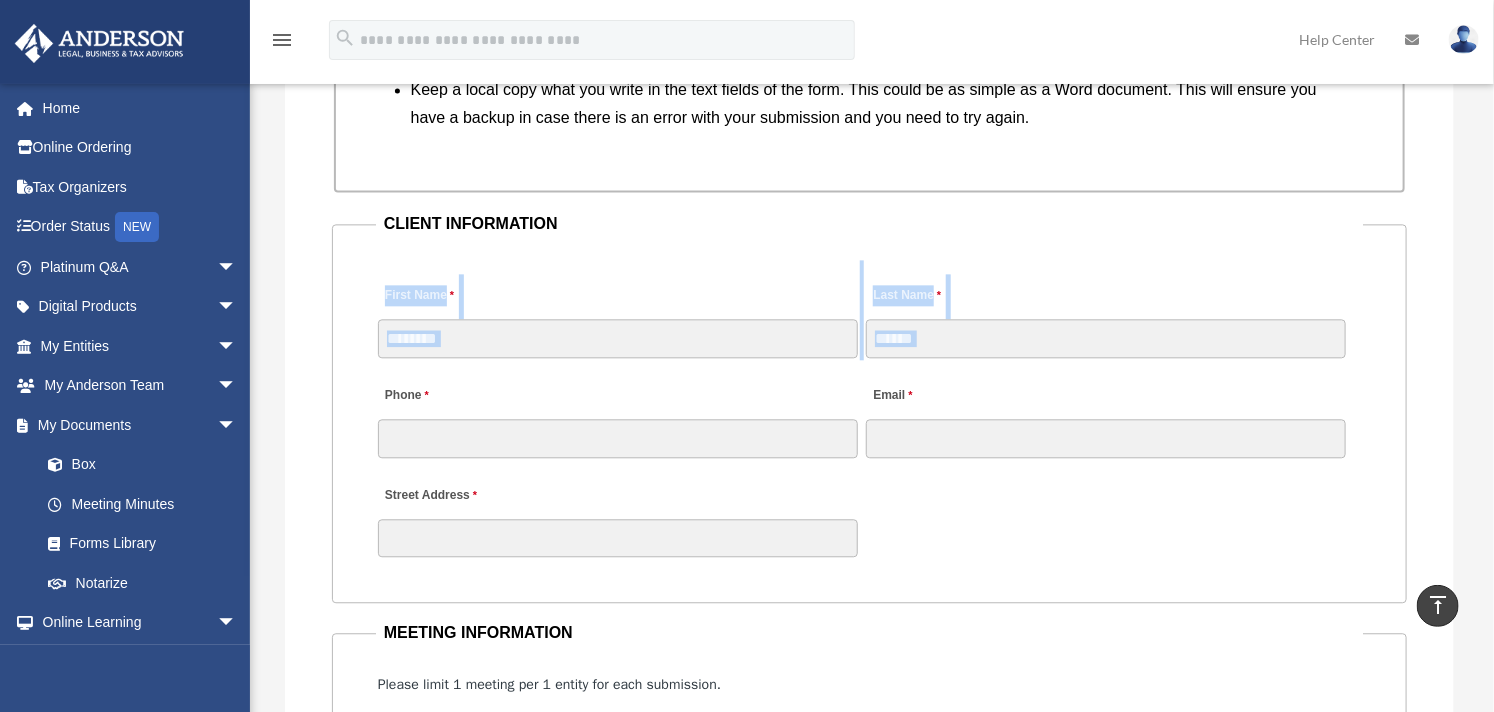 drag, startPoint x: 615, startPoint y: 354, endPoint x: 310, endPoint y: 333, distance: 305.7221 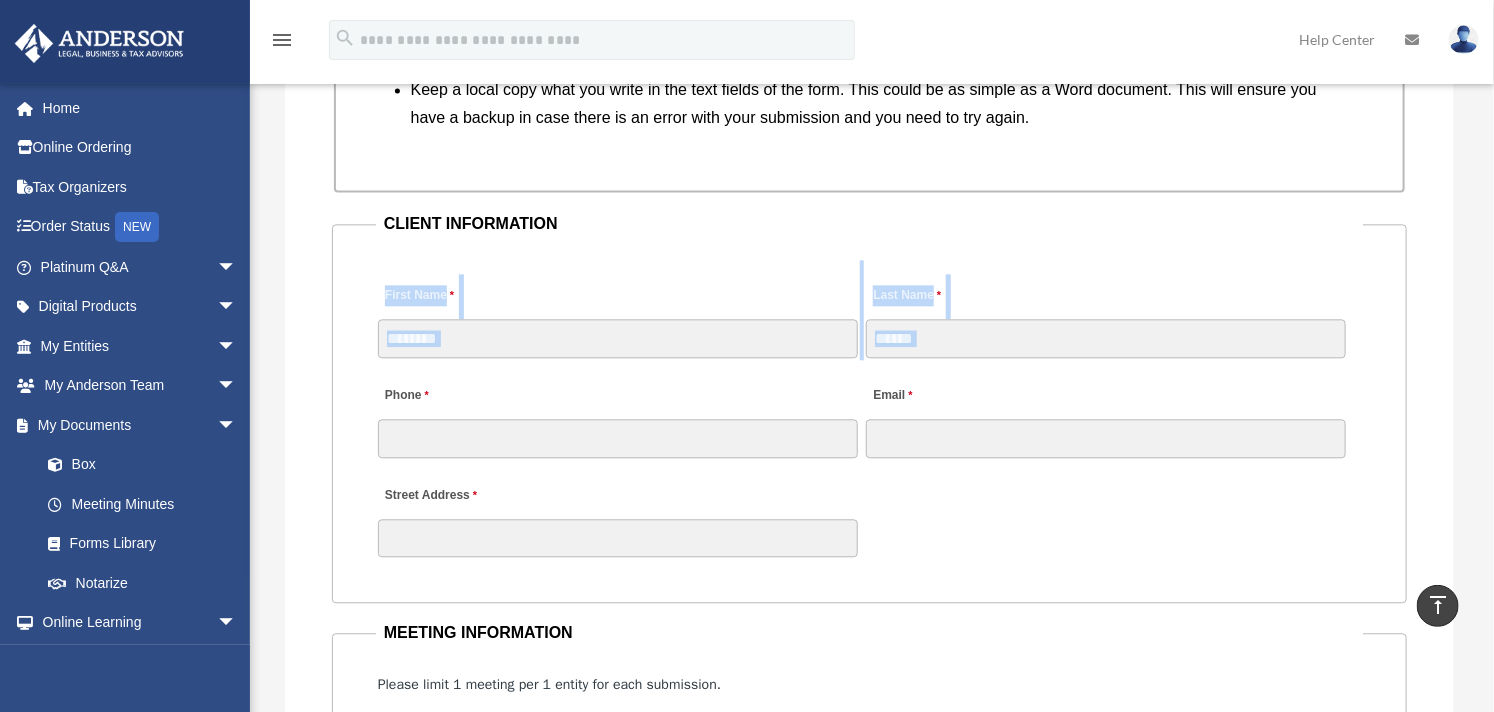click on "First Name *******" at bounding box center (618, 316) 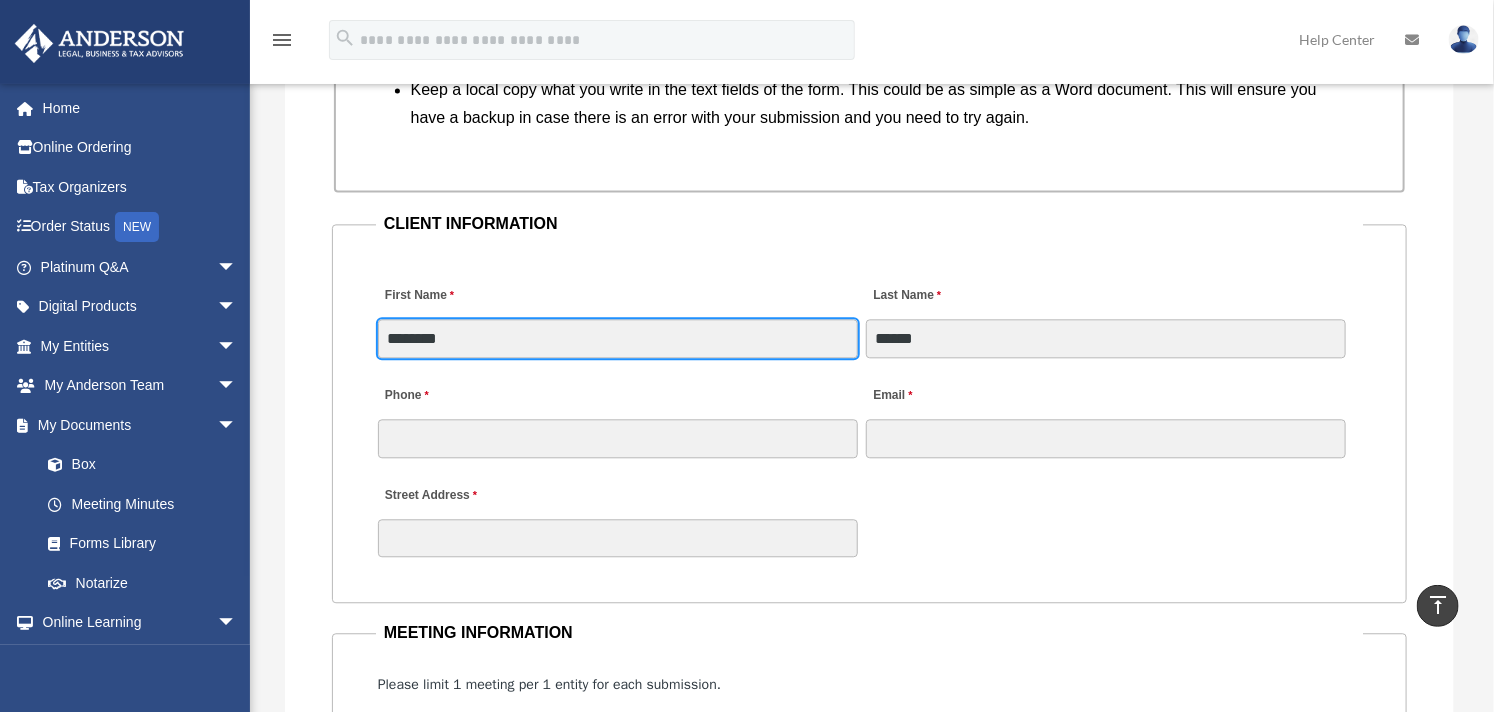drag, startPoint x: 544, startPoint y: 327, endPoint x: 311, endPoint y: 345, distance: 233.69424 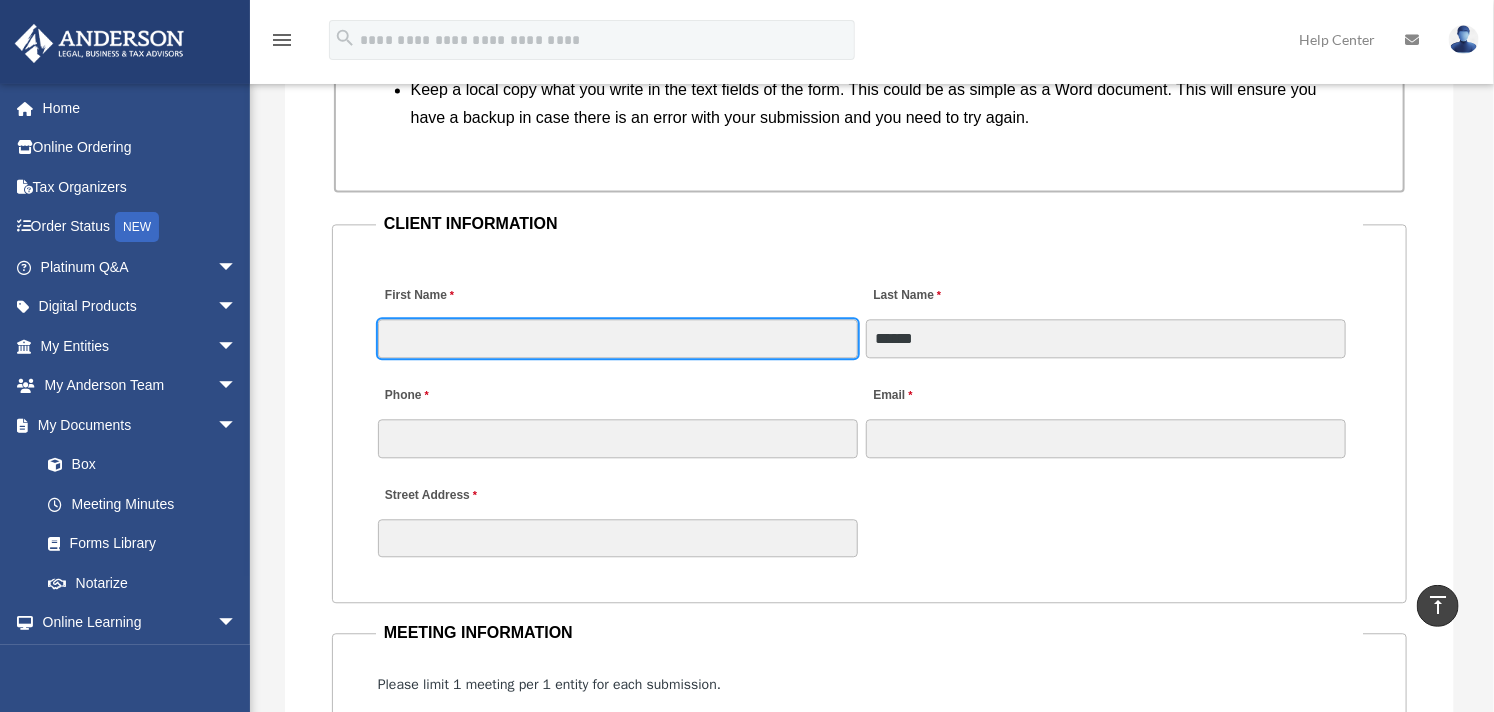click on "First Name" at bounding box center (618, 338) 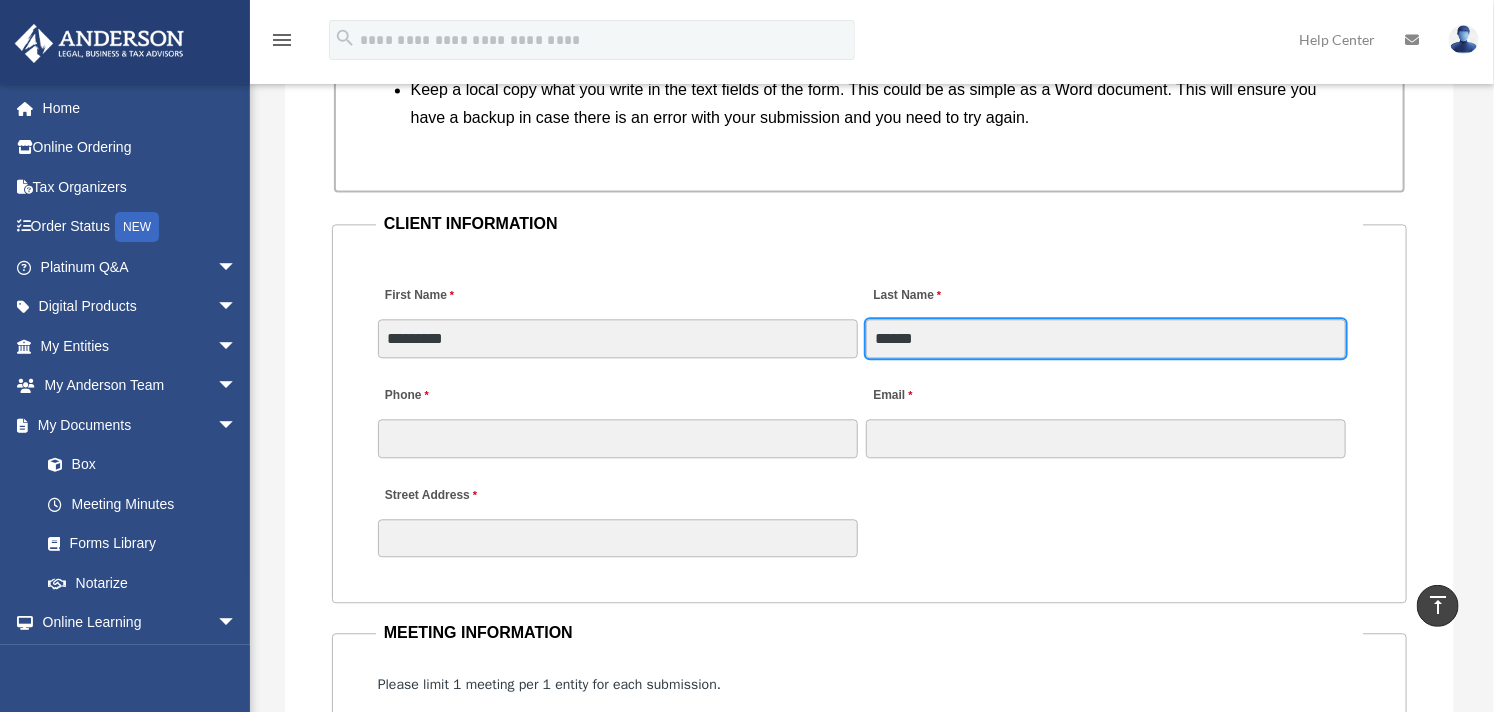 drag, startPoint x: 1008, startPoint y: 332, endPoint x: 796, endPoint y: 325, distance: 212.11554 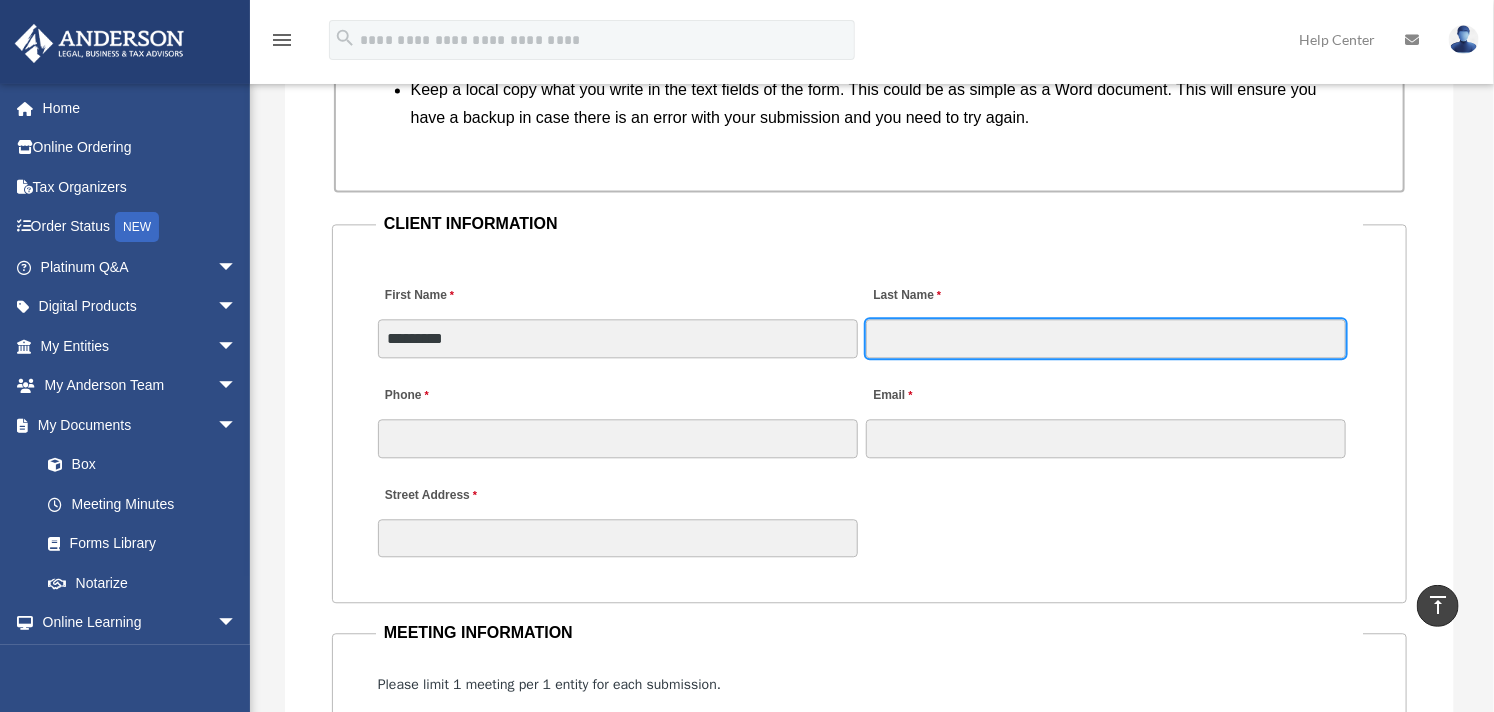 click on "Last Name" at bounding box center (1106, 338) 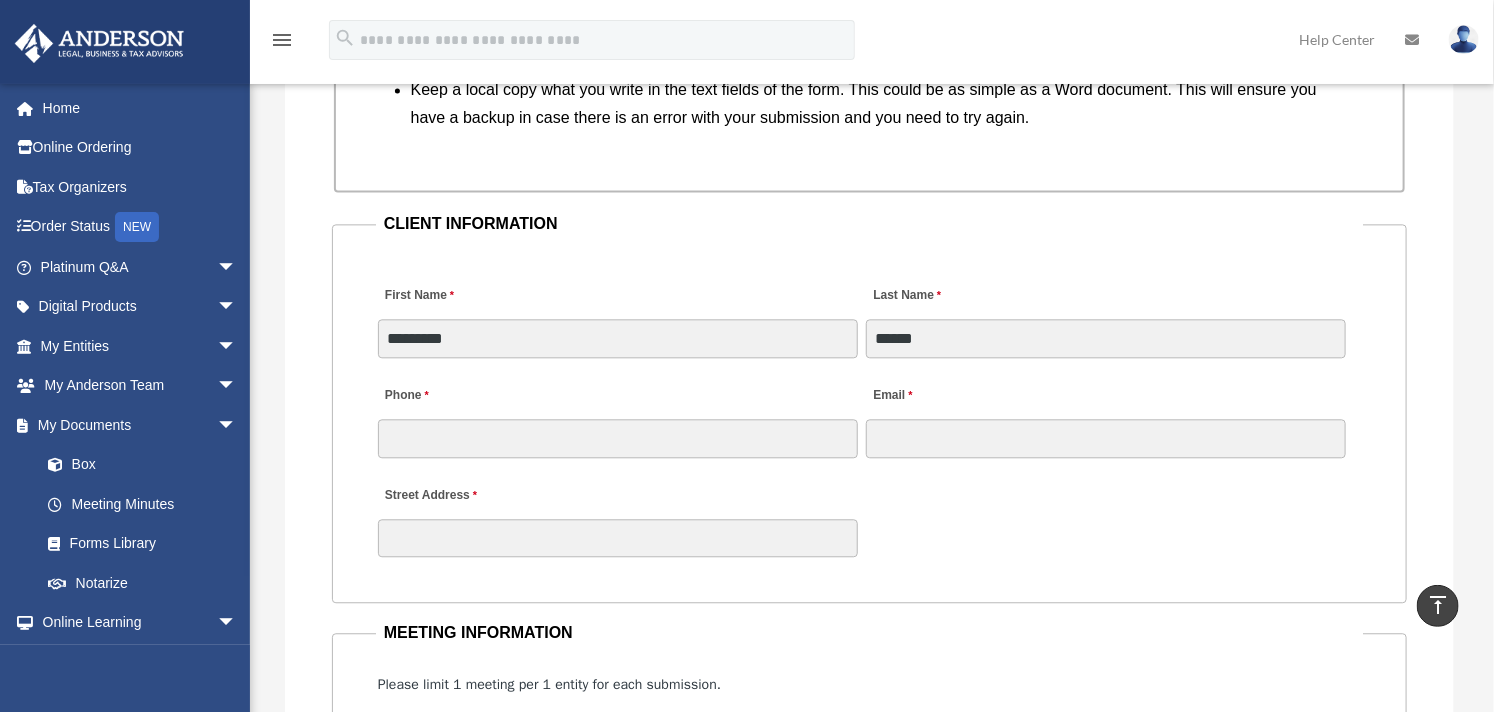 click on "Phone" at bounding box center [618, 416] 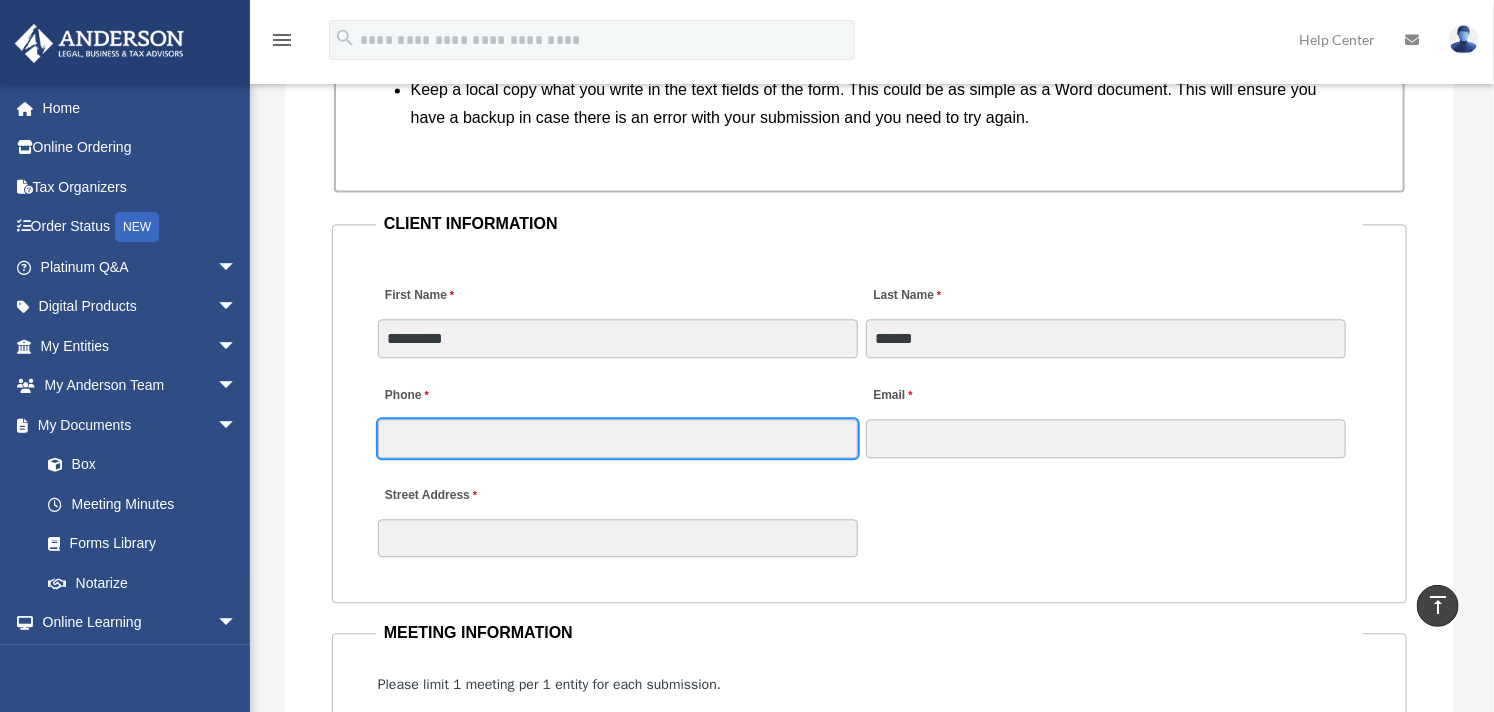 click on "Phone" at bounding box center (618, 438) 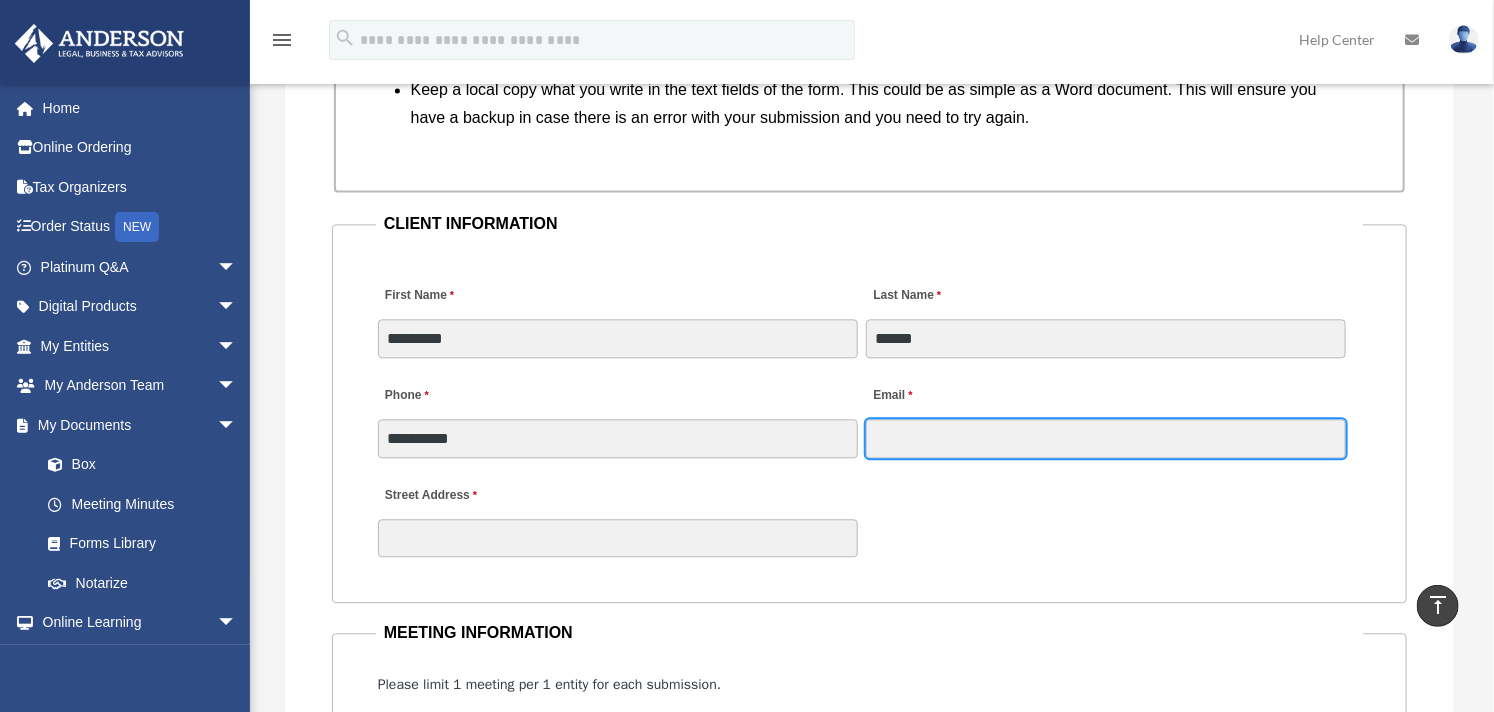 click on "Email" at bounding box center (1106, 438) 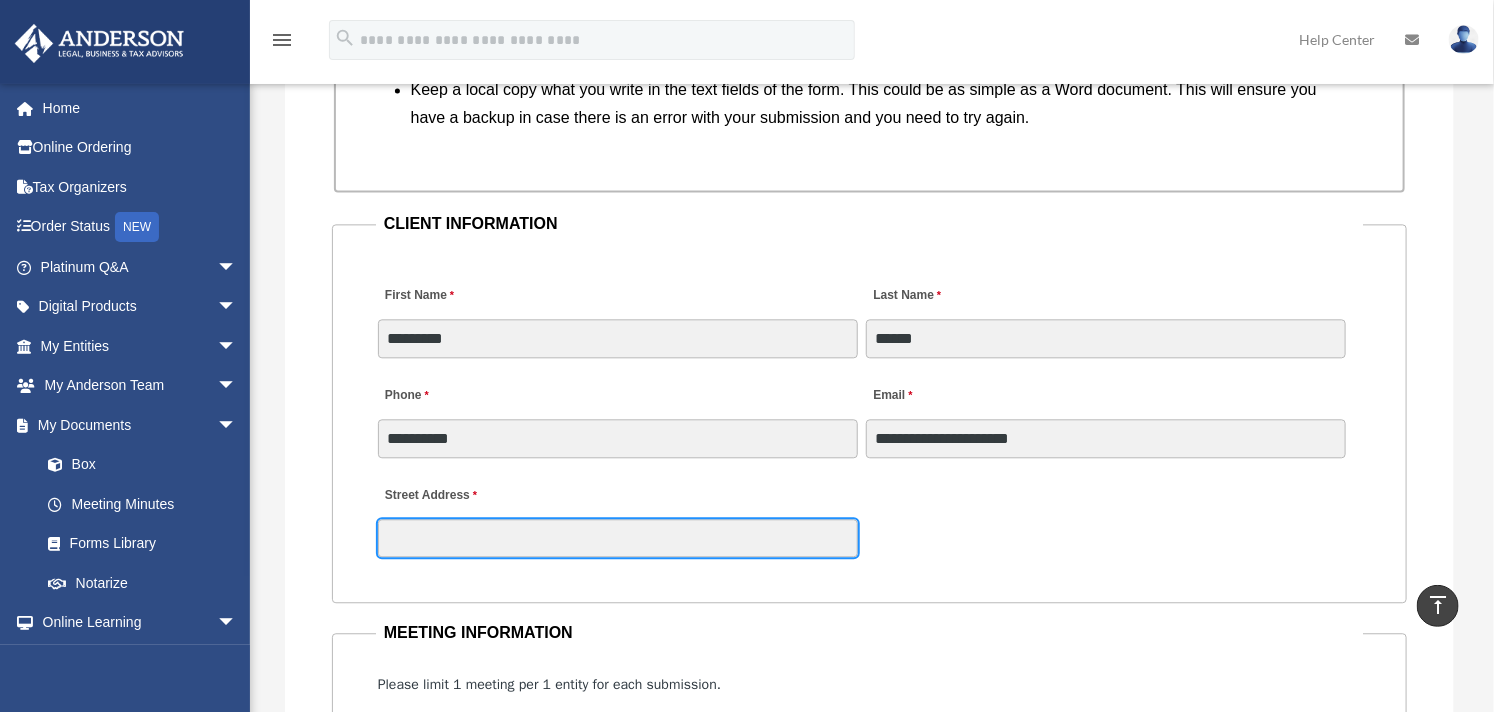 click on "Street Address" at bounding box center [618, 538] 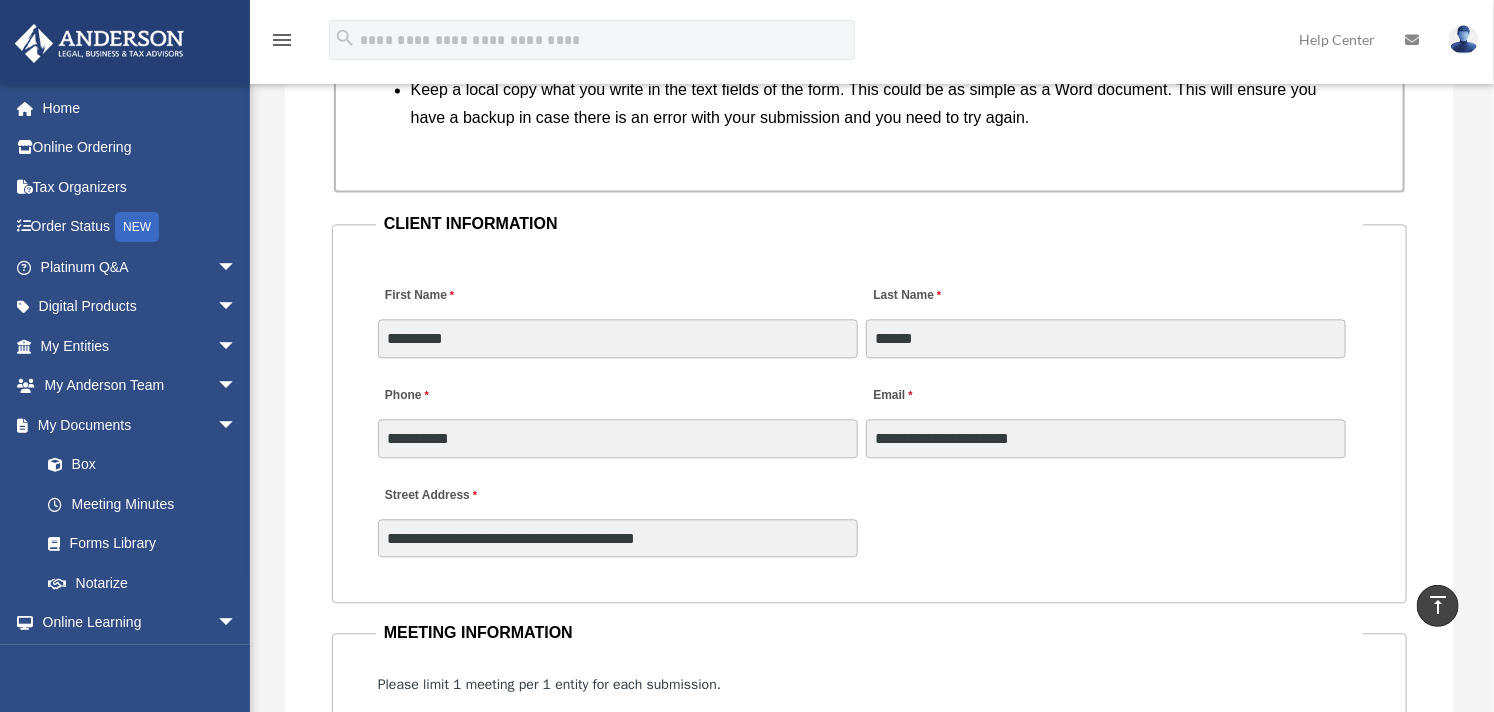 click on "First Name ********" at bounding box center [618, 316] 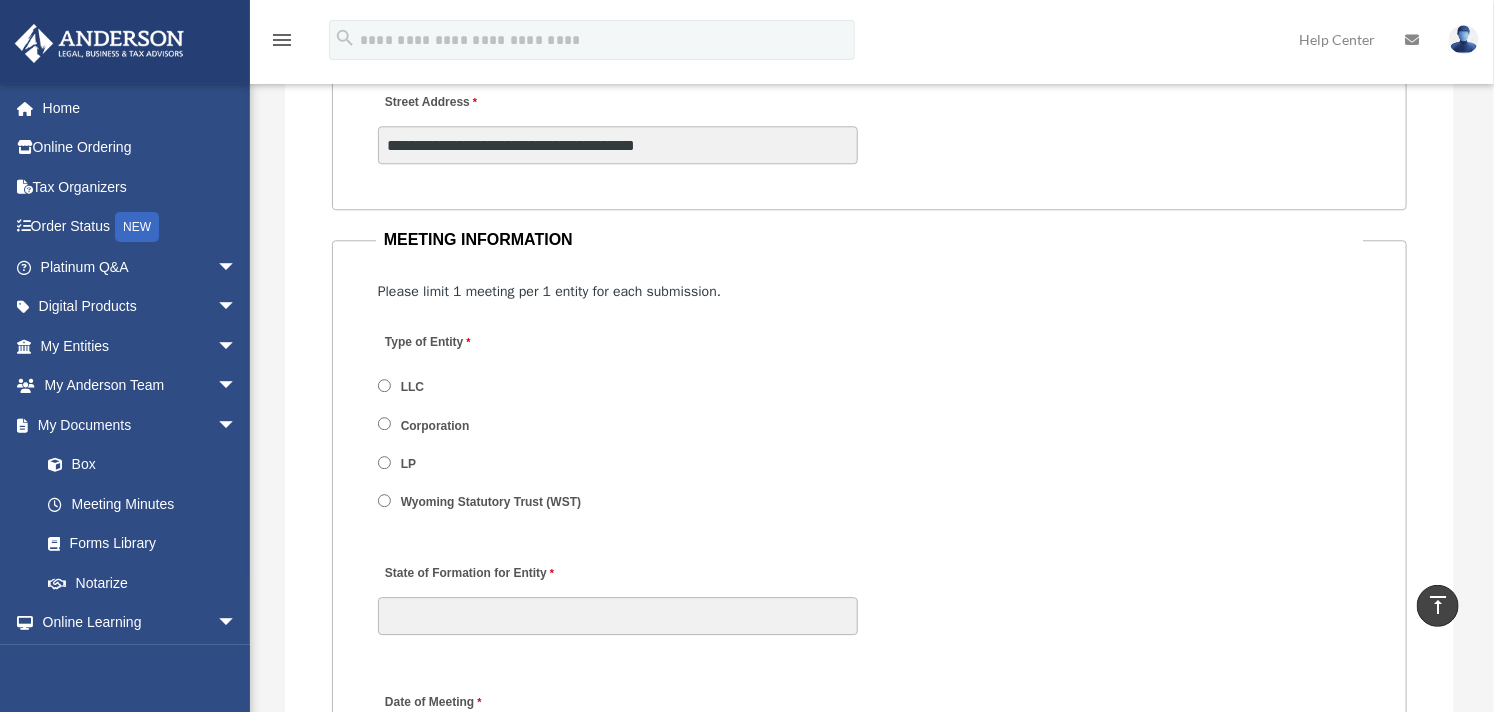 scroll, scrollTop: 2444, scrollLeft: 0, axis: vertical 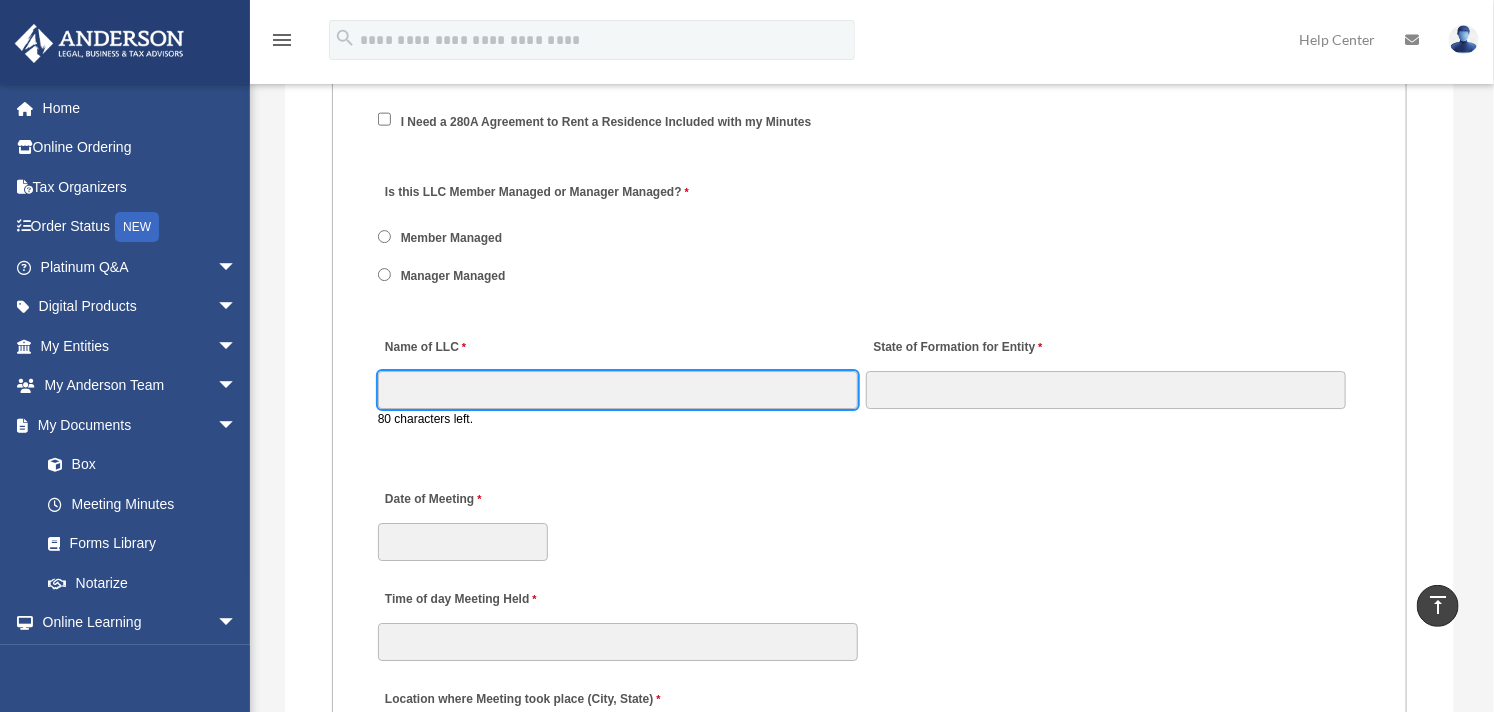click on "Name of LLC" at bounding box center [618, 390] 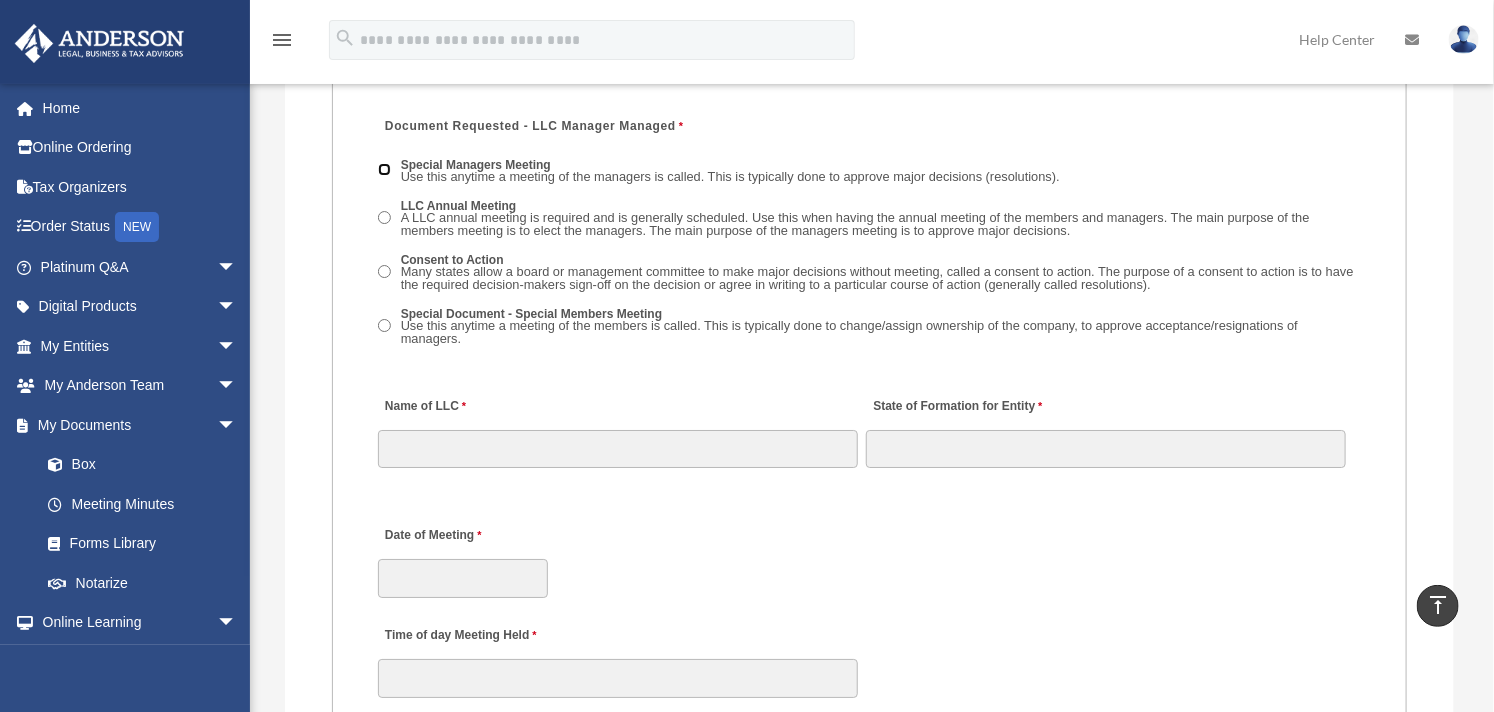 scroll, scrollTop: 3000, scrollLeft: 0, axis: vertical 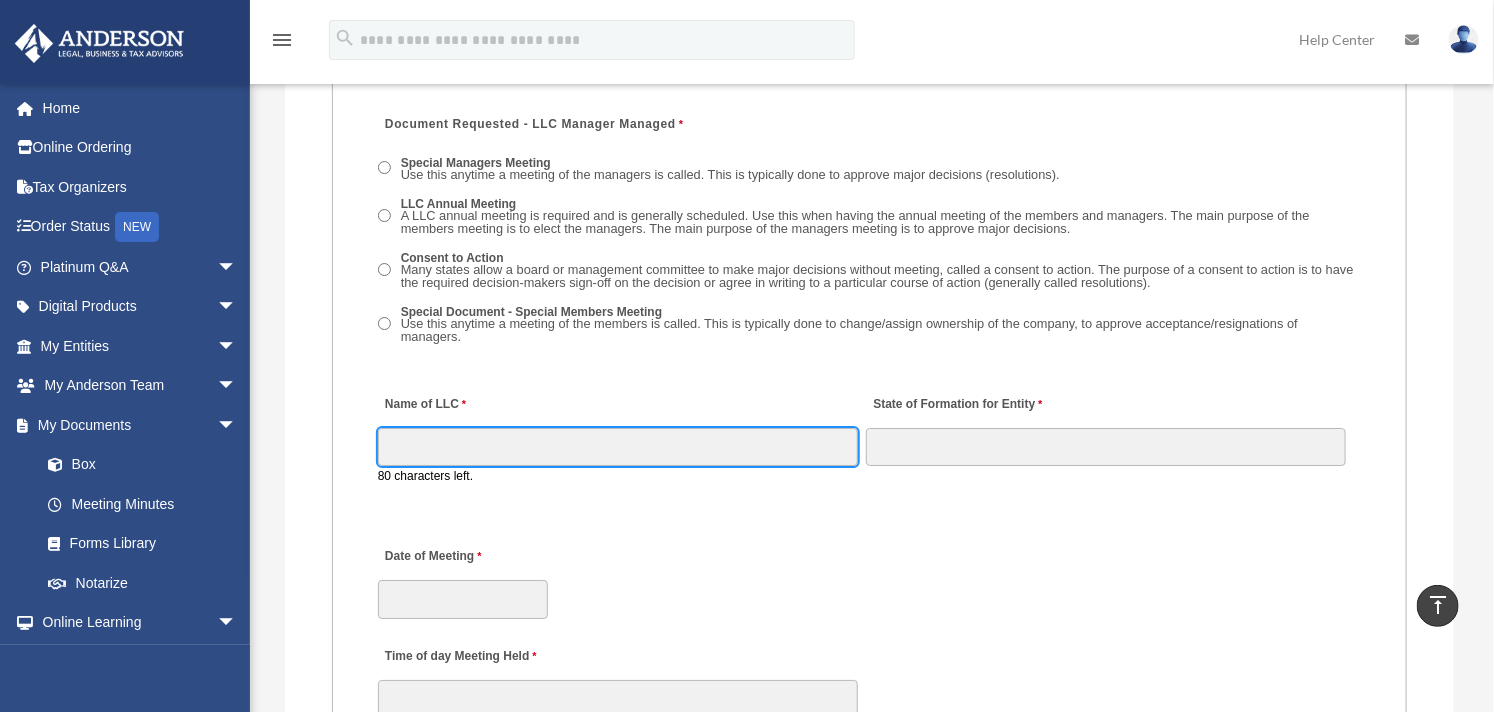 click on "Name of LLC" at bounding box center [618, 447] 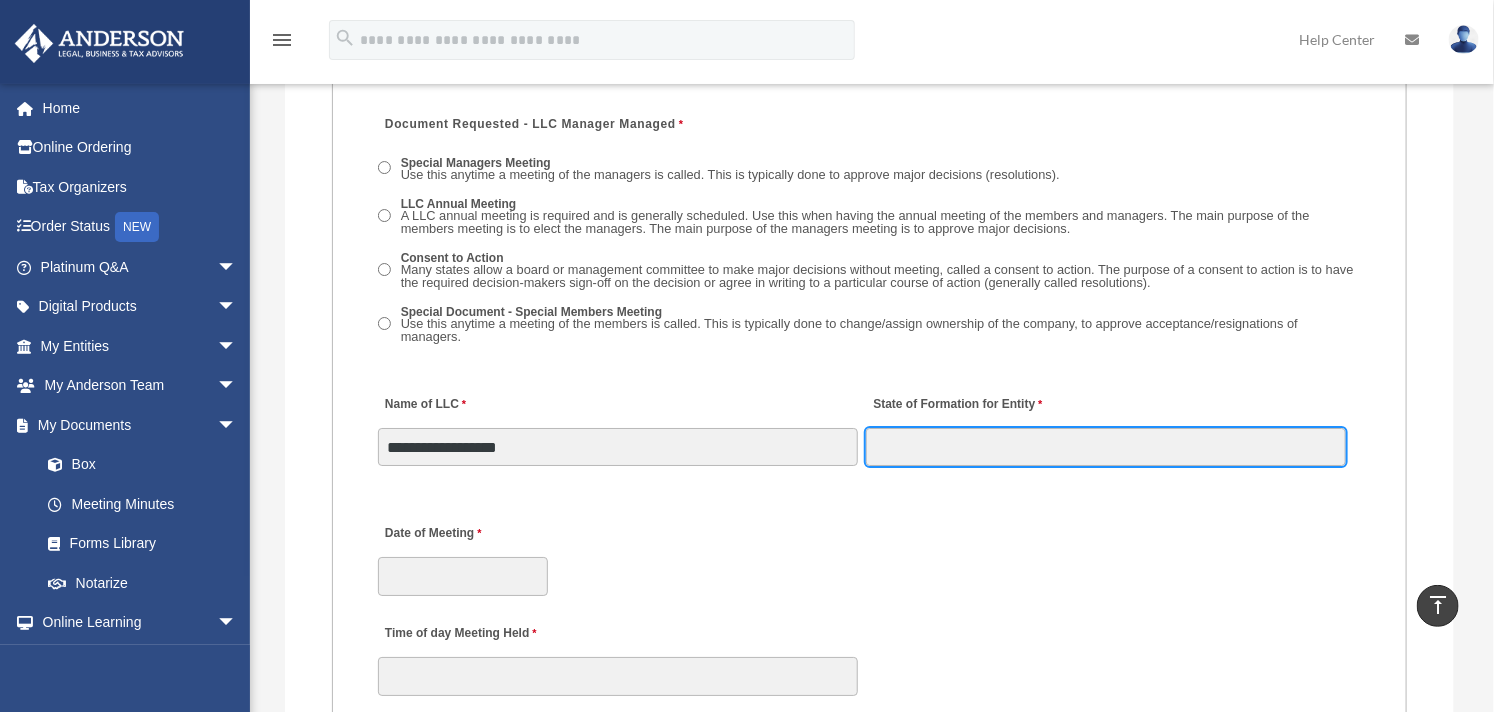 click on "State of Formation for Entity" at bounding box center (1106, 447) 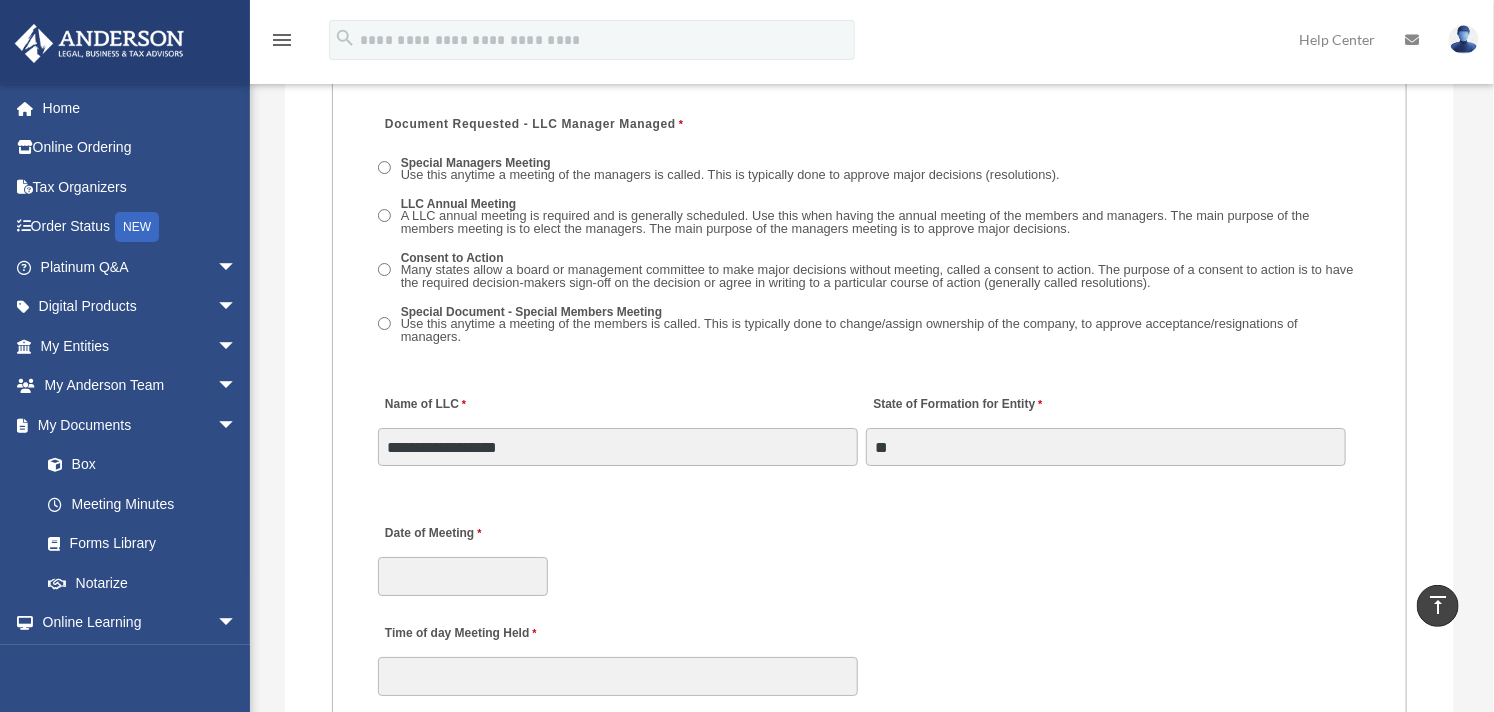 drag, startPoint x: 766, startPoint y: 523, endPoint x: 688, endPoint y: 530, distance: 78.31347 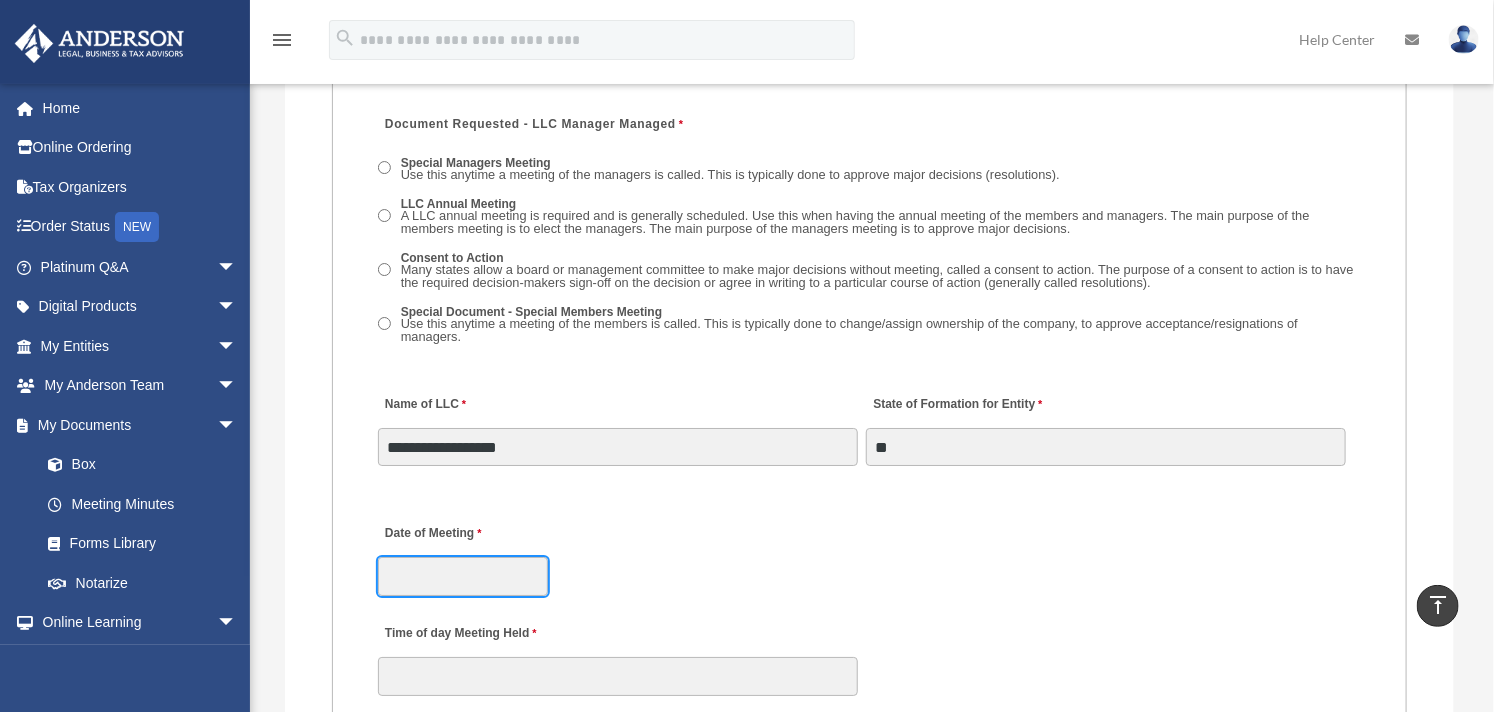 click on "Date of Meeting" at bounding box center [463, 576] 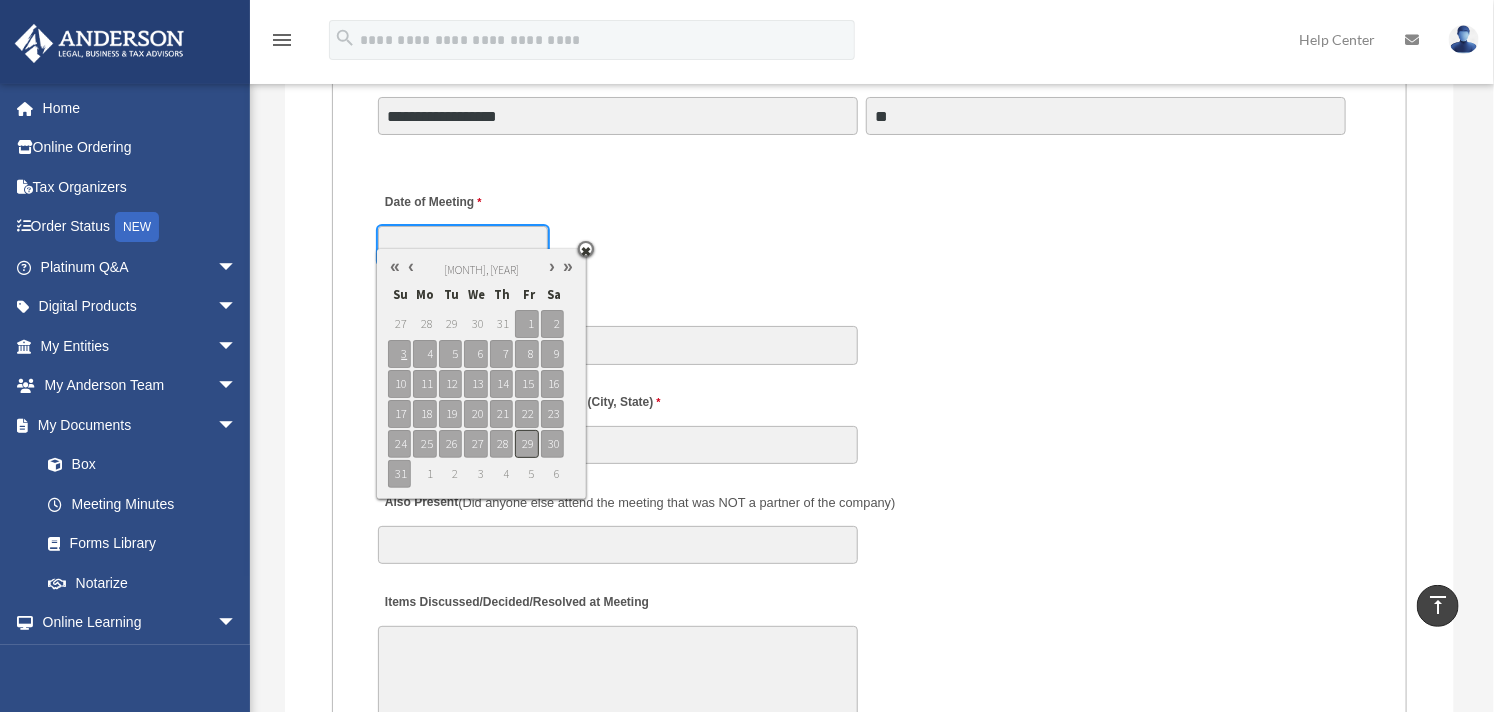 scroll, scrollTop: 3333, scrollLeft: 0, axis: vertical 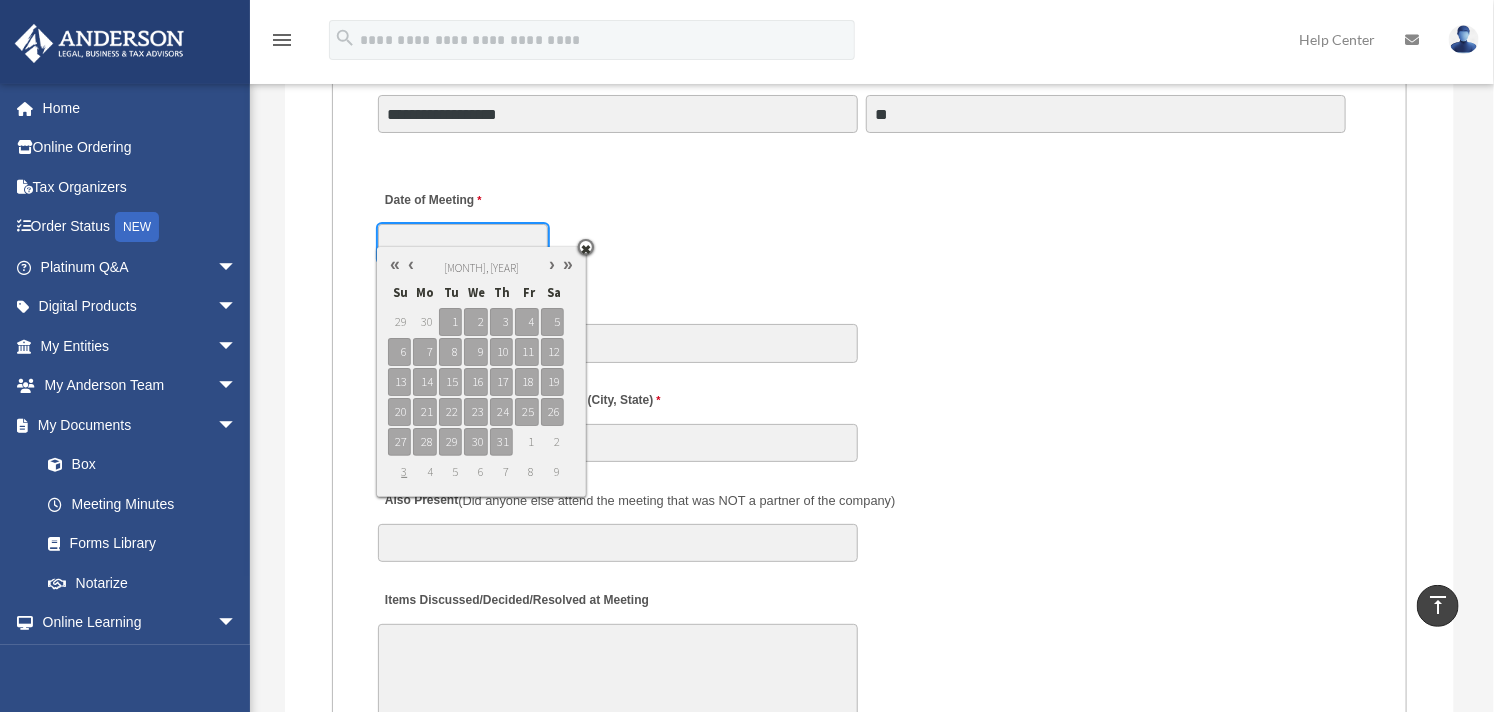click at bounding box center (411, 264) 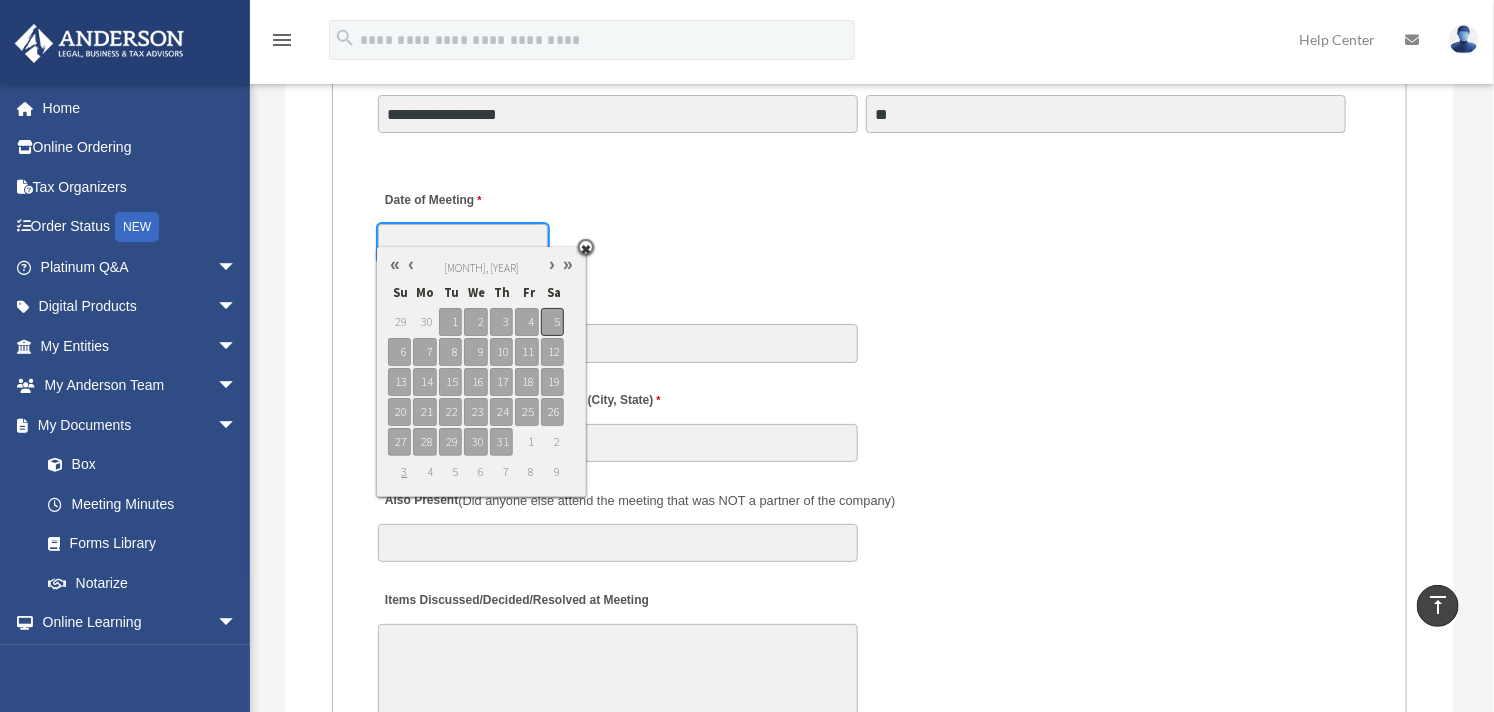type on "**********" 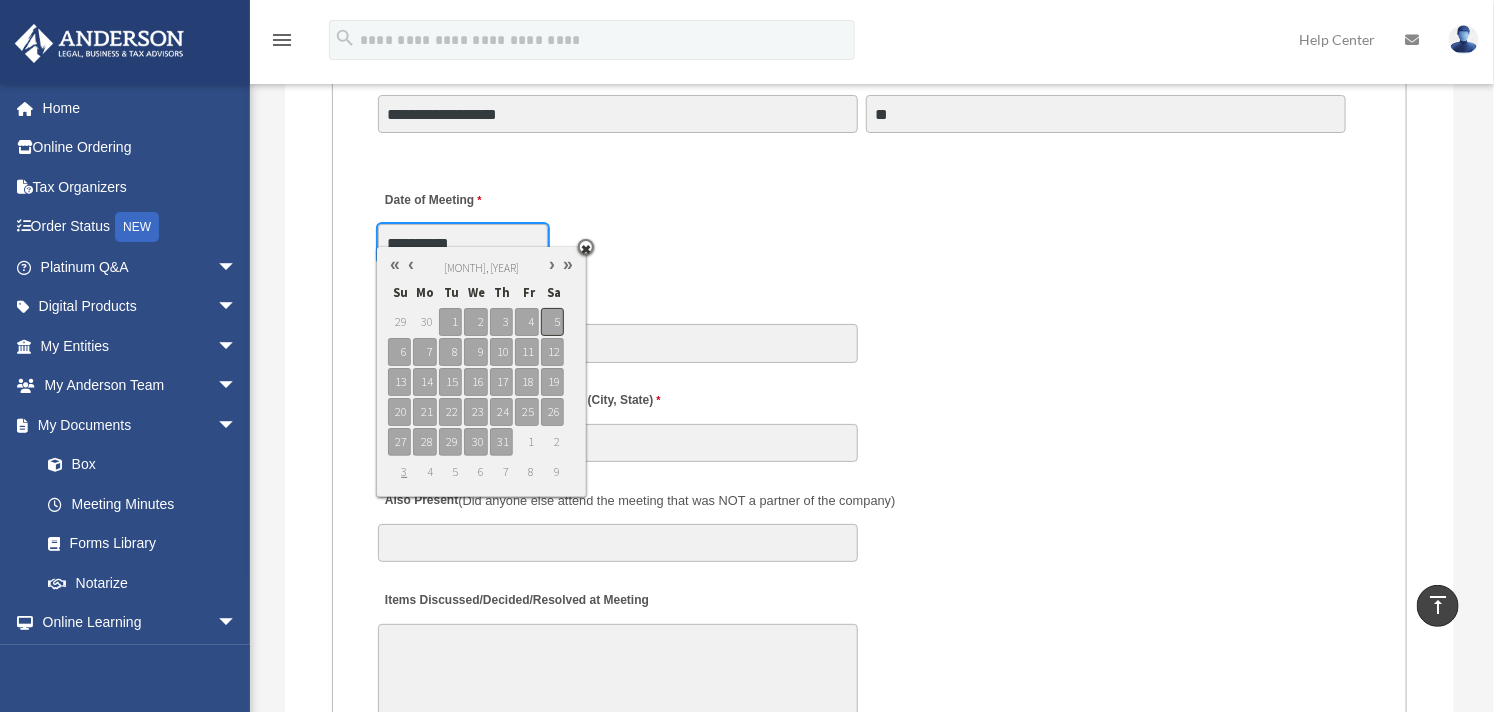 click on "5" at bounding box center (552, 322) 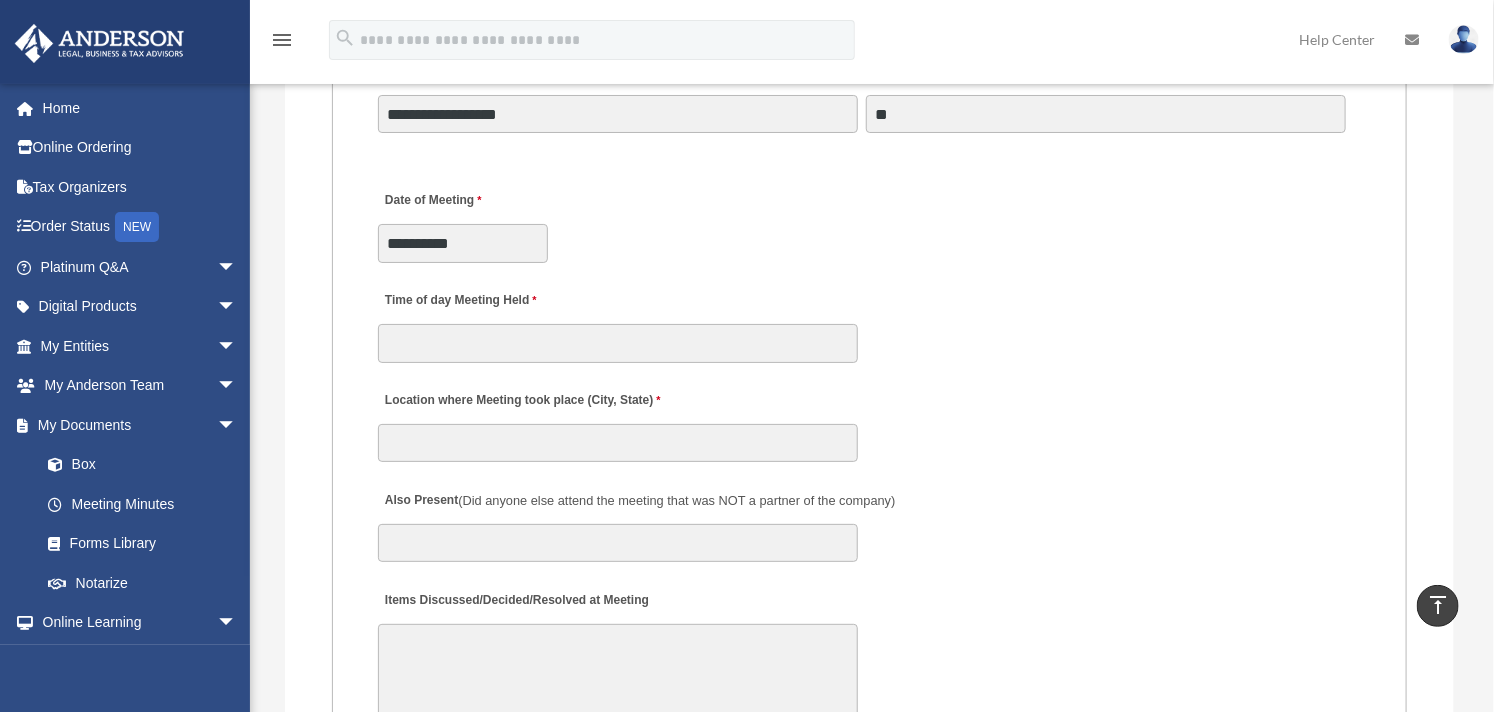 click on "Time of day Meeting Held" at bounding box center (869, 321) 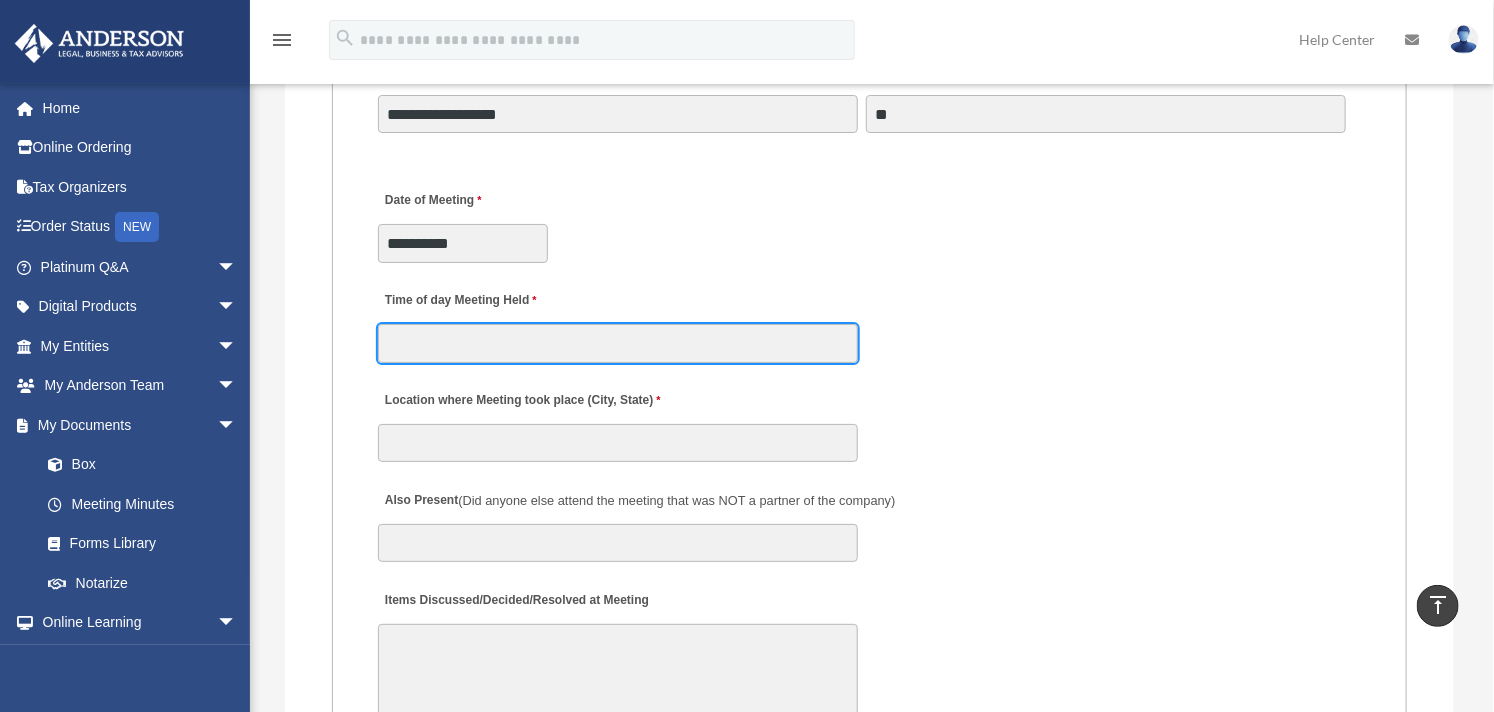 click on "Time of day Meeting Held" at bounding box center [618, 343] 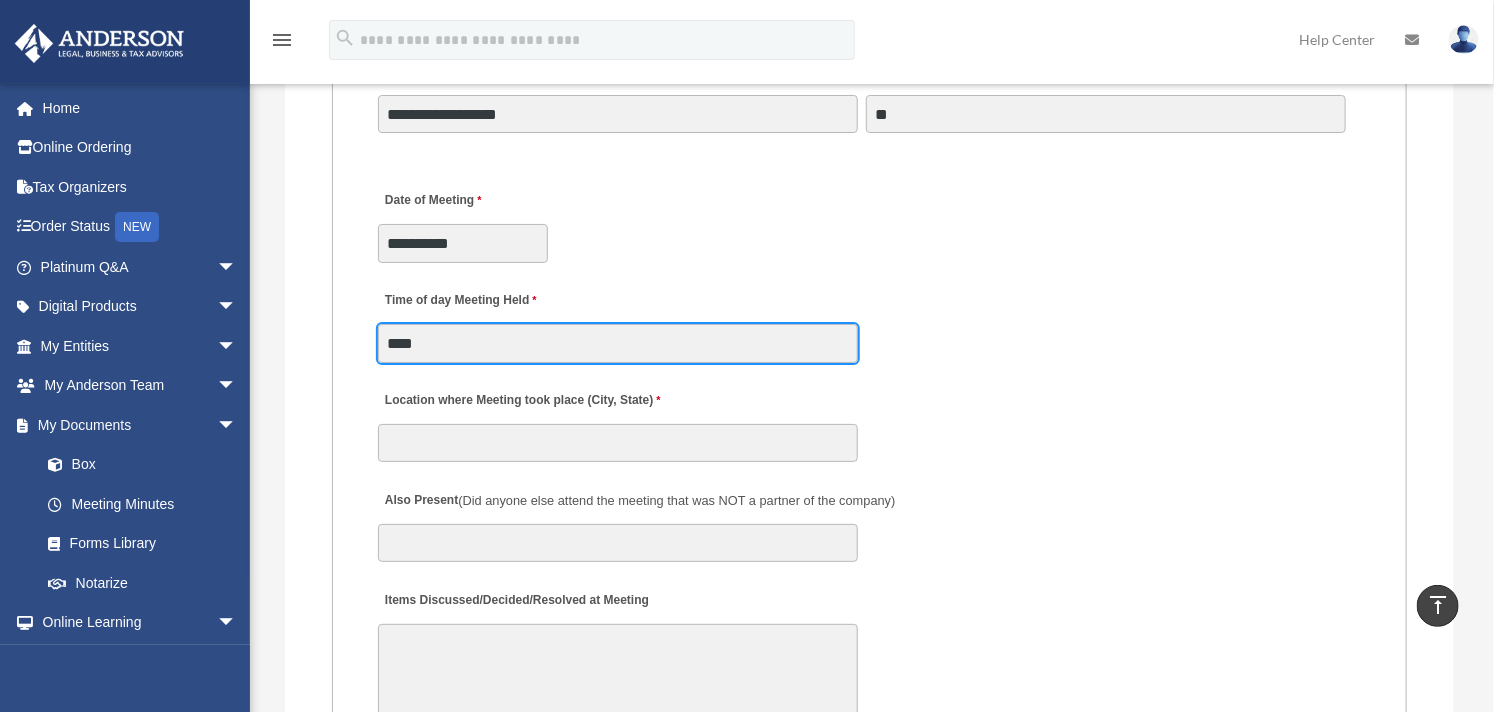 click on "****" at bounding box center (618, 343) 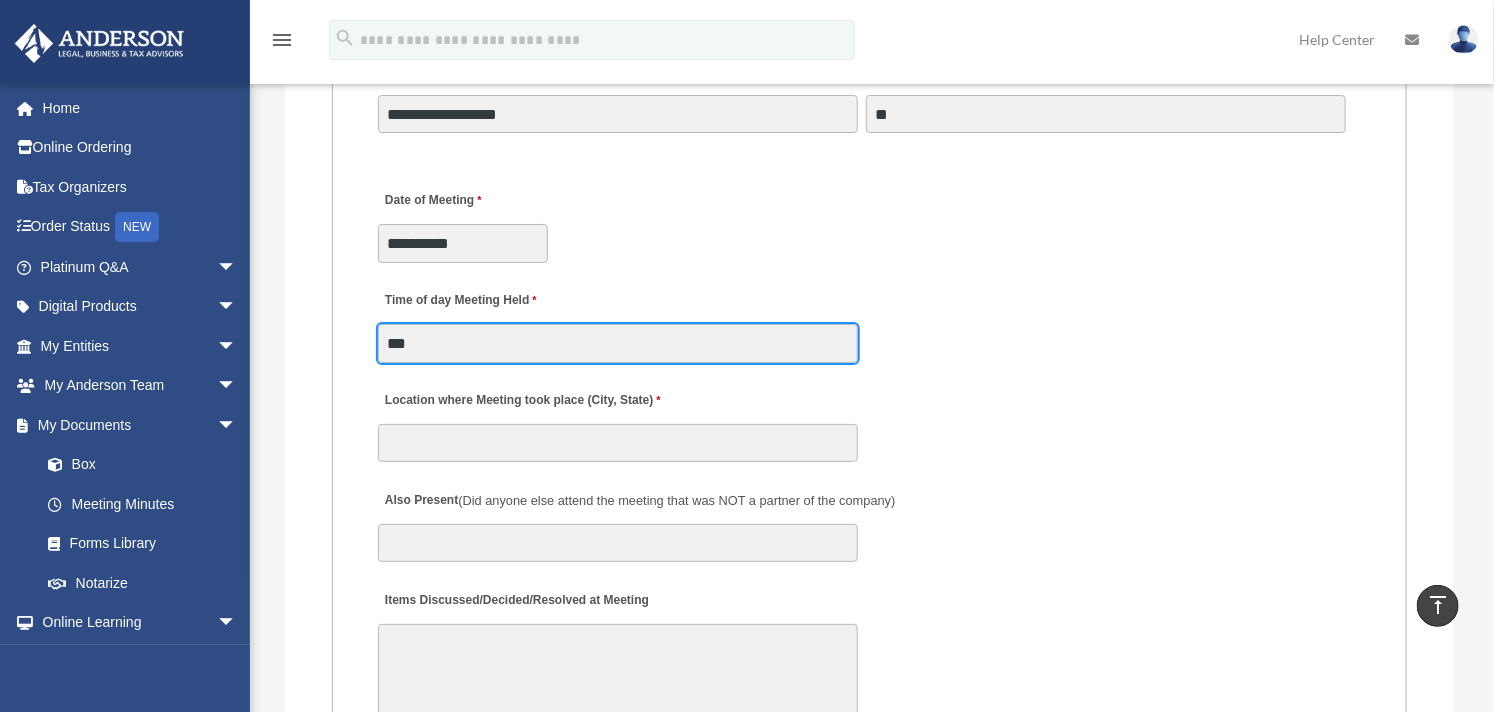 type on "****" 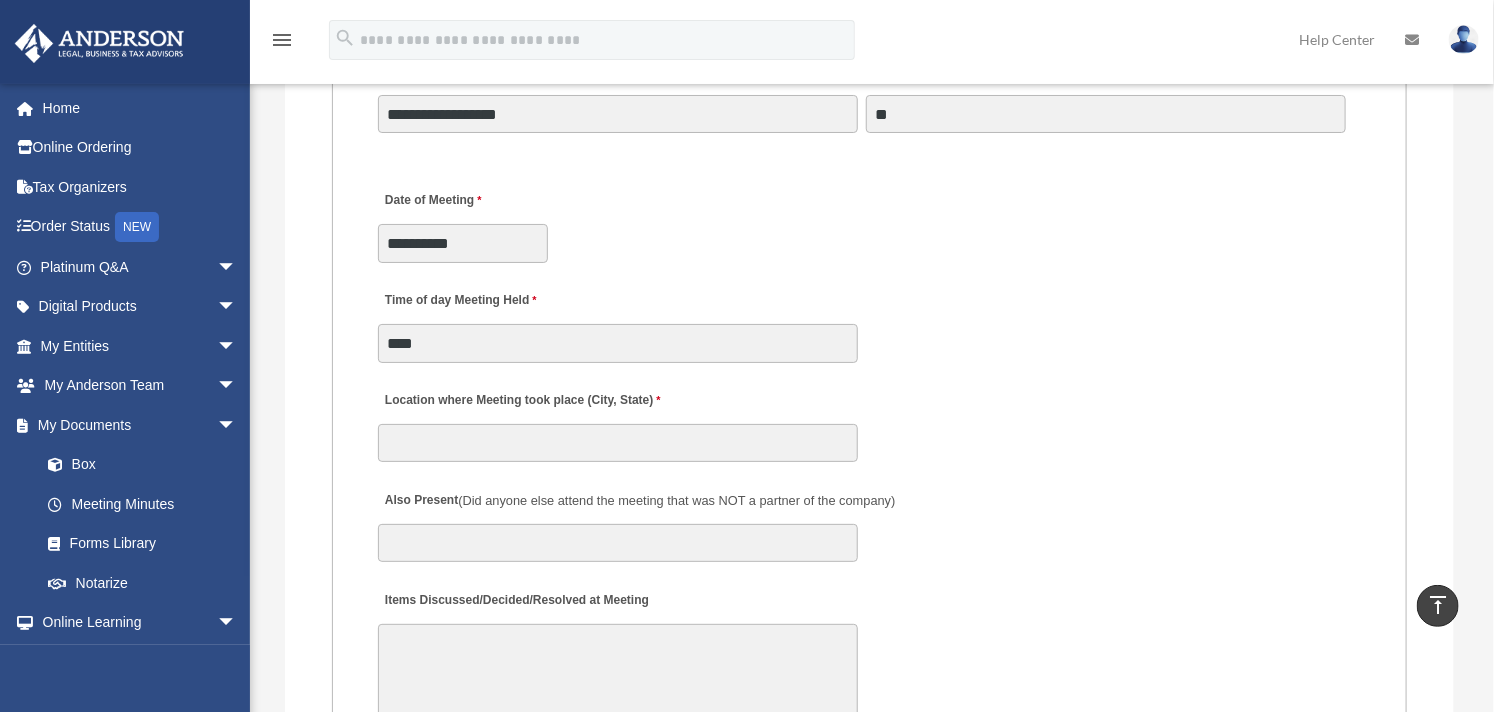 click on "MEETING INFORMATION
Please limit 1 meeting per 1 entity for each submission.
Type of Entity LLC Corporation LP Wyoming Statutory Trust (WST)
280A Option I Need a 280A Agreement to Rent a Residence Included with my Minutes
The 280A Option should only be checked if the LLC is Taxed as a C or S Corporation
WST Option Special Trustees Meeting
Use this when a meeting of trustees is called for a Wyoming Statutory Trust. Please note that technically there are no requirements for meetings in a WST so there are no annual meetings, just trustee meetings.
Name of Wyoming Statutory Trust
I need a Valuation Worksheet included with my minutes
Is this LLC Member Managed or Manager Managed? Member Managed Manager Managed
Document Requested - LLC Member Managed Special Members Meeting LLC Annual Meeting Consent to Action
Document Requested - LLC Manager Managed Special Managers Meeting LLC Annual Meeting Consent to Action Special Document - Special Members Meeting" at bounding box center [870, 543] 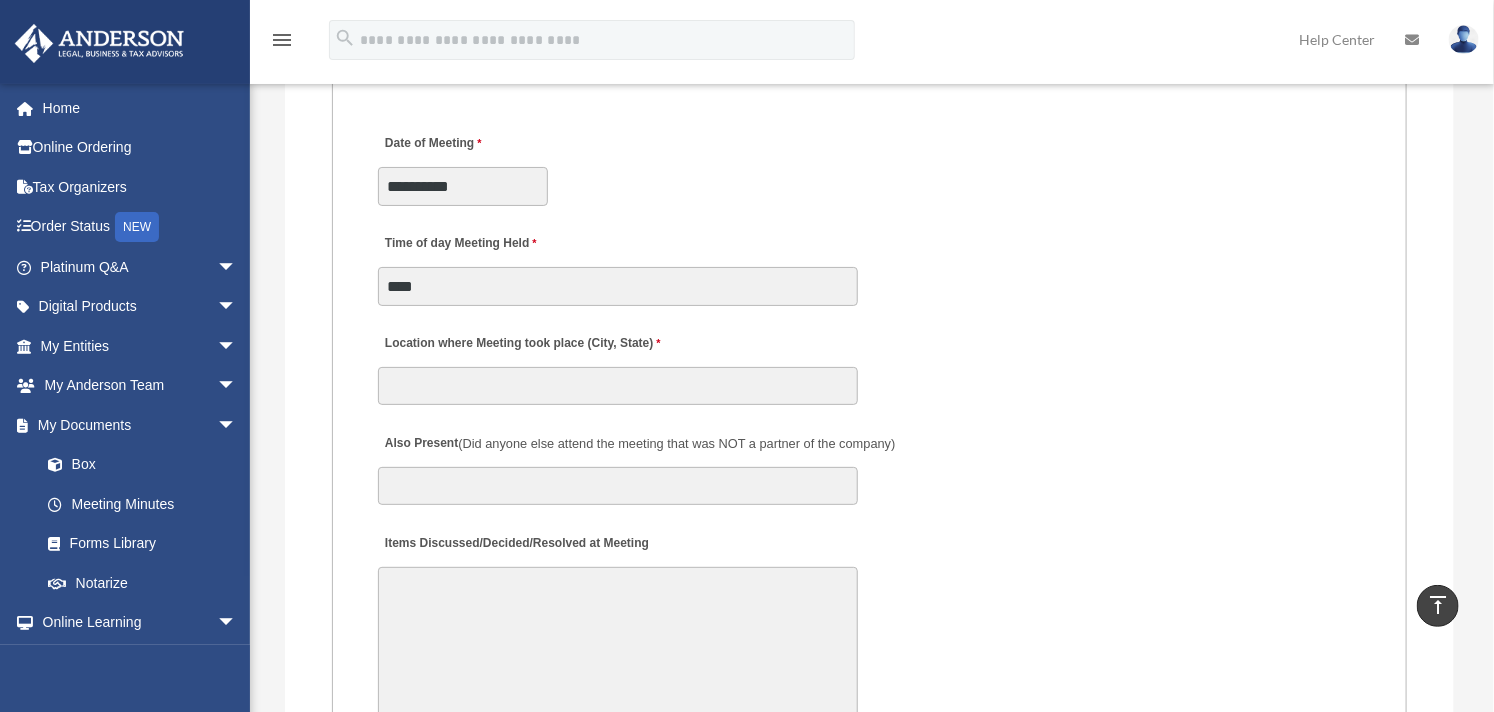scroll, scrollTop: 3444, scrollLeft: 0, axis: vertical 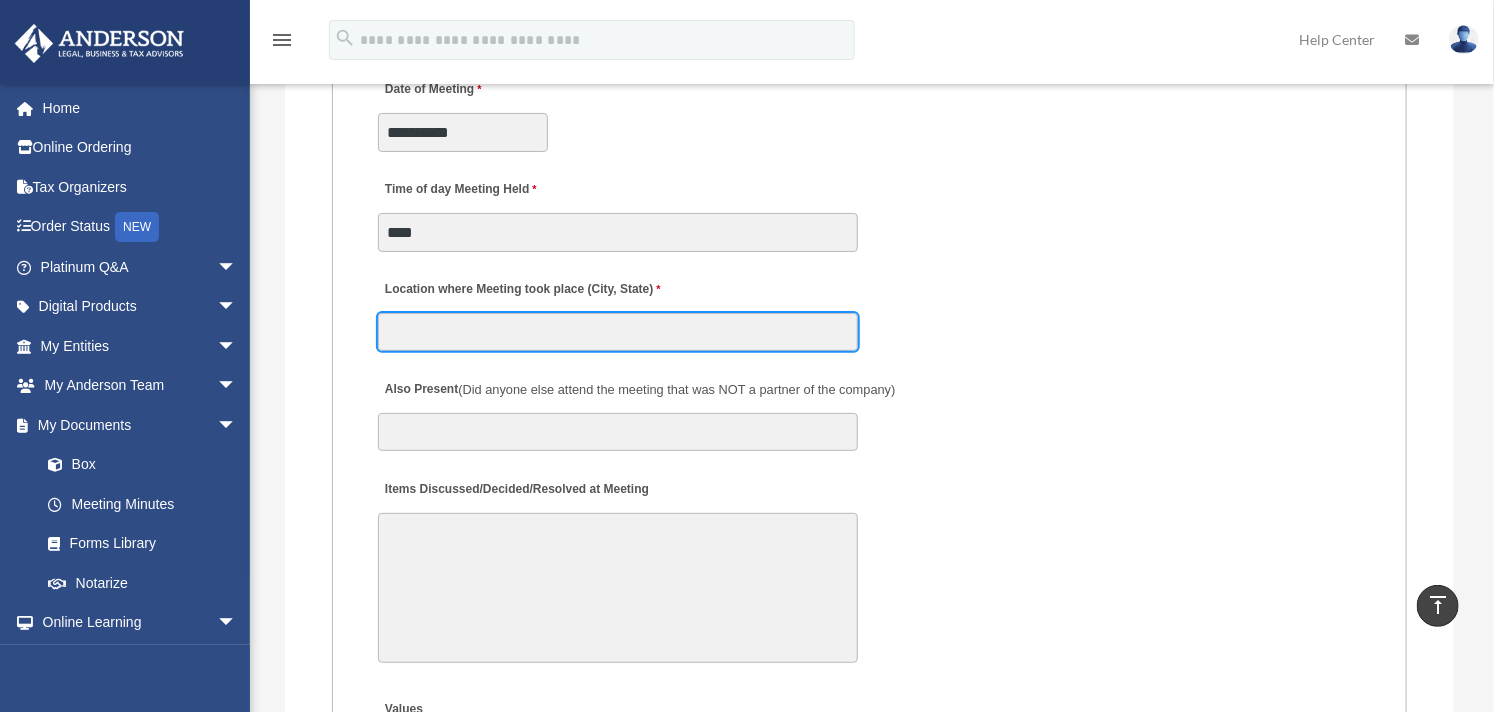 click on "Location where Meeting took place (City, State)" at bounding box center (618, 332) 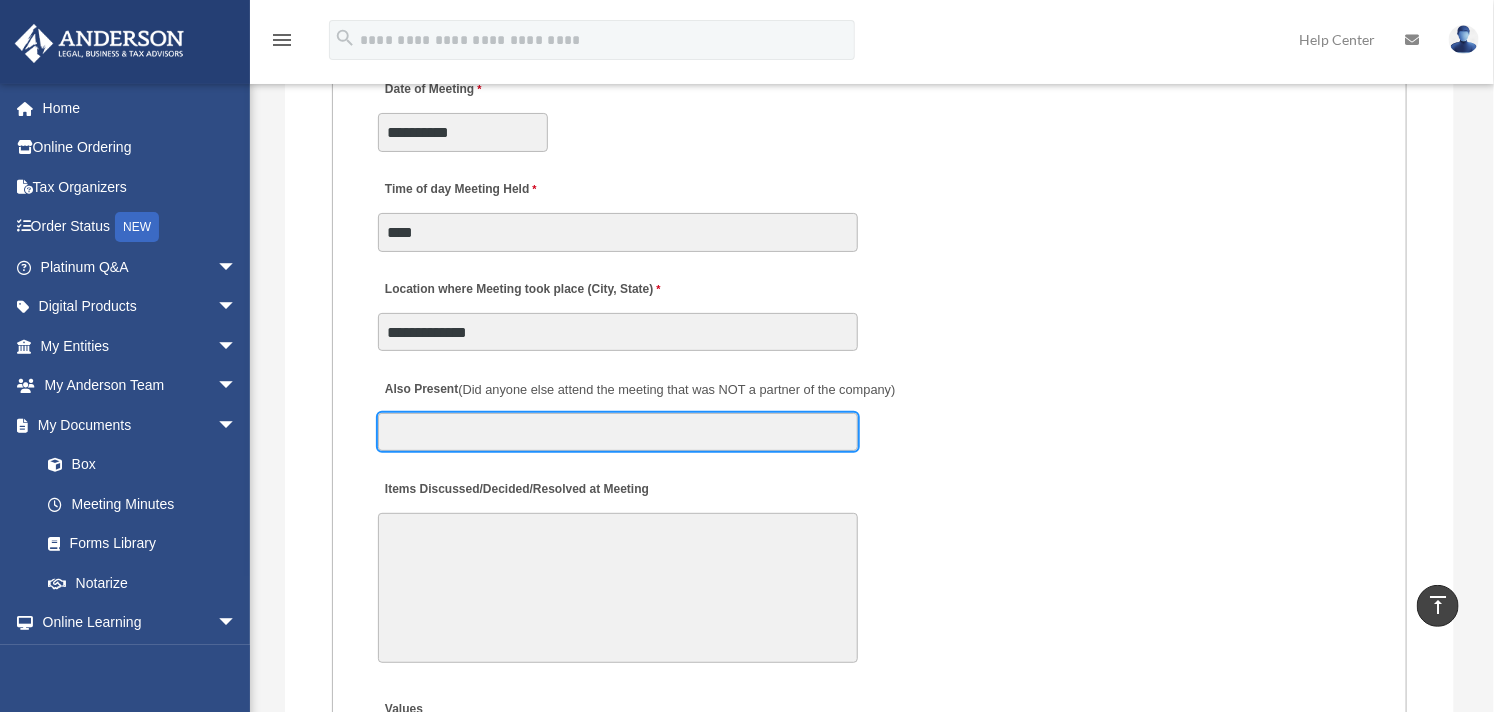click on "Also Present  (Did anyone else attend the meeting that was NOT a partner of the company)" at bounding box center (618, 432) 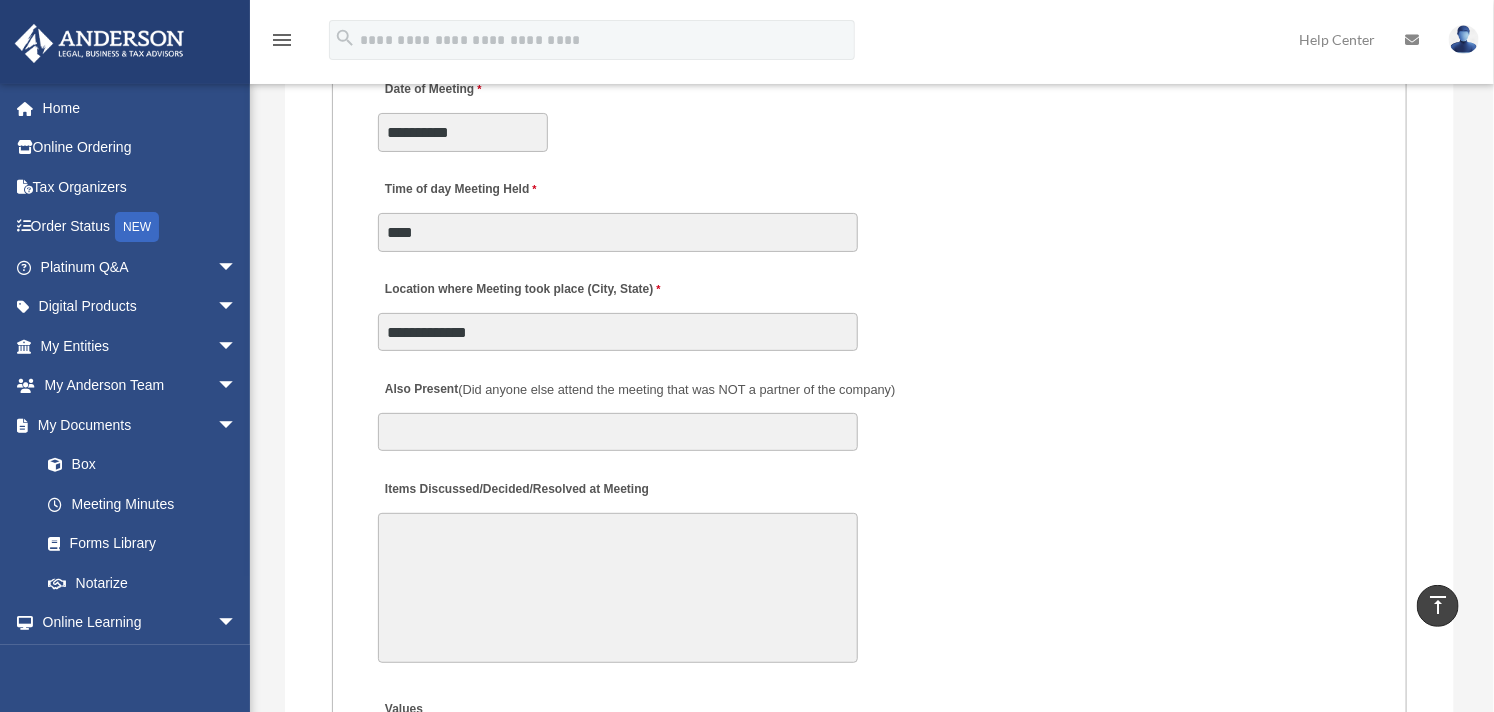 click on "Also Present  (Did anyone else attend the meeting that was NOT a partner of the company)" at bounding box center (869, 409) 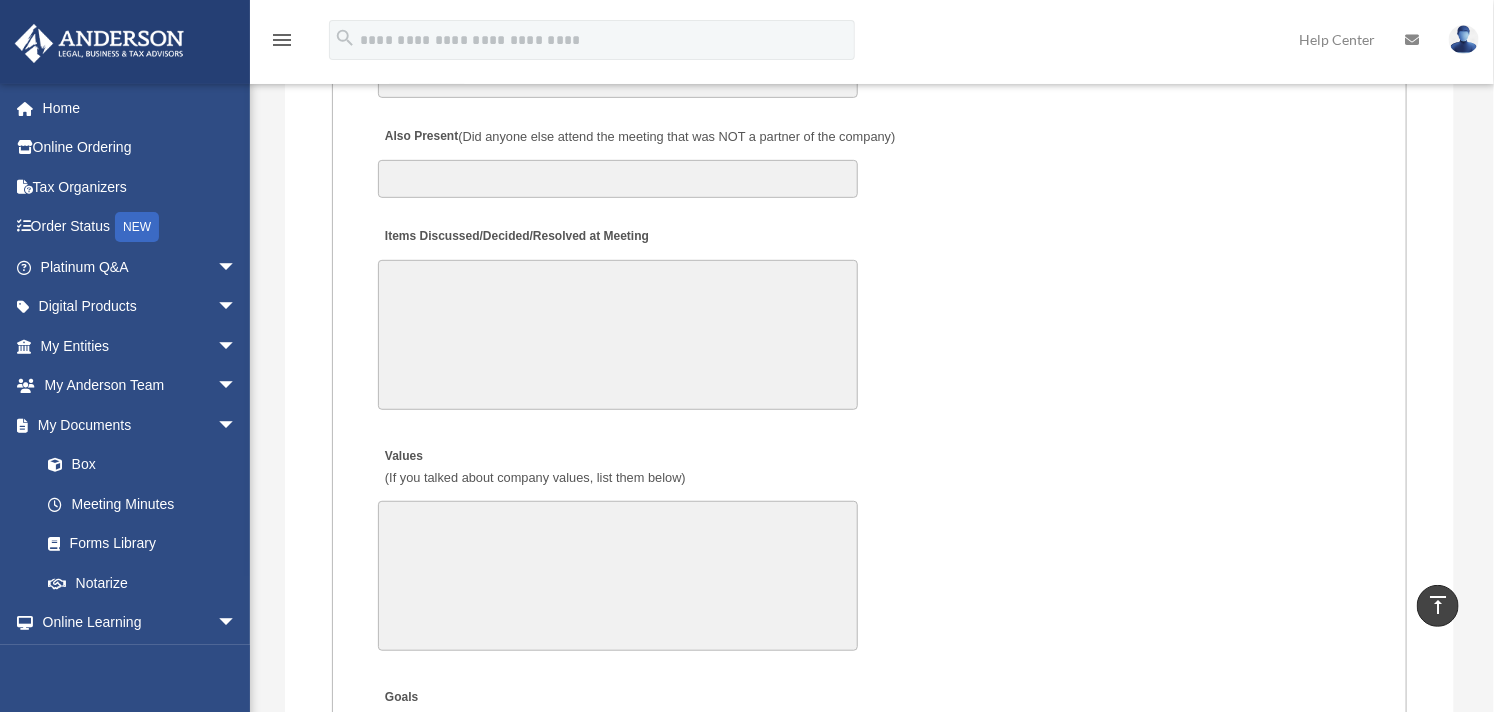 scroll, scrollTop: 3666, scrollLeft: 0, axis: vertical 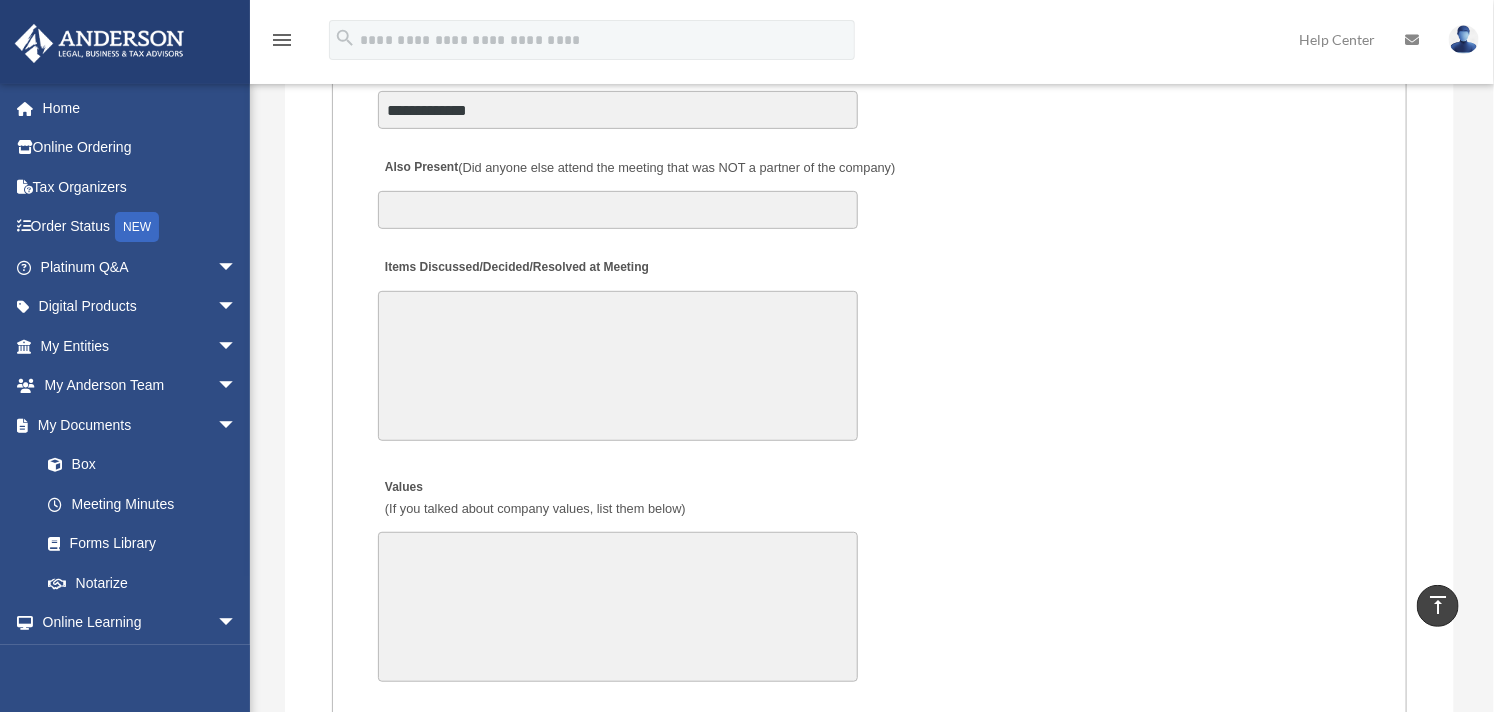 click on "Items Discussed/Decided/Resolved at Meeting" at bounding box center (618, 366) 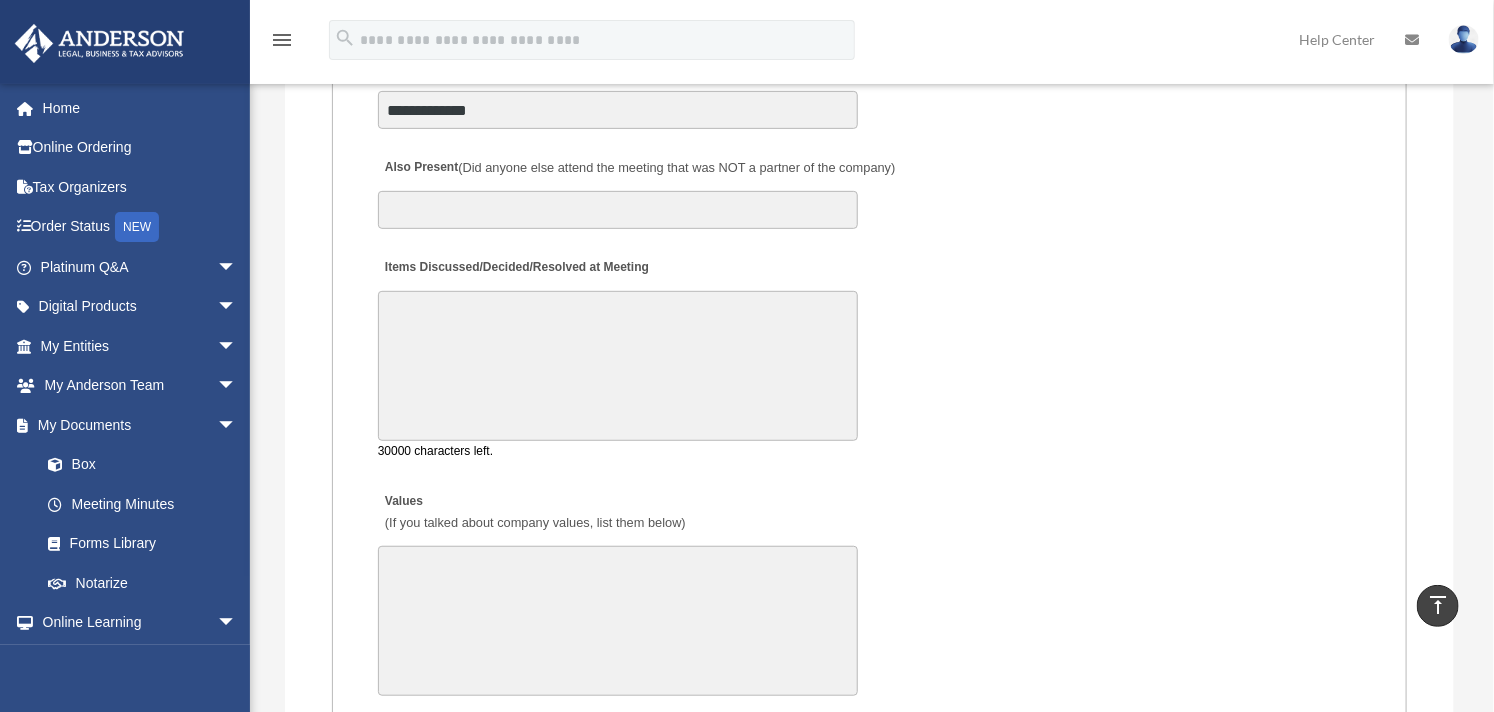 paste on "**********" 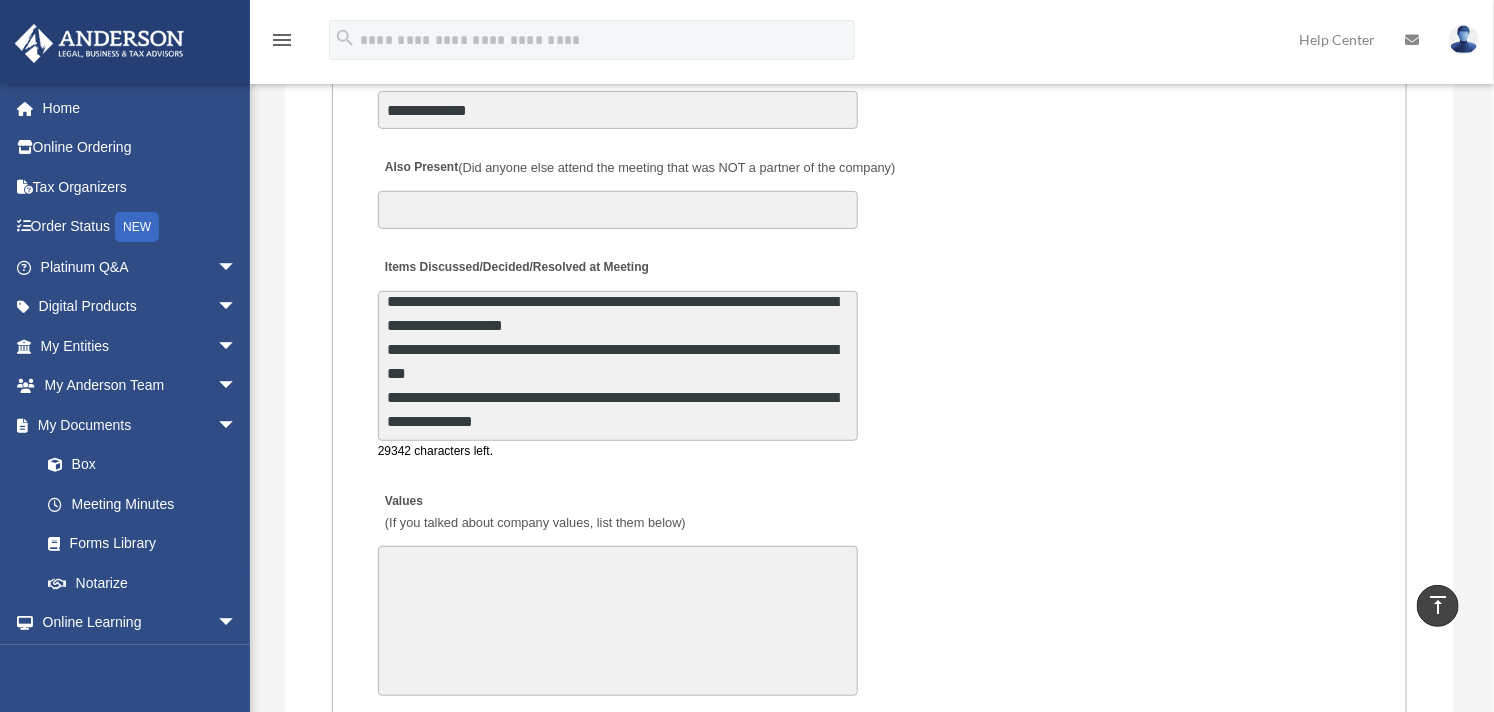 scroll, scrollTop: 10, scrollLeft: 0, axis: vertical 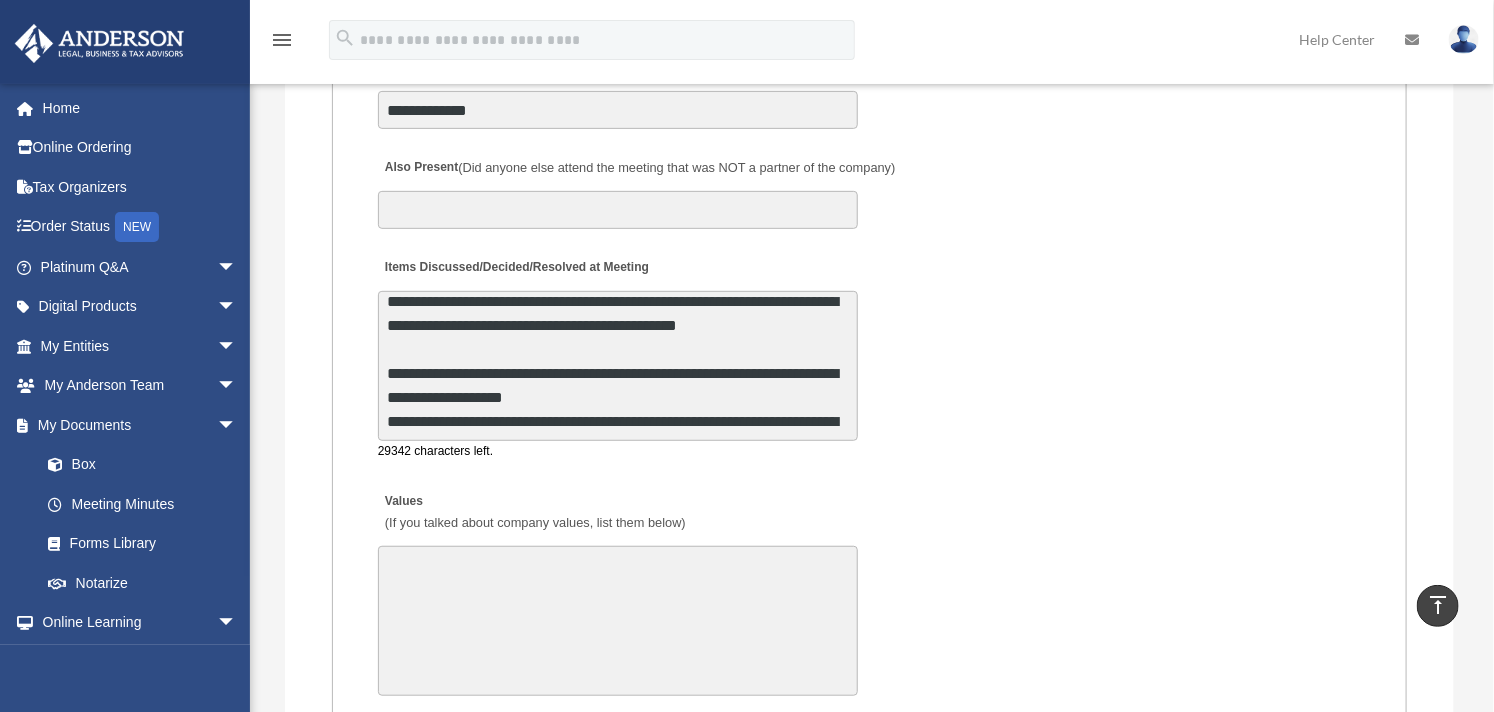 click on "**********" at bounding box center [618, 366] 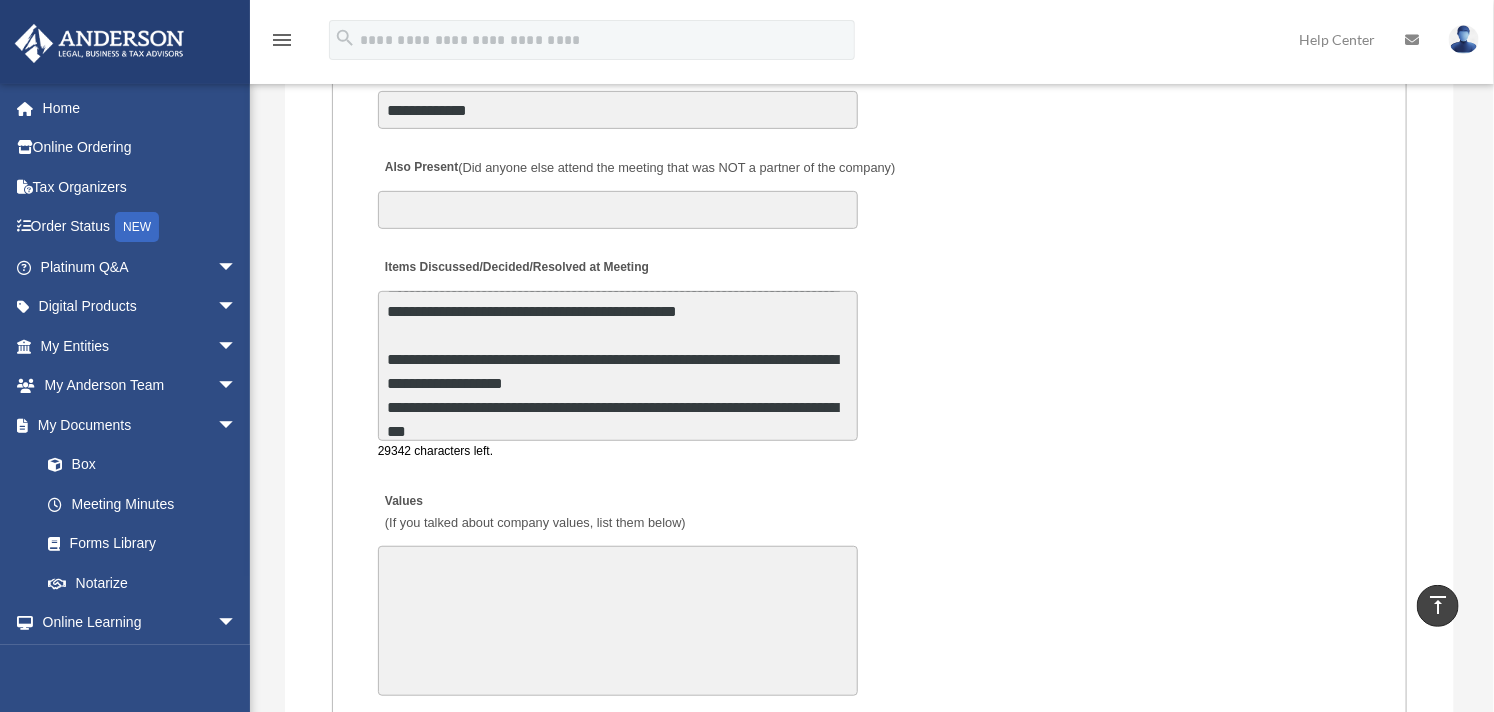 scroll, scrollTop: 48, scrollLeft: 0, axis: vertical 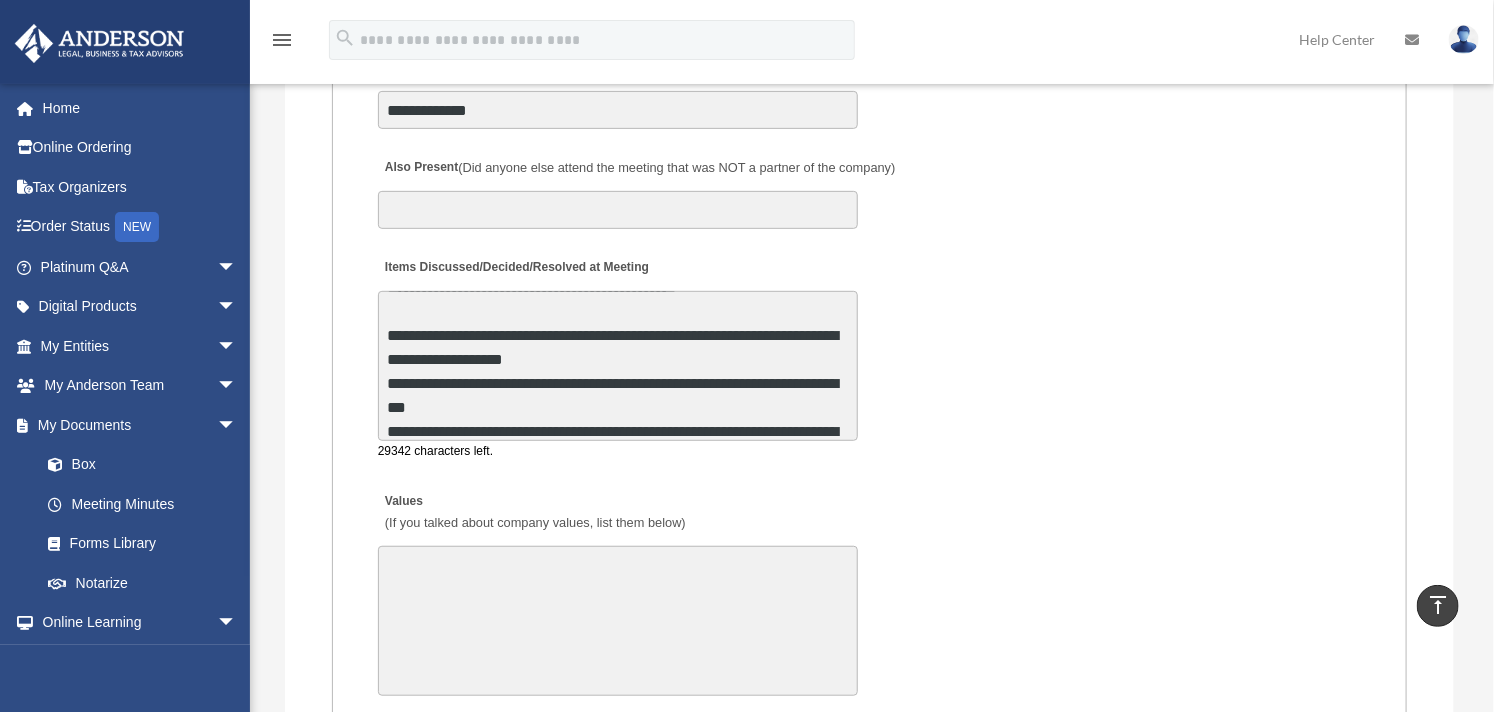 click on "**********" at bounding box center [618, 366] 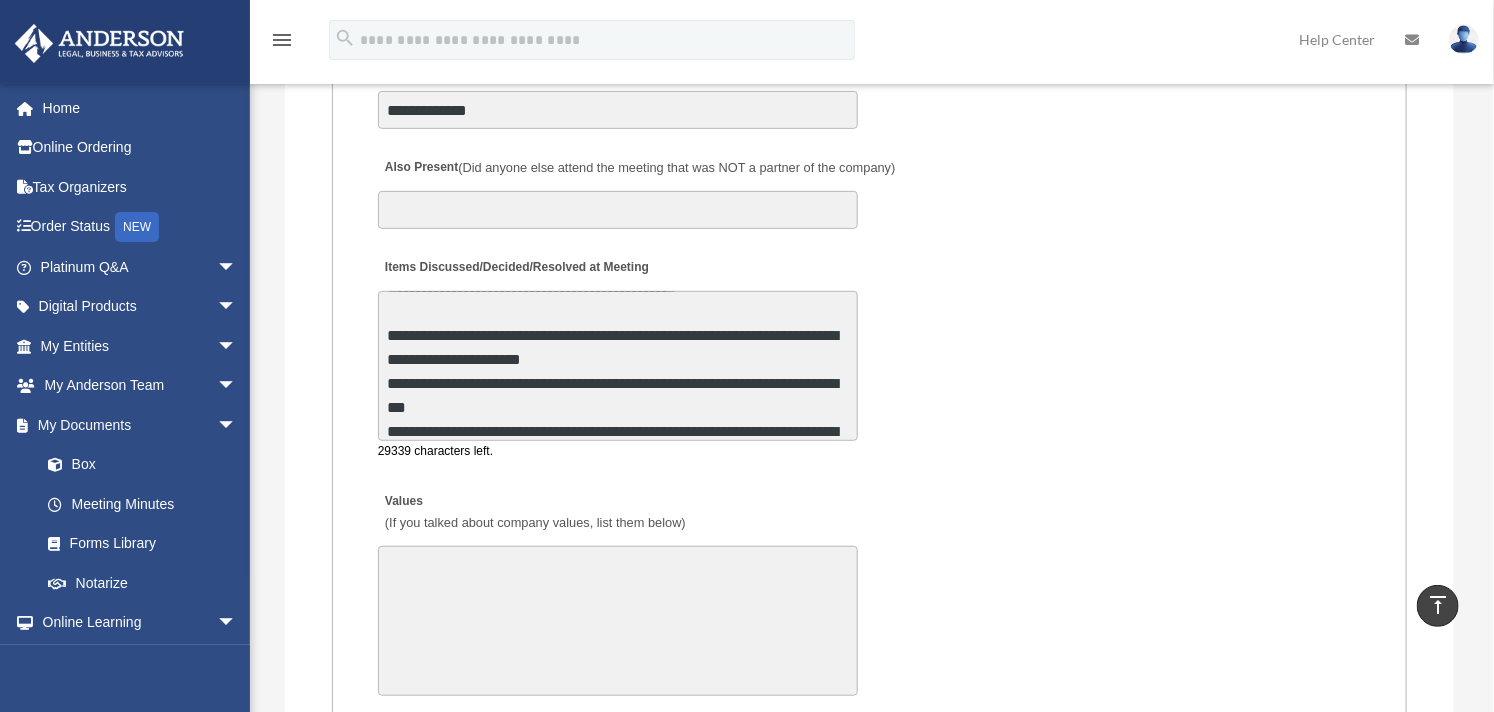 click on "**********" at bounding box center (618, 366) 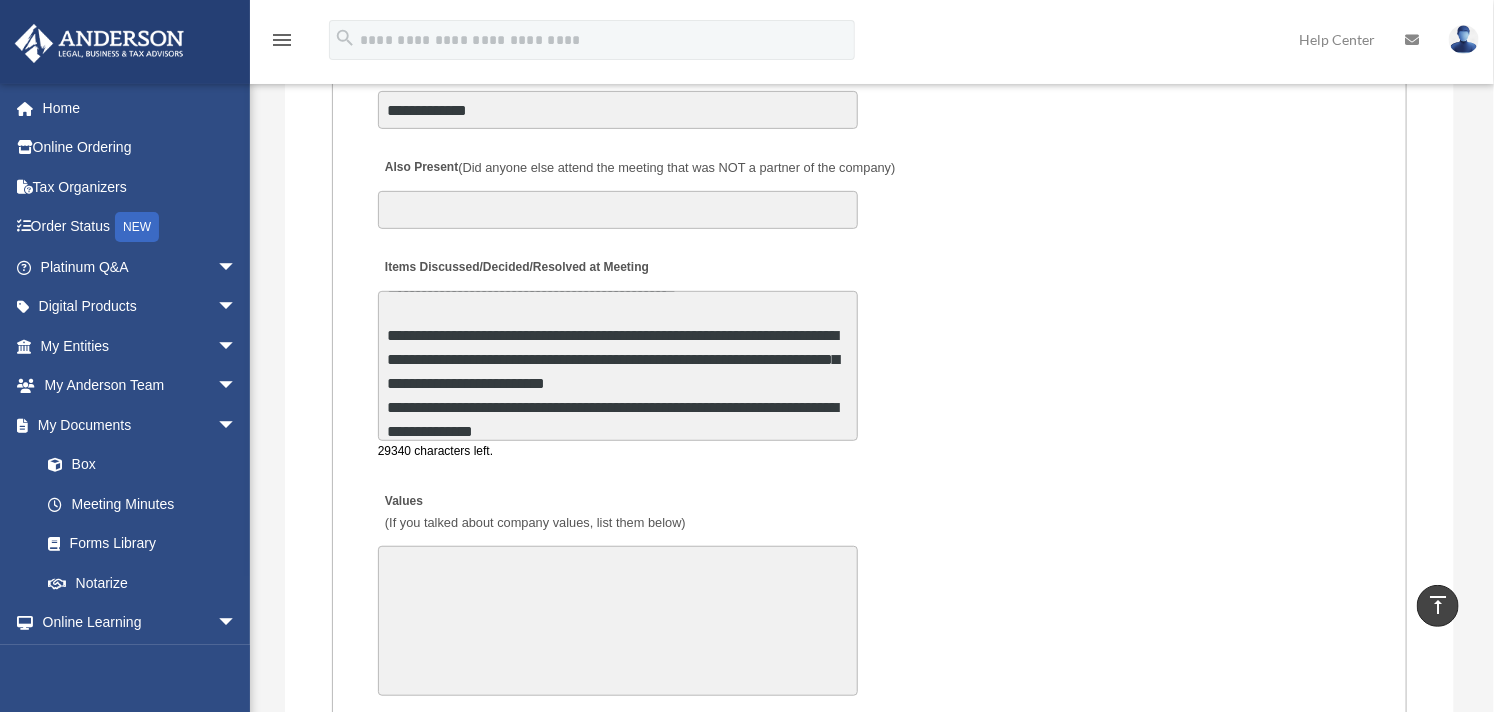 click on "**********" at bounding box center (618, 366) 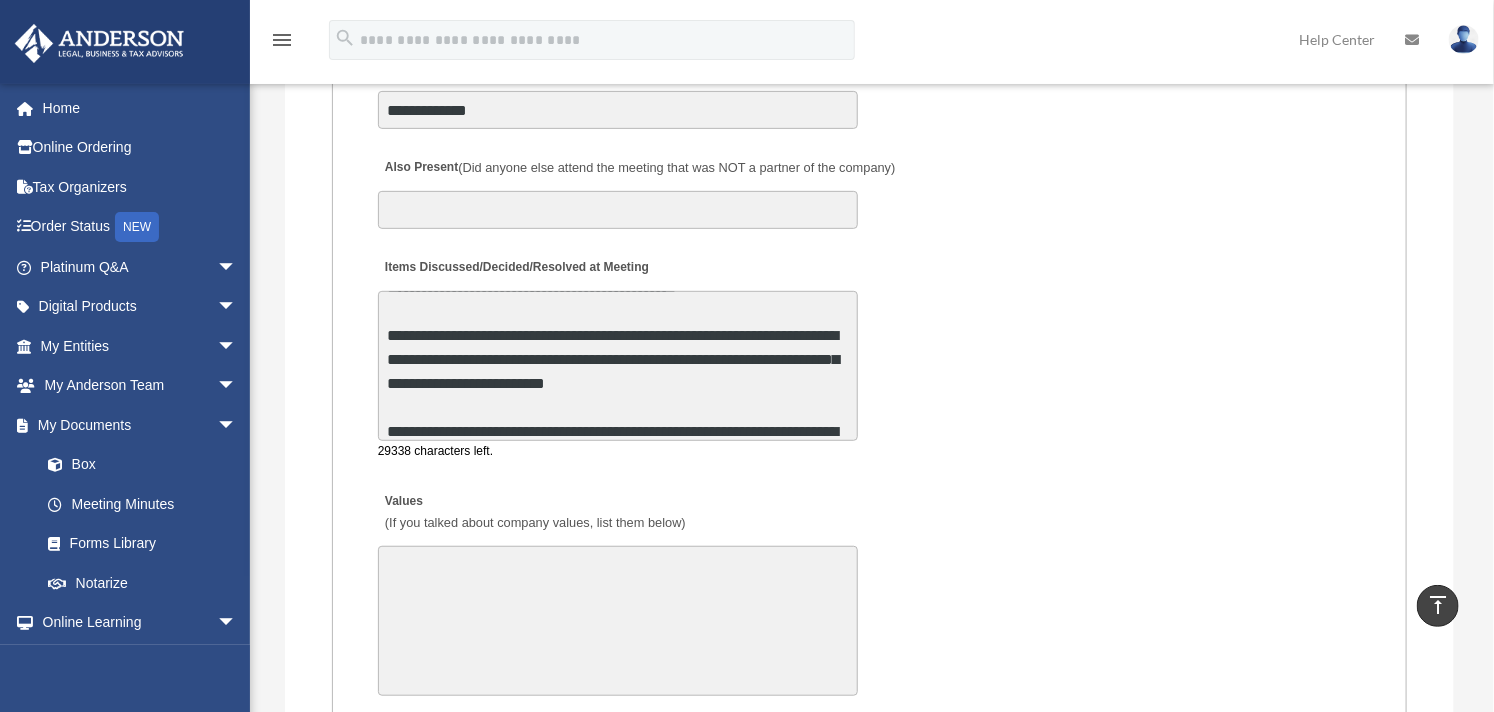 click on "**********" at bounding box center (618, 366) 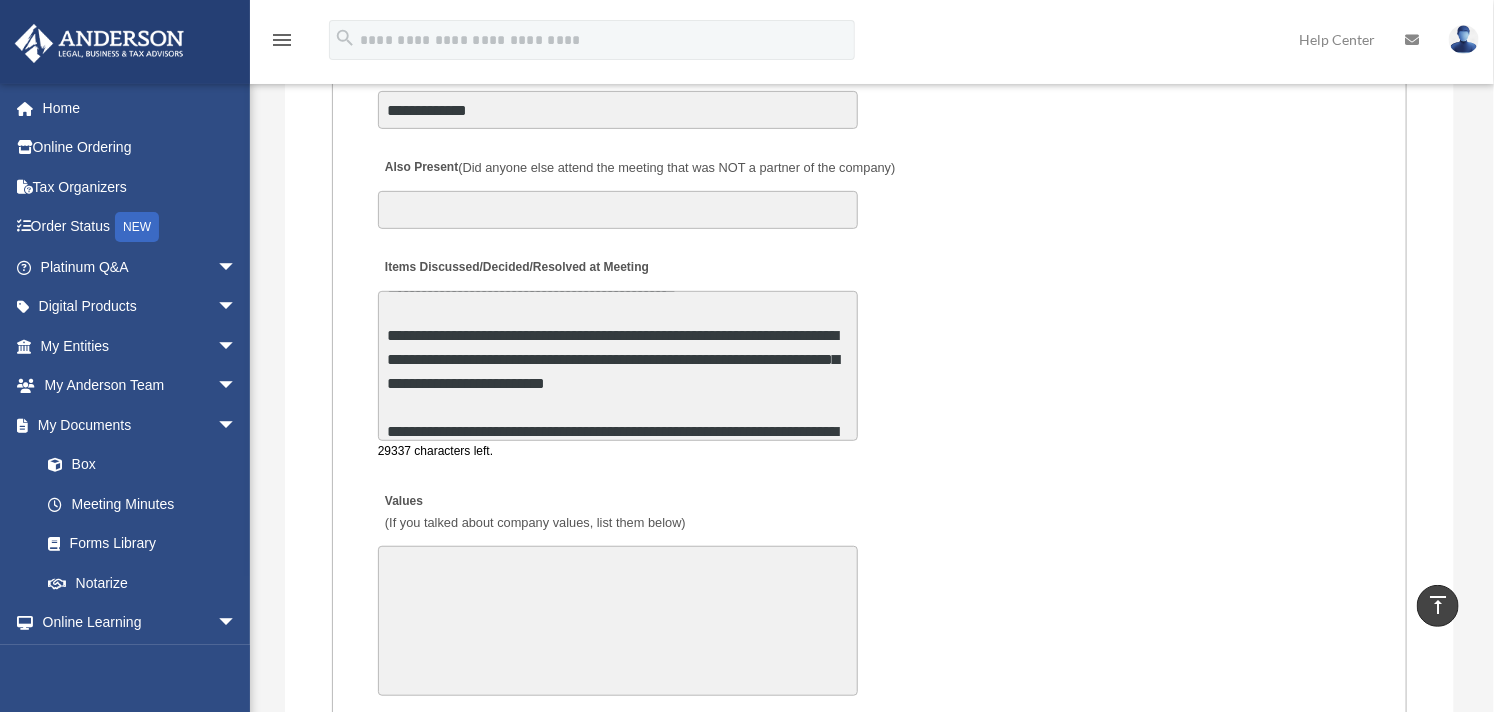 click on "**********" at bounding box center (618, 366) 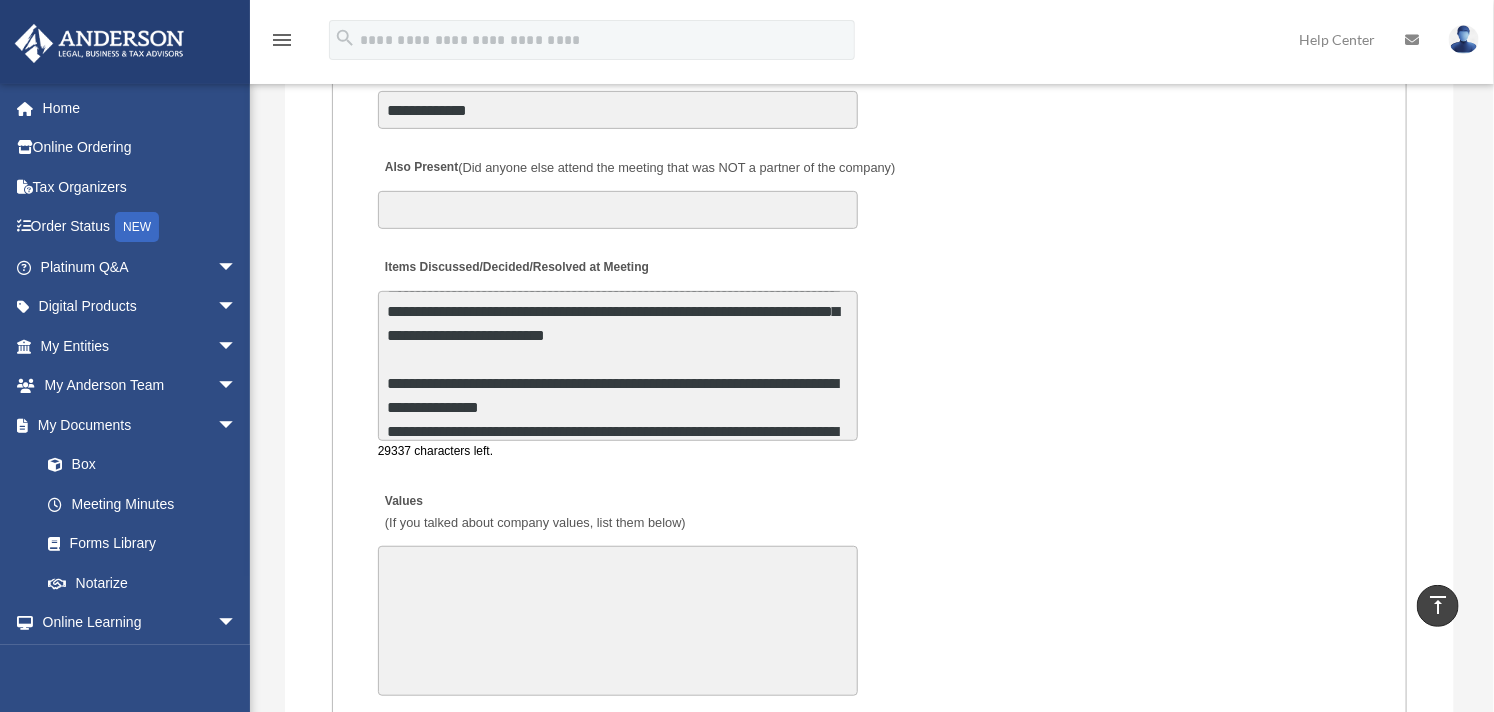 scroll, scrollTop: 121, scrollLeft: 0, axis: vertical 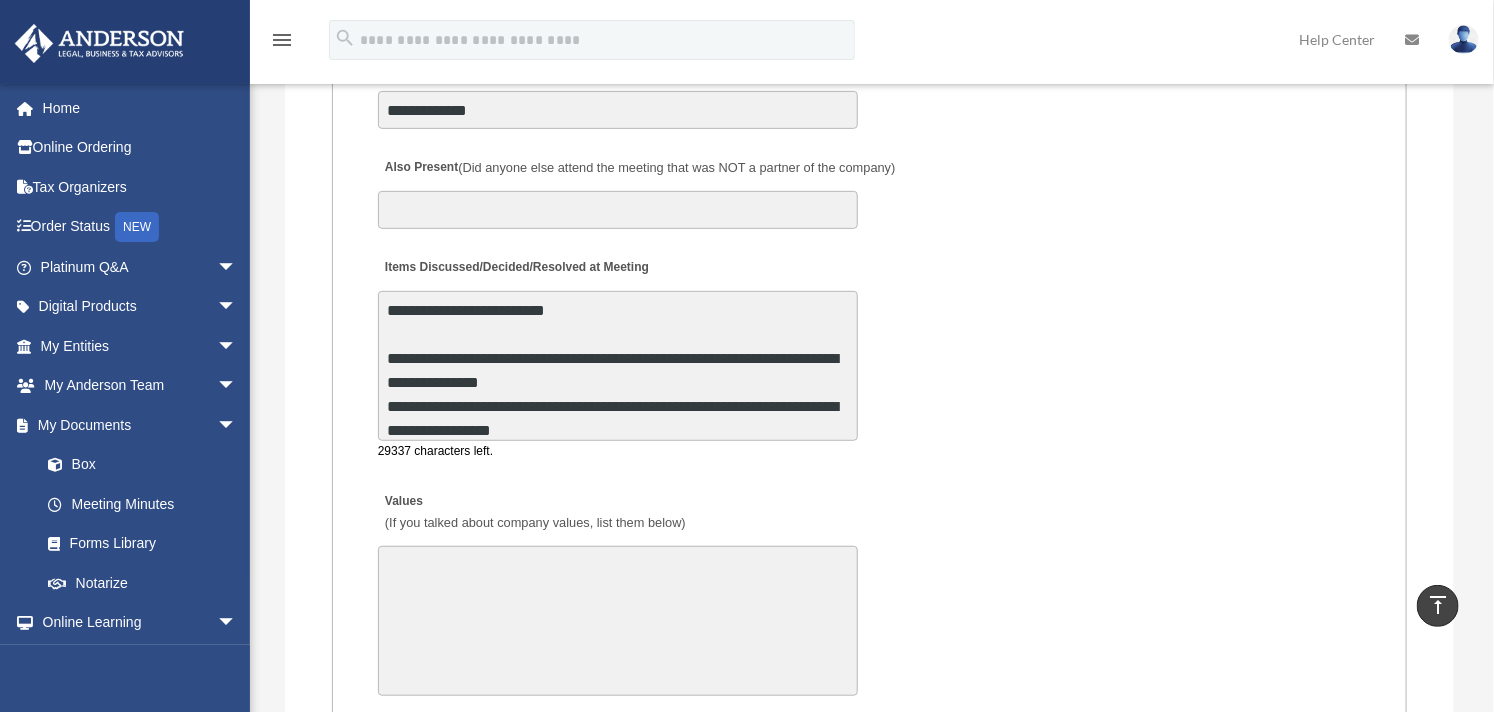 click on "**********" at bounding box center (618, 366) 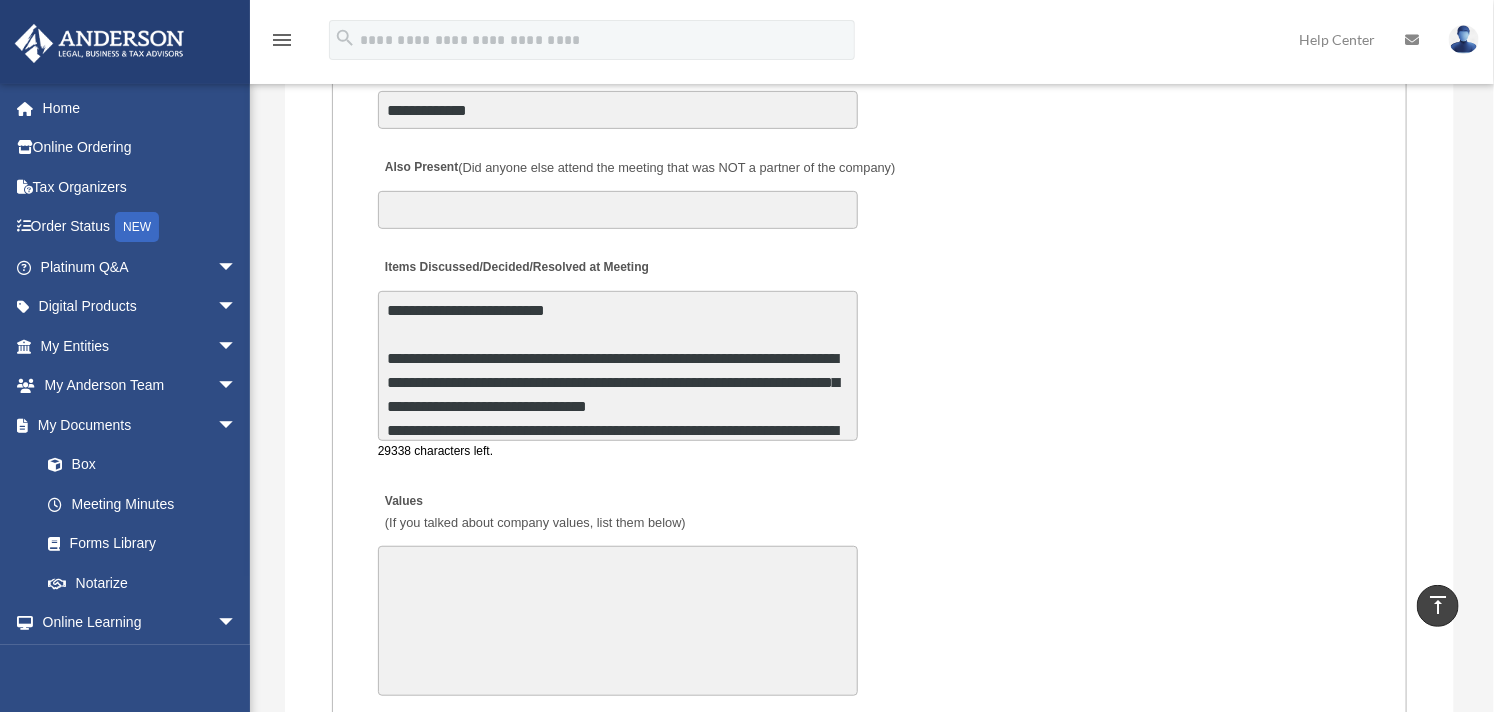 click on "**********" at bounding box center [618, 366] 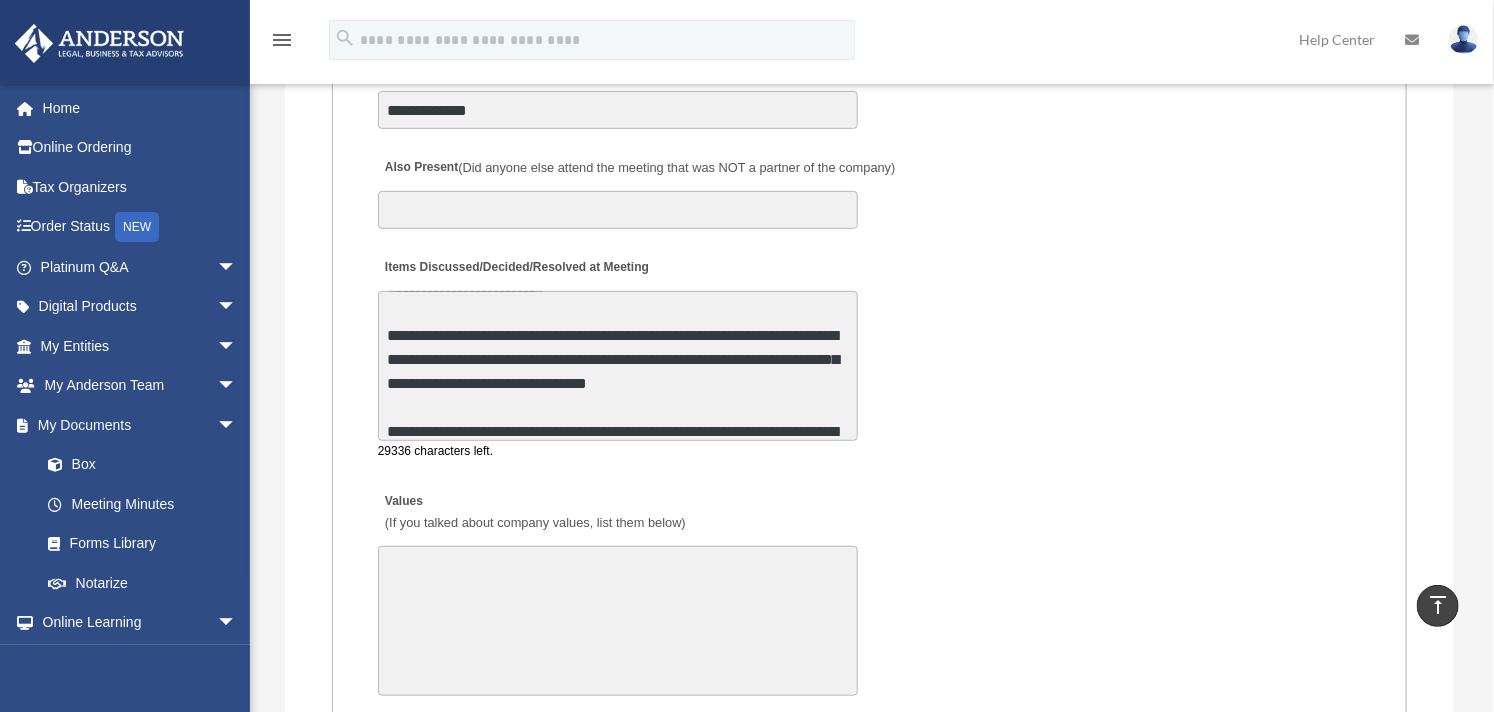 scroll, scrollTop: 168, scrollLeft: 0, axis: vertical 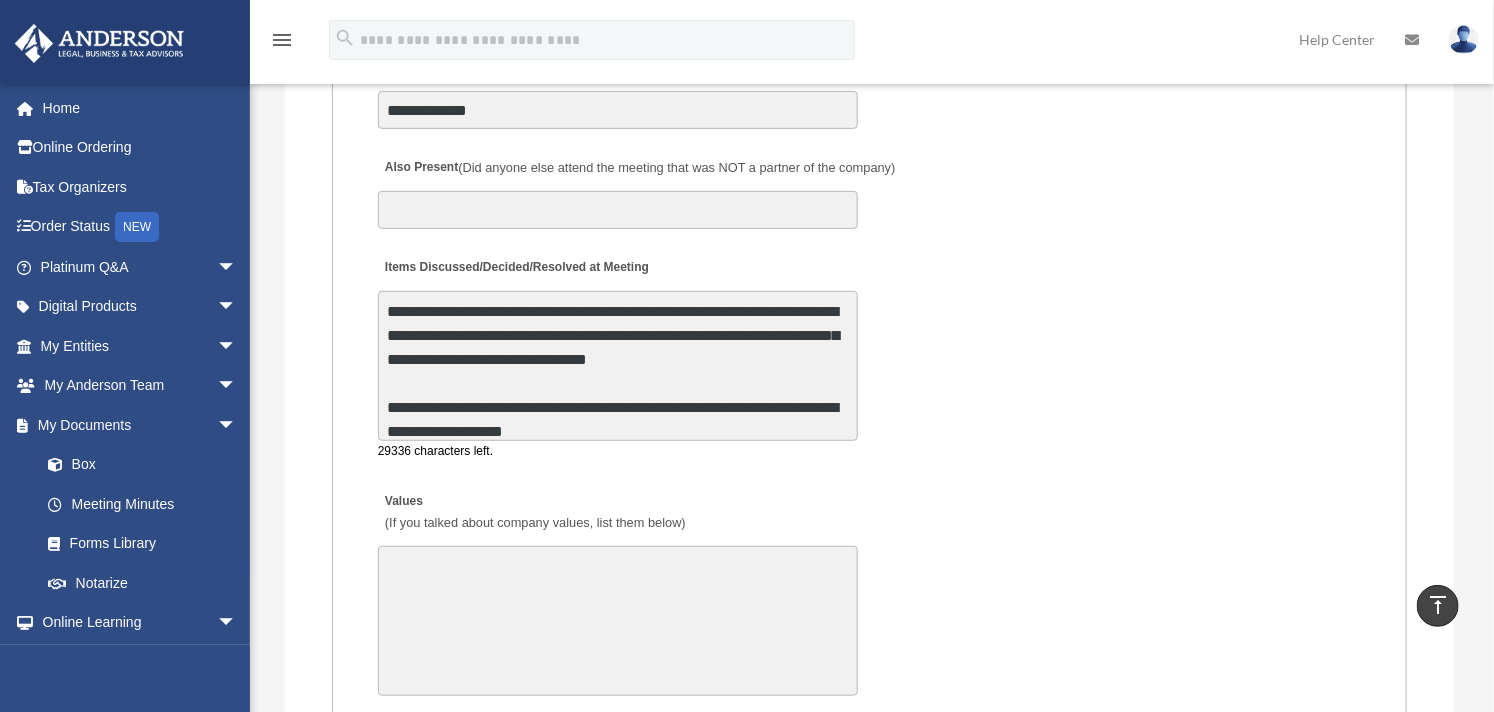 click on "**********" at bounding box center [618, 366] 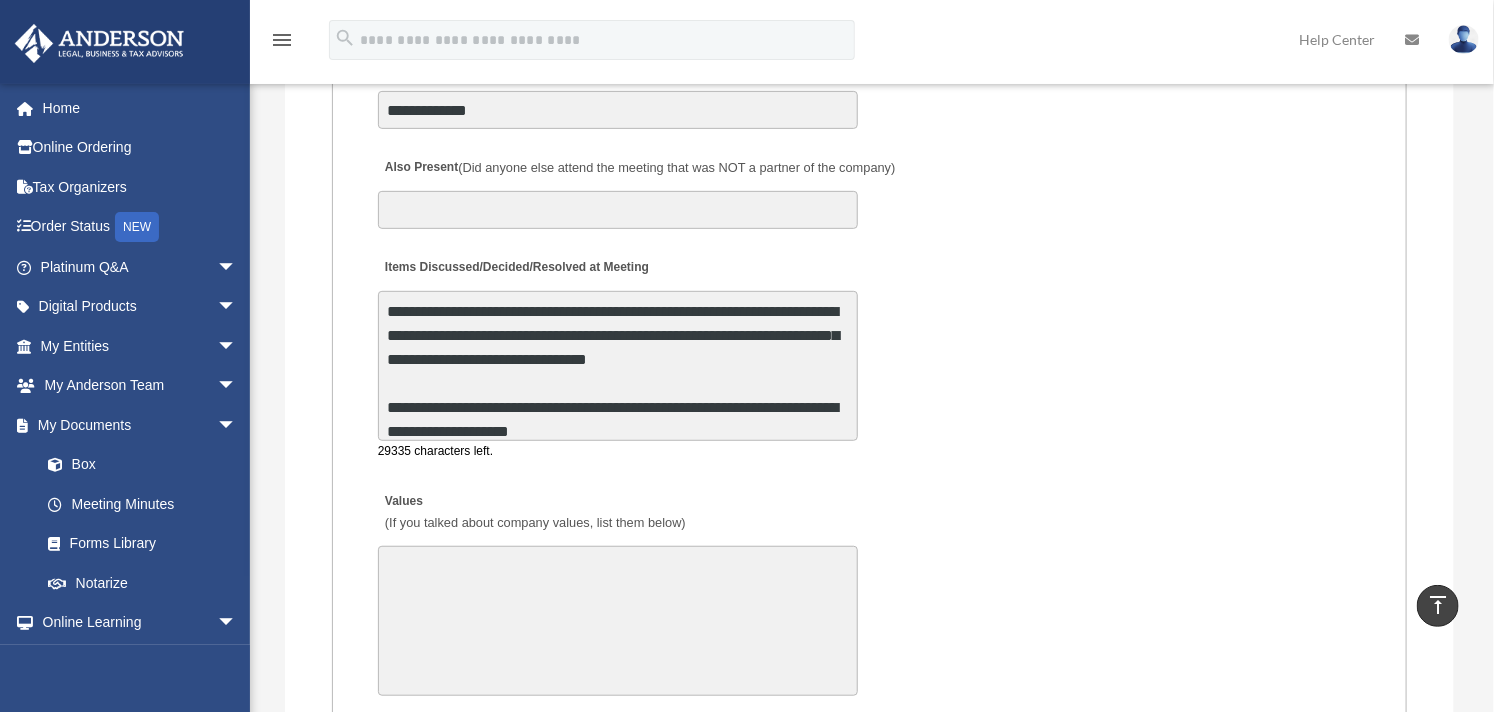 click on "**********" at bounding box center (618, 366) 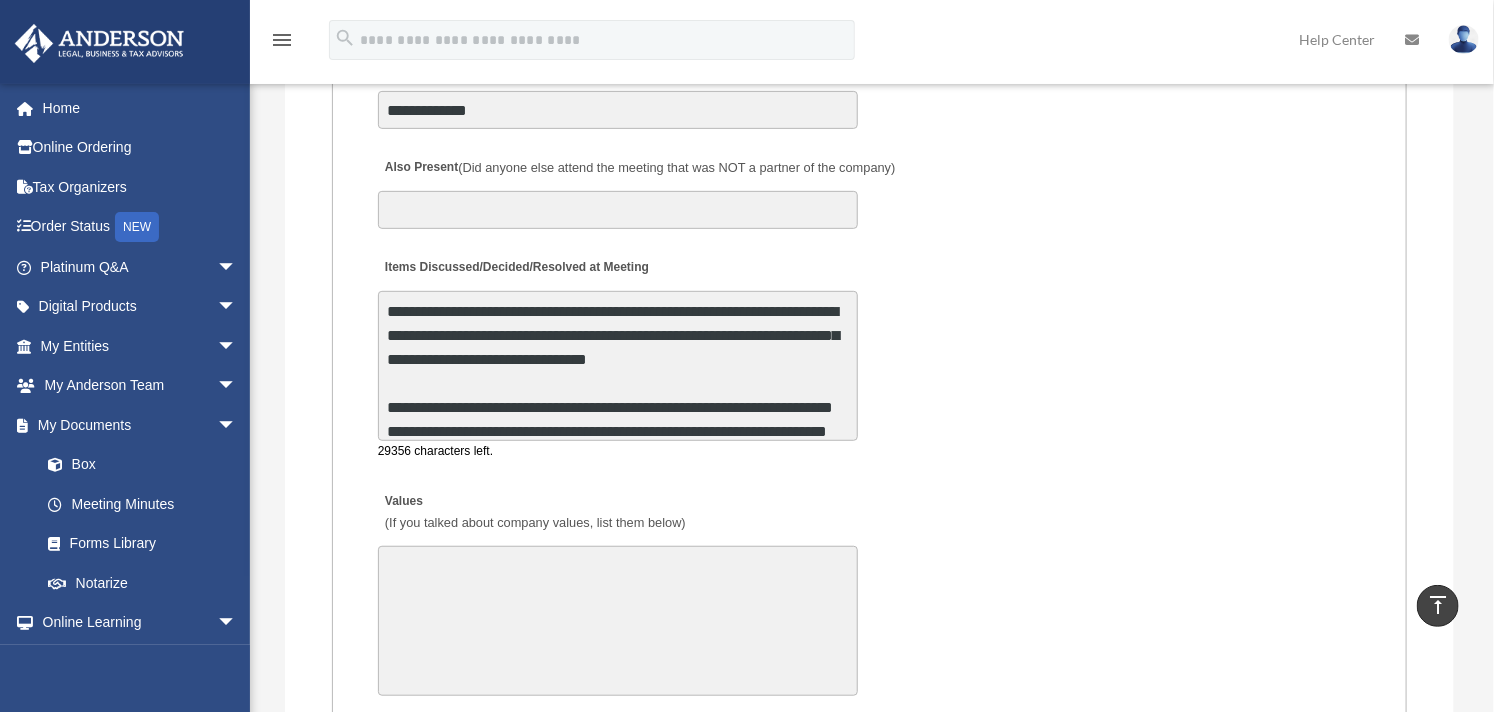 click on "**********" at bounding box center (618, 366) 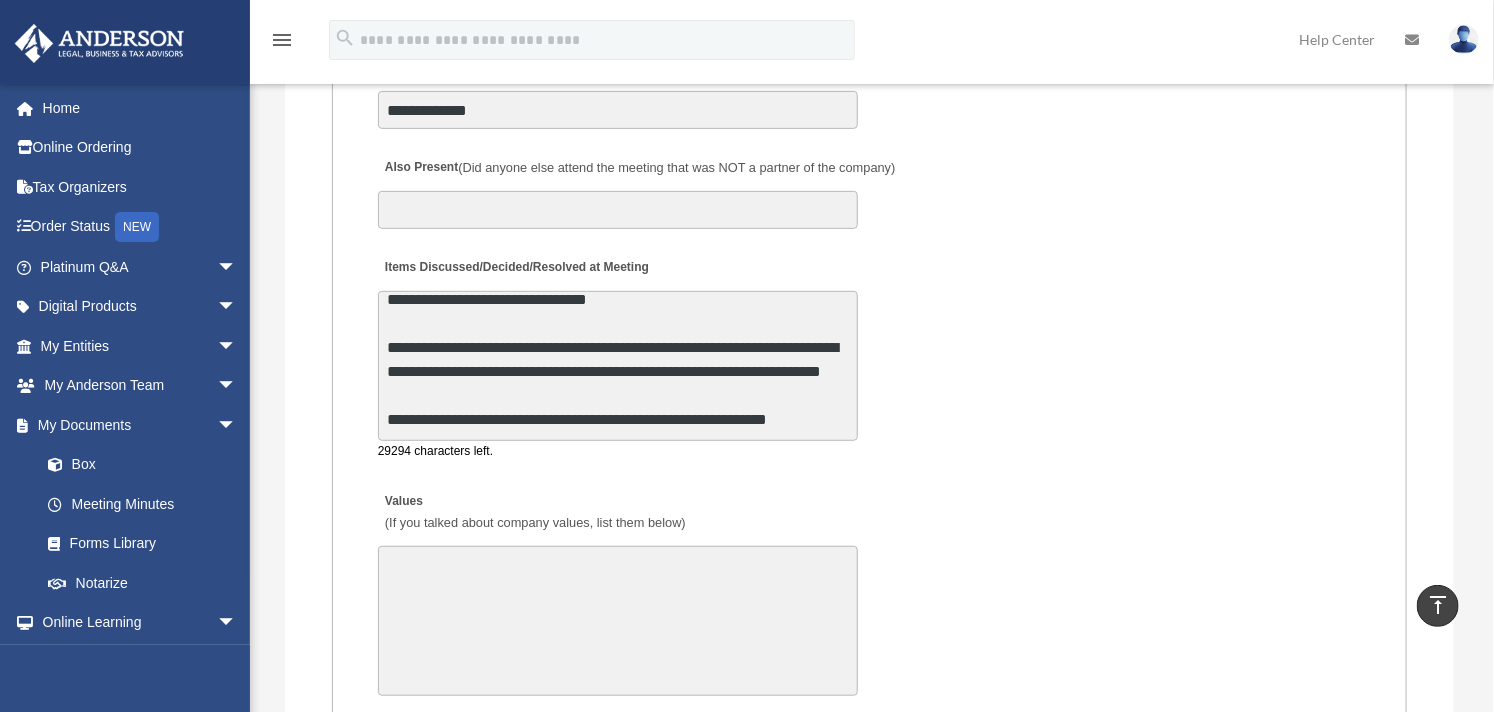 scroll, scrollTop: 264, scrollLeft: 0, axis: vertical 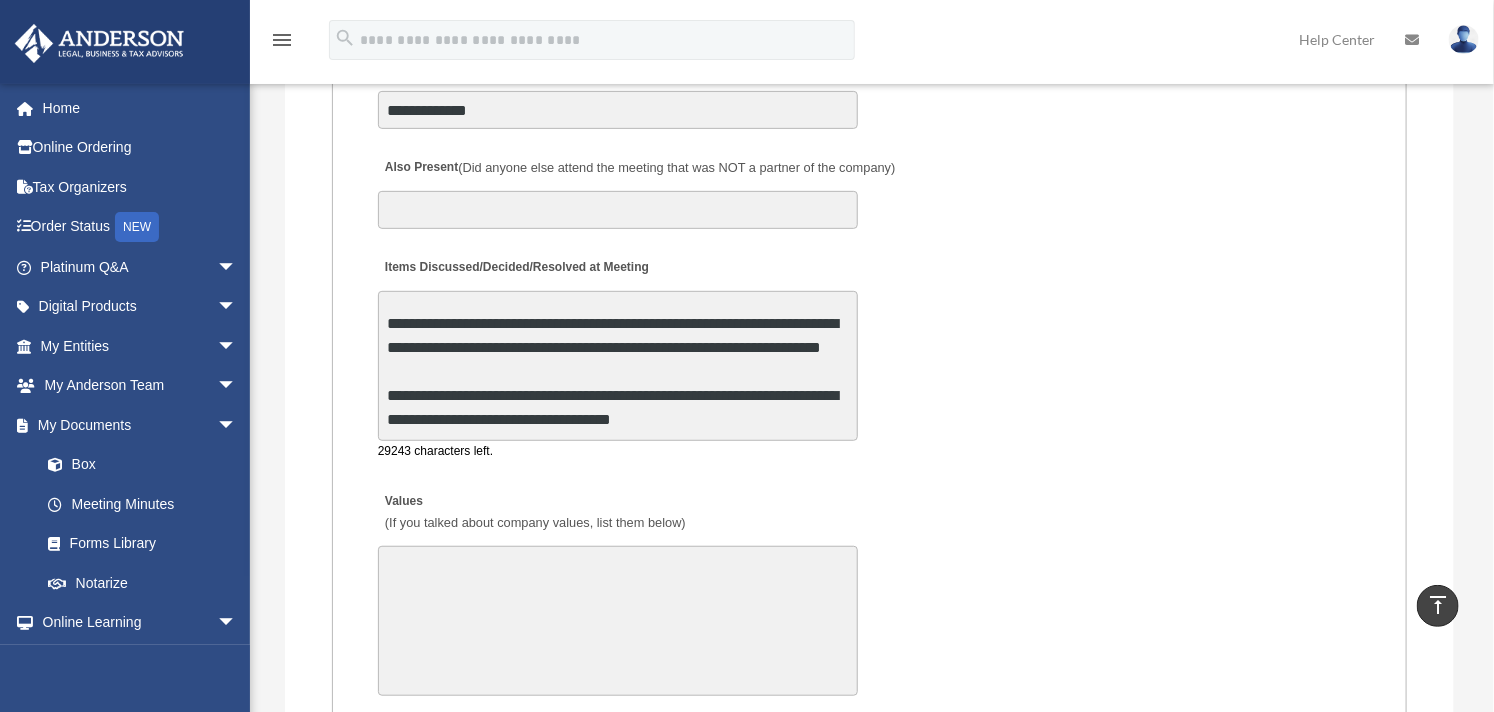 click on "**********" at bounding box center [618, 366] 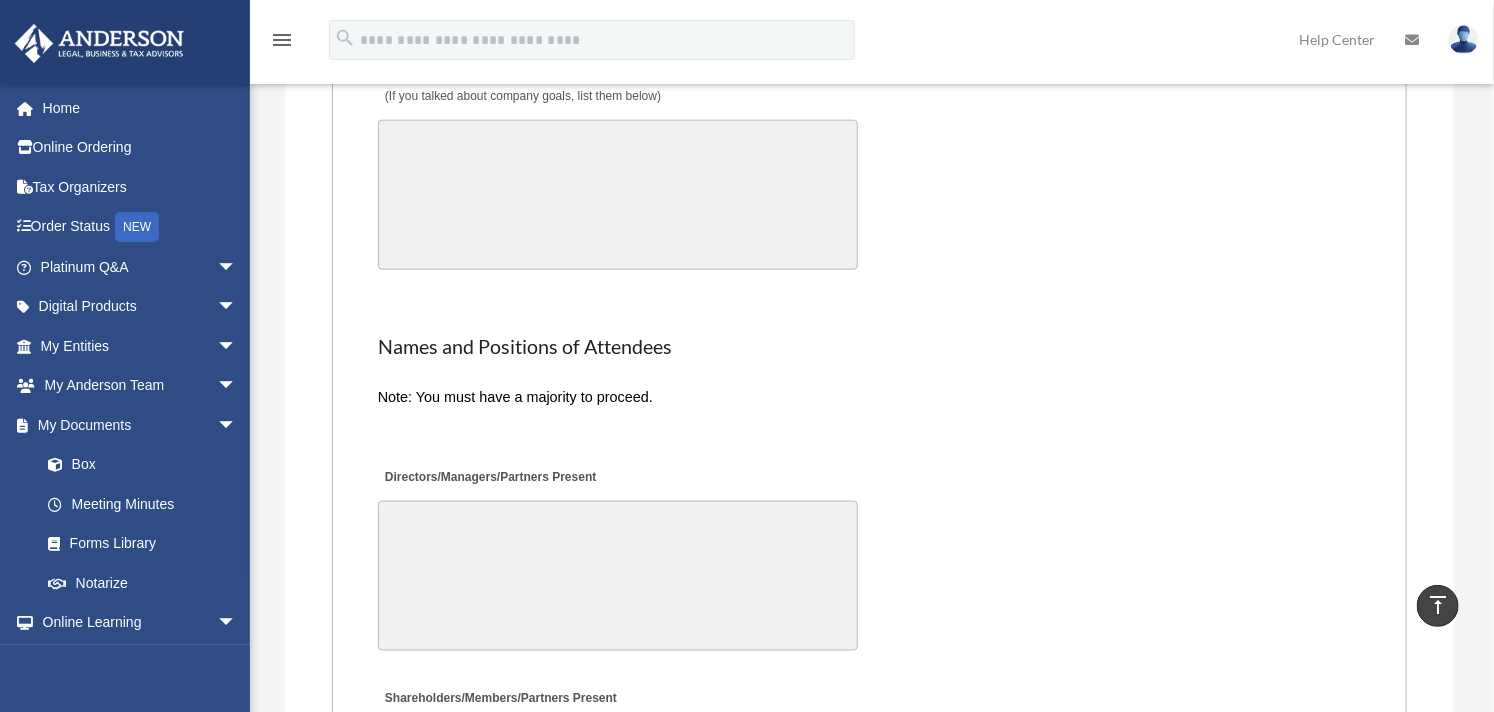 type on "**********" 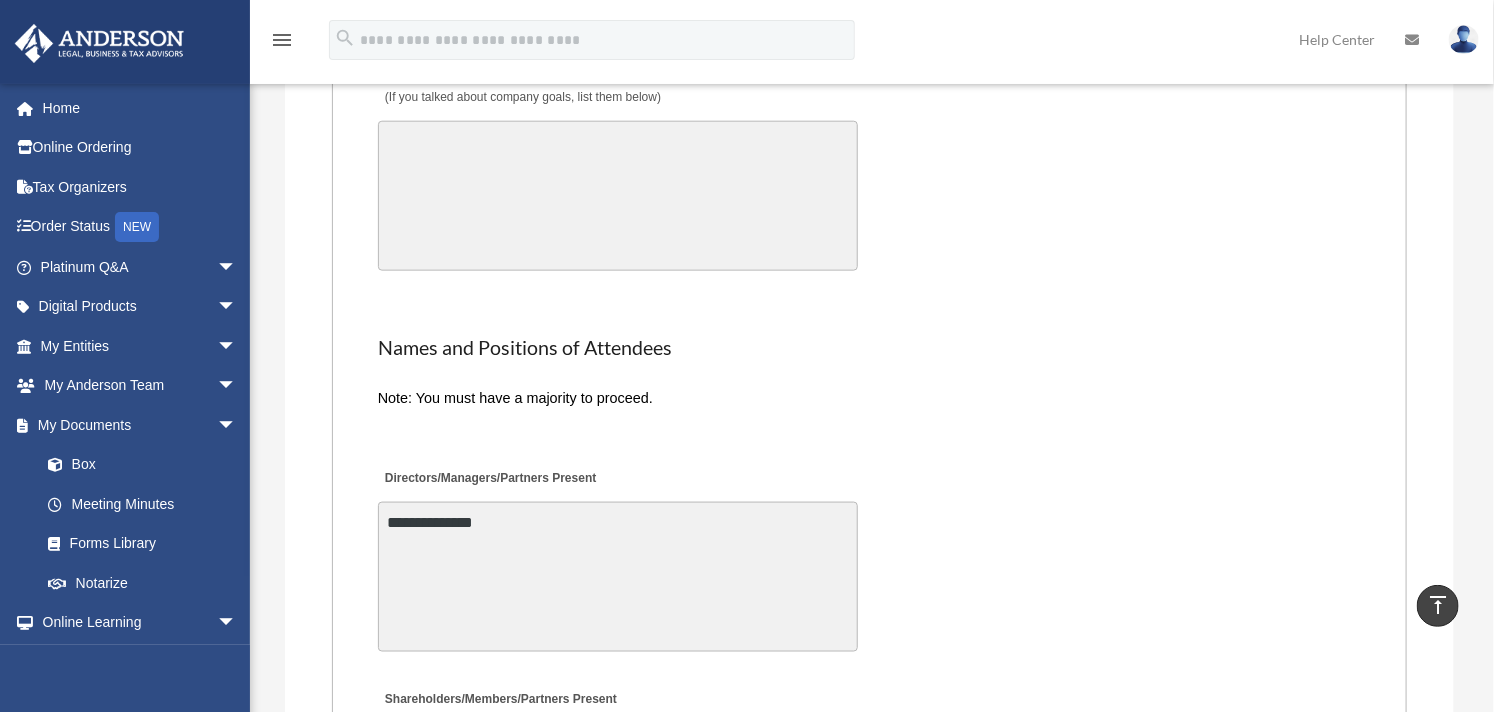 type on "**********" 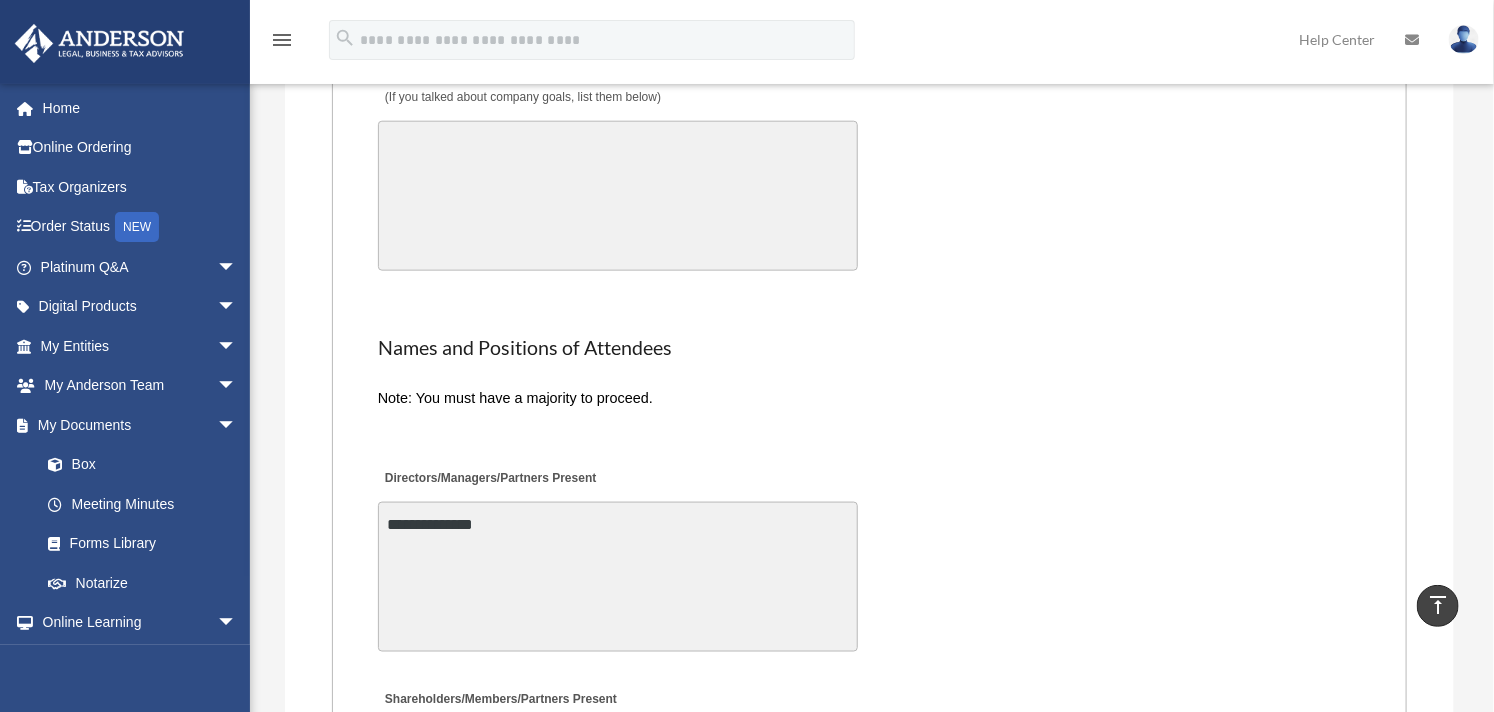 click at bounding box center (869, 428) 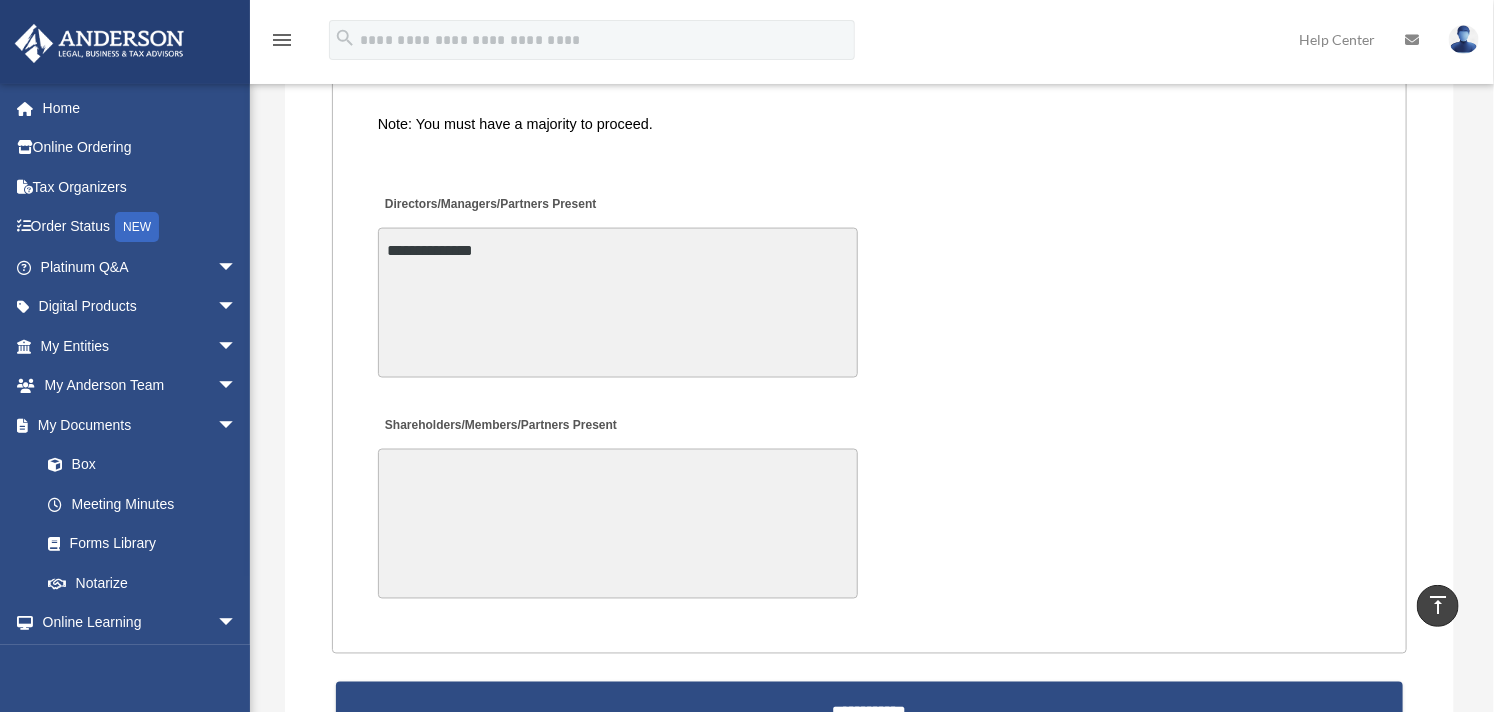 scroll, scrollTop: 4652, scrollLeft: 0, axis: vertical 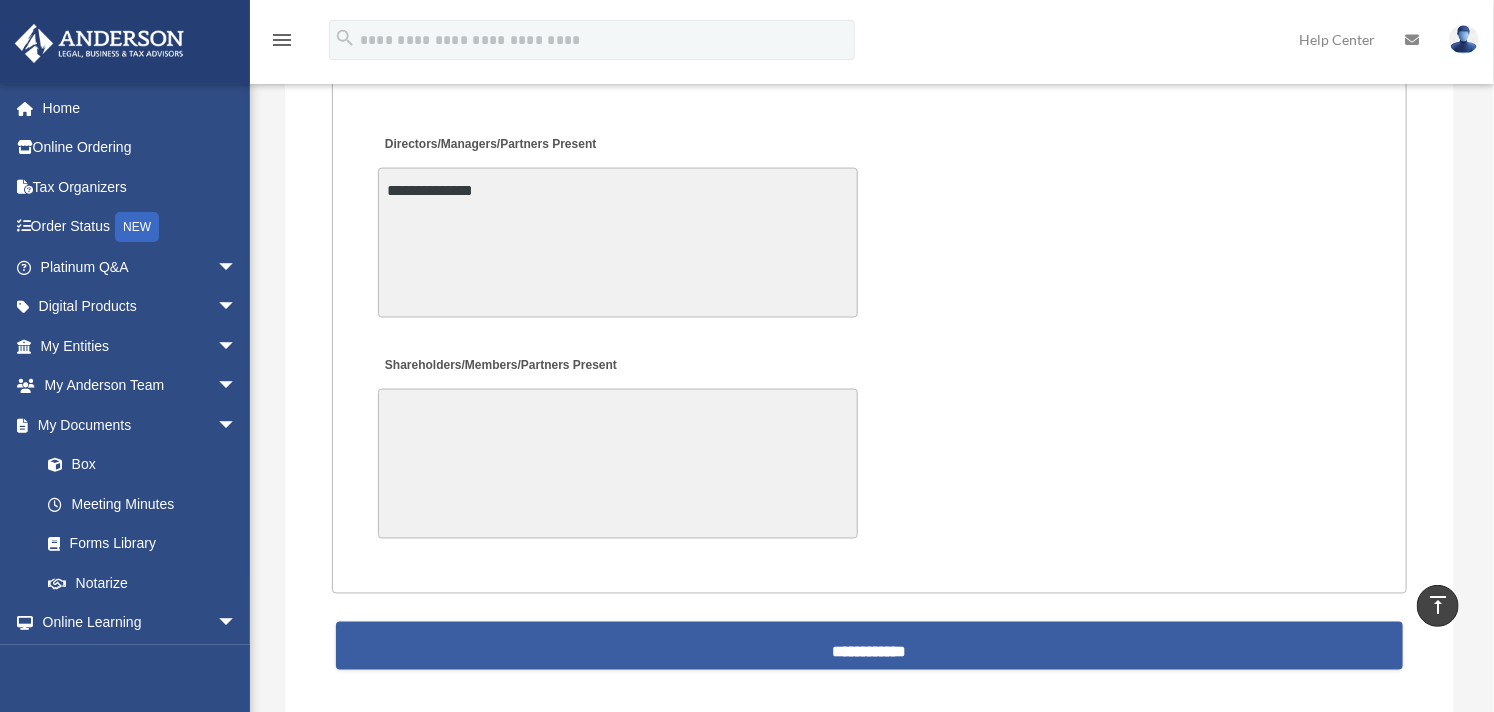 click on "**********" at bounding box center [870, 646] 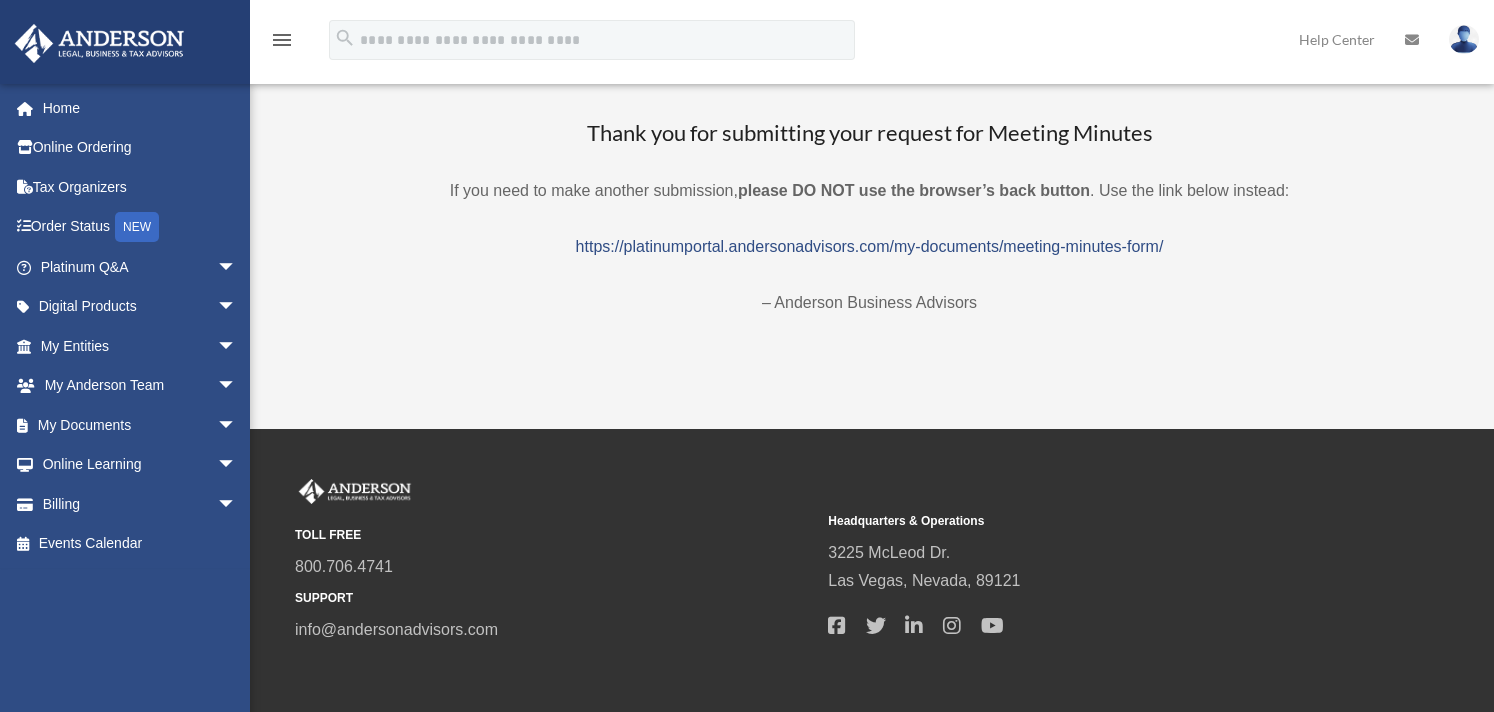 scroll, scrollTop: 0, scrollLeft: 0, axis: both 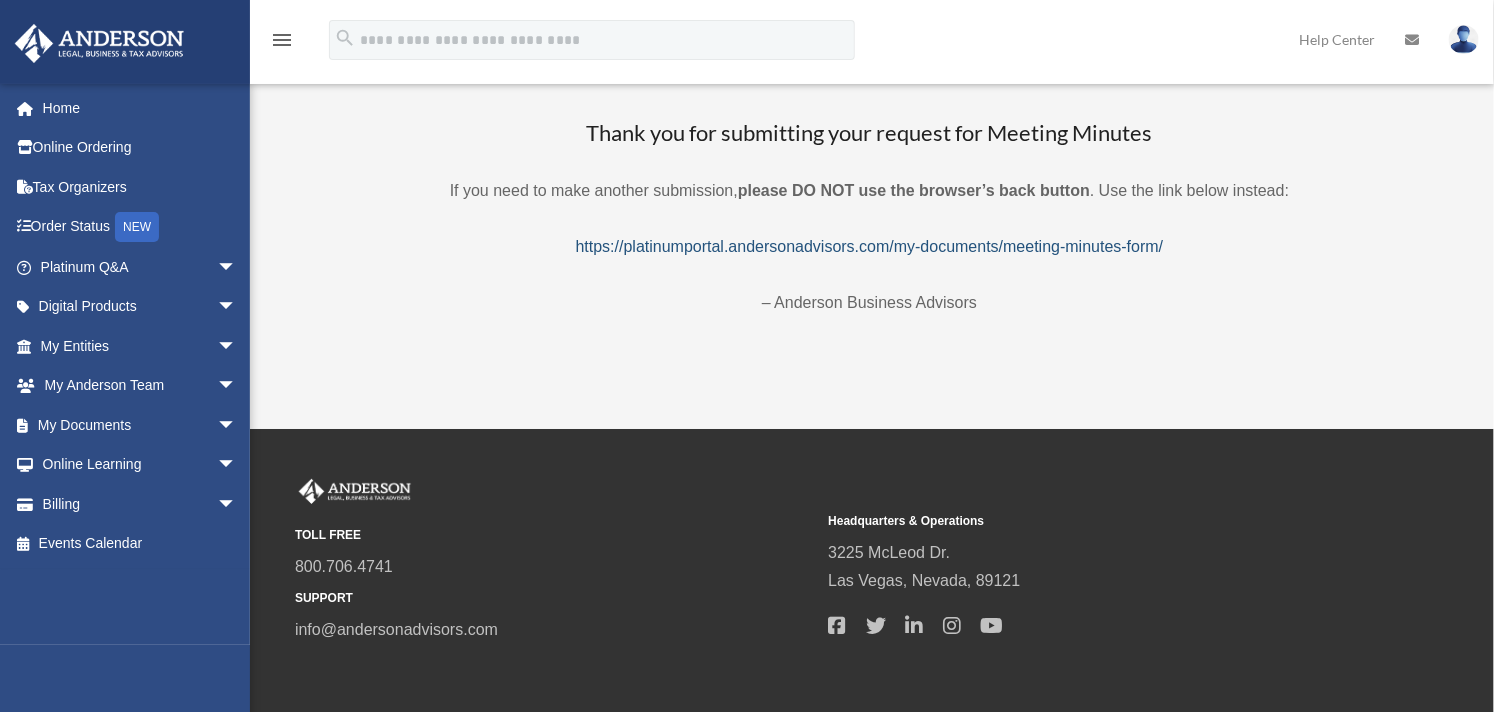 click on "https://platinumportal.andersonadvisors.com/my-documents/meeting-minutes-form/" at bounding box center (870, 246) 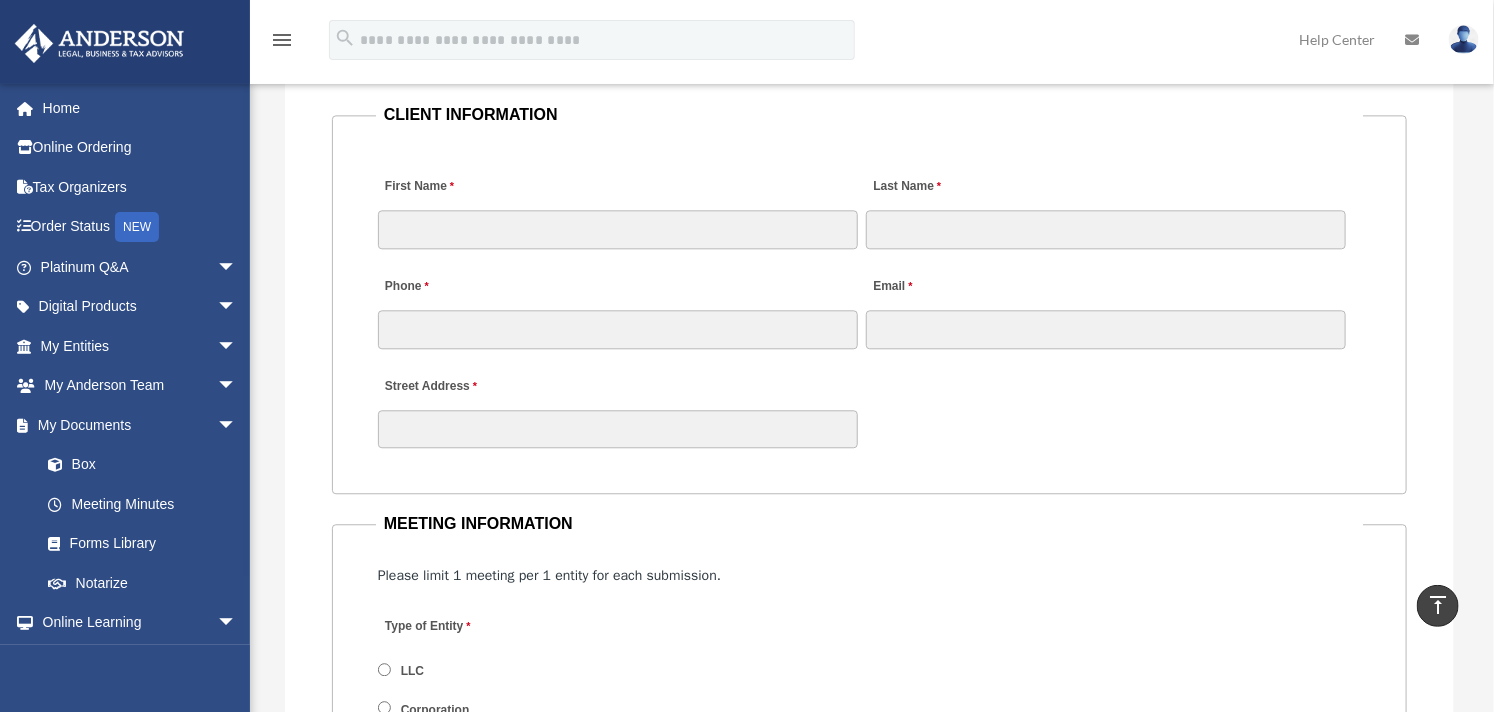 scroll, scrollTop: 2000, scrollLeft: 0, axis: vertical 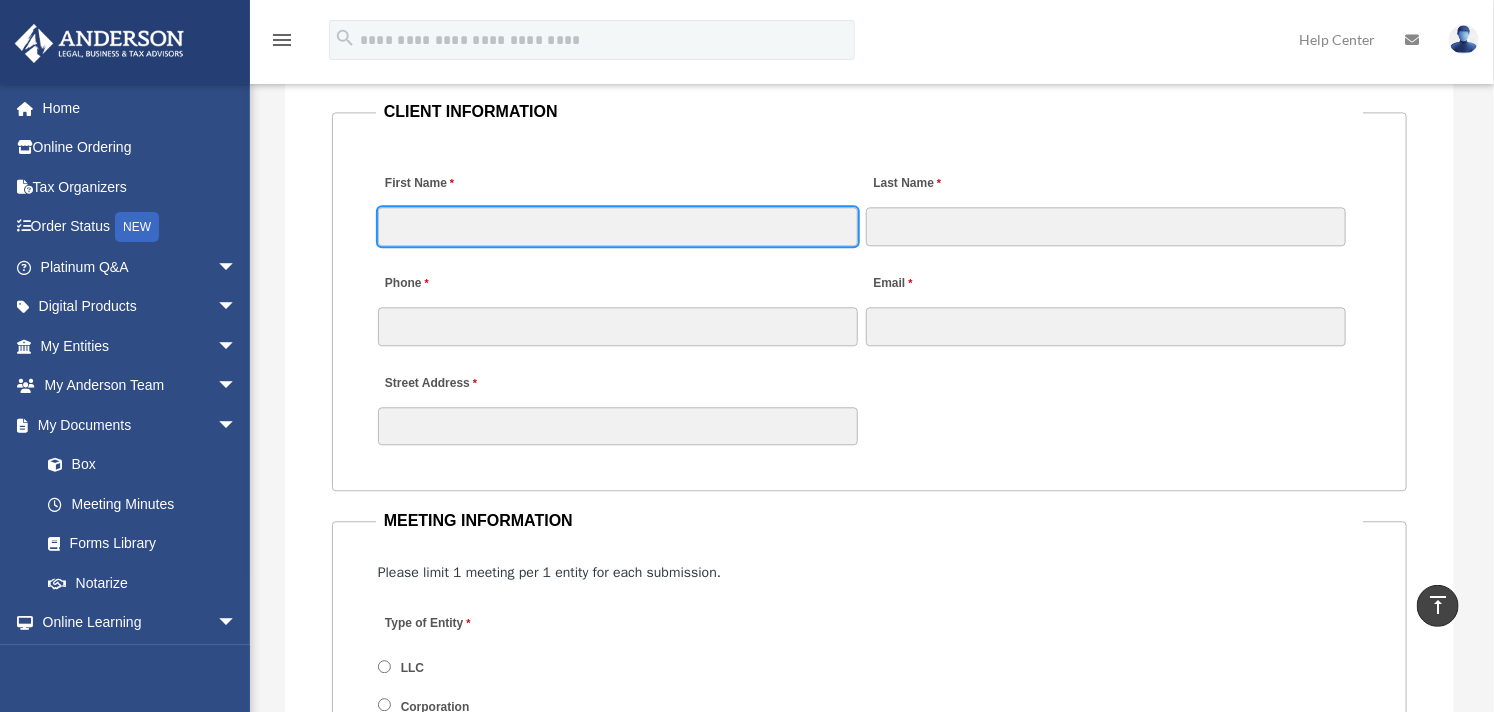 click on "First Name" at bounding box center (618, 226) 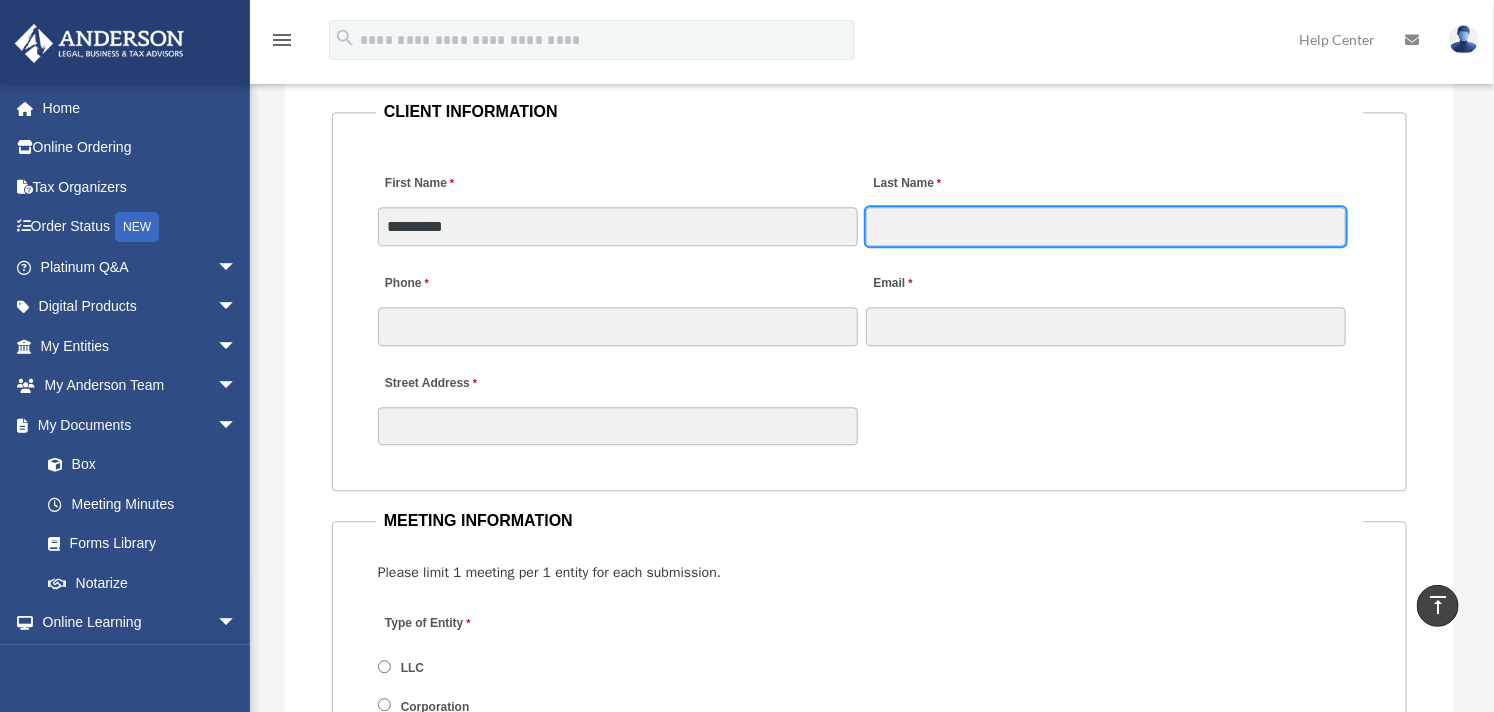 click on "Last Name" at bounding box center [1106, 226] 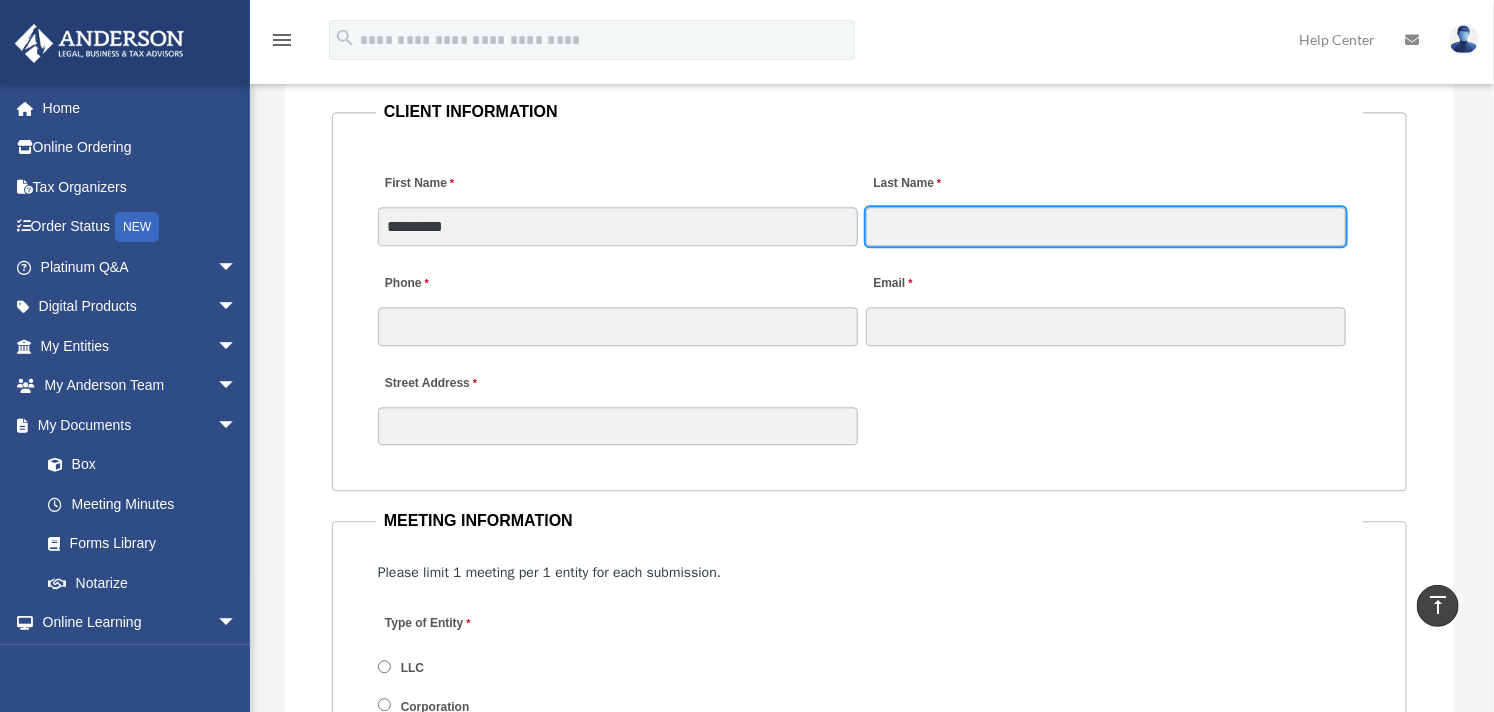 type on "******" 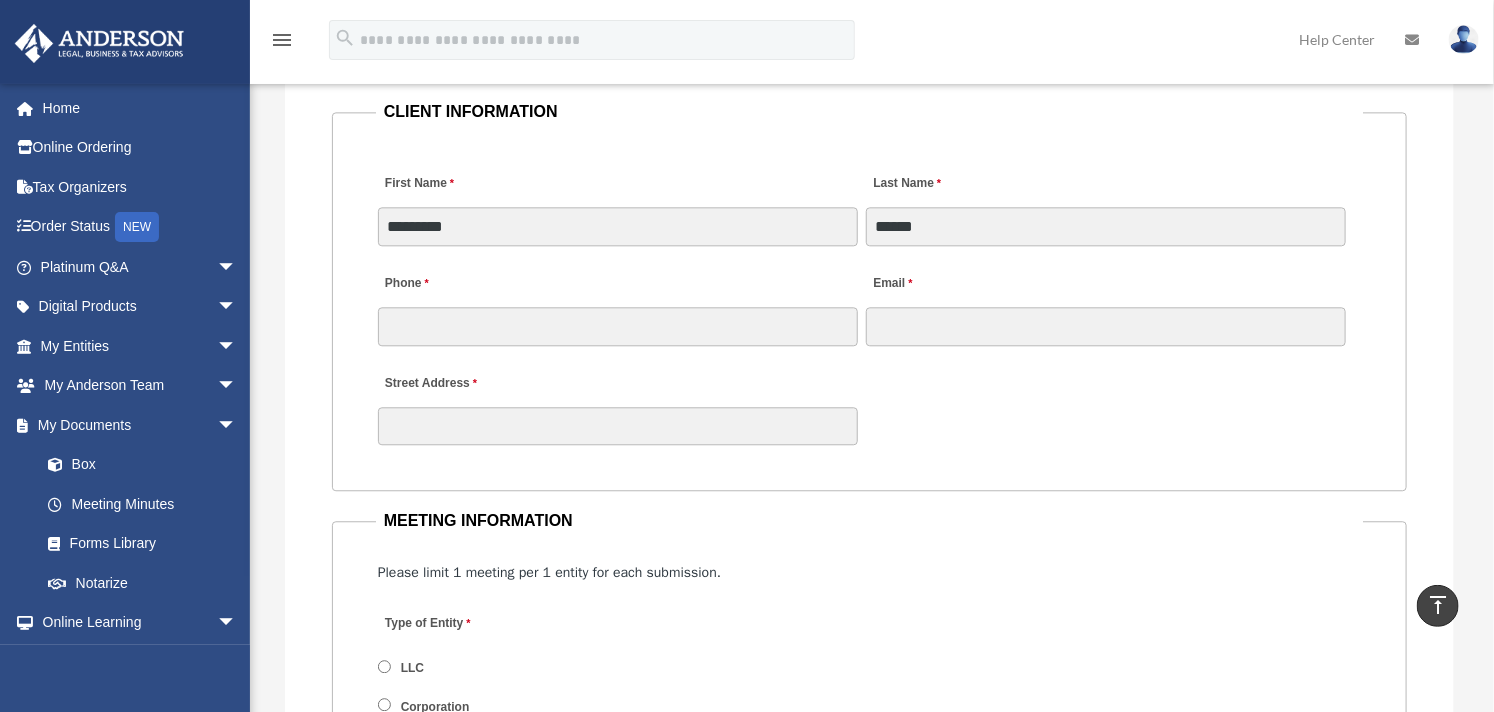 click on "CLIENT INFORMATION
First Name ********
Last Name ******
Phone
Email
Street Address" at bounding box center (870, 294) 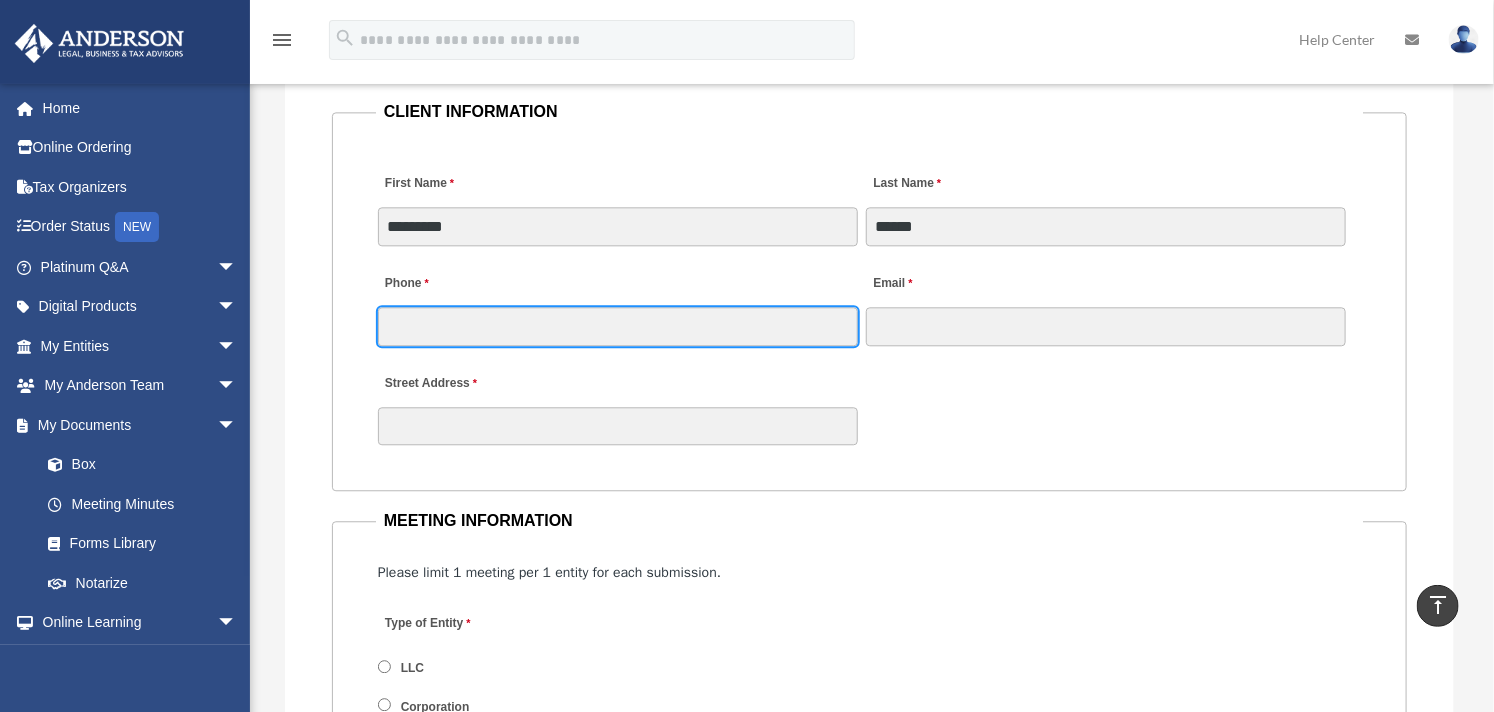 click on "Phone" at bounding box center [618, 326] 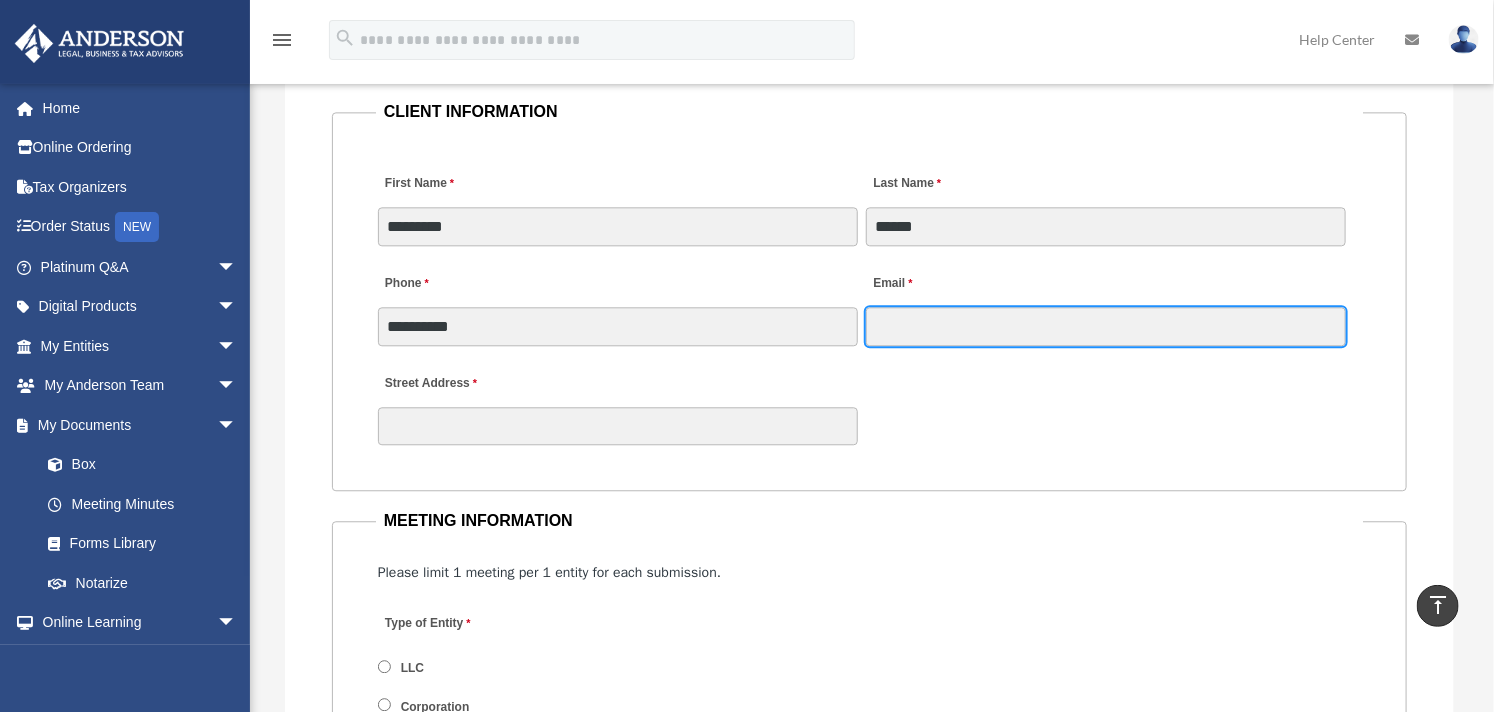 click on "Email" at bounding box center [1106, 326] 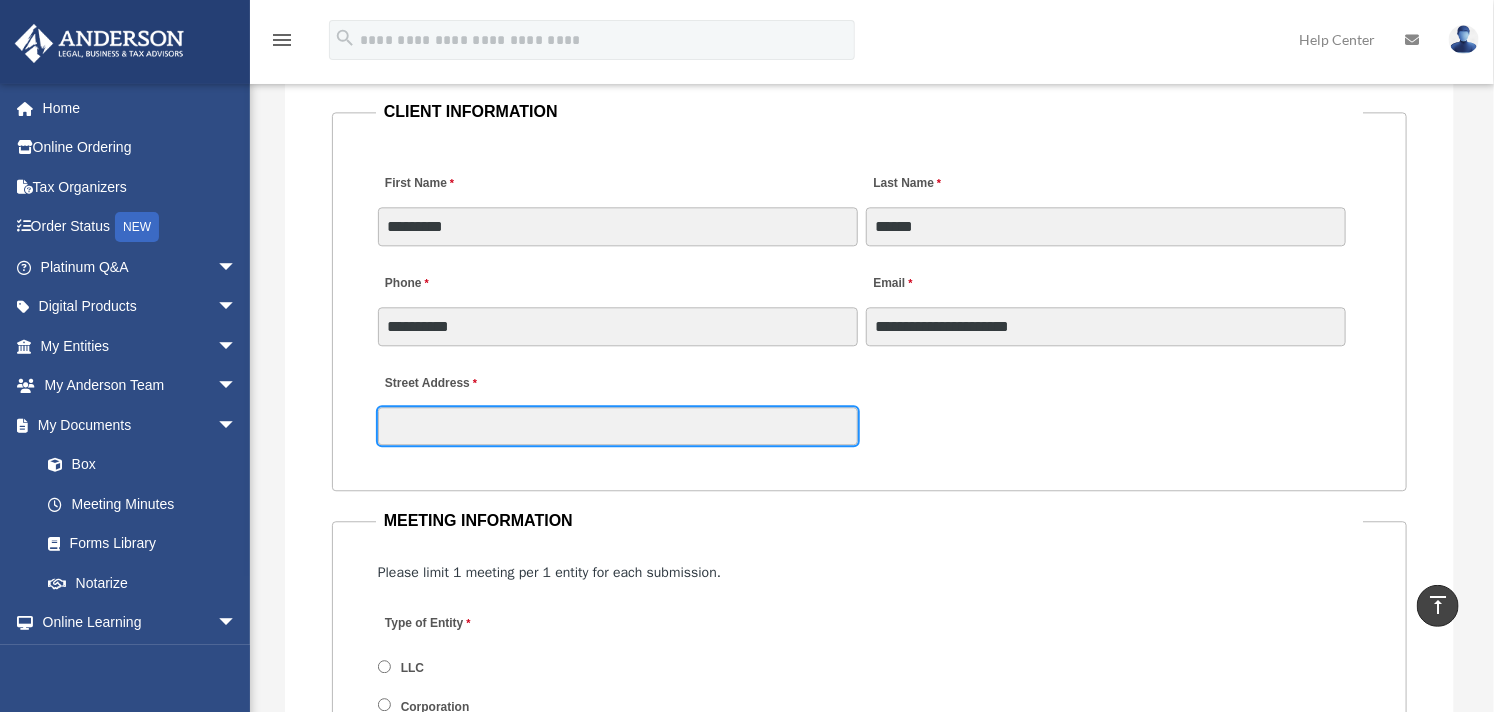 drag, startPoint x: 503, startPoint y: 417, endPoint x: 512, endPoint y: 410, distance: 11.401754 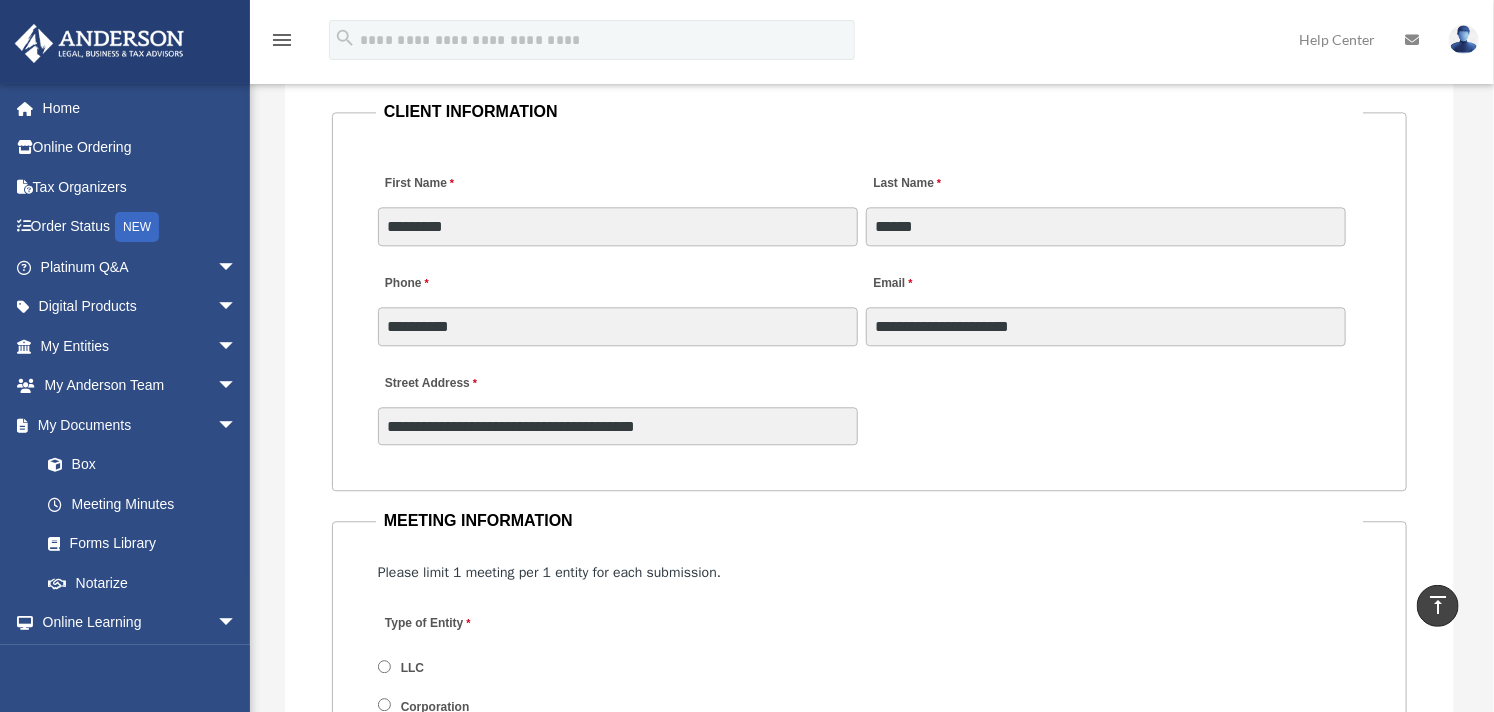 click on "**********" at bounding box center [869, 404] 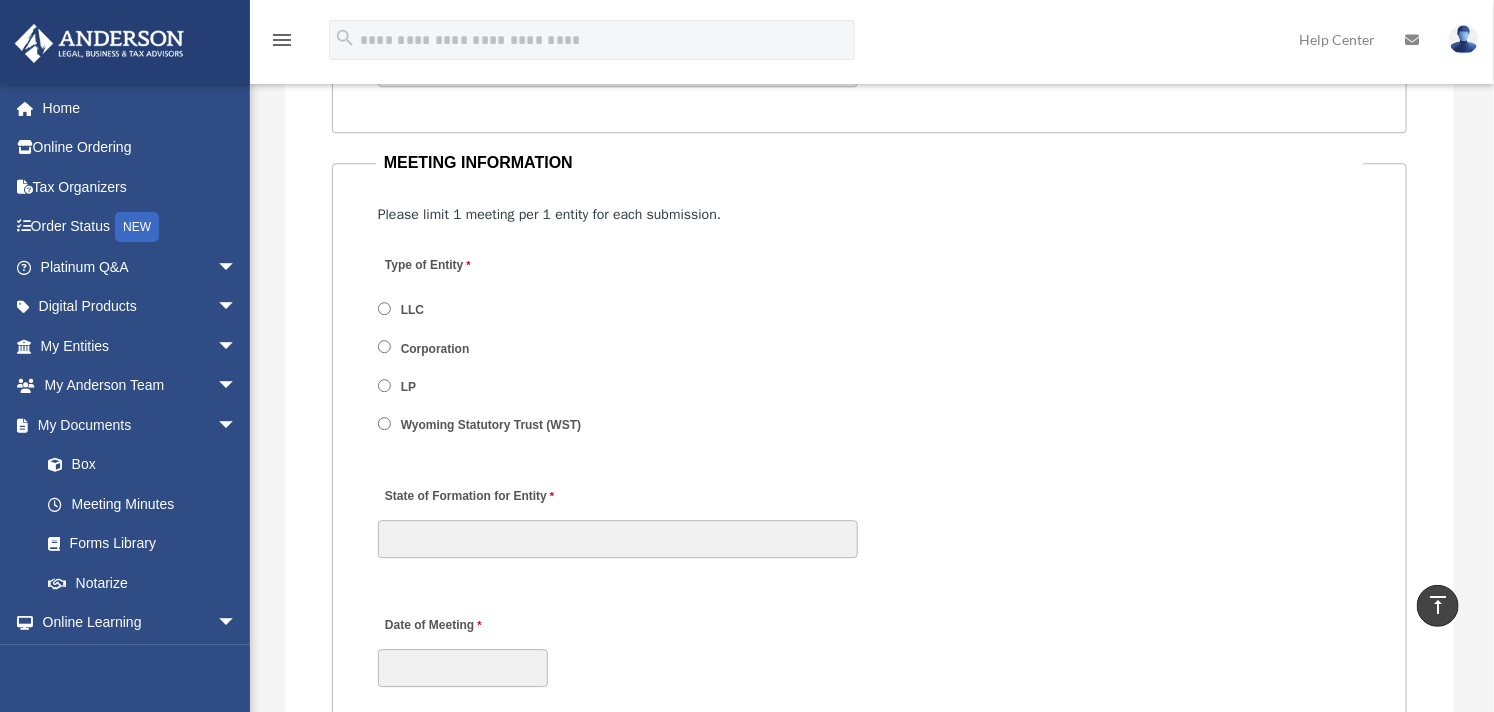 scroll, scrollTop: 2444, scrollLeft: 0, axis: vertical 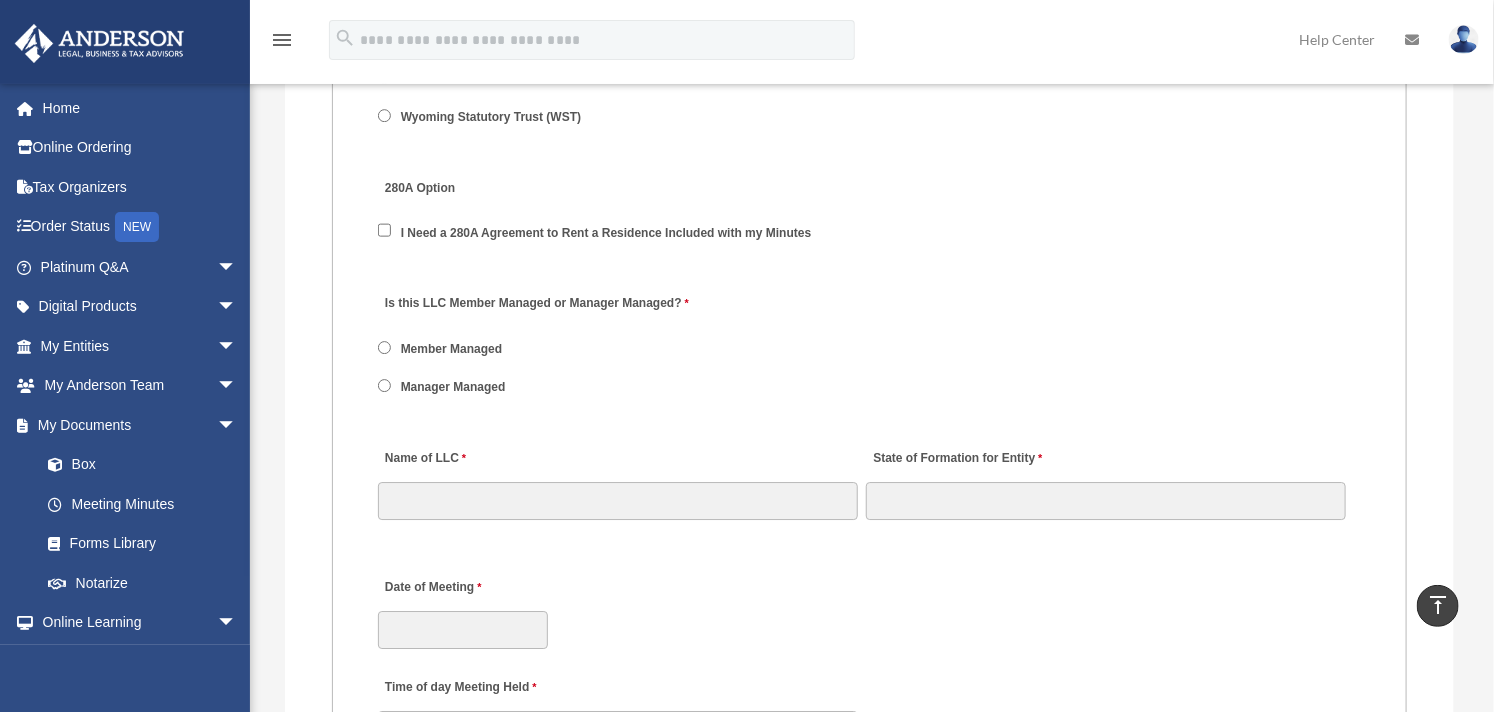 click on "Member Managed" at bounding box center [451, 348] 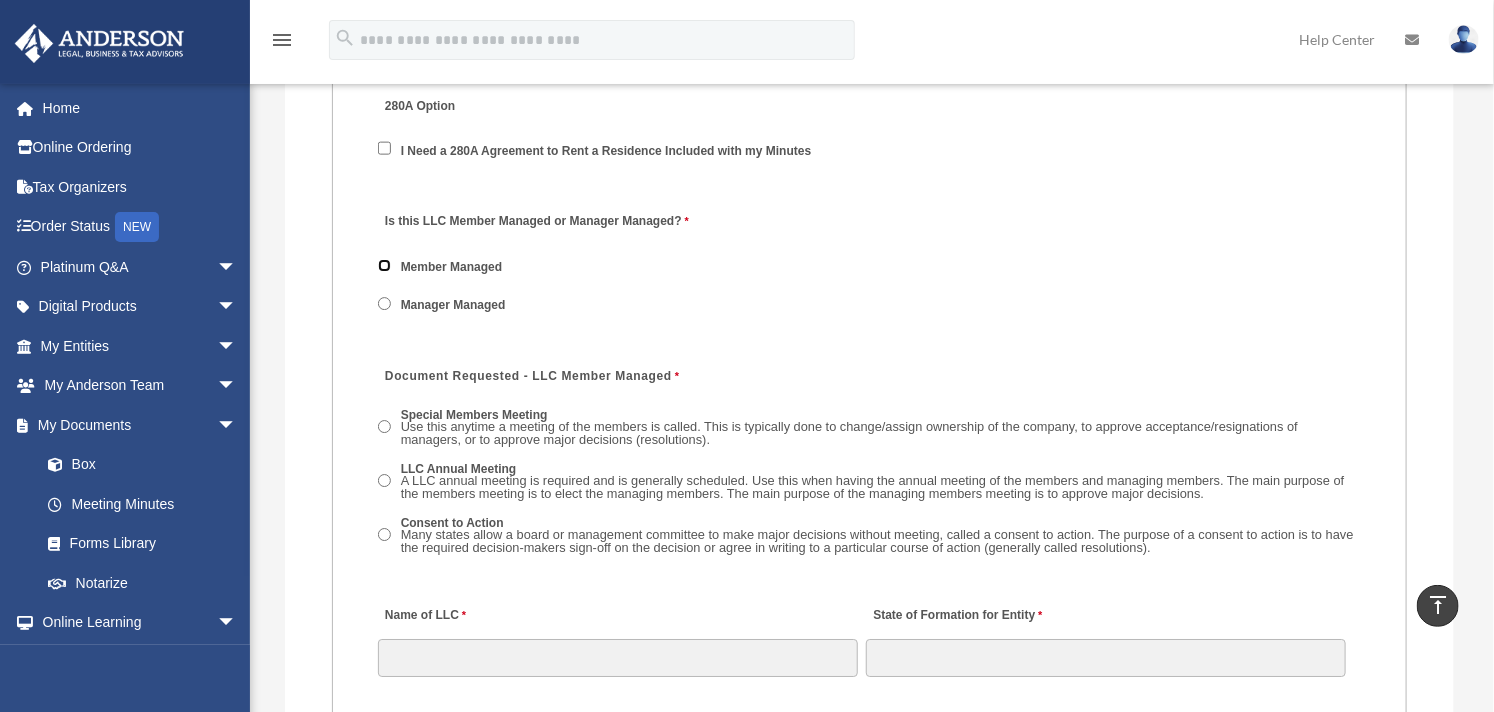 scroll, scrollTop: 2888, scrollLeft: 0, axis: vertical 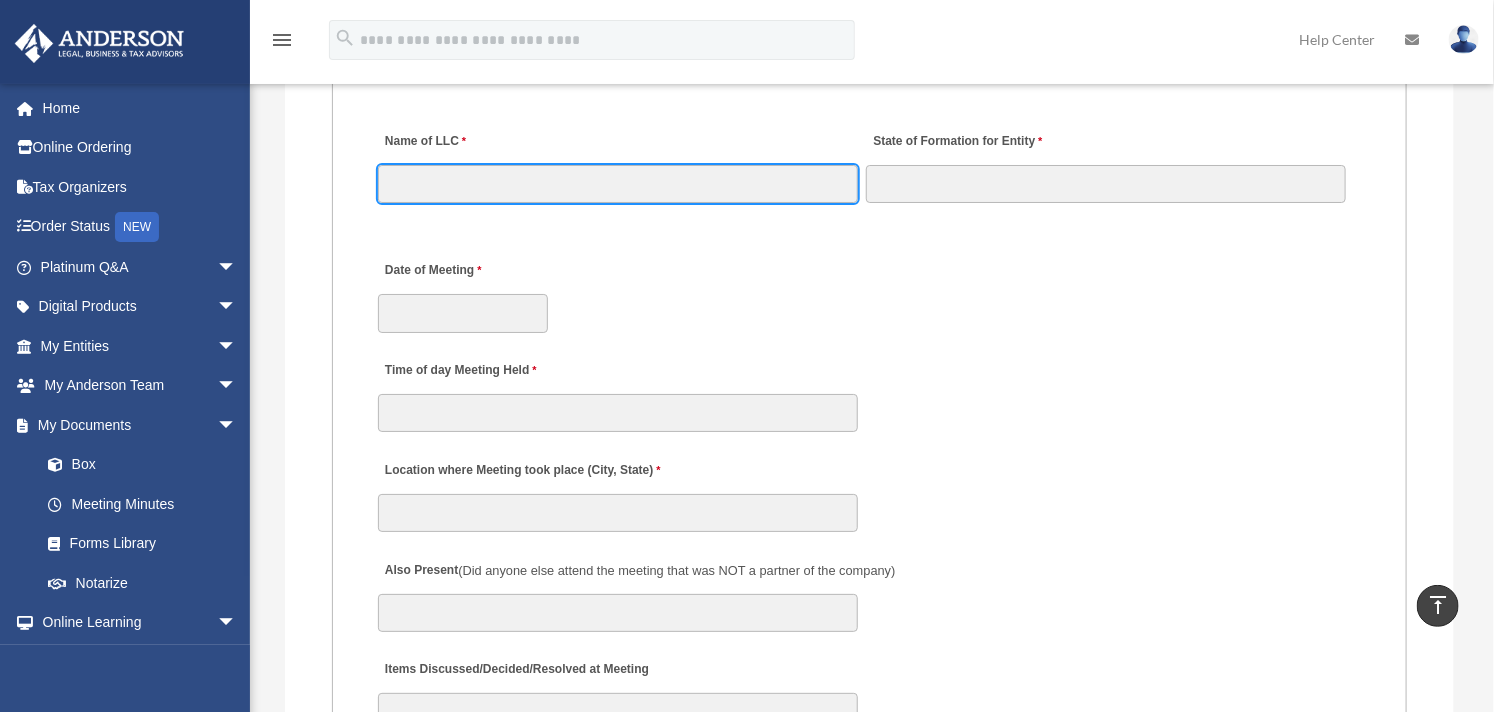 click on "Name of LLC" at bounding box center [618, 184] 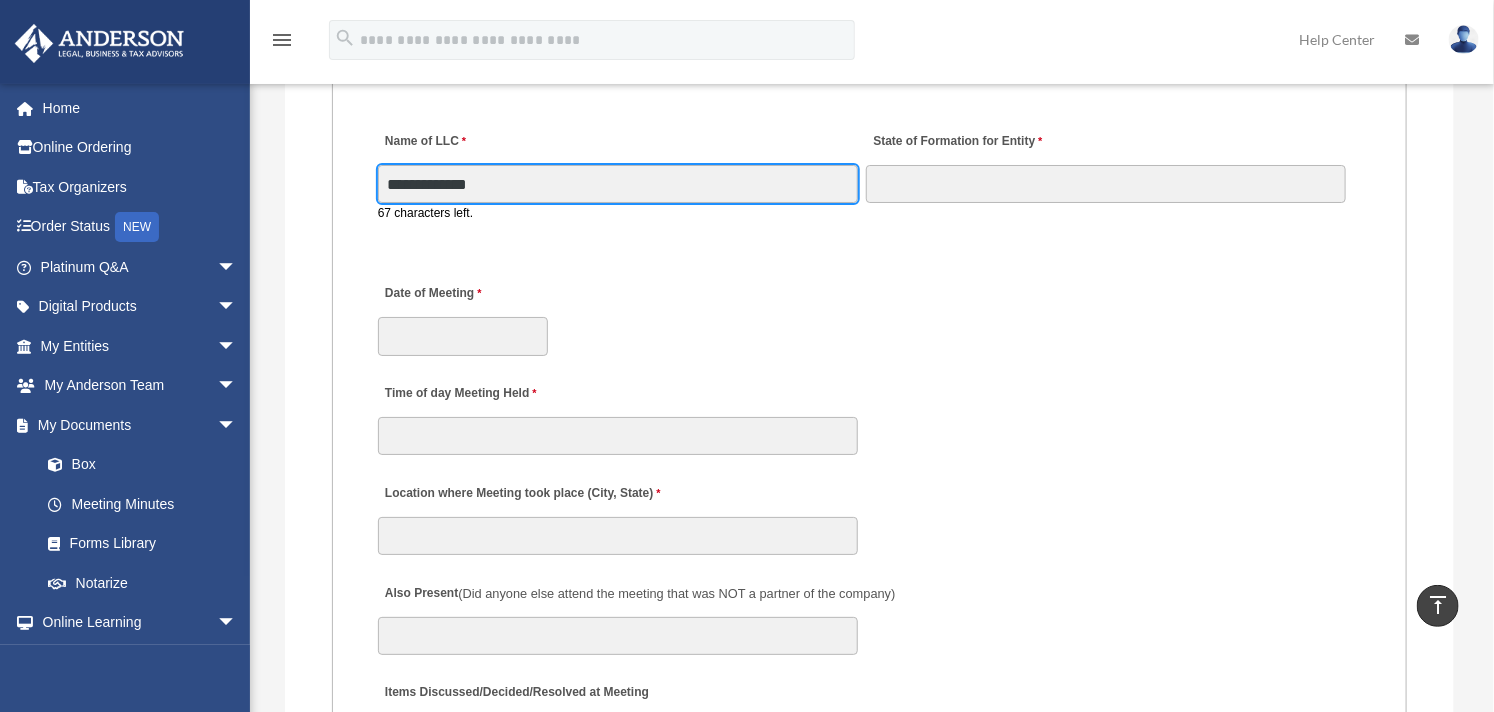 type on "**********" 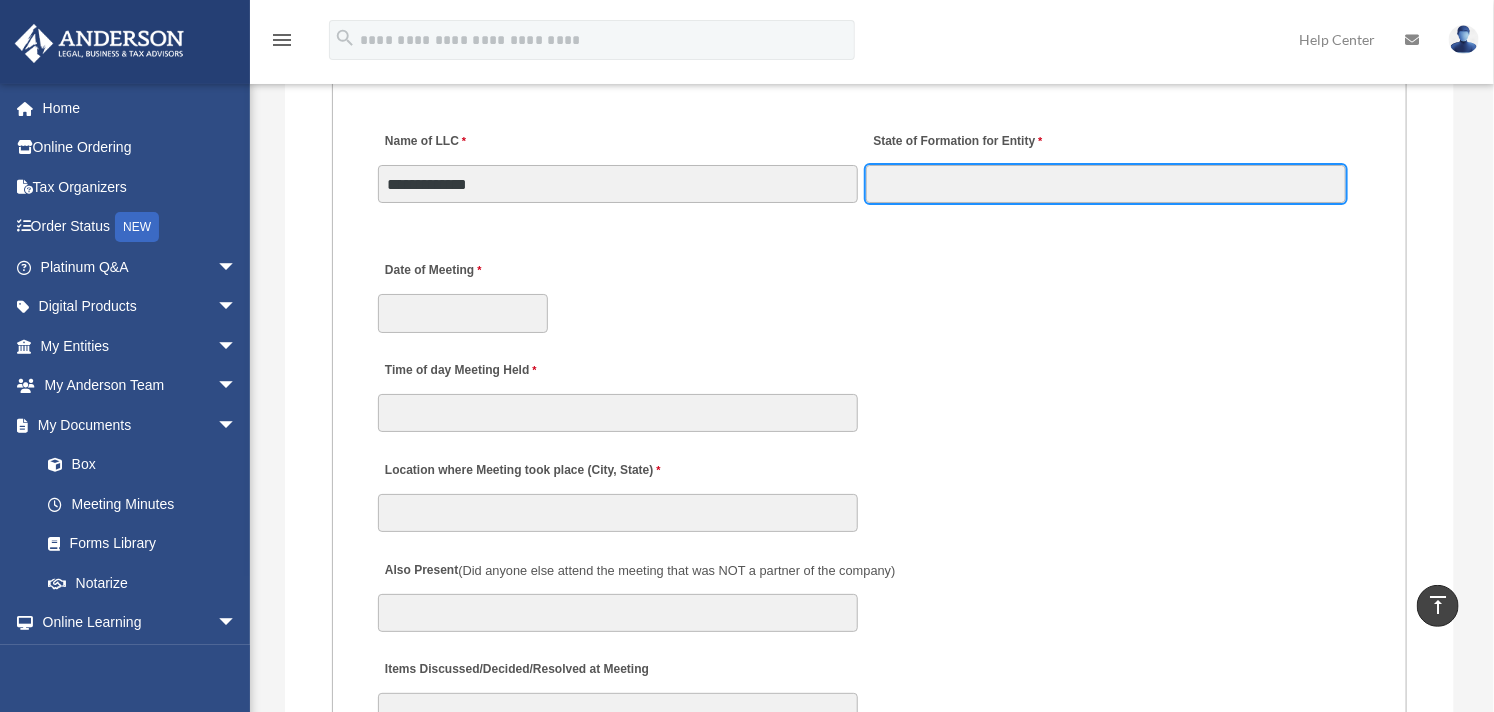 click on "State of Formation for Entity" at bounding box center (1106, 184) 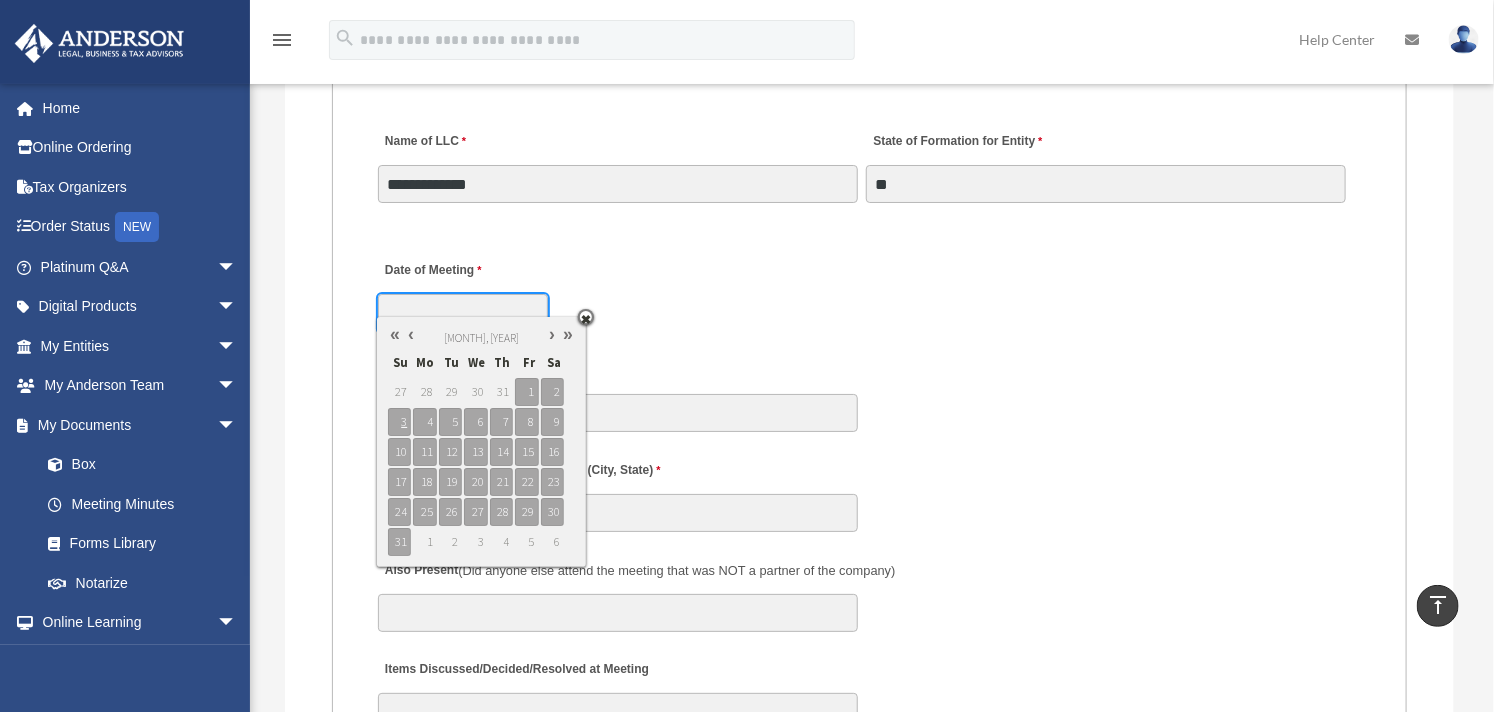 click on "Date of Meeting" at bounding box center (463, 313) 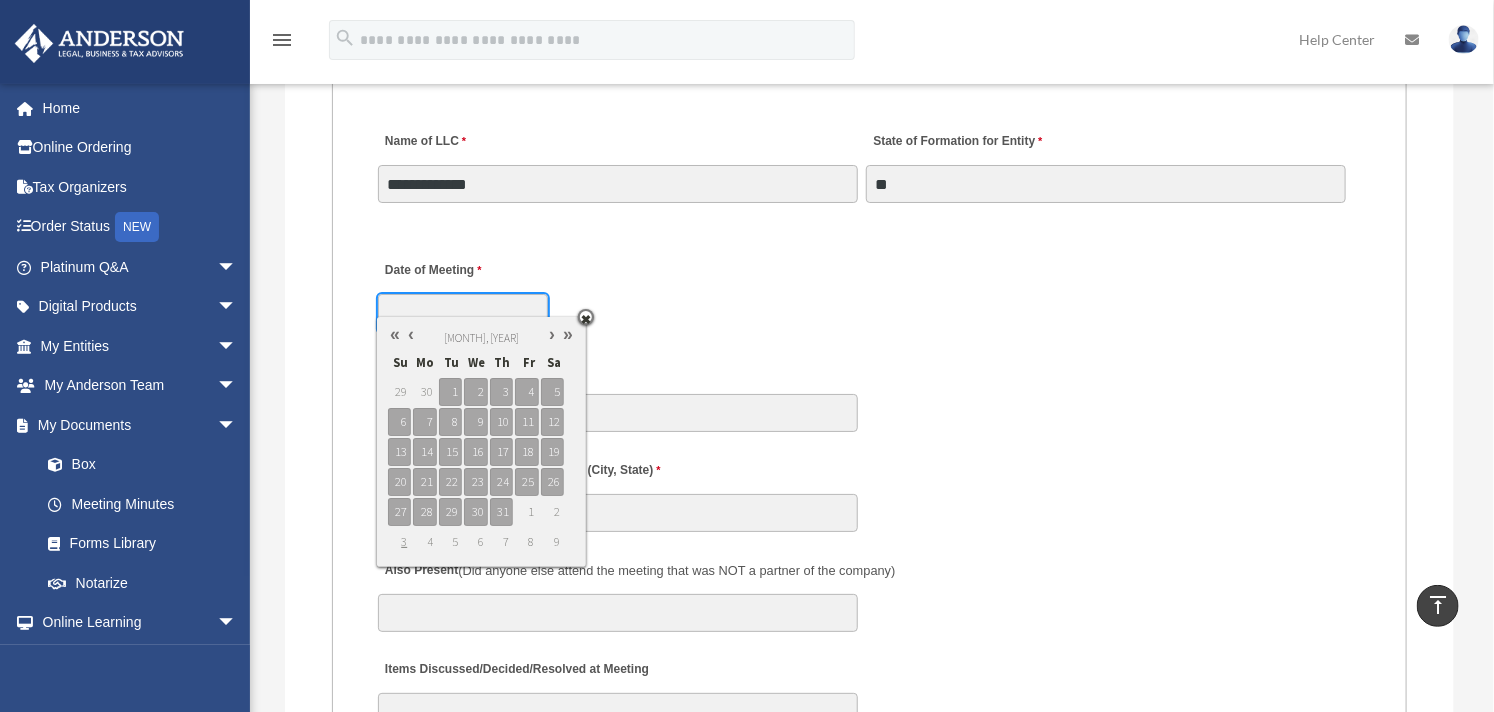 click at bounding box center [411, 334] 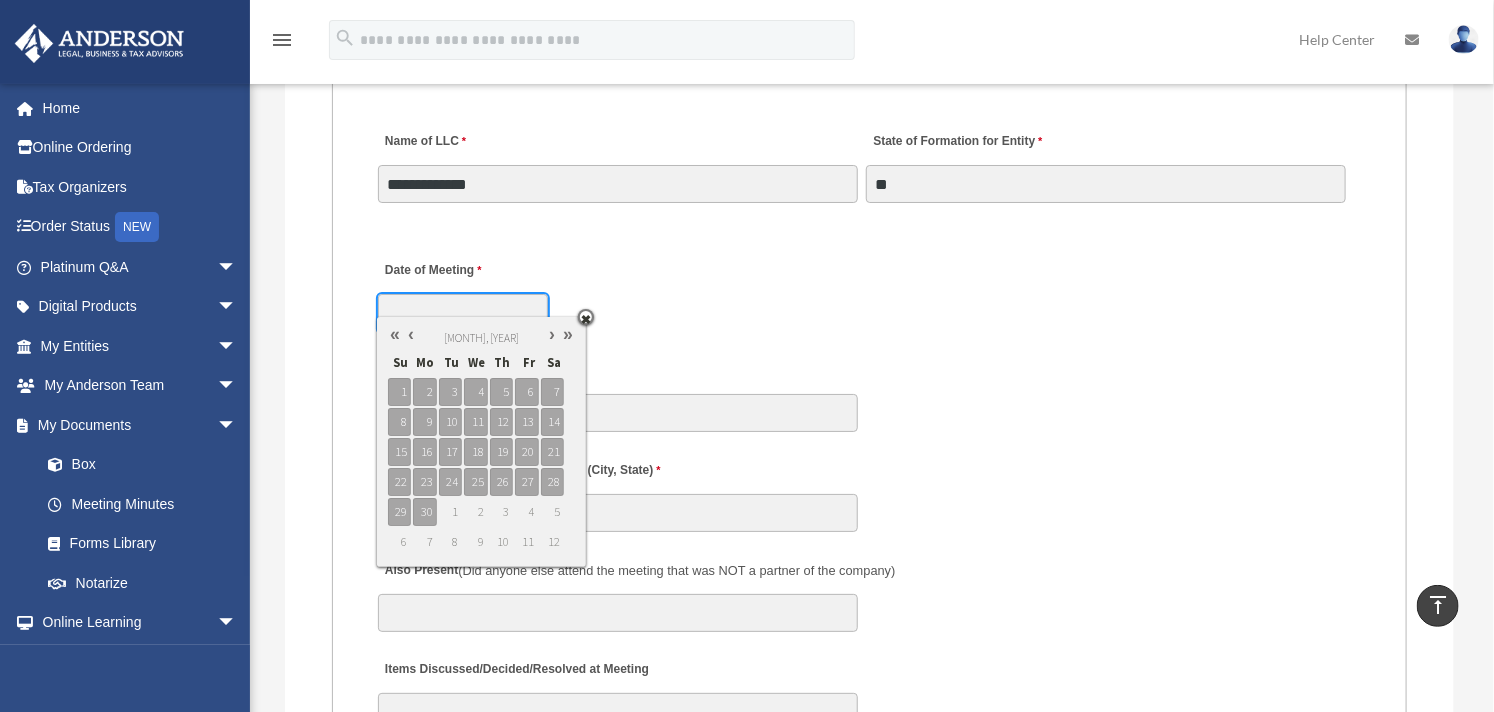 click at bounding box center (411, 334) 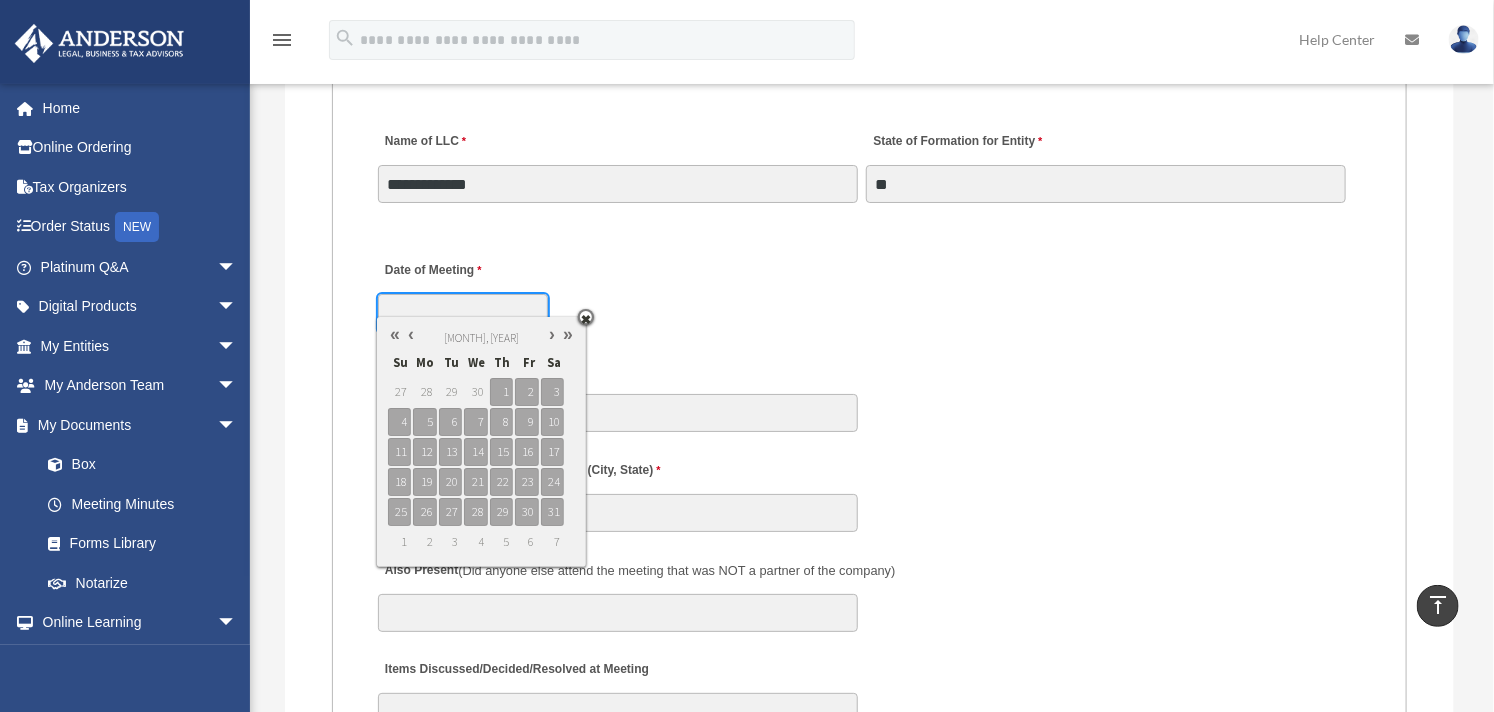 click at bounding box center (411, 334) 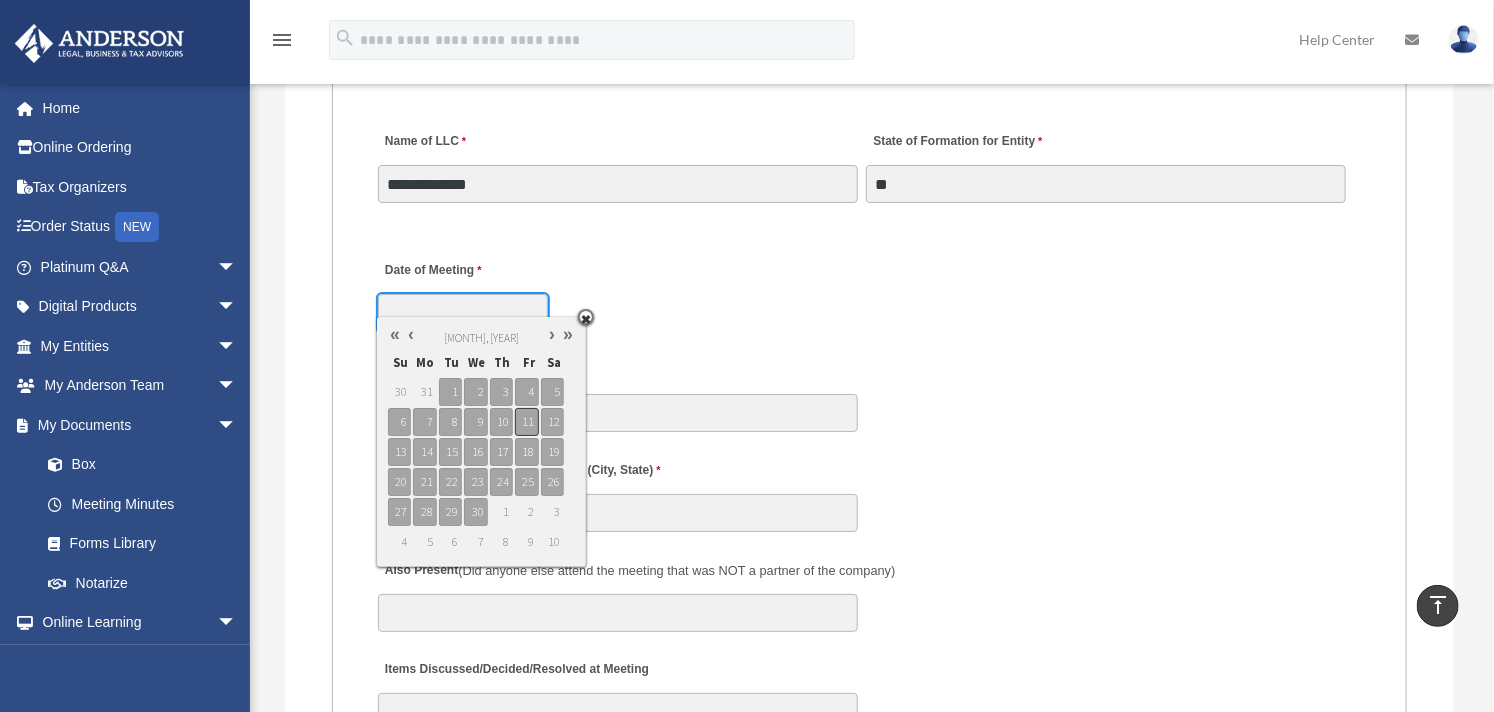 type on "**********" 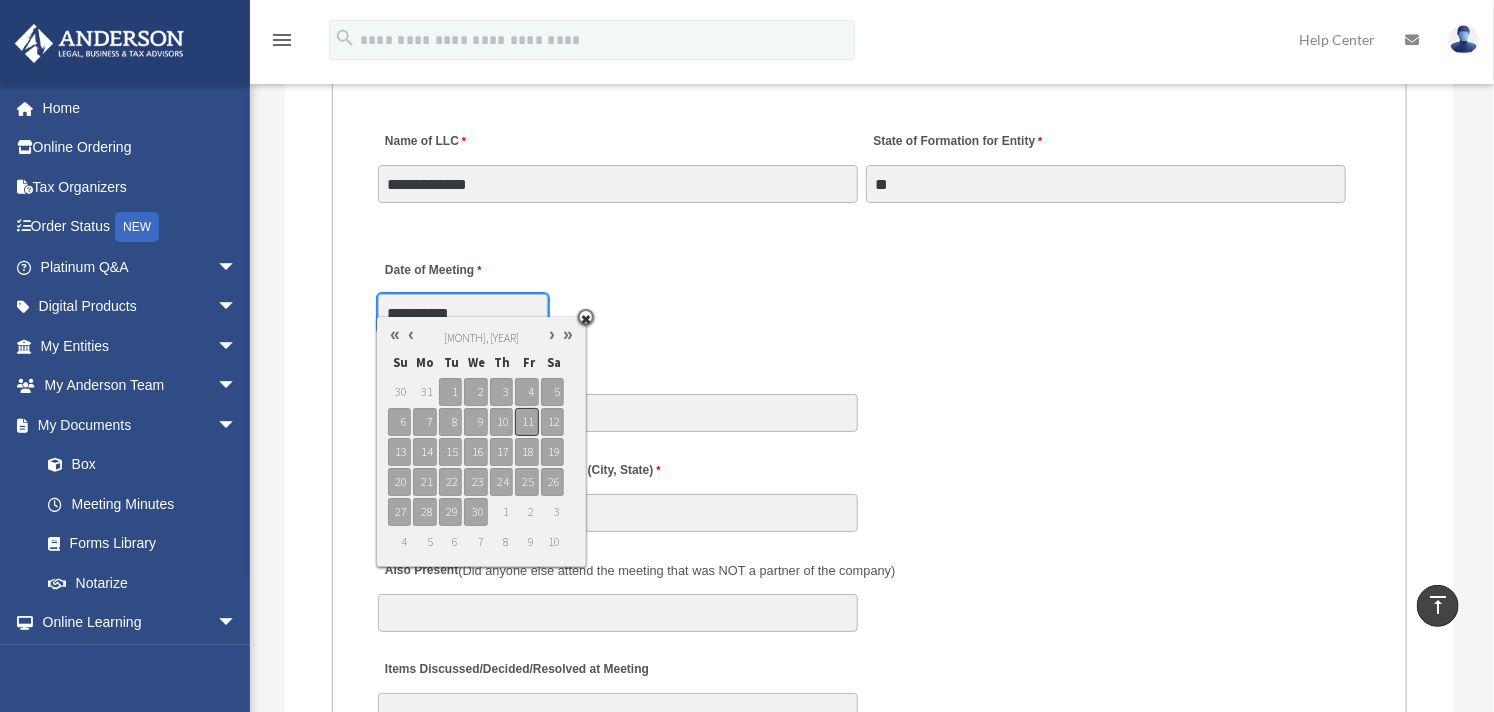 click on "11" at bounding box center (526, 422) 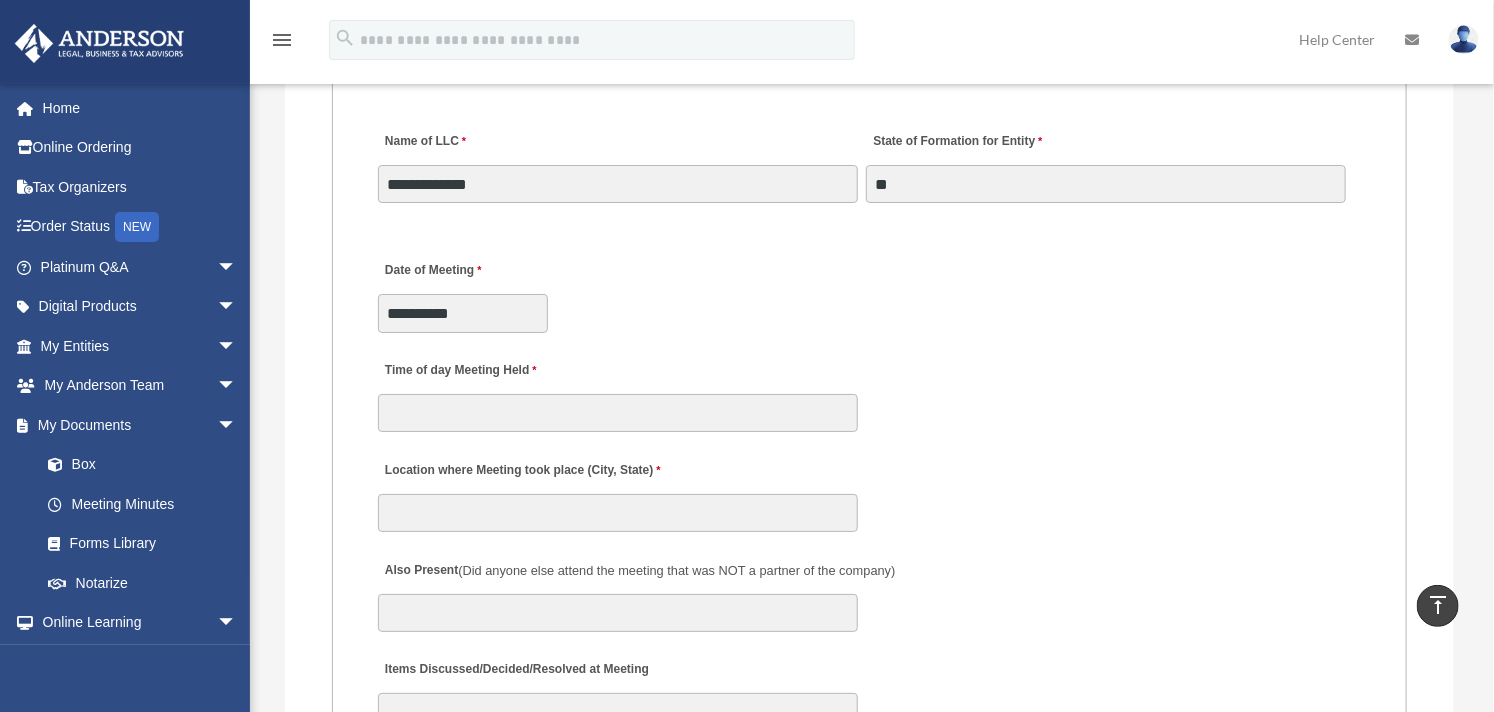 click on "**********" at bounding box center (869, 291) 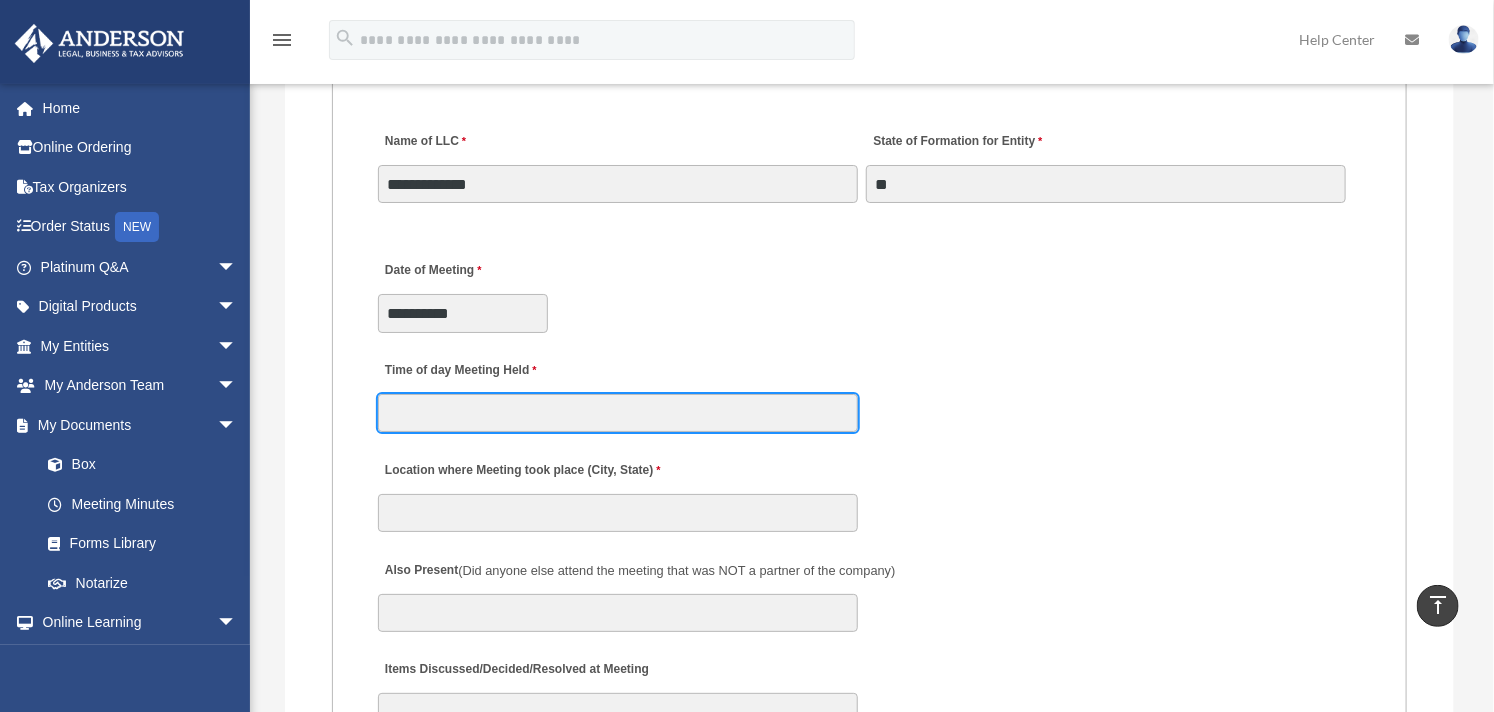 click on "Time of day Meeting Held" at bounding box center (618, 413) 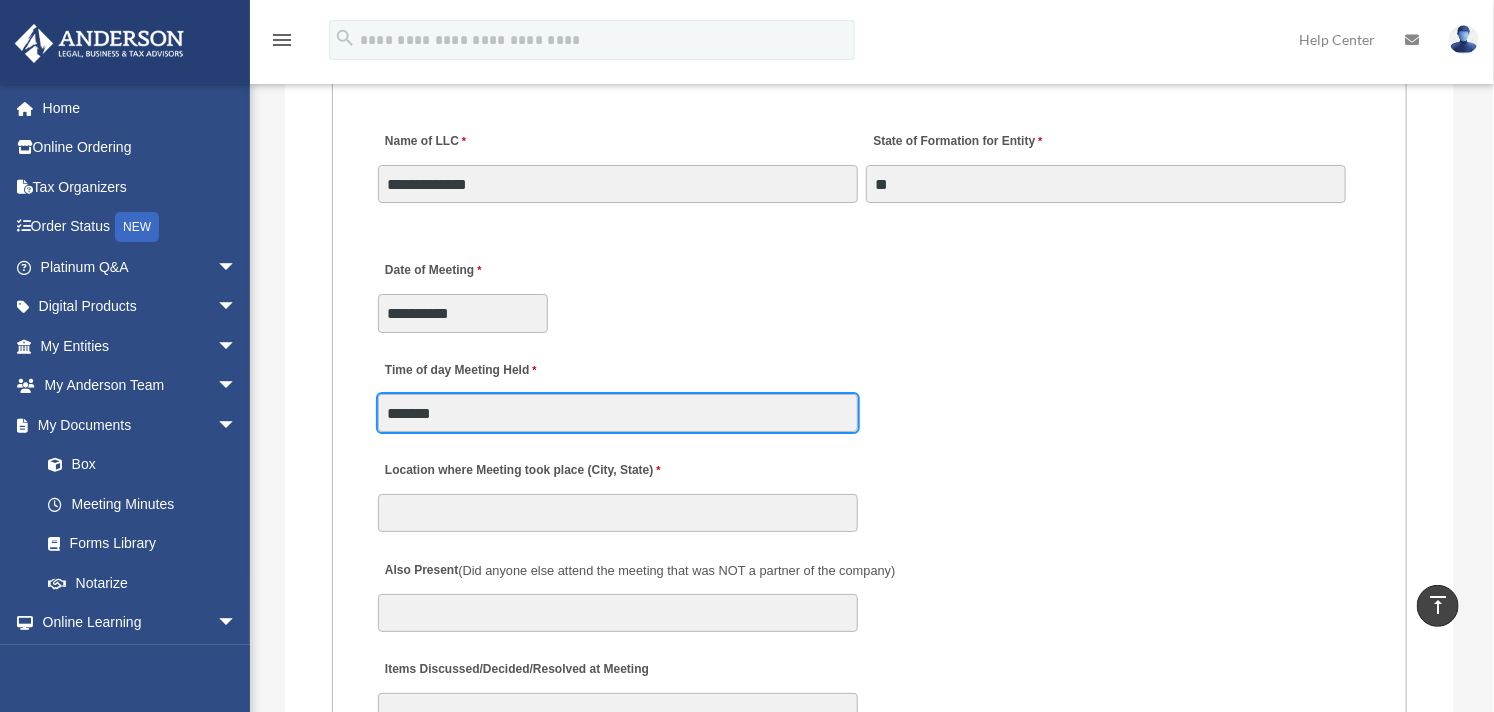 type on "*******" 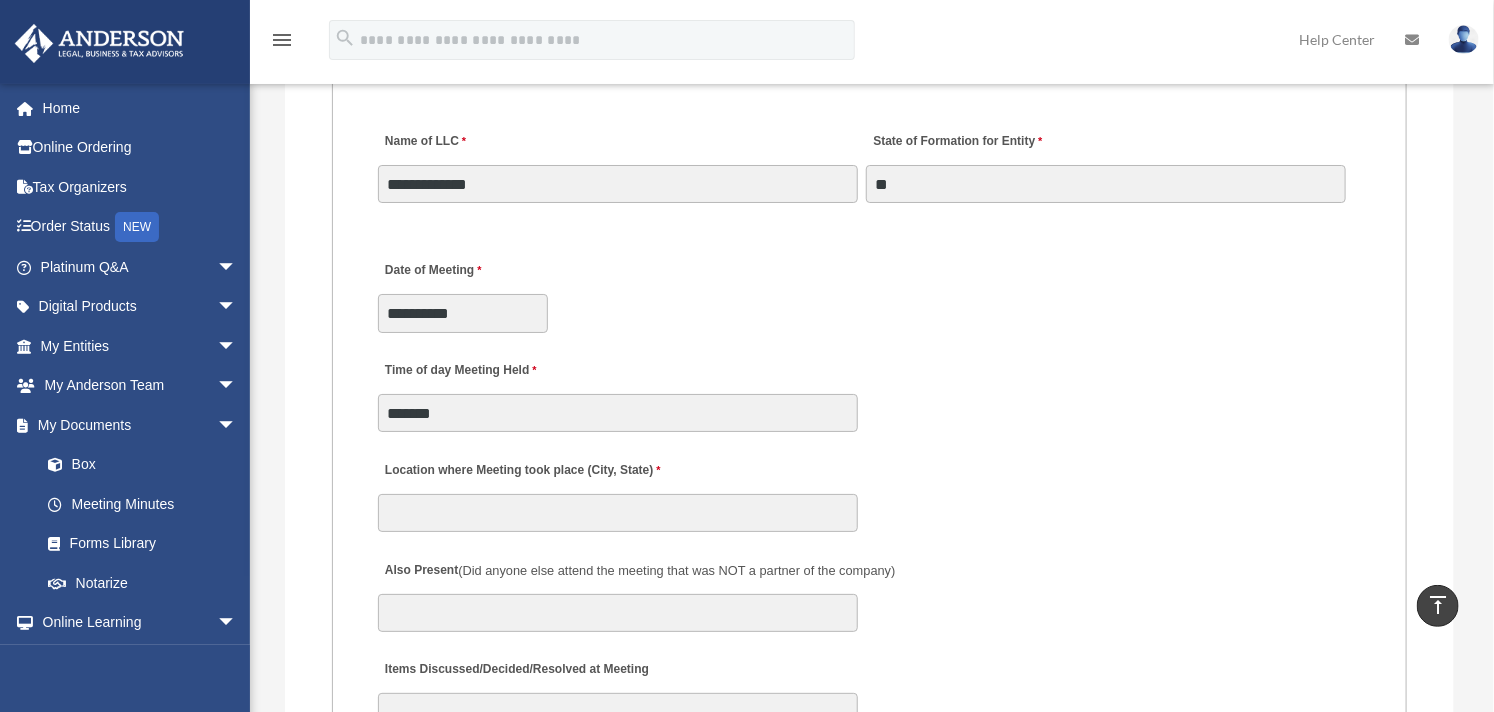 click on "**********" at bounding box center (869, 291) 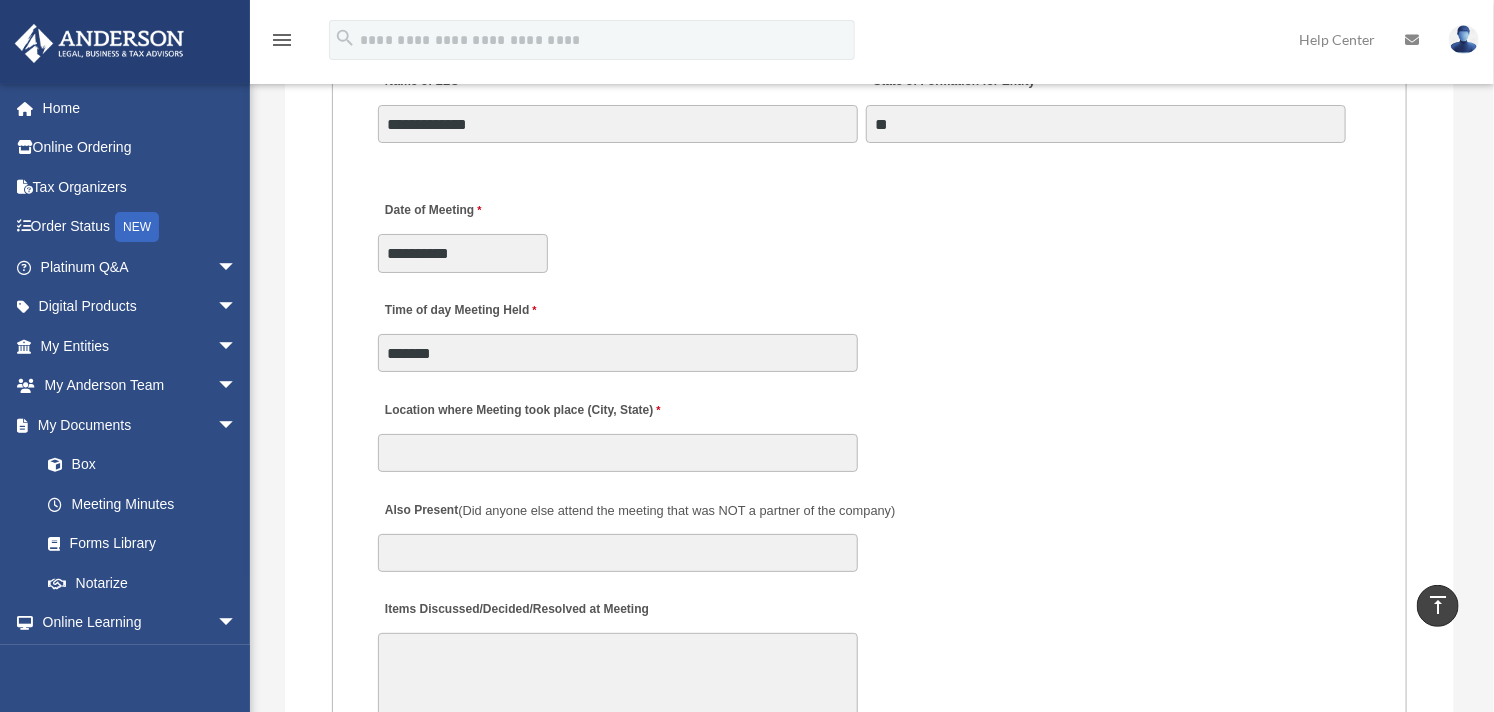 scroll, scrollTop: 3333, scrollLeft: 0, axis: vertical 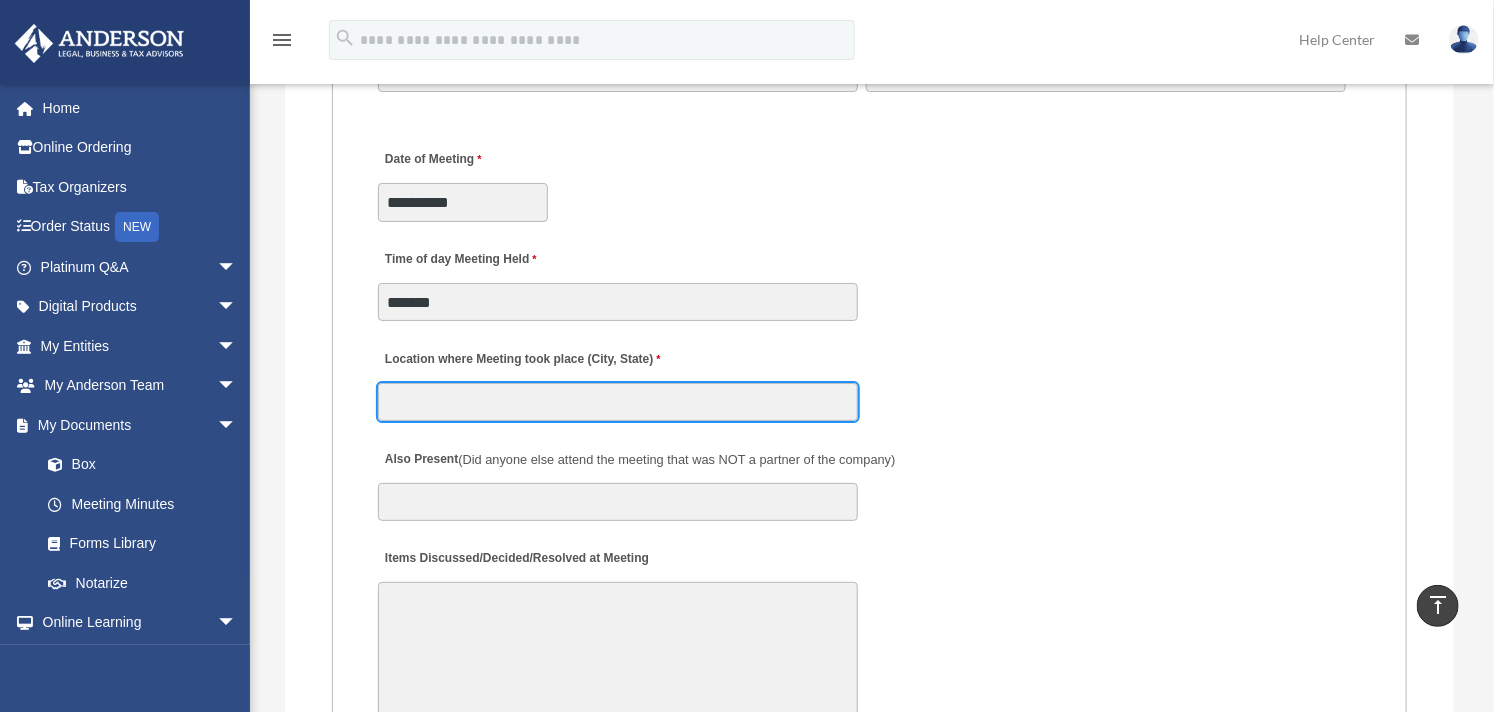 click on "Location where Meeting took place (City, State)" at bounding box center [618, 402] 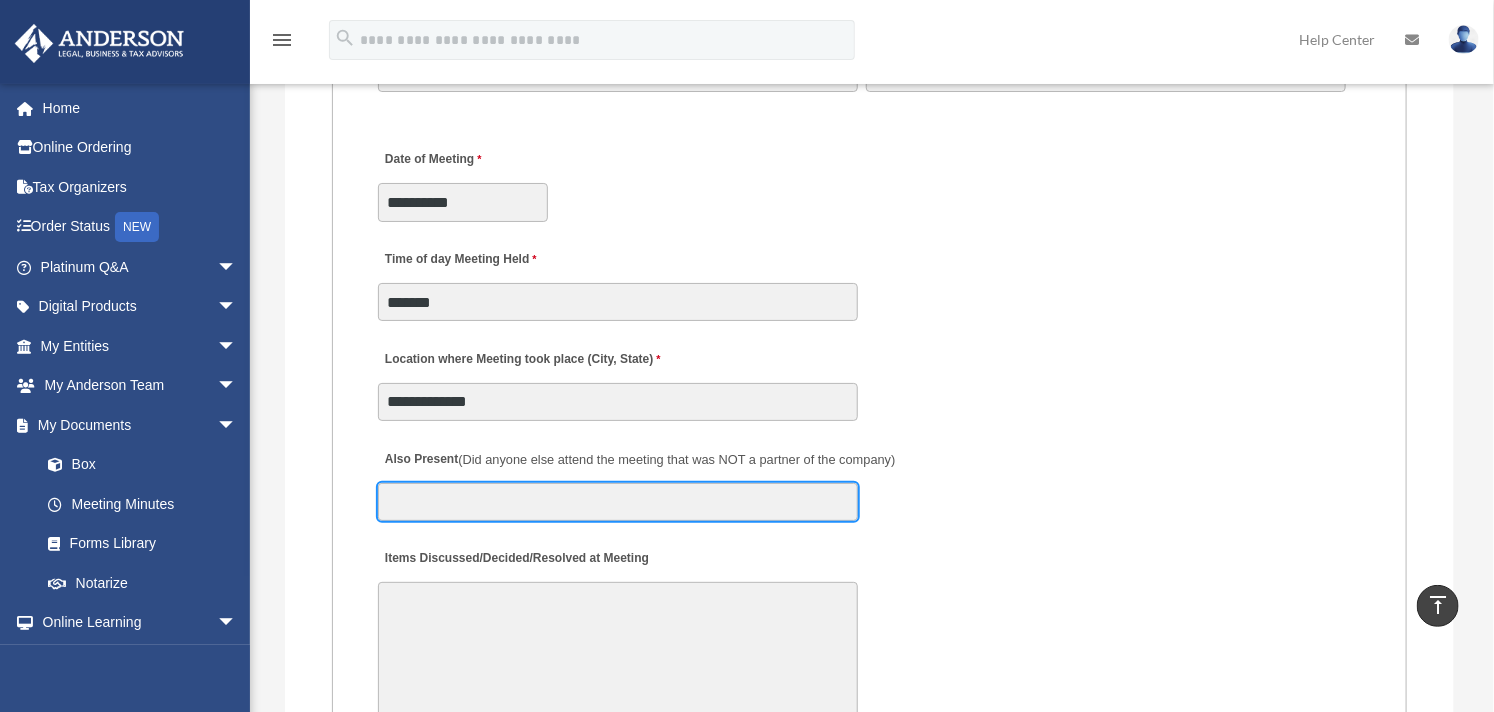 click on "Also Present  (Did anyone else attend the meeting that was NOT a partner of the company)" at bounding box center (618, 502) 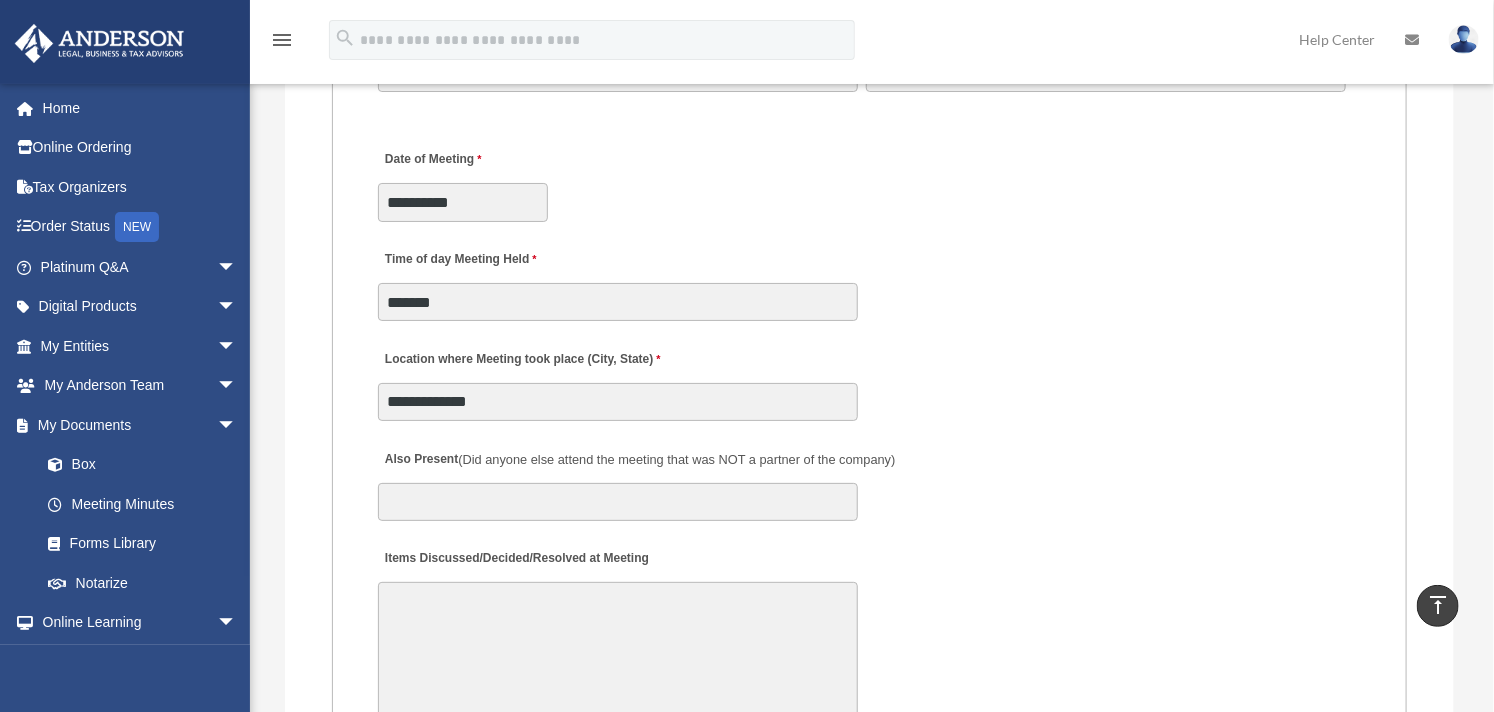 click on "**********" at bounding box center (869, 379) 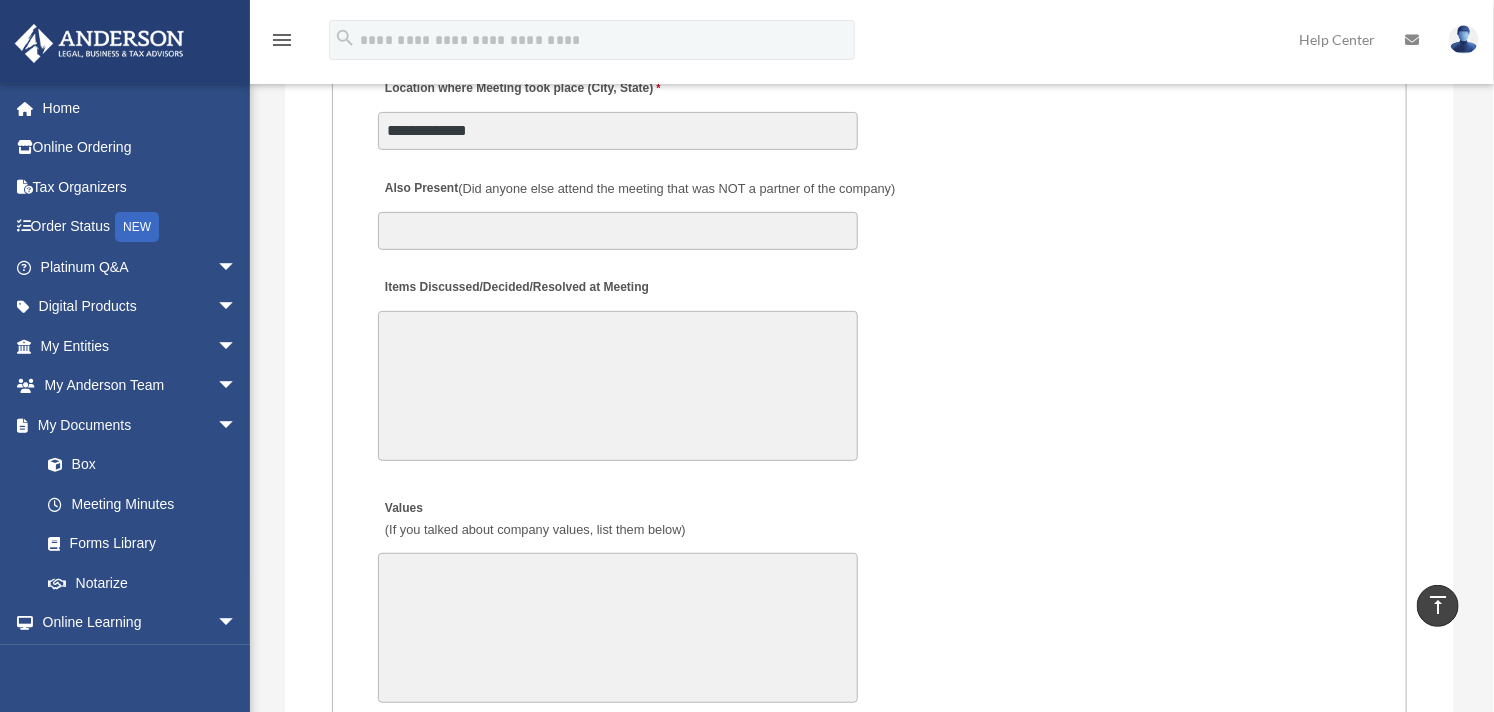 scroll, scrollTop: 3555, scrollLeft: 0, axis: vertical 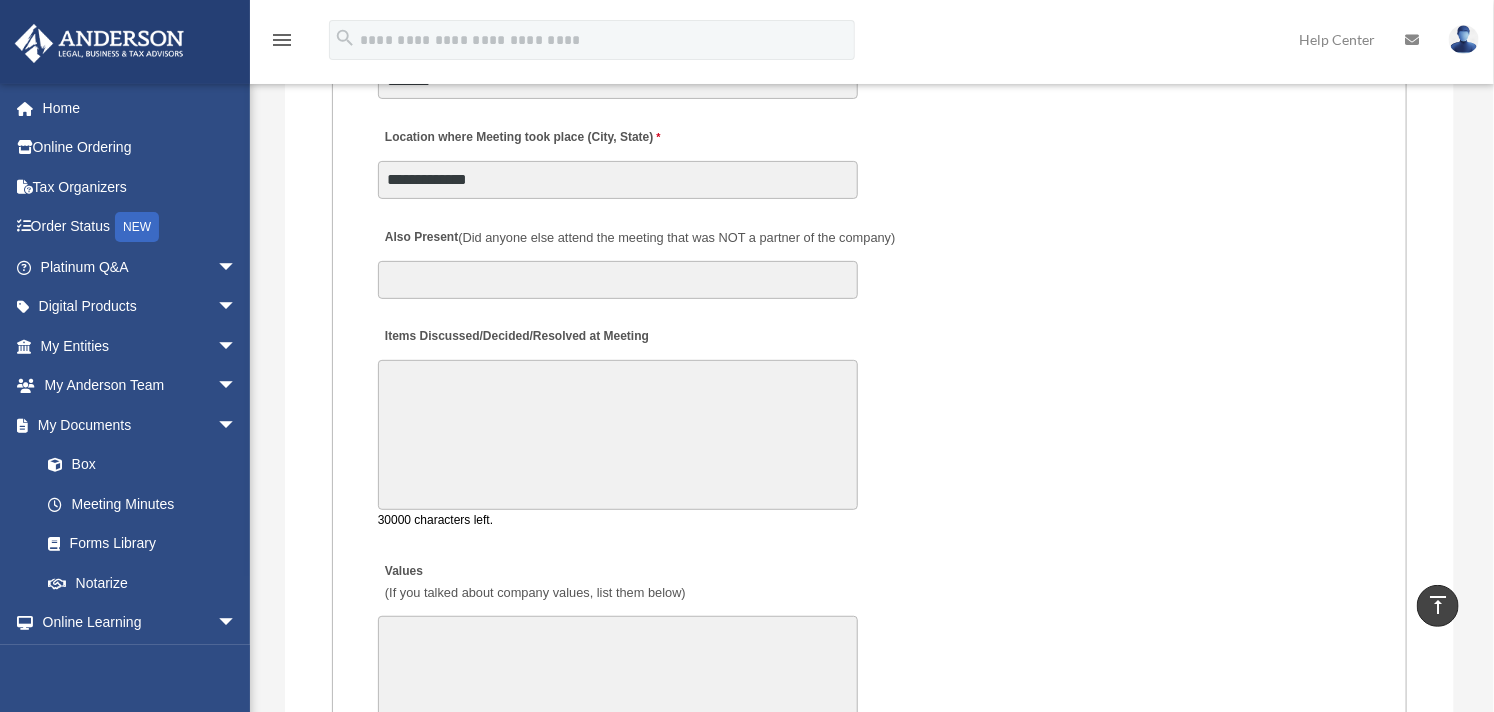 click on "Items Discussed/Decided/Resolved at Meeting" at bounding box center (618, 435) 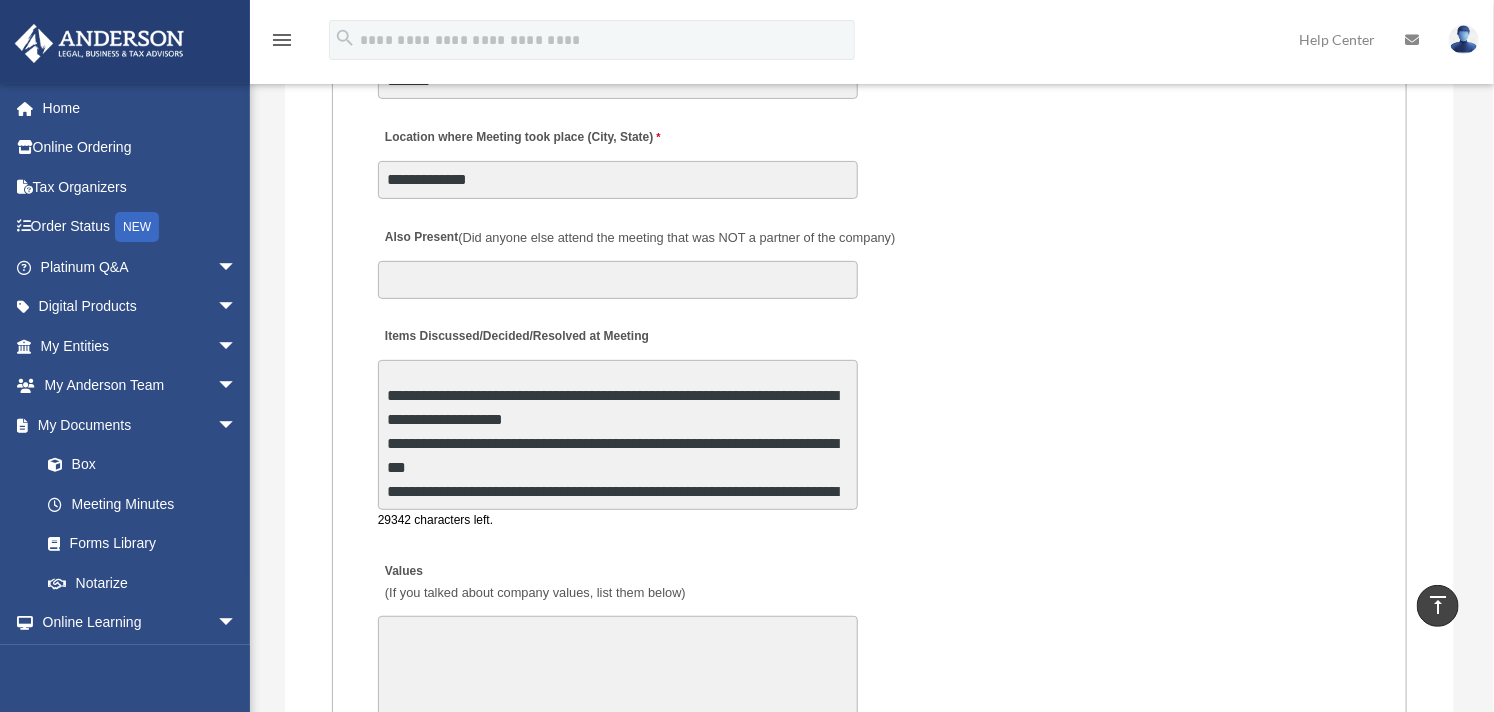 scroll, scrollTop: 10, scrollLeft: 0, axis: vertical 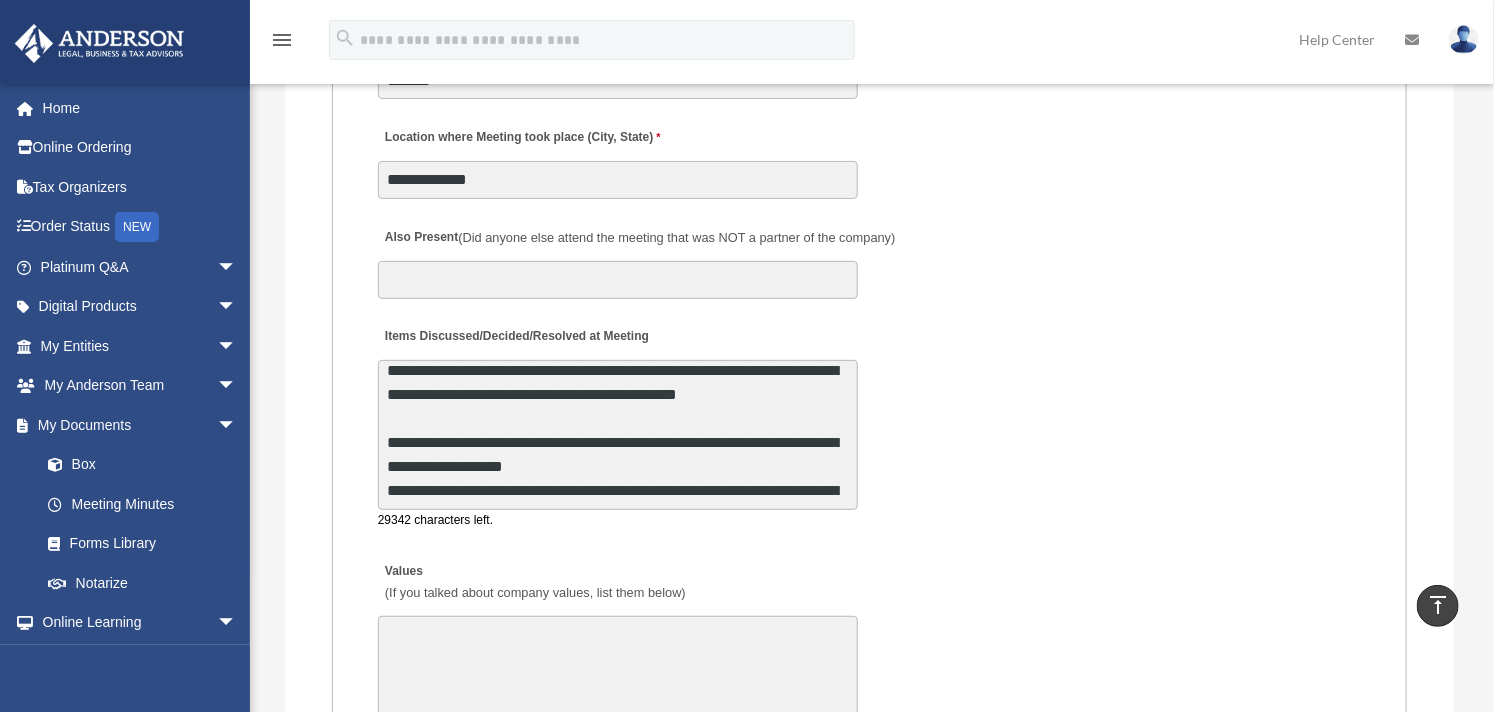 click on "**********" at bounding box center (618, 435) 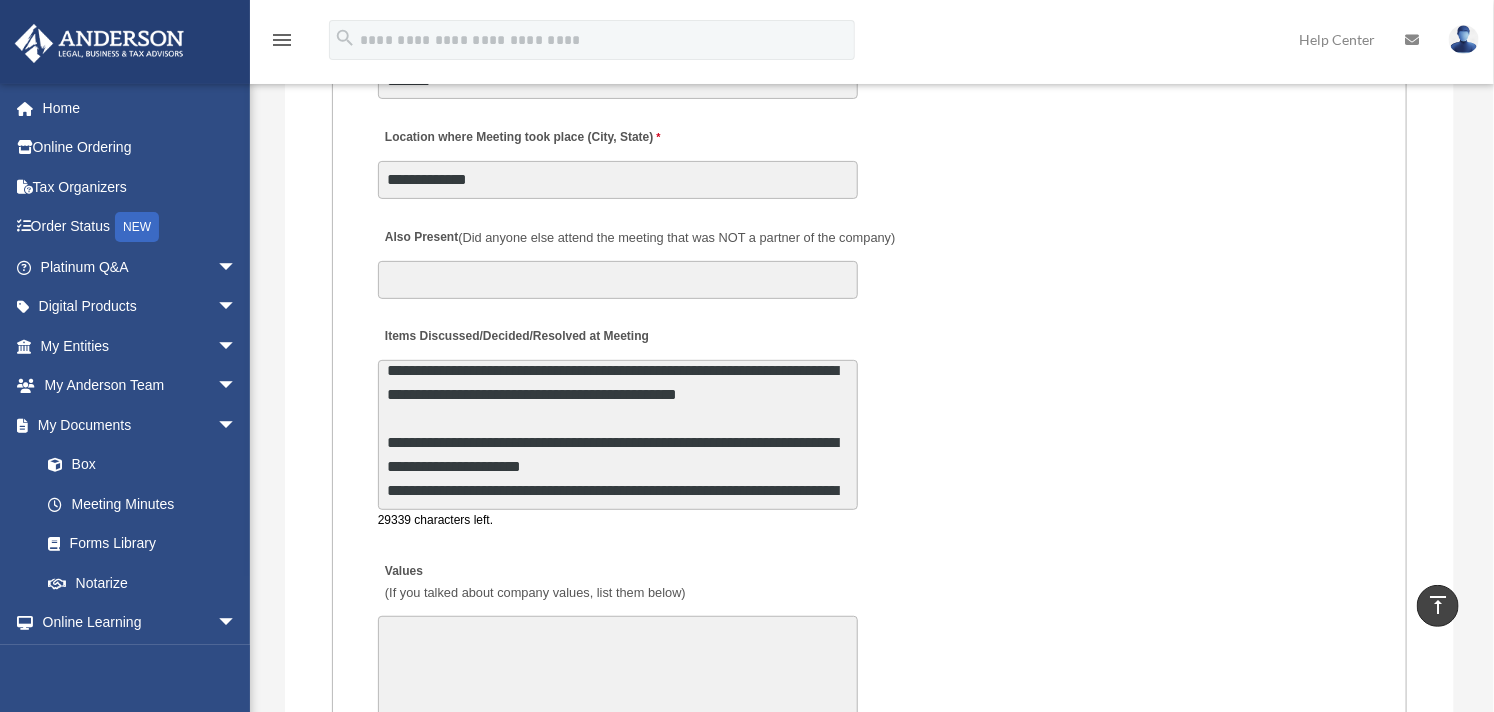 click on "**********" at bounding box center (618, 435) 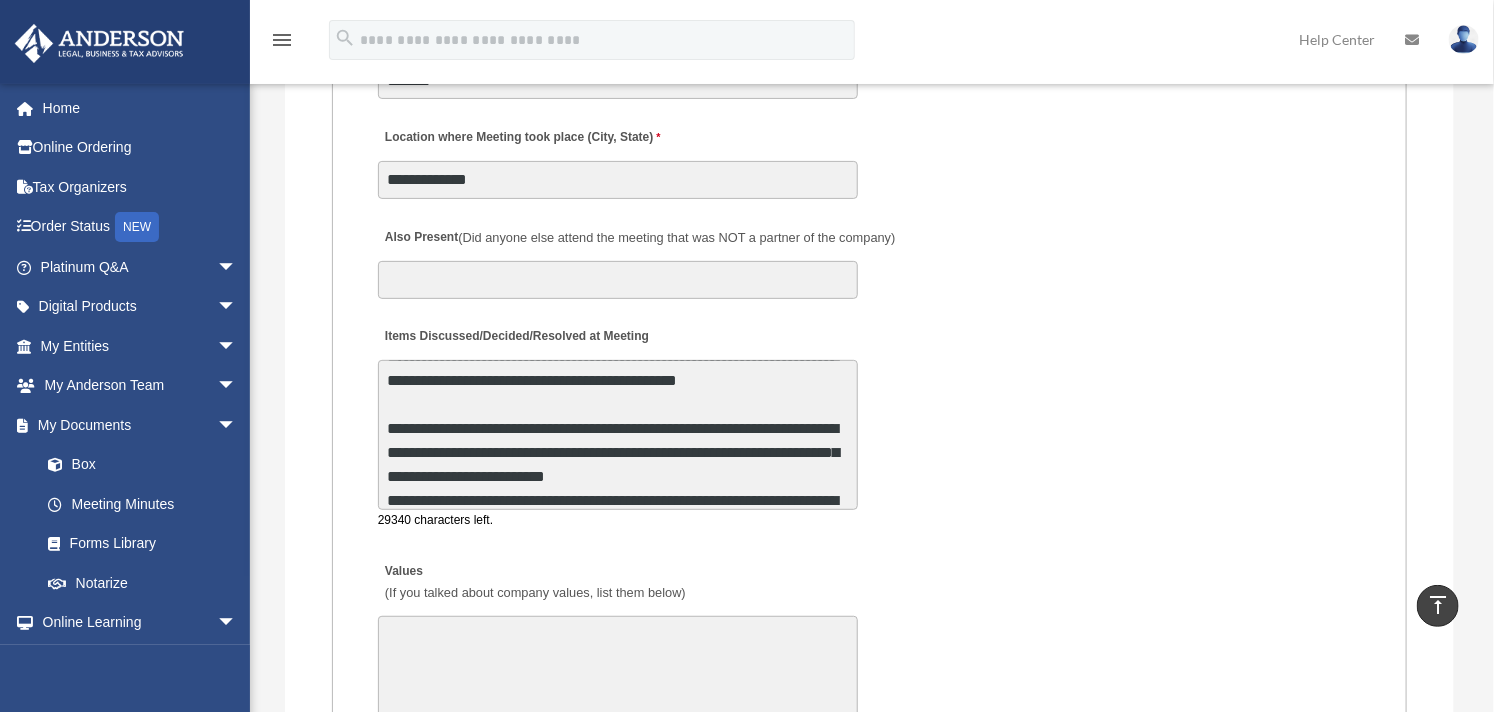 scroll, scrollTop: 48, scrollLeft: 0, axis: vertical 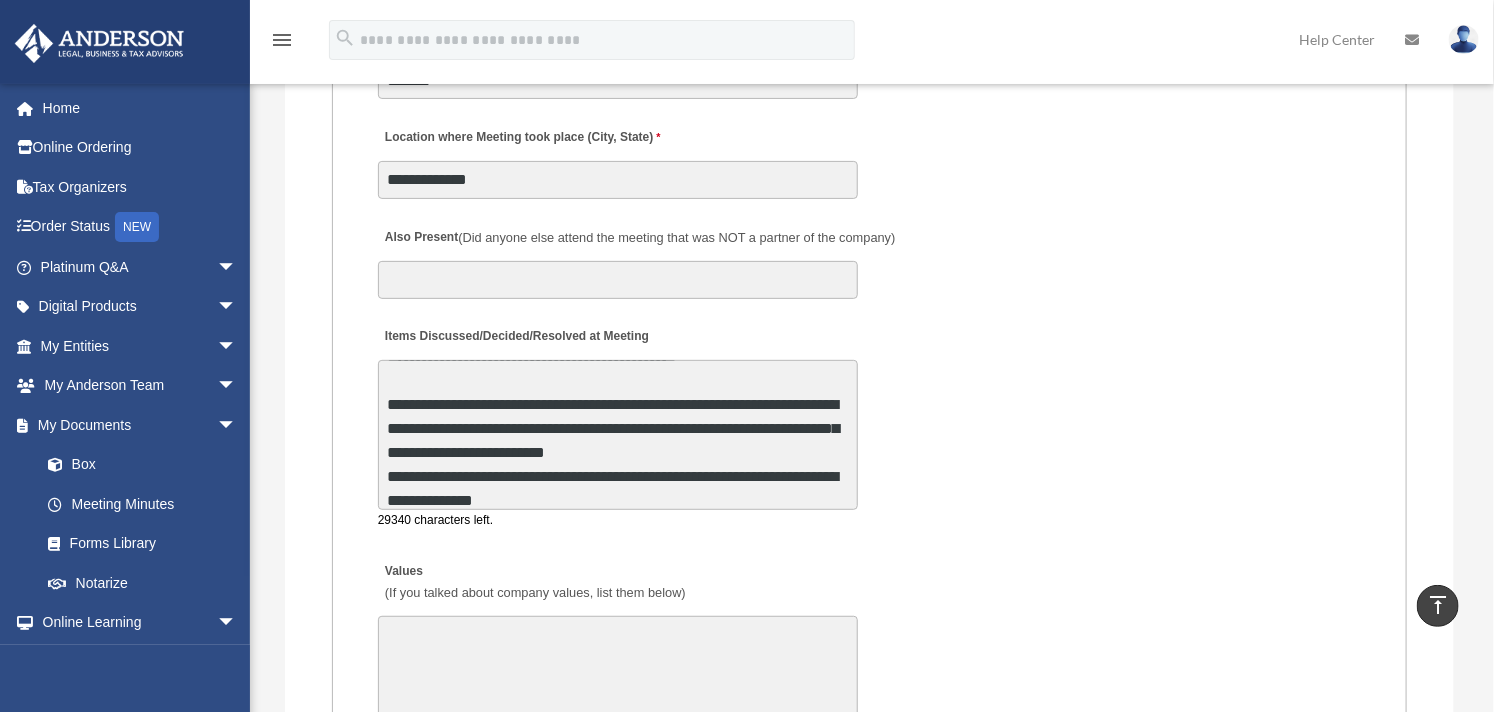click on "**********" at bounding box center (618, 435) 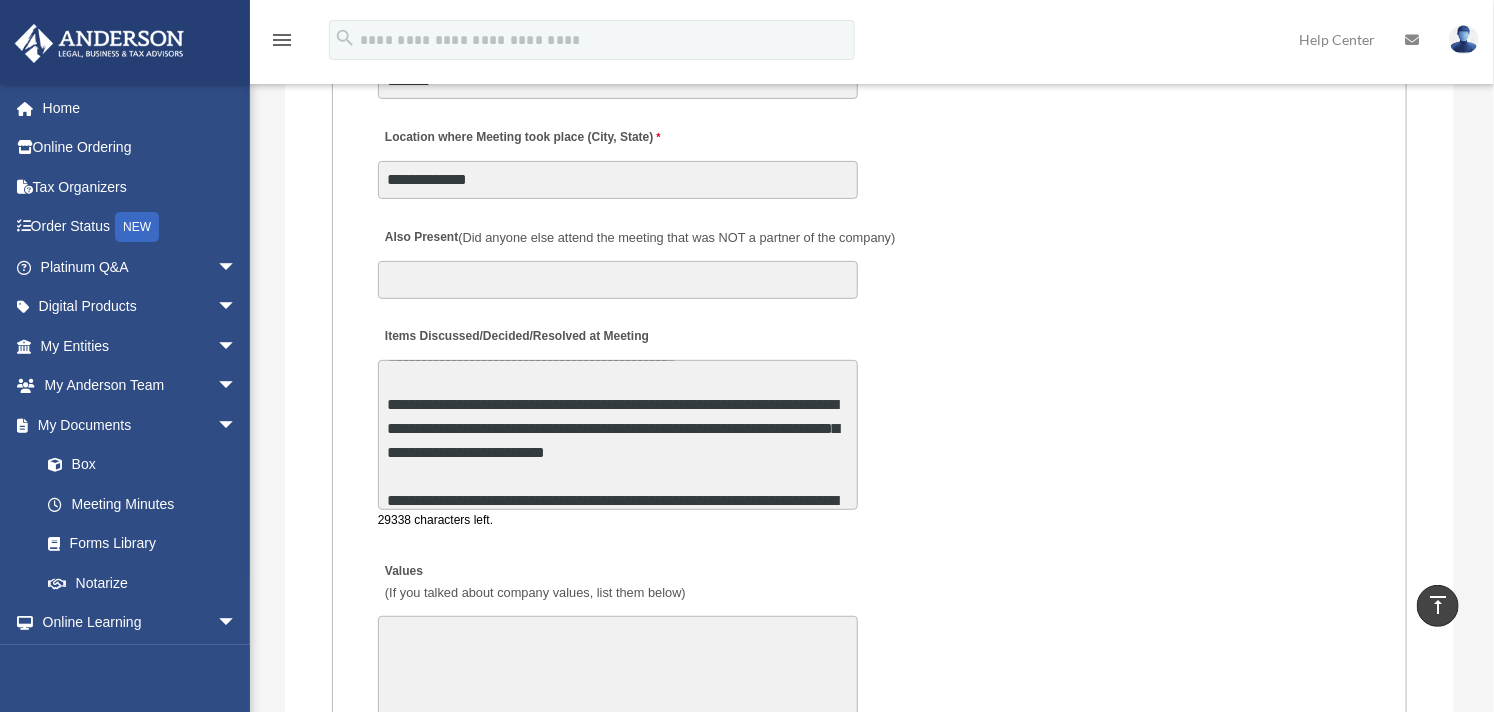 click on "**********" at bounding box center (618, 435) 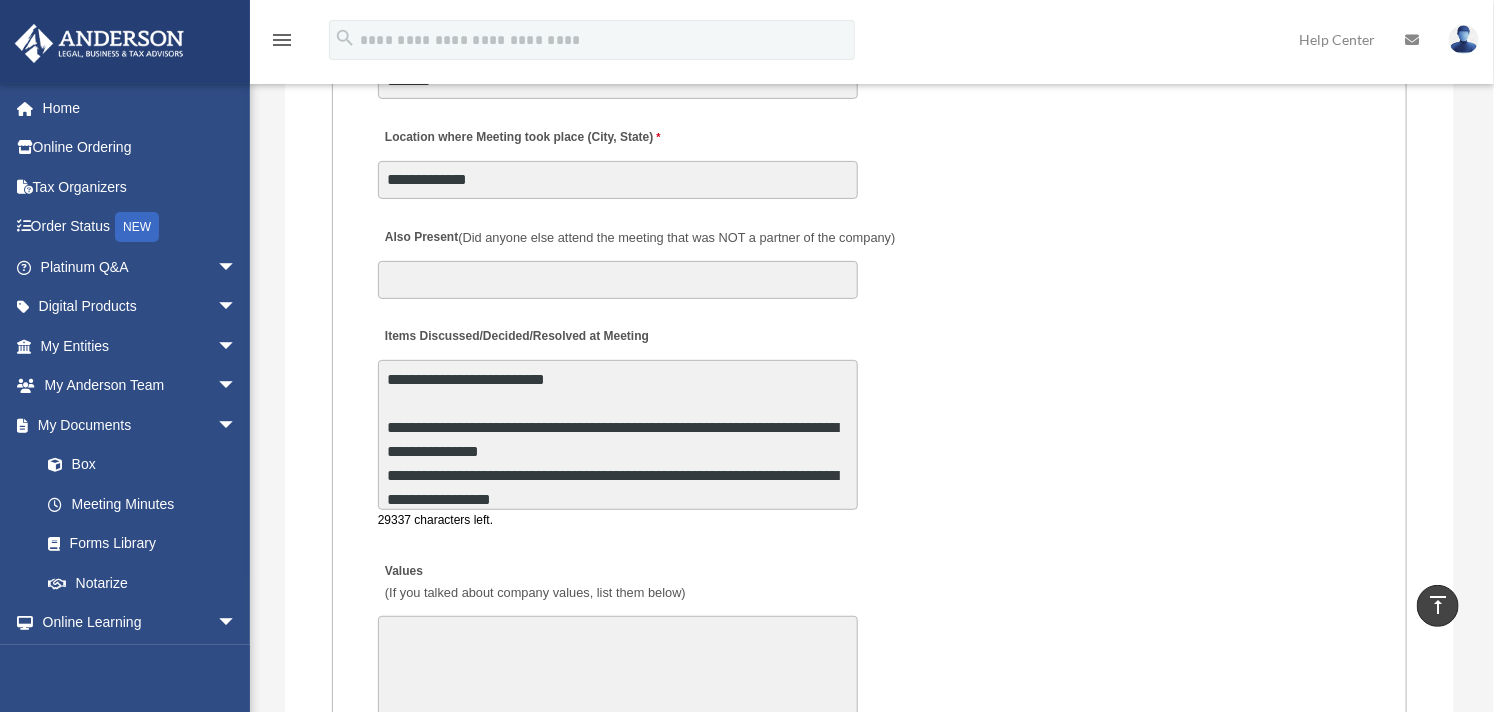 scroll, scrollTop: 144, scrollLeft: 0, axis: vertical 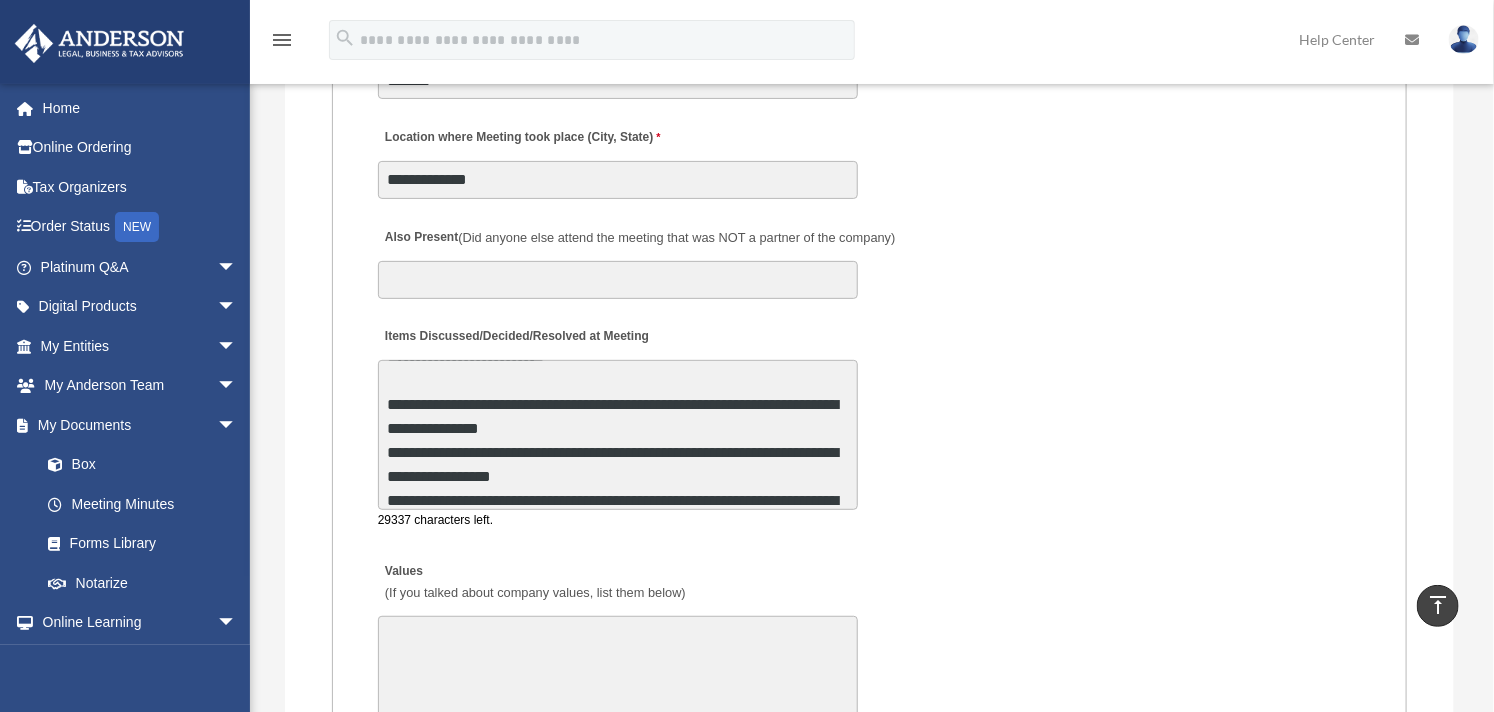 click on "**********" at bounding box center [618, 435] 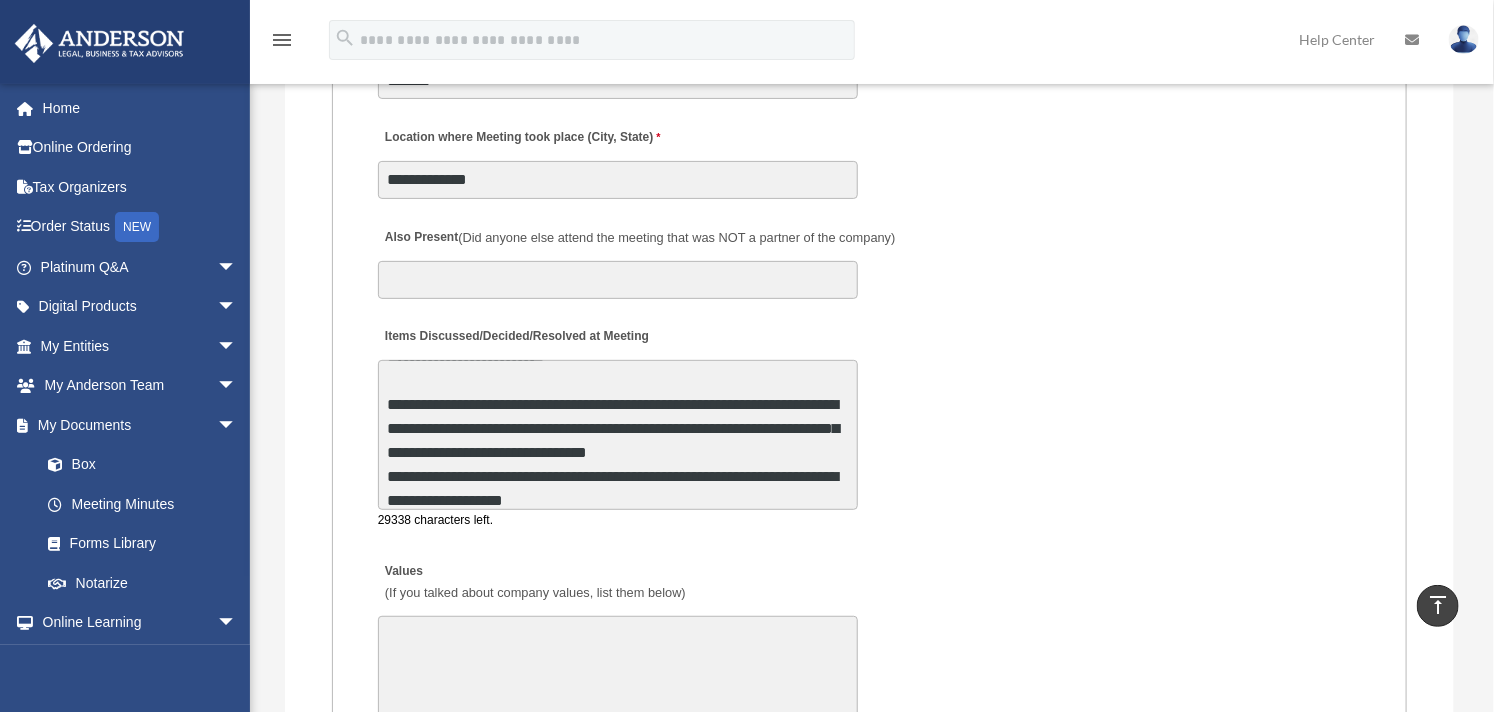 click on "**********" at bounding box center [618, 435] 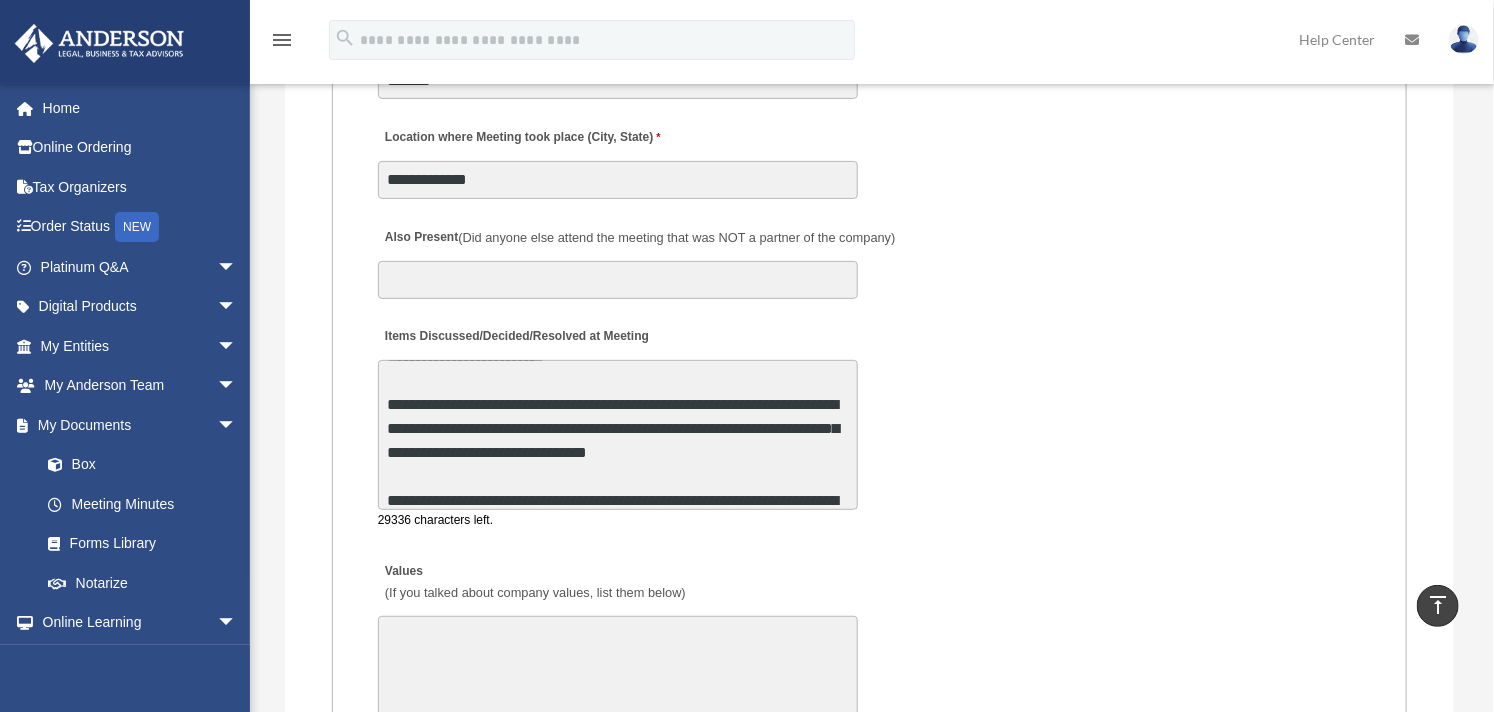 click on "**********" at bounding box center (618, 435) 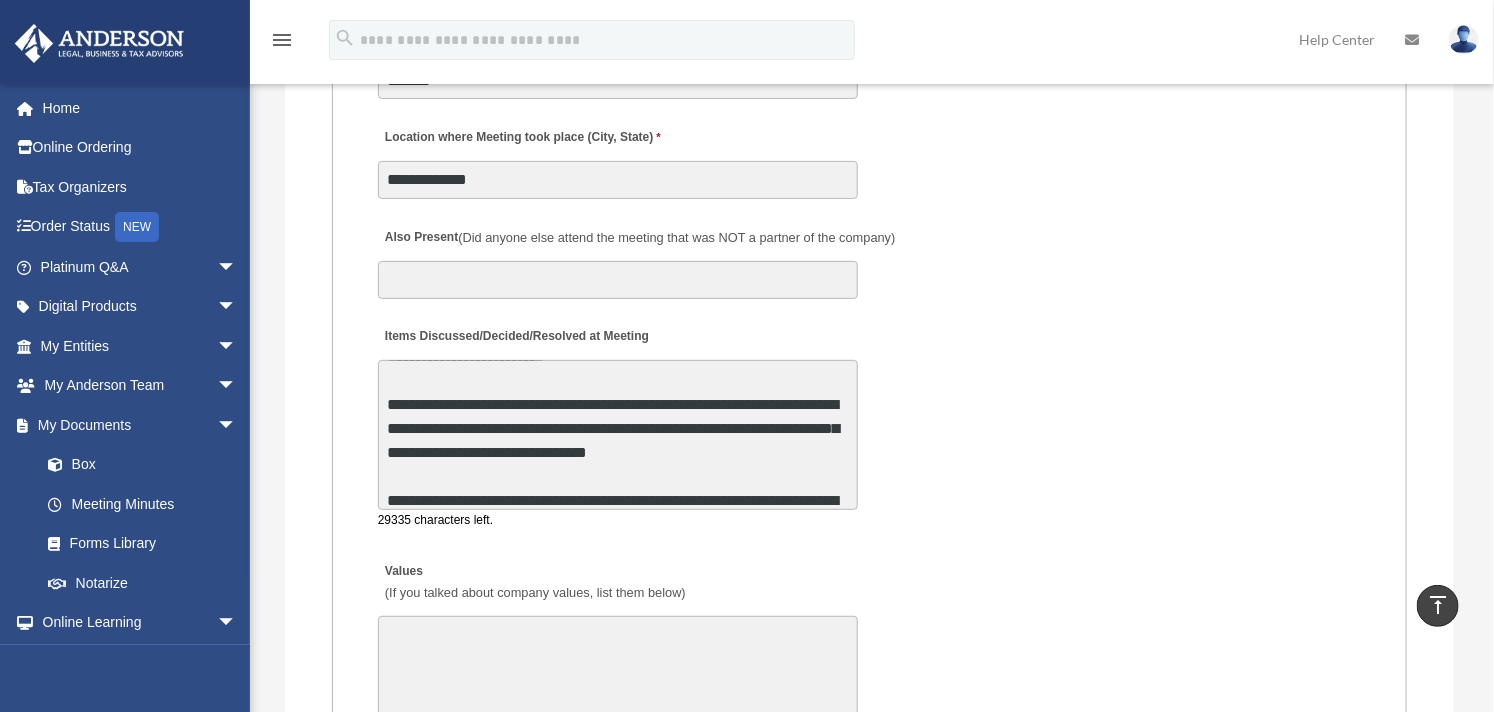 click on "**********" at bounding box center [618, 435] 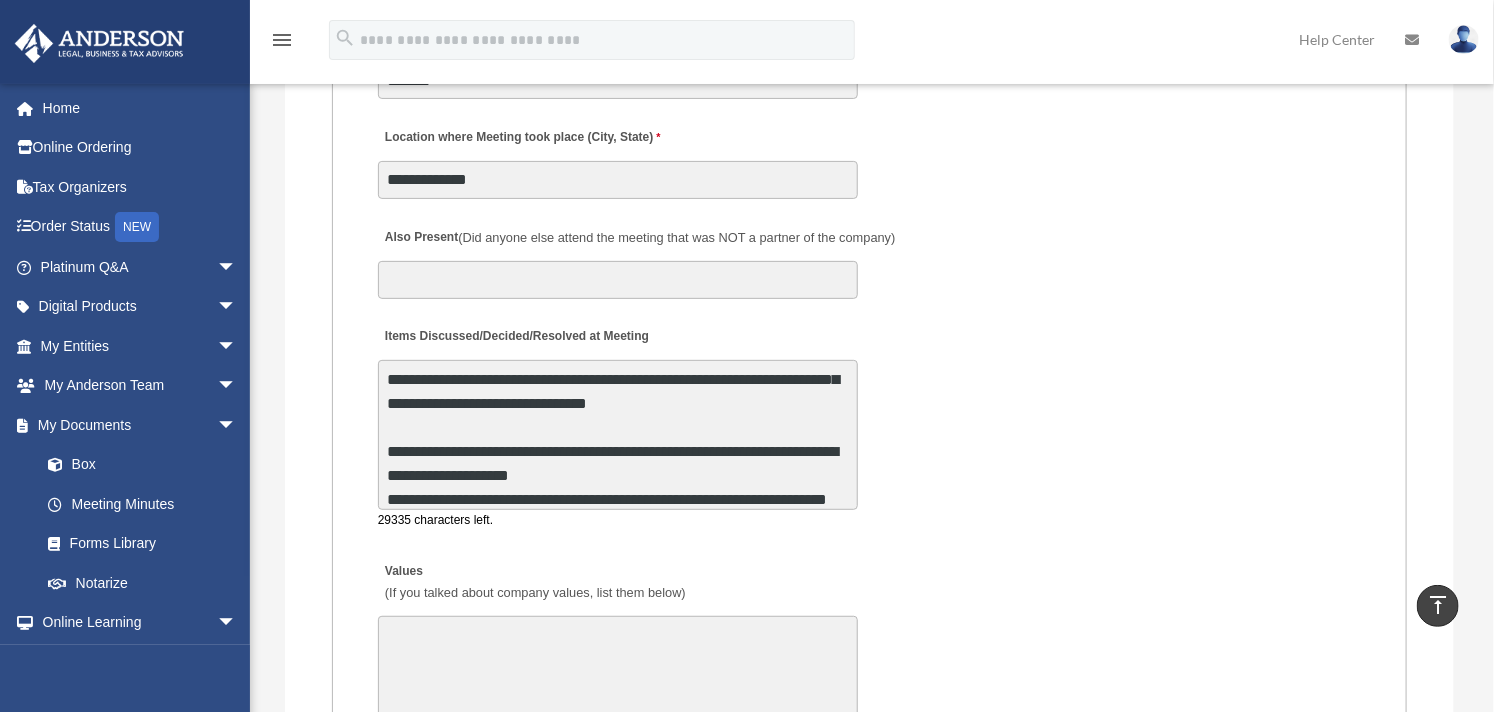 scroll, scrollTop: 216, scrollLeft: 0, axis: vertical 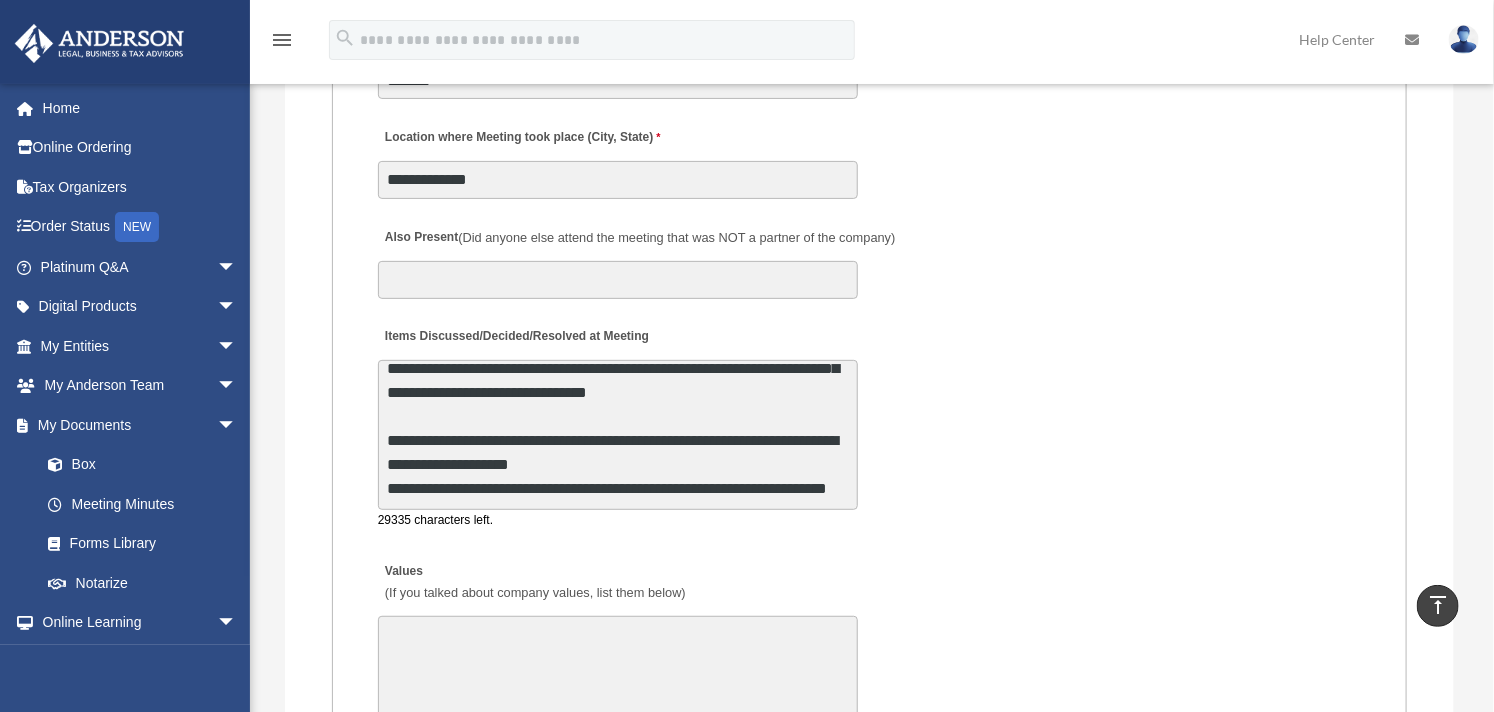 click on "**********" at bounding box center [618, 435] 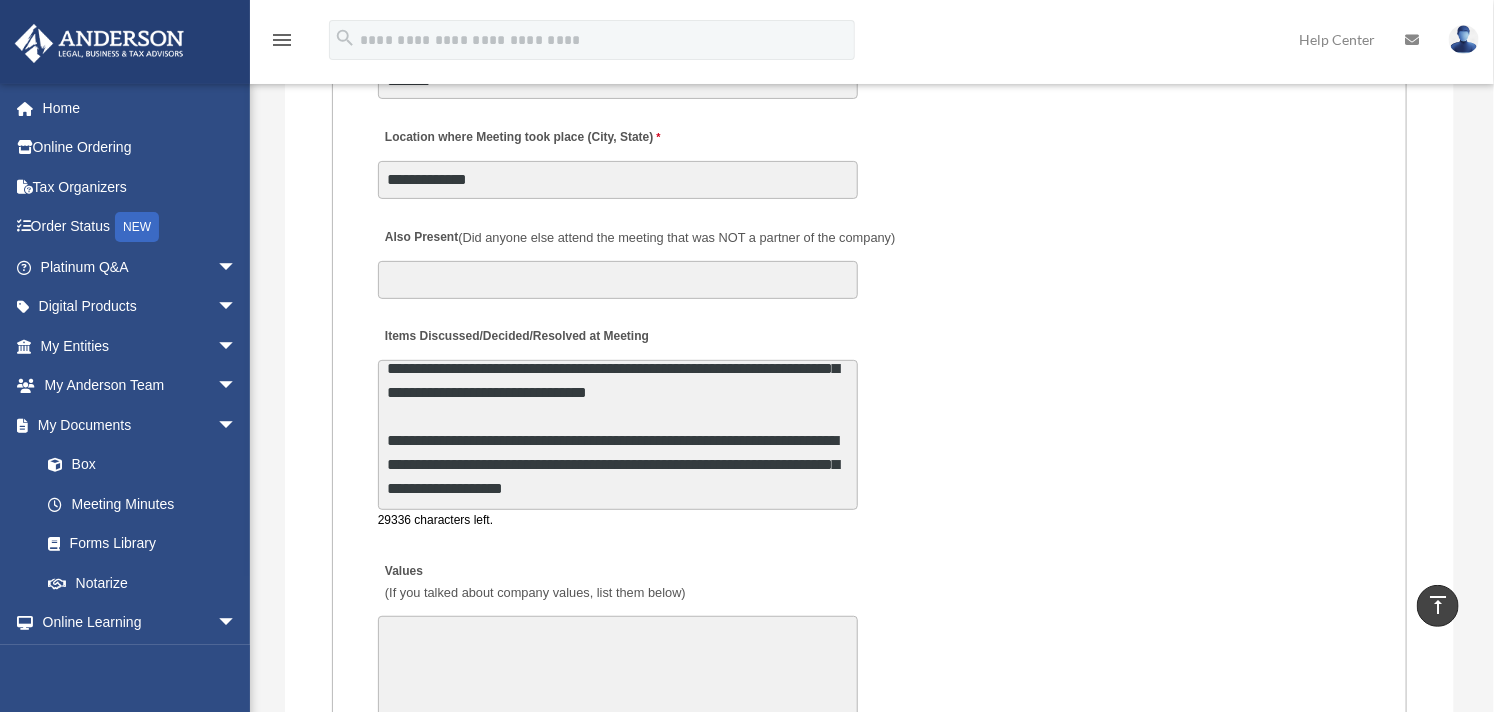 click on "**********" at bounding box center [618, 435] 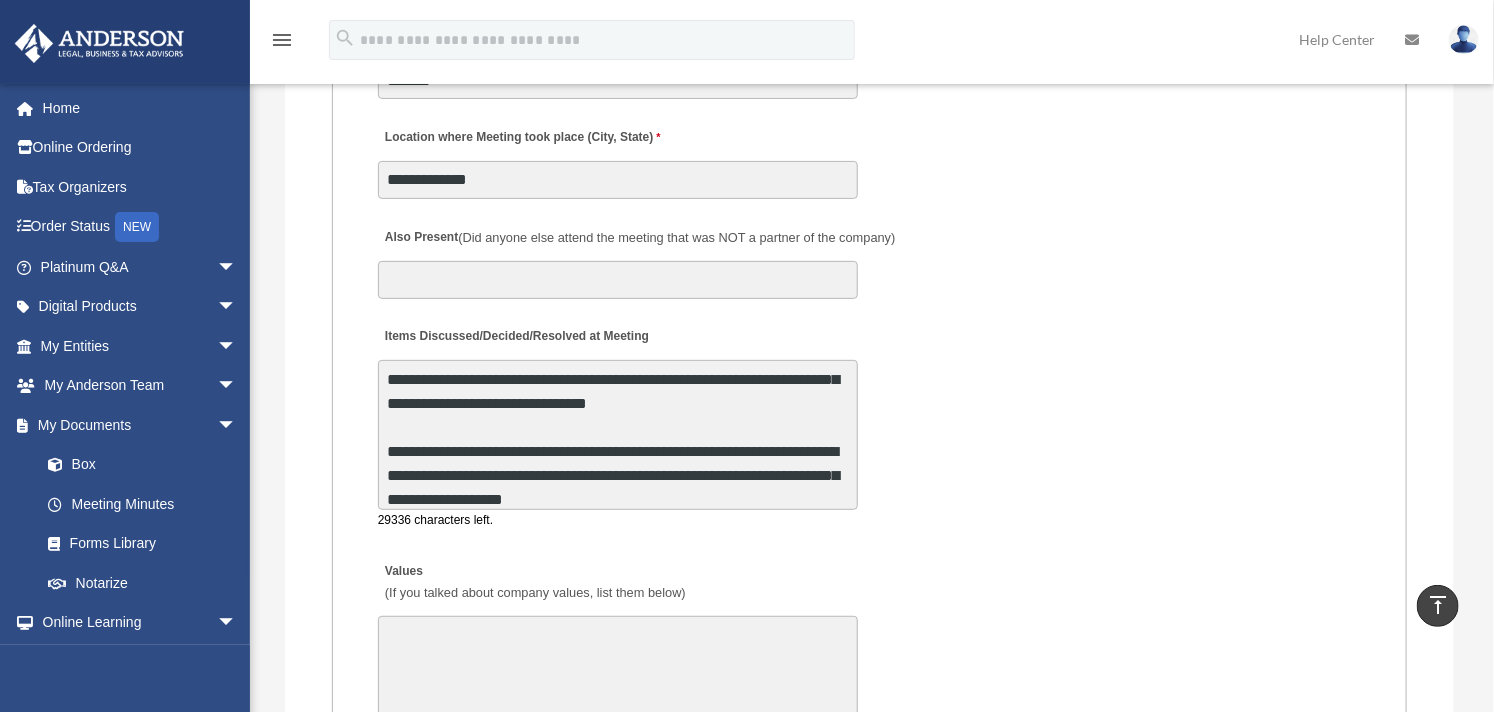 scroll, scrollTop: 216, scrollLeft: 0, axis: vertical 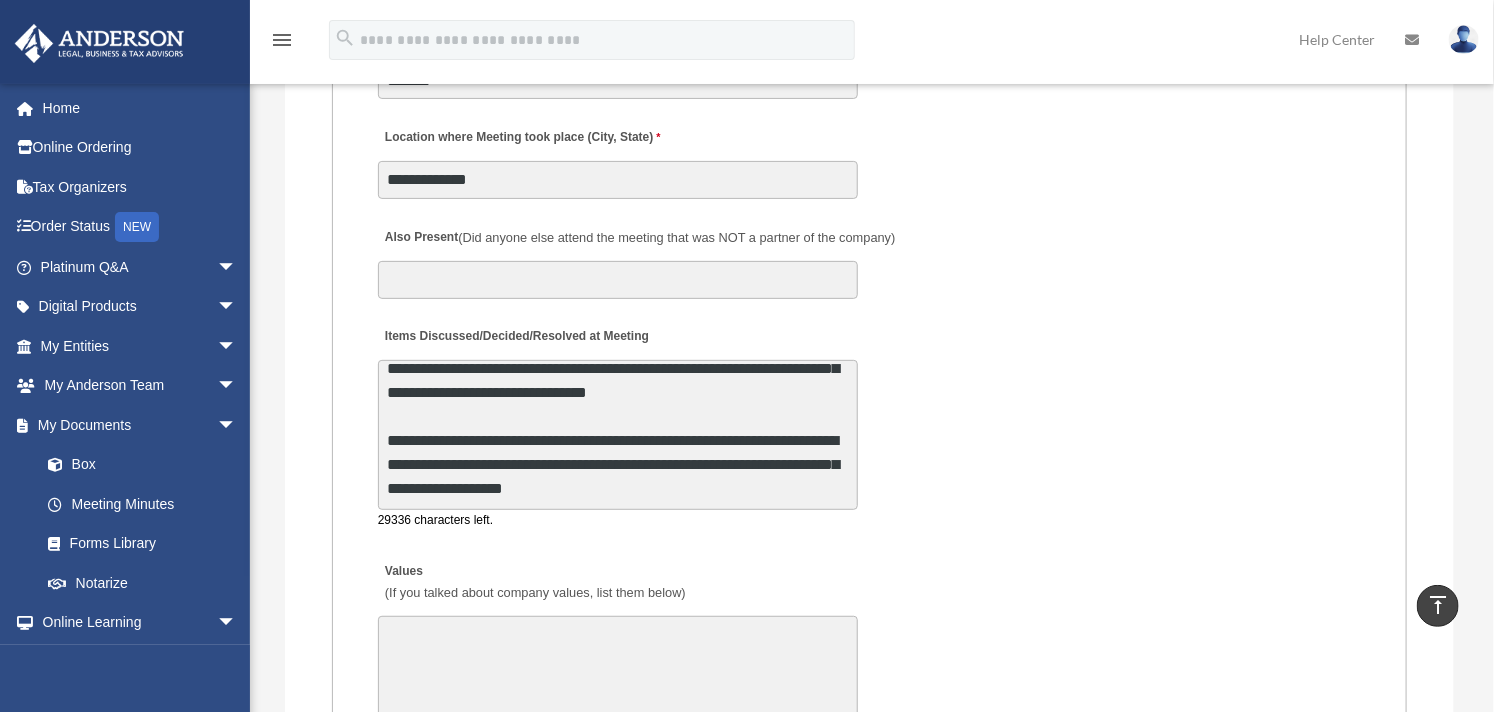 click on "**********" at bounding box center [618, 435] 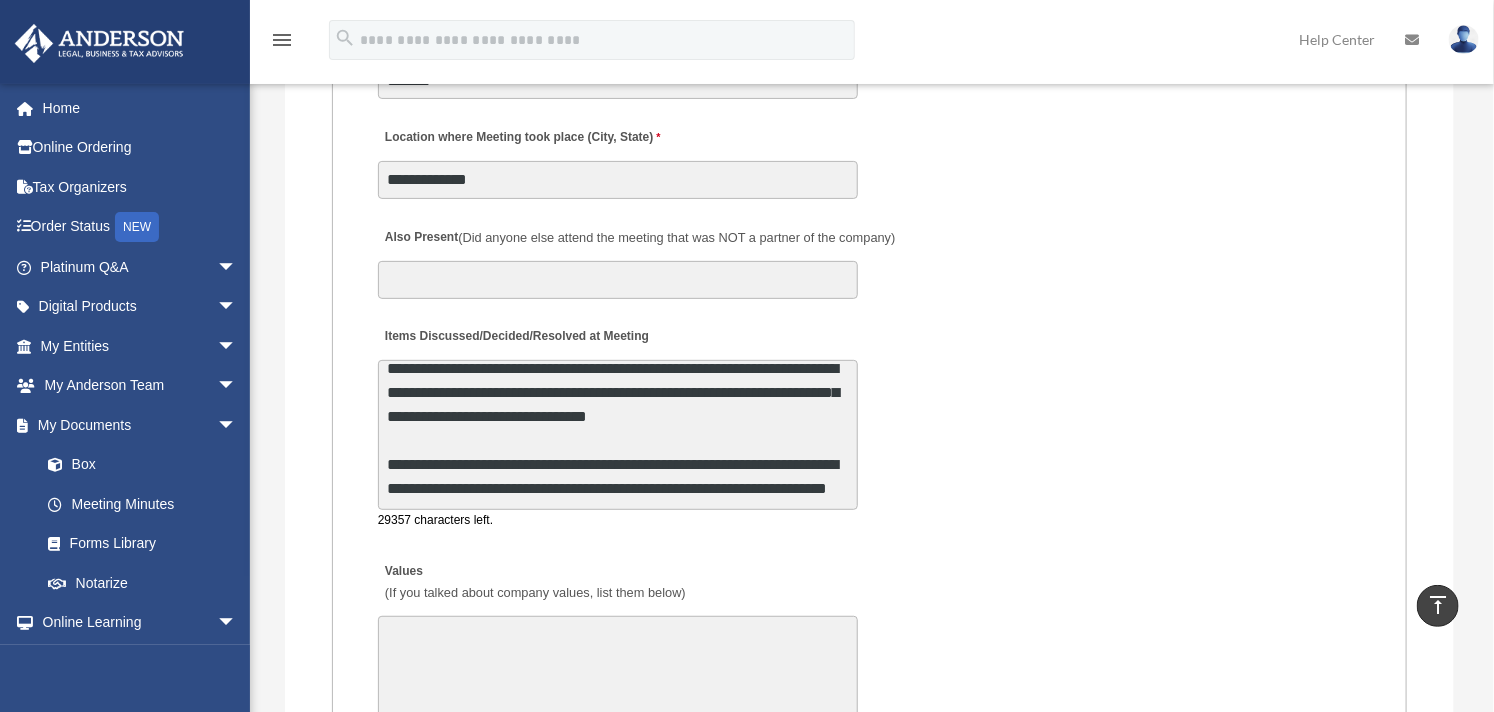 click on "**********" at bounding box center [618, 435] 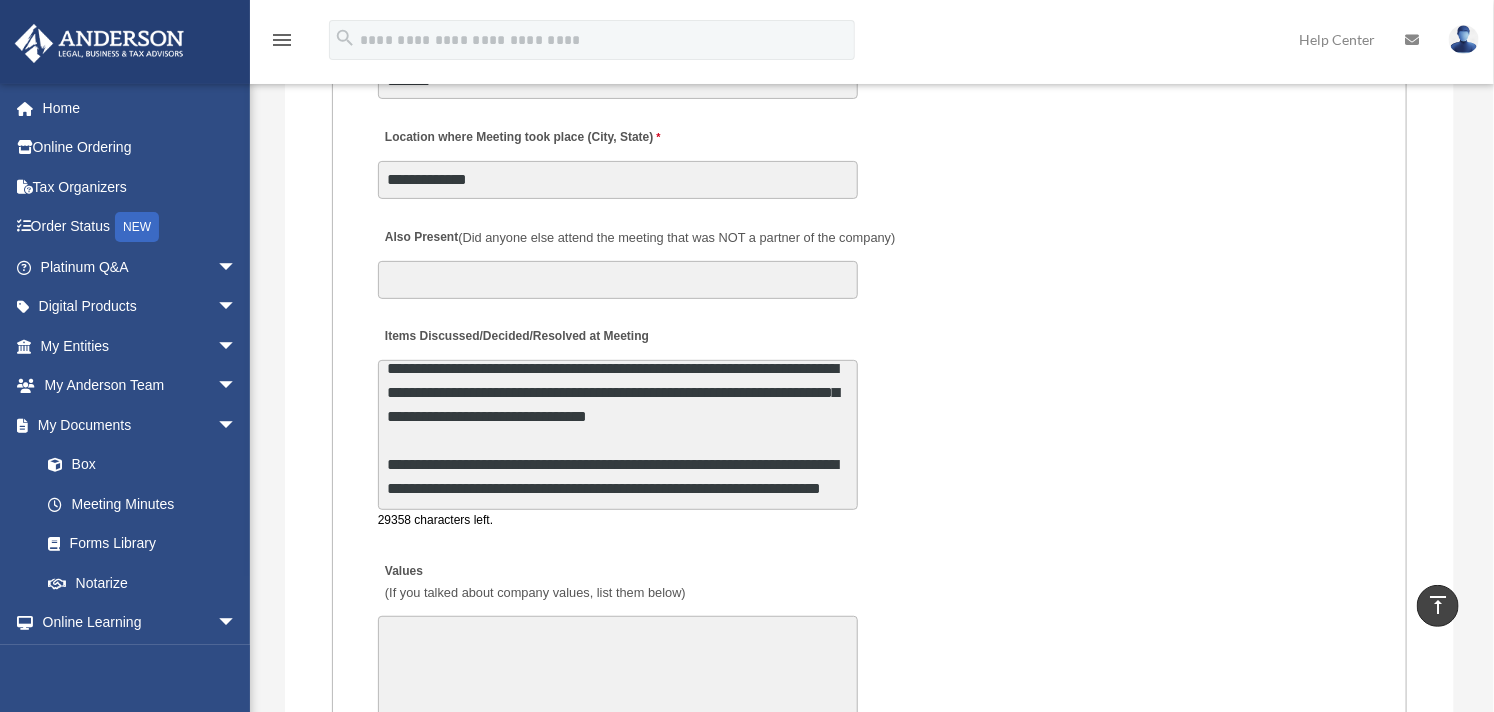 click on "**********" at bounding box center [618, 435] 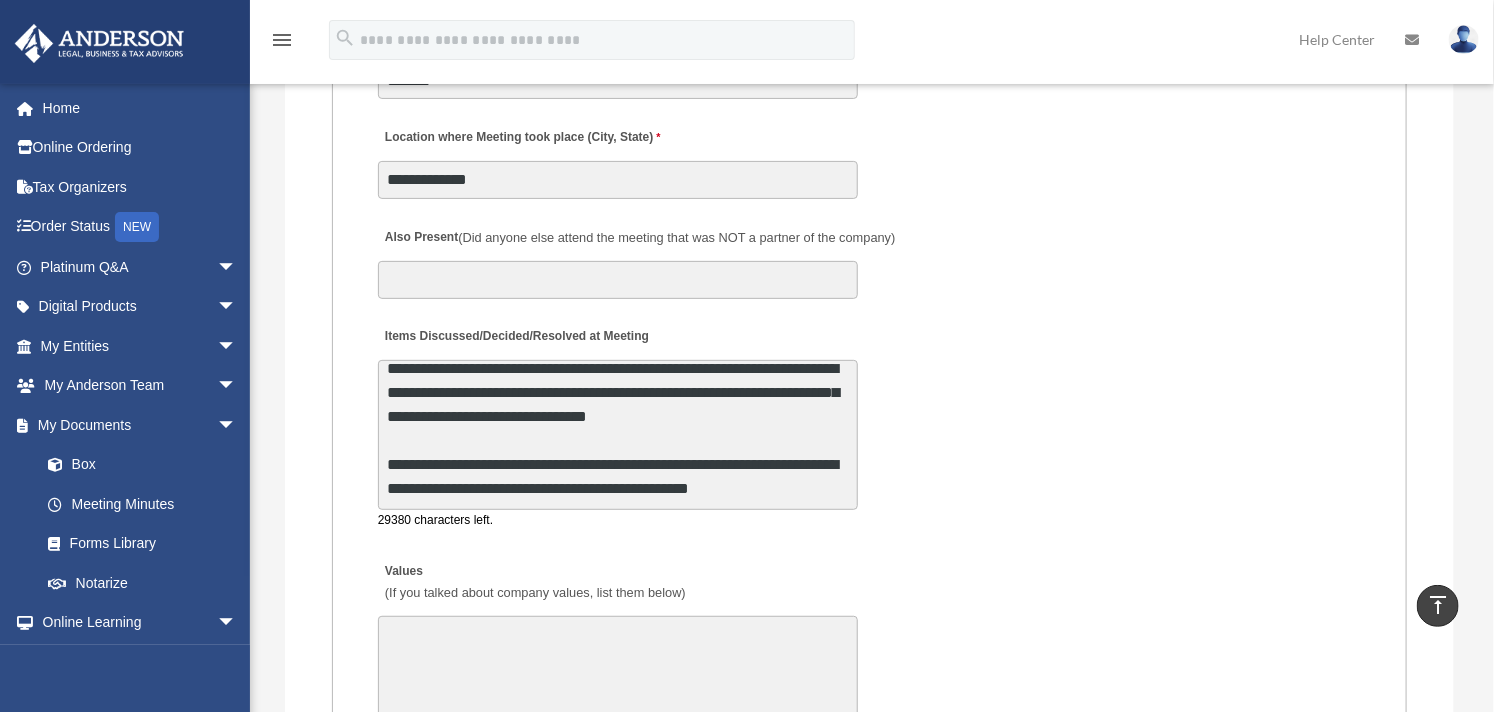 click on "**********" at bounding box center [618, 435] 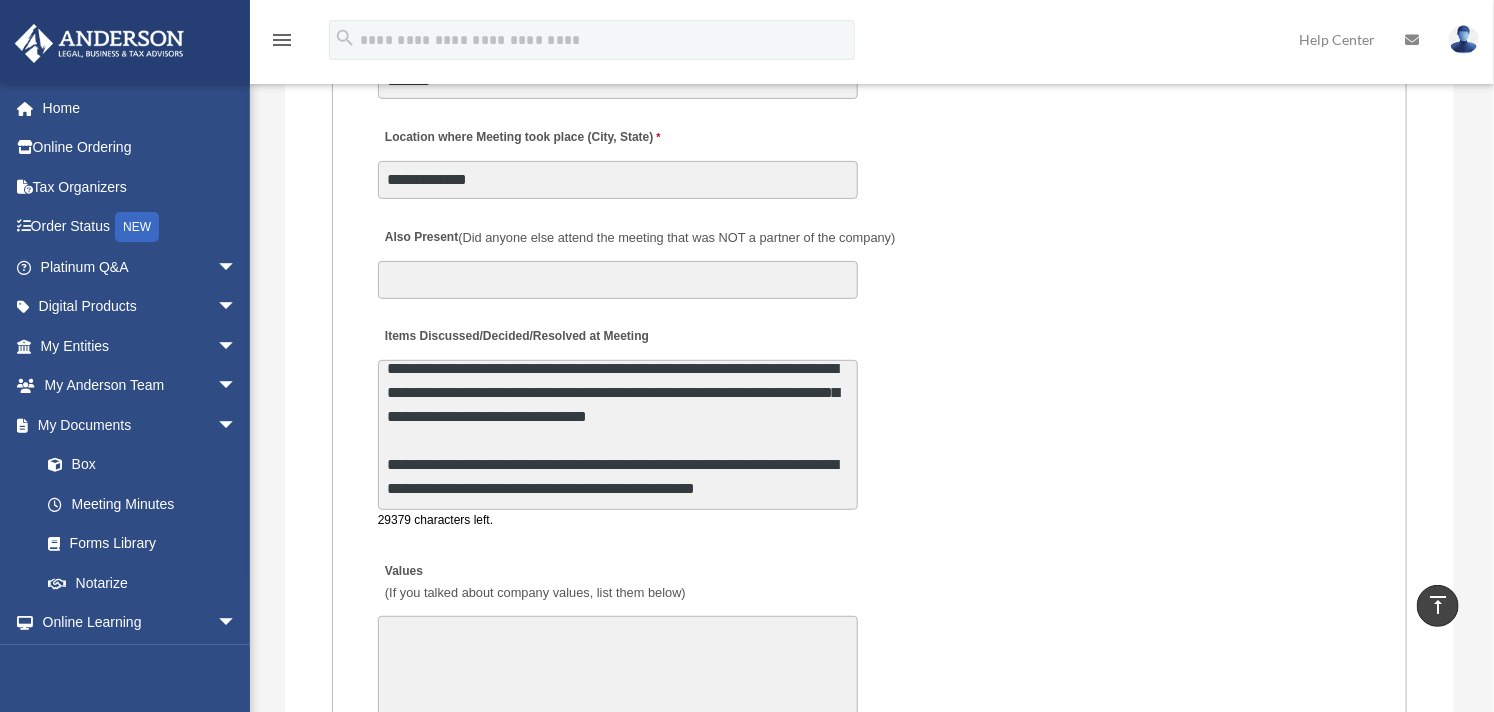 click on "**********" at bounding box center [618, 435] 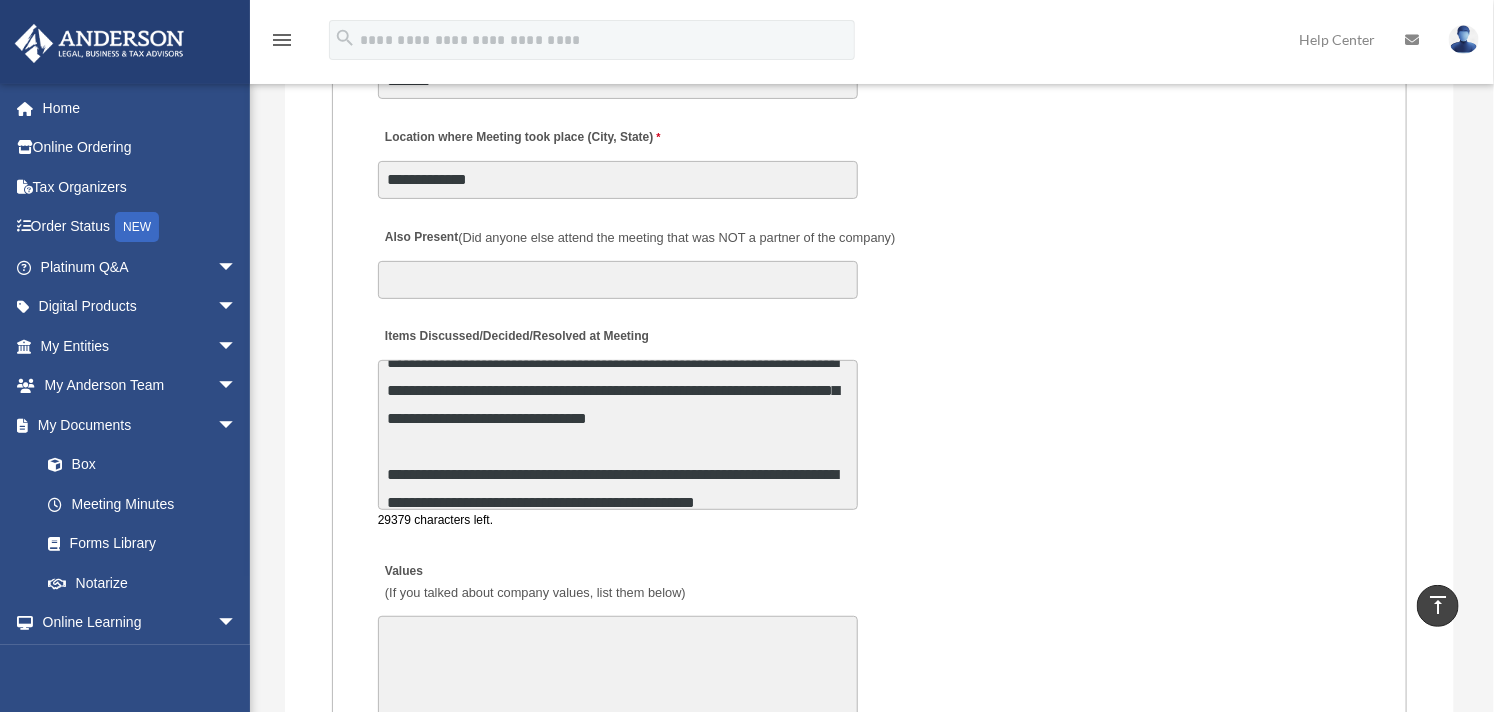 click on "MEETING INFORMATION
Please limit 1 meeting per 1 entity for each submission.
Type of Entity LLC Corporation LP Wyoming Statutory Trust (WST)
280A Option I Need a 280A Agreement to Rent a Residence Included with my Minutes
The 280A Option should only be checked if the LLC is Taxed as a C or S Corporation
WST Option Special Trustees Meeting
Use this when a meeting of trustees is called for a Wyoming Statutory Trust. Please note that technically there are no requirements for meetings in a WST so there are no annual meetings, just trustee meetings.
Name of Wyoming Statutory Trust
I need a Valuation Worksheet included with my minutes
Is this LLC Member Managed or Manager Managed? Member Managed Manager Managed
Document Requested - LLC Member Managed Special Members Meeting LLC Annual Meeting Consent to Action
Document Requested - LLC Manager Managed Special Managers Meeting LLC Annual Meeting Consent to Action Special Document - Special Members Meeting" at bounding box center [870, 307] 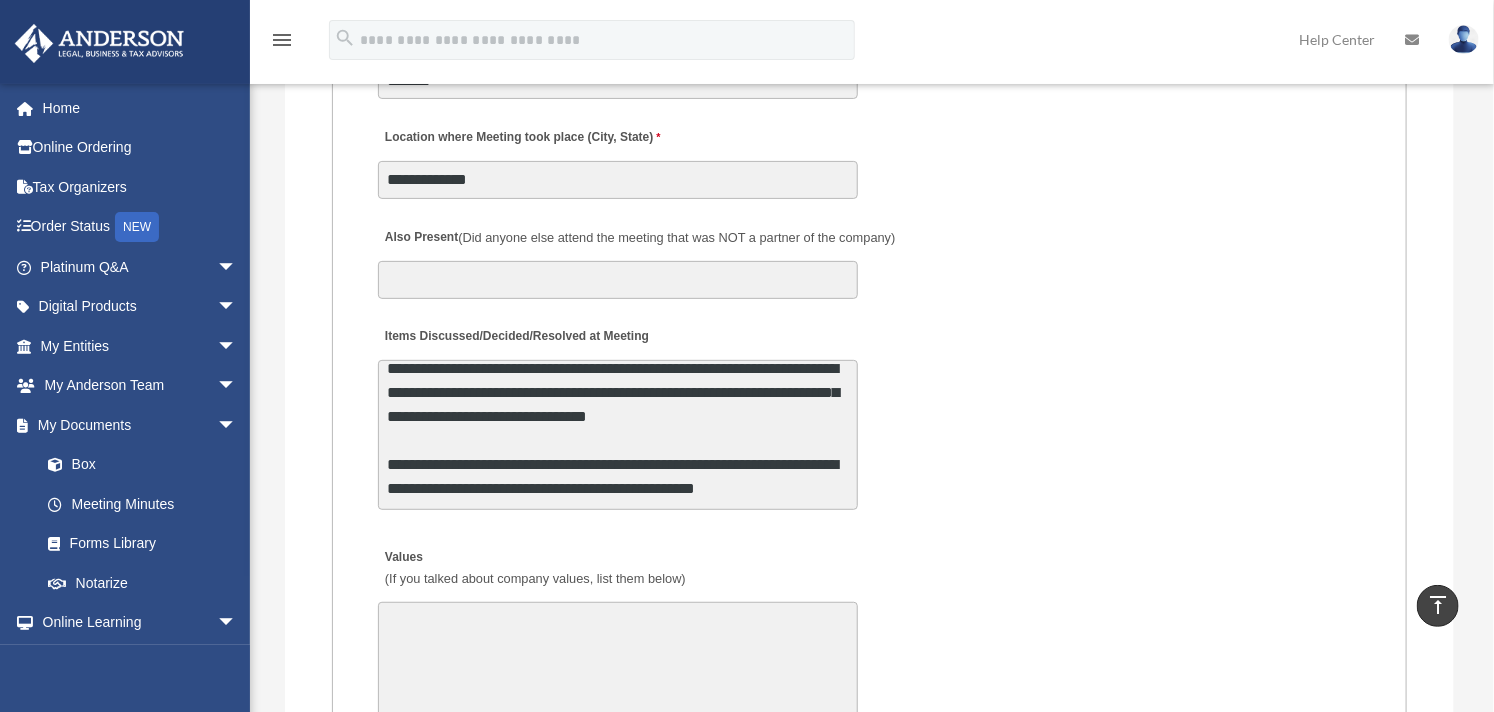 click on "**********" at bounding box center [618, 435] 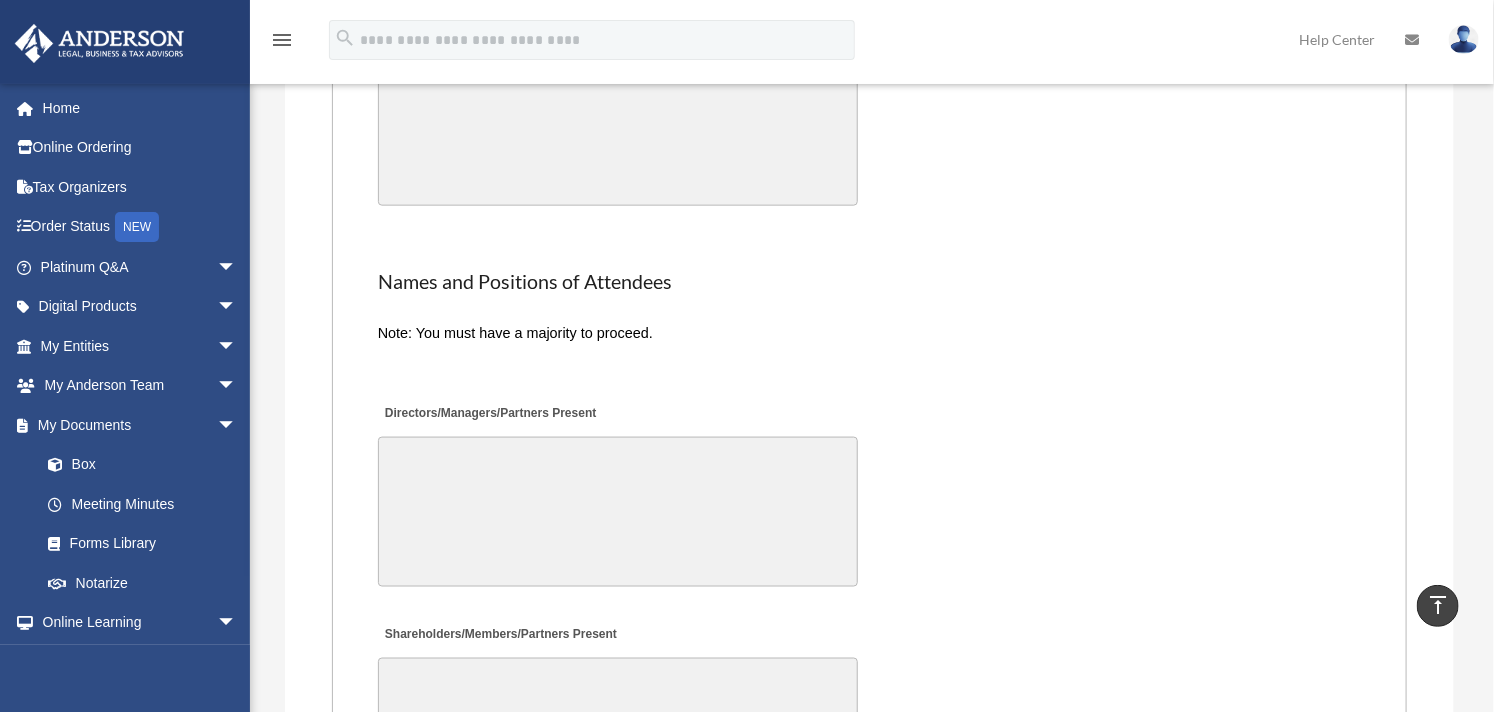 scroll, scrollTop: 4444, scrollLeft: 0, axis: vertical 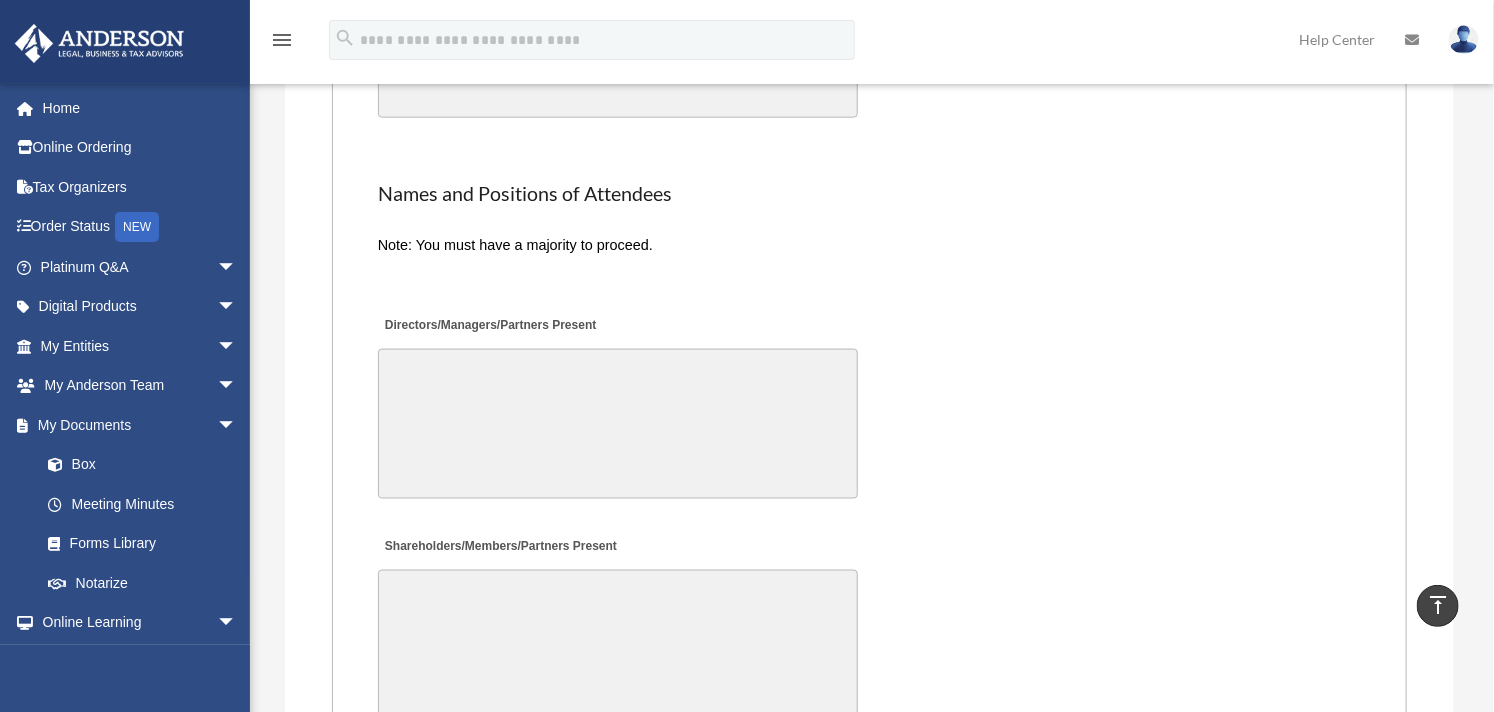 click on "Directors/Managers/Partners Present" at bounding box center (618, 424) 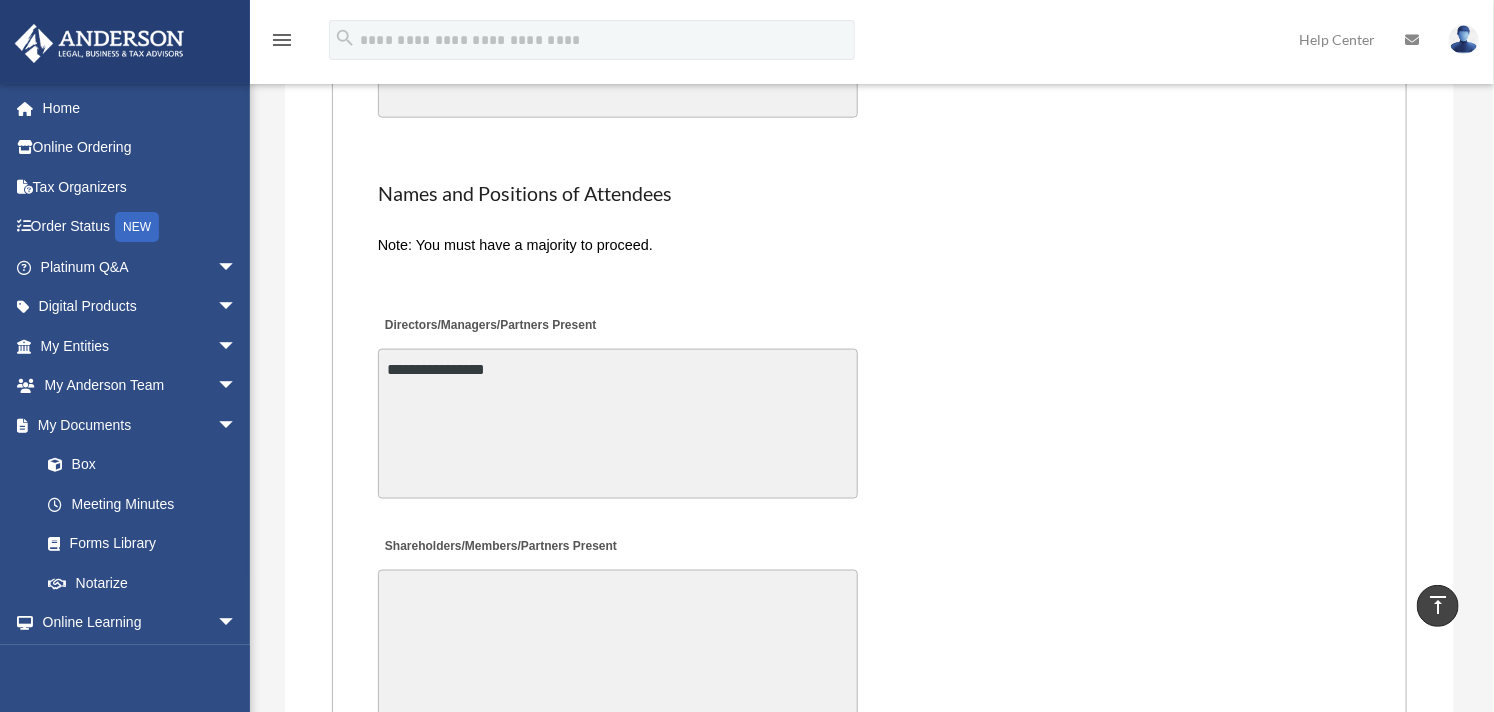 type on "**********" 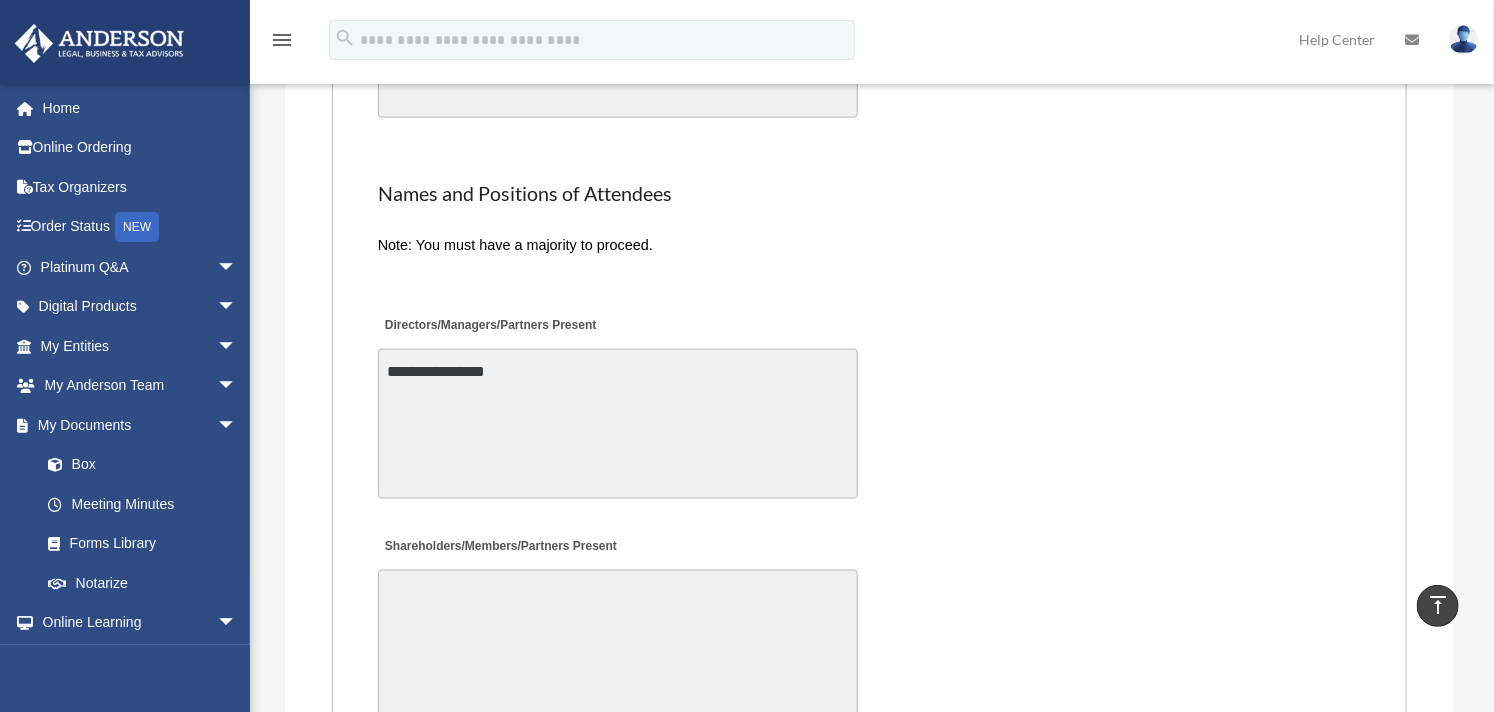 click on "**********" at bounding box center (869, 406) 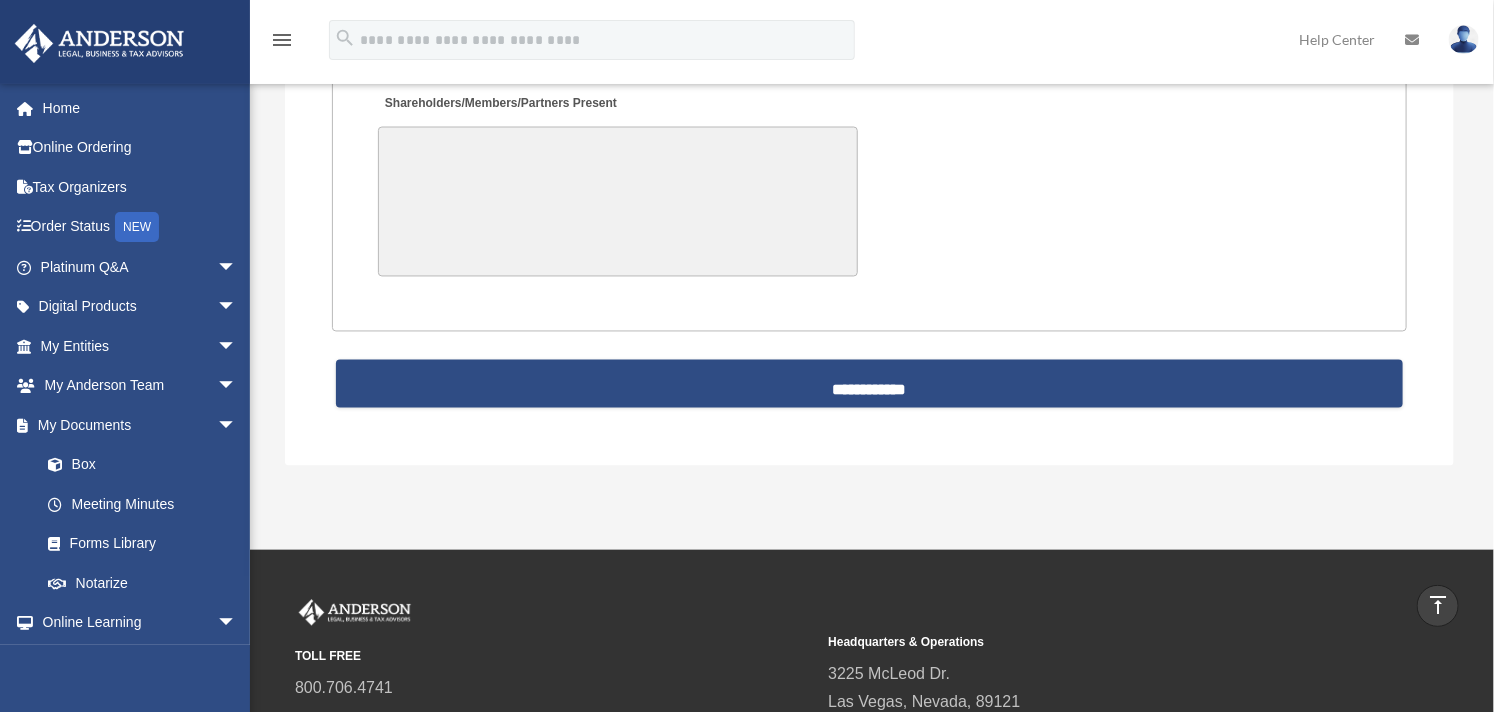 scroll, scrollTop: 4874, scrollLeft: 0, axis: vertical 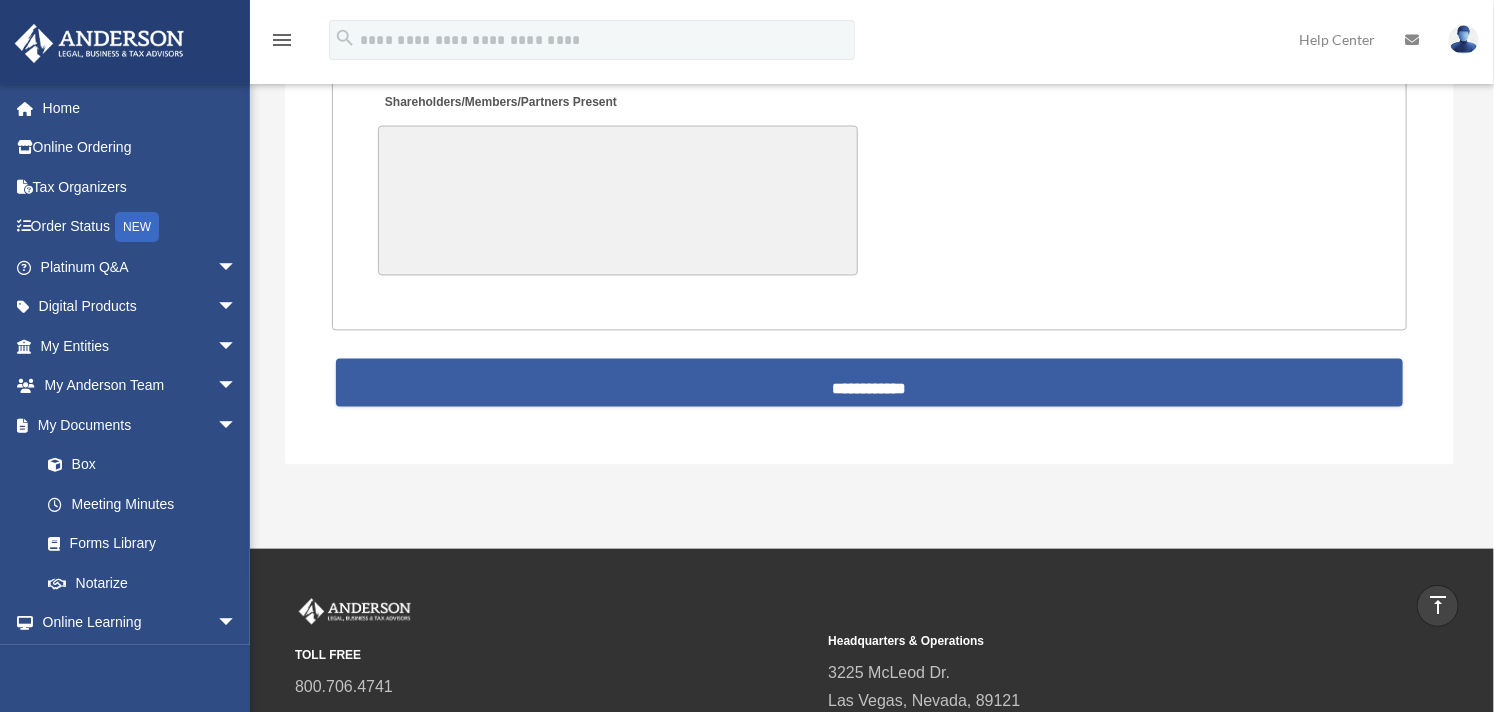 click on "**********" at bounding box center (870, 383) 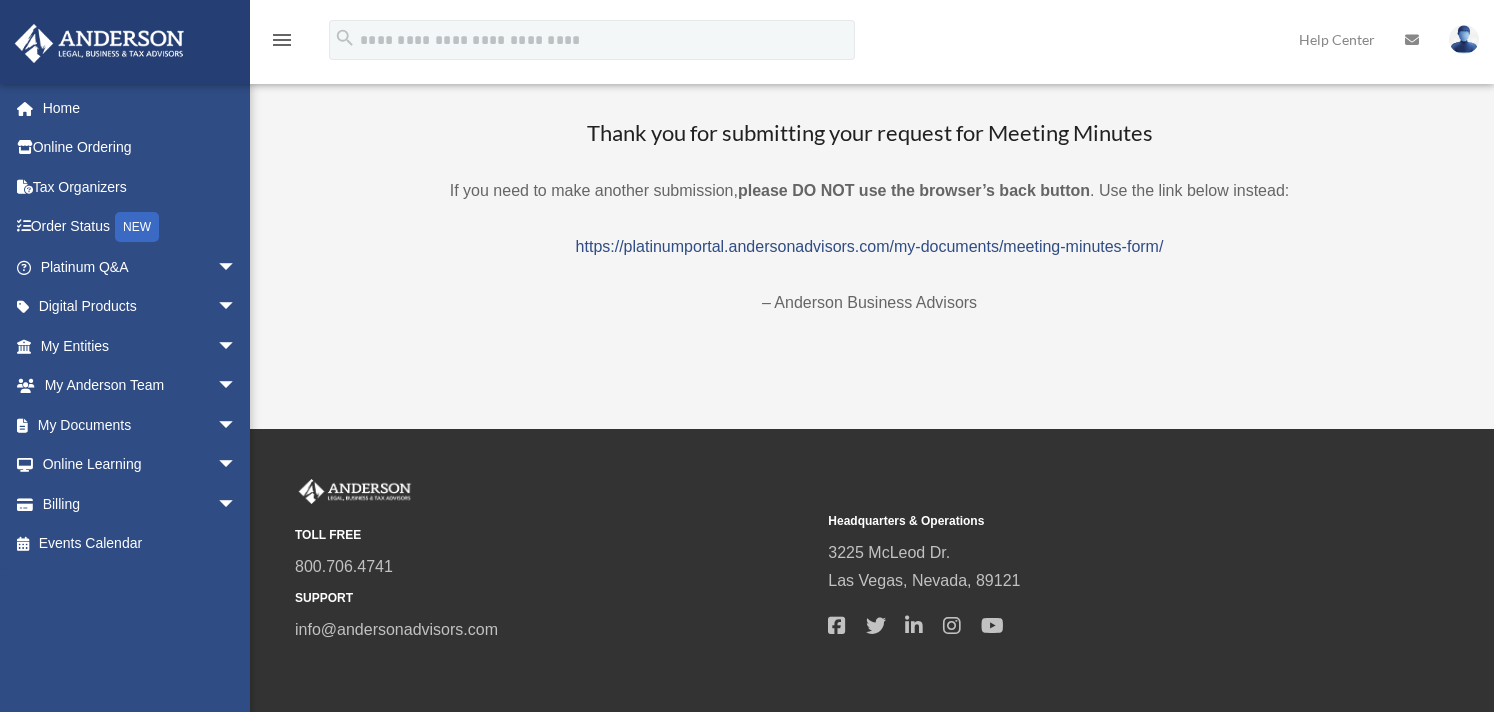 scroll, scrollTop: 0, scrollLeft: 0, axis: both 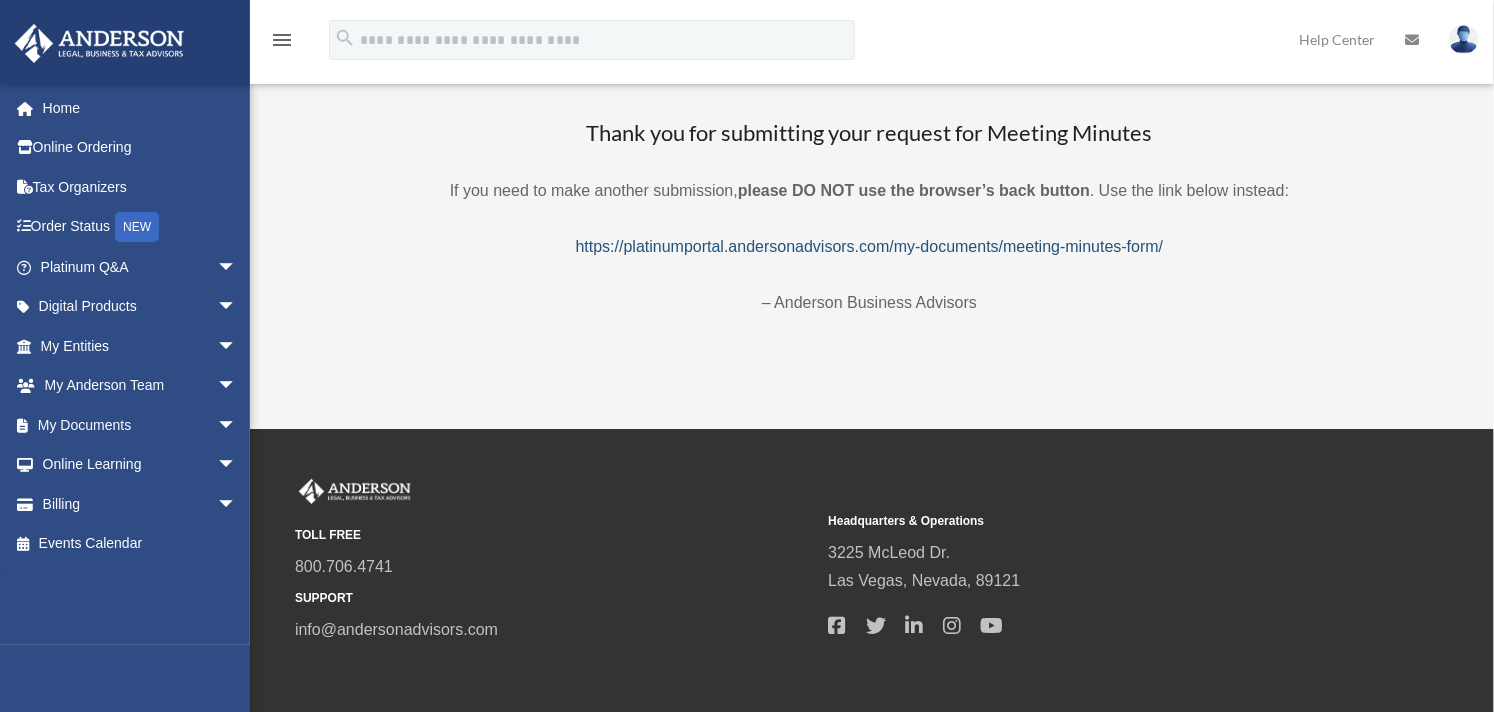 click on "https://platinumportal.andersonadvisors.com/my-documents/meeting-minutes-form/" at bounding box center (870, 246) 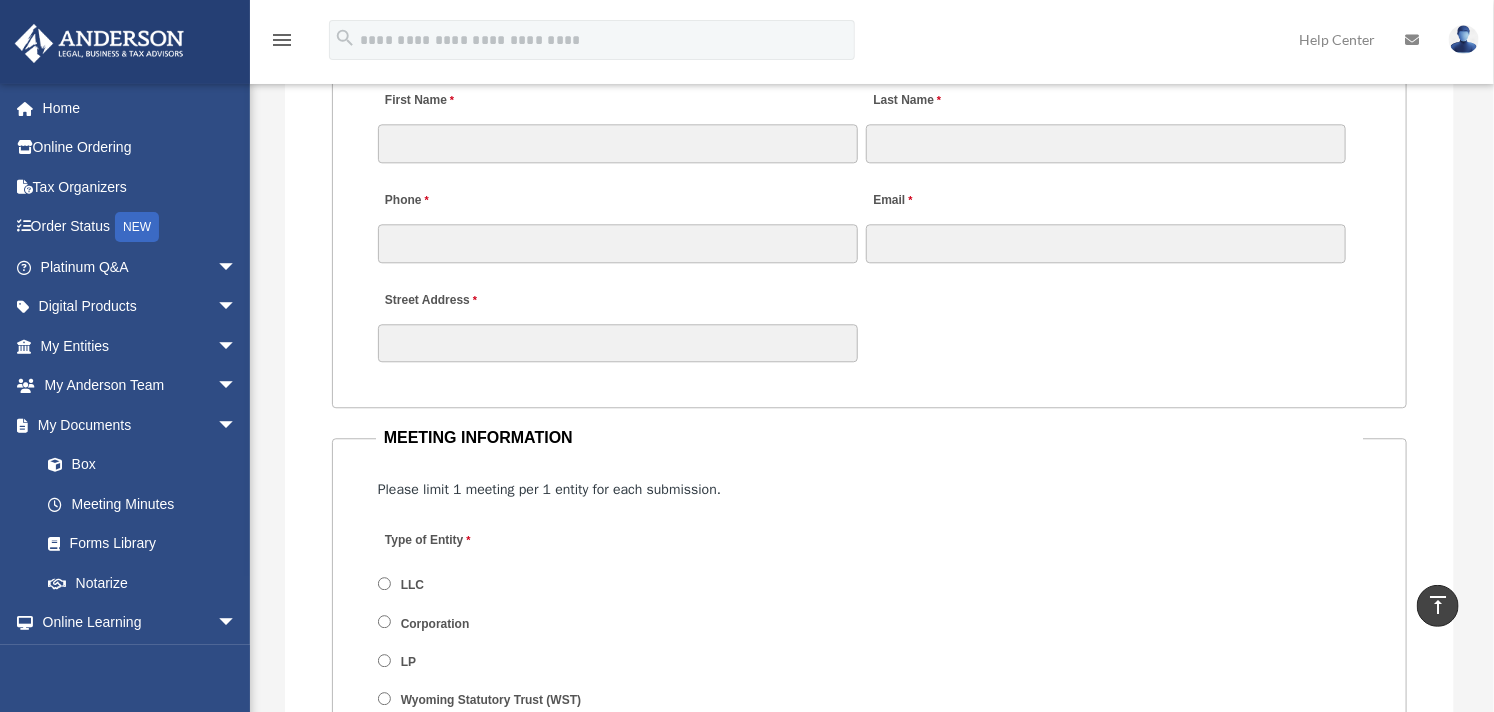 scroll, scrollTop: 1888, scrollLeft: 0, axis: vertical 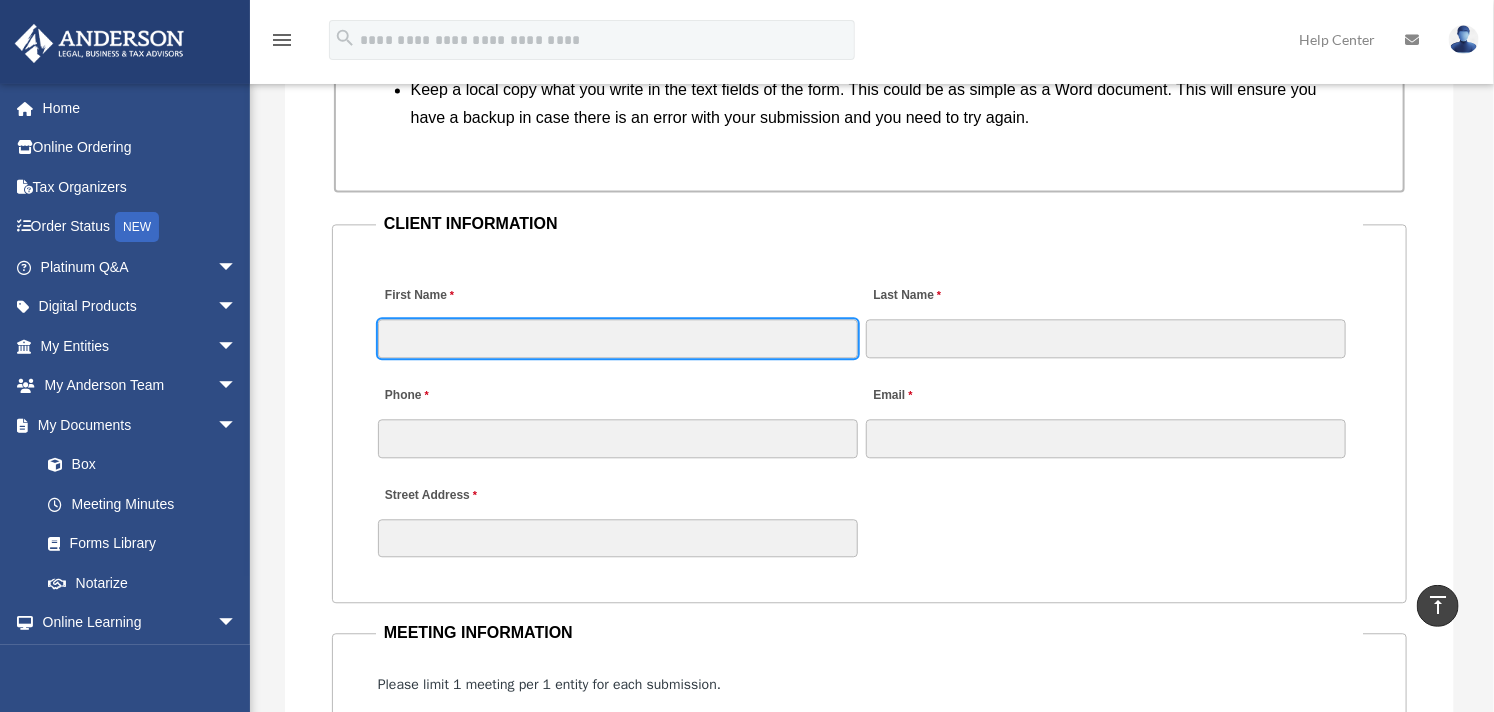 click on "First Name" at bounding box center [618, 338] 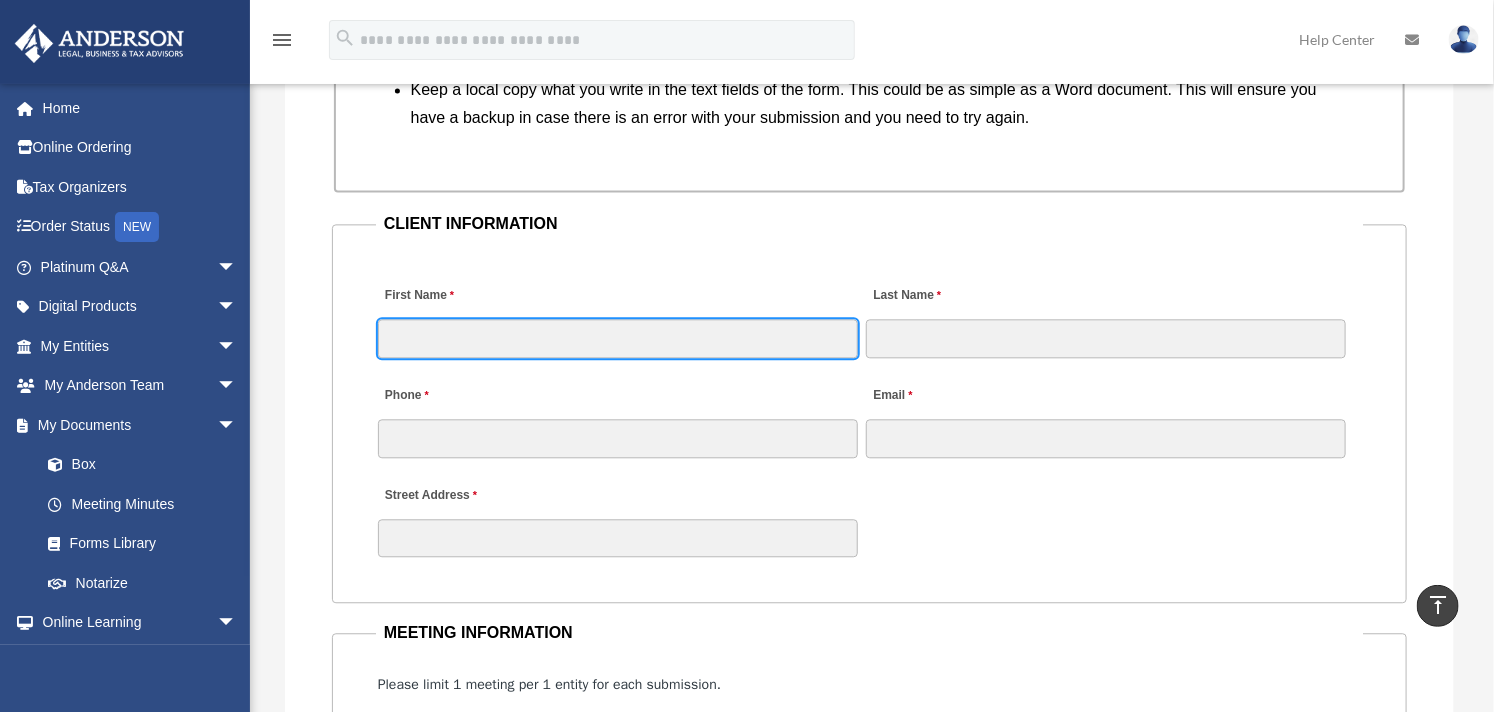 type on "********" 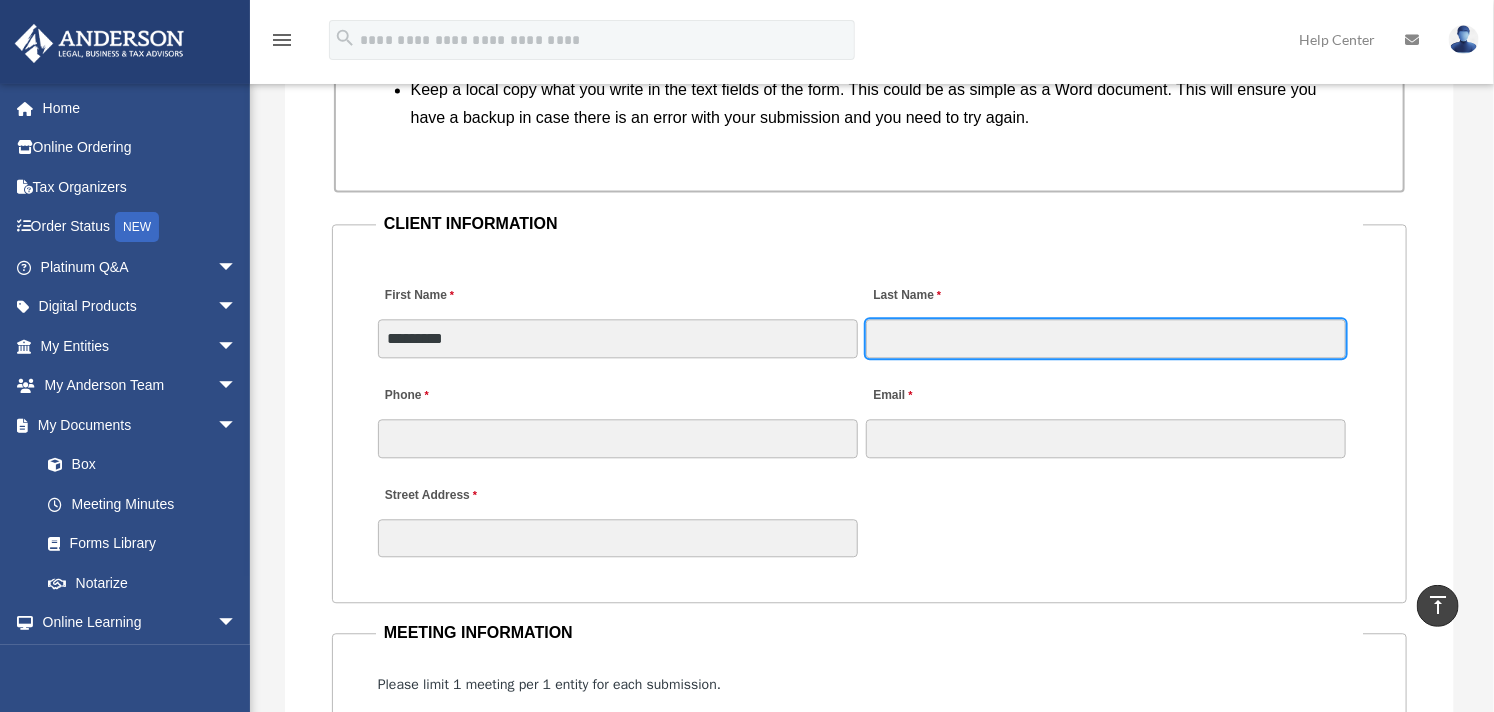 click on "Last Name" at bounding box center (1106, 338) 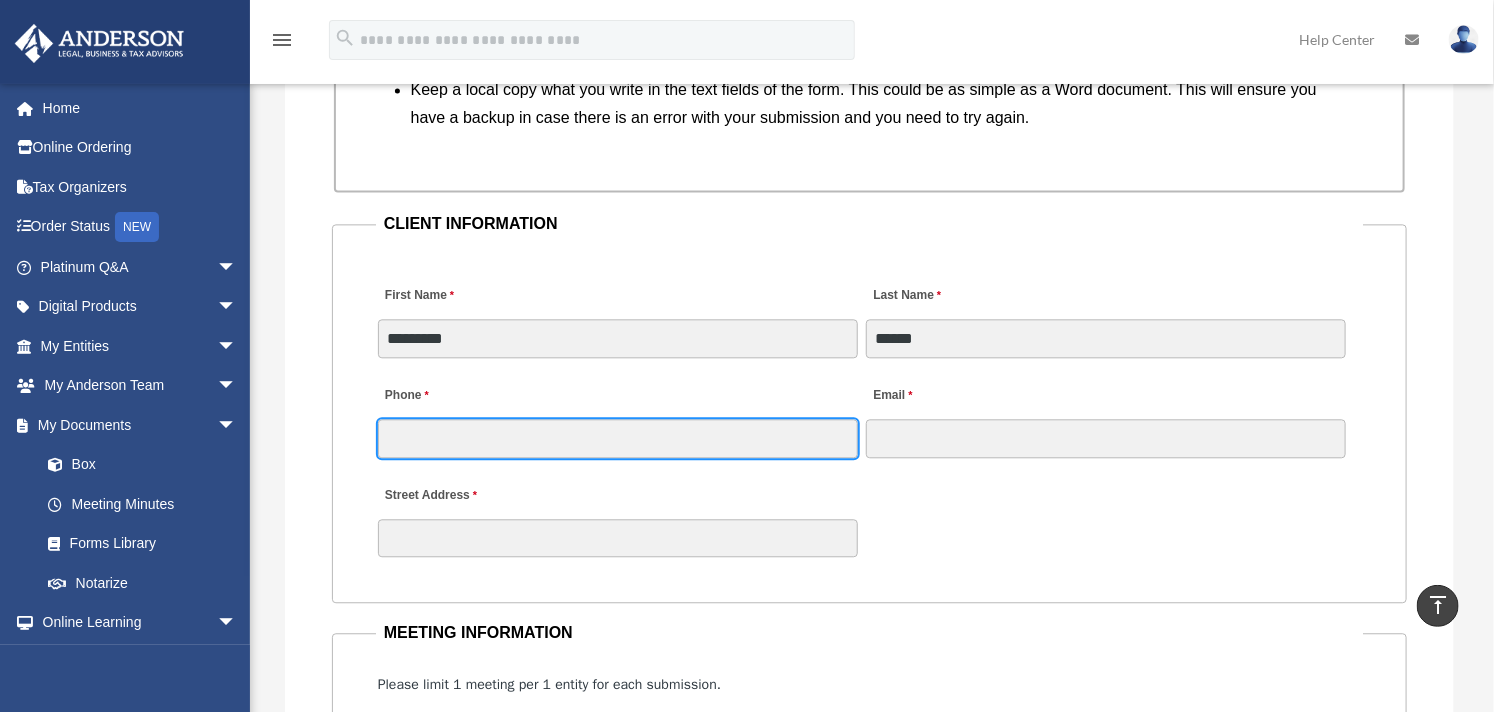 click on "Phone" at bounding box center [618, 438] 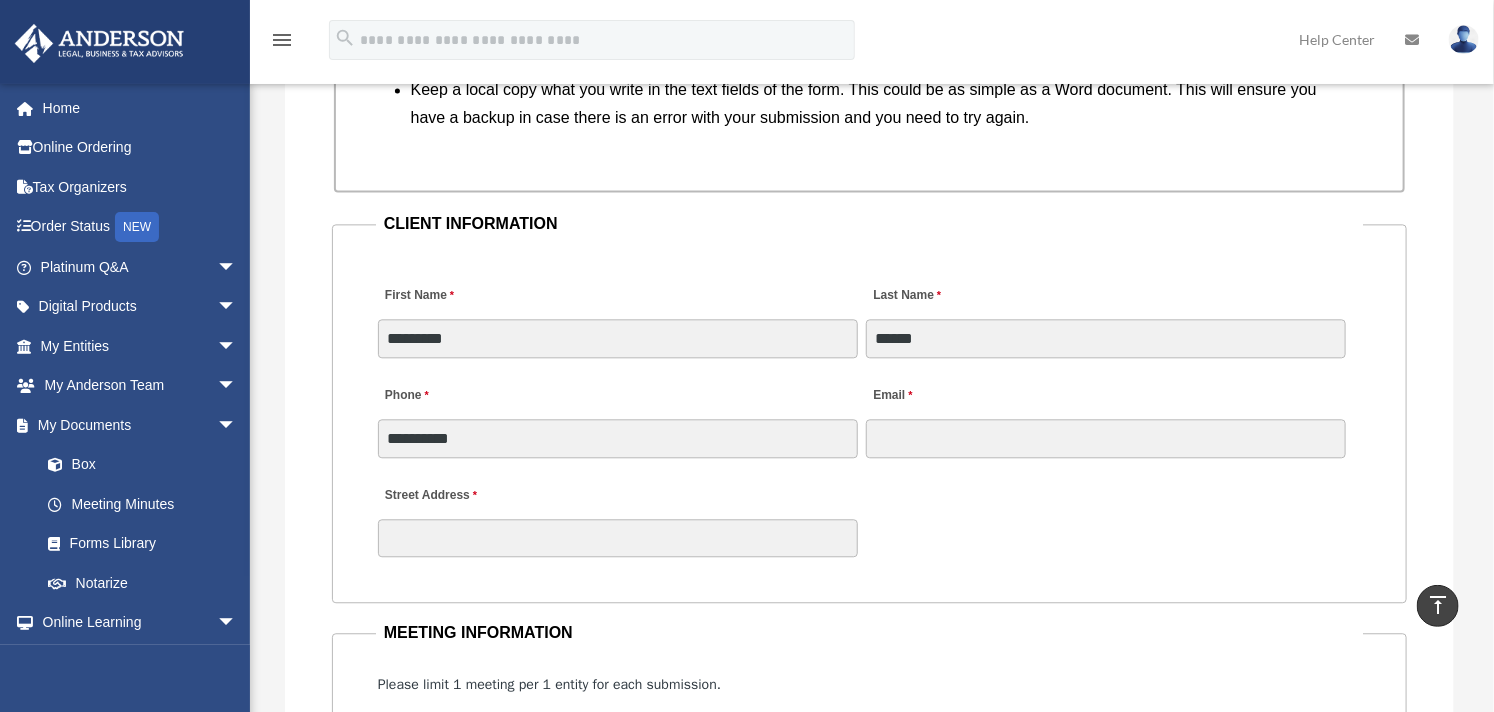 click on "**********" at bounding box center (870, 406) 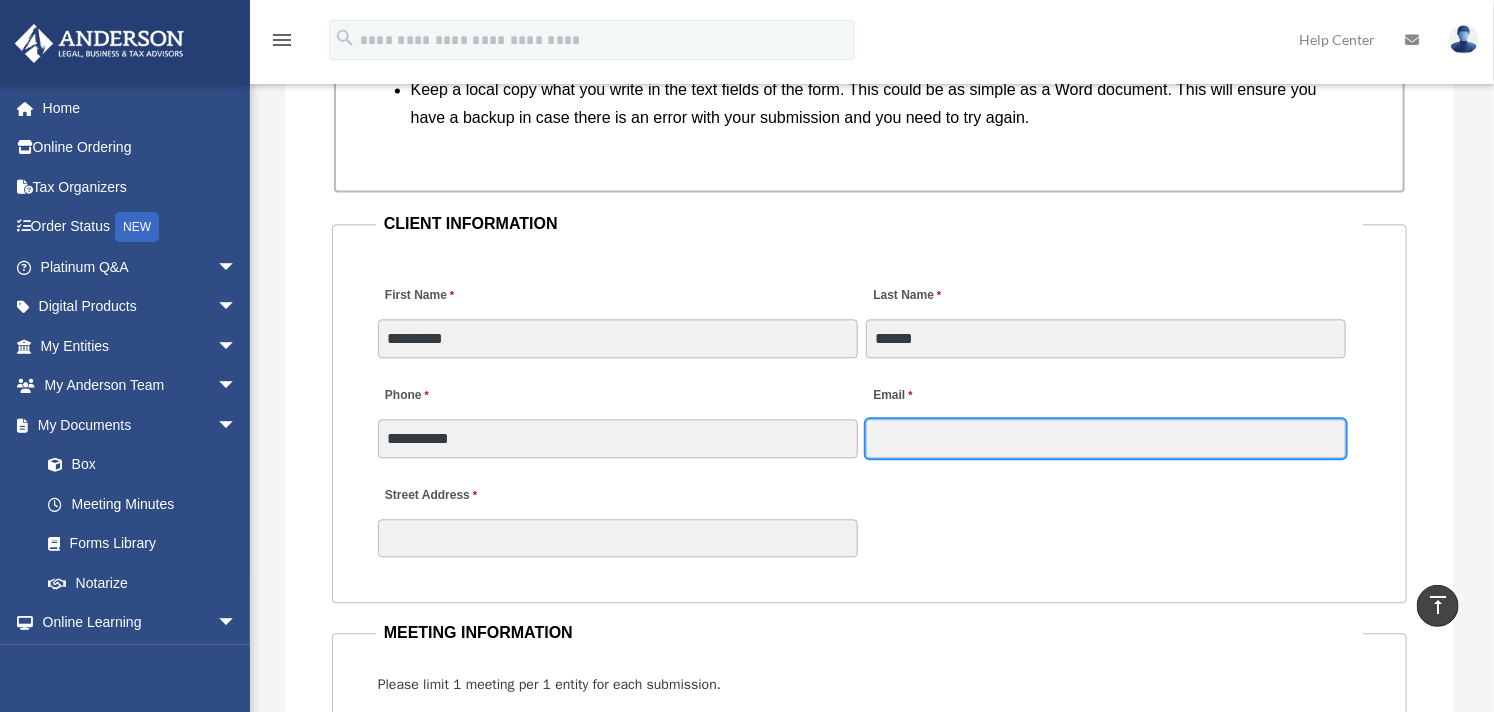 click on "Email" at bounding box center [1106, 438] 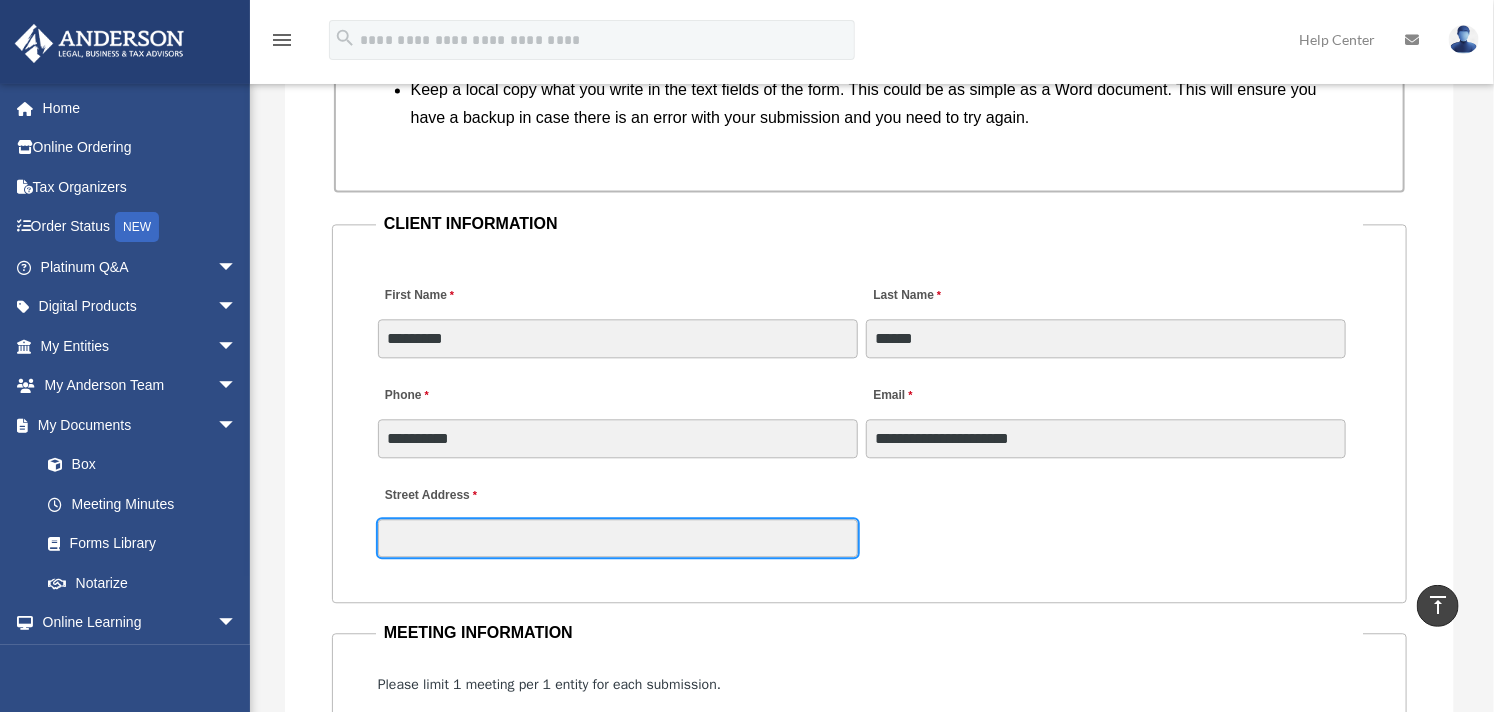click on "Street Address" at bounding box center [618, 538] 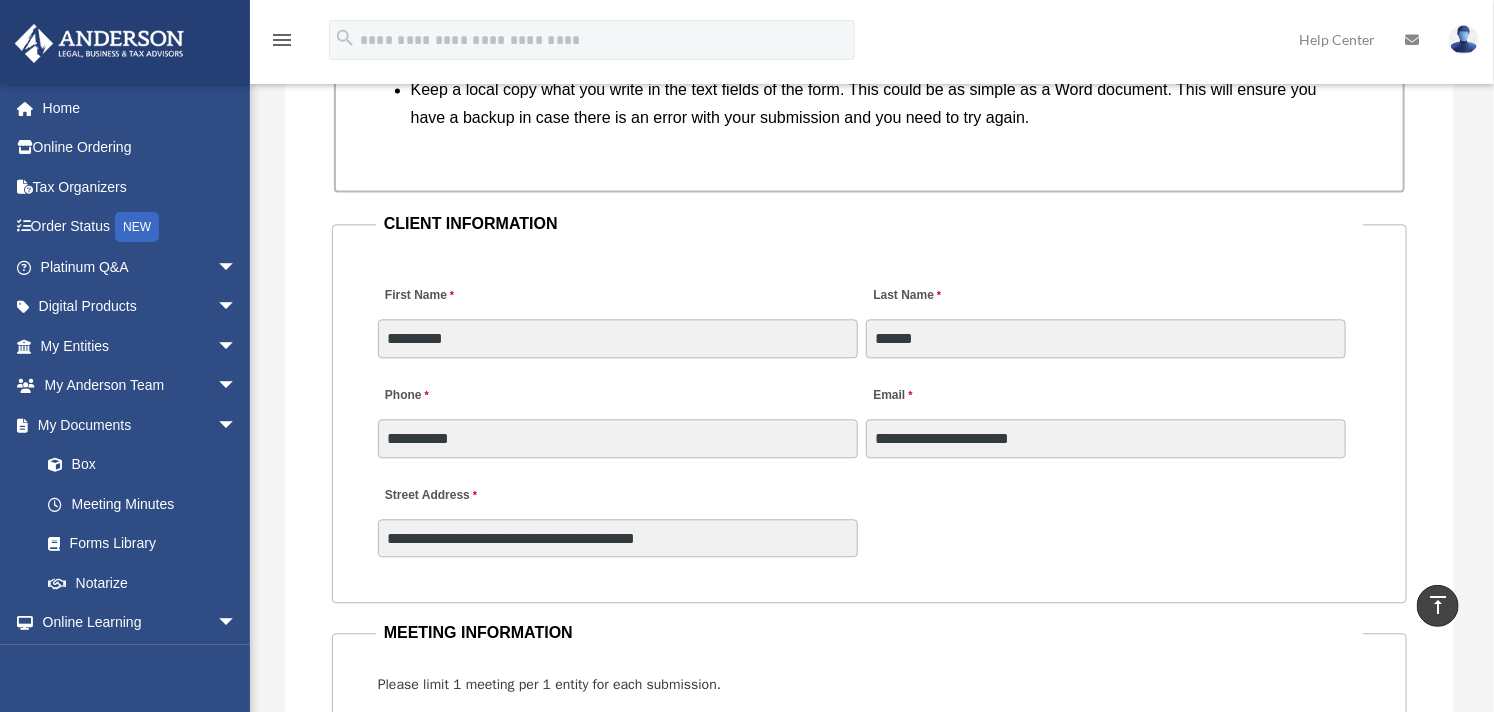 click on "**********" at bounding box center [869, 516] 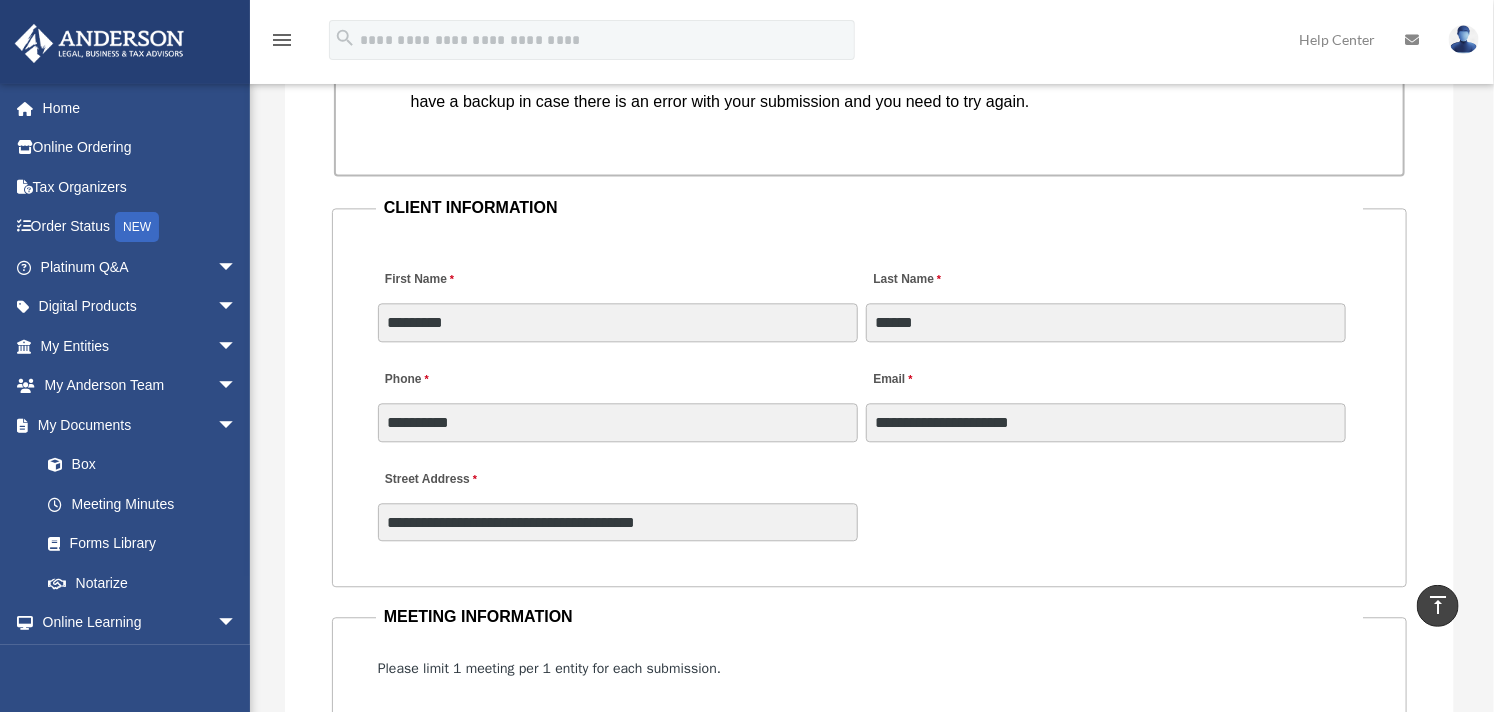 scroll, scrollTop: 1888, scrollLeft: 0, axis: vertical 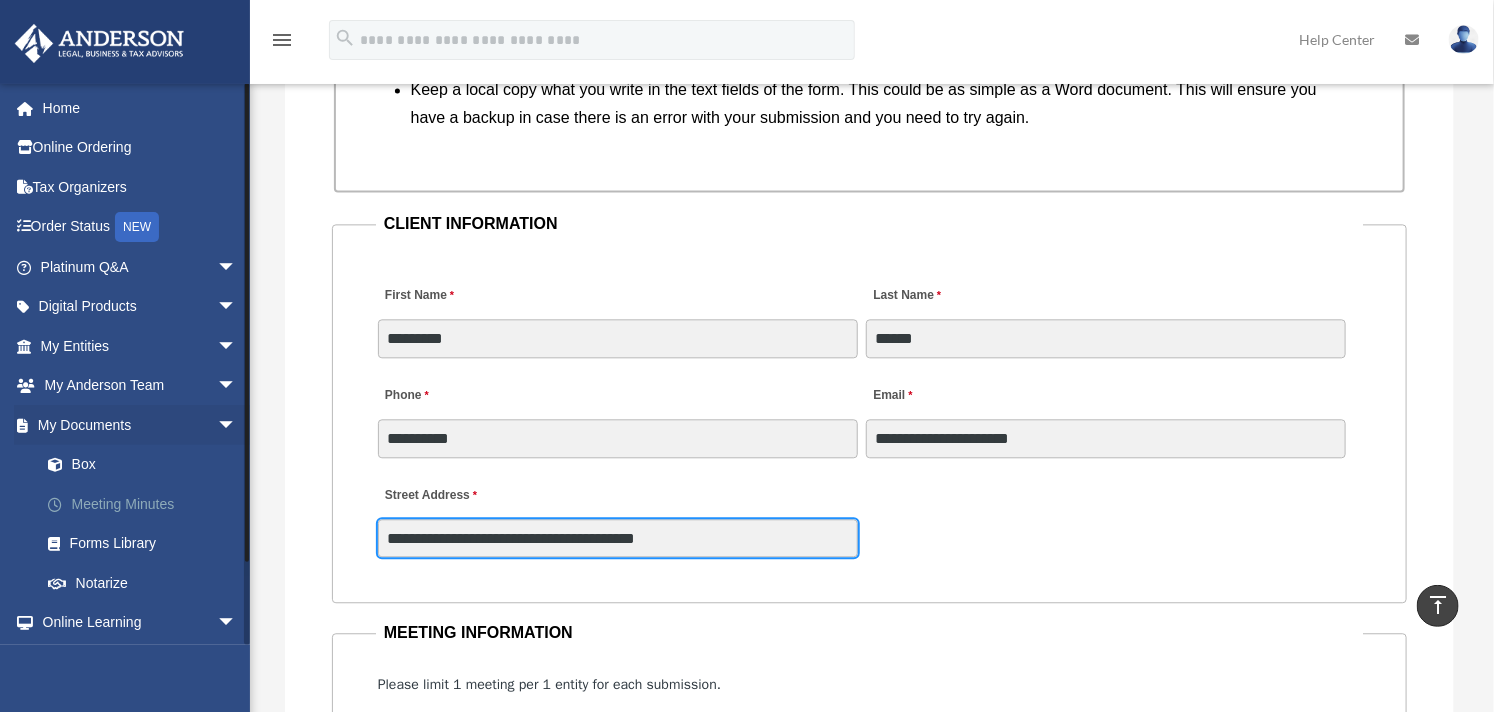 drag, startPoint x: 727, startPoint y: 532, endPoint x: 93, endPoint y: 488, distance: 635.52496 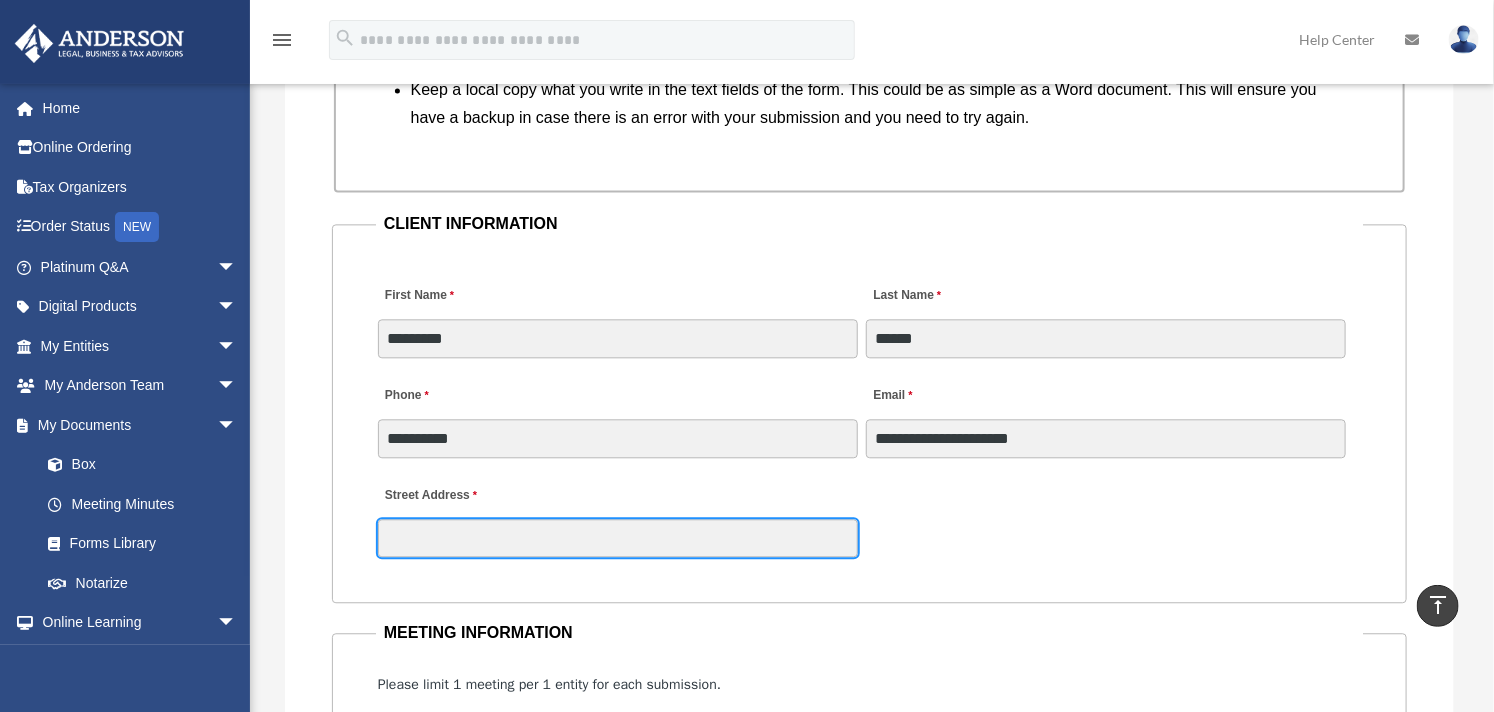 click on "Street Address" at bounding box center (618, 538) 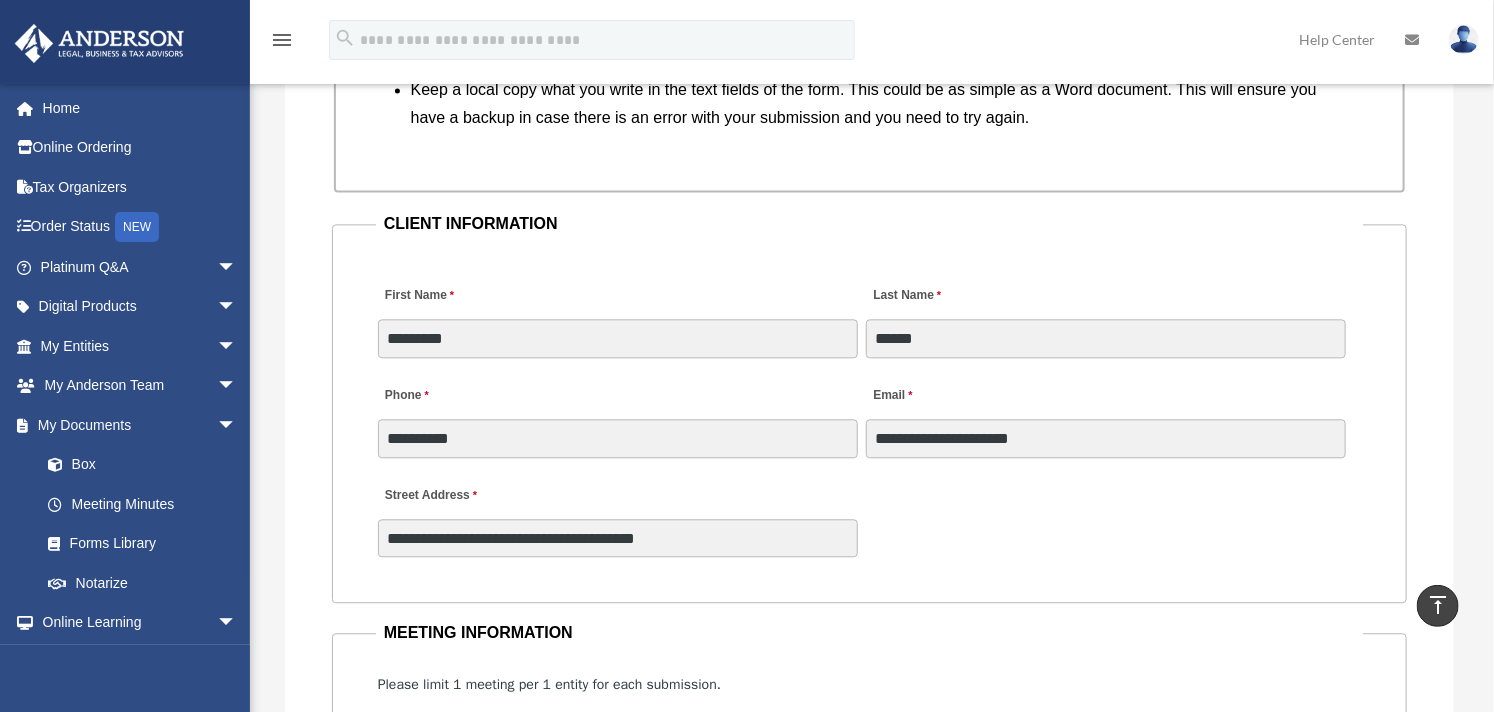 click on "**********" at bounding box center [870, 406] 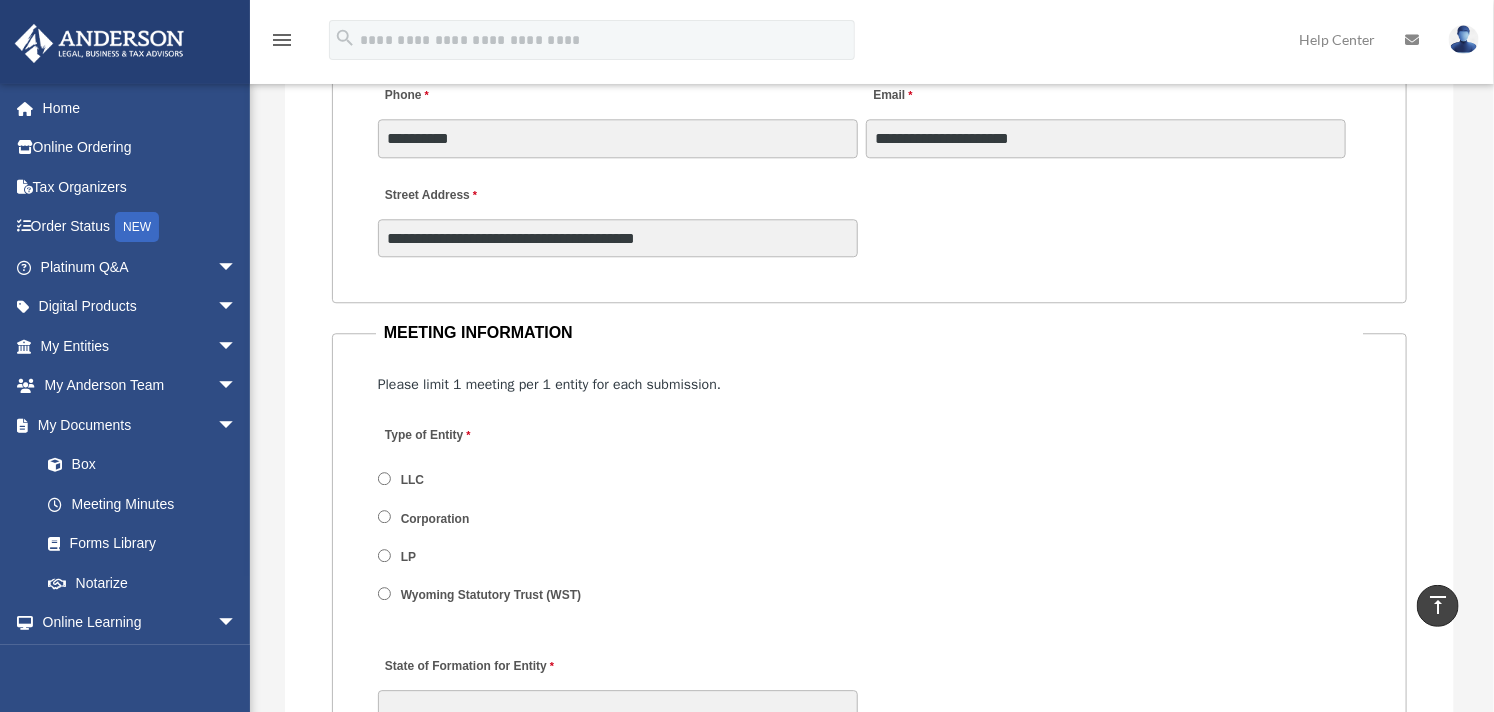 scroll, scrollTop: 2333, scrollLeft: 0, axis: vertical 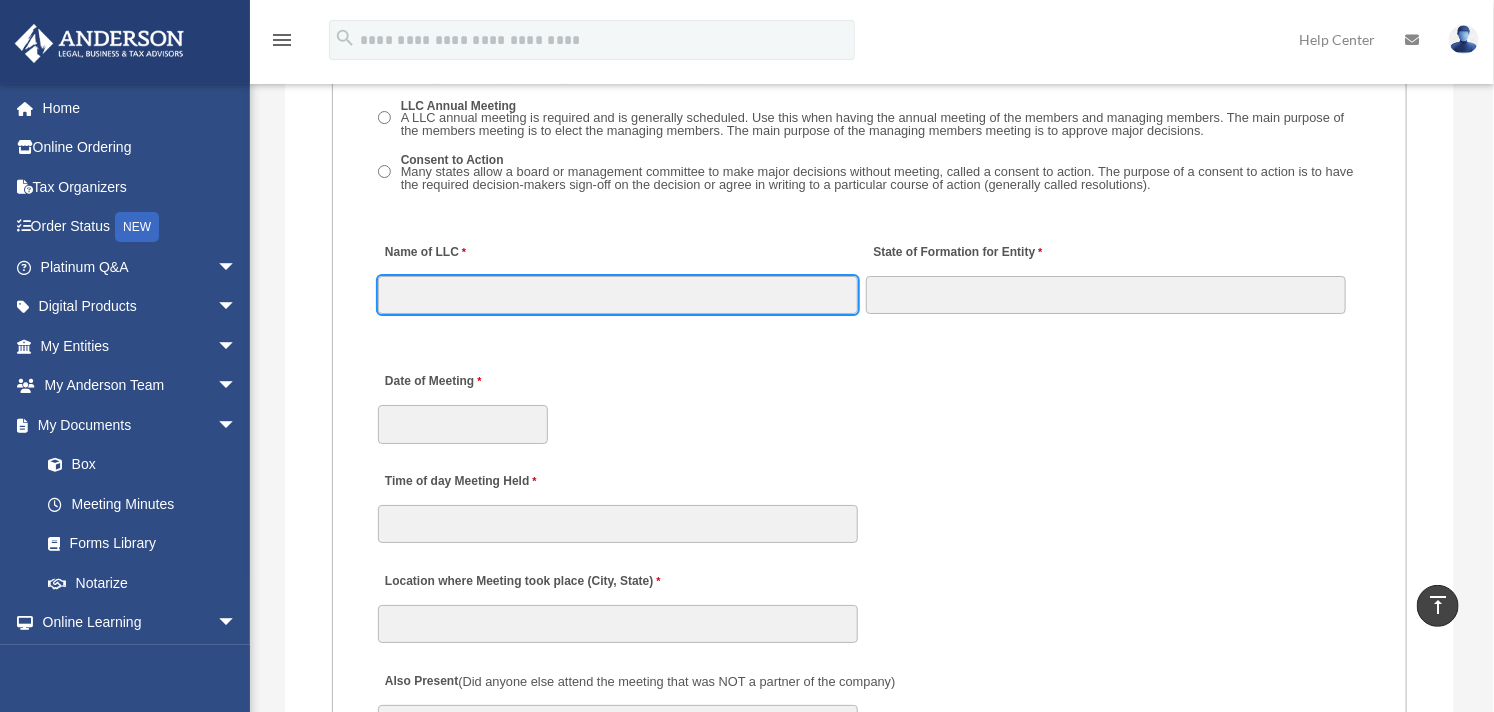 click on "Name of LLC" at bounding box center [618, 295] 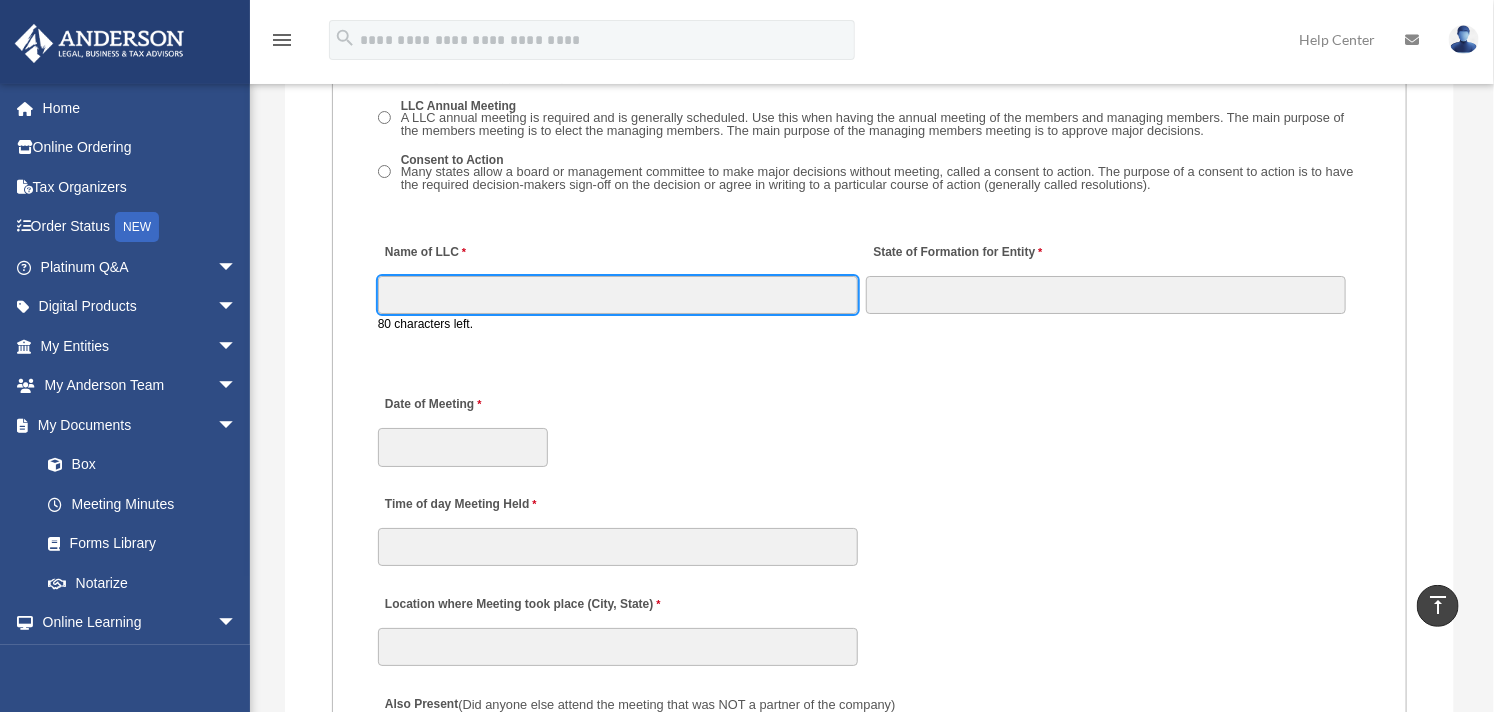 type on "**********" 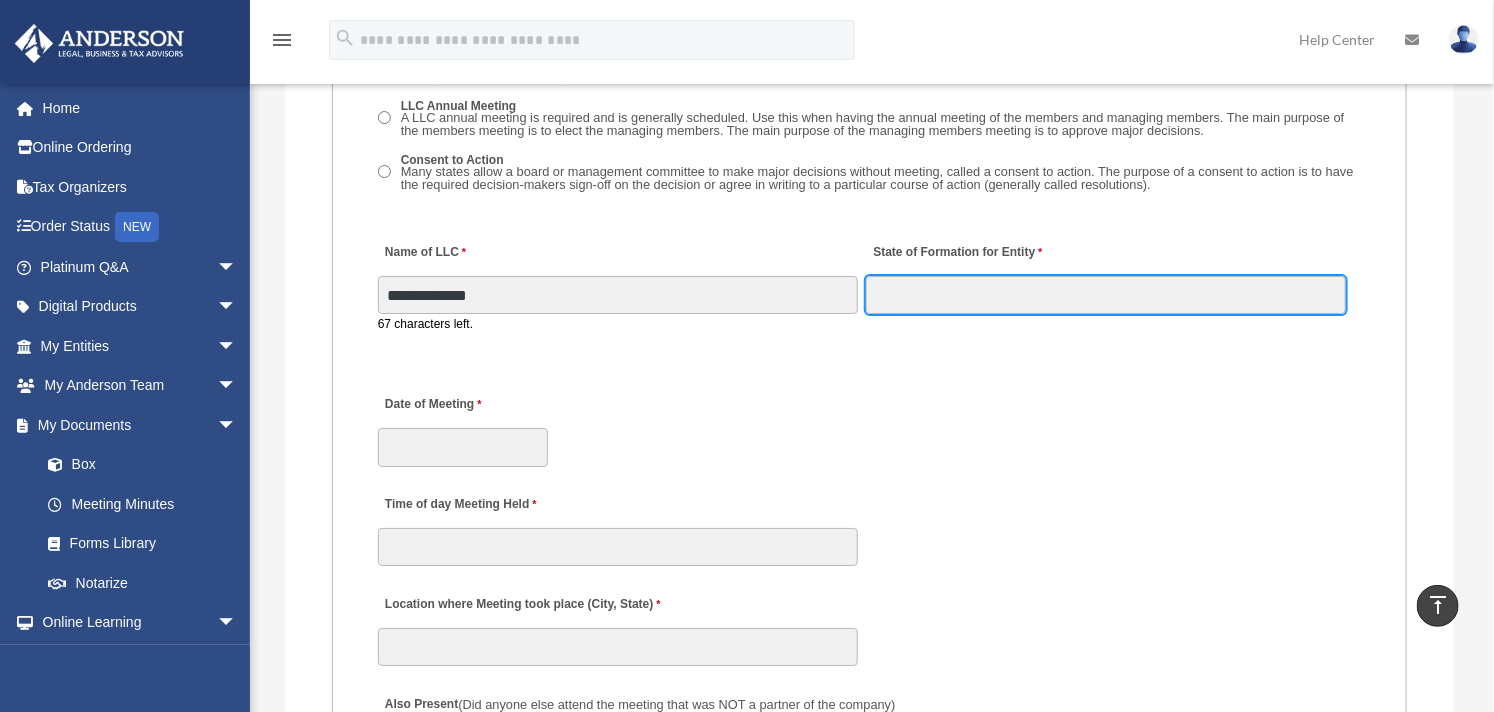 click on "State of Formation for Entity" at bounding box center [1106, 295] 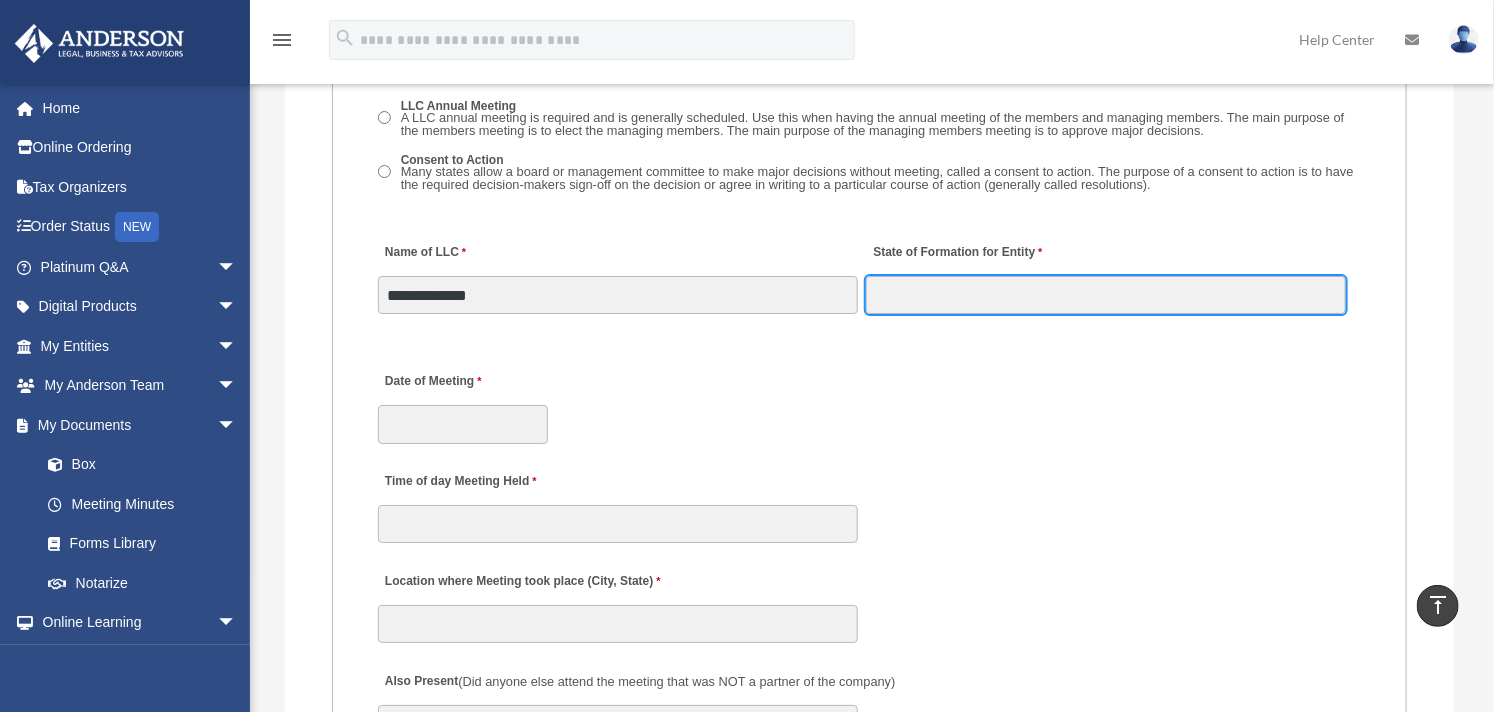 type on "**" 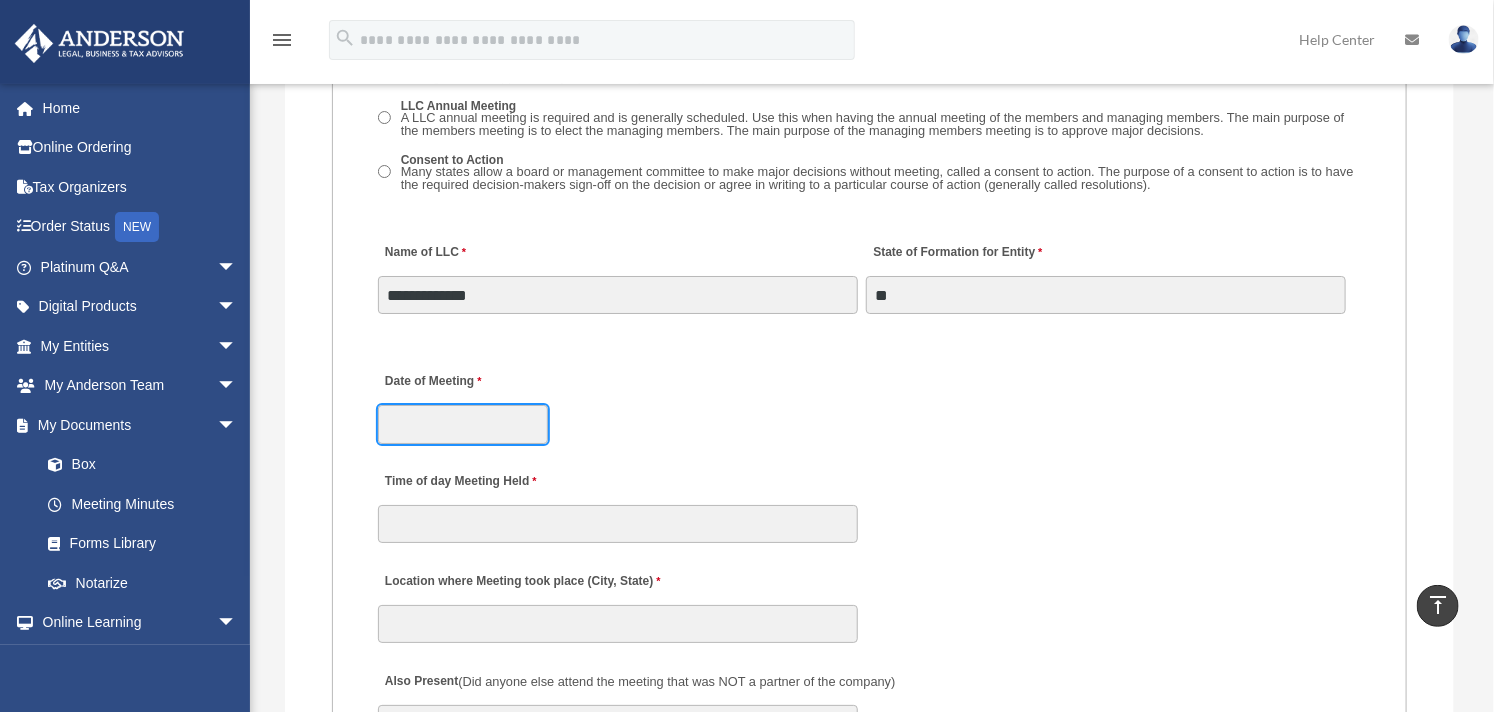 click on "Date of Meeting" at bounding box center (463, 424) 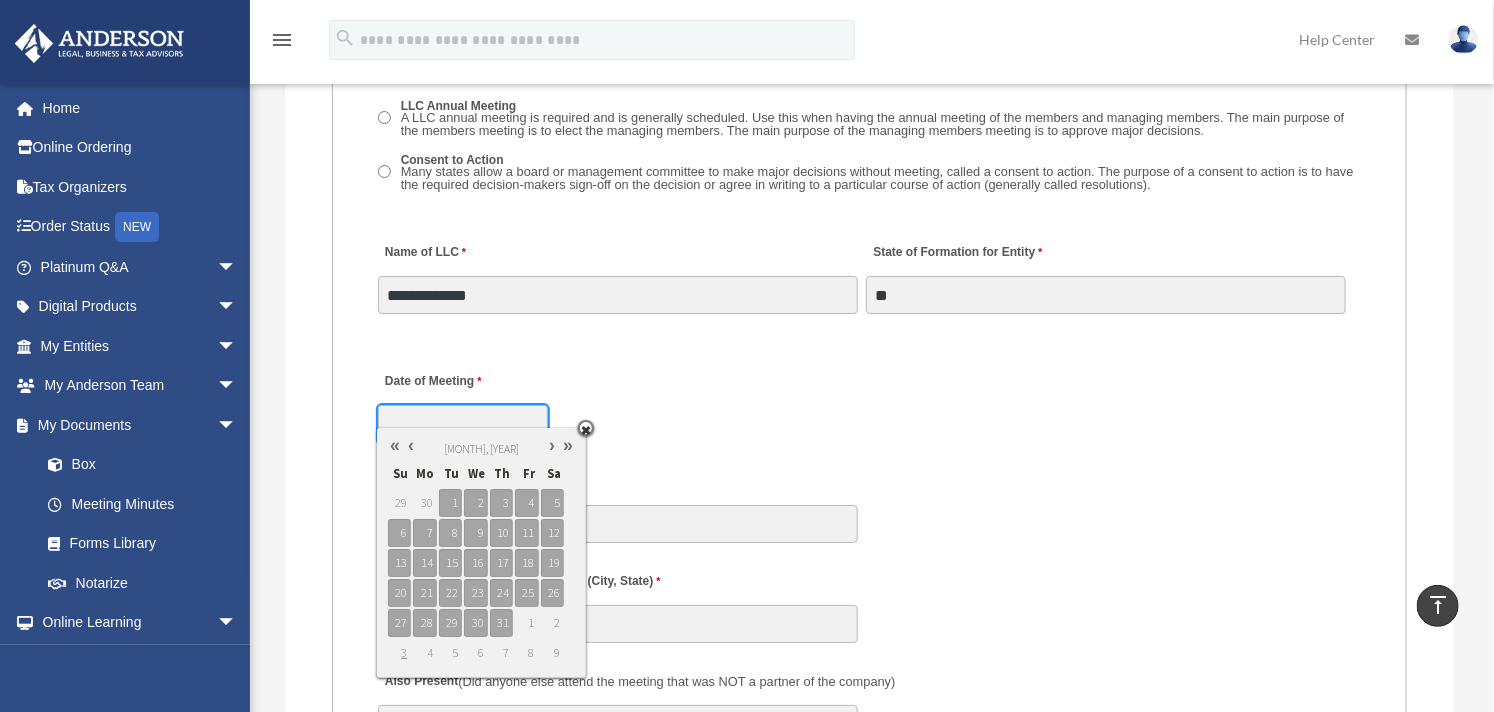 click at bounding box center [411, 445] 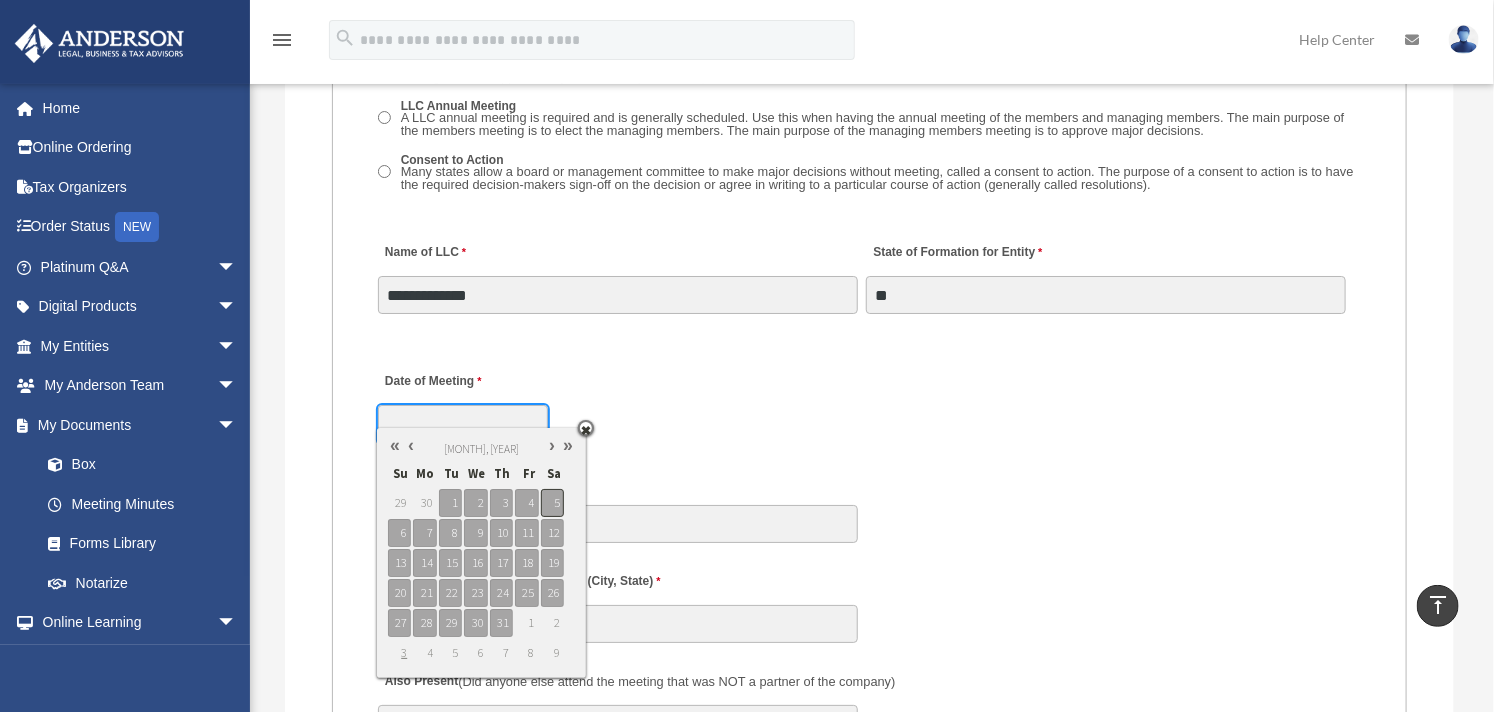 type on "**********" 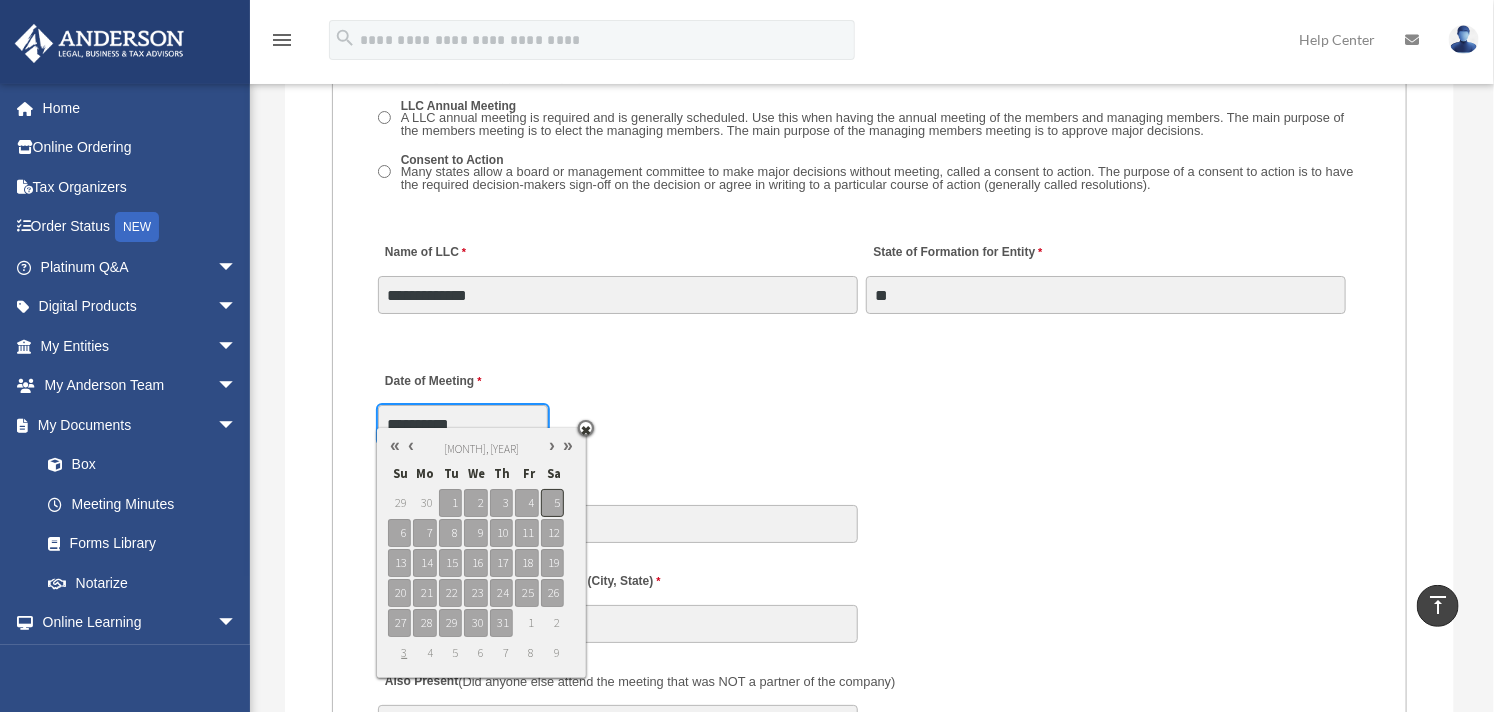 click on "5" at bounding box center [552, 503] 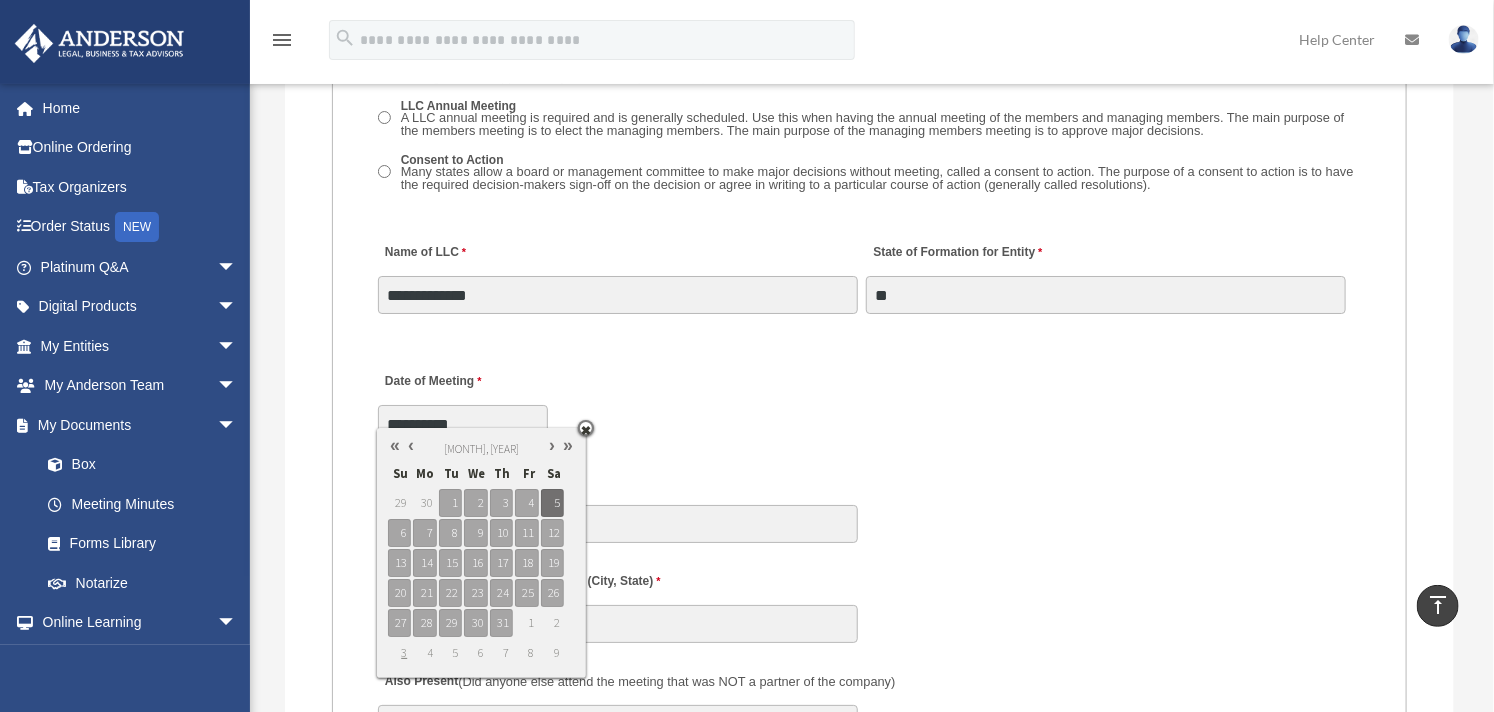 click on "**********" at bounding box center (869, 402) 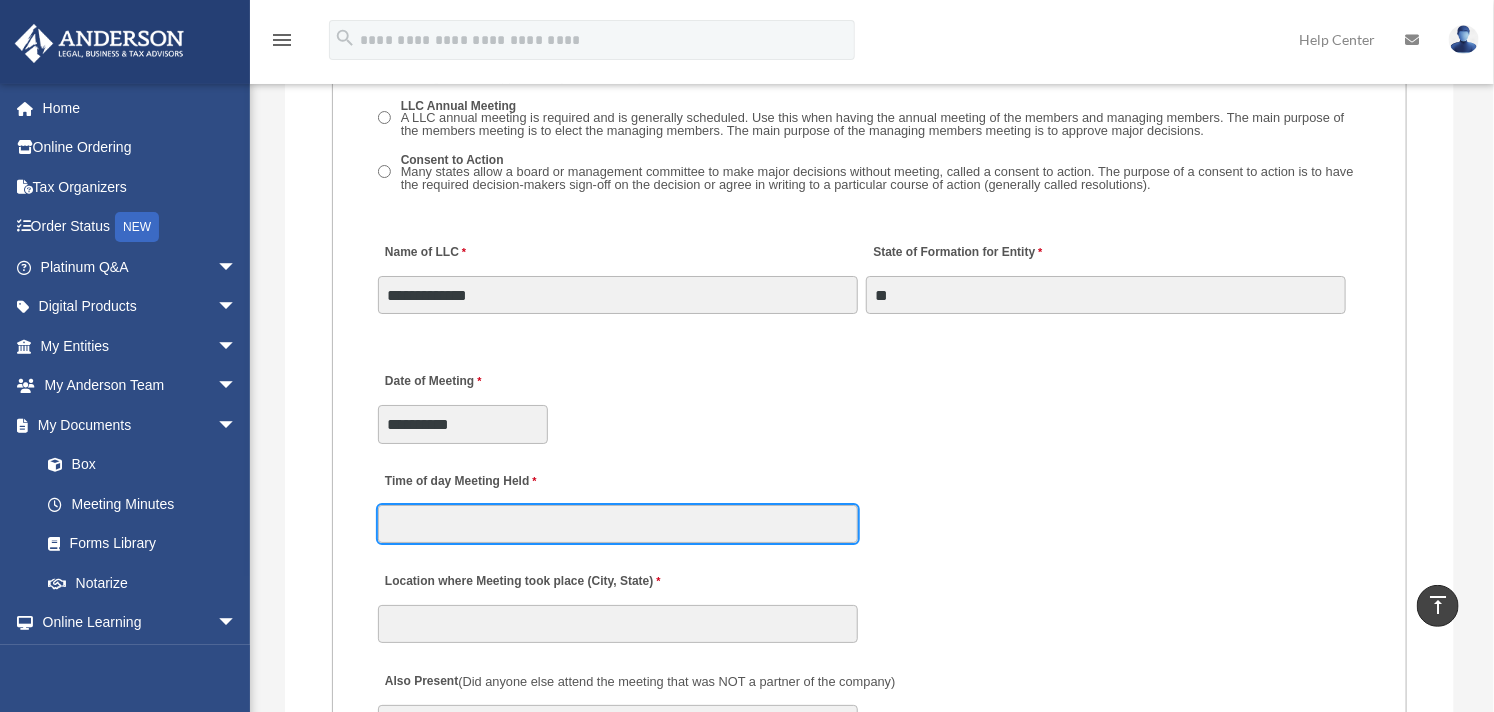 click on "Time of day Meeting Held" at bounding box center [618, 524] 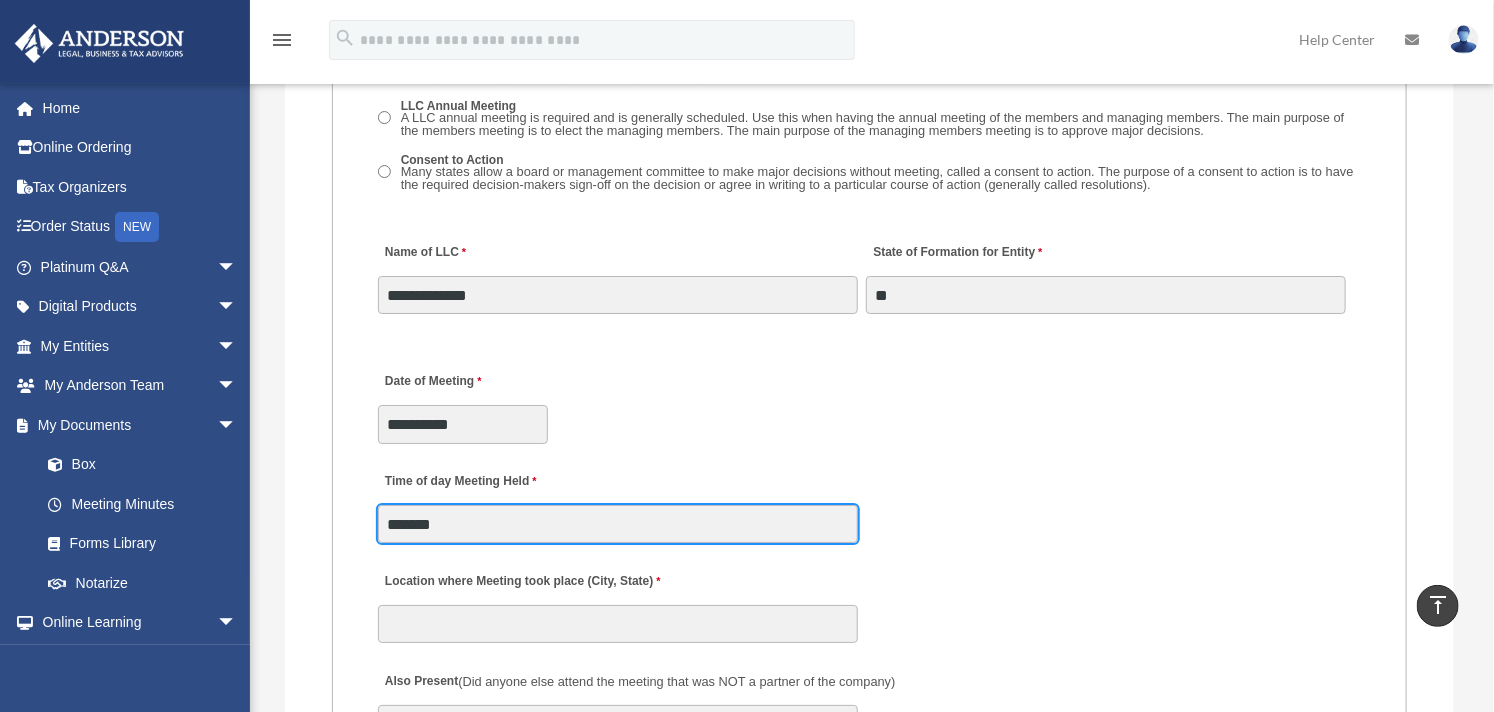 type on "*******" 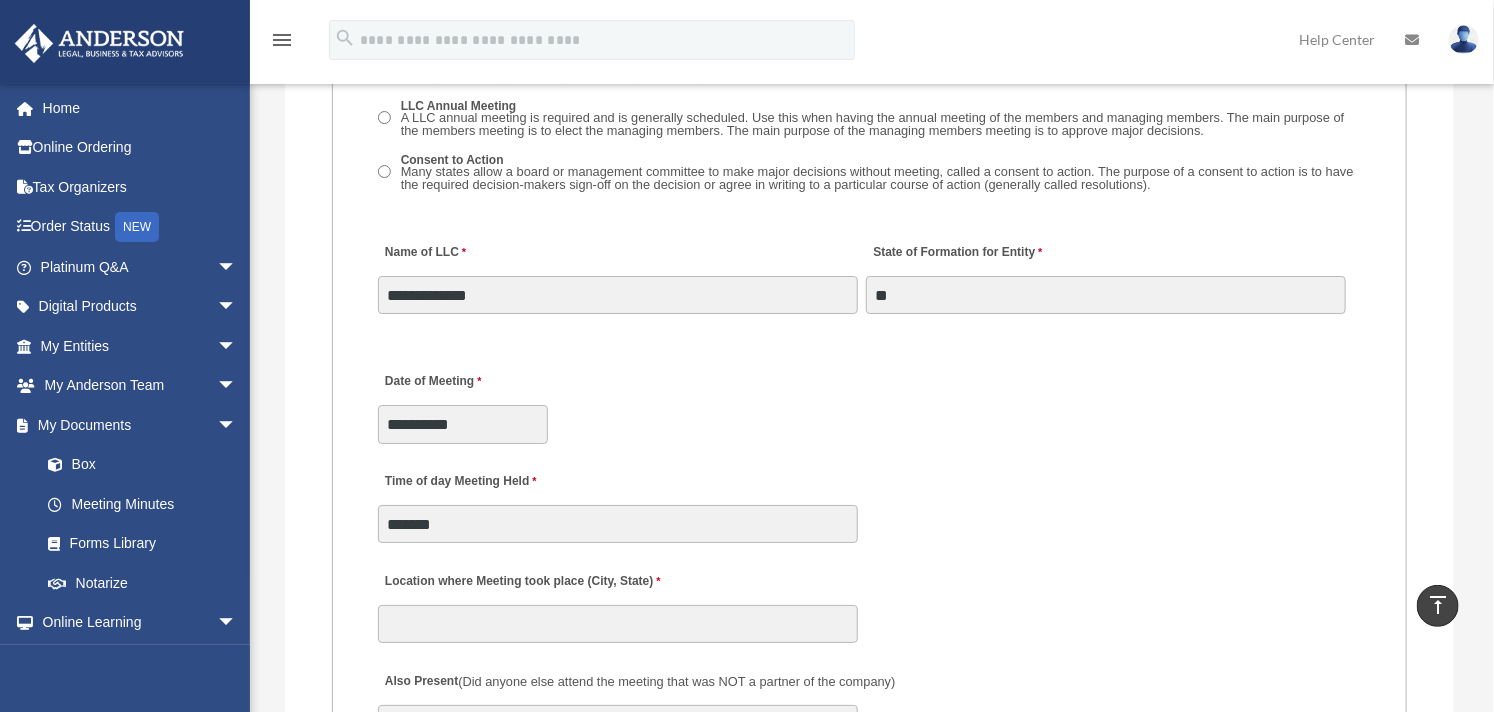click on "MEETING INFORMATION
Please limit 1 meeting per 1 entity for each submission.
Type of Entity LLC Corporation LP Wyoming Statutory Trust (WST)
280A Option I Need a 280A Agreement to Rent a Residence Included with my Minutes
The 280A Option should only be checked if the LLC is Taxed as a C or S Corporation
WST Option Special Trustees Meeting
Use this when a meeting of trustees is called for a Wyoming Statutory Trust. Please note that technically there are no requirements for meetings in a WST so there are no annual meetings, just trustee meetings.
Name of Wyoming Statutory Trust
I need a Valuation Worksheet included with my minutes
Is this LLC Member Managed or Manager Managed? Member Managed Manager Managed
Document Requested - LLC Member Managed Special Members Meeting LLC Annual Meeting Consent to Action
Document Requested - LLC Manager Managed Special Managers Meeting LLC Annual Meeting Consent to Action Special Document - Special Members Meeting" at bounding box center (870, 744) 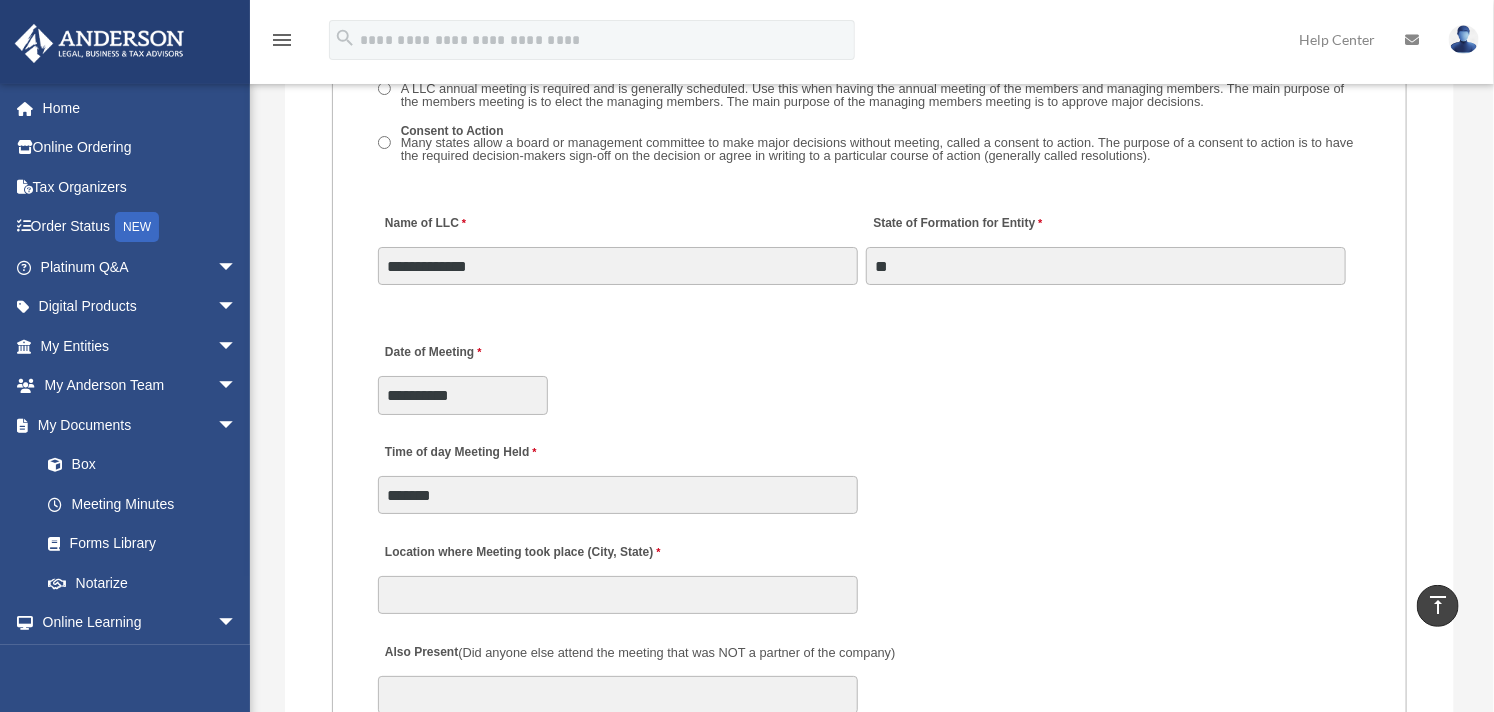 scroll, scrollTop: 3333, scrollLeft: 0, axis: vertical 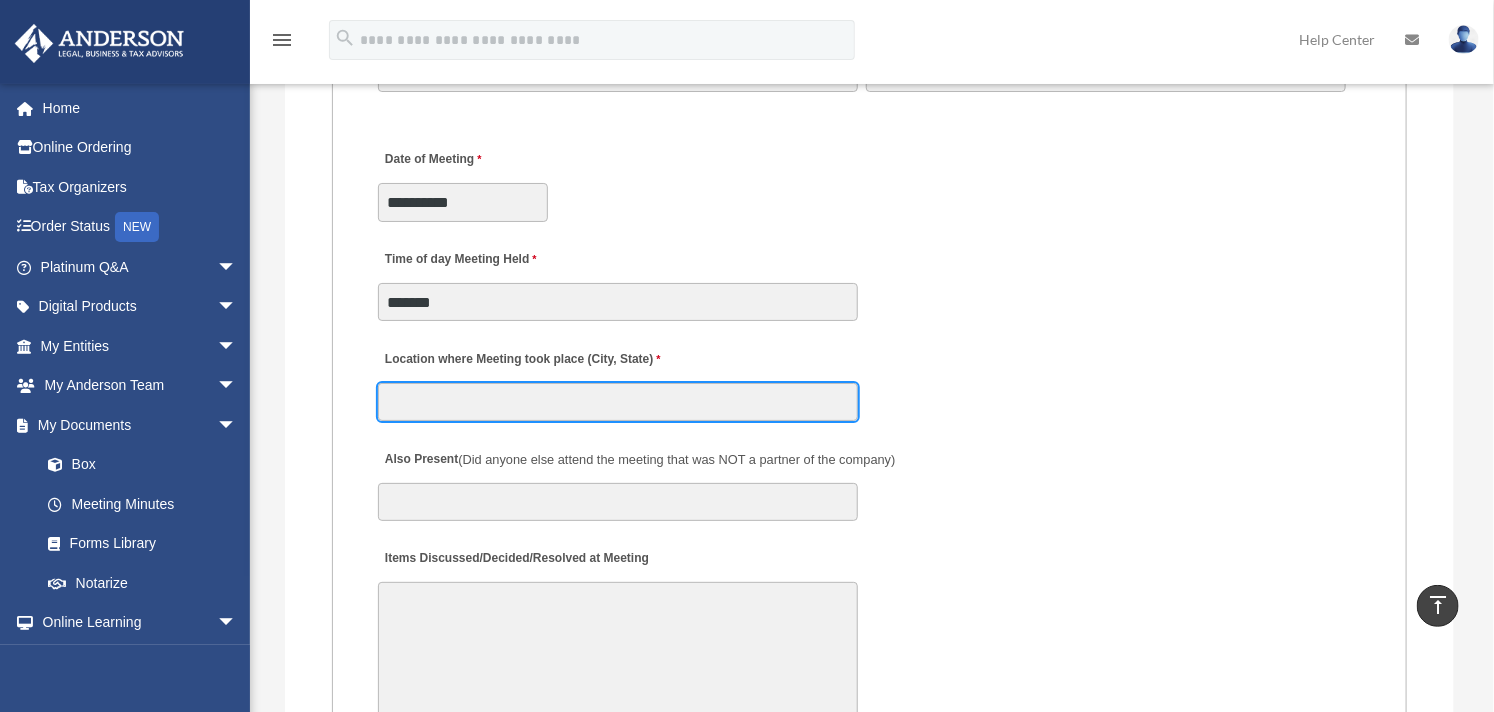 click on "Location where Meeting took place (City, State)" at bounding box center (618, 402) 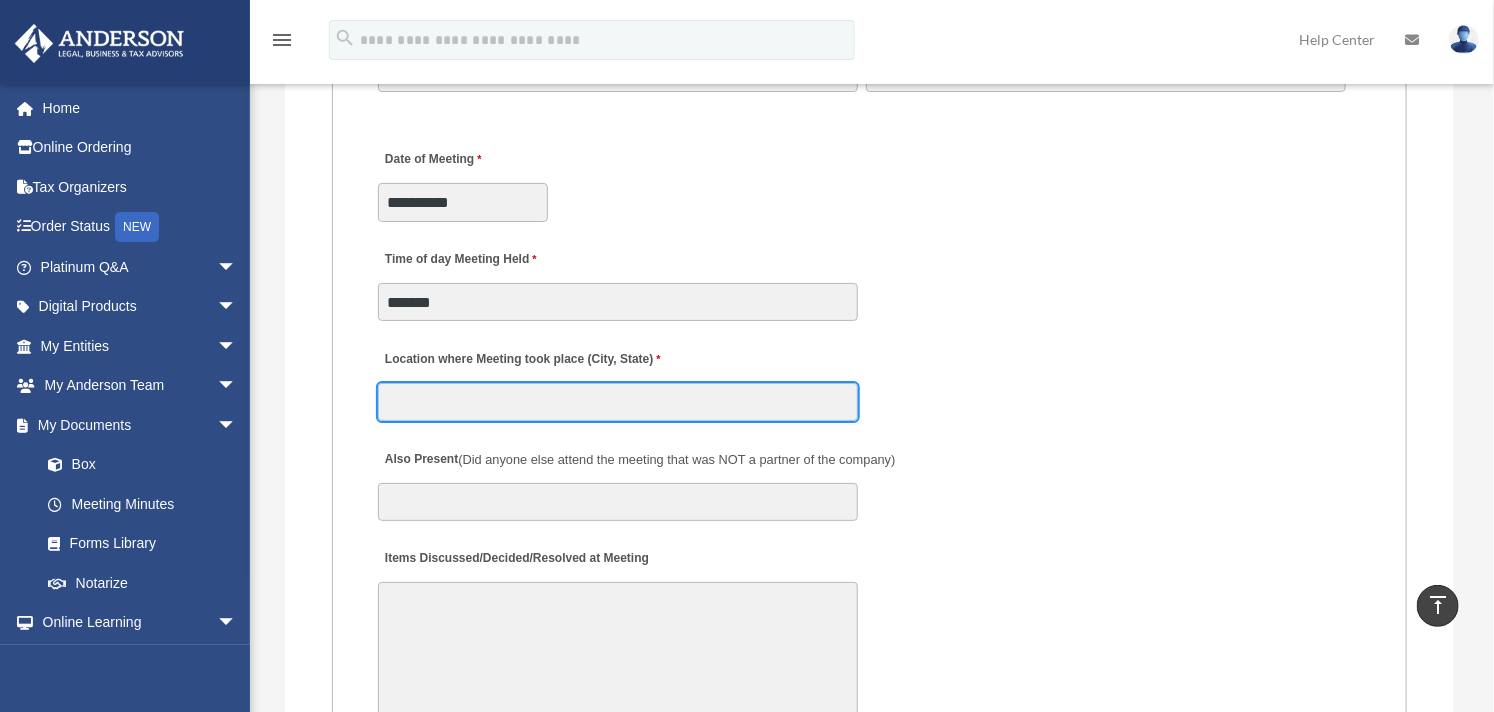 type on "**********" 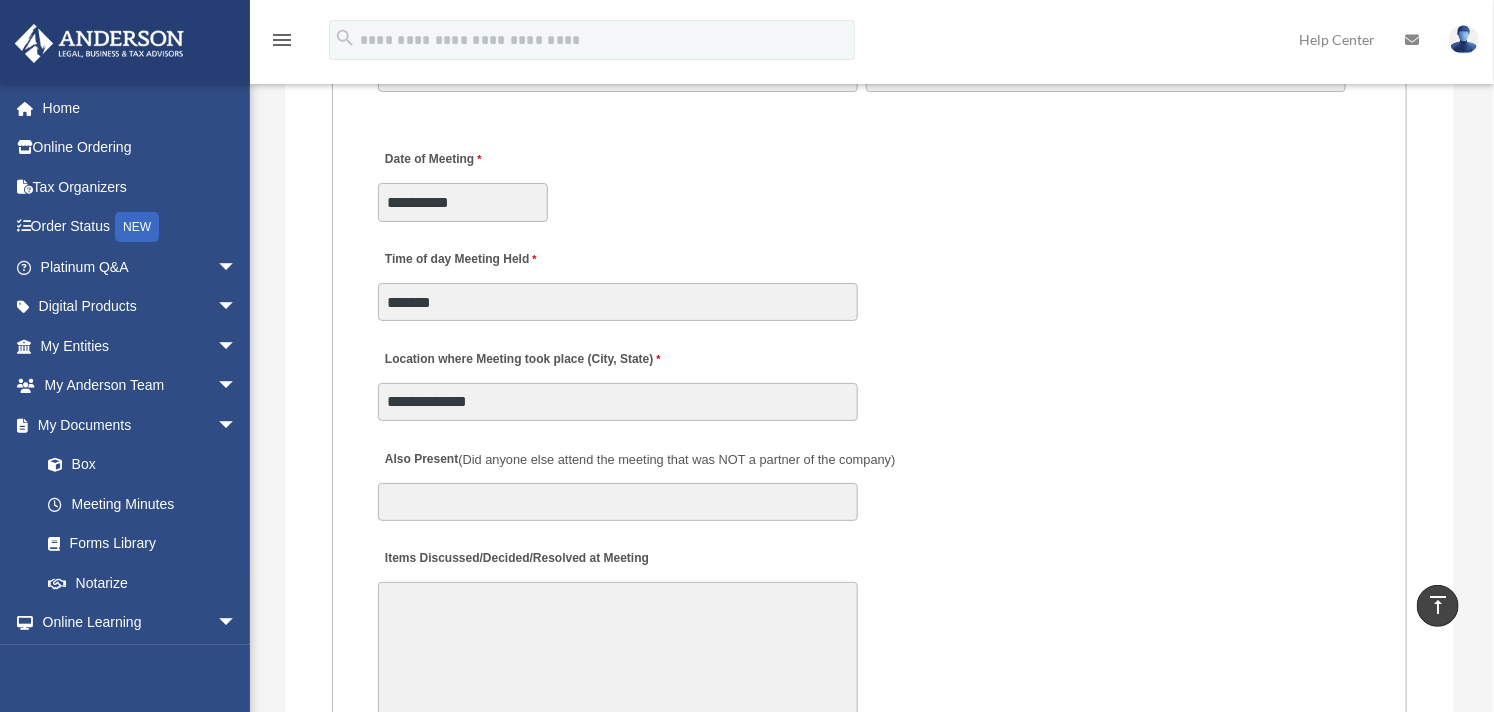 click on "MEETING INFORMATION
Please limit 1 meeting per 1 entity for each submission.
Type of Entity LLC Corporation LP Wyoming Statutory Trust (WST)
280A Option I Need a 280A Agreement to Rent a Residence Included with my Minutes
The 280A Option should only be checked if the LLC is Taxed as a C or S Corporation
WST Option Special Trustees Meeting
Use this when a meeting of trustees is called for a Wyoming Statutory Trust. Please note that technically there are no requirements for meetings in a WST so there are no annual meetings, just trustee meetings.
Name of Wyoming Statutory Trust
I need a Valuation Worksheet included with my minutes
Is this LLC Member Managed or Manager Managed? Member Managed Manager Managed
Document Requested - LLC Member Managed Special Members Meeting LLC Annual Meeting Consent to Action
Document Requested - LLC Manager Managed Special Managers Meeting LLC Annual Meeting Consent to Action Special Document - Special Members Meeting" at bounding box center (870, 522) 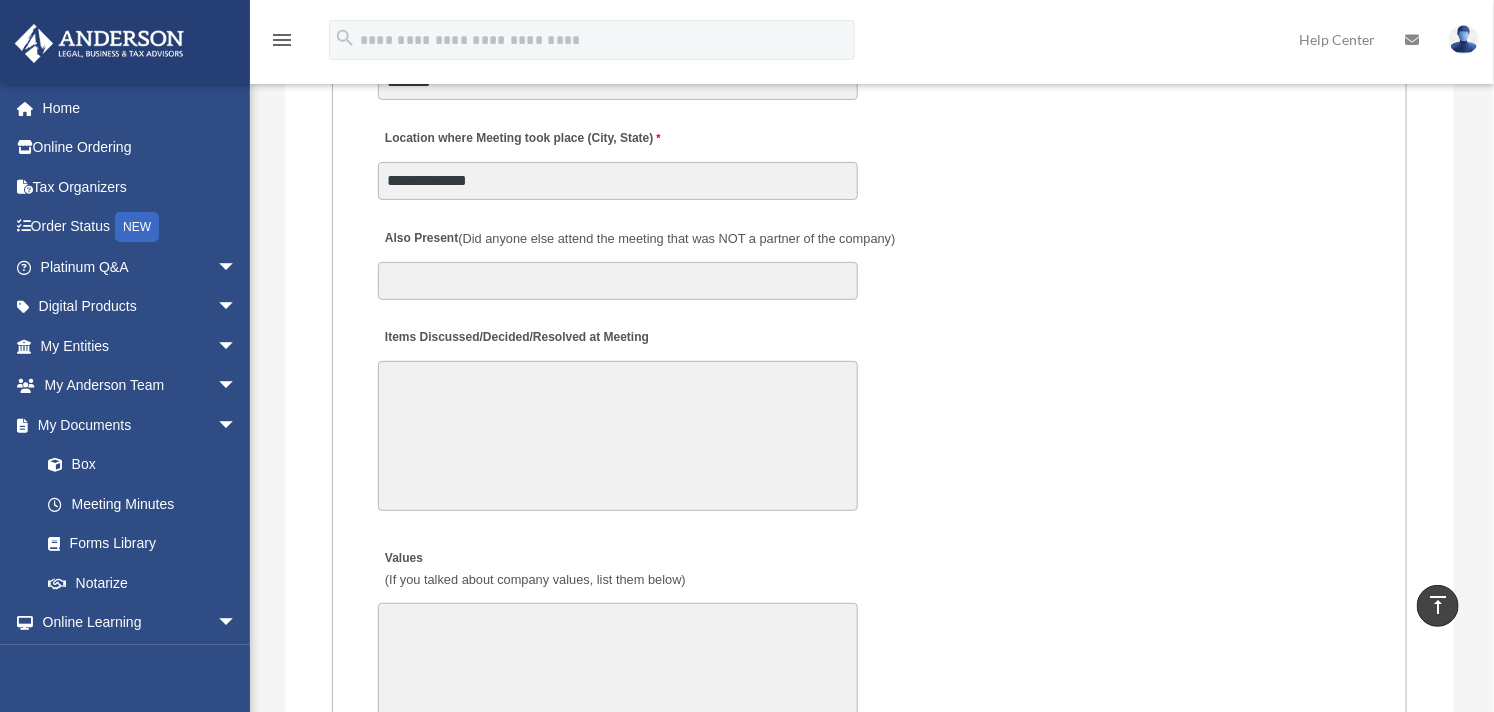 scroll, scrollTop: 3555, scrollLeft: 0, axis: vertical 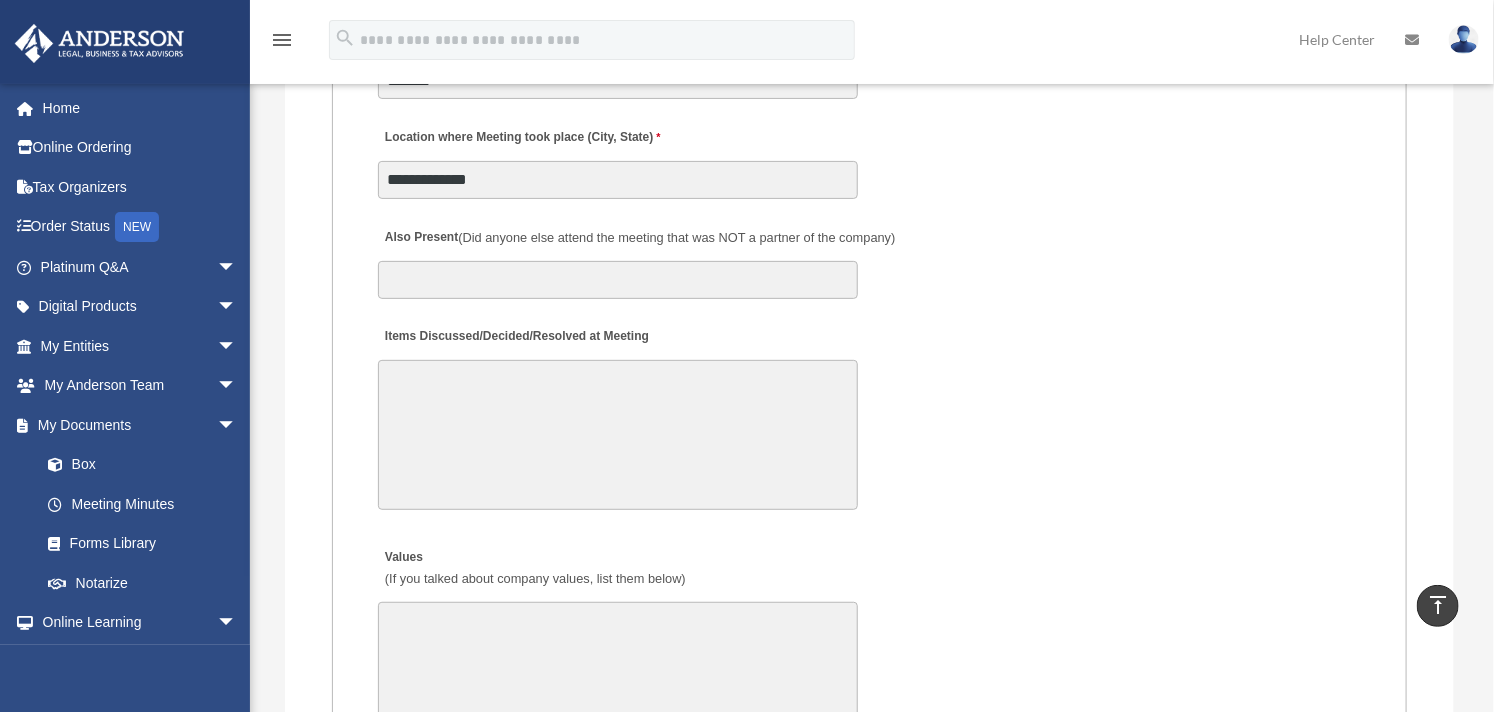 click on "Items Discussed/Decided/Resolved at Meeting" at bounding box center (618, 435) 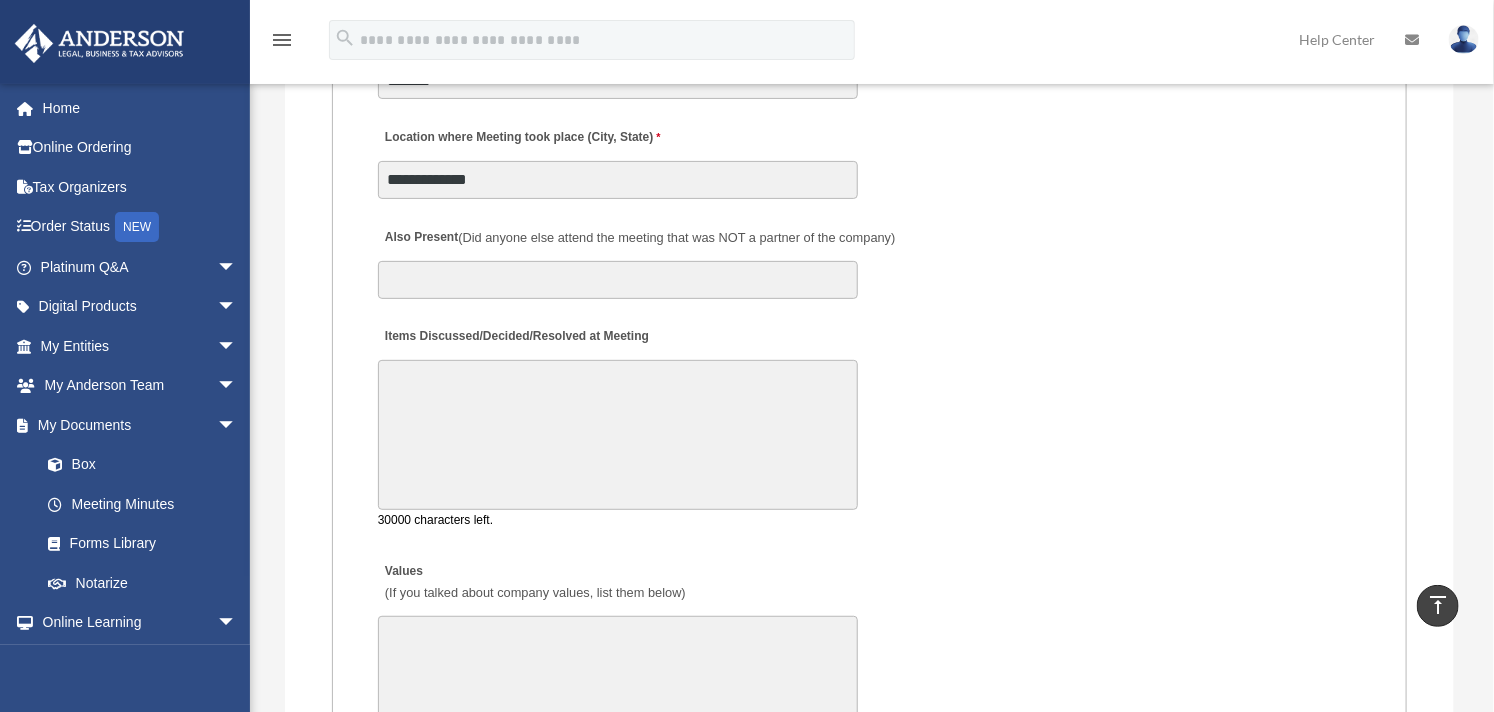 paste on "**********" 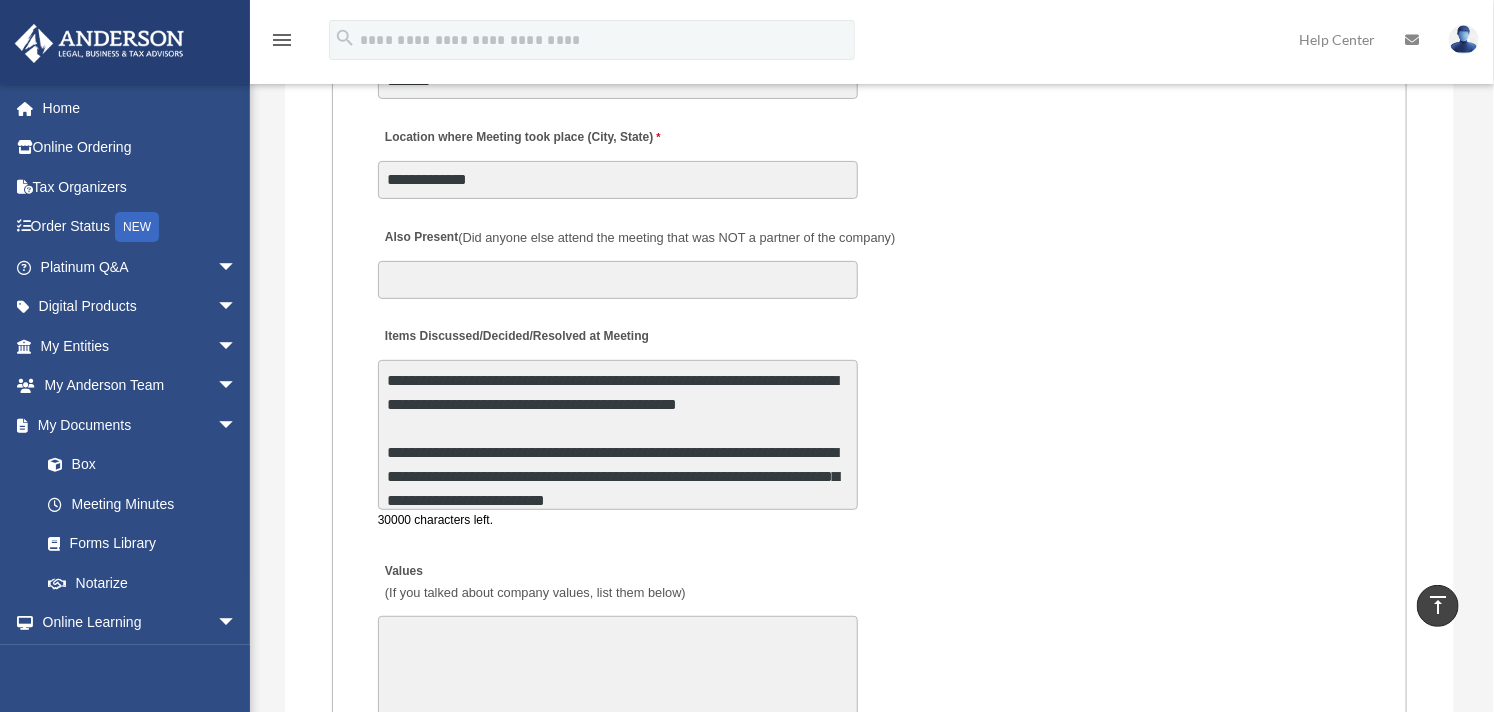scroll, scrollTop: 216, scrollLeft: 0, axis: vertical 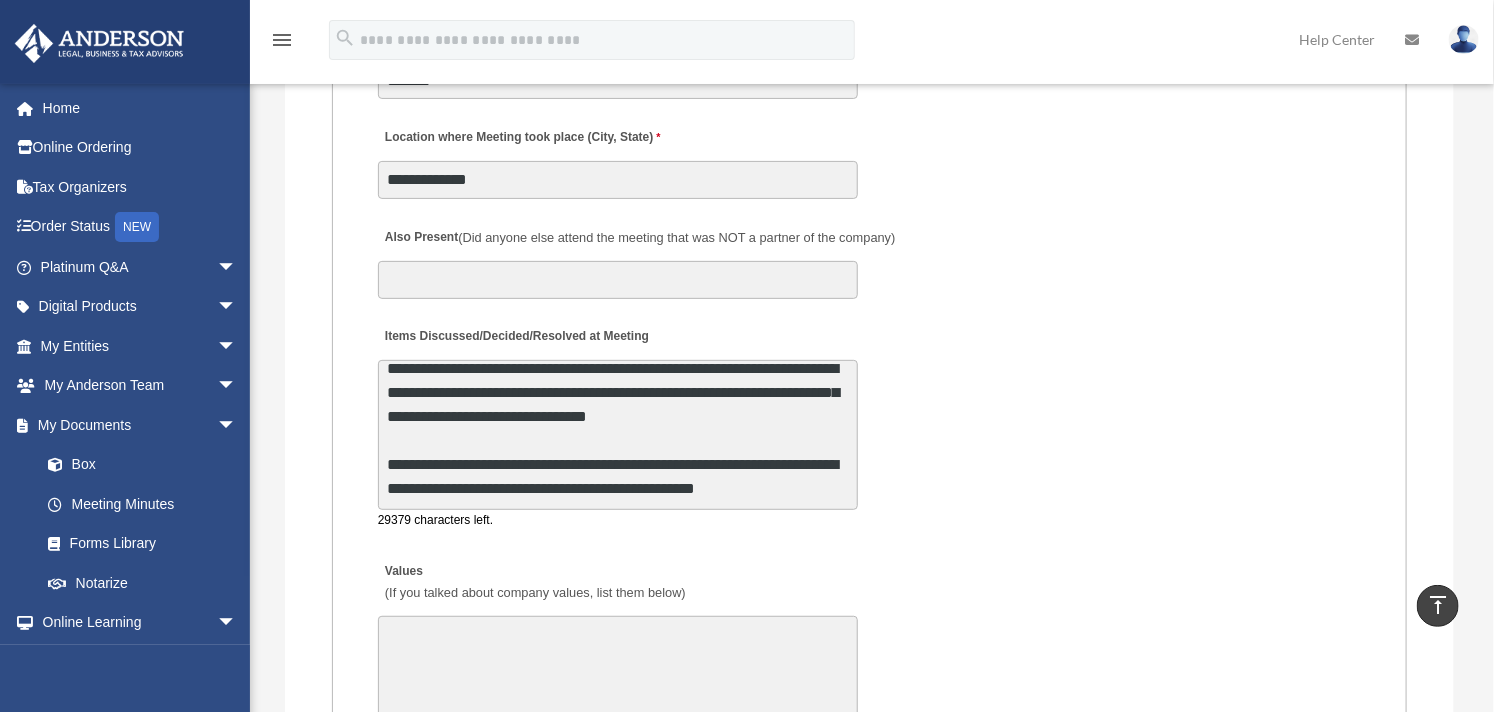 click on "**********" at bounding box center [618, 435] 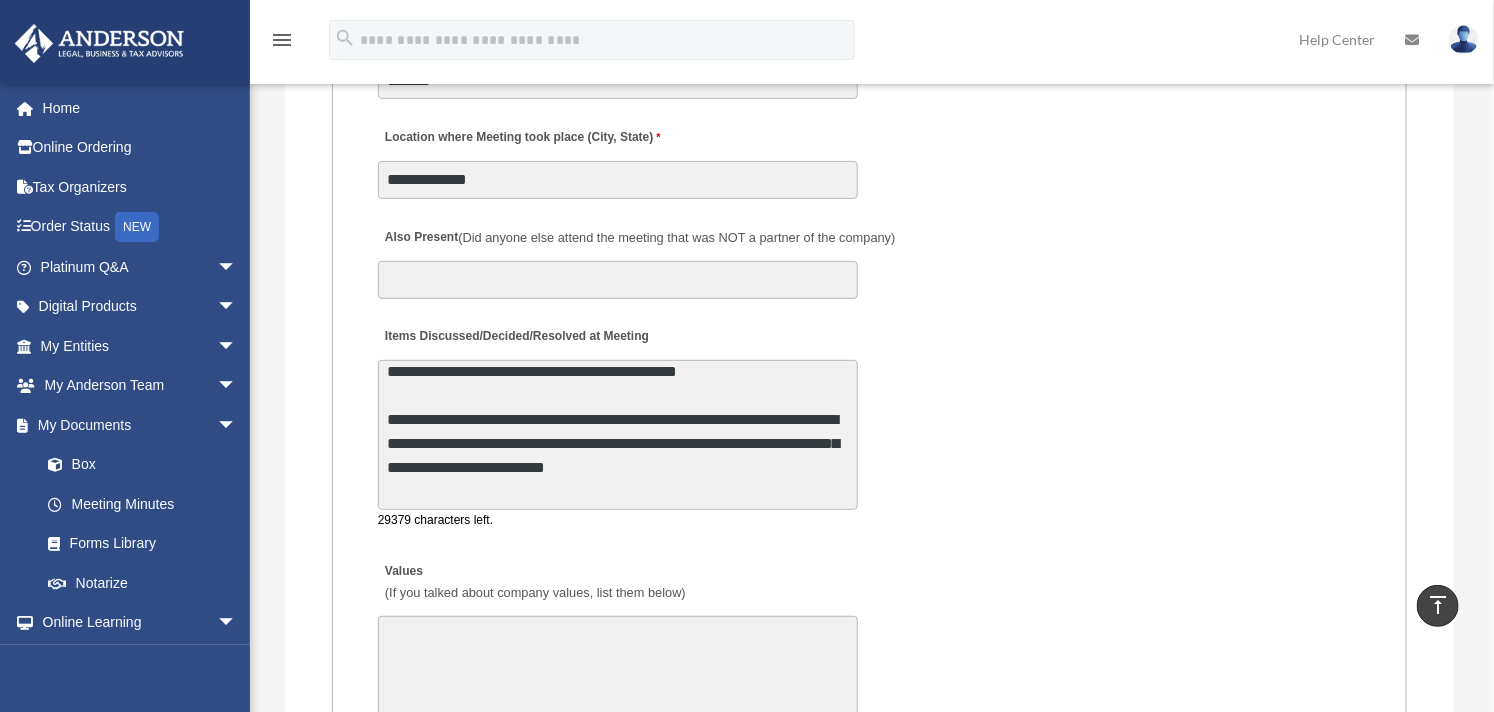 scroll, scrollTop: 10, scrollLeft: 0, axis: vertical 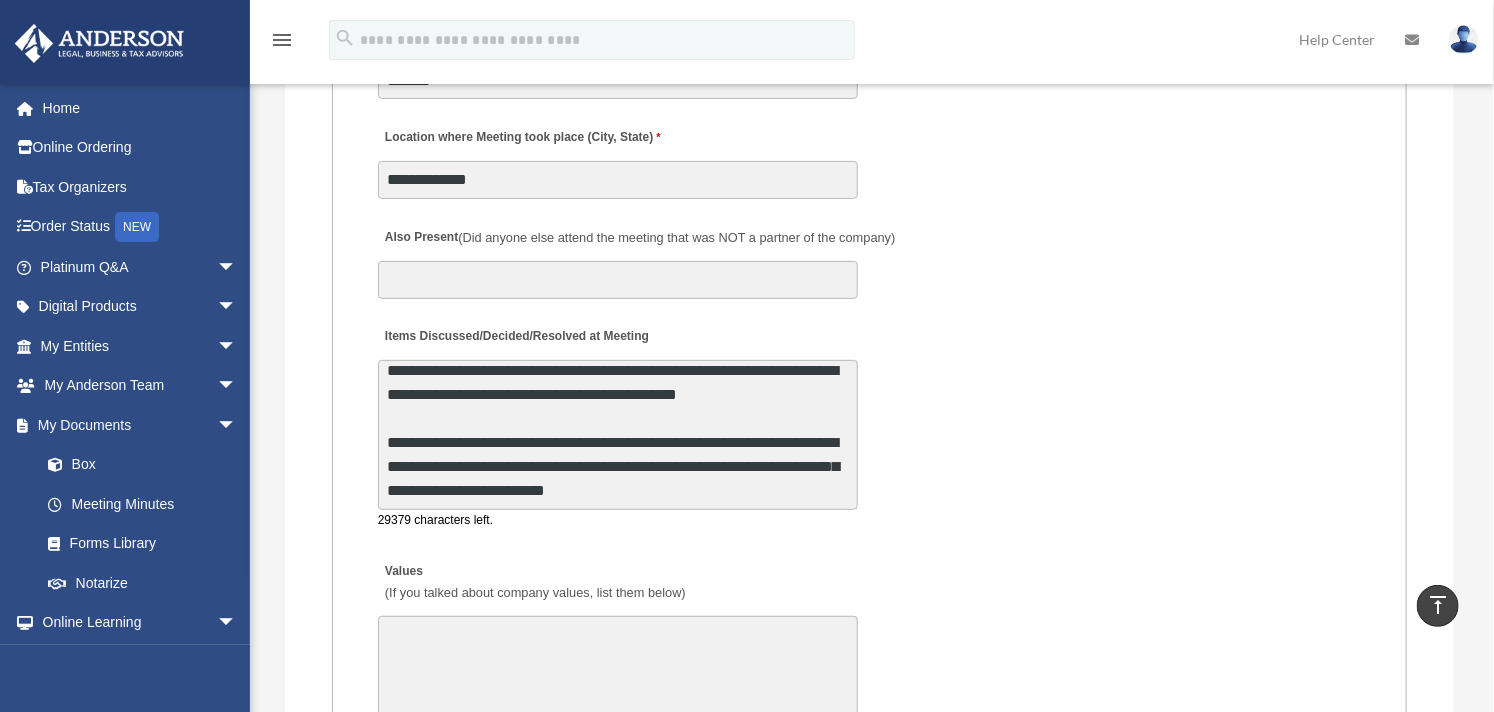 click on "**********" at bounding box center (618, 435) 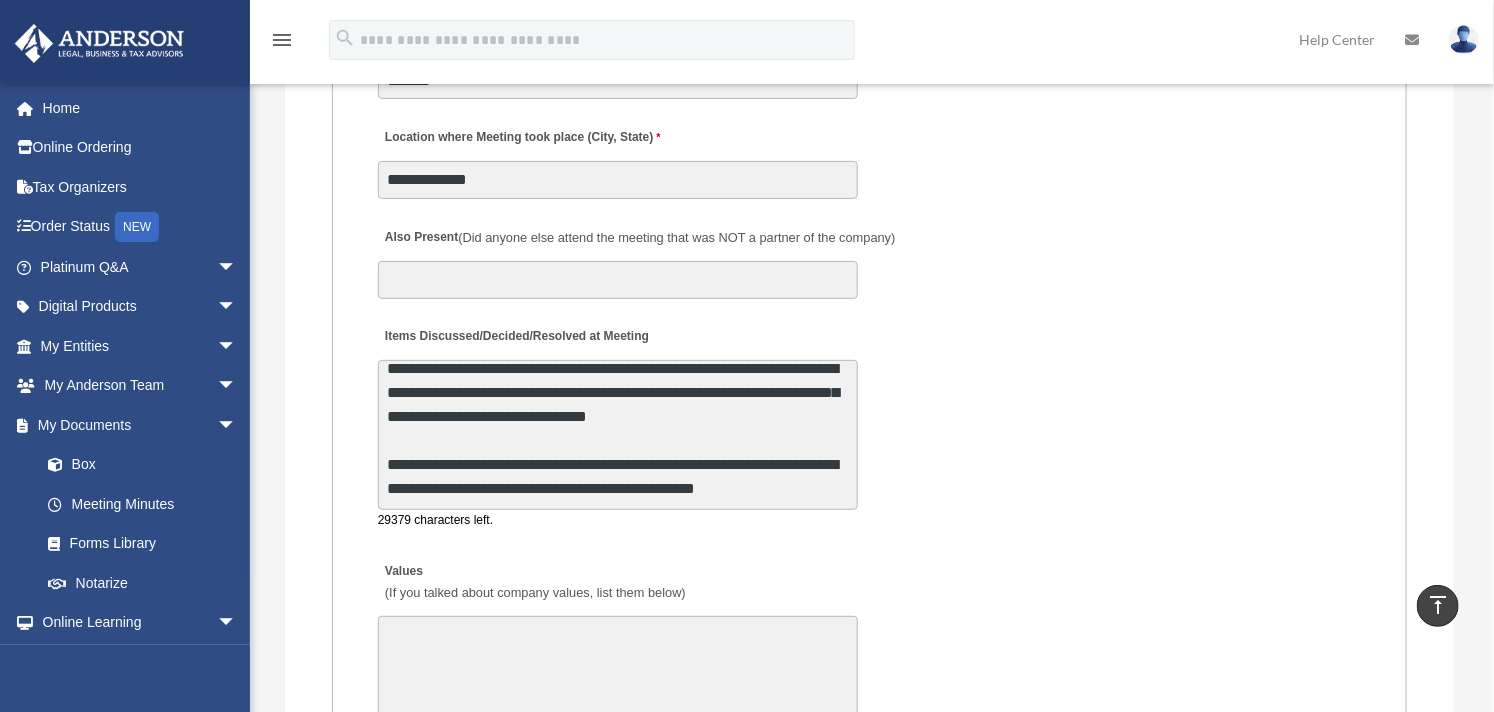 scroll, scrollTop: 216, scrollLeft: 0, axis: vertical 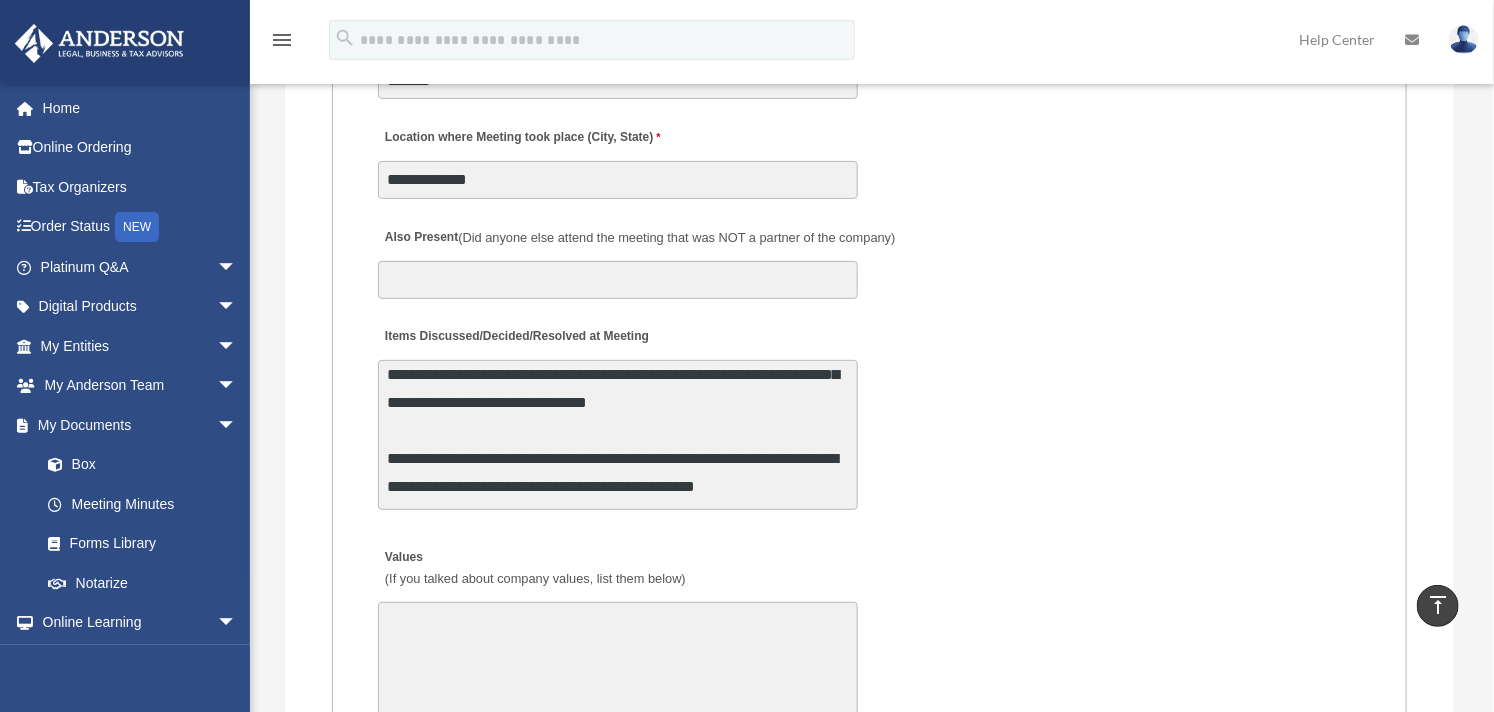 click on "**********" at bounding box center (869, 417) 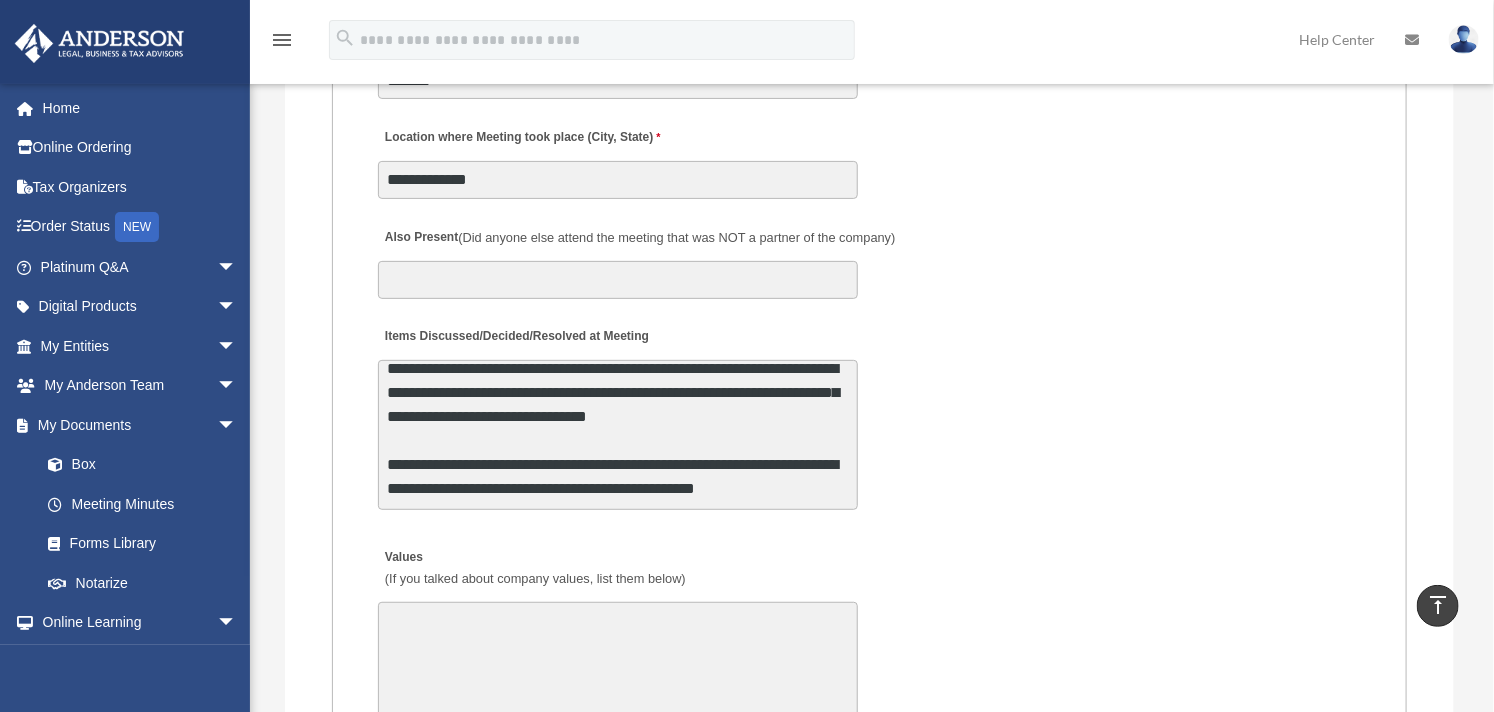 scroll, scrollTop: 216, scrollLeft: 0, axis: vertical 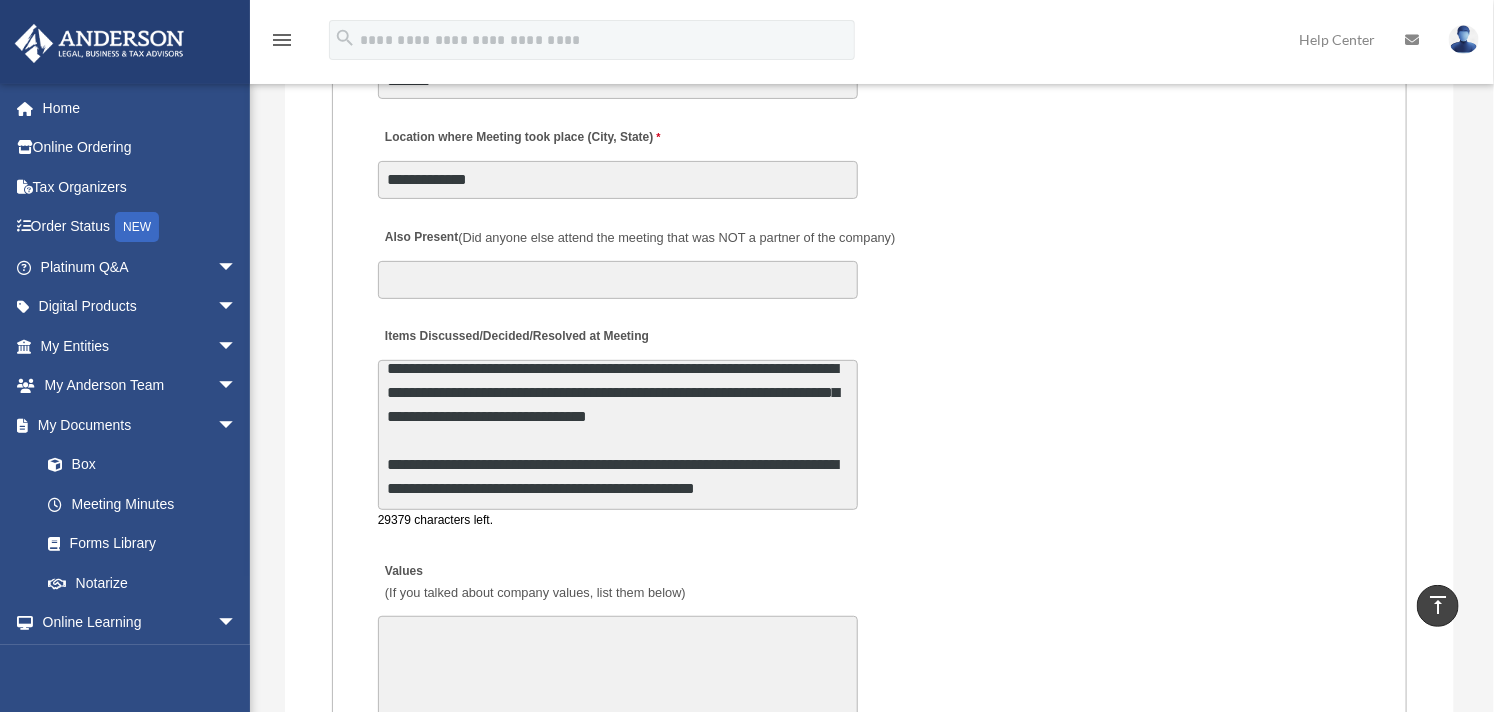 click on "**********" at bounding box center [618, 435] 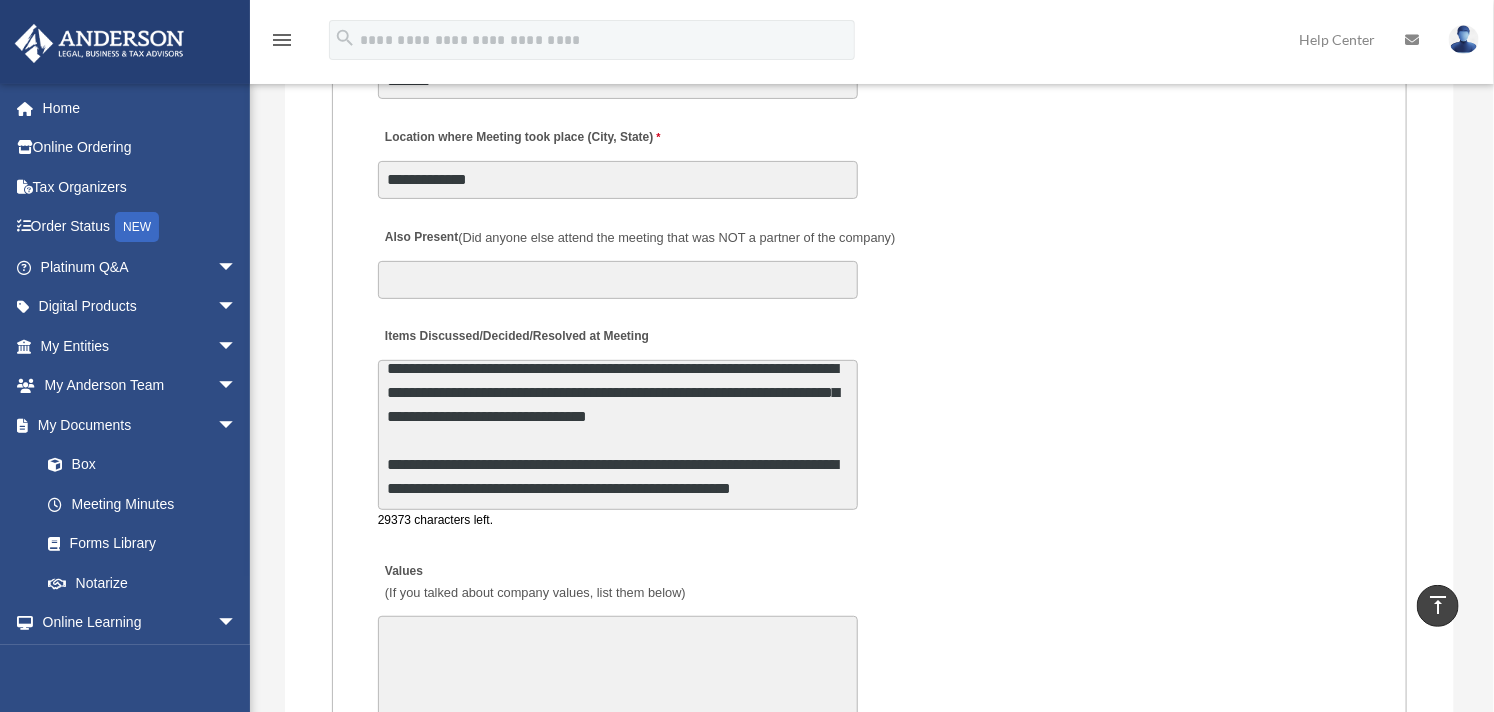 click on "**********" at bounding box center (618, 435) 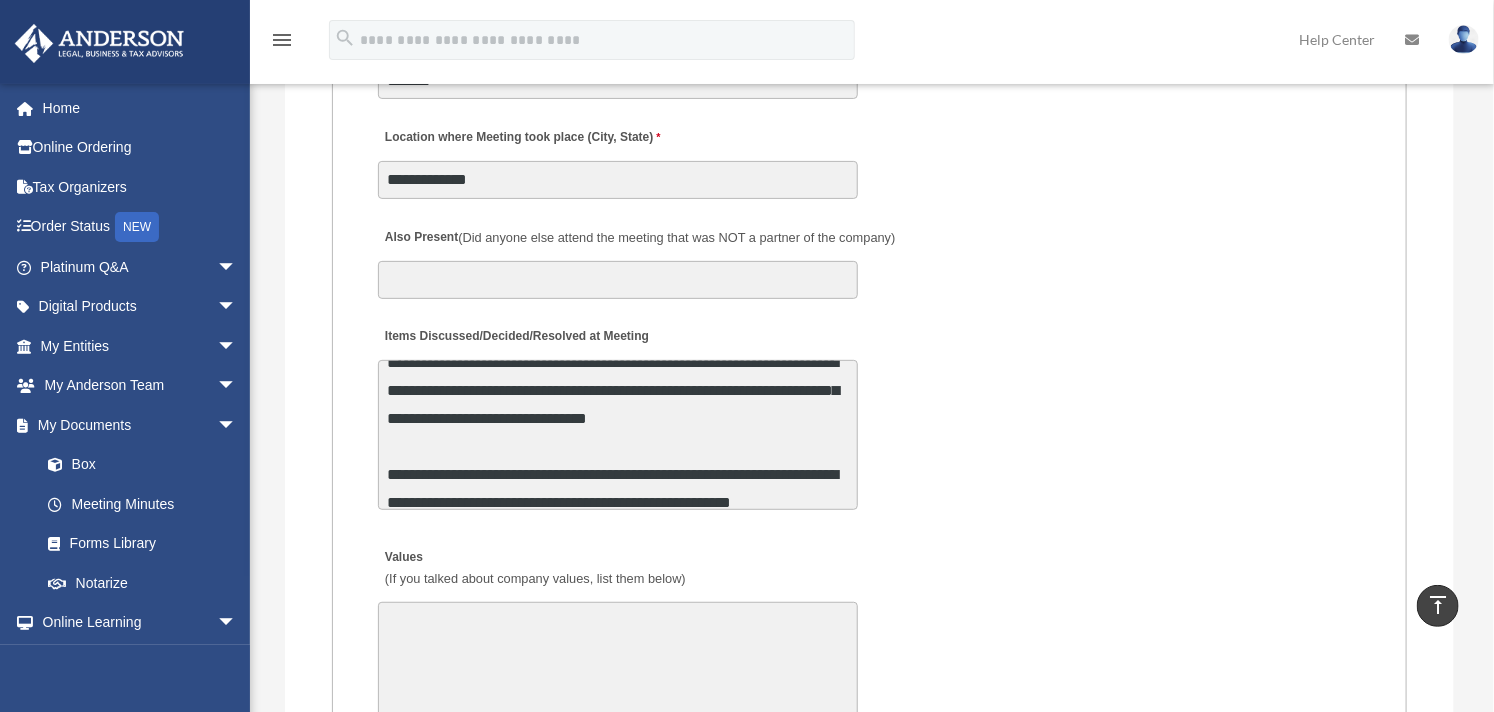 click on "**********" at bounding box center [869, 417] 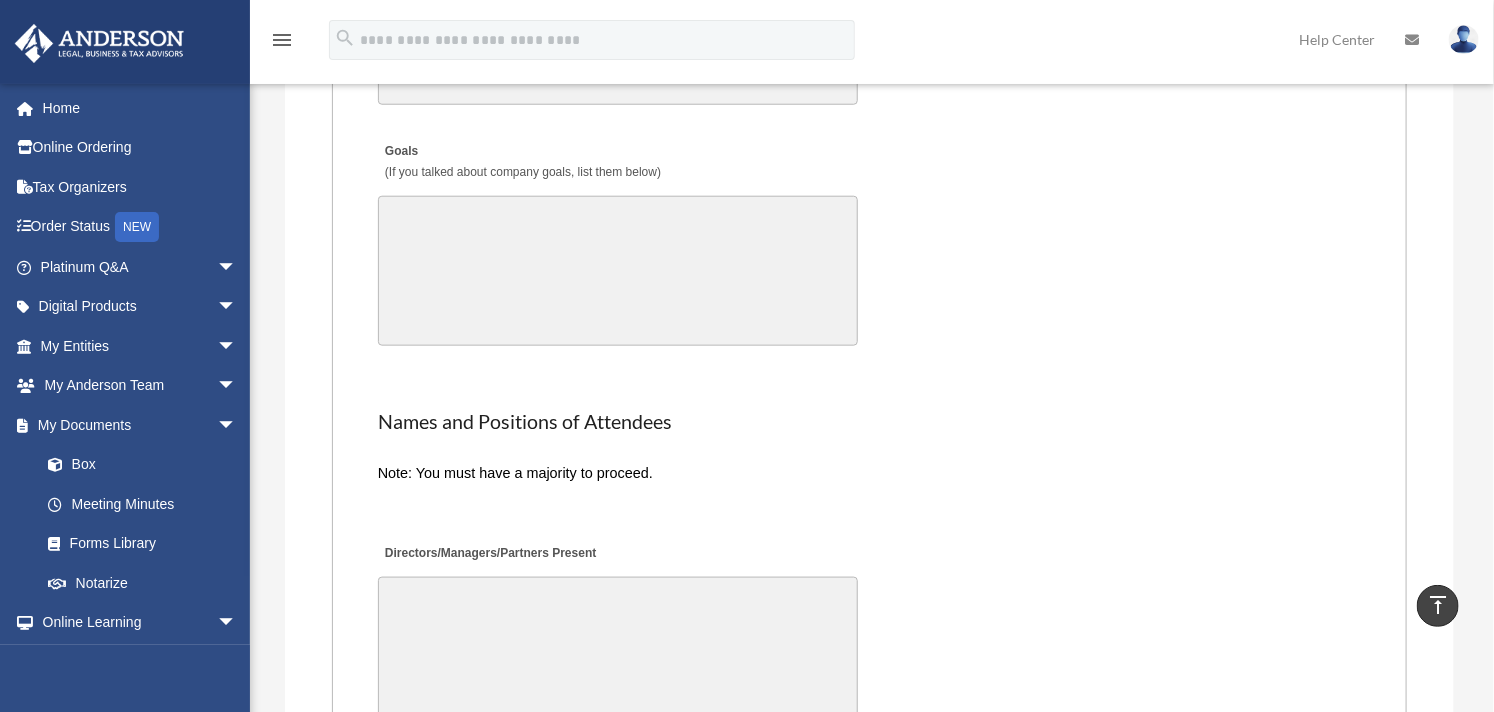 scroll, scrollTop: 4333, scrollLeft: 0, axis: vertical 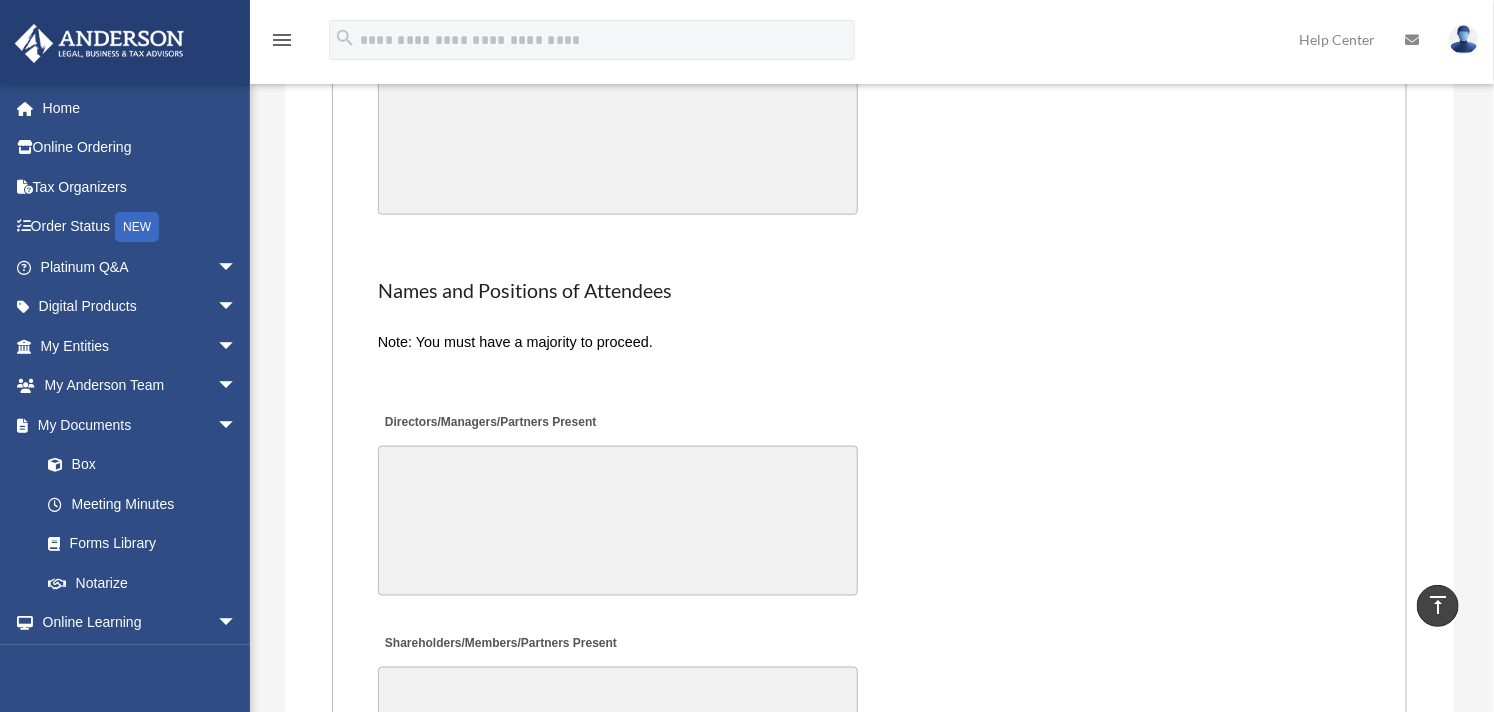 click on "Directors/Managers/Partners Present" at bounding box center (618, 521) 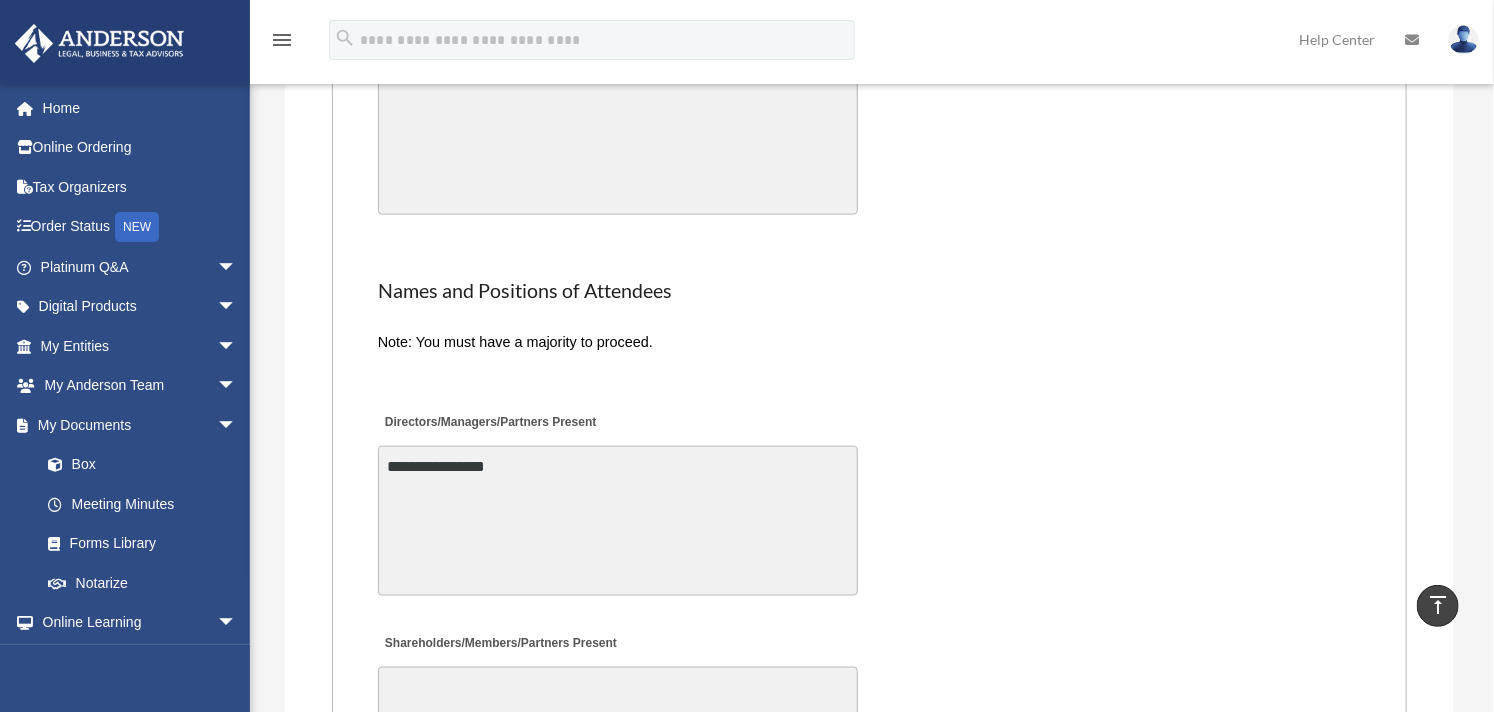 type on "**********" 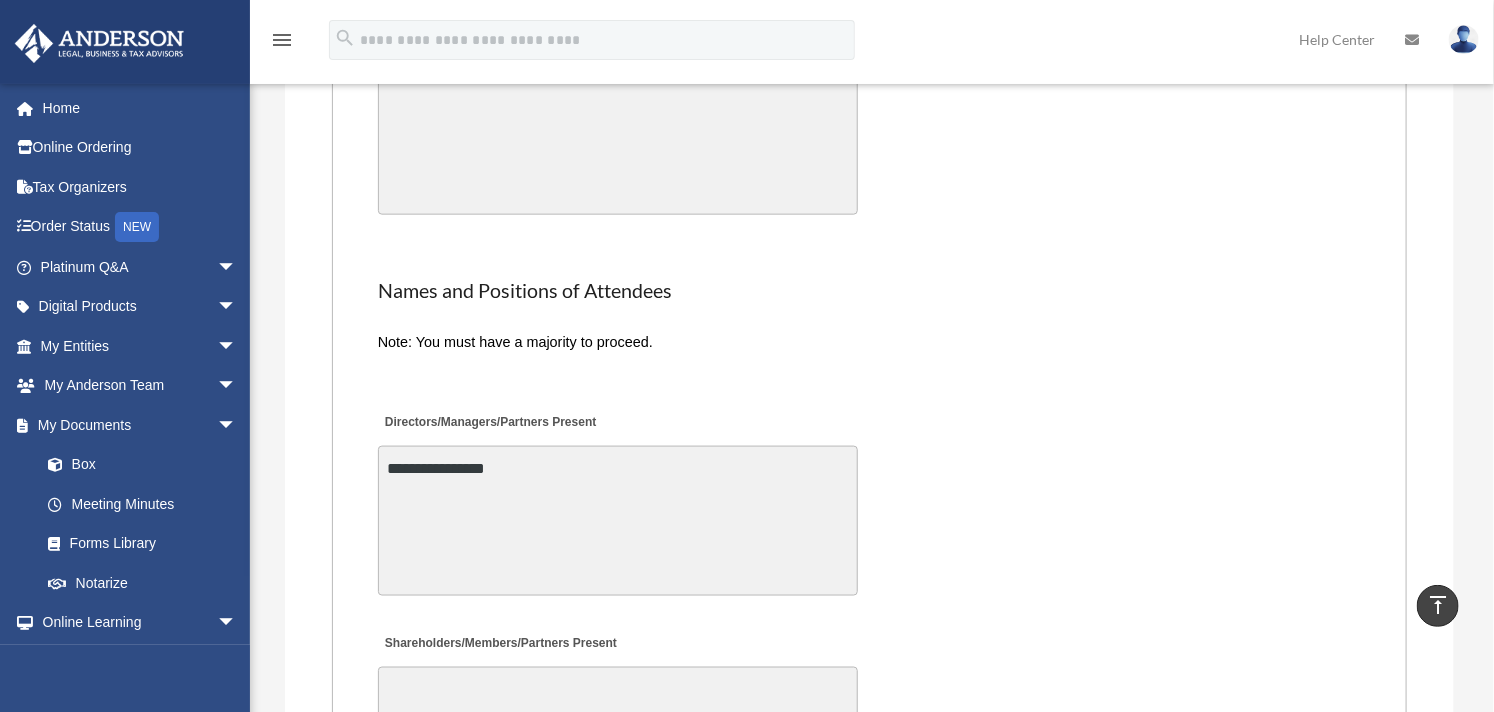 click on "**********" at bounding box center (869, 503) 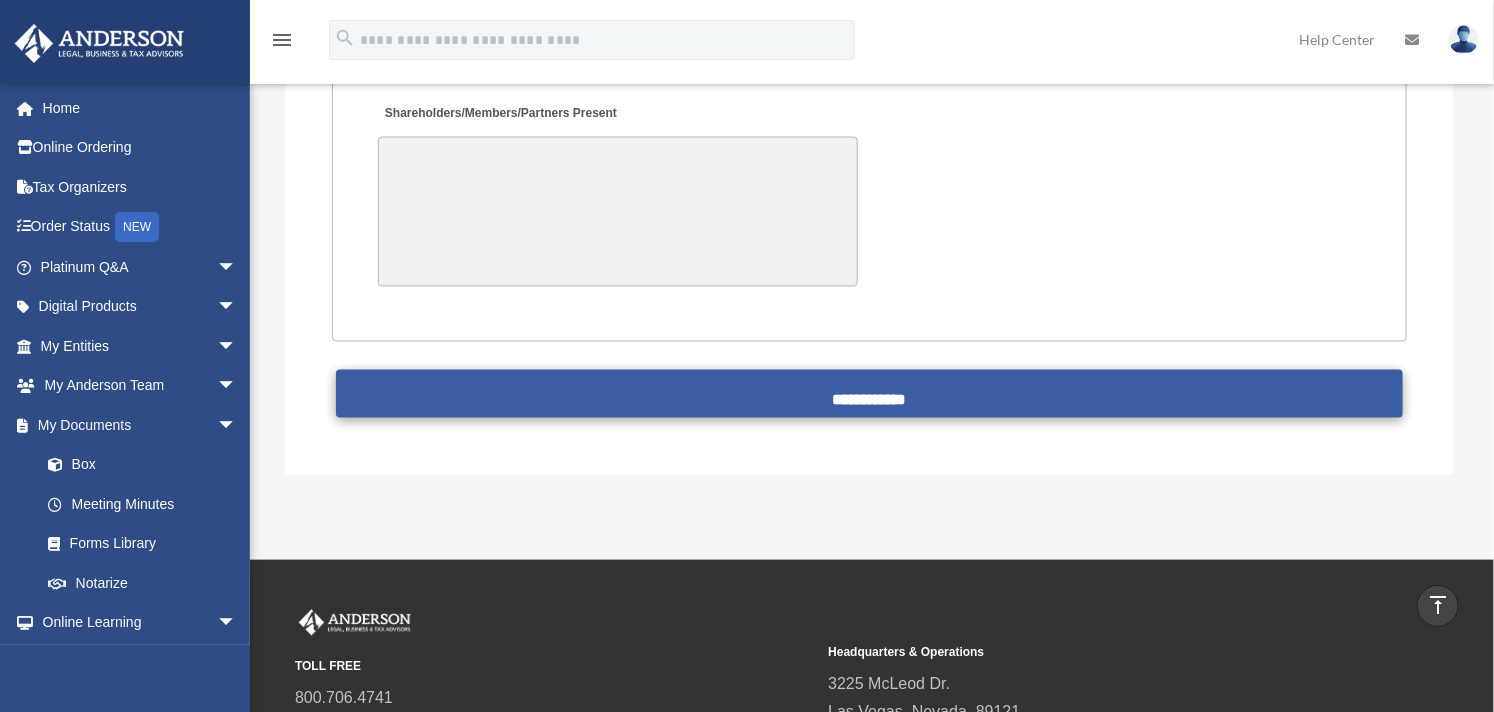 scroll, scrollTop: 4888, scrollLeft: 0, axis: vertical 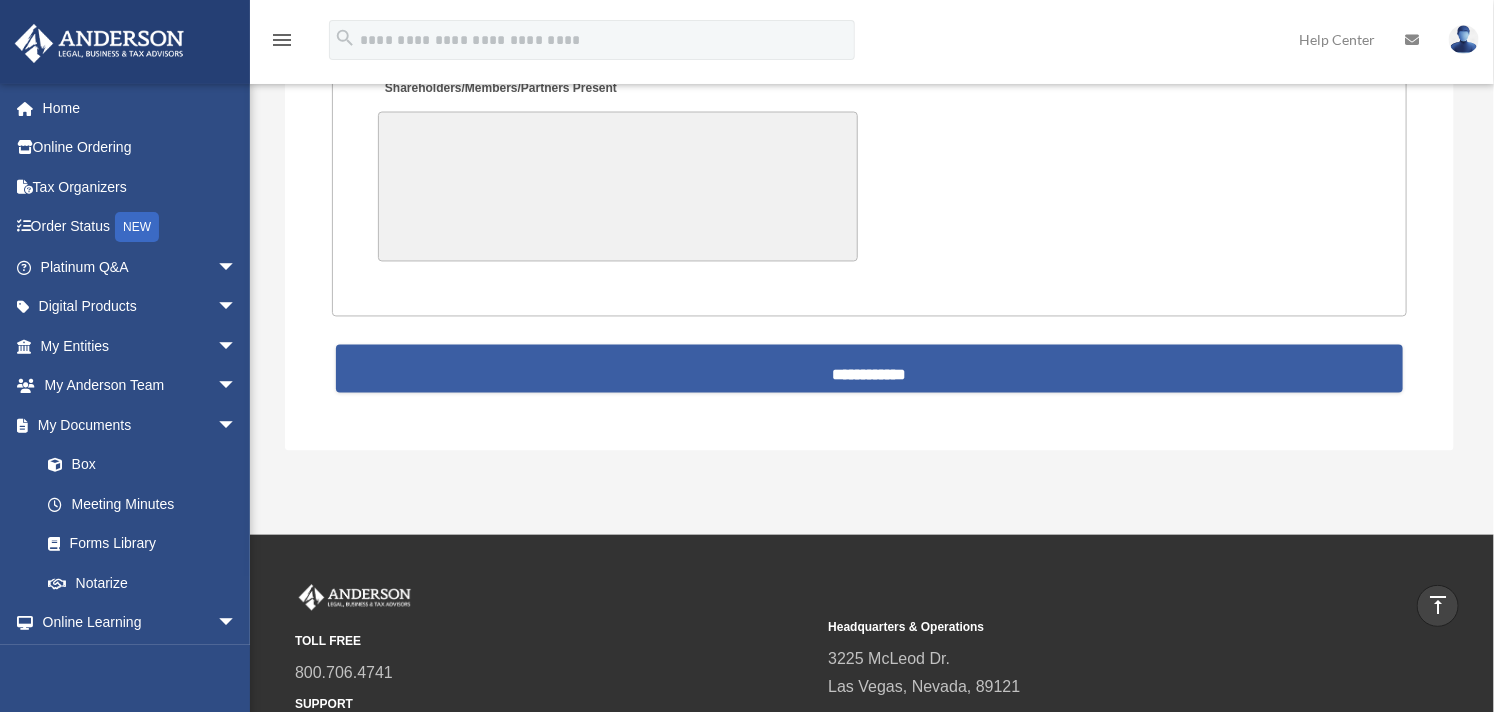 click on "**********" at bounding box center [870, 369] 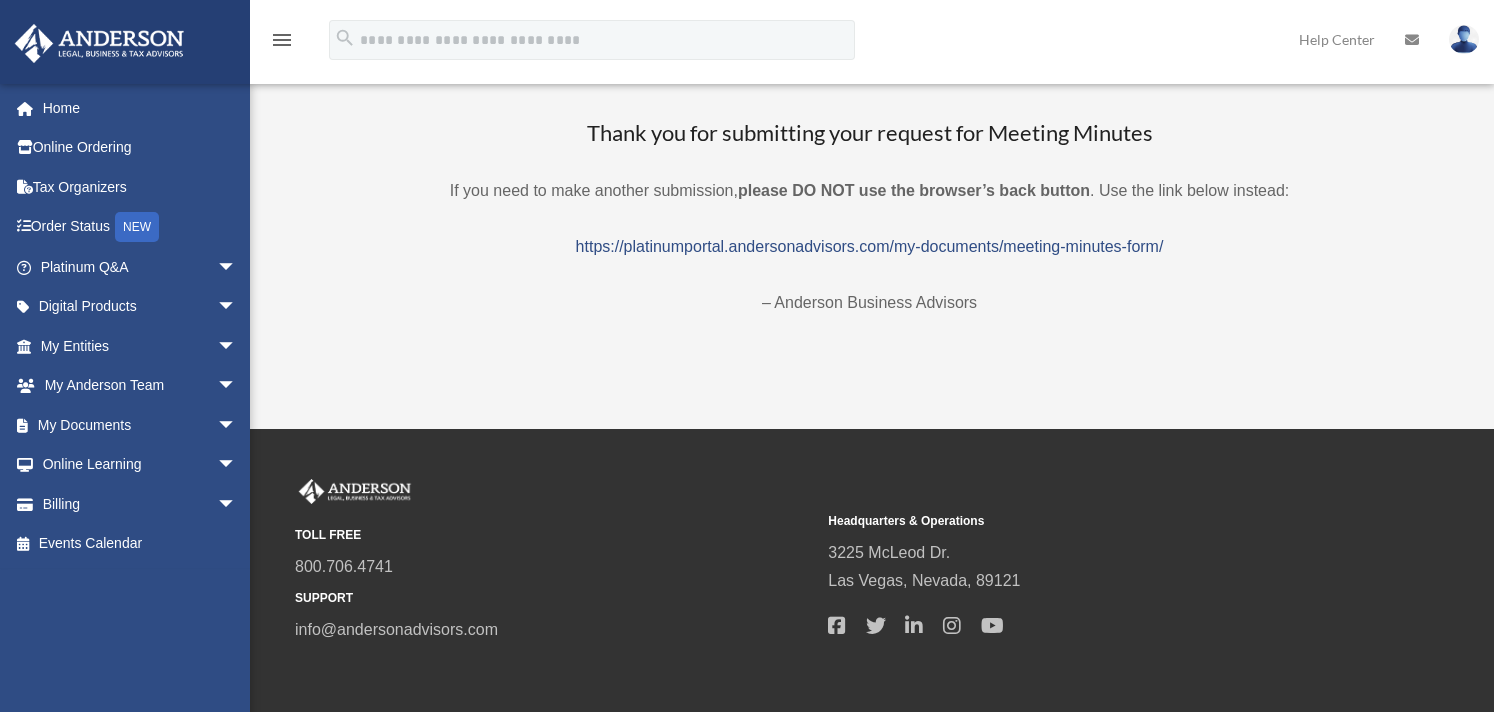 scroll, scrollTop: 0, scrollLeft: 0, axis: both 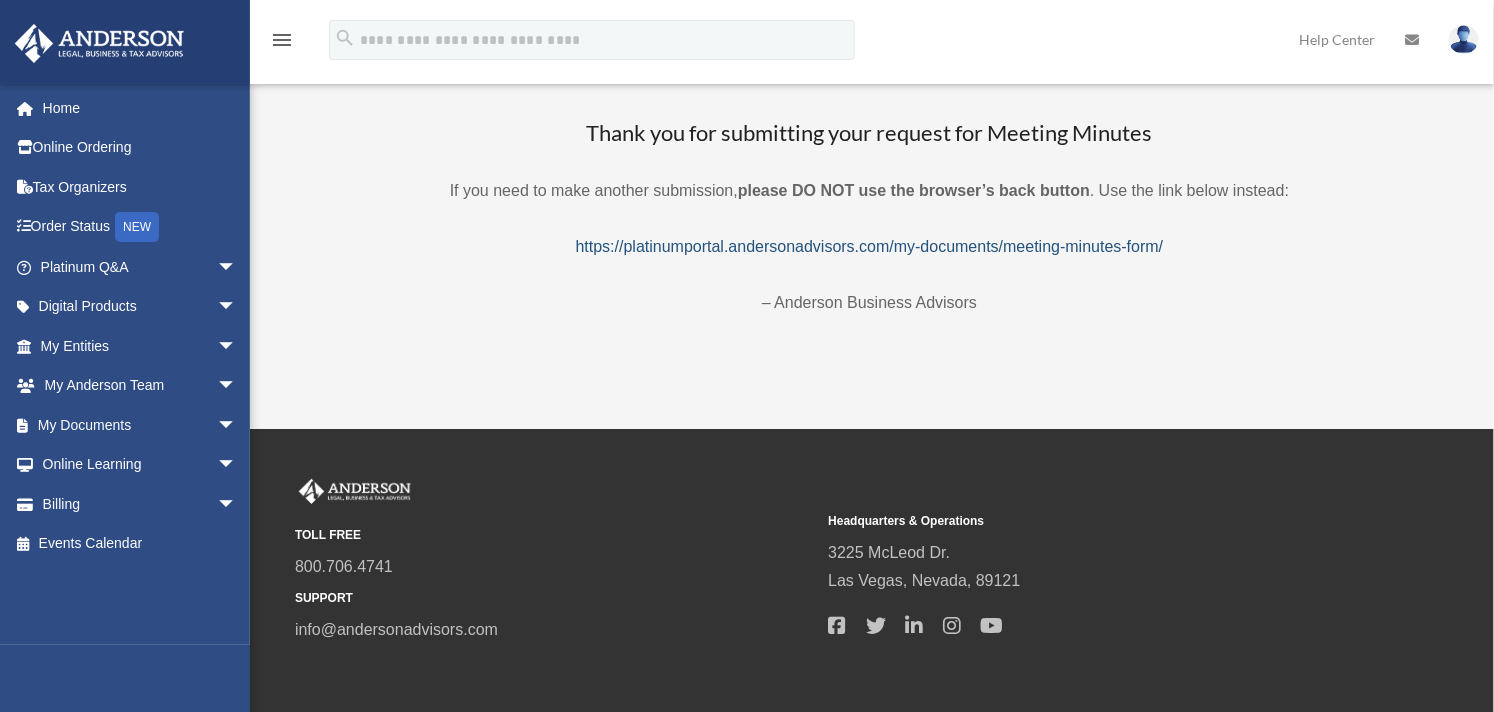 click on "https://platinumportal.andersonadvisors.com/my-documents/meeting-minutes-form/" at bounding box center [870, 246] 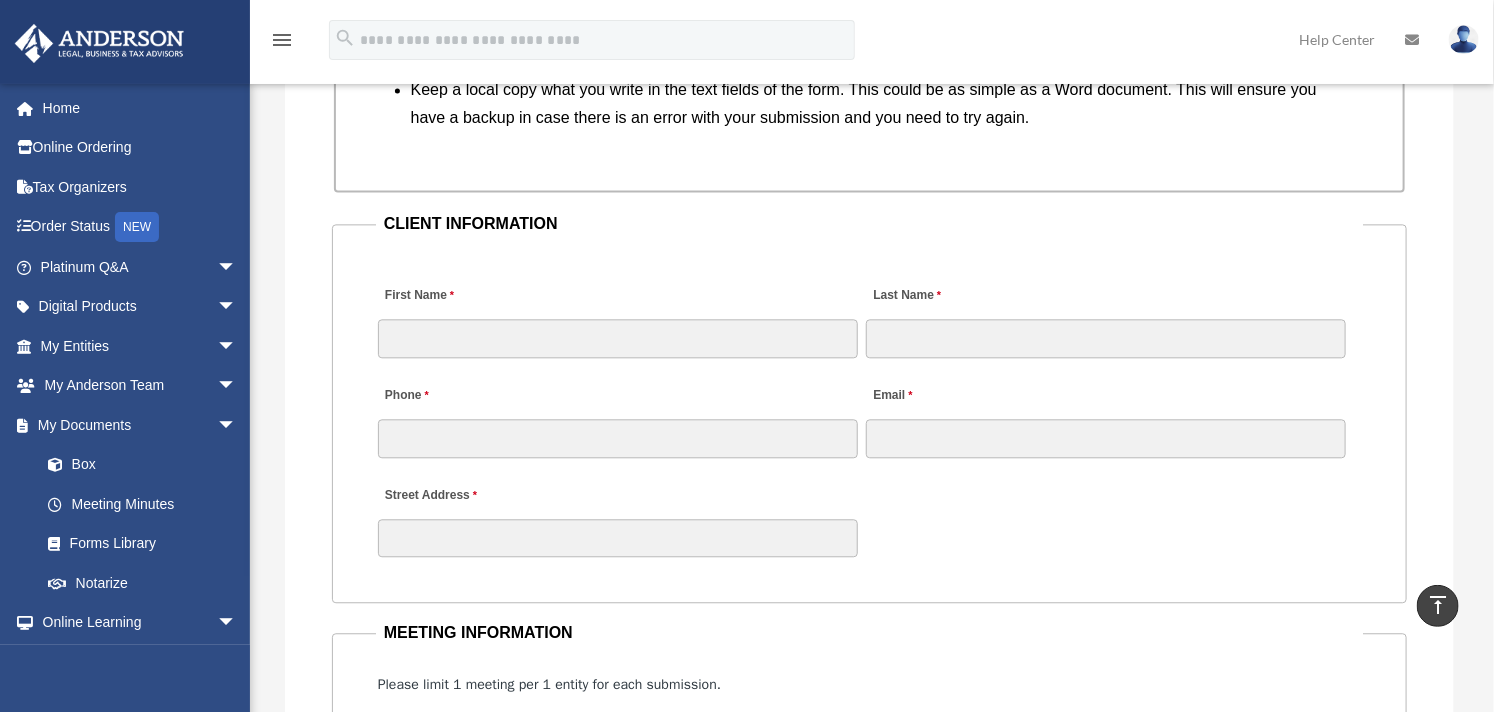 scroll, scrollTop: 2000, scrollLeft: 0, axis: vertical 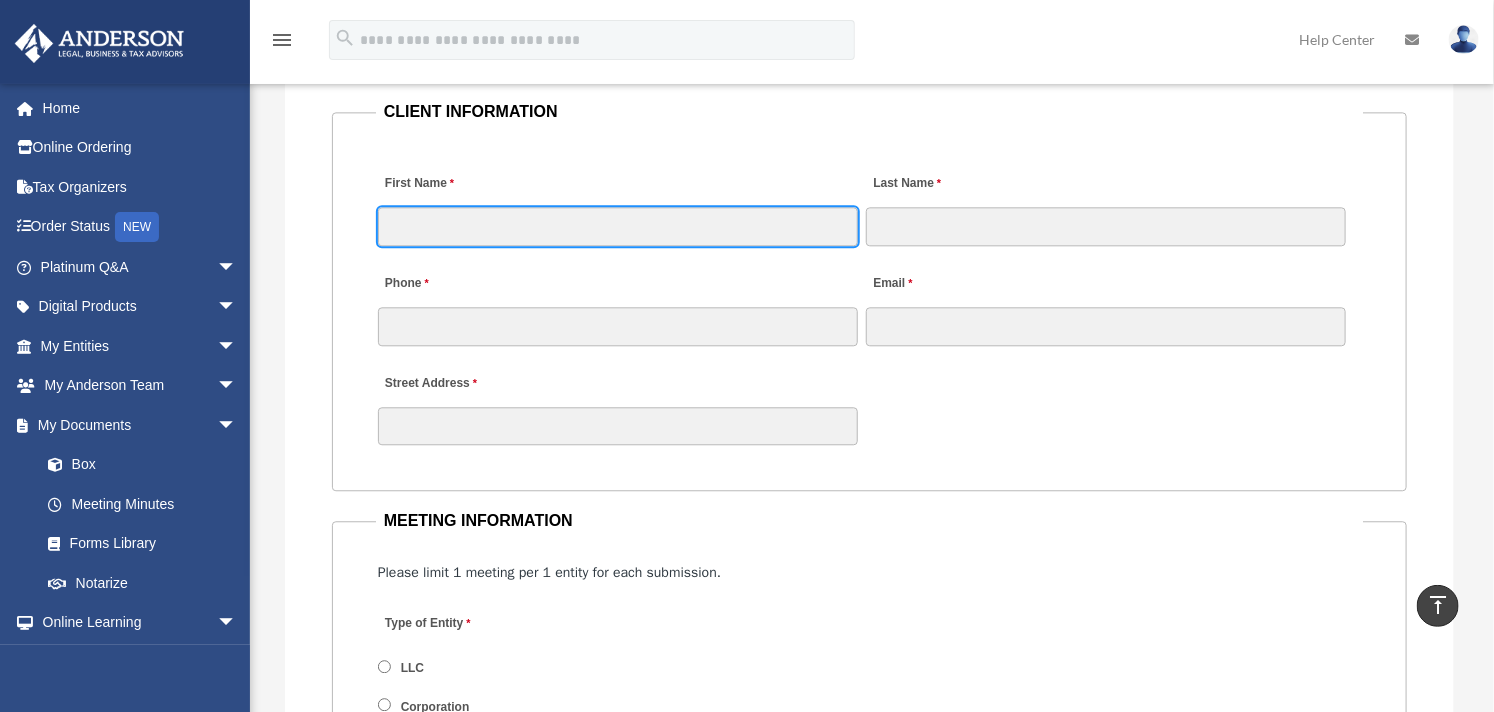 click on "First Name" at bounding box center (618, 226) 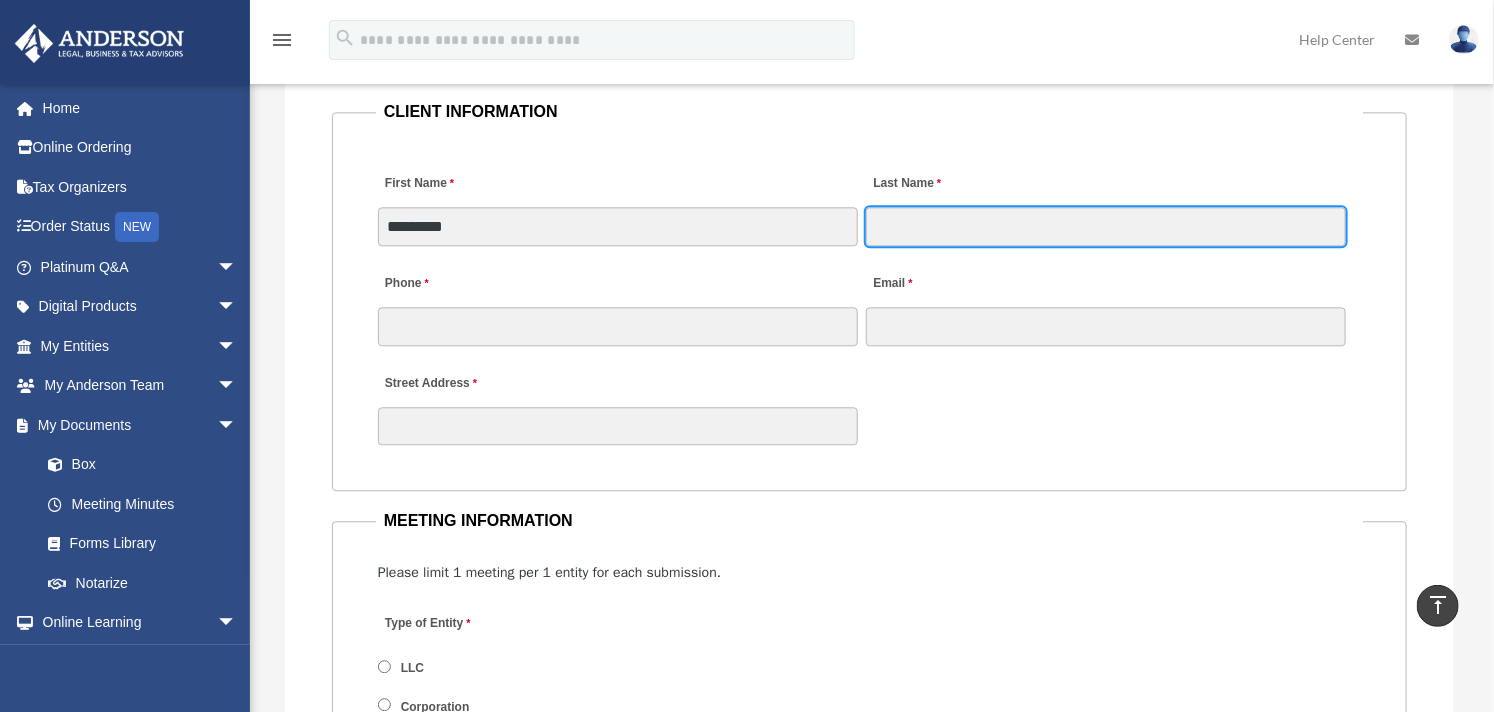 drag, startPoint x: 921, startPoint y: 226, endPoint x: 921, endPoint y: 240, distance: 14 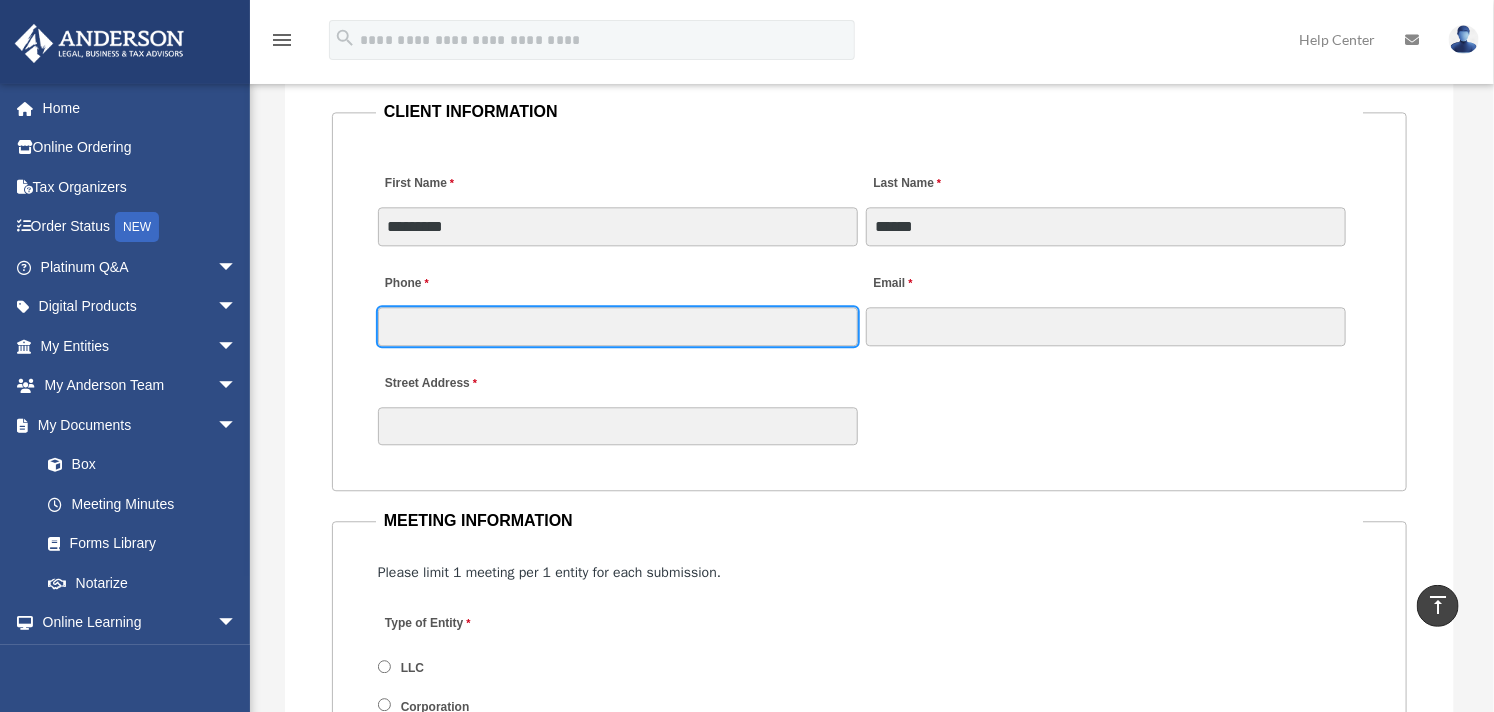 click on "Phone" at bounding box center (618, 326) 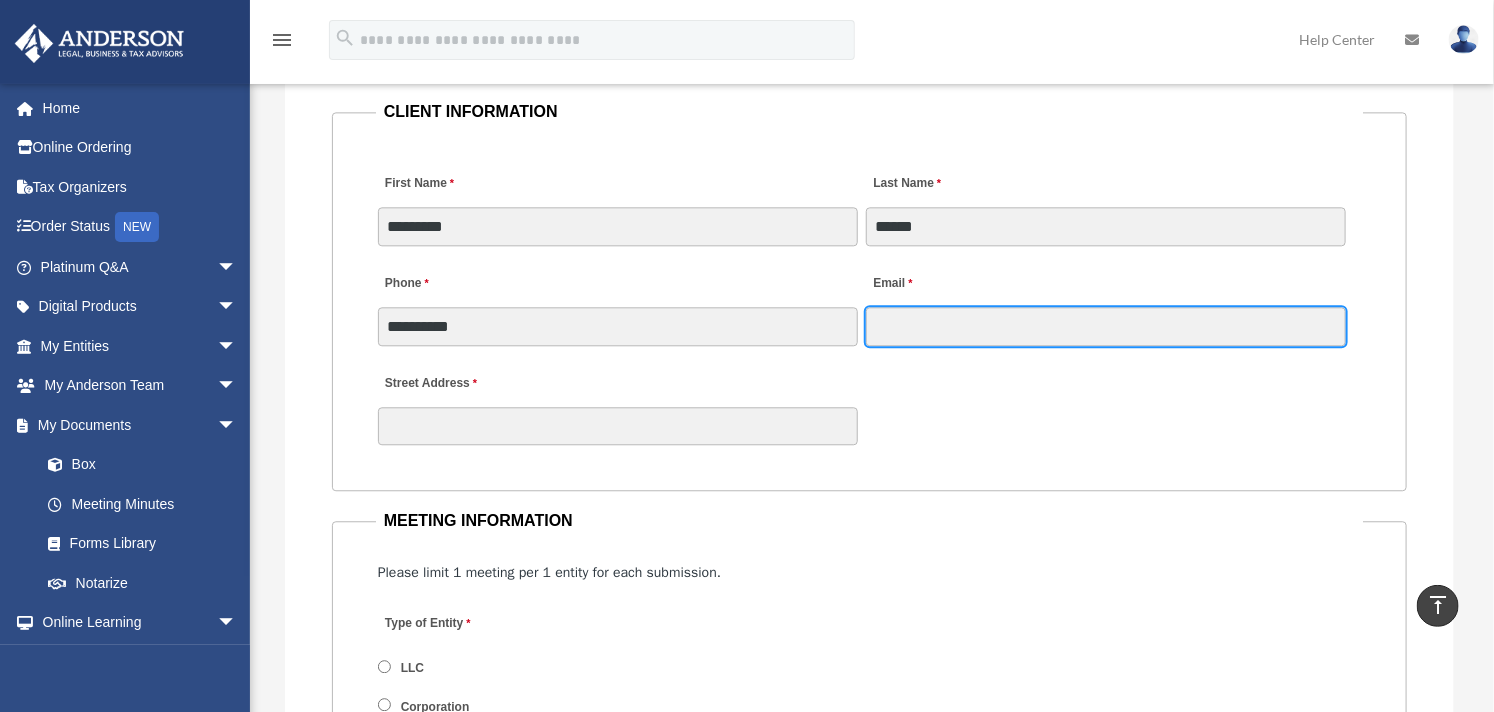 click on "Email" at bounding box center [1106, 326] 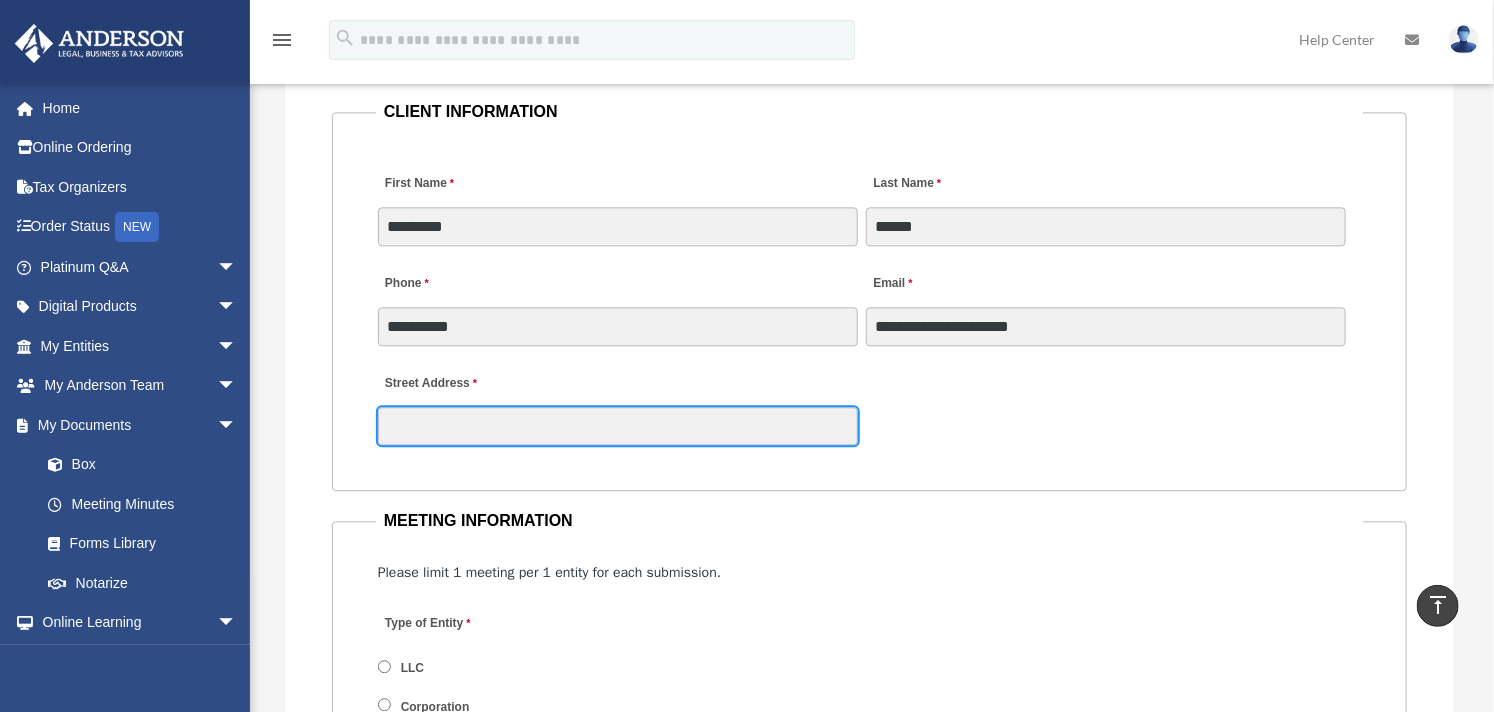click on "Street Address" at bounding box center (618, 426) 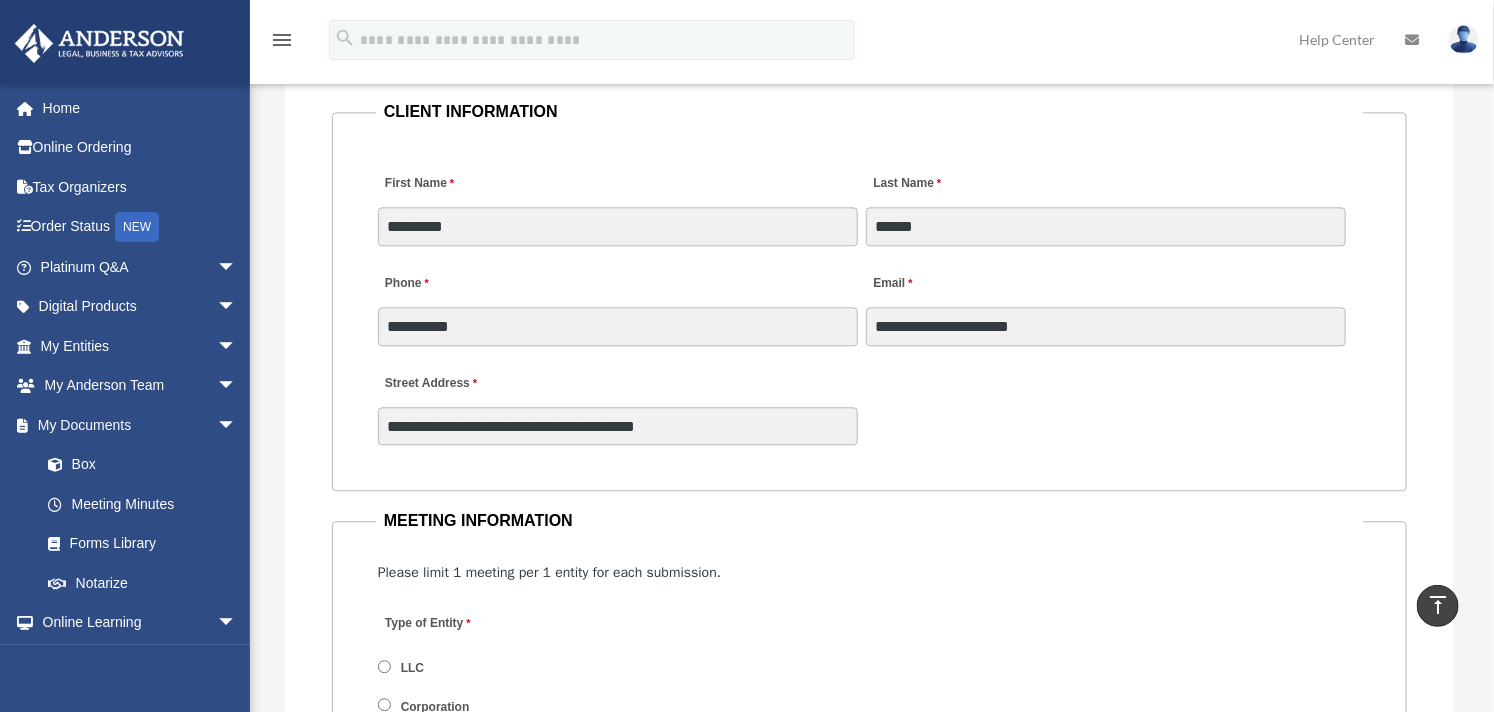 click on "**********" at bounding box center [869, 404] 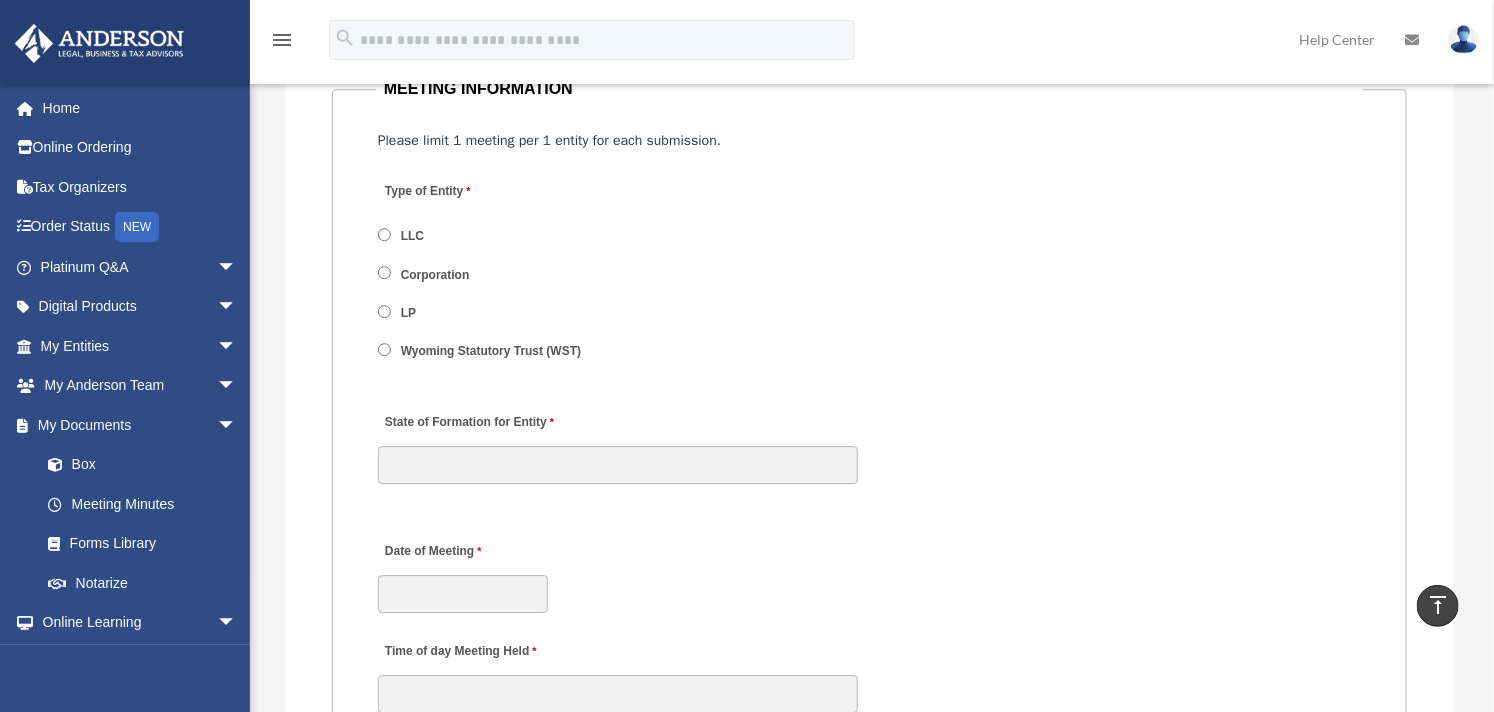 scroll, scrollTop: 2444, scrollLeft: 0, axis: vertical 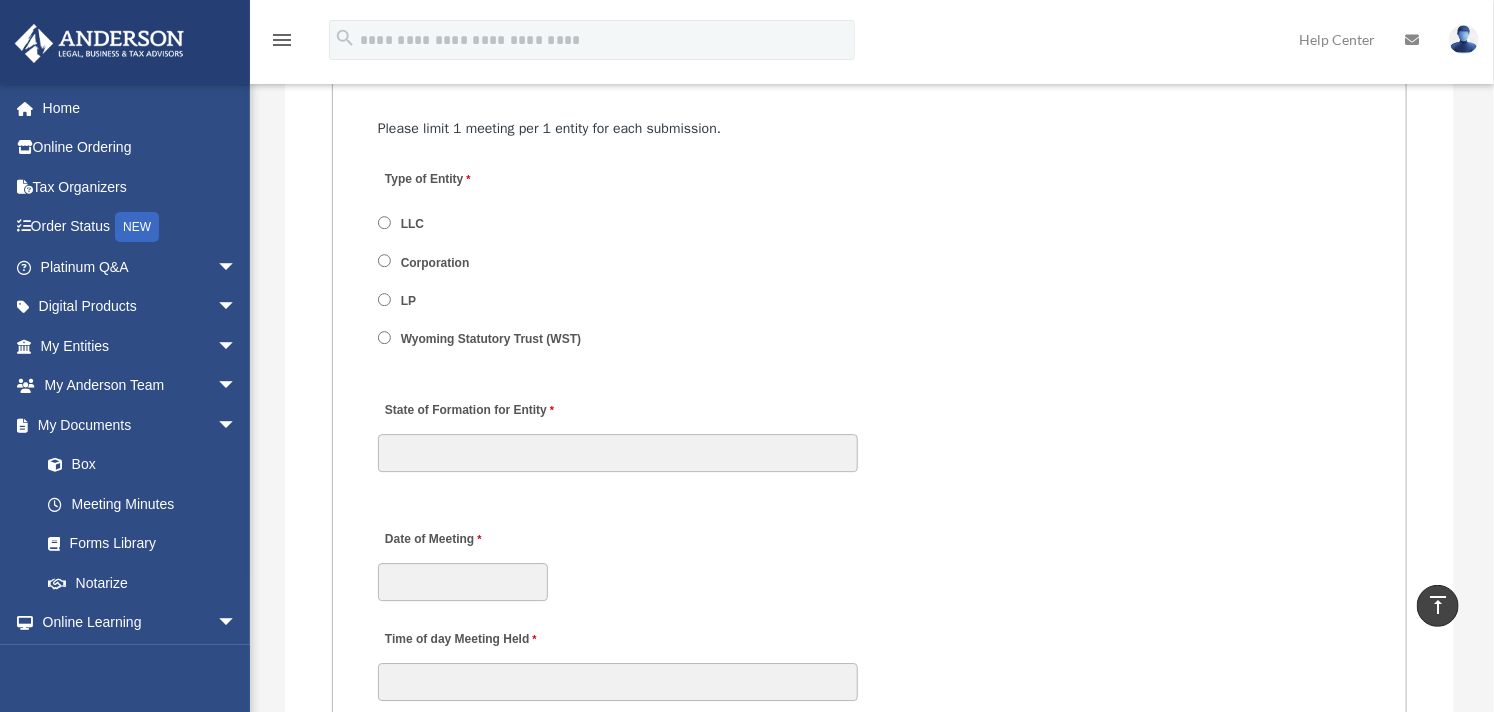 click on "LLC" at bounding box center (413, 225) 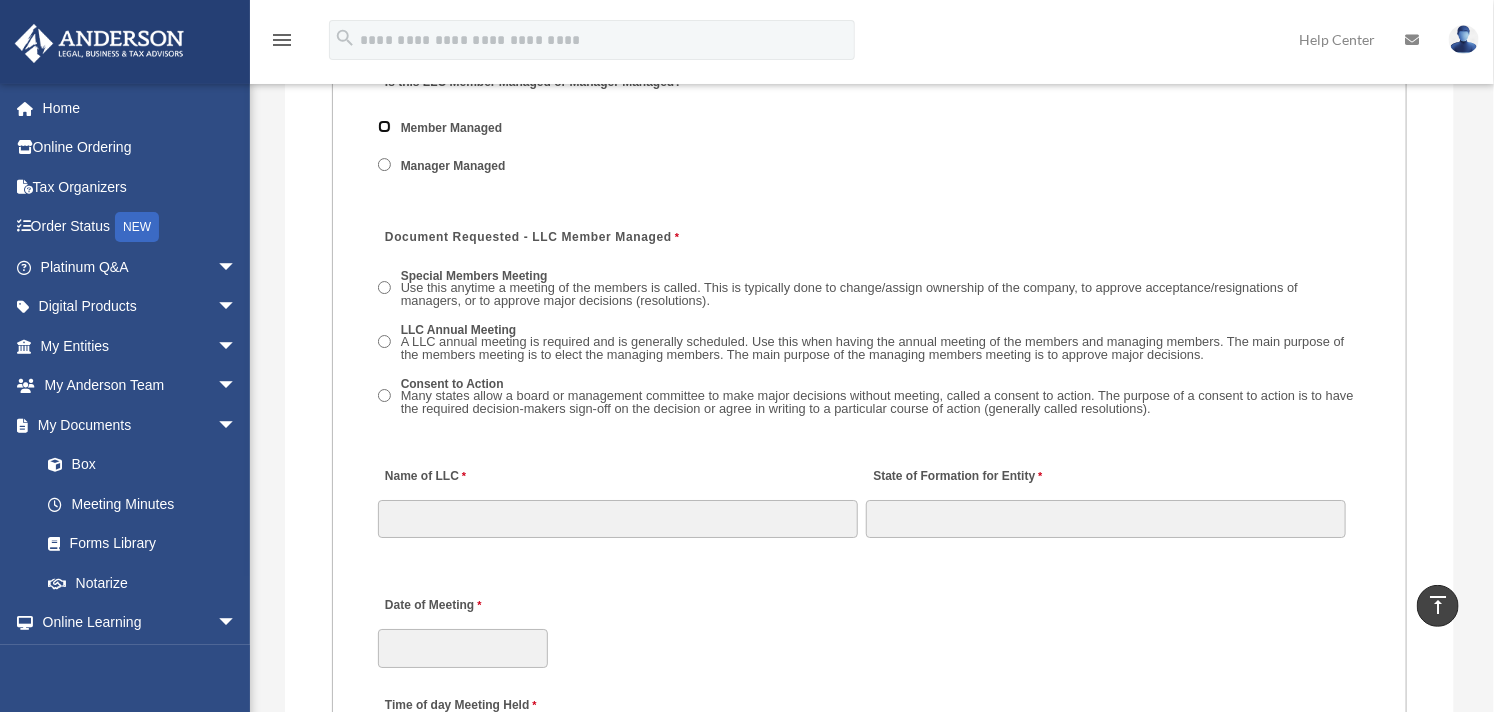 scroll, scrollTop: 2888, scrollLeft: 0, axis: vertical 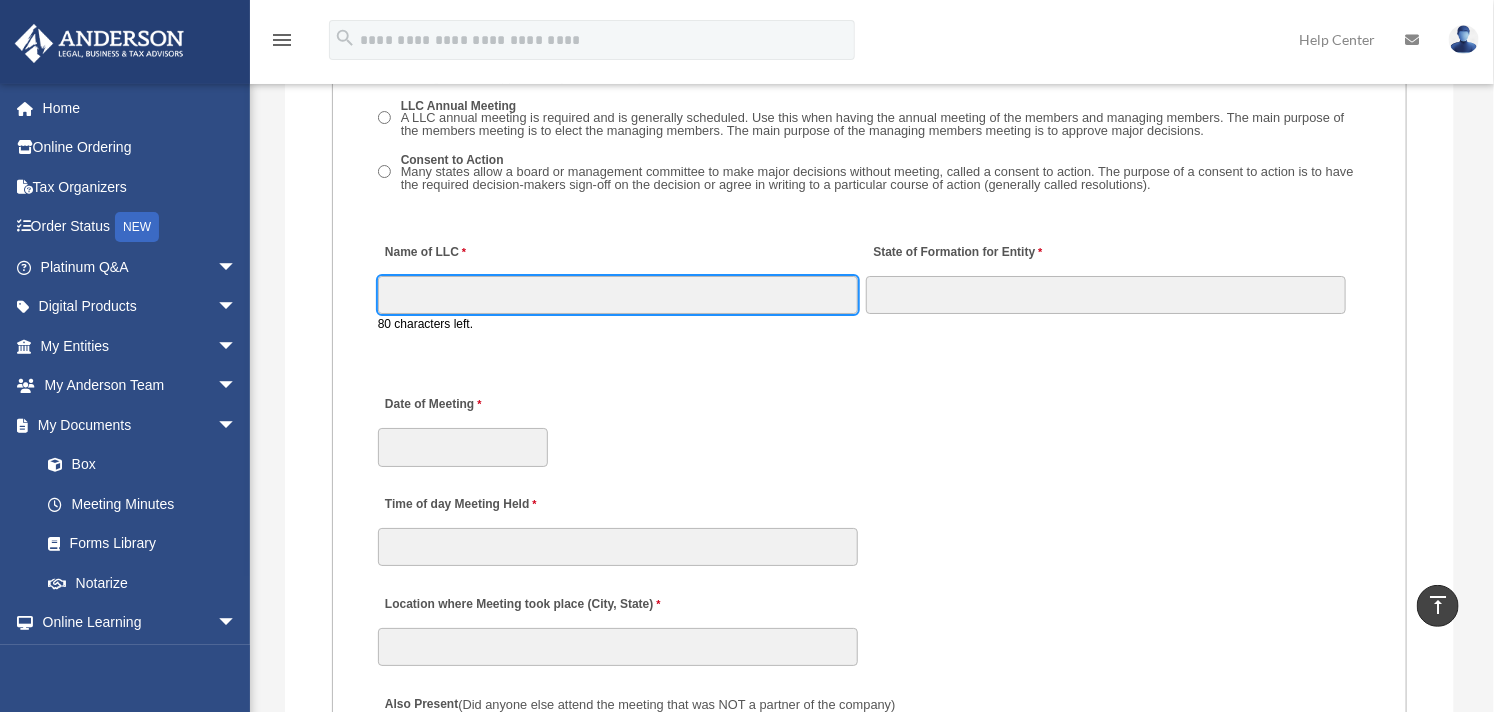 click on "Name of LLC" at bounding box center (618, 295) 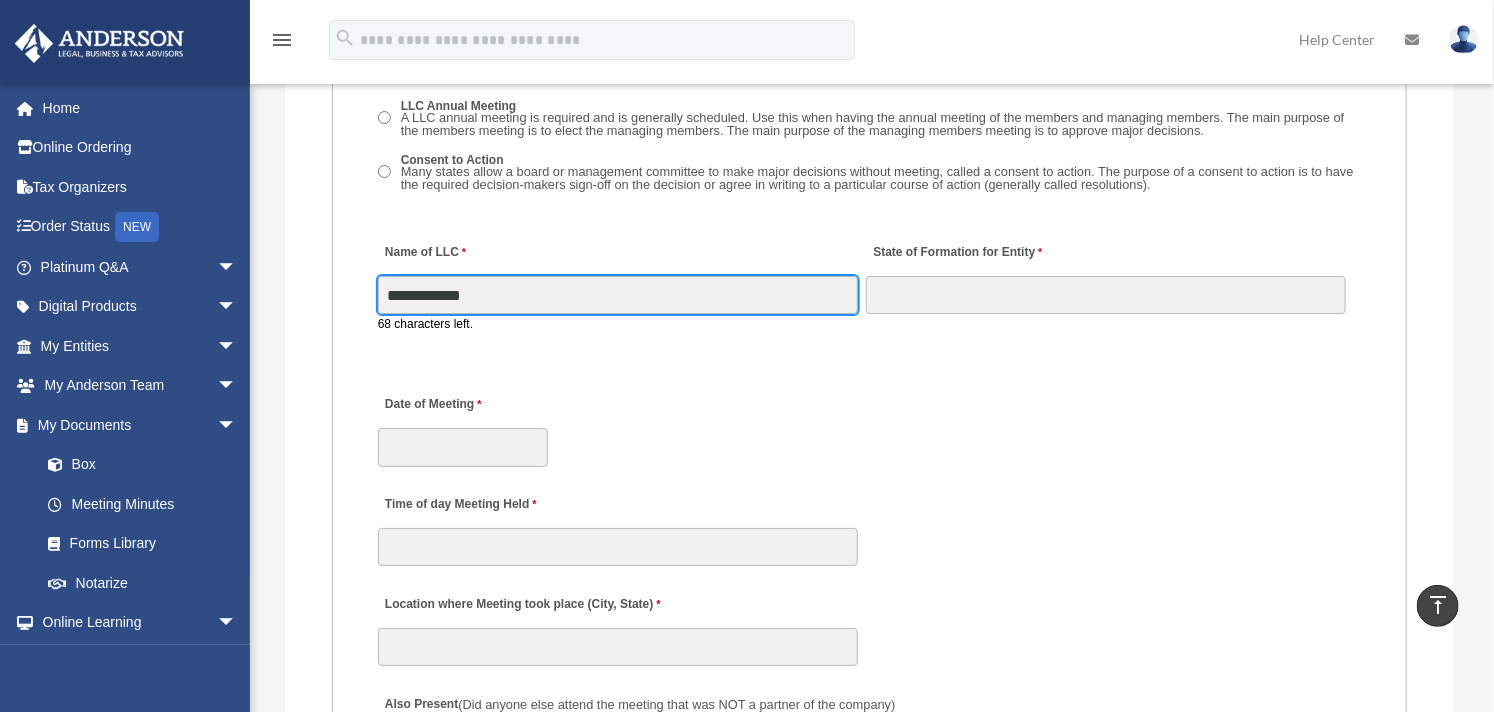 type on "**********" 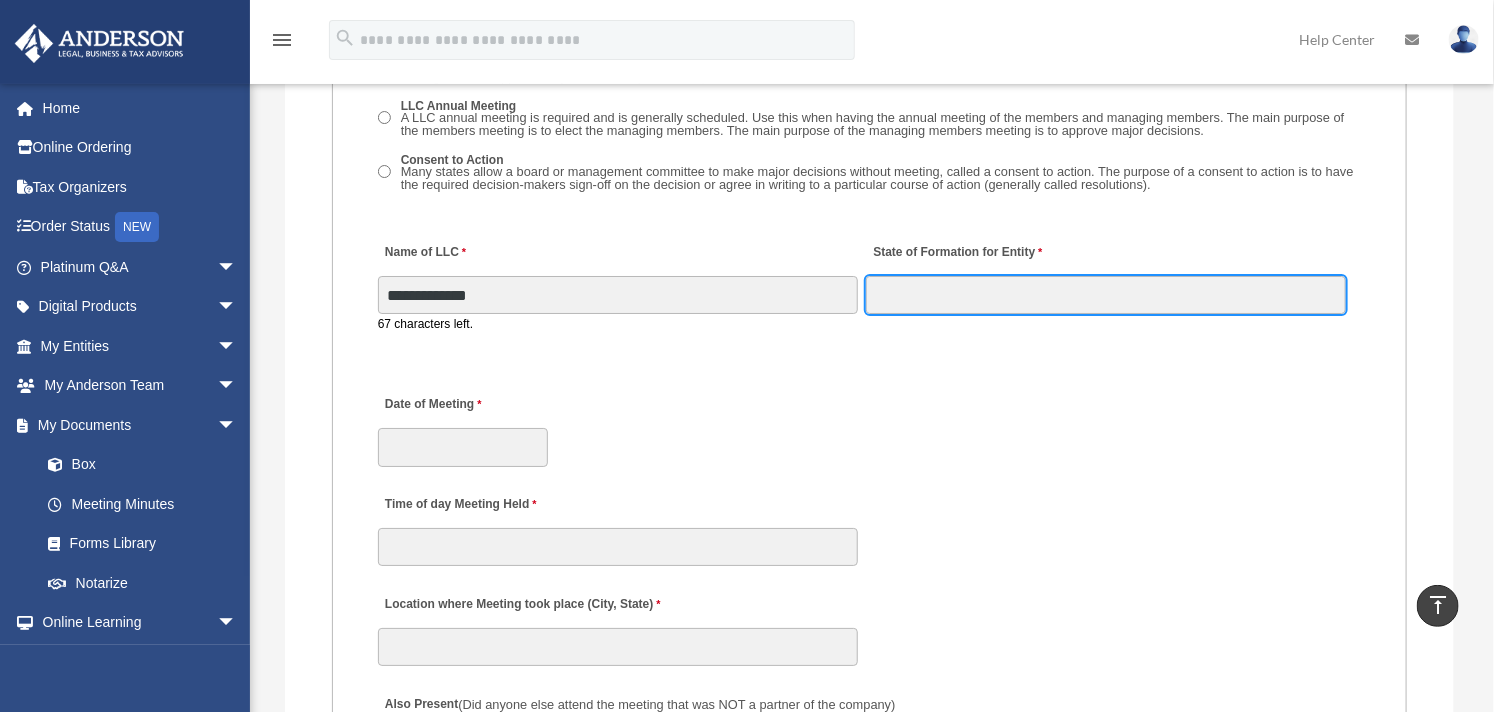 drag, startPoint x: 911, startPoint y: 291, endPoint x: 916, endPoint y: 307, distance: 16.763054 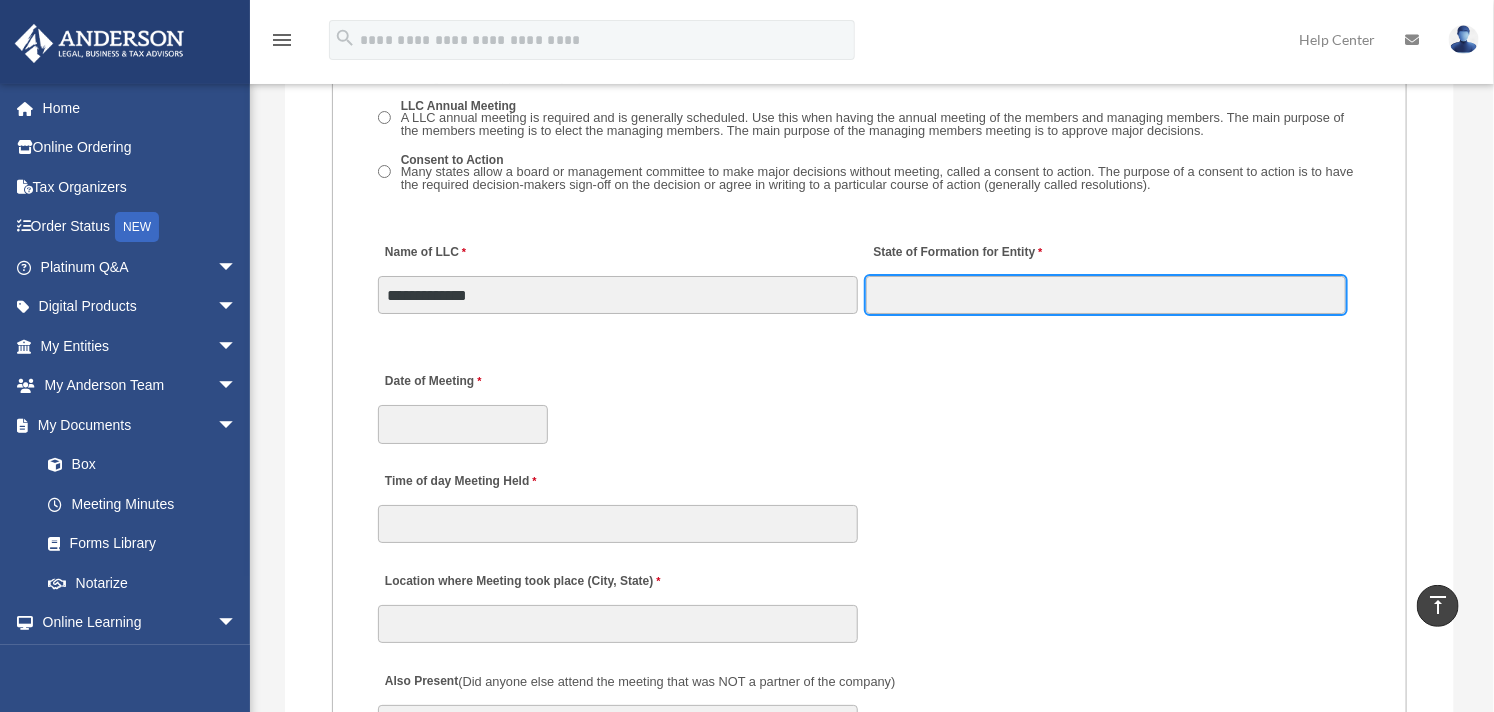 type on "**" 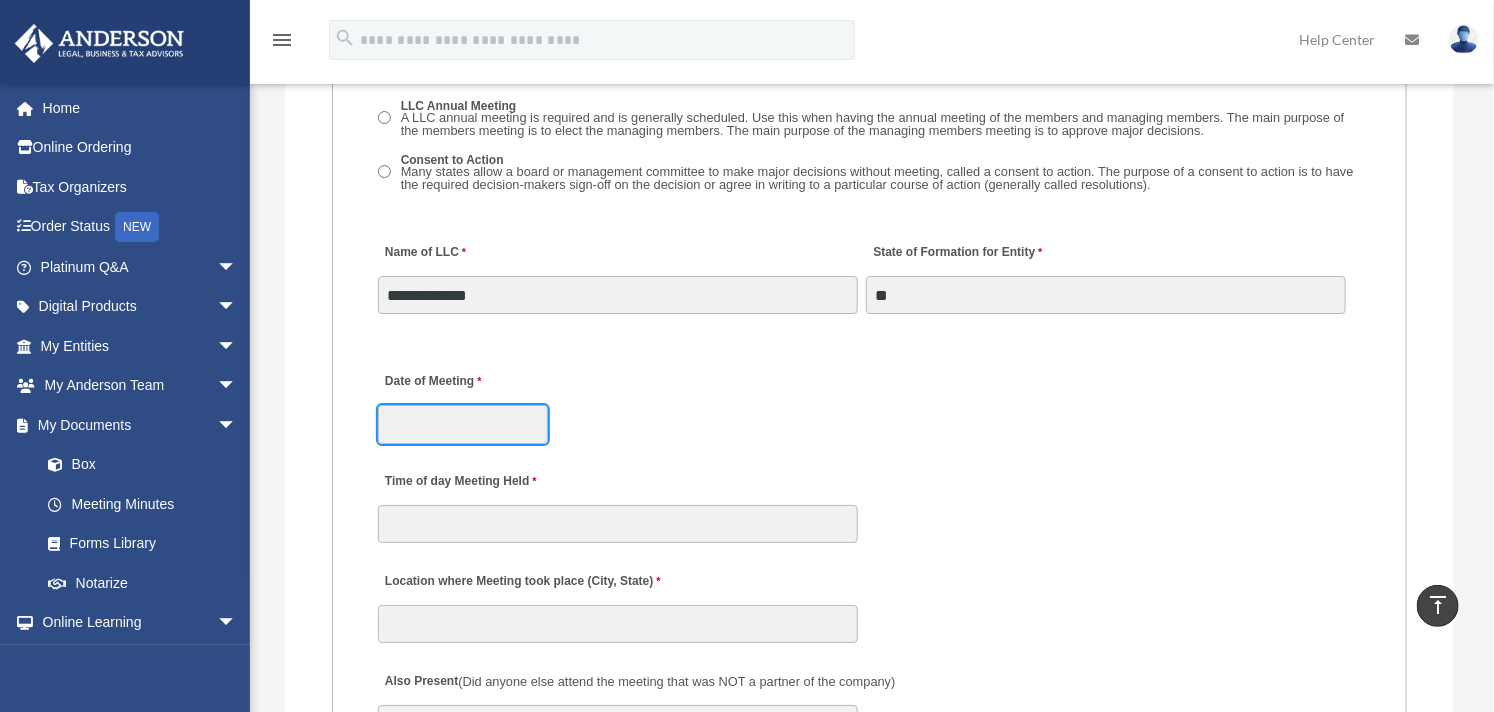 click on "Date of Meeting" at bounding box center (463, 424) 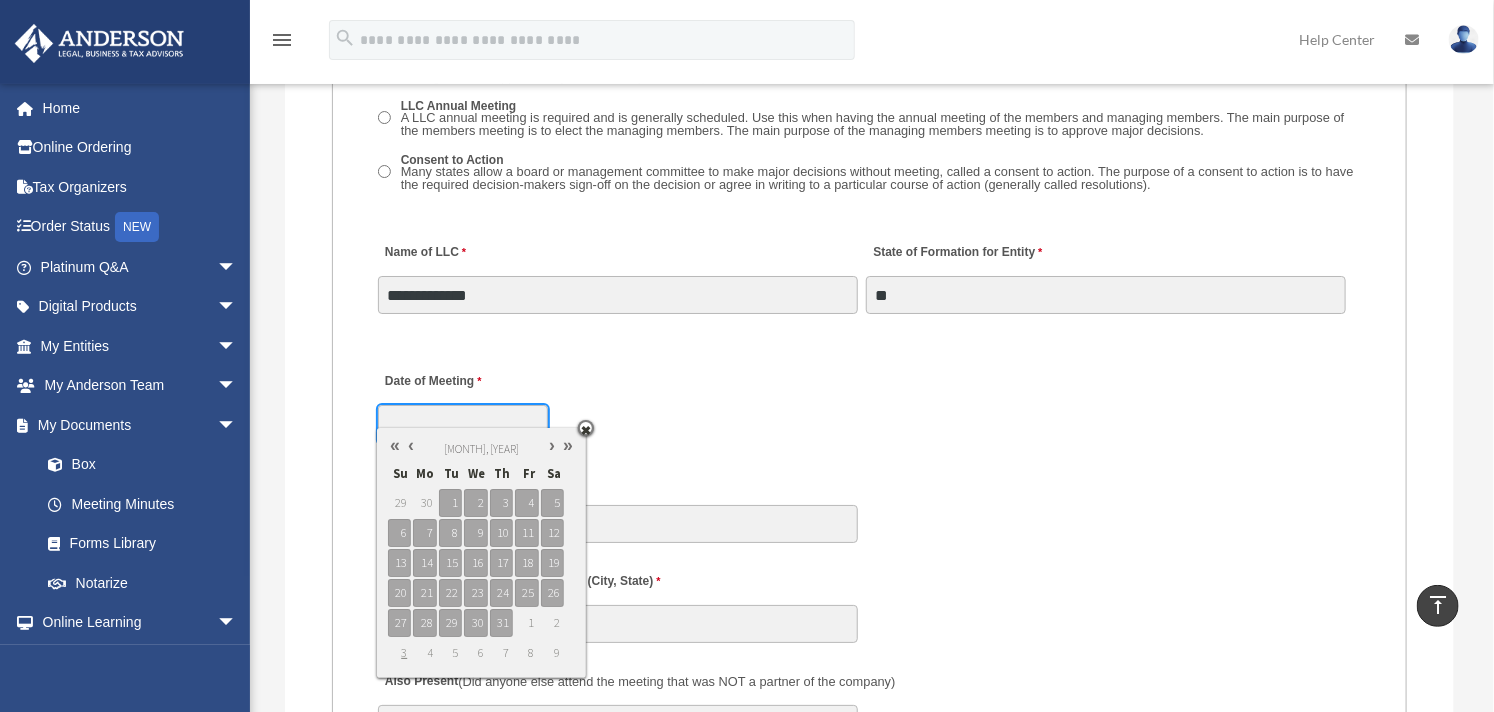 click at bounding box center [411, 445] 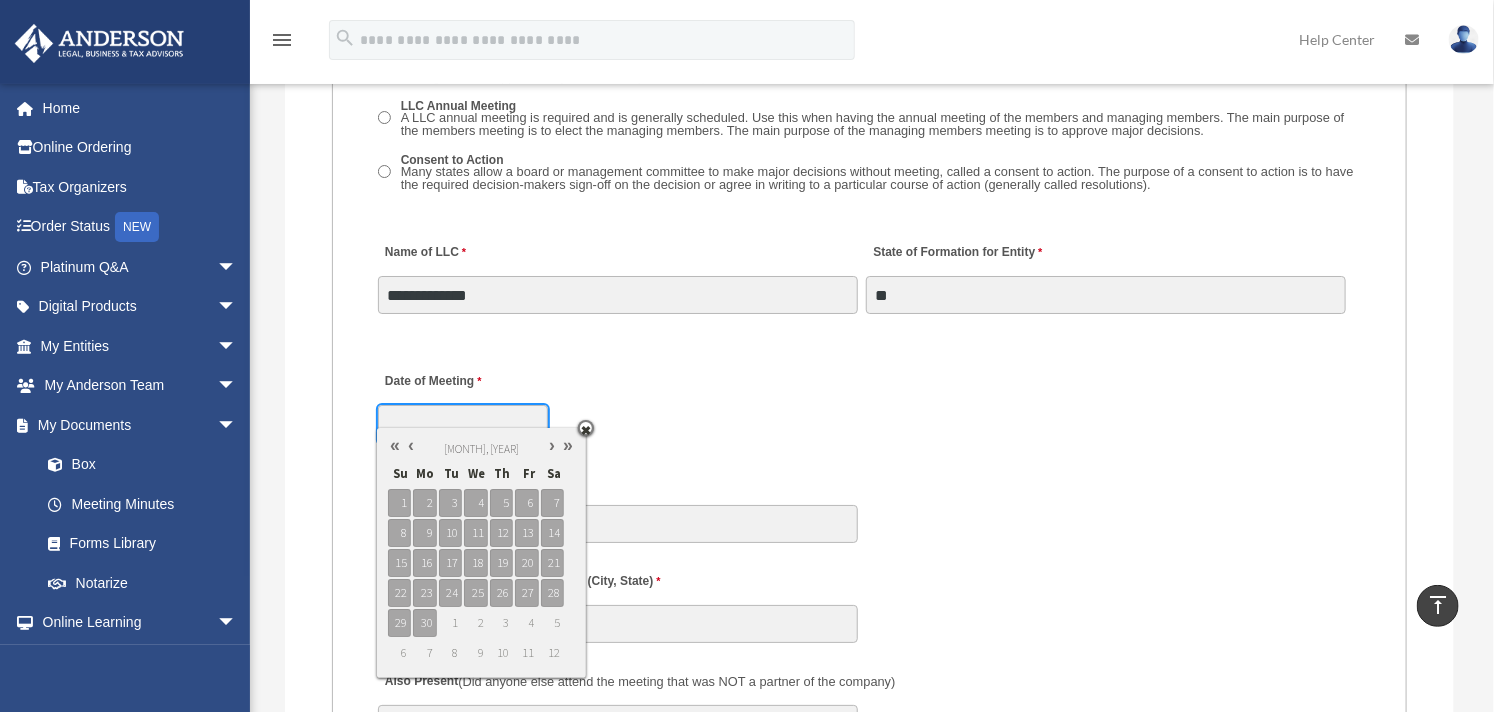 click at bounding box center [411, 445] 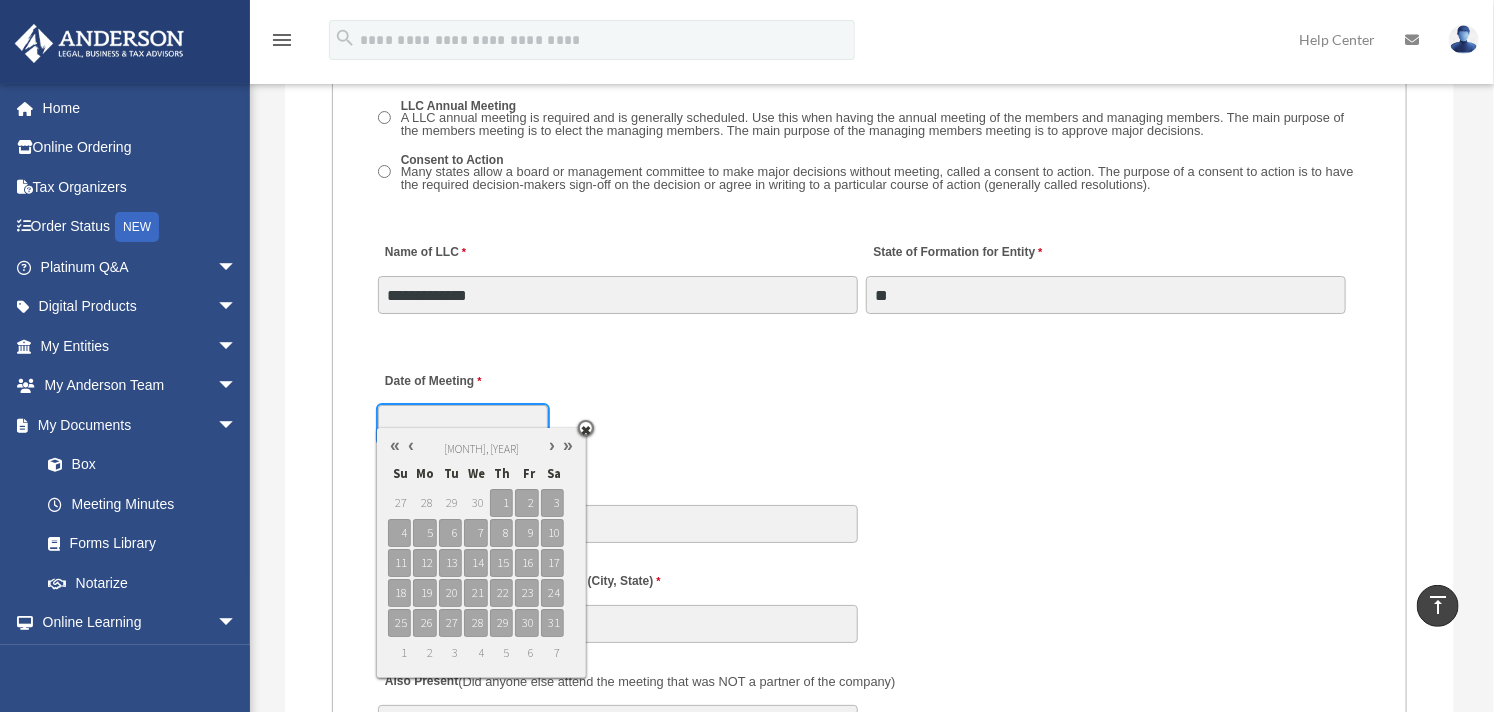 click at bounding box center (411, 445) 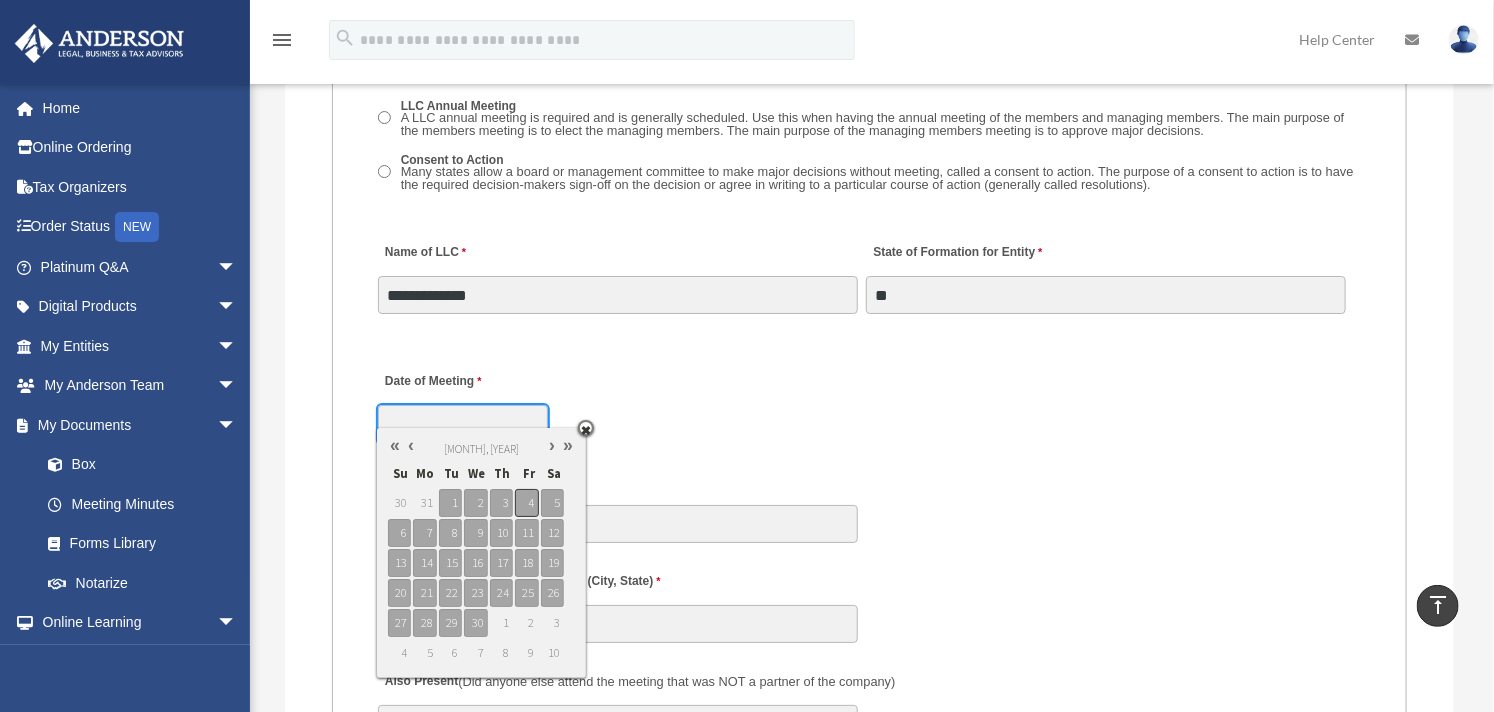 type on "**********" 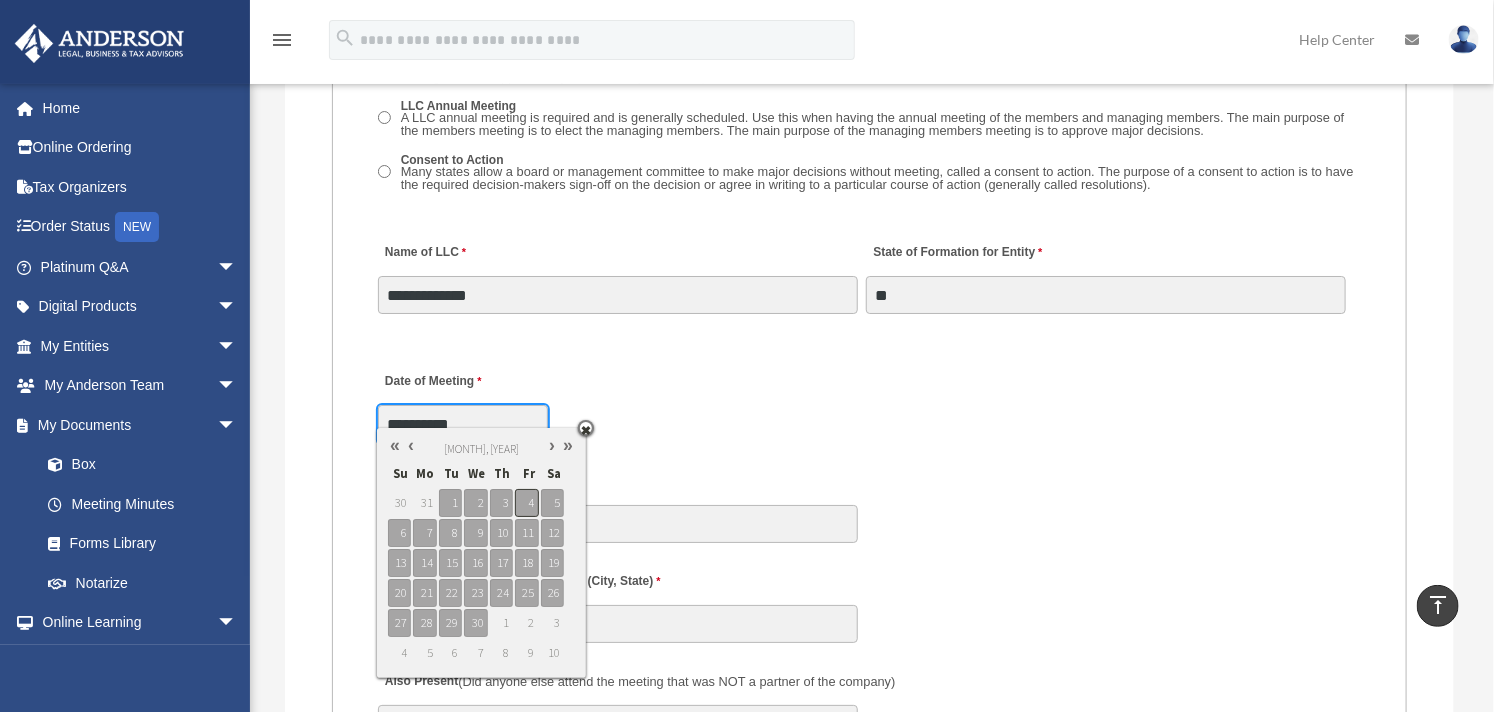 click on "4" at bounding box center (526, 503) 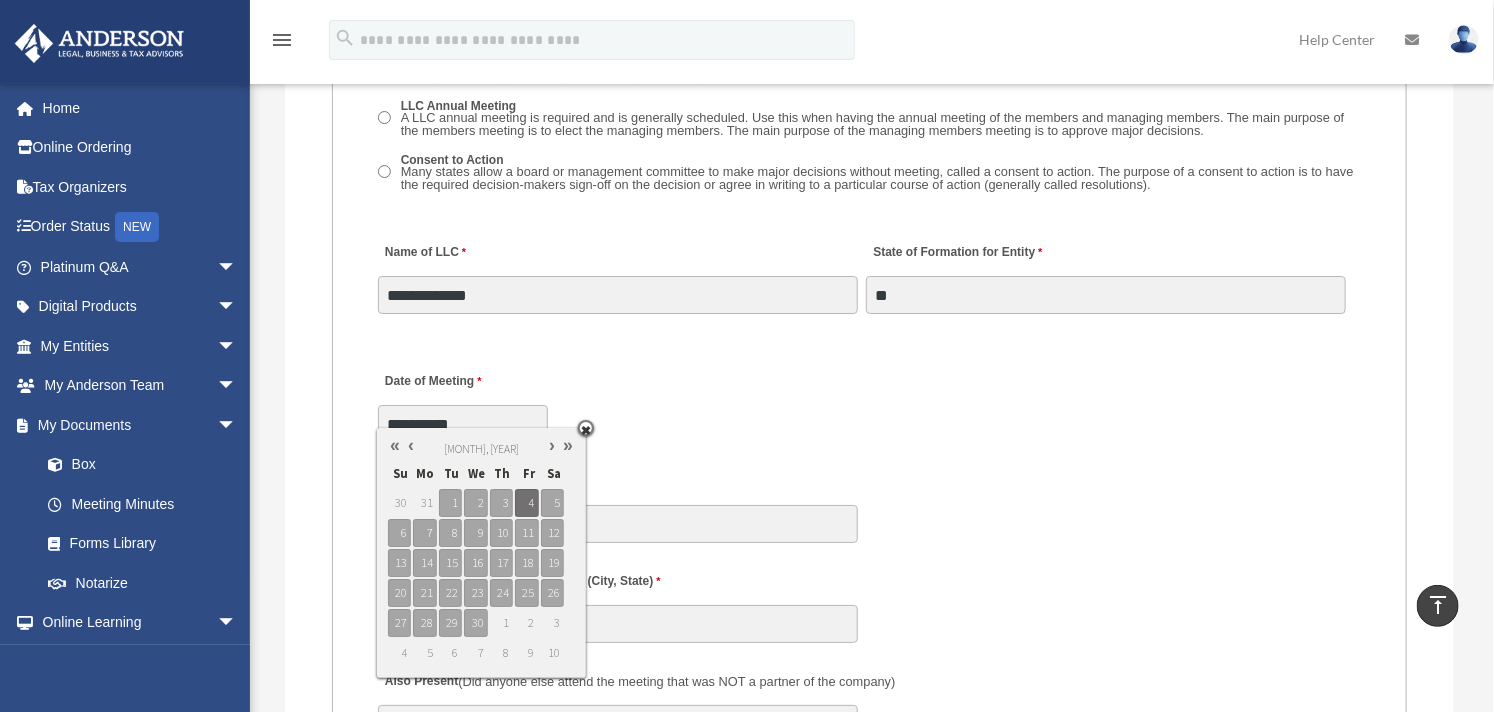 click on "**********" at bounding box center [869, 402] 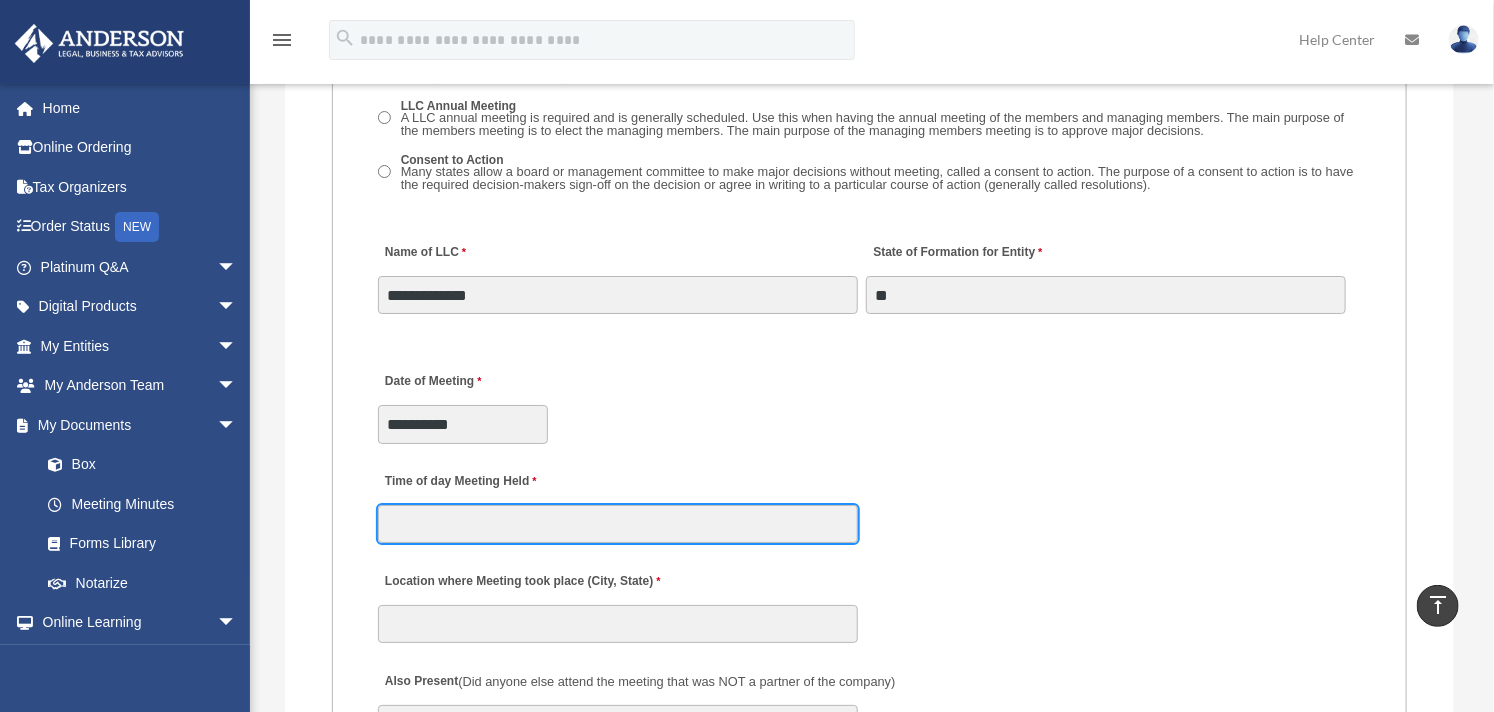 click on "Time of day Meeting Held" at bounding box center [618, 524] 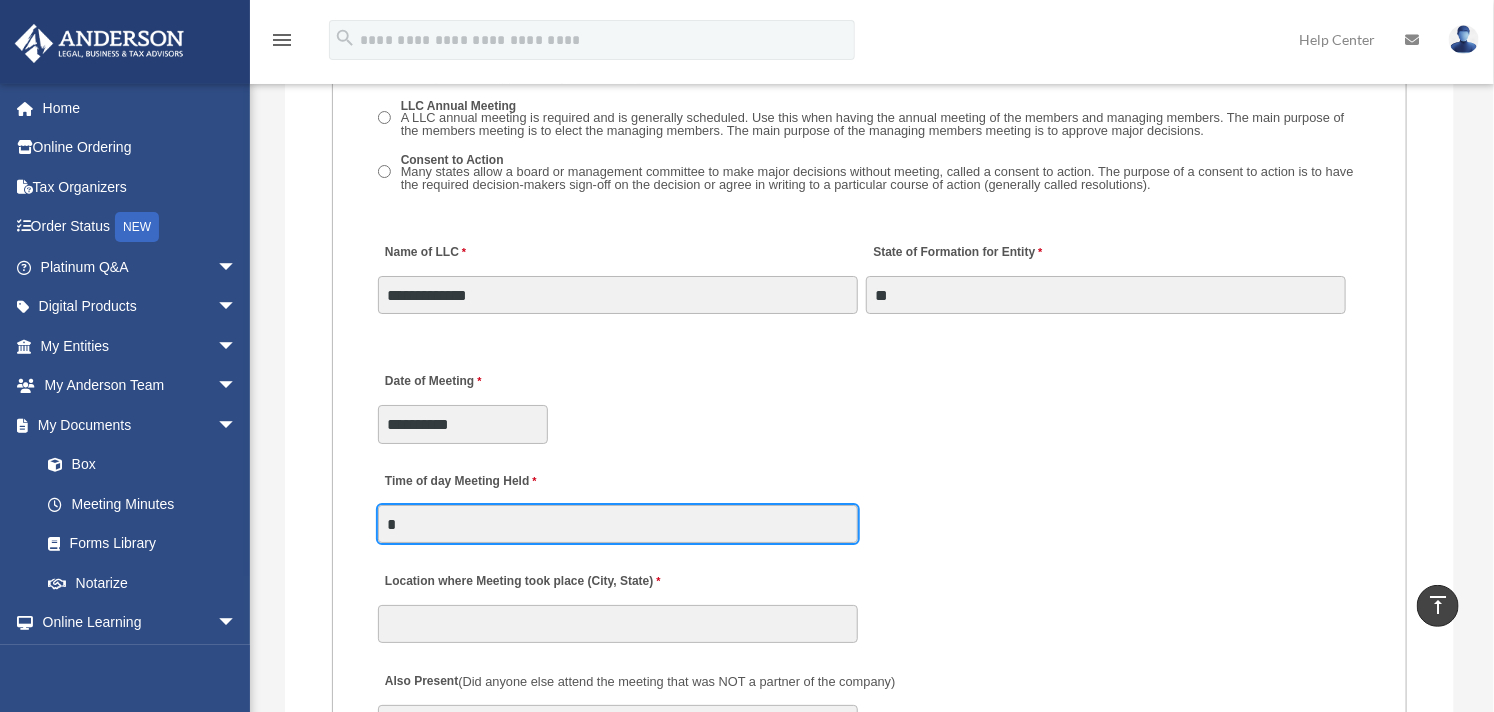type on "*******" 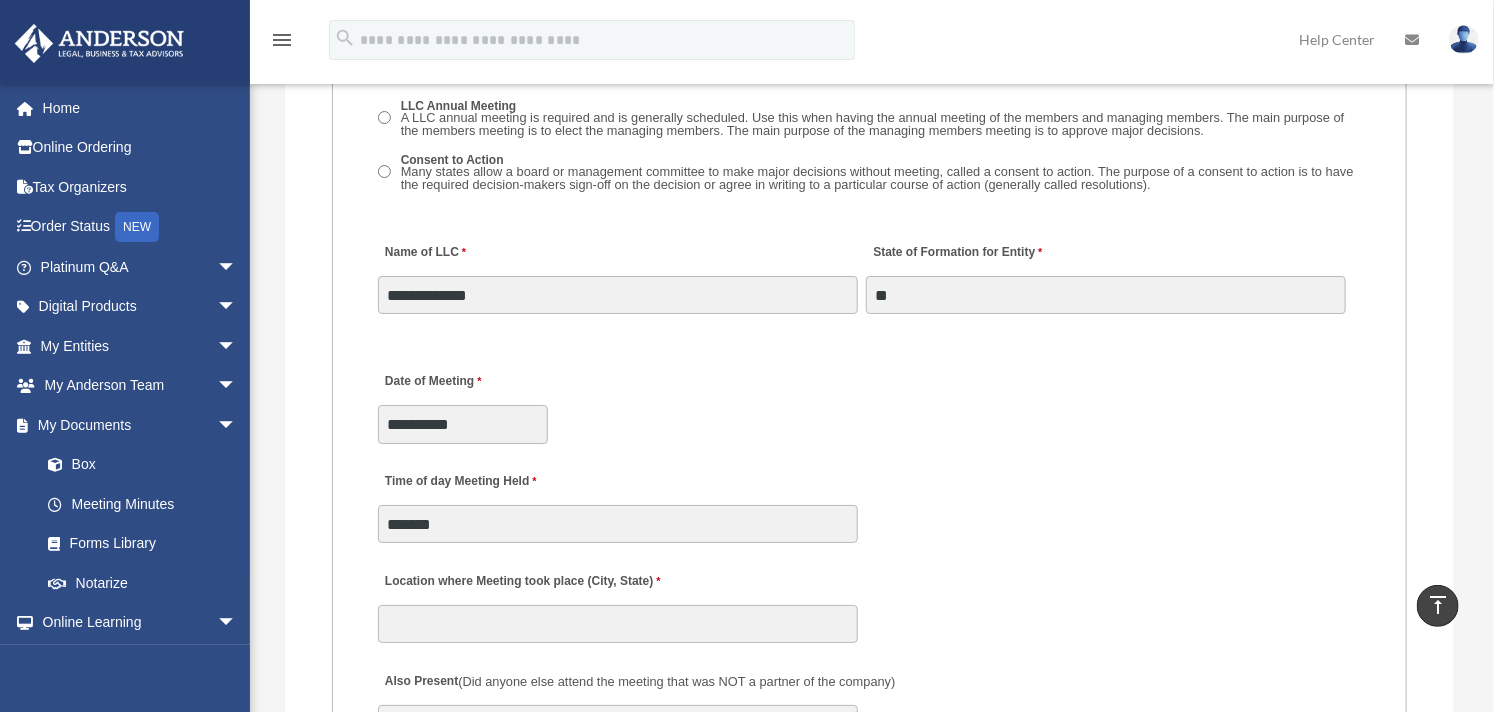 click on "**********" at bounding box center (869, 402) 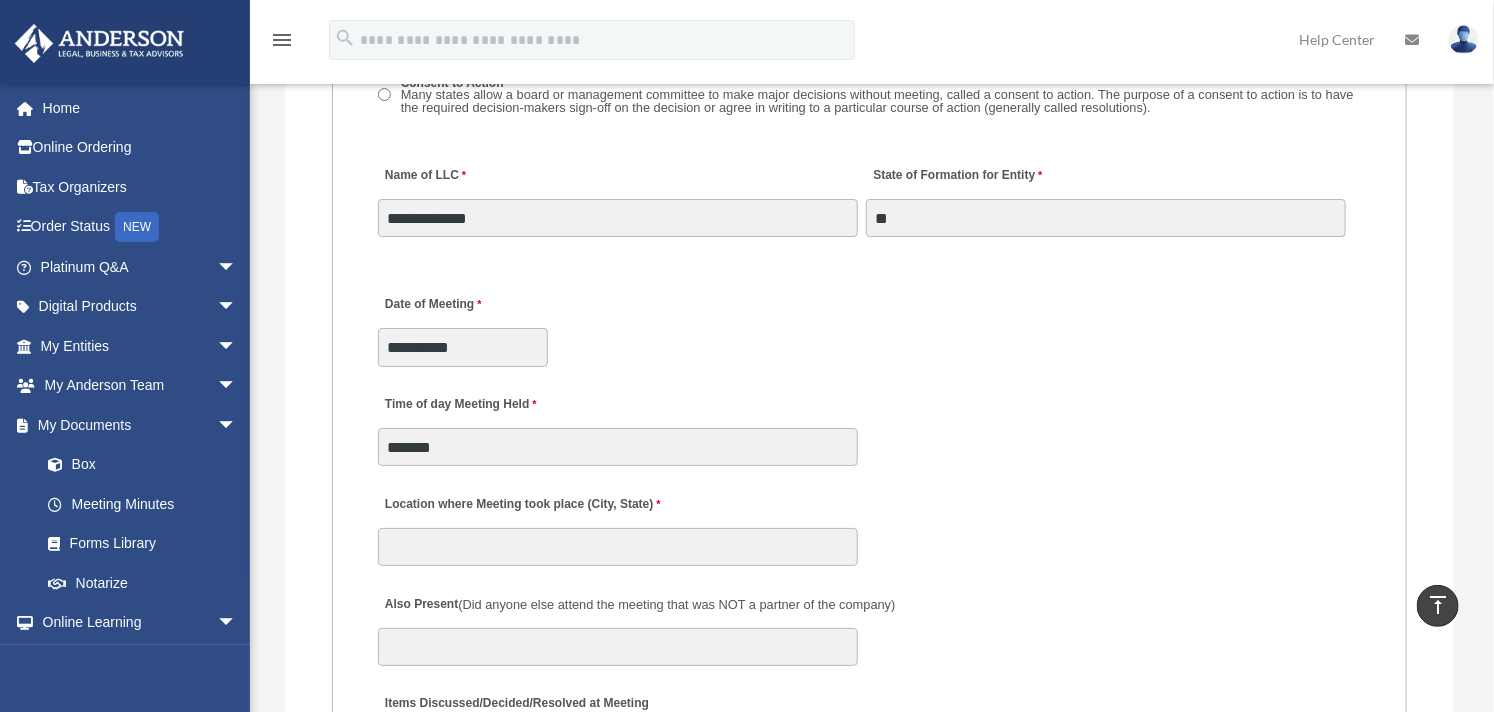scroll, scrollTop: 3444, scrollLeft: 0, axis: vertical 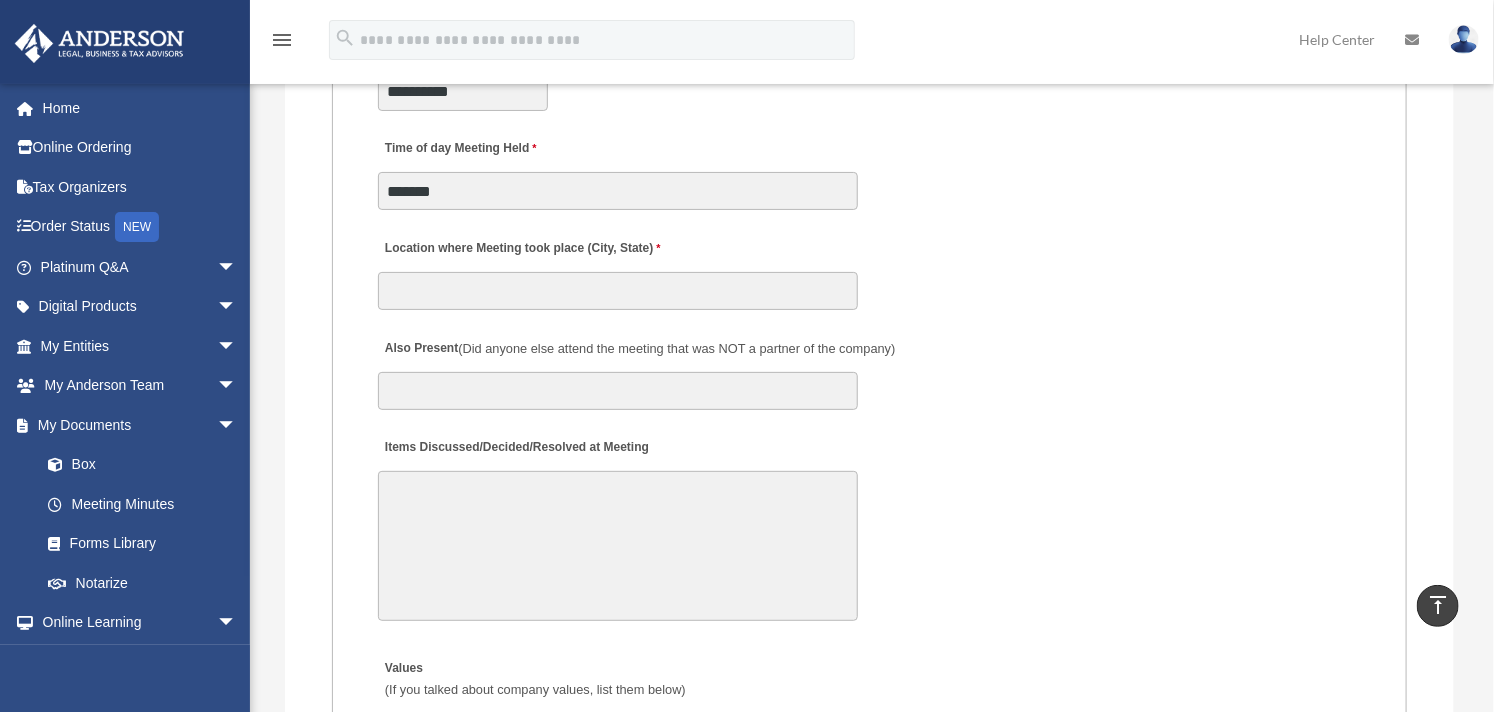 click on "Location where Meeting took place (City, State)" at bounding box center (869, 268) 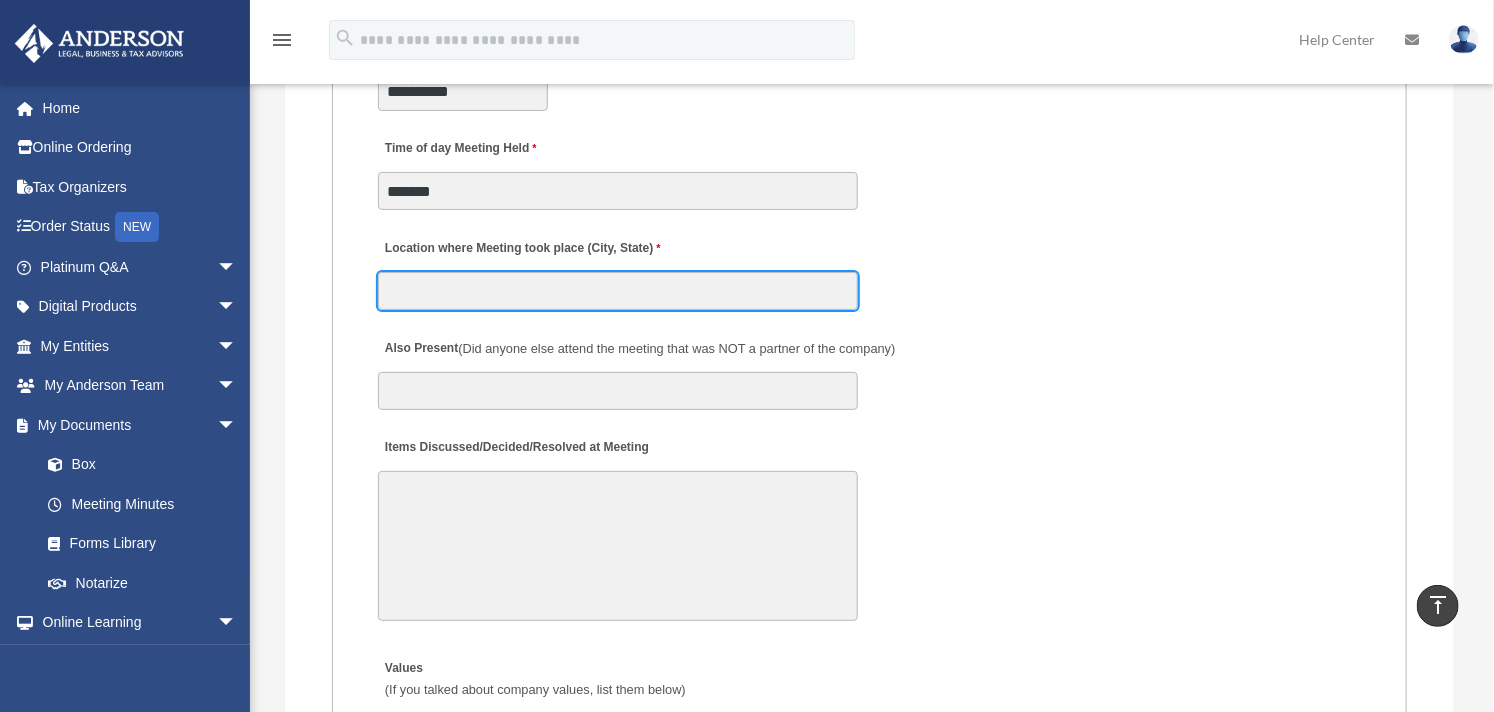 click on "Location where Meeting took place (City, State)" at bounding box center (618, 291) 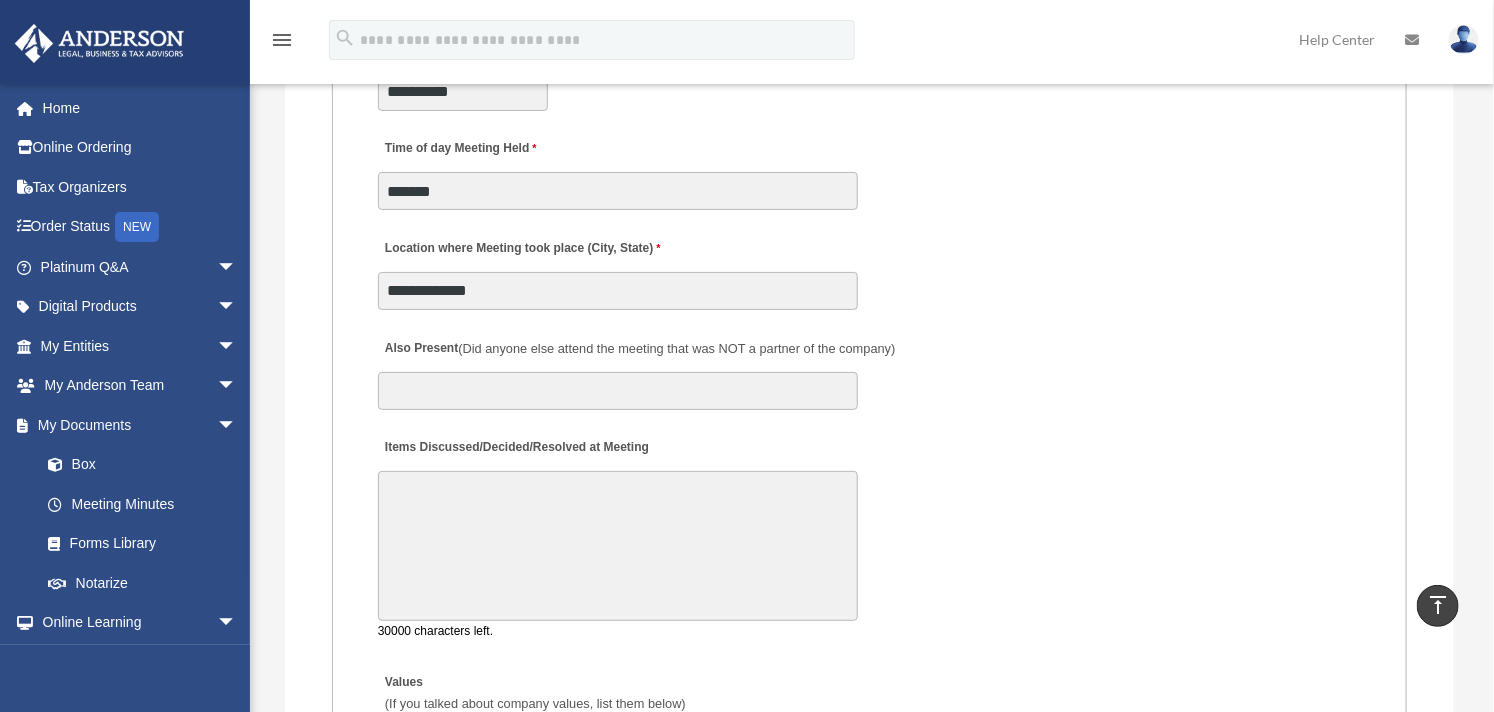 click on "Items Discussed/Decided/Resolved at Meeting" at bounding box center [618, 546] 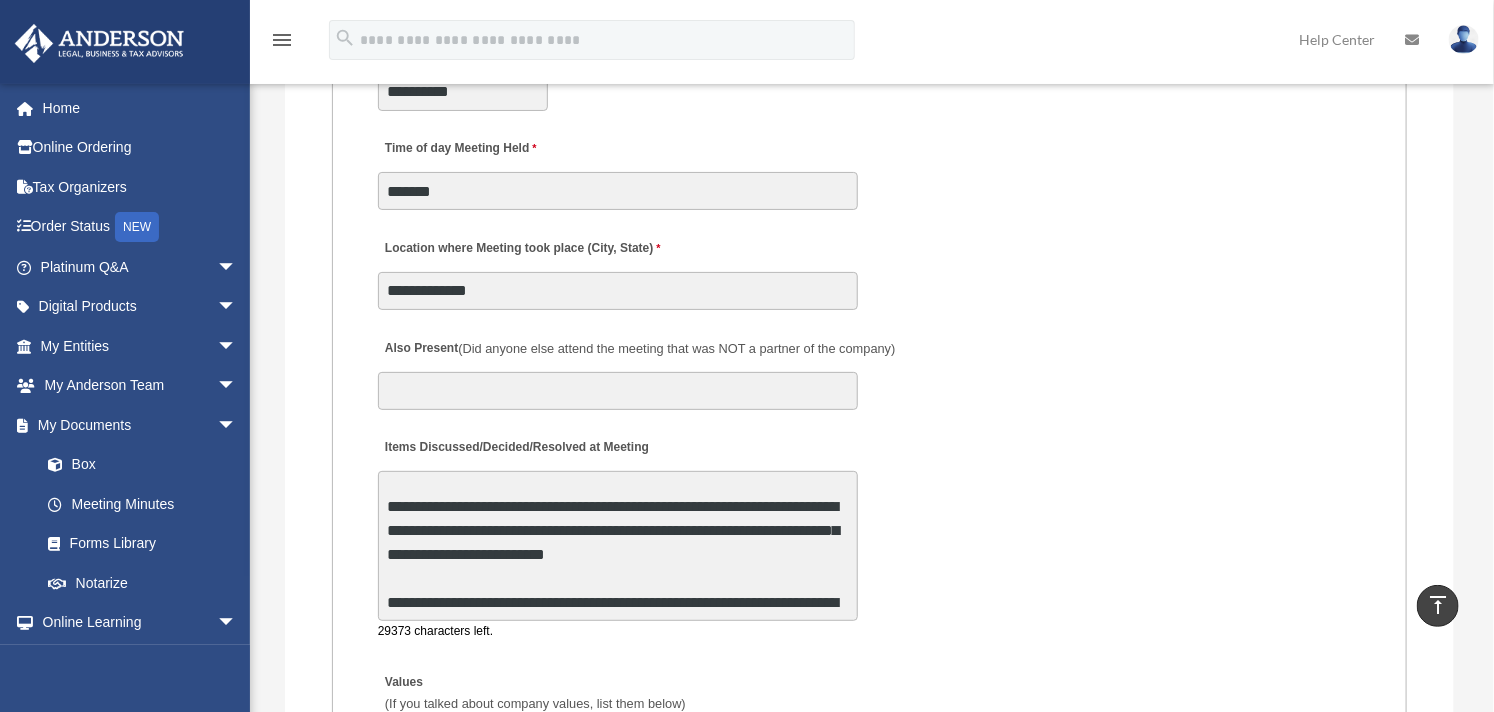 scroll, scrollTop: 10, scrollLeft: 0, axis: vertical 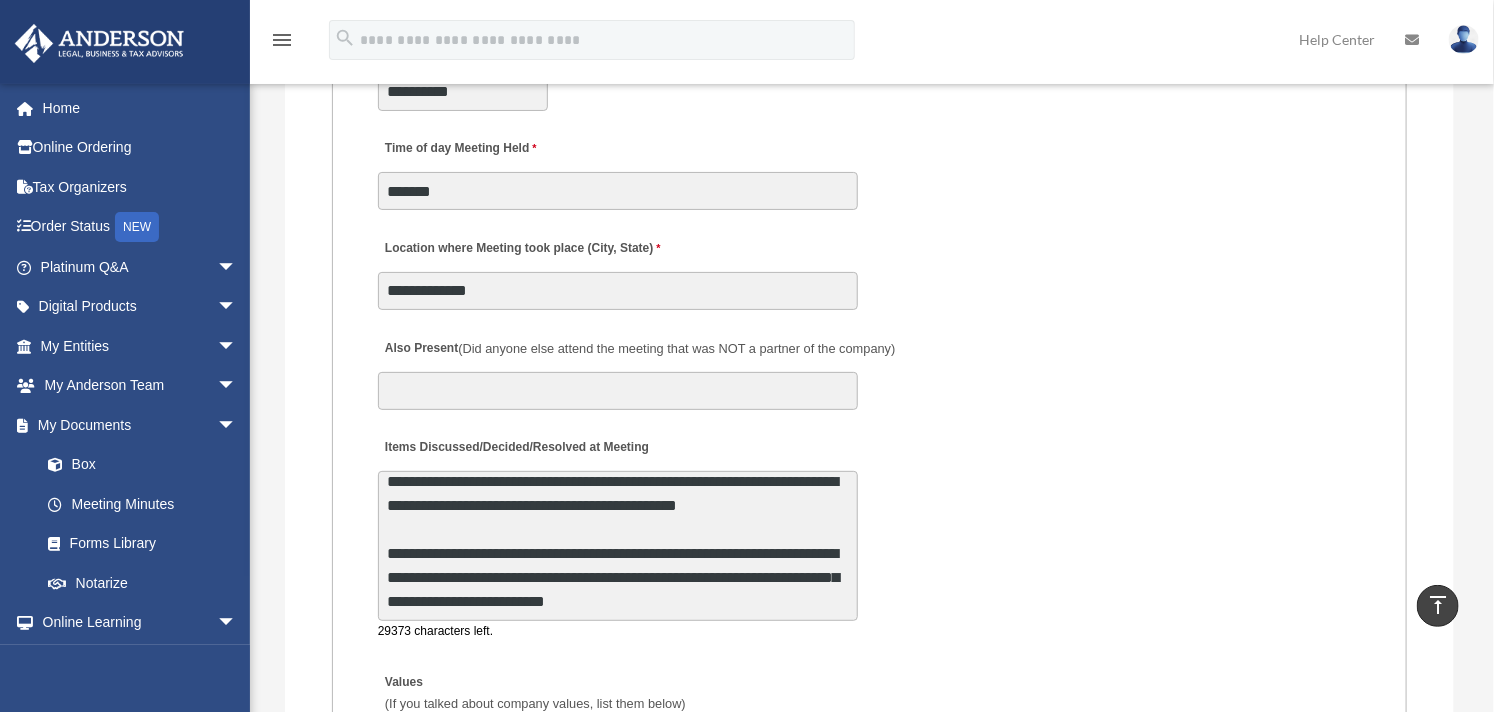 click on "**********" at bounding box center [618, 546] 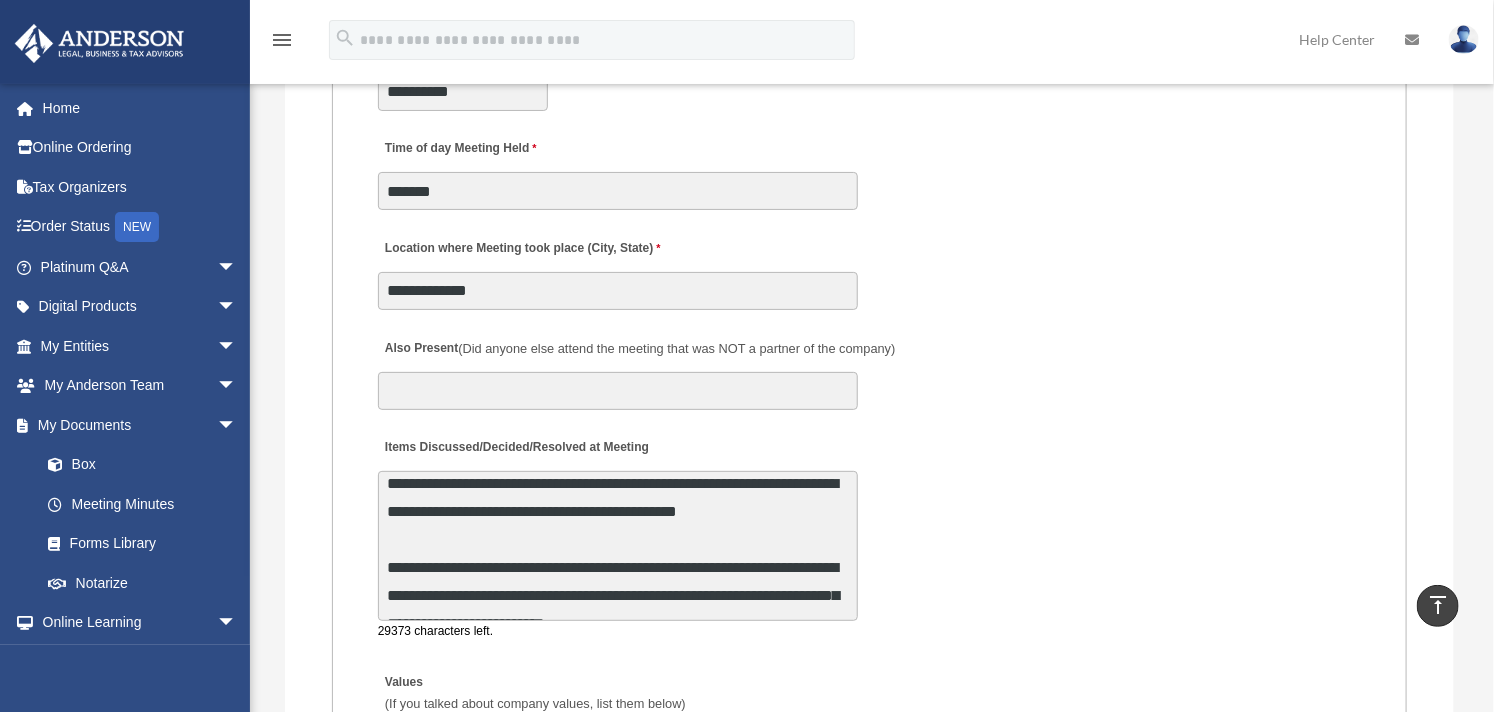 click on "**********" at bounding box center (869, 535) 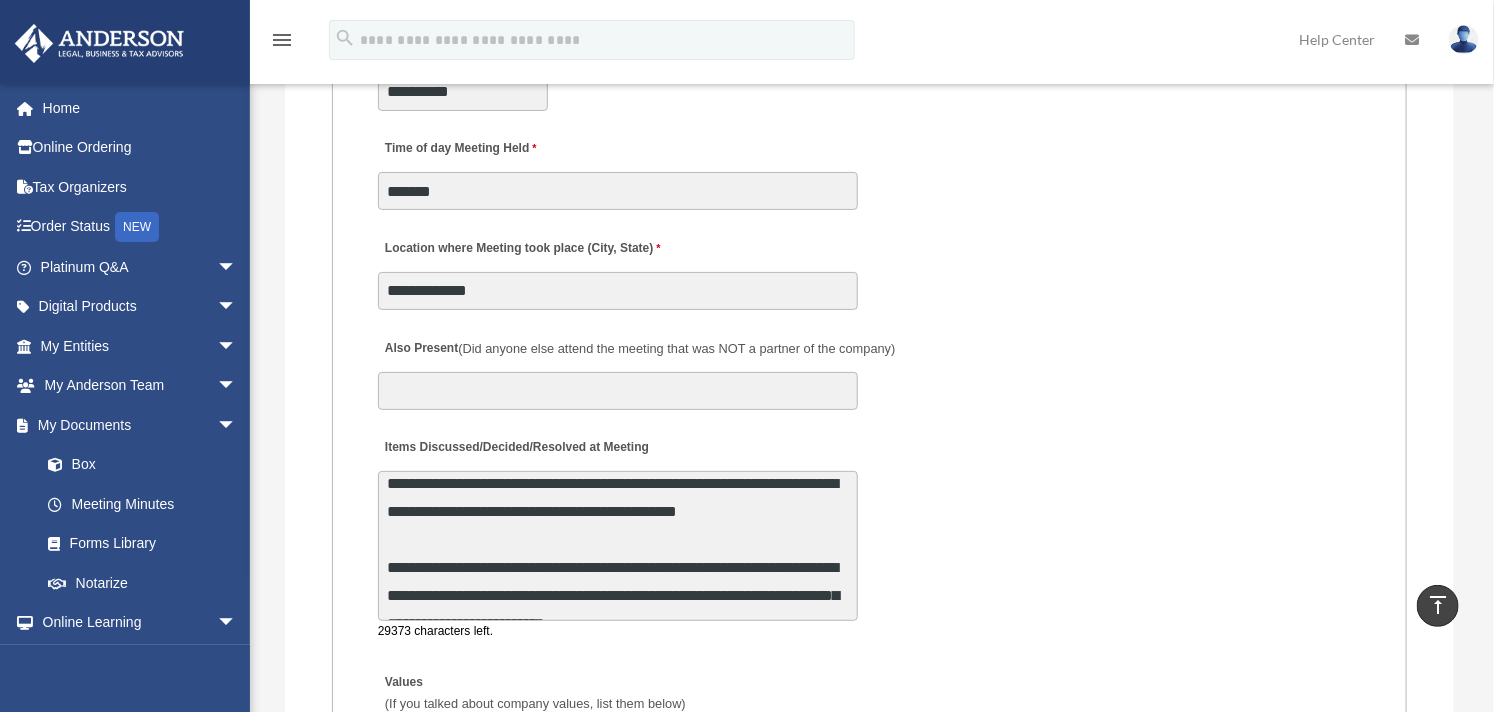 scroll, scrollTop: 12, scrollLeft: 0, axis: vertical 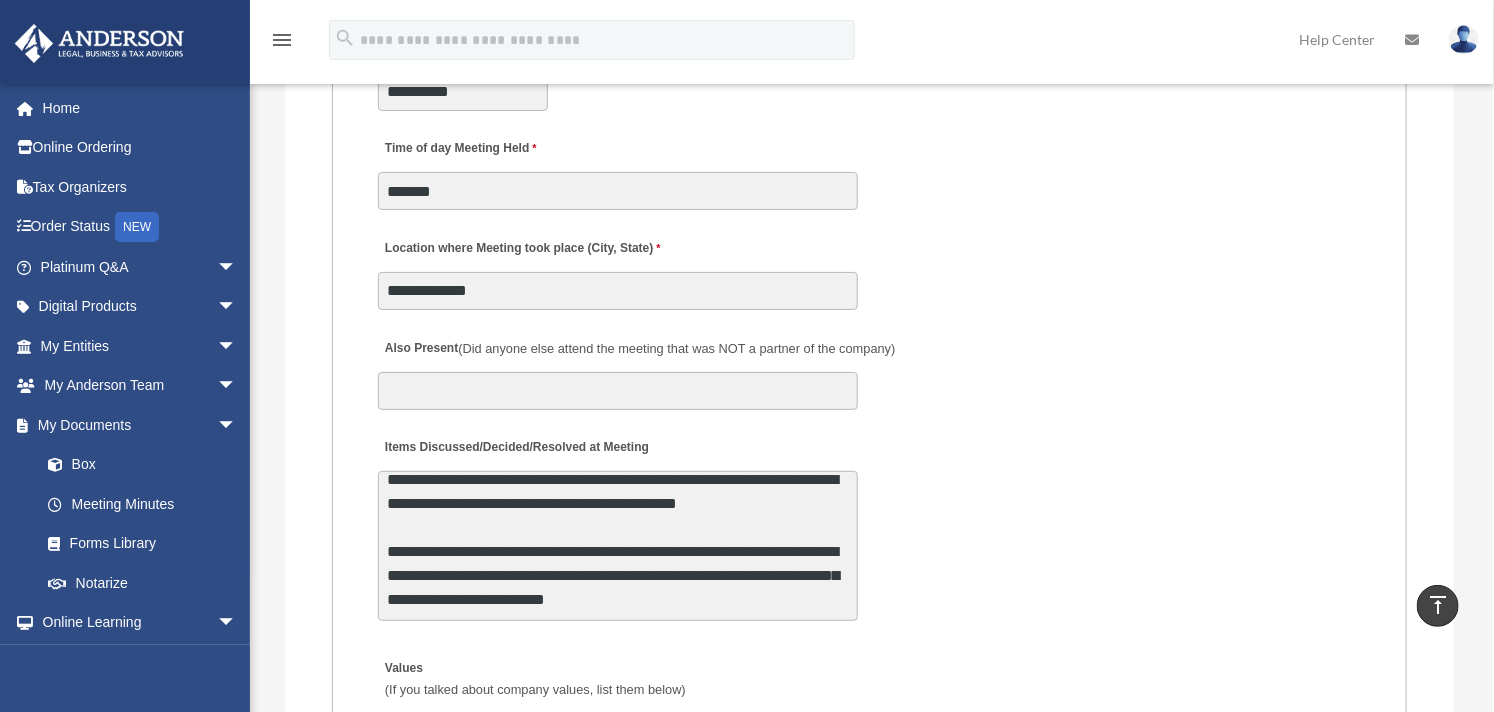 click on "**********" at bounding box center [618, 546] 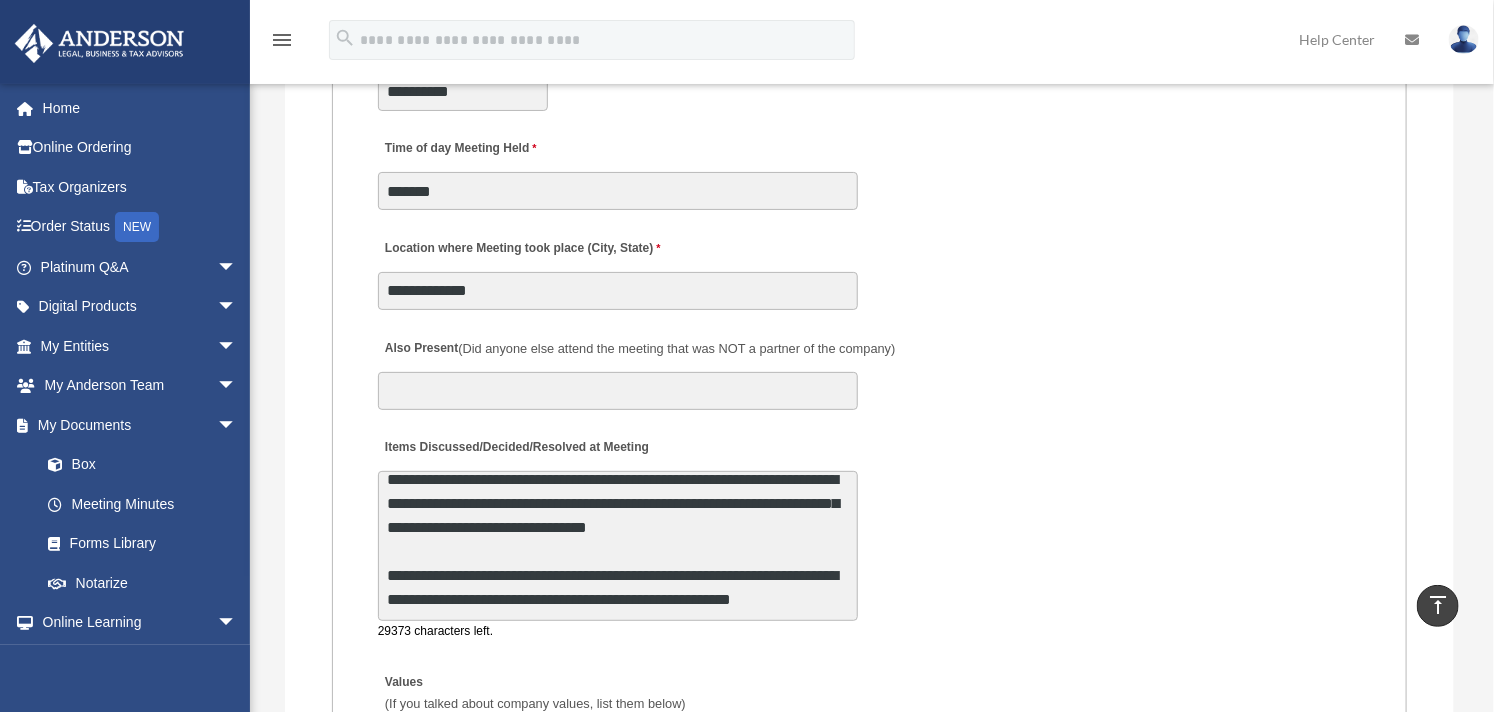 scroll, scrollTop: 216, scrollLeft: 0, axis: vertical 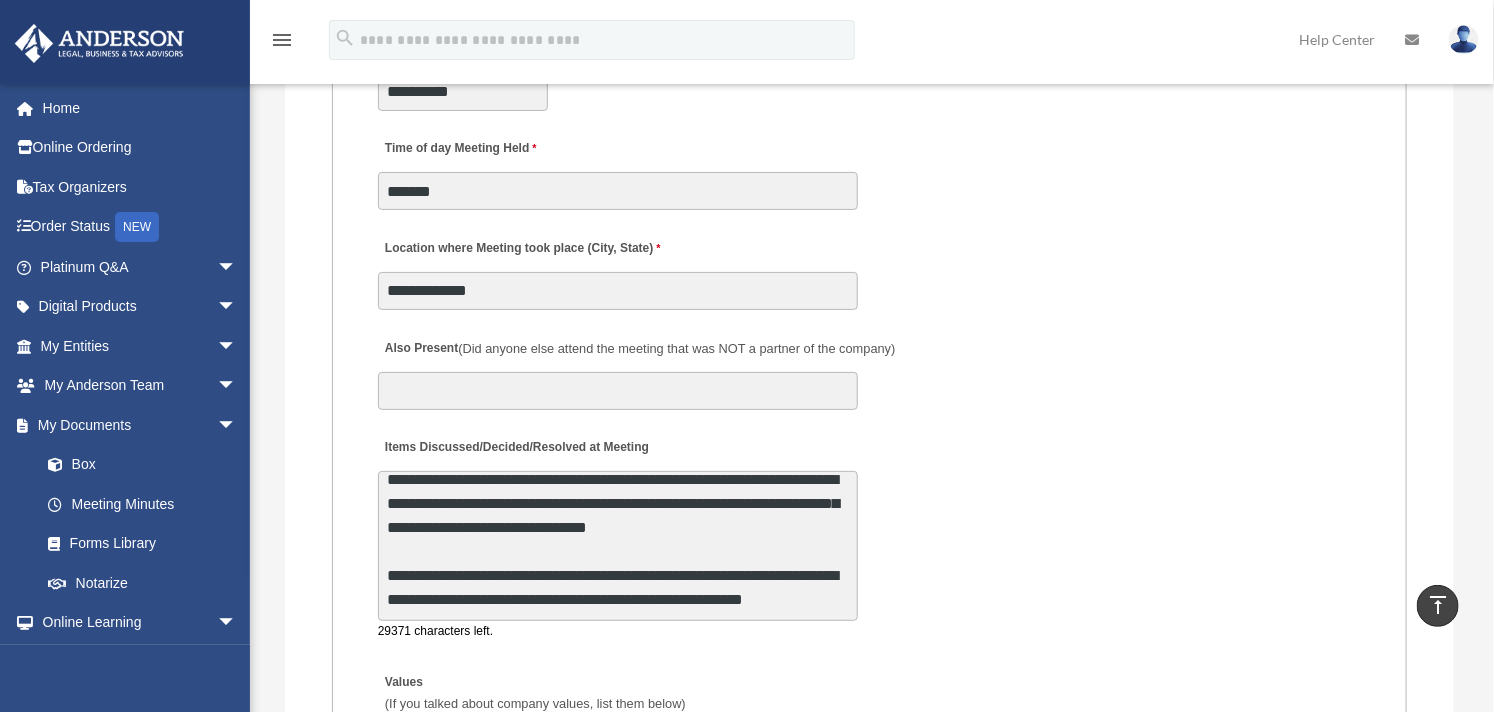 click on "**********" at bounding box center [618, 546] 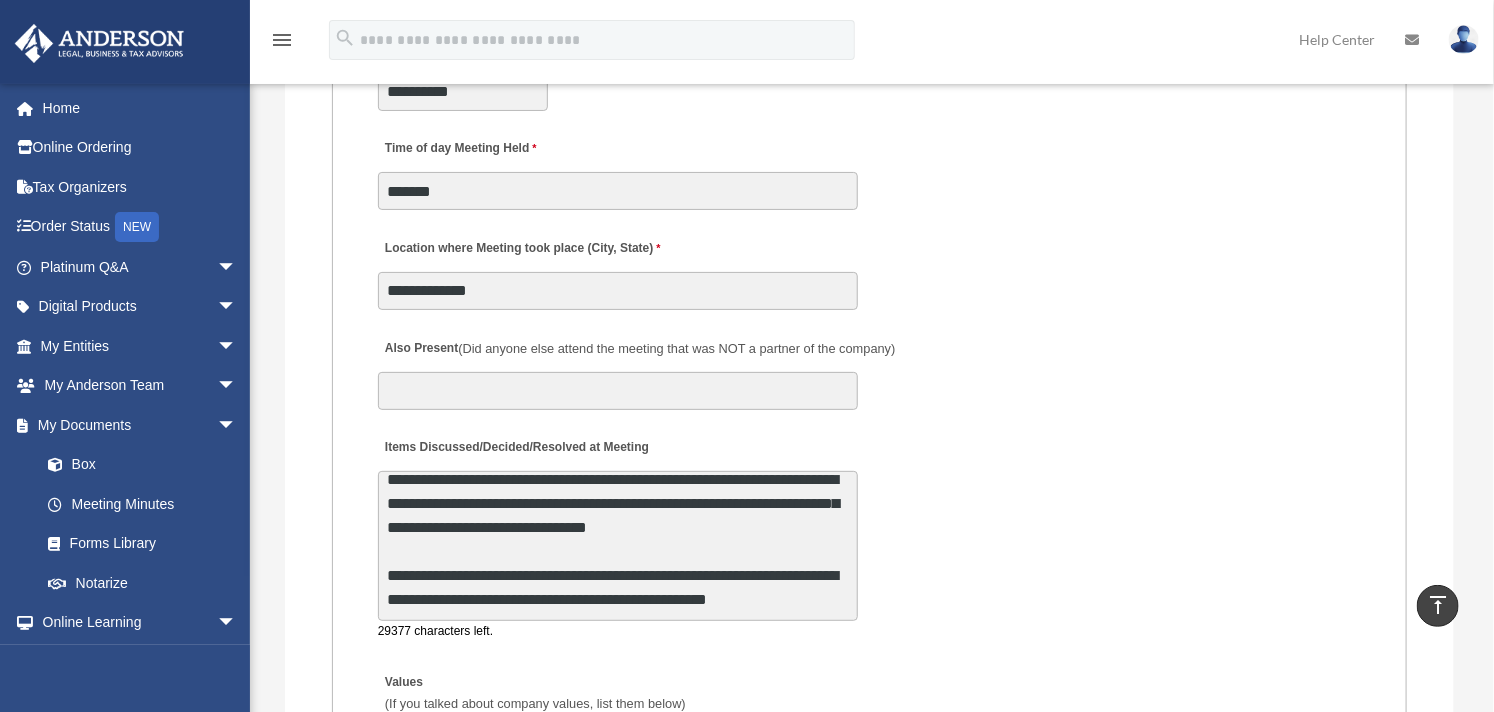 click on "**********" at bounding box center (618, 546) 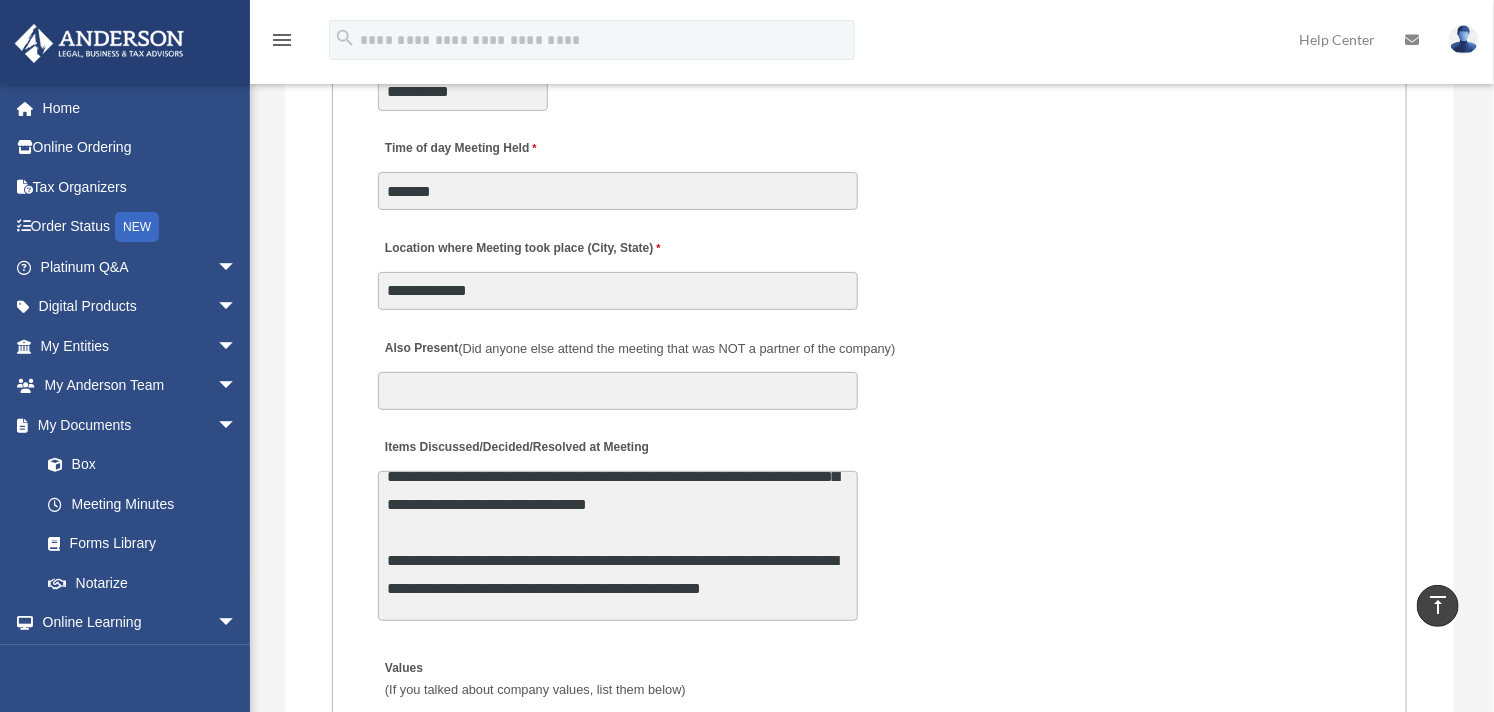 scroll, scrollTop: 272, scrollLeft: 0, axis: vertical 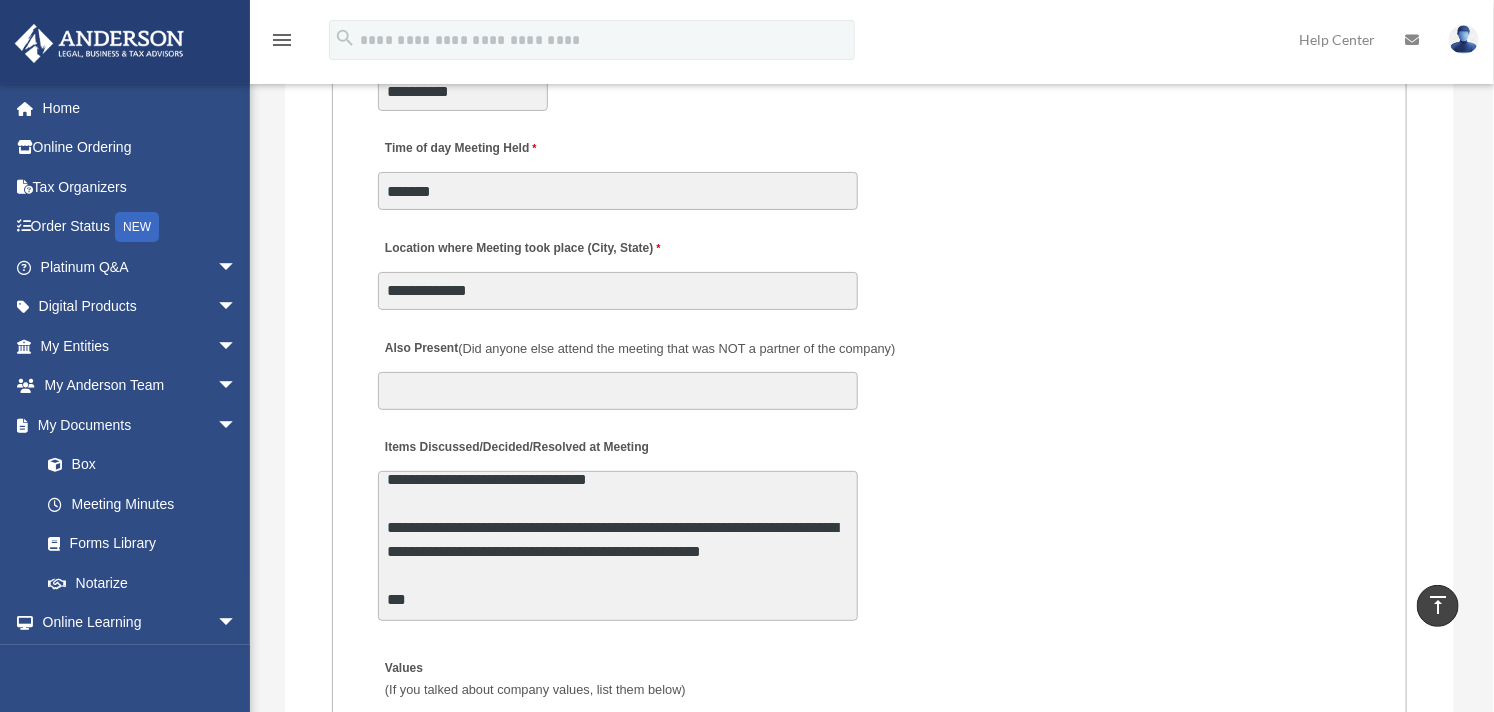 click on "**********" at bounding box center (618, 546) 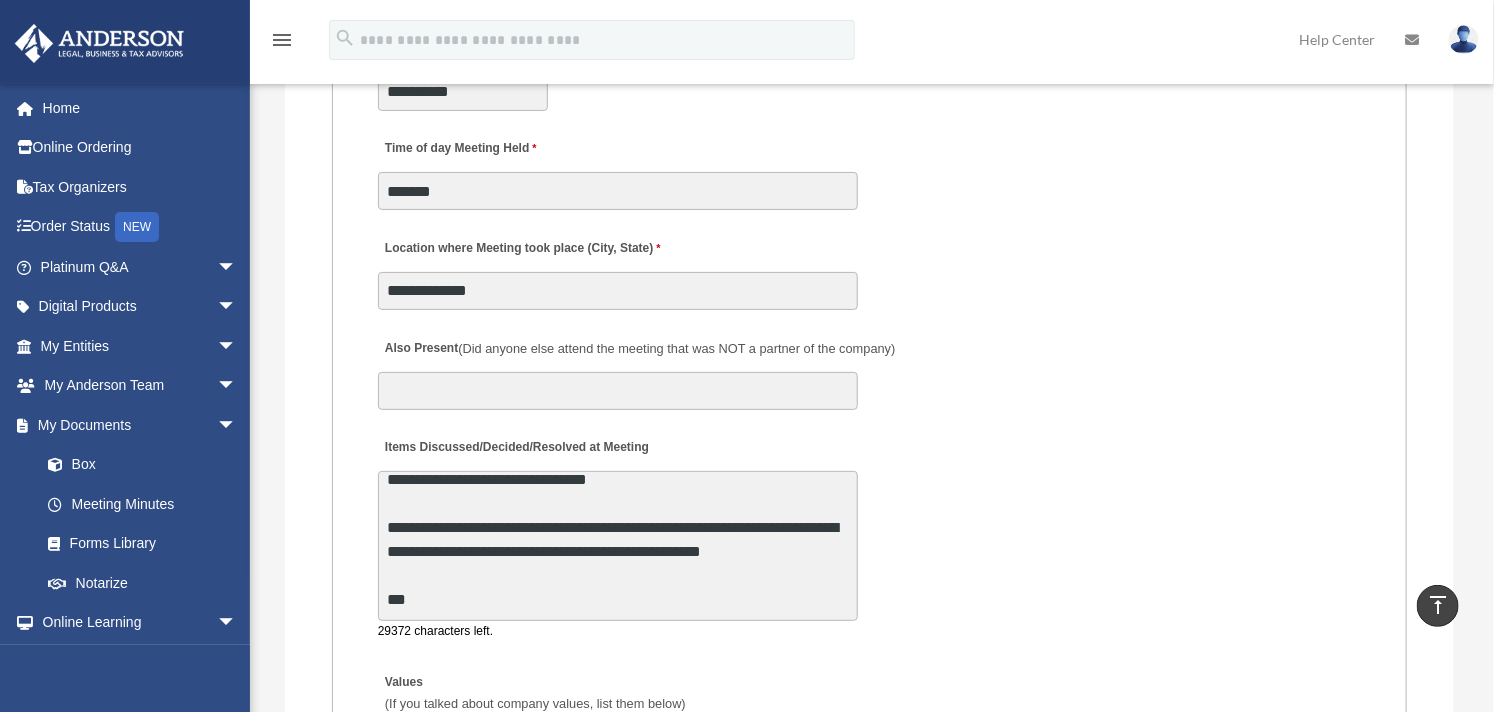 click on "**********" at bounding box center [618, 546] 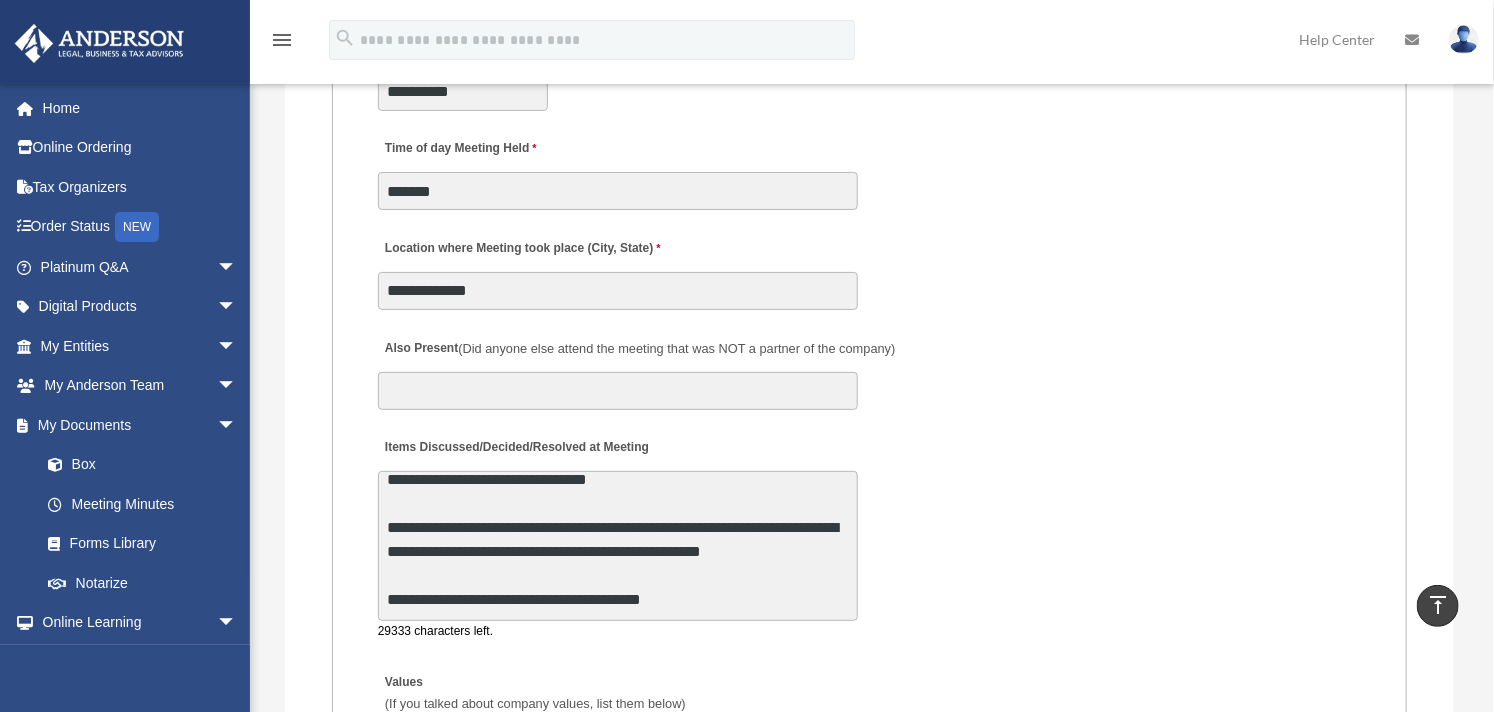 click on "**********" at bounding box center [618, 546] 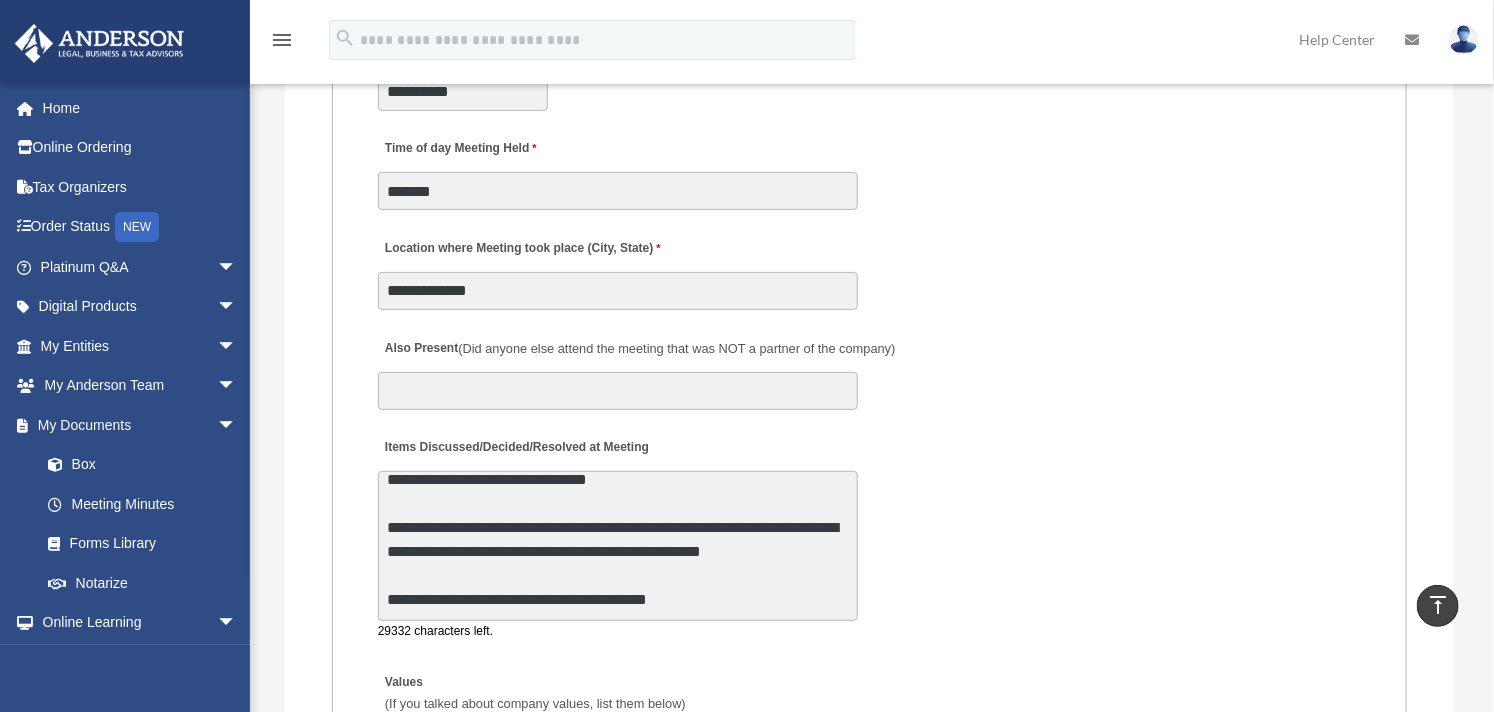 click on "**********" at bounding box center (618, 546) 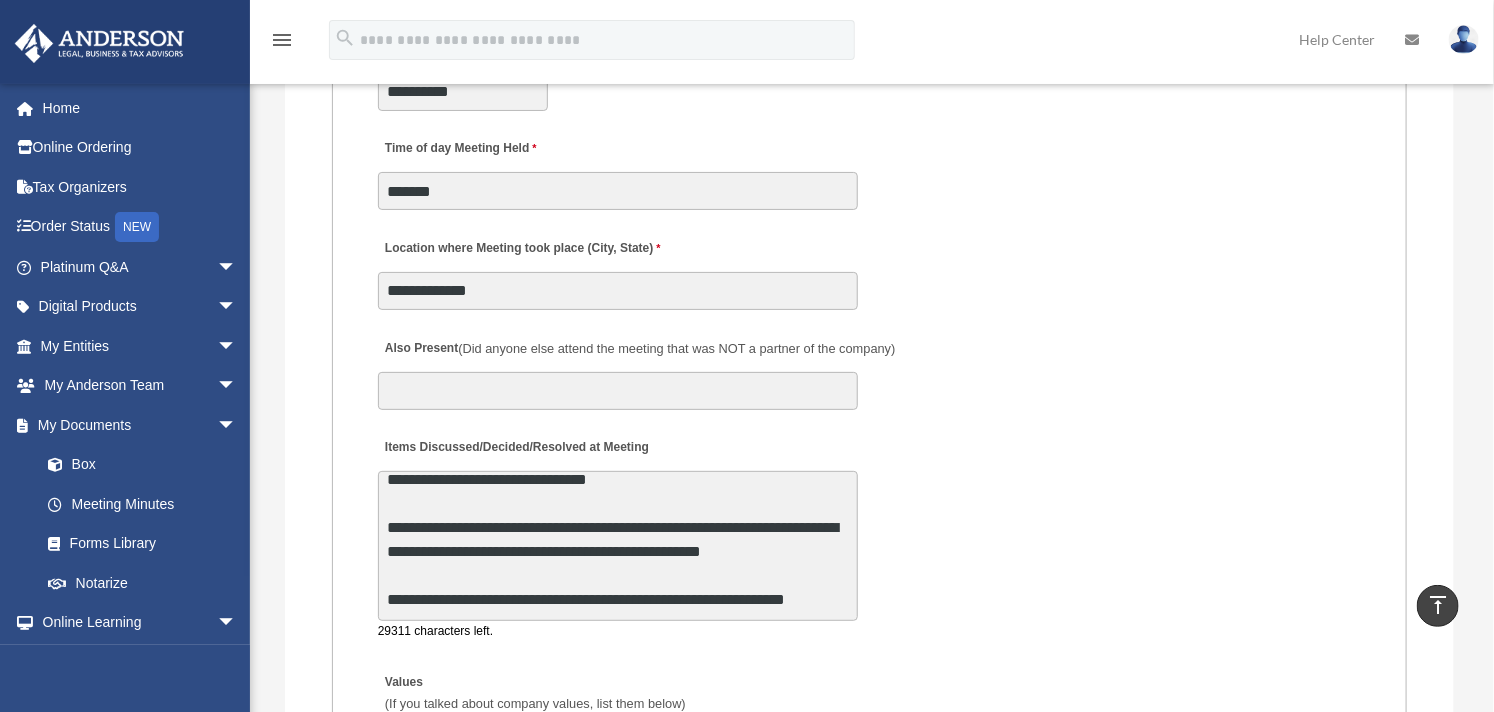 scroll, scrollTop: 264, scrollLeft: 0, axis: vertical 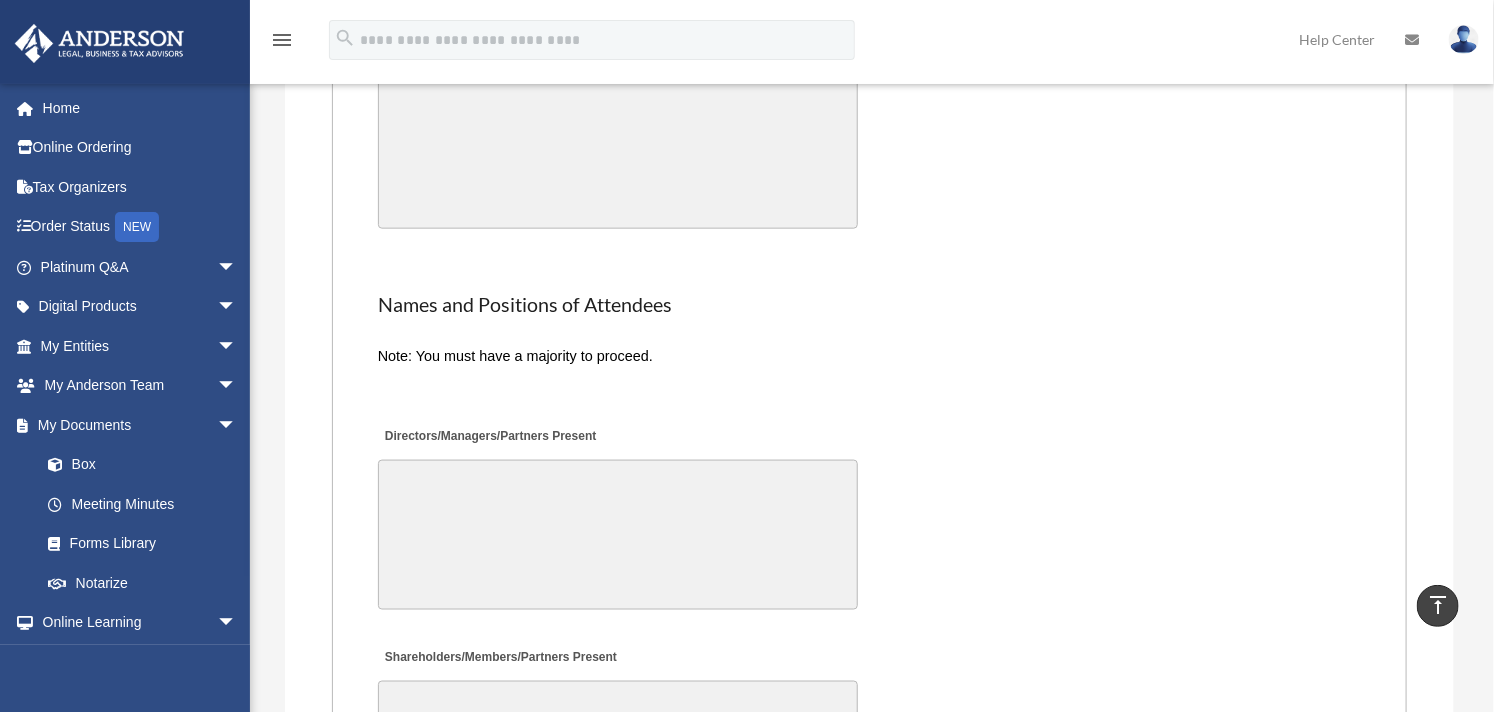 type on "**********" 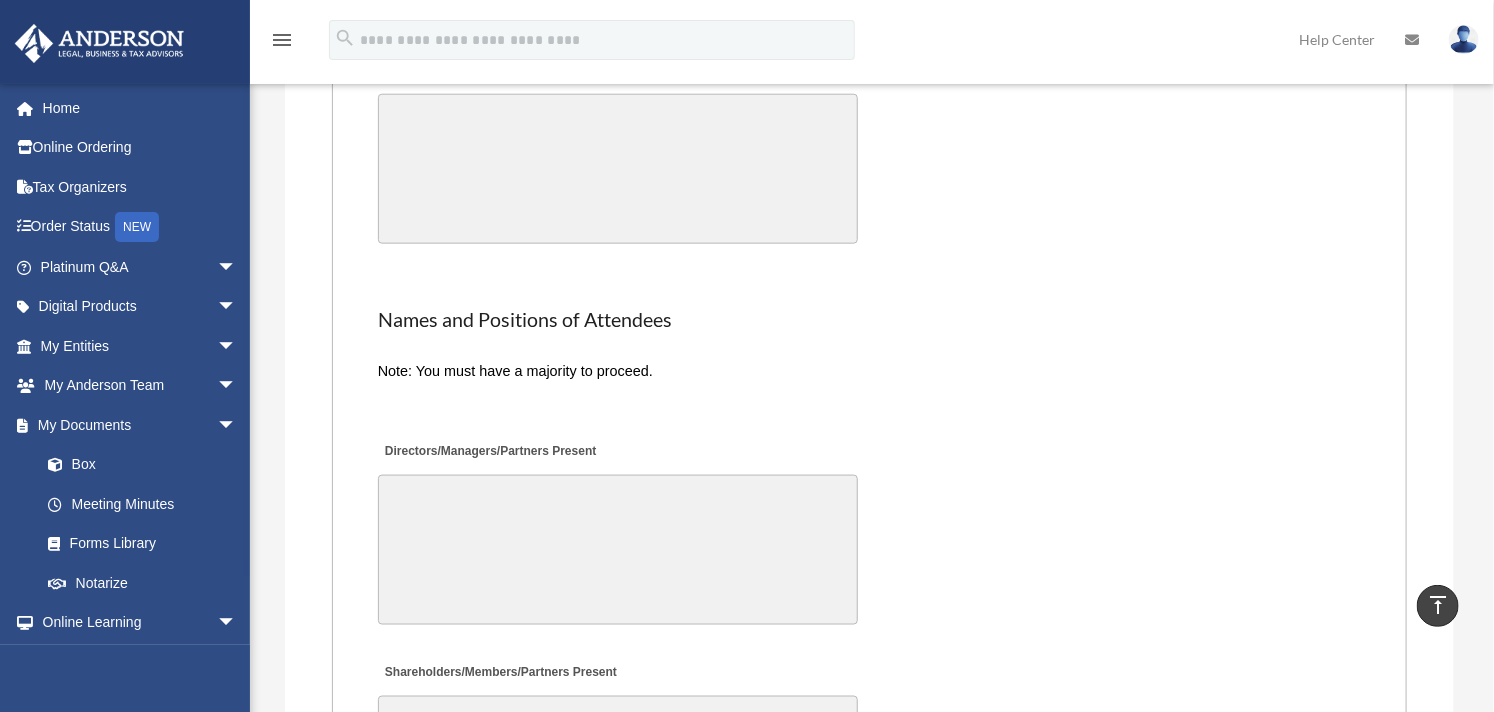 click on "Directors/Managers/Partners Present" at bounding box center (618, 550) 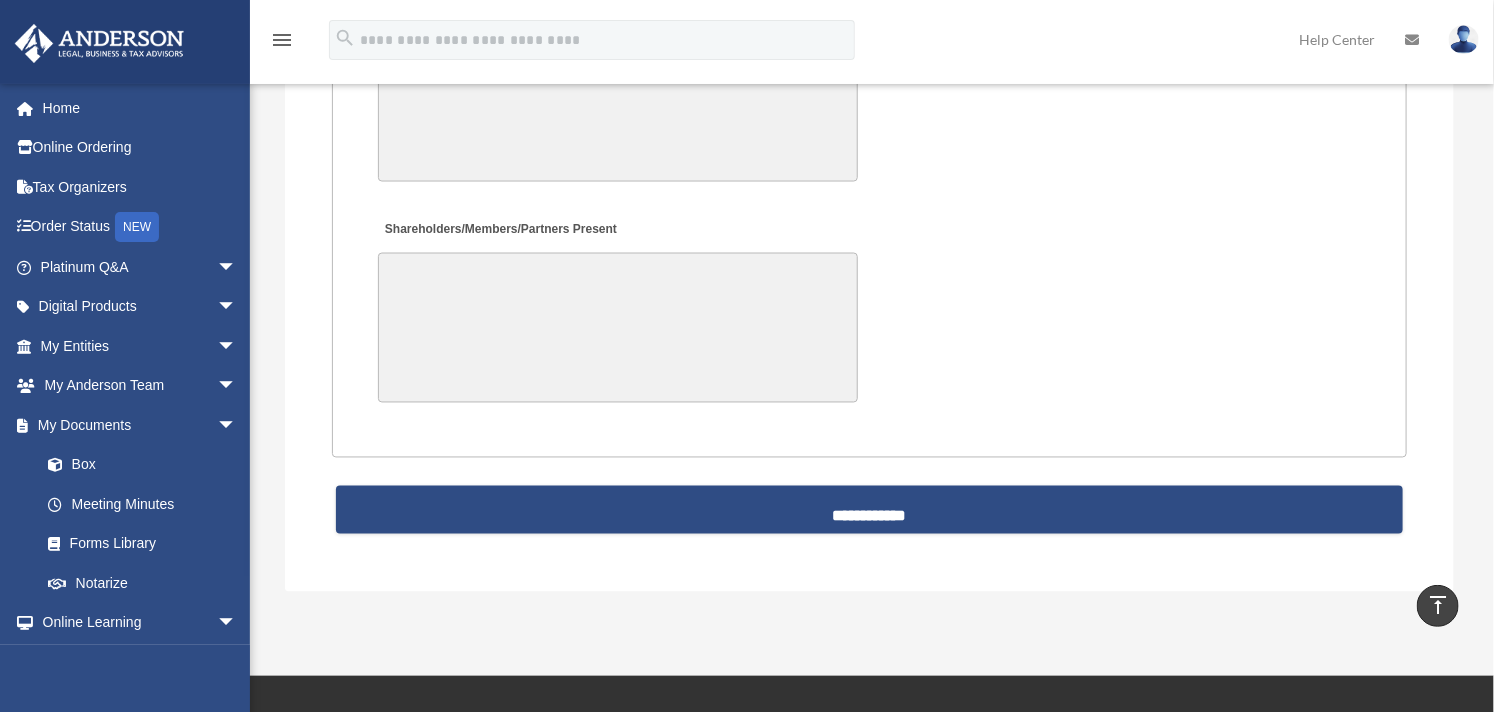 scroll, scrollTop: 4874, scrollLeft: 0, axis: vertical 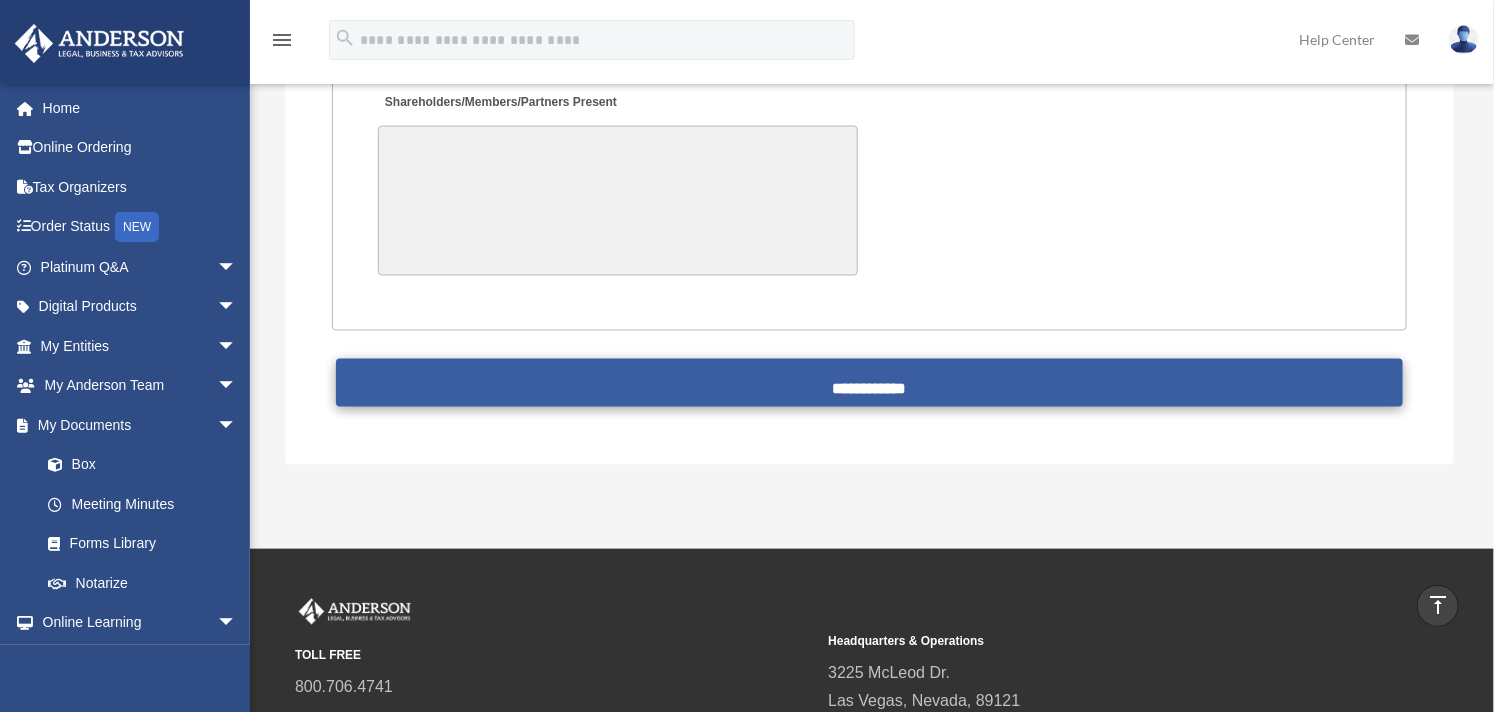 type on "**********" 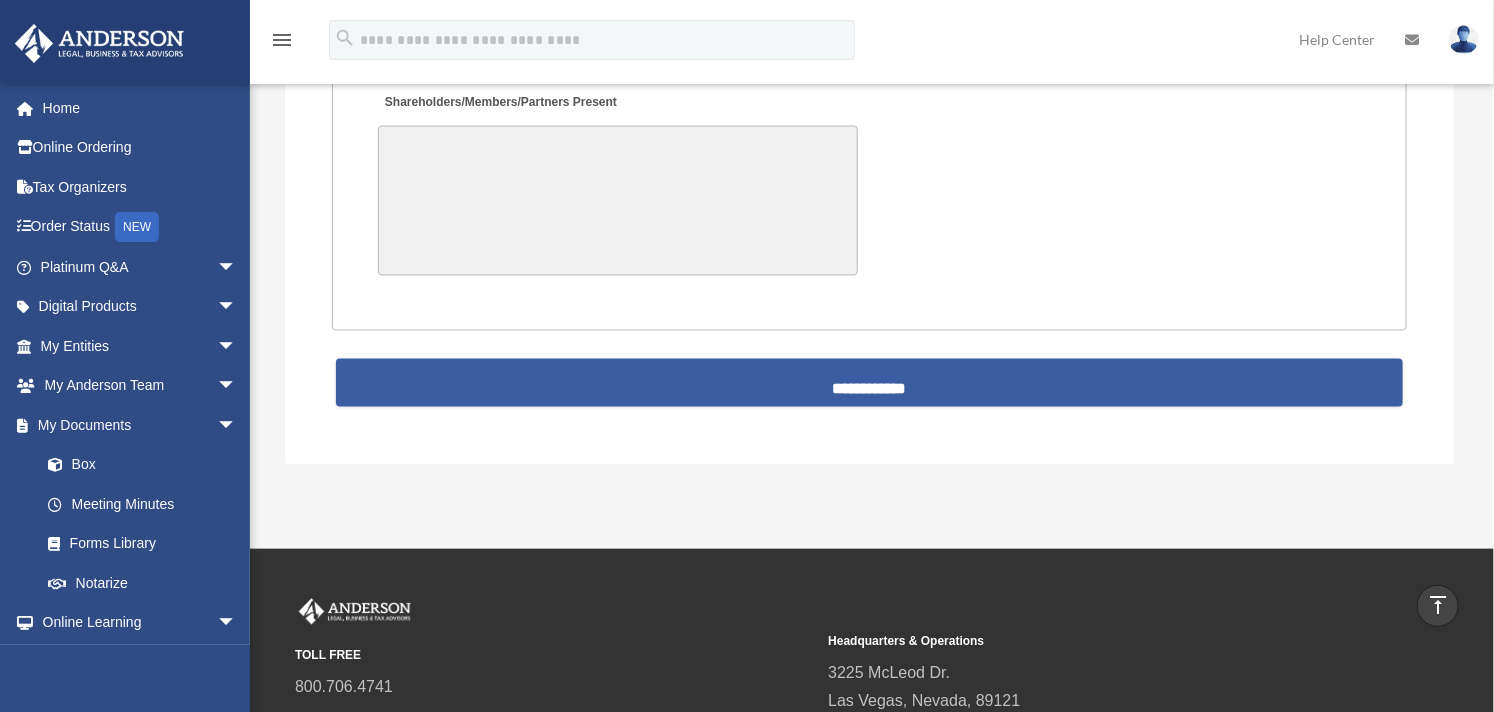 click on "**********" at bounding box center (870, 383) 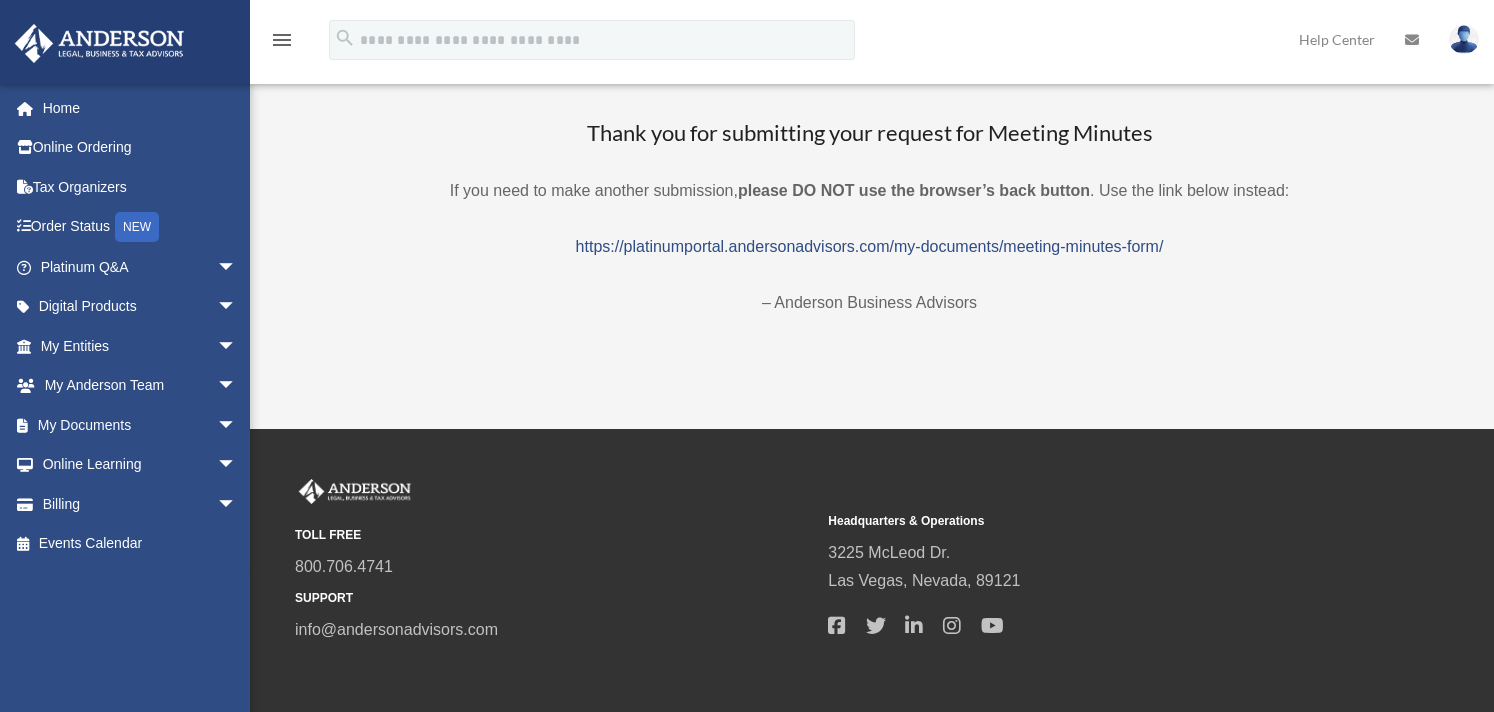 scroll, scrollTop: 0, scrollLeft: 0, axis: both 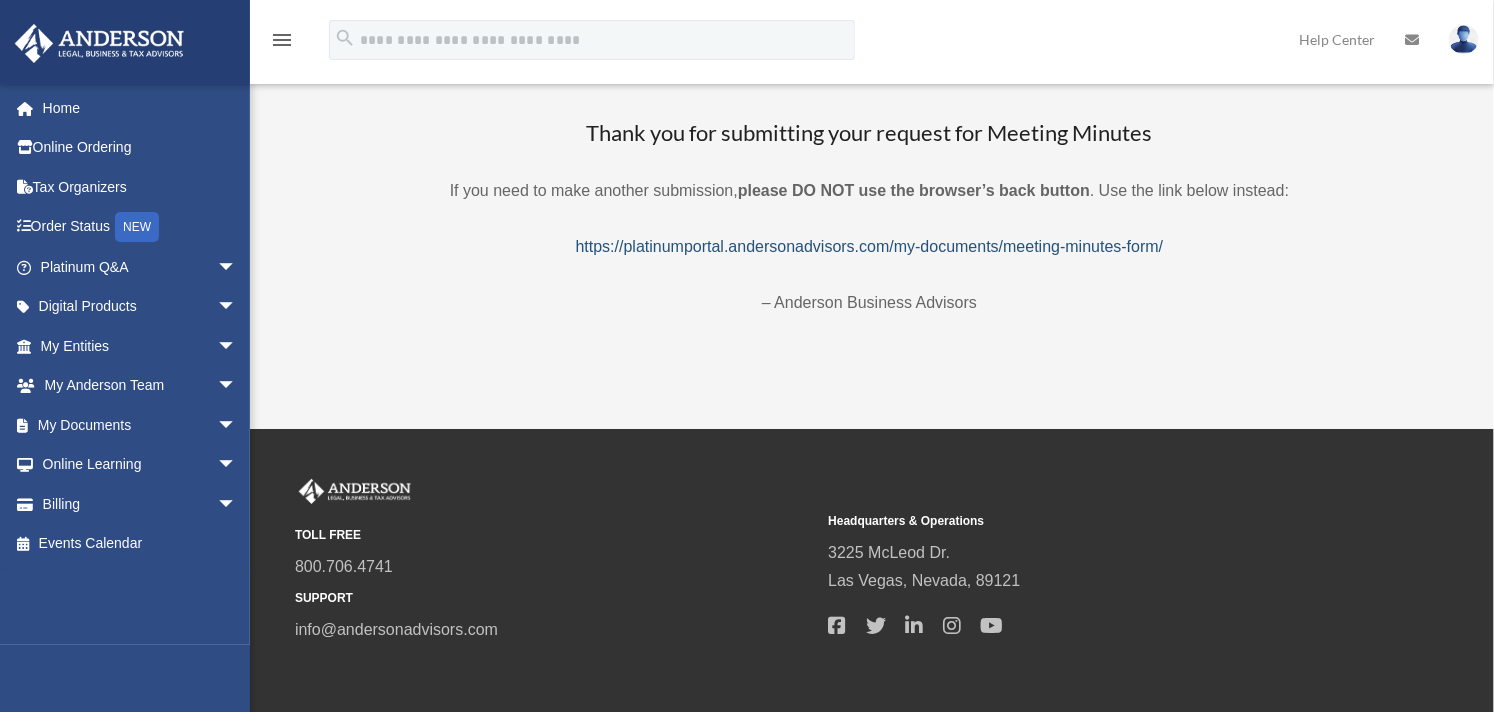 click on "https://platinumportal.andersonadvisors.com/my-documents/meeting-minutes-form/" at bounding box center [870, 246] 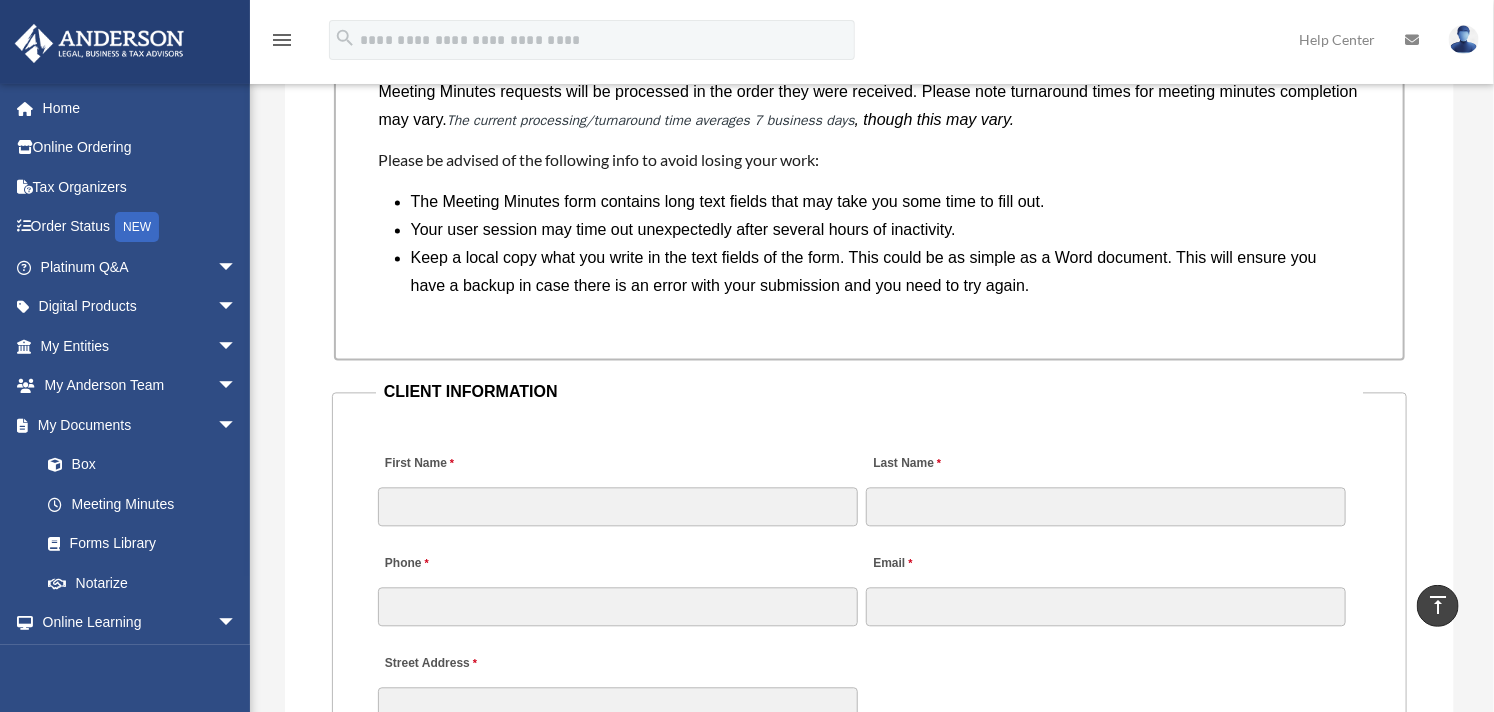 scroll, scrollTop: 1777, scrollLeft: 0, axis: vertical 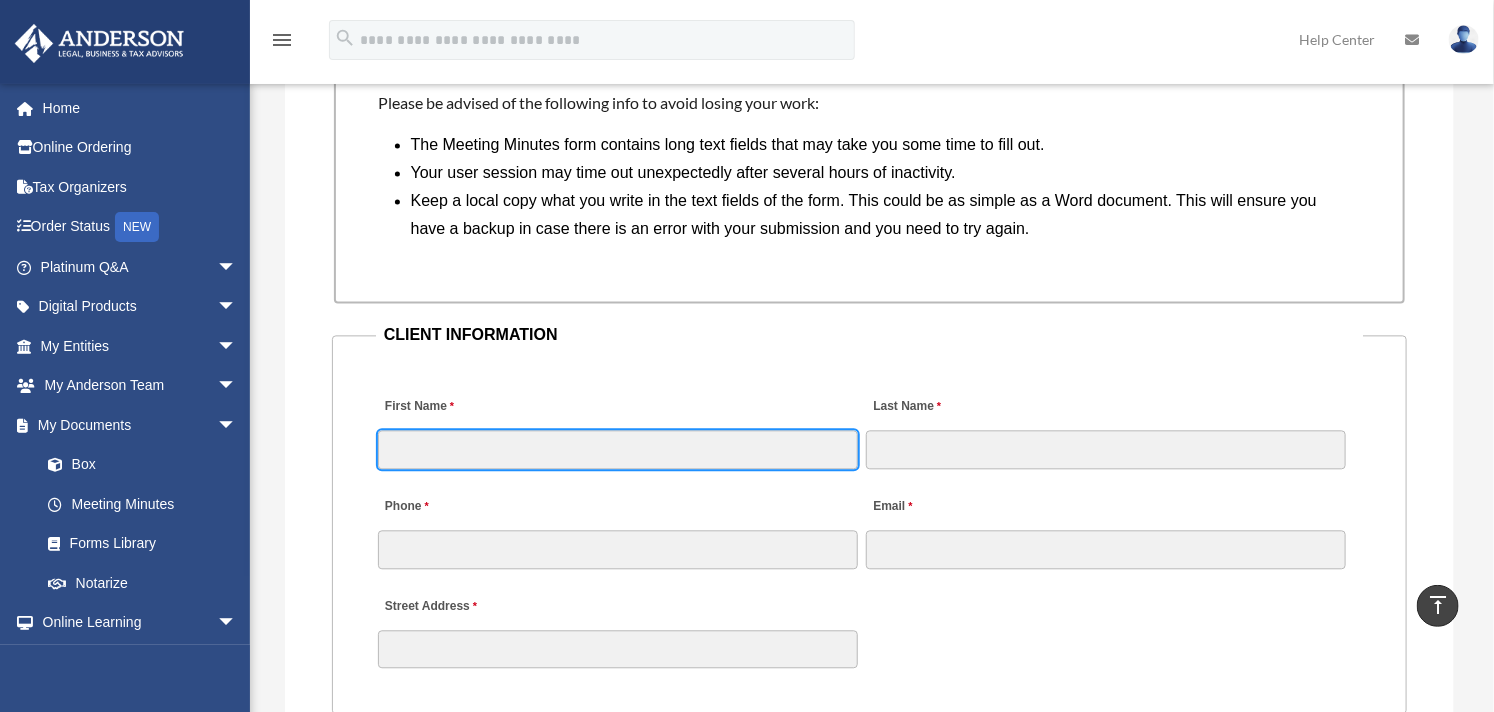 click on "First Name" at bounding box center (618, 449) 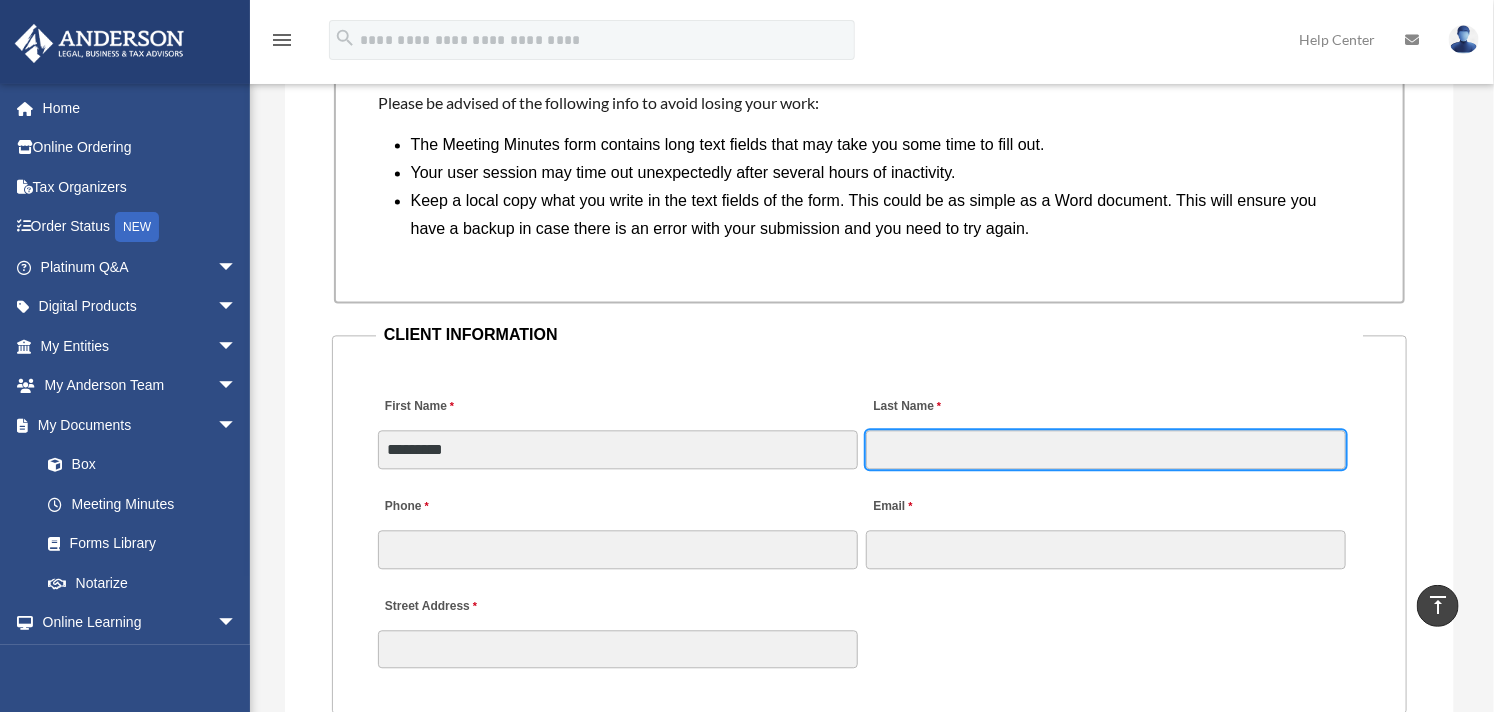 click on "Last Name" at bounding box center (1106, 449) 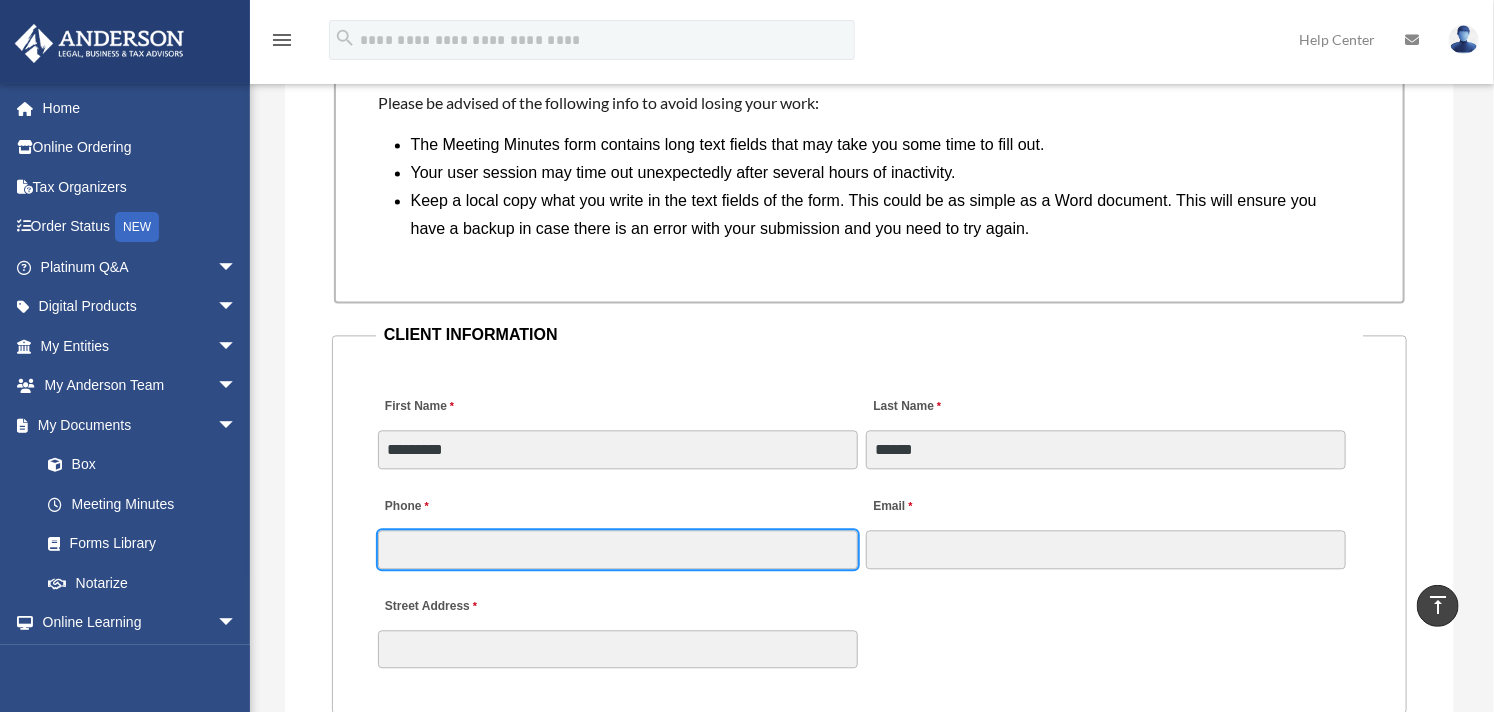 click on "Phone" at bounding box center (618, 549) 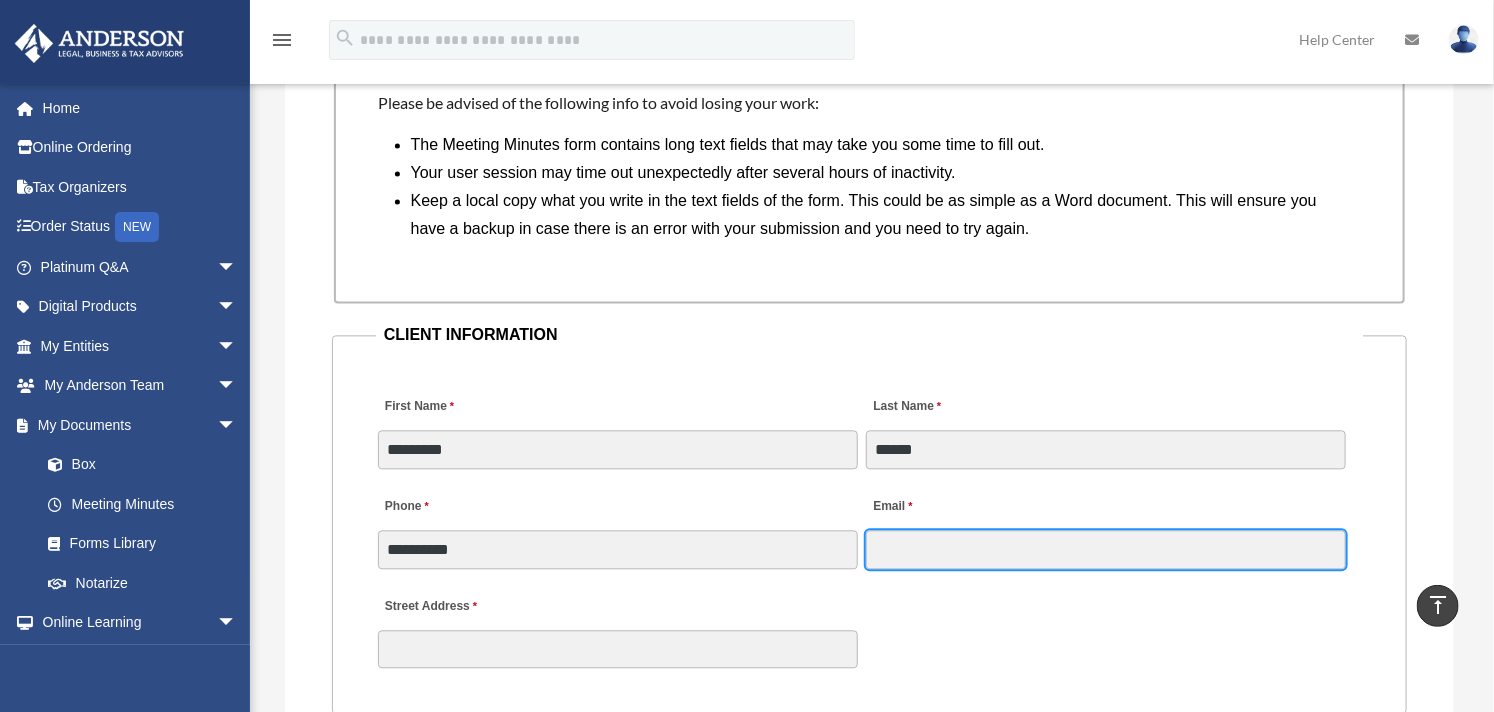 click on "Email" at bounding box center (1106, 549) 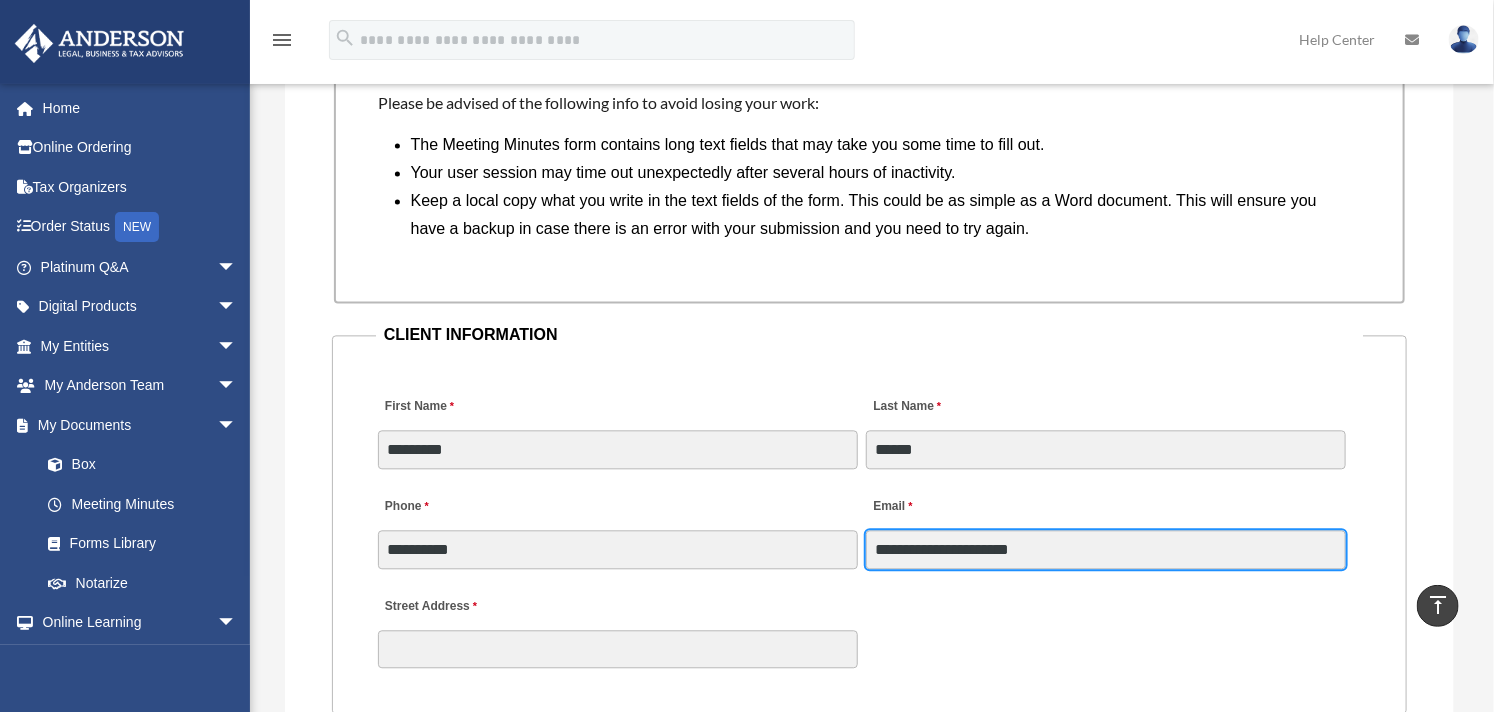 scroll, scrollTop: 2000, scrollLeft: 0, axis: vertical 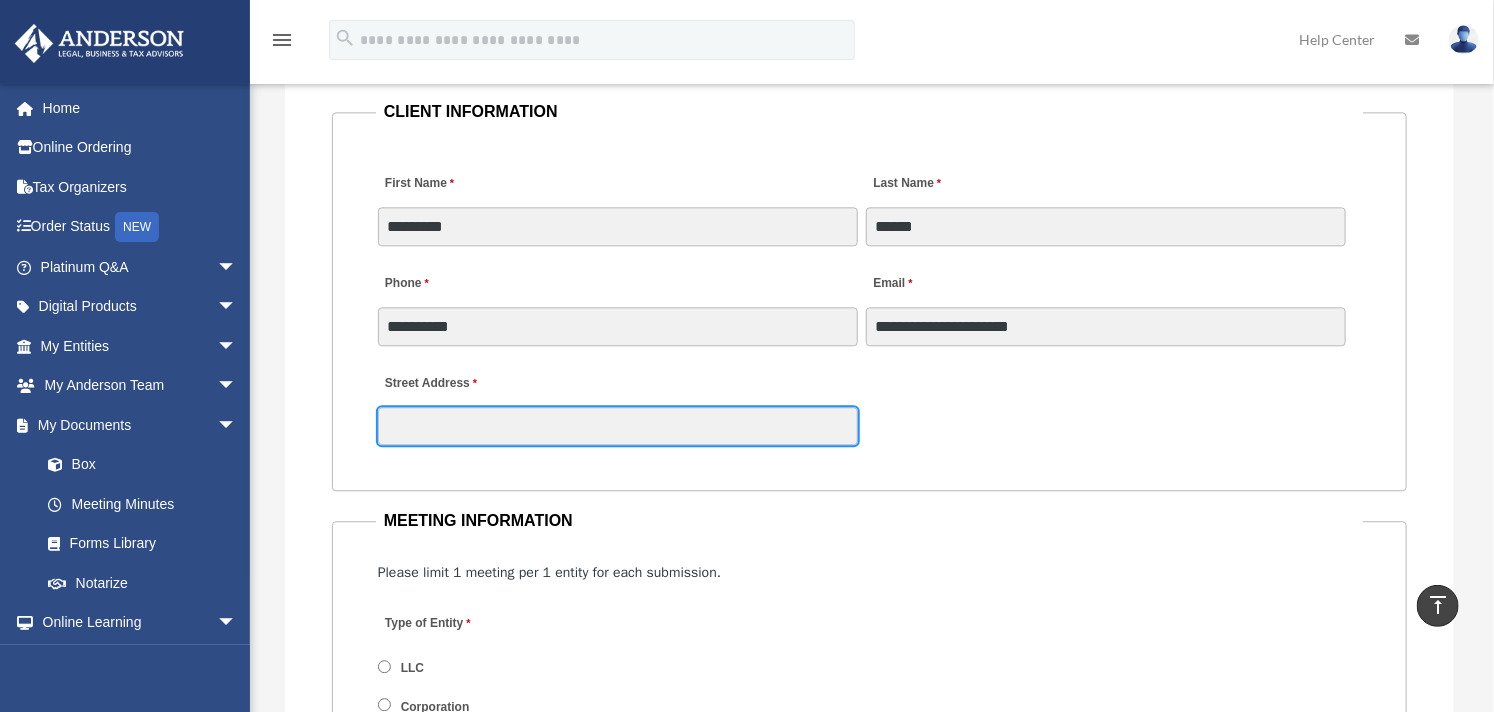 click on "Street Address" at bounding box center [618, 426] 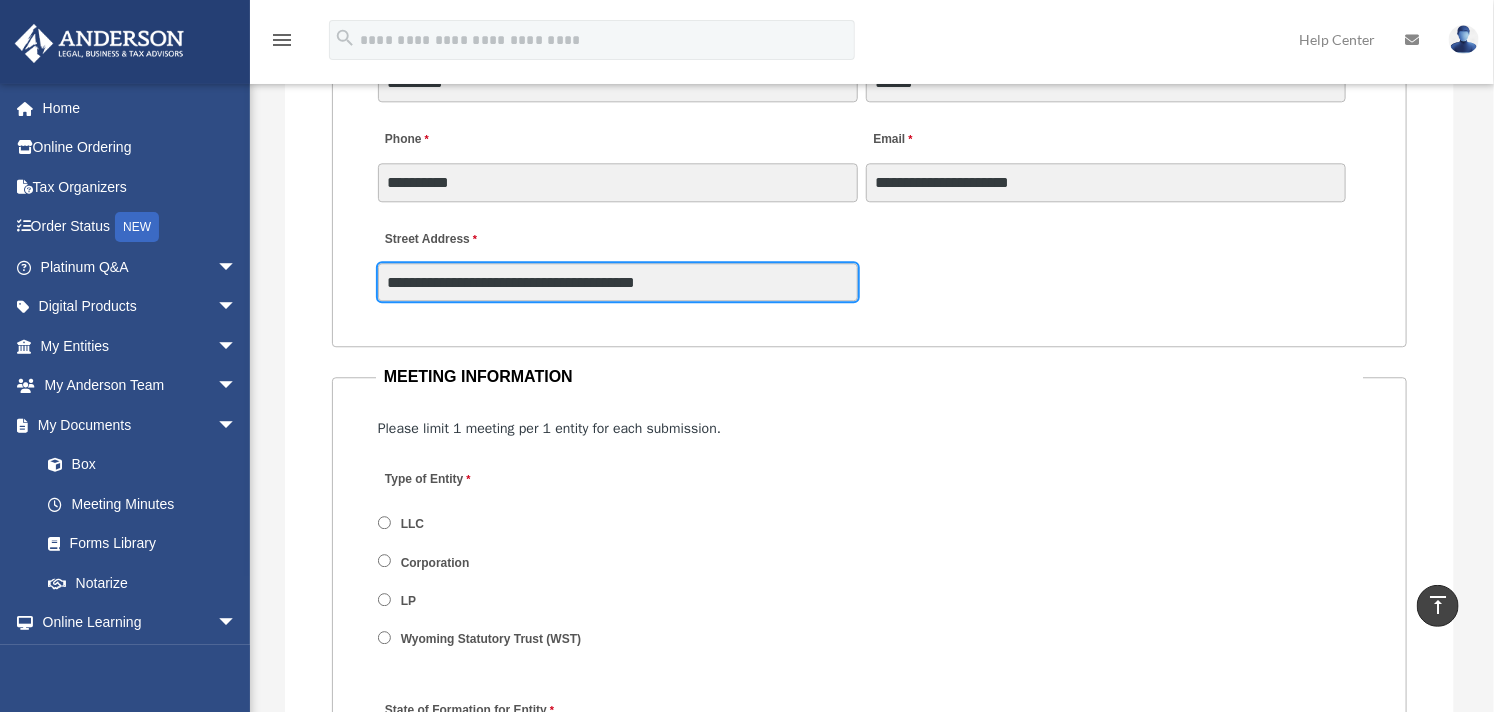 scroll, scrollTop: 2333, scrollLeft: 0, axis: vertical 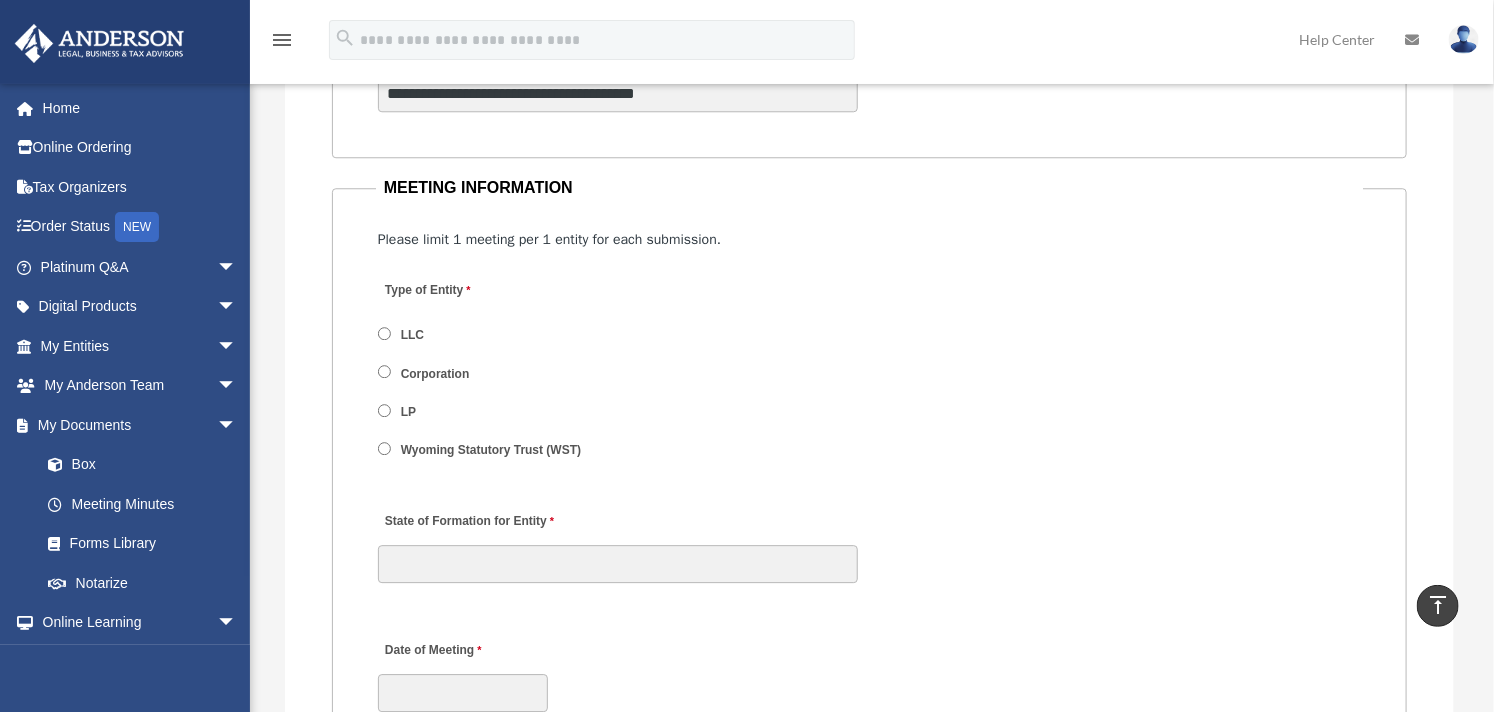 click on "LLC" at bounding box center [489, 335] 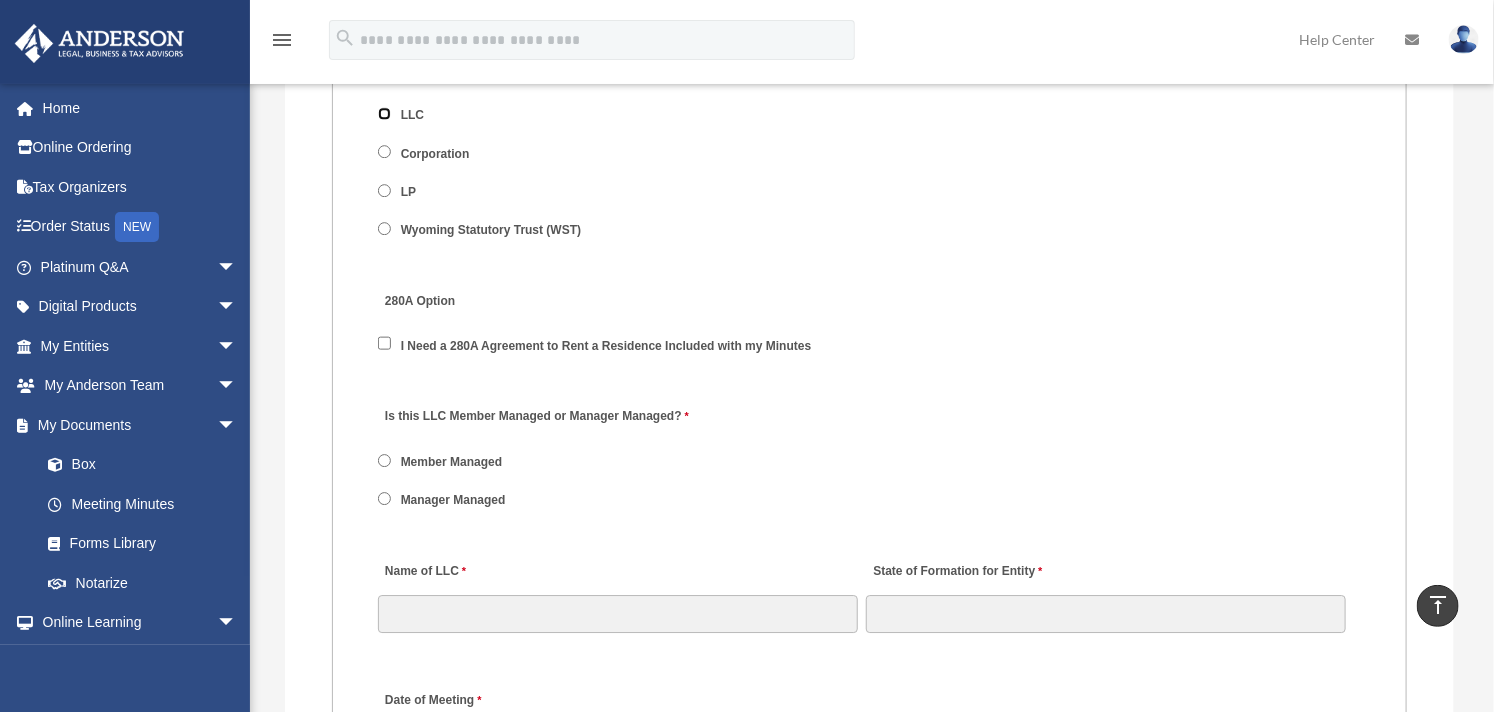 scroll, scrollTop: 2555, scrollLeft: 0, axis: vertical 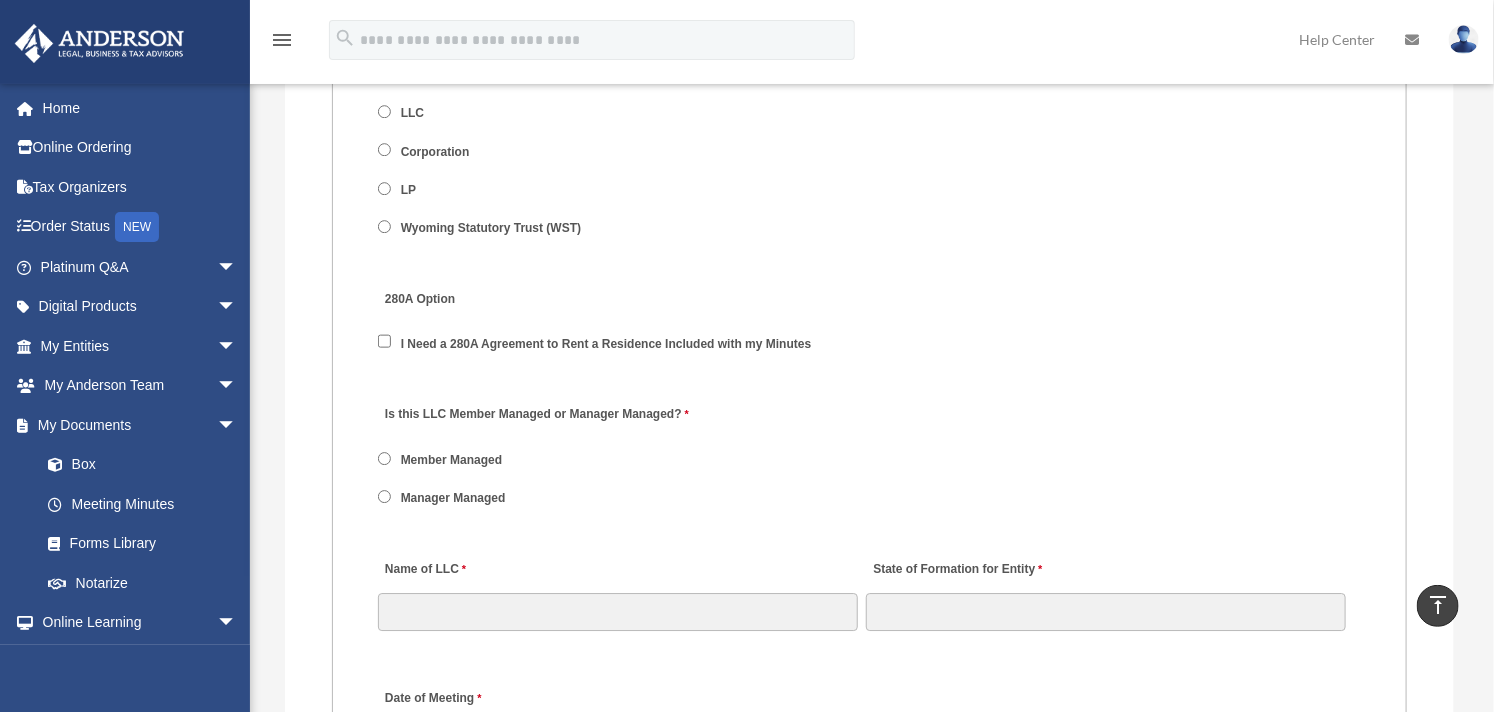 click on "Member Managed" at bounding box center [452, 460] 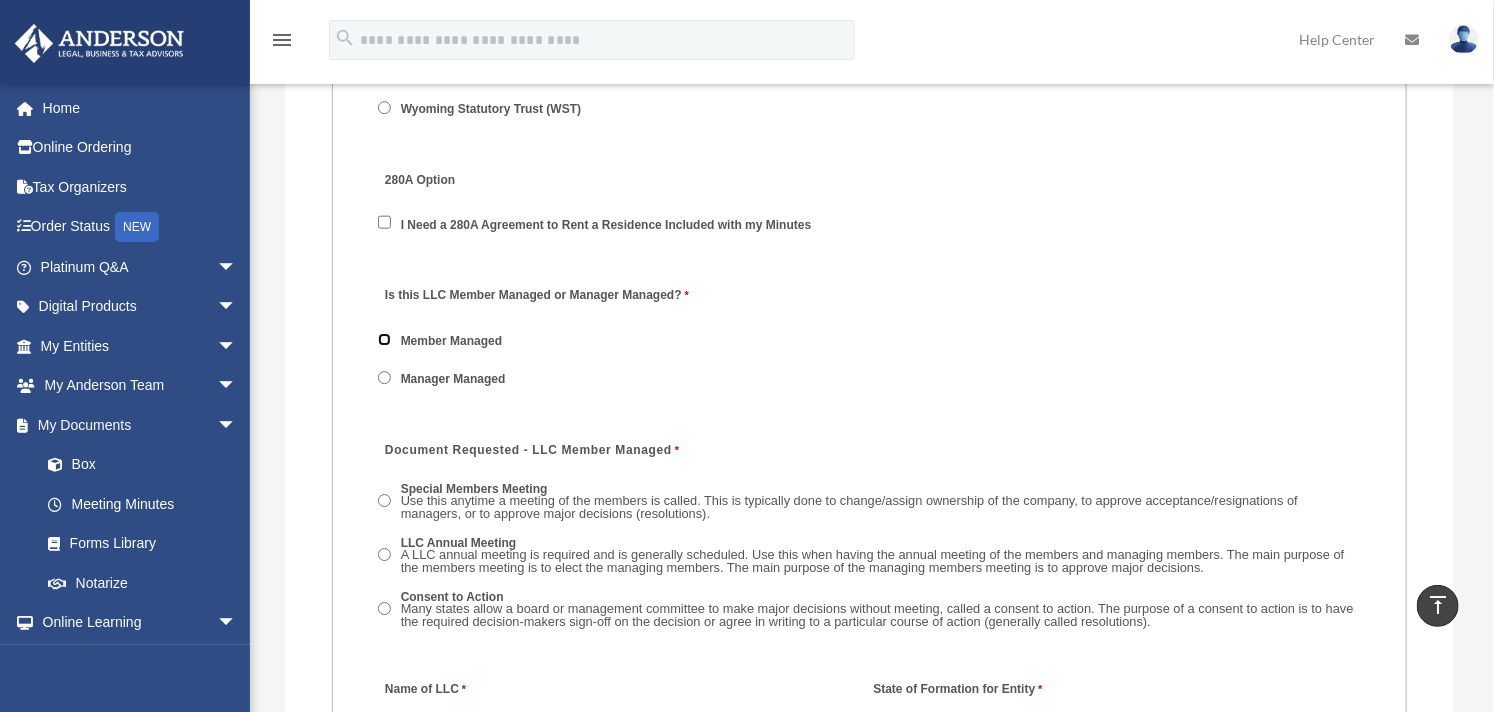 scroll, scrollTop: 2888, scrollLeft: 0, axis: vertical 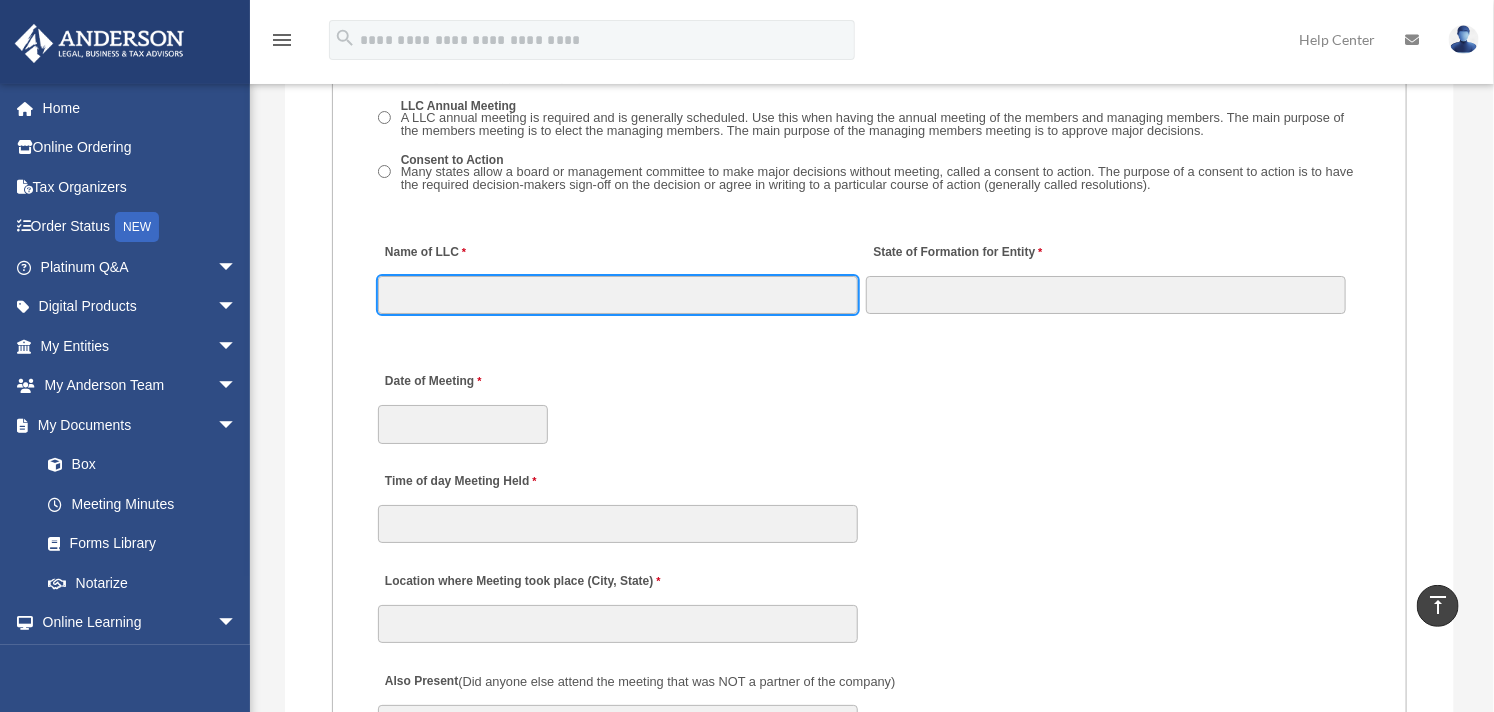 click on "Name of LLC" at bounding box center [618, 295] 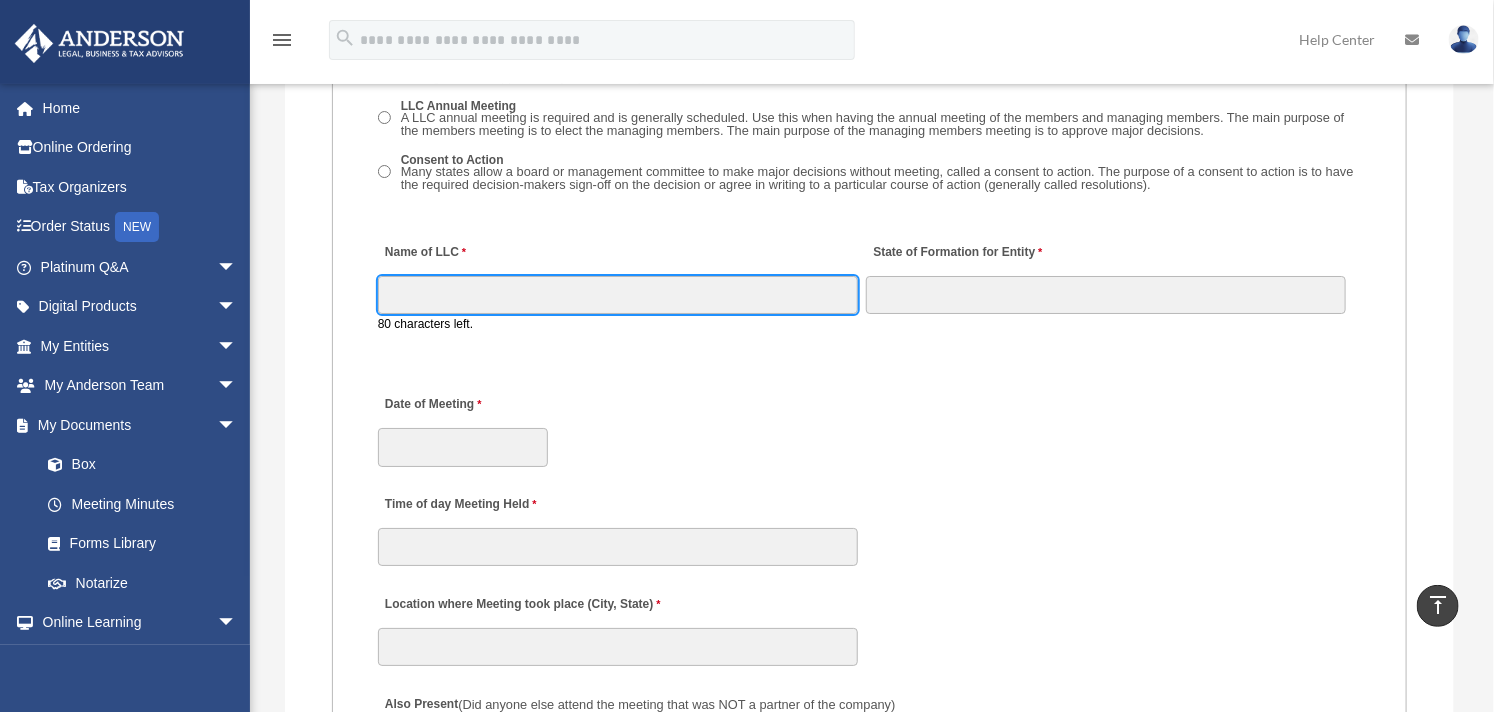 type on "**********" 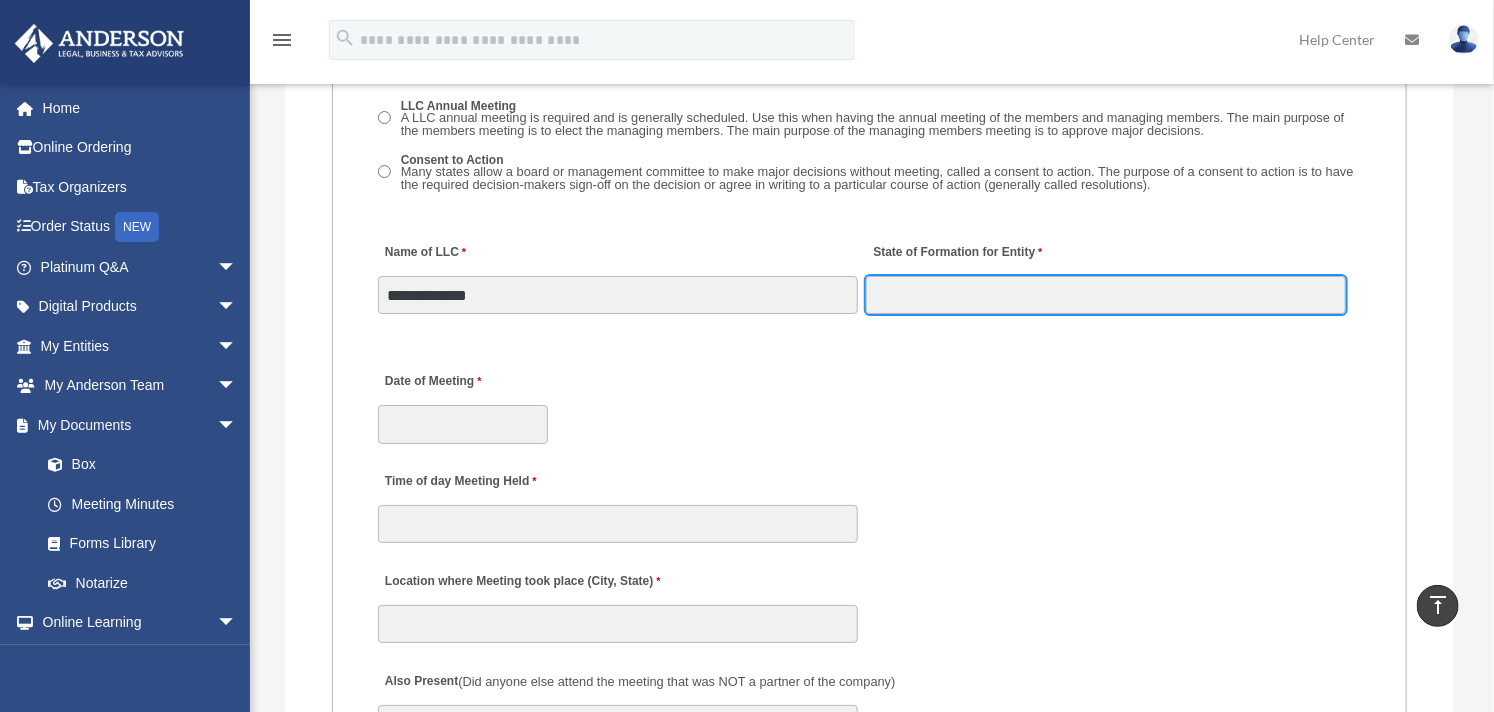 click on "State of Formation for Entity" at bounding box center [1106, 295] 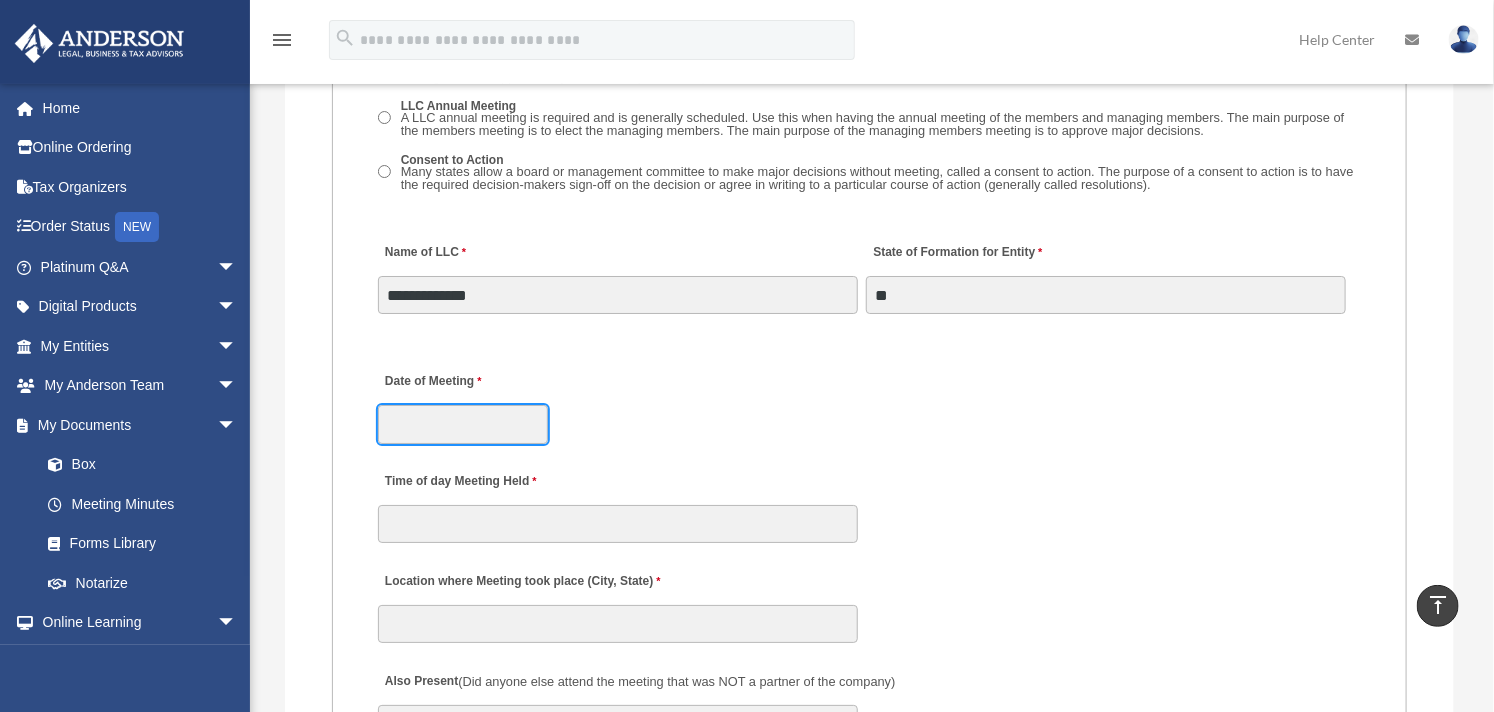 click on "Date of Meeting" at bounding box center [463, 424] 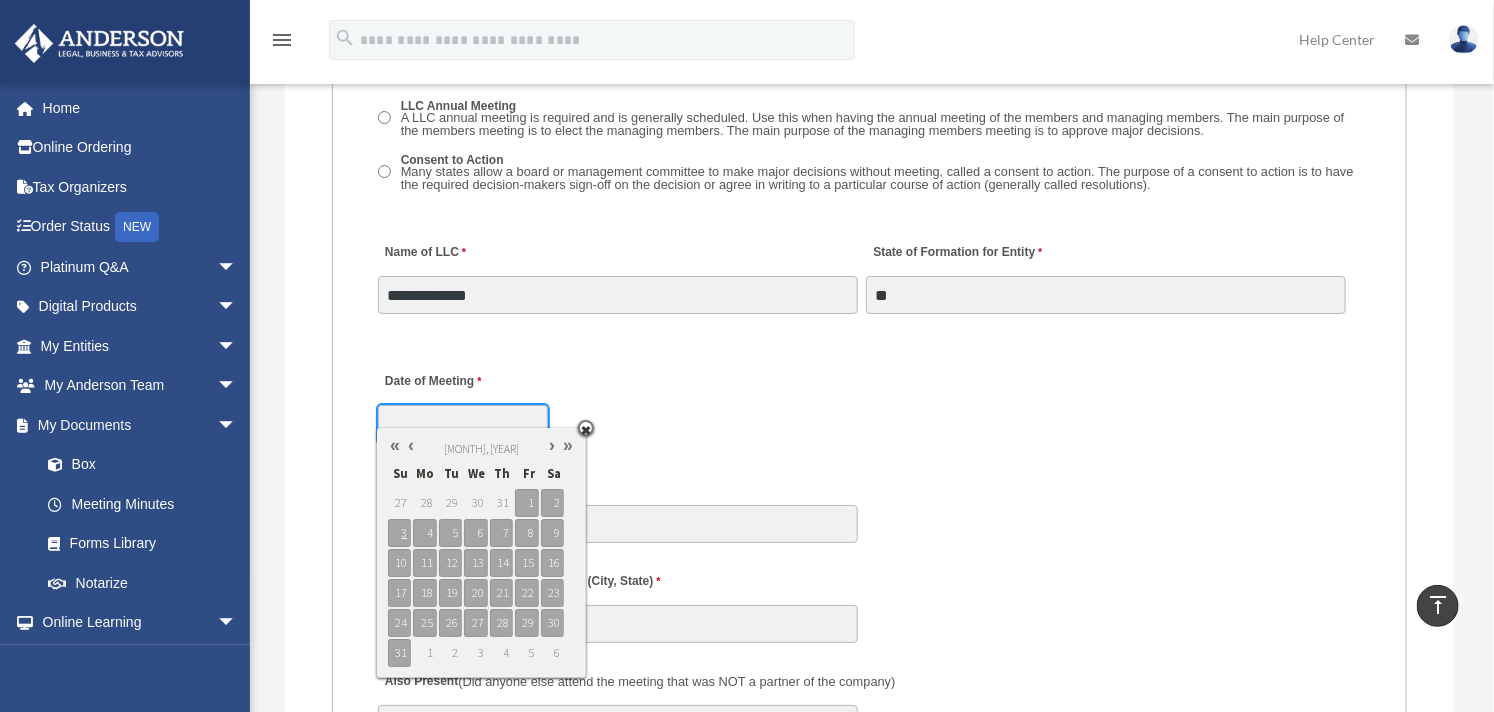 click at bounding box center (411, 445) 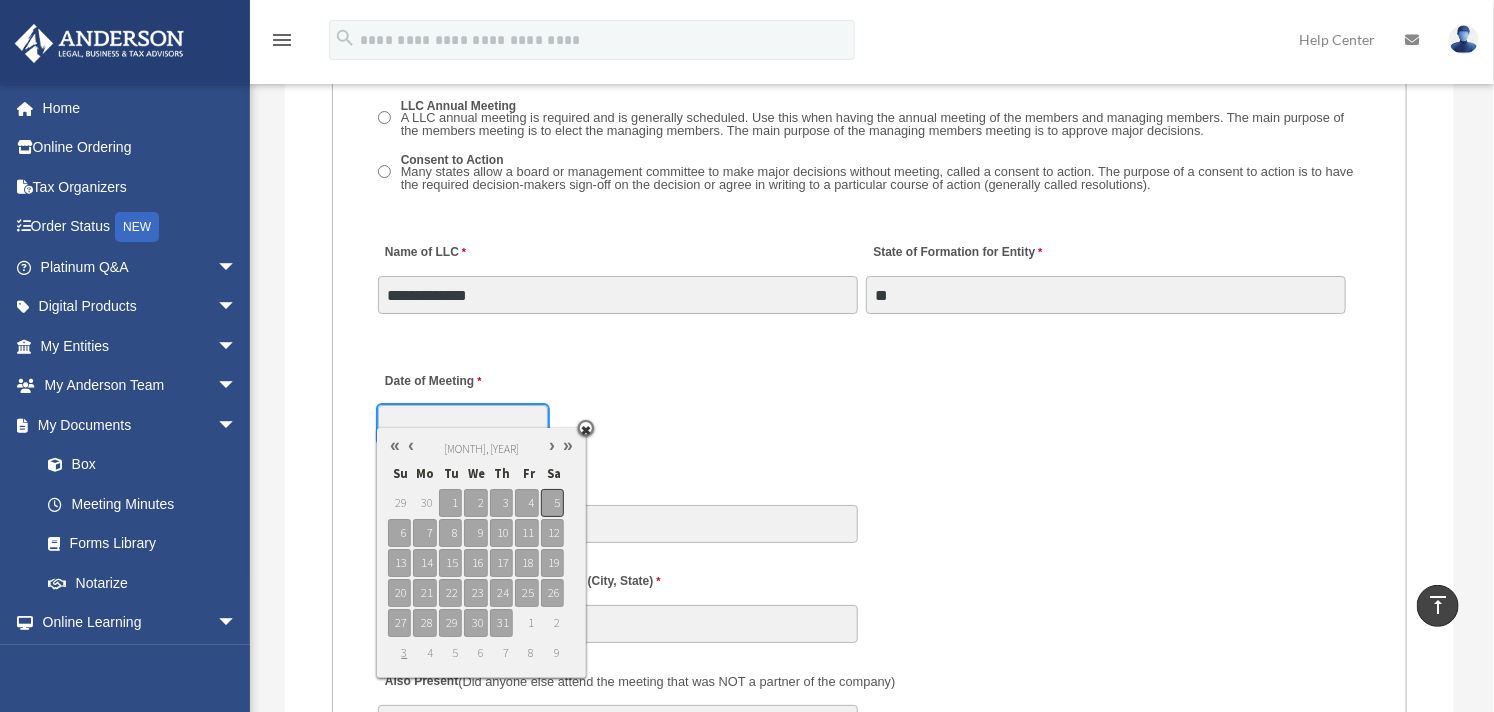 type on "**********" 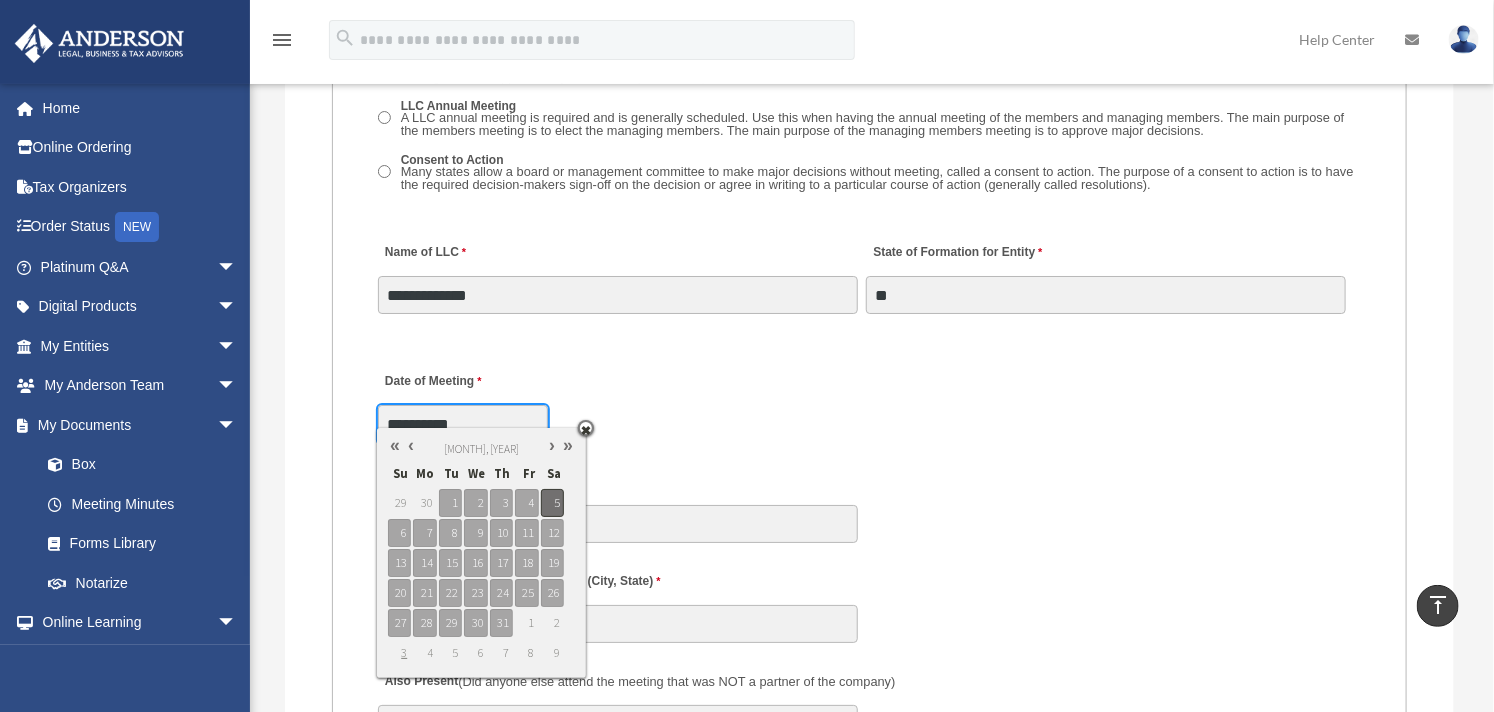 click on "5" at bounding box center (552, 503) 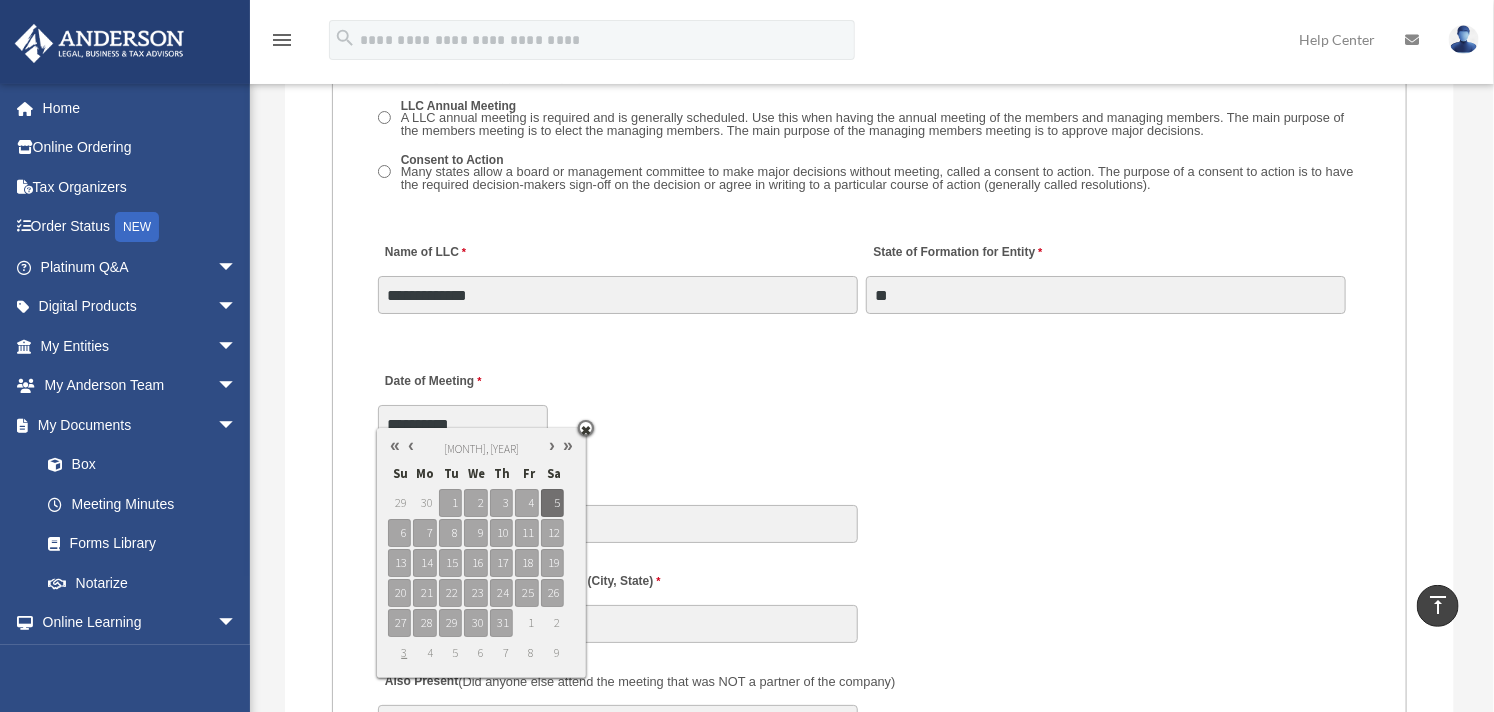 click on "**********" at bounding box center [869, 402] 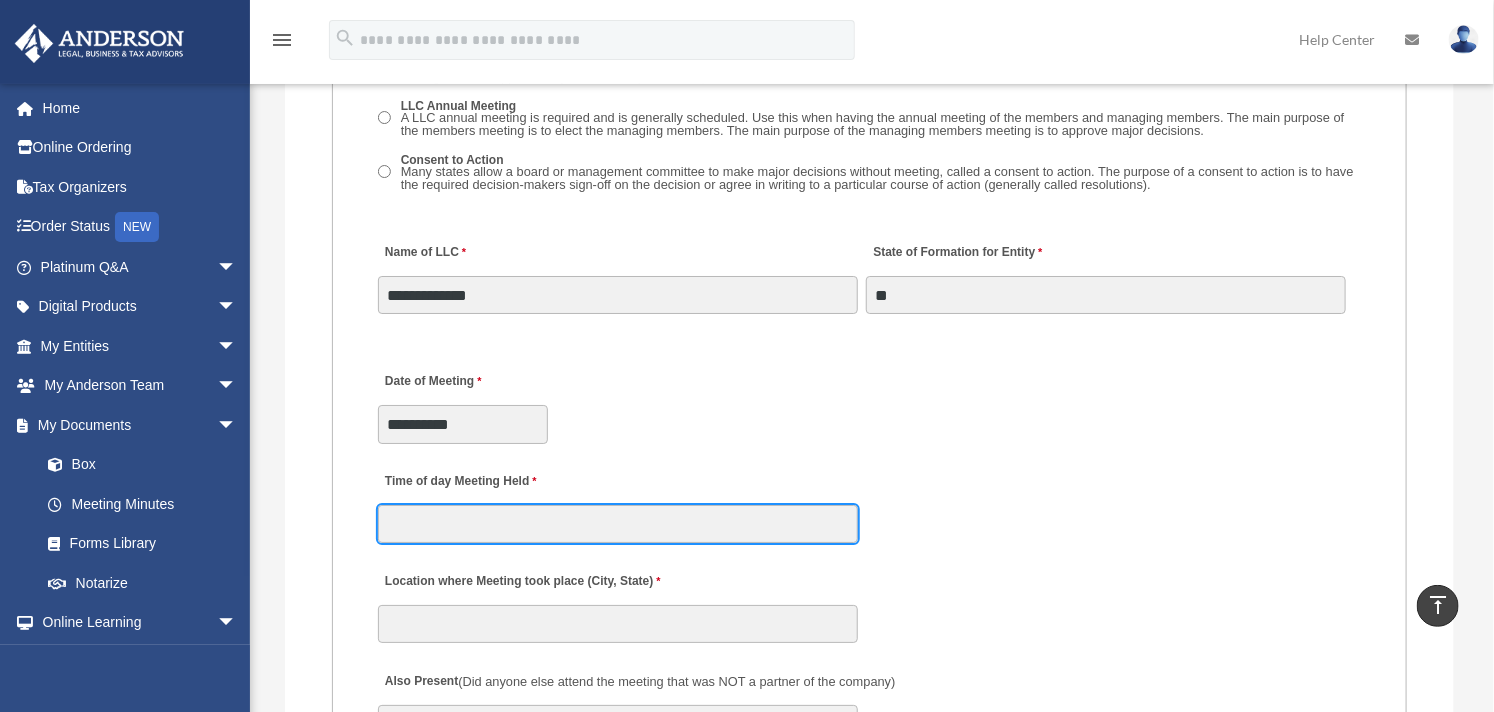 click on "Time of day Meeting Held" at bounding box center (618, 524) 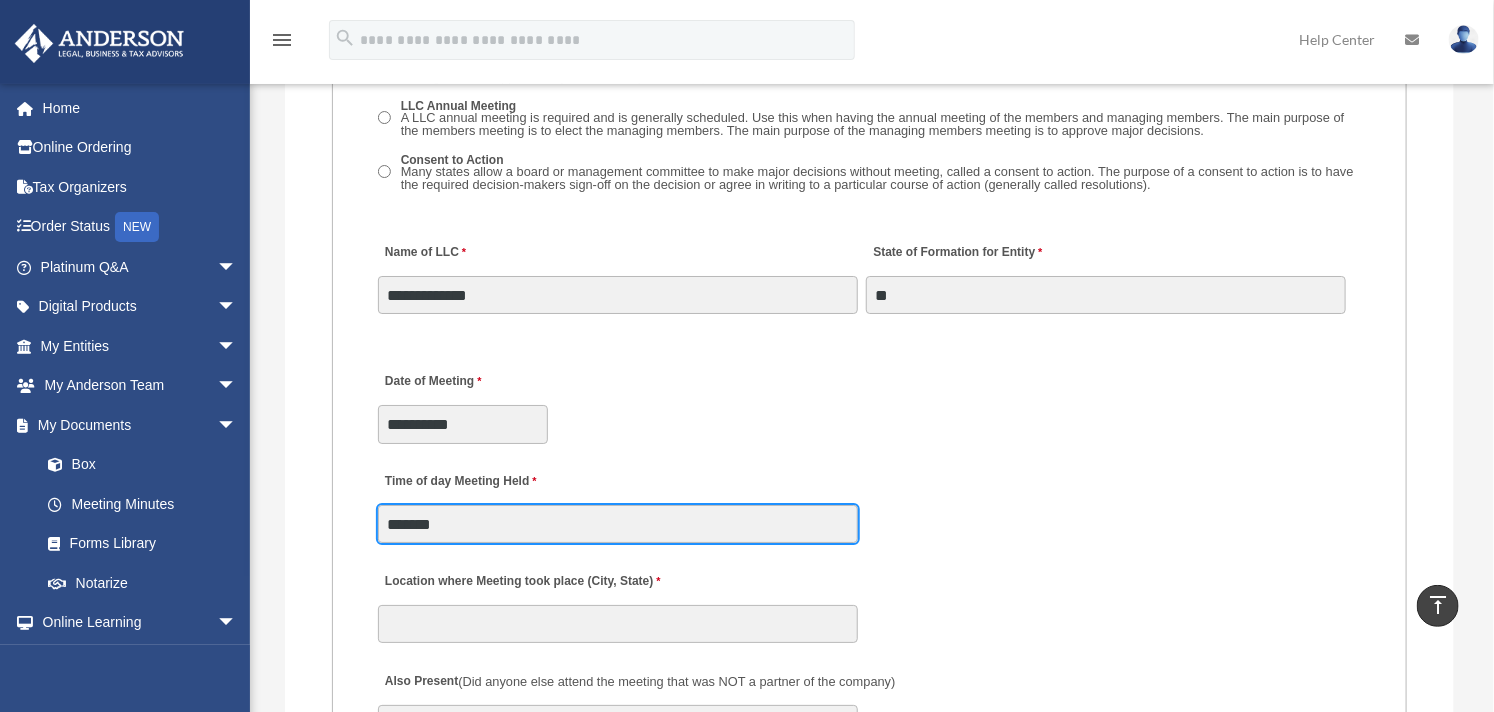 type on "*******" 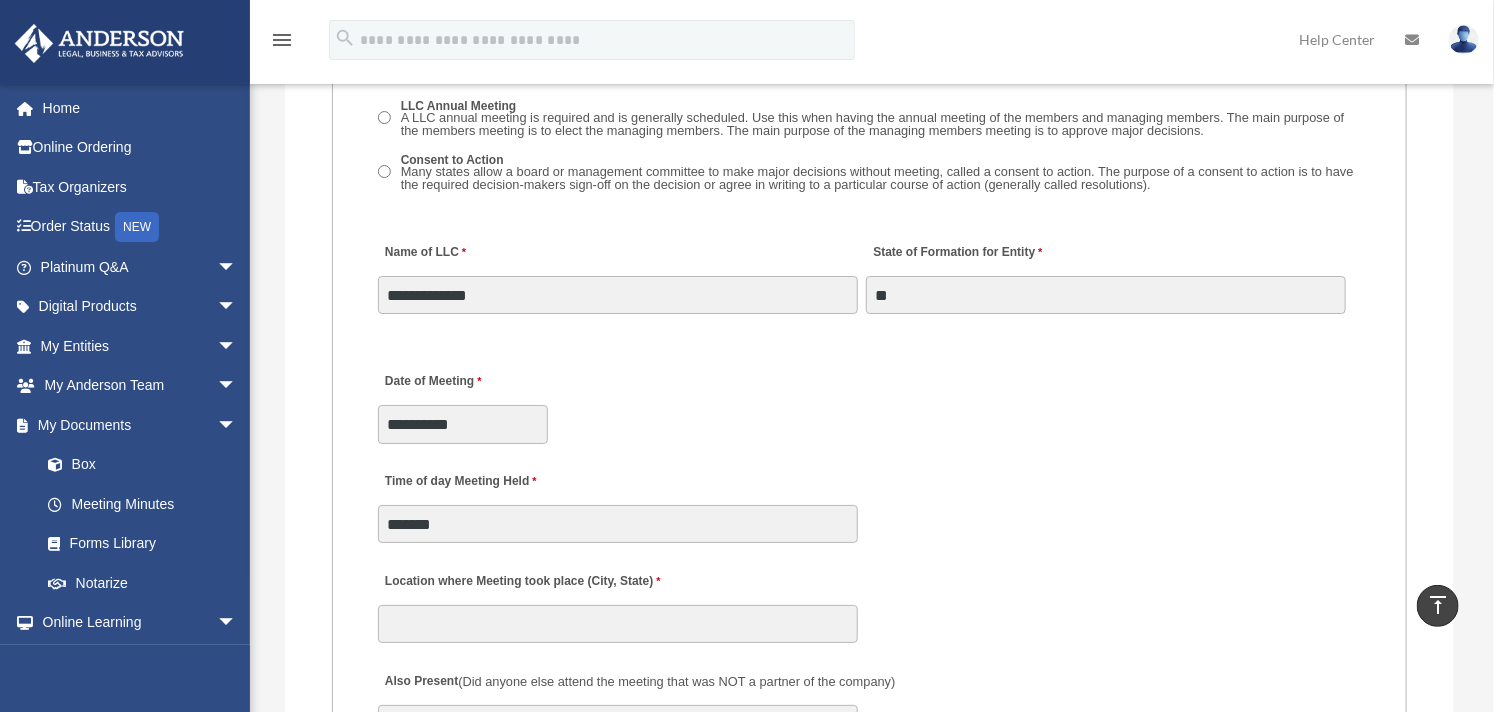 click on "Time of day Meeting Held *******" at bounding box center [869, 502] 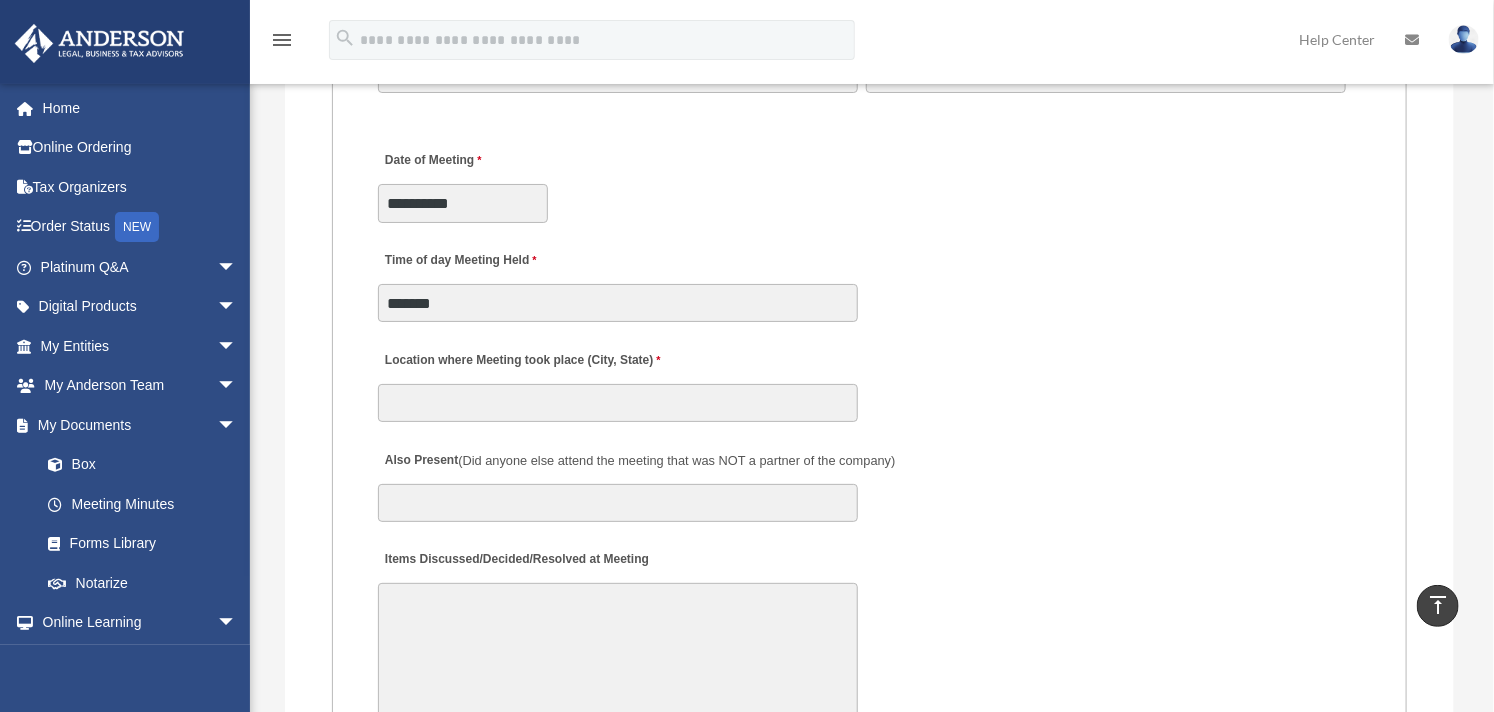 scroll, scrollTop: 3333, scrollLeft: 0, axis: vertical 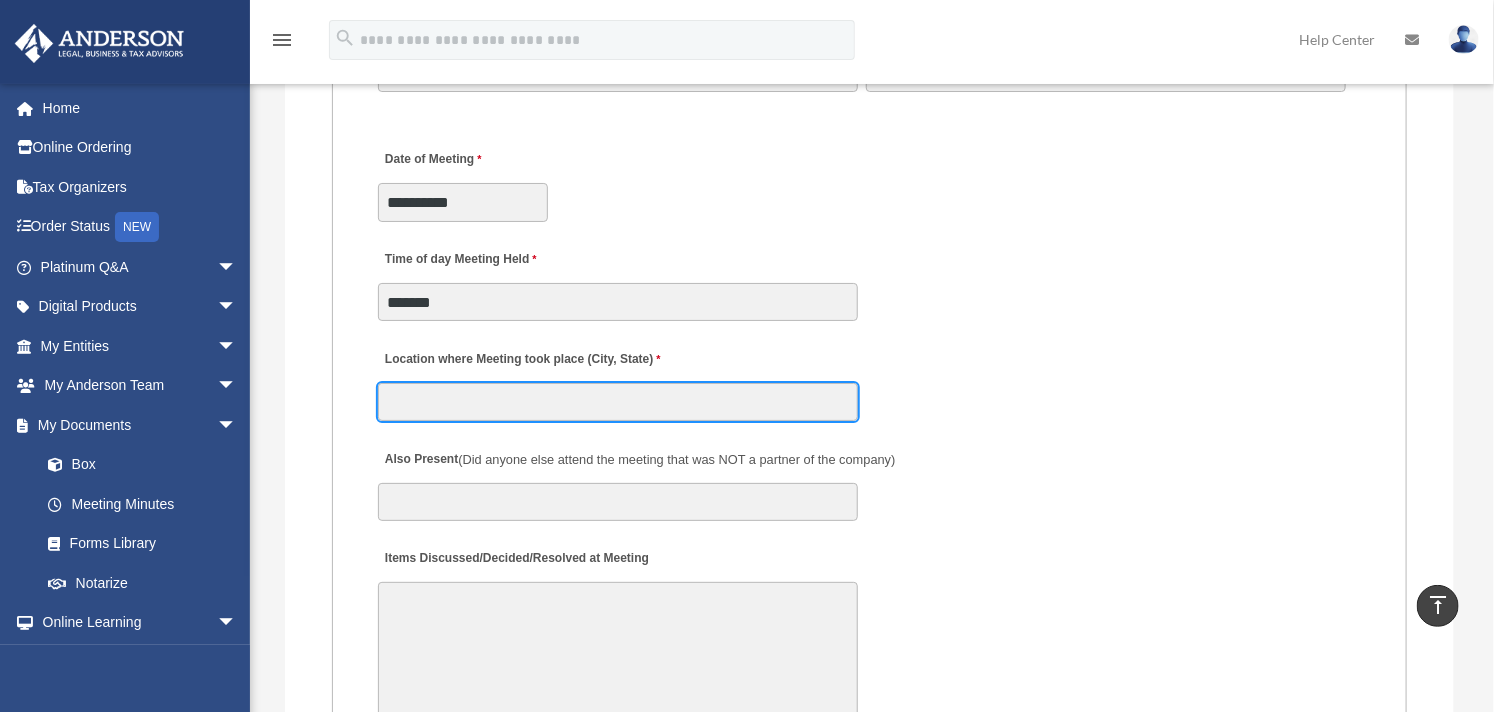 click on "Location where Meeting took place (City, State)" at bounding box center [618, 402] 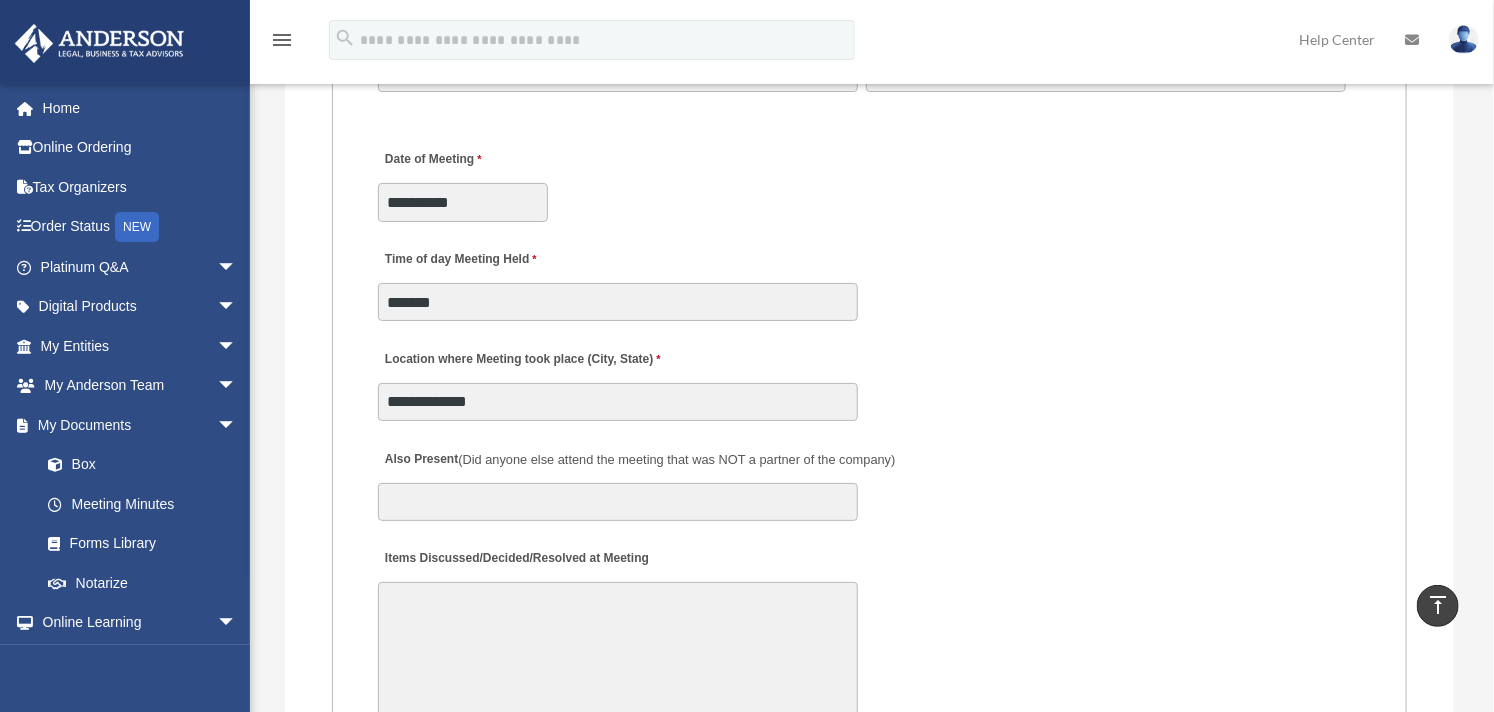 click on "Items Discussed/Decided/Resolved at Meeting" at bounding box center (618, 657) 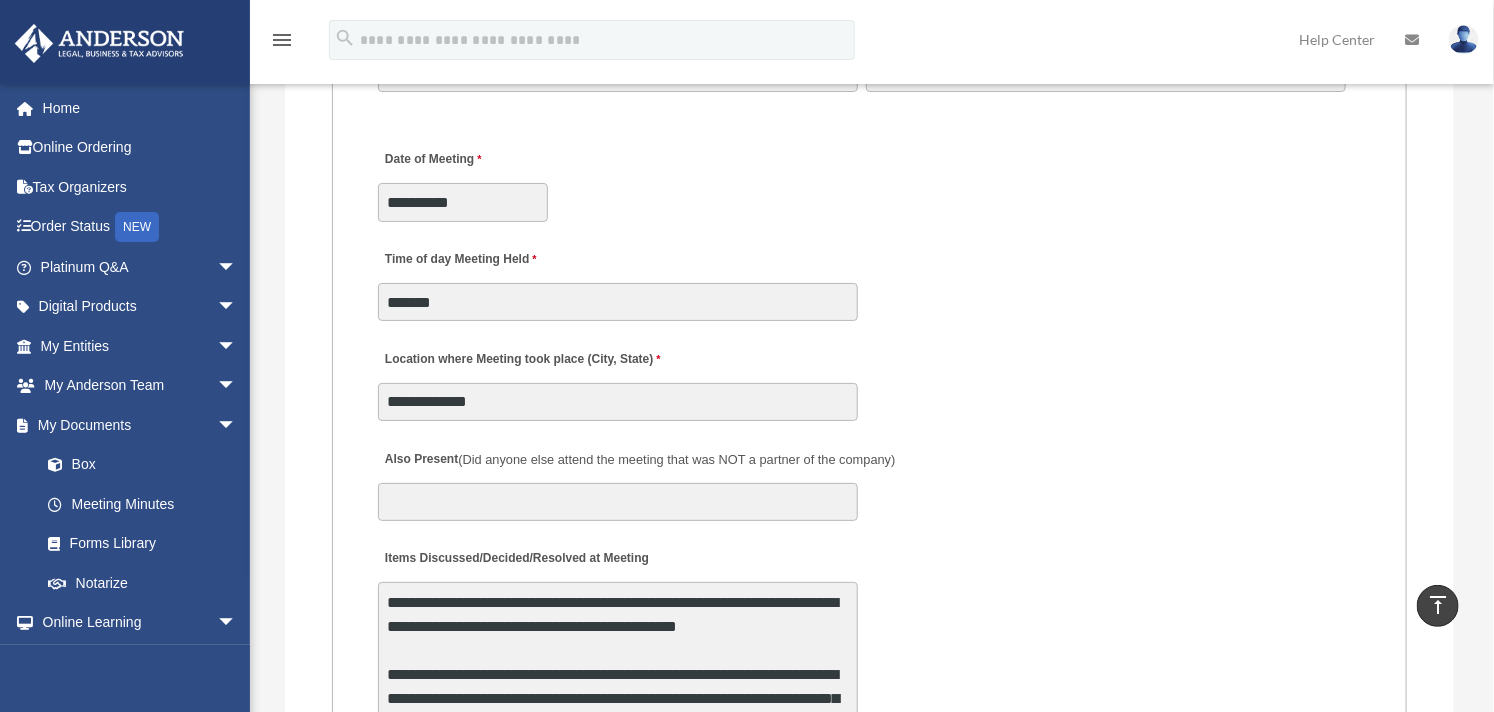scroll, scrollTop: 216, scrollLeft: 0, axis: vertical 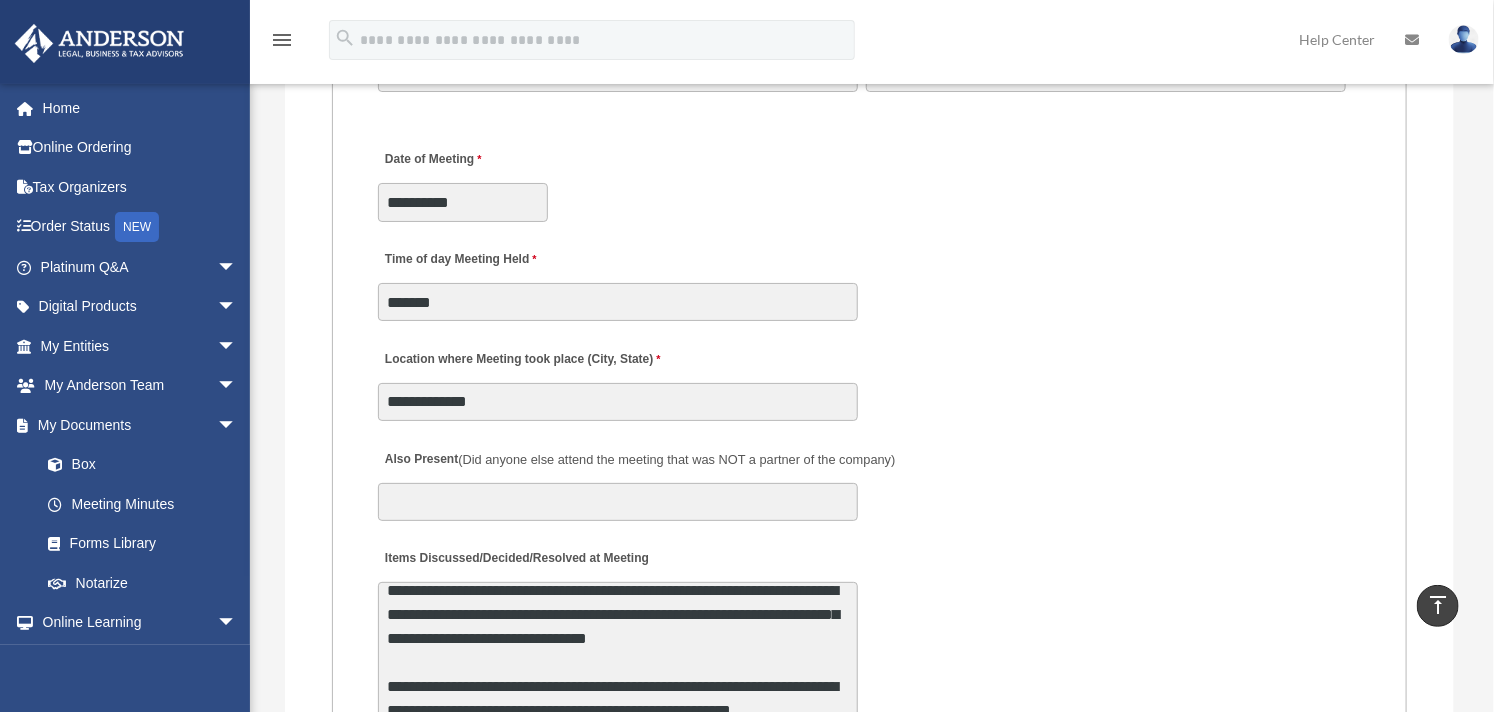 click on "**********" at bounding box center [618, 657] 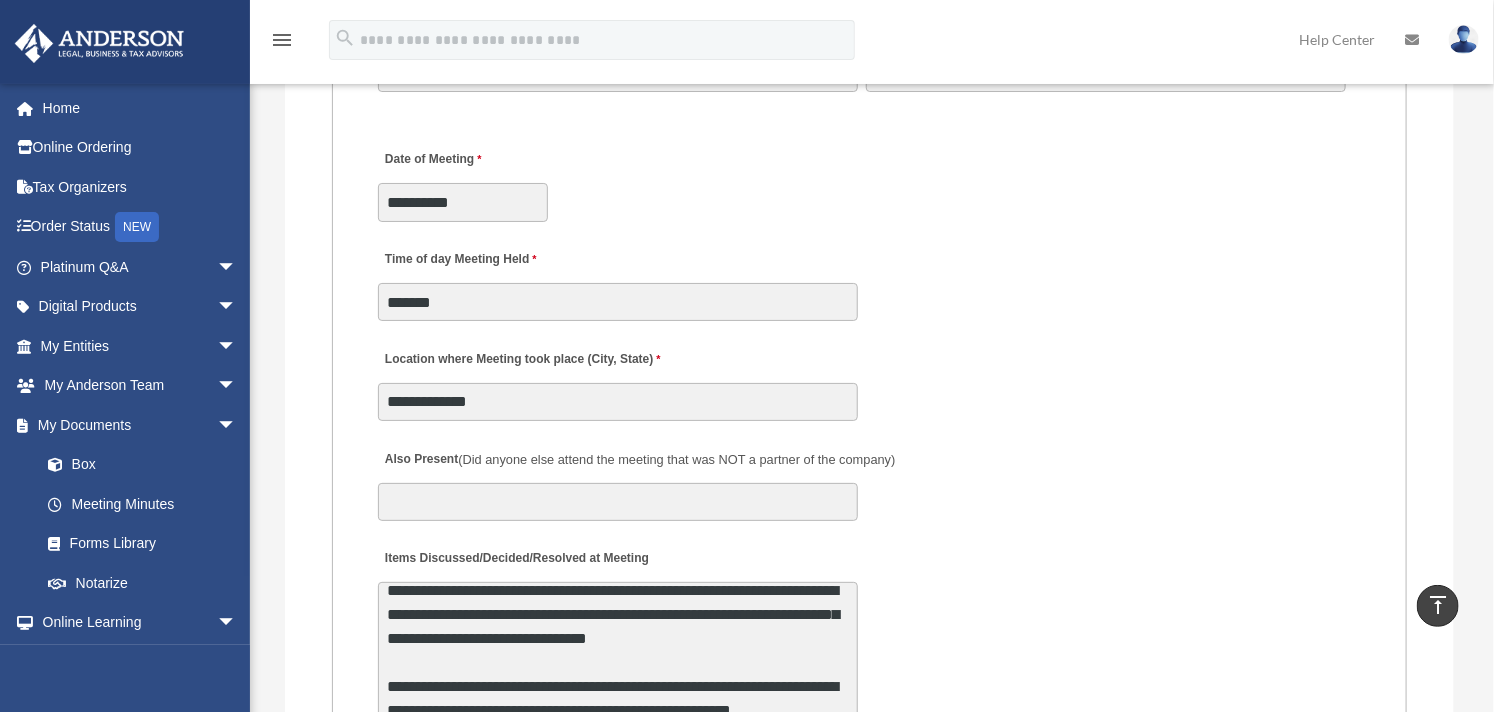 scroll, scrollTop: 216, scrollLeft: 0, axis: vertical 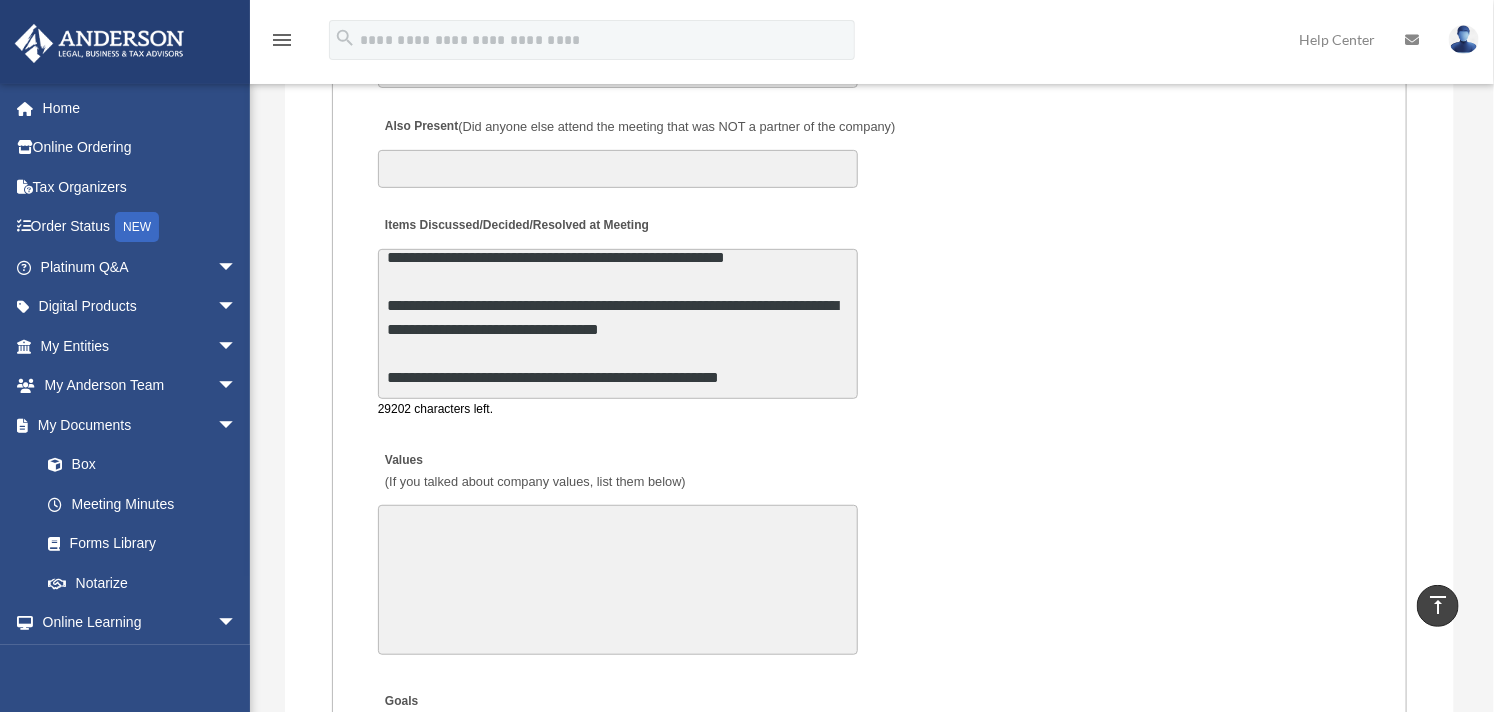 click on "**********" at bounding box center (618, 324) 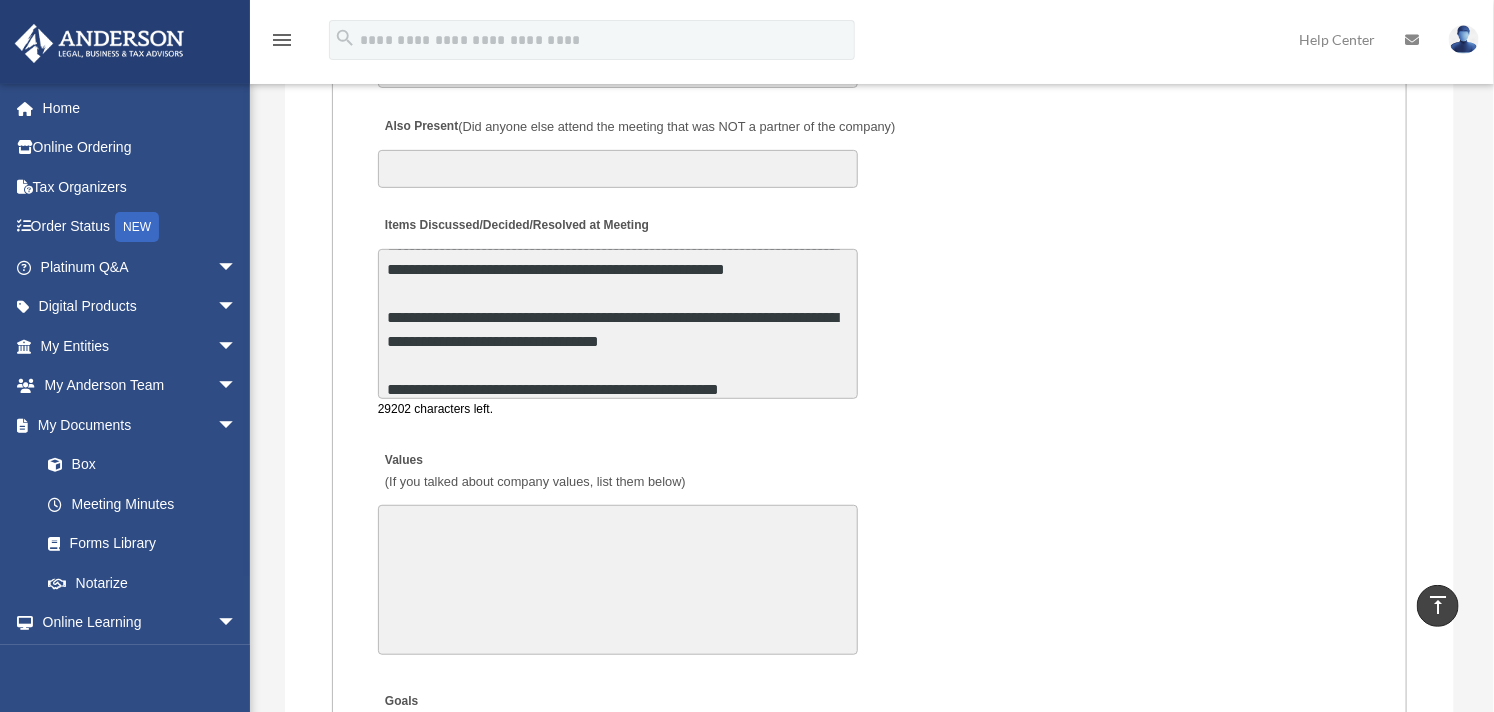 scroll, scrollTop: 313, scrollLeft: 0, axis: vertical 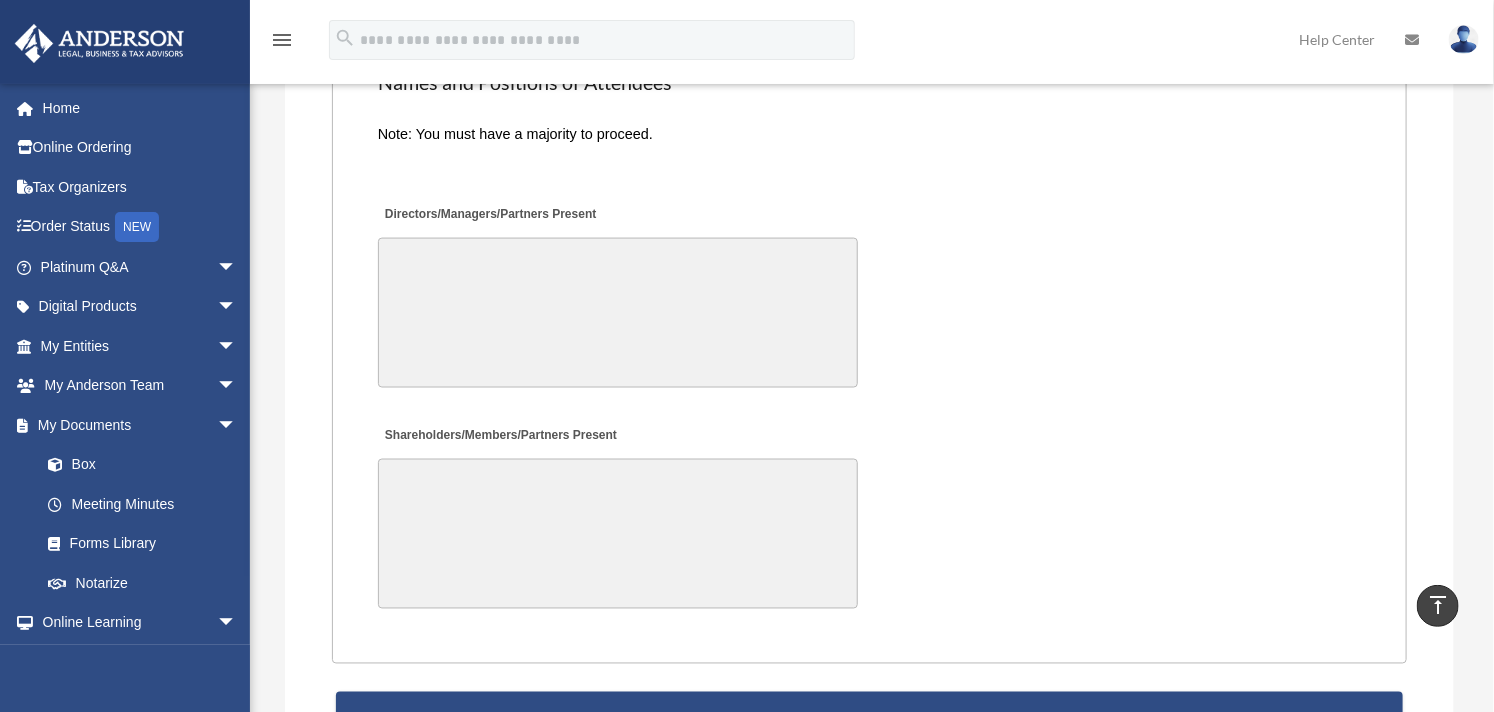 type on "**********" 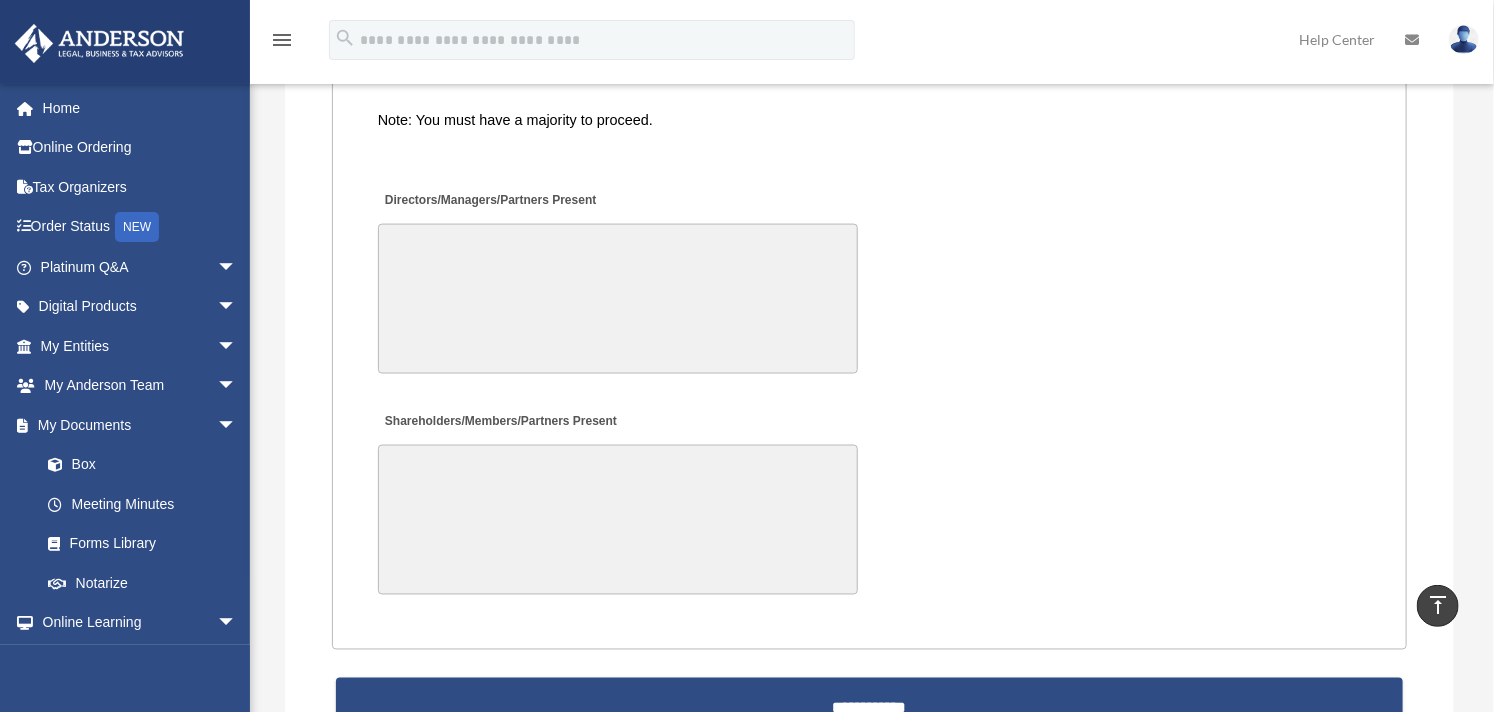 click on "Directors/Managers/Partners Present" at bounding box center [618, 299] 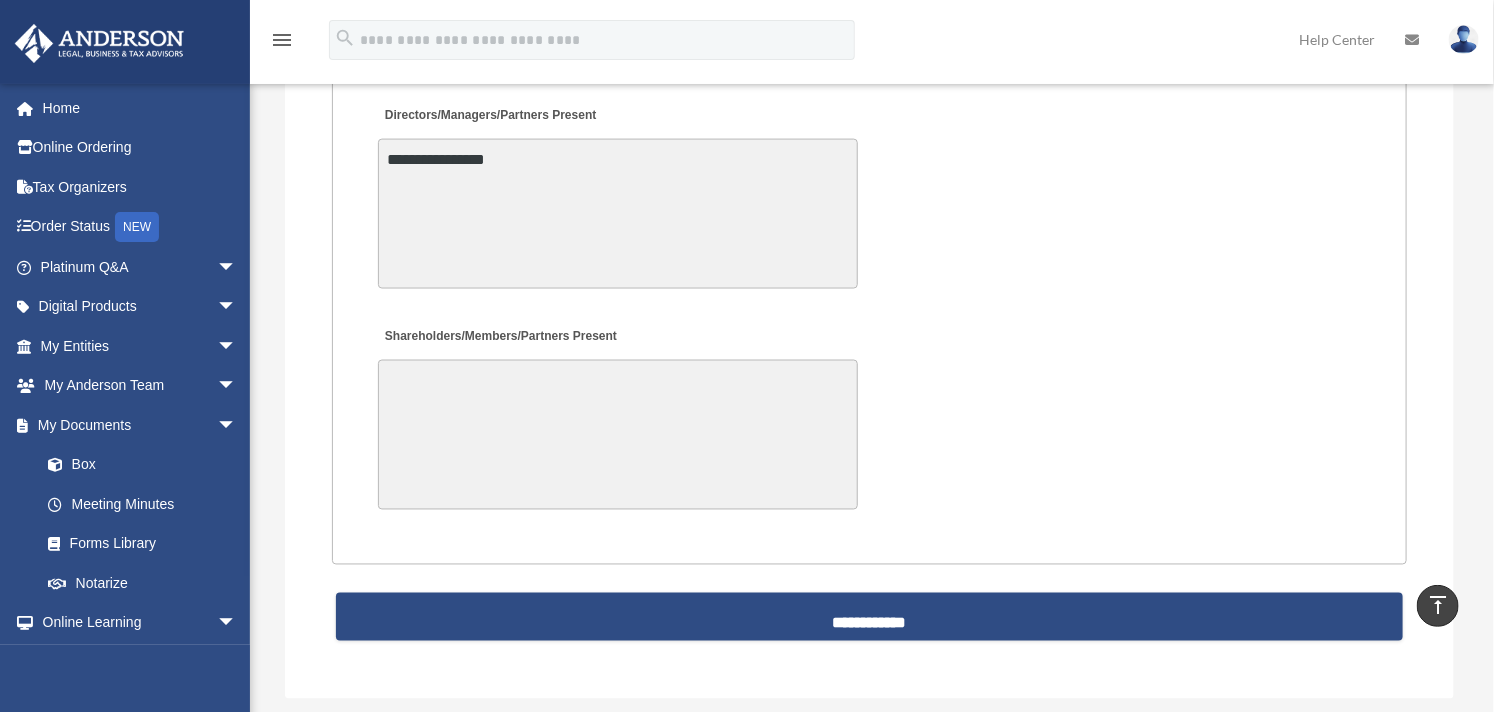 scroll, scrollTop: 4874, scrollLeft: 0, axis: vertical 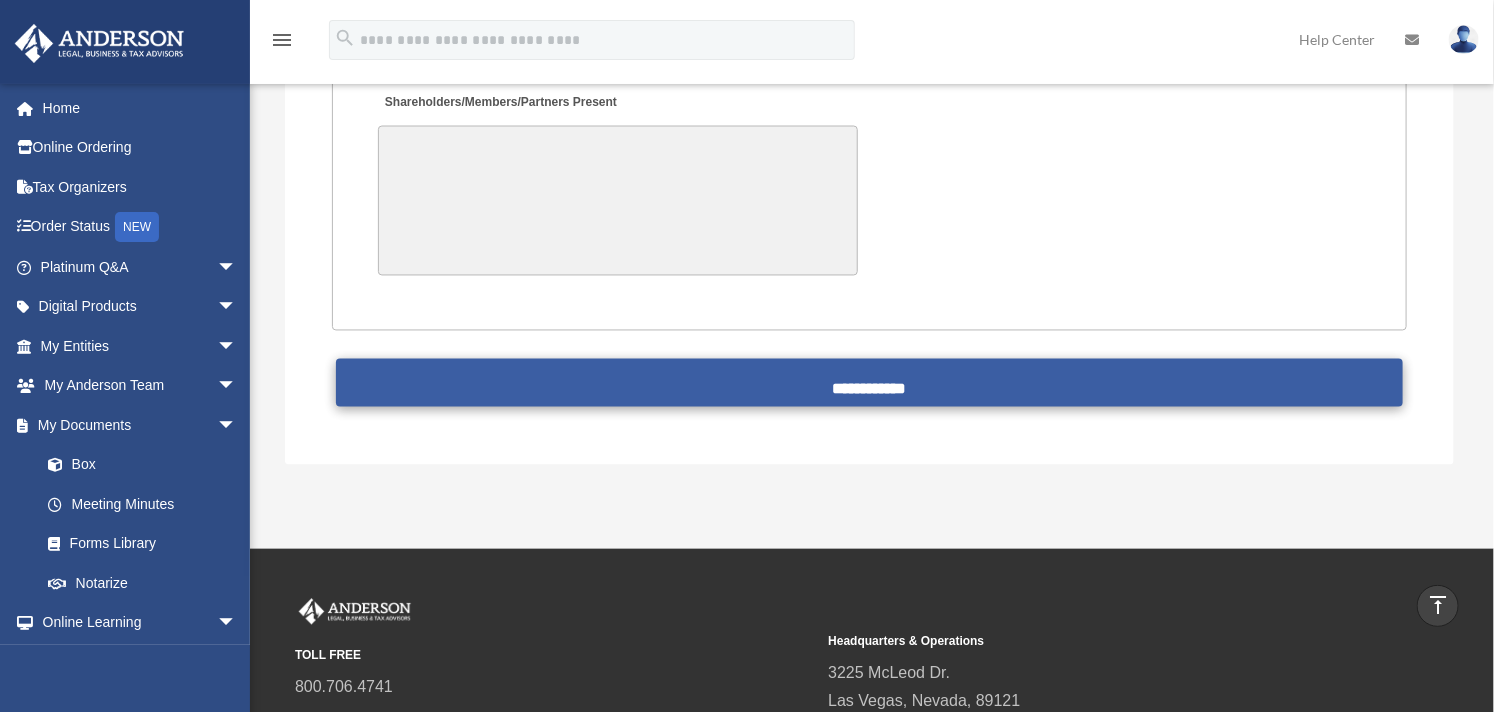type on "**********" 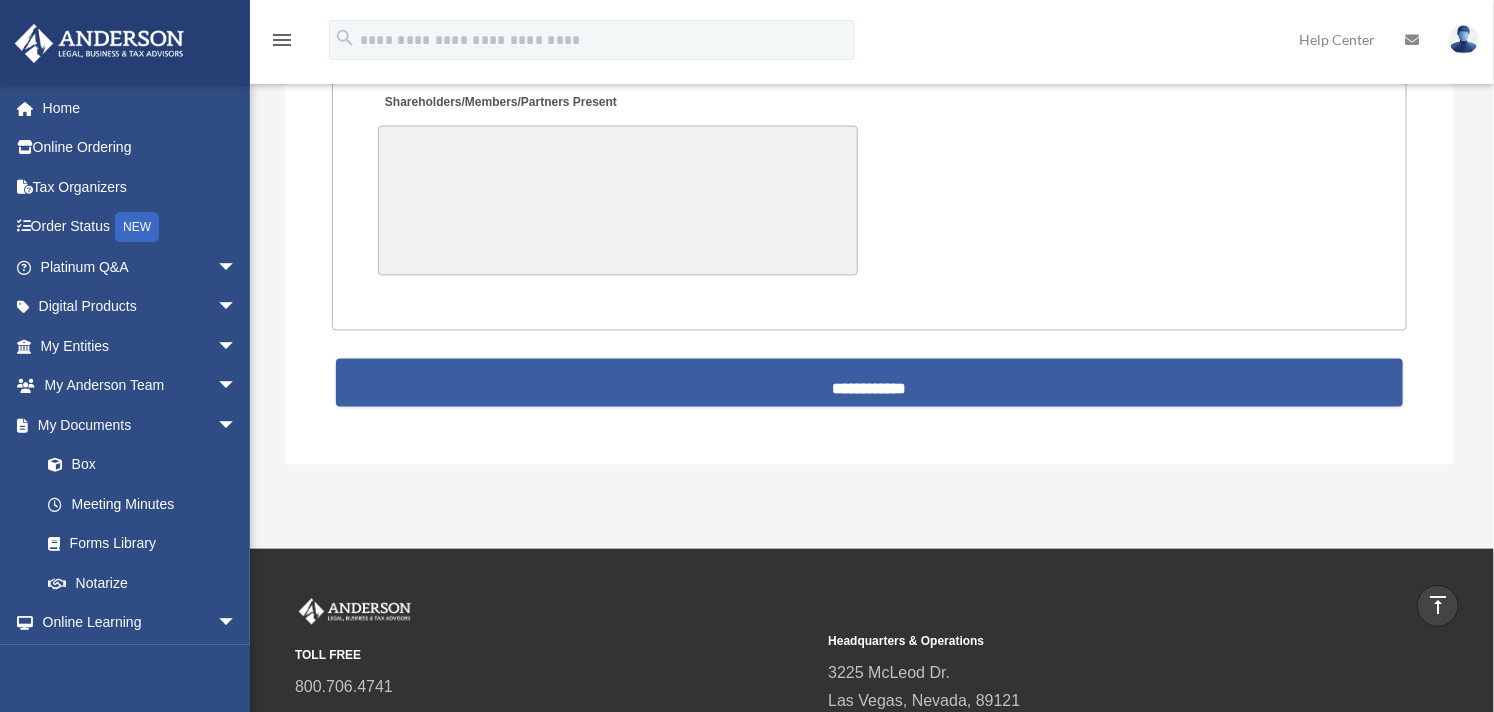 click on "**********" at bounding box center (870, 383) 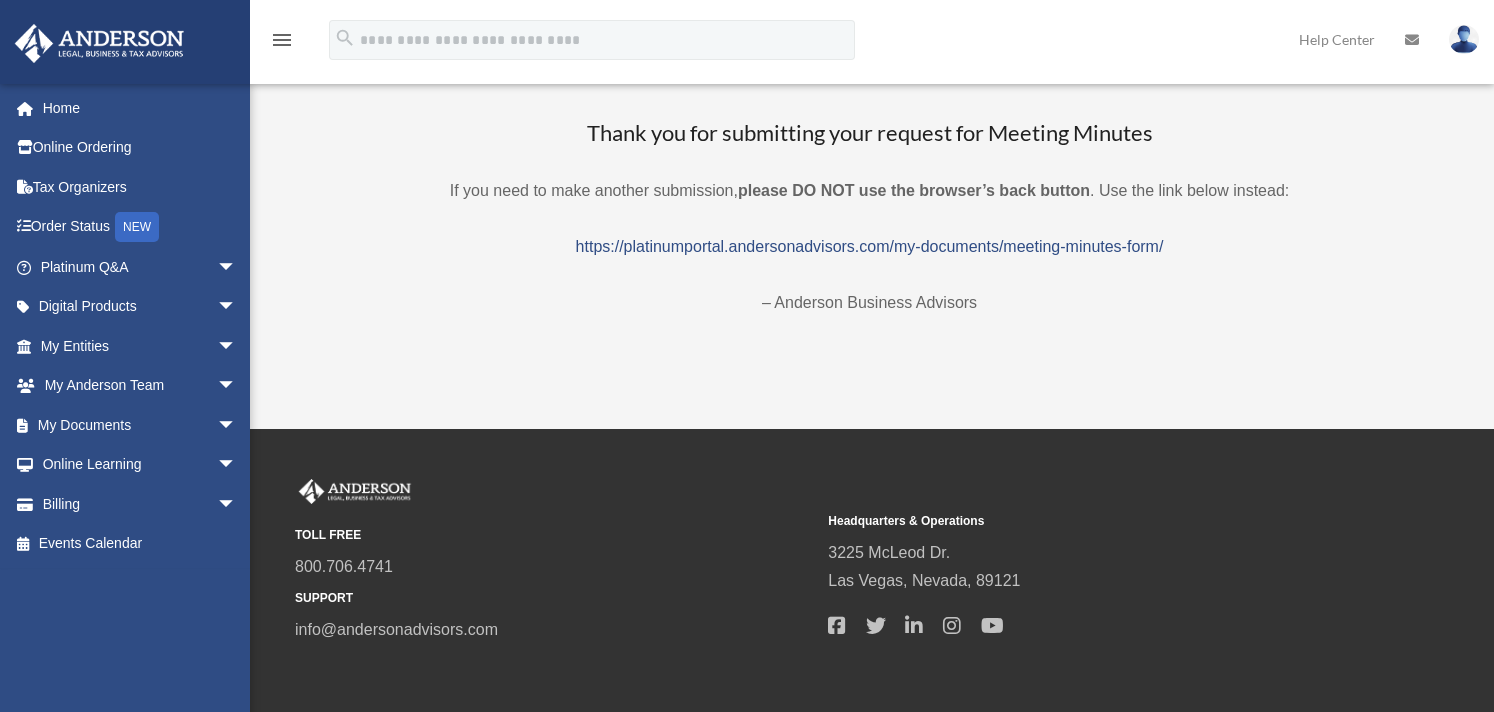 scroll, scrollTop: 0, scrollLeft: 0, axis: both 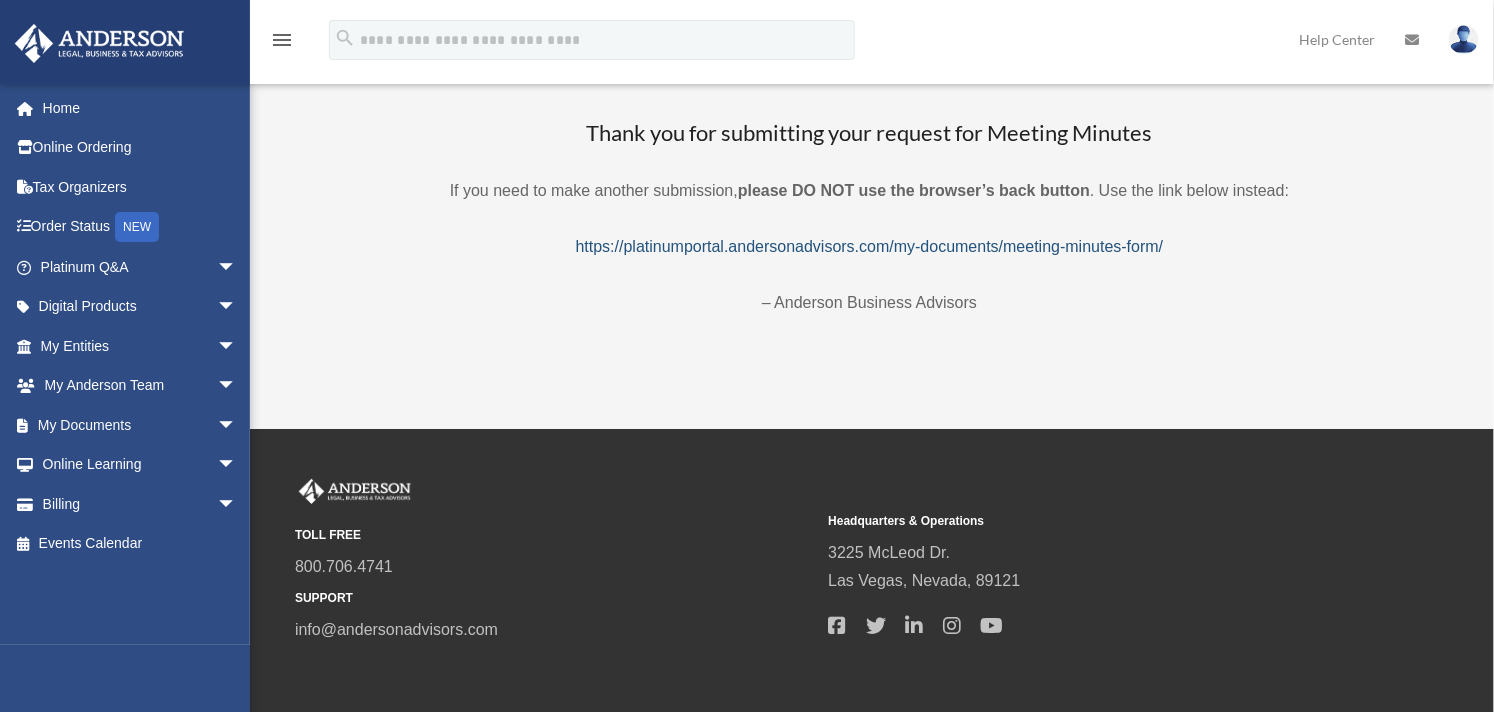 click on "https://platinumportal.andersonadvisors.com/my-documents/meeting-minutes-form/" at bounding box center [870, 246] 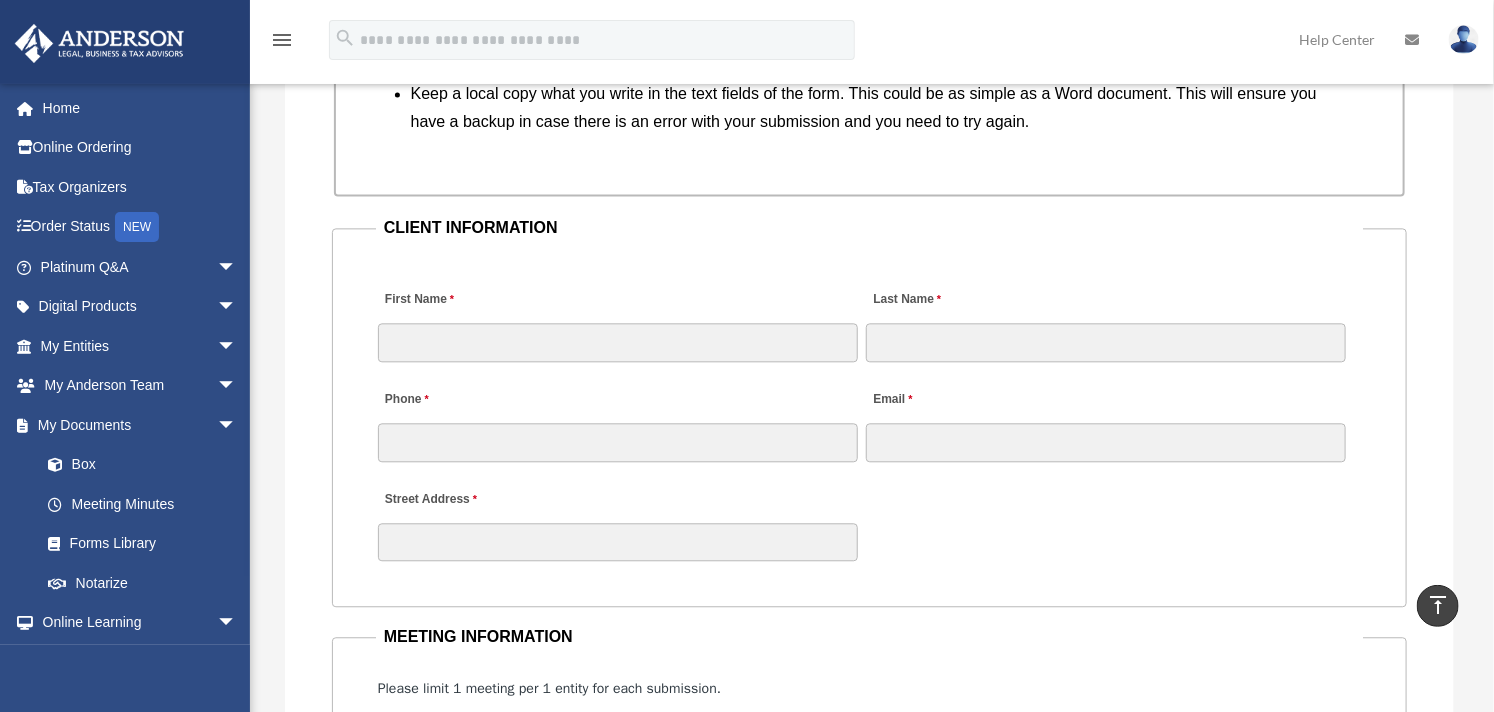 scroll, scrollTop: 1888, scrollLeft: 0, axis: vertical 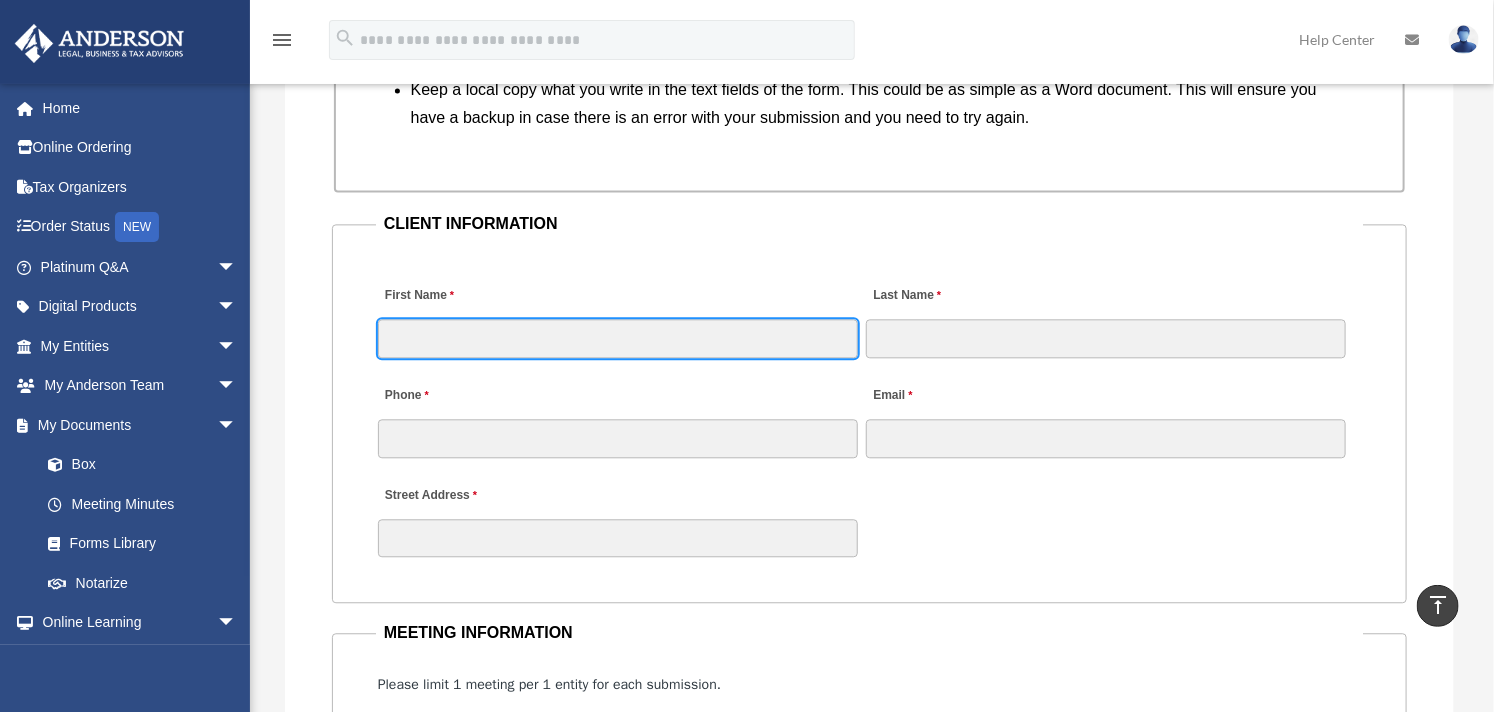 click on "First Name" at bounding box center (618, 338) 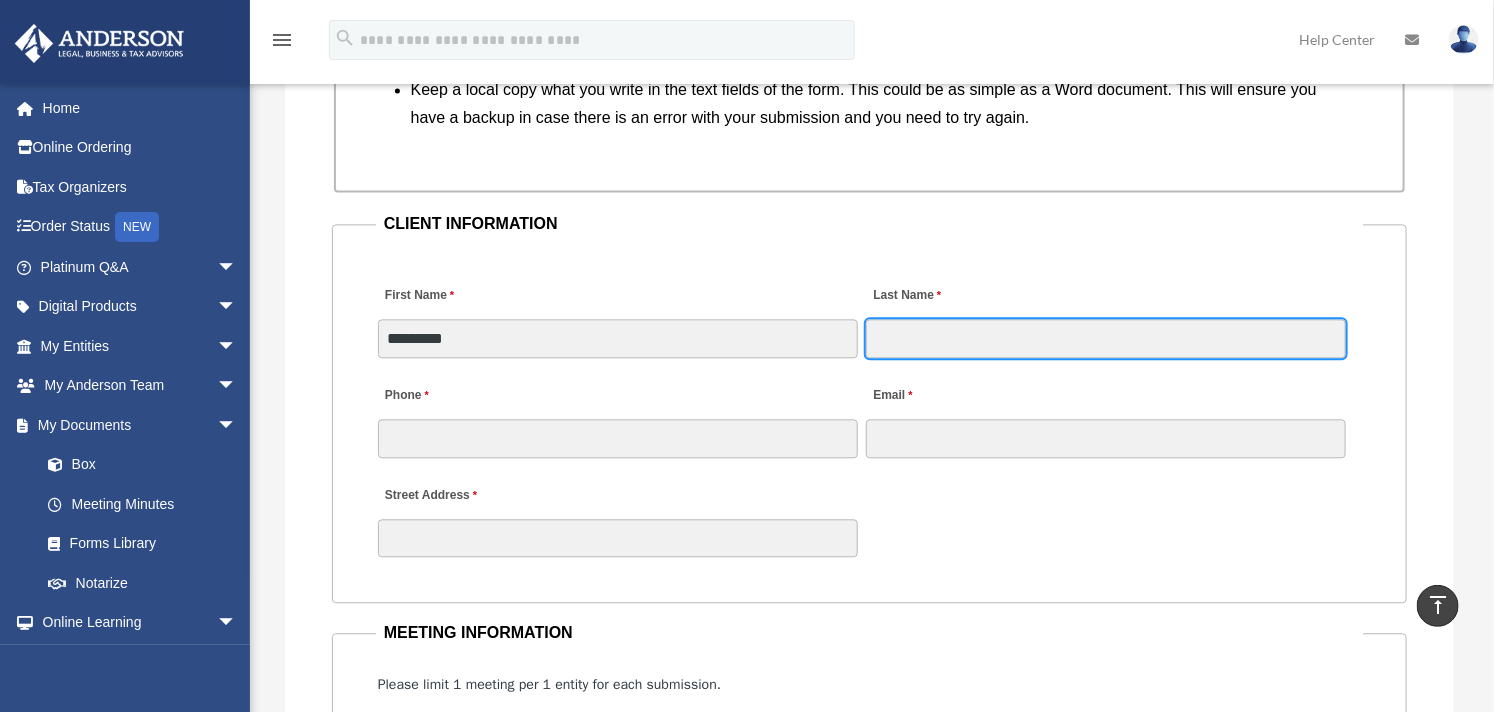 click on "Last Name" at bounding box center [1106, 338] 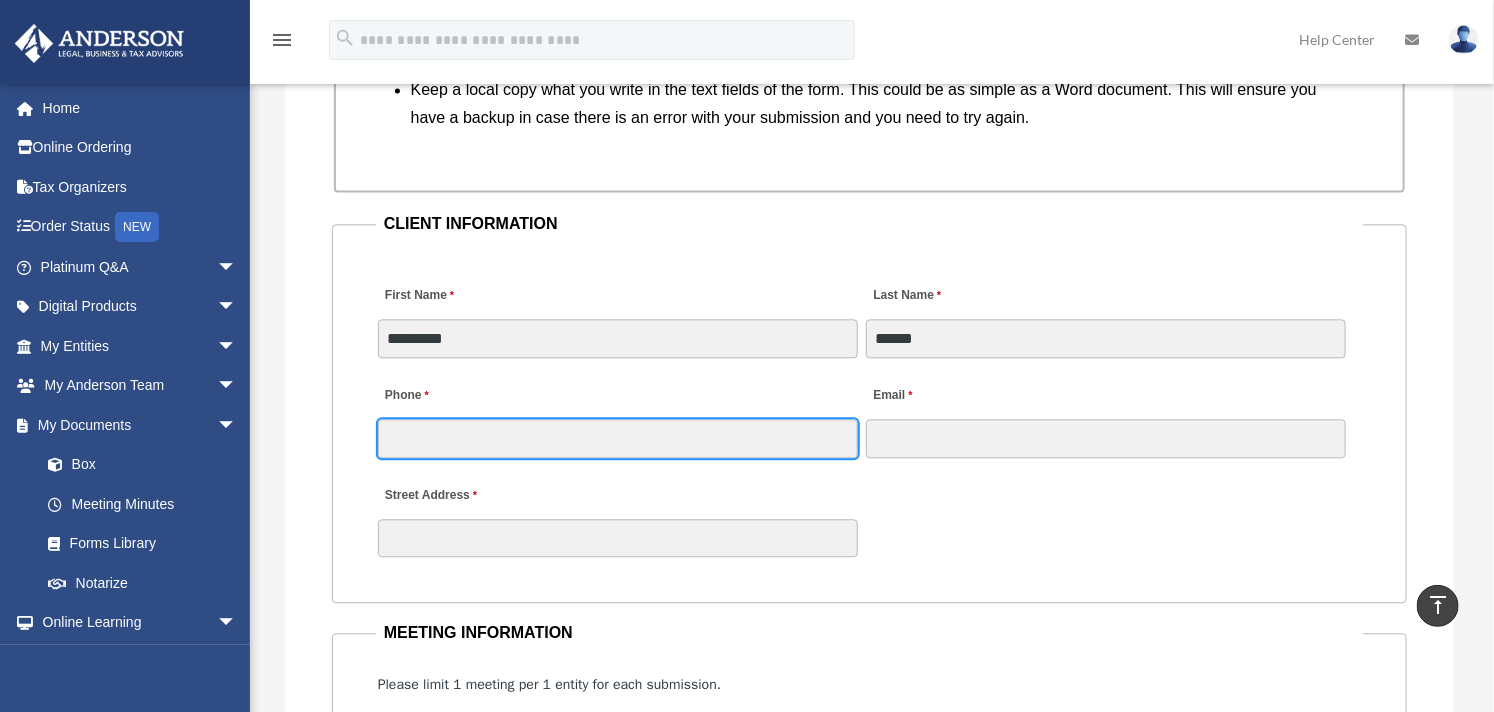 click on "Phone" at bounding box center [618, 438] 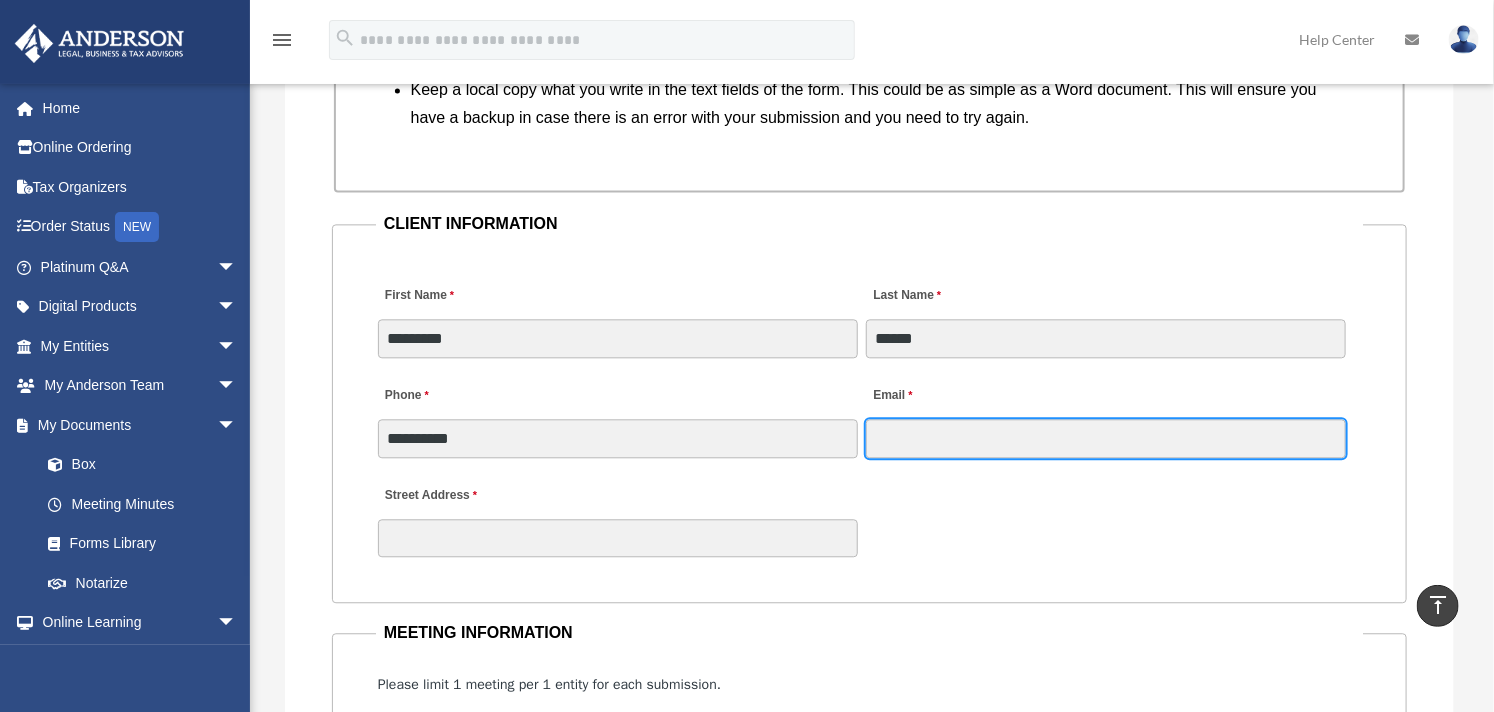 click on "Email" at bounding box center [1106, 438] 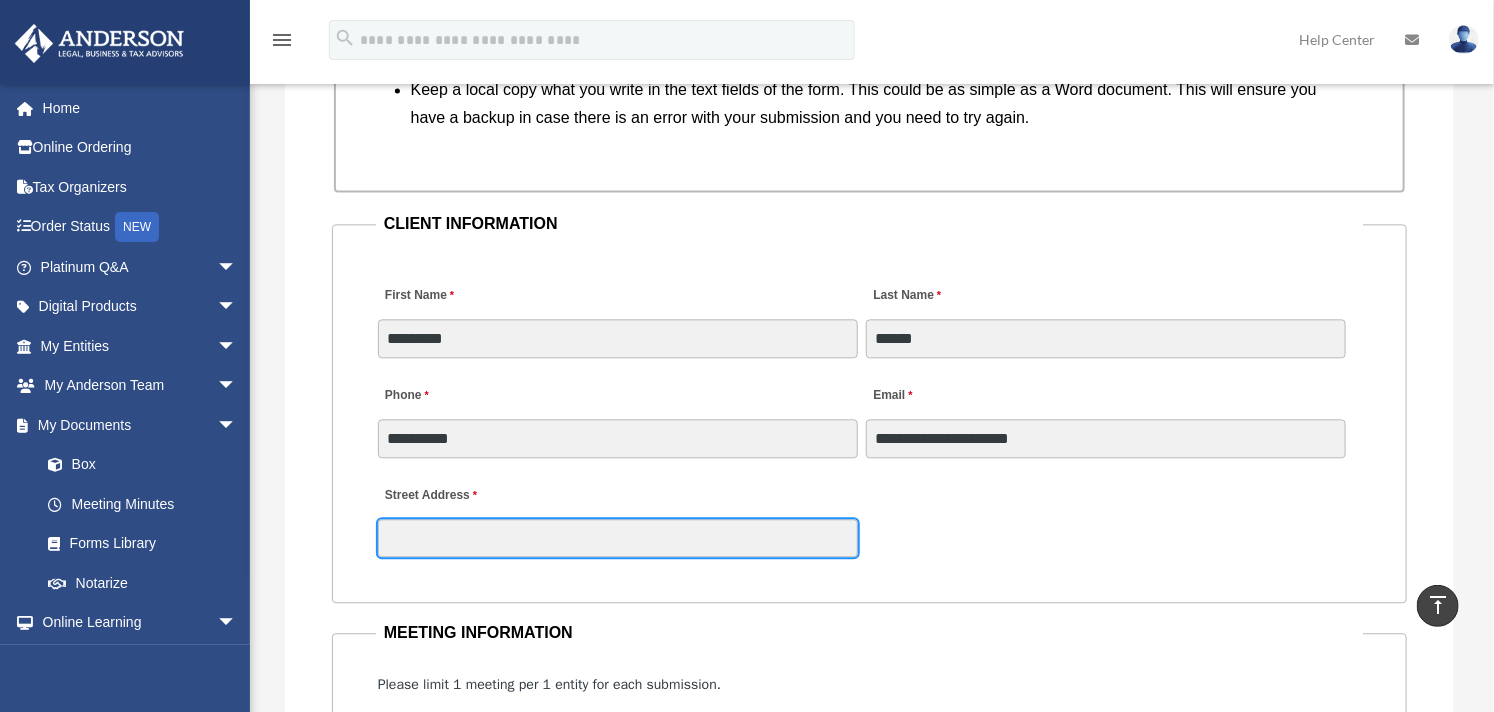 click on "Street Address" at bounding box center [618, 538] 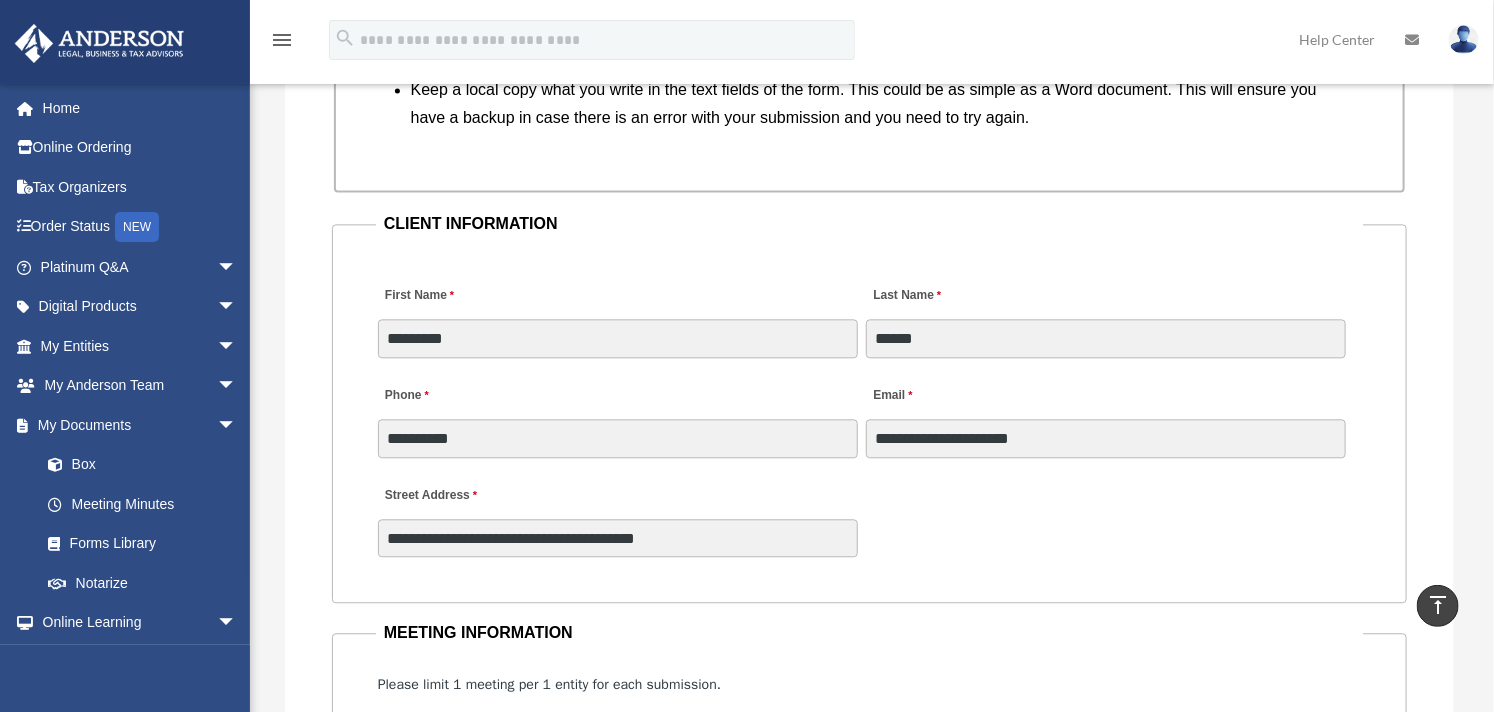 click on "**********" at bounding box center [869, 516] 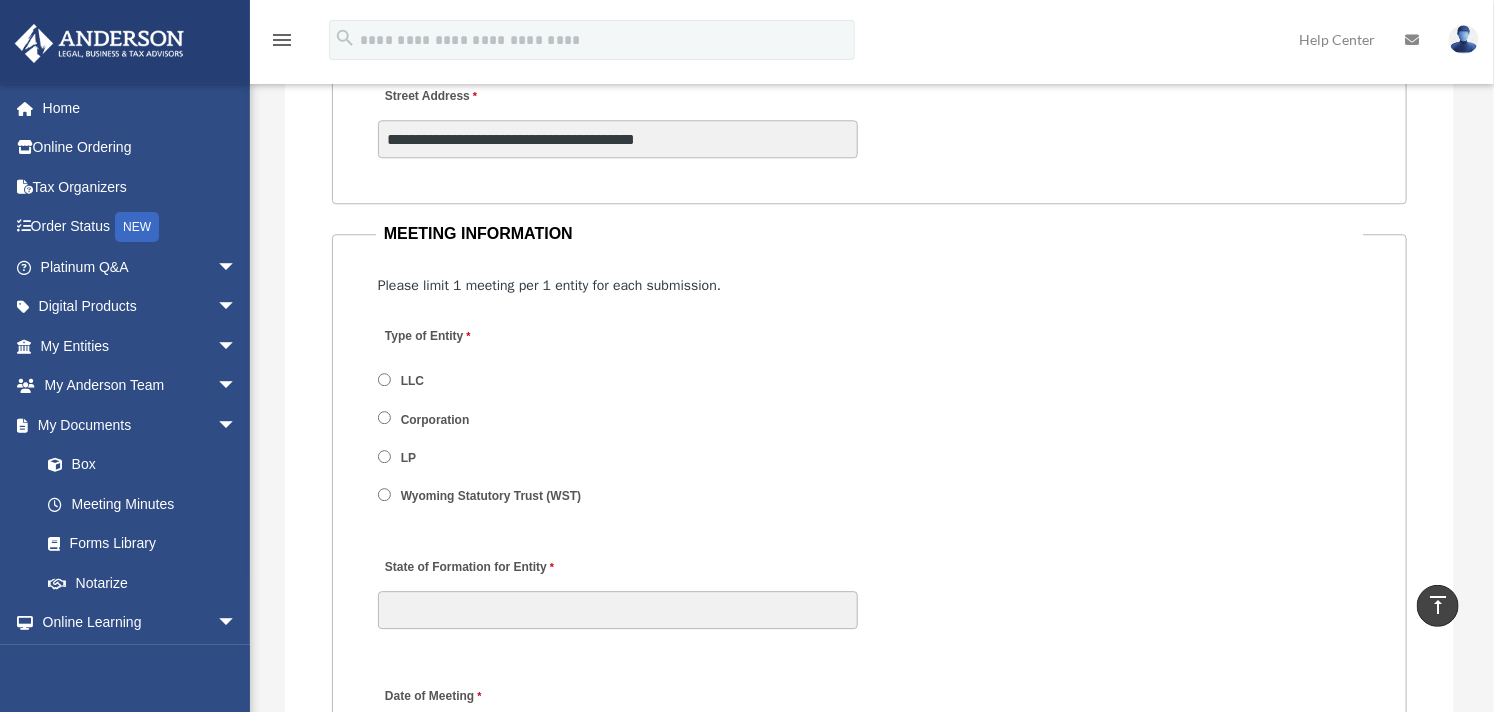 scroll, scrollTop: 2333, scrollLeft: 0, axis: vertical 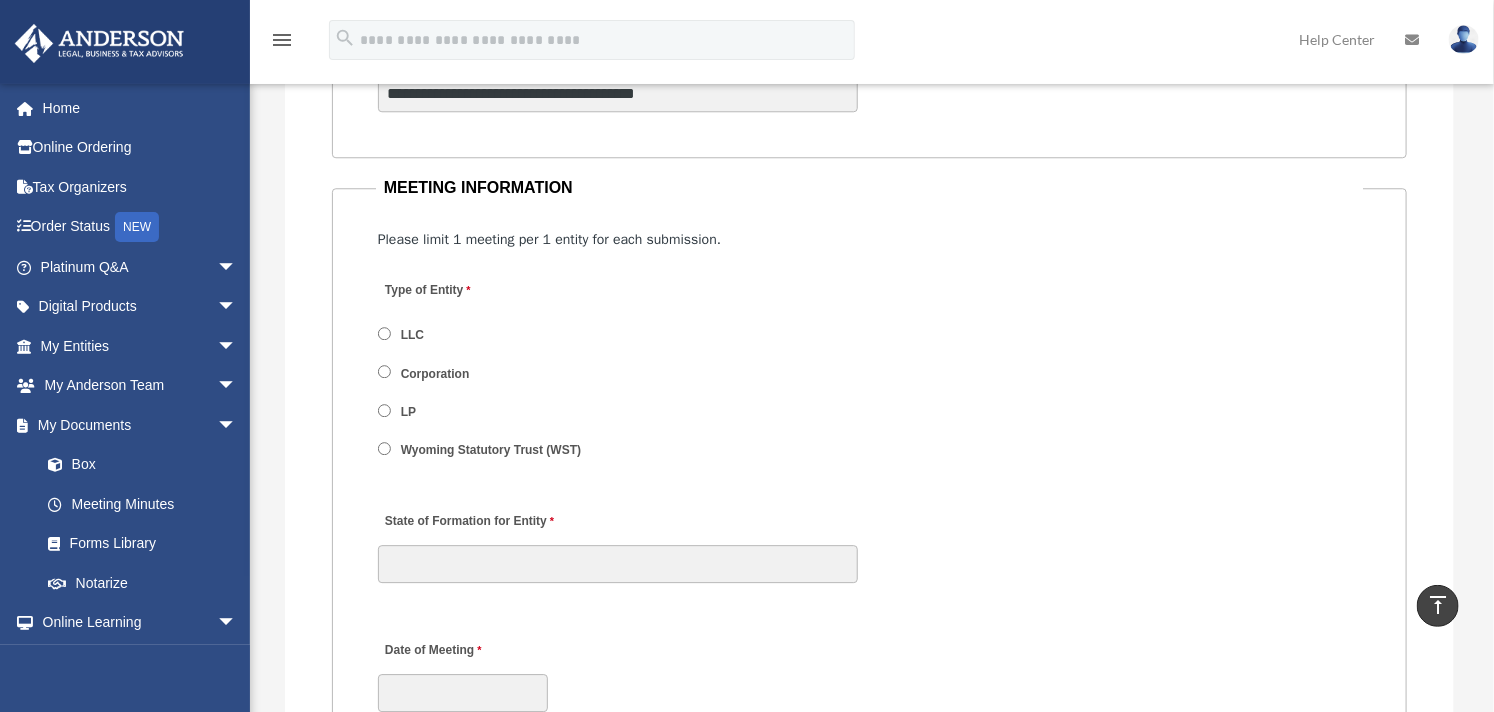 click on "LLC" at bounding box center [413, 336] 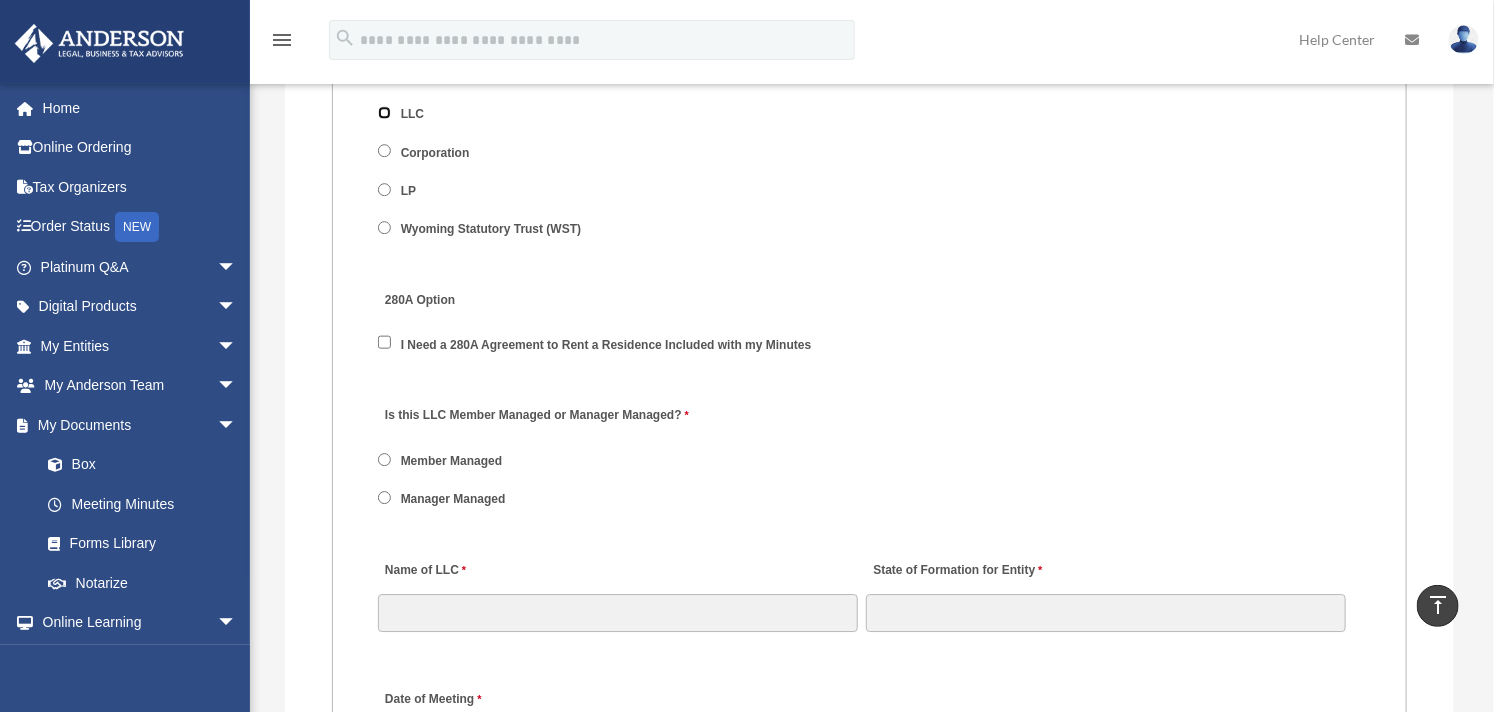 scroll, scrollTop: 2555, scrollLeft: 0, axis: vertical 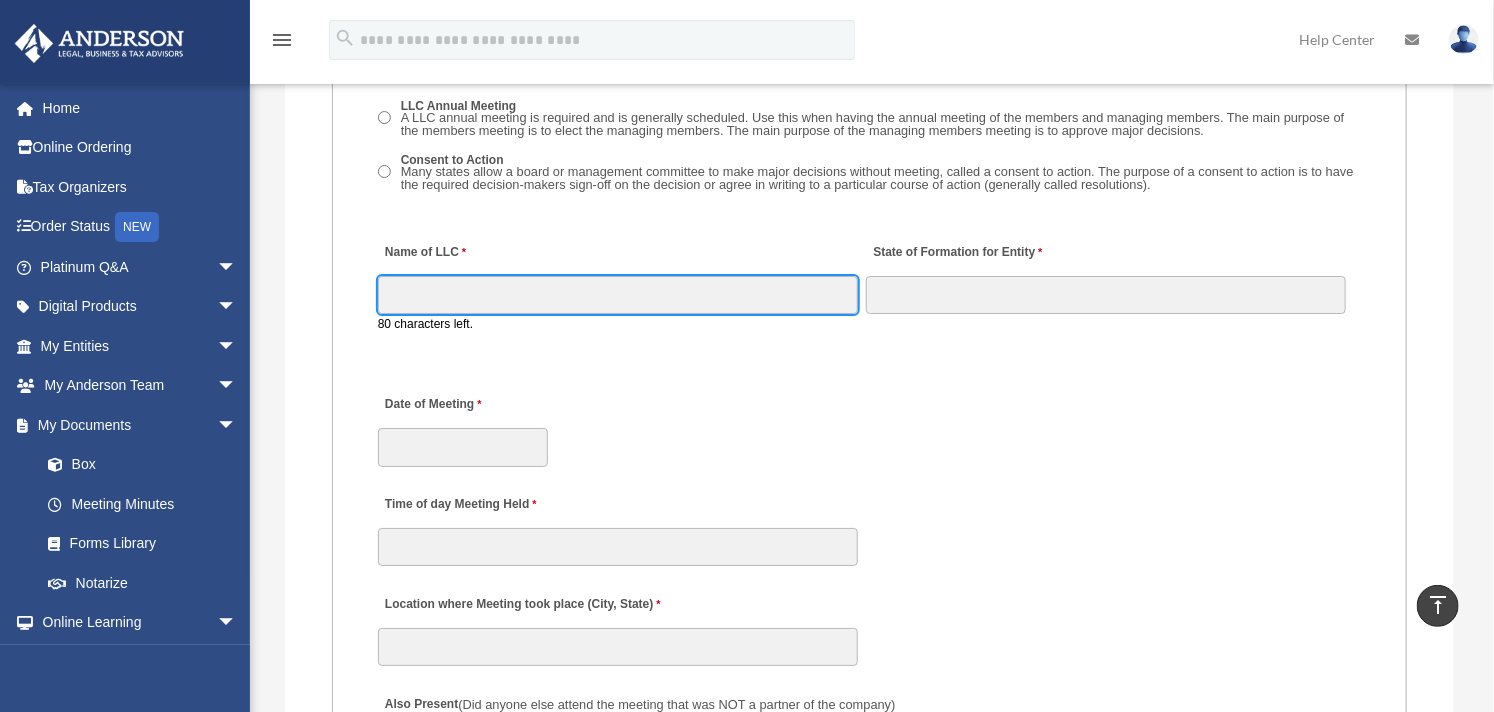 click on "Name of LLC" at bounding box center (618, 295) 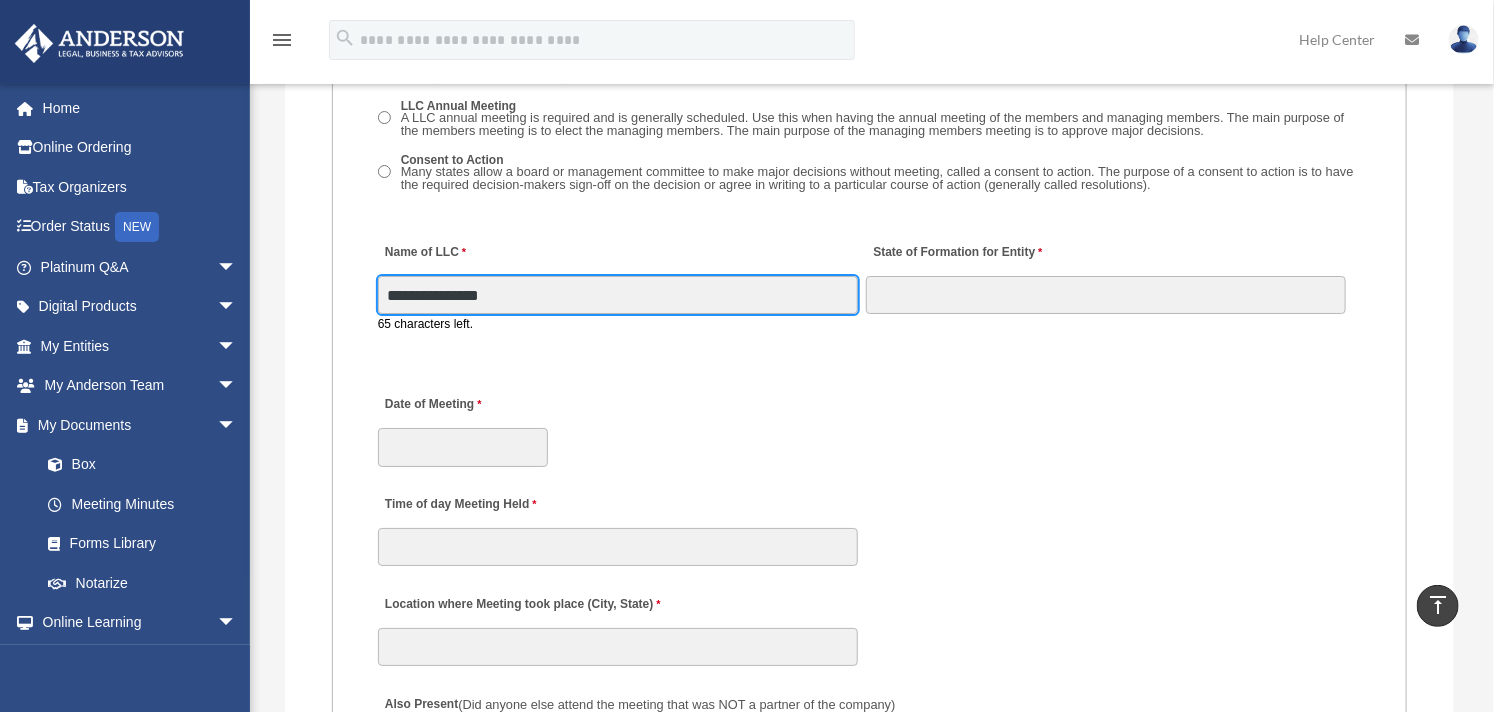 type on "**********" 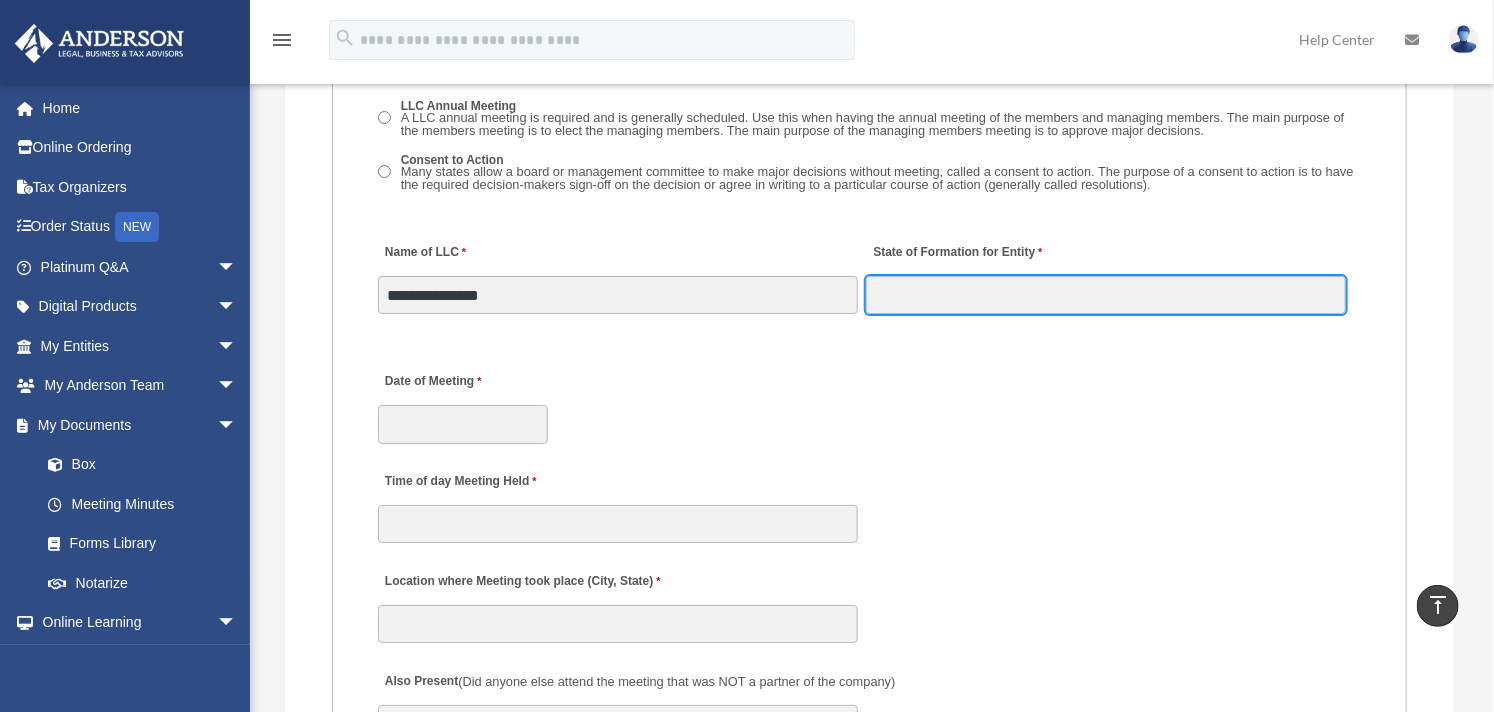 click on "State of Formation for Entity" at bounding box center (1106, 295) 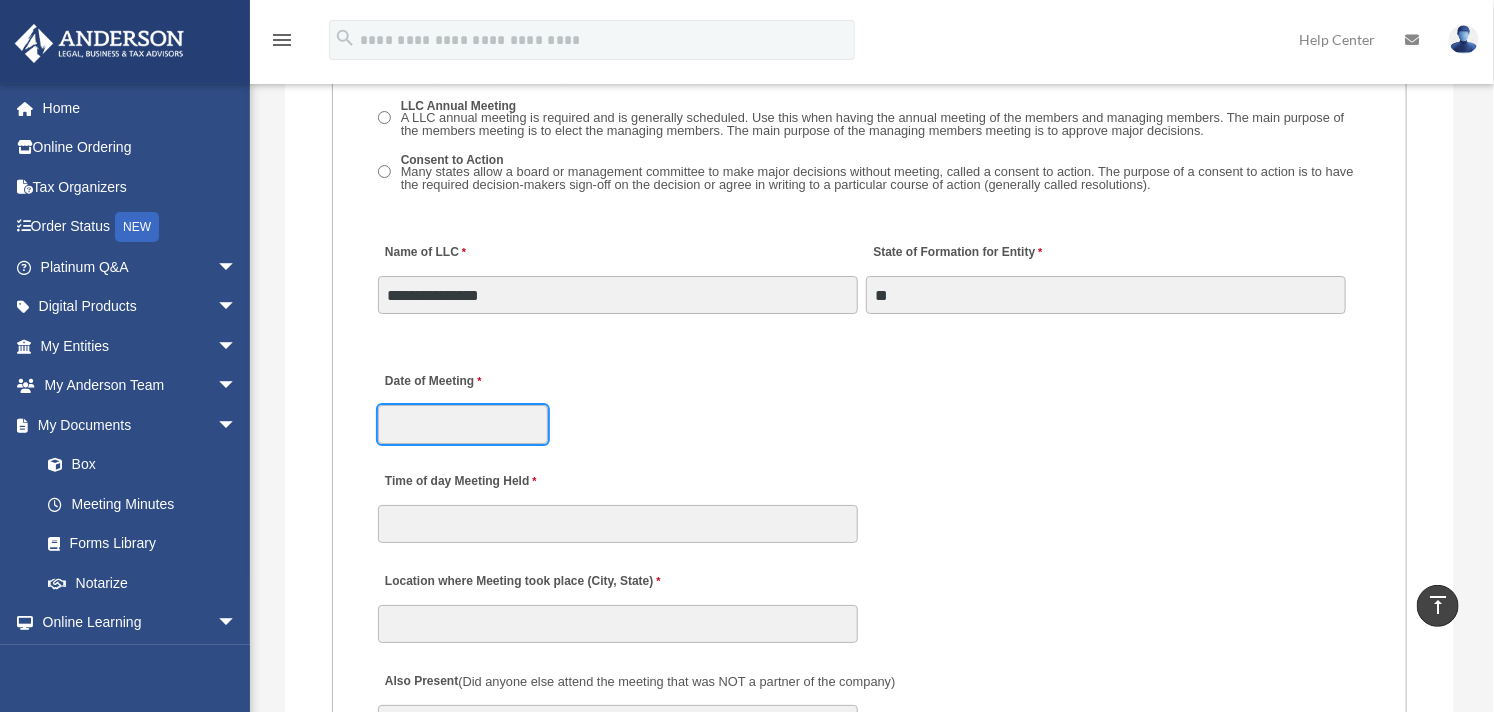 click on "Date of Meeting" at bounding box center (463, 424) 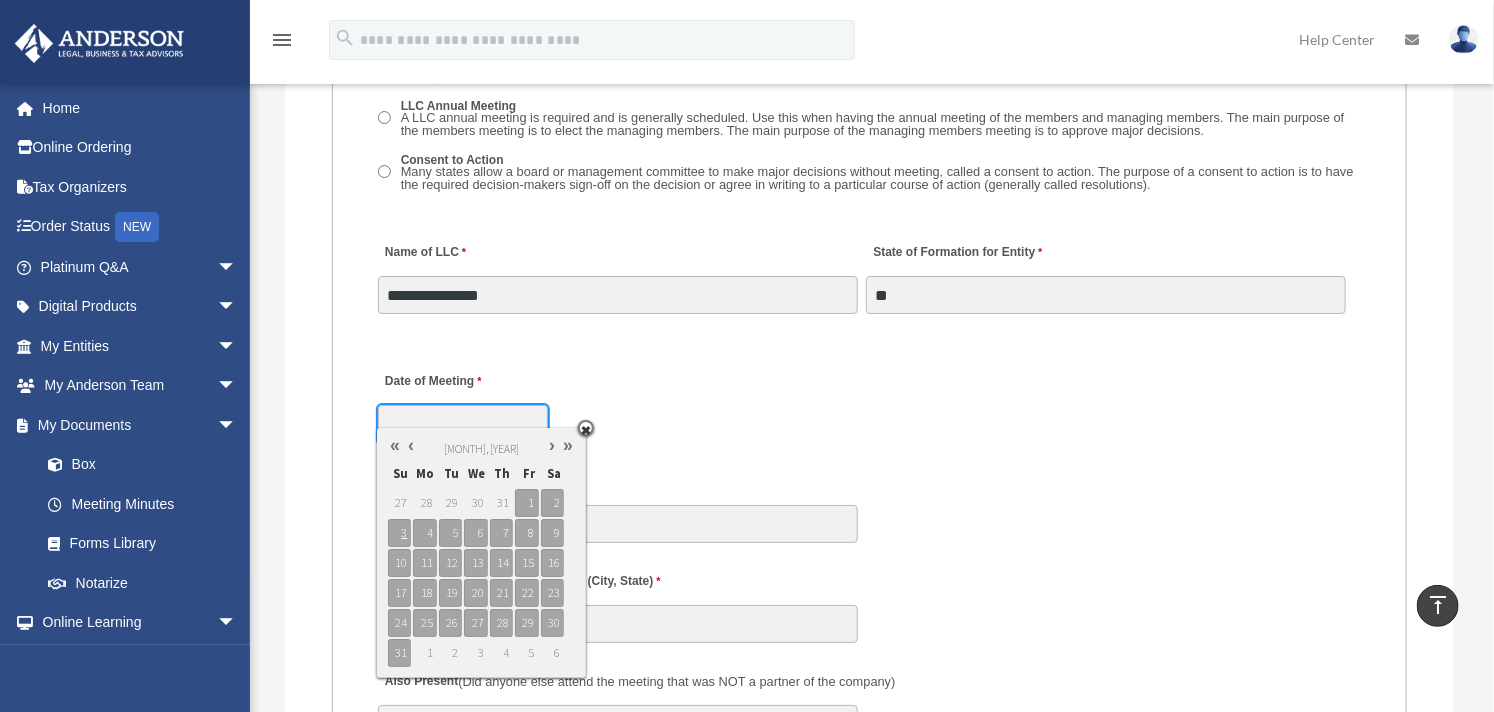 click at bounding box center (411, 445) 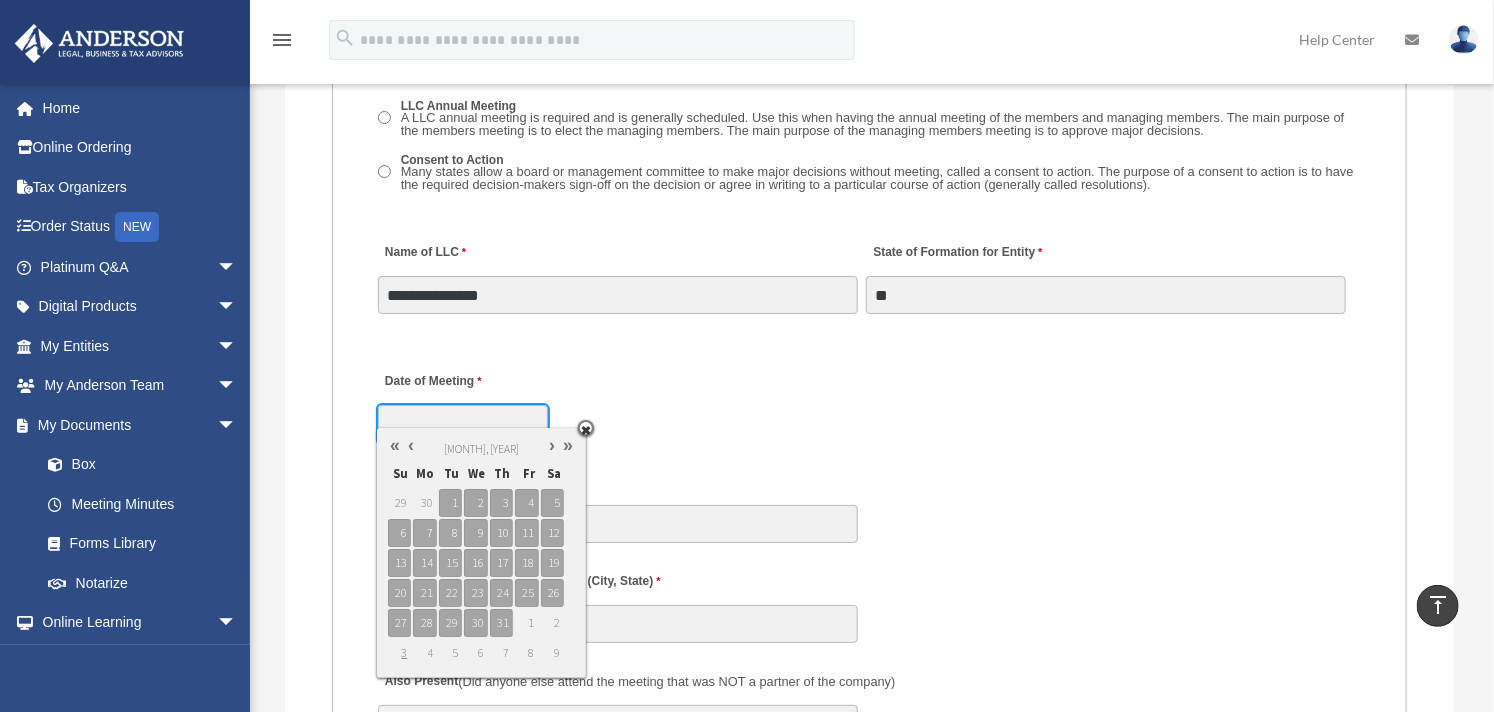 click at bounding box center (411, 445) 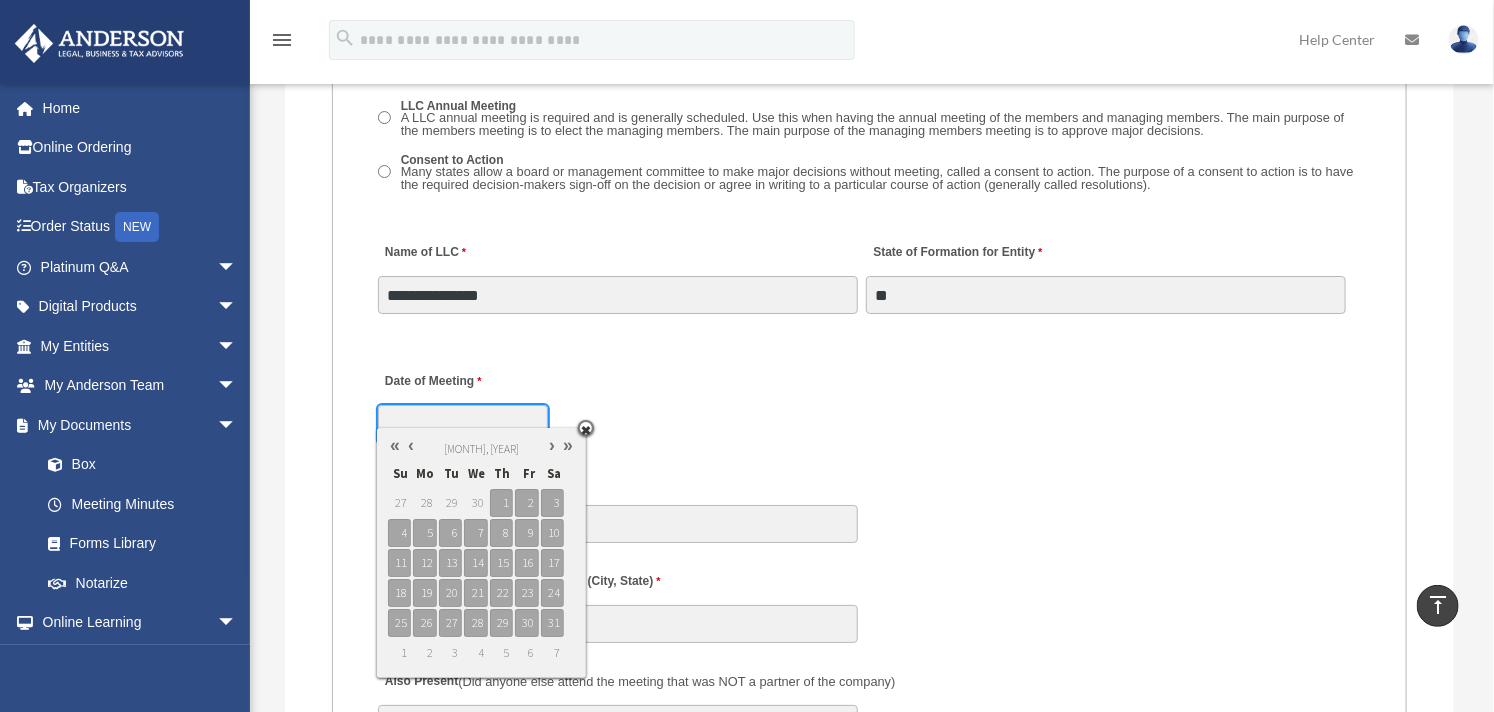 click at bounding box center [411, 445] 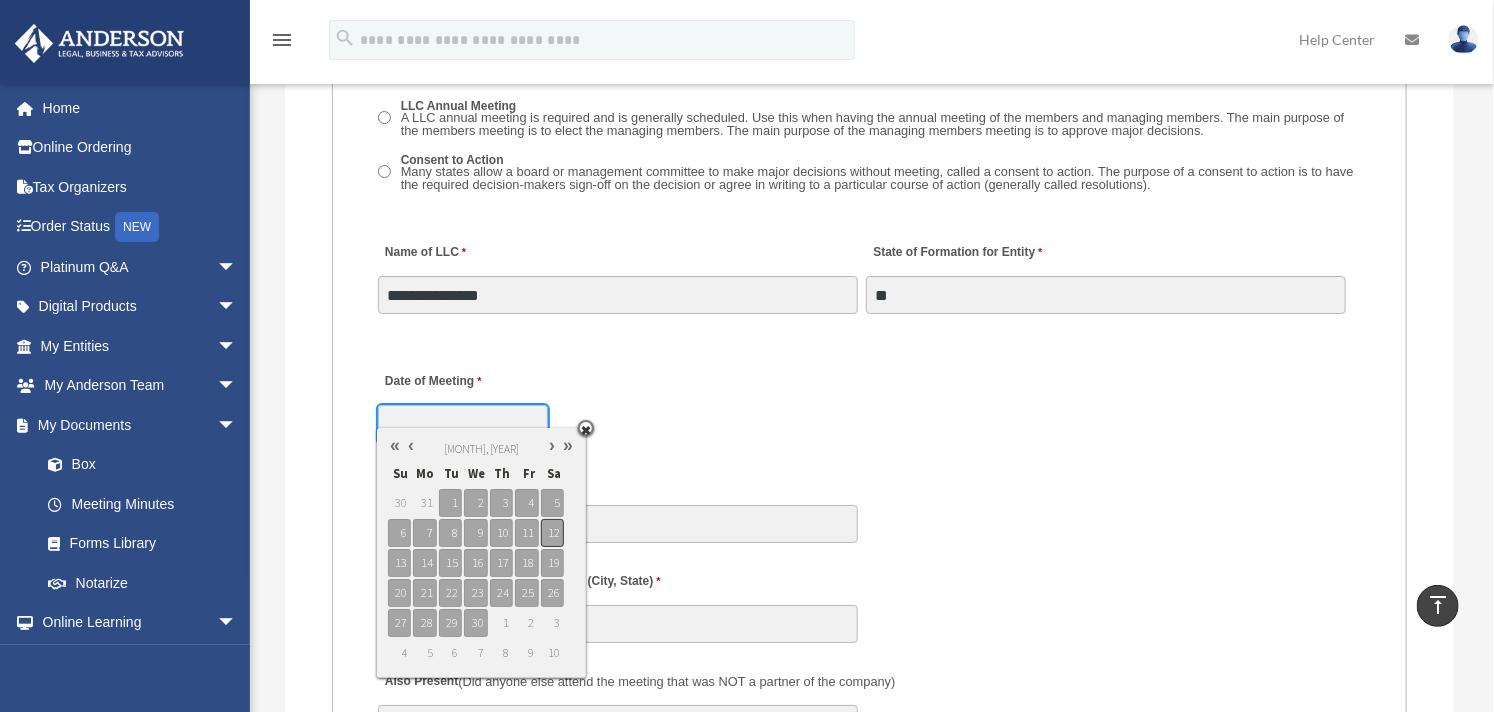type on "**********" 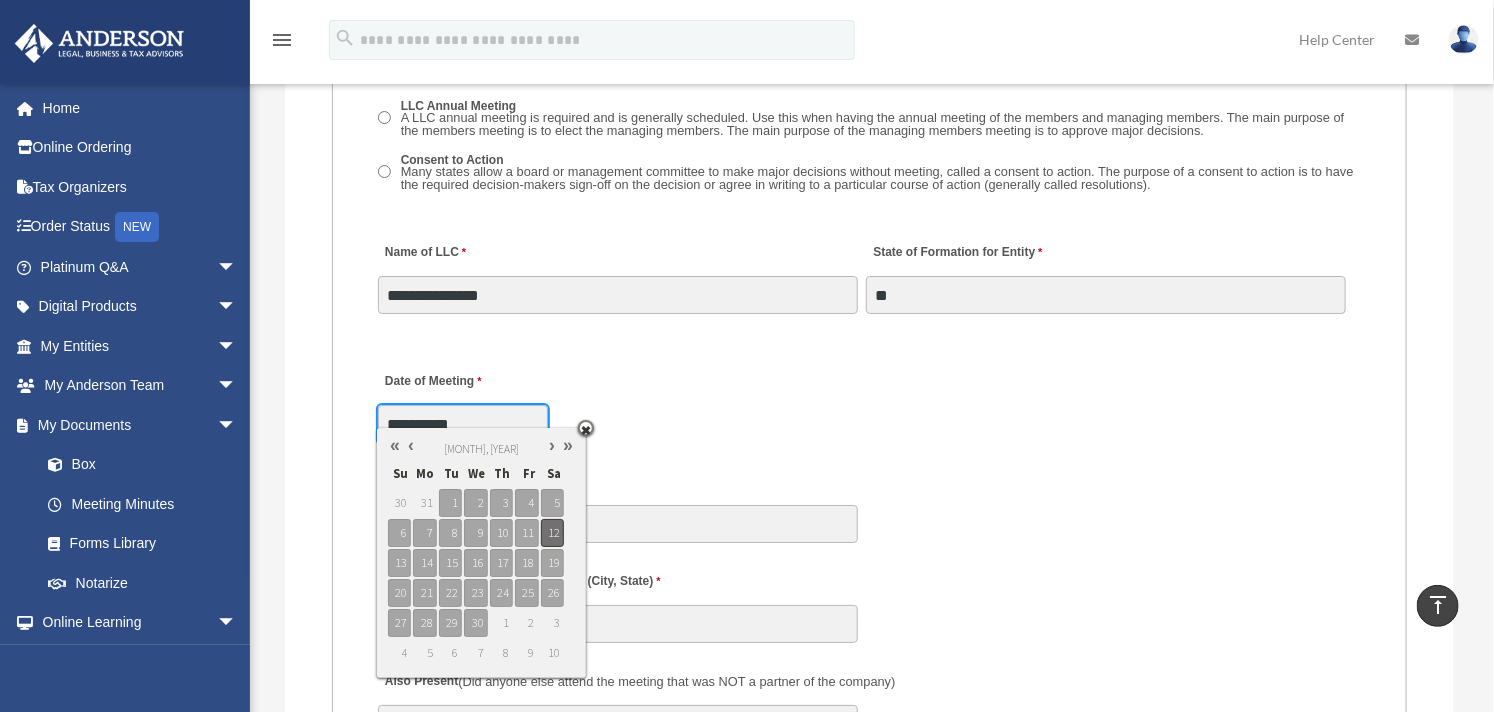 click on "12" at bounding box center (552, 533) 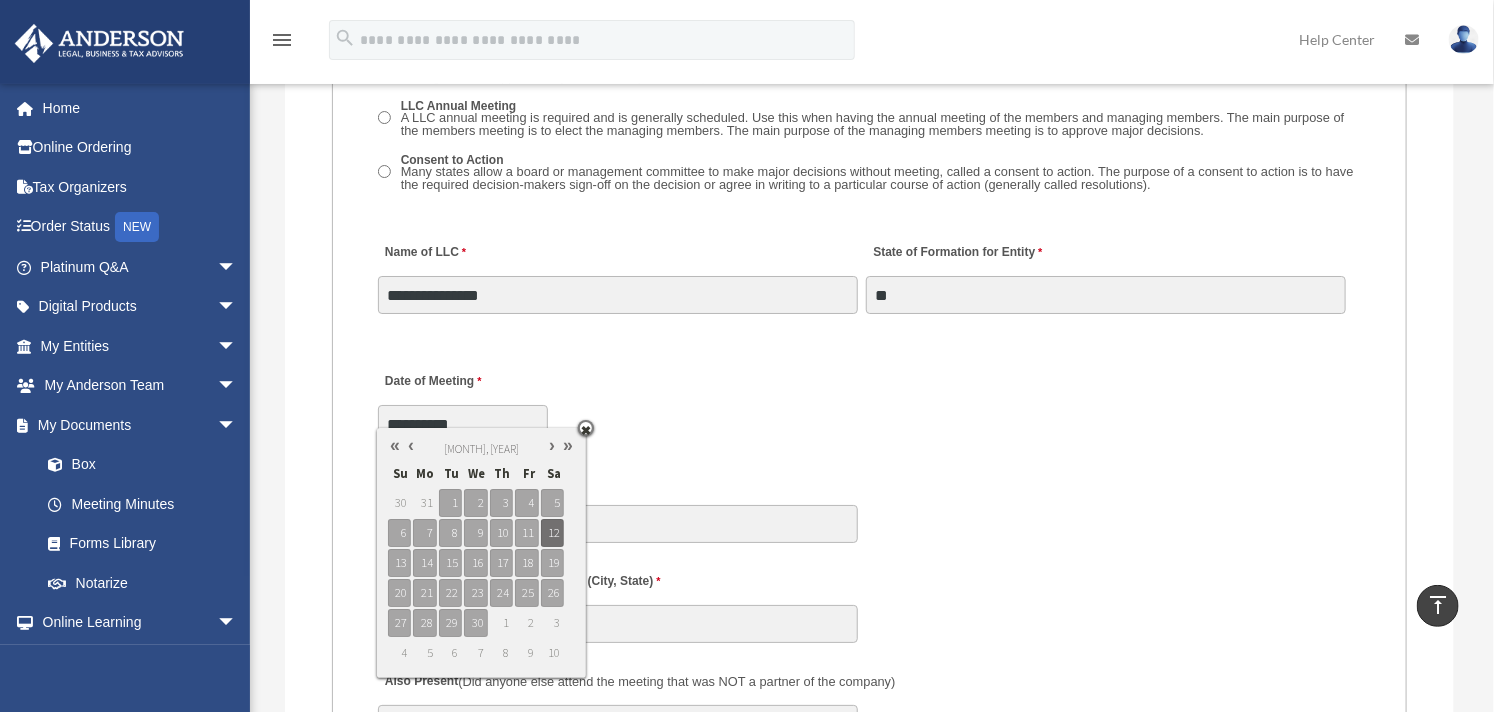 click on "**********" at bounding box center [869, 402] 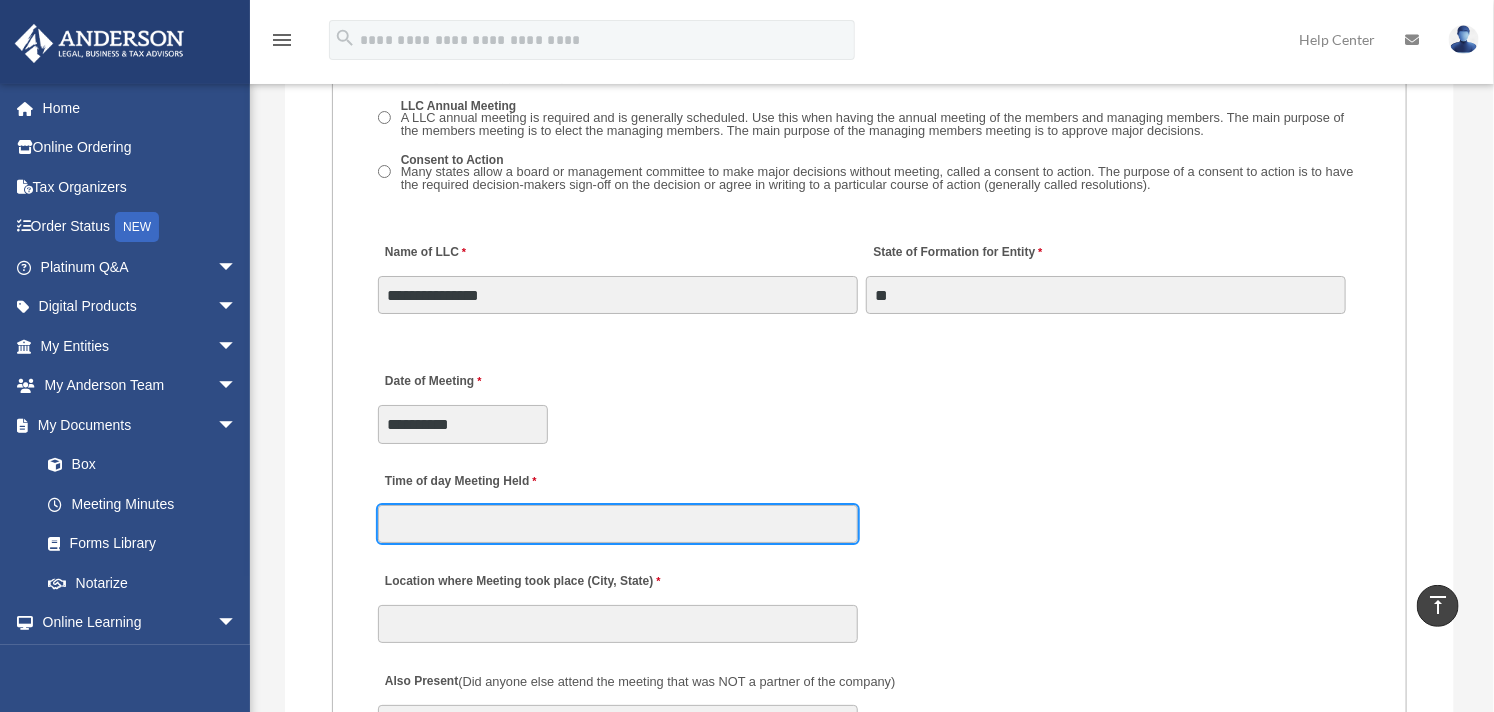 click on "Time of day Meeting Held" at bounding box center (618, 524) 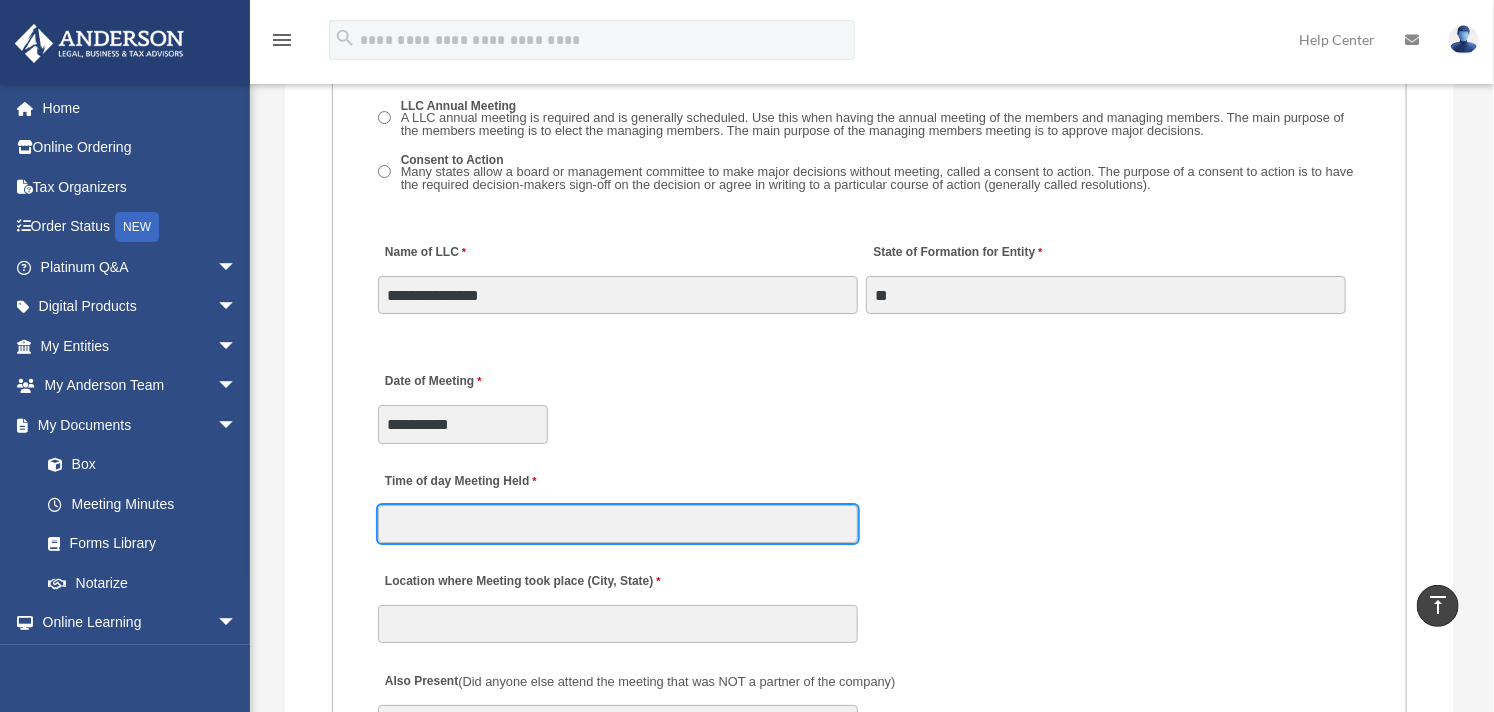 type on "*******" 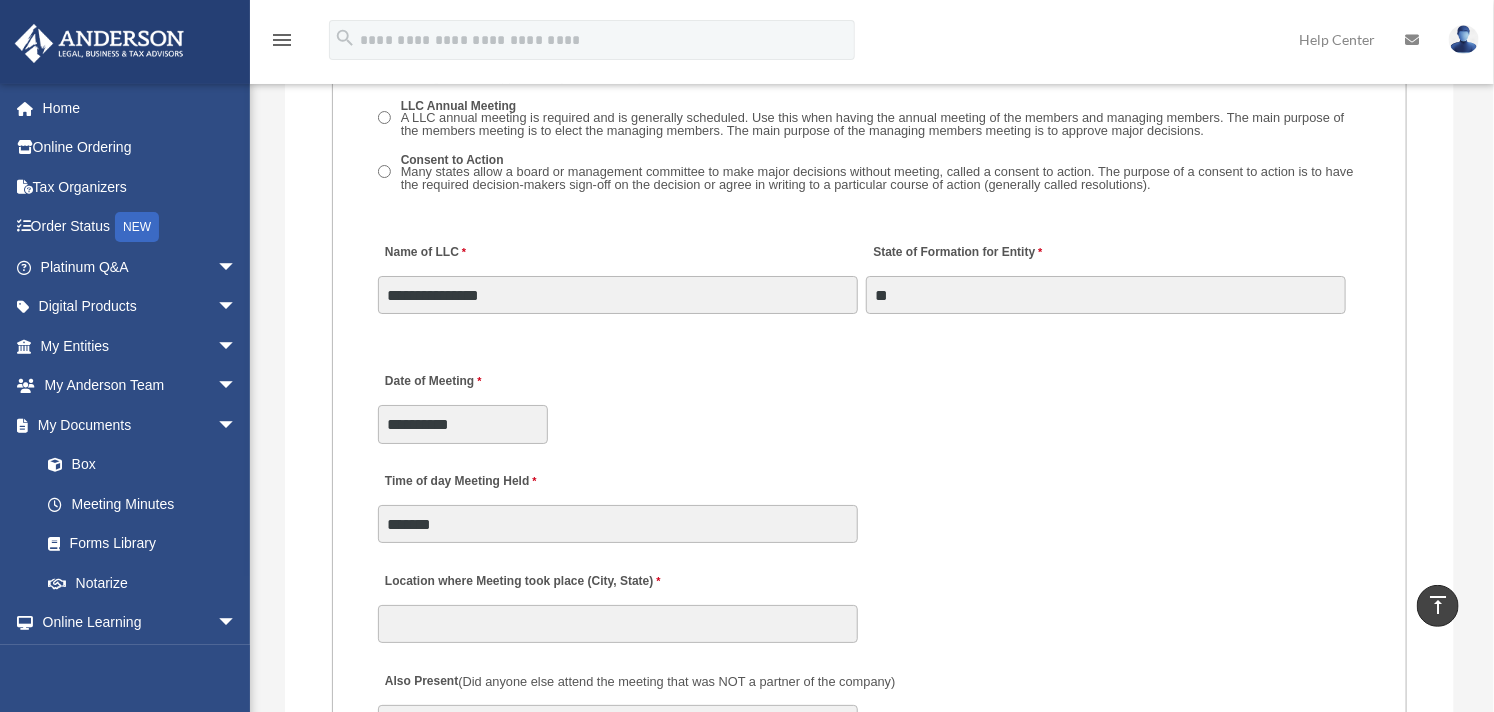 click on "Time of day Meeting Held *******" at bounding box center (869, 502) 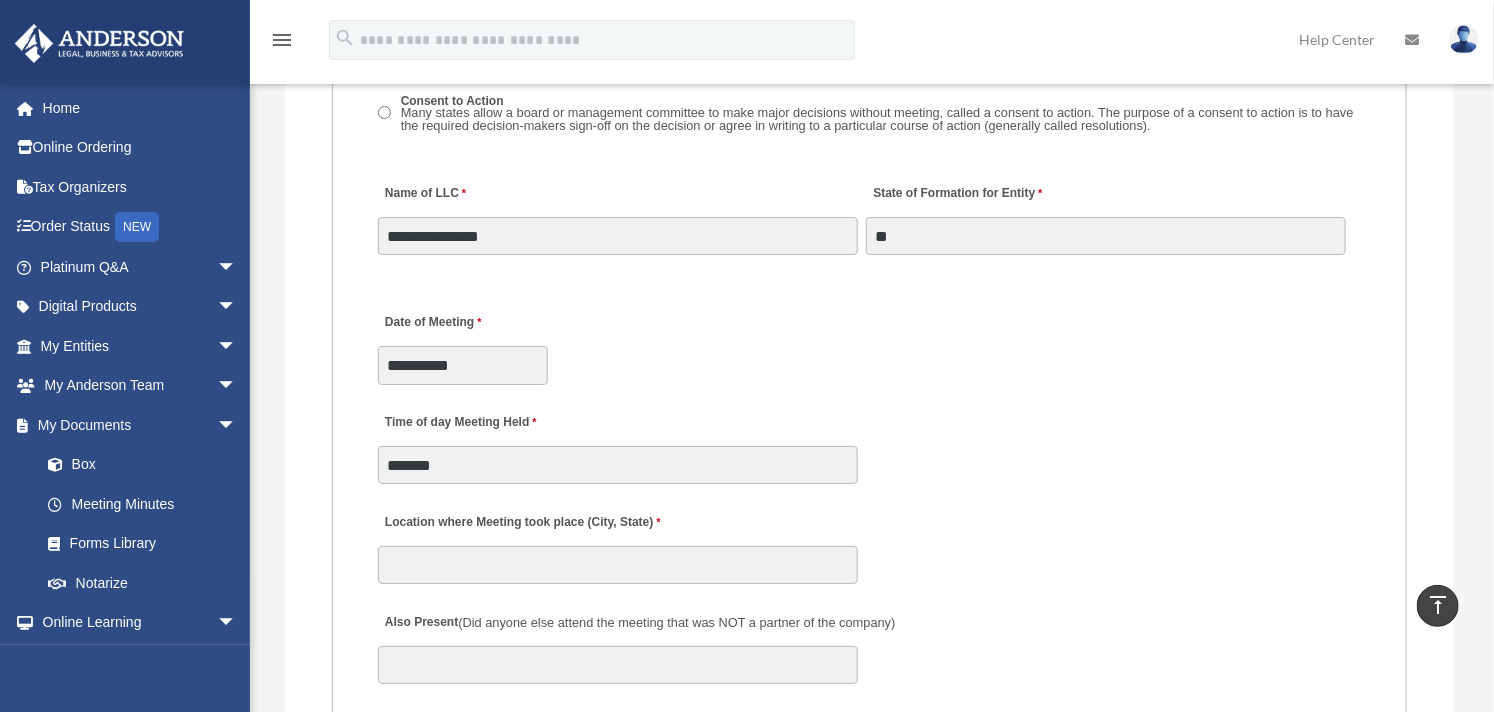 scroll, scrollTop: 3222, scrollLeft: 0, axis: vertical 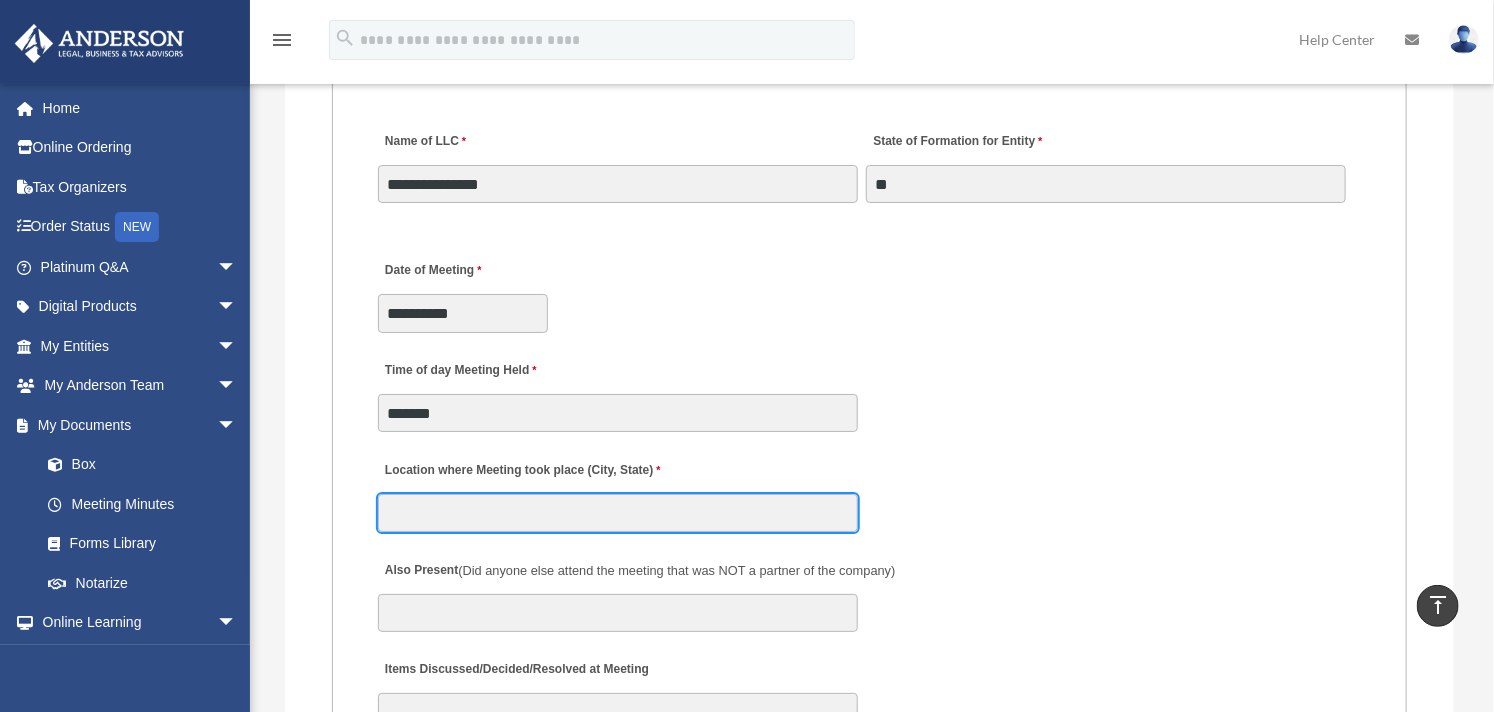 click on "Location where Meeting took place (City, State)" at bounding box center [618, 513] 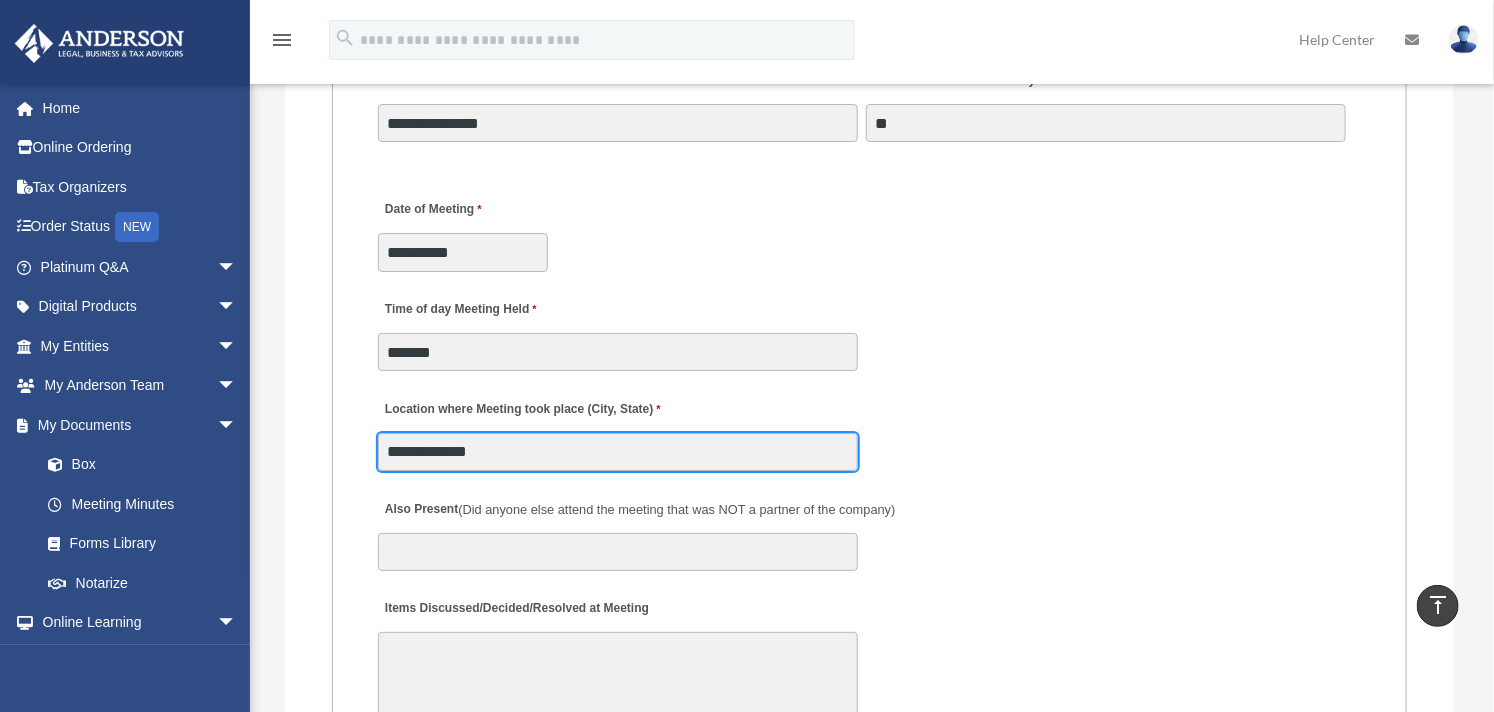 scroll, scrollTop: 3444, scrollLeft: 0, axis: vertical 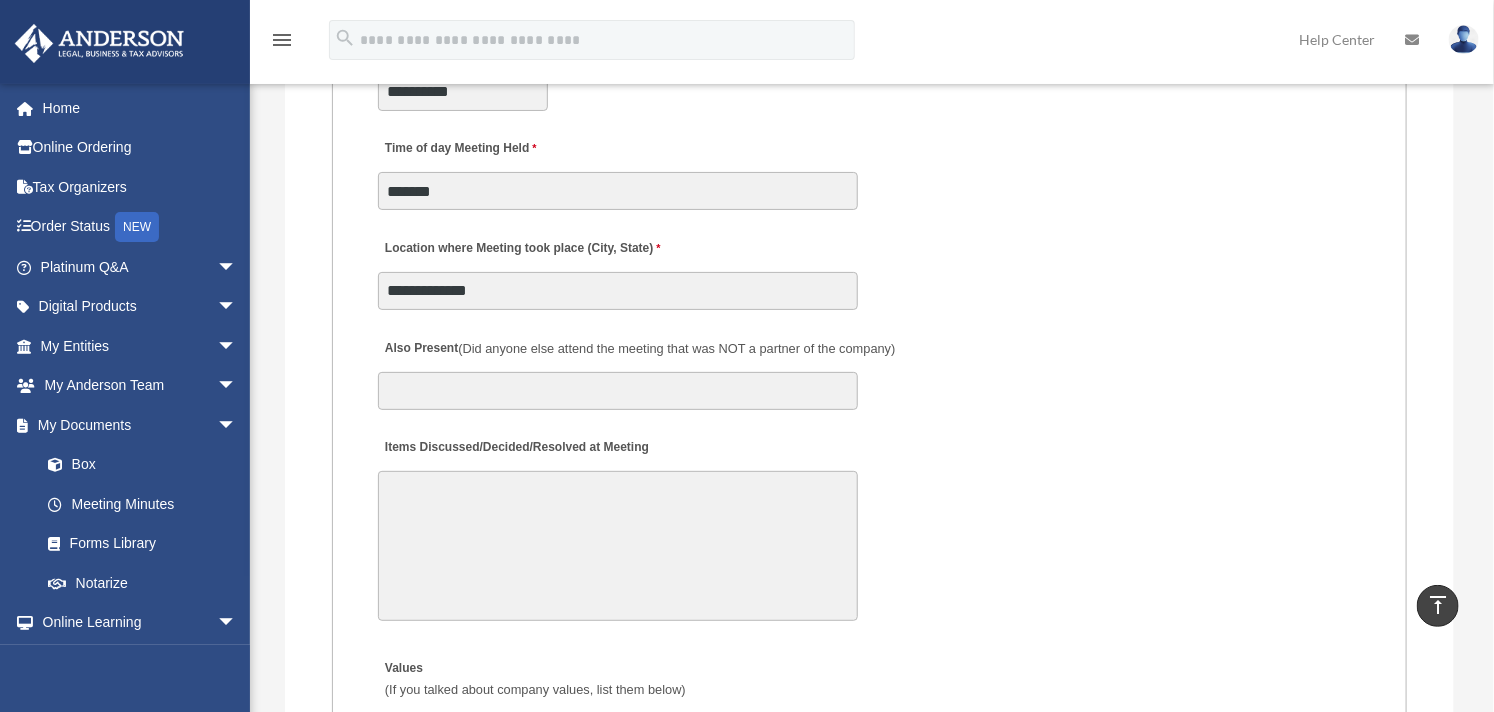click on "Items Discussed/Decided/Resolved at Meeting" at bounding box center (618, 546) 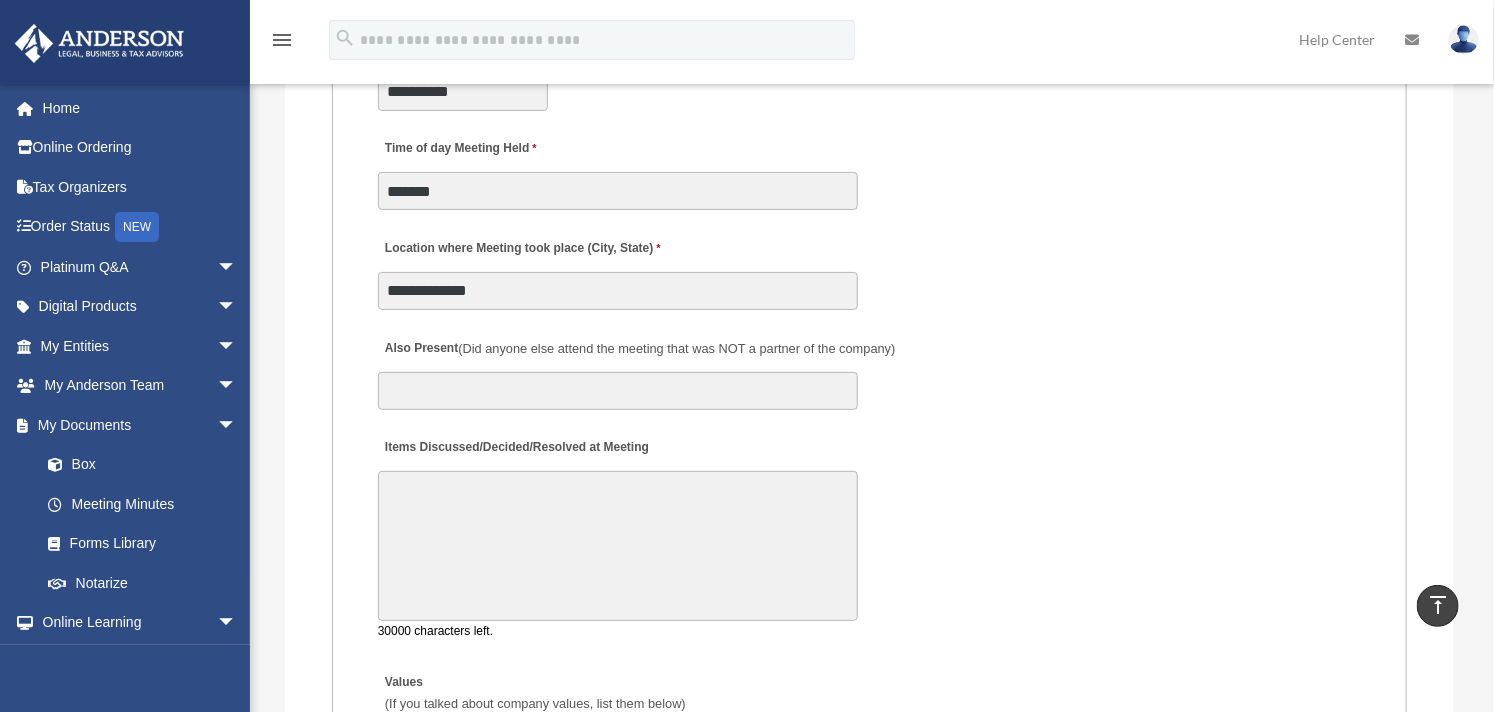 paste on "**********" 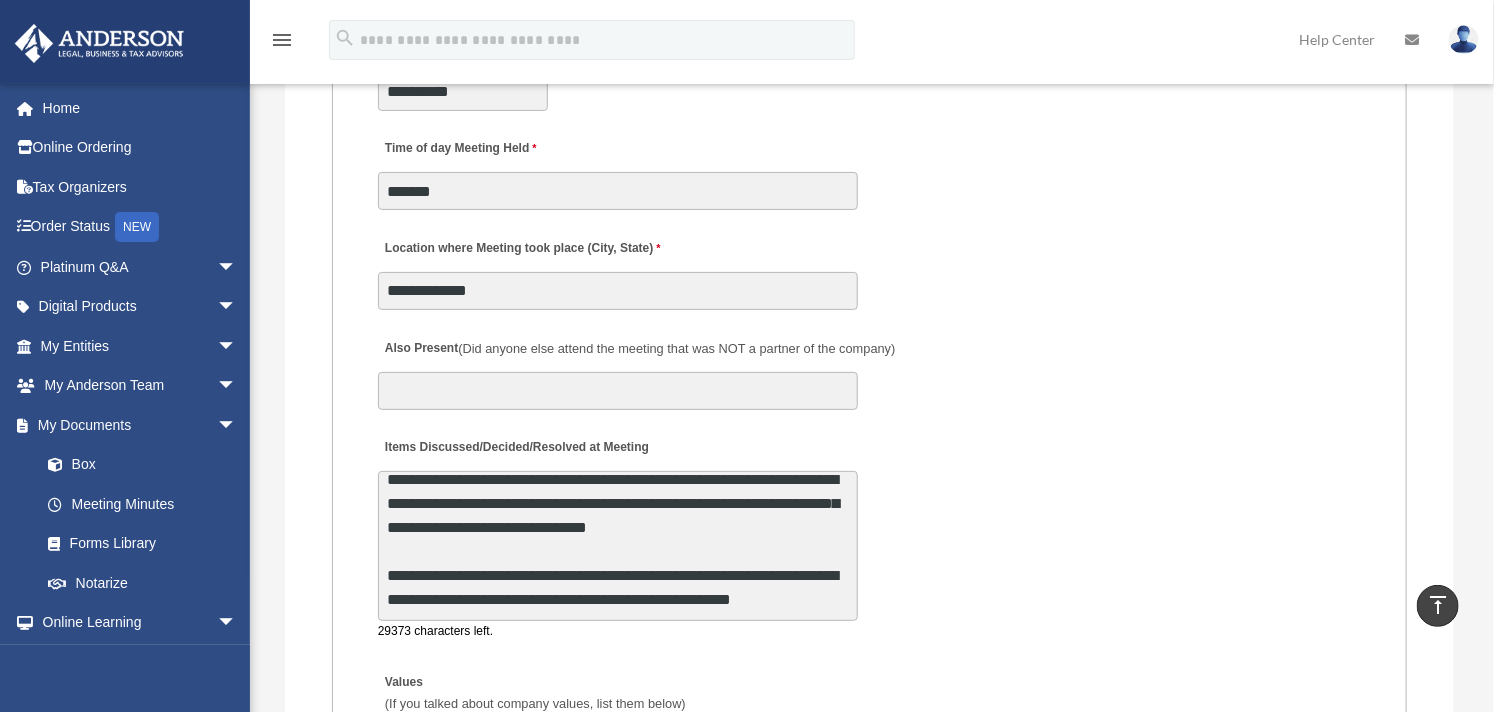 scroll, scrollTop: 216, scrollLeft: 0, axis: vertical 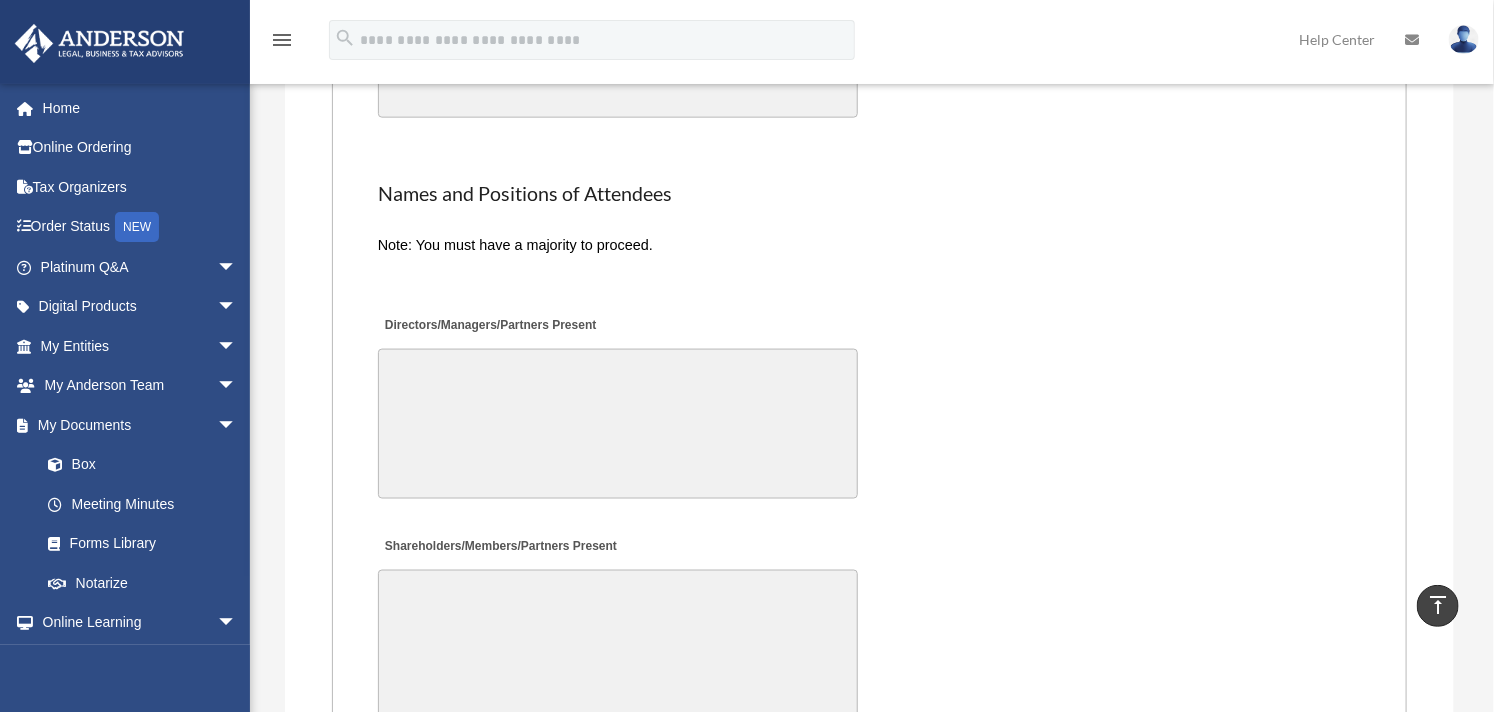 type on "**********" 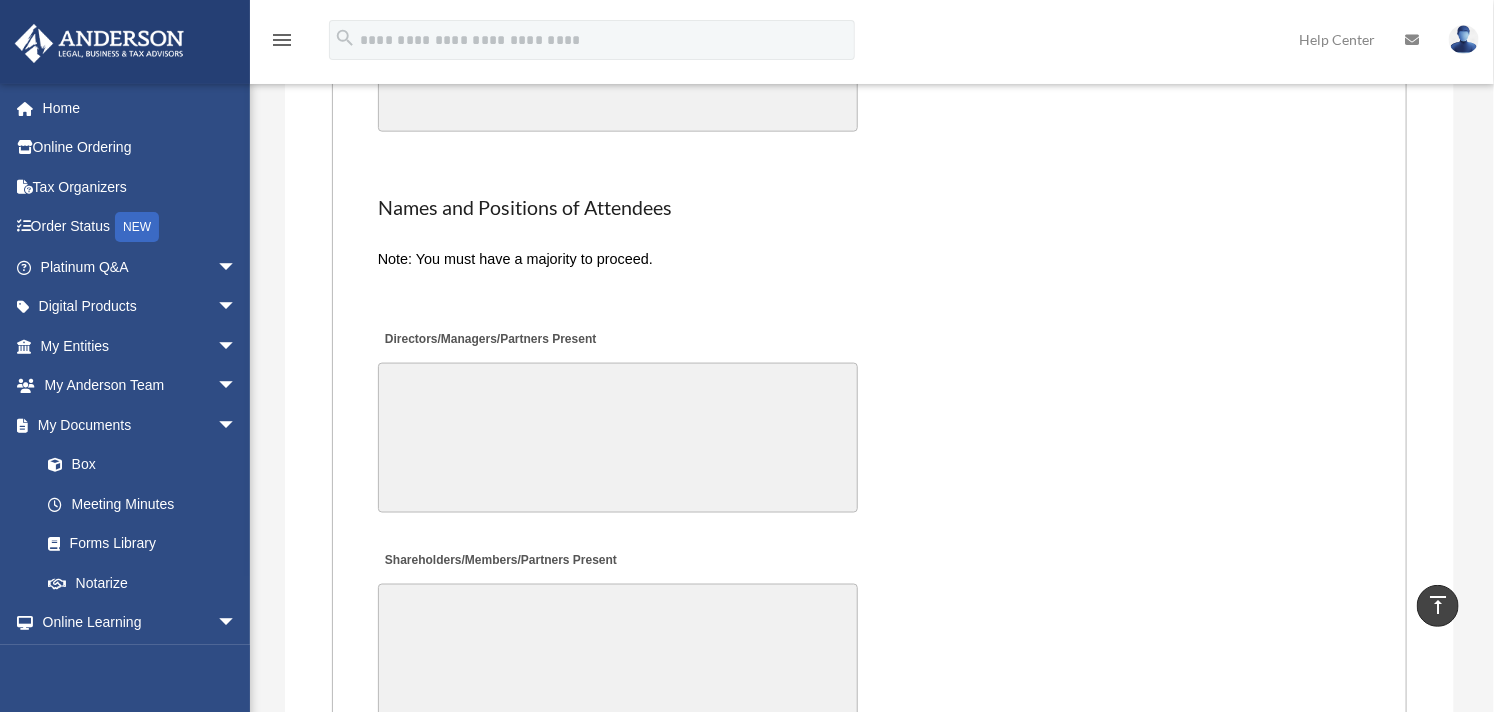 click on "Directors/Managers/Partners Present" at bounding box center [618, 438] 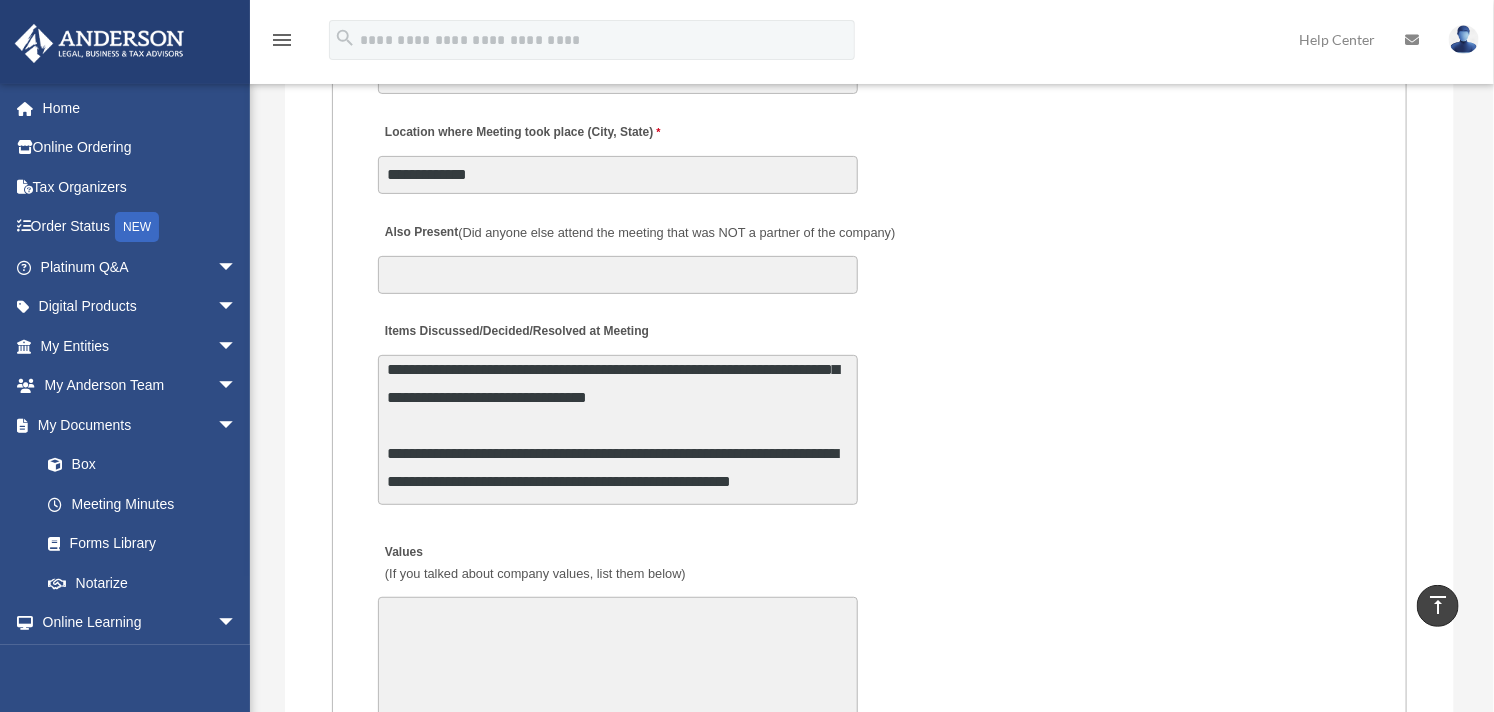 scroll, scrollTop: 3541, scrollLeft: 0, axis: vertical 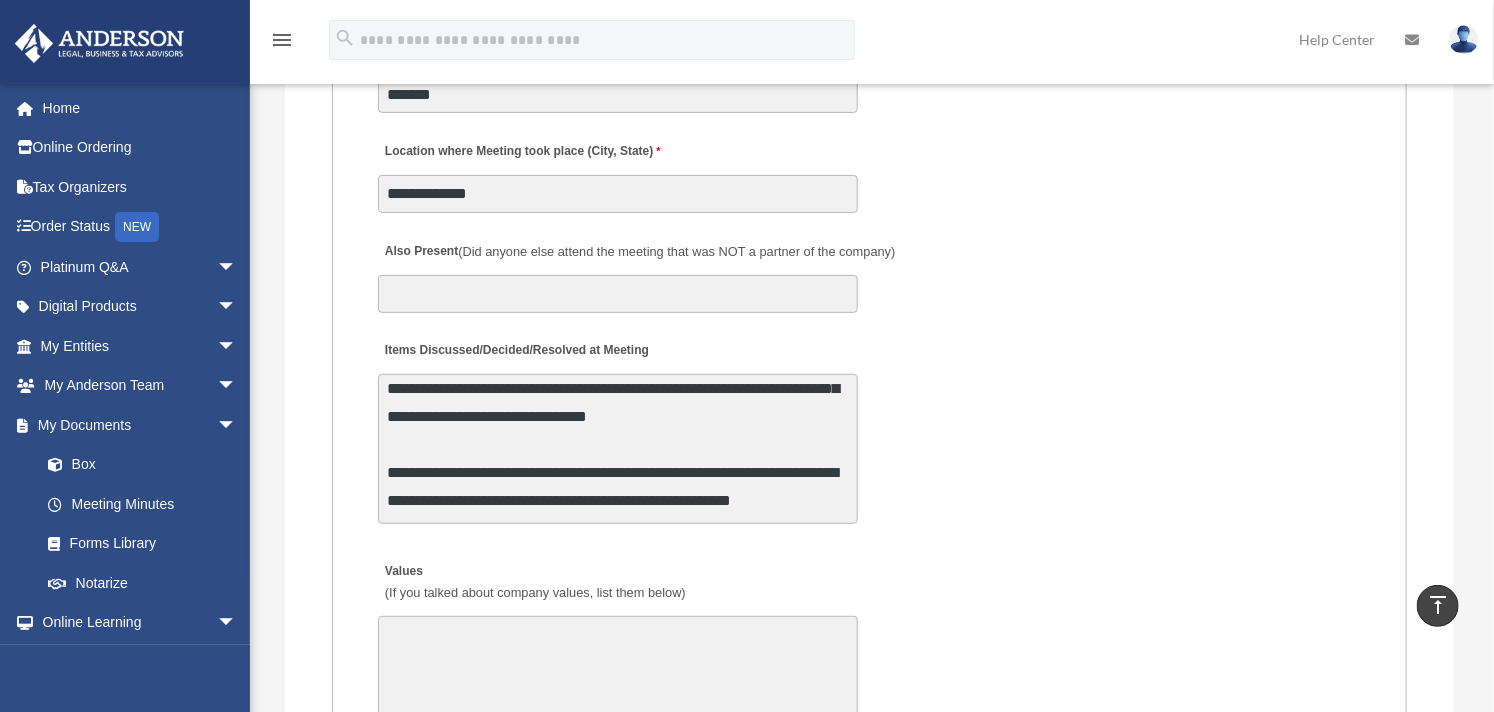 type on "**********" 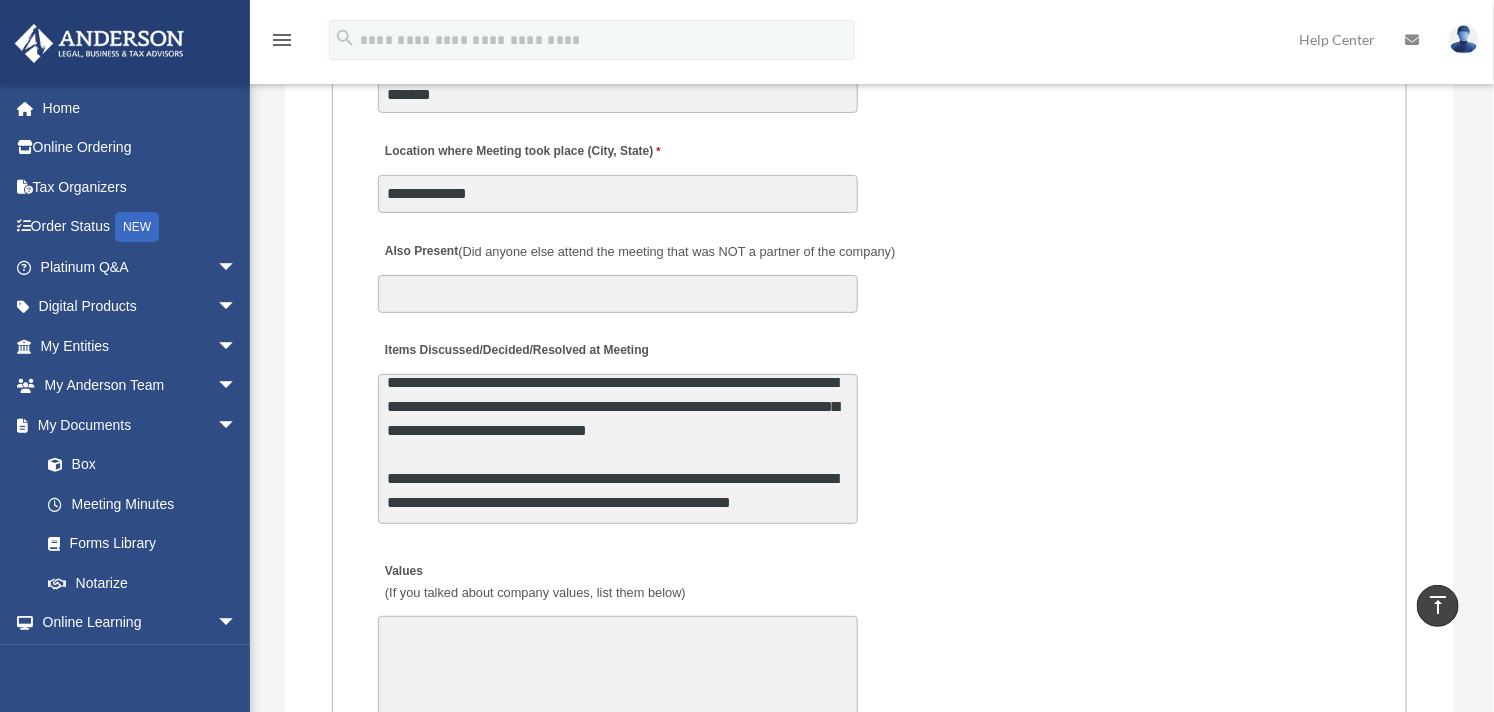 click on "**********" at bounding box center (618, 449) 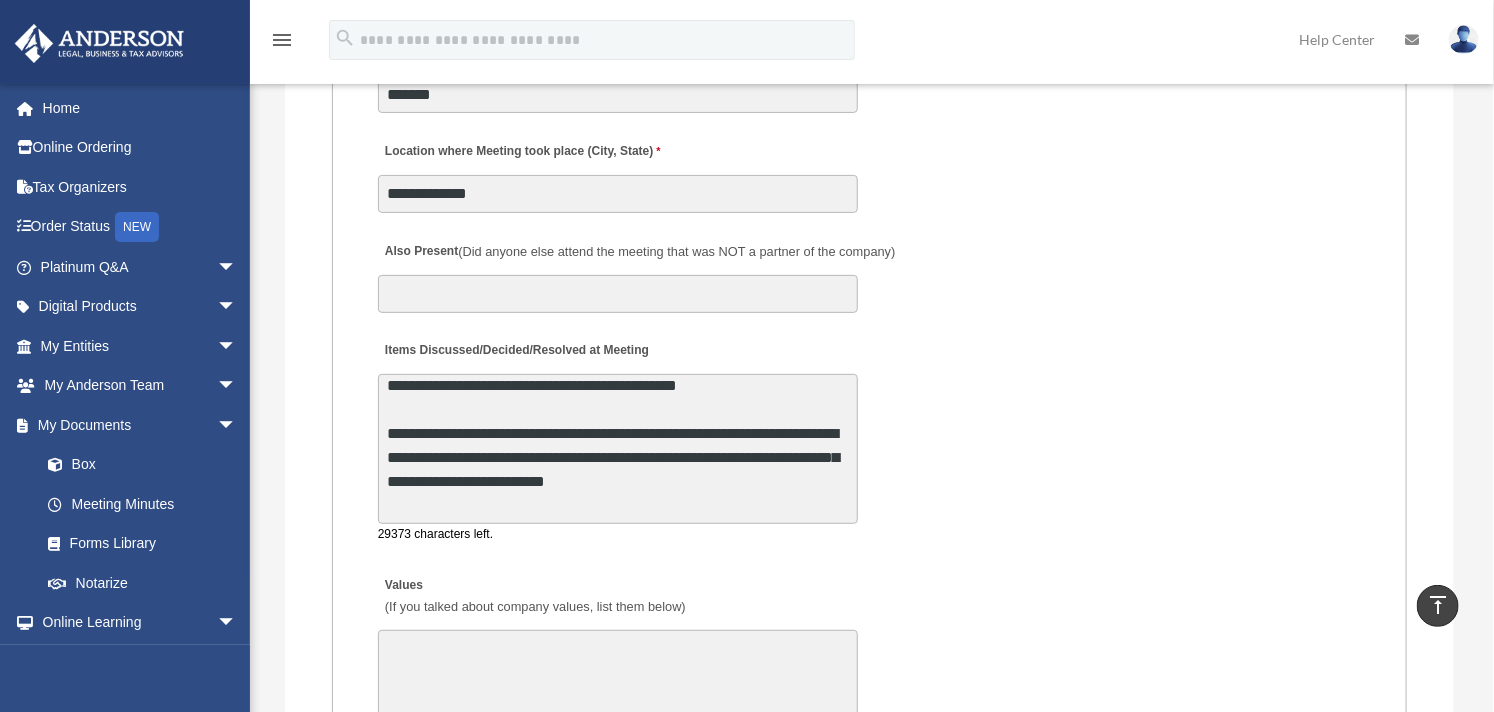 scroll, scrollTop: 10, scrollLeft: 0, axis: vertical 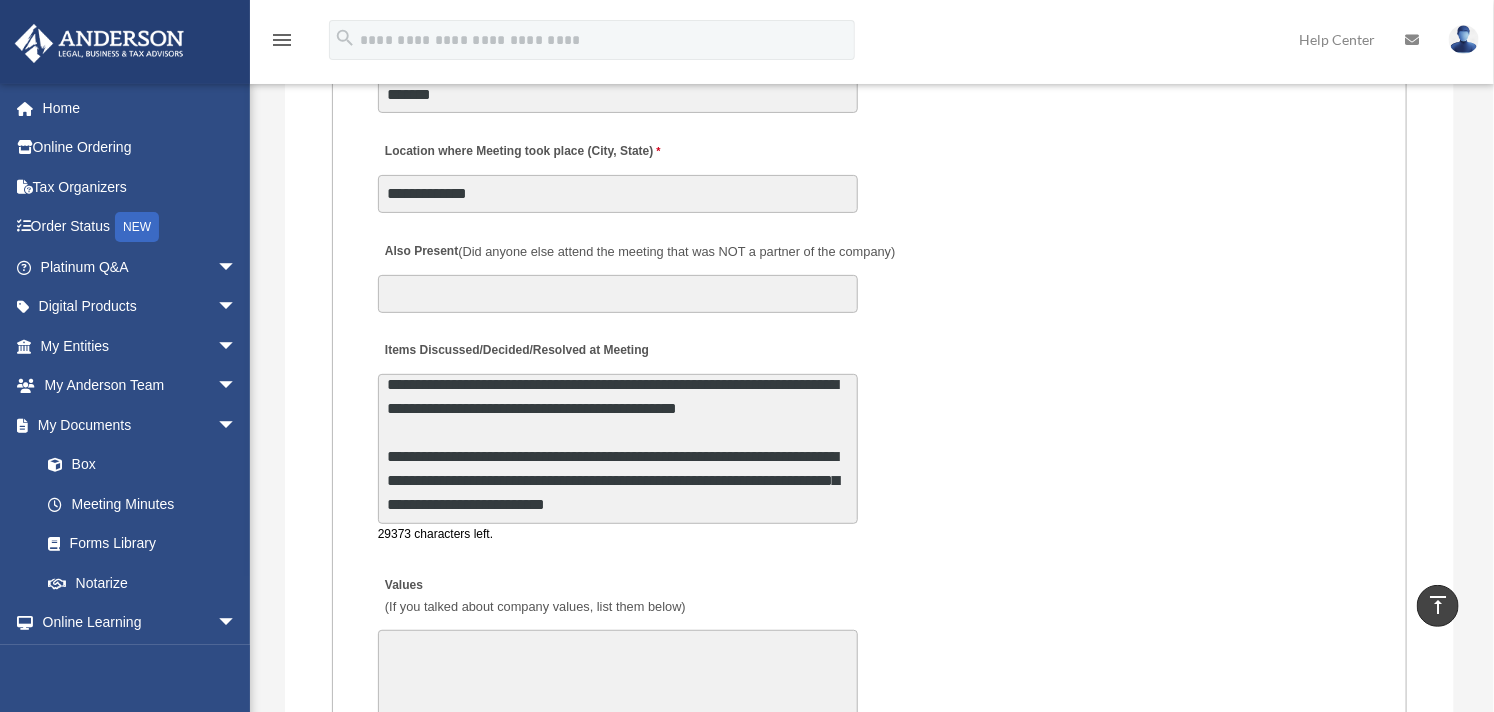 click on "**********" at bounding box center [618, 449] 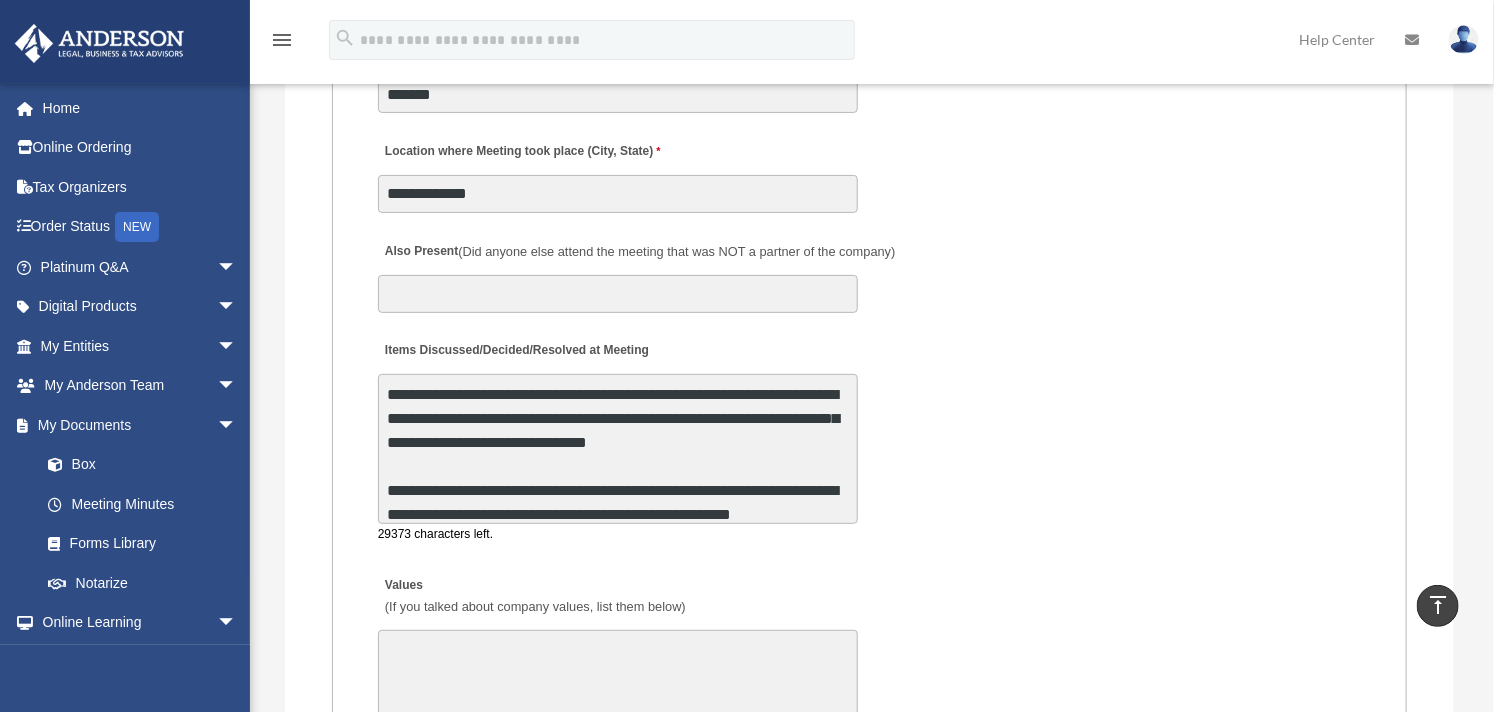 scroll, scrollTop: 216, scrollLeft: 0, axis: vertical 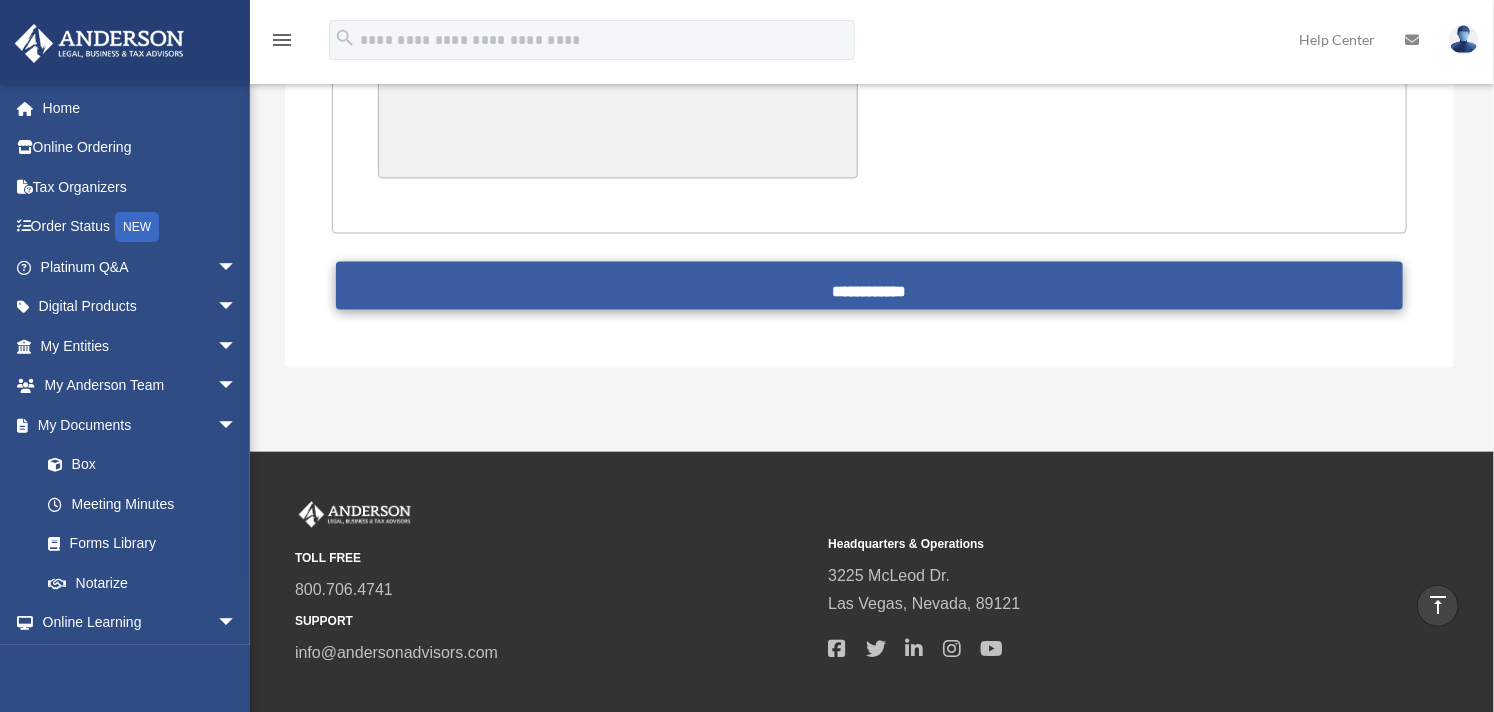 type on "**********" 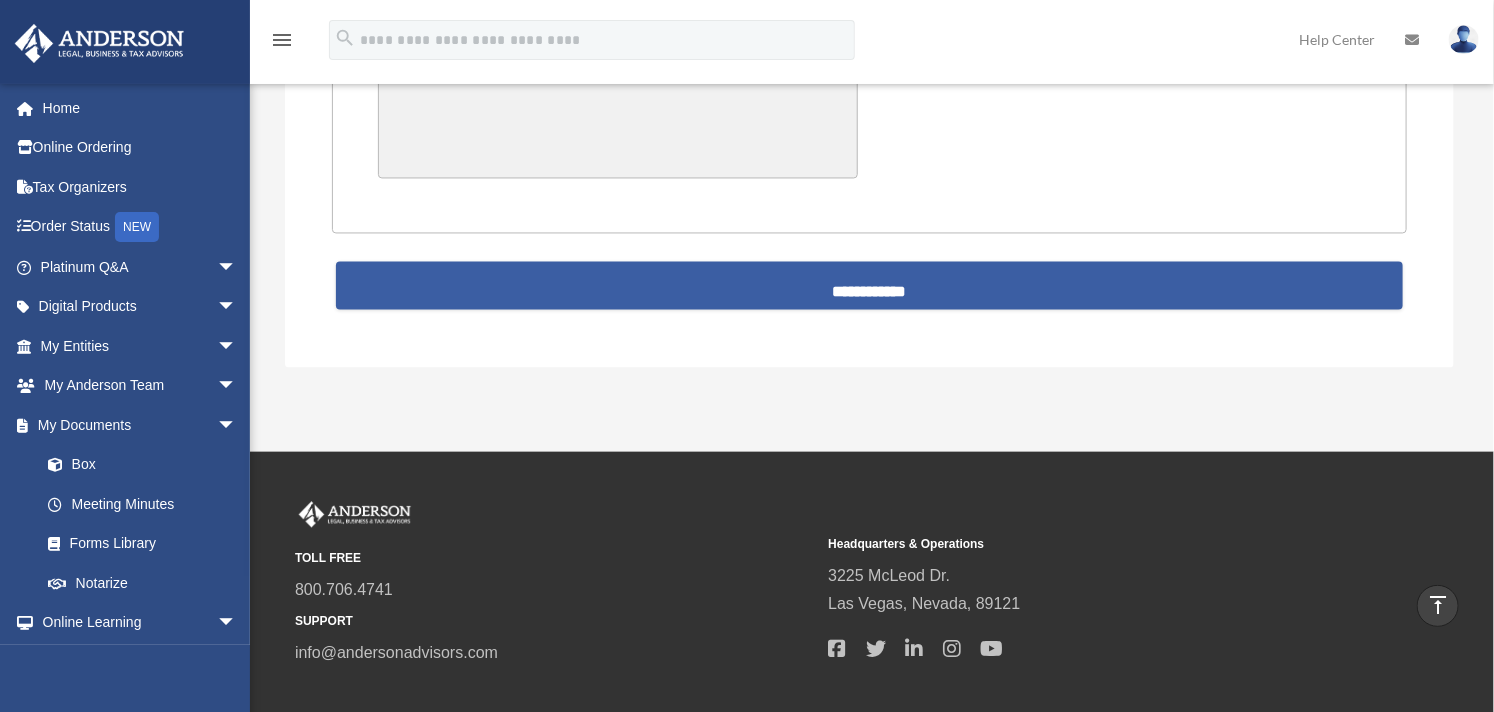 click on "**********" at bounding box center (870, 286) 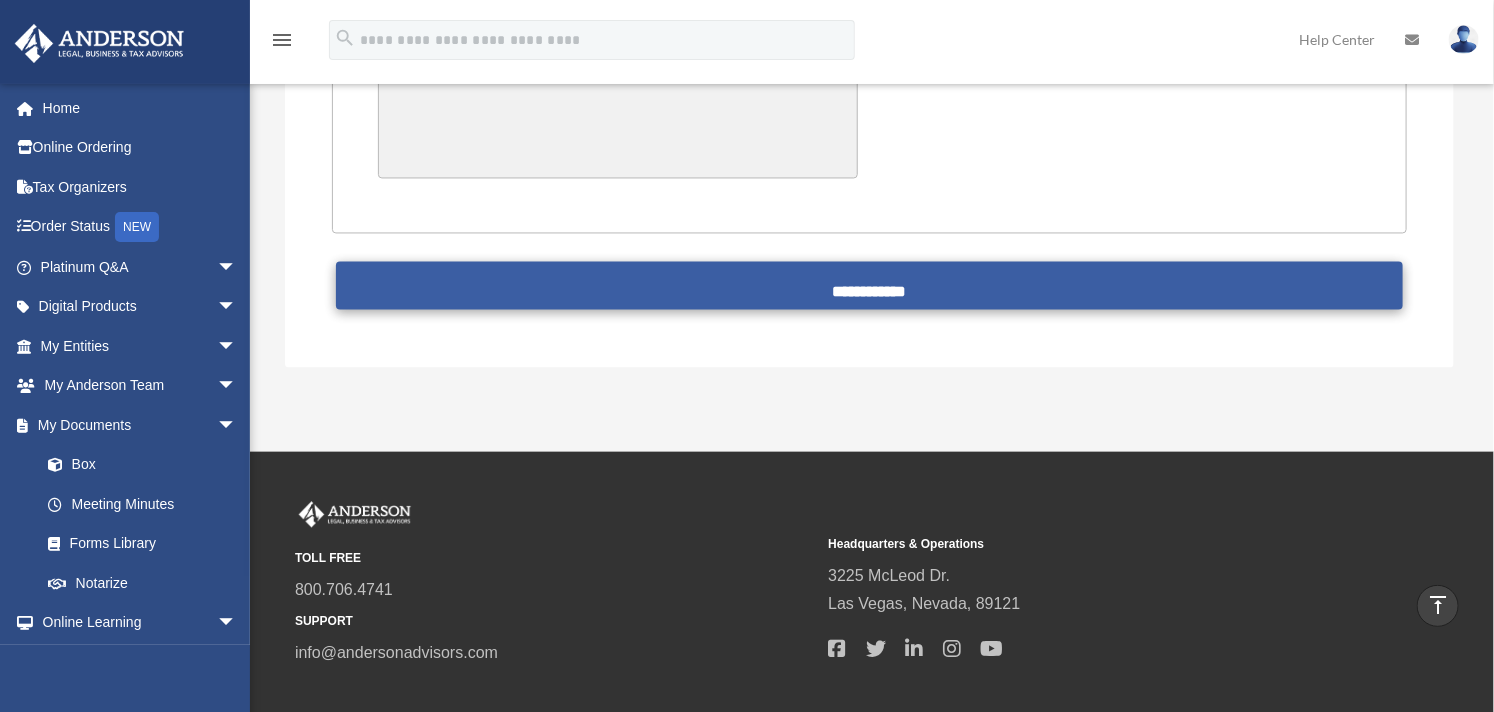 scroll, scrollTop: 4971, scrollLeft: 0, axis: vertical 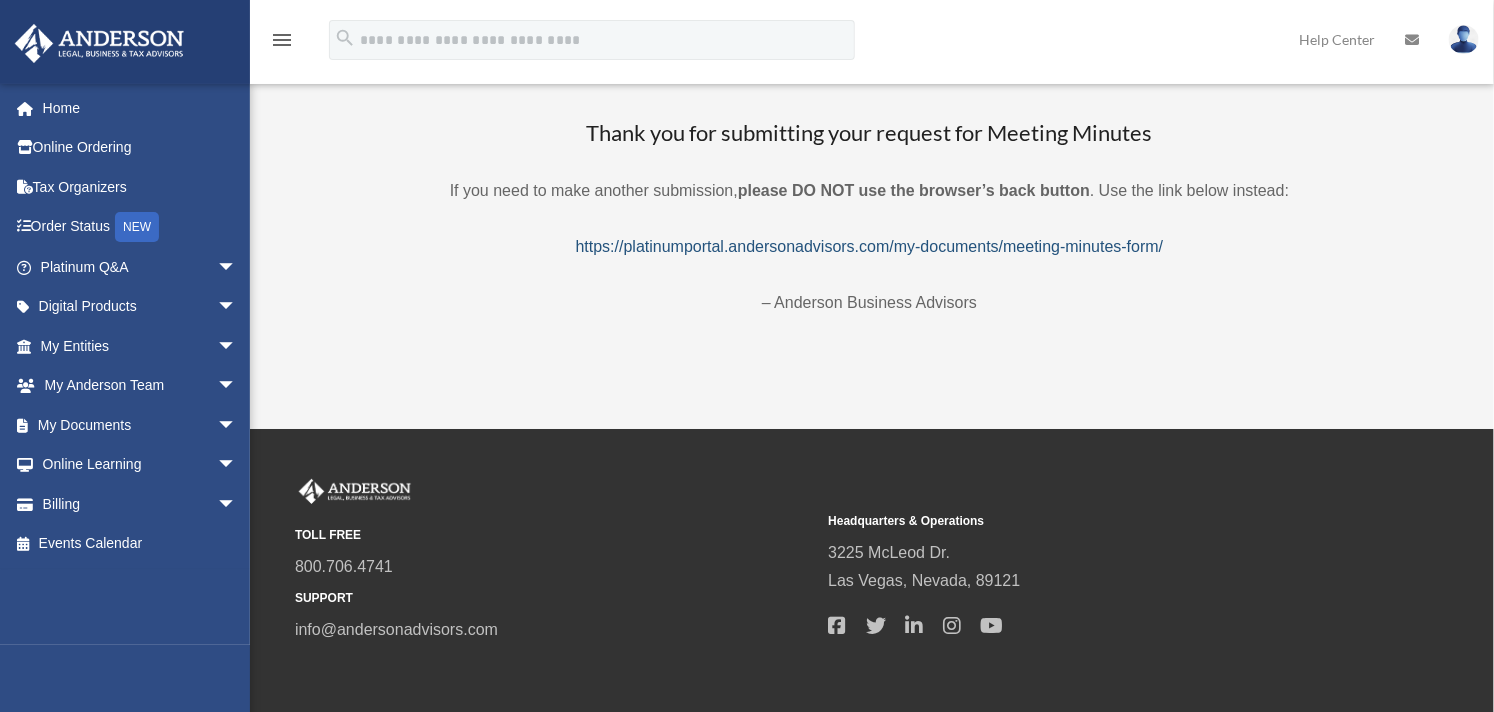 click on "https://platinumportal.andersonadvisors.com/my-documents/meeting-minutes-form/" at bounding box center [870, 246] 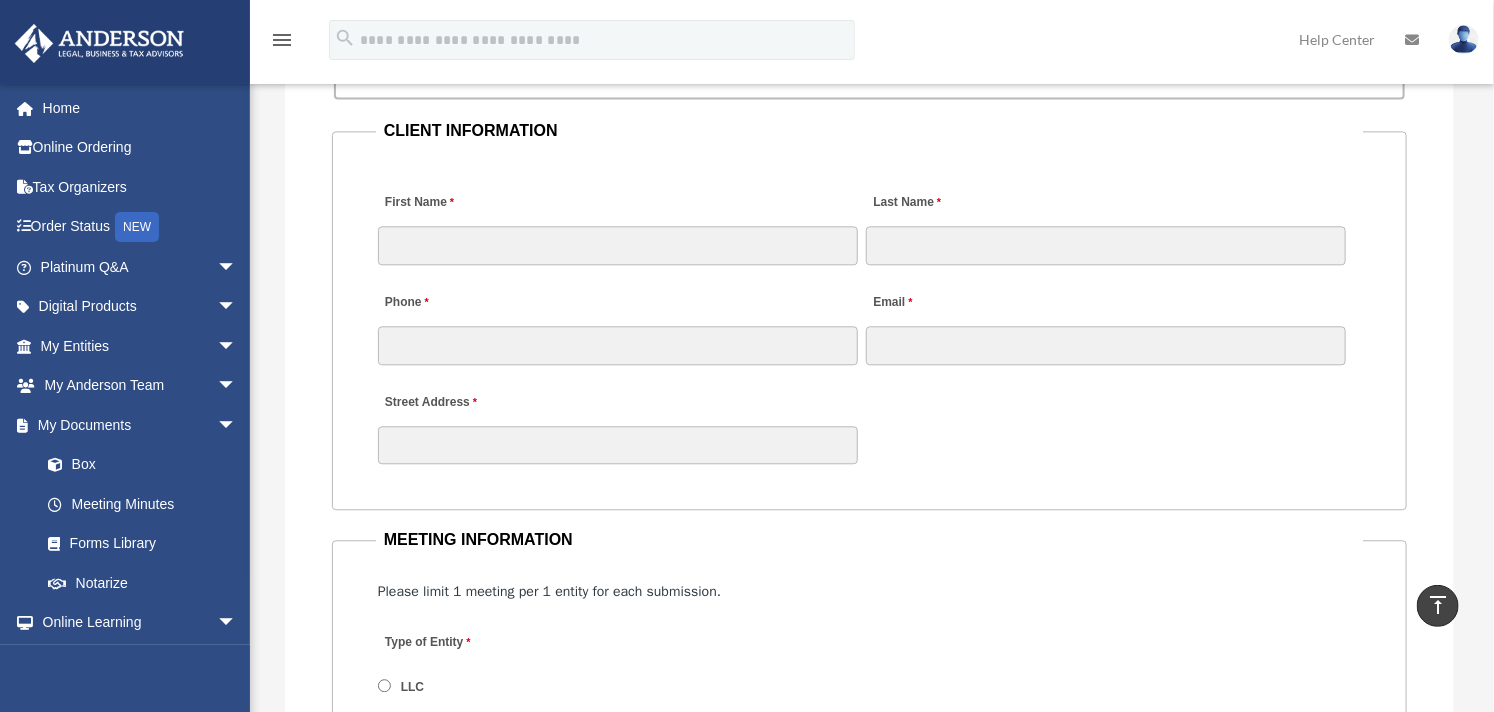scroll, scrollTop: 1777, scrollLeft: 0, axis: vertical 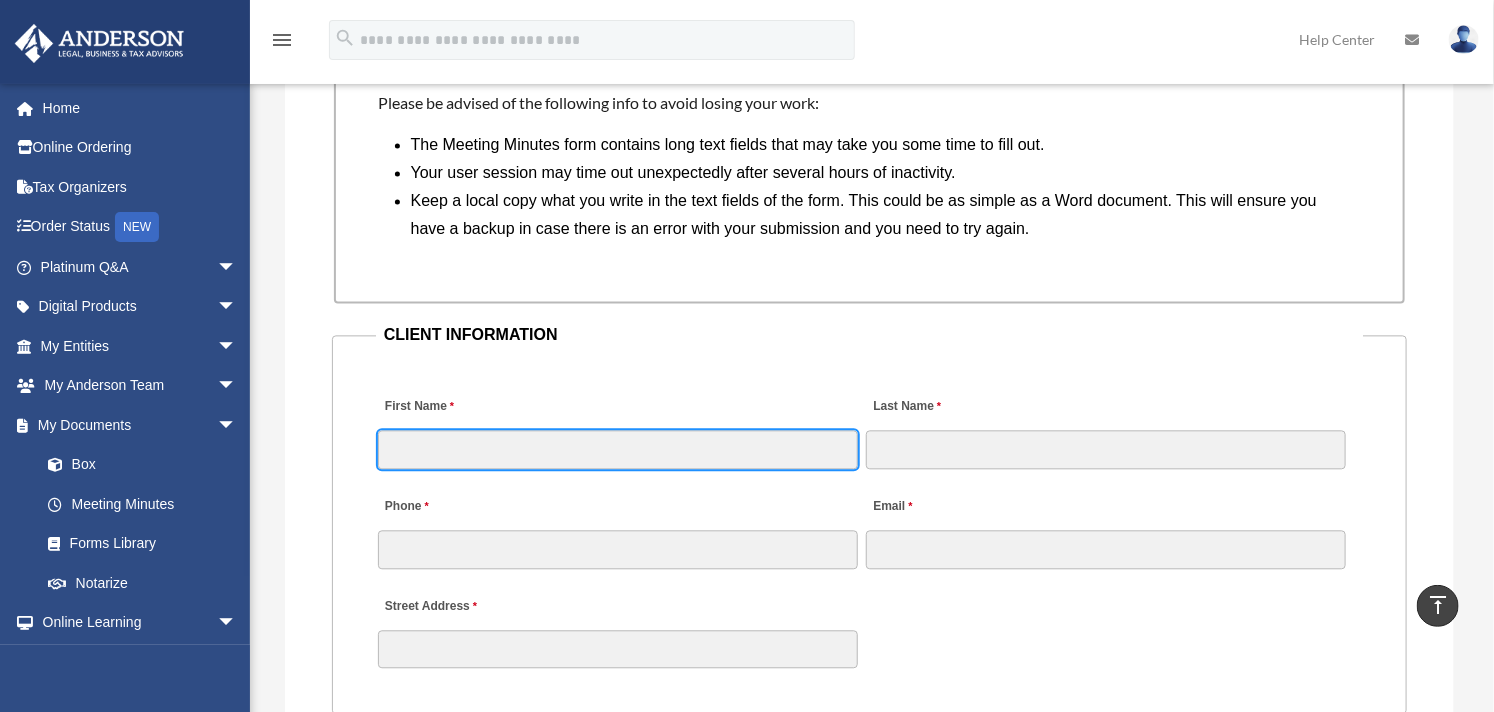 click on "First Name" at bounding box center [618, 449] 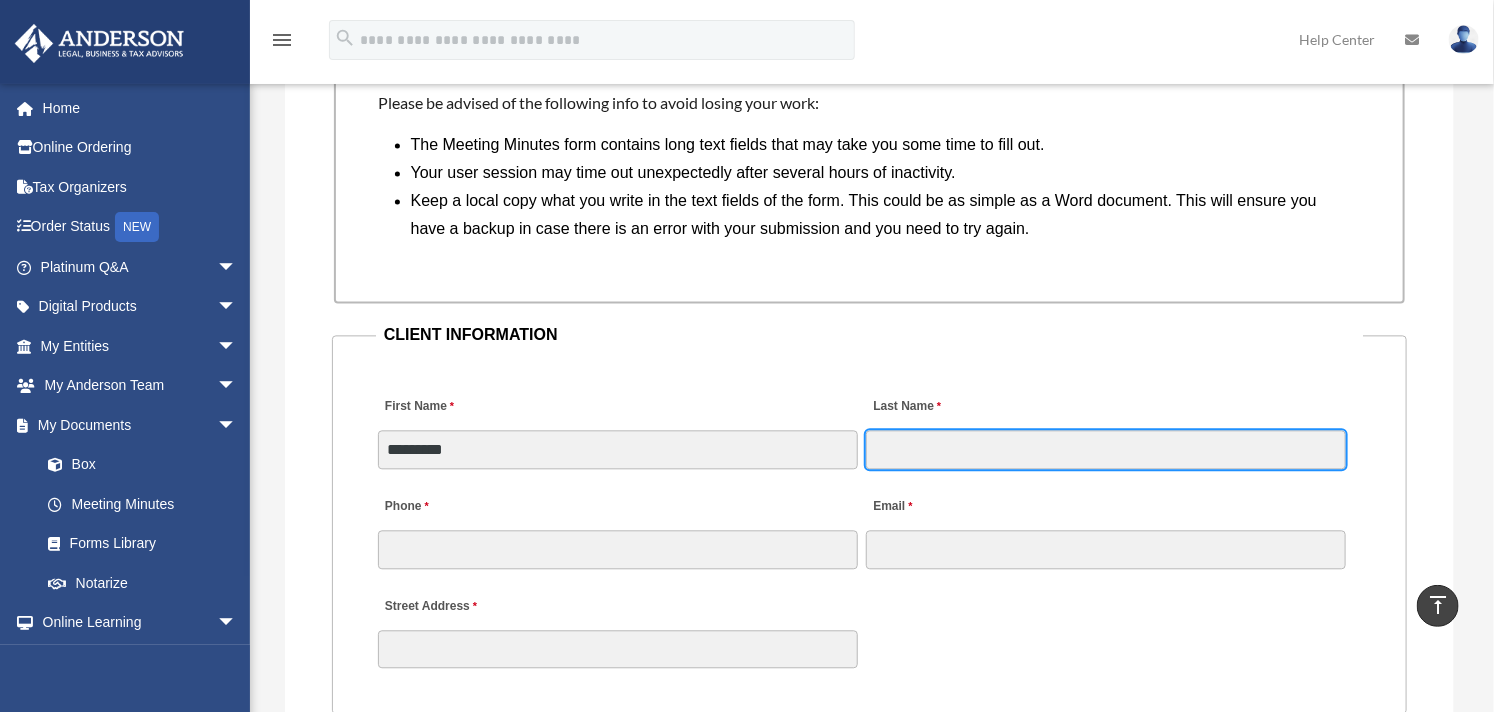 click on "Last Name" at bounding box center [1106, 449] 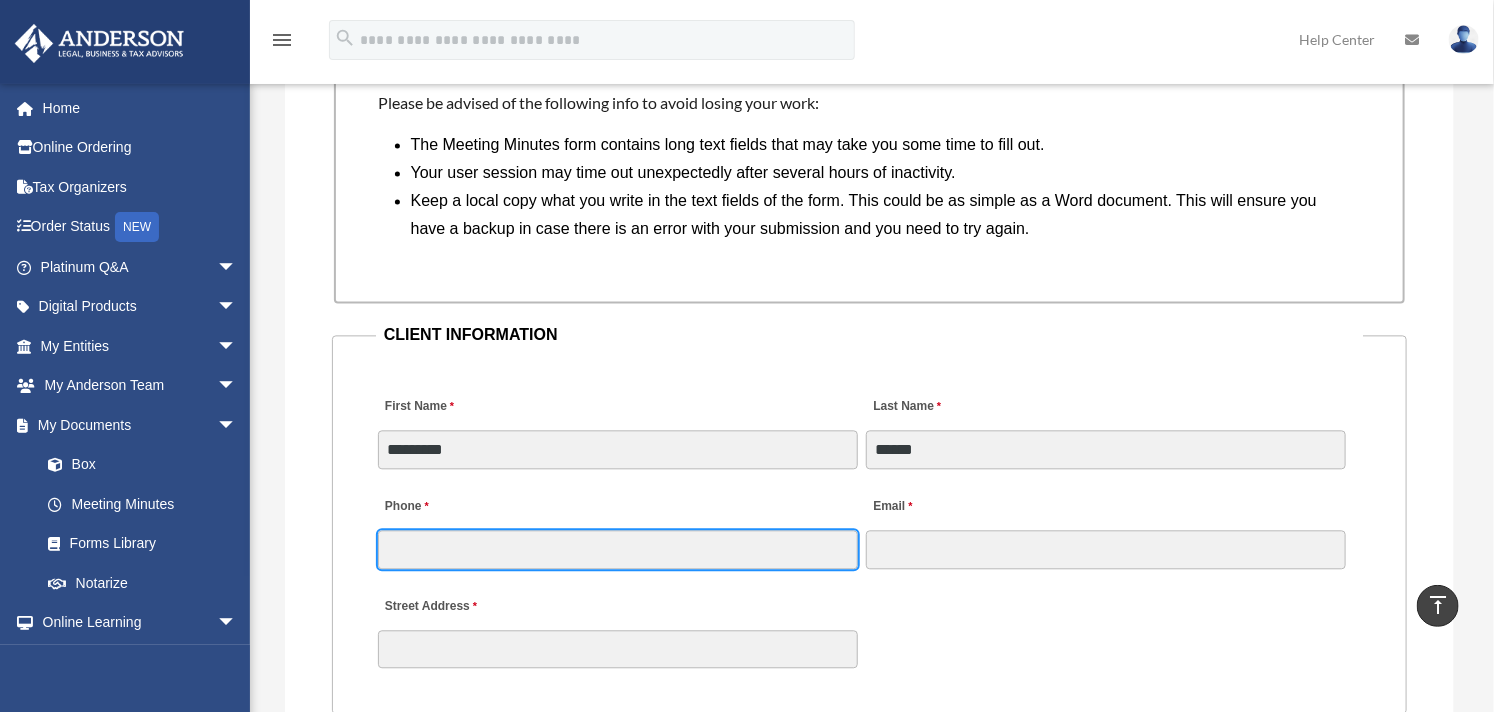 click on "Phone" at bounding box center [618, 549] 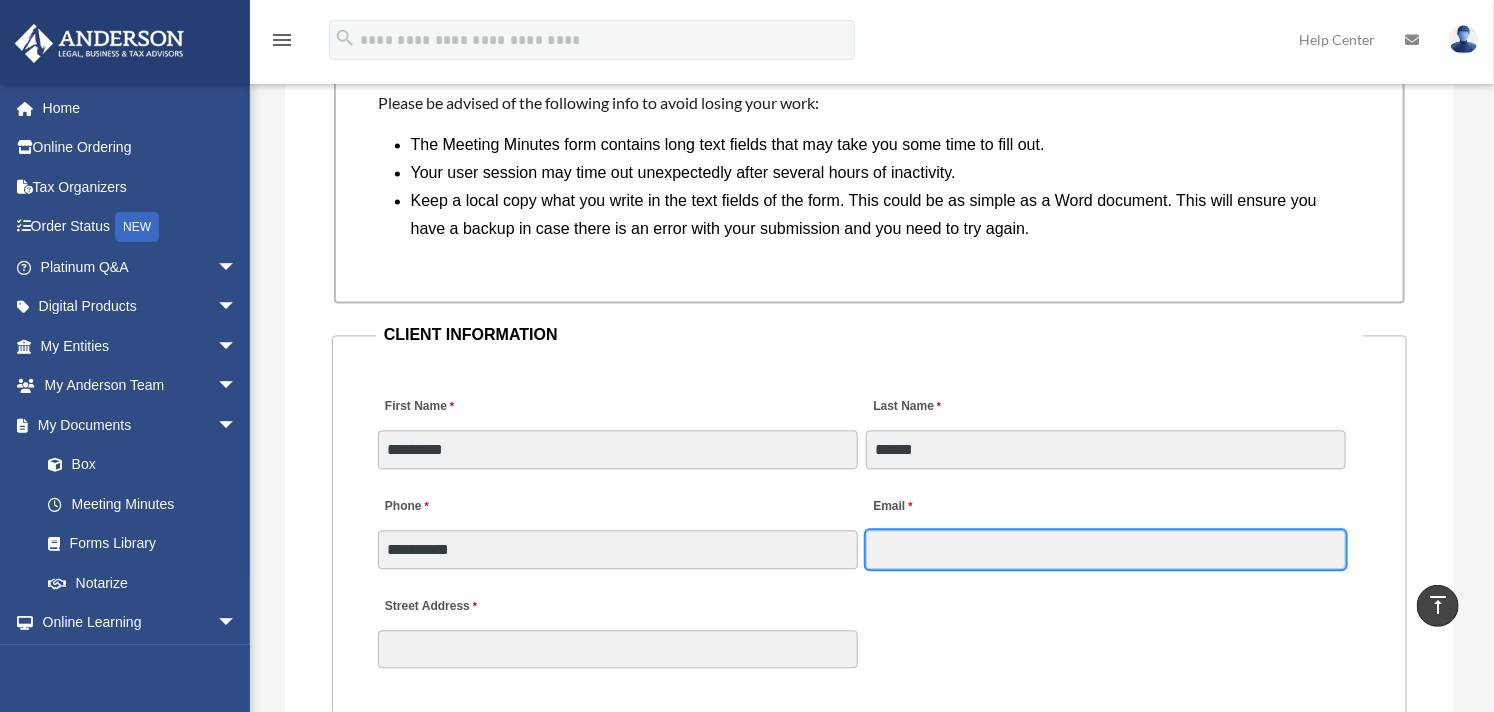 click on "Email" at bounding box center (1106, 549) 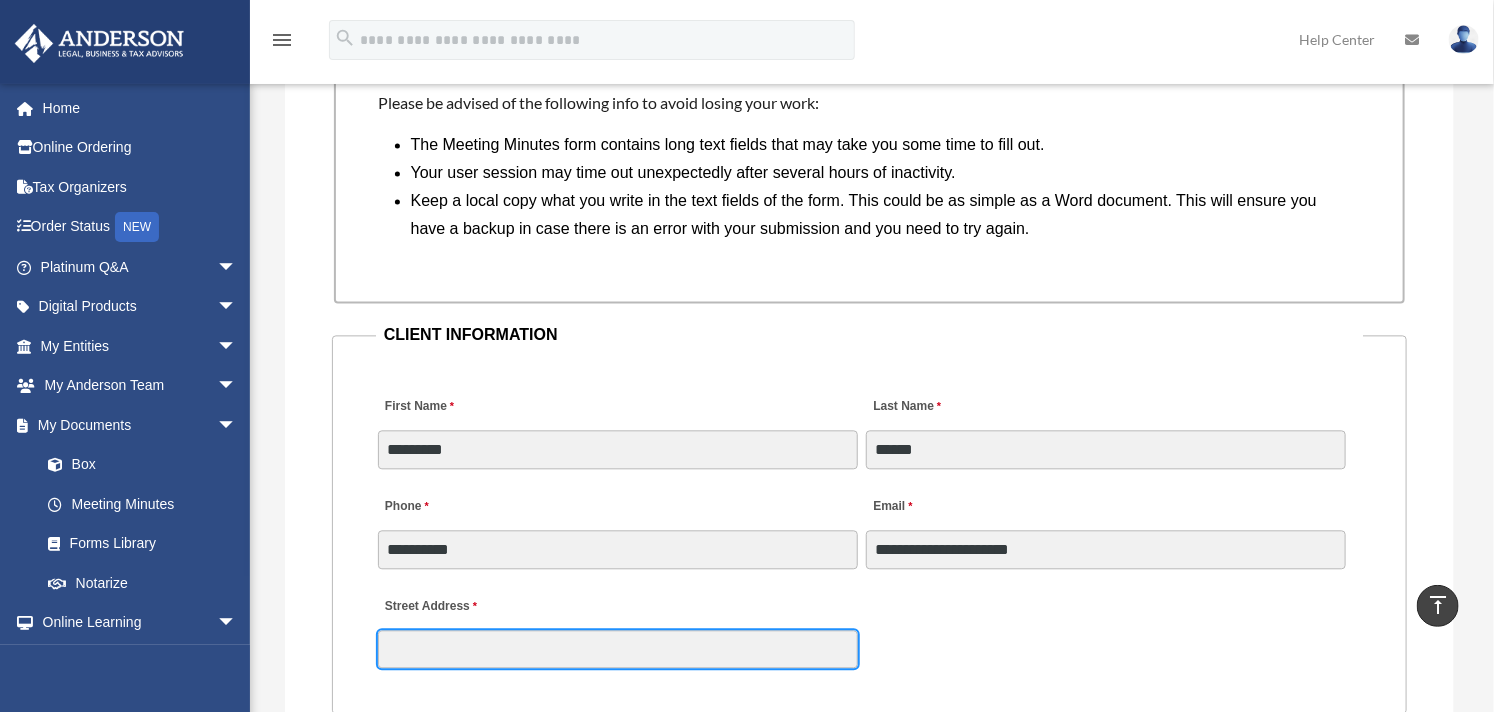 click on "Street Address" at bounding box center (618, 649) 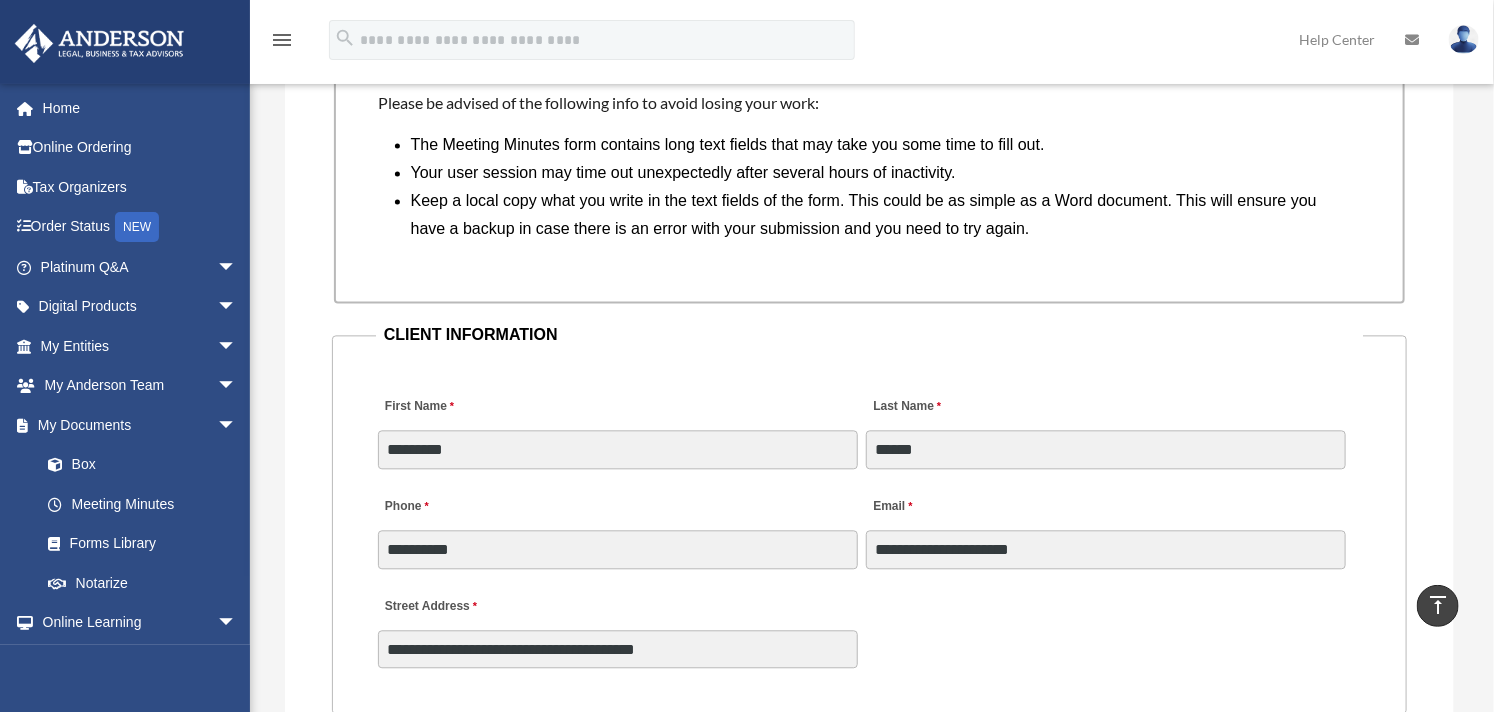 click on "**********" at bounding box center (869, 627) 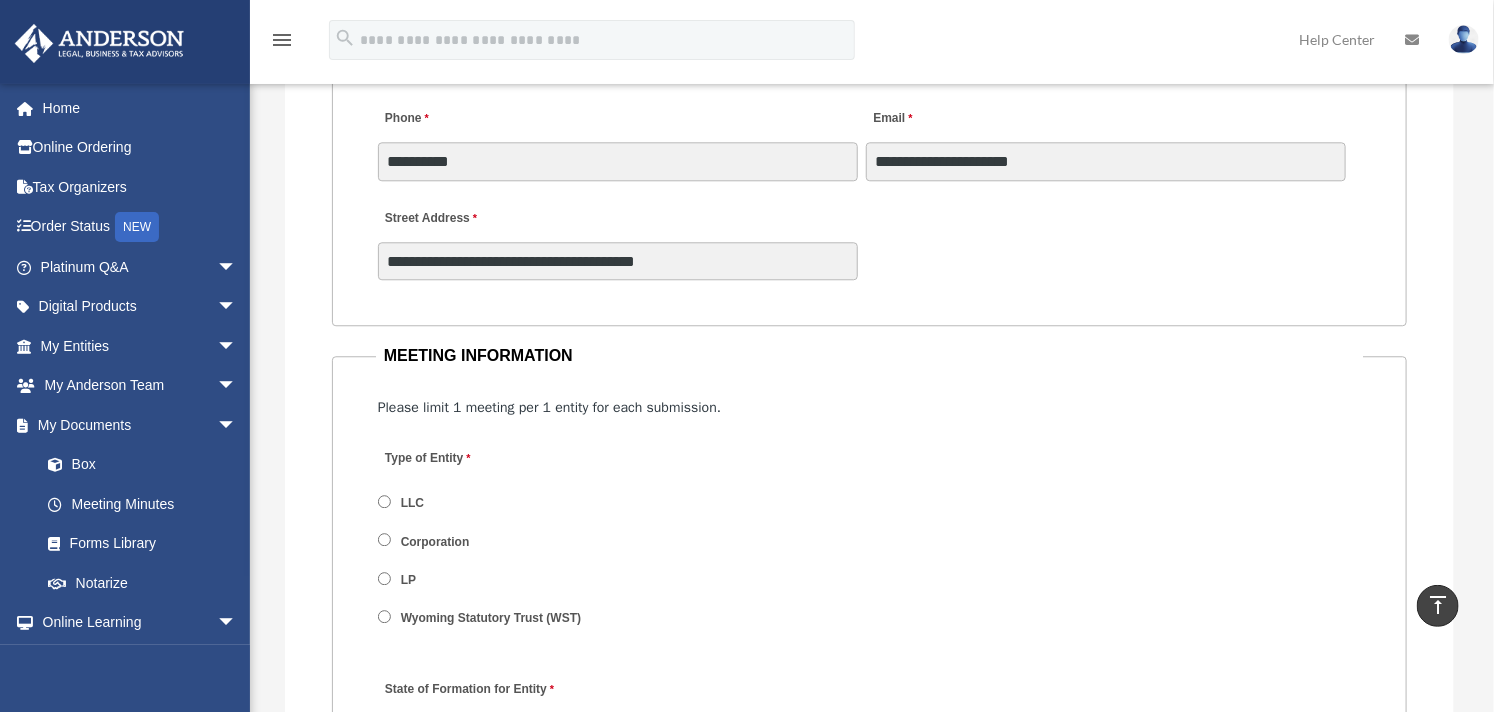 scroll, scrollTop: 2222, scrollLeft: 0, axis: vertical 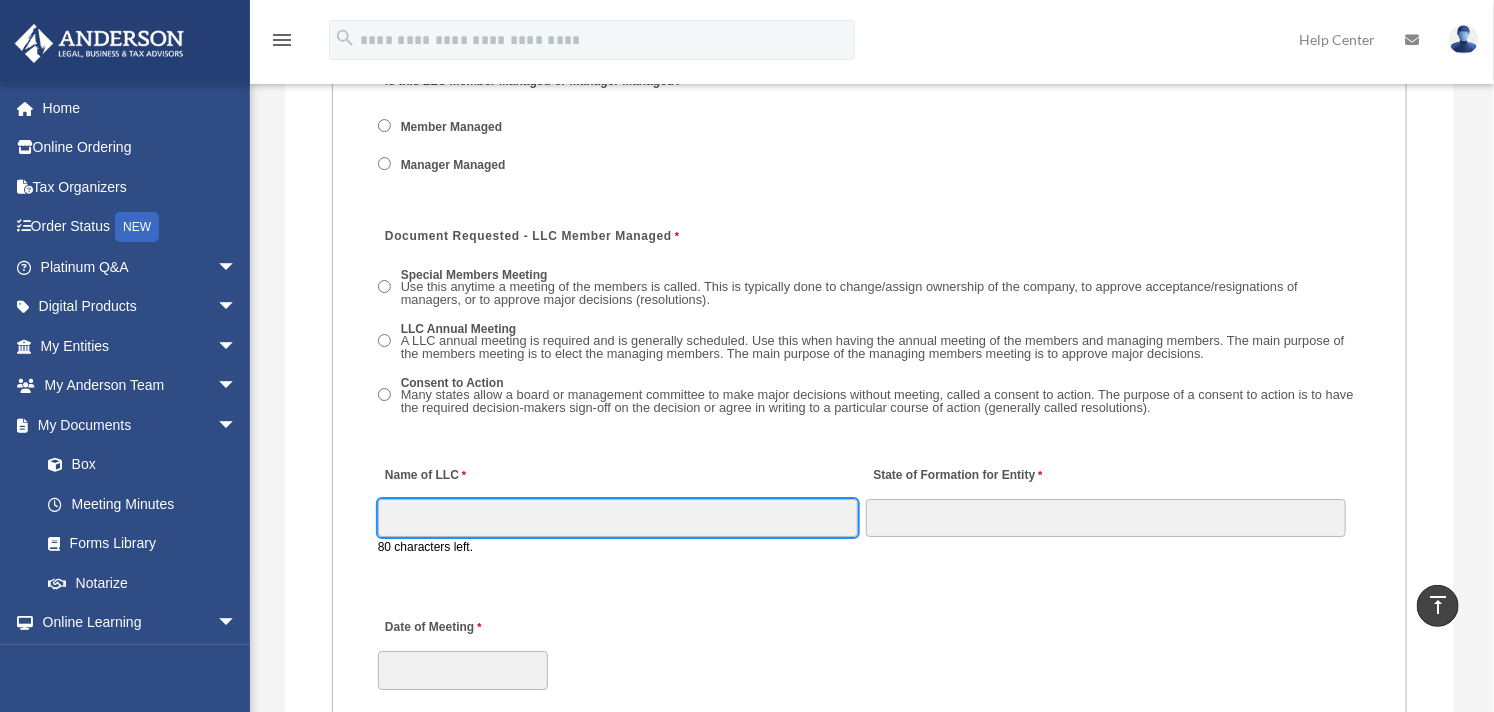 click on "Name of LLC" at bounding box center [618, 518] 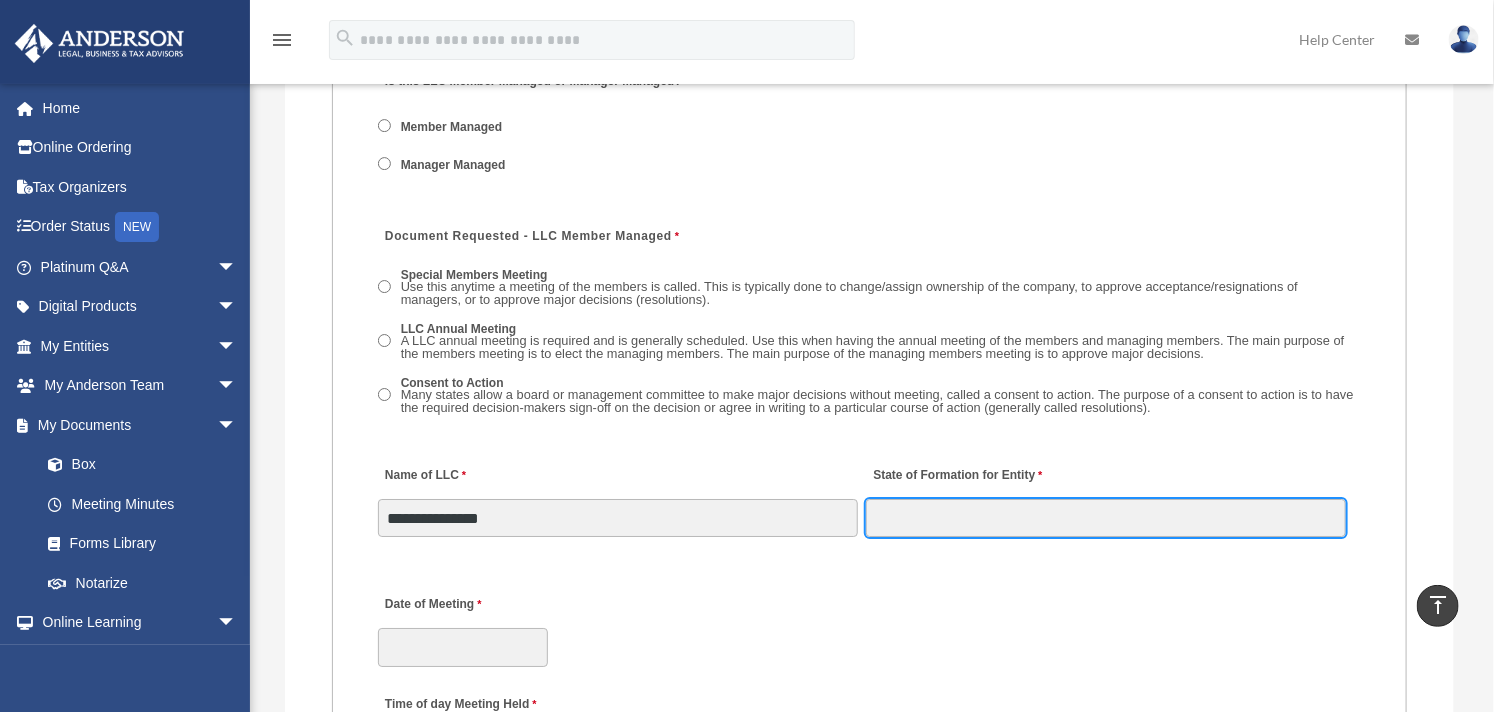 click on "State of Formation for Entity" at bounding box center (1106, 518) 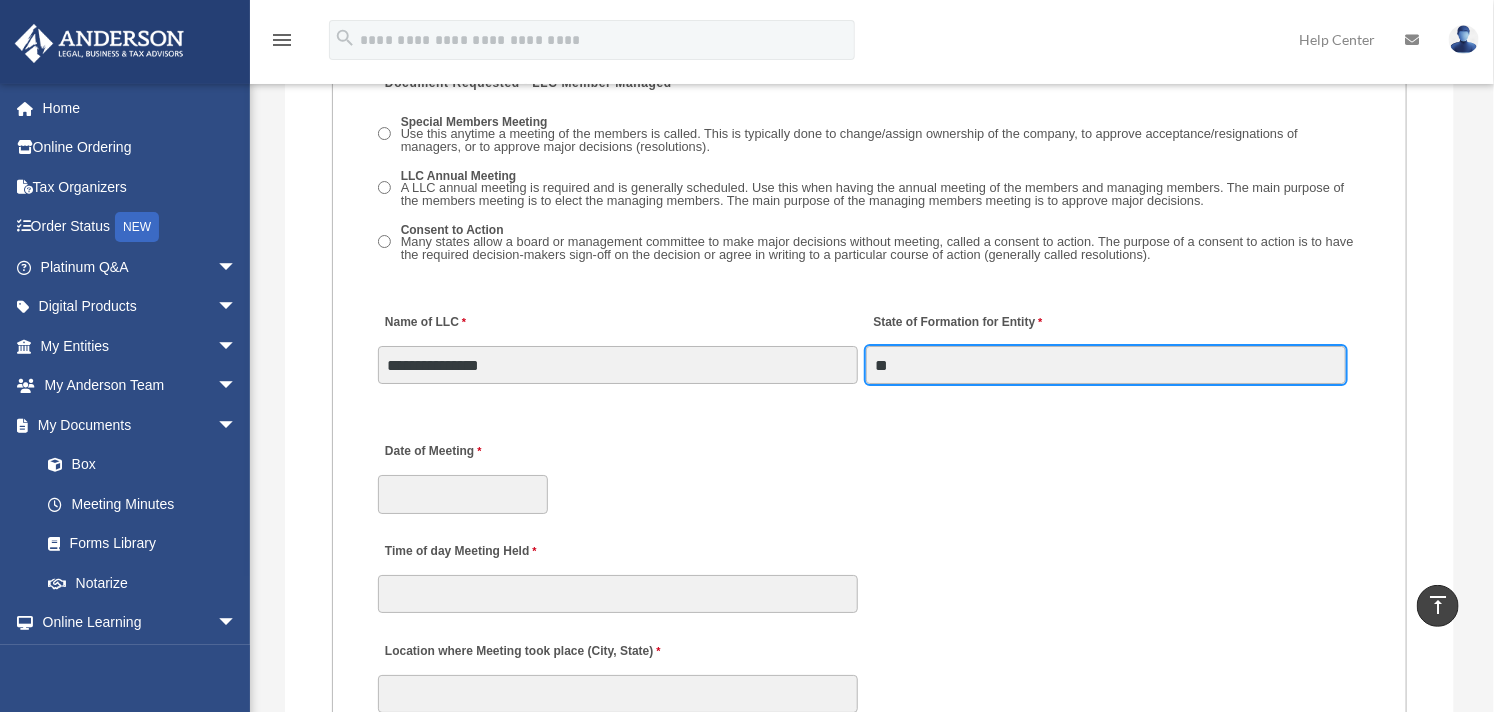 scroll, scrollTop: 3111, scrollLeft: 0, axis: vertical 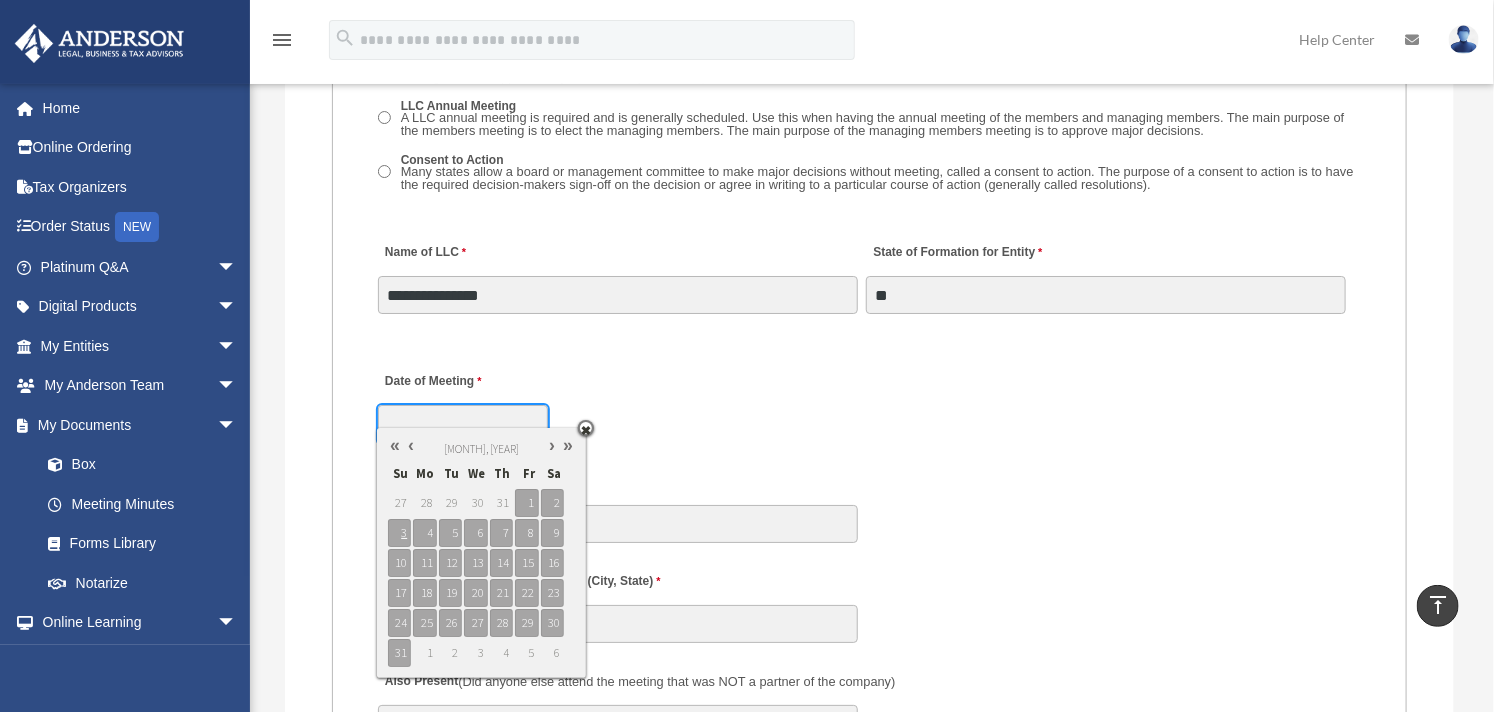click on "Date of Meeting" at bounding box center (463, 424) 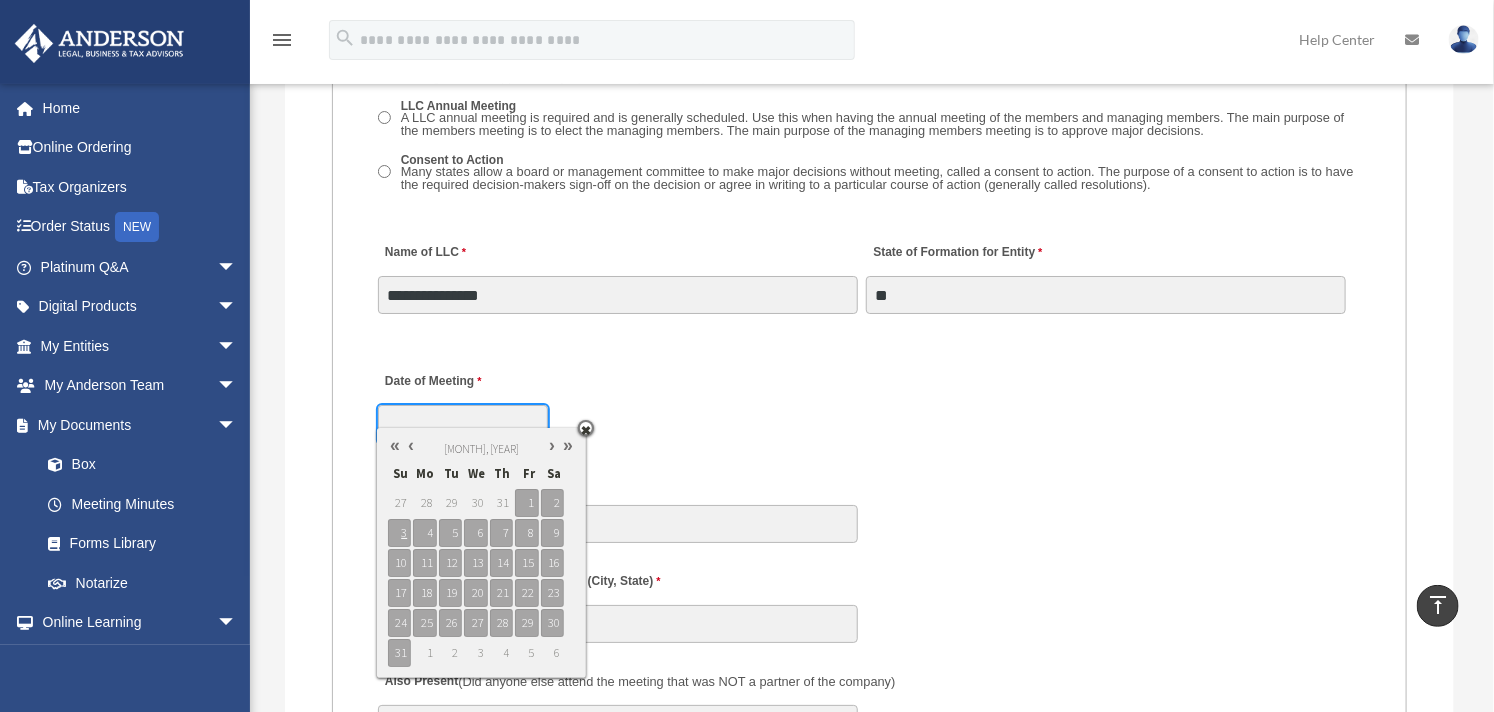click at bounding box center (411, 445) 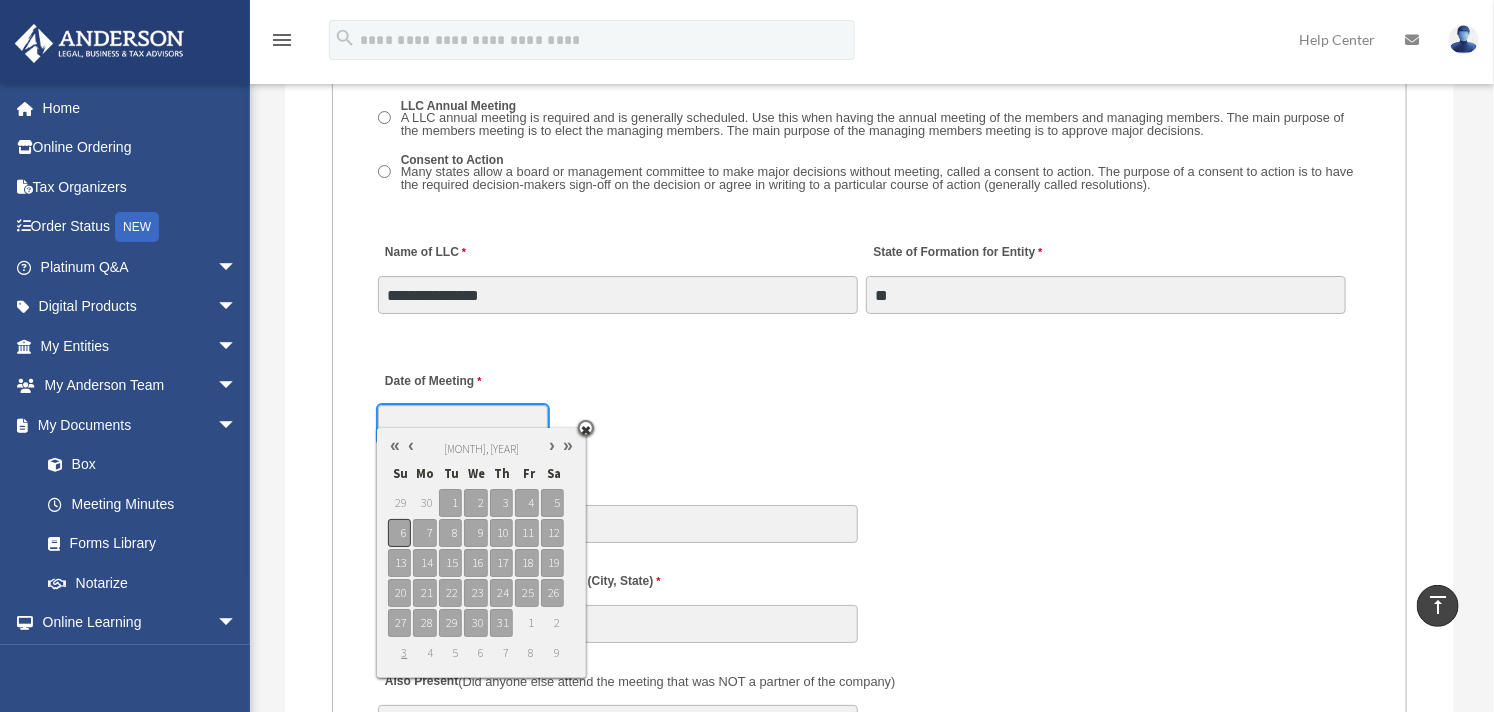 type on "**********" 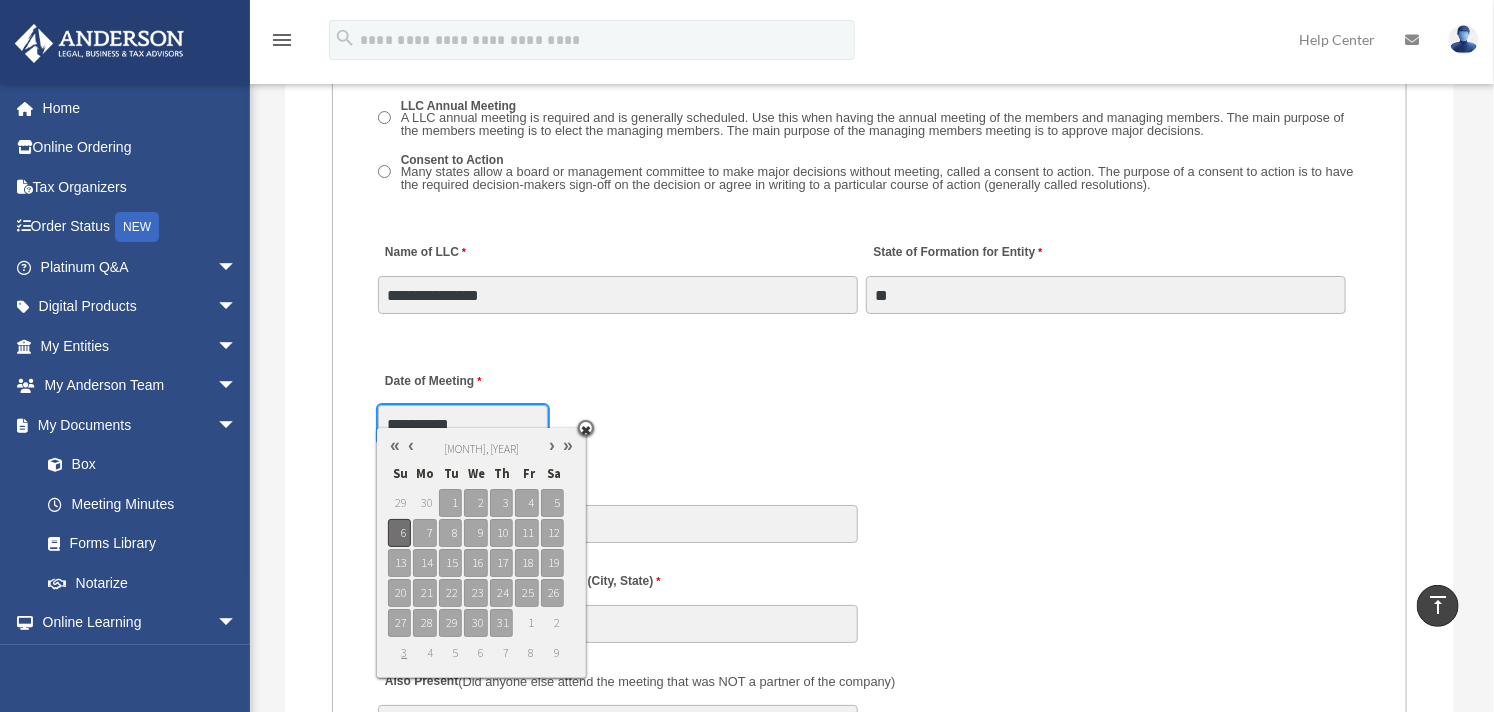 click on "6" at bounding box center [399, 533] 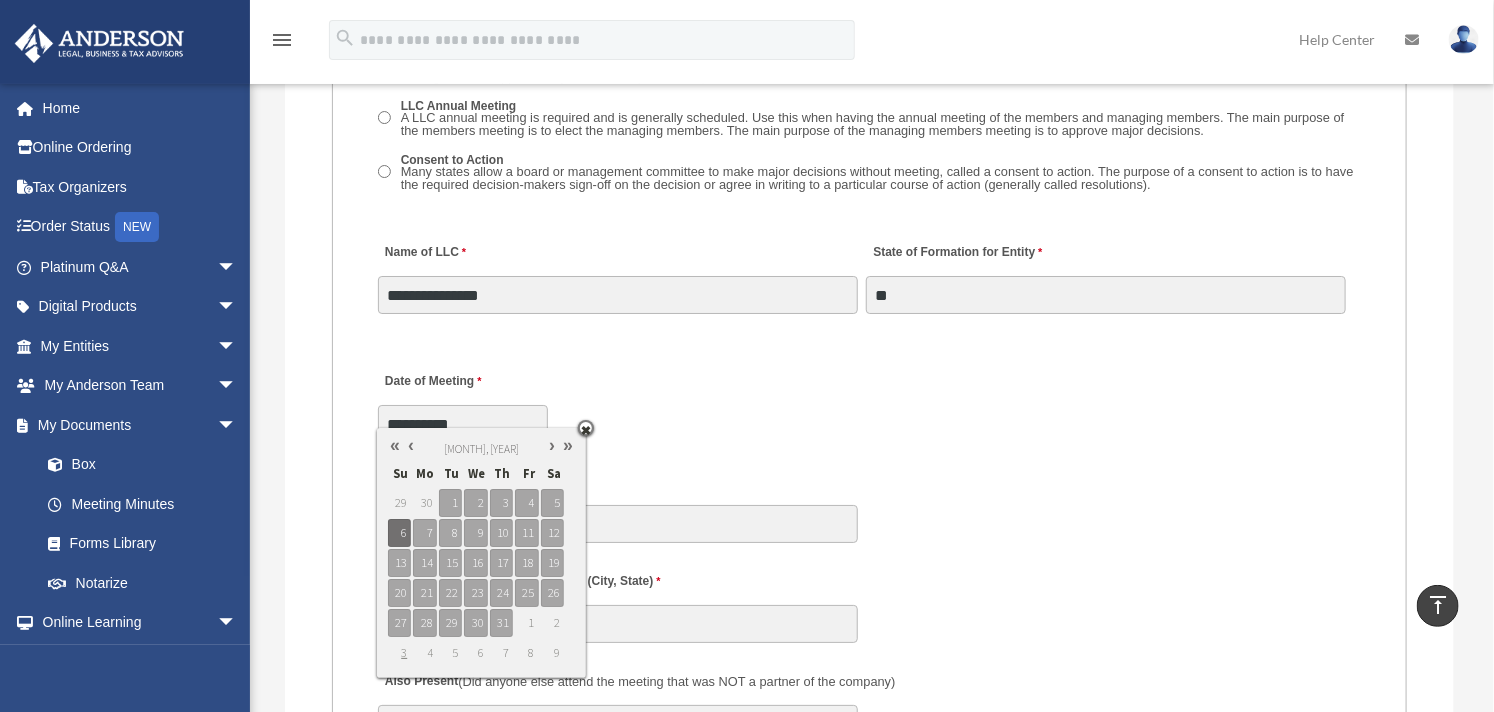 click on "**********" at bounding box center [869, 402] 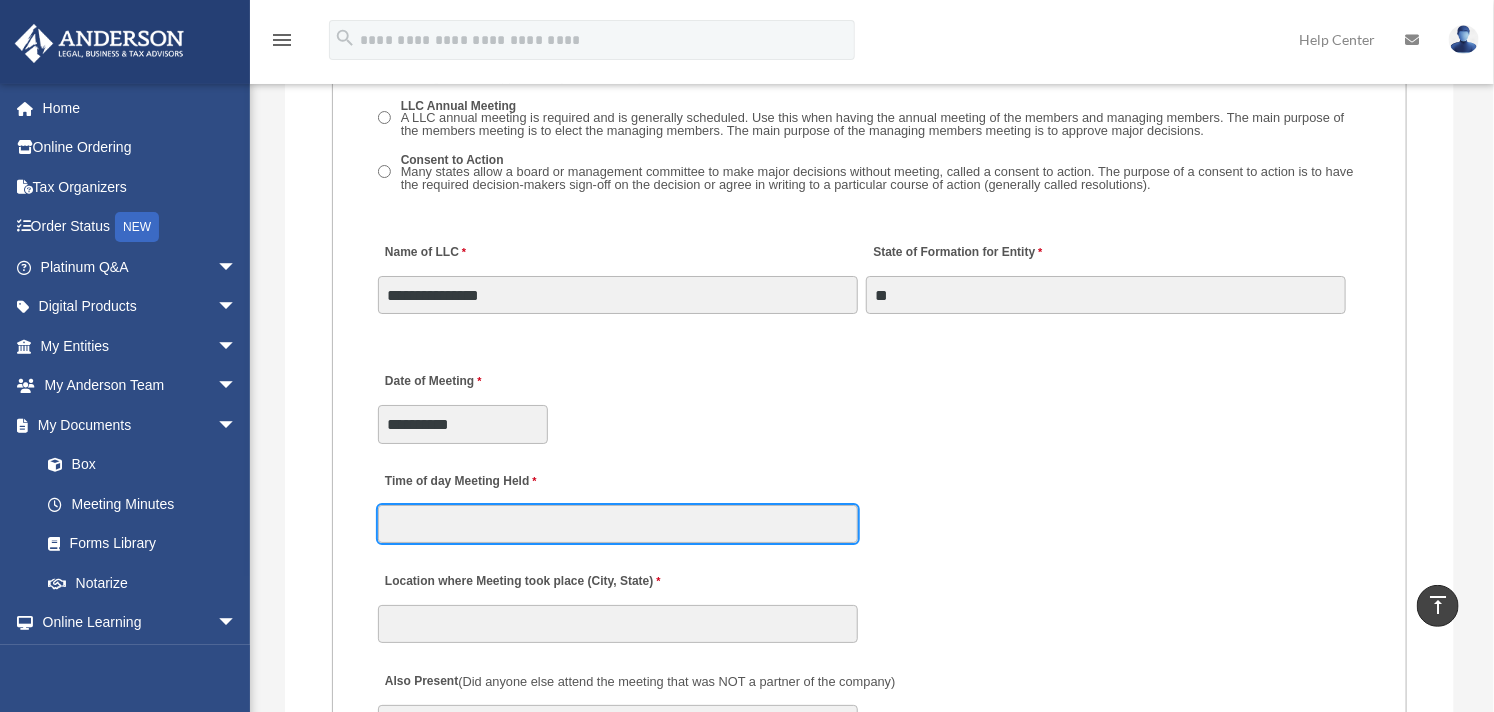 click on "Time of day Meeting Held" at bounding box center (618, 524) 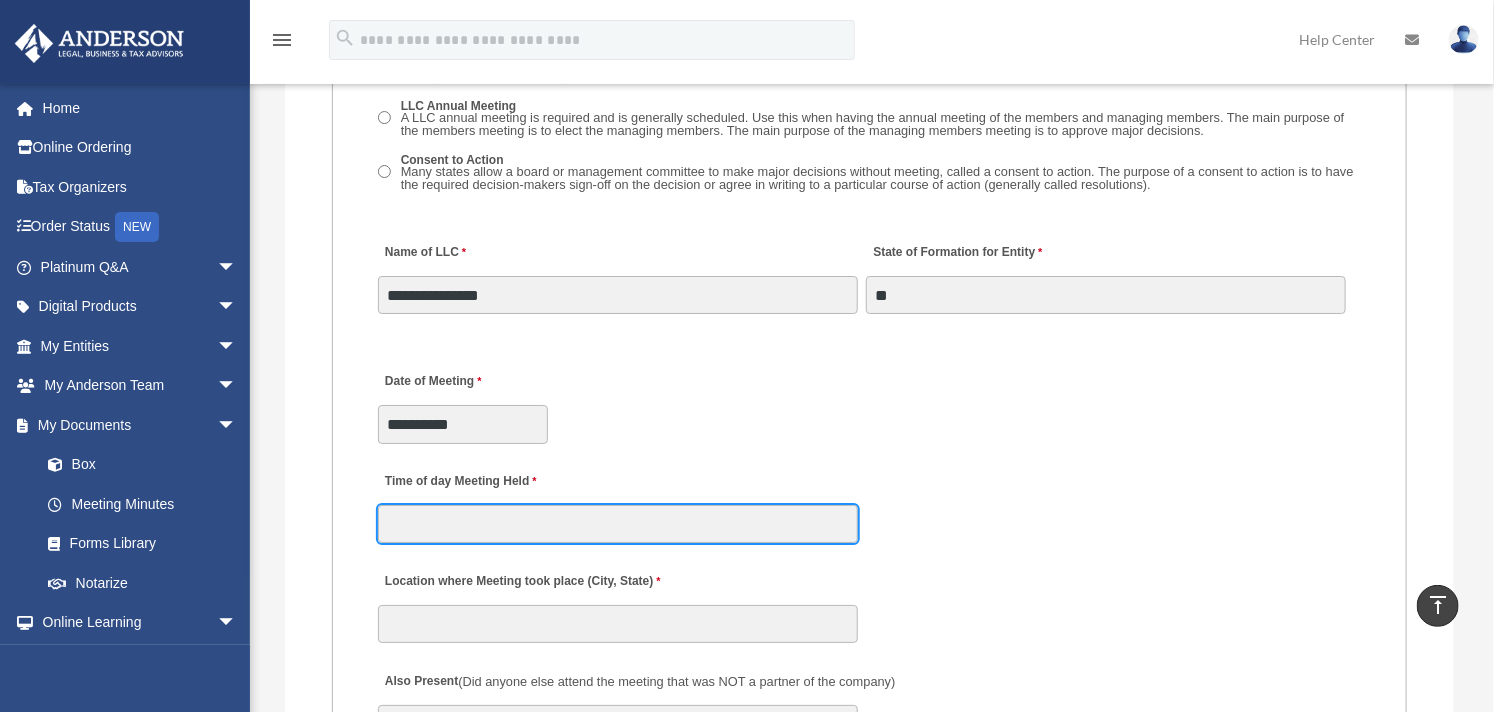 type on "*******" 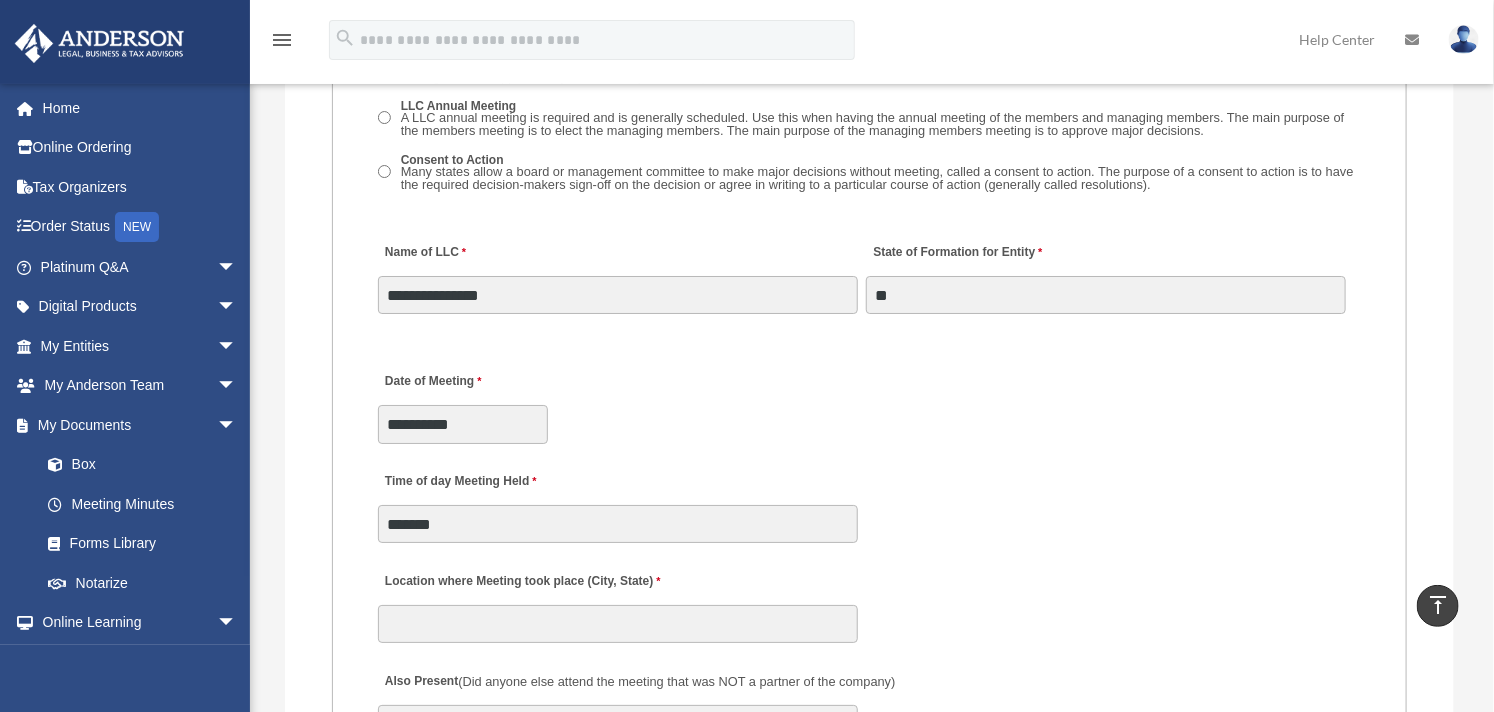 click on "**********" at bounding box center [869, 402] 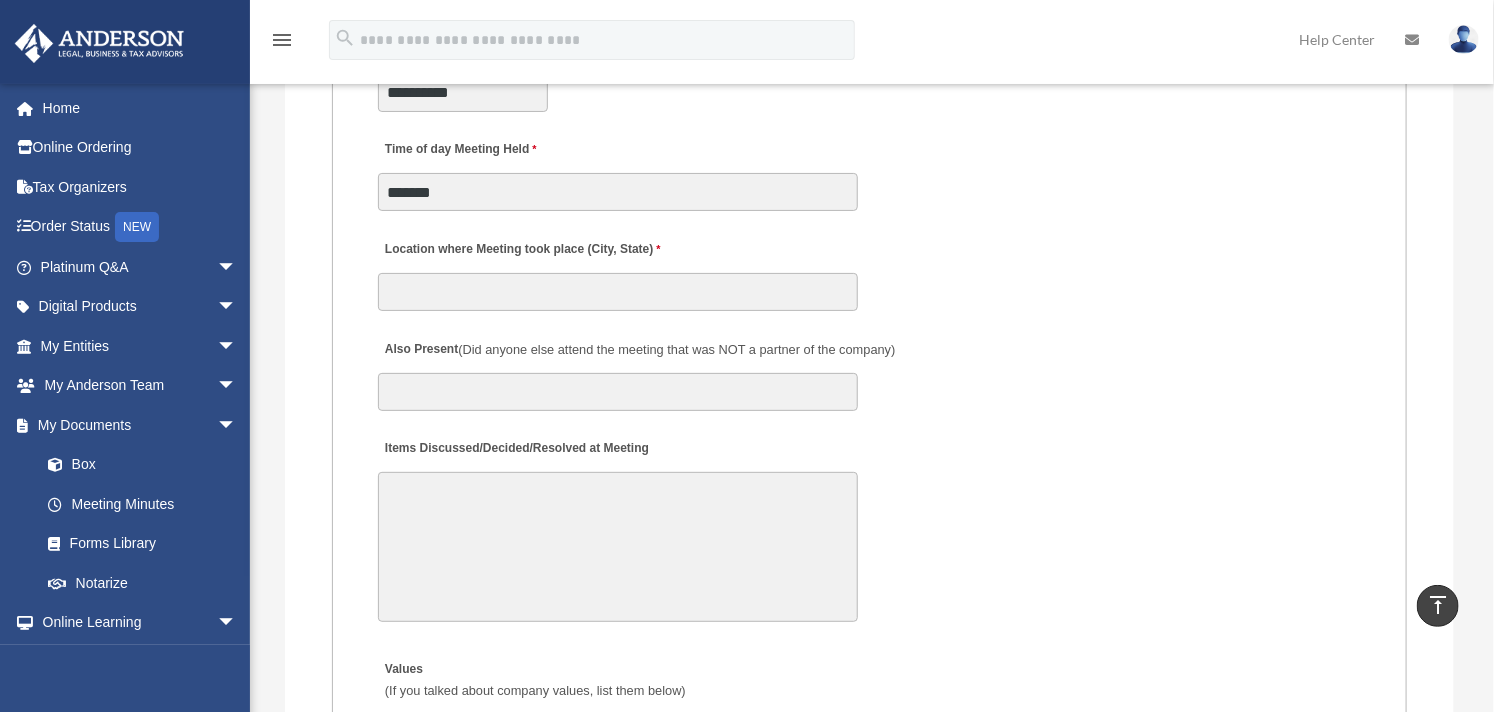 scroll, scrollTop: 3444, scrollLeft: 0, axis: vertical 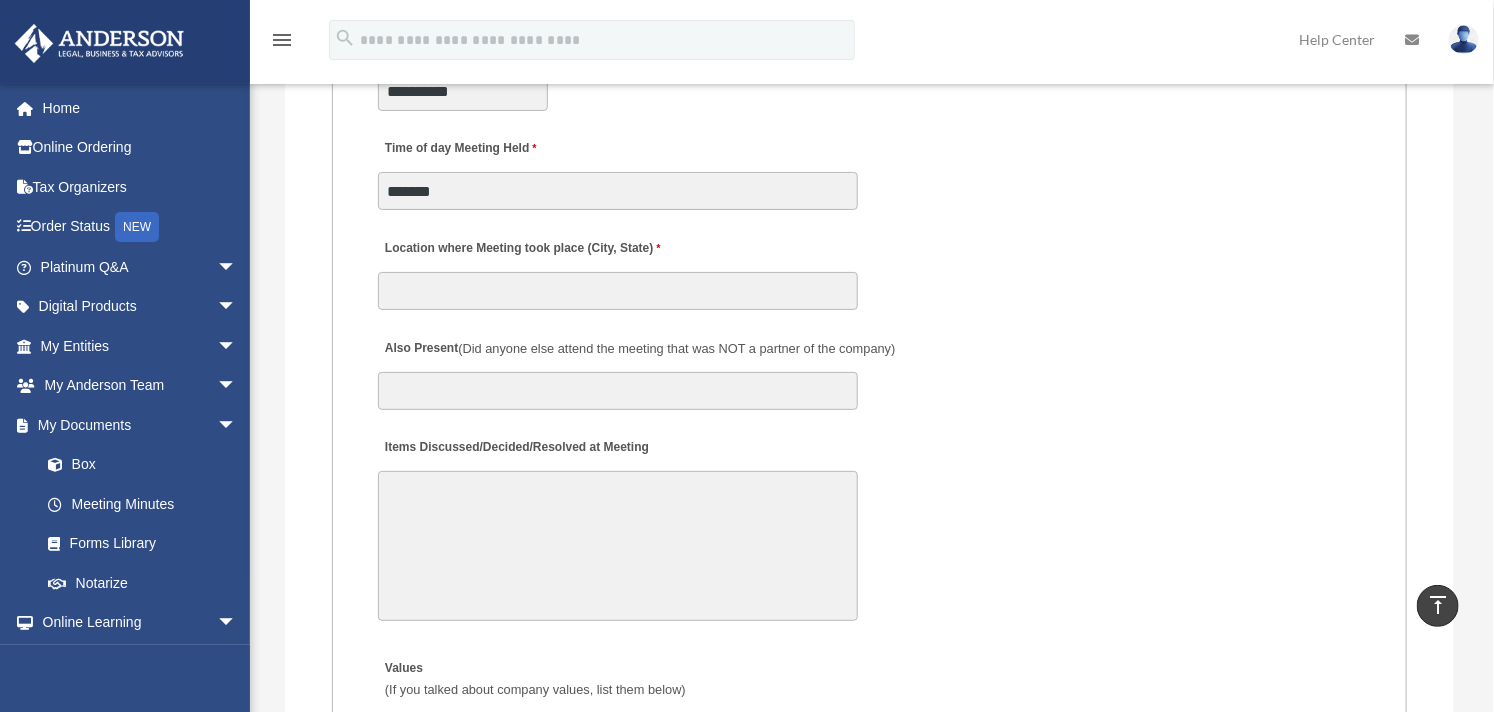 click on "MEETING INFORMATION
Please limit 1 meeting per 1 entity for each submission.
Type of Entity LLC Corporation LP Wyoming Statutory Trust (WST)
280A Option I Need a 280A Agreement to Rent a Residence Included with my Minutes
The 280A Option should only be checked if the LLC is Taxed as a C or S Corporation
WST Option Special Trustees Meeting
Use this when a meeting of trustees is called for a Wyoming Statutory Trust. Please note that technically there are no requirements for meetings in a WST so there are no annual meetings, just trustee meetings.
Name of Wyoming Statutory Trust
I need a Valuation Worksheet included with my minutes
Is this LLC Member Managed or Manager Managed? Member Managed Manager Managed
Document Requested - LLC Member Managed Special Members Meeting LLC Annual Meeting Consent to Action
Document Requested - LLC Manager Managed Special Managers Meeting LLC Annual Meeting Consent to Action Special Document - Special Members Meeting" at bounding box center (870, 411) 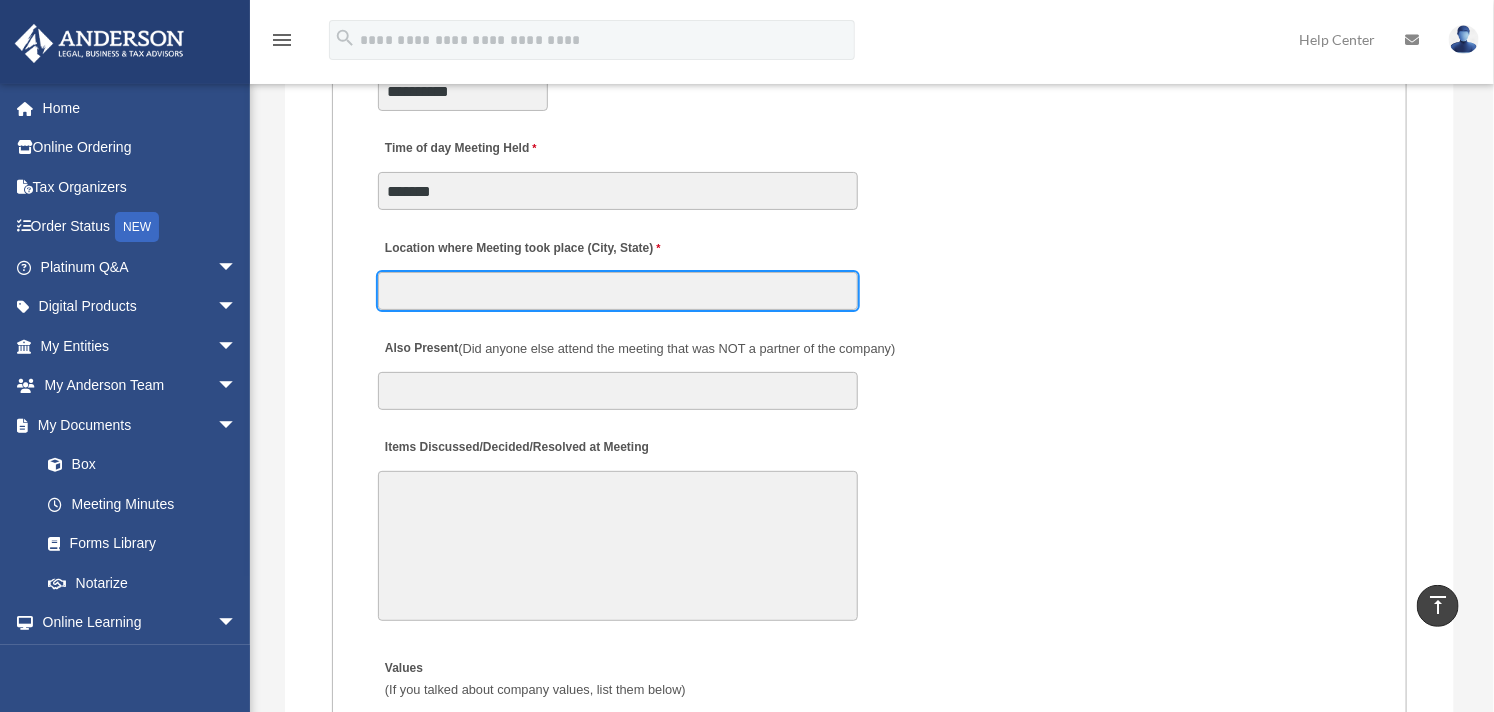 click on "Location where Meeting took place (City, State)" at bounding box center [618, 291] 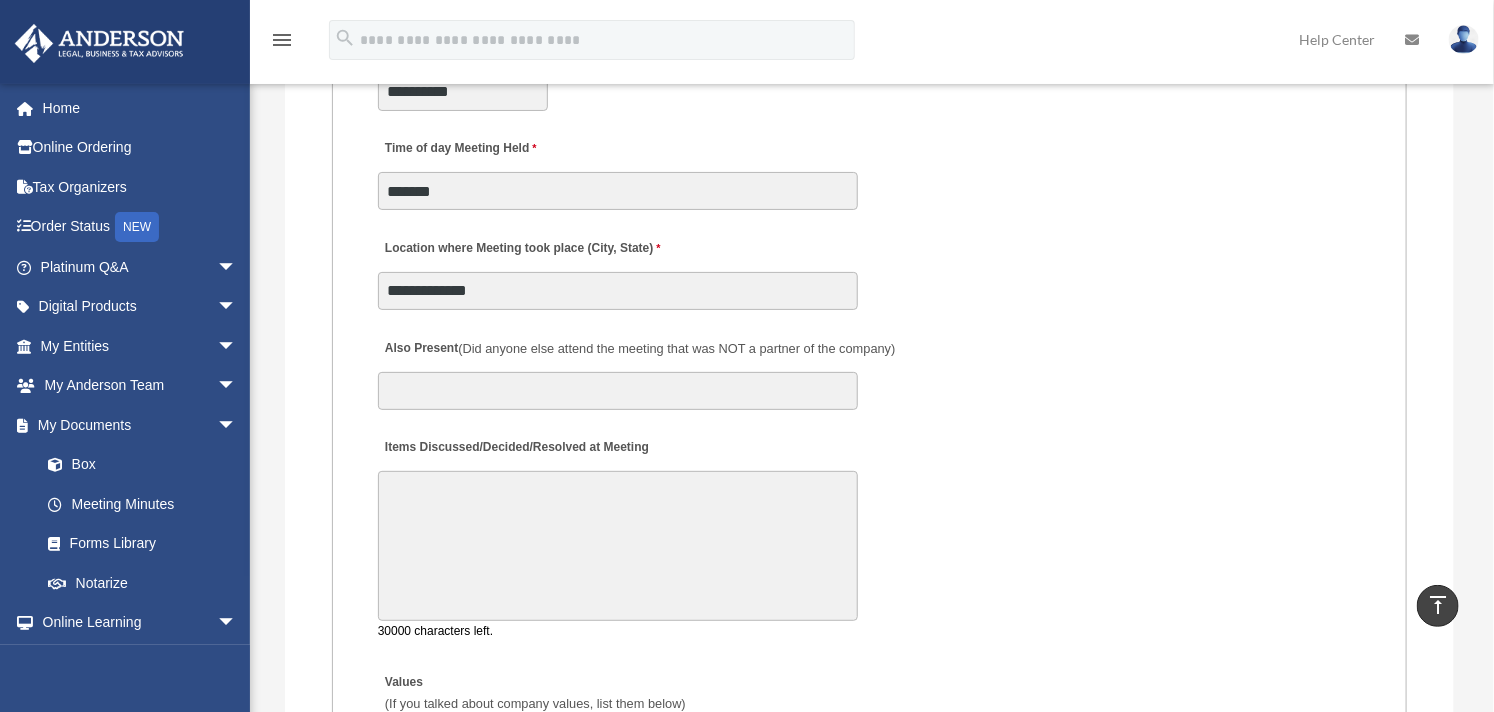 click on "Items Discussed/Decided/Resolved at Meeting" at bounding box center (618, 546) 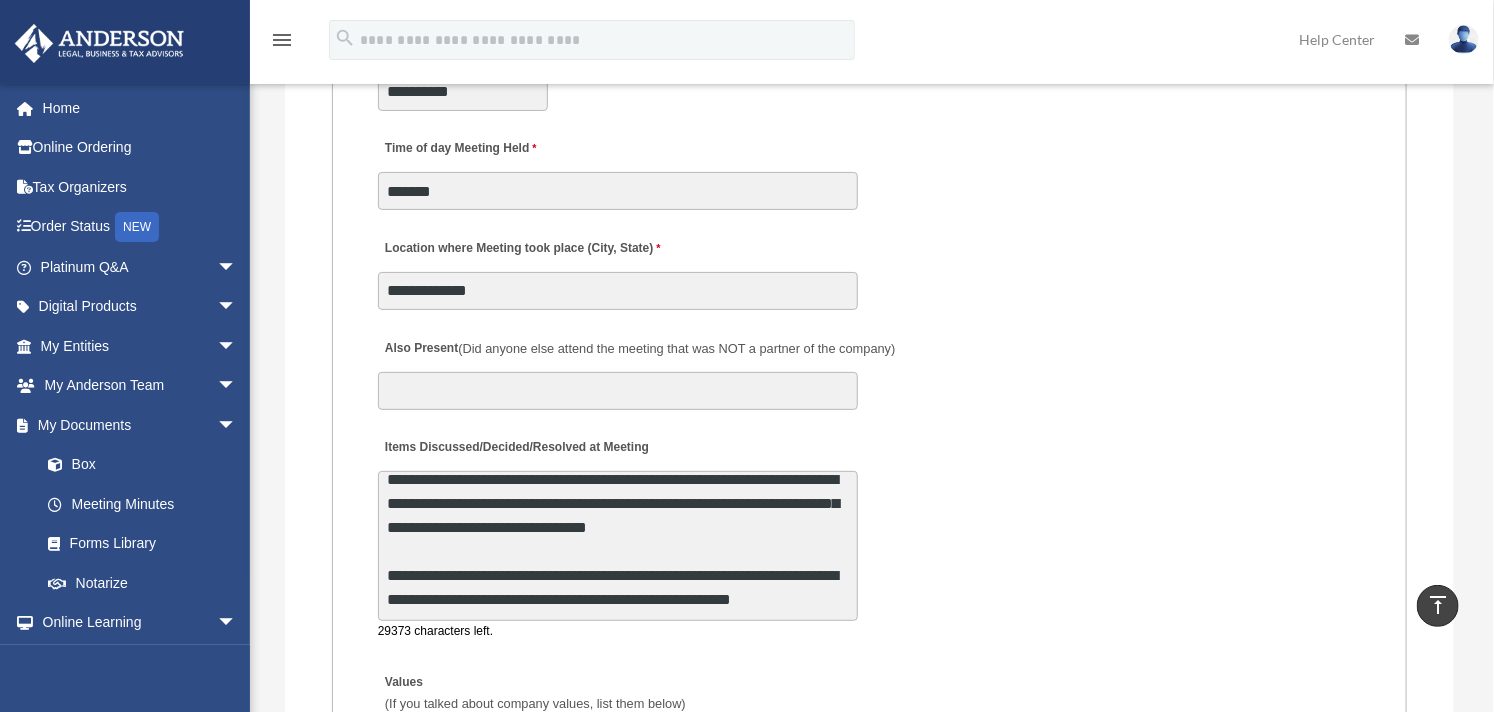 scroll, scrollTop: 216, scrollLeft: 0, axis: vertical 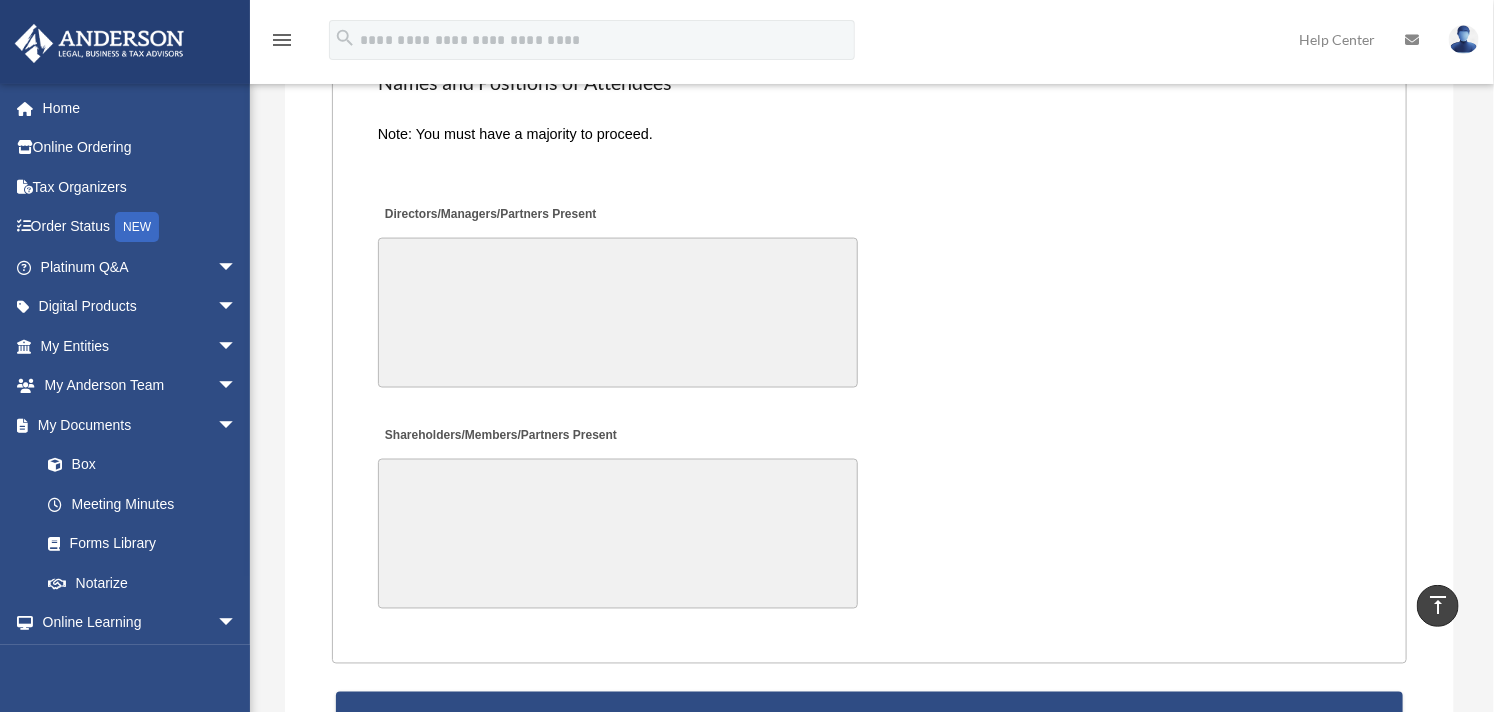 type on "**********" 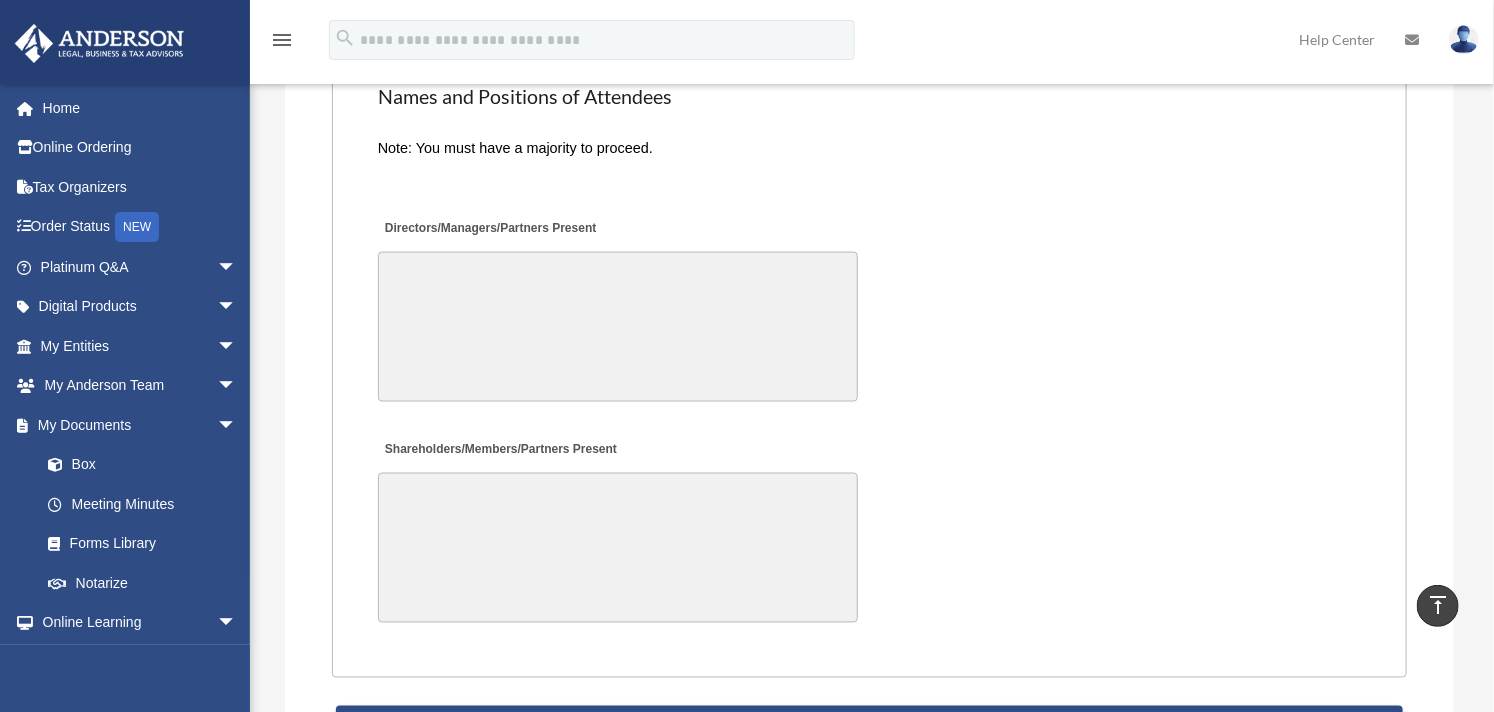 click on "Directors/Managers/Partners Present" at bounding box center [618, 327] 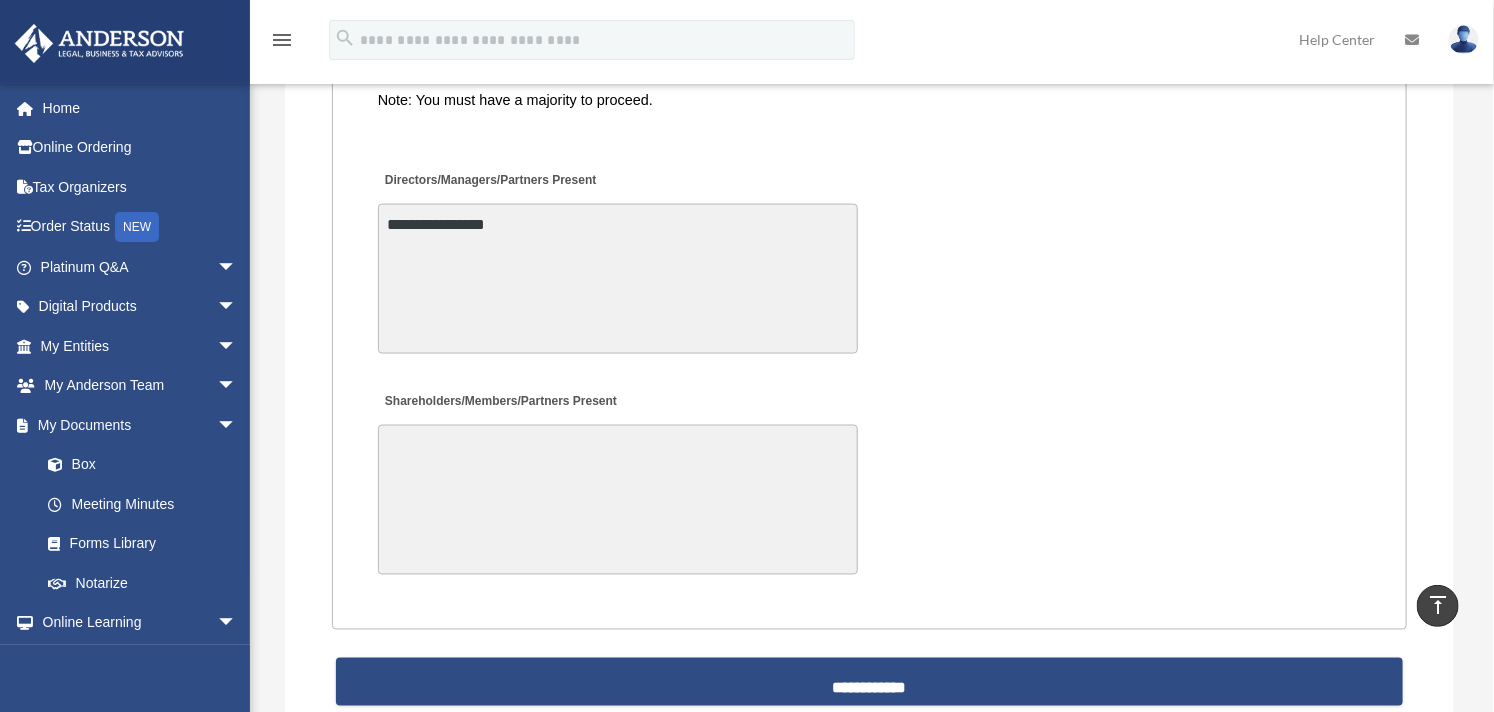 scroll, scrollTop: 4985, scrollLeft: 0, axis: vertical 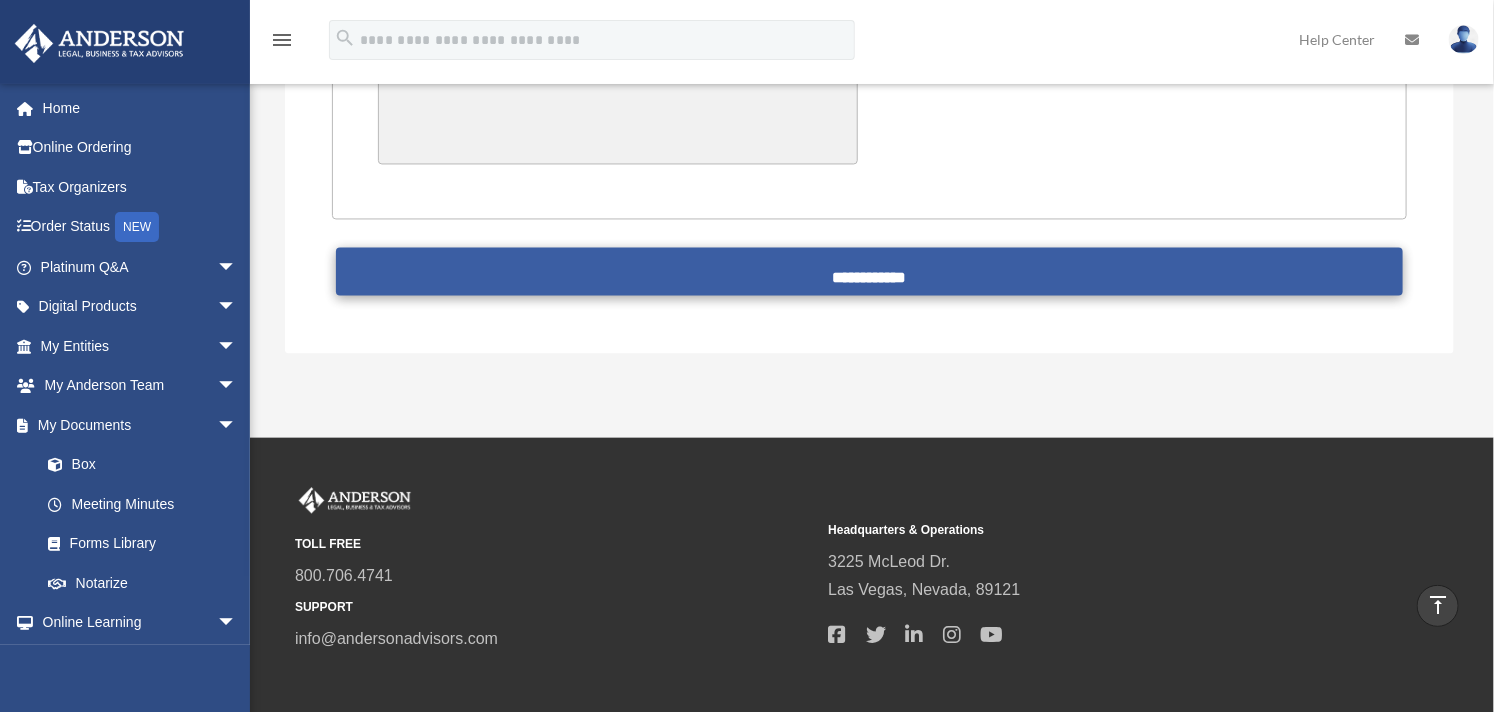type on "**********" 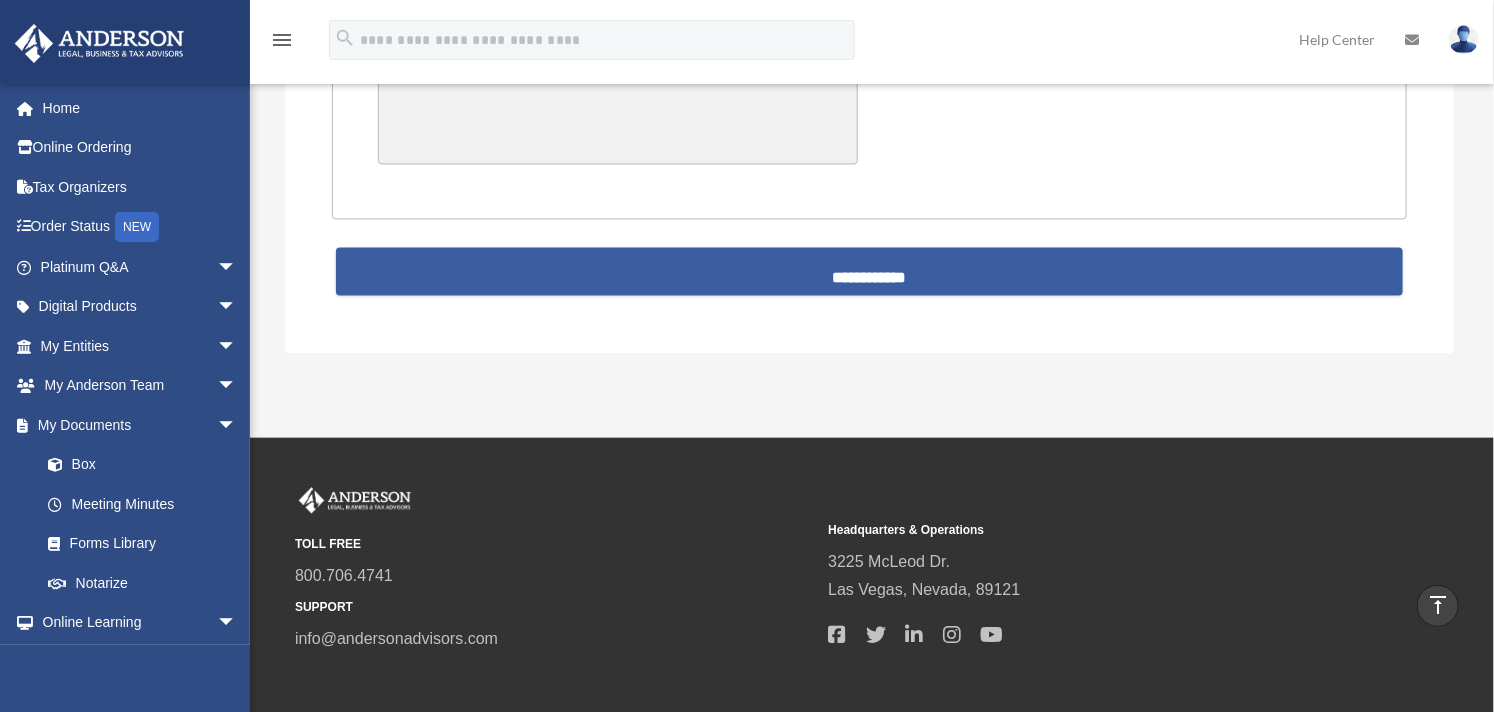 click on "**********" at bounding box center [870, 272] 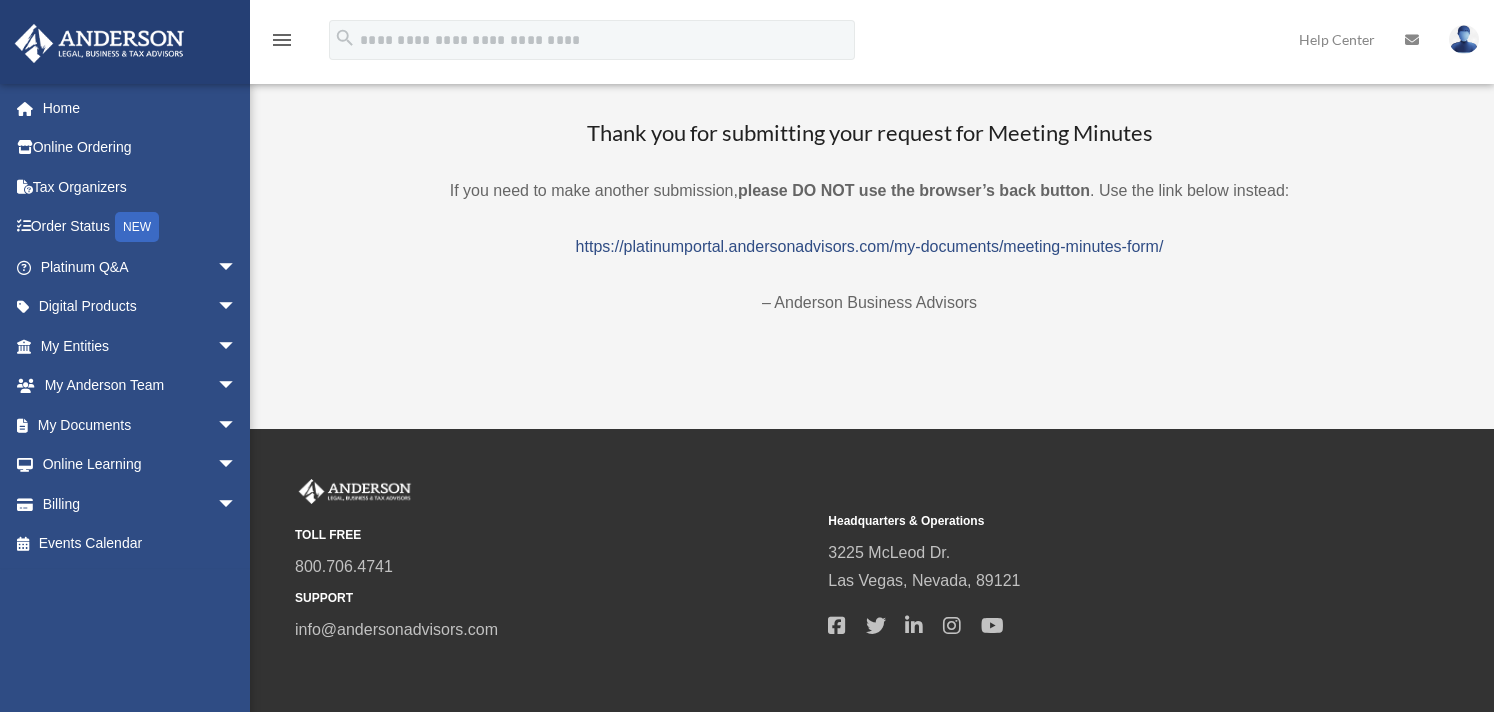 scroll, scrollTop: 0, scrollLeft: 0, axis: both 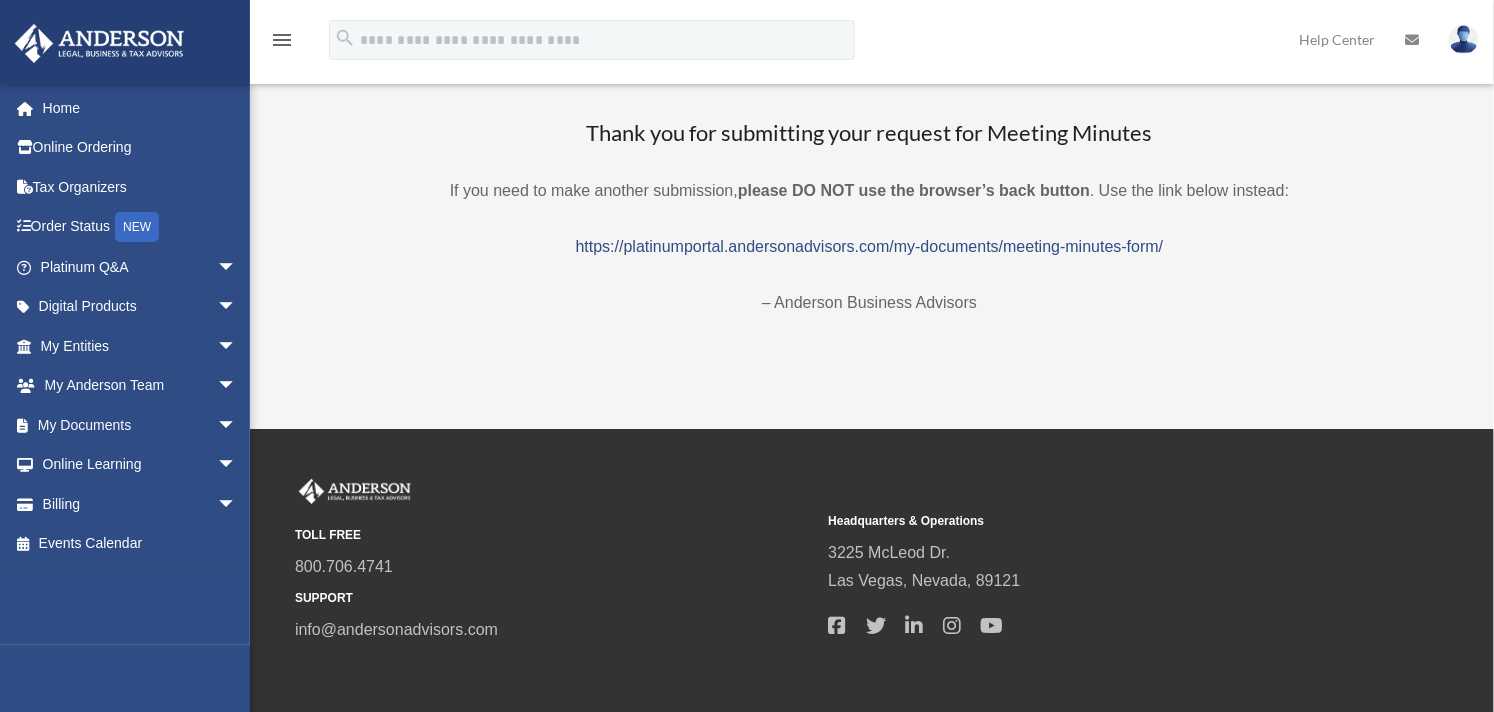 click on "Thank you for submitting your request for Meeting Minutes
If you need to make another submission,  please DO NOT use the browser’s back button . Use the link below instead:
https://platinumportal.andersonadvisors.com/my-documents/meeting-minutes-form/
– Anderson Business Advisors" at bounding box center [869, 217] 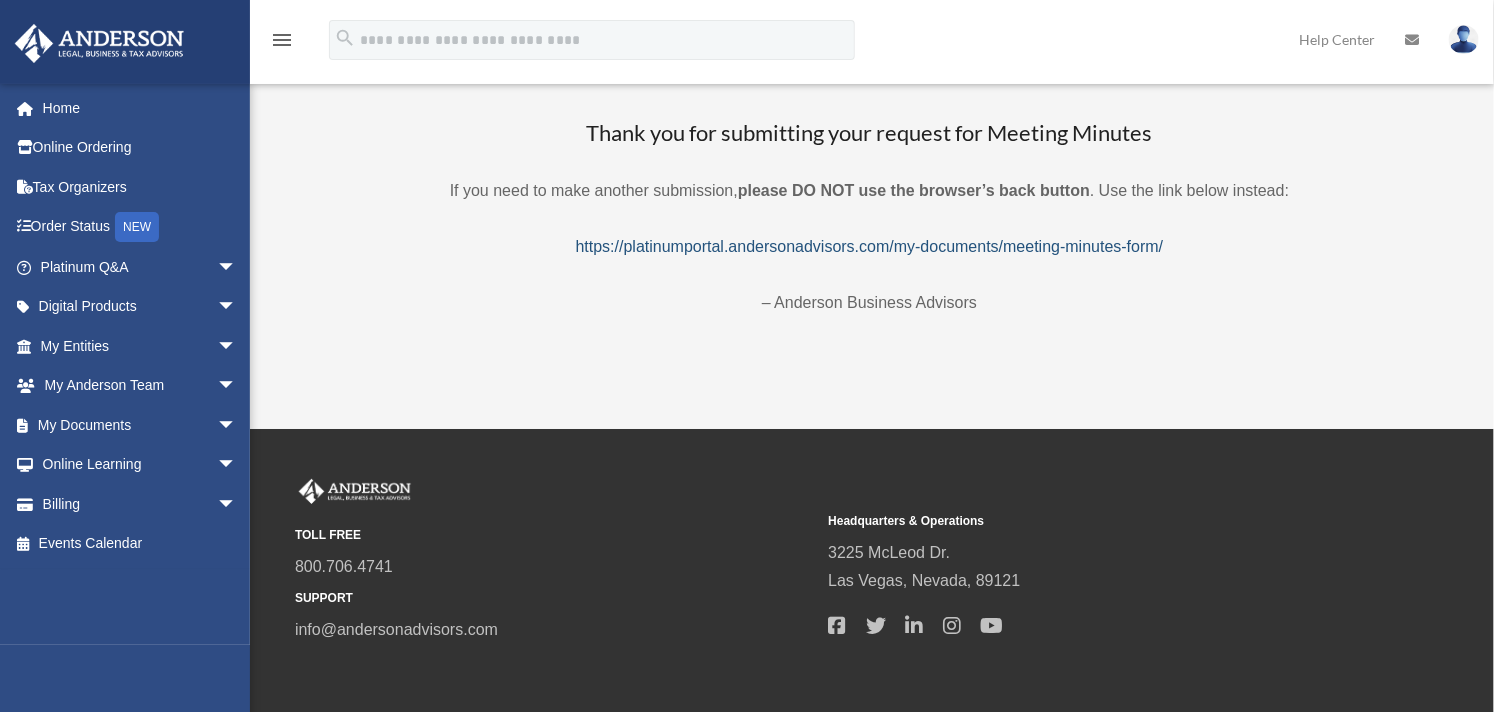 click on "https://platinumportal.andersonadvisors.com/my-documents/meeting-minutes-form/" at bounding box center [870, 246] 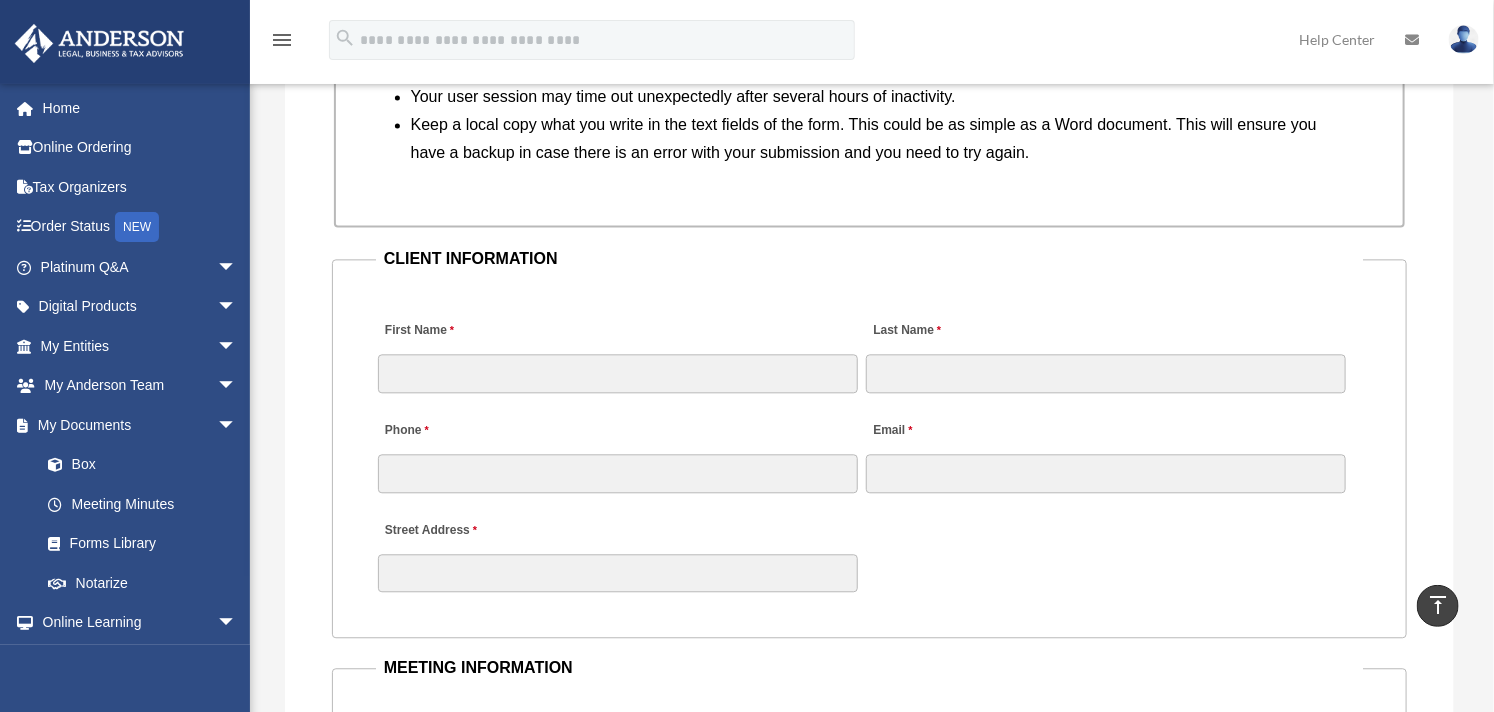 scroll, scrollTop: 2000, scrollLeft: 0, axis: vertical 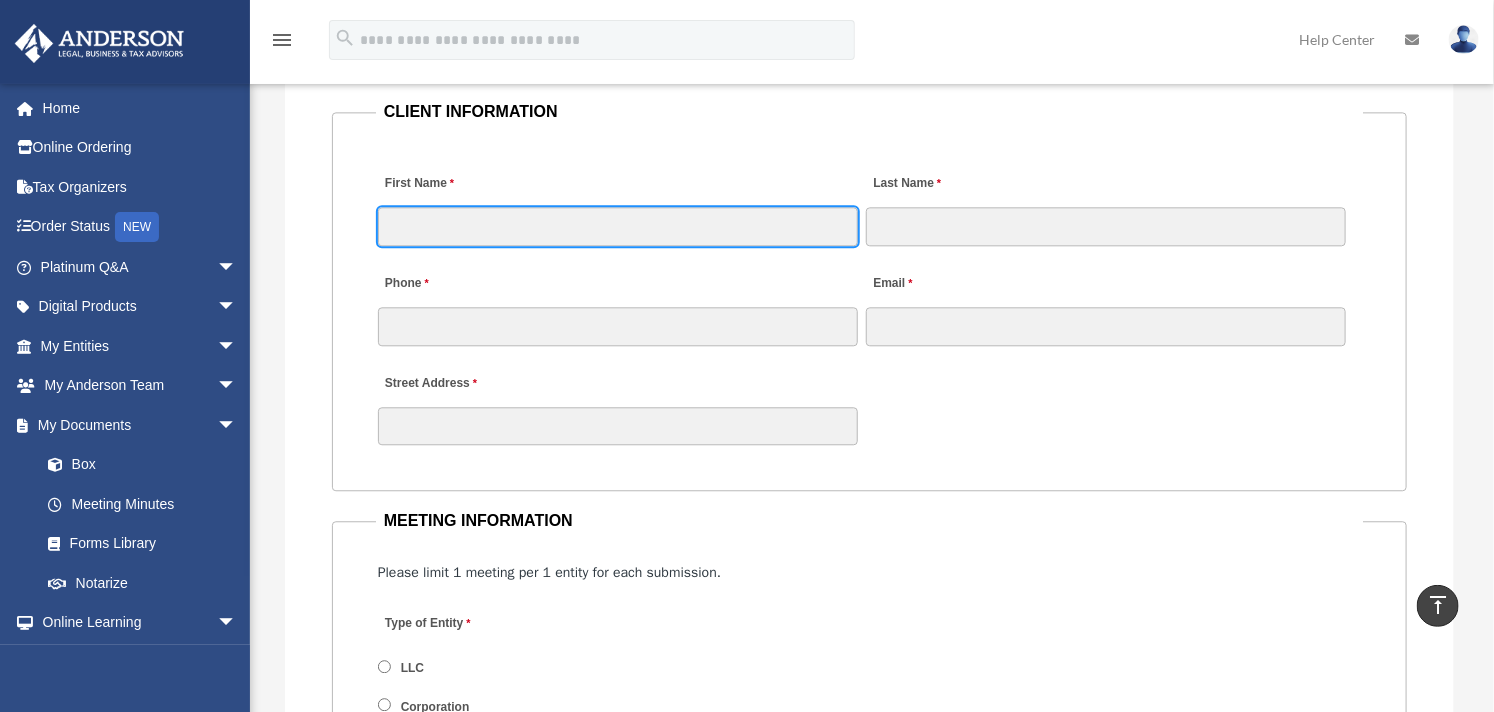 click on "First Name" at bounding box center [618, 226] 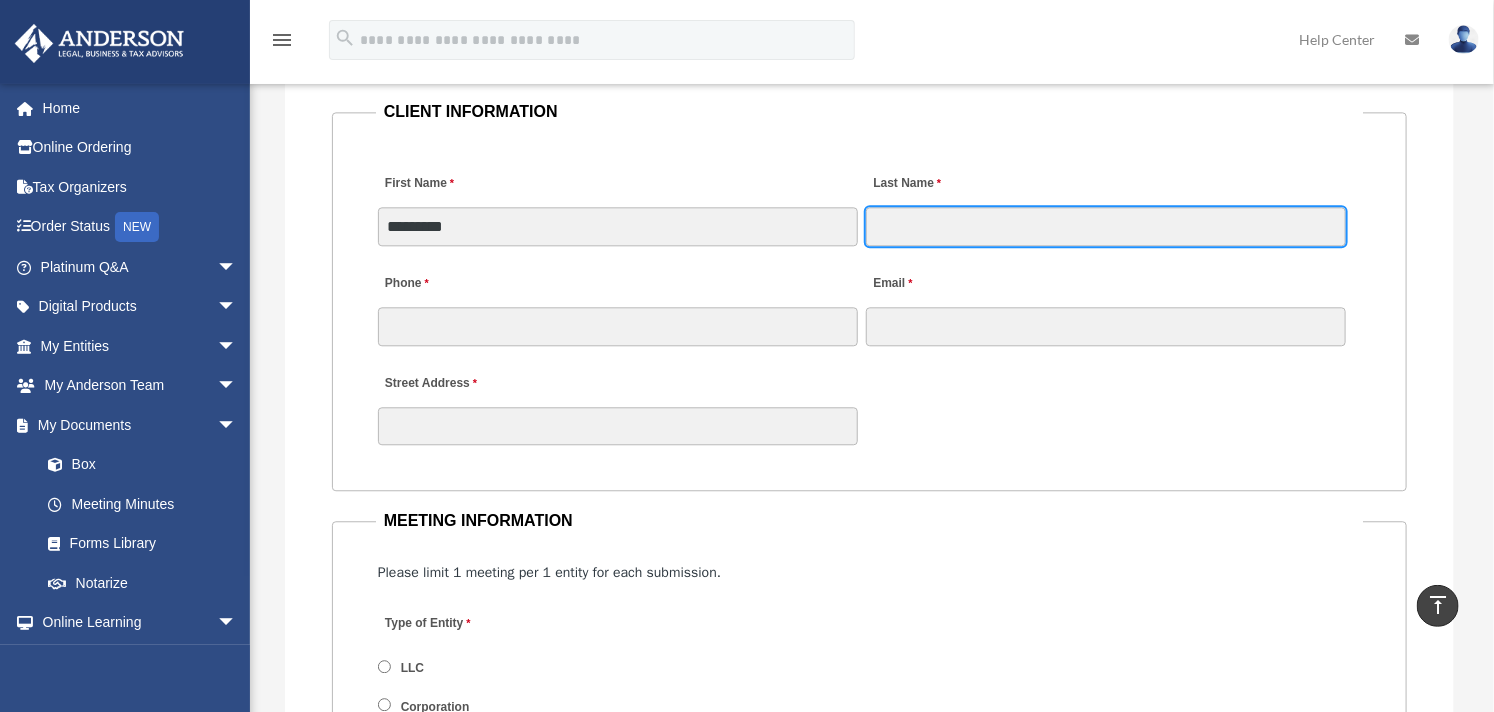 click on "Last Name" at bounding box center [1106, 226] 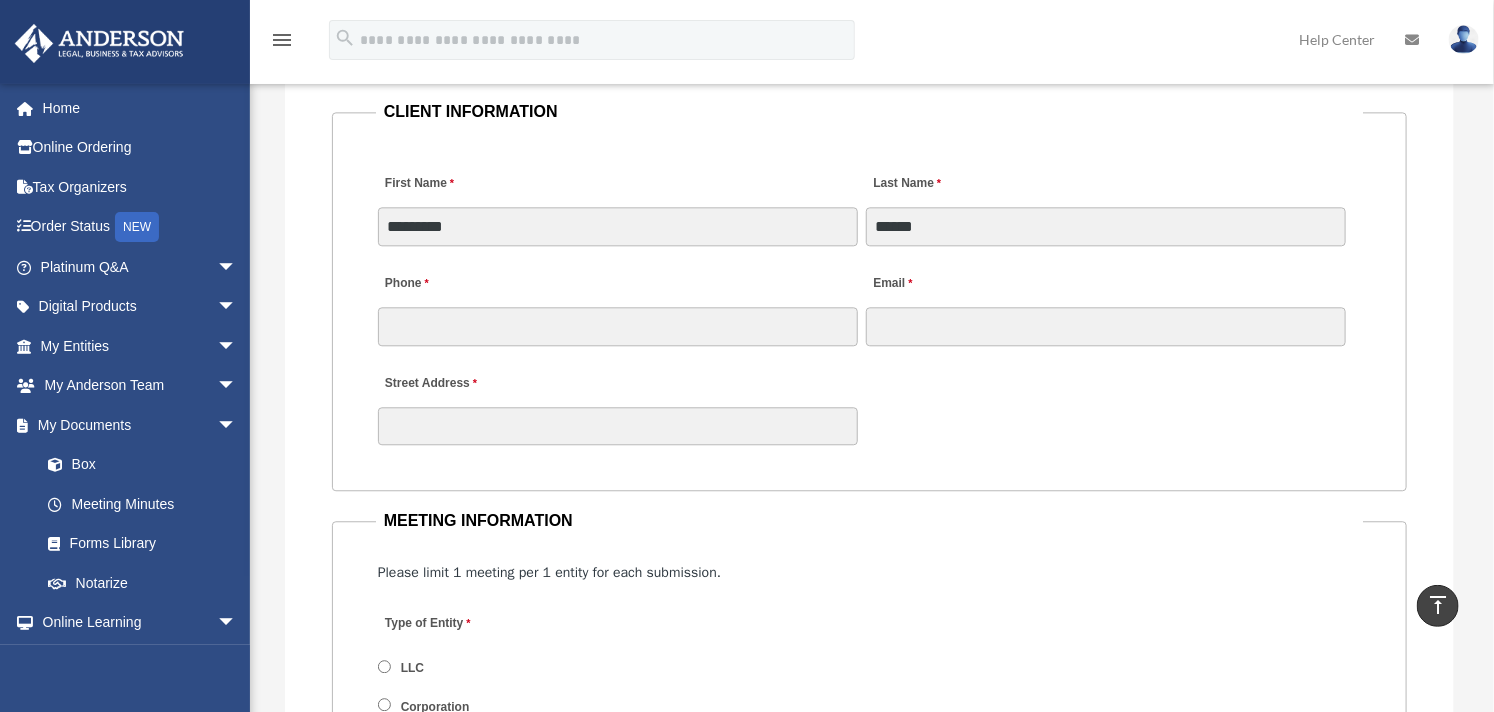 click on "CLIENT INFORMATION
First Name ********
Last Name ******
Phone
Email
Street Address" at bounding box center [870, 294] 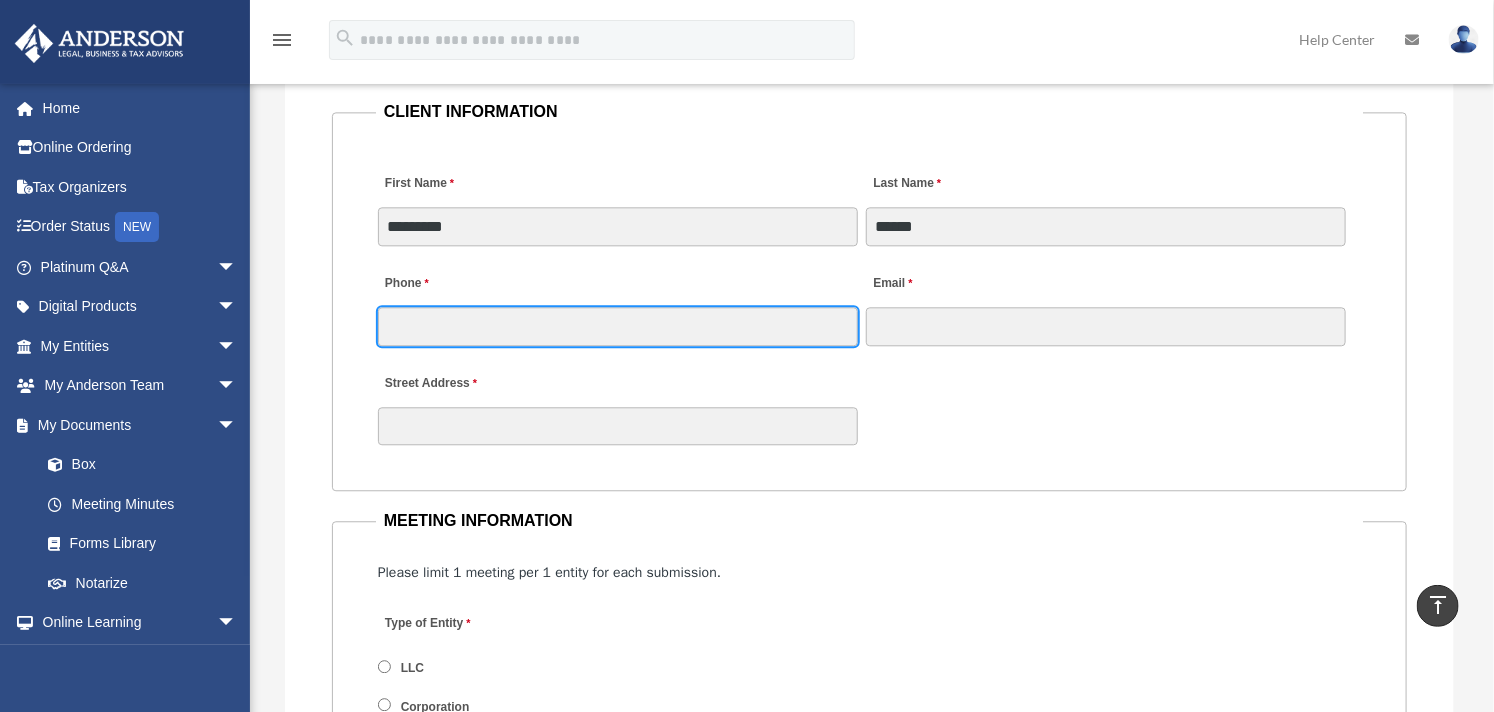 click on "Phone" at bounding box center (618, 326) 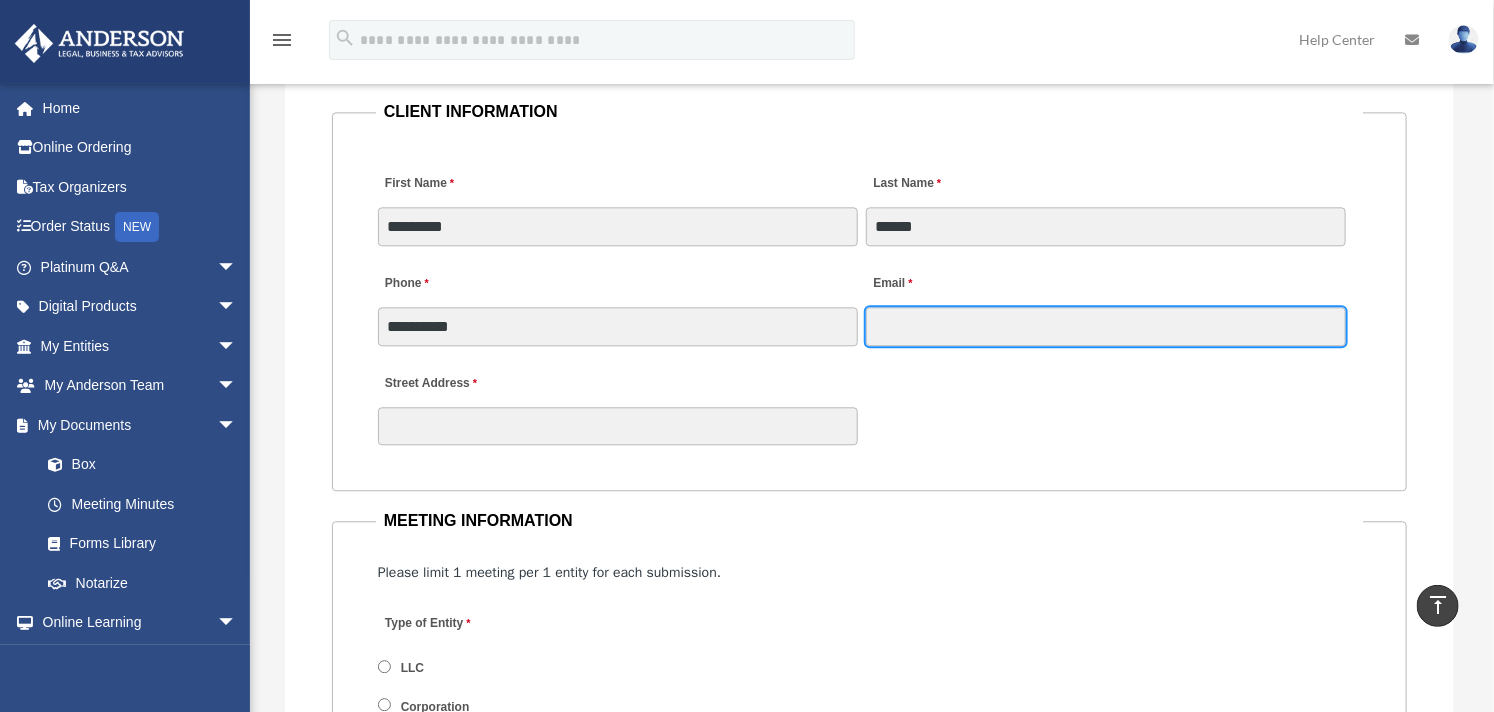 click on "Email" at bounding box center (1106, 326) 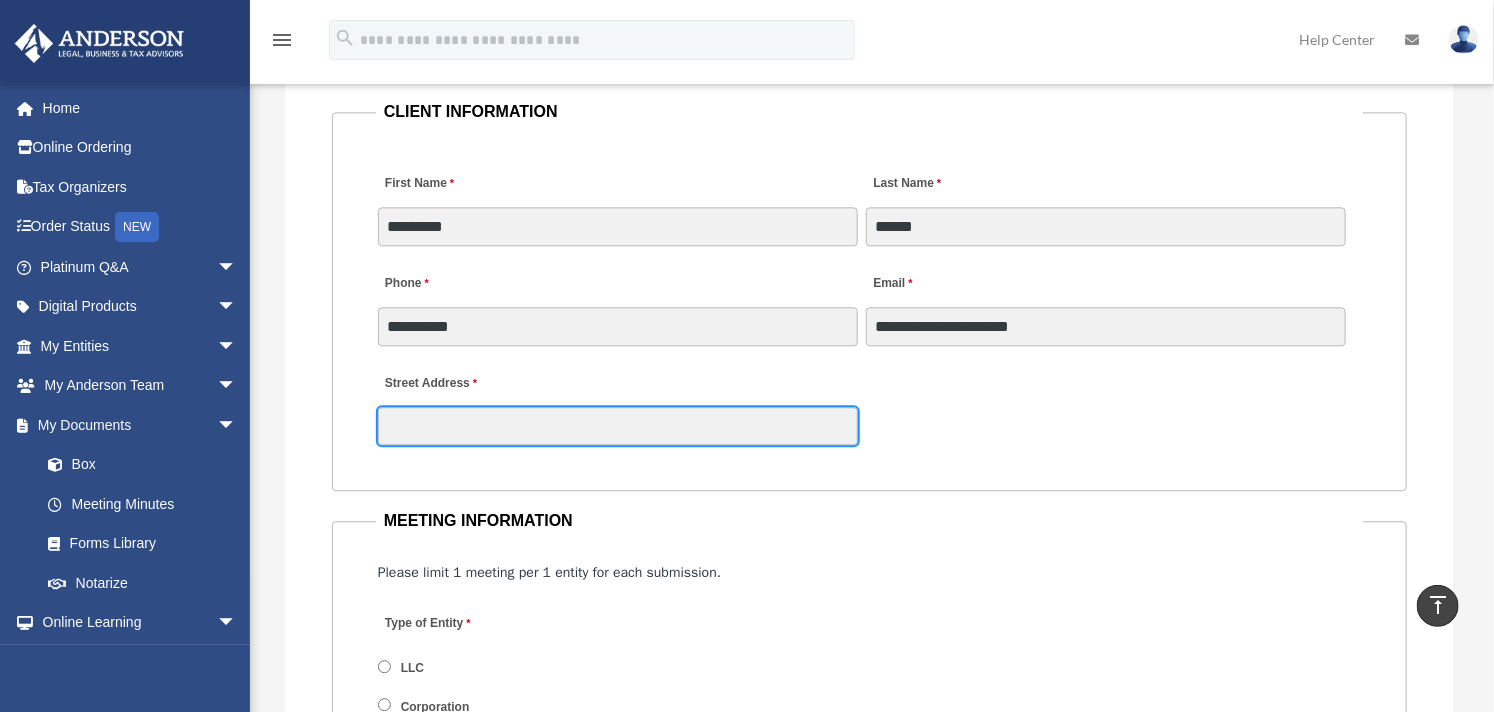 click on "Street Address" at bounding box center (618, 426) 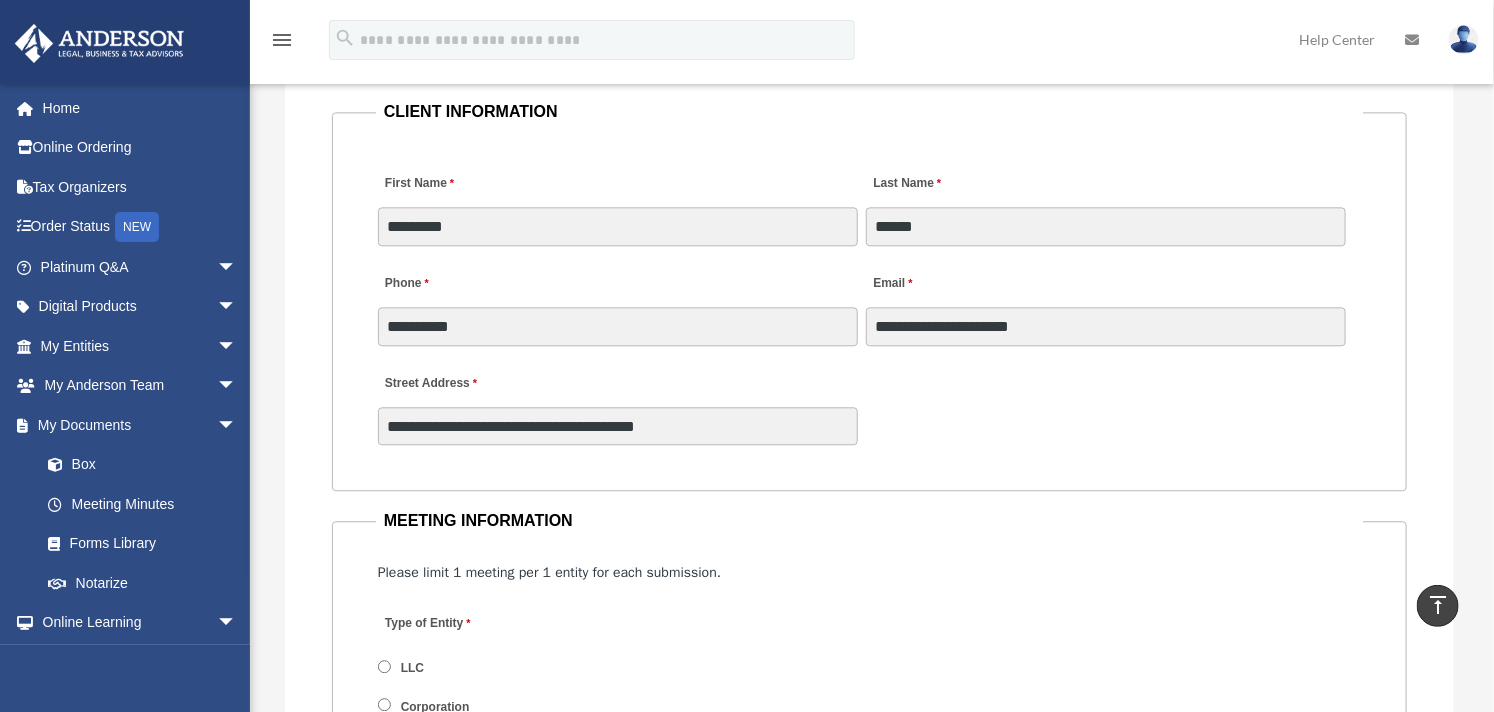 click on "**********" at bounding box center [869, 404] 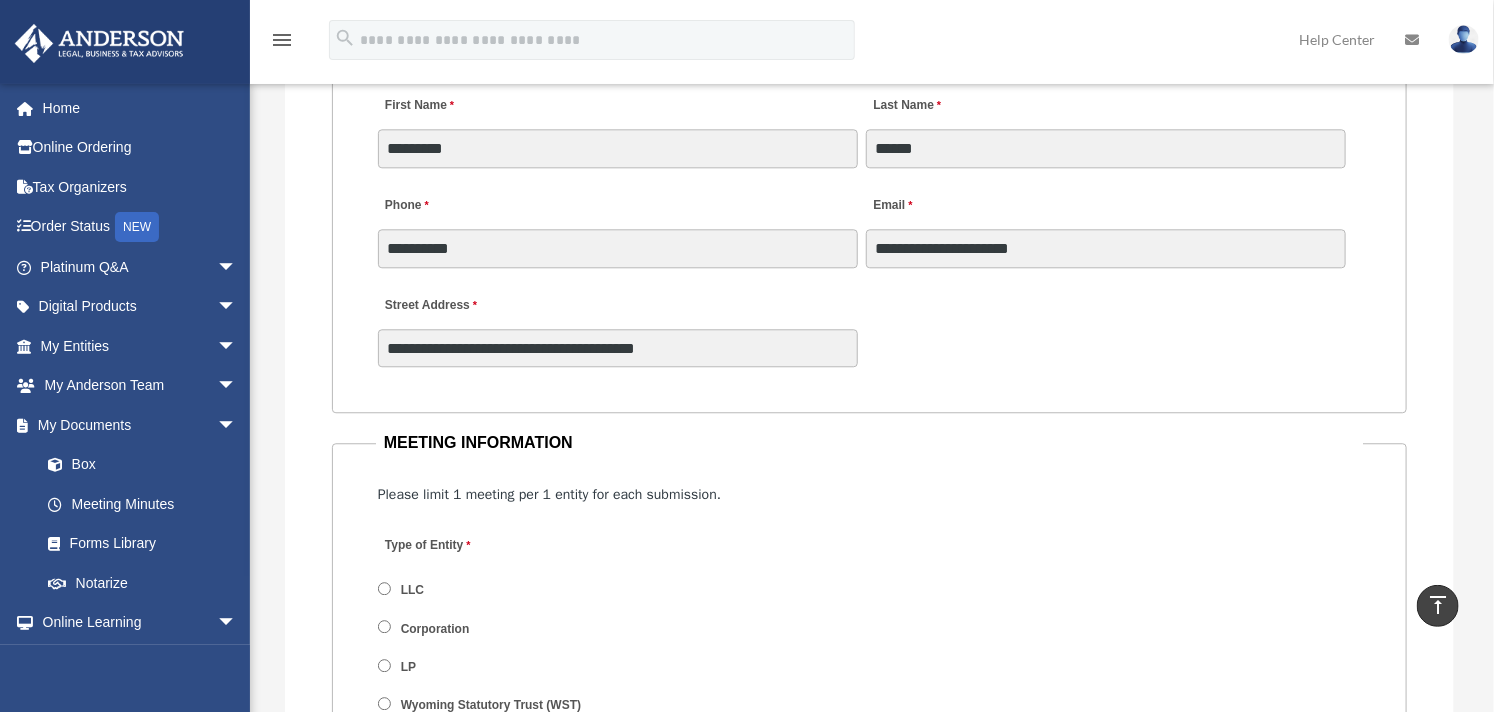 scroll, scrollTop: 2444, scrollLeft: 0, axis: vertical 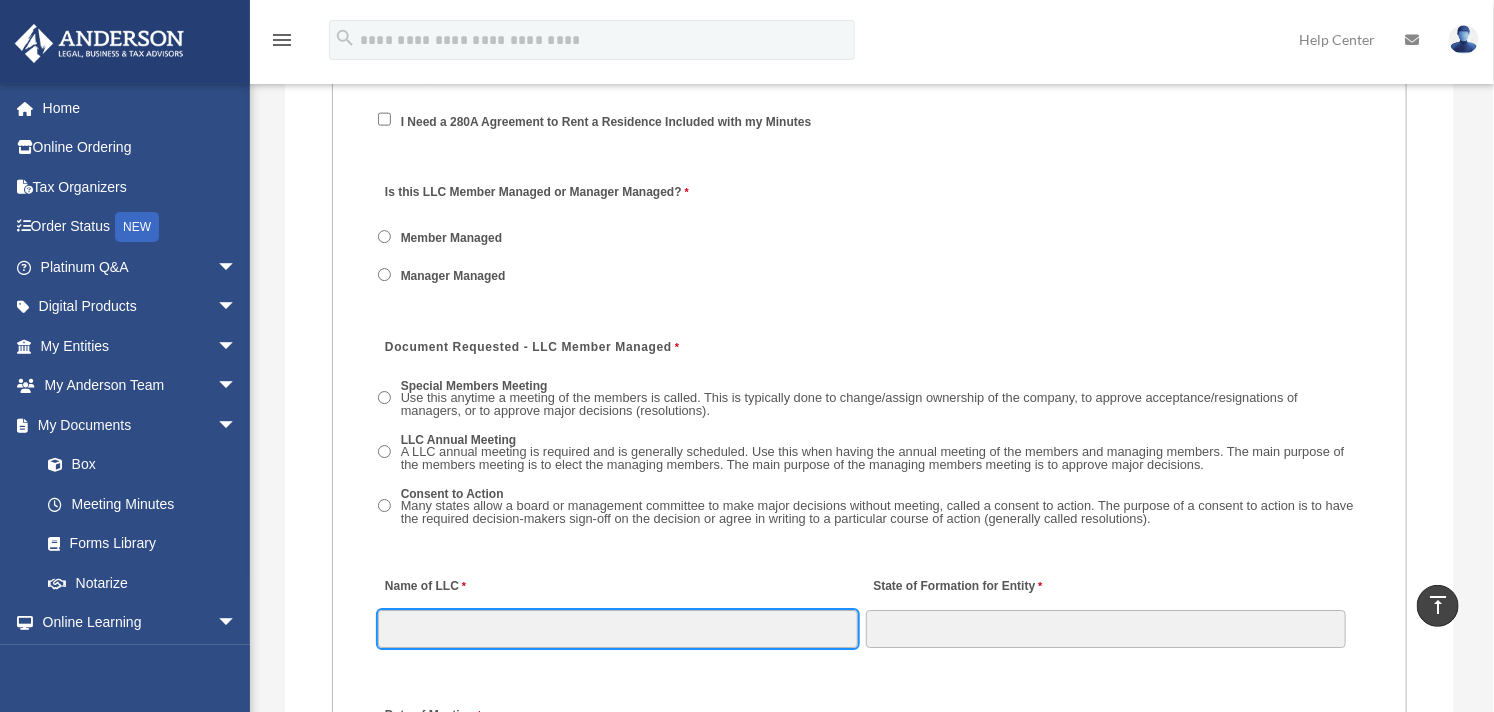 click on "Name of LLC" at bounding box center [618, 629] 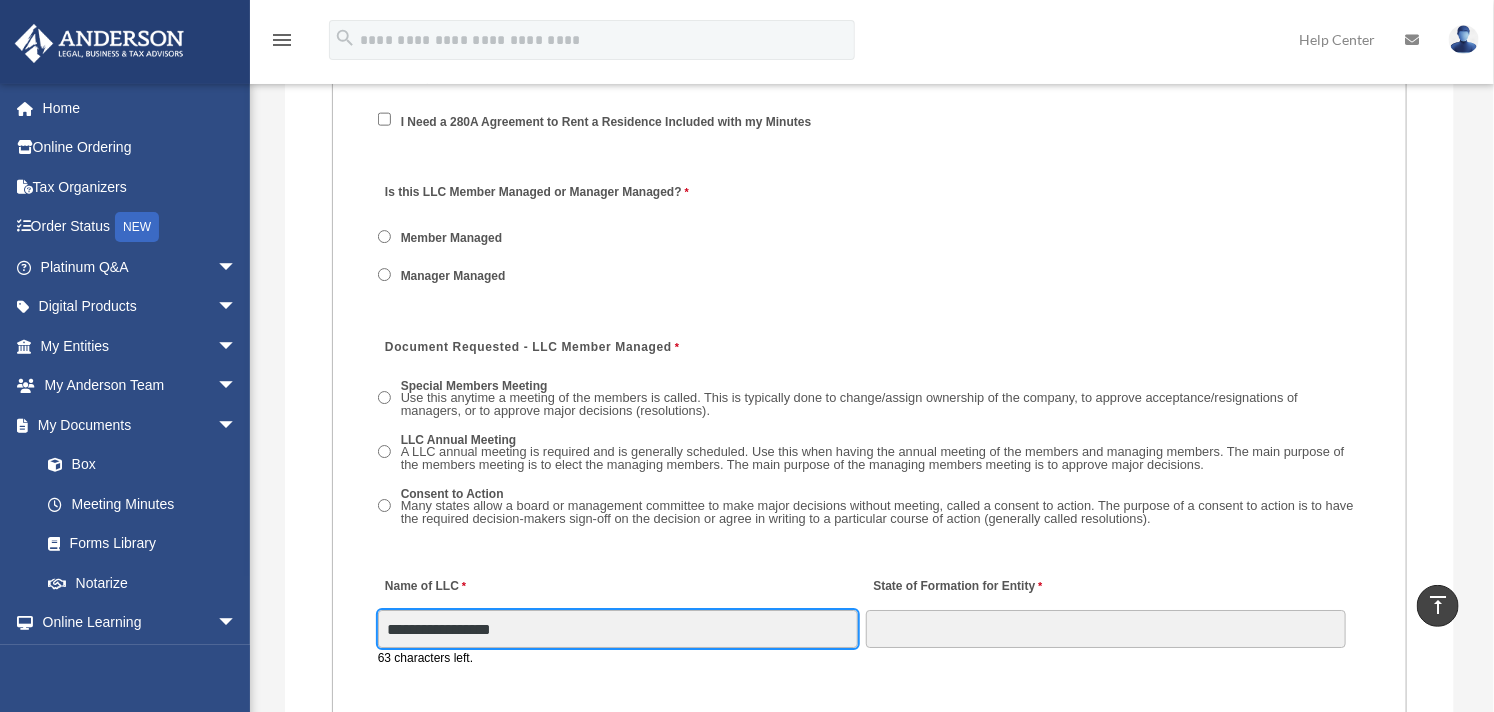 type on "**********" 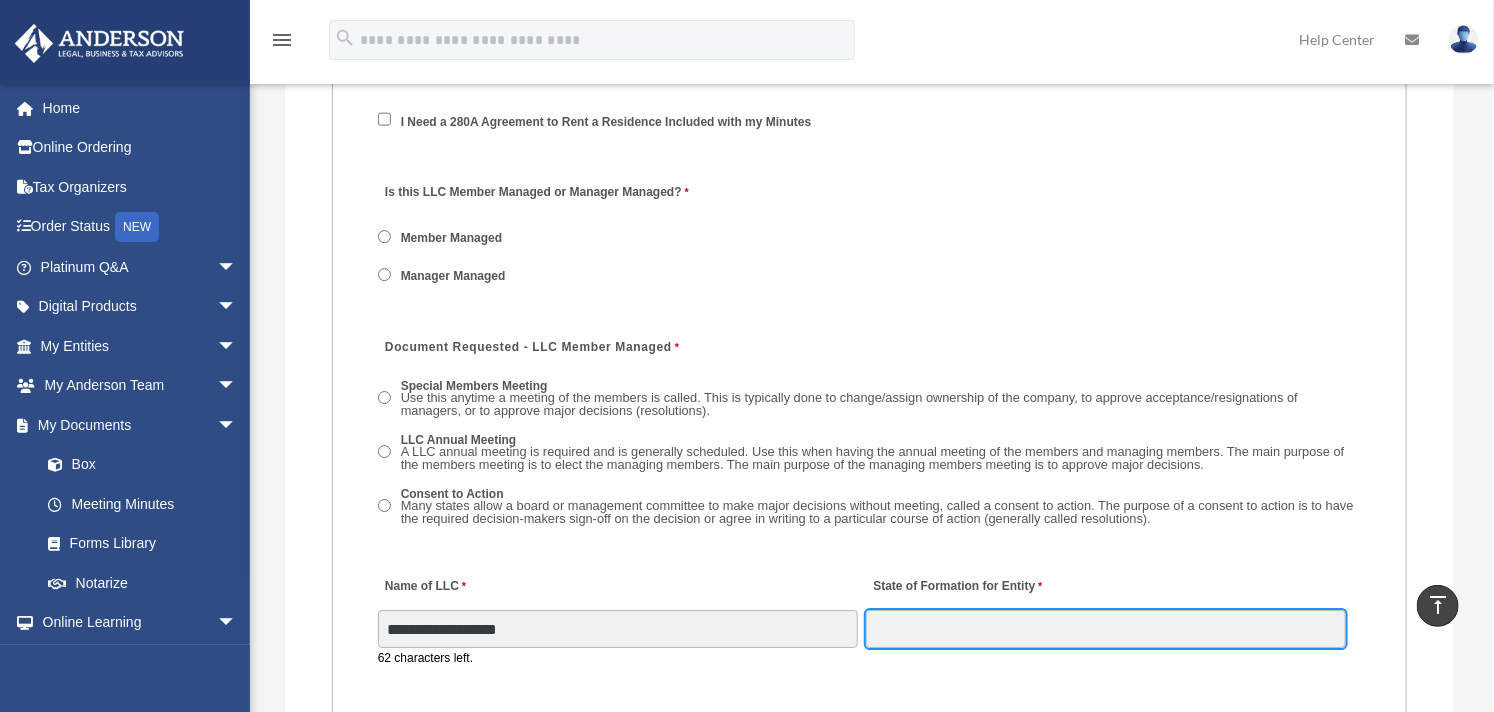 click on "State of Formation for Entity" at bounding box center (1106, 629) 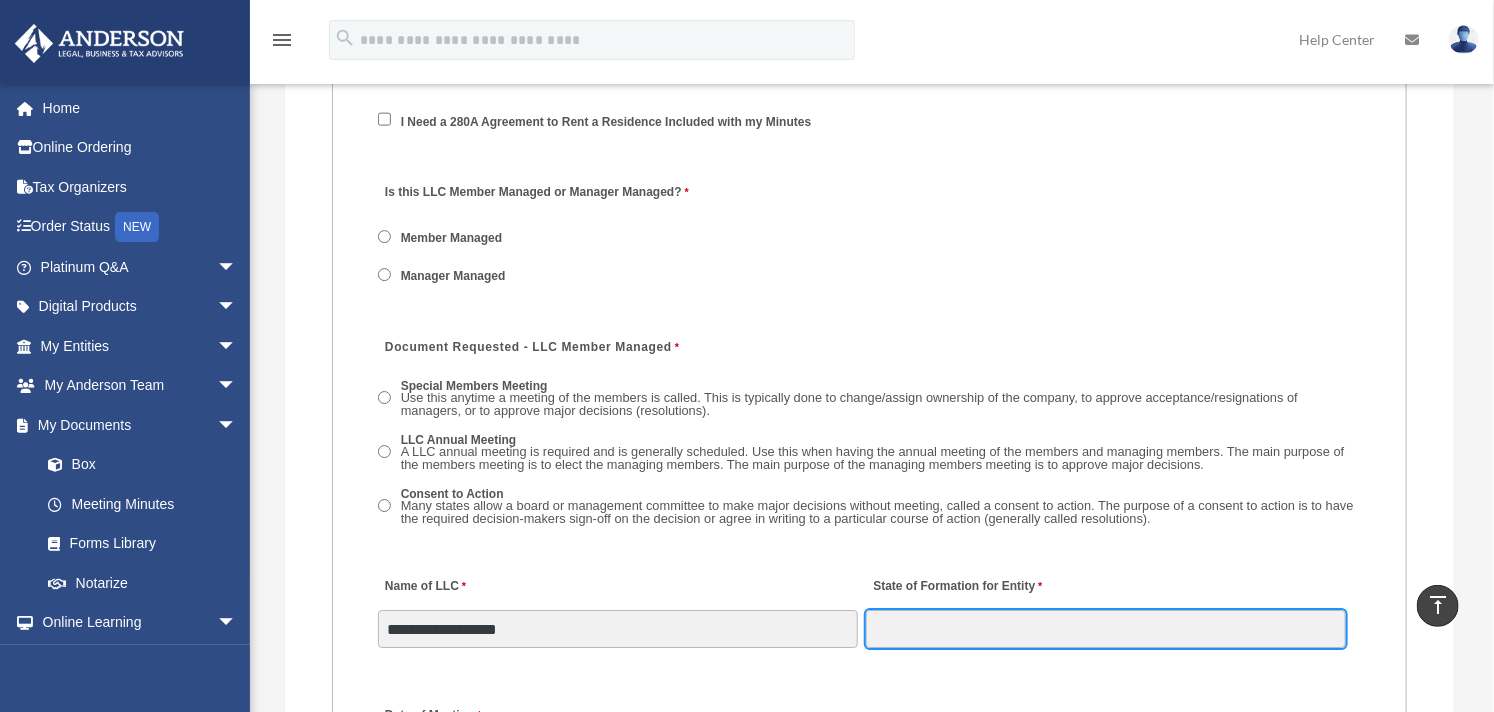 type on "**" 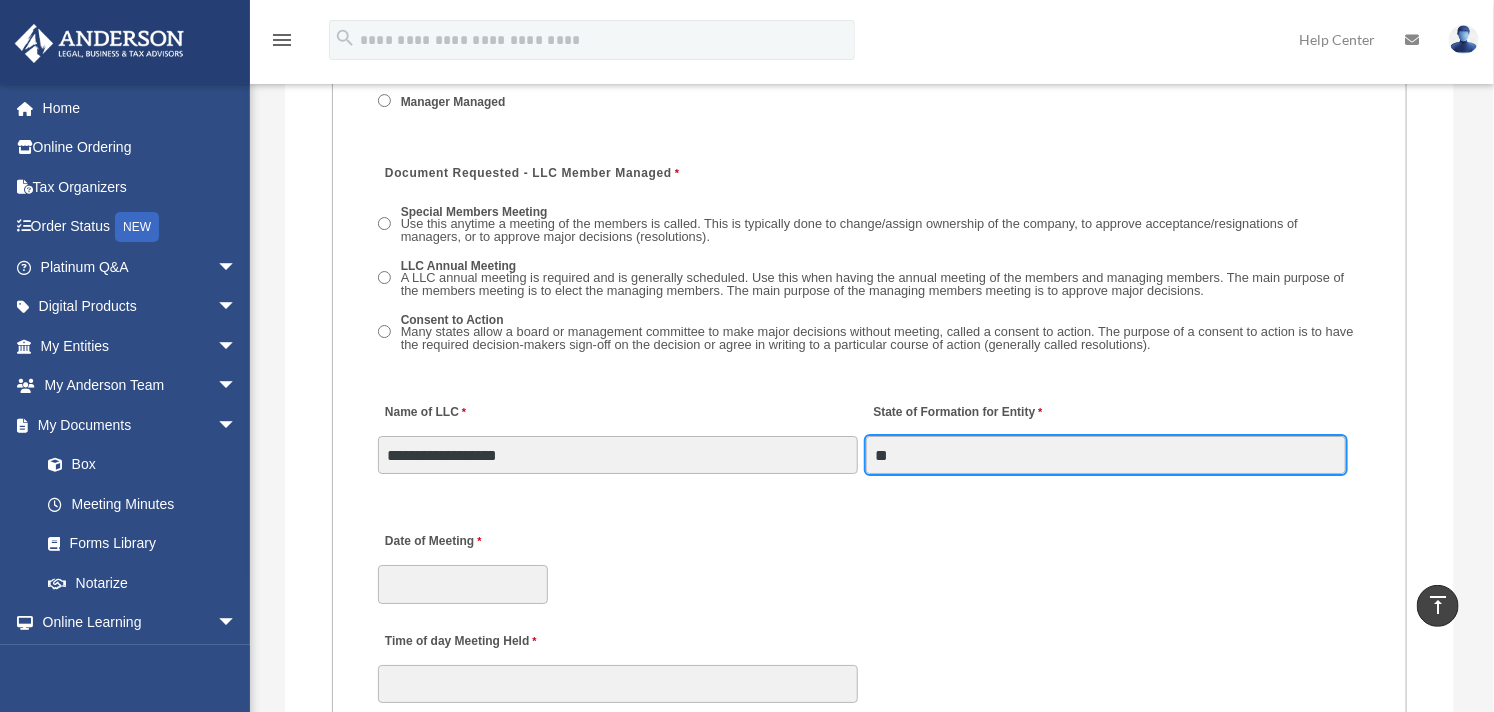 scroll, scrollTop: 3222, scrollLeft: 0, axis: vertical 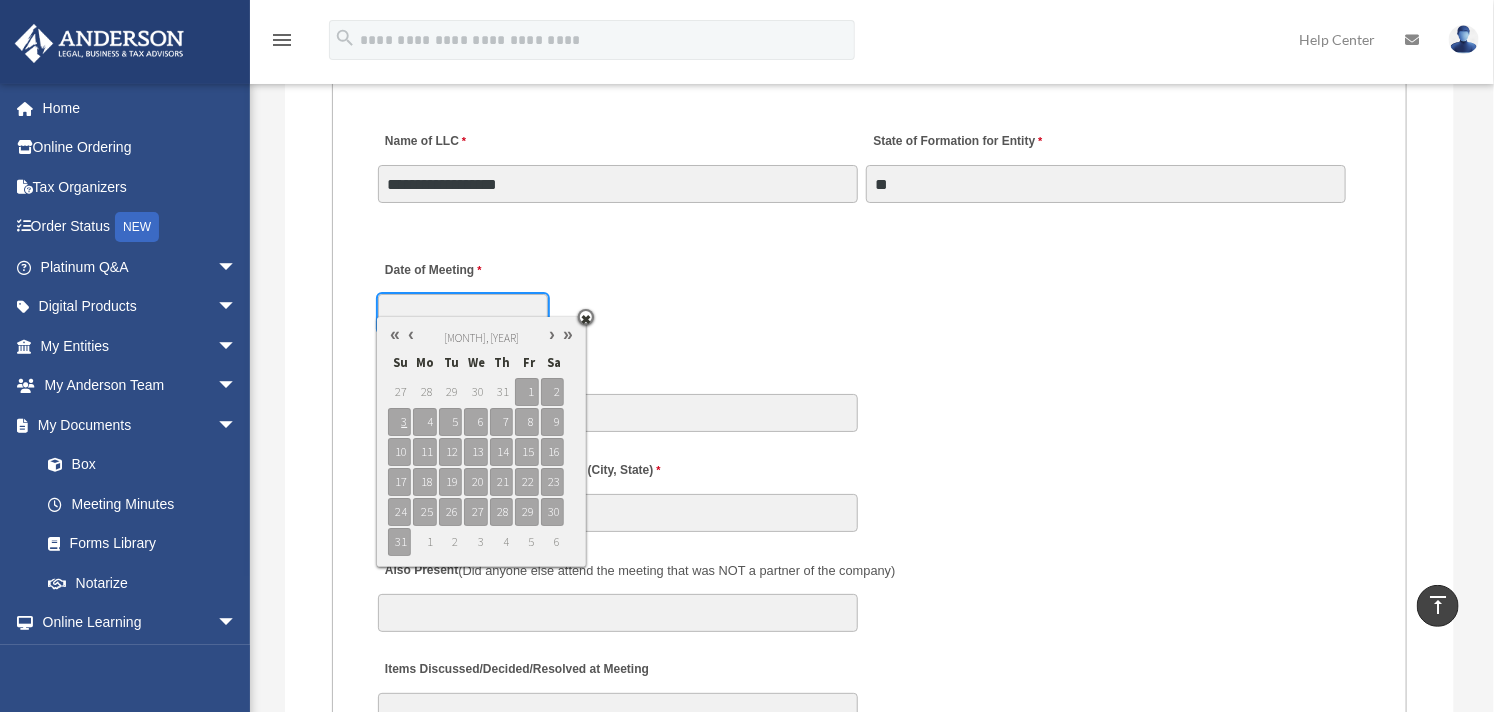 click on "Date of Meeting" at bounding box center (463, 313) 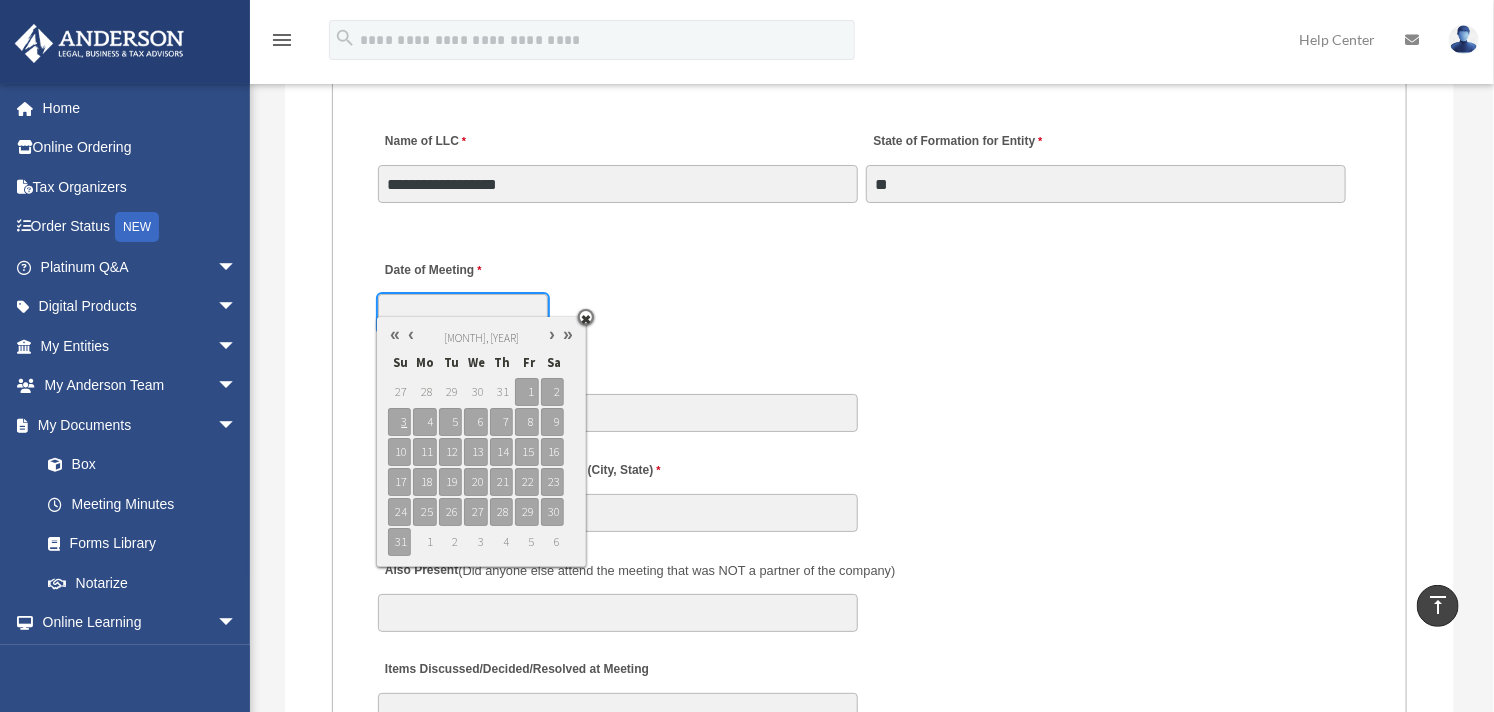 click at bounding box center (411, 334) 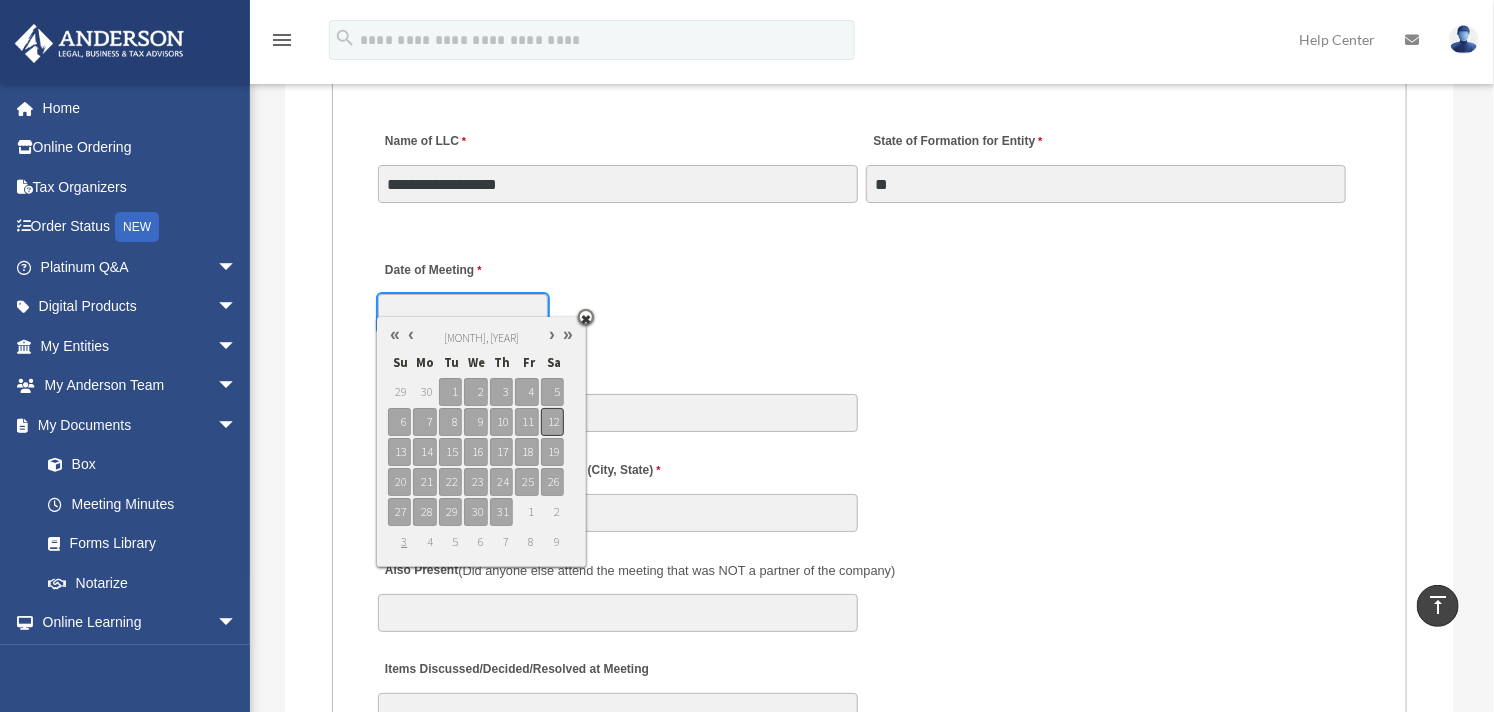 type on "**********" 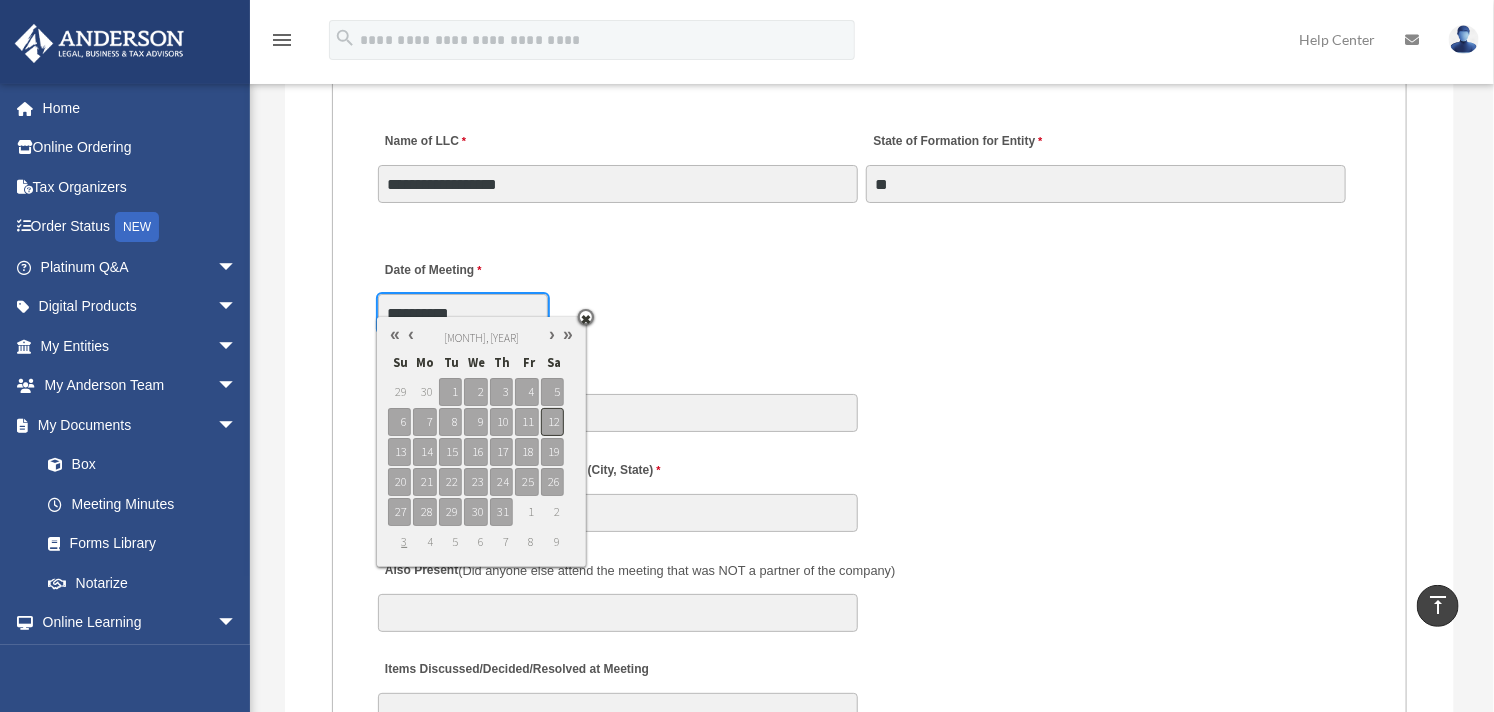 click on "12" at bounding box center (552, 422) 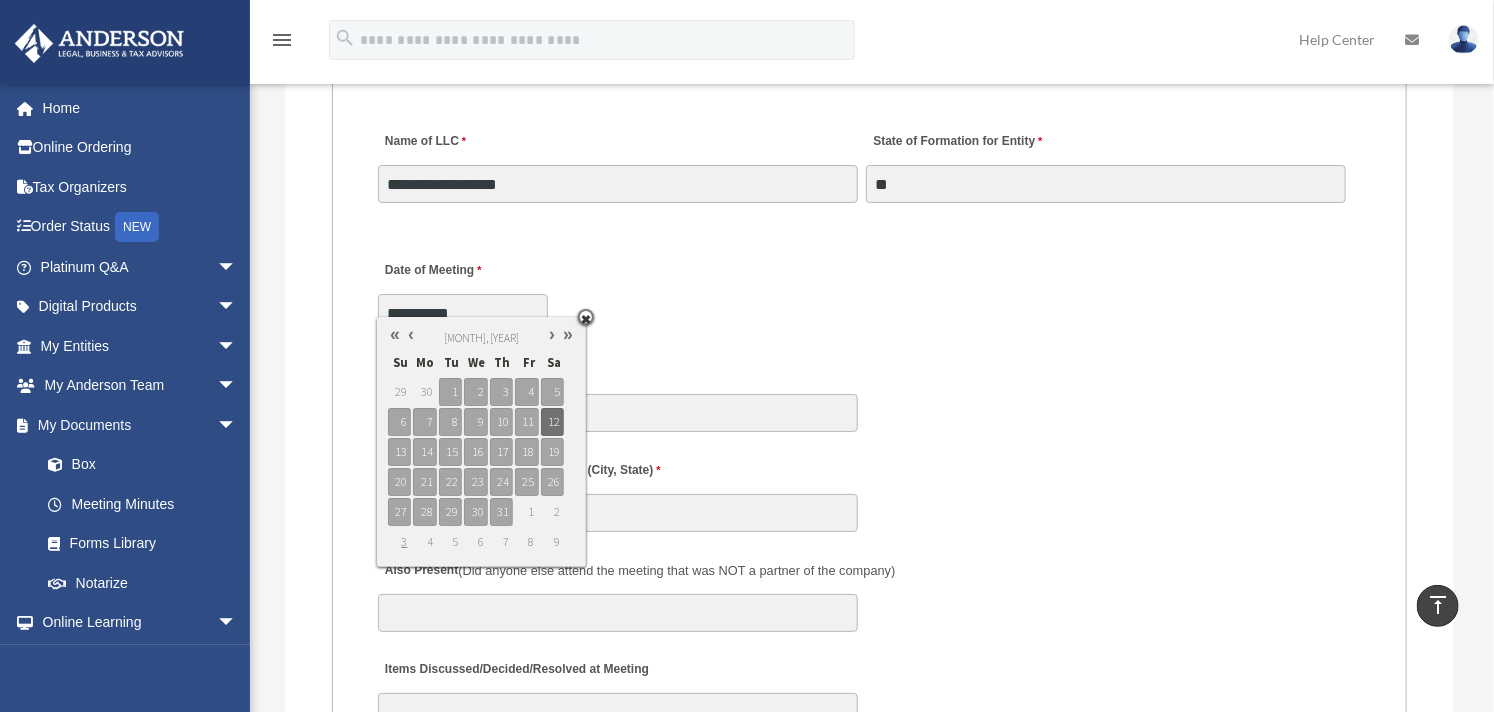 click on "Time of day Meeting Held" at bounding box center [869, 391] 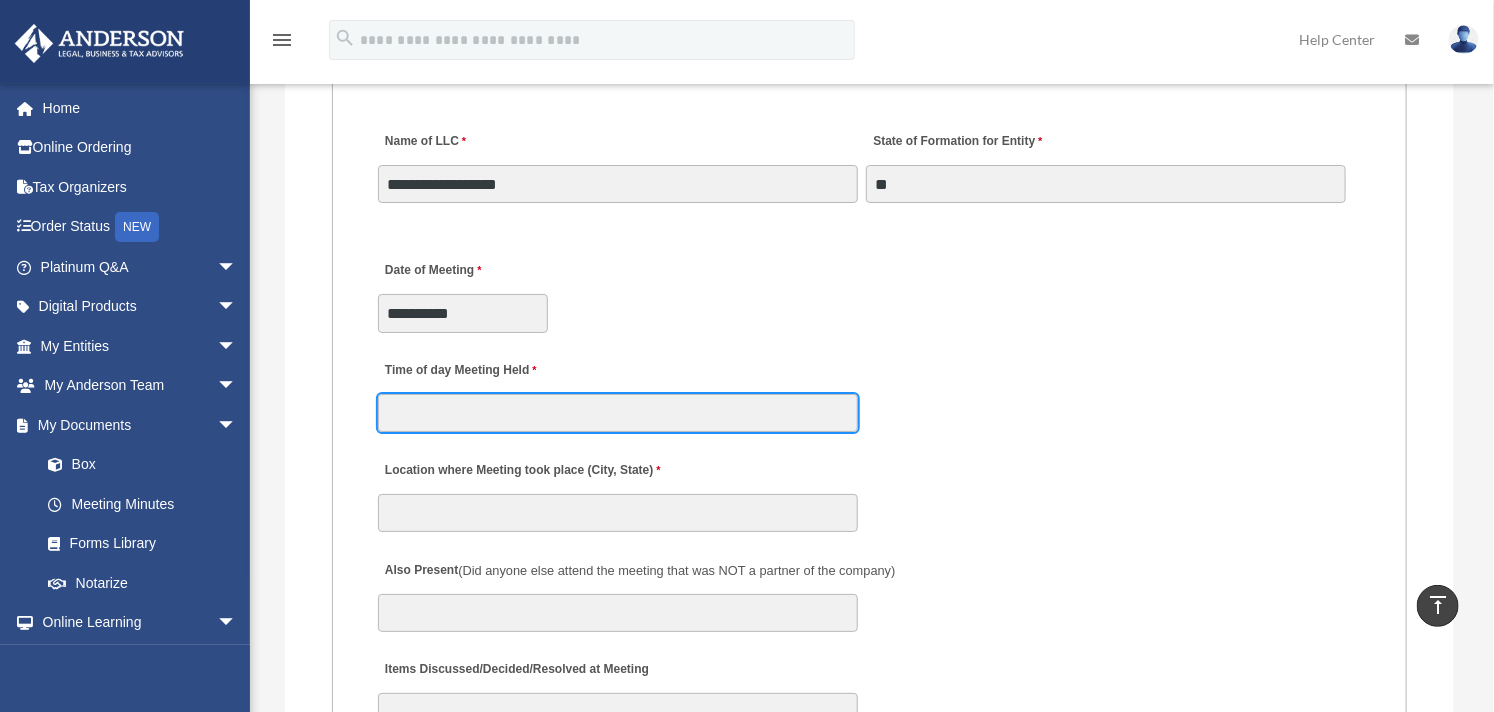 click on "Time of day Meeting Held" at bounding box center [618, 413] 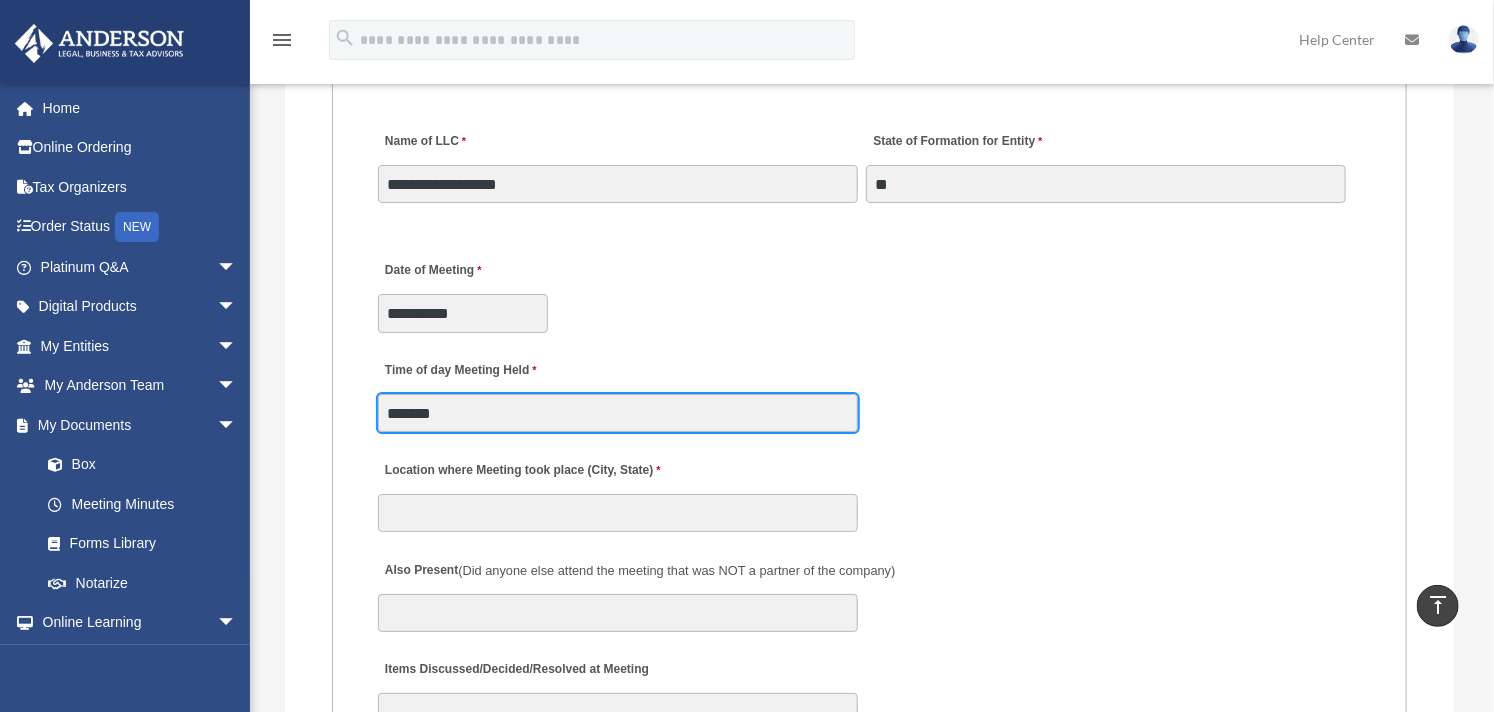type on "*******" 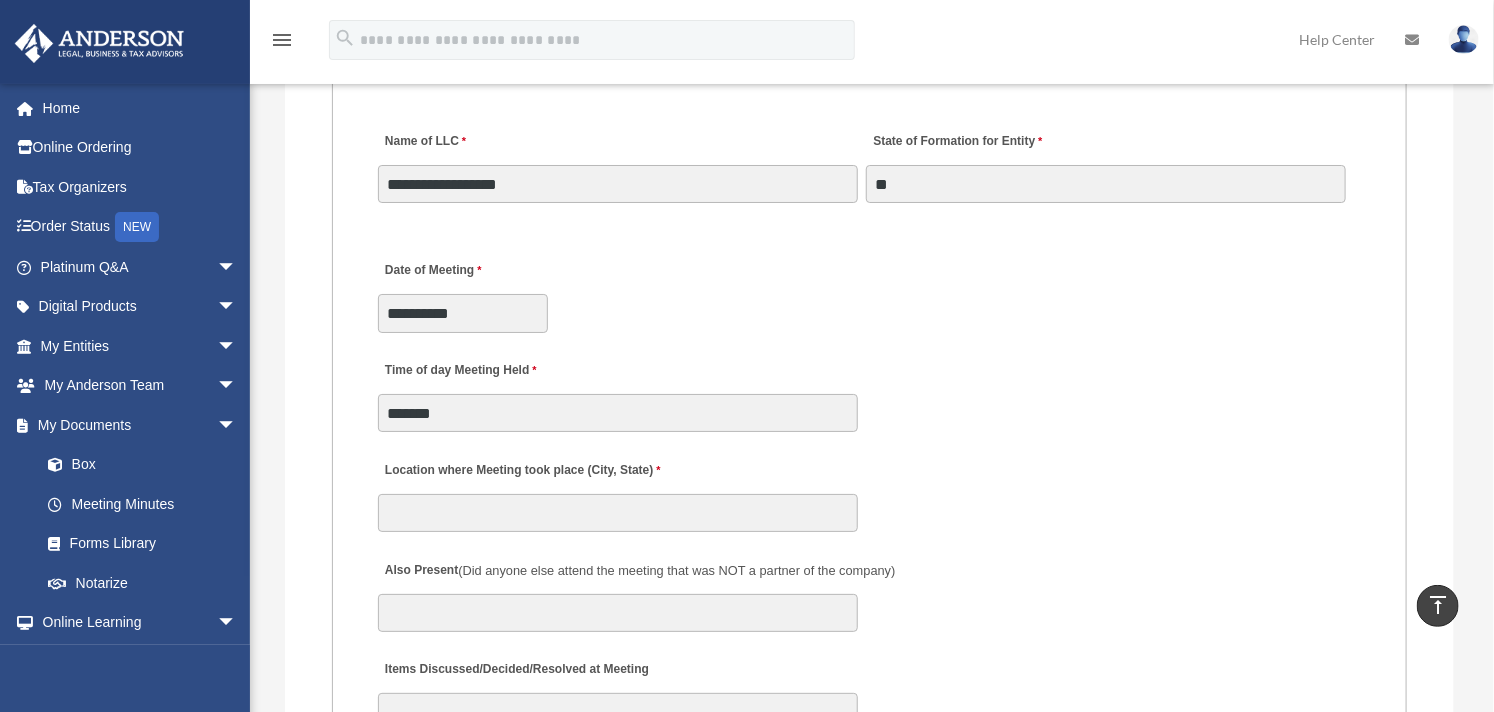 click on "MEETING INFORMATION
Please limit 1 meeting per 1 entity for each submission.
Type of Entity LLC Corporation LP Wyoming Statutory Trust (WST)
280A Option I Need a 280A Agreement to Rent a Residence Included with my Minutes
The 280A Option should only be checked if the LLC is Taxed as a C or S Corporation
WST Option Special Trustees Meeting
Use this when a meeting of trustees is called for a Wyoming Statutory Trust. Please note that technically there are no requirements for meetings in a WST so there are no annual meetings, just trustee meetings.
Name of Wyoming Statutory Trust
I need a Valuation Worksheet included with my minutes
Is this LLC Member Managed or Manager Managed? Member Managed Manager Managed
Document Requested - LLC Member Managed Special Members Meeting LLC Annual Meeting Consent to Action
Document Requested - LLC Manager Managed Special Managers Meeting LLC Annual Meeting Consent to Action Special Document - Special Members Meeting" at bounding box center [870, 633] 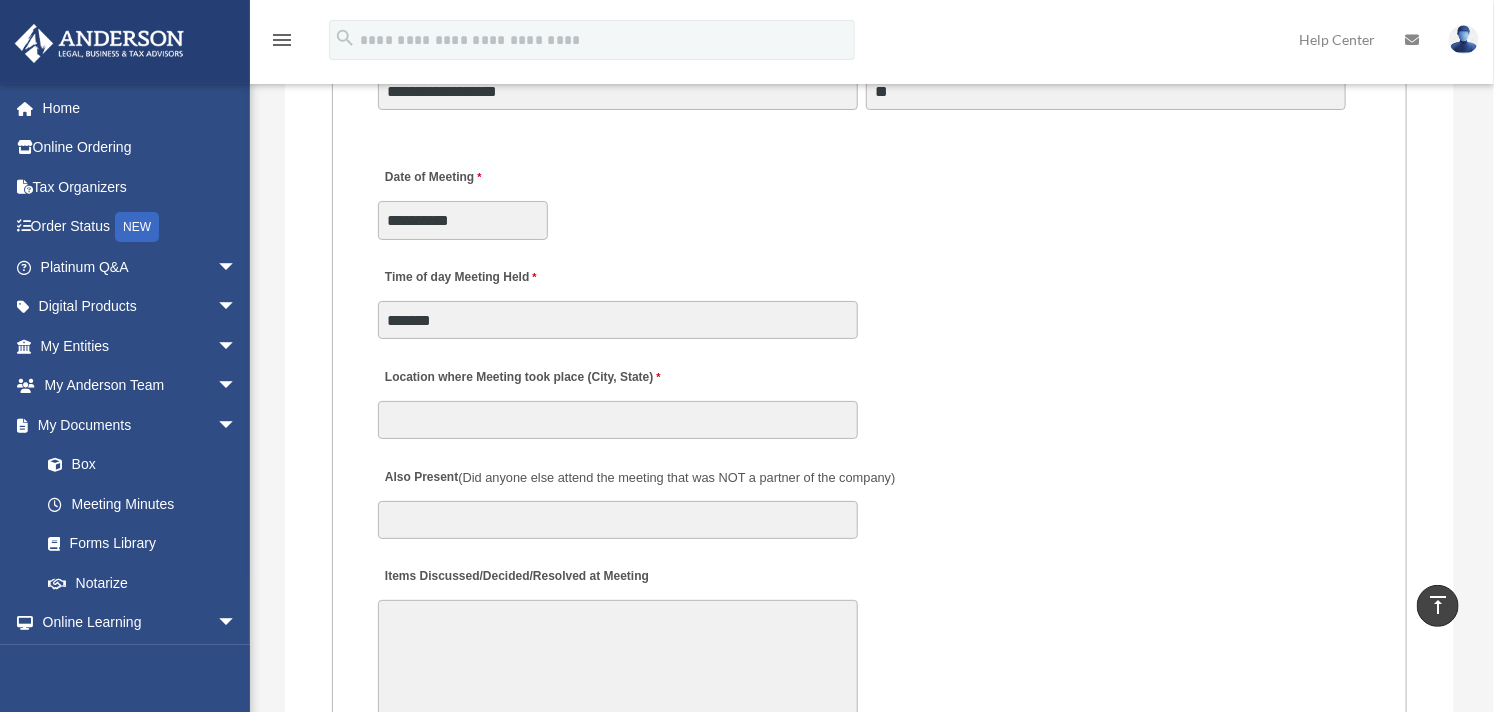 scroll, scrollTop: 3444, scrollLeft: 0, axis: vertical 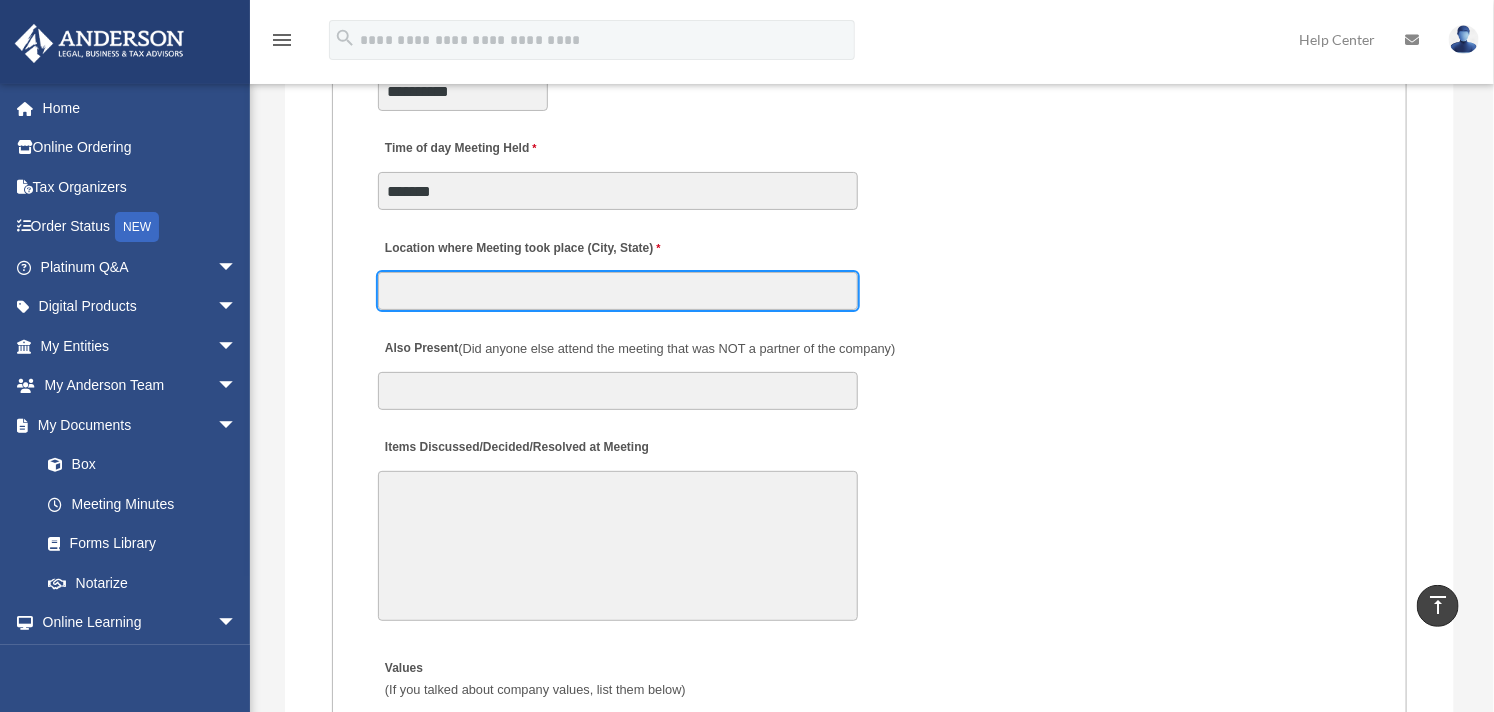 click on "Location where Meeting took place (City, State)" at bounding box center [618, 291] 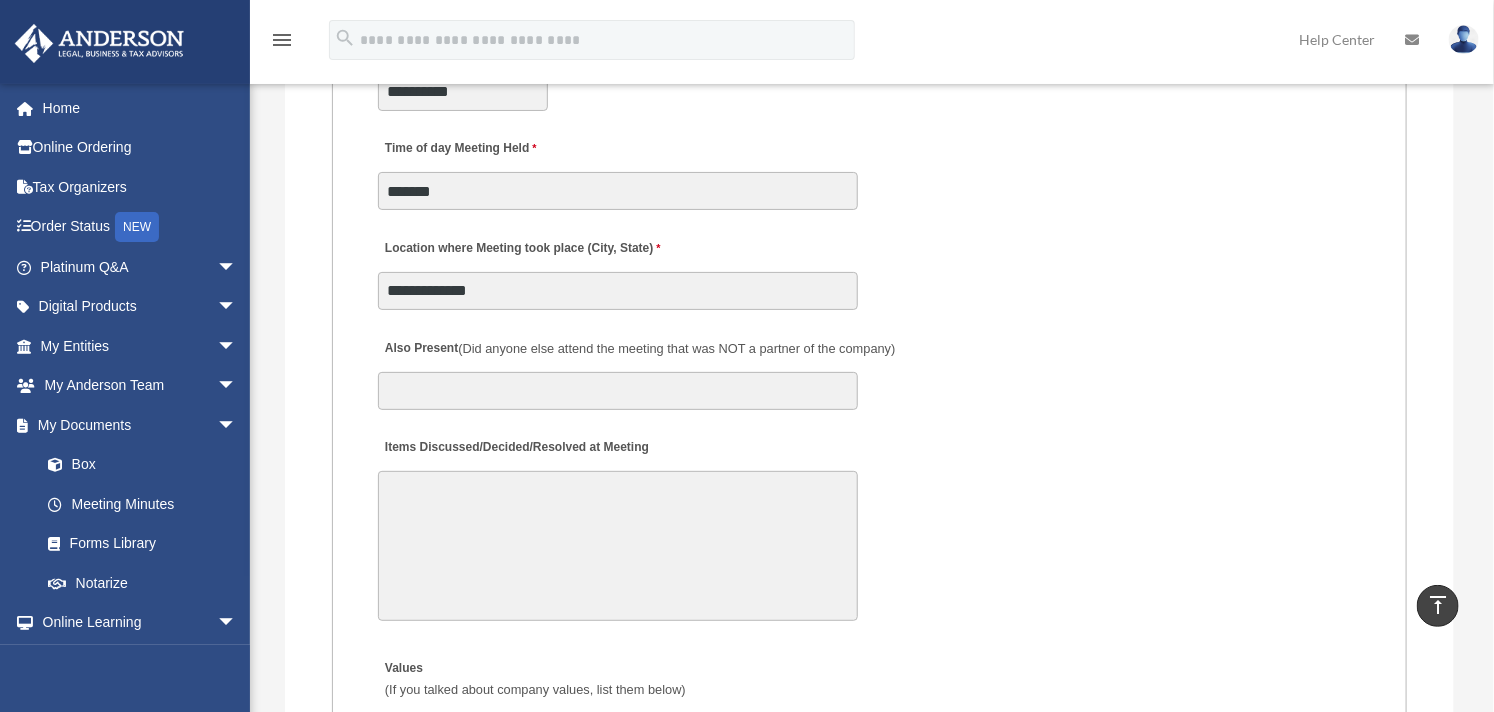 click on "Items Discussed/Decided/Resolved at Meeting" at bounding box center [618, 546] 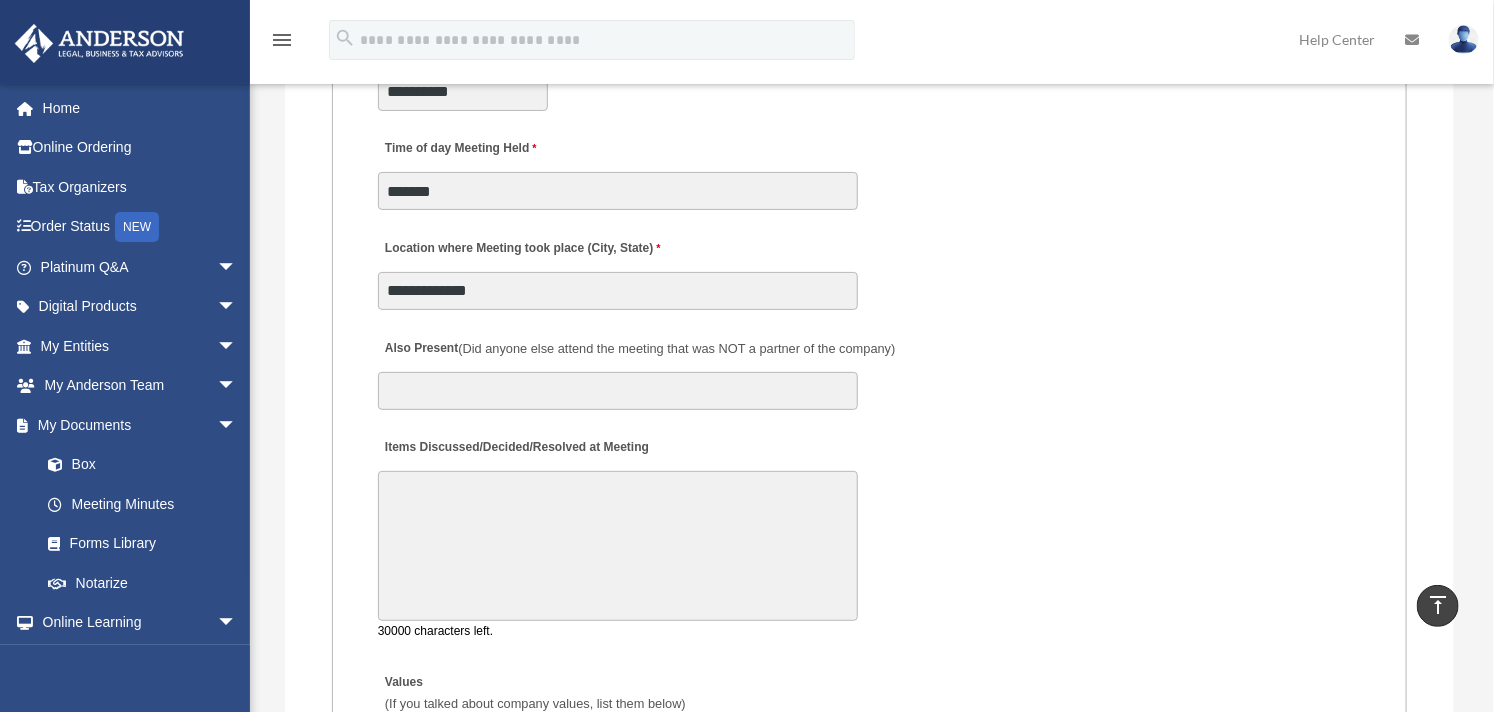 paste on "**********" 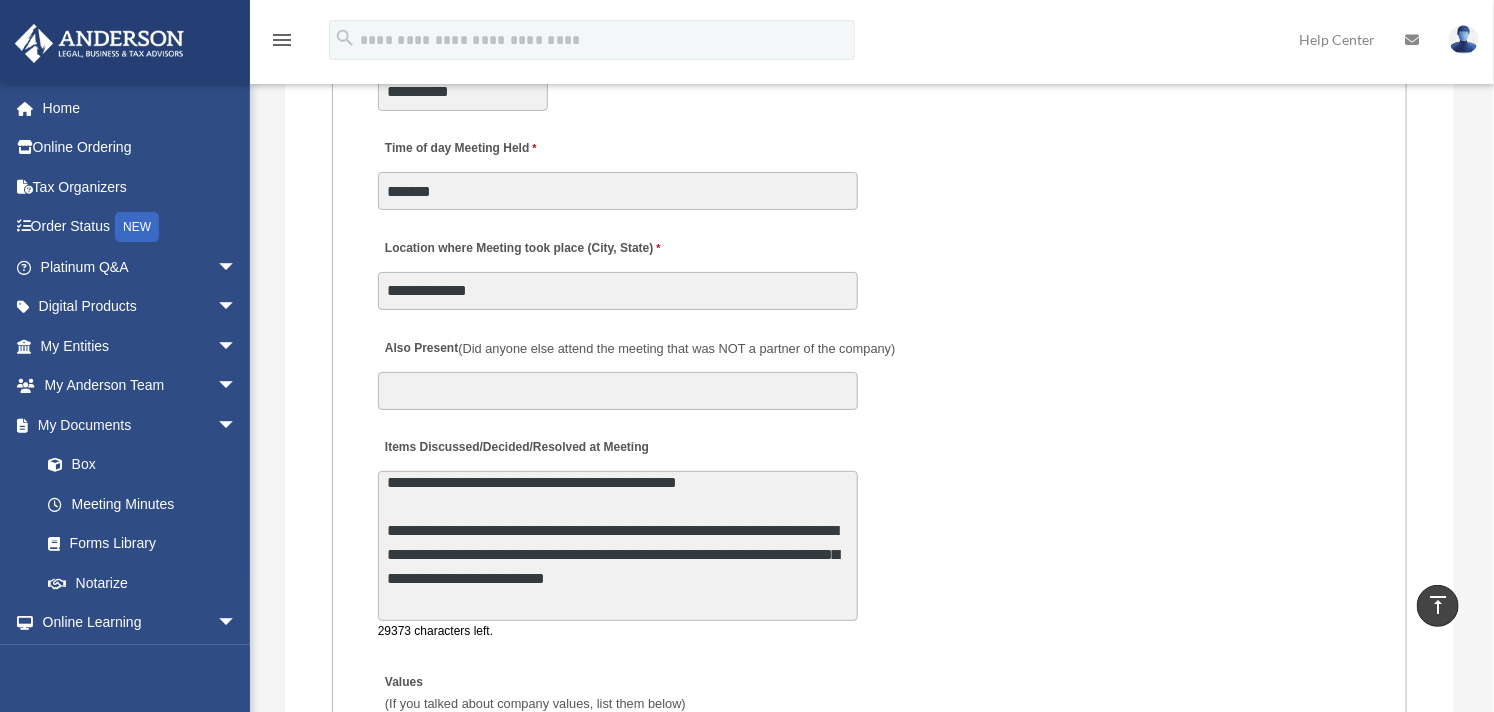 scroll, scrollTop: 10, scrollLeft: 0, axis: vertical 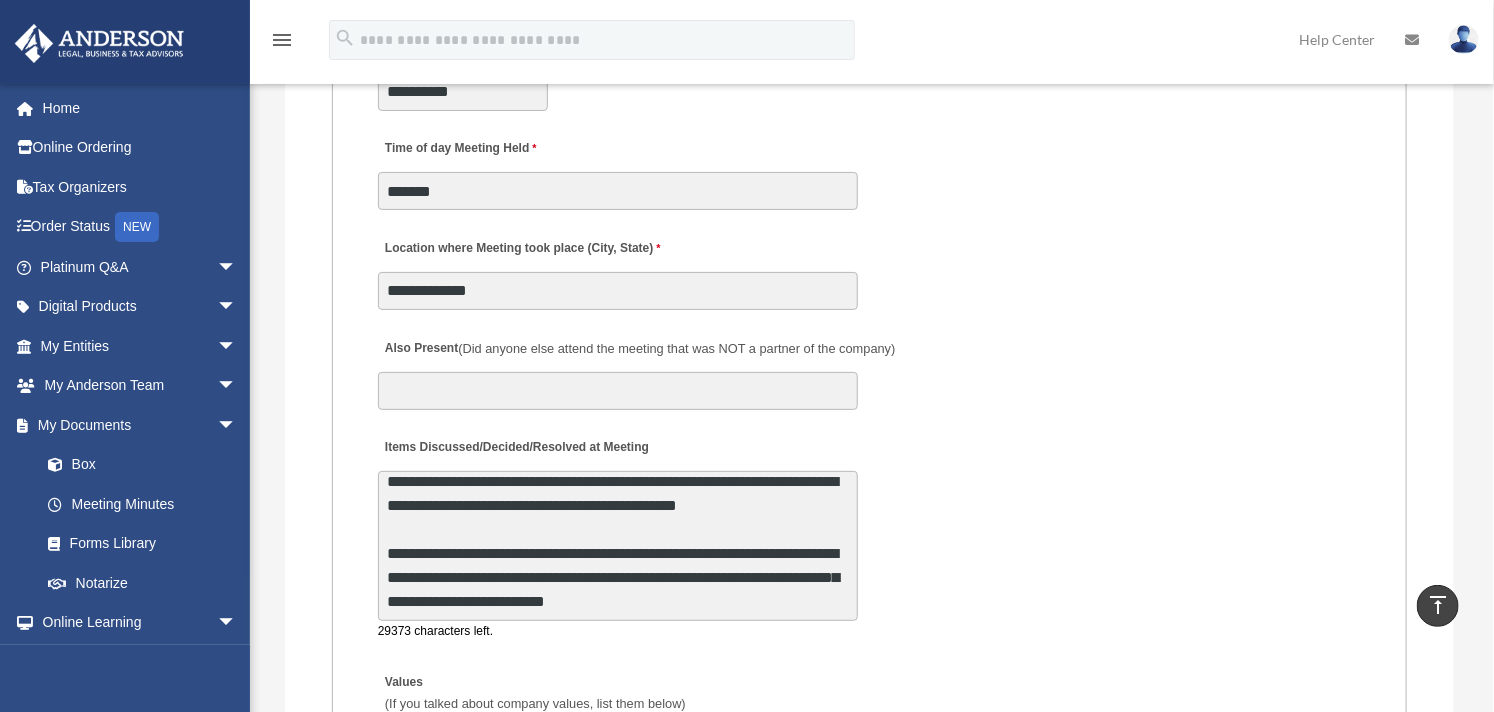 click on "**********" at bounding box center (618, 546) 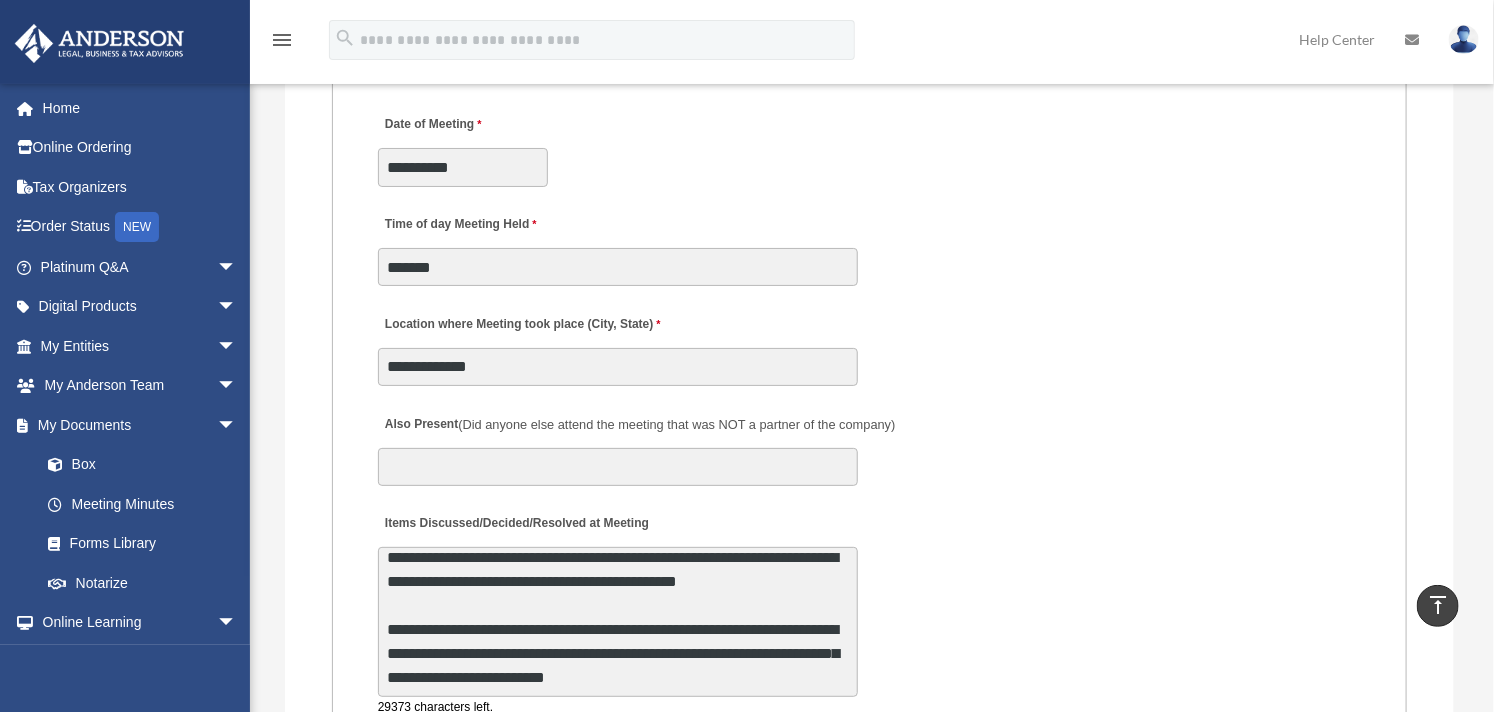 scroll, scrollTop: 3222, scrollLeft: 0, axis: vertical 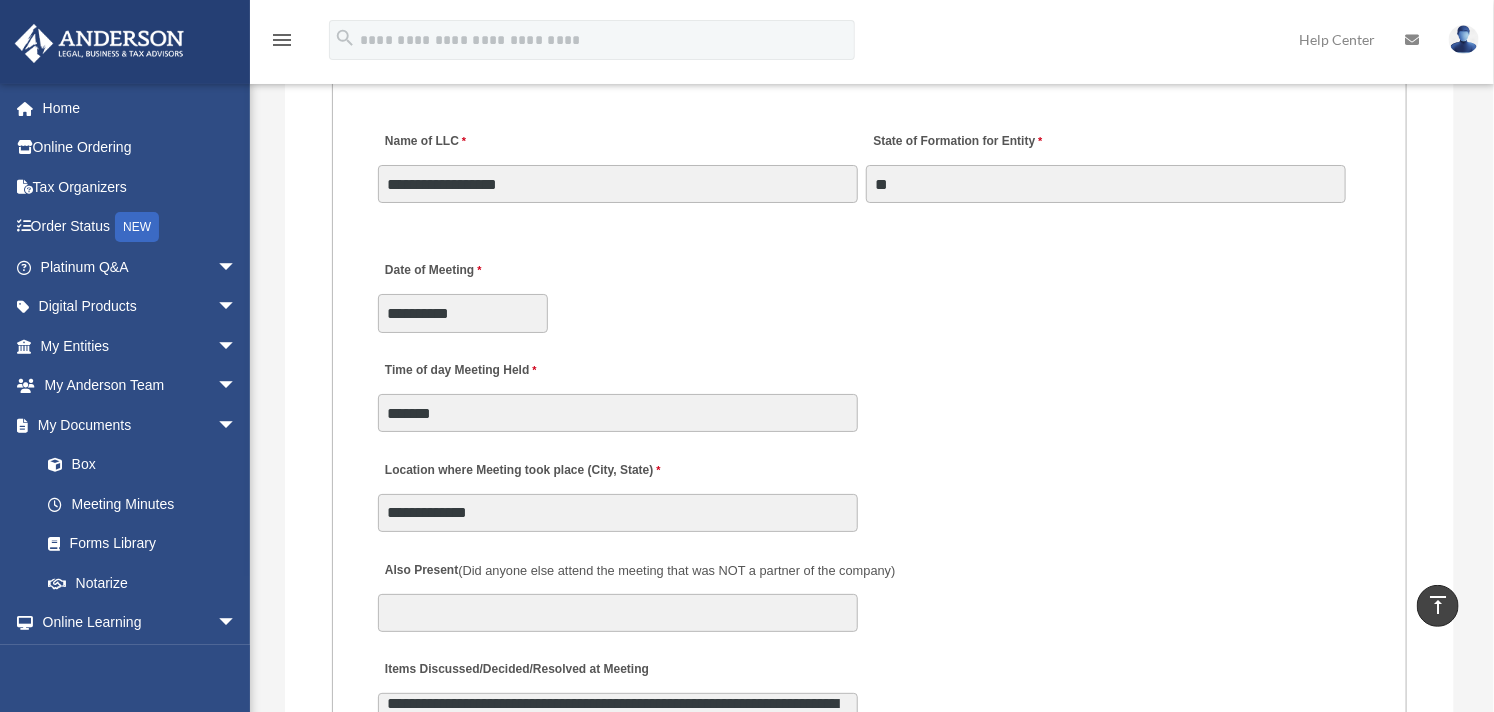 type on "**********" 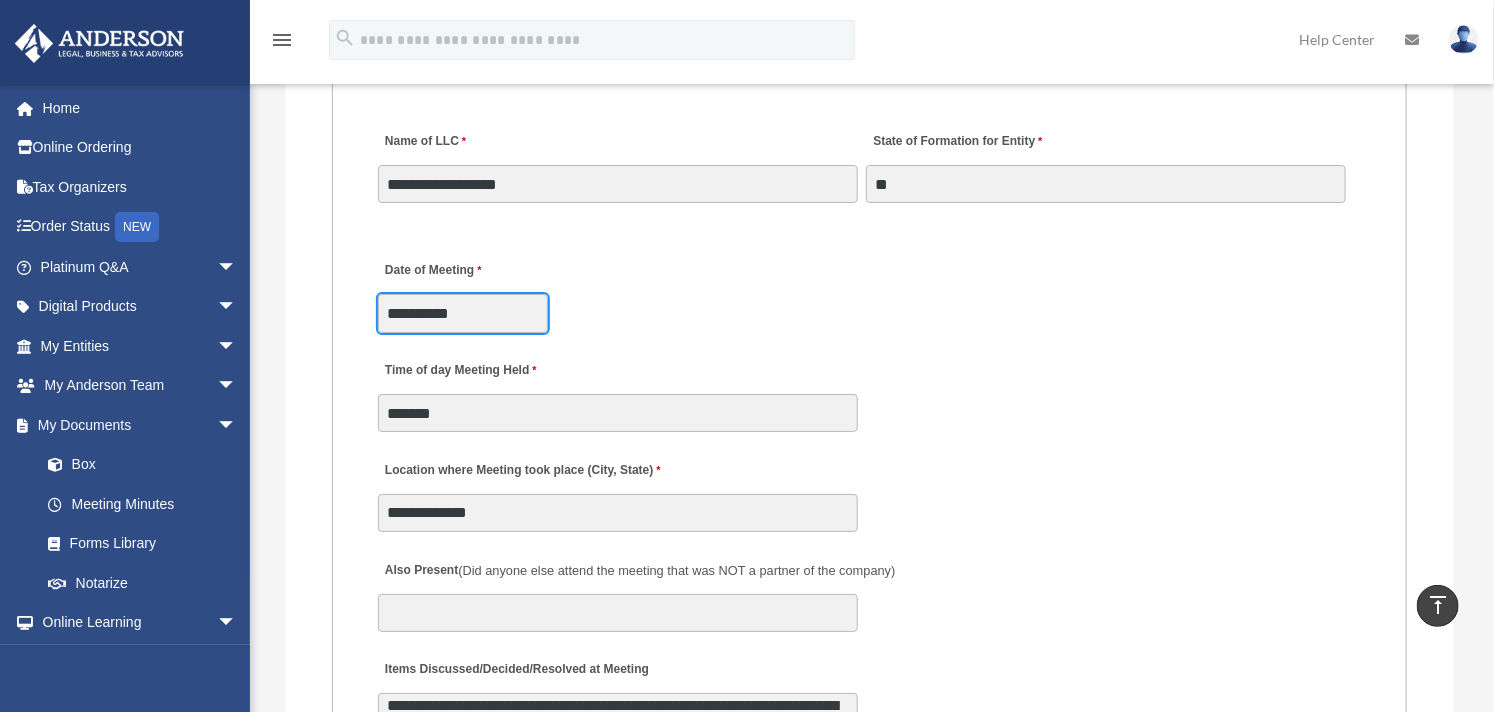click on "**********" at bounding box center (463, 313) 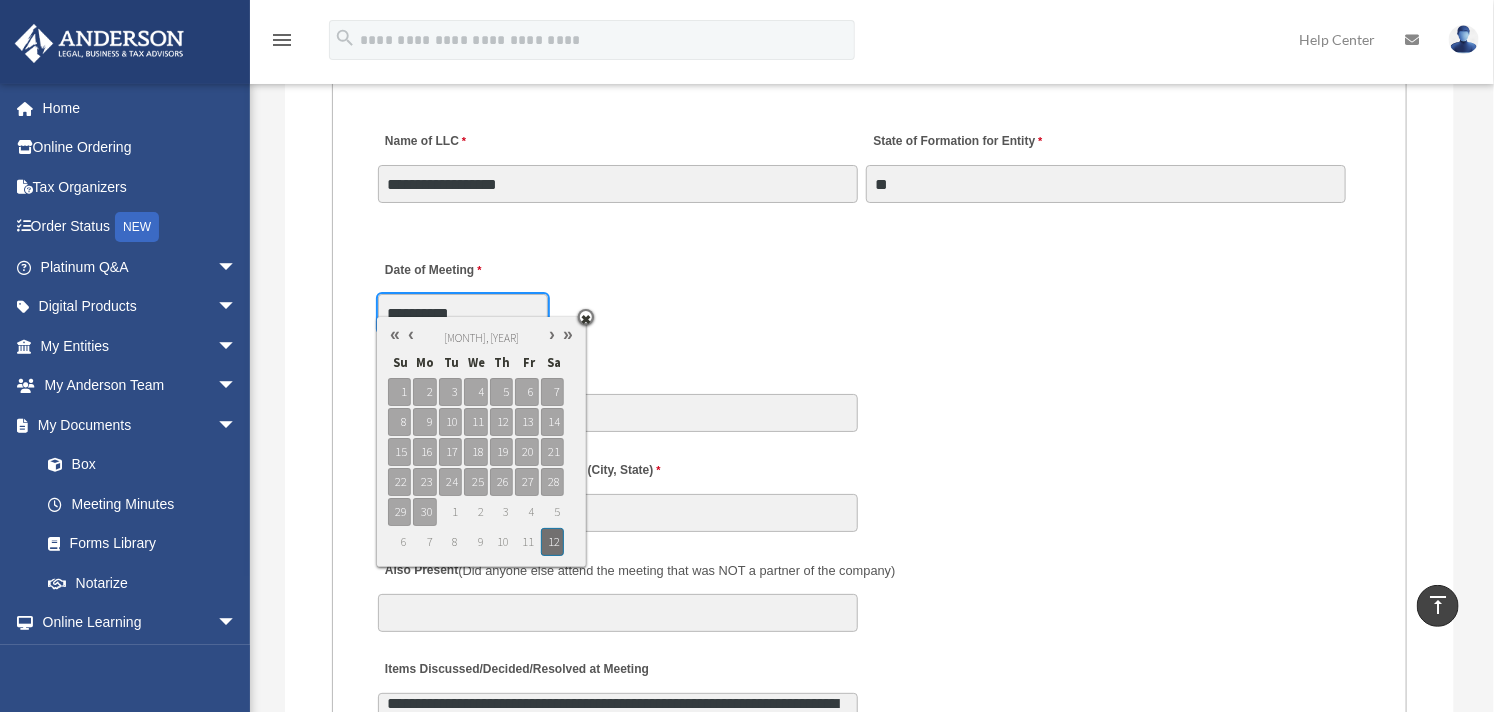 click at bounding box center [411, 334] 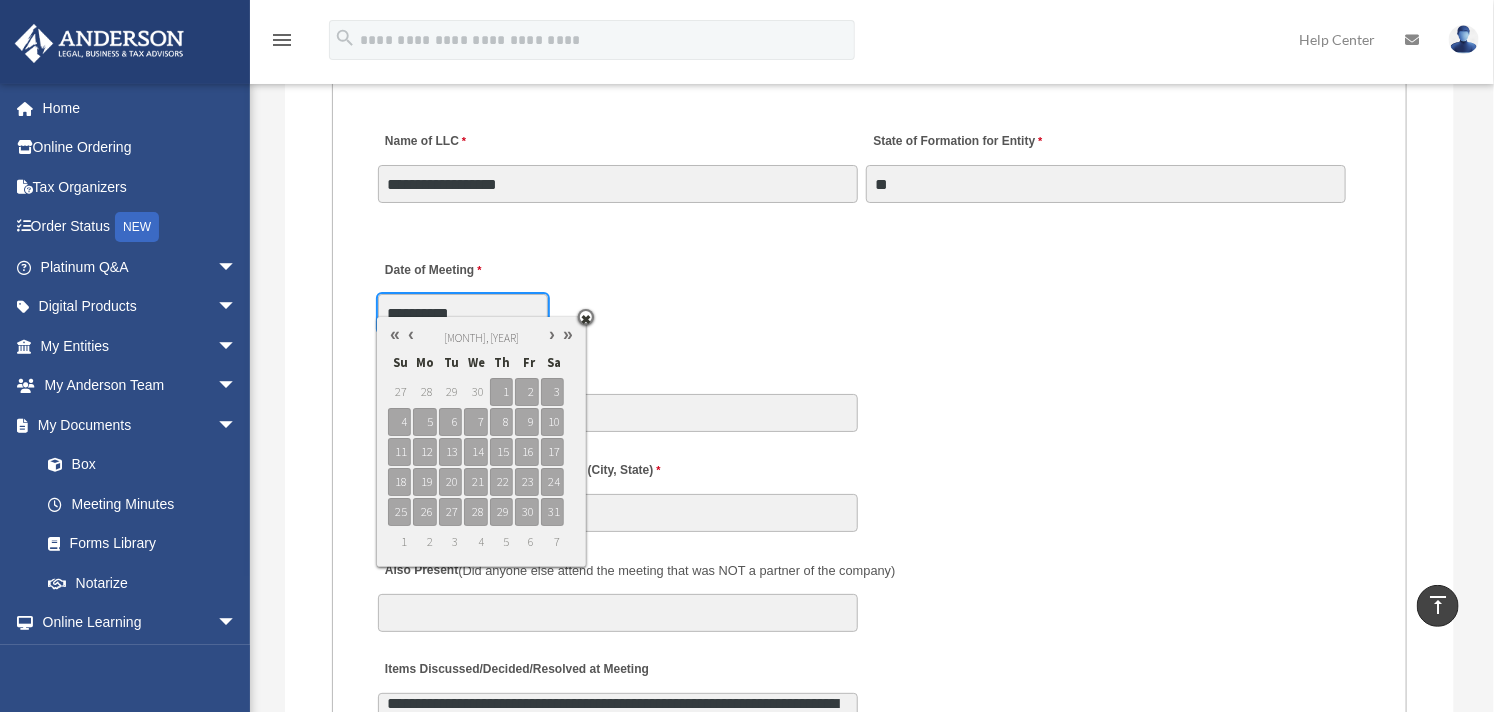 click at bounding box center (411, 334) 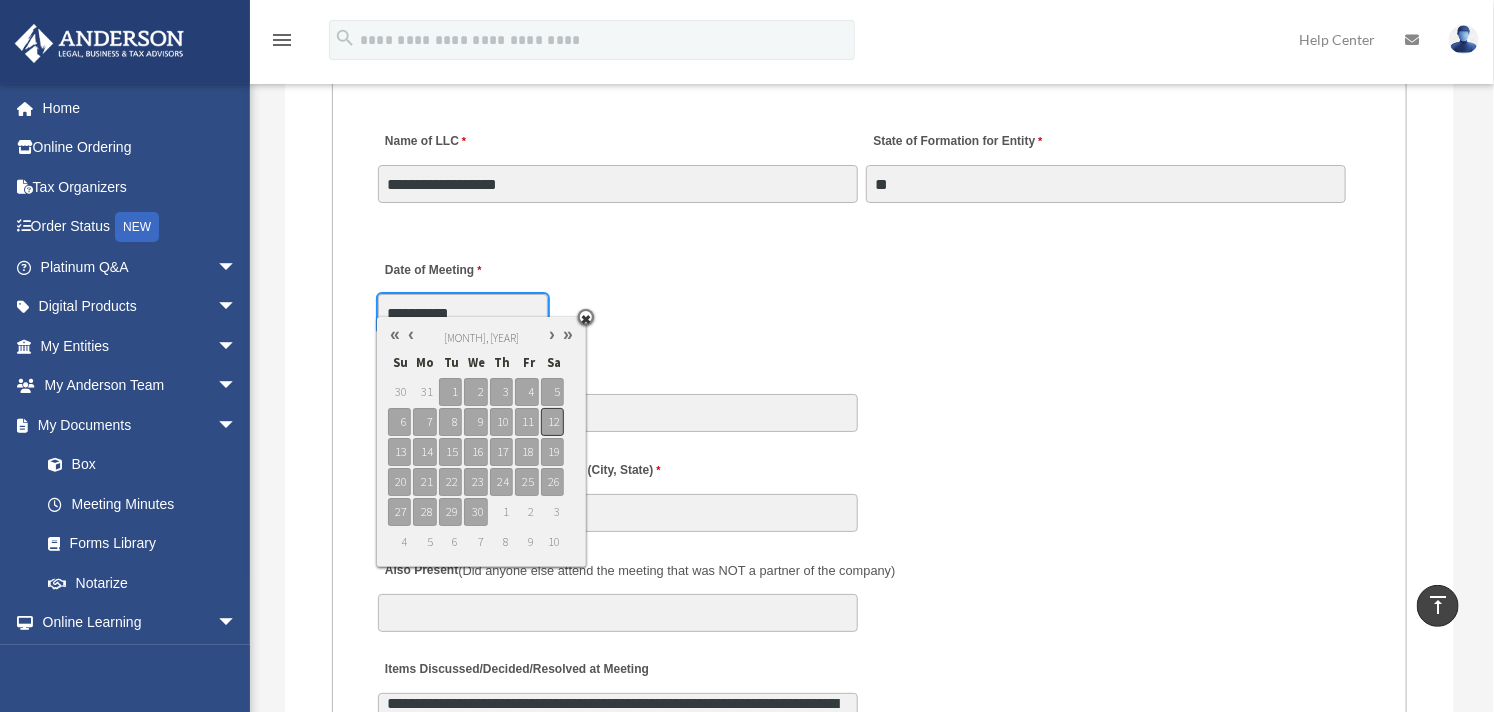 type on "**********" 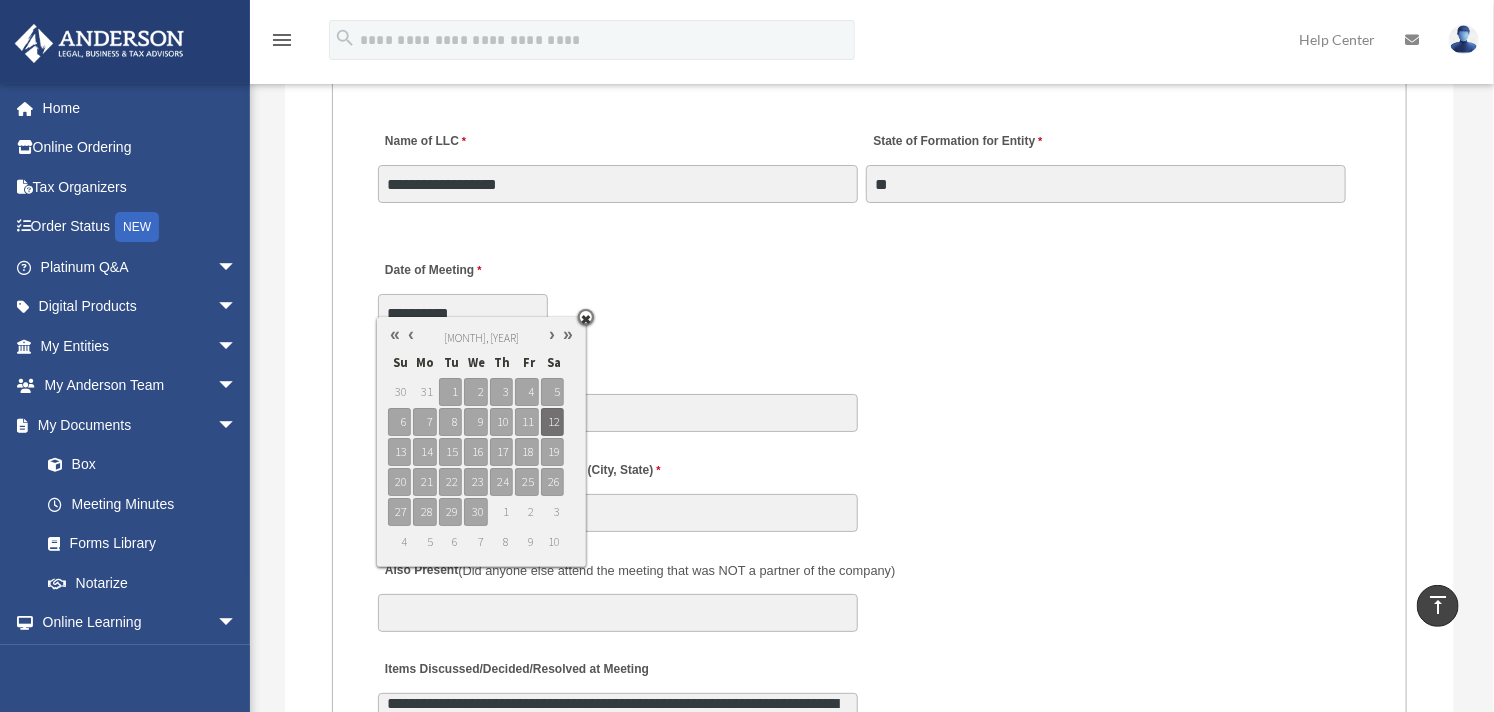 click on "**********" at bounding box center [869, 291] 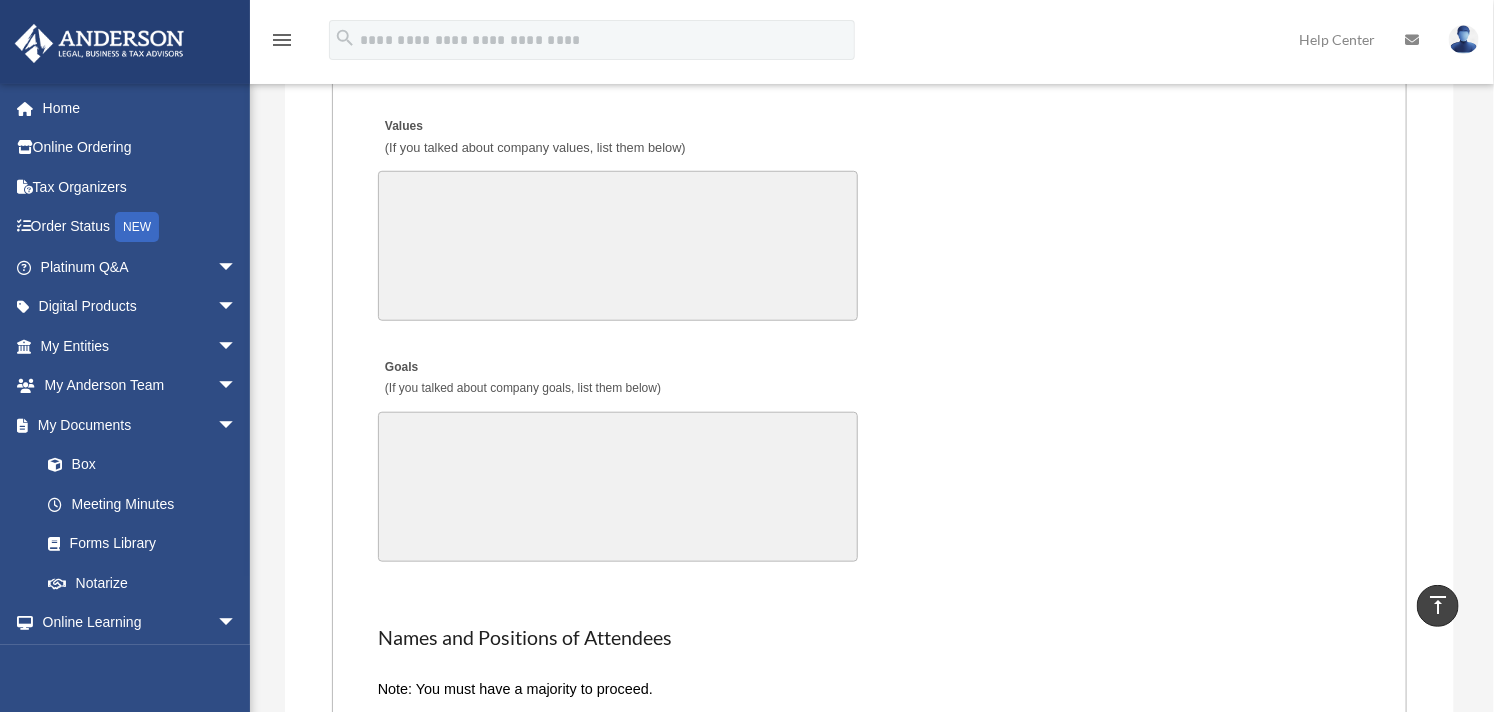 scroll, scrollTop: 3777, scrollLeft: 0, axis: vertical 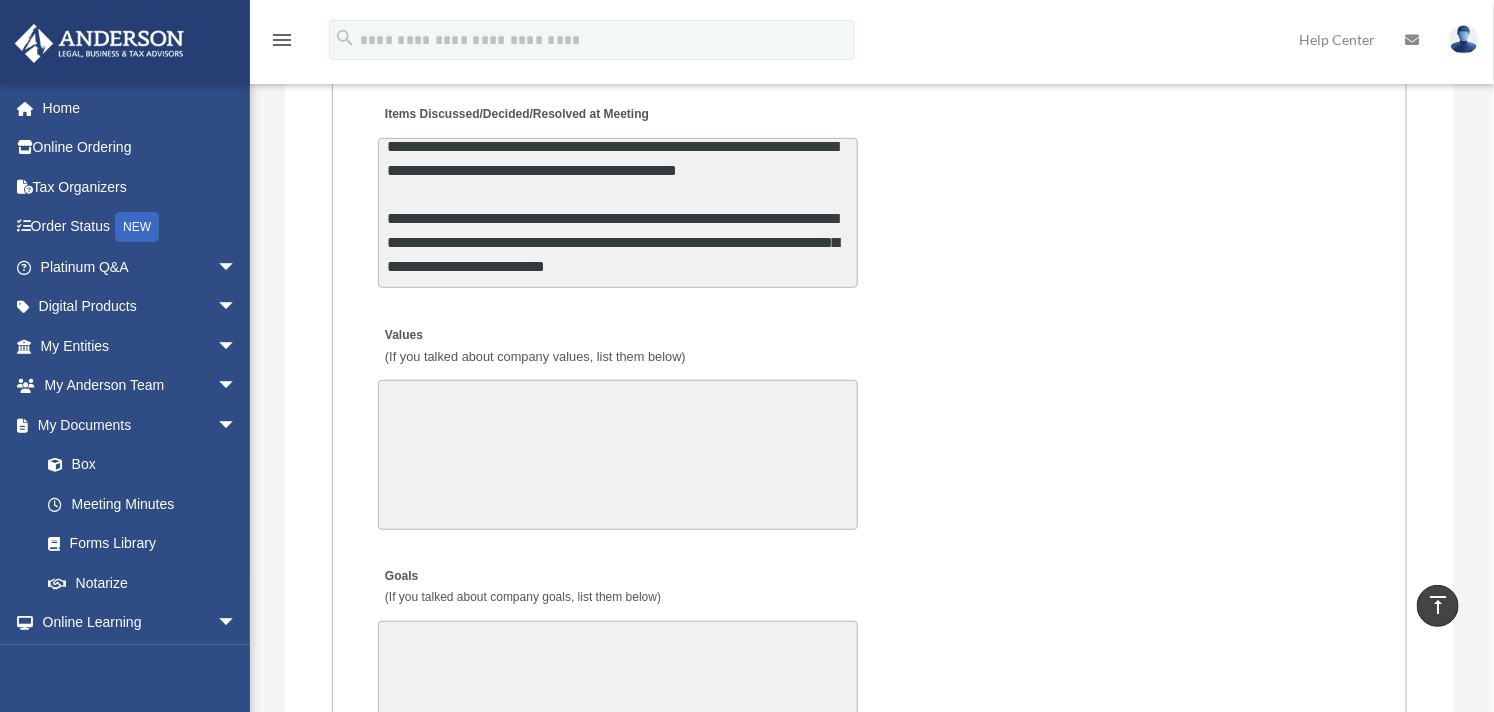 click on "**********" at bounding box center (618, 213) 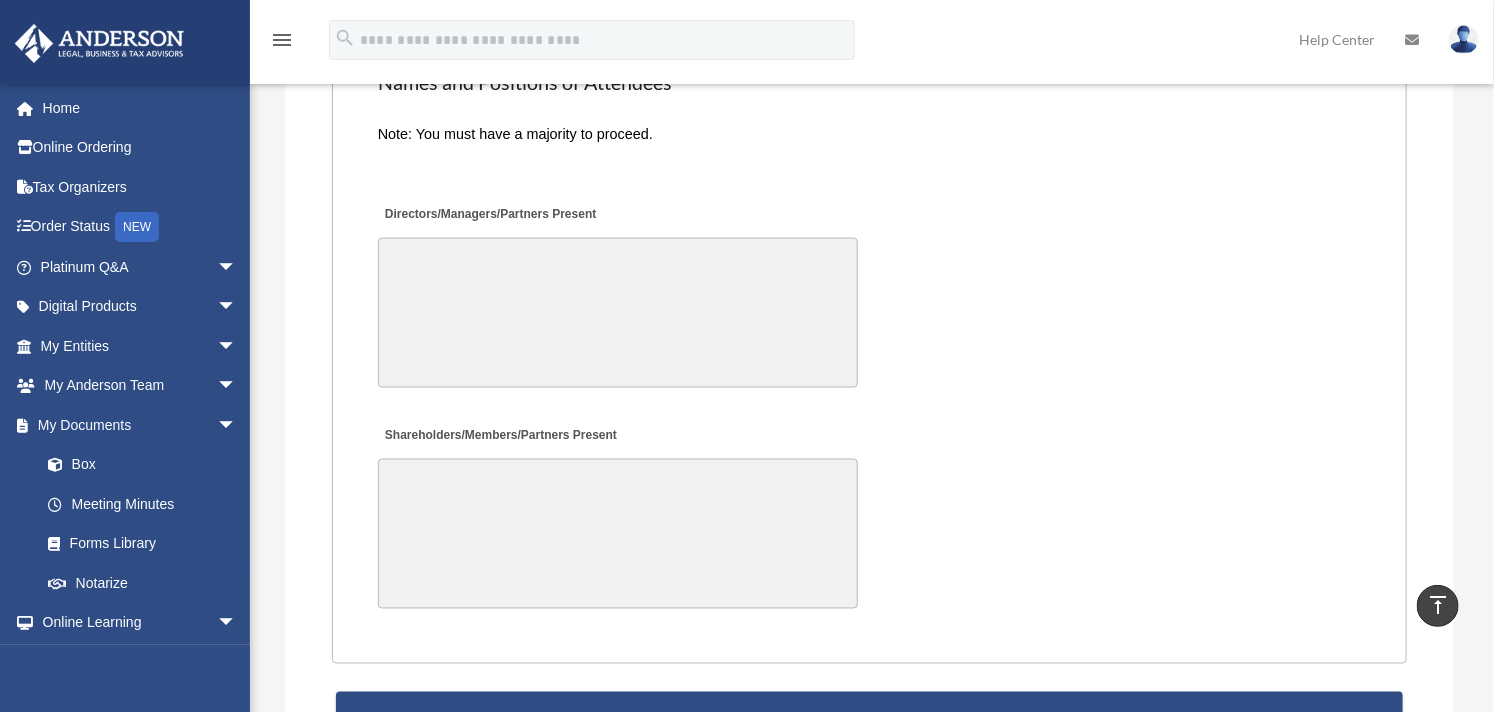 scroll, scrollTop: 4541, scrollLeft: 0, axis: vertical 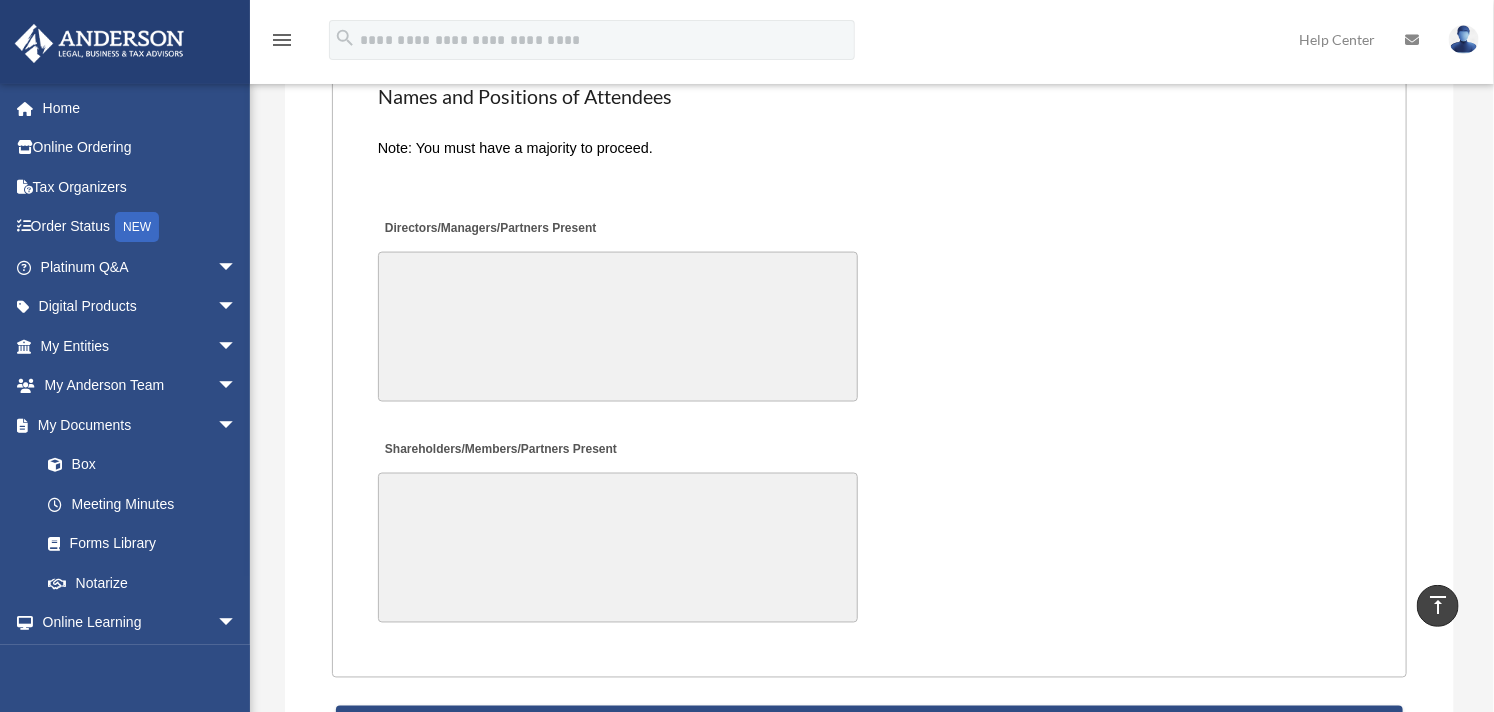 click on "Directors/Managers/Partners Present" at bounding box center [618, 327] 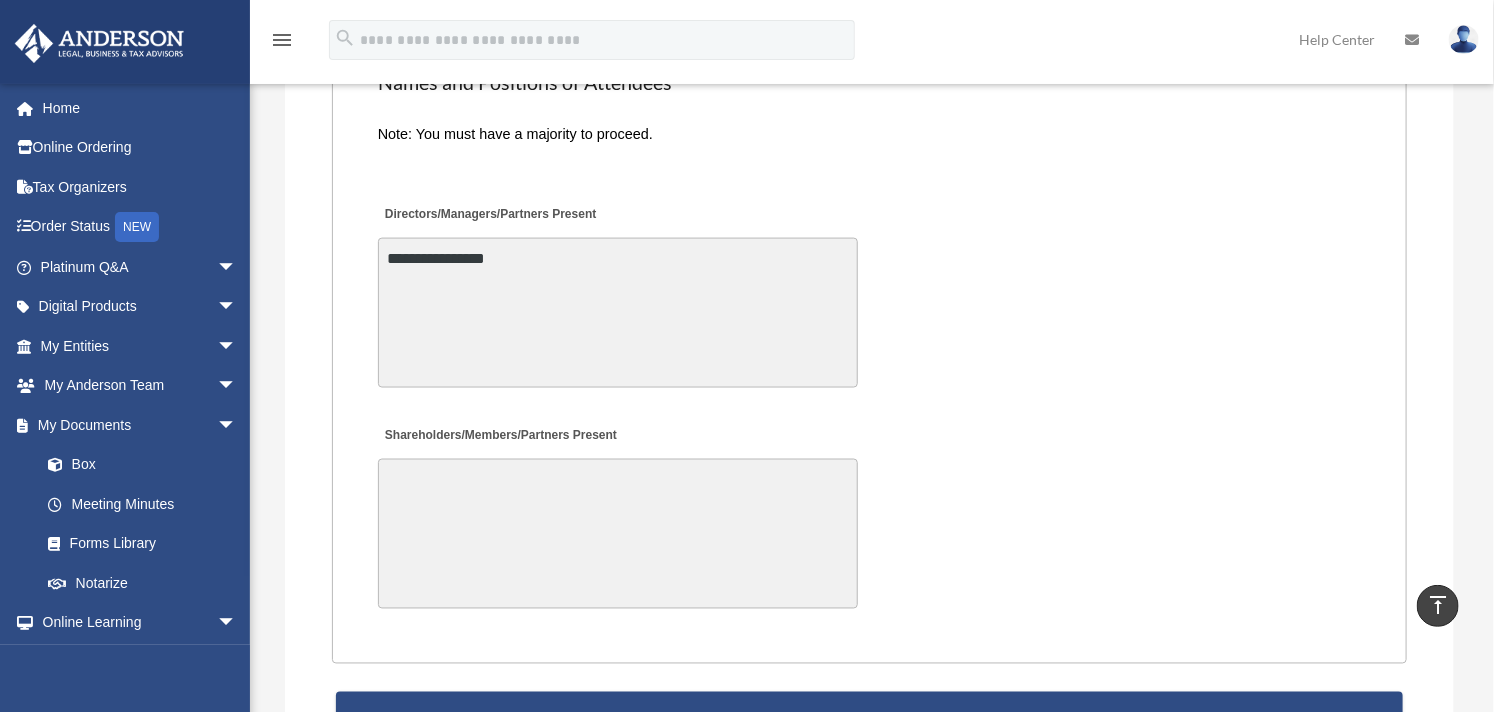 type on "**********" 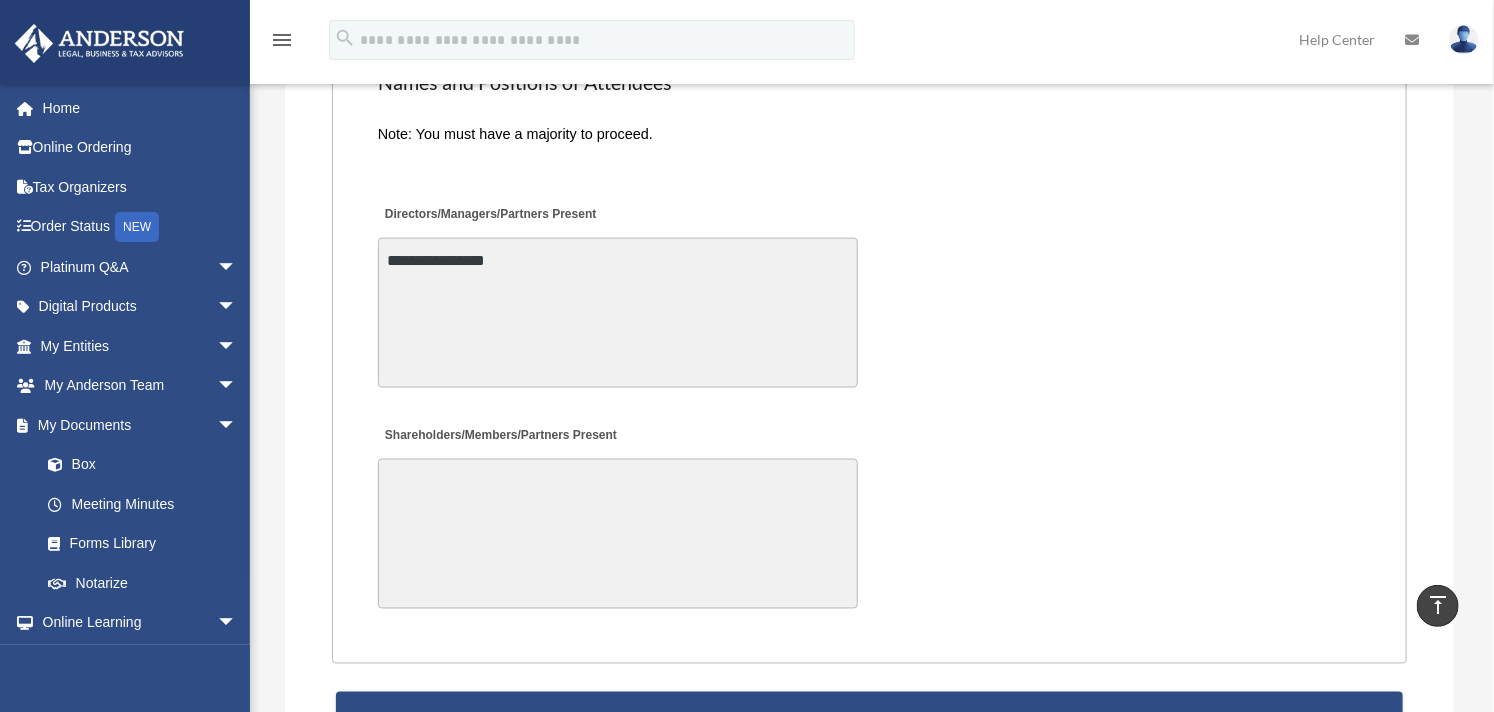 click on "**********" at bounding box center [869, 295] 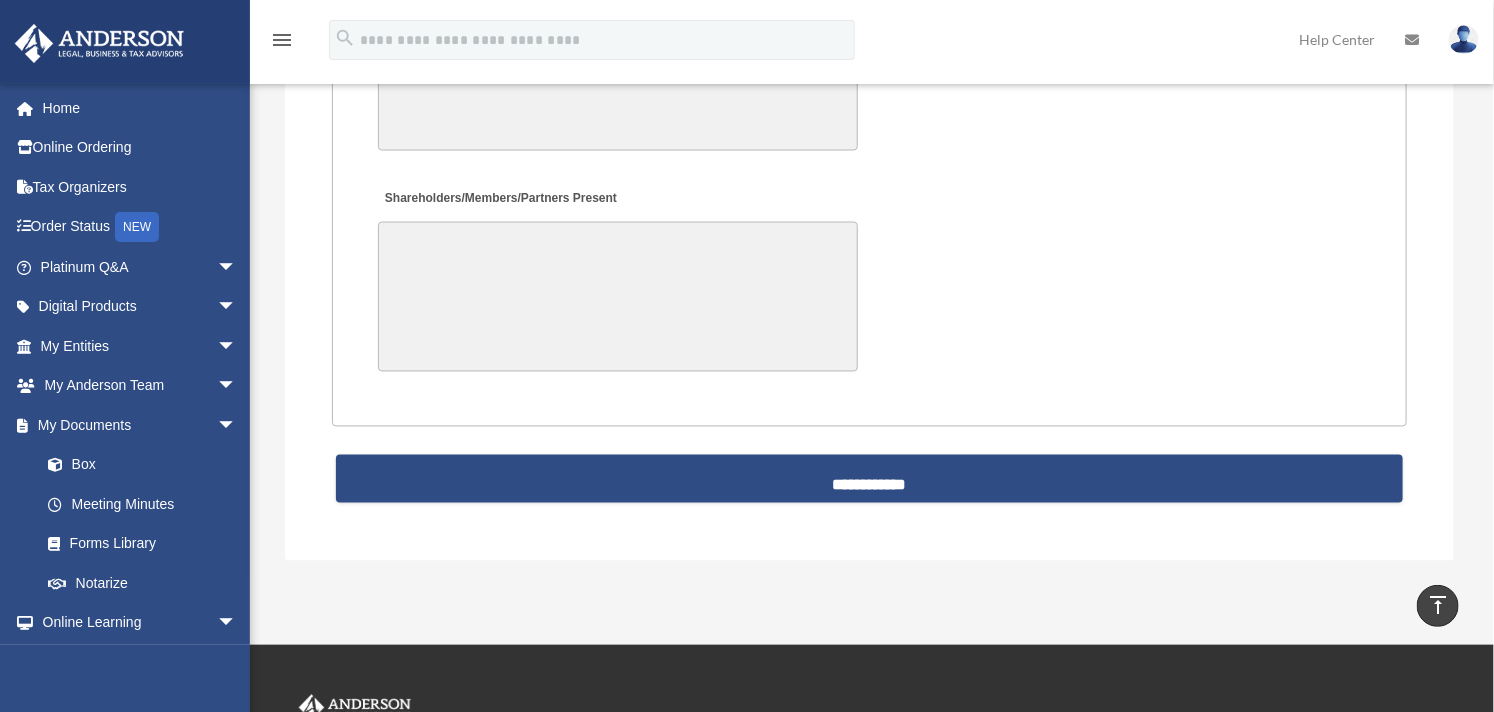 scroll, scrollTop: 4874, scrollLeft: 0, axis: vertical 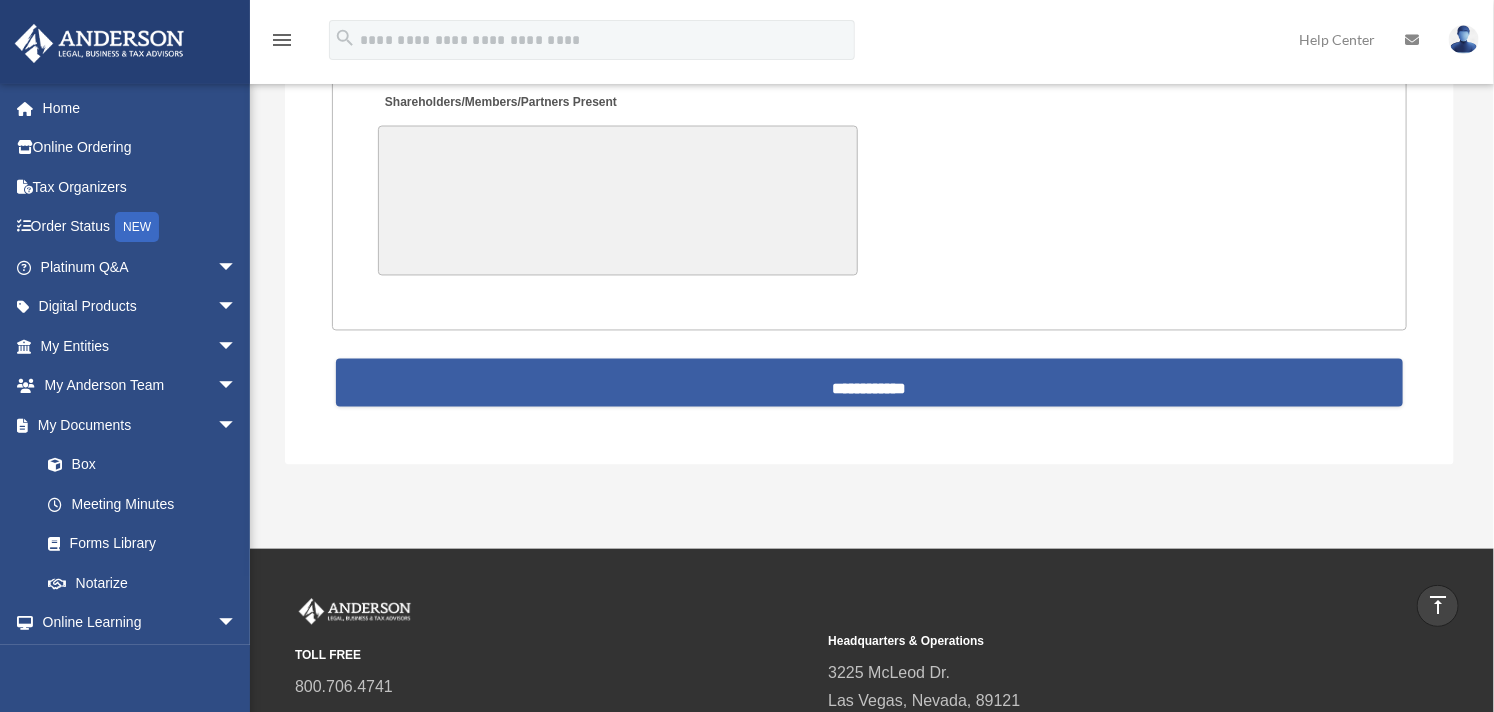 click on "**********" at bounding box center (870, 383) 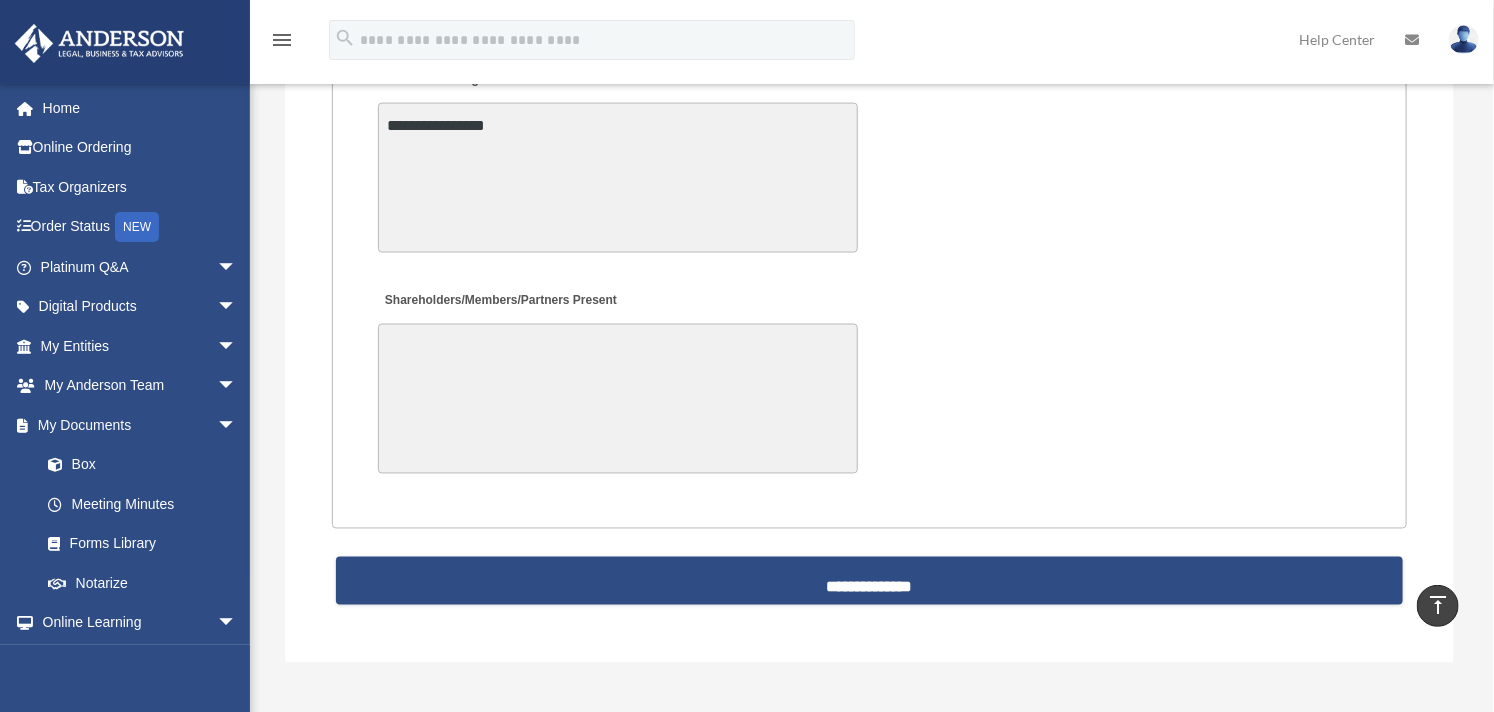 scroll, scrollTop: 4652, scrollLeft: 0, axis: vertical 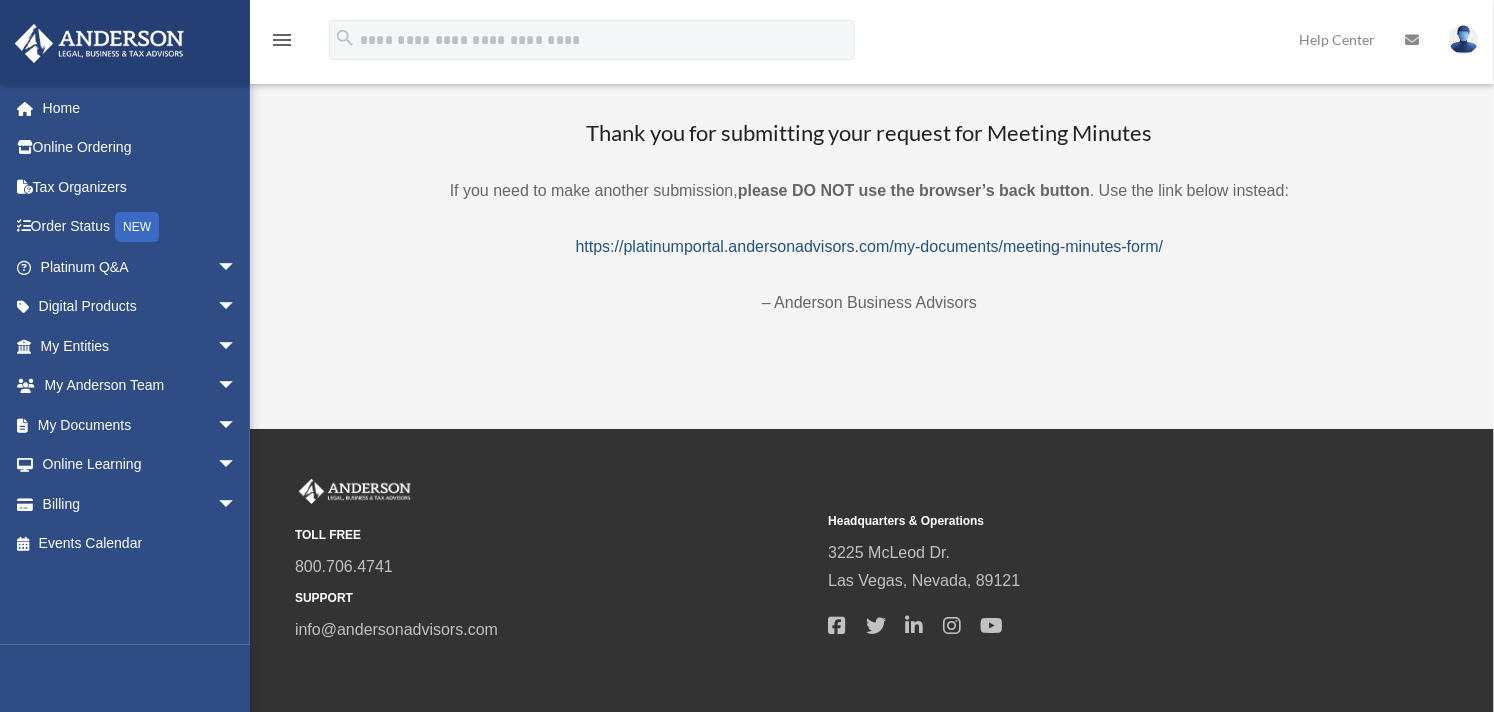 click on "https://platinumportal.andersonadvisors.com/my-documents/meeting-minutes-form/" at bounding box center [870, 246] 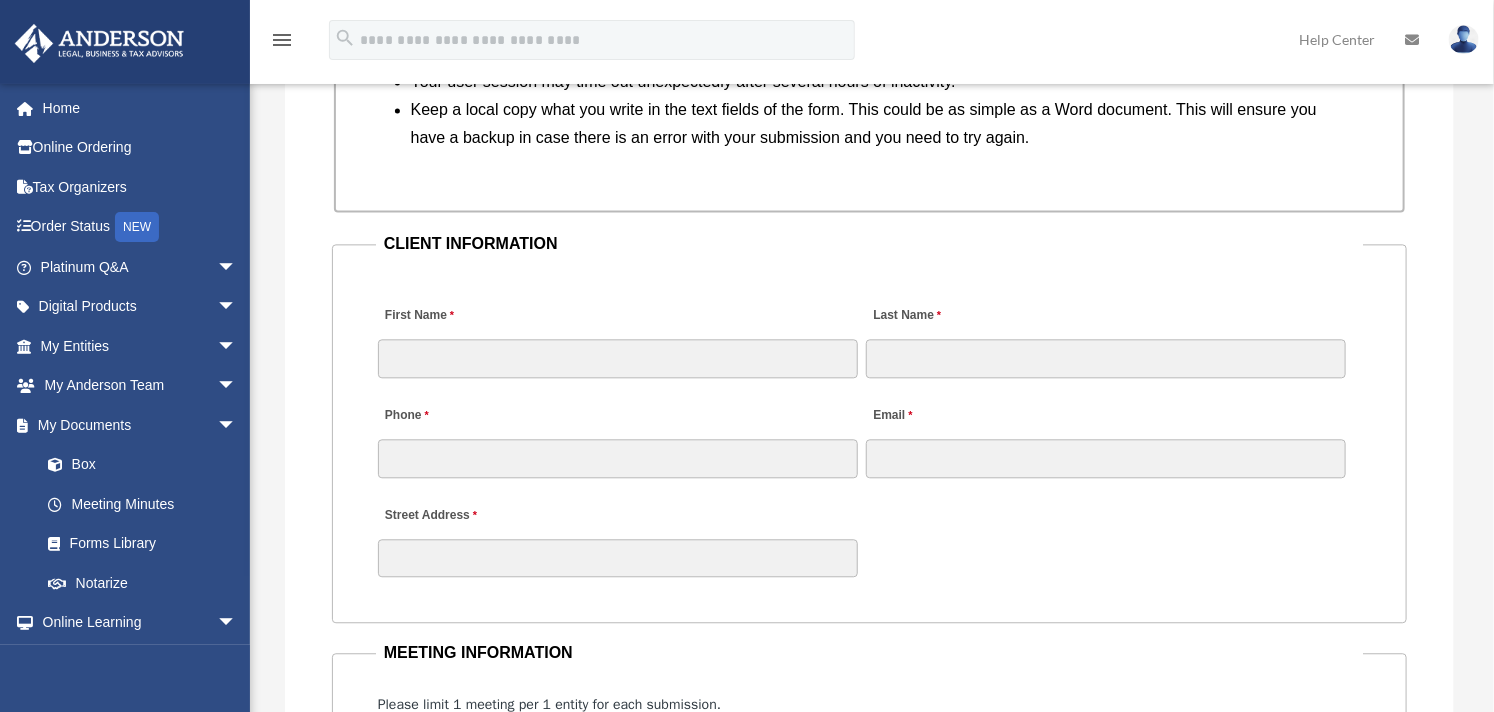 scroll, scrollTop: 2000, scrollLeft: 0, axis: vertical 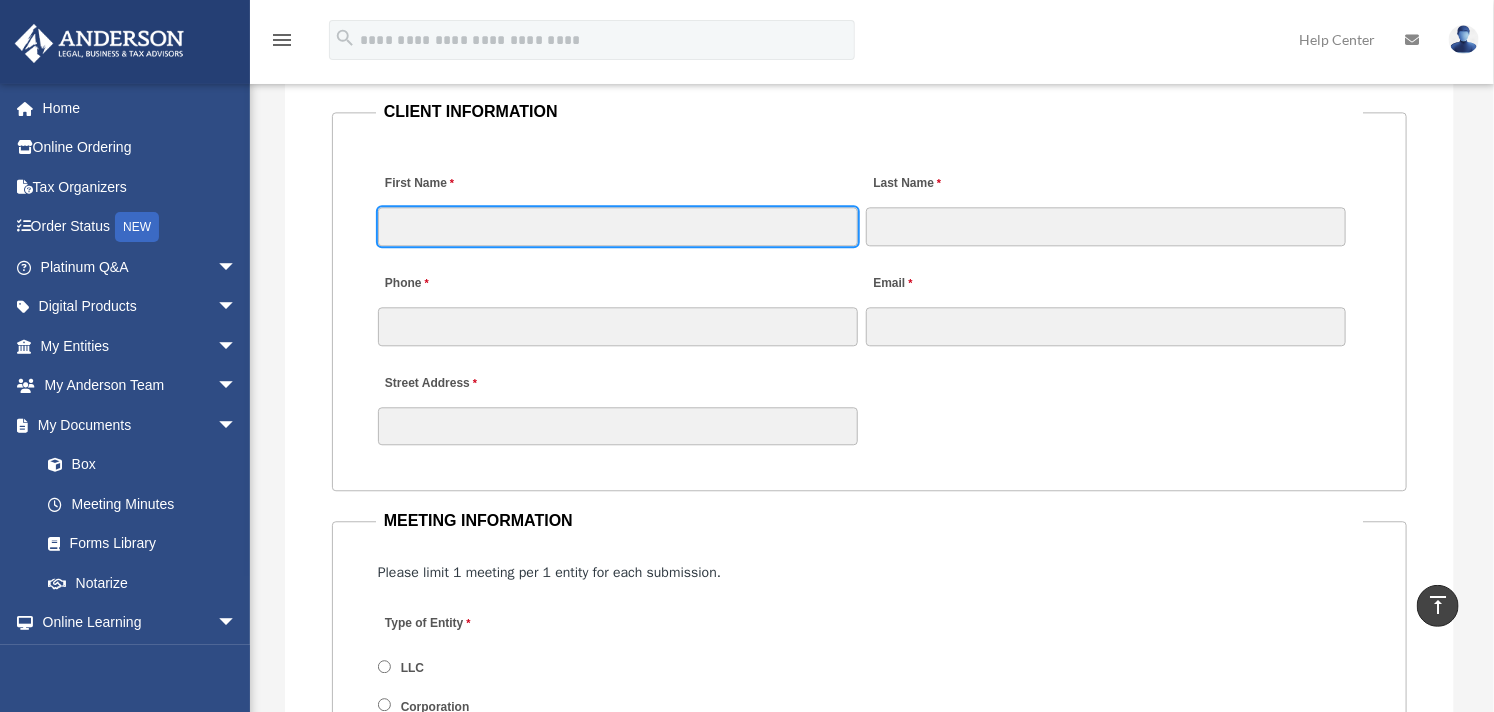 click on "First Name" at bounding box center (618, 226) 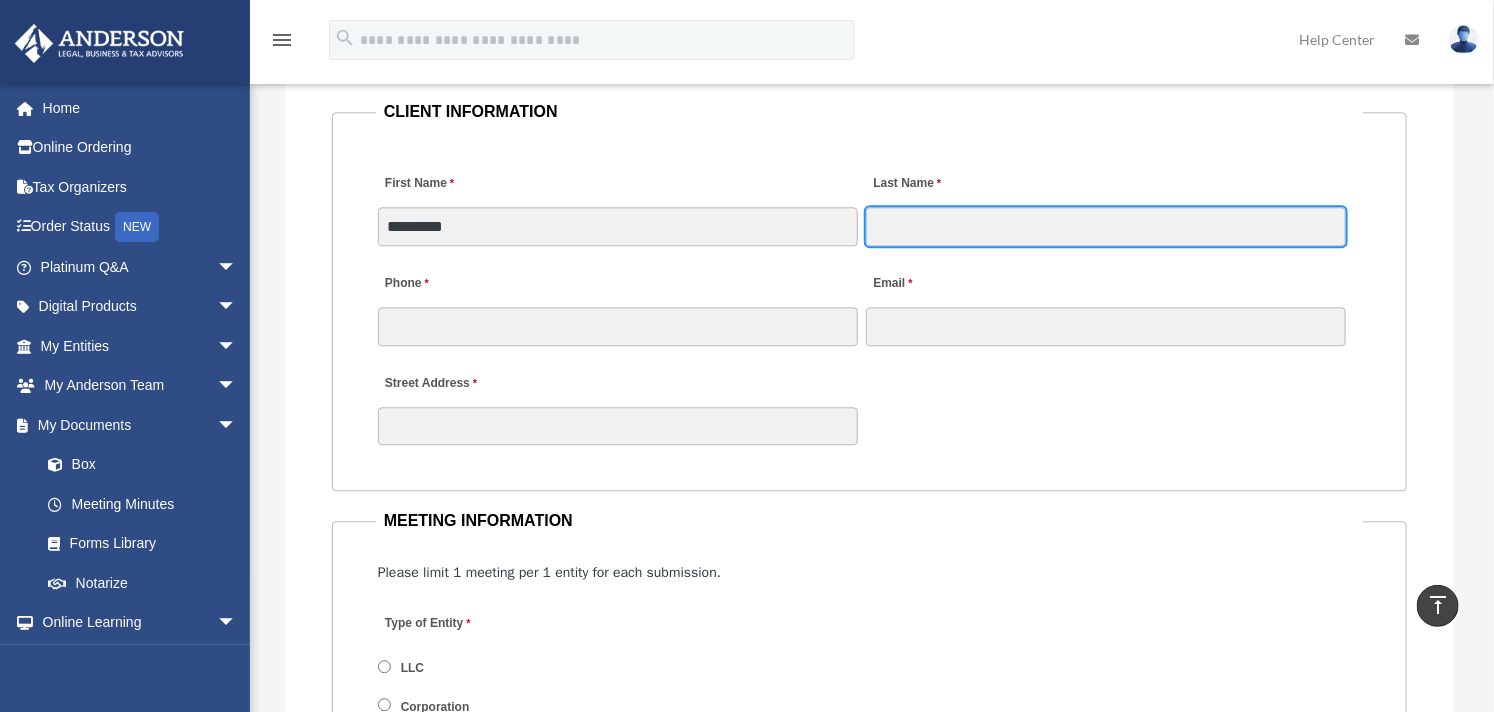 click on "Last Name" at bounding box center [1106, 226] 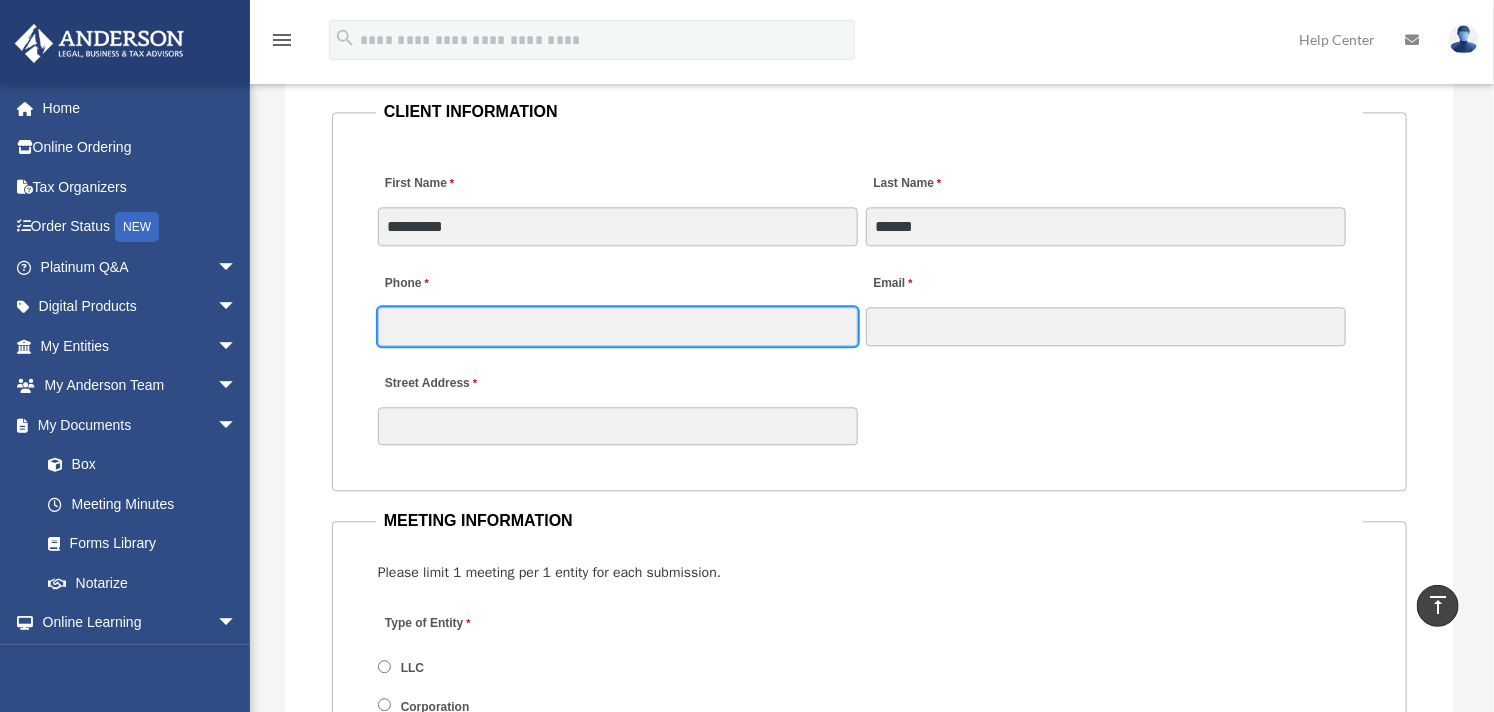 click on "Phone" at bounding box center [618, 326] 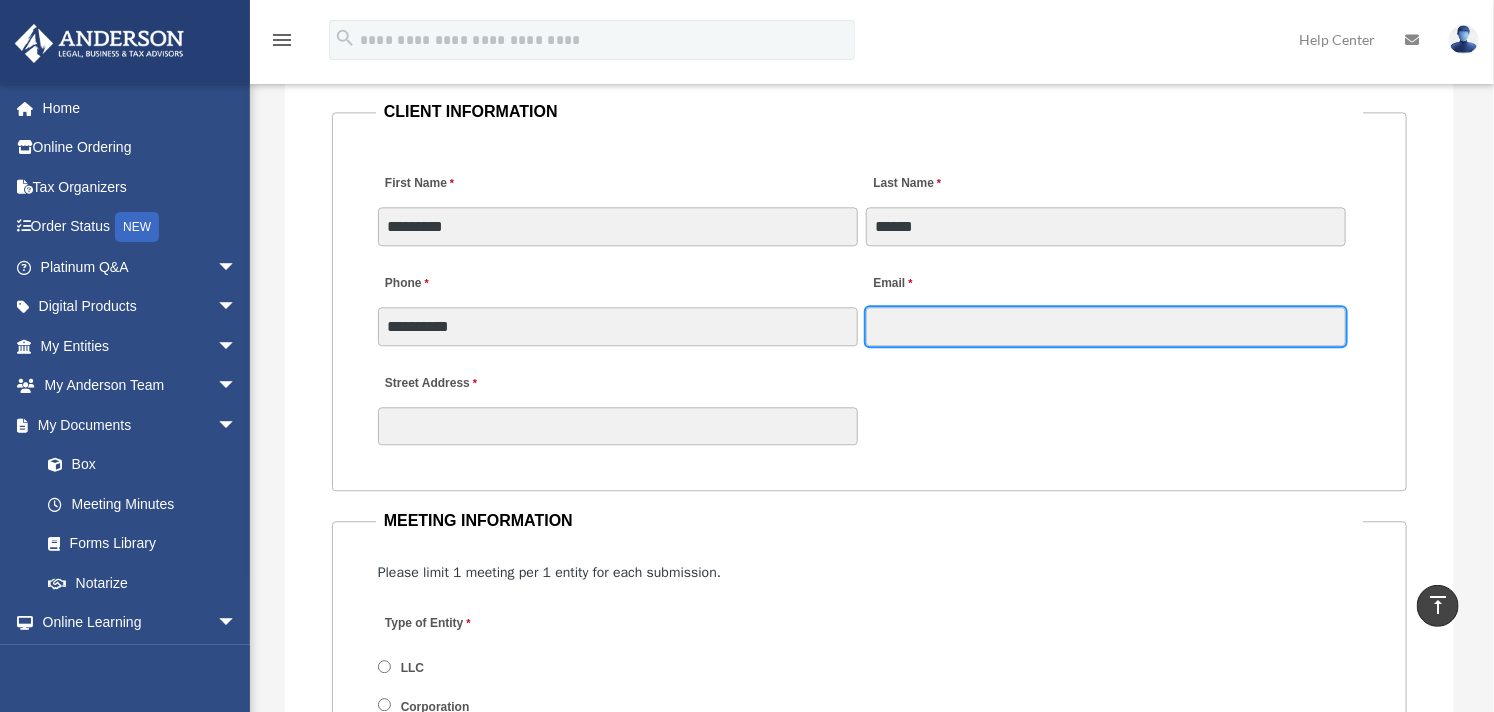 click on "Email" at bounding box center [1106, 326] 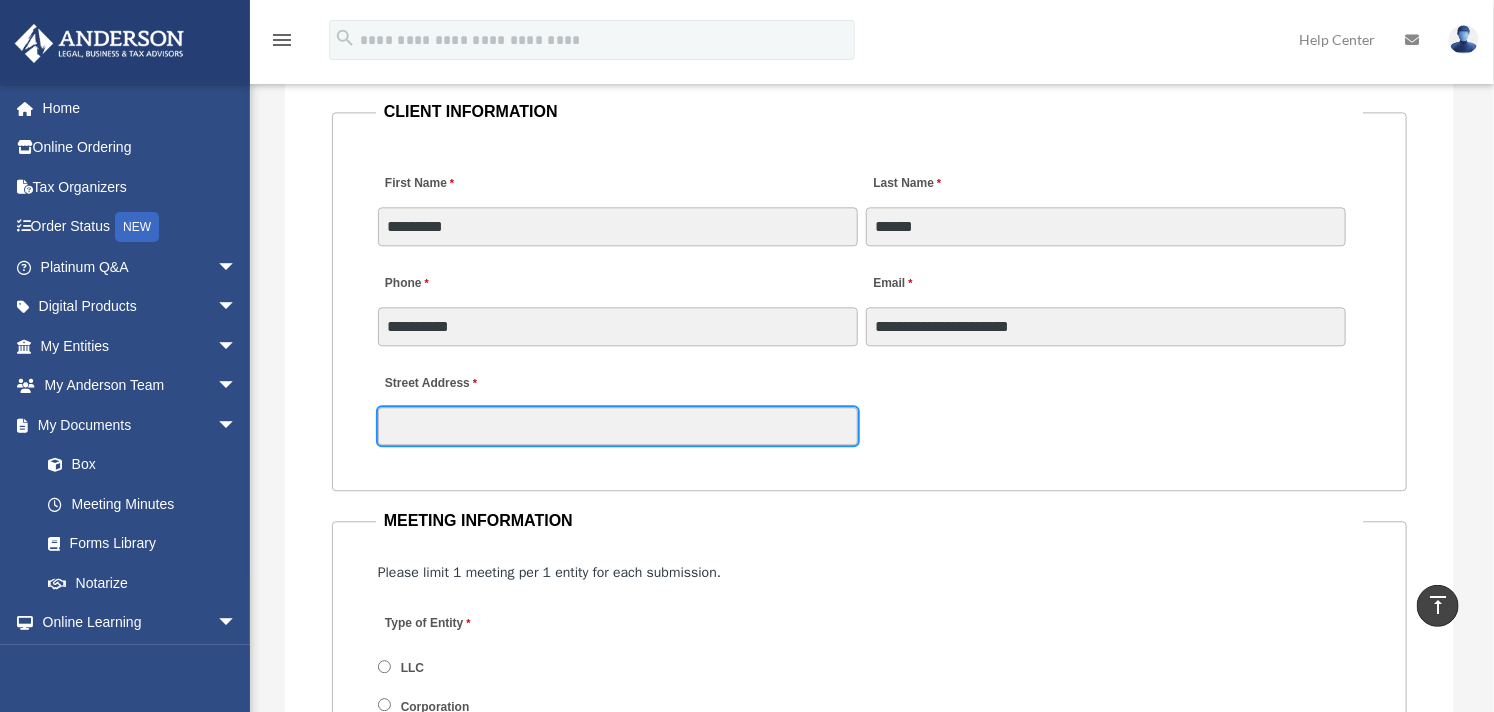 click on "Street Address" at bounding box center [618, 426] 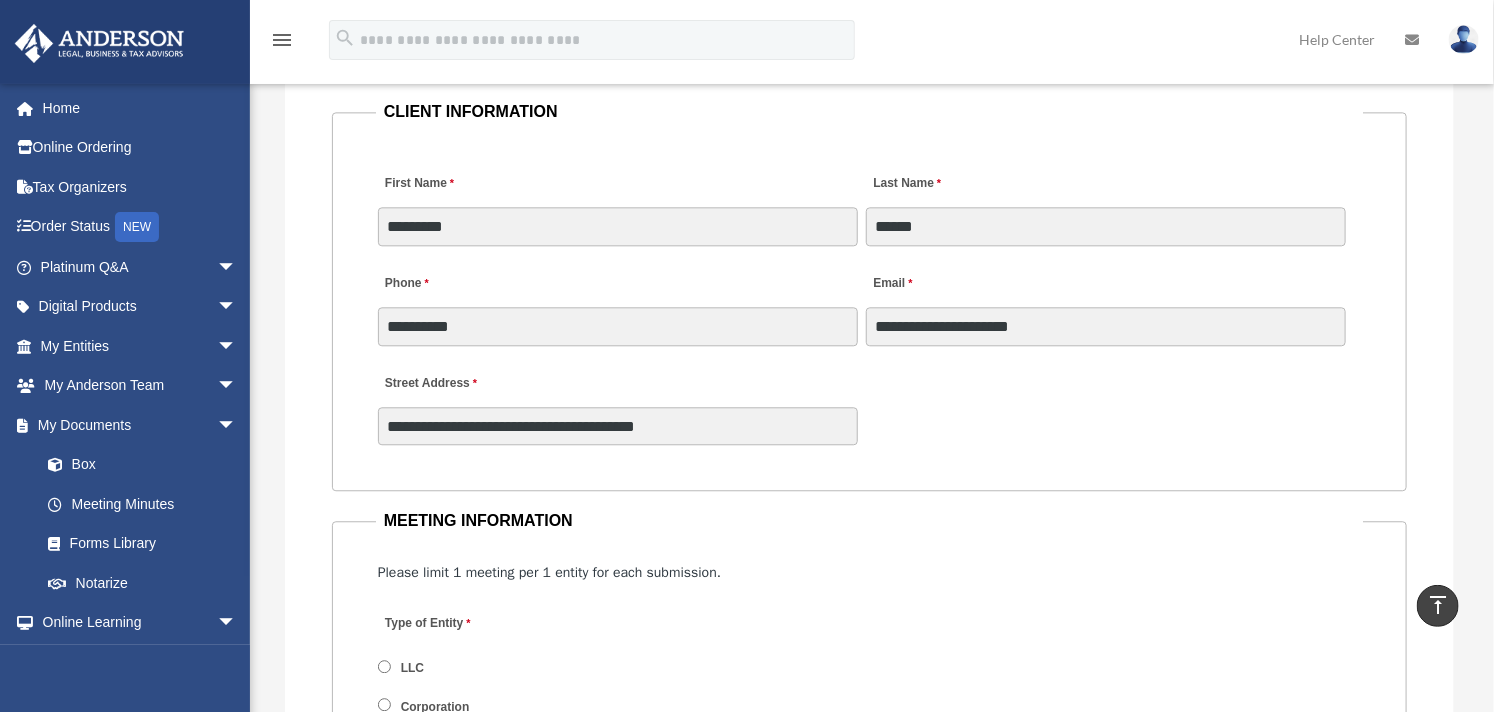 click on "**********" at bounding box center [869, 404] 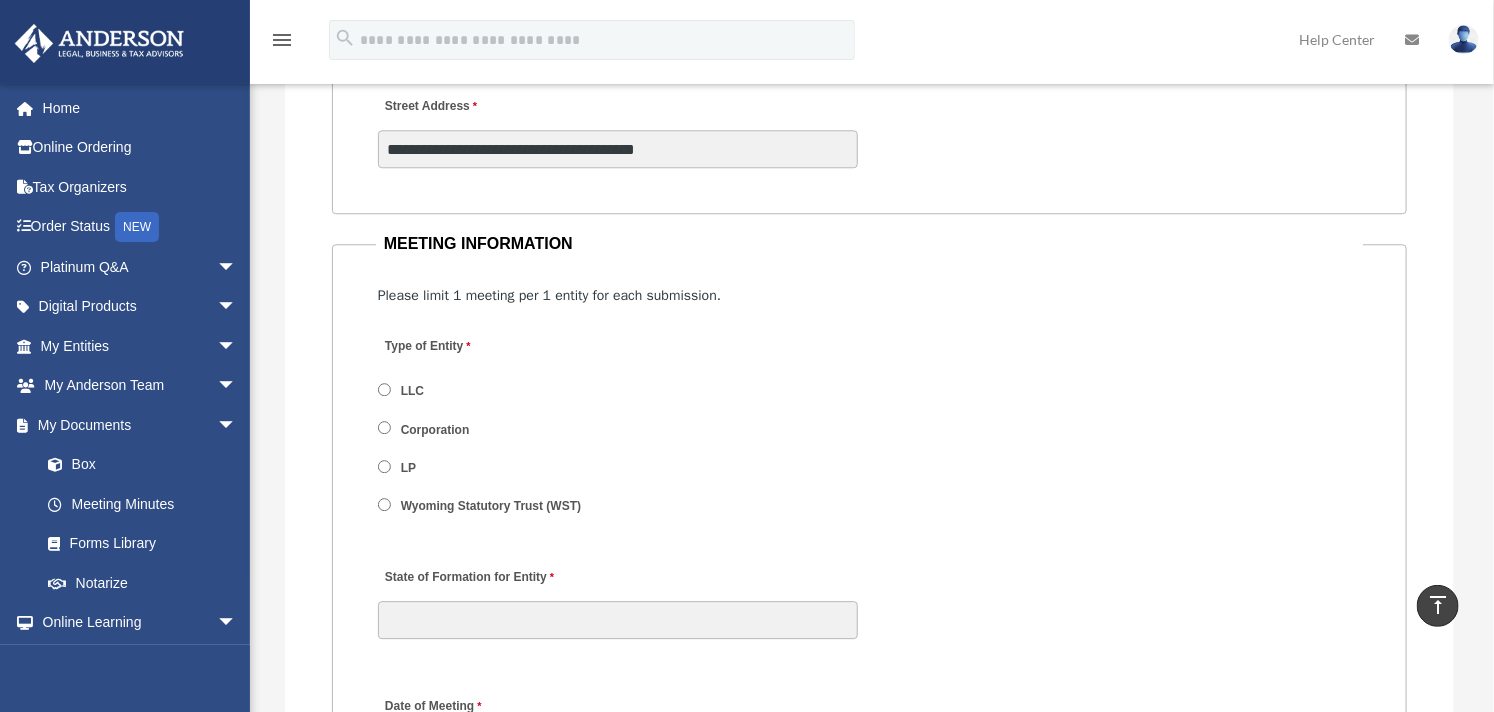 scroll, scrollTop: 2333, scrollLeft: 0, axis: vertical 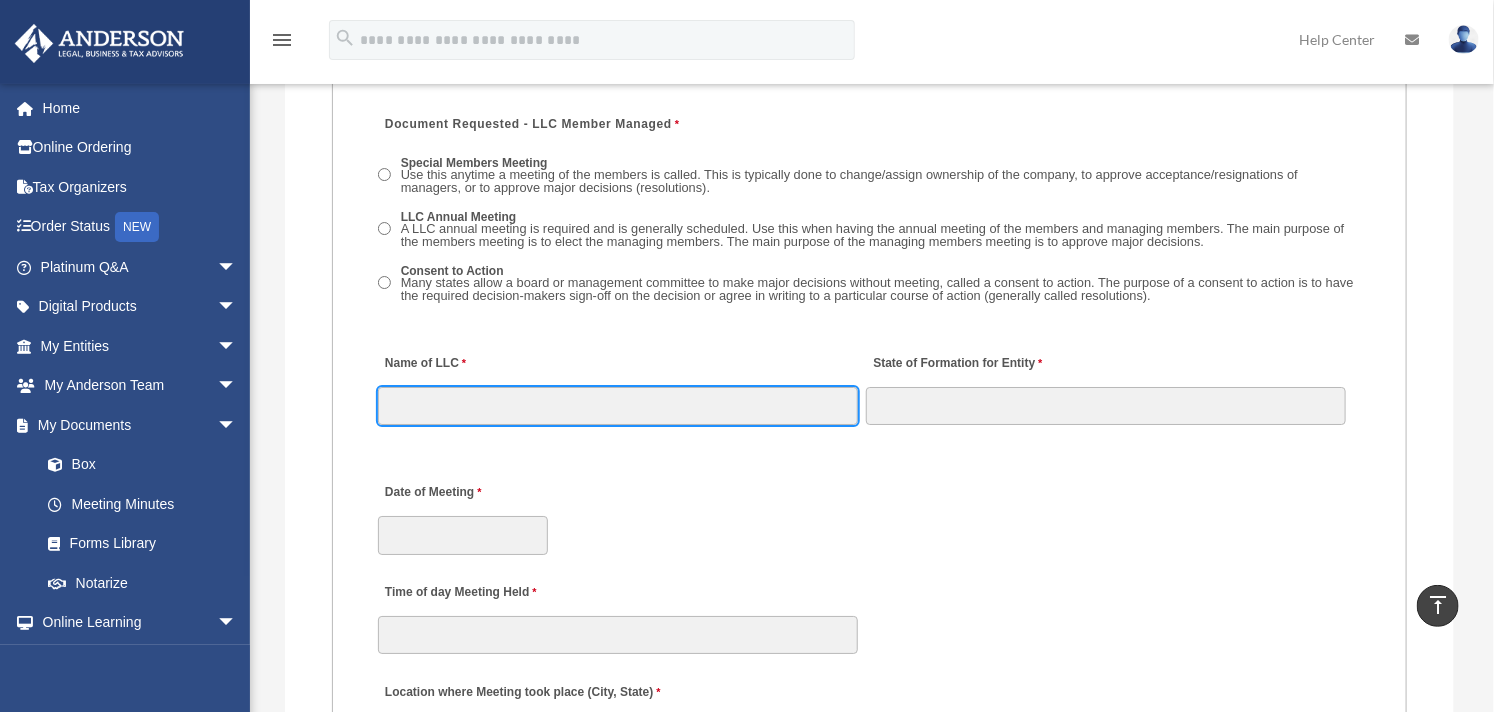 click on "Name of LLC" at bounding box center (618, 406) 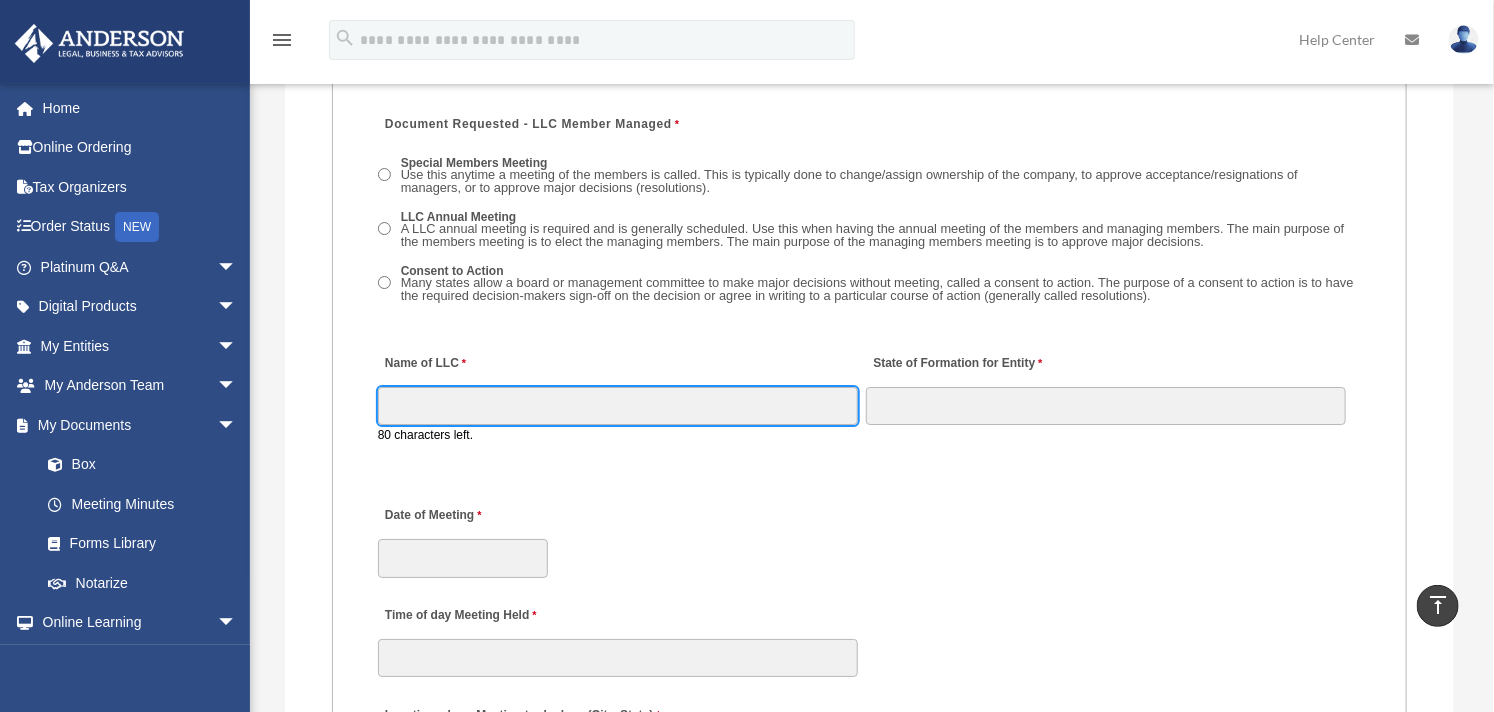type on "**********" 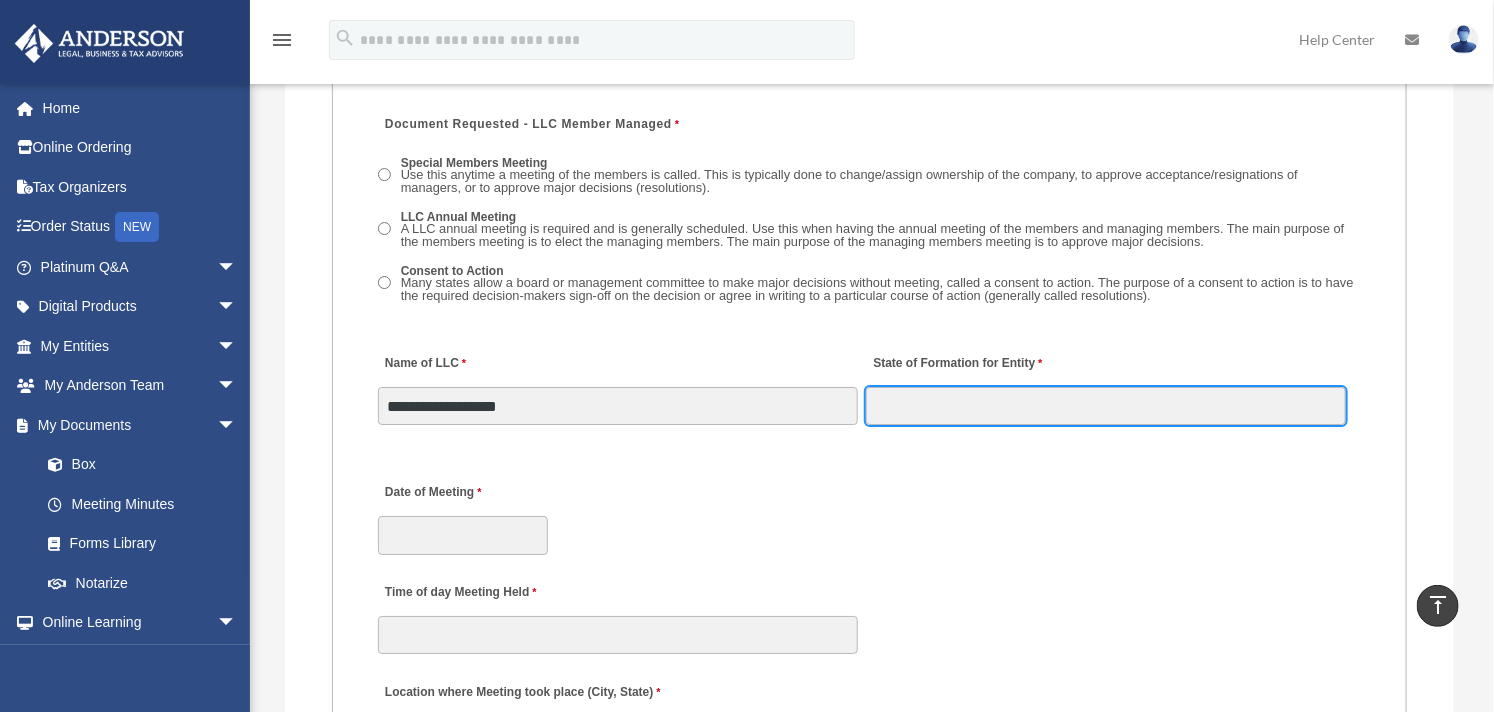 click on "State of Formation for Entity" at bounding box center (1106, 406) 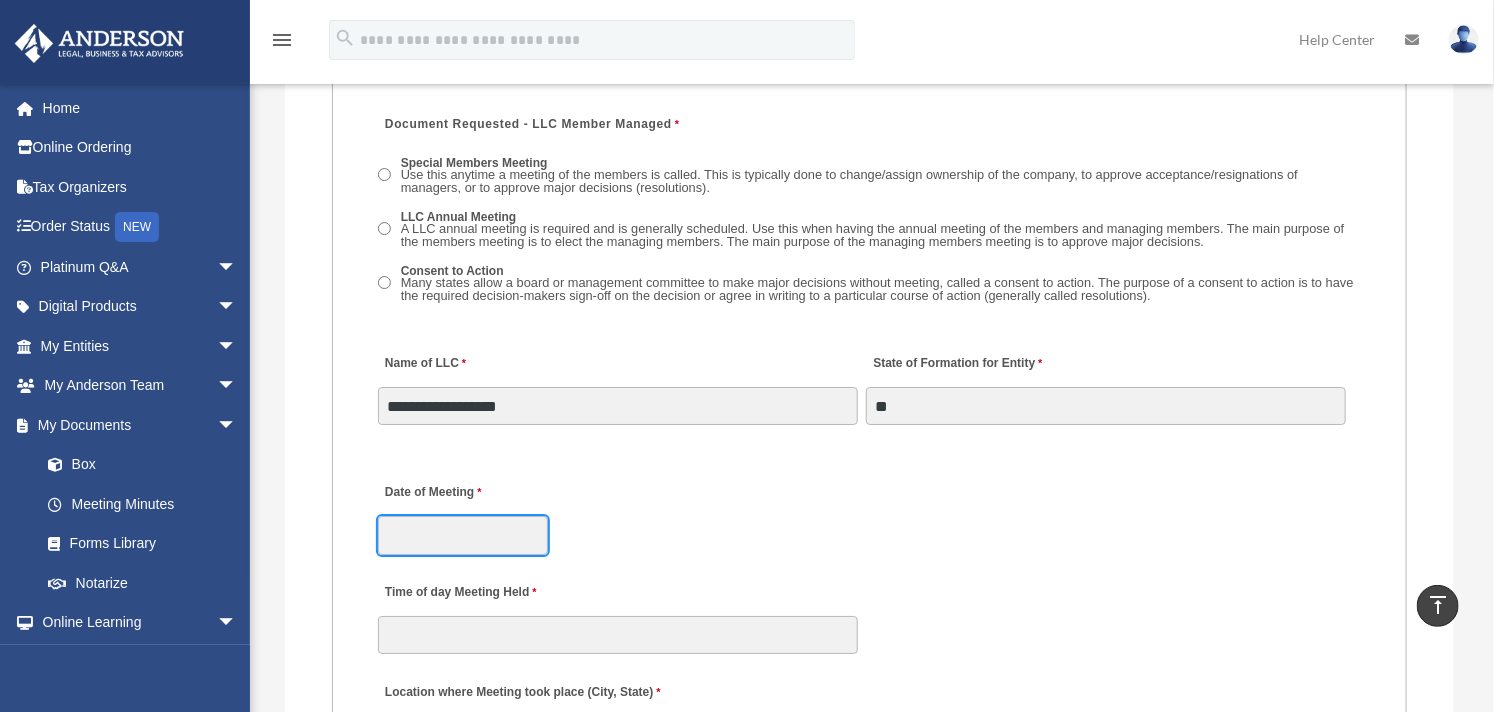 drag, startPoint x: 455, startPoint y: 520, endPoint x: 464, endPoint y: 513, distance: 11.401754 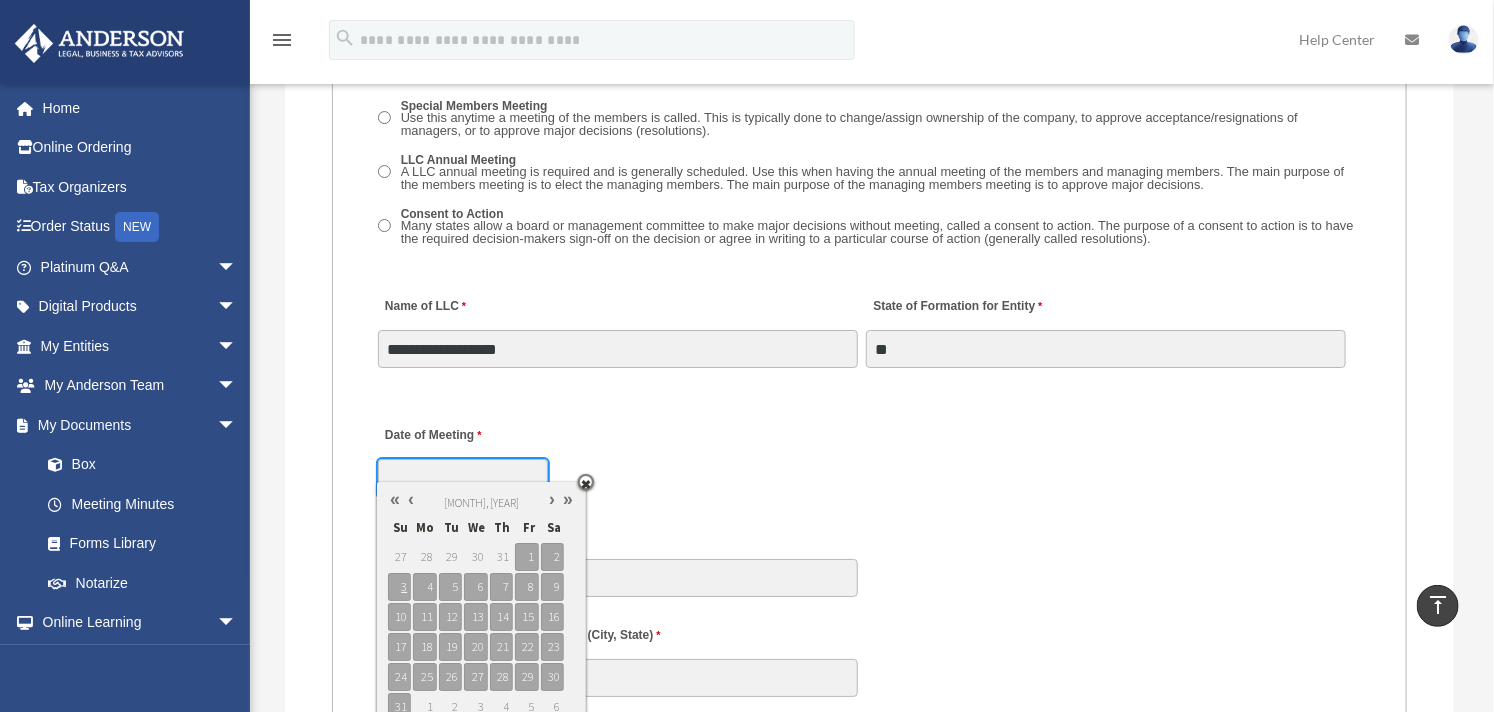 scroll, scrollTop: 3222, scrollLeft: 0, axis: vertical 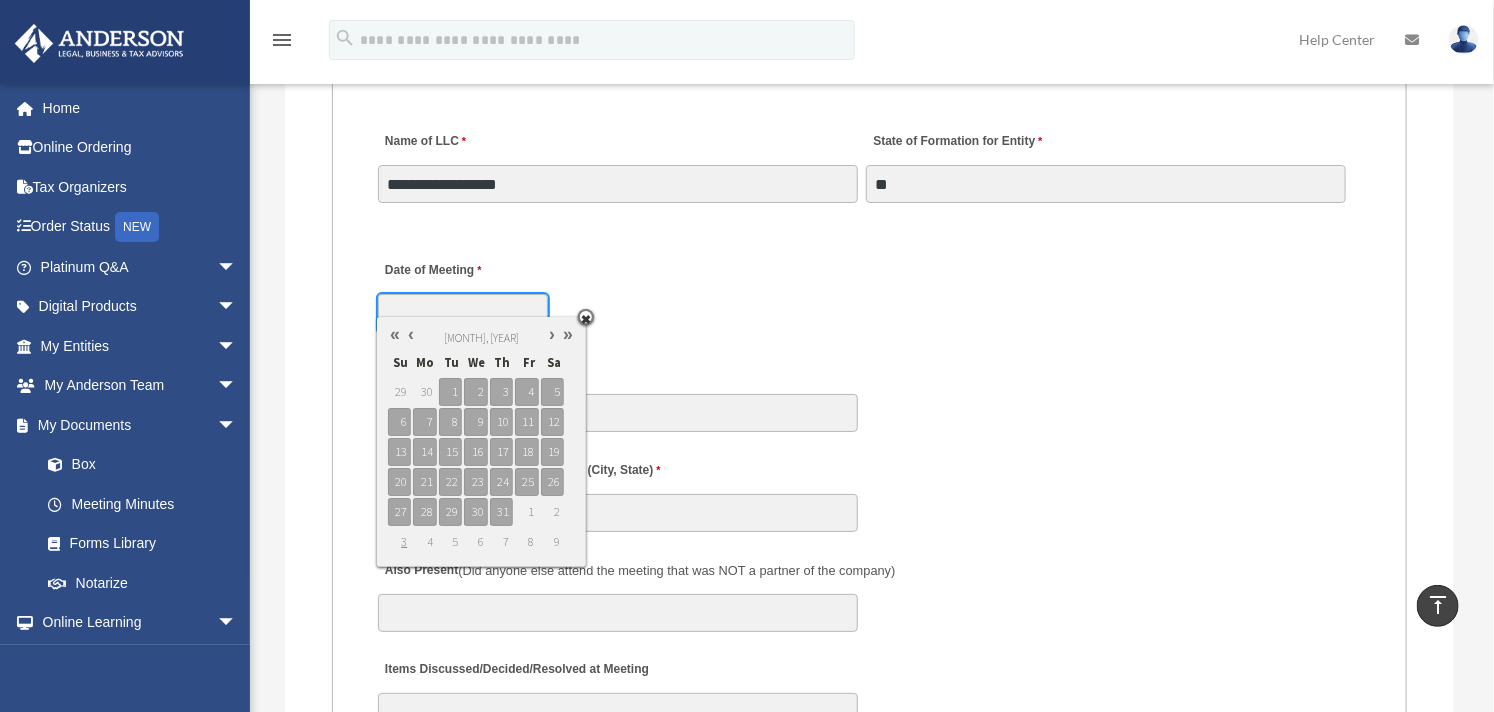 click at bounding box center [411, 334] 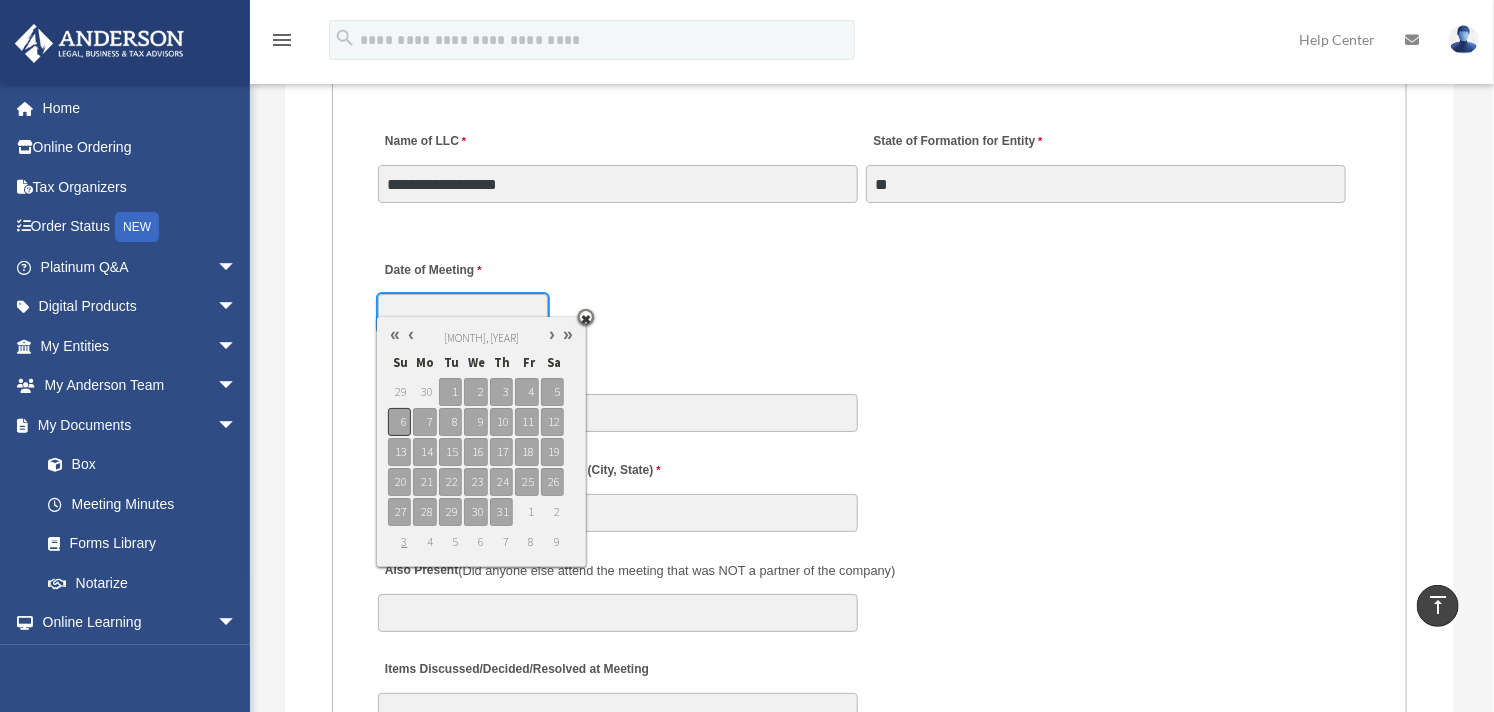 type on "**********" 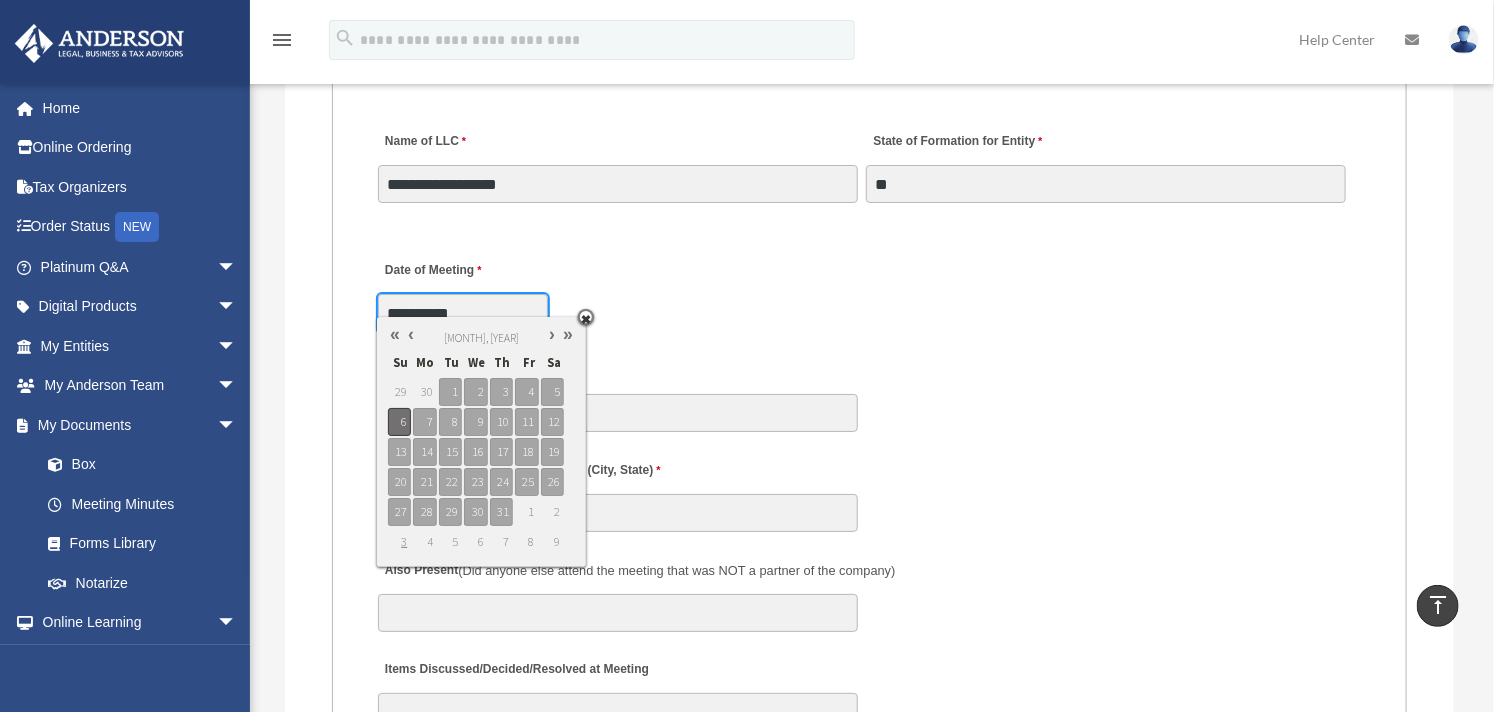 click on "6" at bounding box center [399, 422] 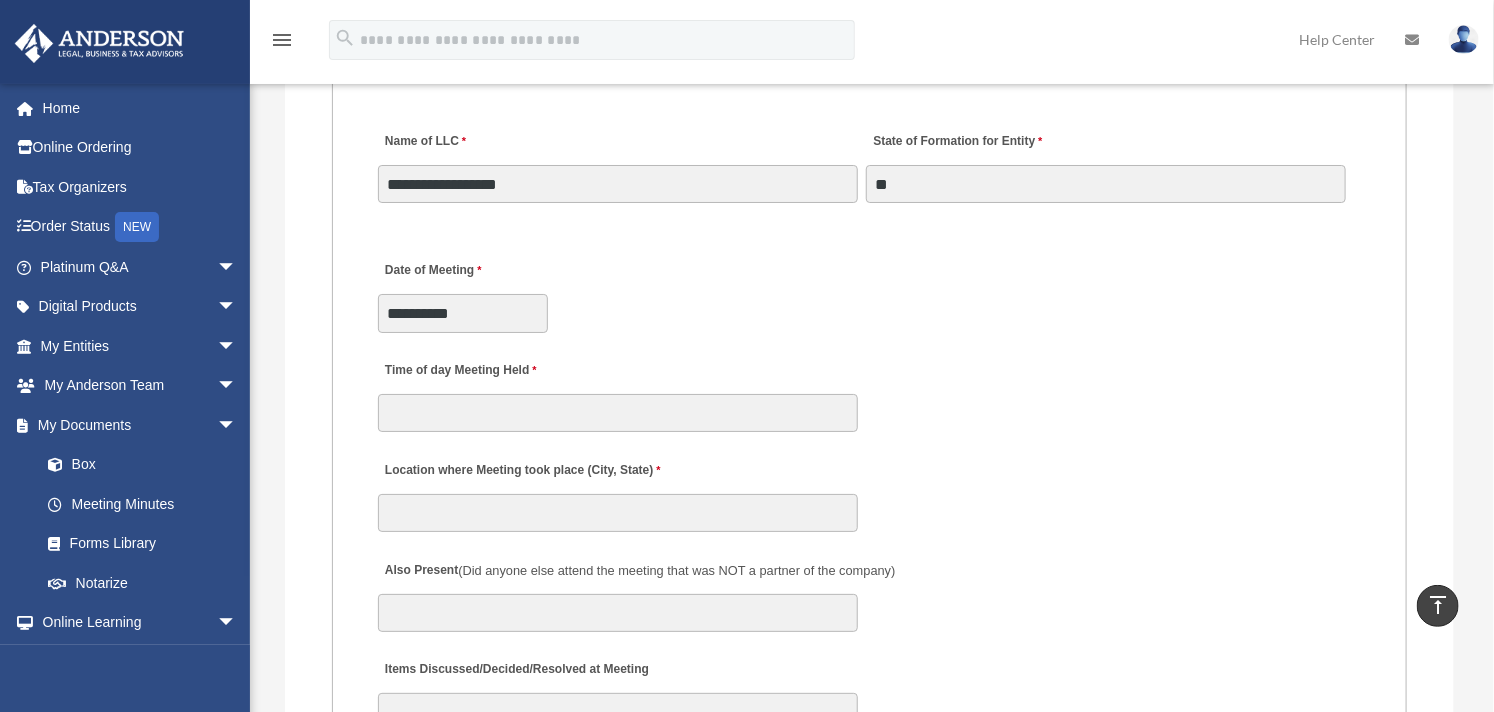 click on "**********" at bounding box center [869, 291] 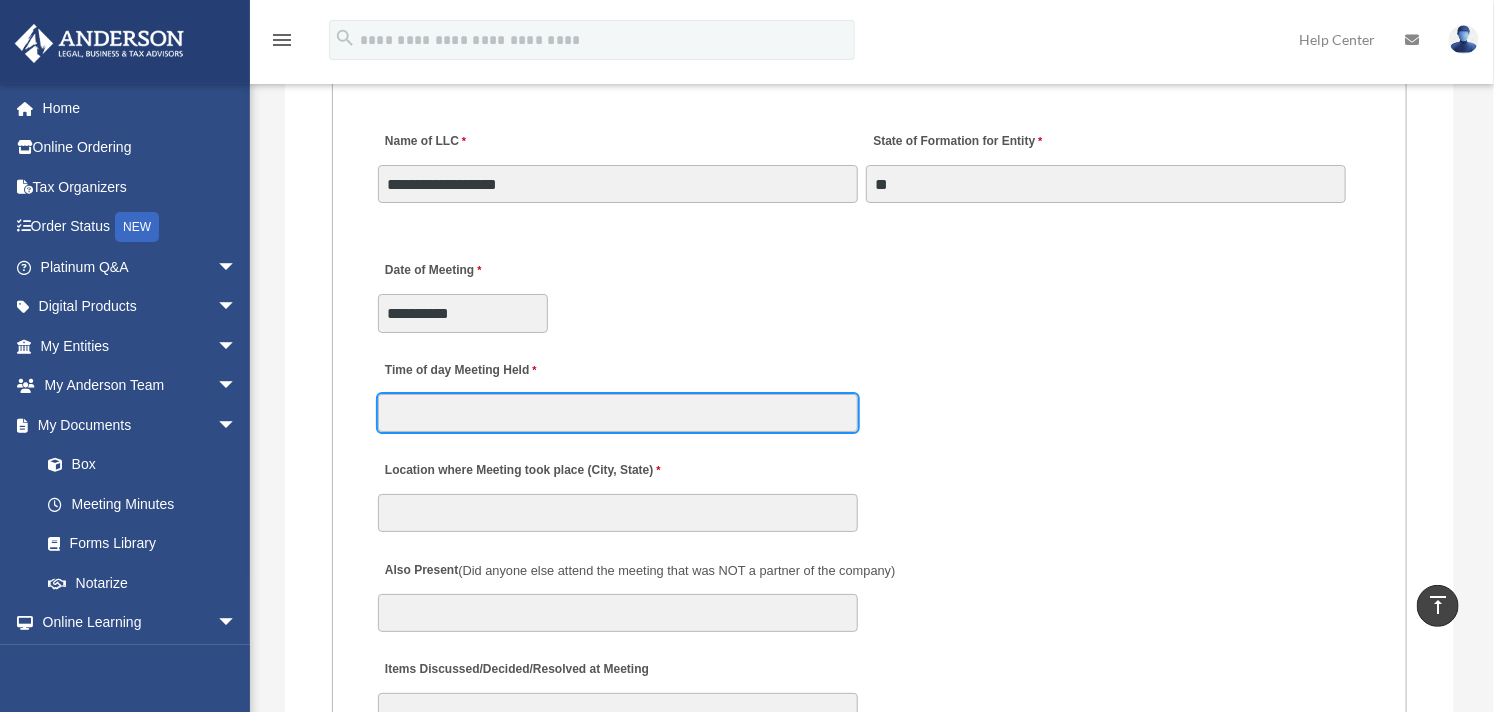 click on "Time of day Meeting Held" at bounding box center (618, 413) 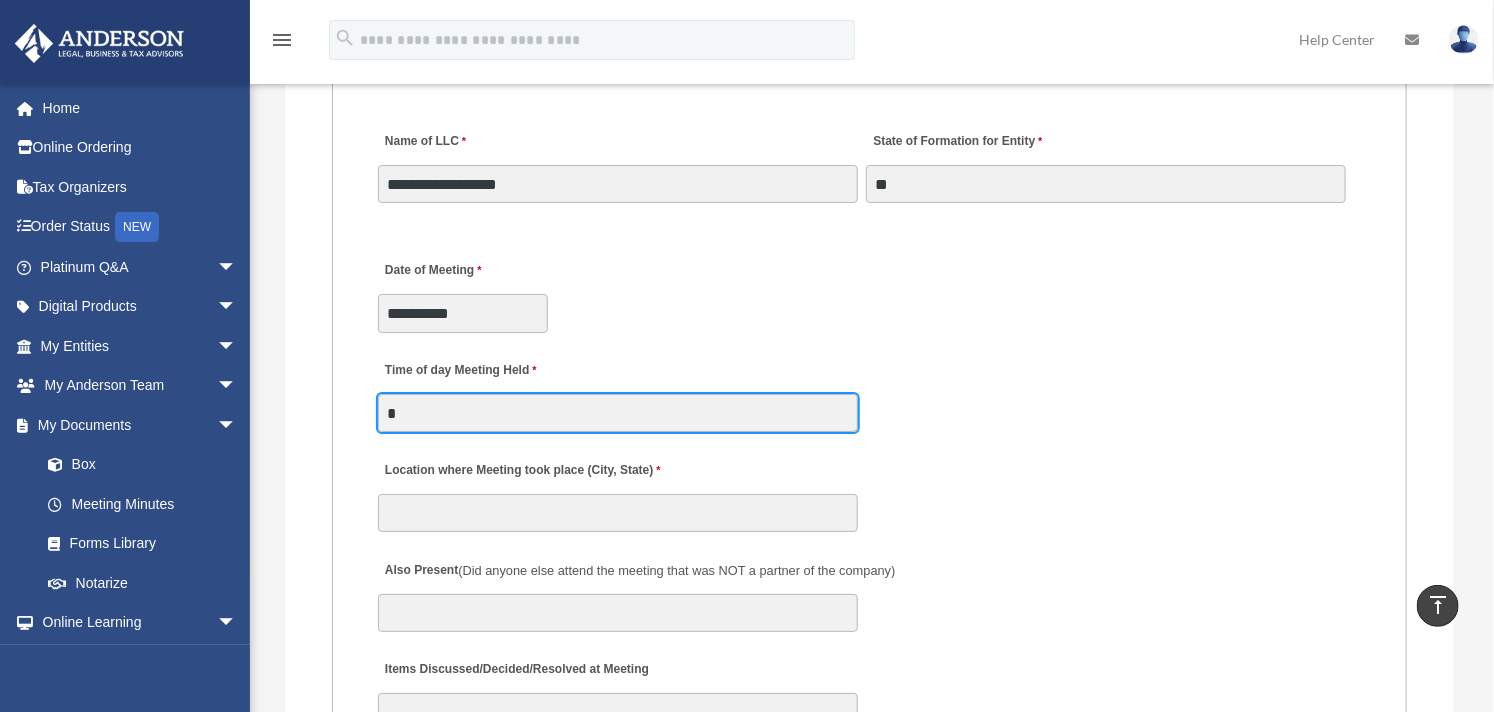 type on "*******" 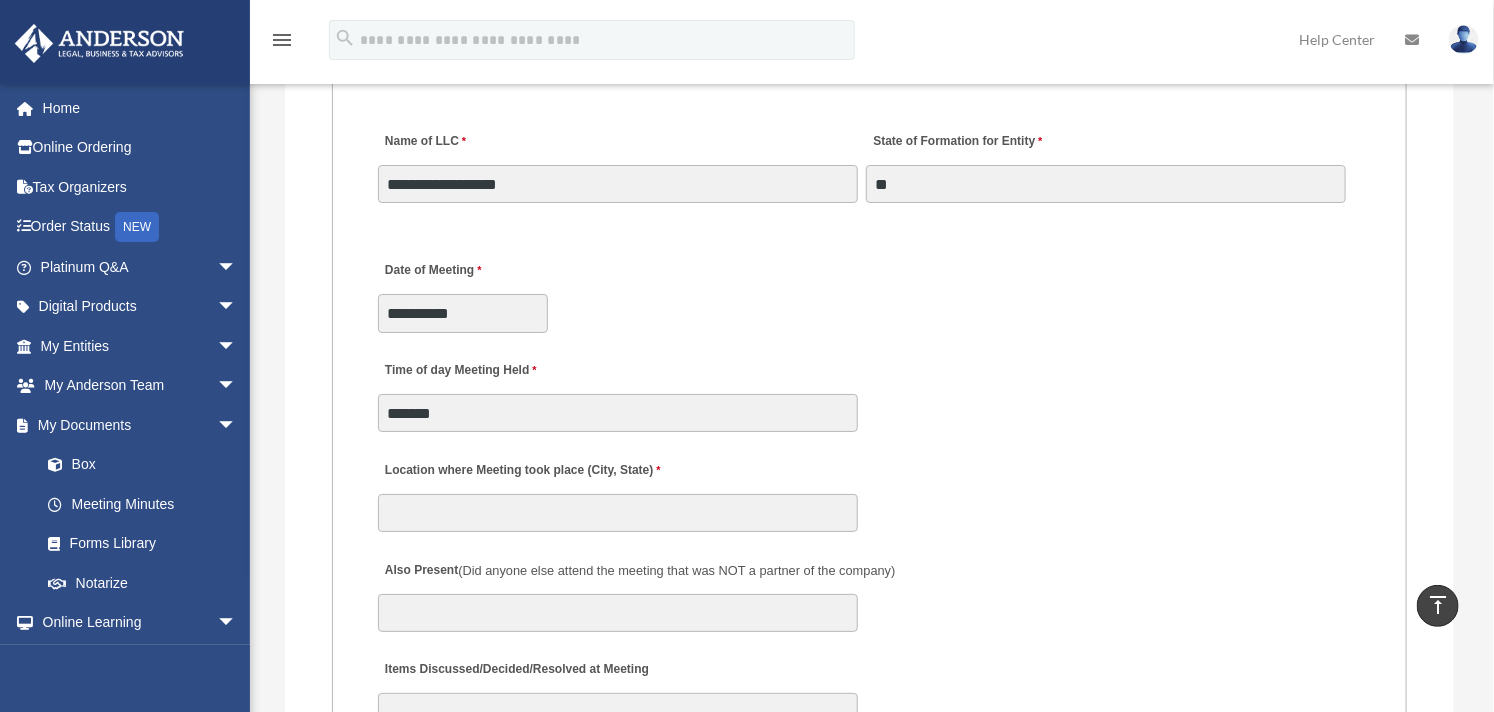 click on "MEETING INFORMATION
Please limit 1 meeting per 1 entity for each submission.
Type of Entity LLC Corporation LP Wyoming Statutory Trust (WST)
280A Option I Need a 280A Agreement to Rent a Residence Included with my Minutes
The 280A Option should only be checked if the LLC is Taxed as a C or S Corporation
WST Option Special Trustees Meeting
Use this when a meeting of trustees is called for a Wyoming Statutory Trust. Please note that technically there are no requirements for meetings in a WST so there are no annual meetings, just trustee meetings.
Name of Wyoming Statutory Trust
I need a Valuation Worksheet included with my minutes
Is this LLC Member Managed or Manager Managed? Member Managed Manager Managed
Document Requested - LLC Member Managed Special Members Meeting LLC Annual Meeting Consent to Action
Document Requested - LLC Manager Managed Special Managers Meeting LLC Annual Meeting Consent to Action Special Document - Special Members Meeting" at bounding box center (870, 633) 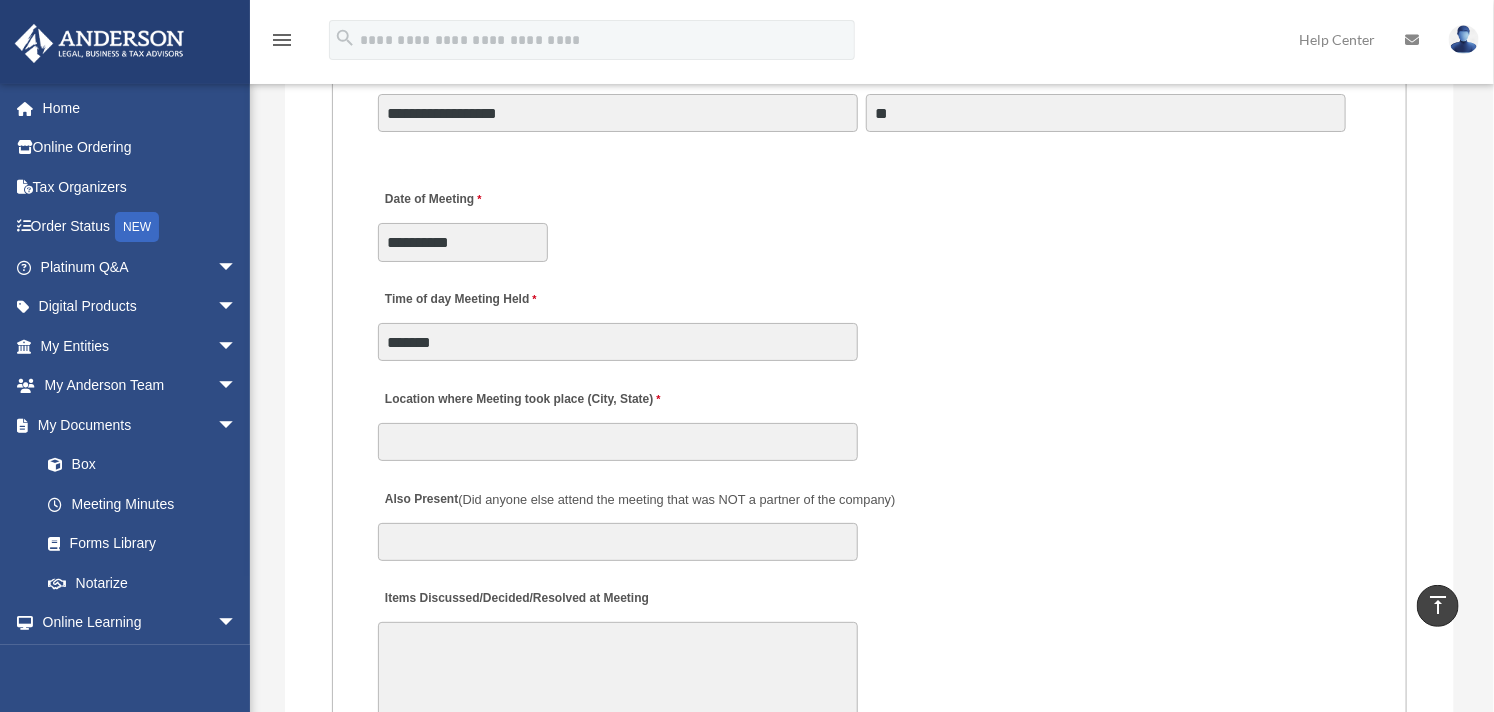 scroll, scrollTop: 3333, scrollLeft: 0, axis: vertical 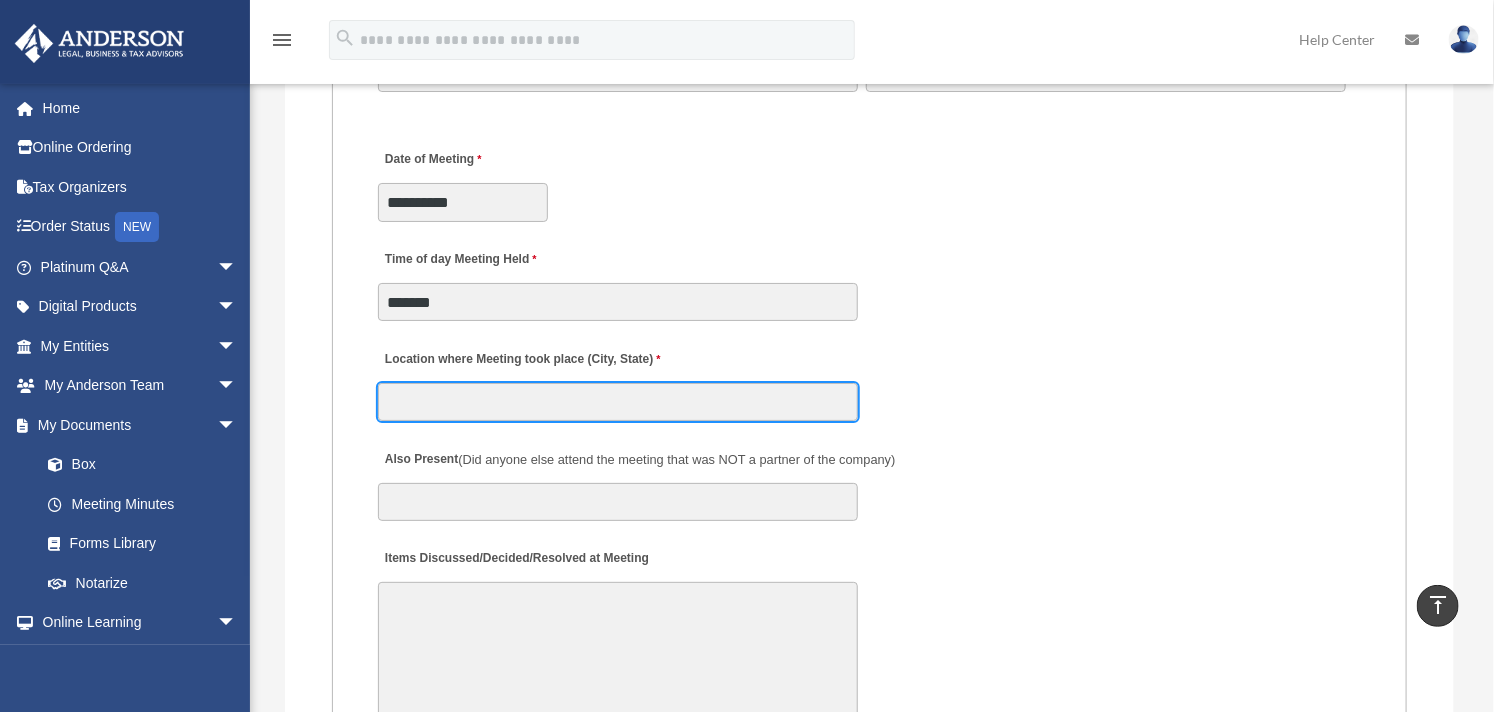 click on "Location where Meeting took place (City, State)" at bounding box center [618, 402] 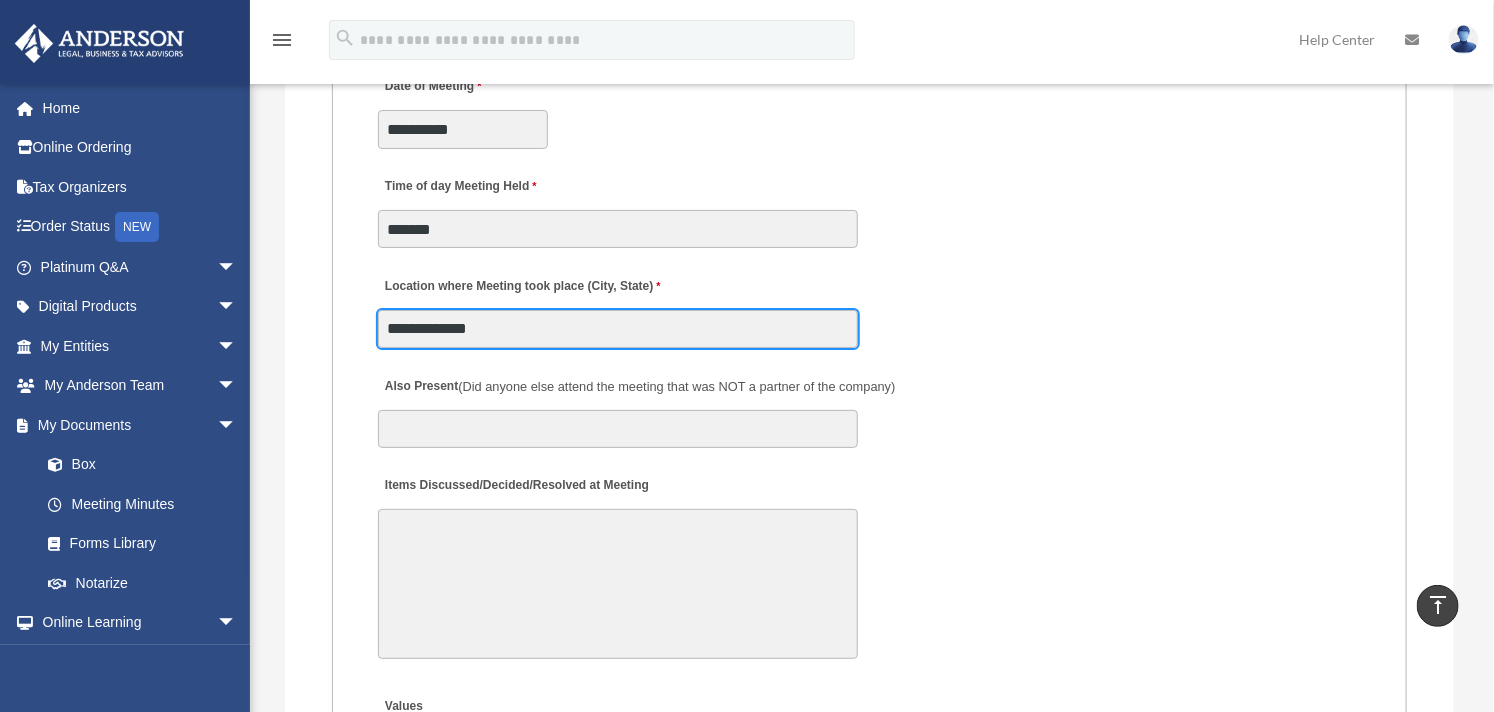 scroll, scrollTop: 3555, scrollLeft: 0, axis: vertical 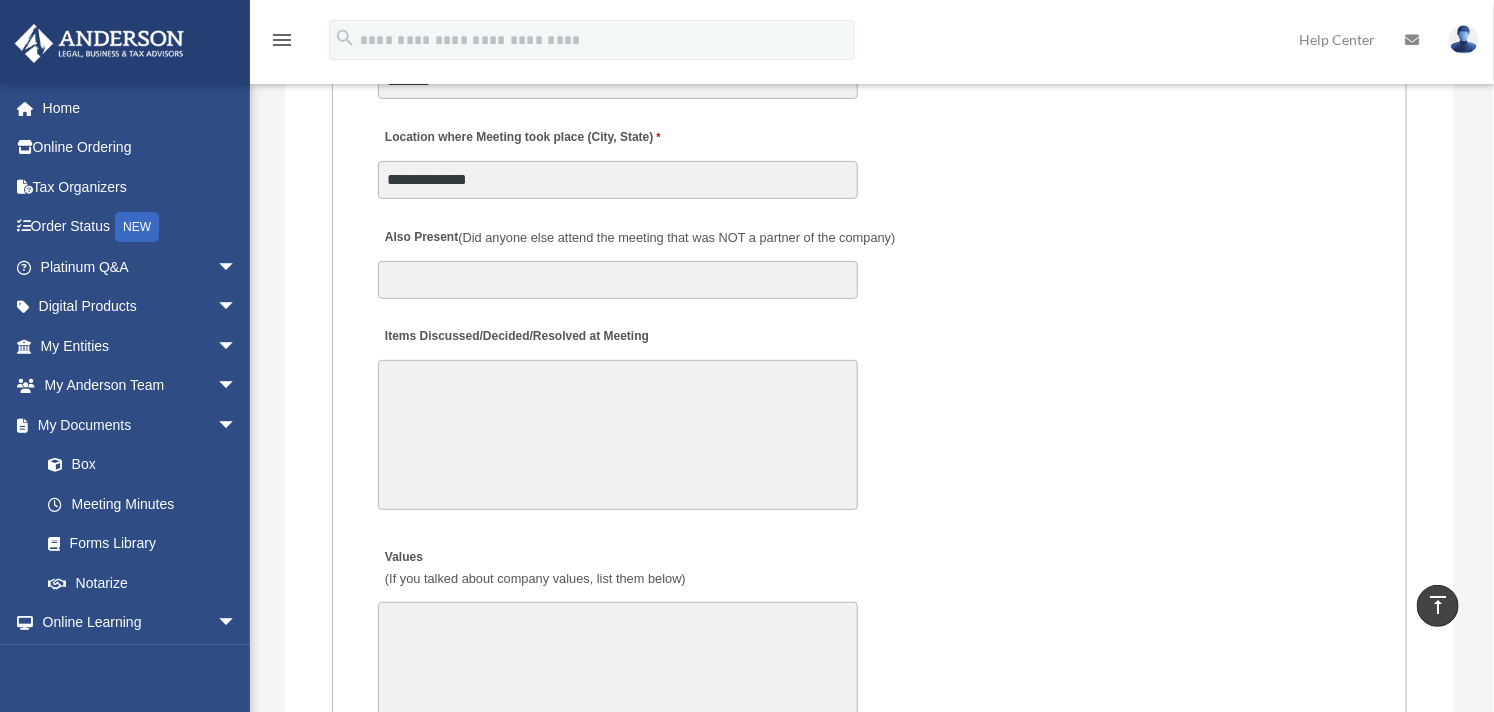 click on "Items Discussed/Decided/Resolved at Meeting" at bounding box center [618, 435] 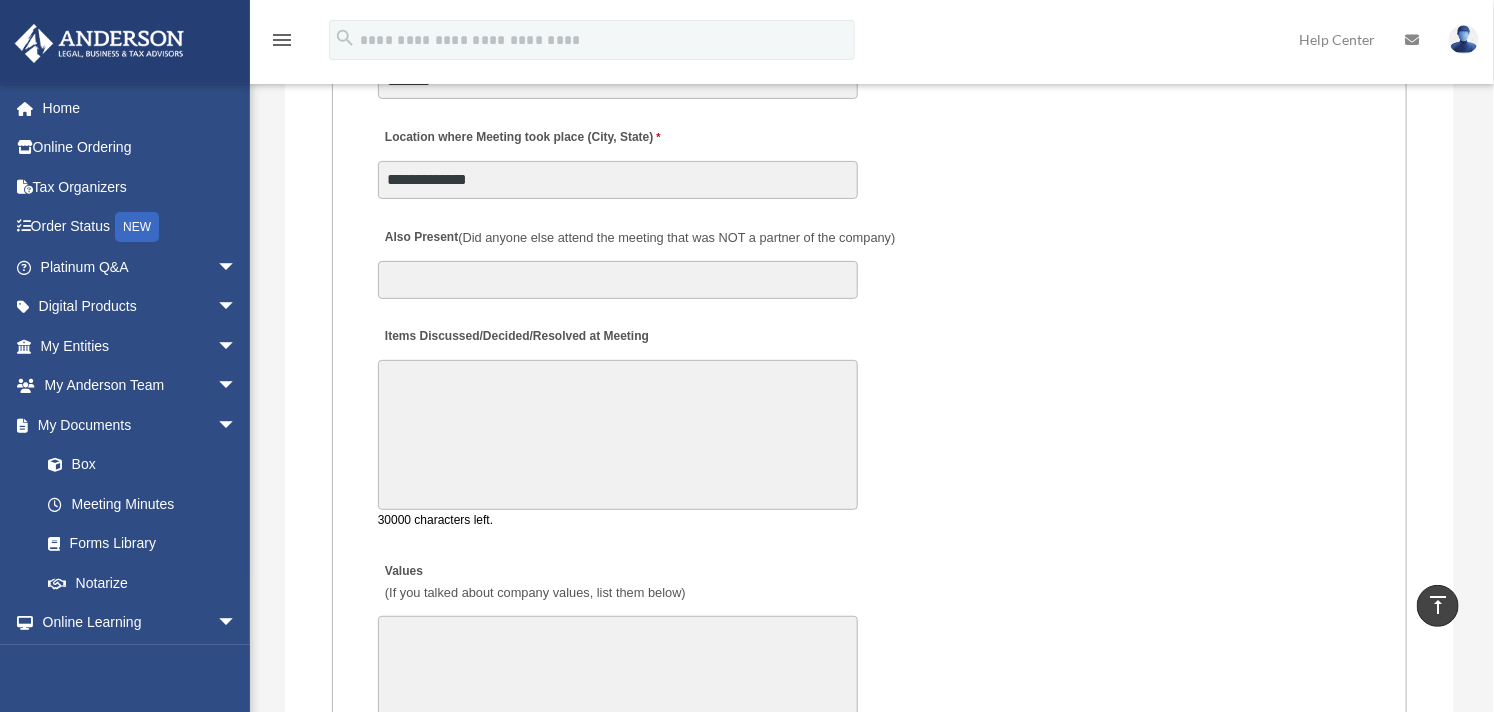 paste on "**********" 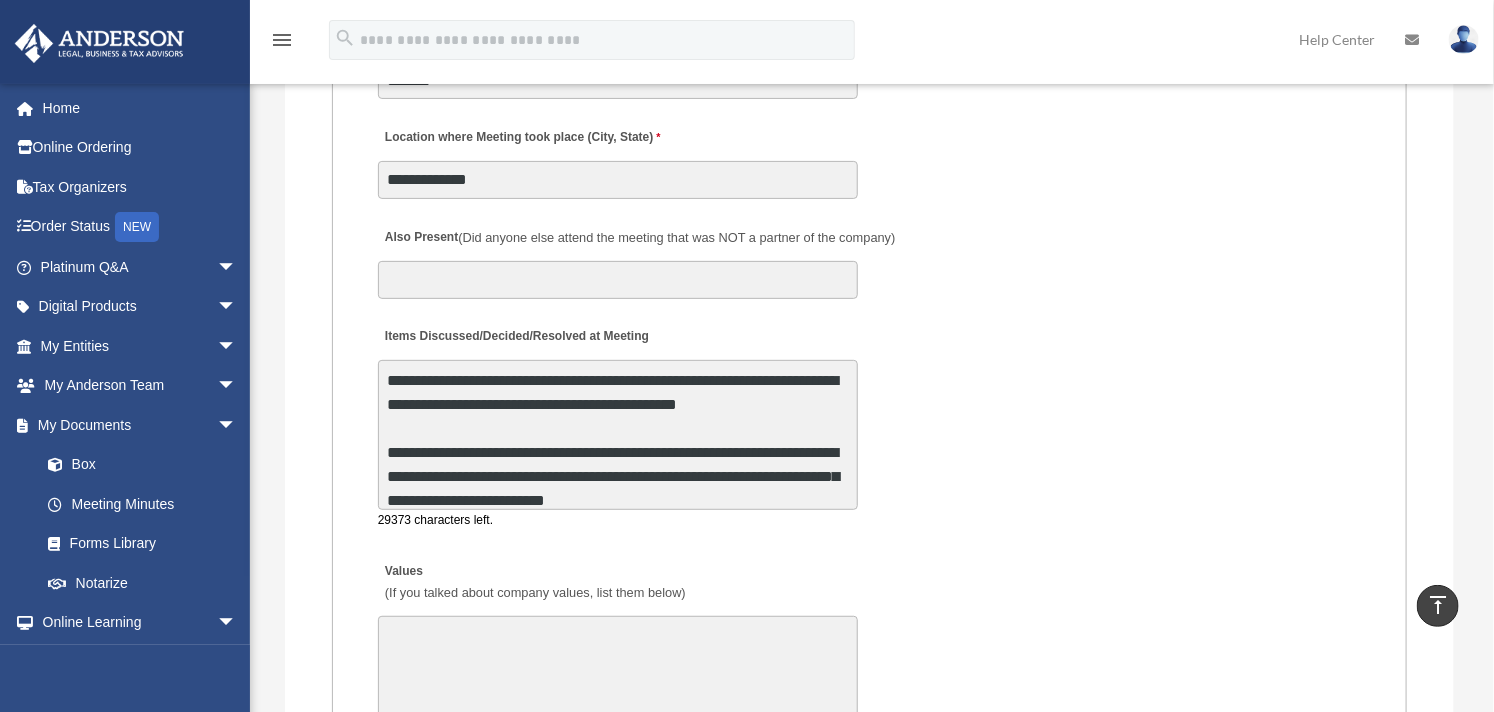 scroll, scrollTop: 216, scrollLeft: 0, axis: vertical 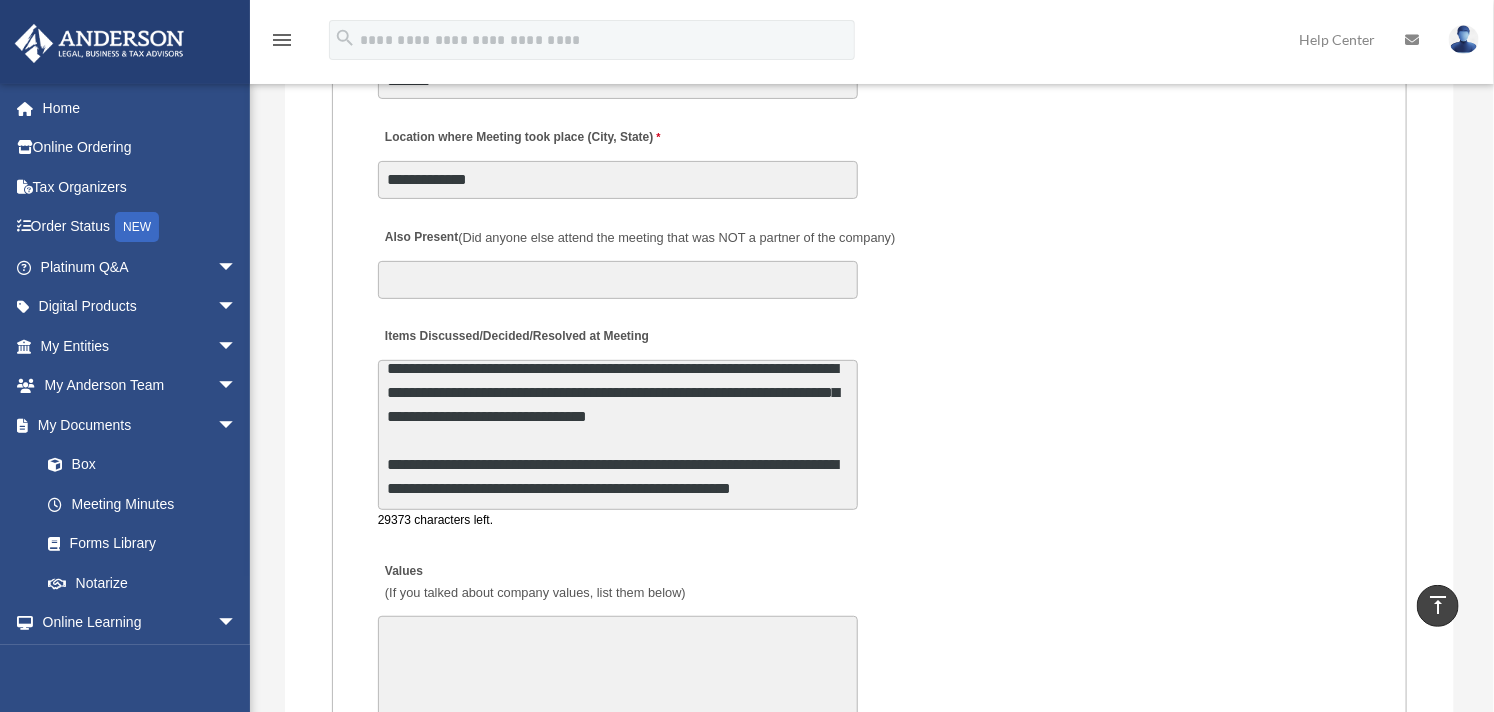click on "**********" at bounding box center (618, 435) 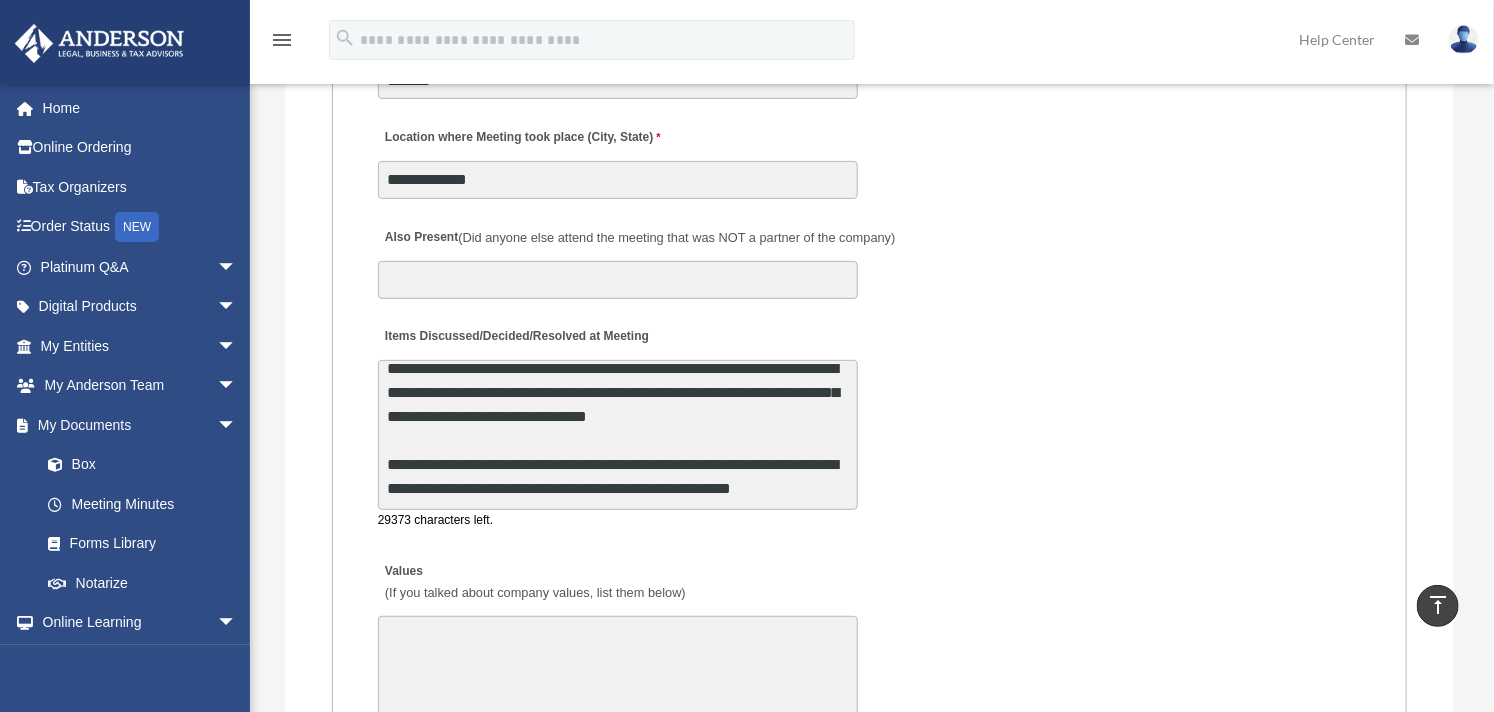 scroll, scrollTop: 216, scrollLeft: 0, axis: vertical 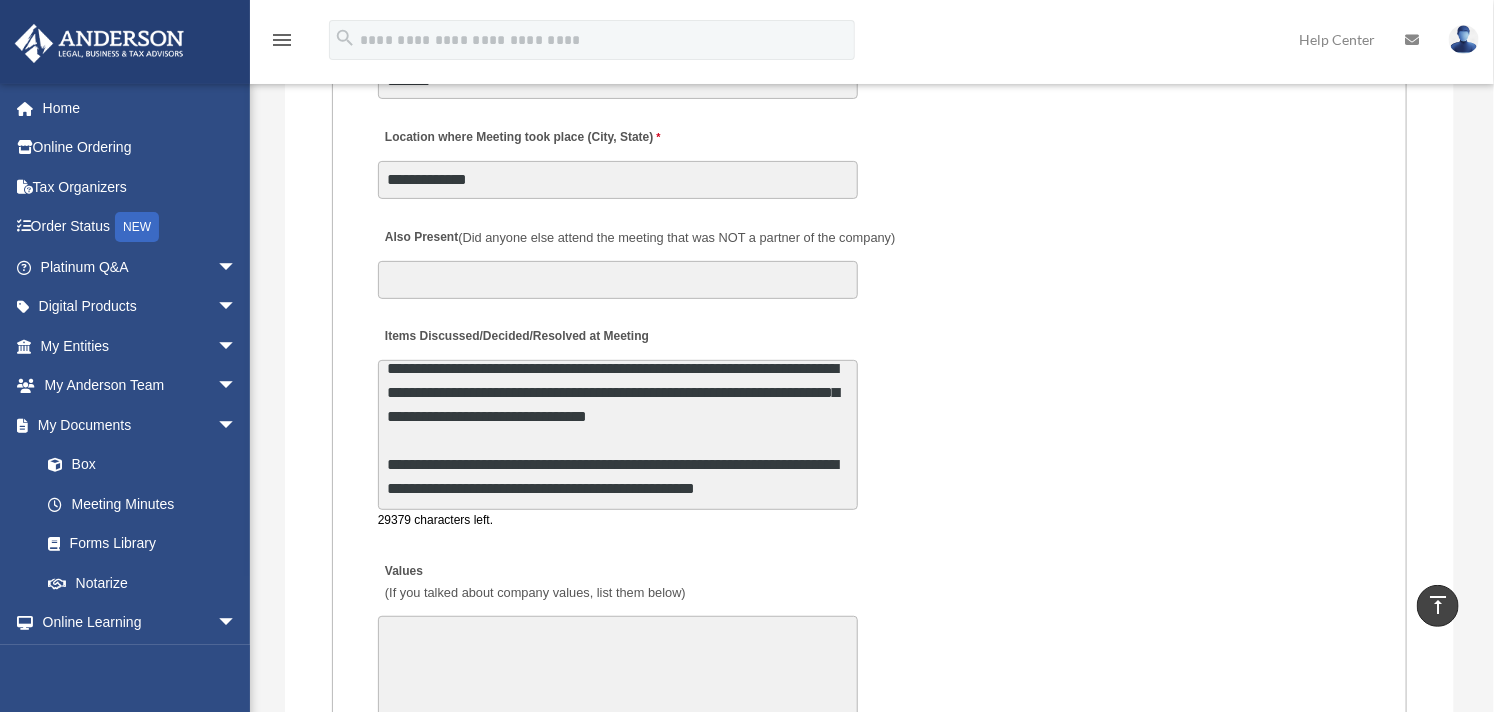 click on "**********" at bounding box center [618, 435] 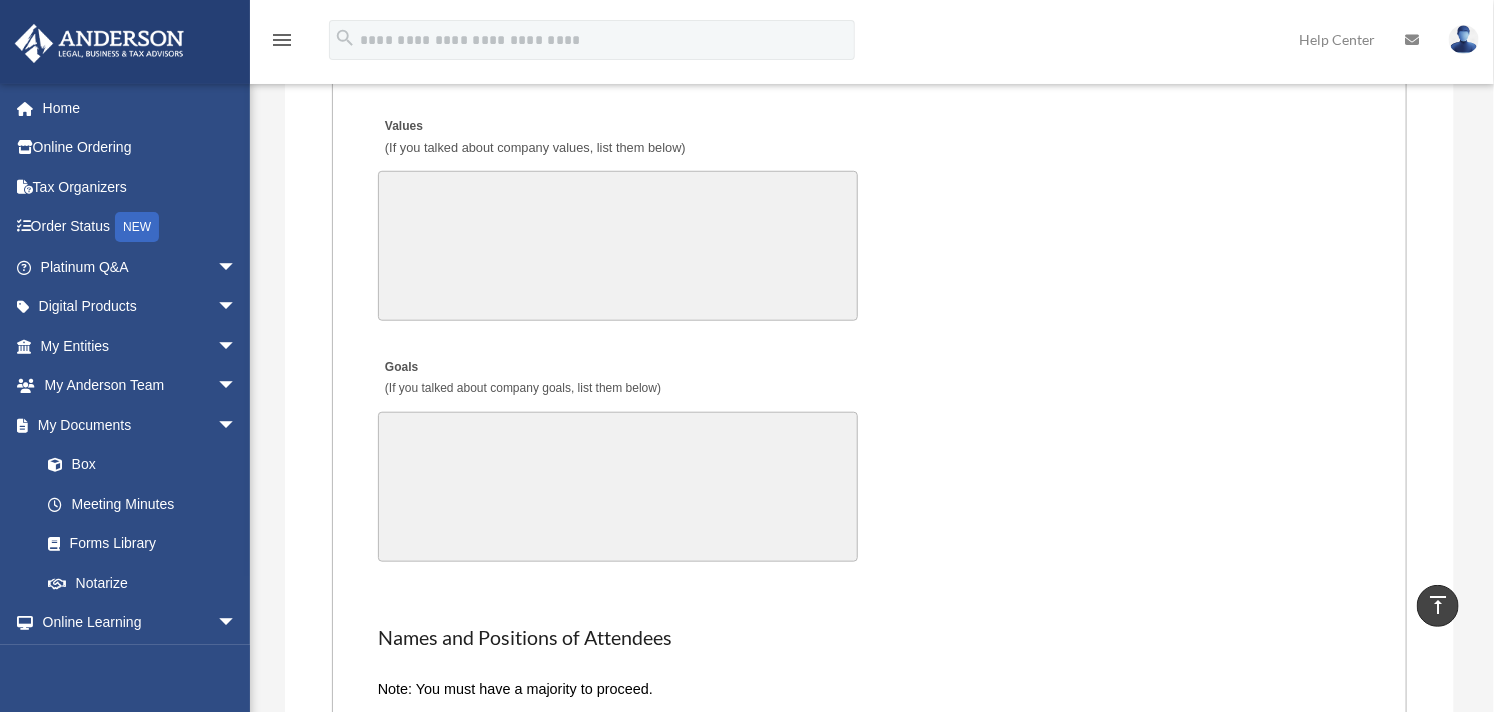 type on "**********" 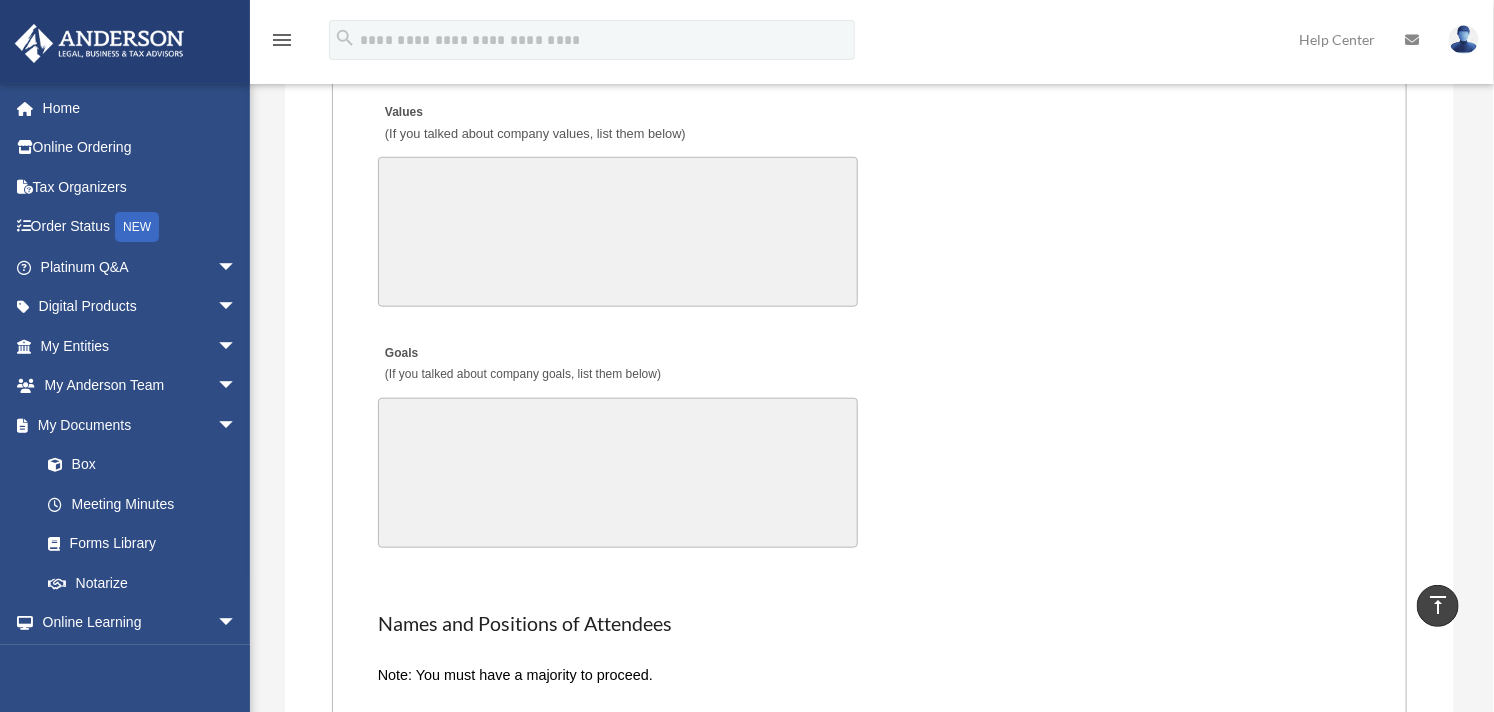 click on "Goals (If you talked about company goals, list them below)" at bounding box center (618, 473) 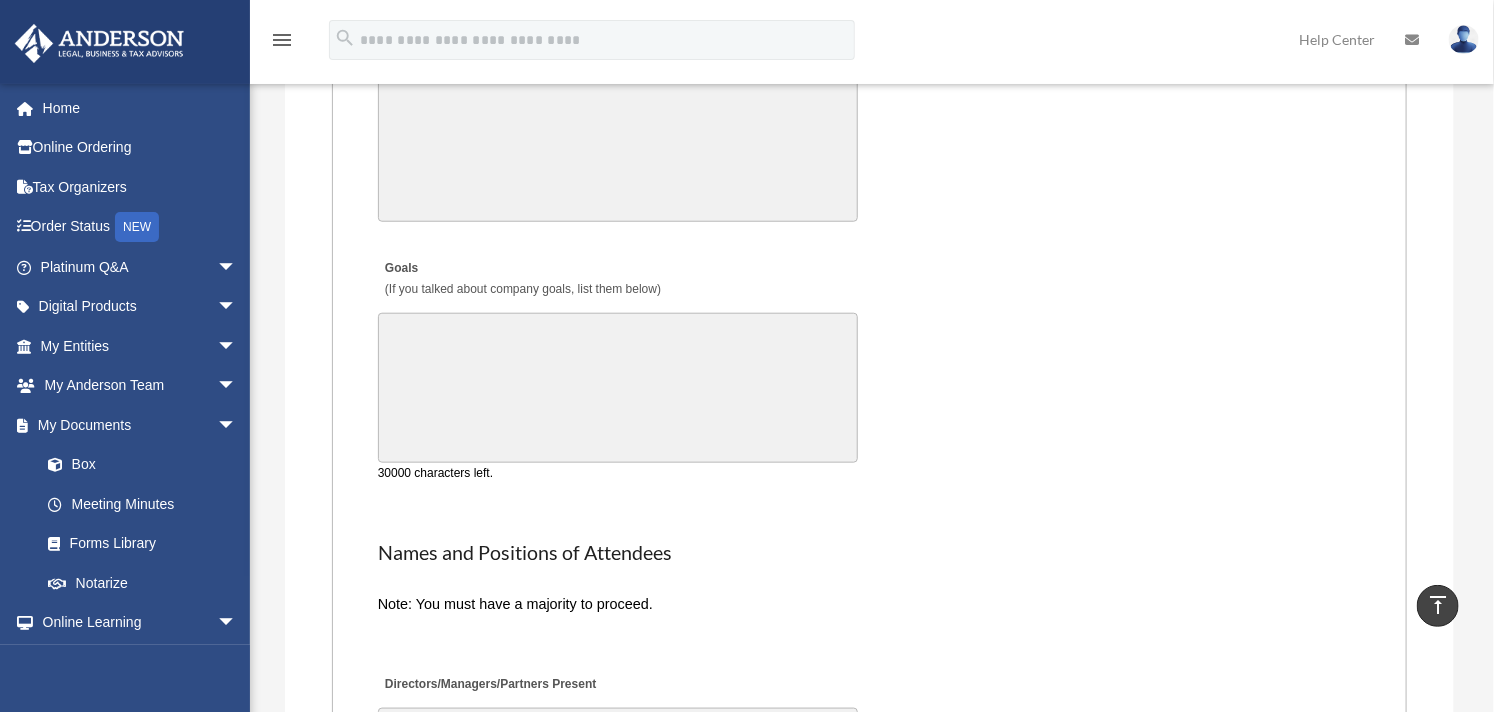 scroll, scrollTop: 4236, scrollLeft: 0, axis: vertical 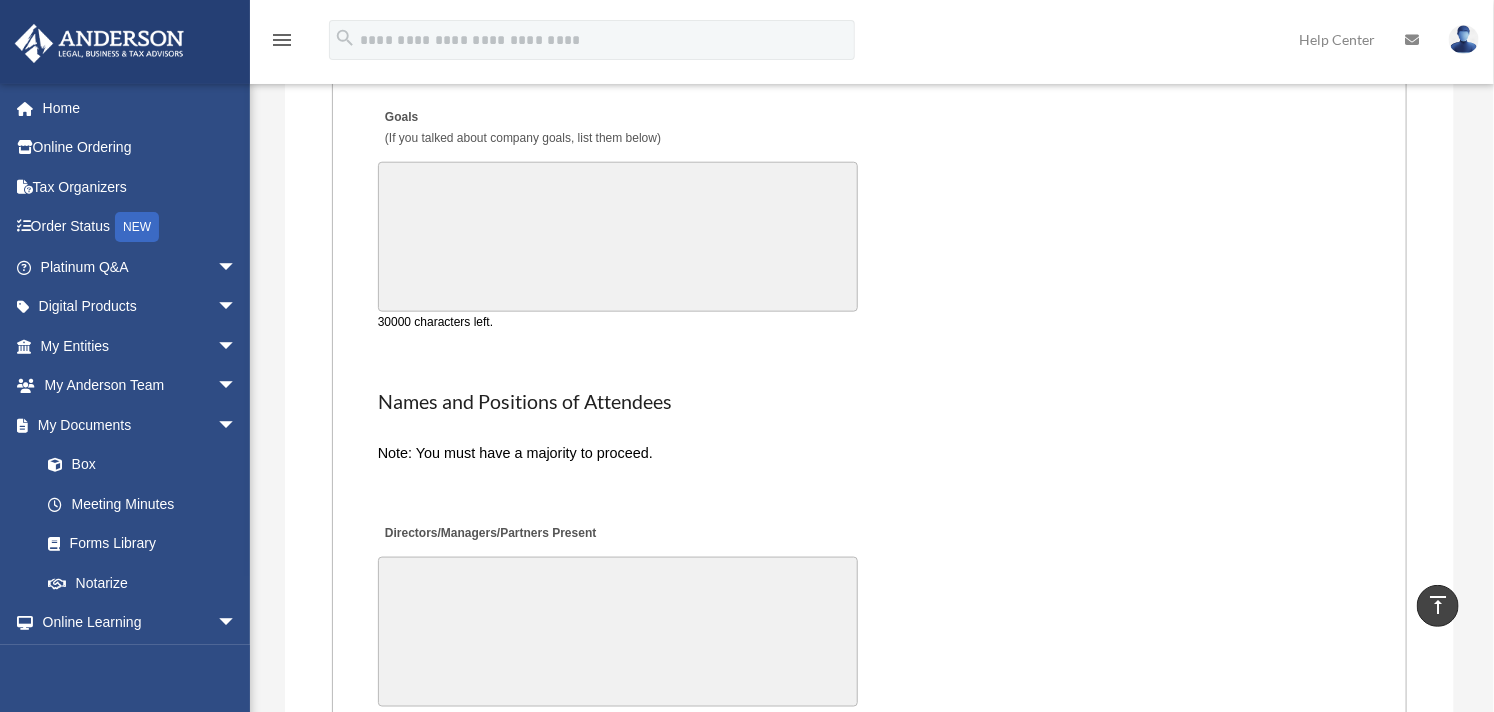 click on "Directors/Managers/Partners Present" at bounding box center (618, 632) 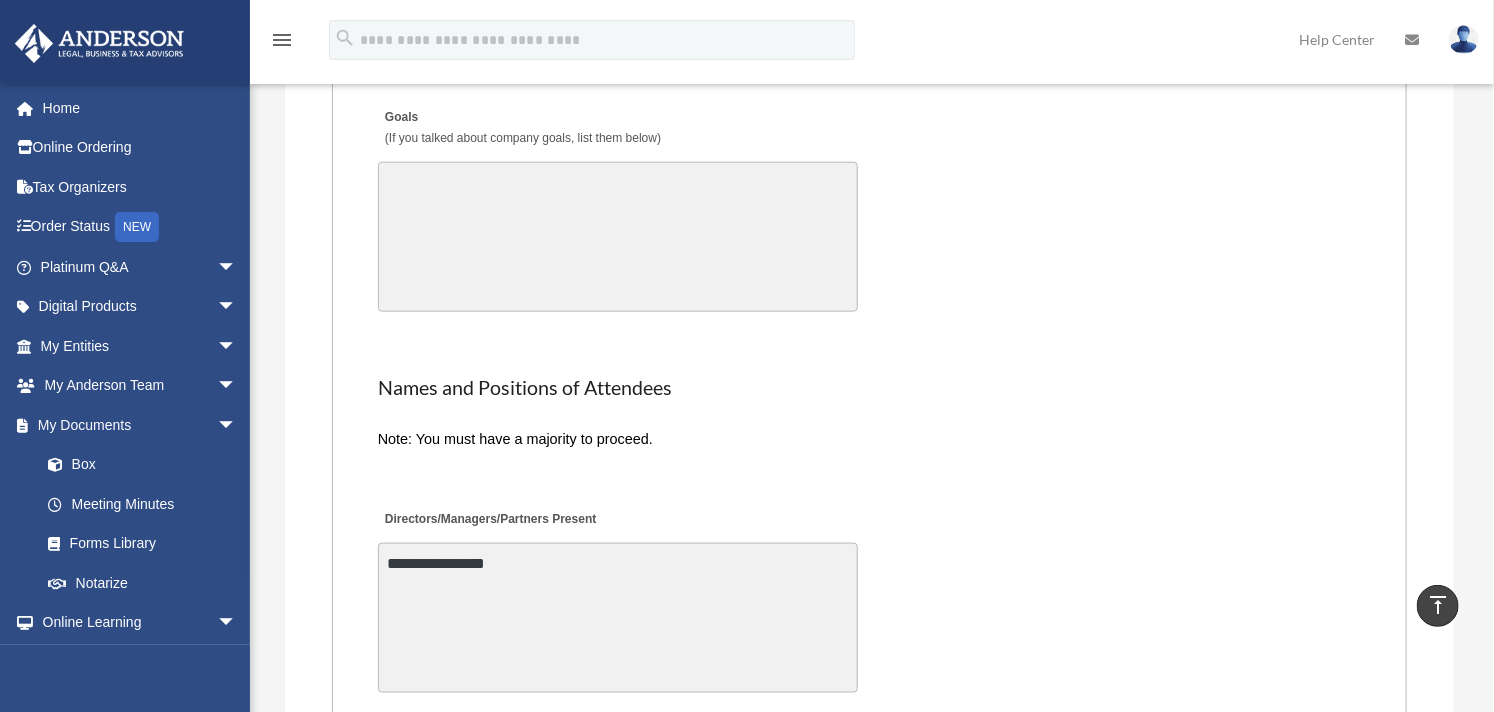 type on "**********" 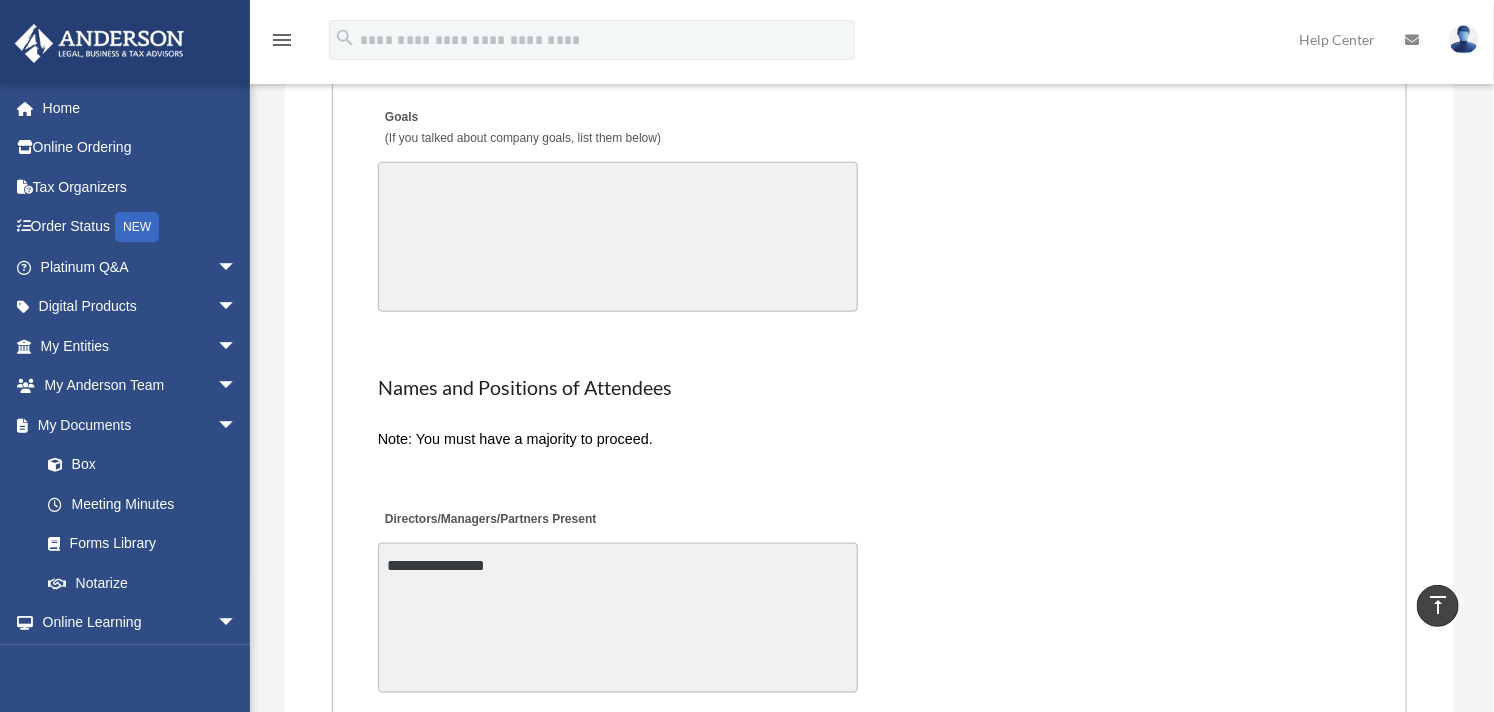click on "Note: You must have a majority to proceed." at bounding box center [869, 439] 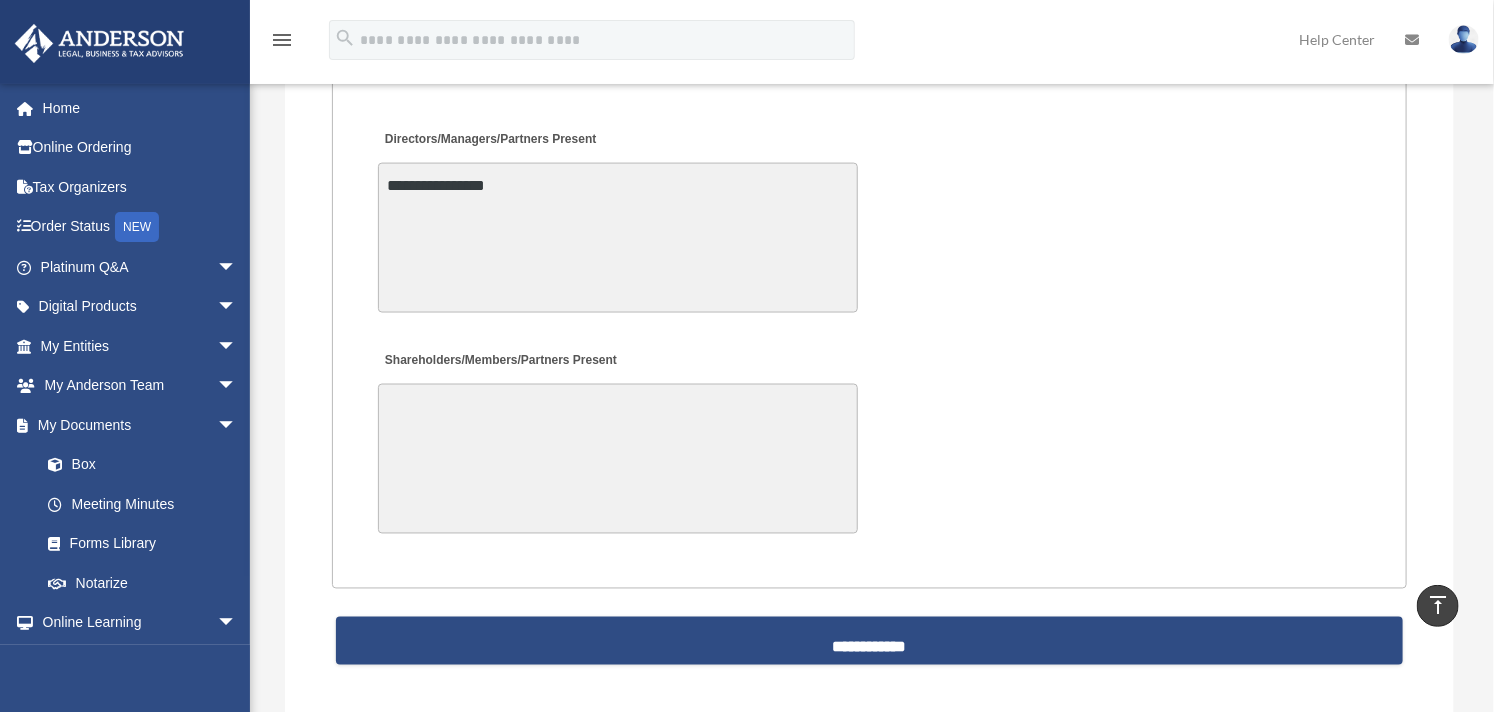 scroll, scrollTop: 4681, scrollLeft: 0, axis: vertical 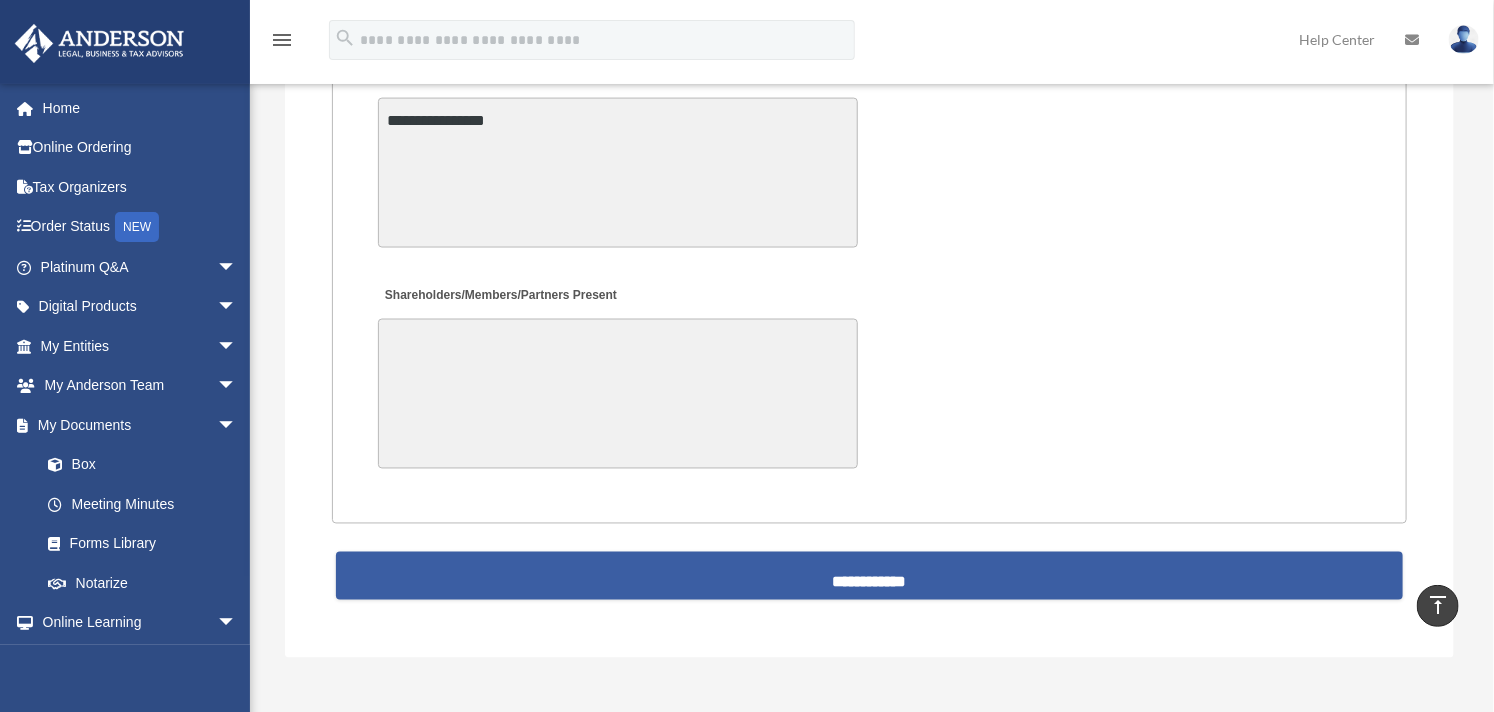 click on "**********" at bounding box center (870, 576) 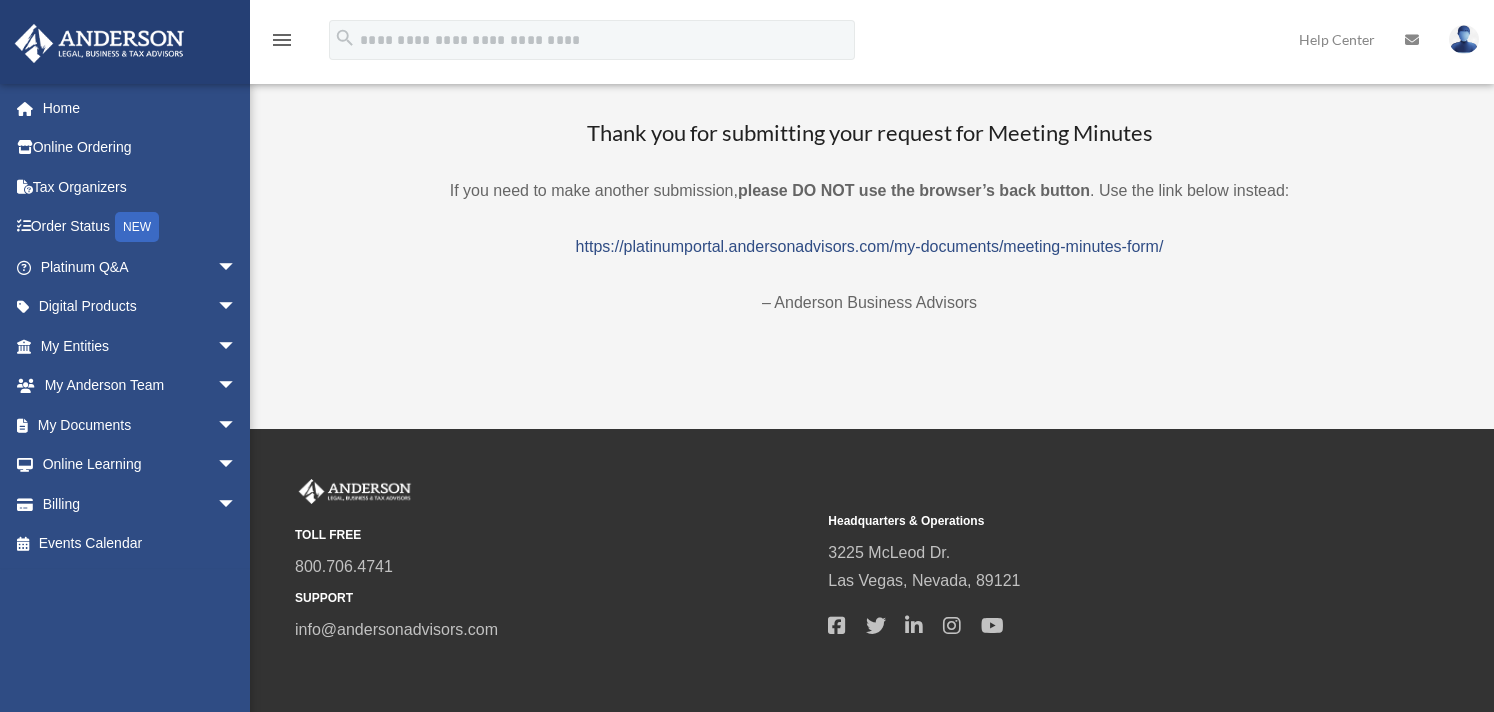 scroll, scrollTop: 0, scrollLeft: 0, axis: both 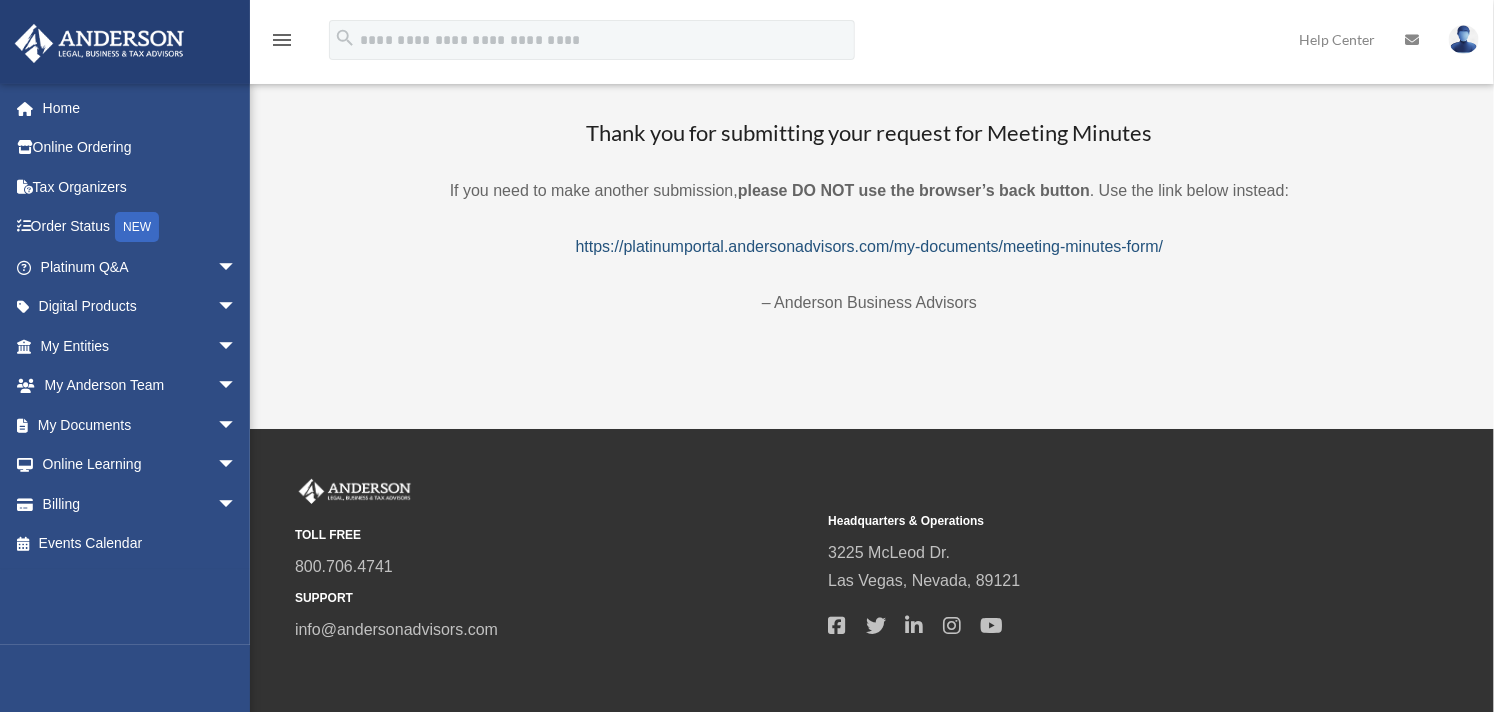 click on "https://platinumportal.andersonadvisors.com/my-documents/meeting-minutes-form/" at bounding box center (870, 246) 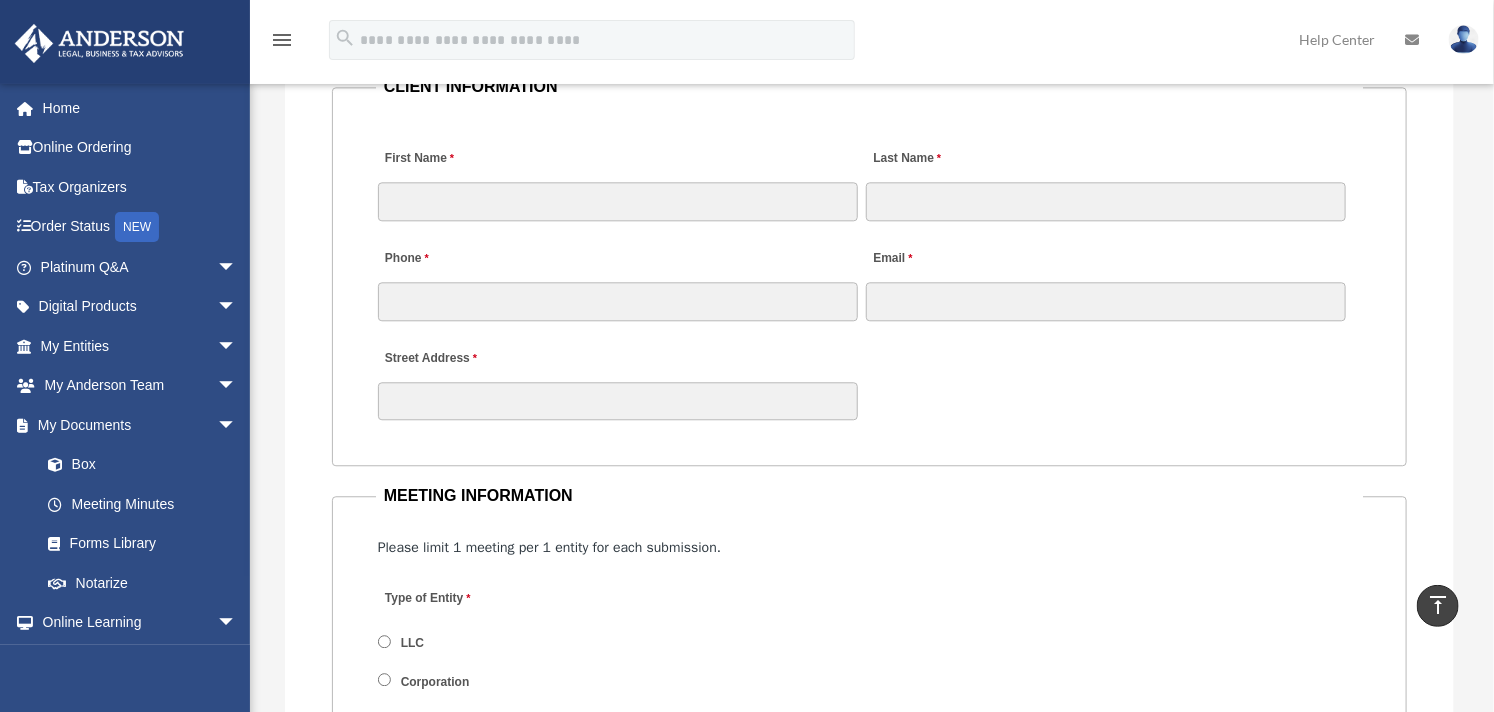 scroll, scrollTop: 1777, scrollLeft: 0, axis: vertical 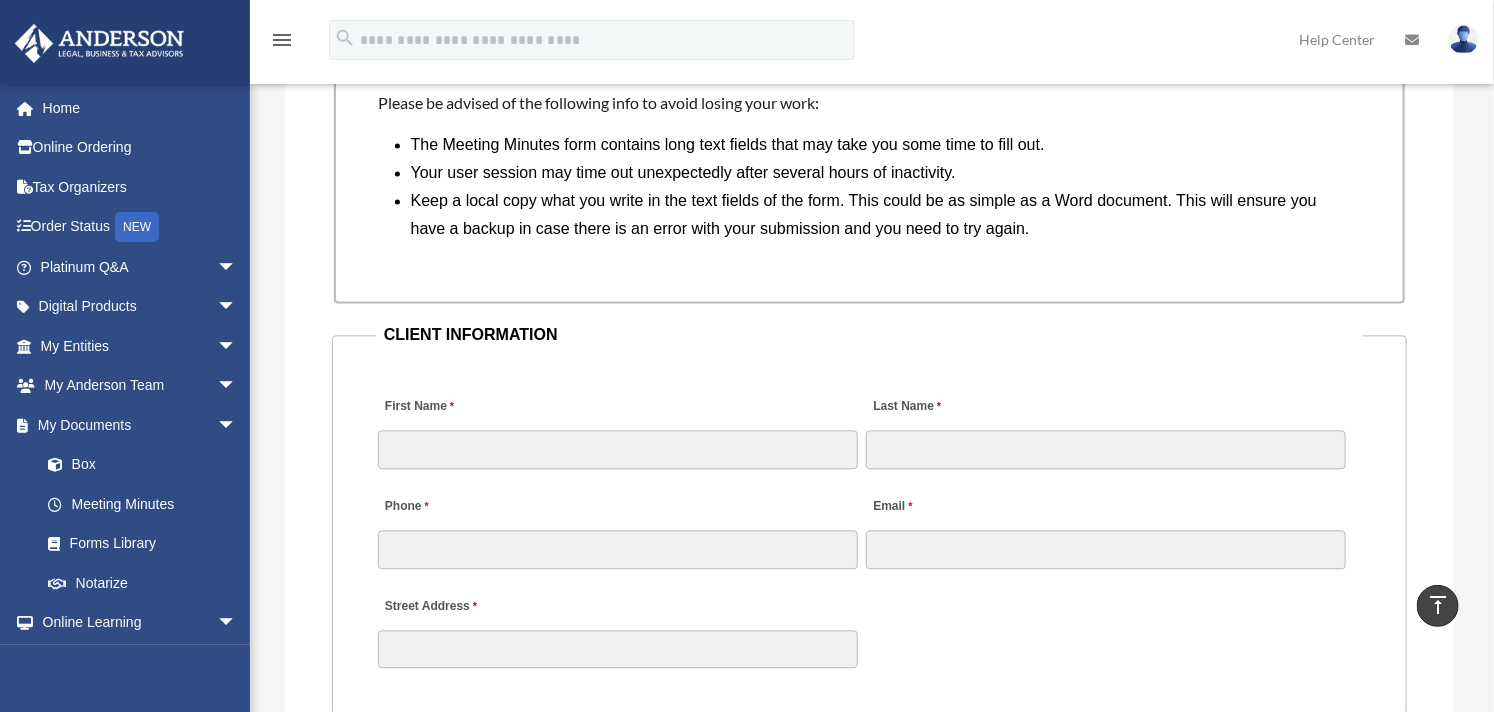 click on "First Name" at bounding box center (618, 427) 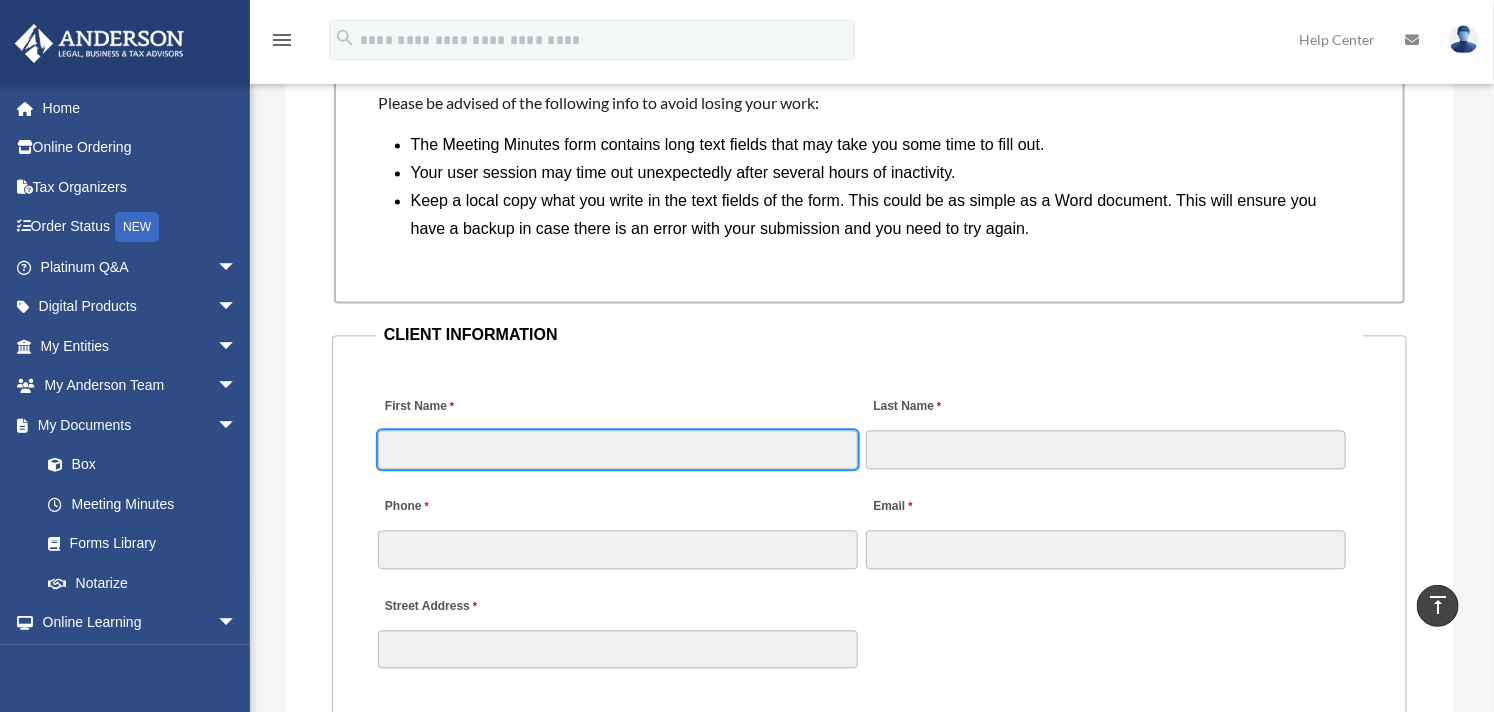 click on "First Name" at bounding box center (618, 449) 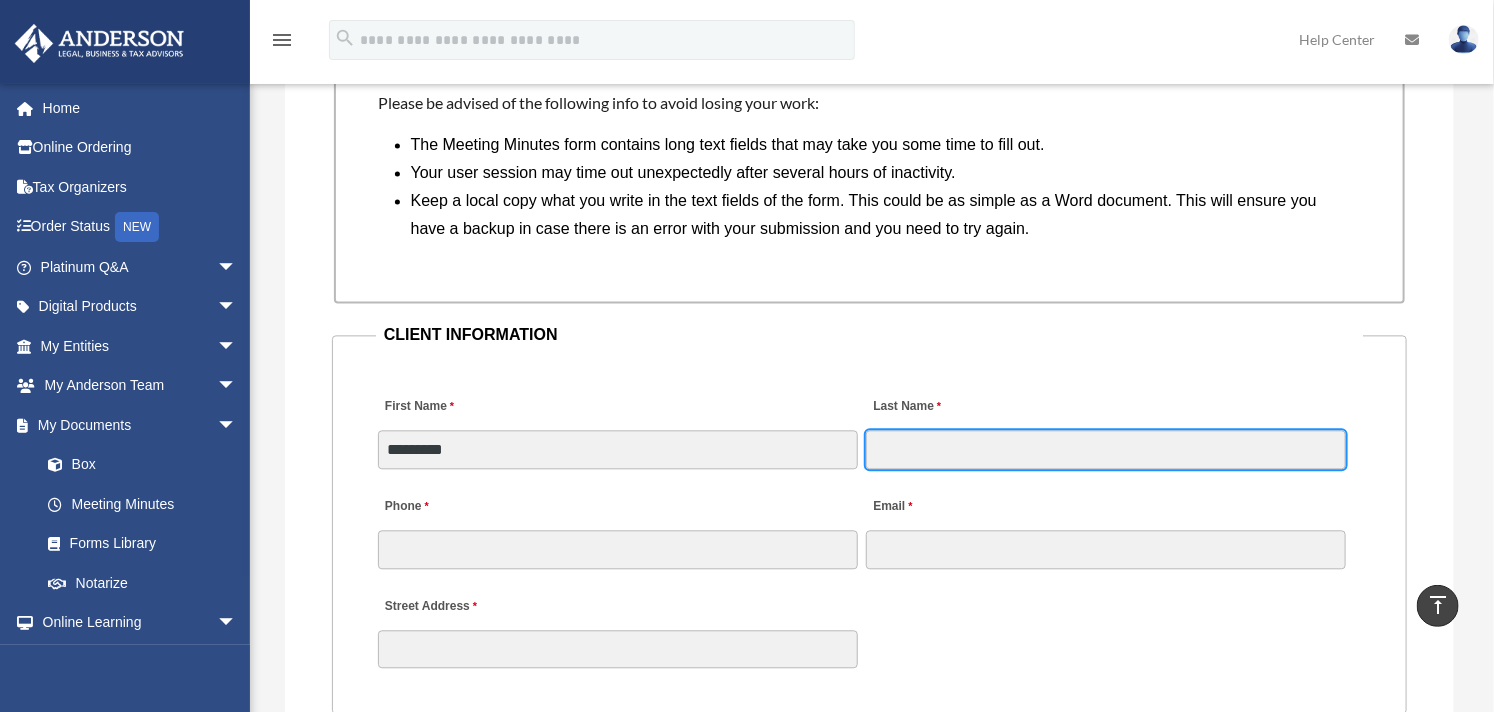 click on "Last Name" at bounding box center (1106, 449) 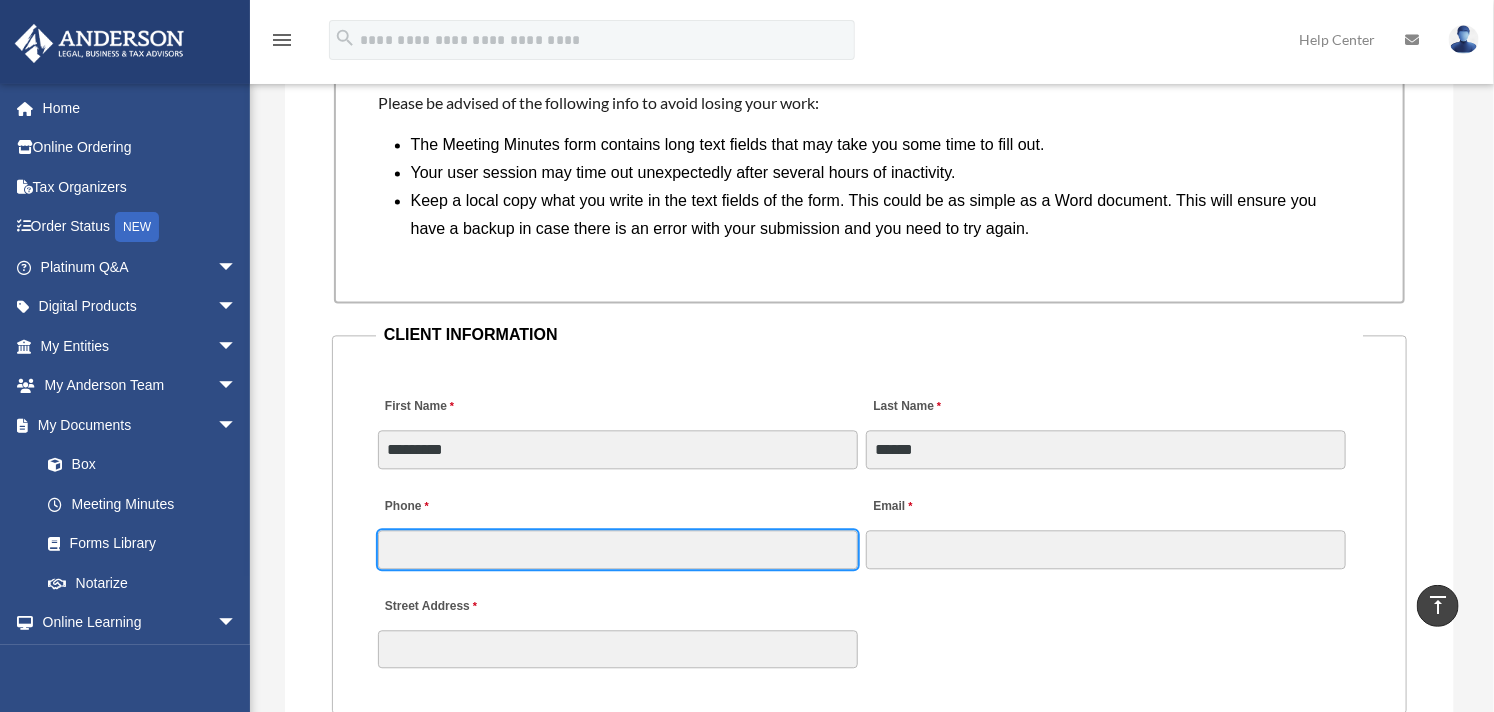 click on "Phone" at bounding box center [618, 549] 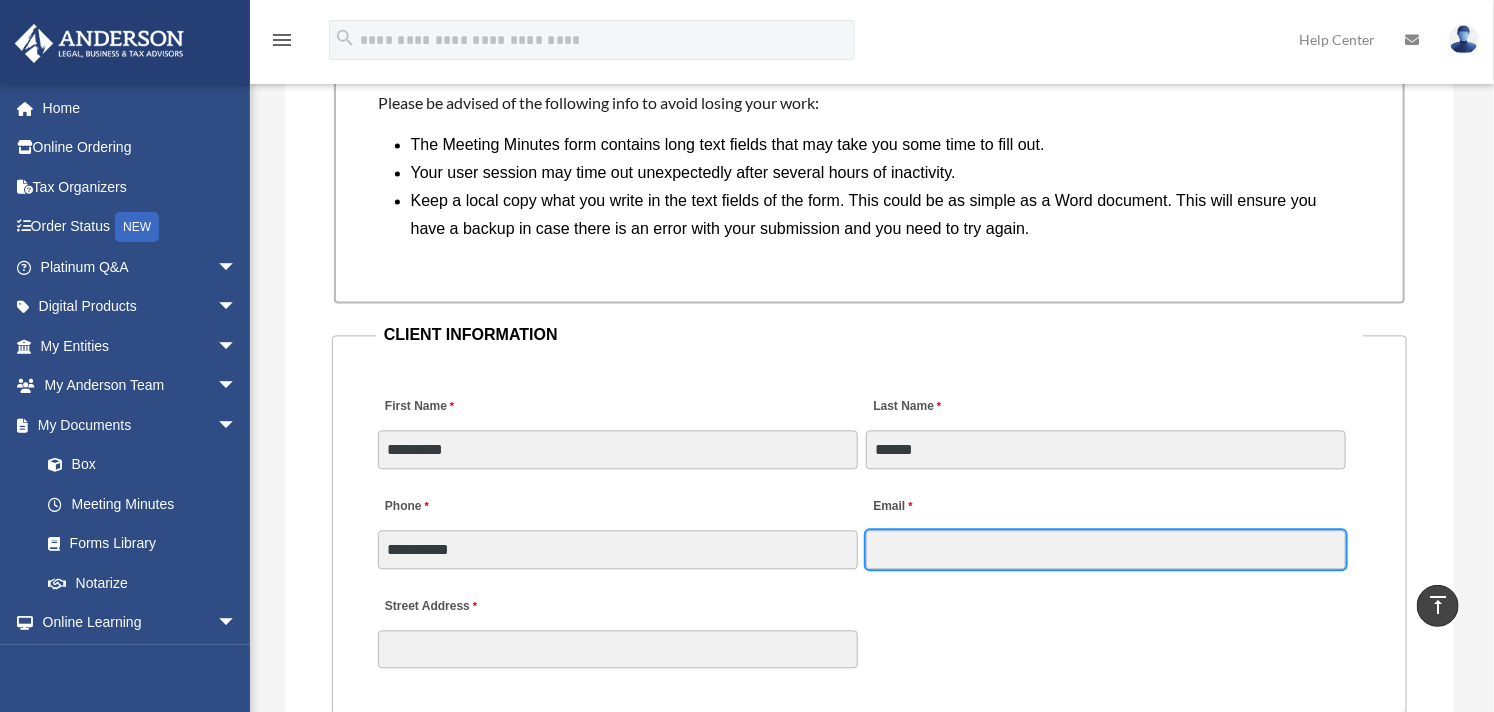 click on "Email" at bounding box center [1106, 549] 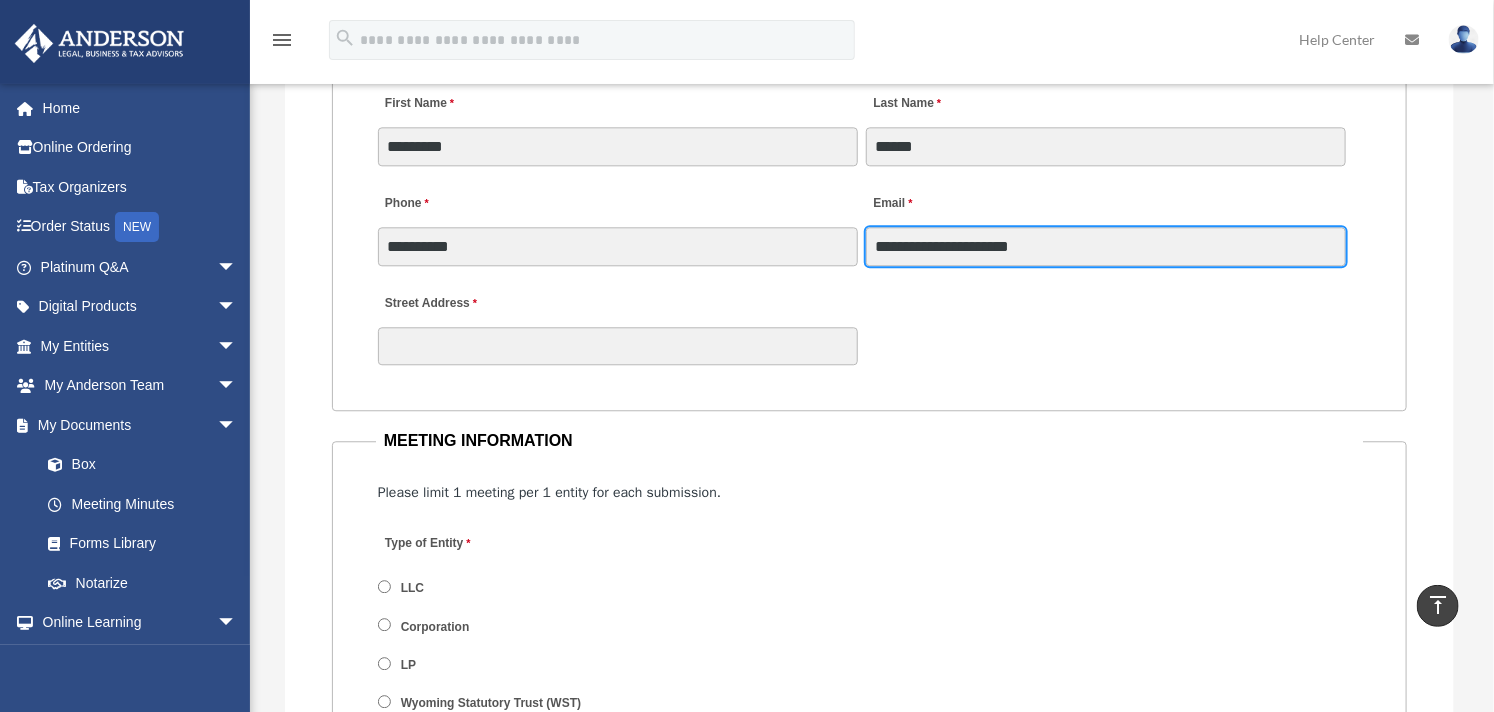 scroll, scrollTop: 2111, scrollLeft: 0, axis: vertical 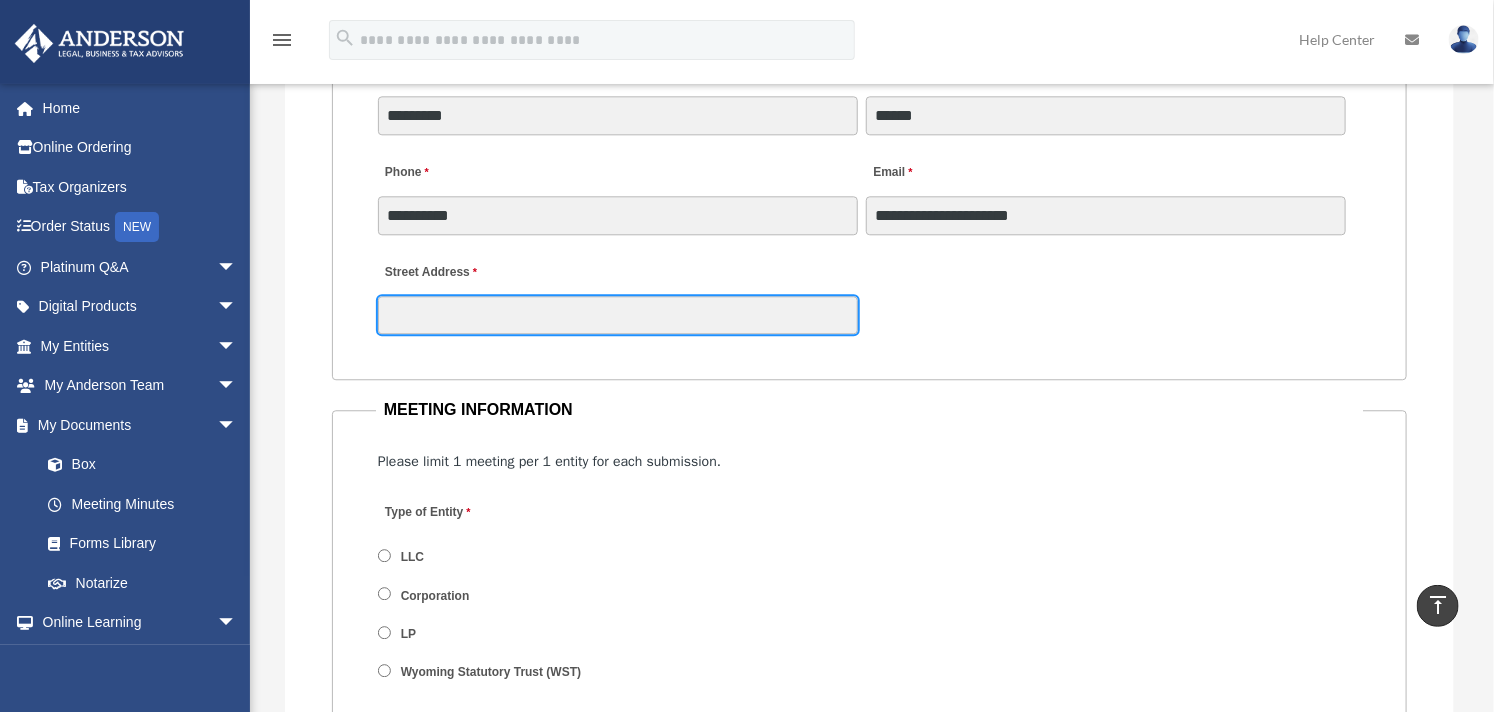 click on "Street Address" at bounding box center (618, 315) 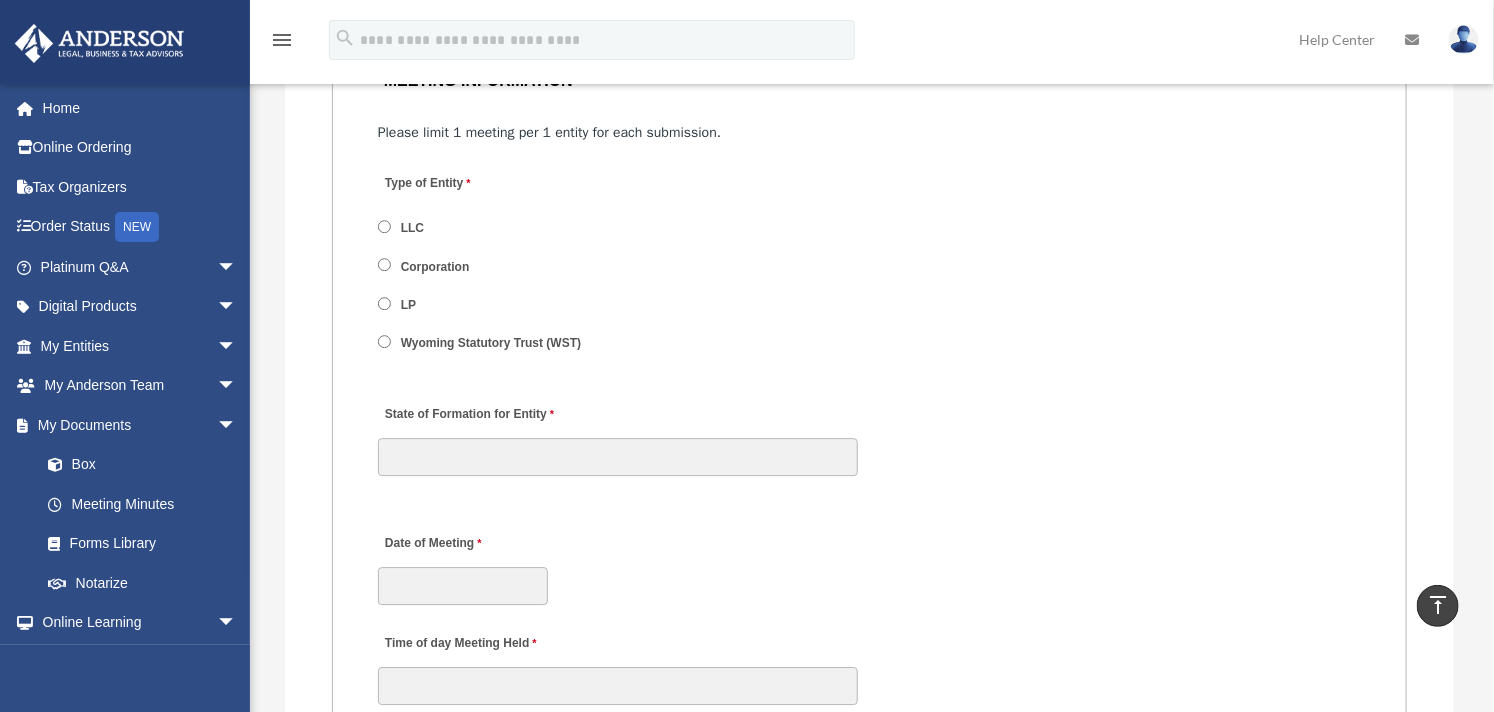 scroll, scrollTop: 2444, scrollLeft: 0, axis: vertical 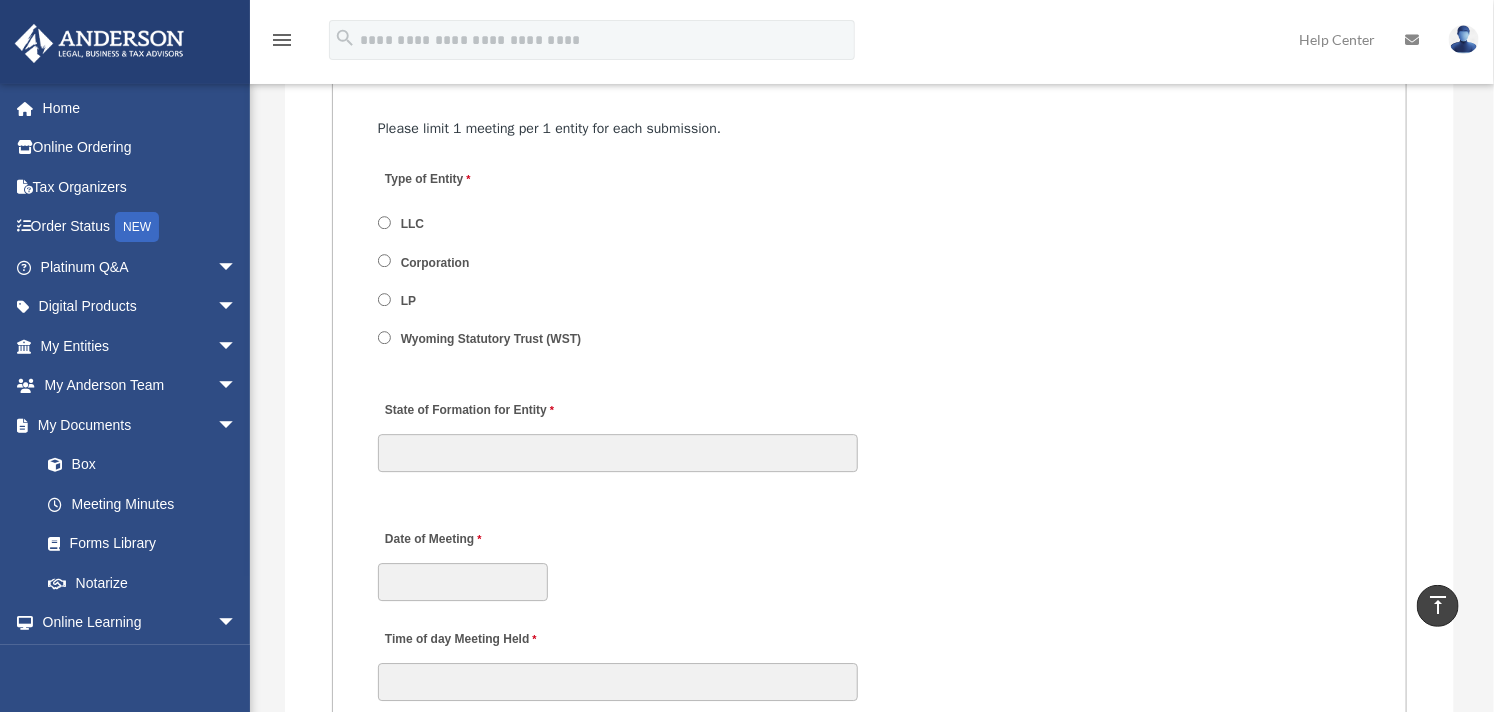 click on "LLC" at bounding box center [489, 224] 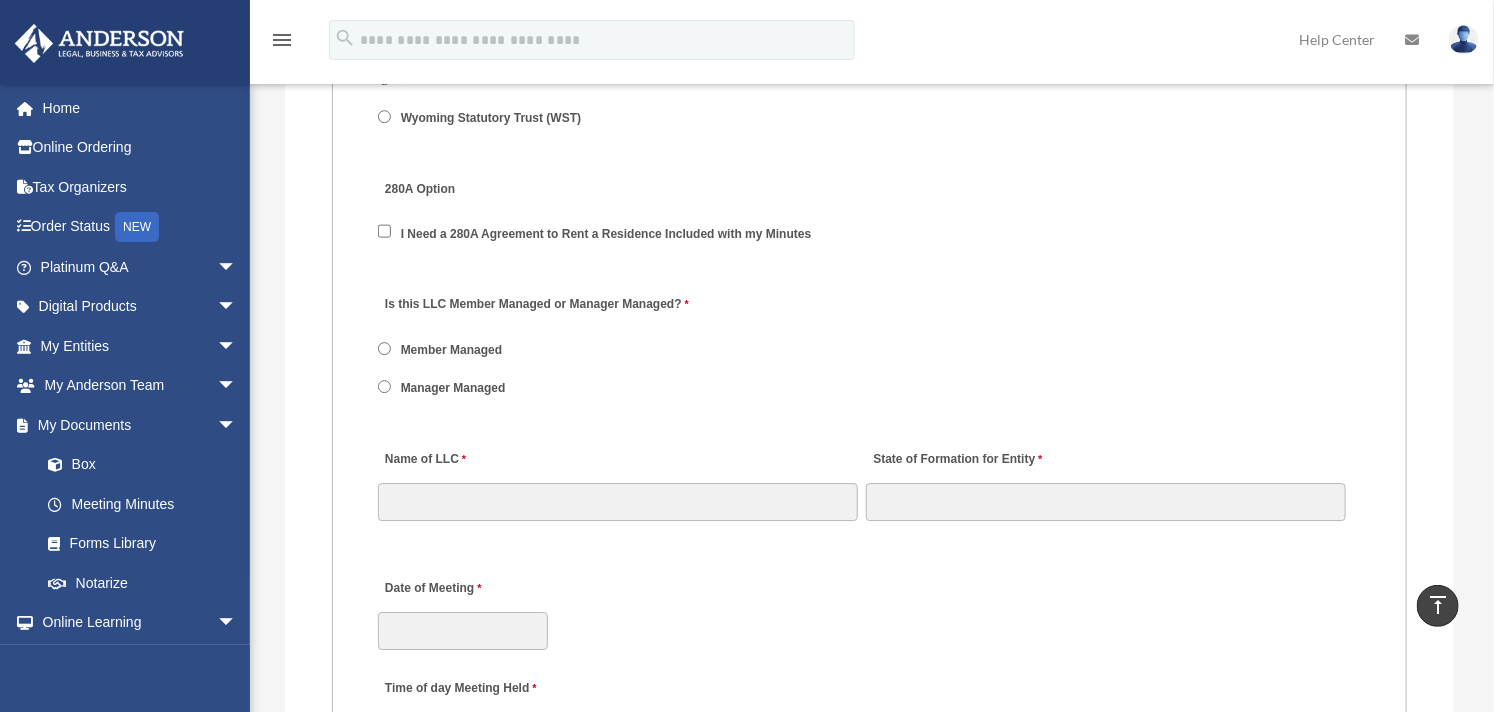 scroll, scrollTop: 2666, scrollLeft: 0, axis: vertical 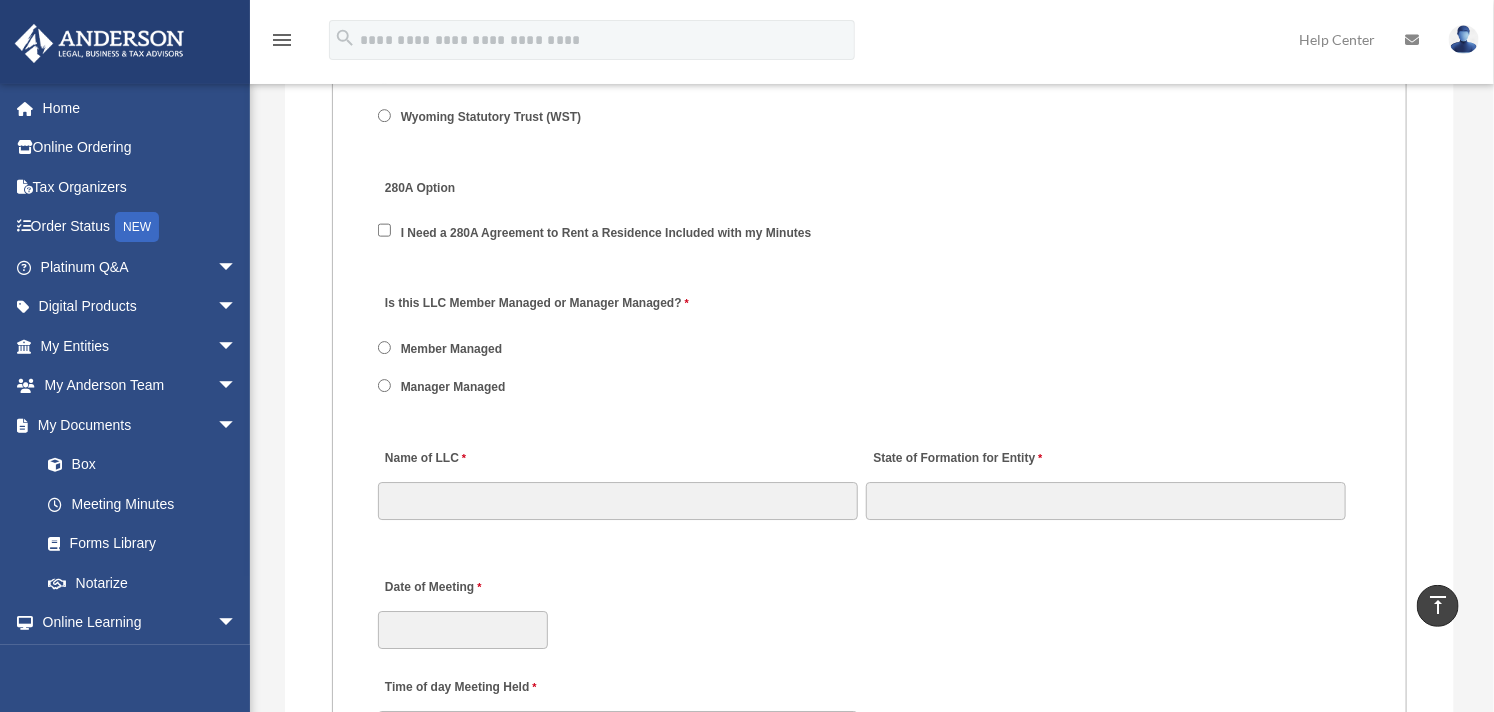 click on "Member Managed" at bounding box center (451, 348) 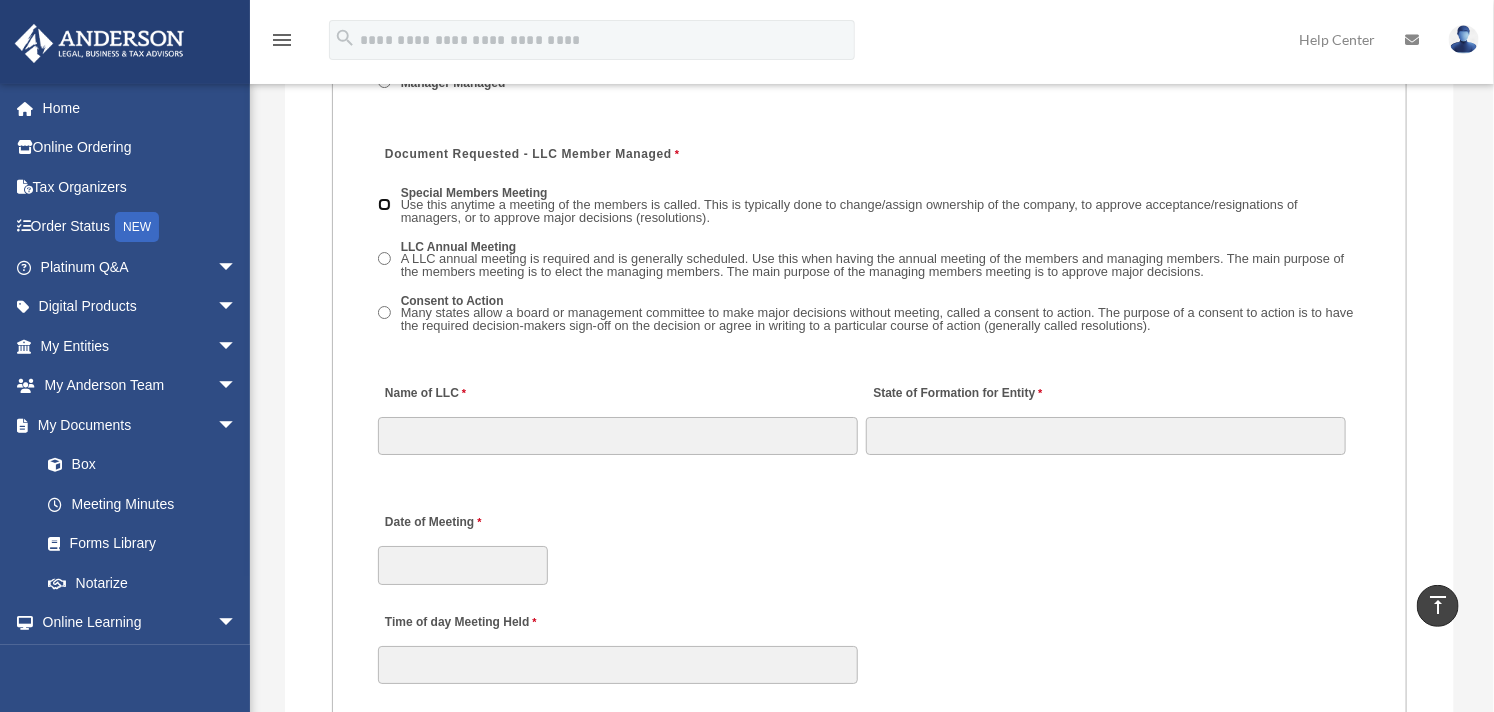scroll, scrollTop: 3000, scrollLeft: 0, axis: vertical 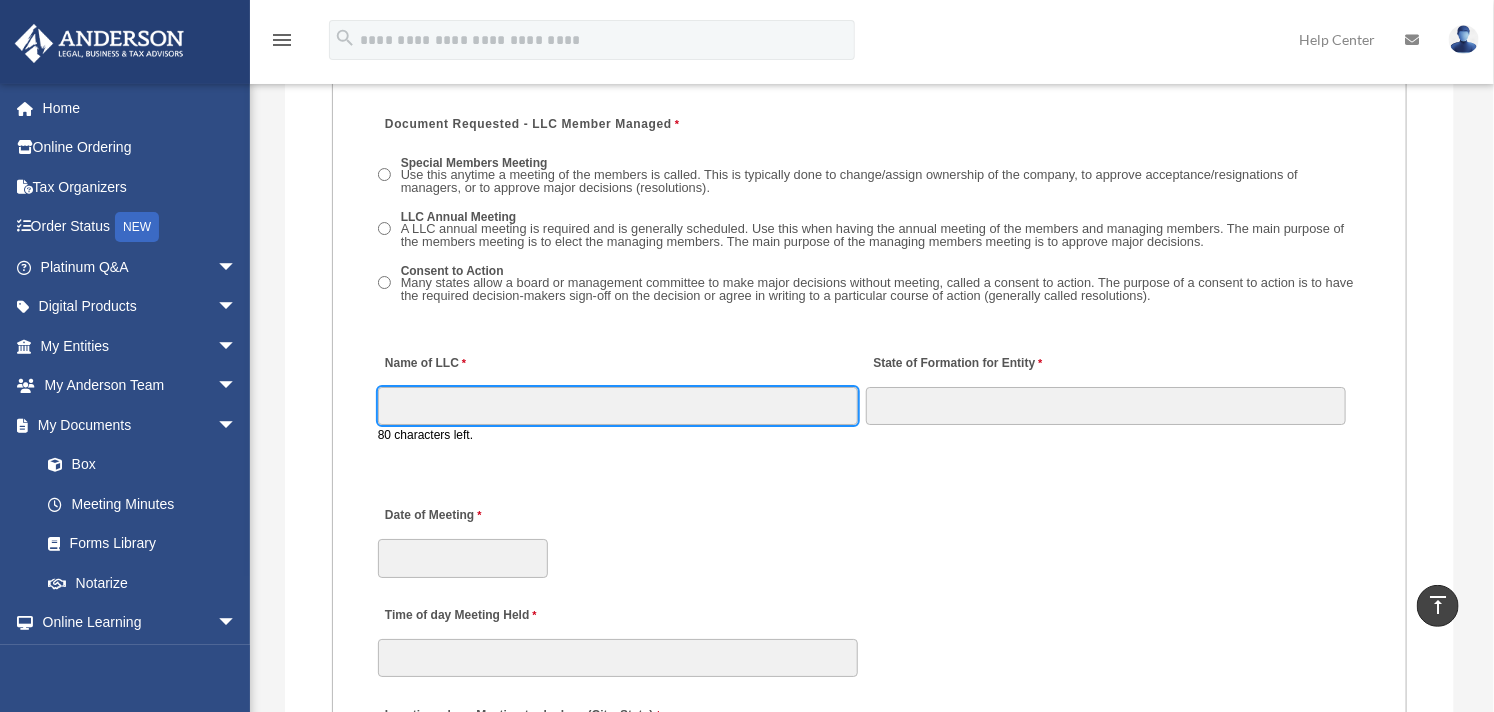 click on "Name of LLC" at bounding box center (618, 406) 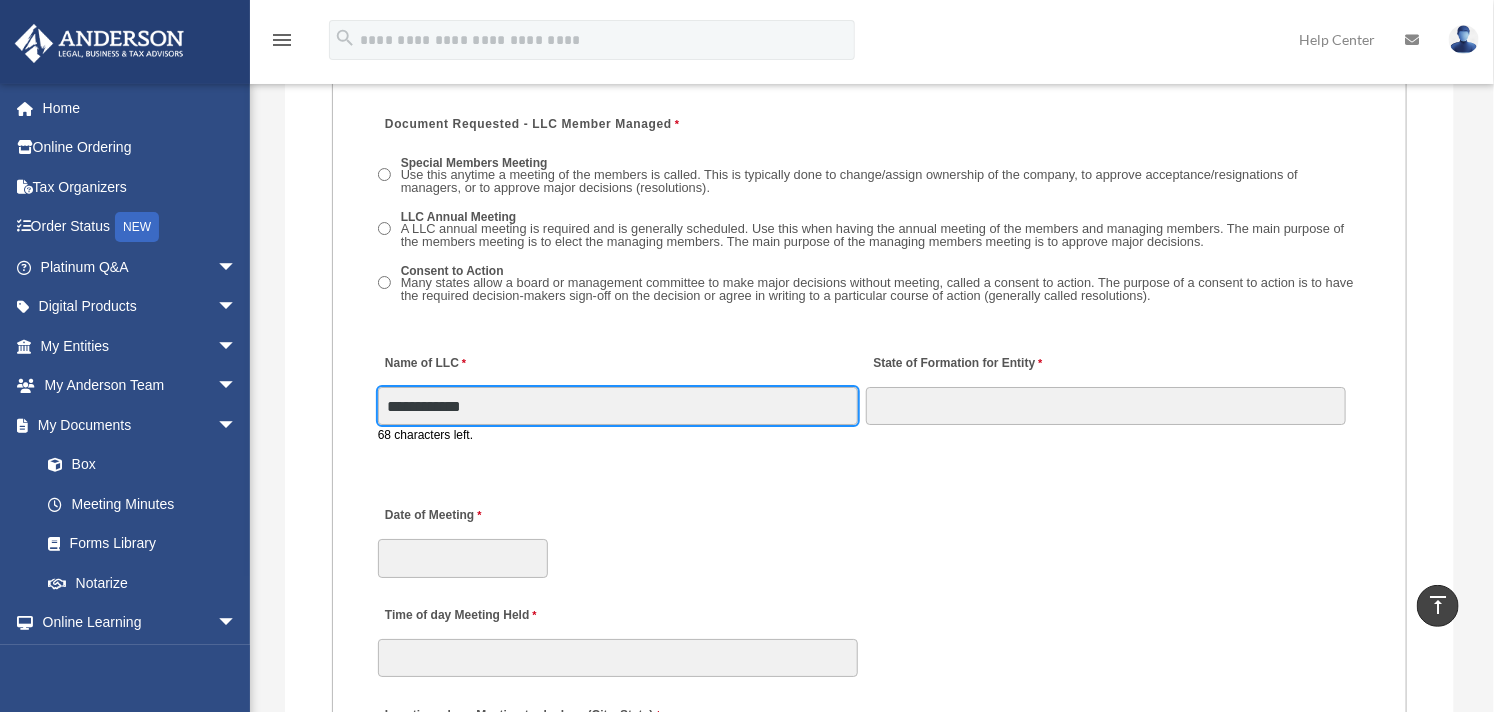 type on "**********" 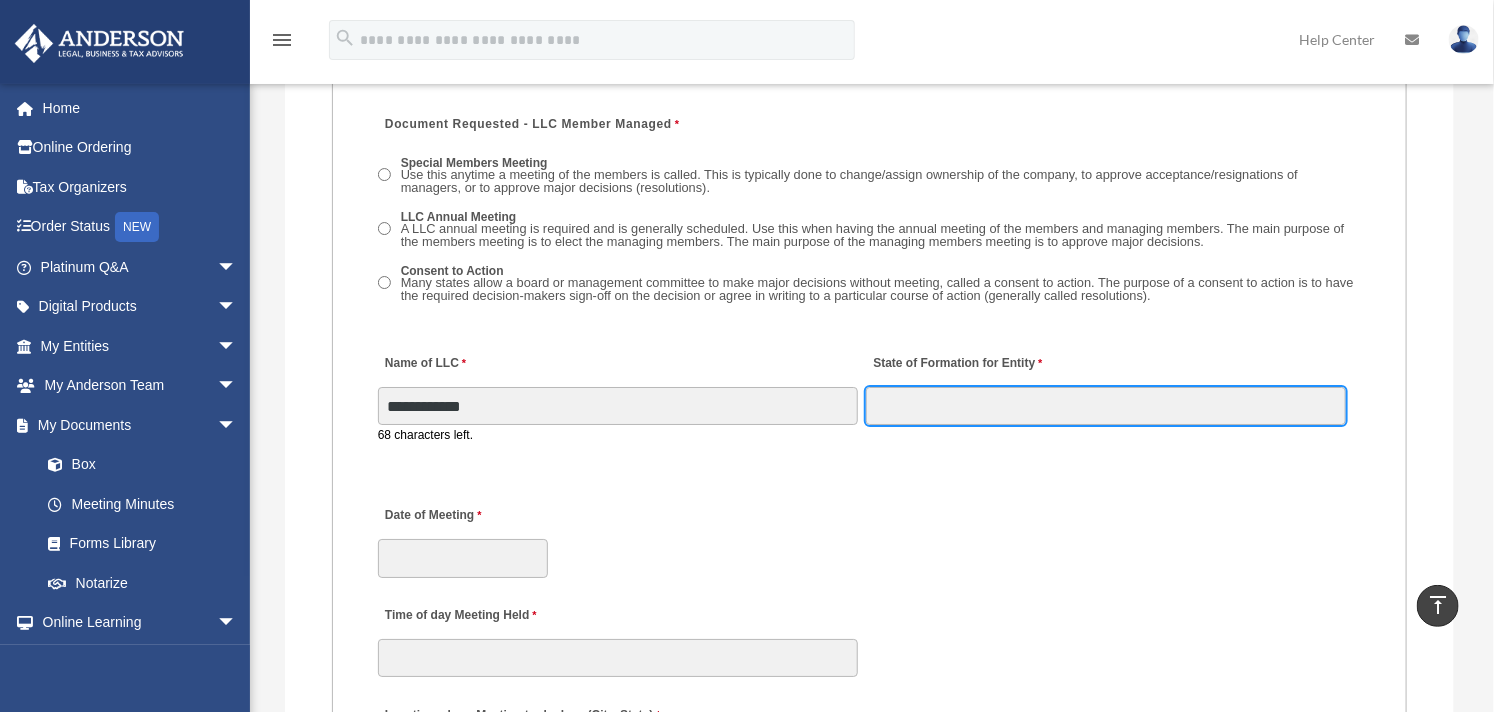 click on "State of Formation for Entity" at bounding box center [1106, 406] 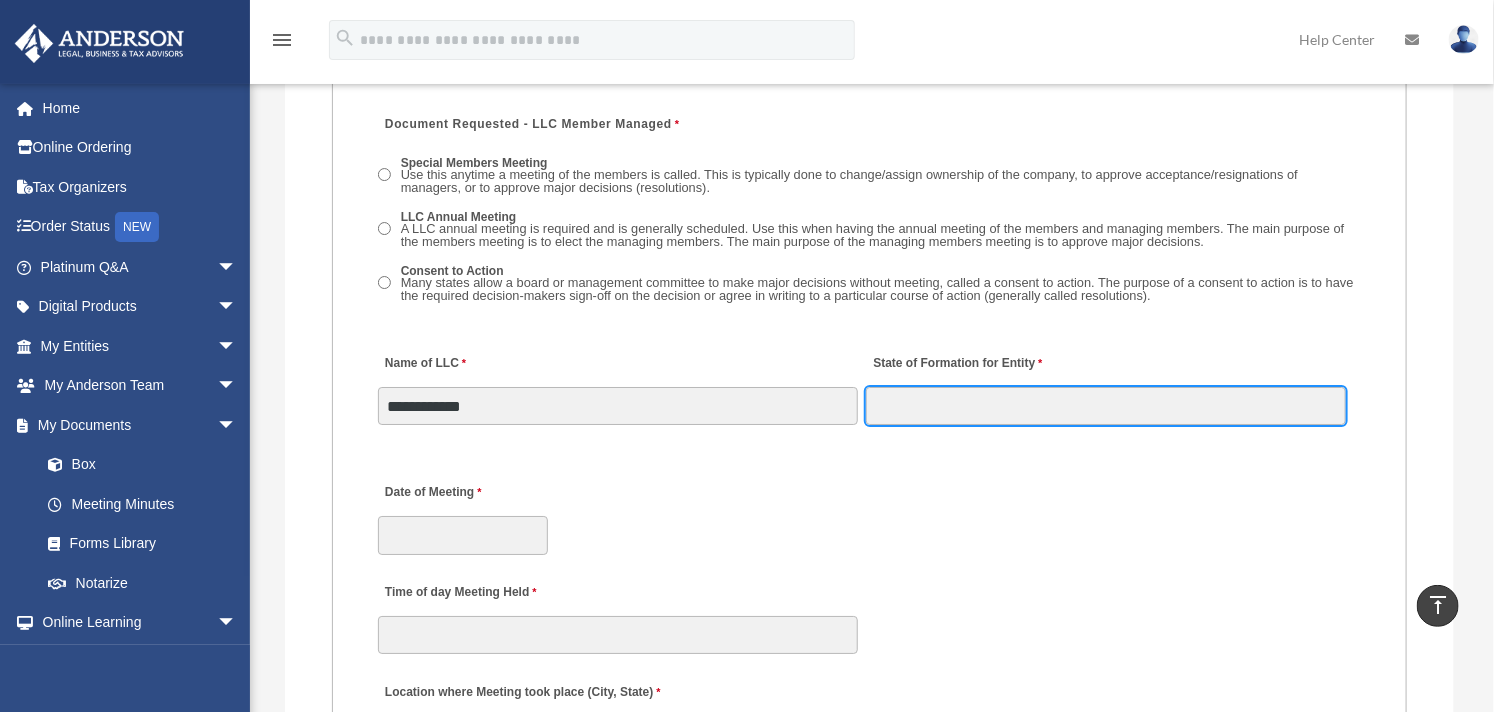 type on "**" 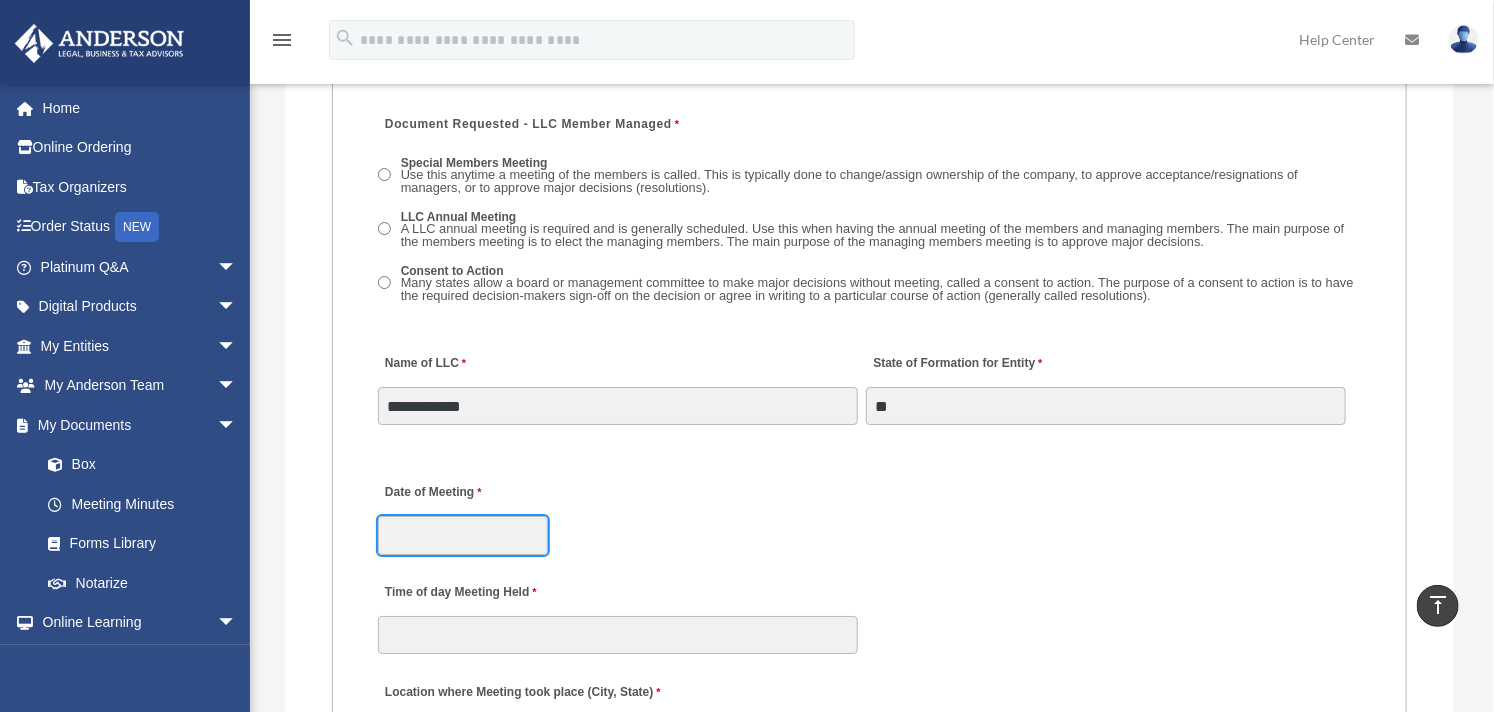 click on "Date of Meeting" at bounding box center [463, 535] 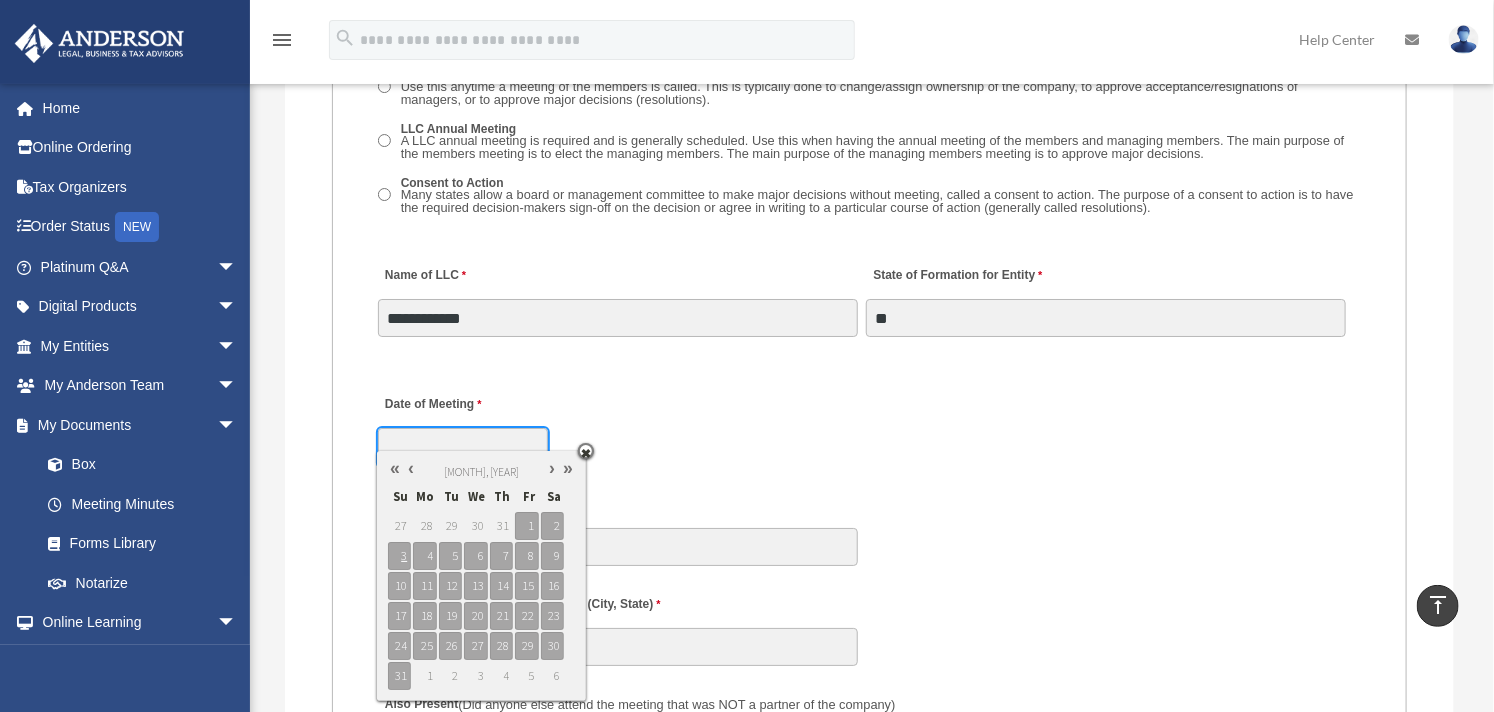scroll, scrollTop: 3222, scrollLeft: 0, axis: vertical 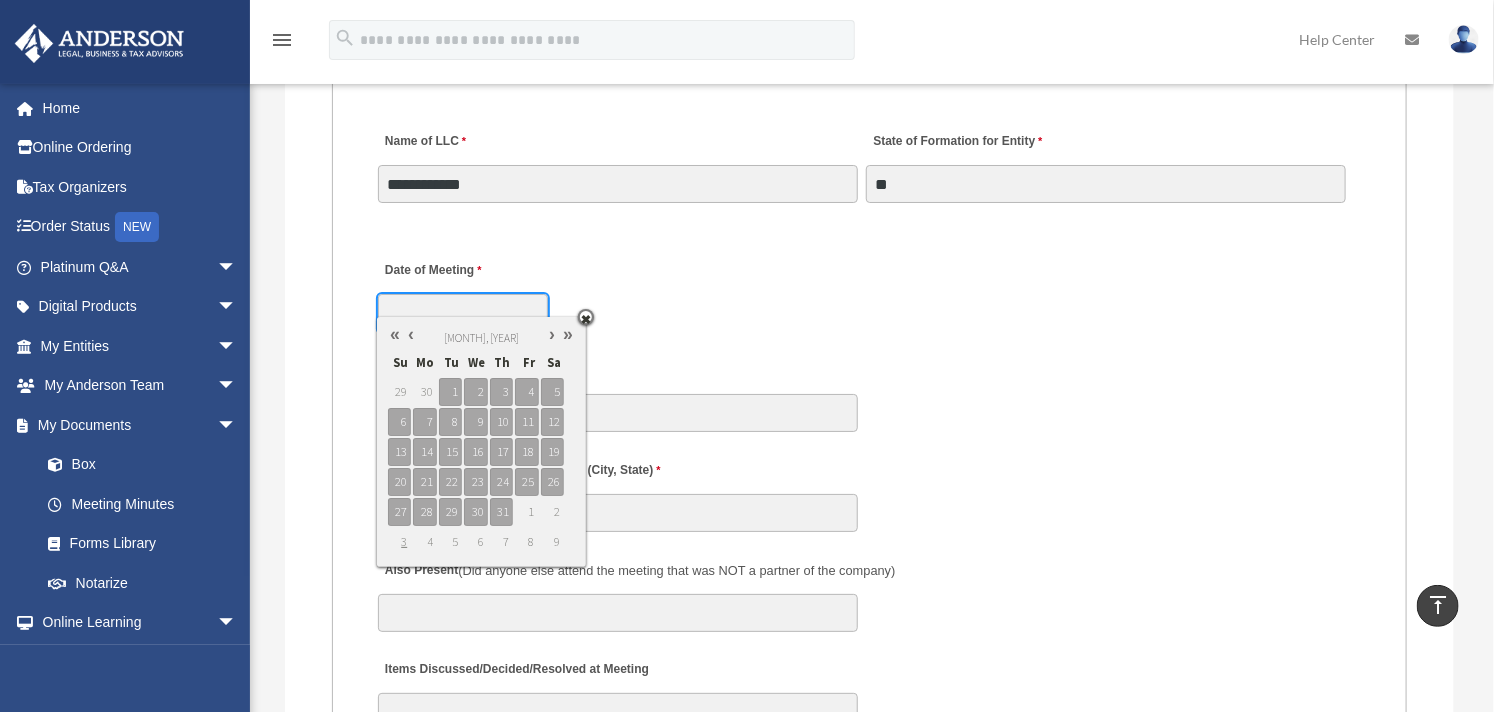click at bounding box center (411, 334) 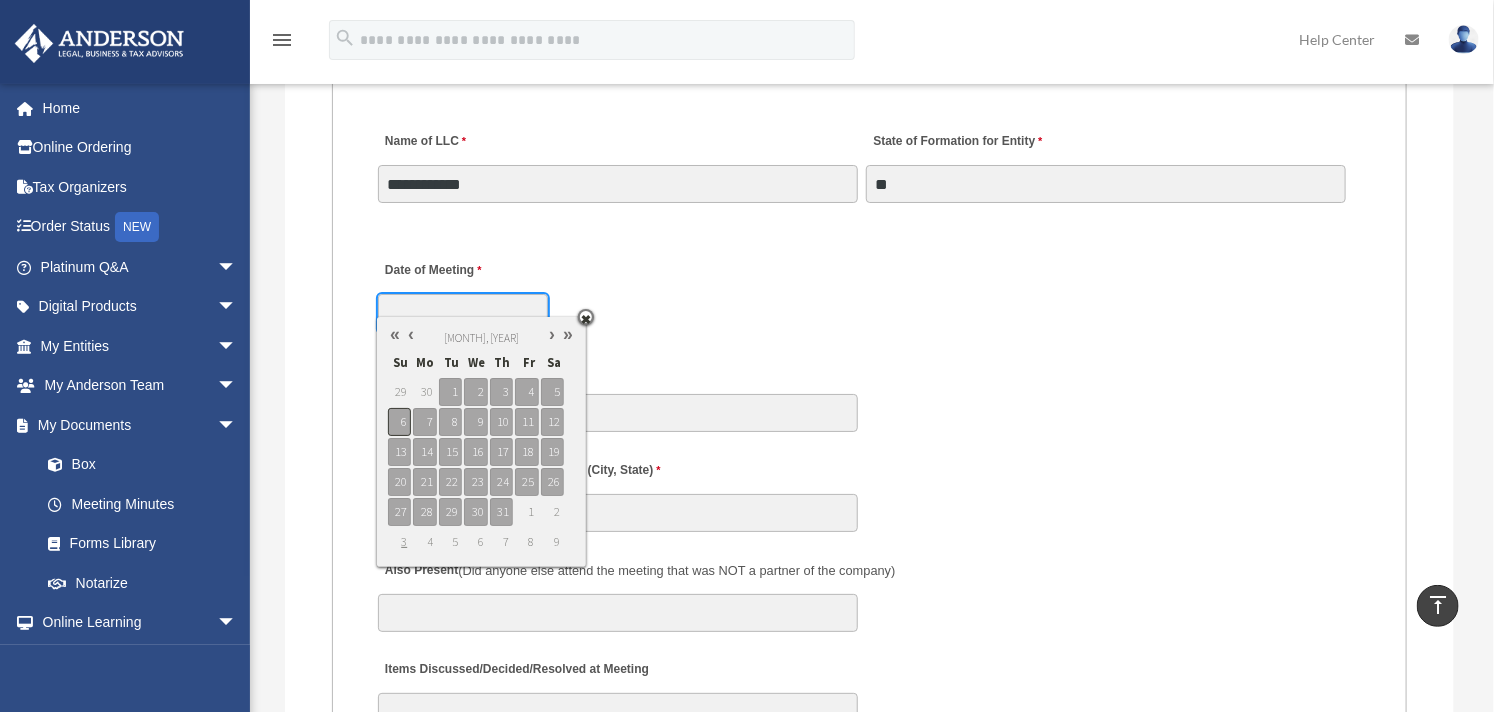 type on "**********" 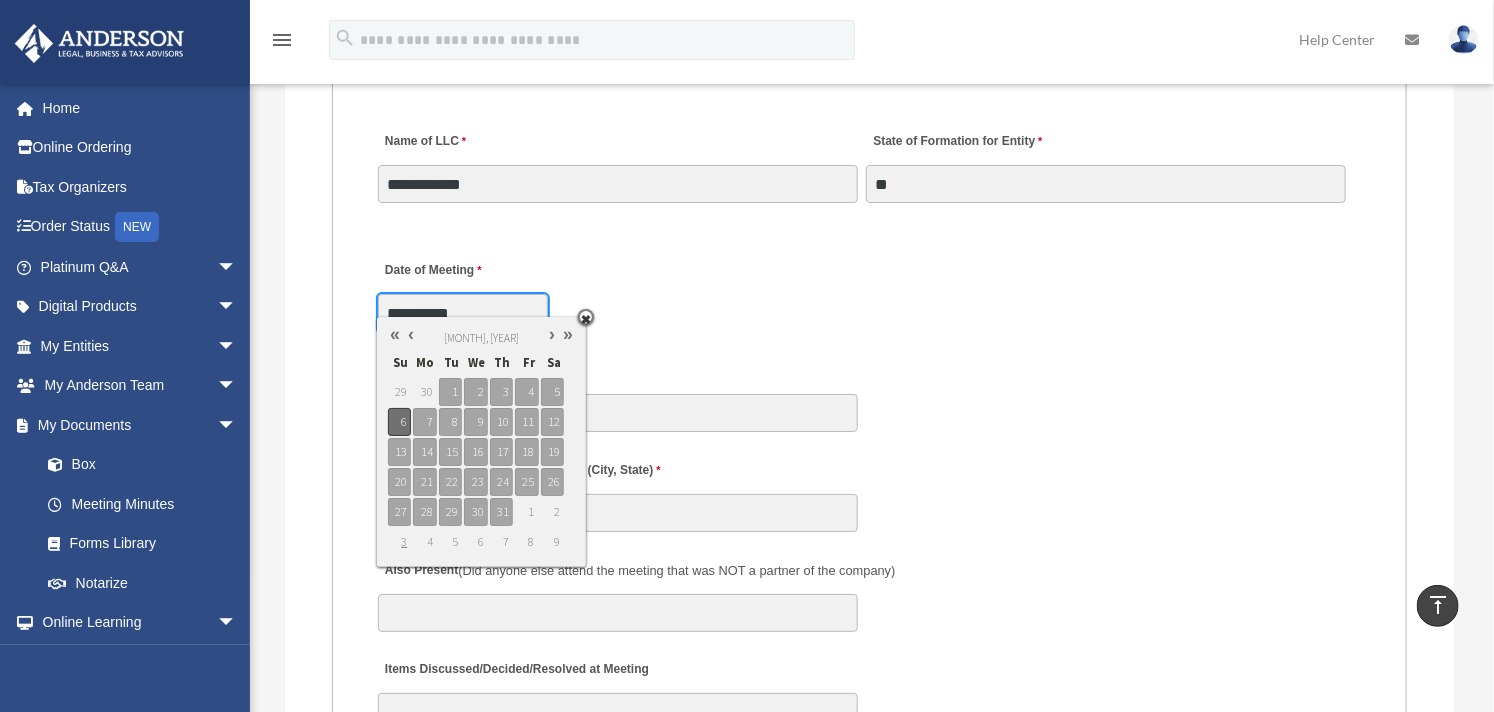 click on "6" at bounding box center [399, 422] 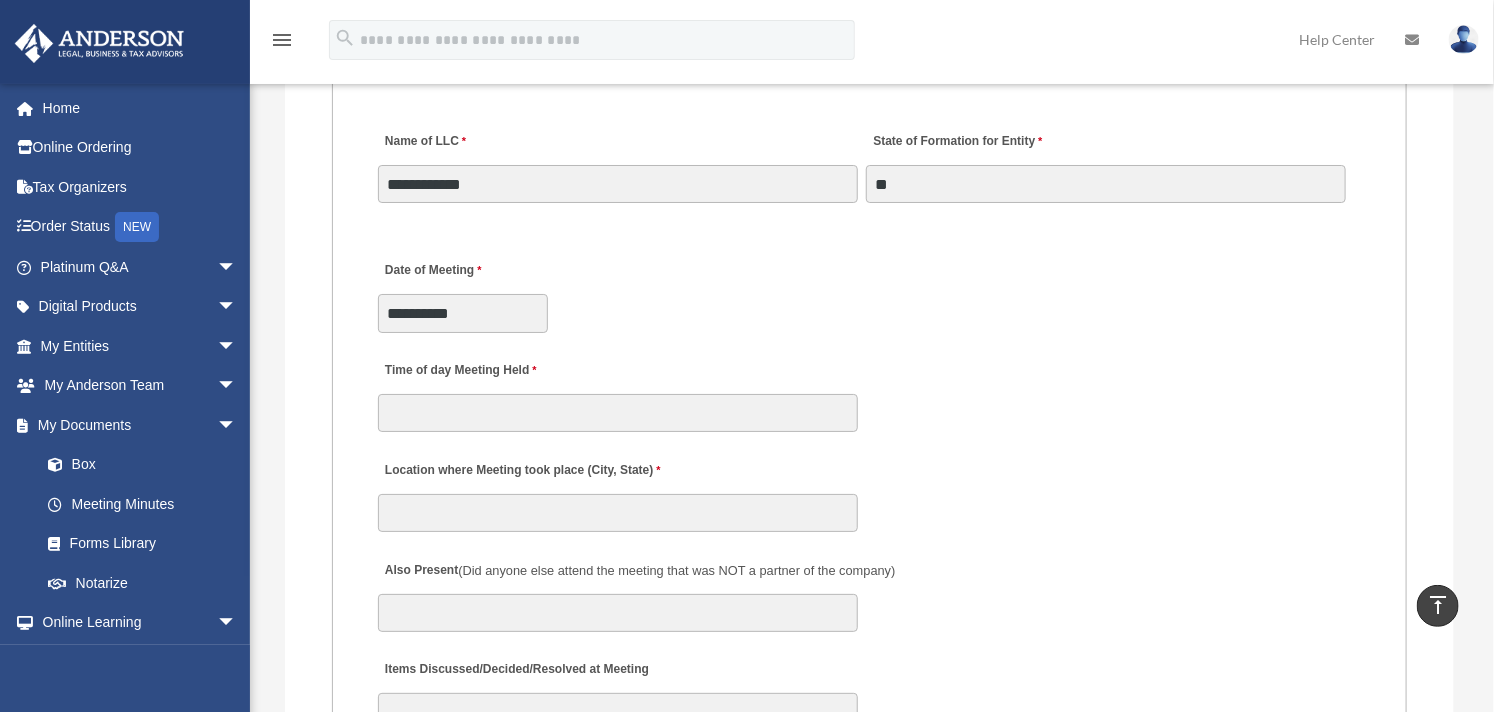 click on "**********" at bounding box center (869, 291) 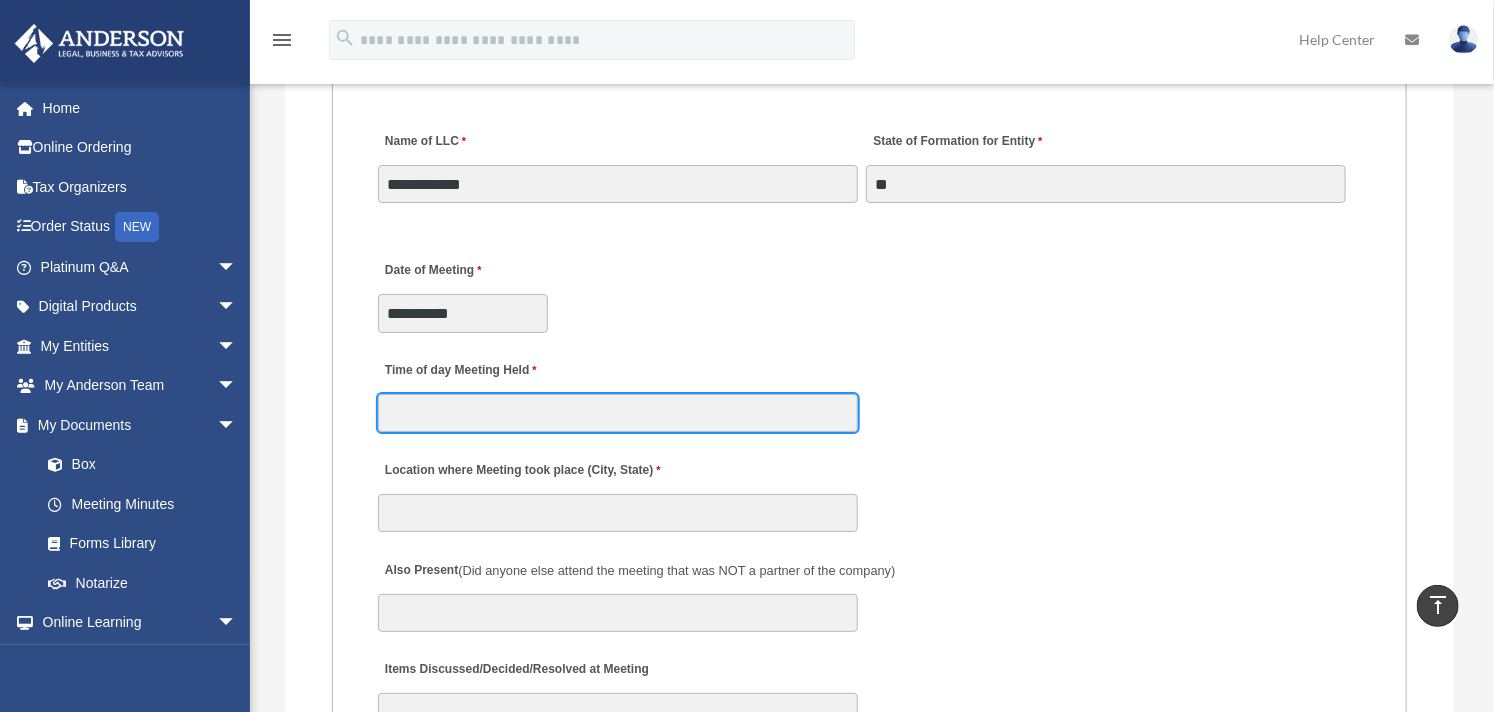 click on "Time of day Meeting Held" at bounding box center (618, 413) 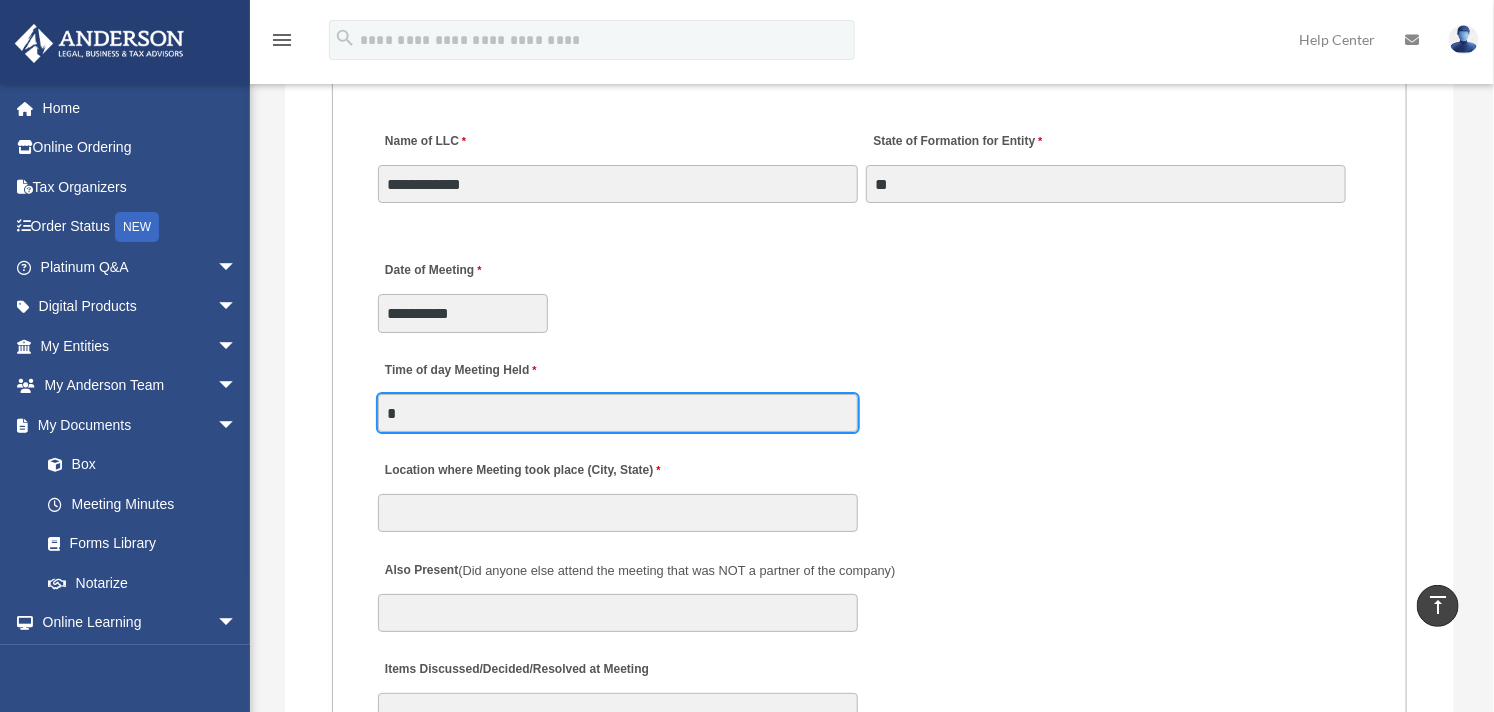 type on "****" 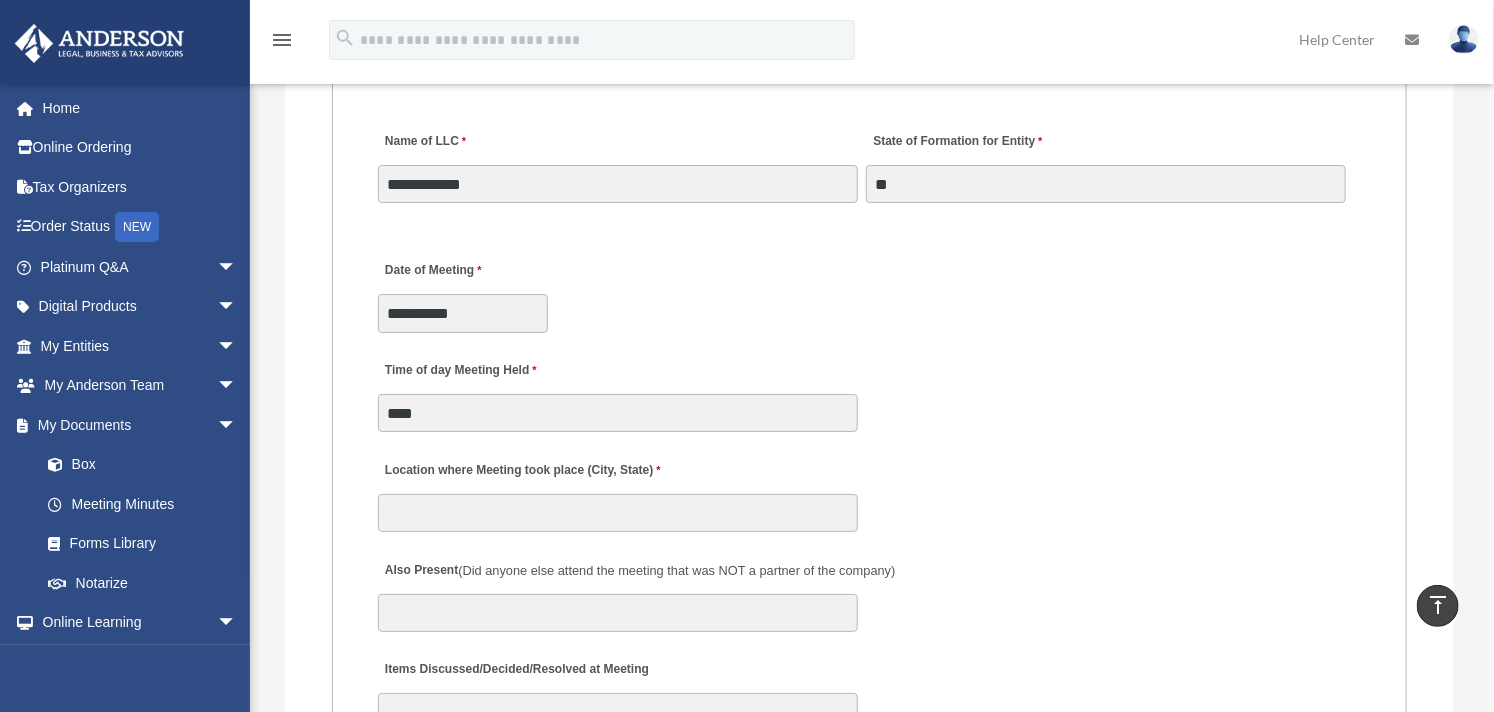 click on "**********" at bounding box center (869, 291) 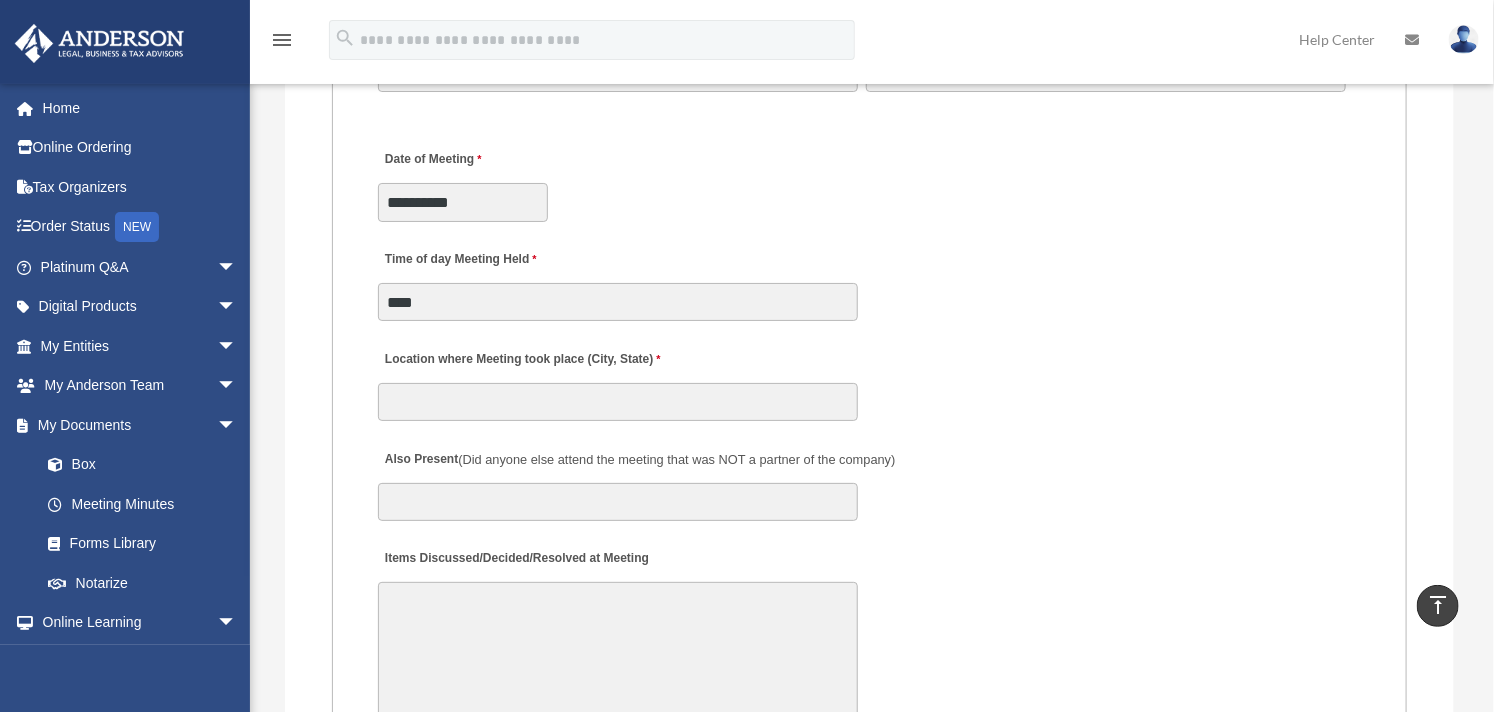 click on "Location where Meeting took place (City, State)" at bounding box center (522, 359) 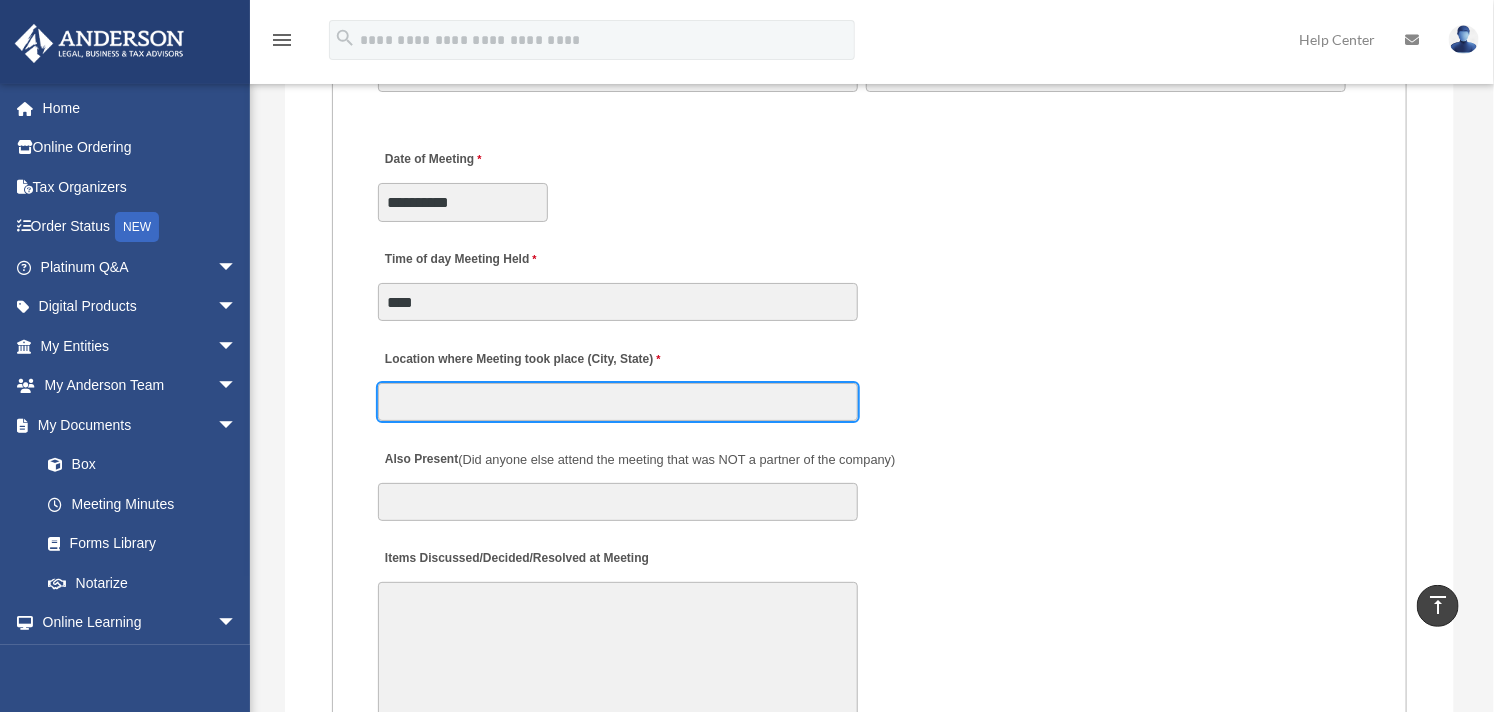 click on "Location where Meeting took place (City, State)" at bounding box center (618, 402) 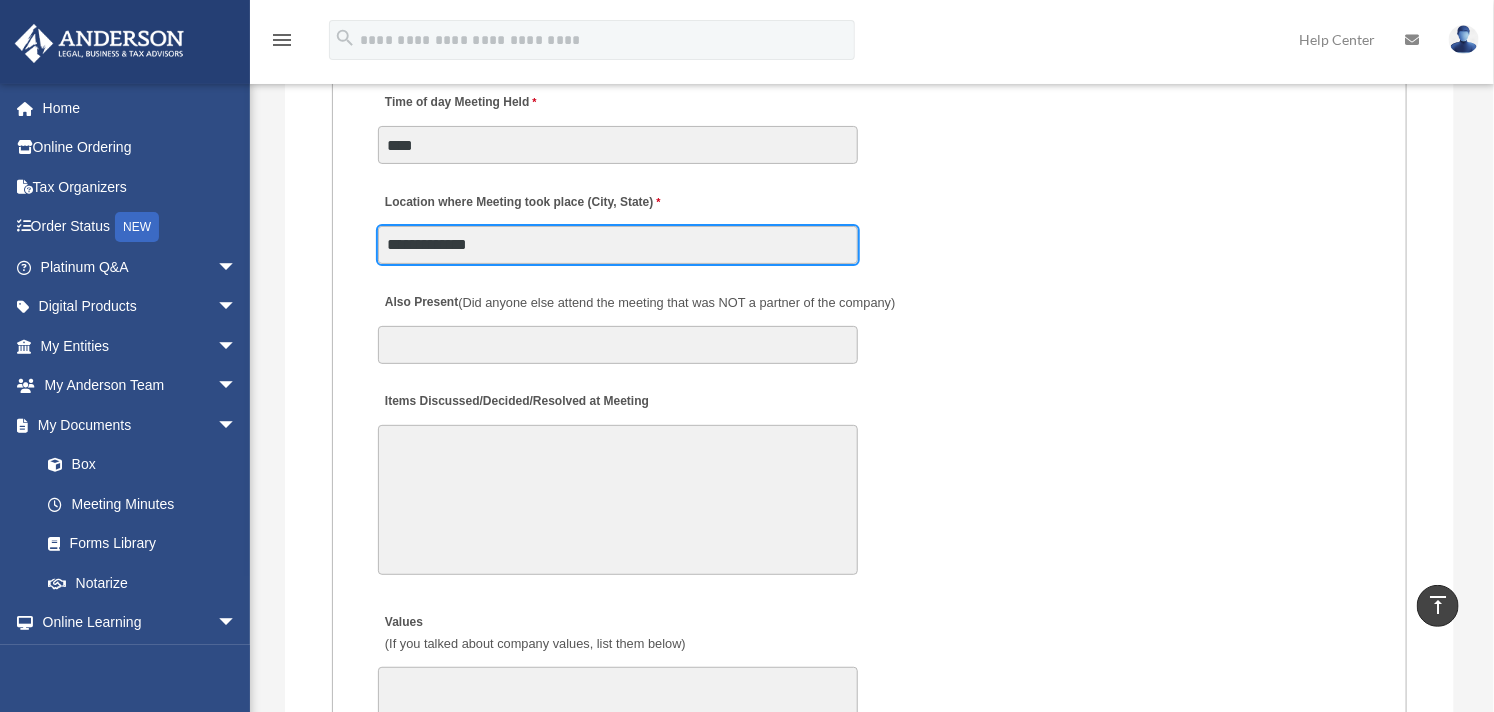 scroll, scrollTop: 3555, scrollLeft: 0, axis: vertical 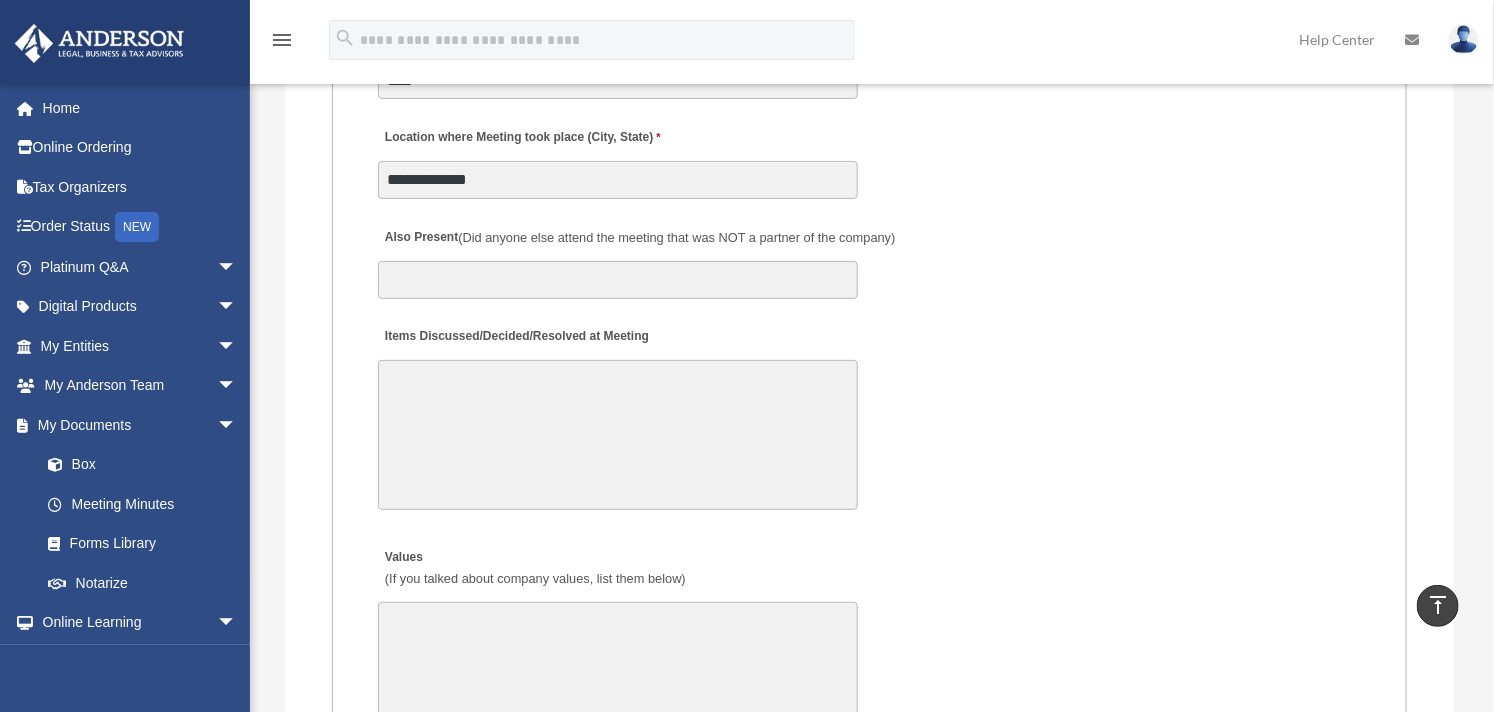 click on "Items Discussed/Decided/Resolved at Meeting" at bounding box center (618, 435) 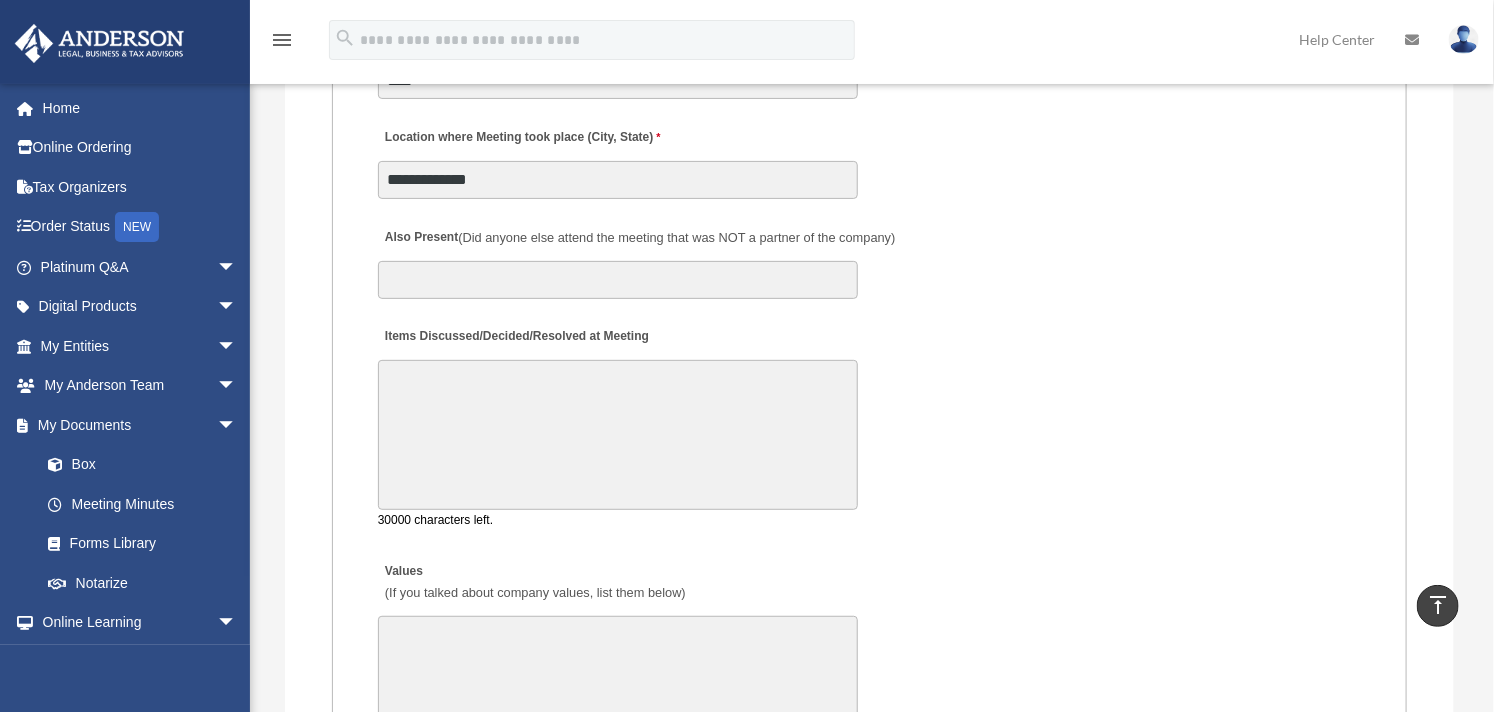 paste on "**********" 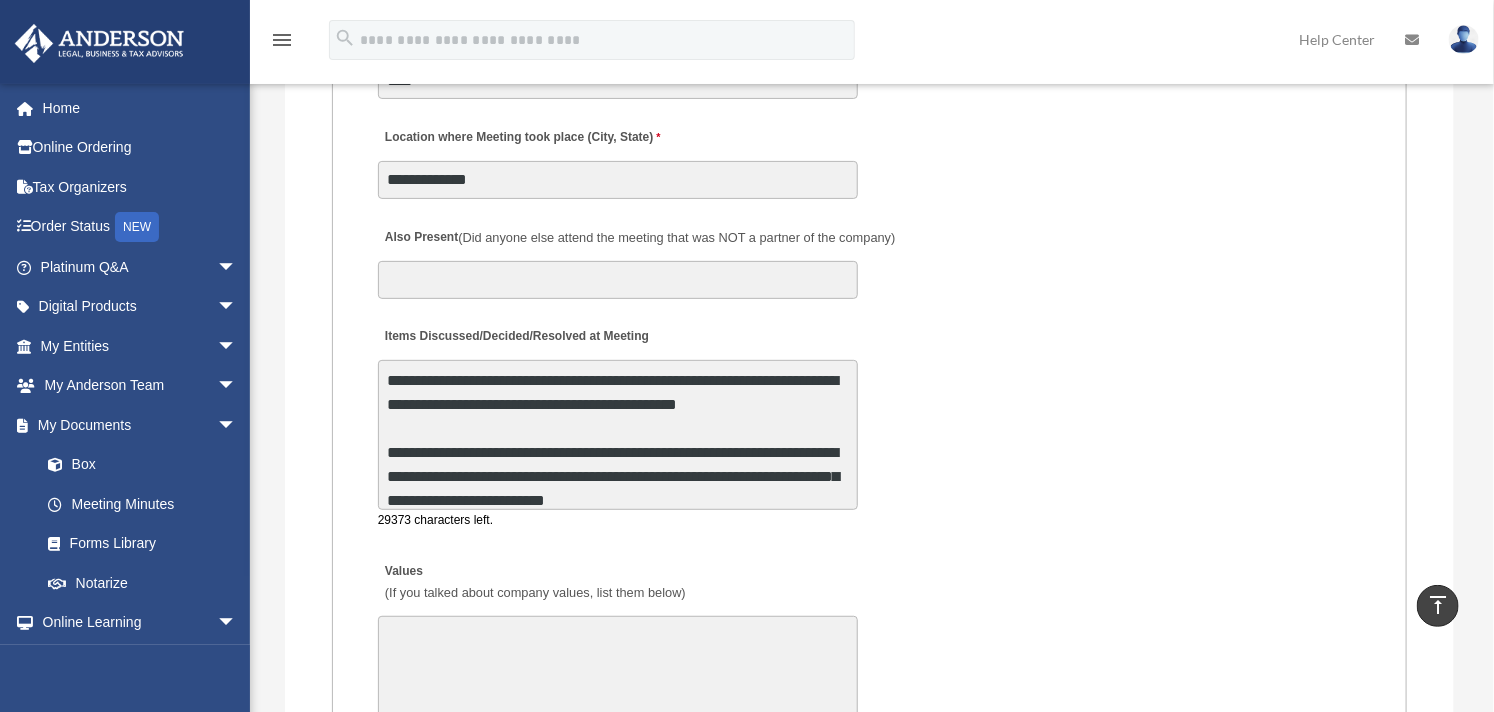scroll, scrollTop: 216, scrollLeft: 0, axis: vertical 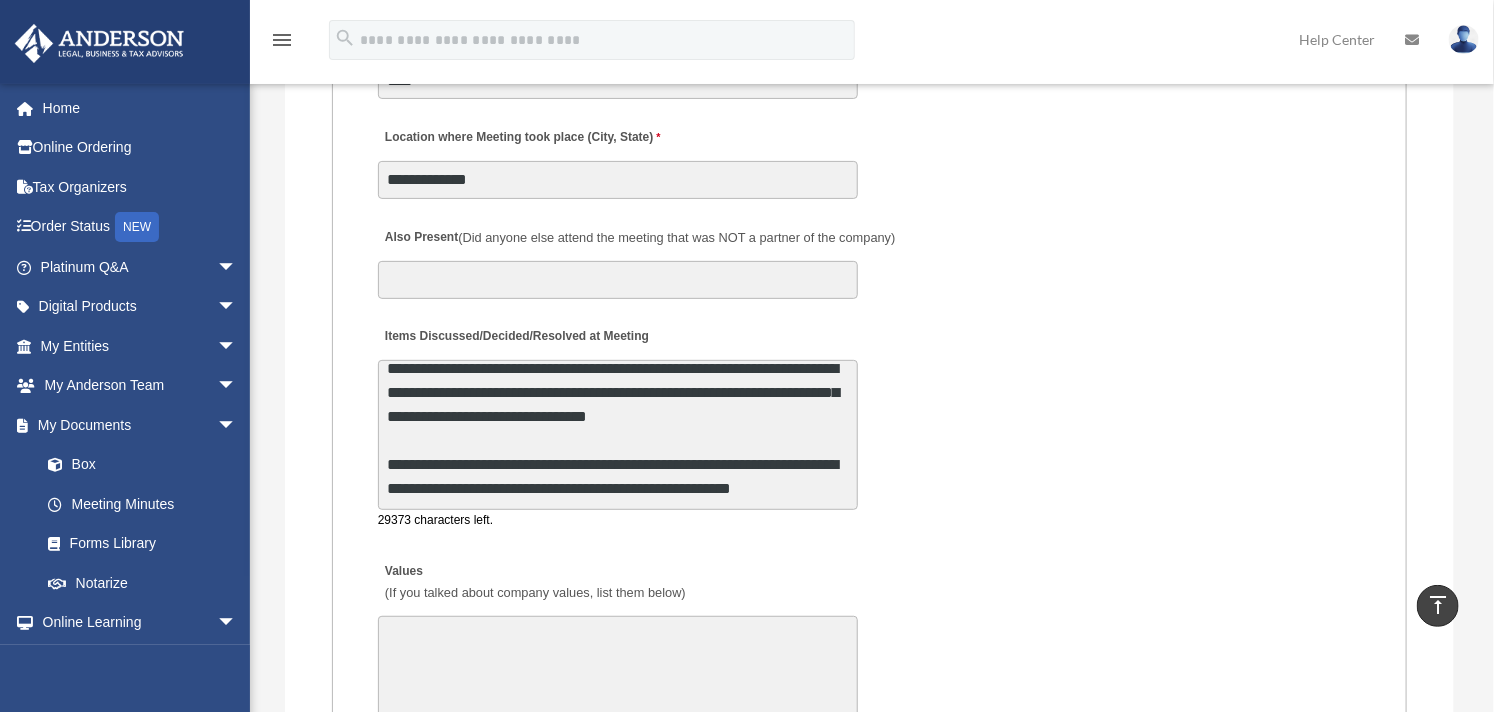 click on "**********" at bounding box center [618, 435] 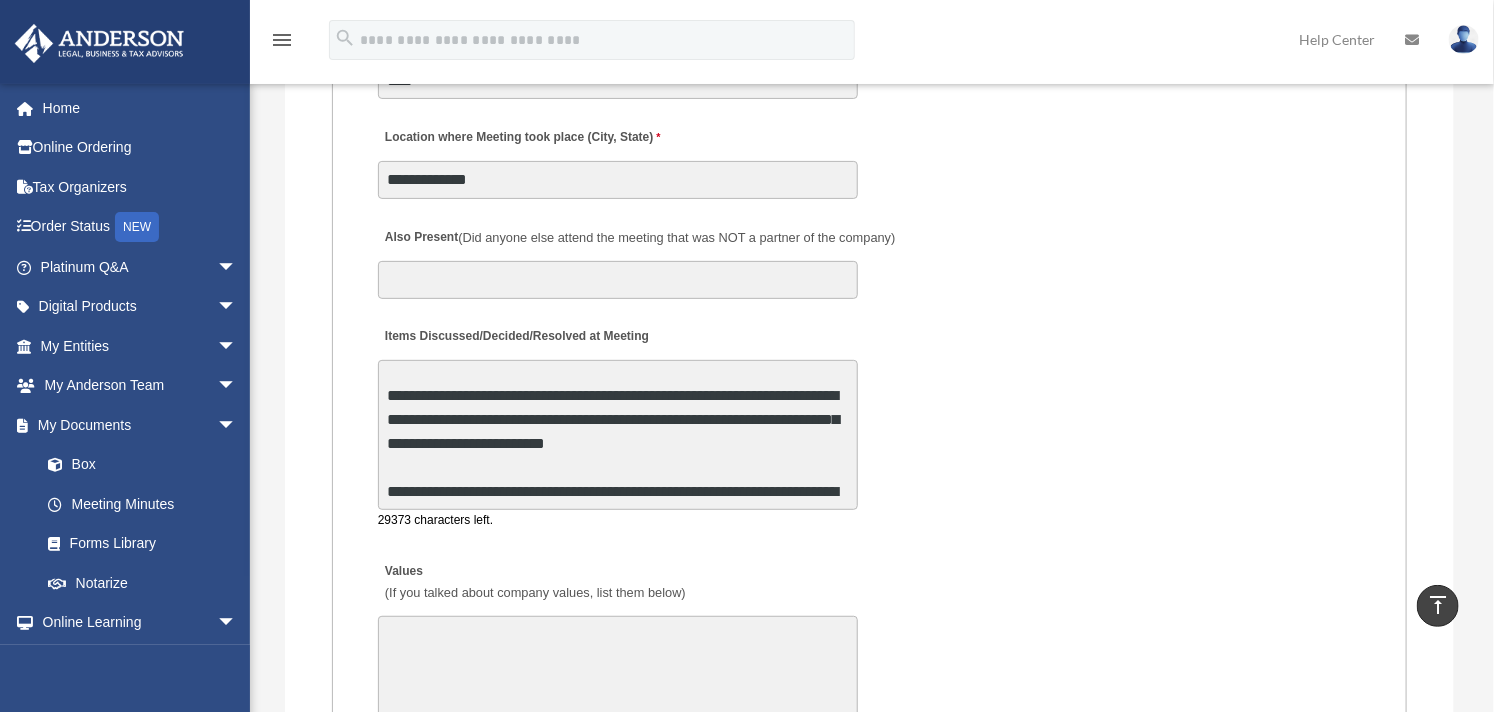 scroll, scrollTop: 10, scrollLeft: 0, axis: vertical 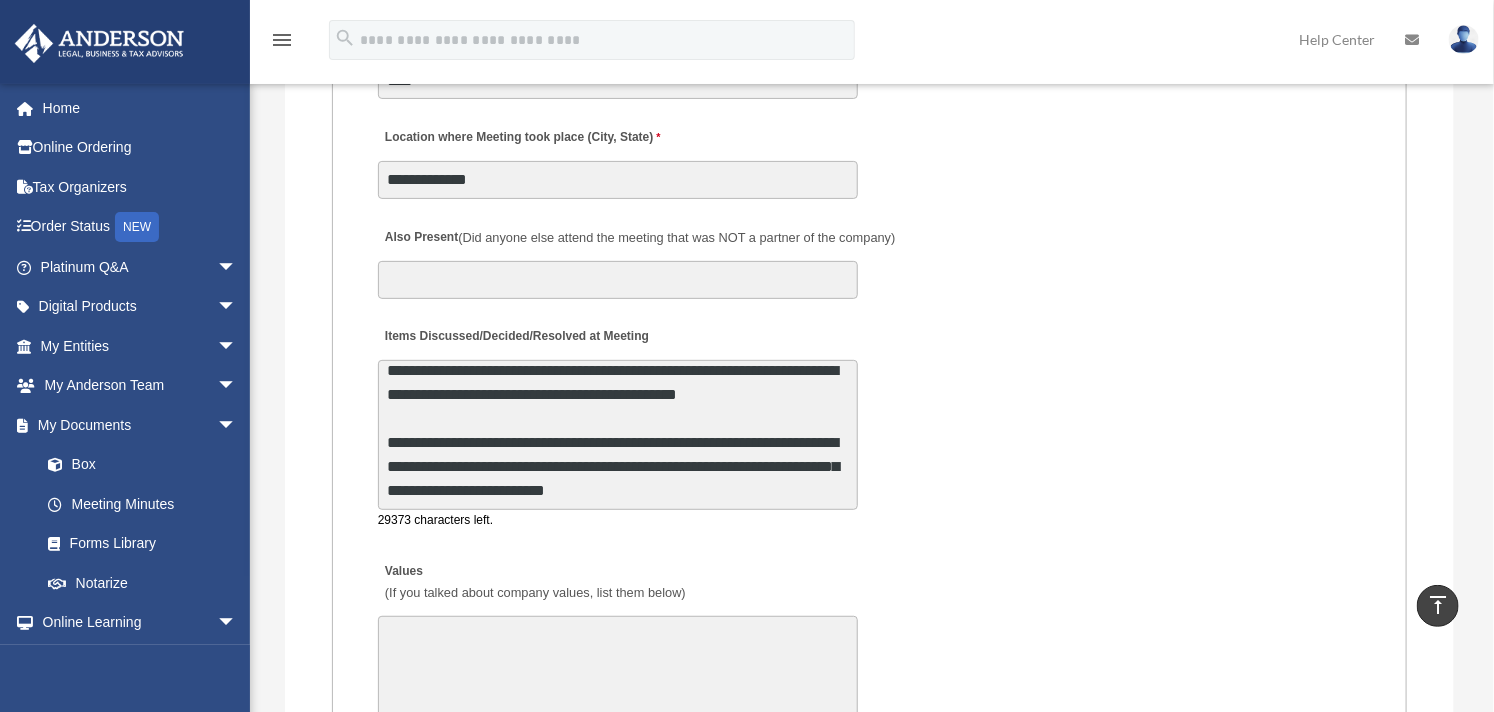 click on "**********" at bounding box center [618, 435] 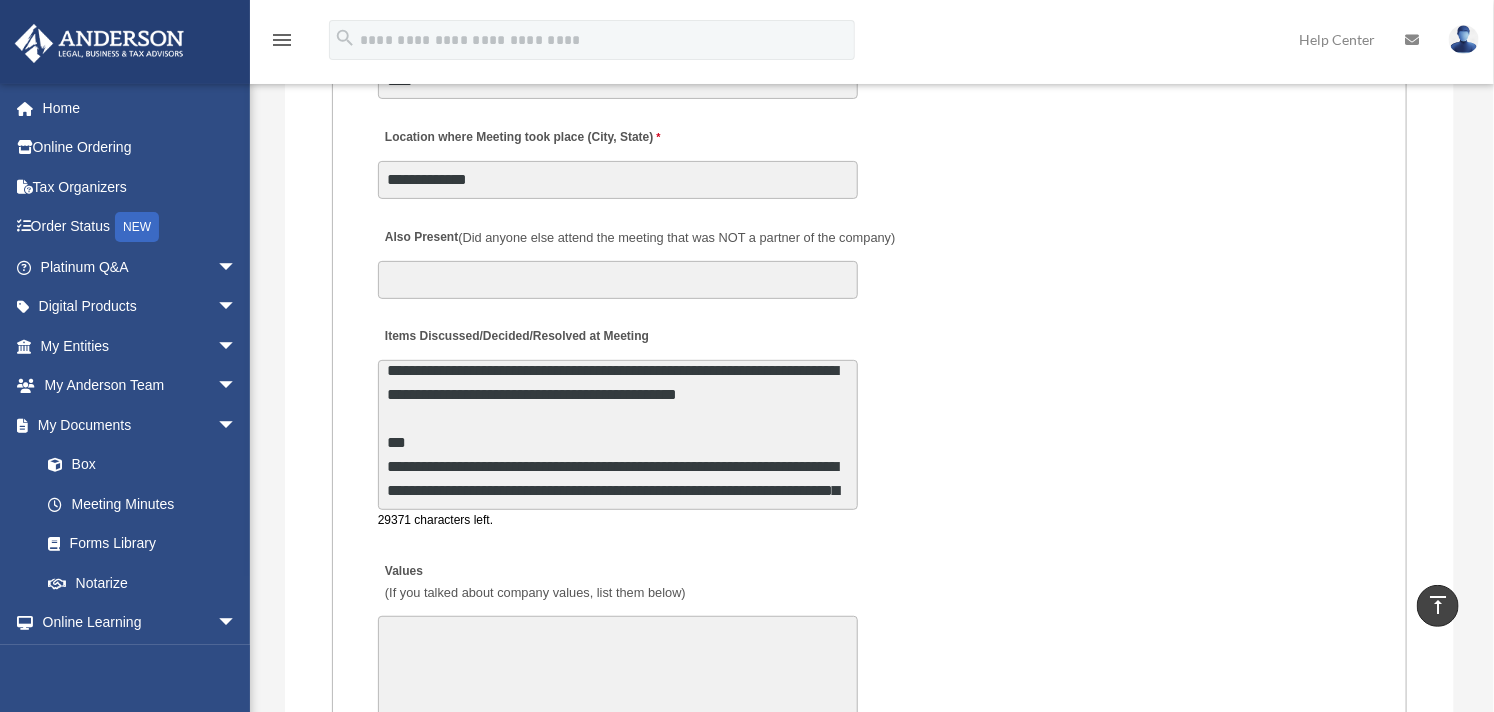 click on "**********" at bounding box center (618, 435) 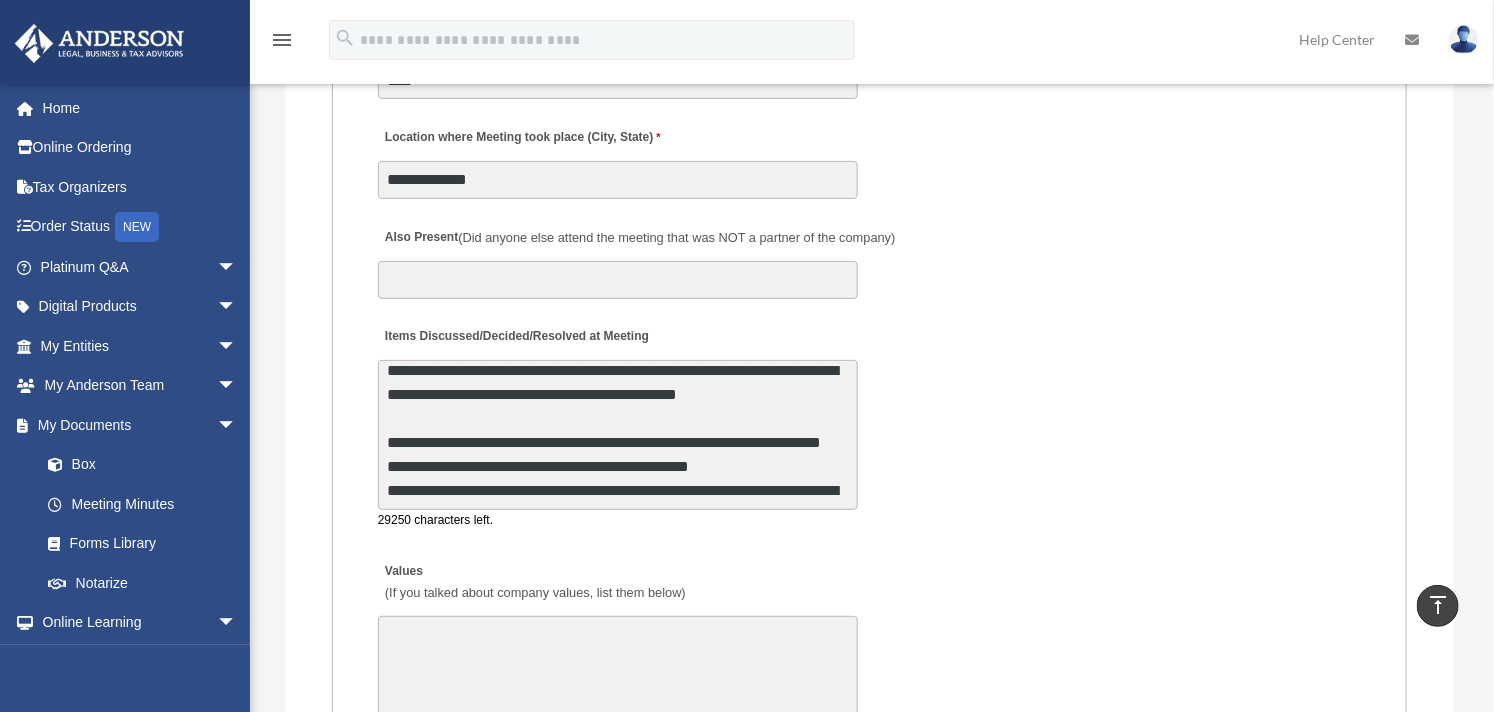 scroll, scrollTop: 24, scrollLeft: 0, axis: vertical 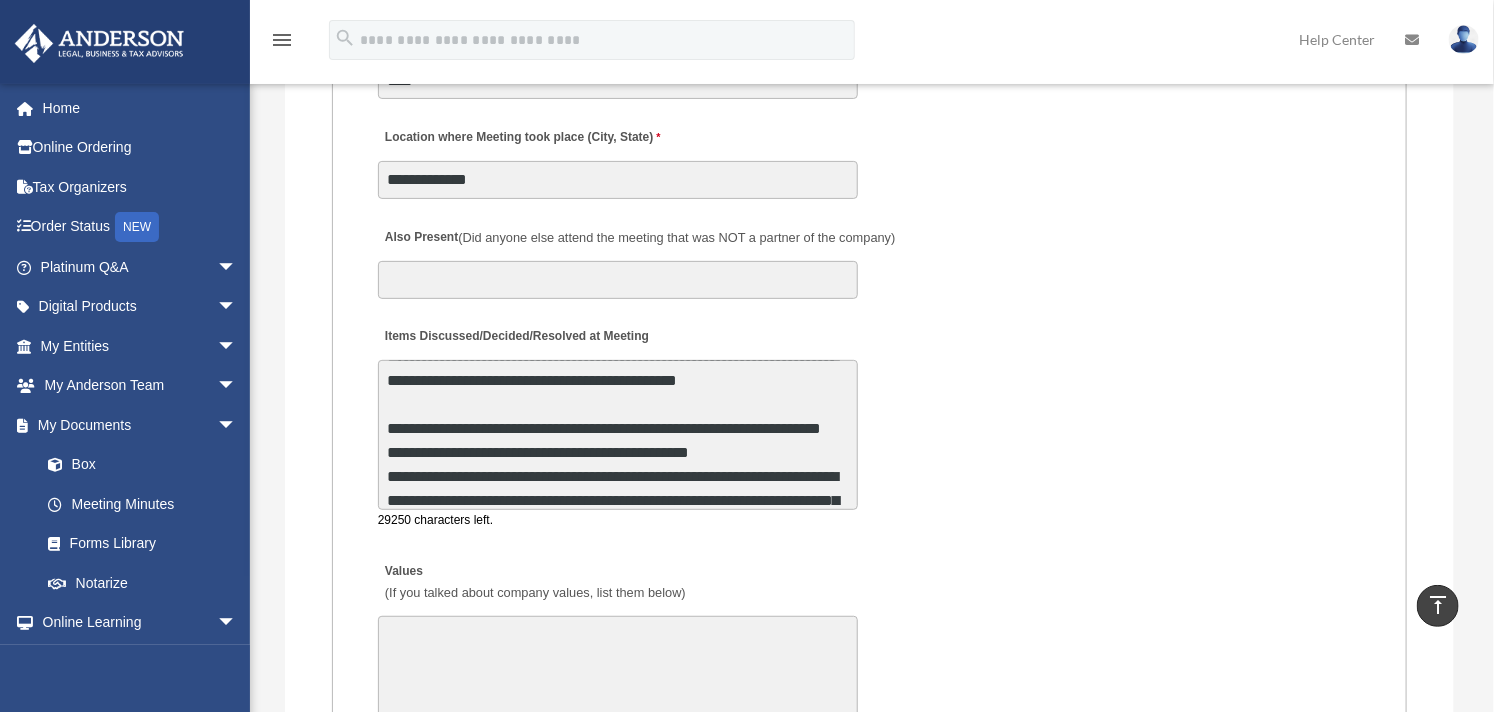 click on "**********" at bounding box center [618, 435] 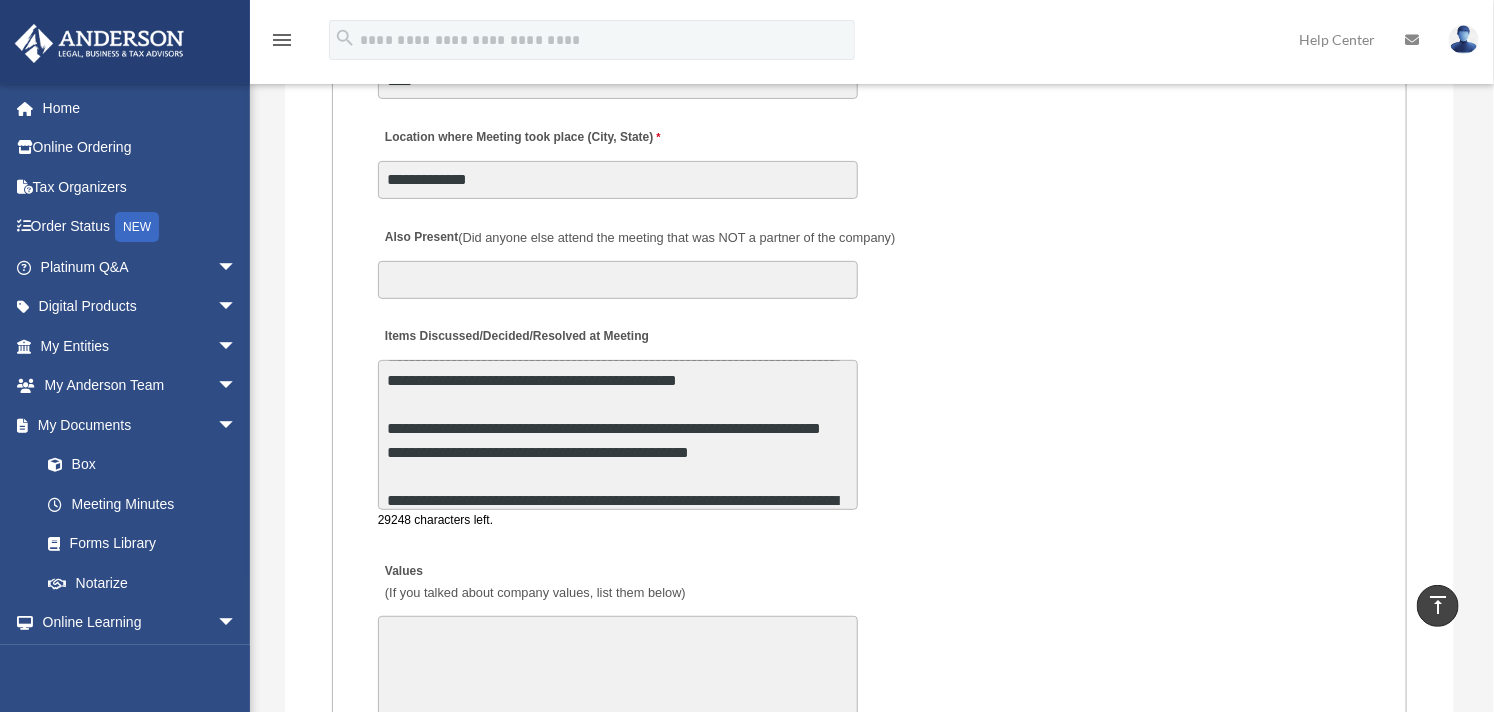 click on "**********" at bounding box center [618, 435] 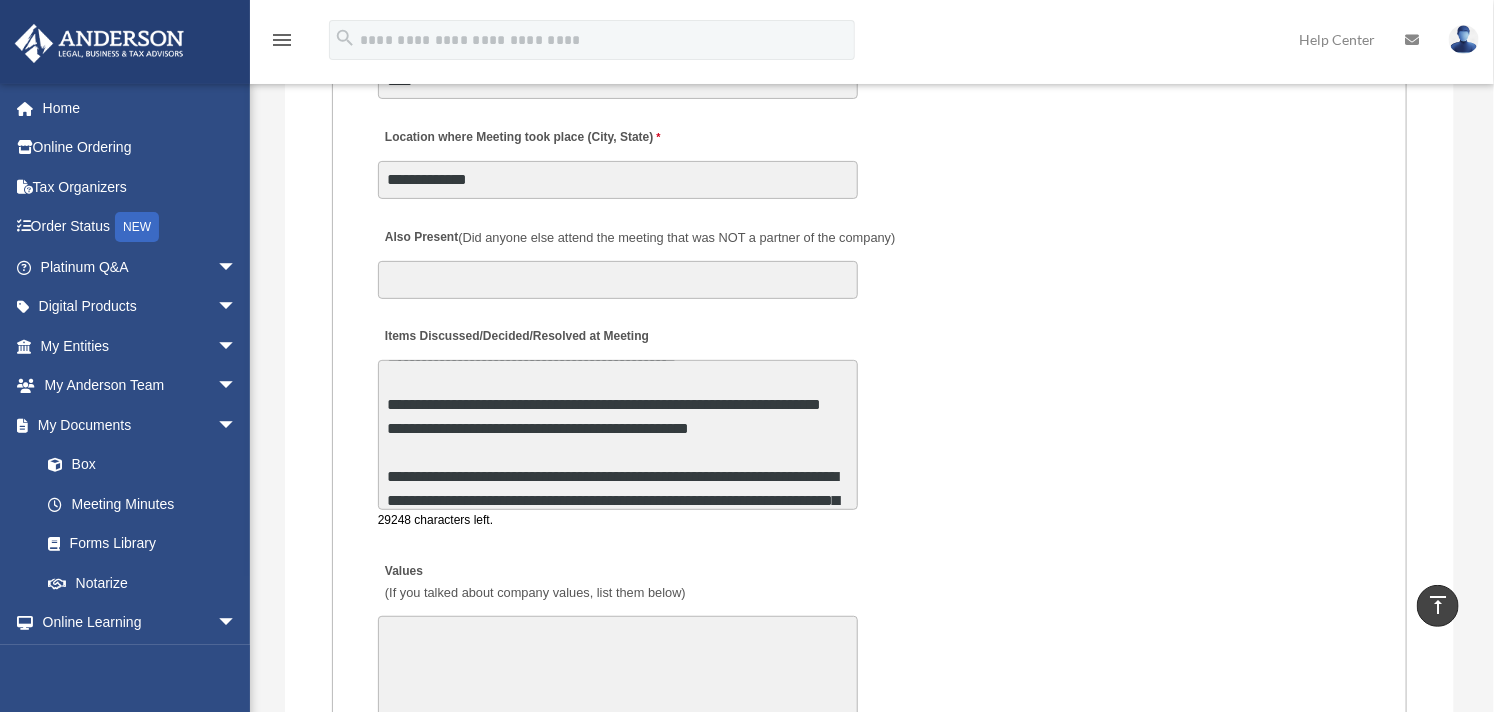 scroll, scrollTop: 72, scrollLeft: 0, axis: vertical 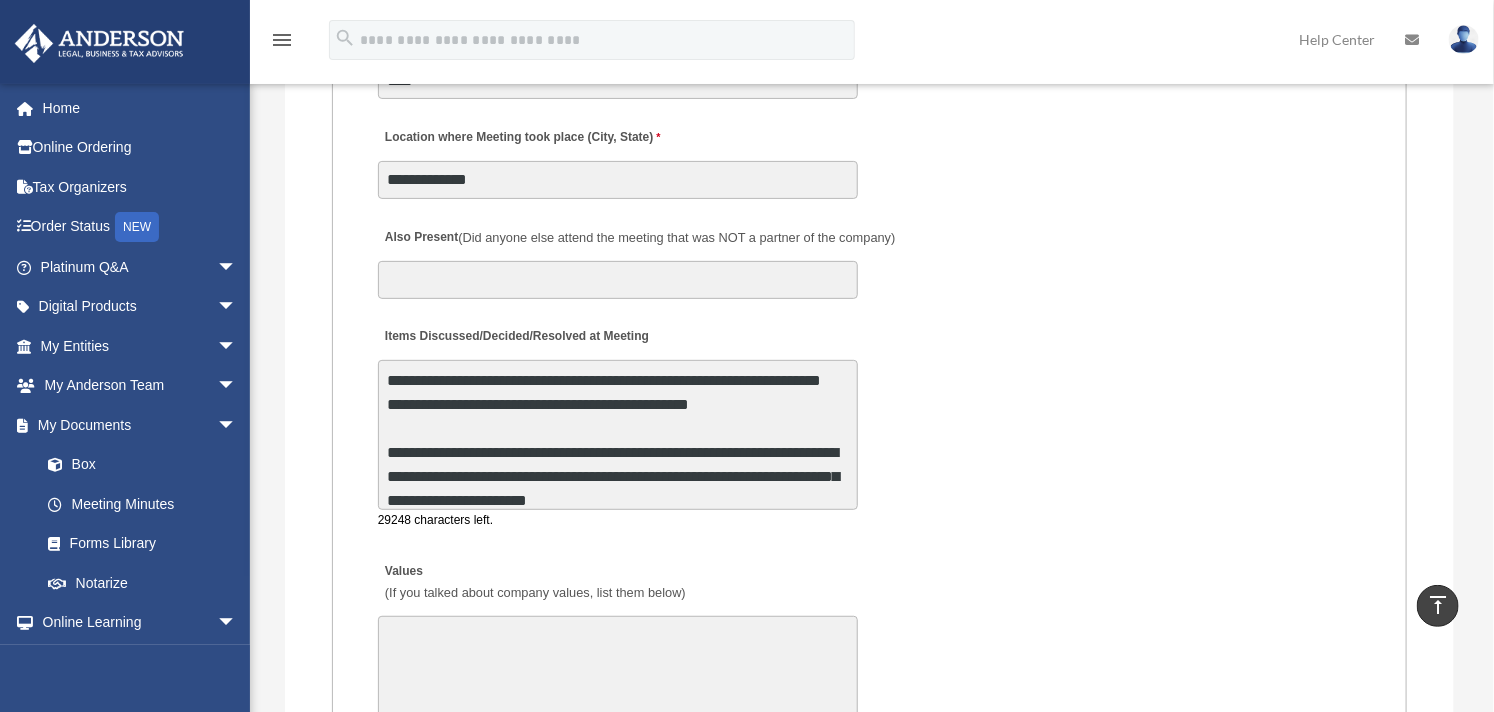 click on "**********" at bounding box center [618, 435] 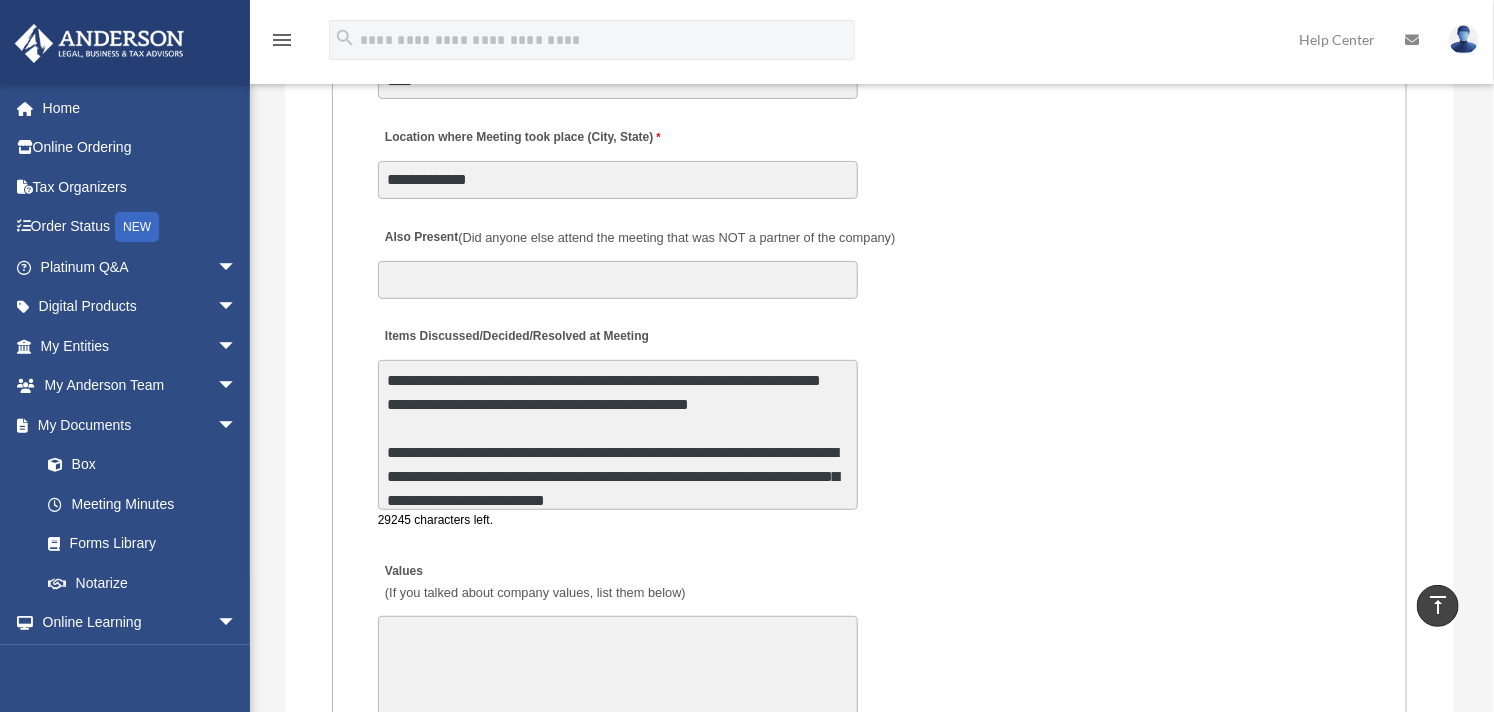 click on "**********" at bounding box center [618, 435] 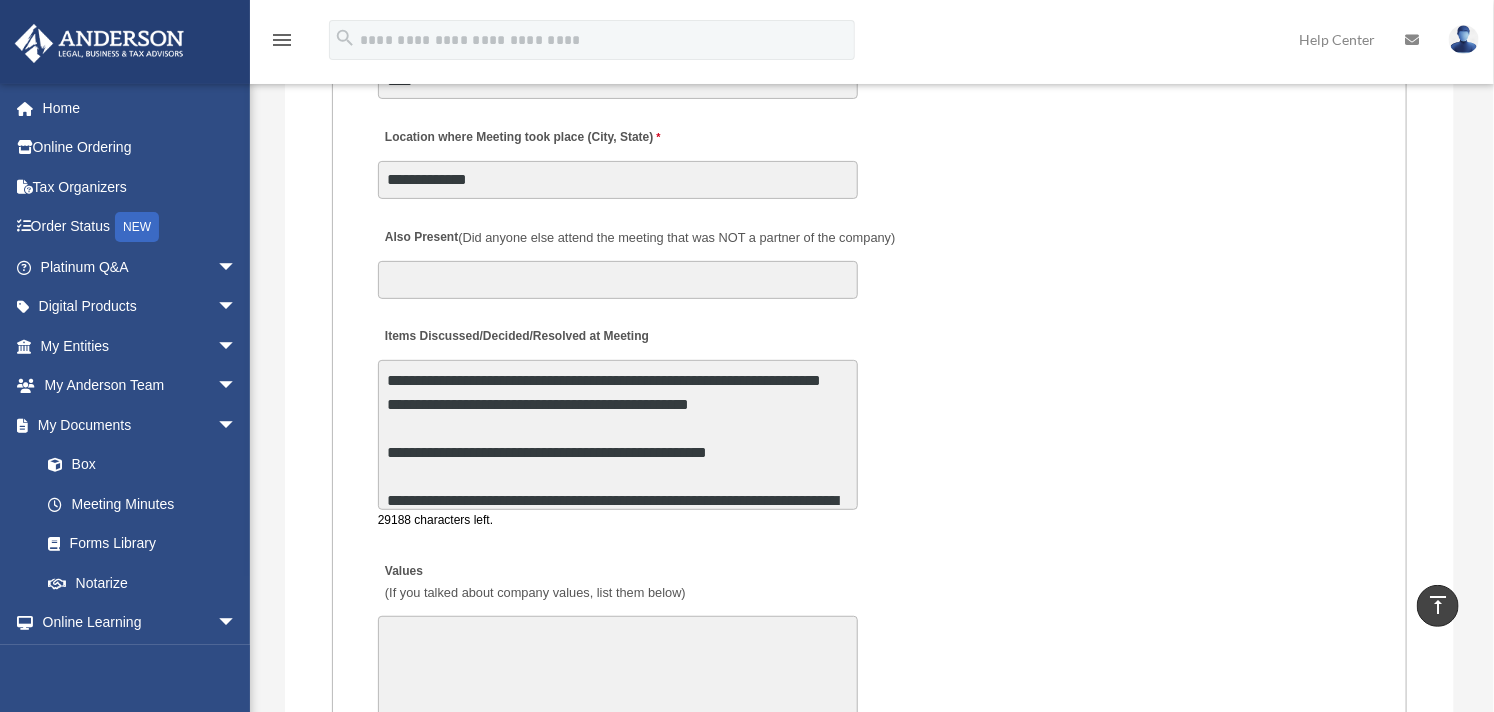 click on "**********" at bounding box center [618, 435] 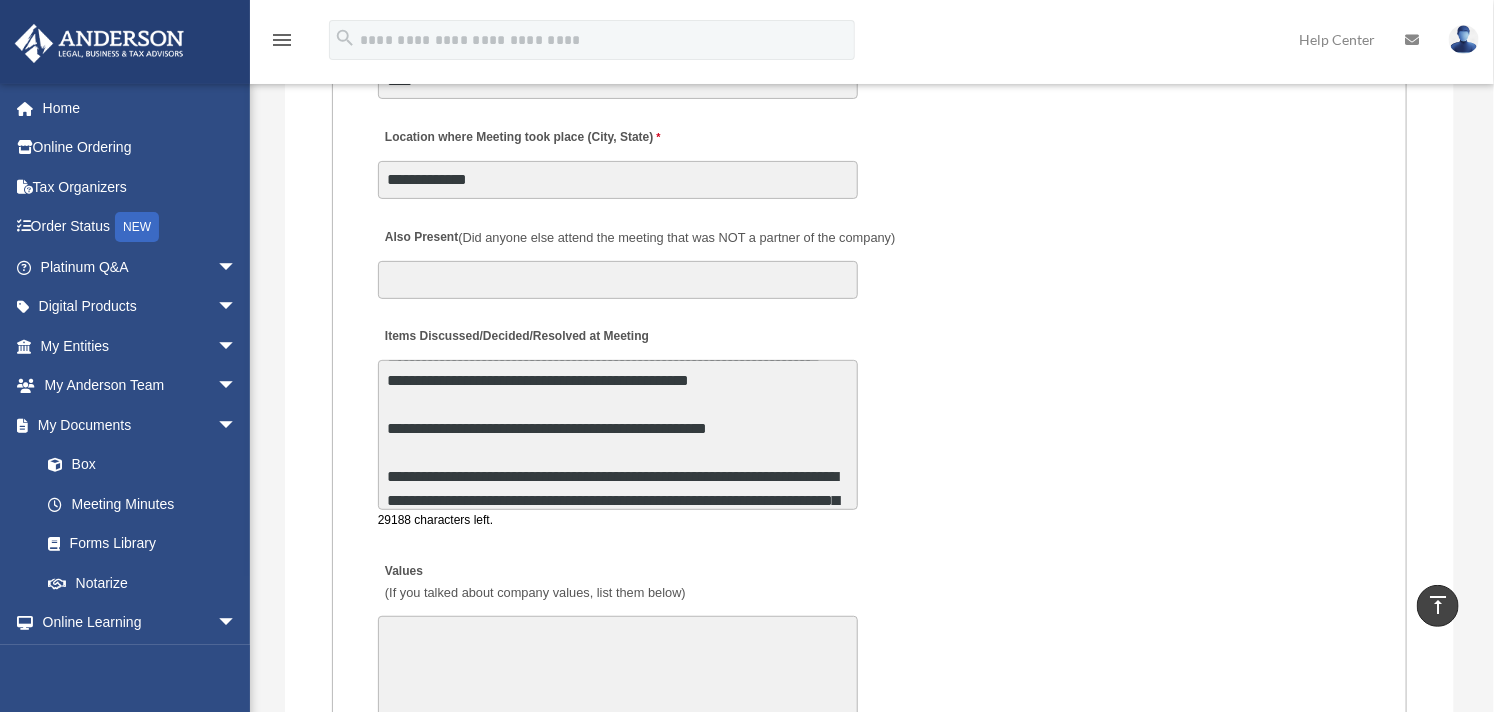scroll, scrollTop: 121, scrollLeft: 0, axis: vertical 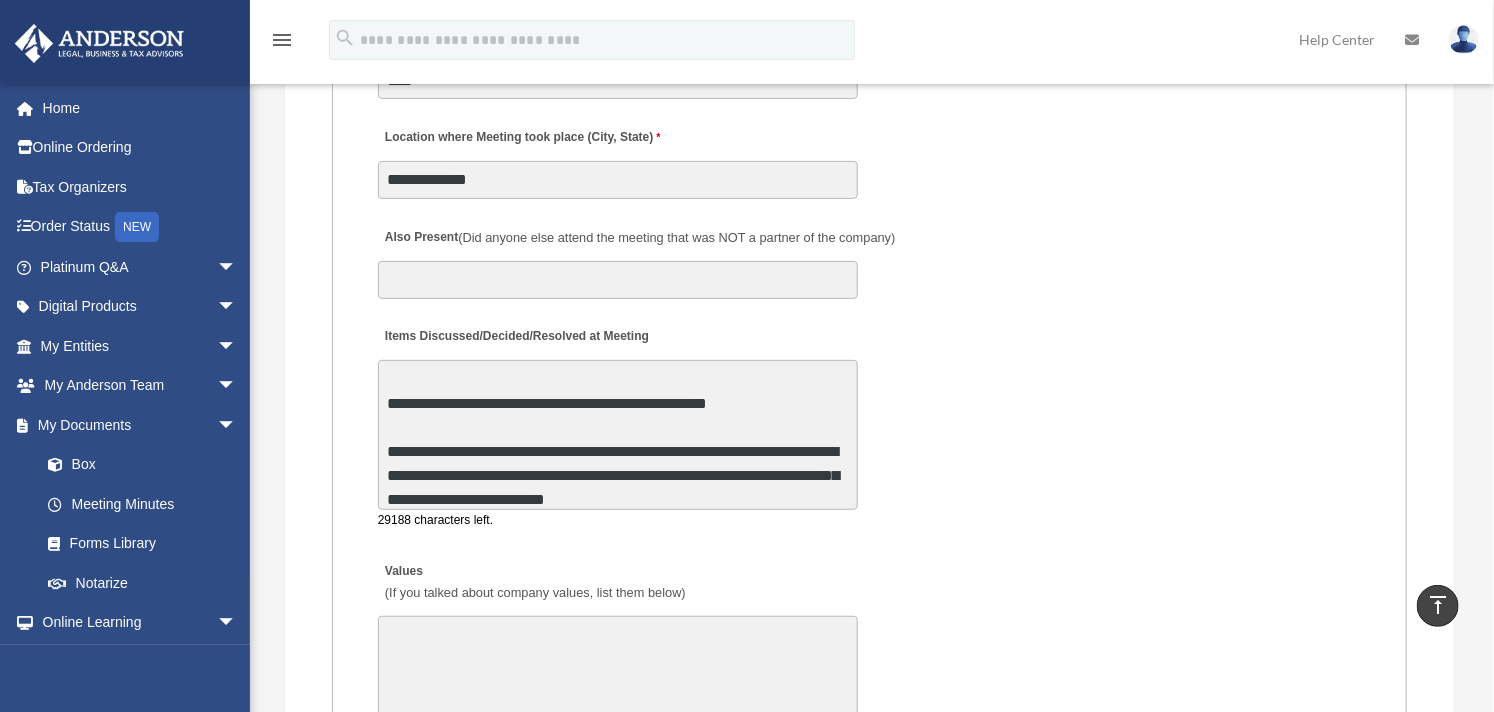 click on "**********" at bounding box center (618, 435) 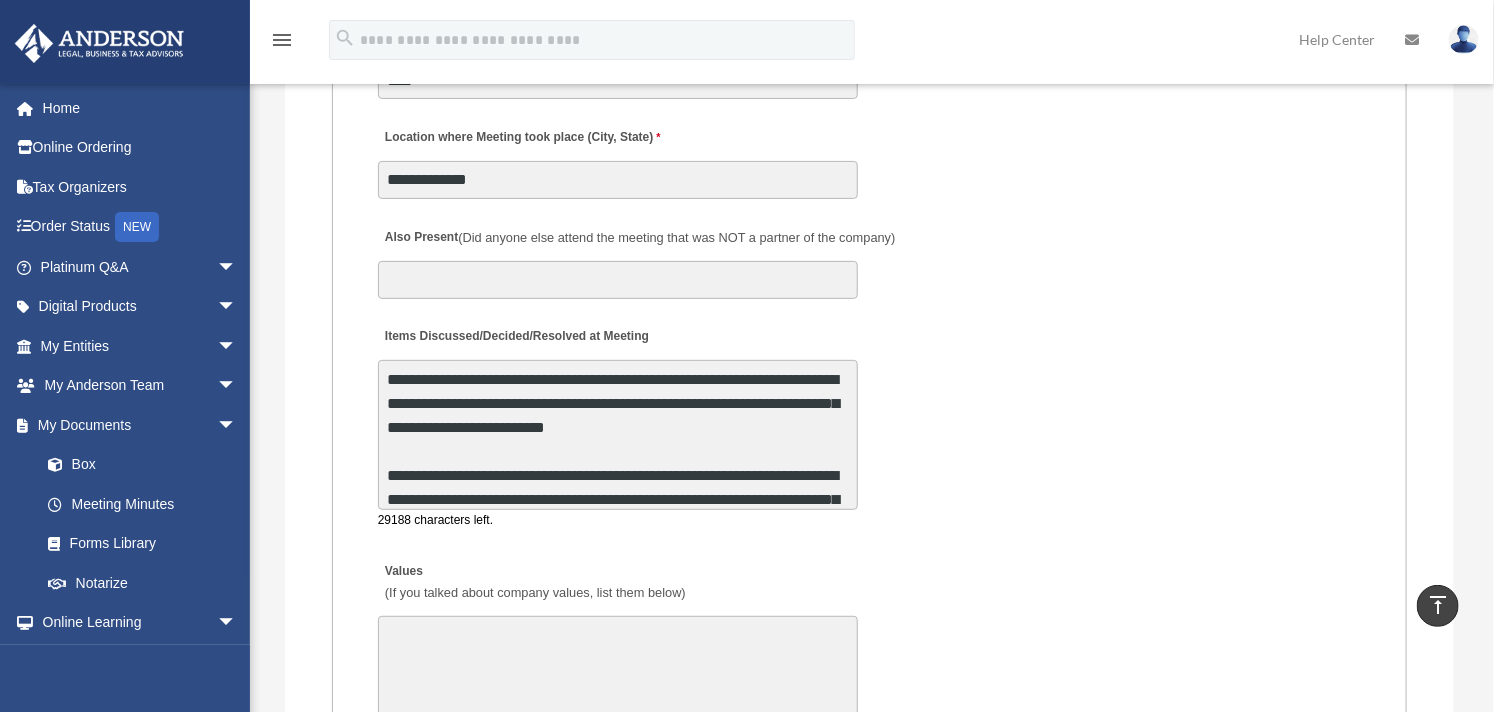 scroll, scrollTop: 216, scrollLeft: 0, axis: vertical 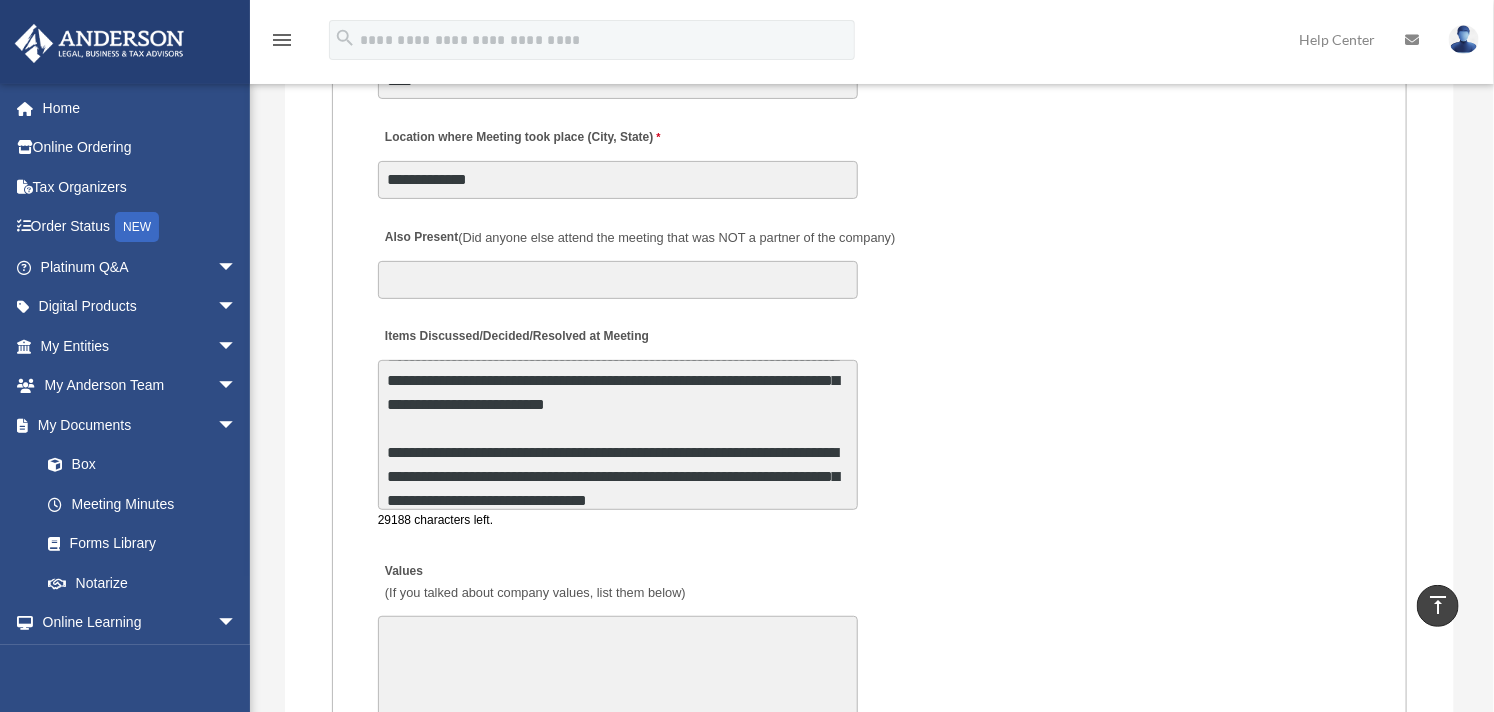 click on "**********" at bounding box center [618, 435] 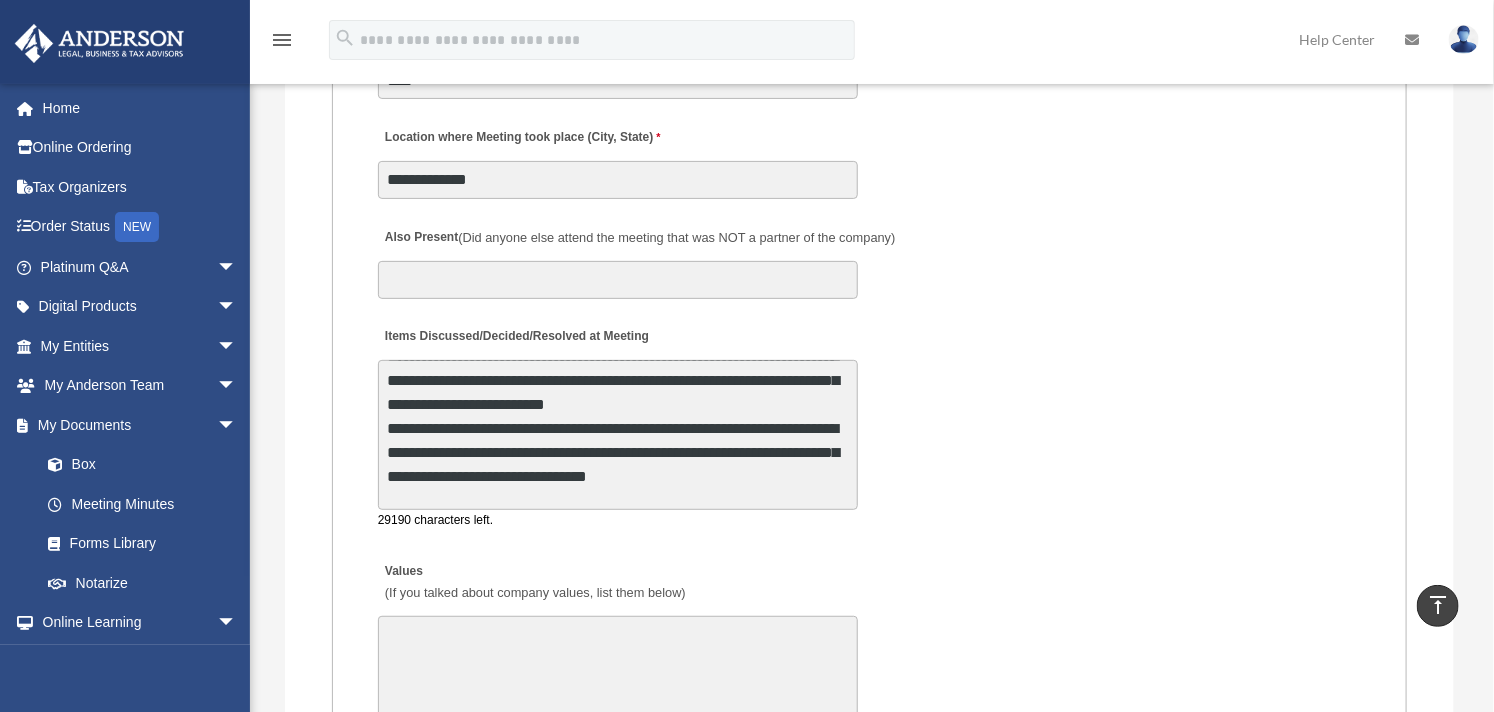 click on "**********" at bounding box center [618, 435] 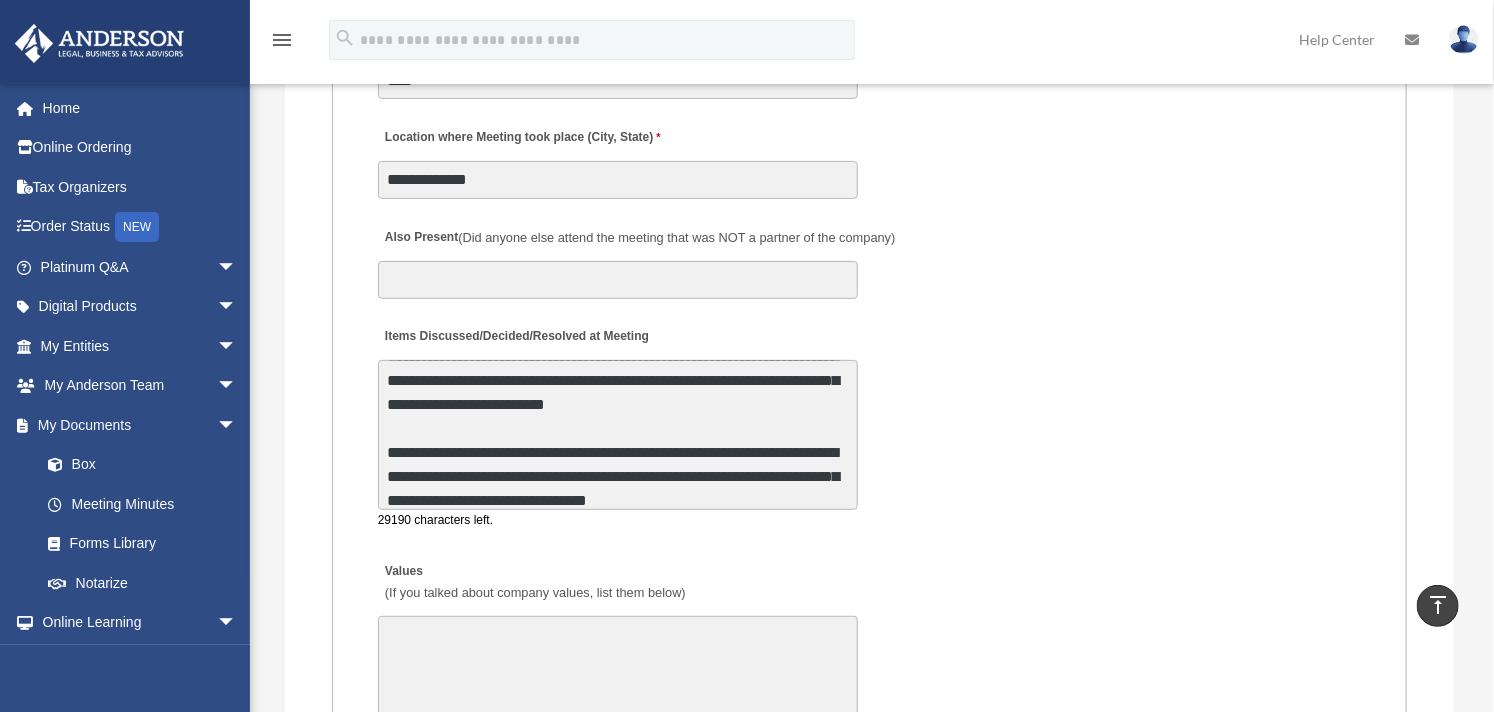 scroll, scrollTop: 240, scrollLeft: 0, axis: vertical 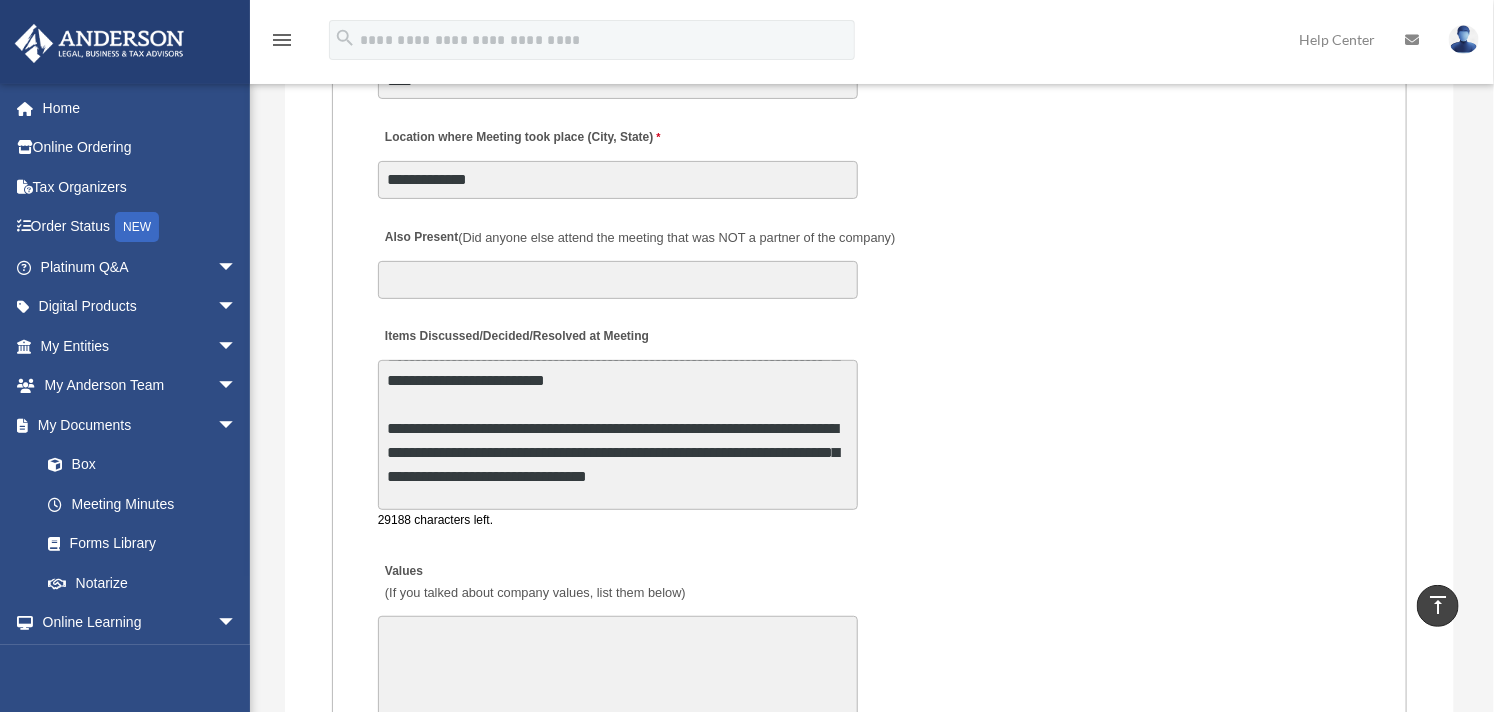click on "**********" at bounding box center (618, 435) 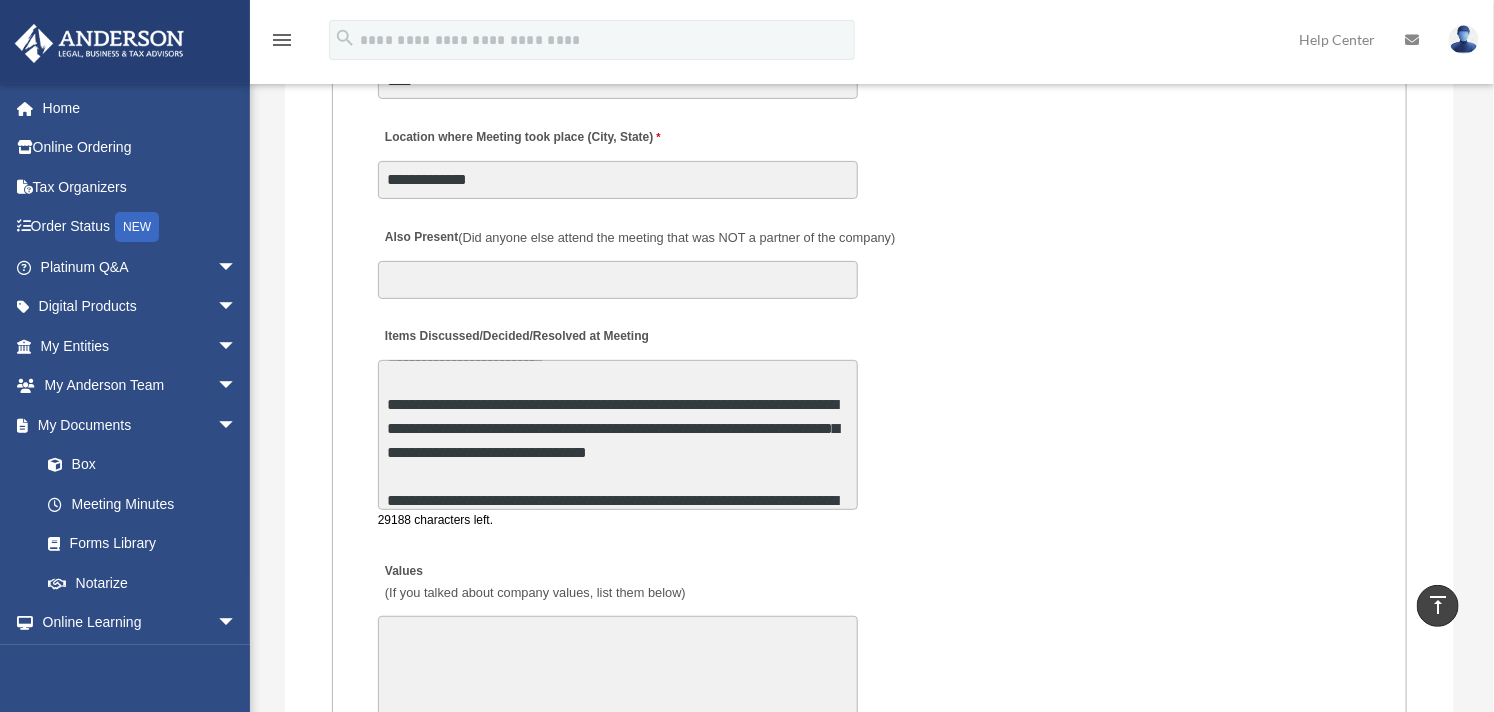 scroll, scrollTop: 288, scrollLeft: 0, axis: vertical 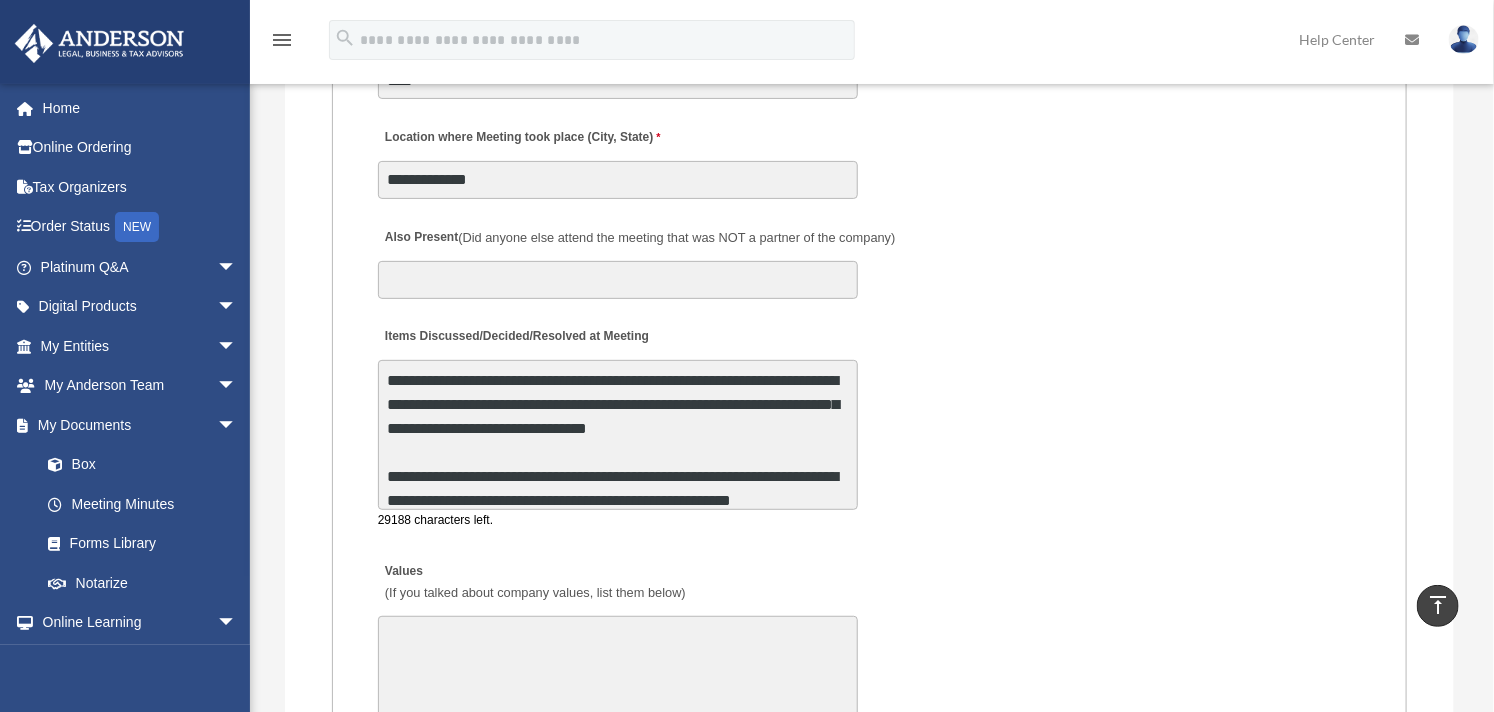 click on "**********" at bounding box center [618, 435] 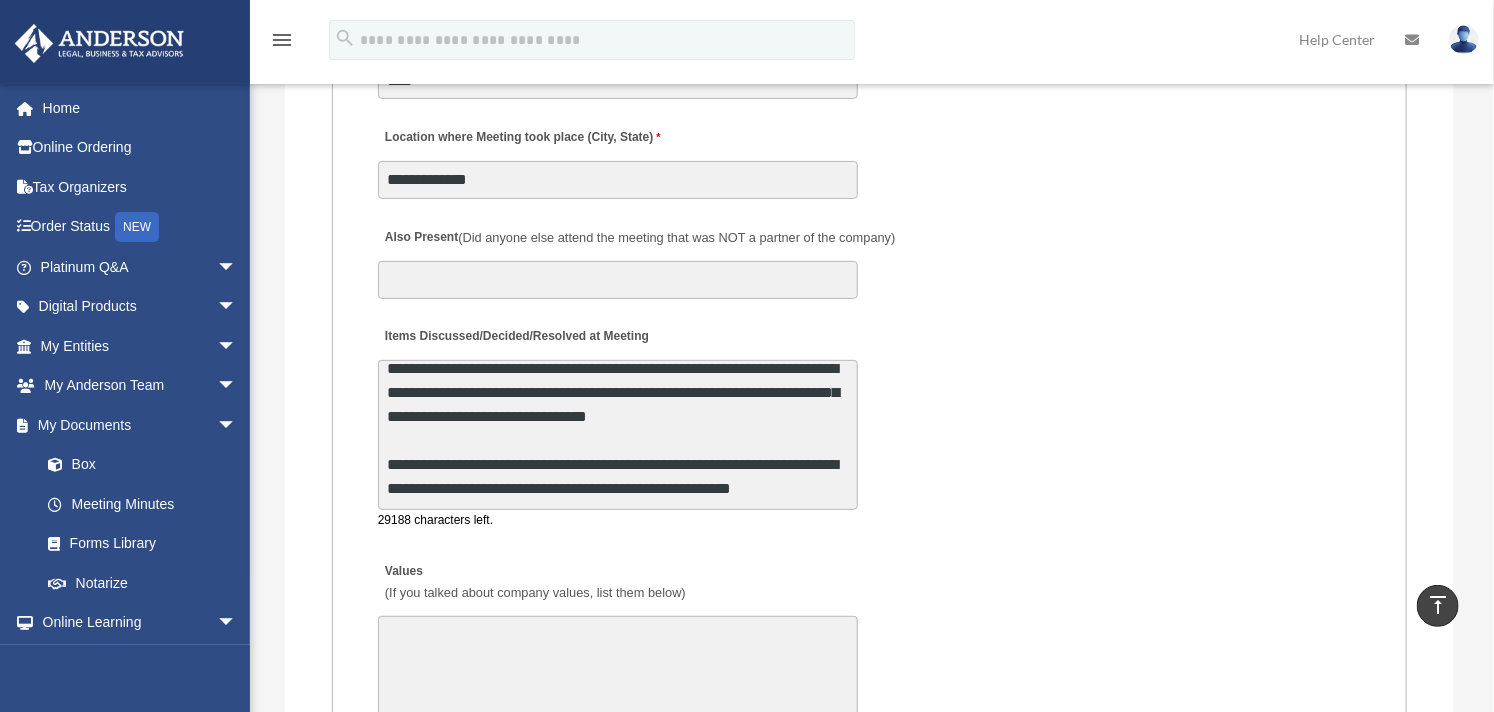 scroll, scrollTop: 336, scrollLeft: 0, axis: vertical 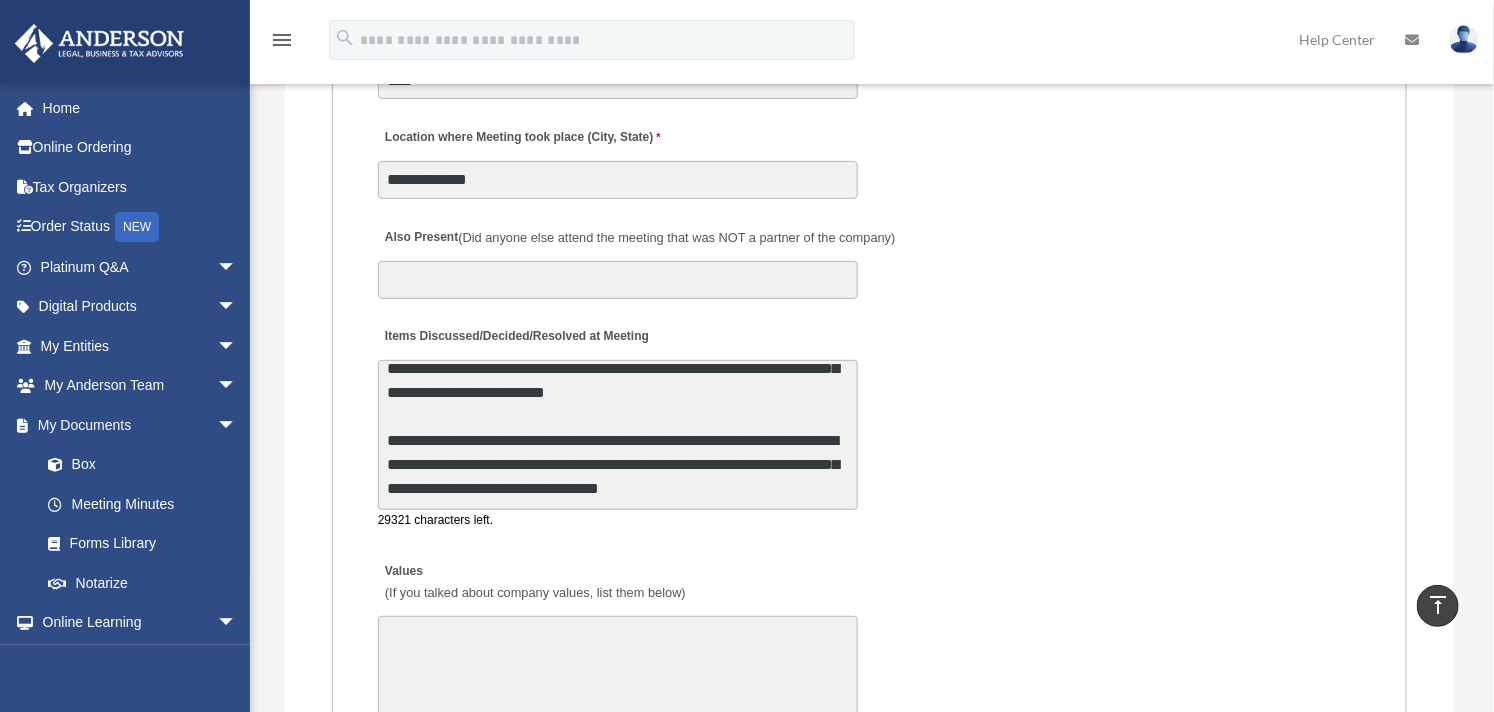 click on "**********" at bounding box center (618, 435) 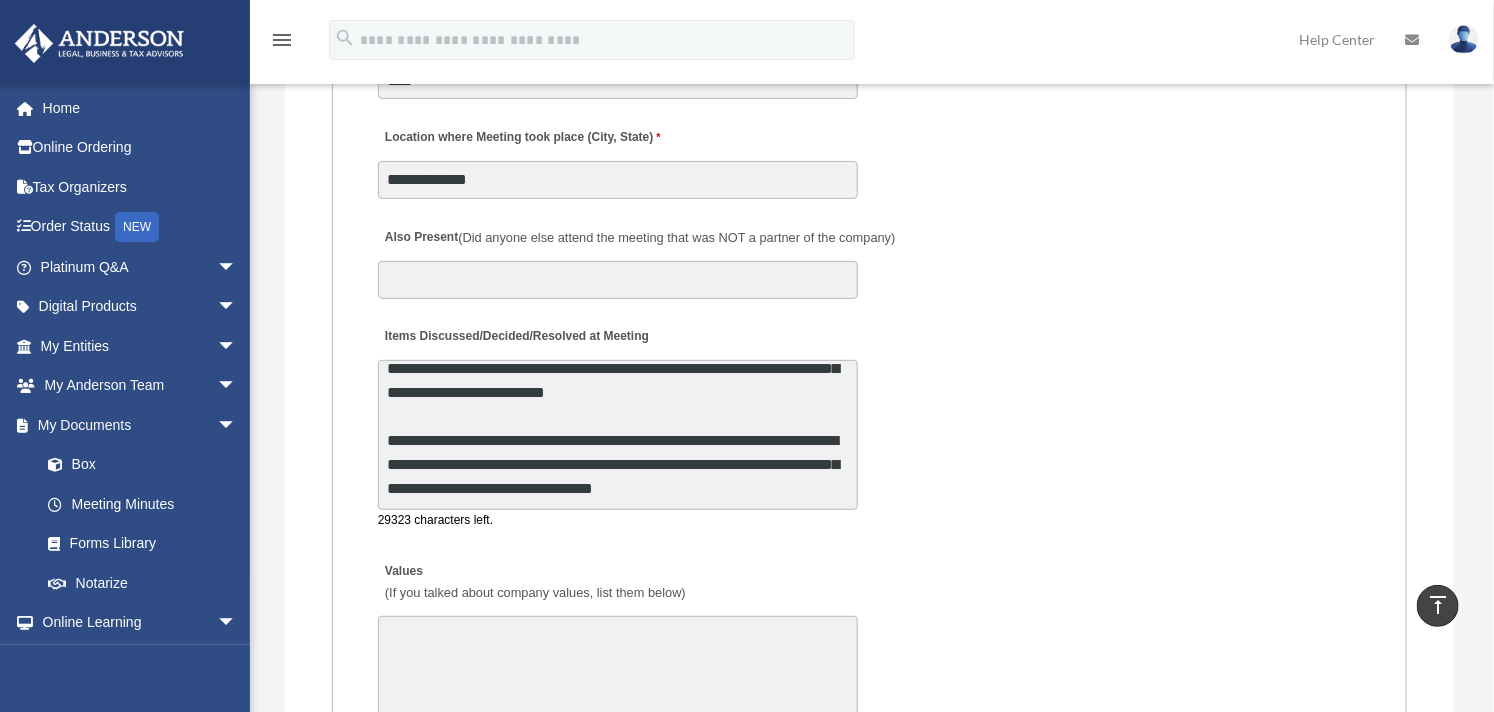 scroll, scrollTop: 276, scrollLeft: 0, axis: vertical 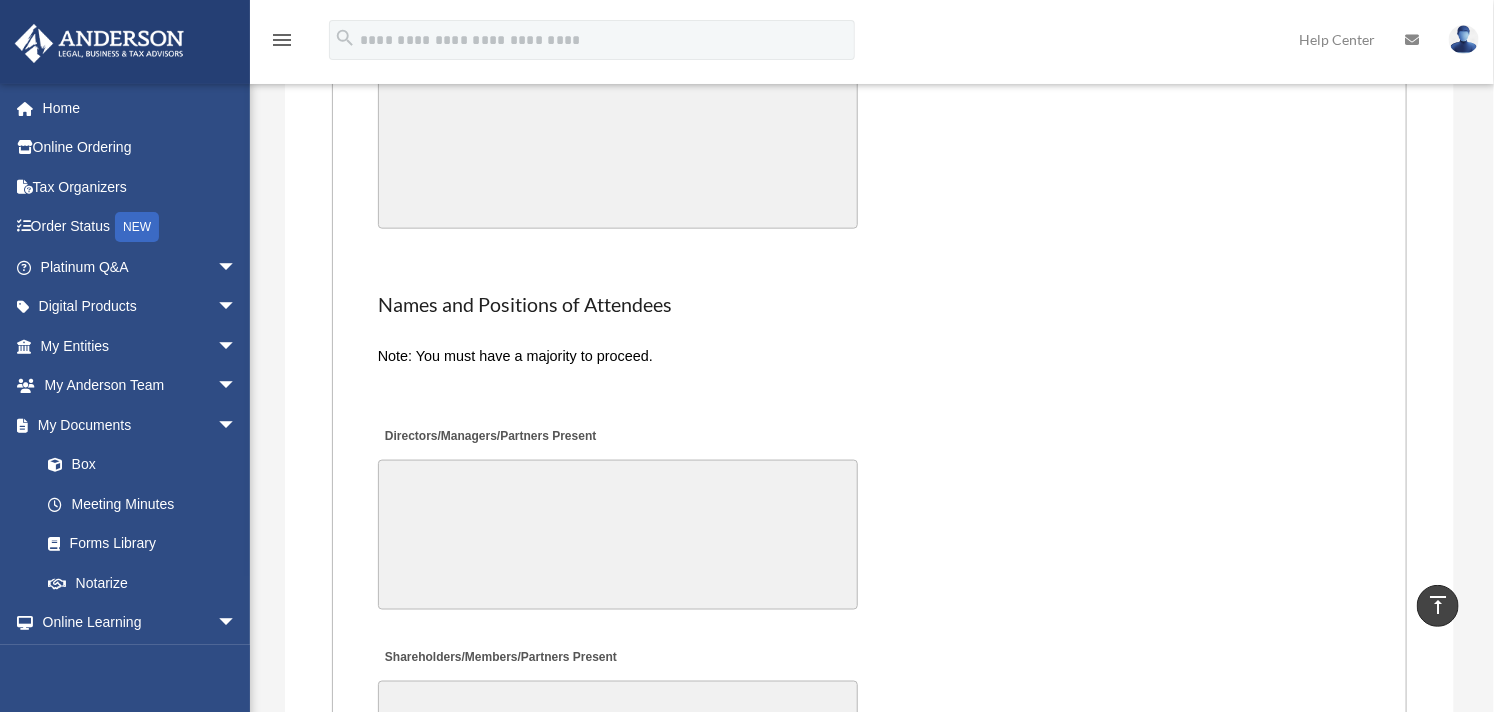 type on "**********" 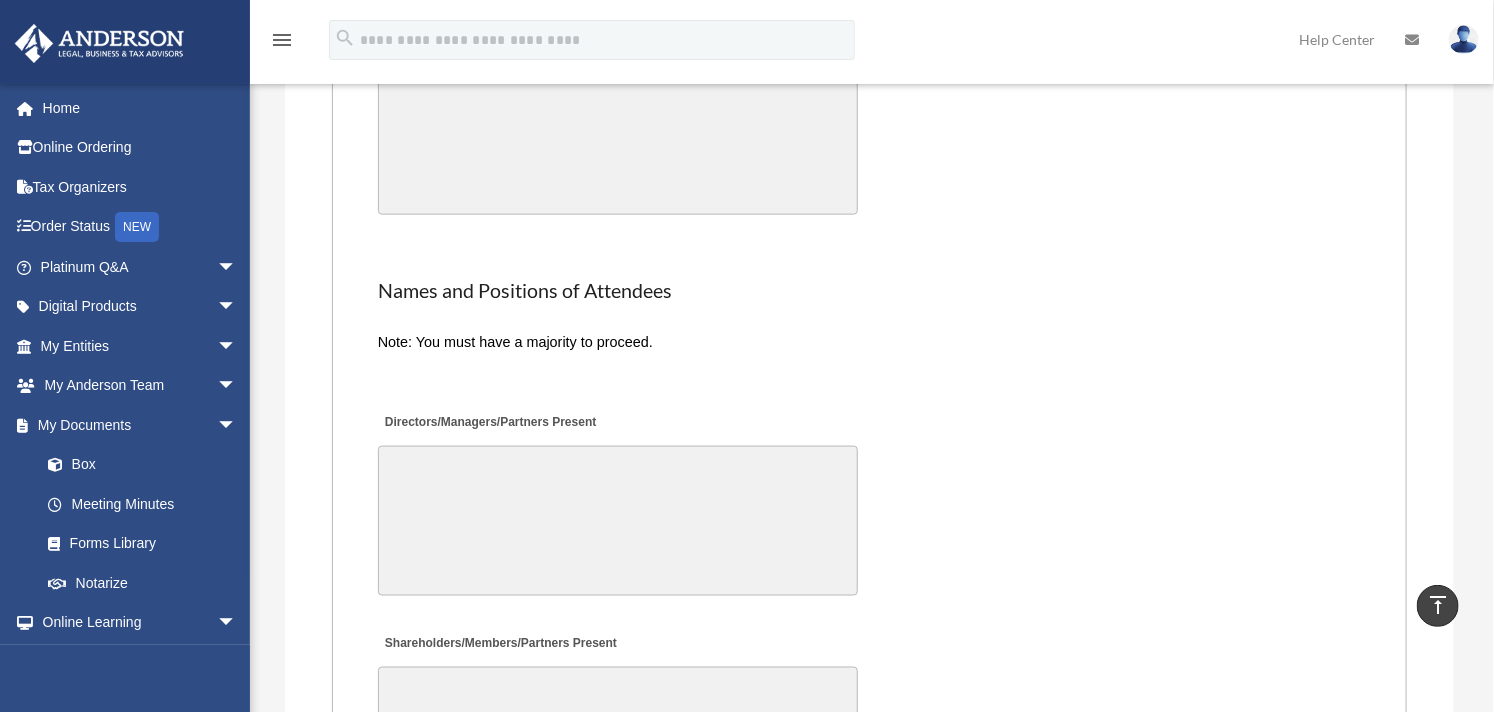 click on "Directors/Managers/Partners Present" at bounding box center [618, 521] 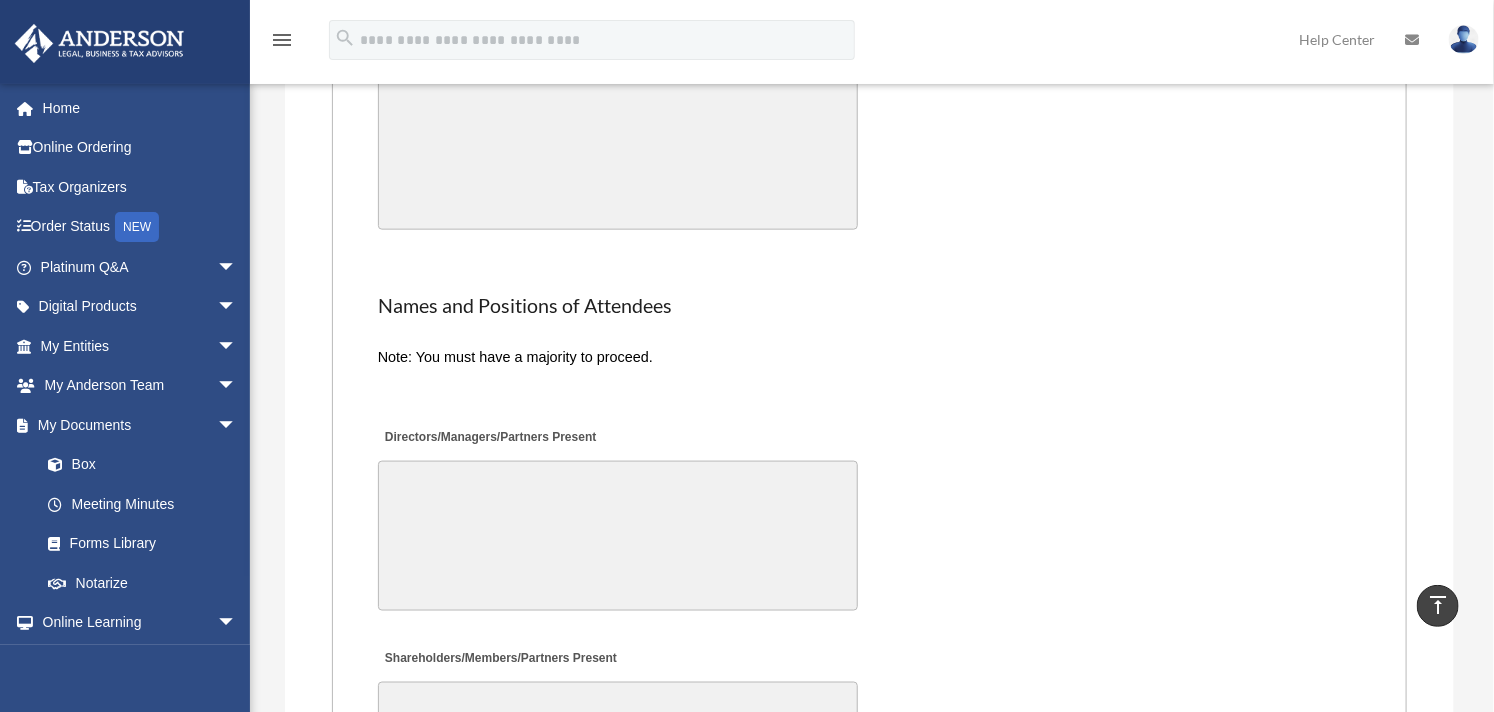 scroll, scrollTop: 12, scrollLeft: 0, axis: vertical 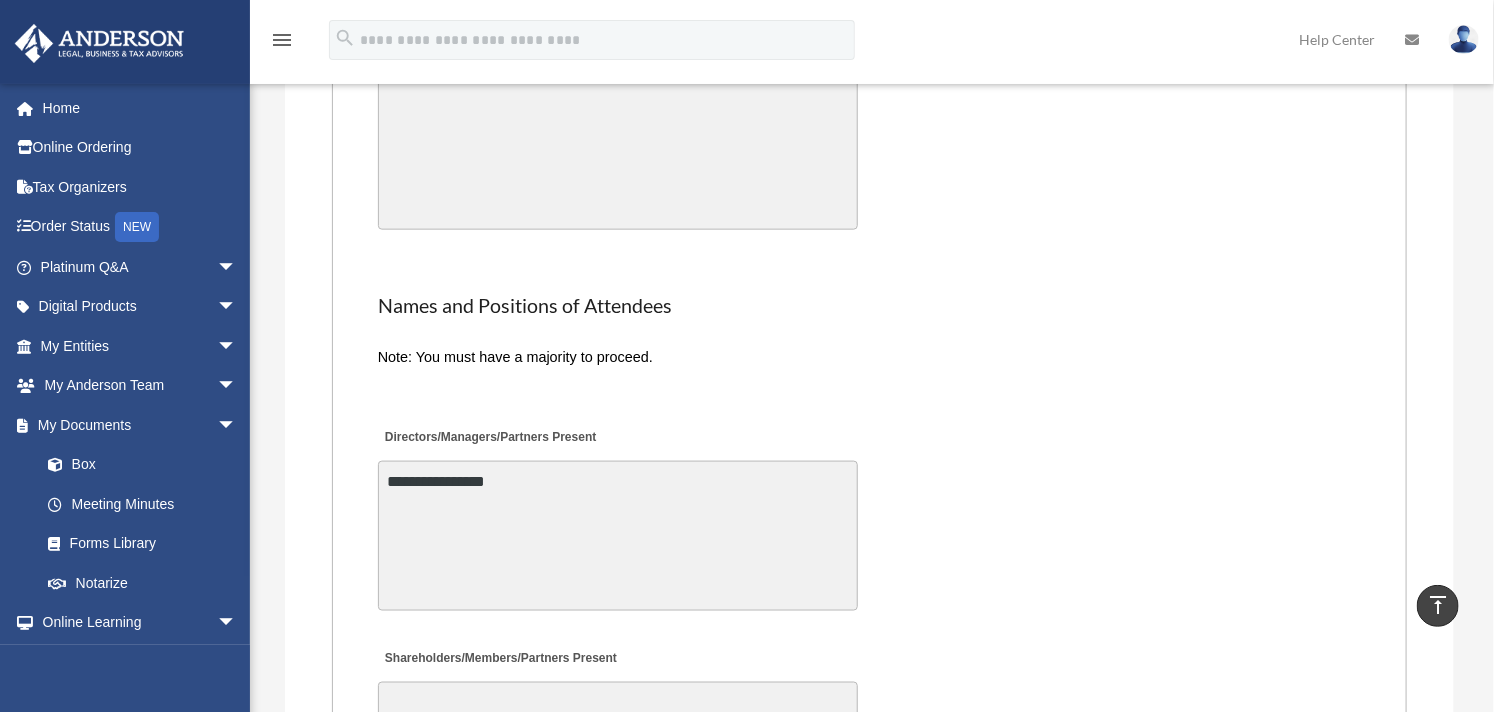type on "**********" 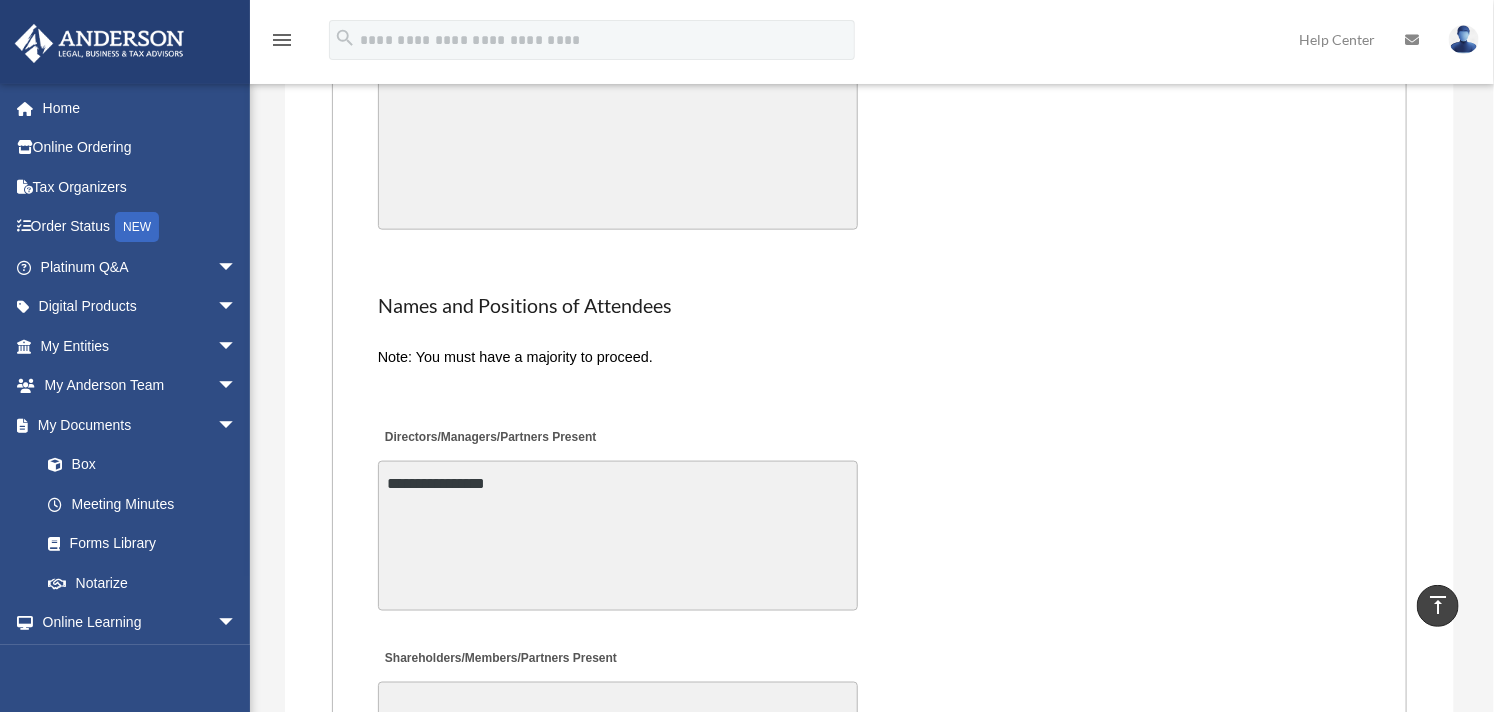 click on "MEETING INFORMATION
Please limit 1 meeting per 1 entity for each submission.
Type of Entity LLC Corporation LP Wyoming Statutory Trust (WST)
280A Option I Need a 280A Agreement to Rent a Residence Included with my Minutes
The 280A Option should only be checked if the LLC is Taxed as a C or S Corporation
WST Option Special Trustees Meeting
Use this when a meeting of trustees is called for a Wyoming Statutory Trust. Please note that technically there are no requirements for meetings in a WST so there are no annual meetings, just trustee meetings.
Name of Wyoming Statutory Trust
I need a Valuation Worksheet included with my minutes
Is this LLC Member Managed or Manager Managed? Member Managed Manager Managed
Document Requested - LLC Member Managed Special Members Meeting LLC Annual Meeting Consent to Action
Document Requested - LLC Manager Managed Special Managers Meeting LLC Annual Meeting Consent to Action Special Document - Special Members Meeting" at bounding box center [870, -463] 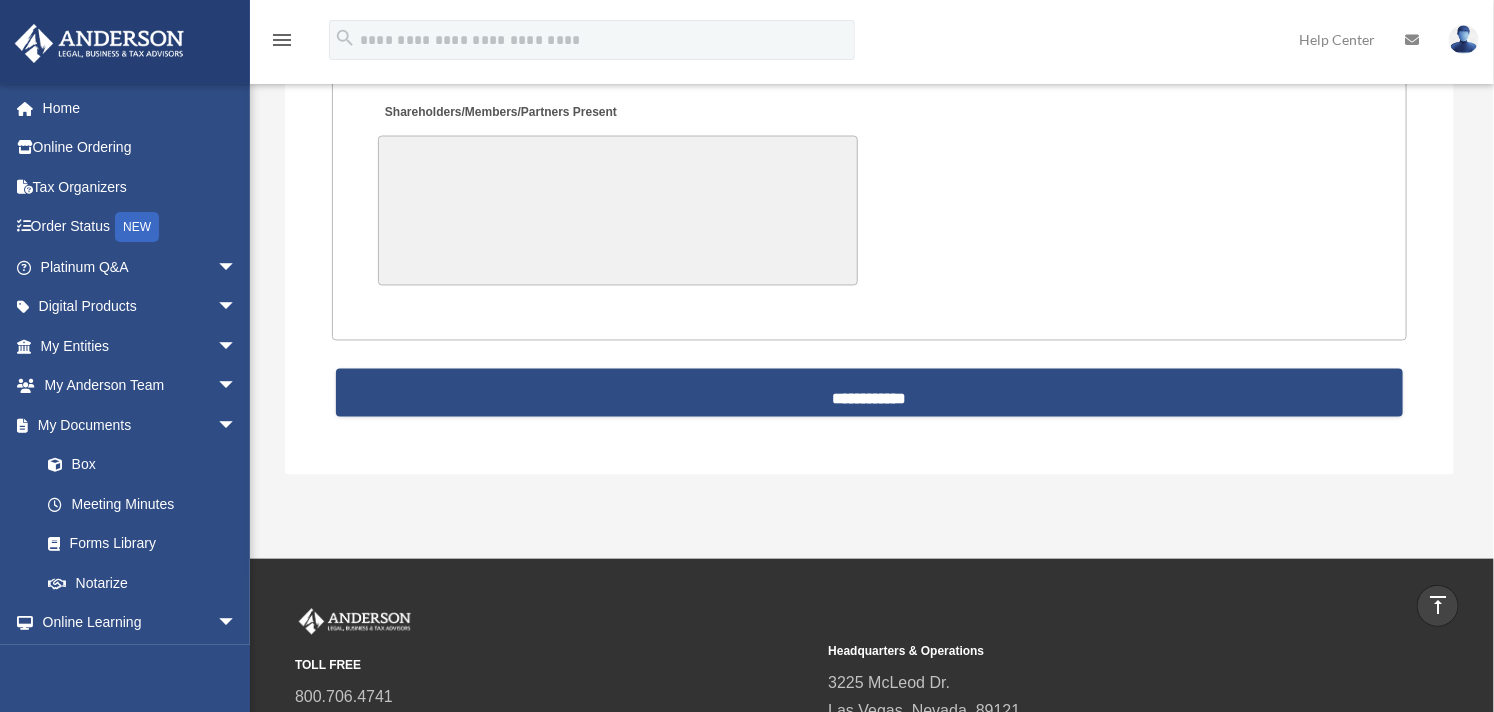 scroll, scrollTop: 4874, scrollLeft: 0, axis: vertical 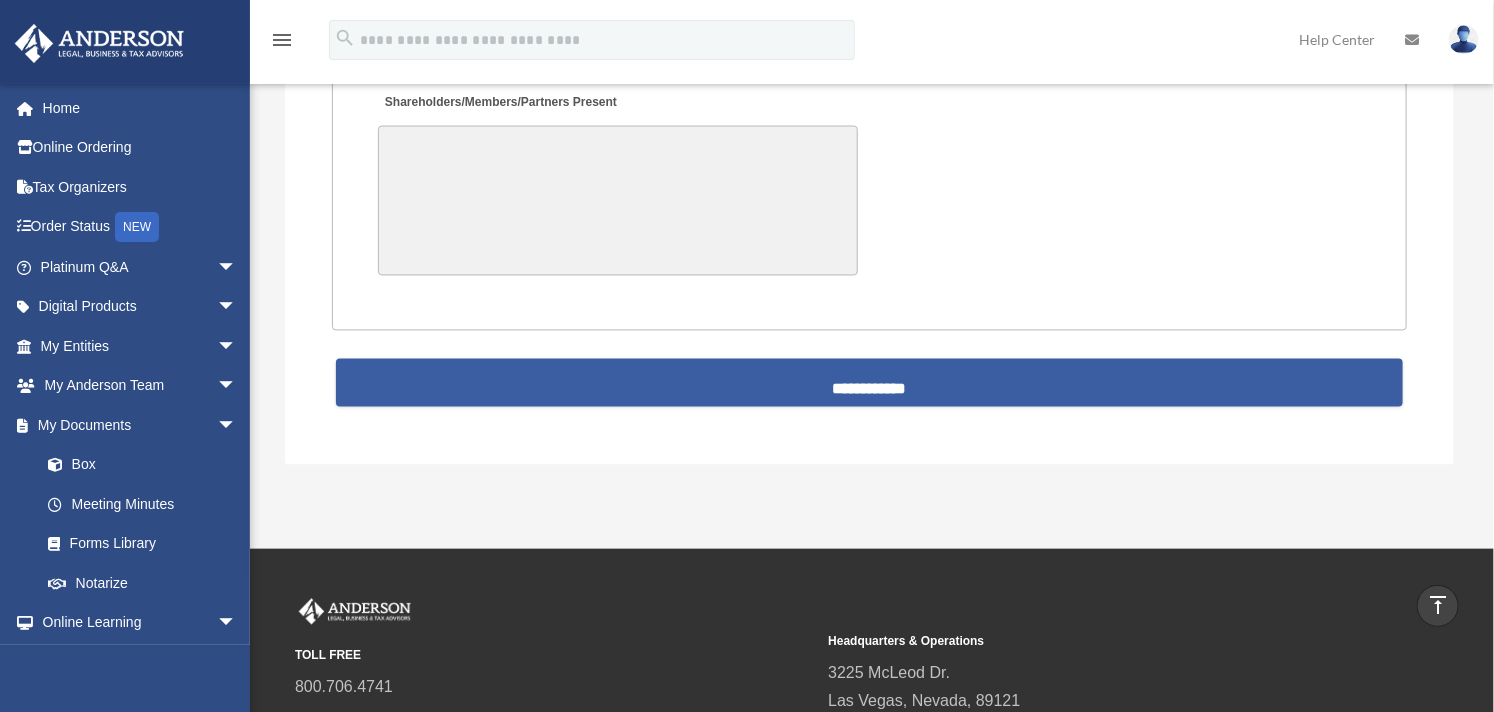 click on "**********" at bounding box center (870, 383) 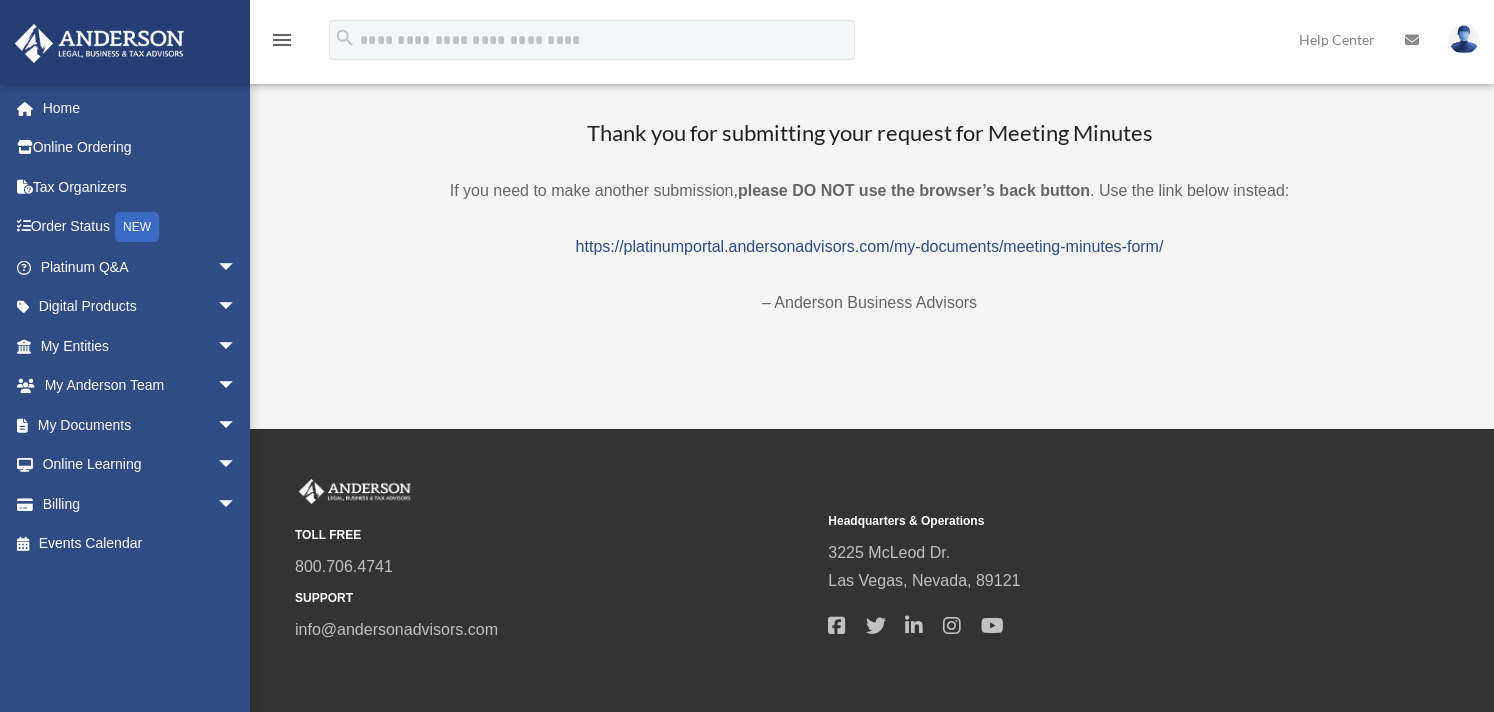 scroll, scrollTop: 0, scrollLeft: 0, axis: both 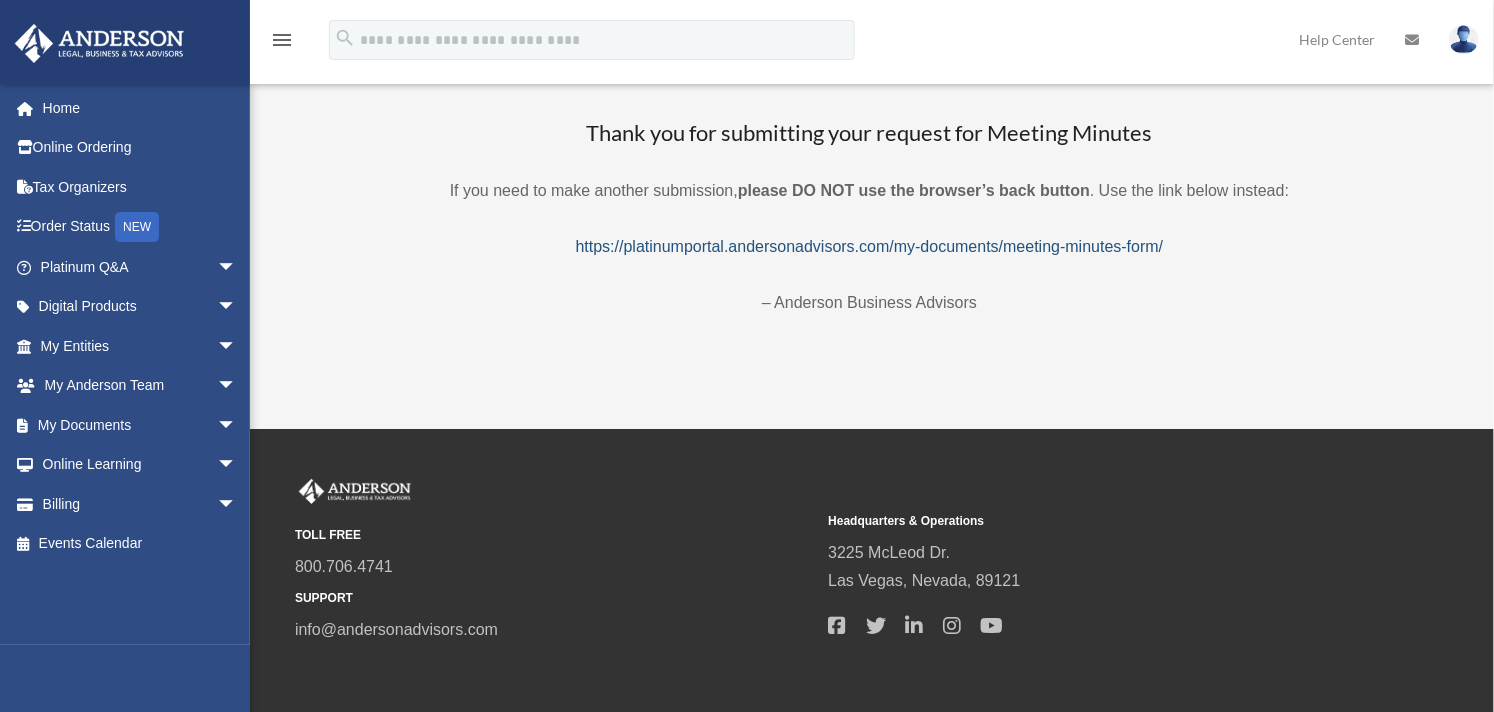 click on "https://platinumportal.andersonadvisors.com/my-documents/meeting-minutes-form/" at bounding box center (870, 246) 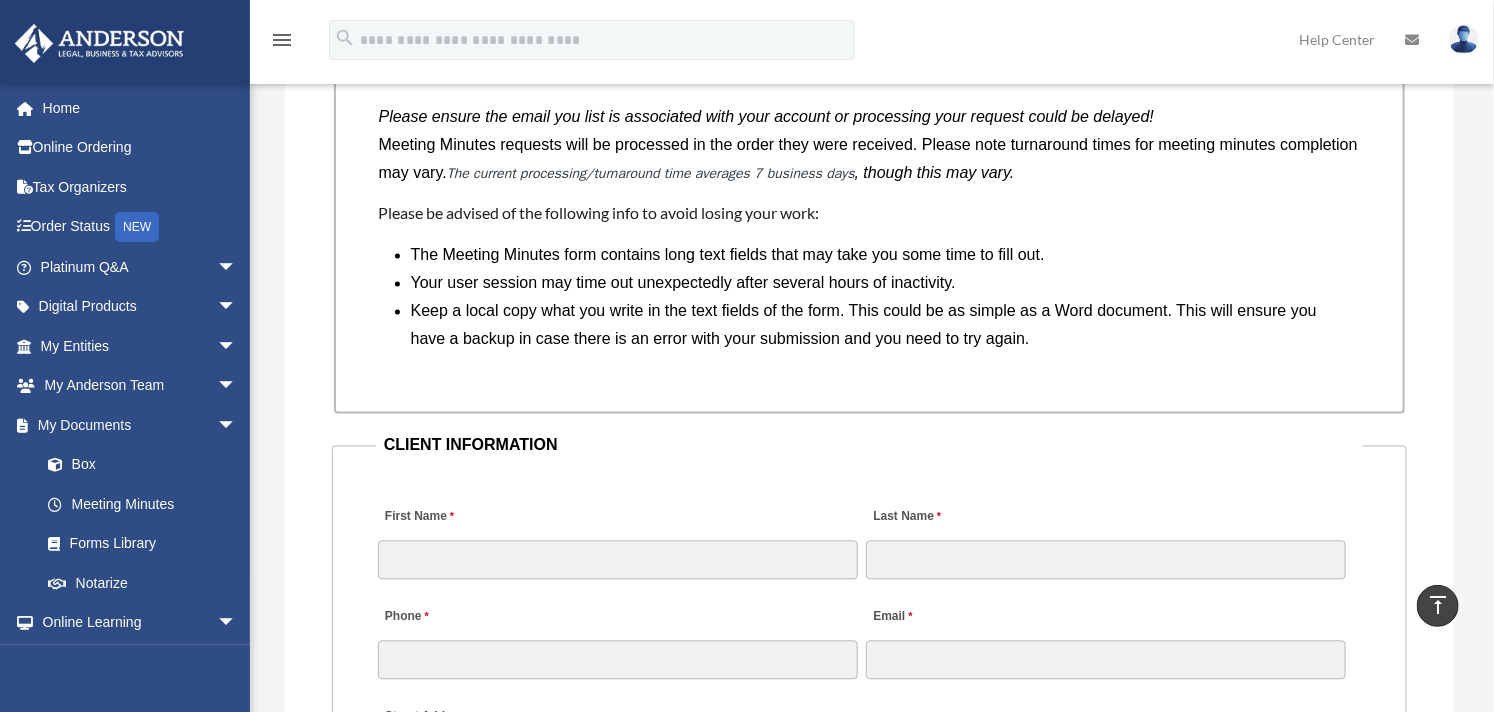 scroll, scrollTop: 1888, scrollLeft: 0, axis: vertical 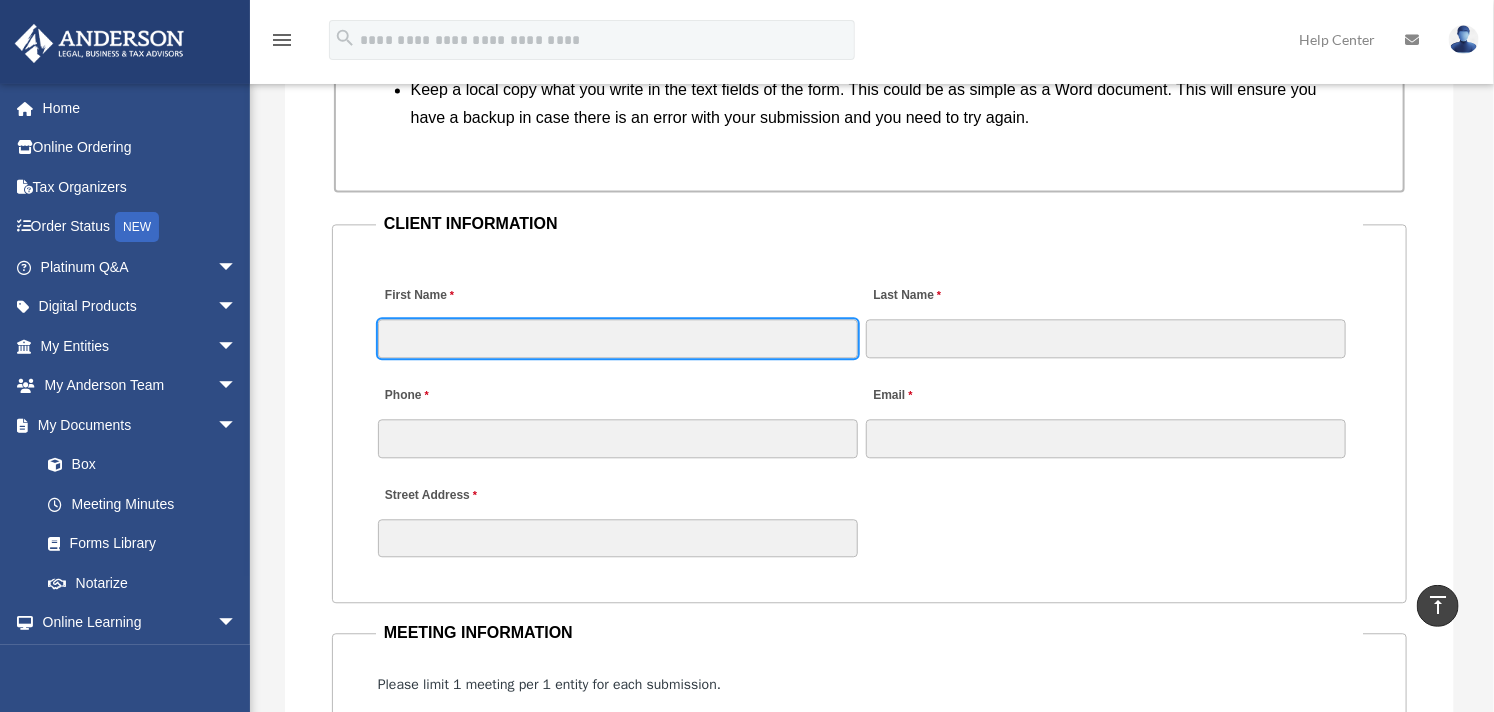 click on "First Name" at bounding box center [618, 338] 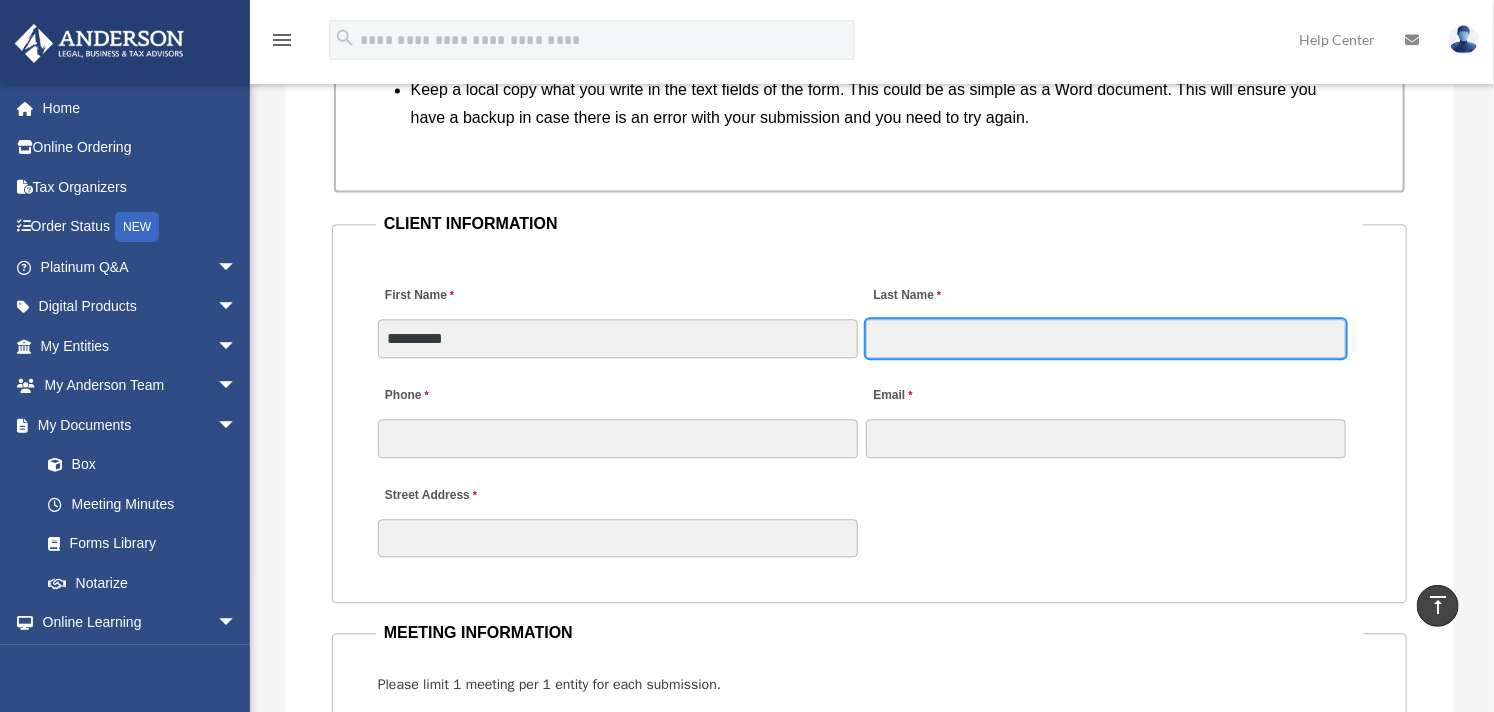 click on "Last Name" at bounding box center (1106, 338) 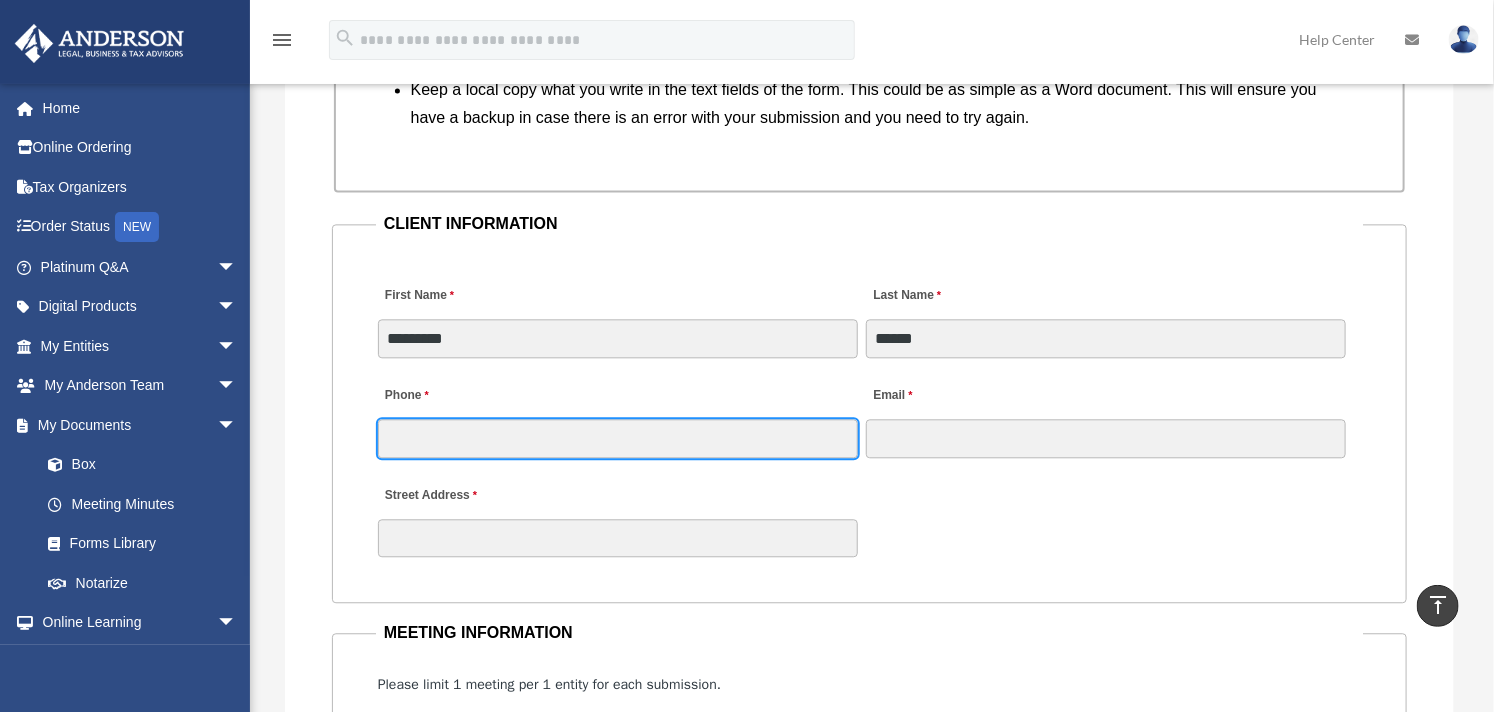 click on "Phone" at bounding box center [618, 438] 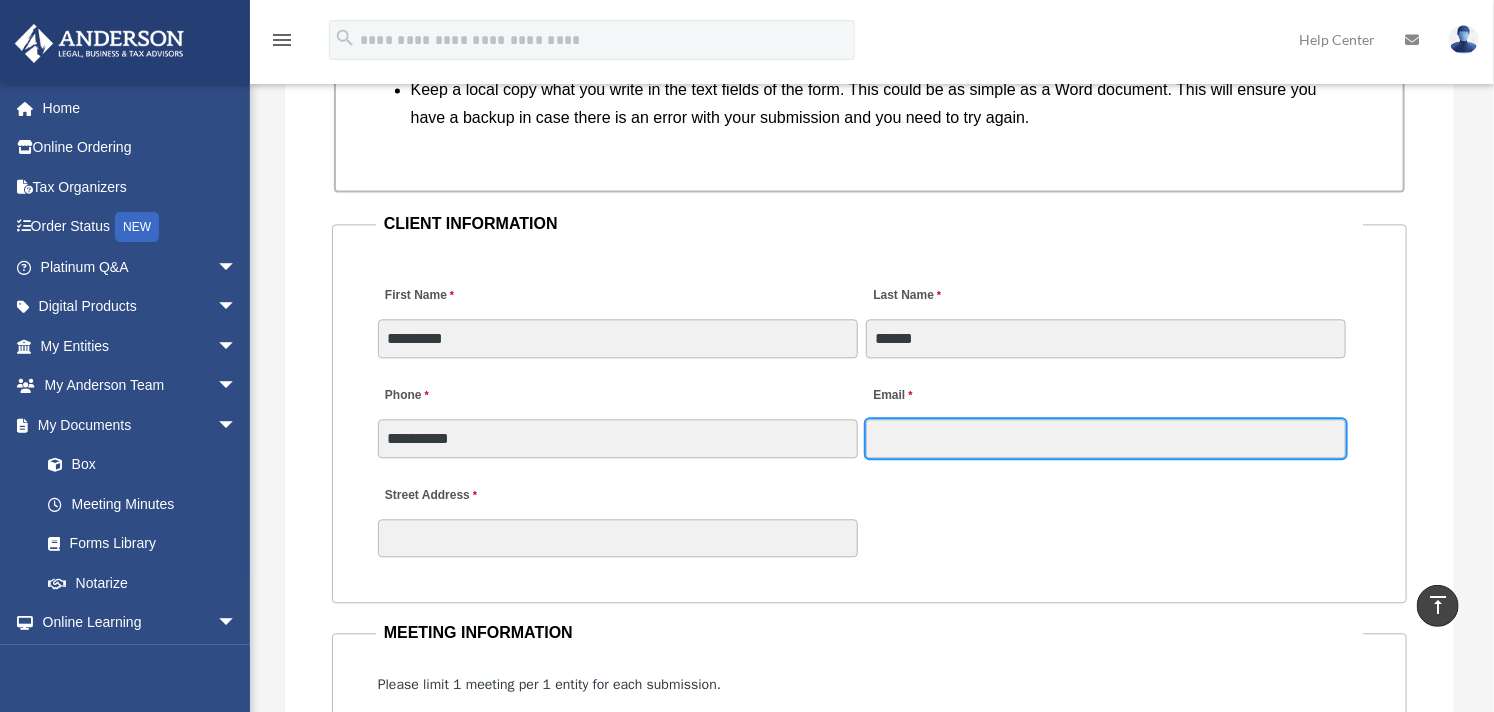 click on "Email" at bounding box center (1106, 438) 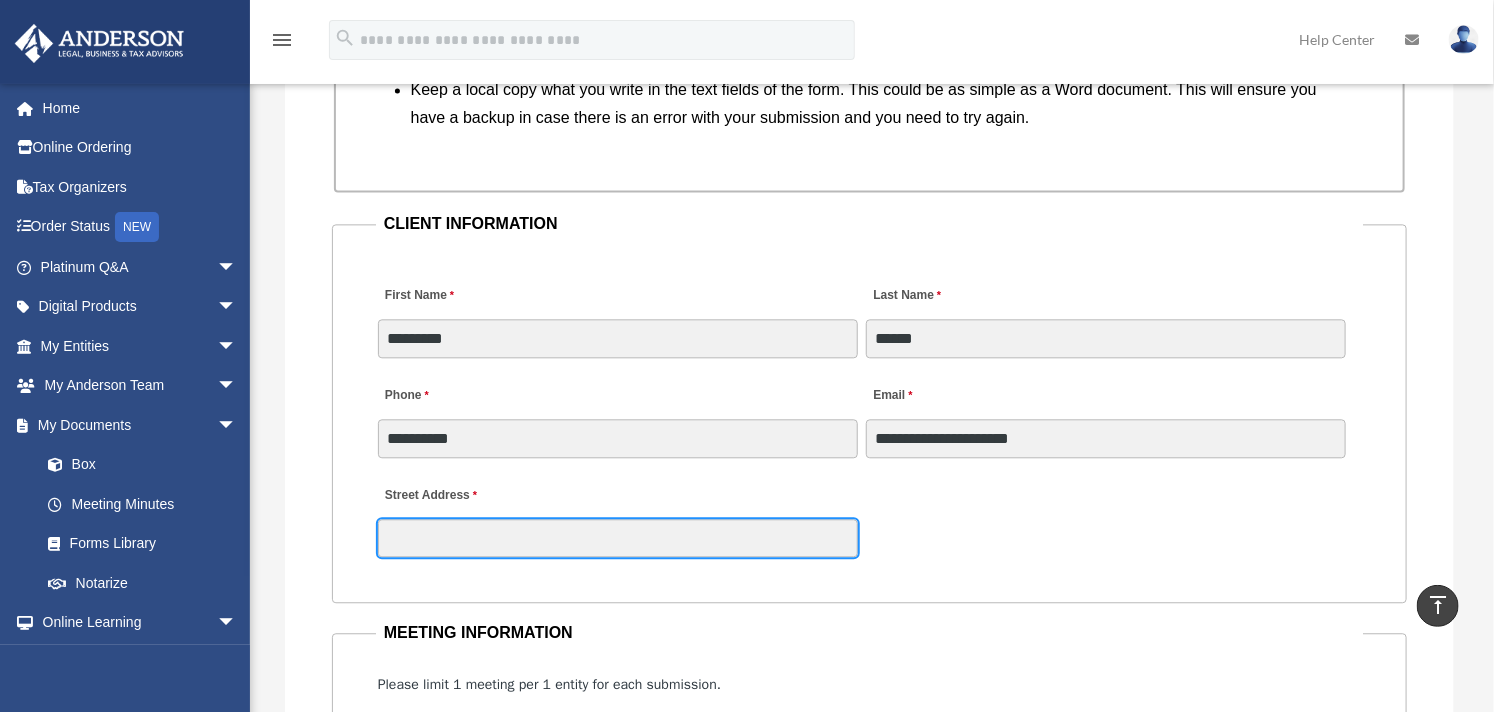 click on "Street Address" at bounding box center (618, 538) 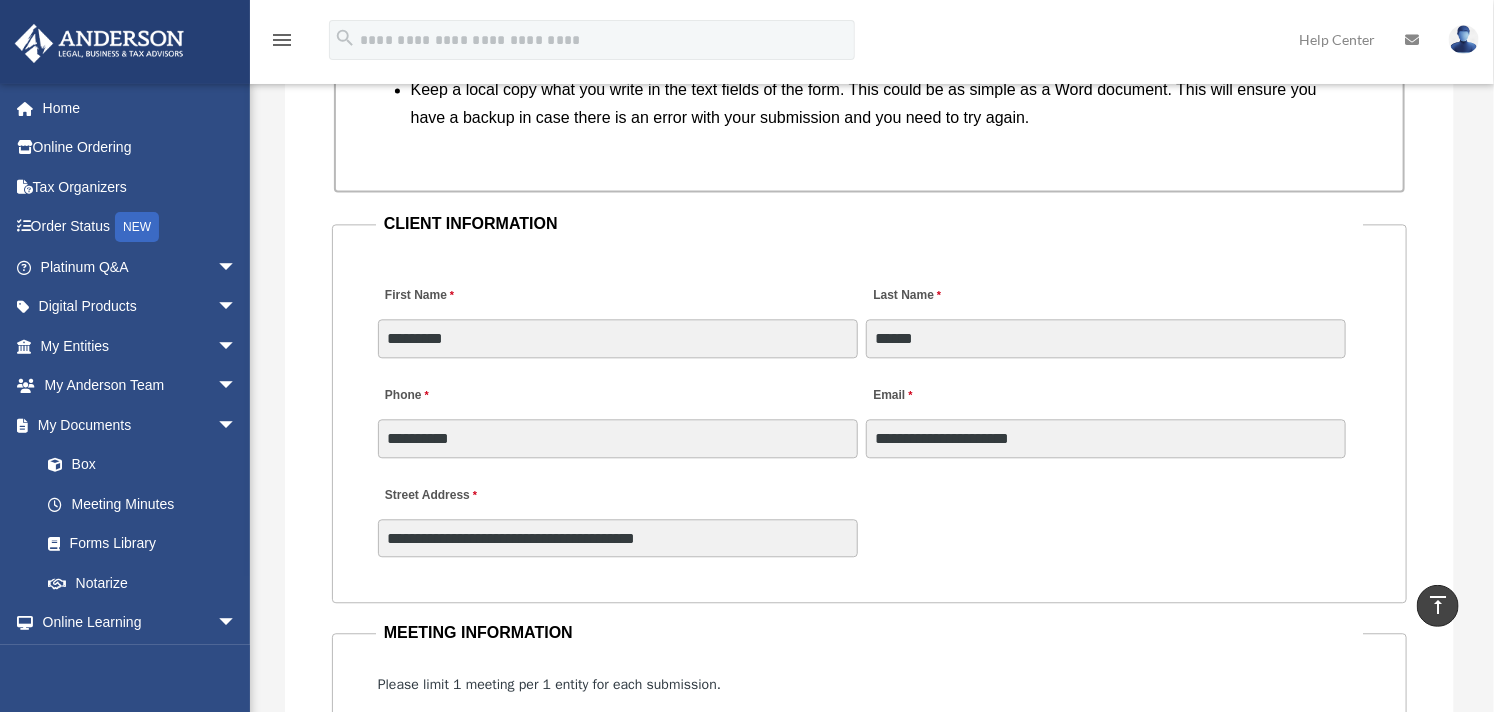 click on "**********" at bounding box center (870, 406) 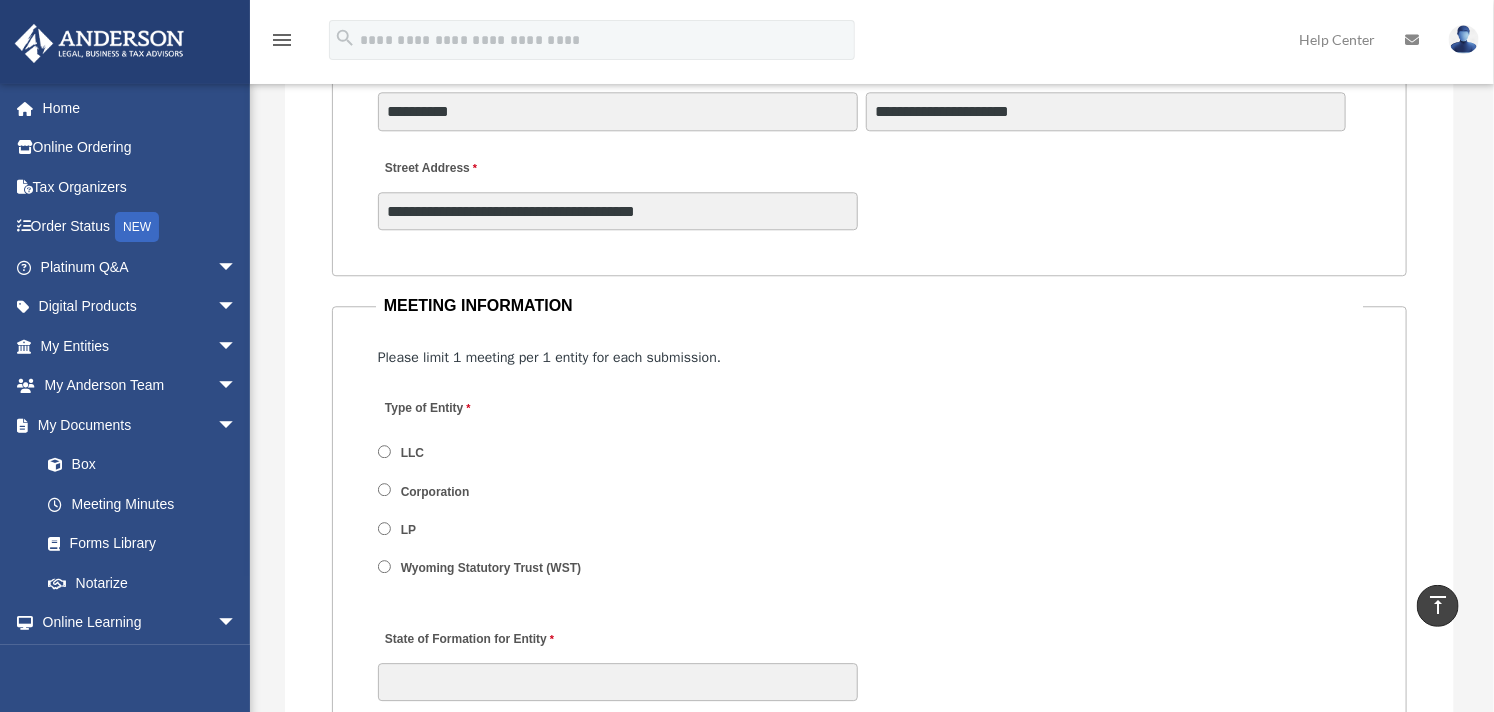 scroll, scrollTop: 2222, scrollLeft: 0, axis: vertical 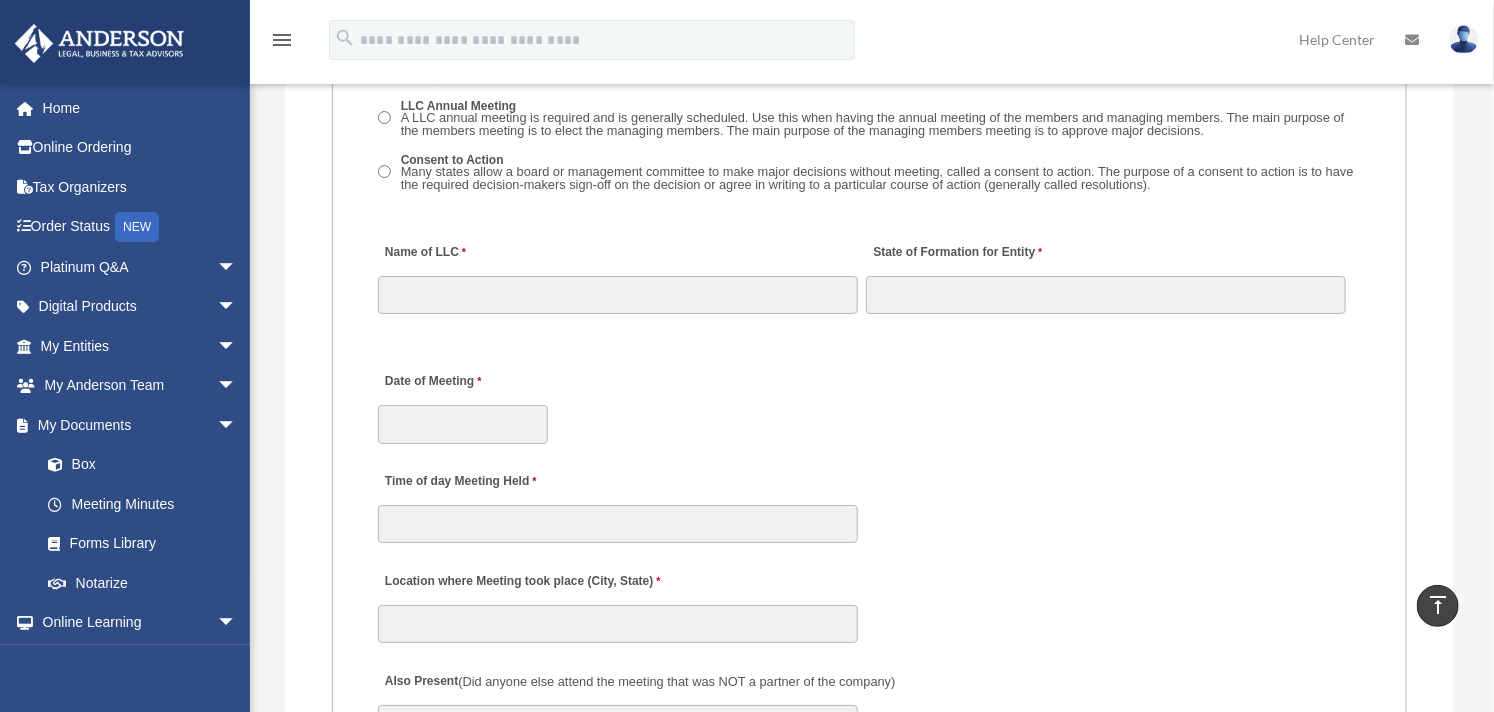 click on "Name of LLC 80 characters left." at bounding box center [618, 272] 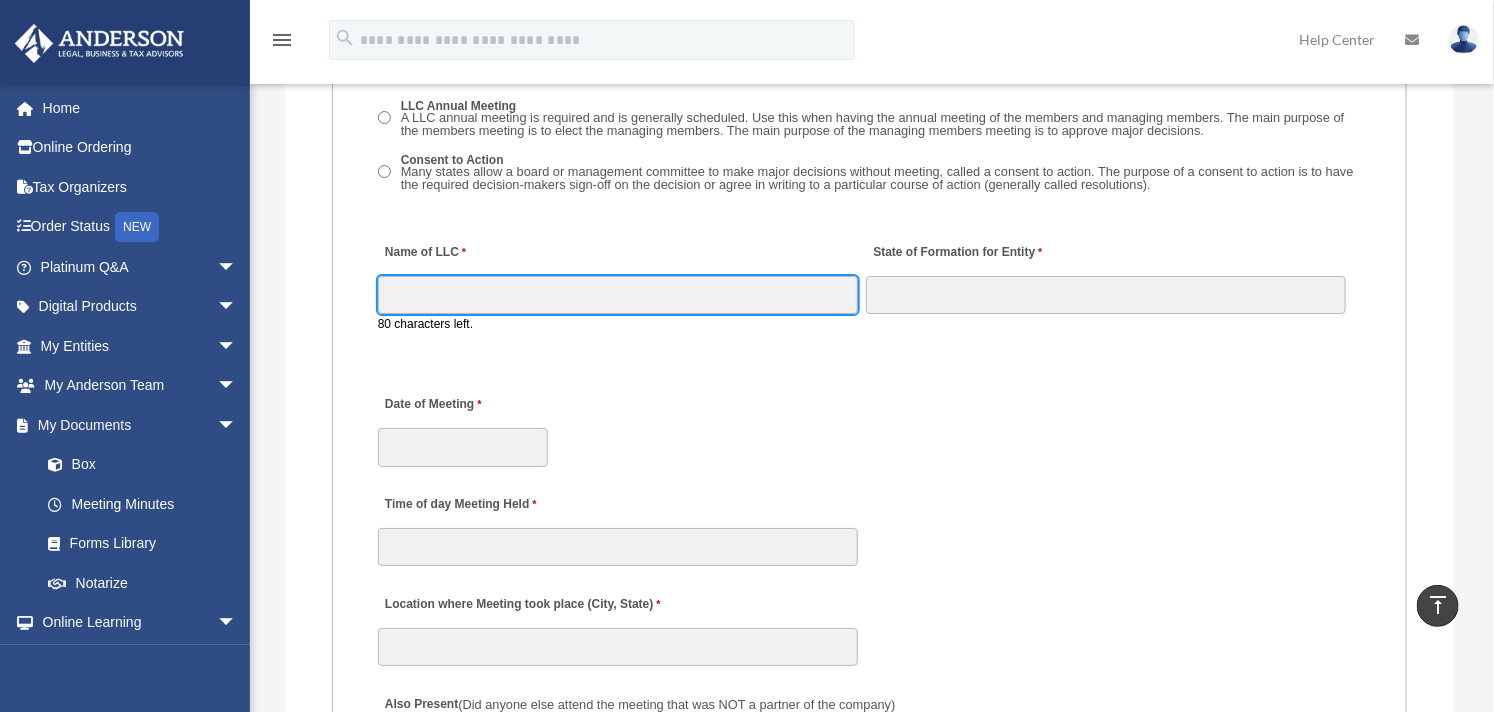 click on "Name of LLC" at bounding box center (618, 295) 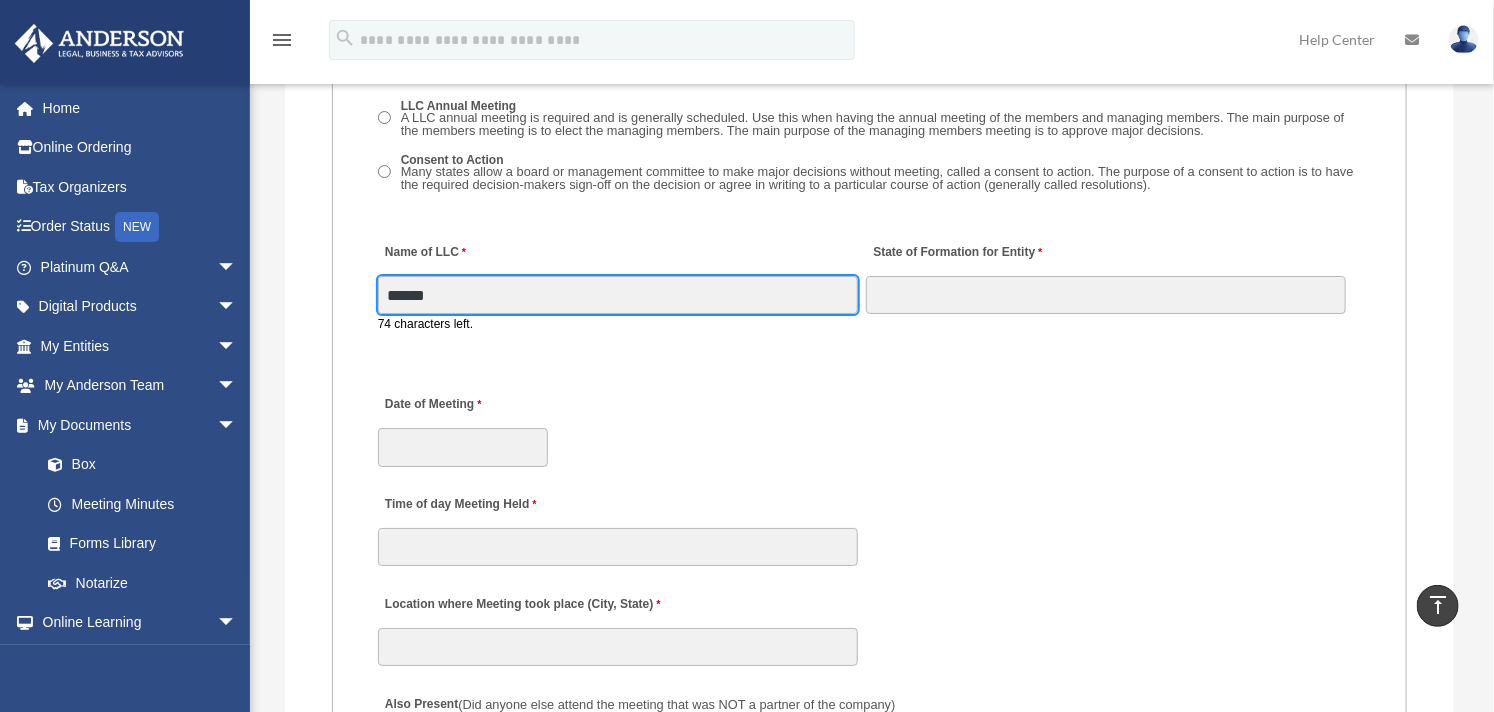 type on "**********" 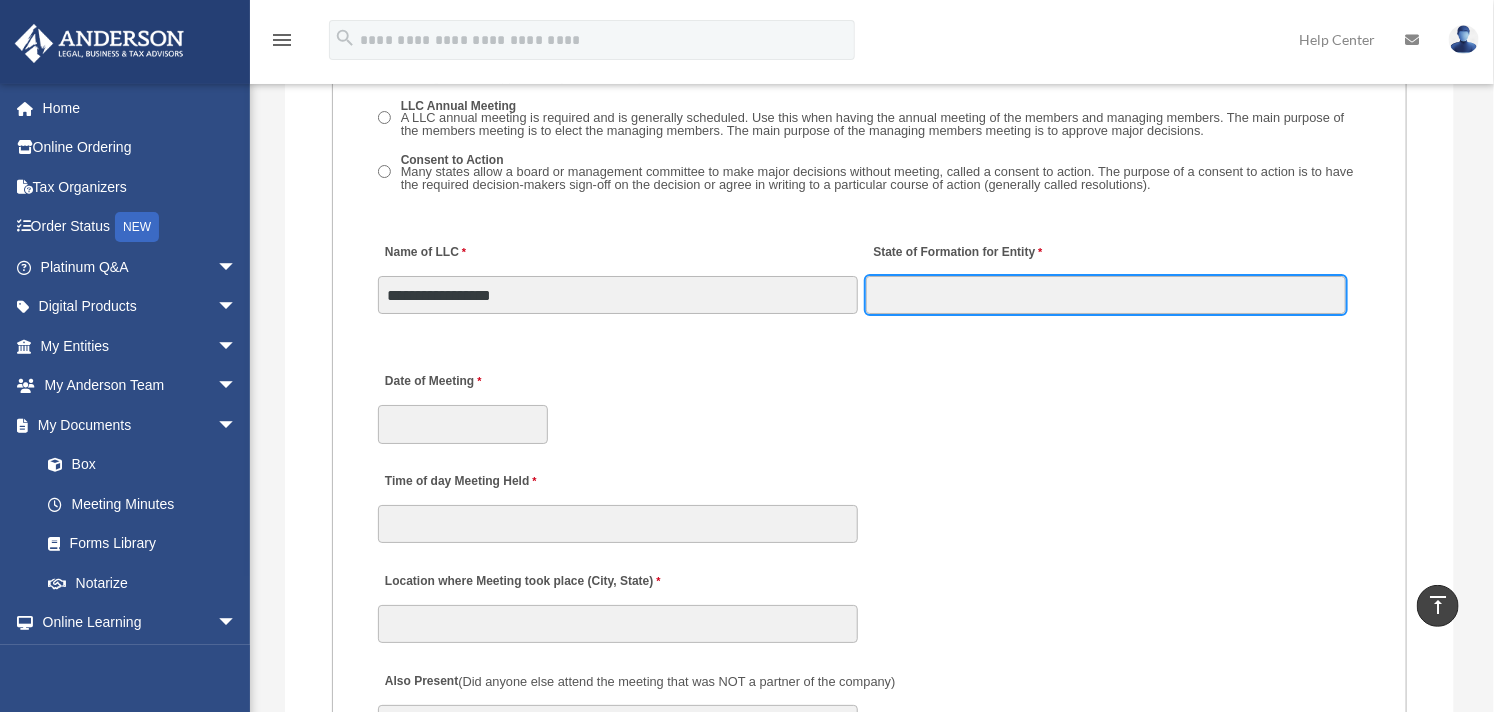 click on "State of Formation for Entity" at bounding box center [1106, 295] 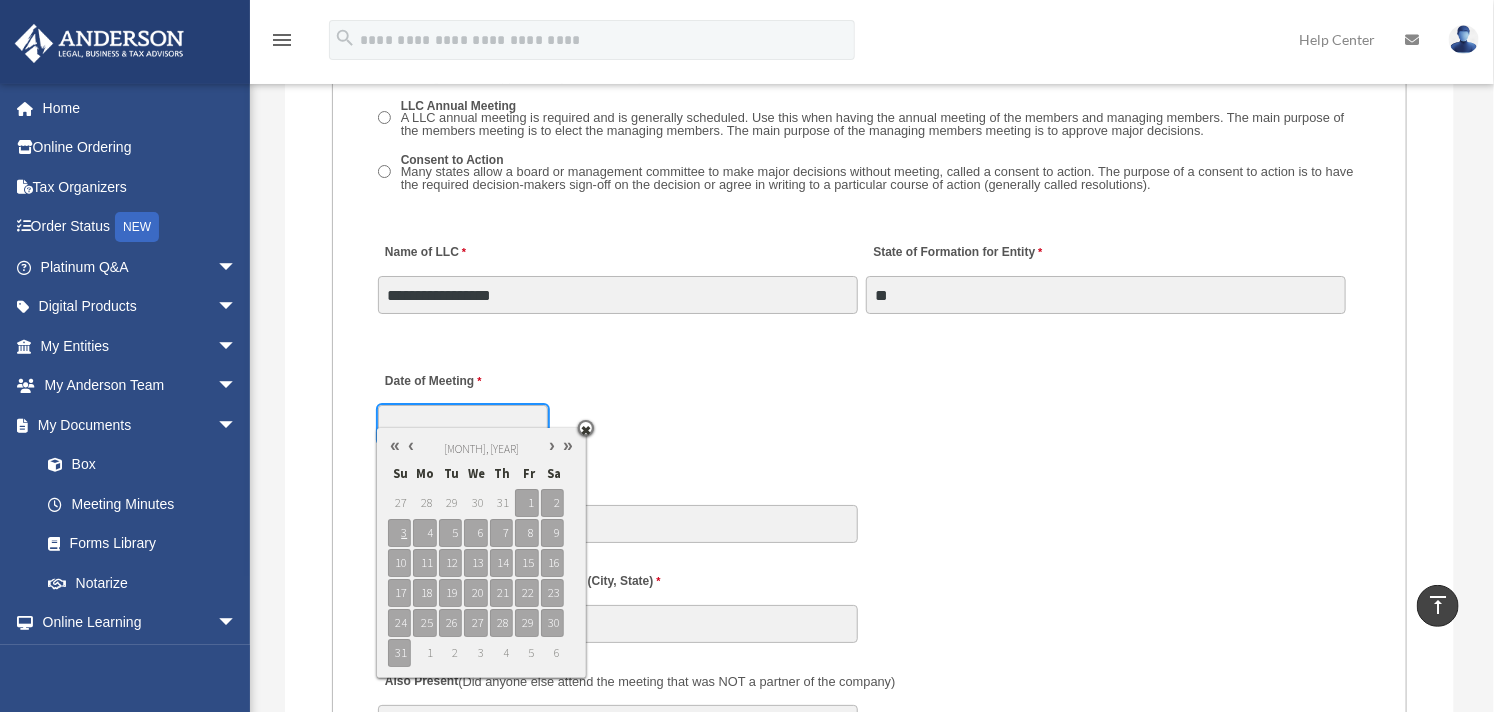 click on "Date of Meeting" at bounding box center [463, 424] 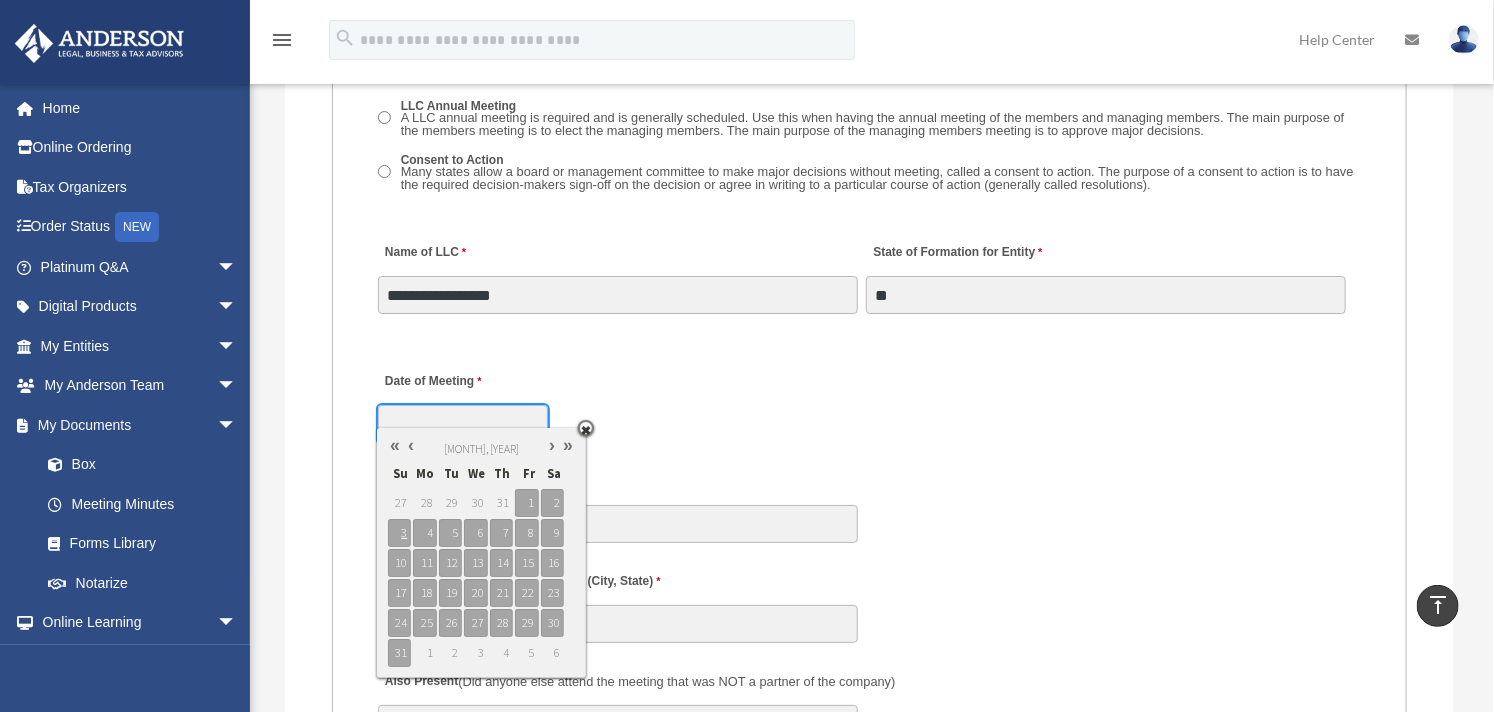 click at bounding box center (411, 445) 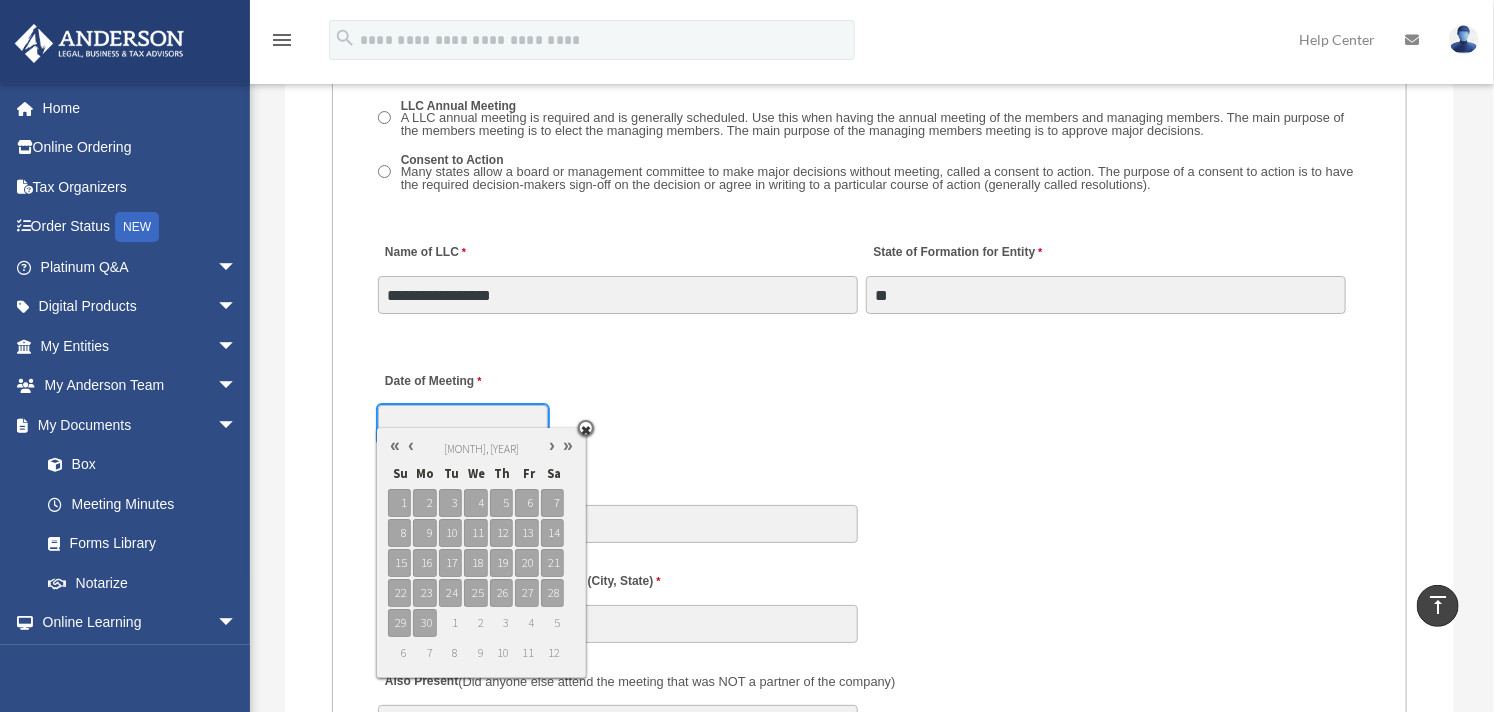 click at bounding box center (411, 445) 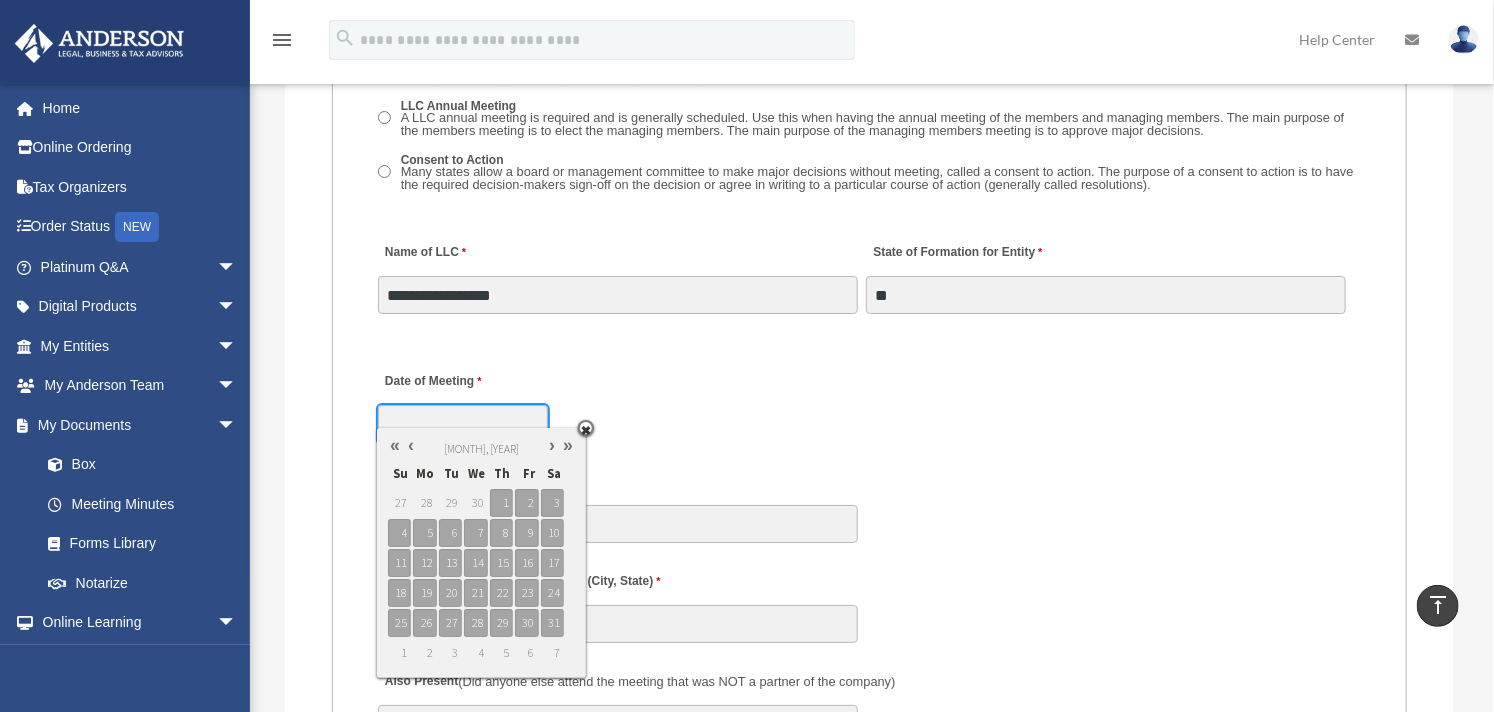 click at bounding box center [411, 445] 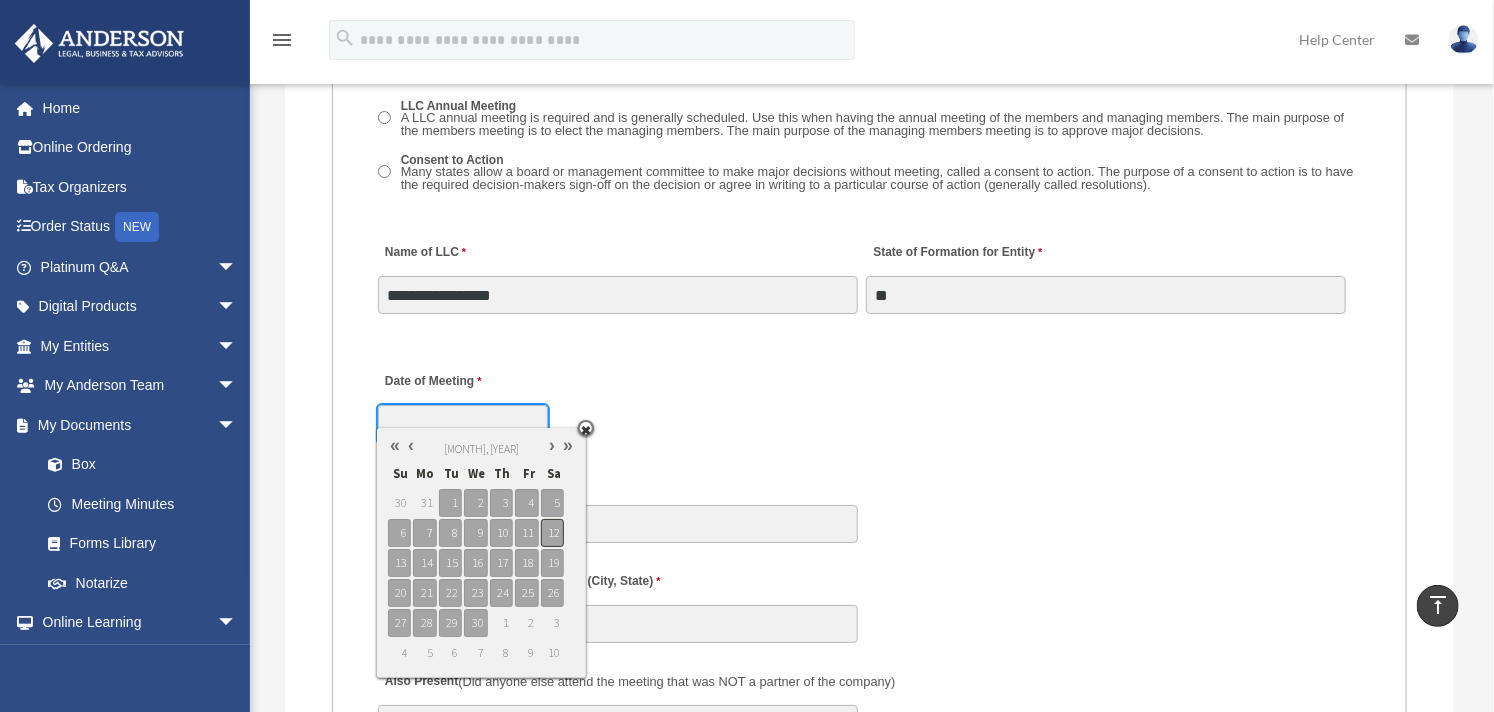 type on "**********" 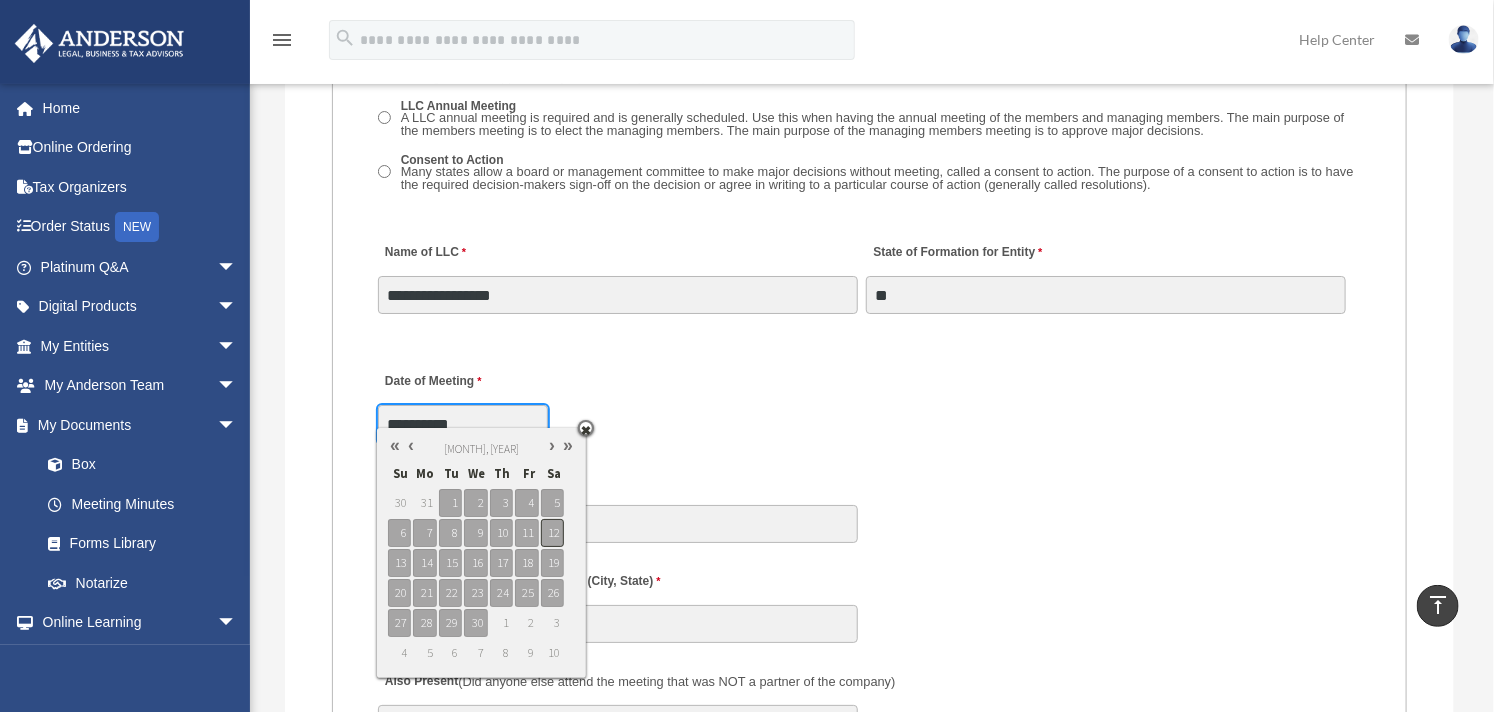 click on "12" at bounding box center (552, 533) 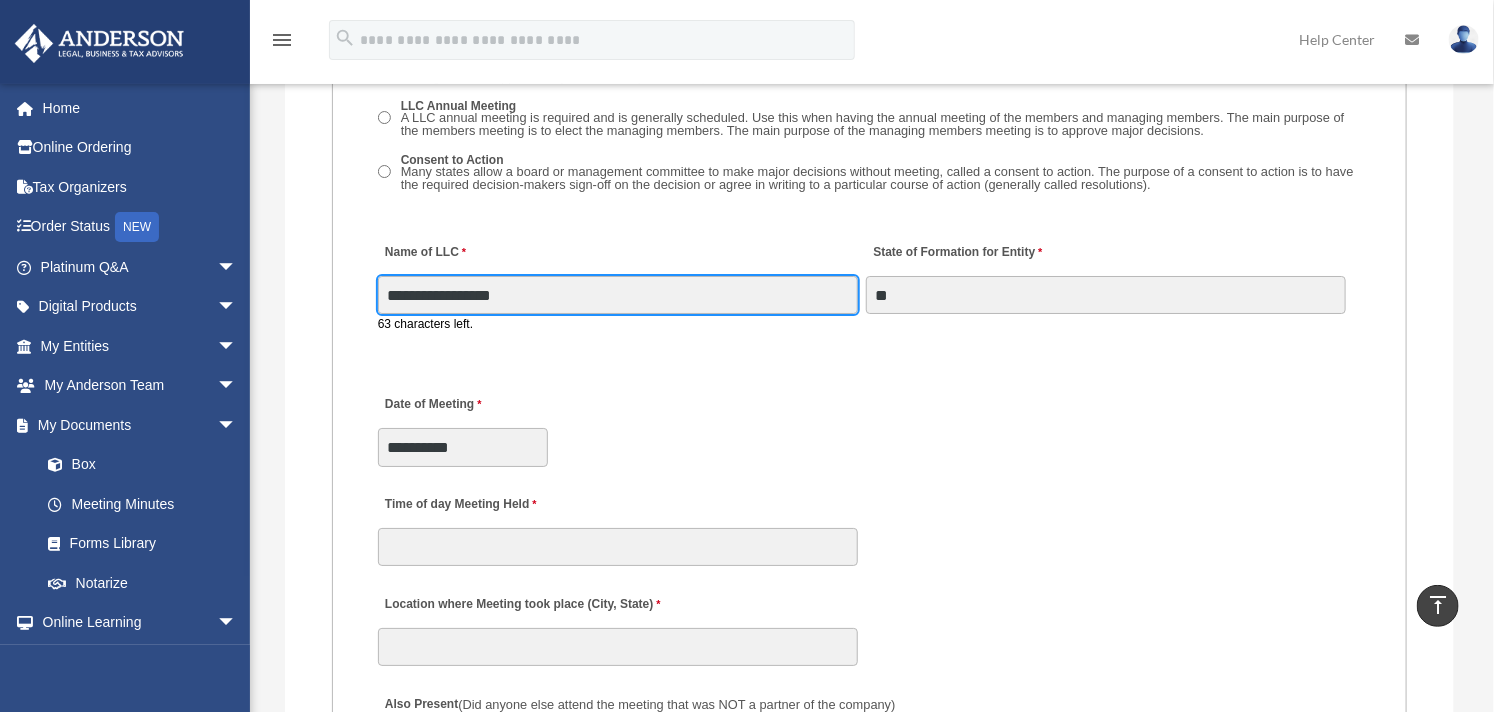 drag, startPoint x: 674, startPoint y: 293, endPoint x: 645, endPoint y: 335, distance: 51.0392 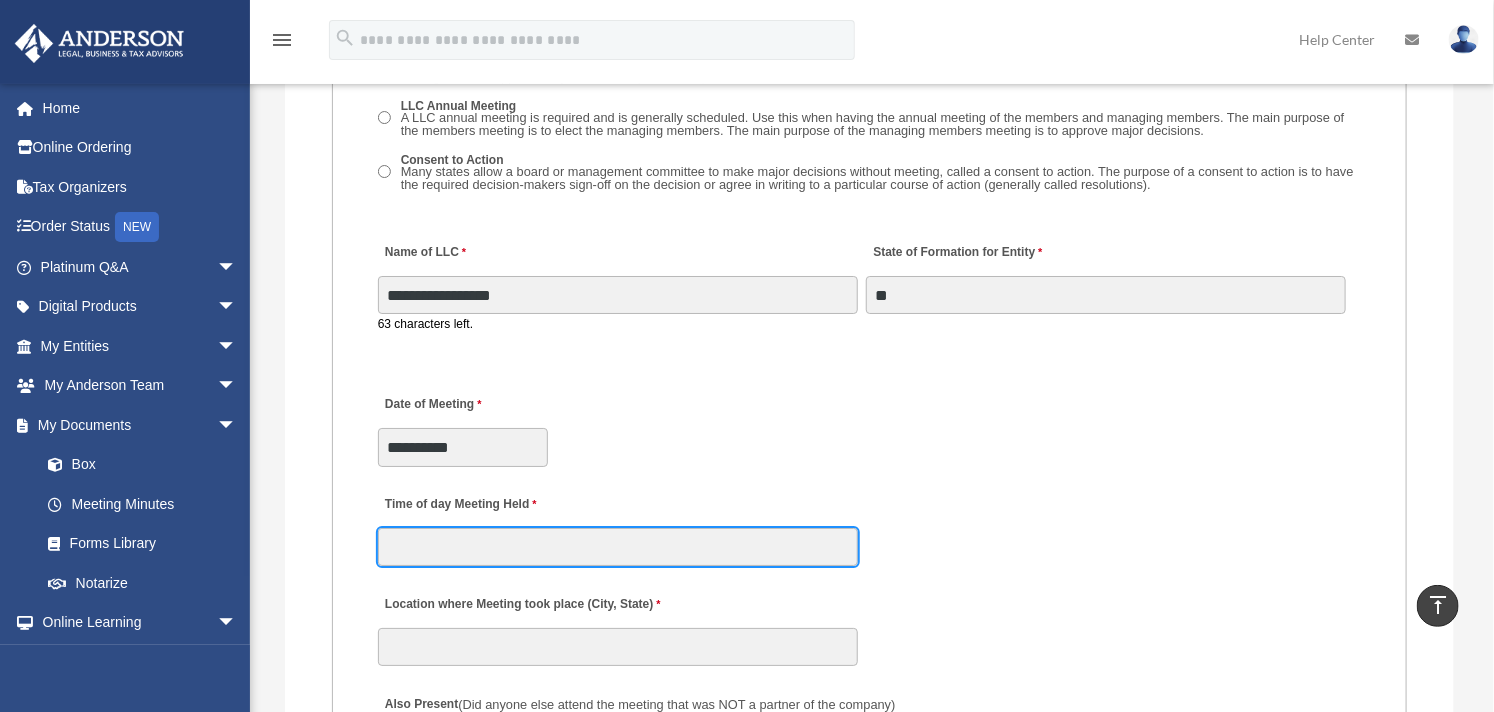 click on "Time of day Meeting Held" at bounding box center [618, 547] 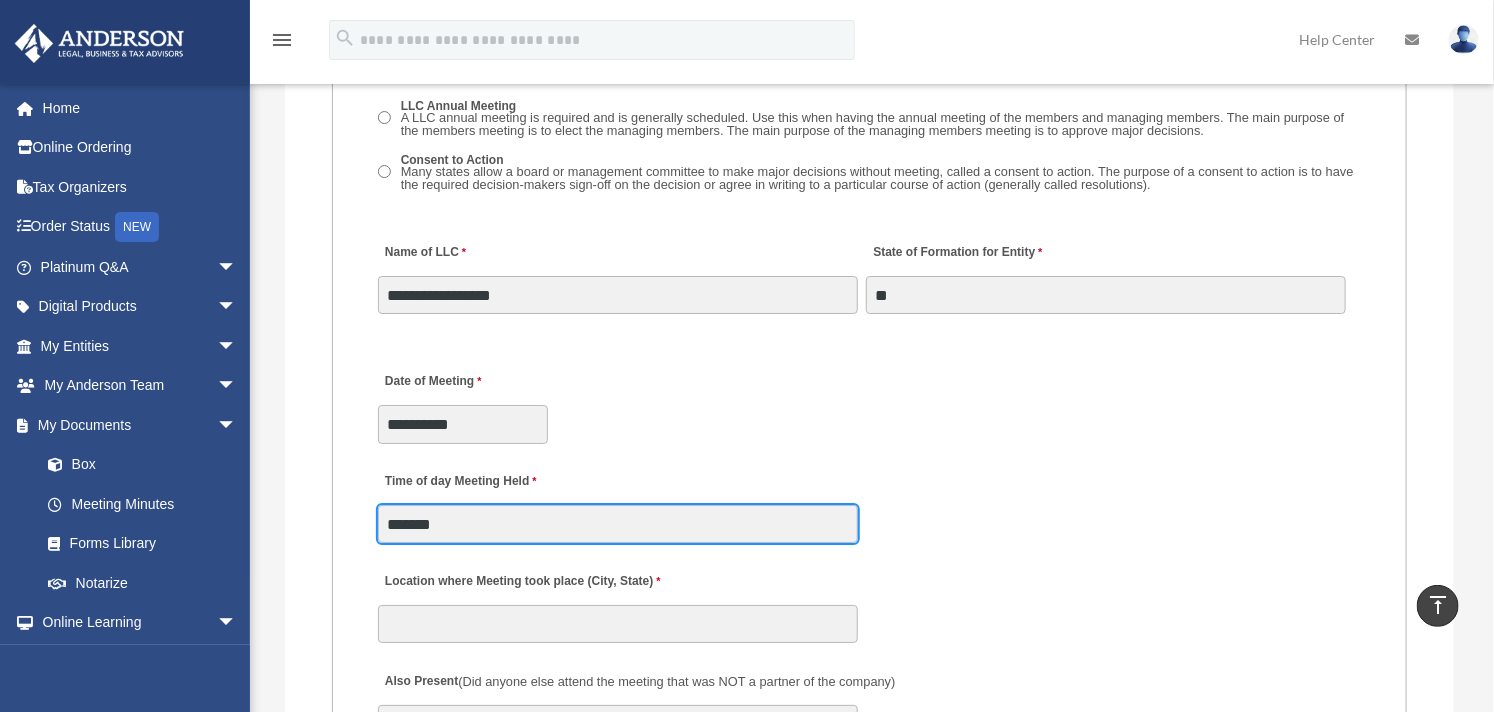 type on "*******" 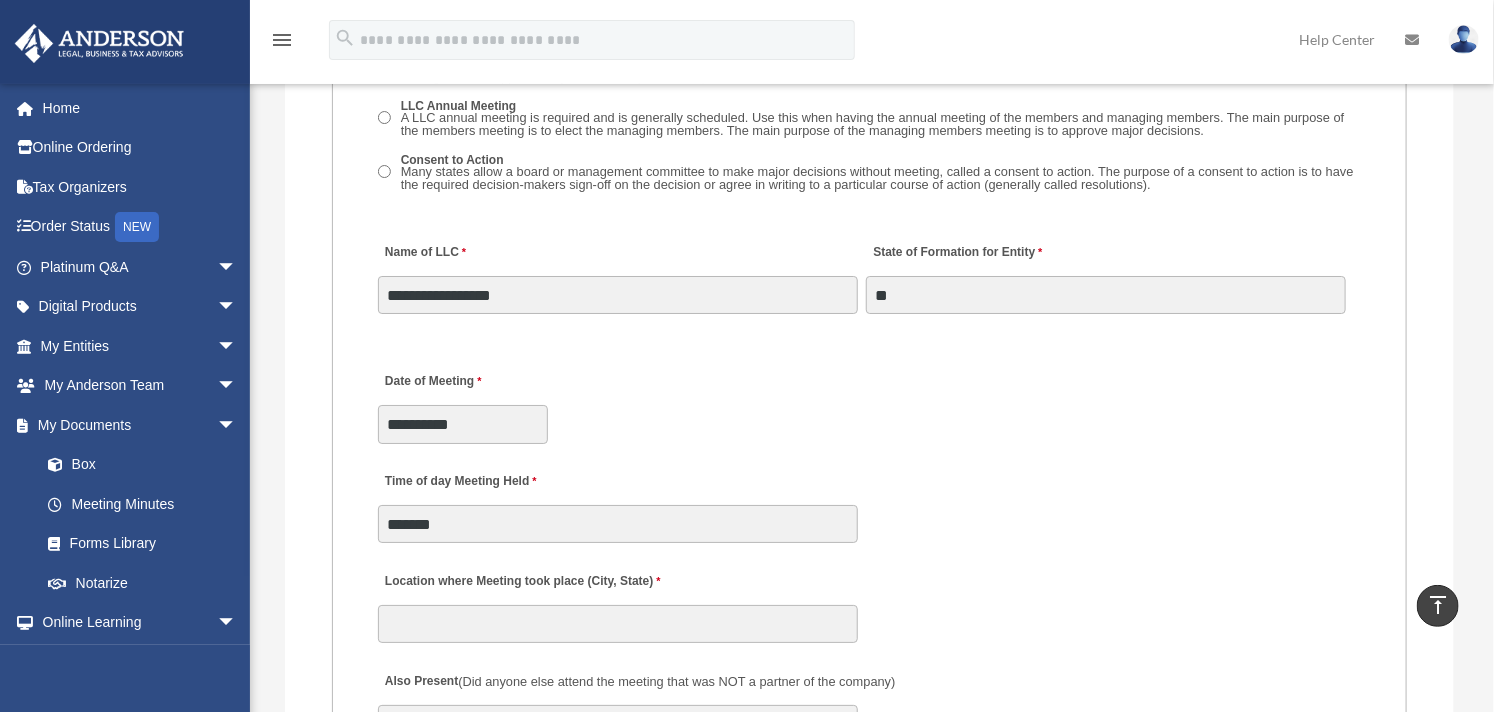 click on "**********" at bounding box center (869, 402) 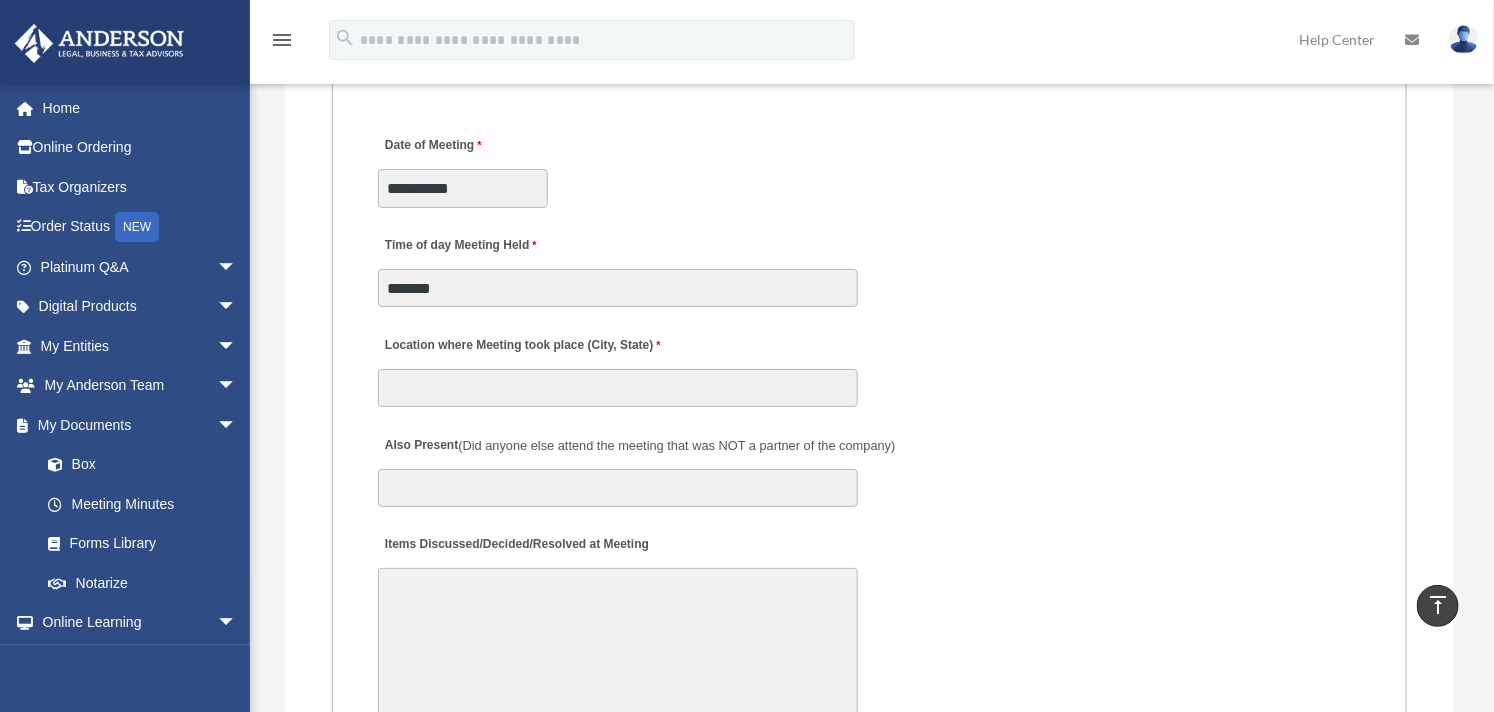 scroll, scrollTop: 3444, scrollLeft: 0, axis: vertical 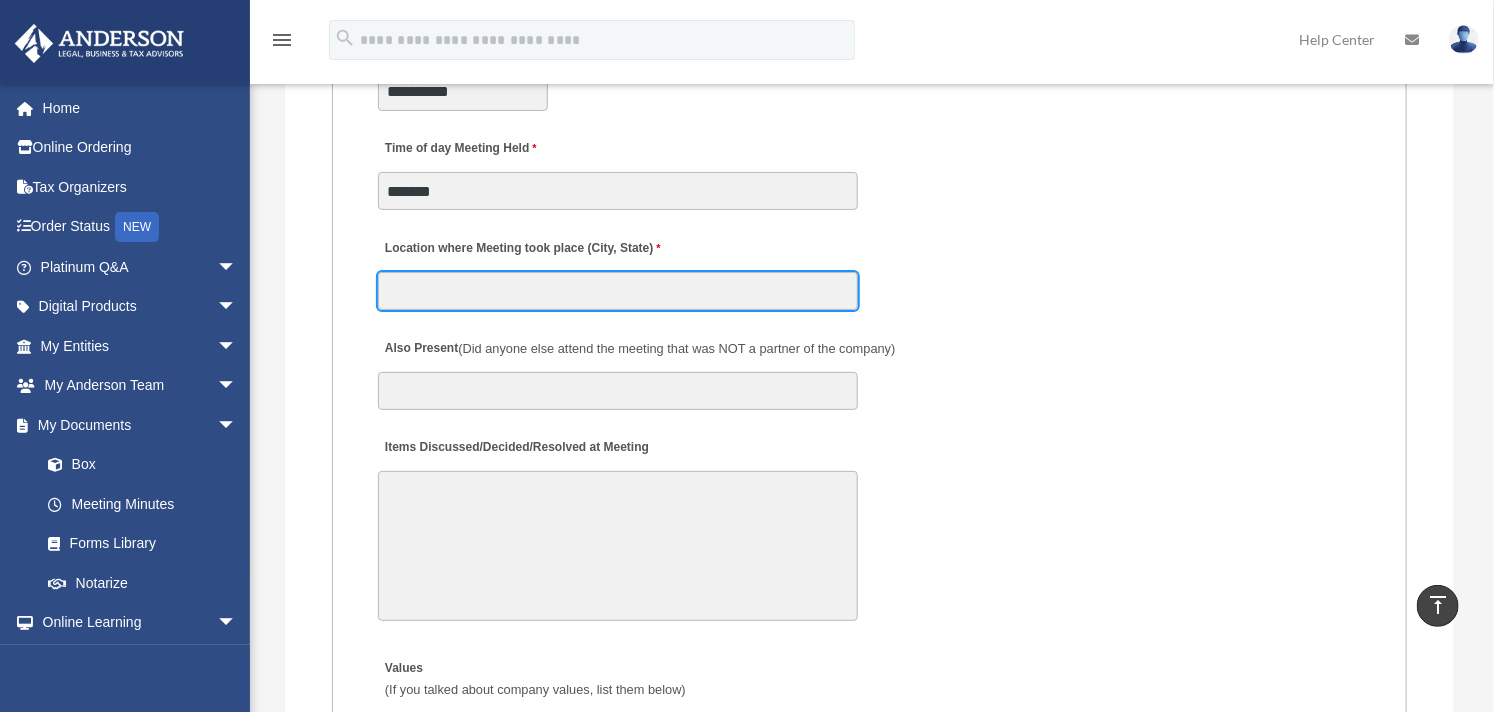 drag, startPoint x: 541, startPoint y: 271, endPoint x: 538, endPoint y: 284, distance: 13.341664 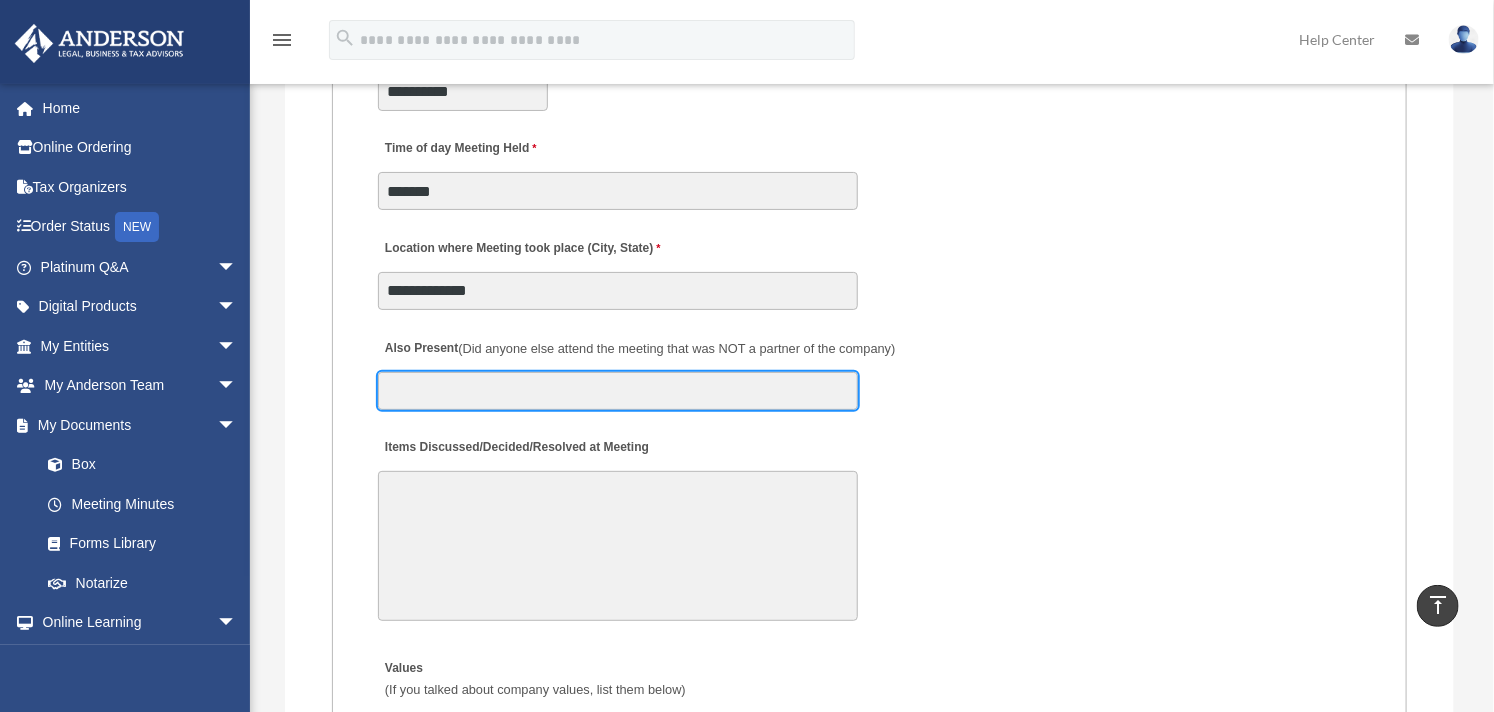 click on "Also Present  (Did anyone else attend the meeting that was NOT a partner of the company)" at bounding box center (618, 391) 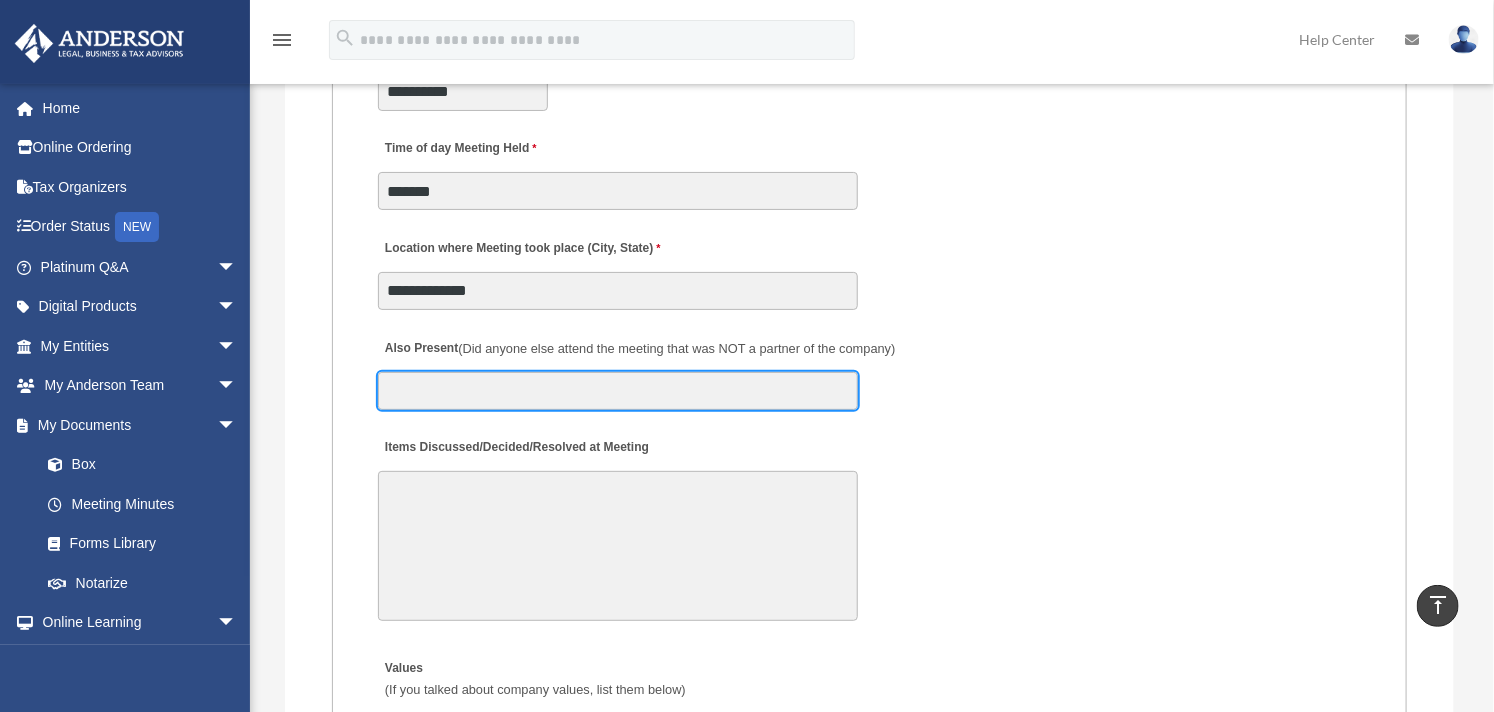 type on "**********" 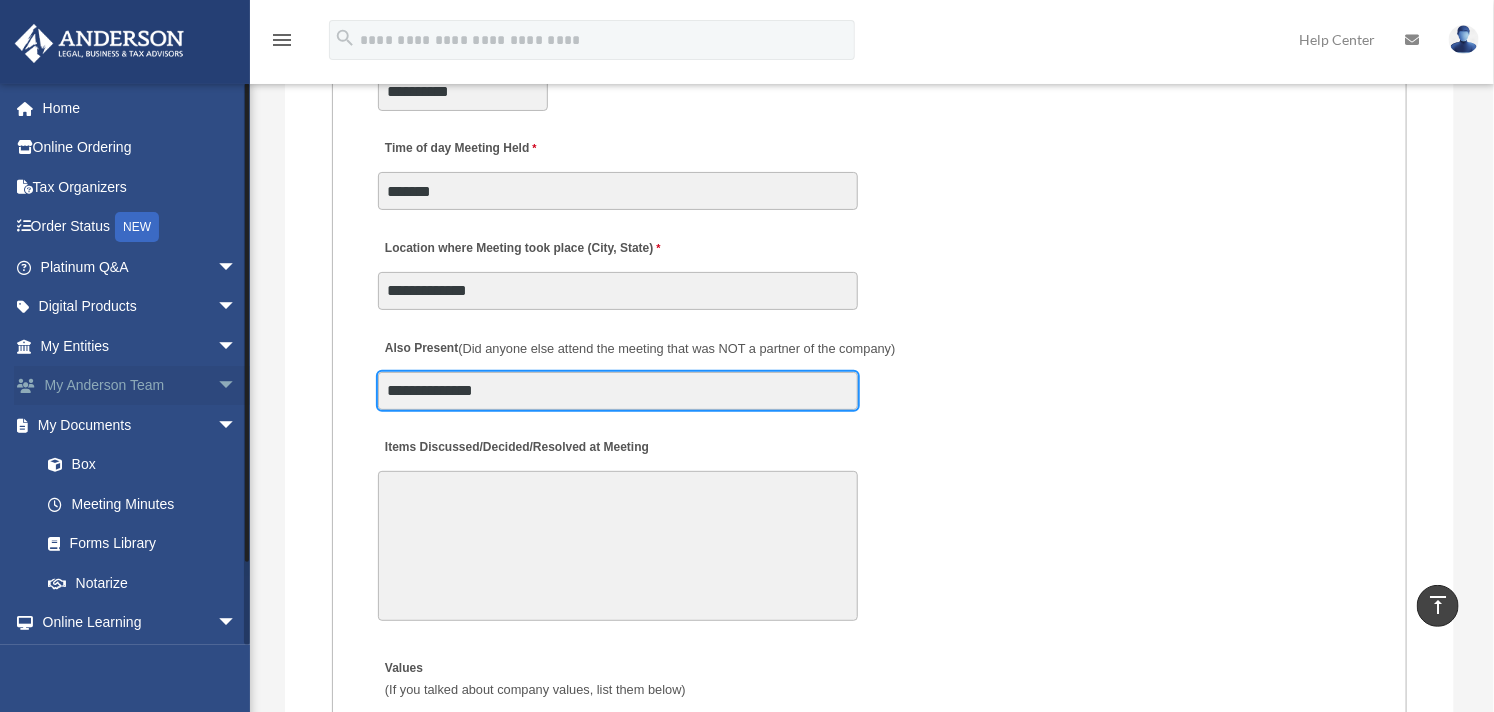 drag, startPoint x: 520, startPoint y: 375, endPoint x: 338, endPoint y: 373, distance: 182.01099 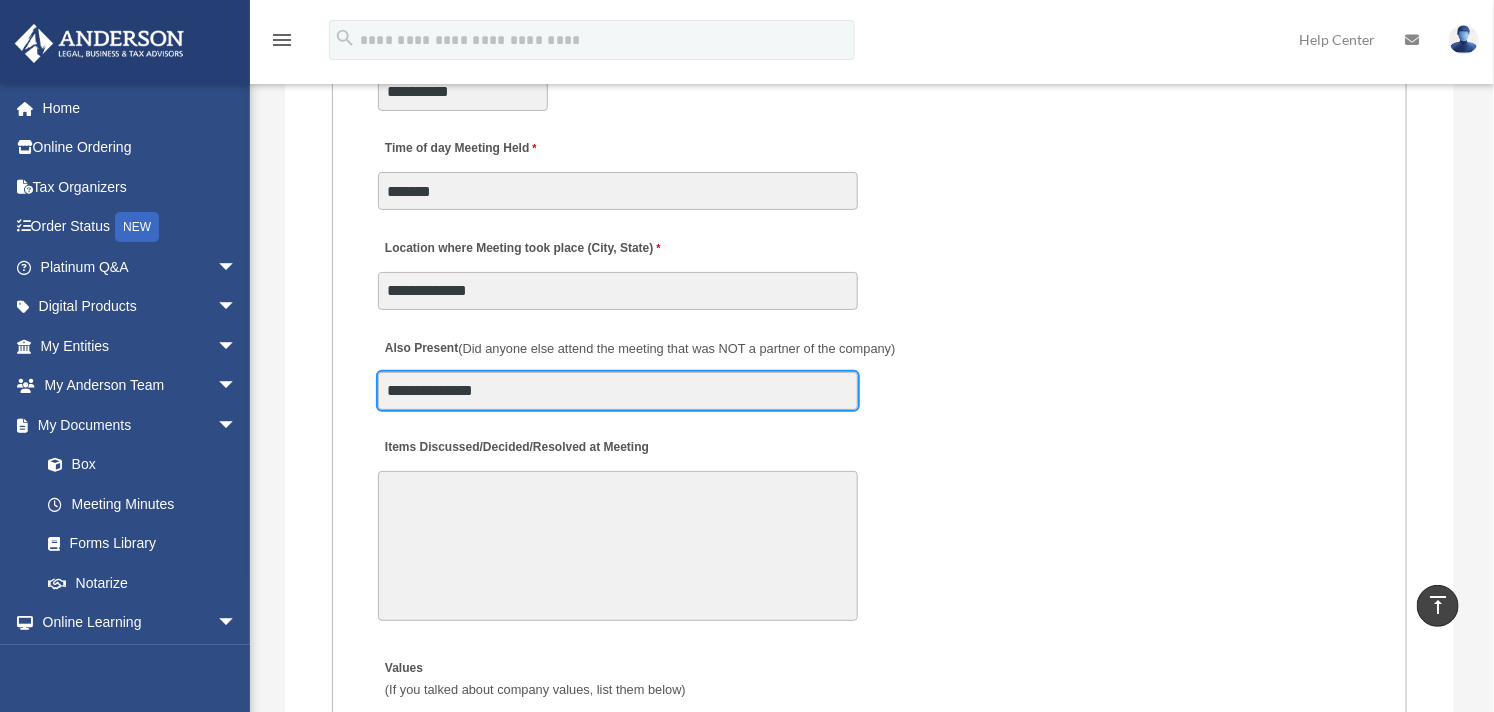 click on "Meeting Minutes Form
vistapoint01@gmail.com
Sign Out
vistapoint01@gmail.com
Home
Online Ordering
Tax Organizers
Order Status  NEW
Platinum Q&A arrow_drop_down
Client FAQ
Platinum Walkthrough
Submit a Question
Answered Questions
Document Review
Platinum Knowledge Room
Tax & Bookkeeping Packages
Land Trust & Deed Forum
Portal Feedback
Digital Products arrow_drop_down
Tax Toolbox
Virtual Bookkeeping
Land Trust Kit
Wholesale Trust Kit" at bounding box center (747, -732) 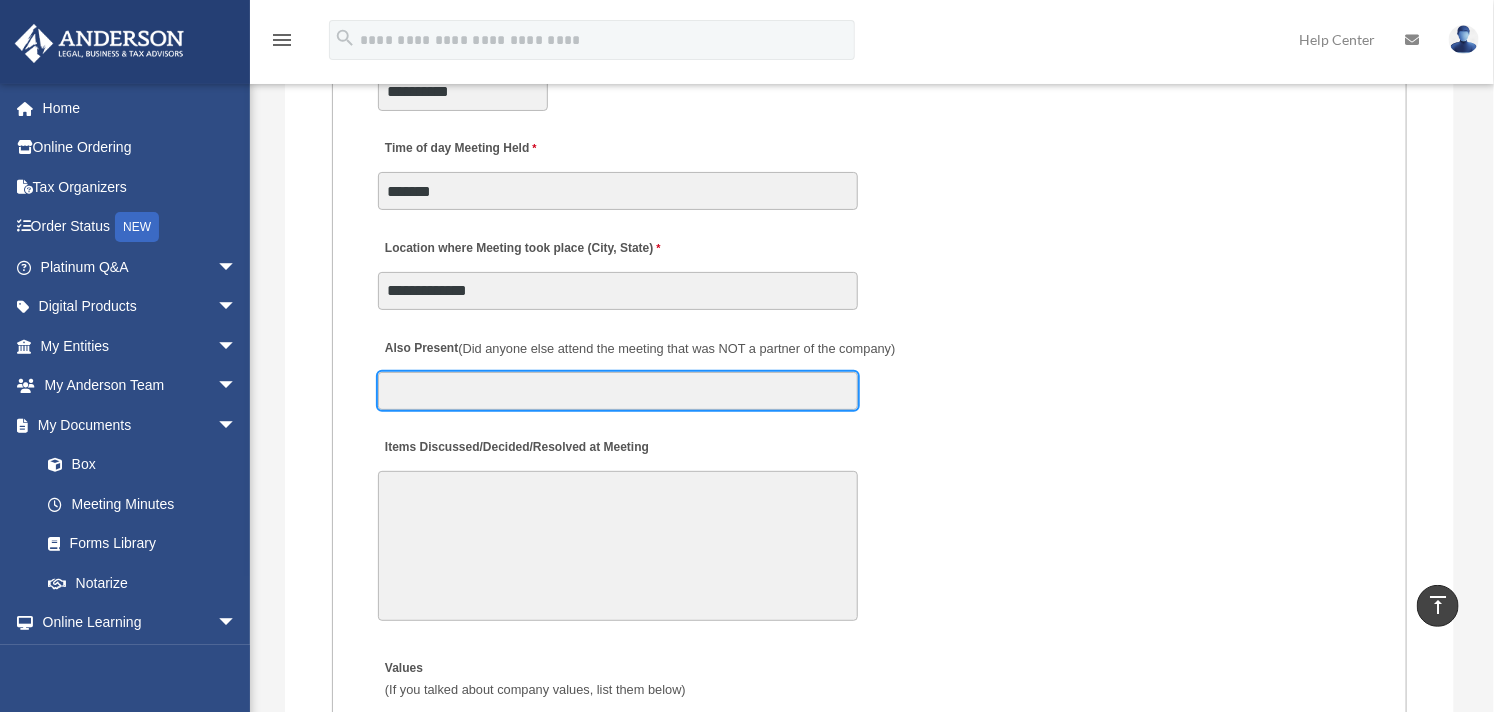 type 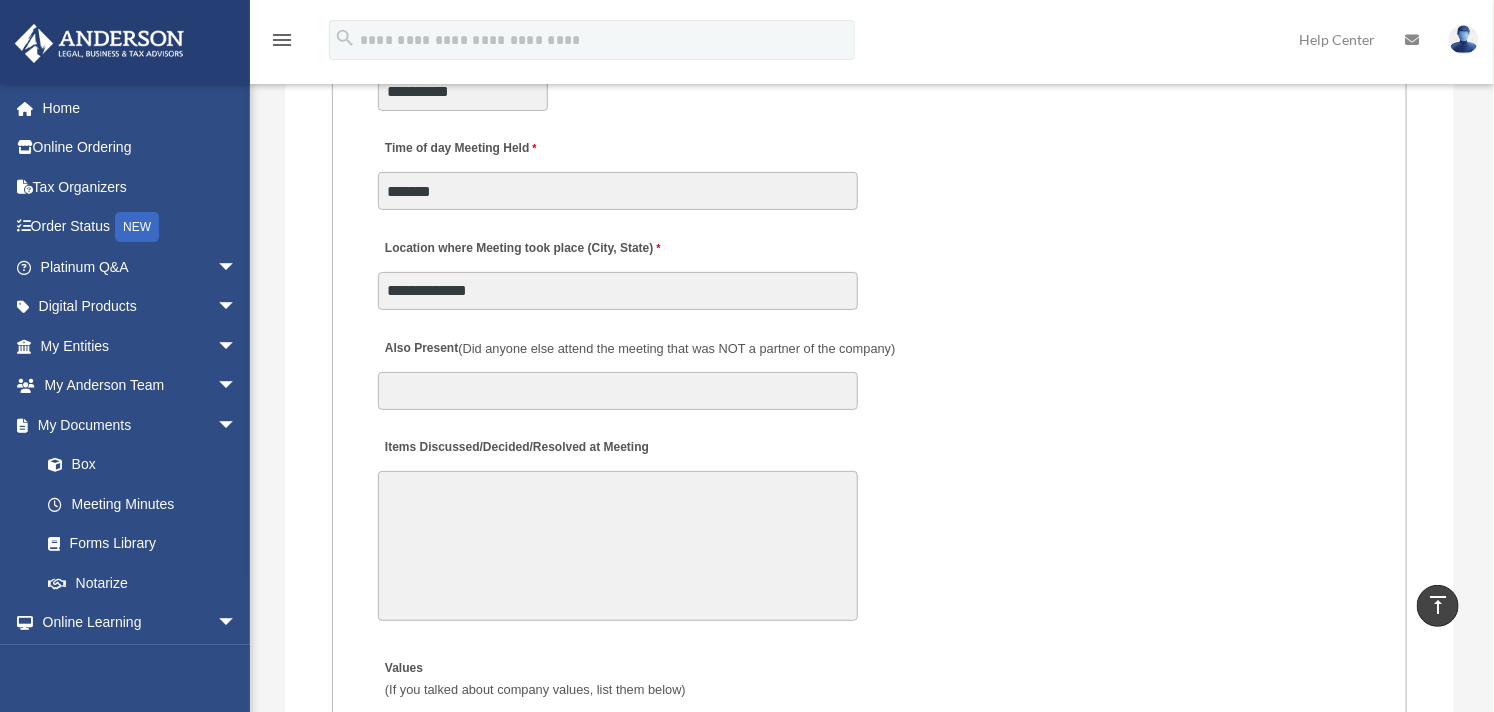 click on "Also Present  (Did anyone else attend the meeting that was NOT a partner of the company)" at bounding box center (869, 368) 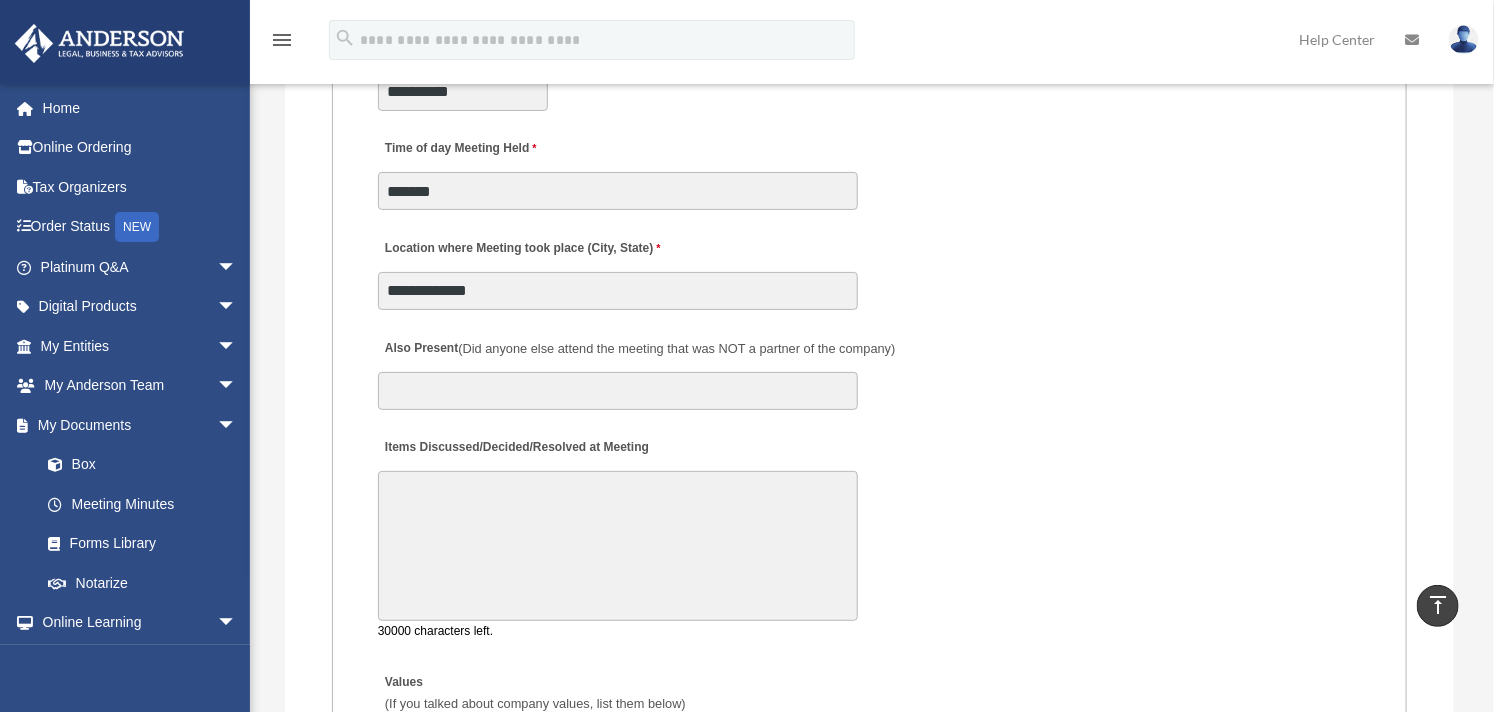click on "Items Discussed/Decided/Resolved at Meeting" at bounding box center (618, 546) 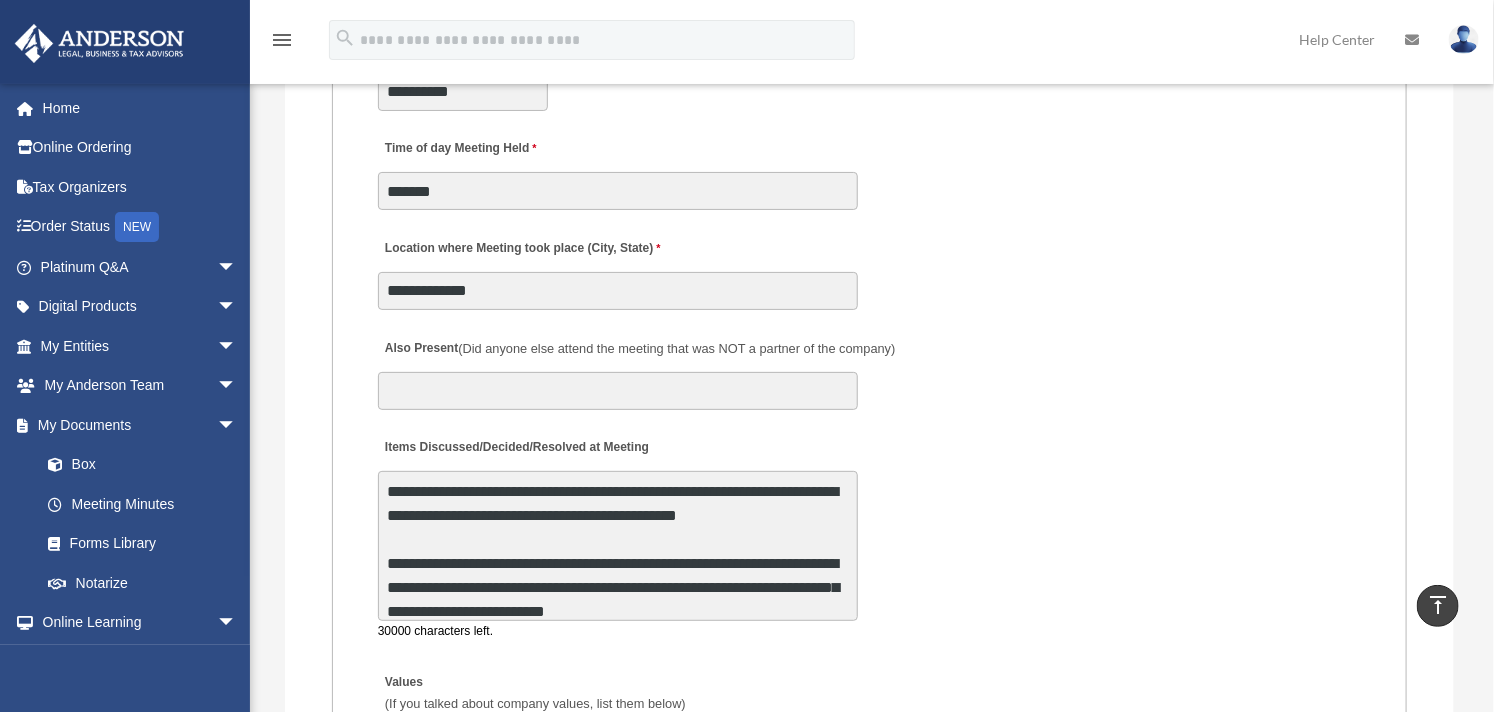 scroll, scrollTop: 216, scrollLeft: 0, axis: vertical 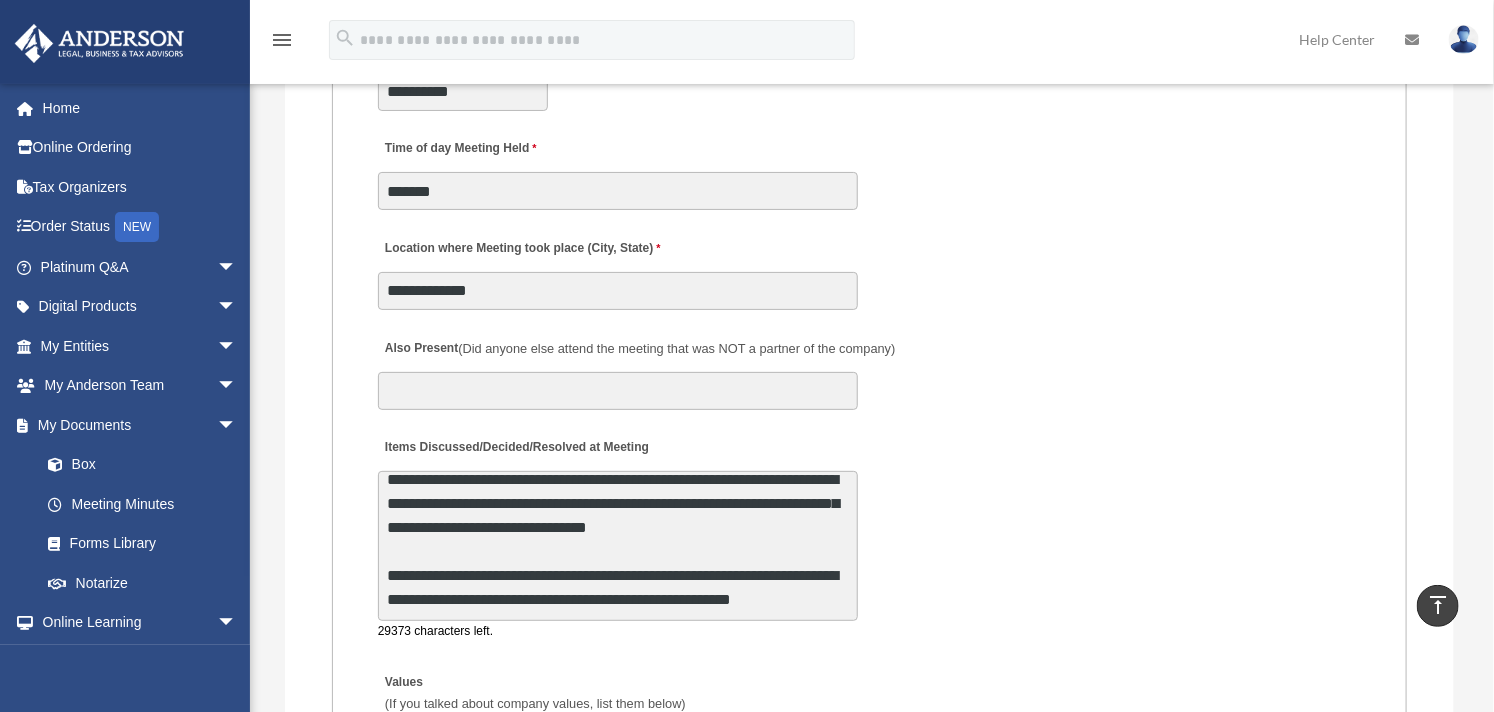 click on "**********" at bounding box center [618, 546] 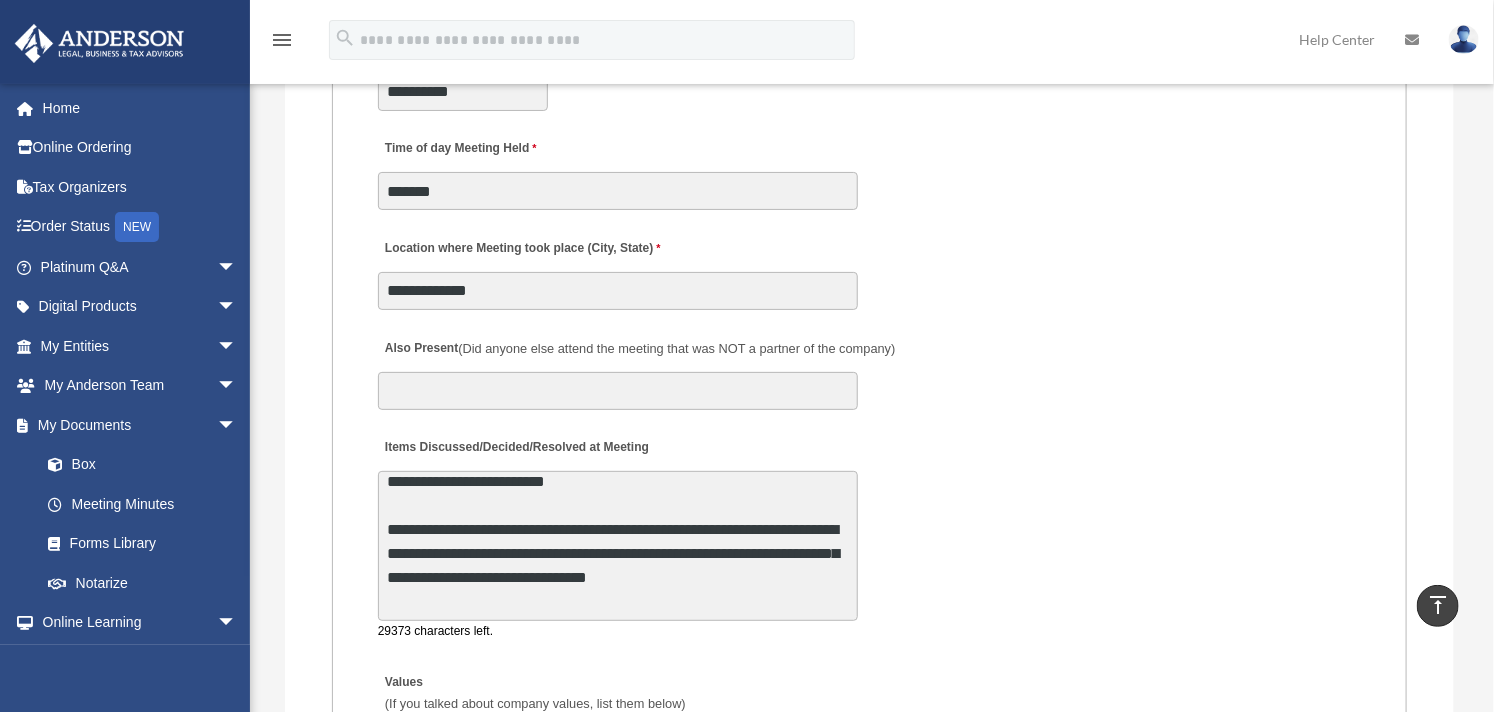 scroll, scrollTop: 10, scrollLeft: 0, axis: vertical 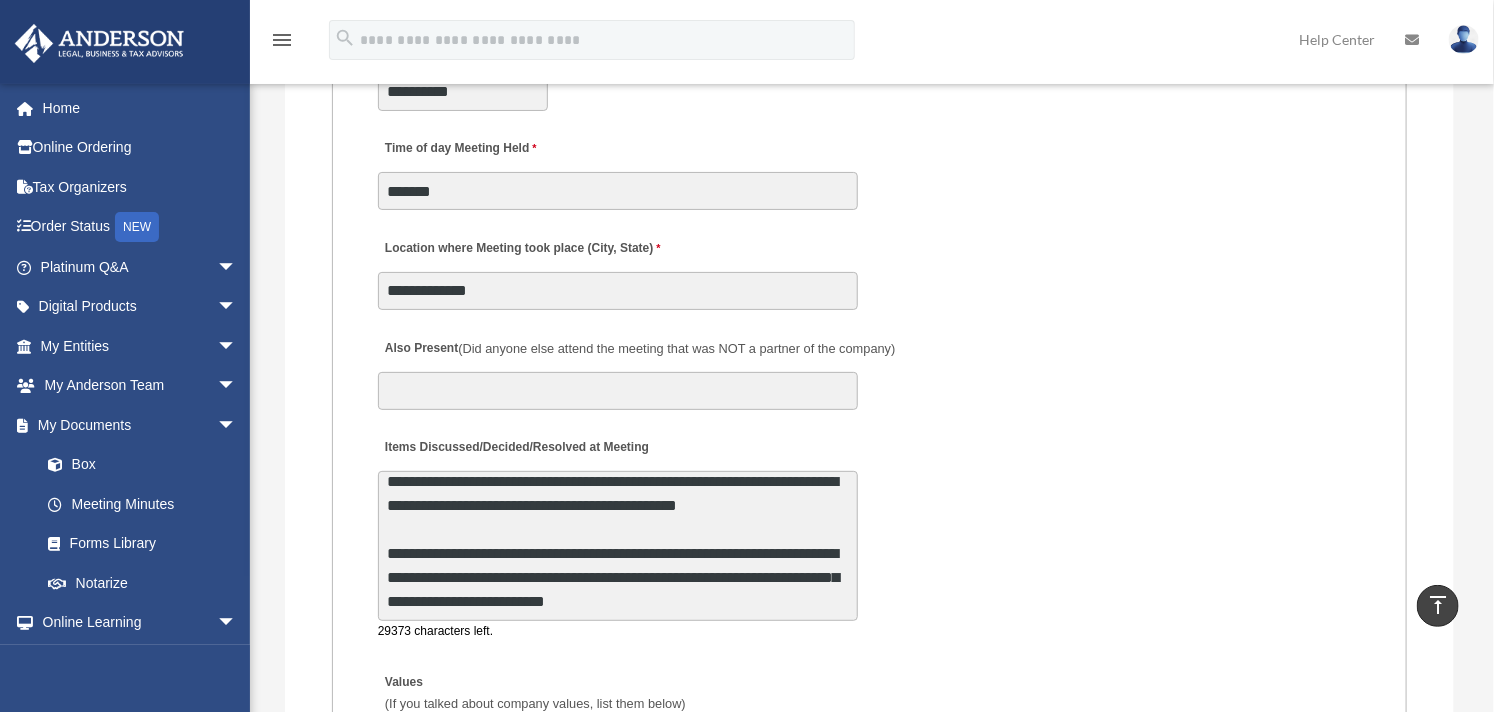click on "**********" at bounding box center (618, 546) 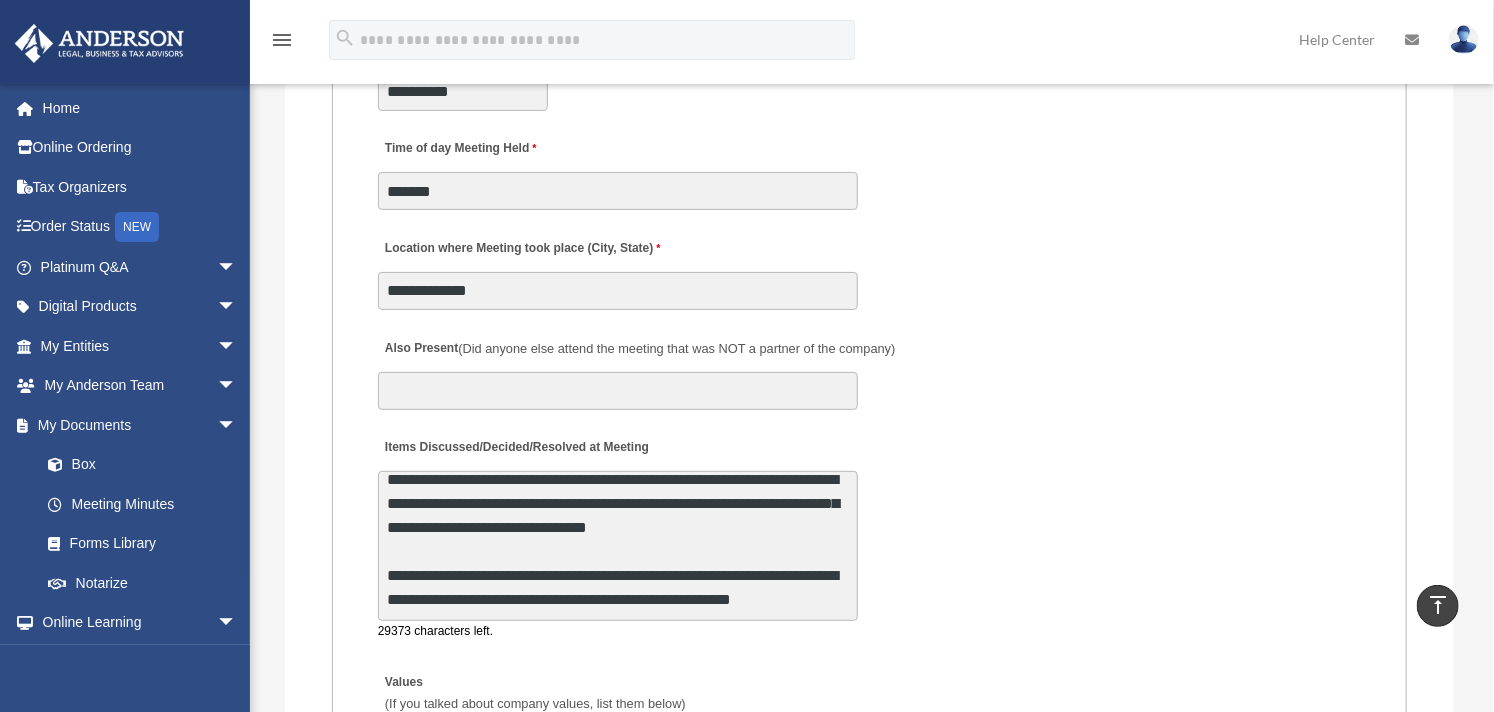scroll, scrollTop: 216, scrollLeft: 0, axis: vertical 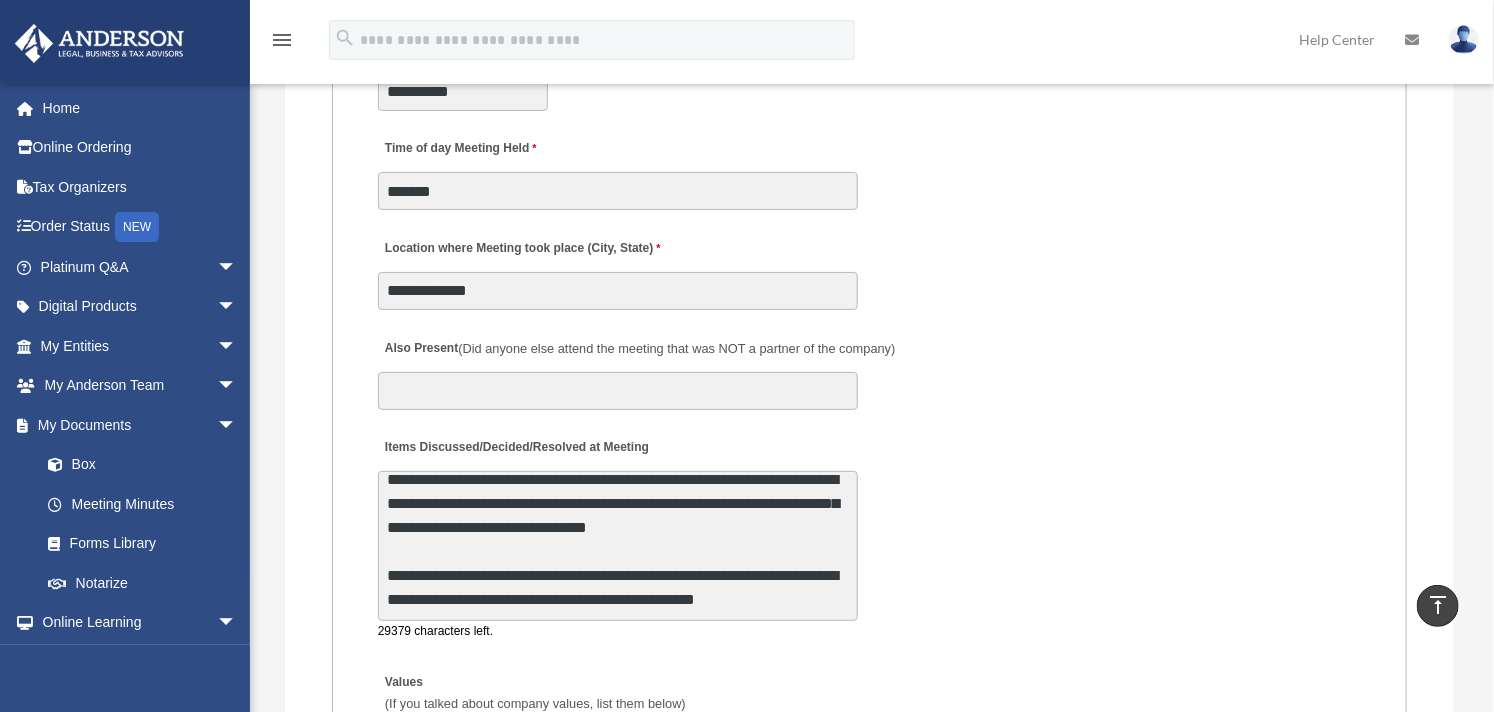 click on "**********" at bounding box center [618, 546] 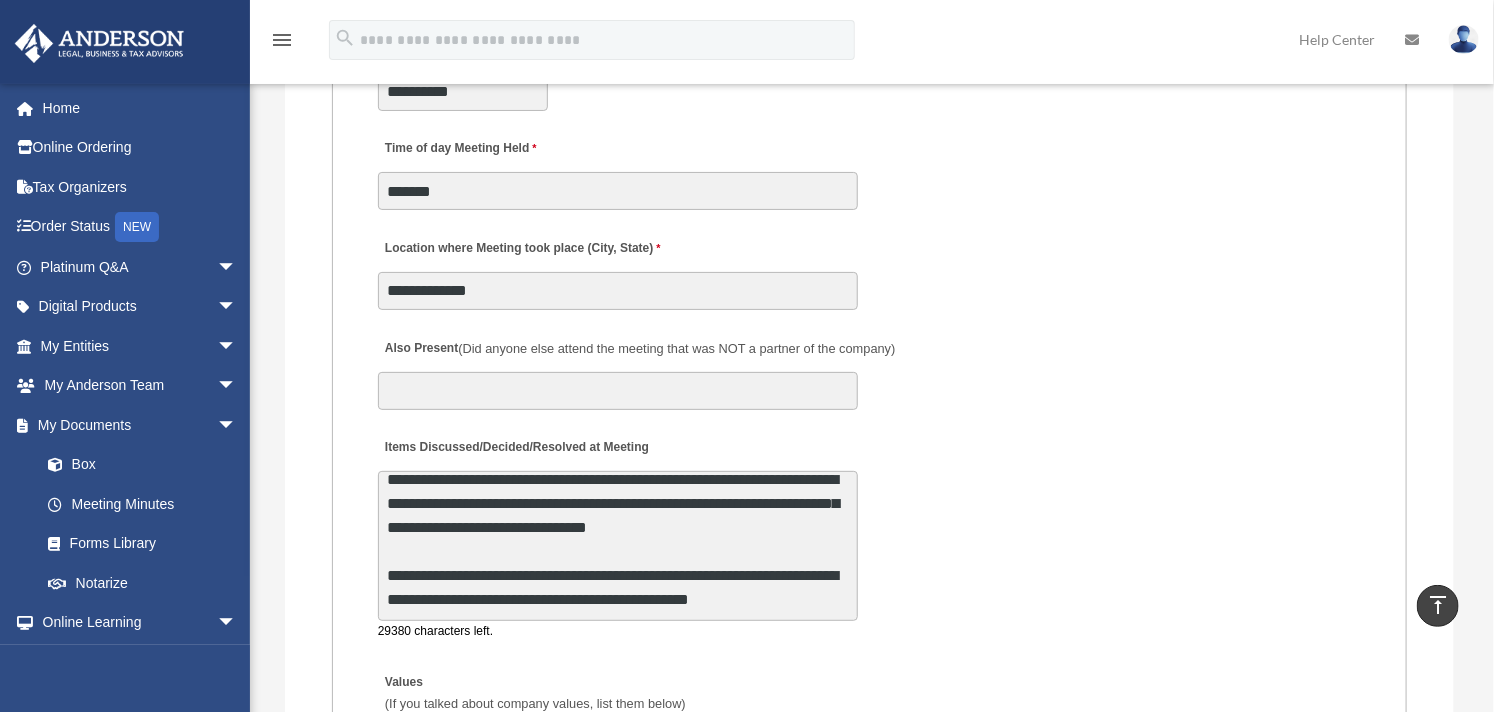 click on "**********" at bounding box center (618, 546) 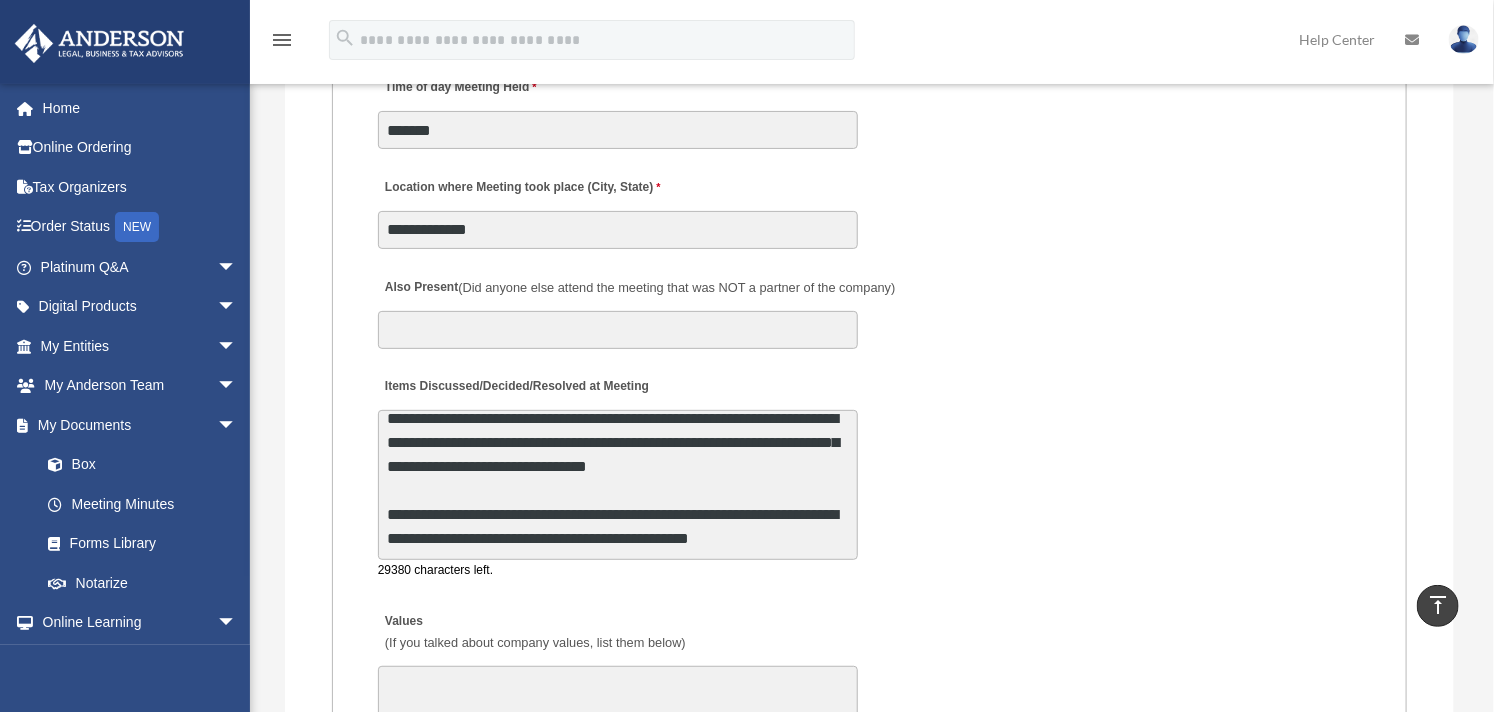 scroll, scrollTop: 3555, scrollLeft: 0, axis: vertical 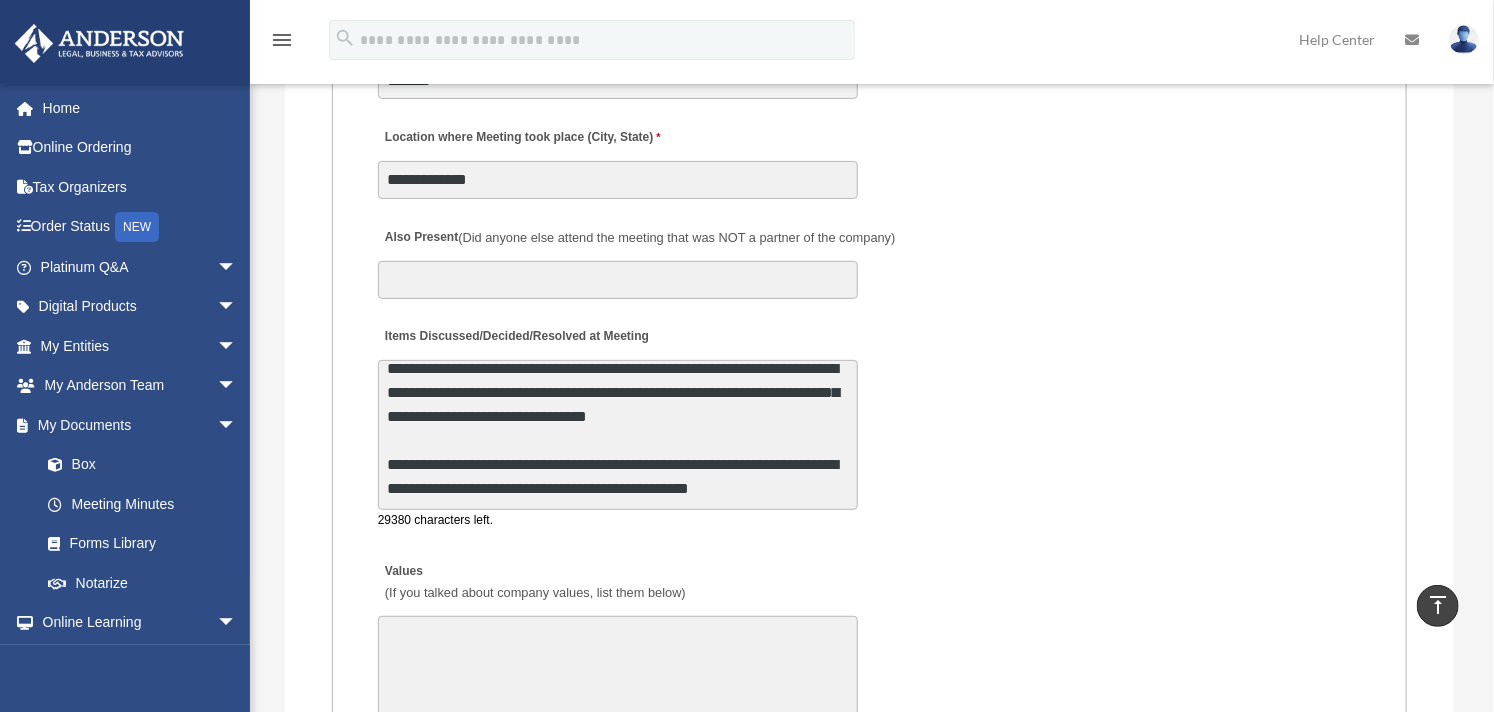 click on "**********" at bounding box center (618, 435) 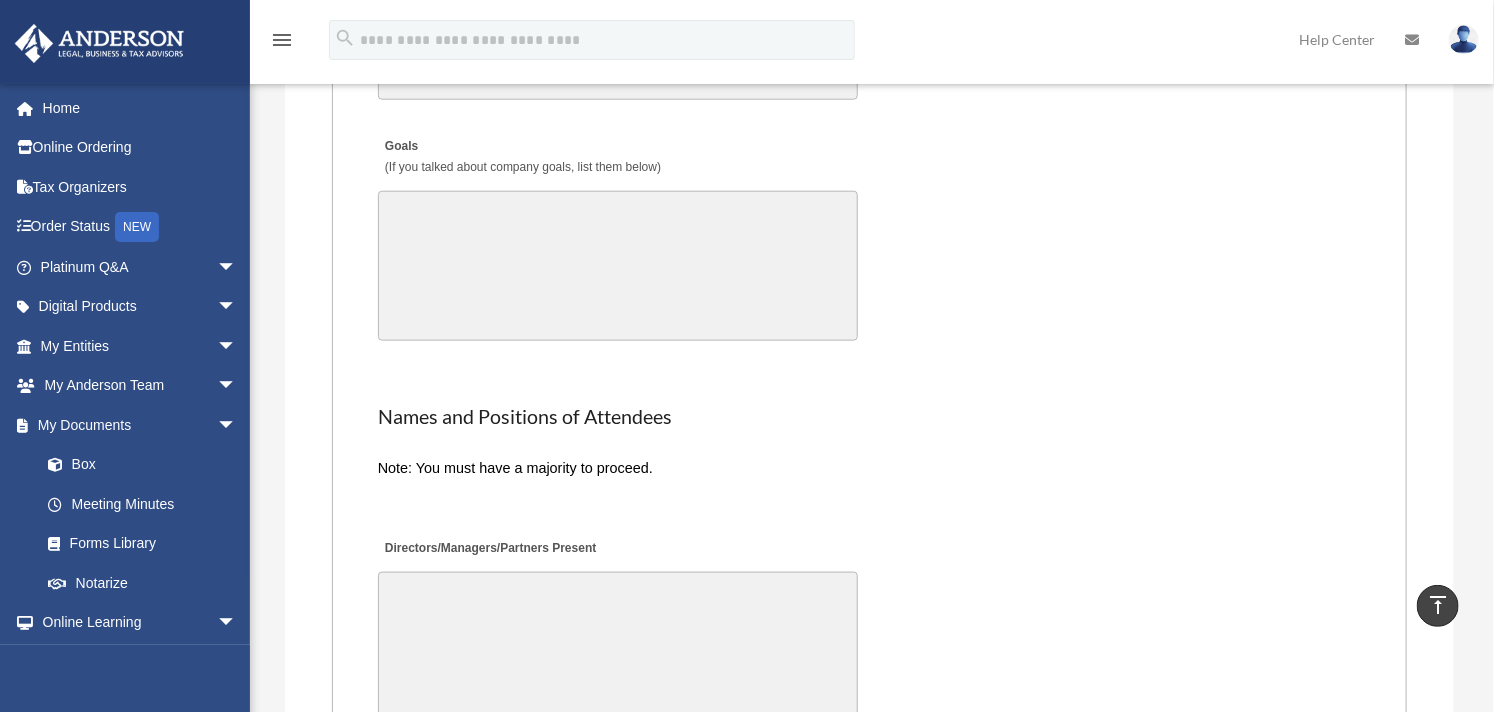 scroll, scrollTop: 4333, scrollLeft: 0, axis: vertical 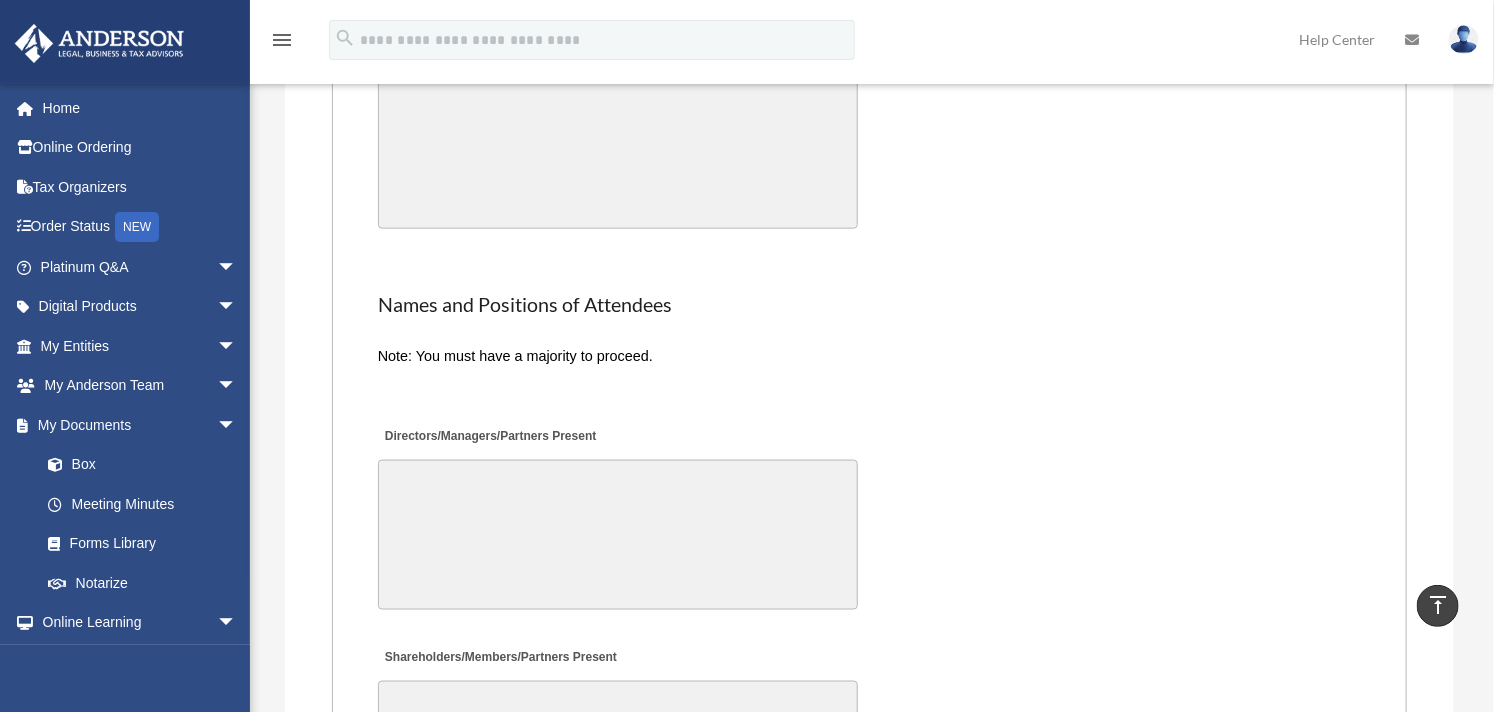 type on "**********" 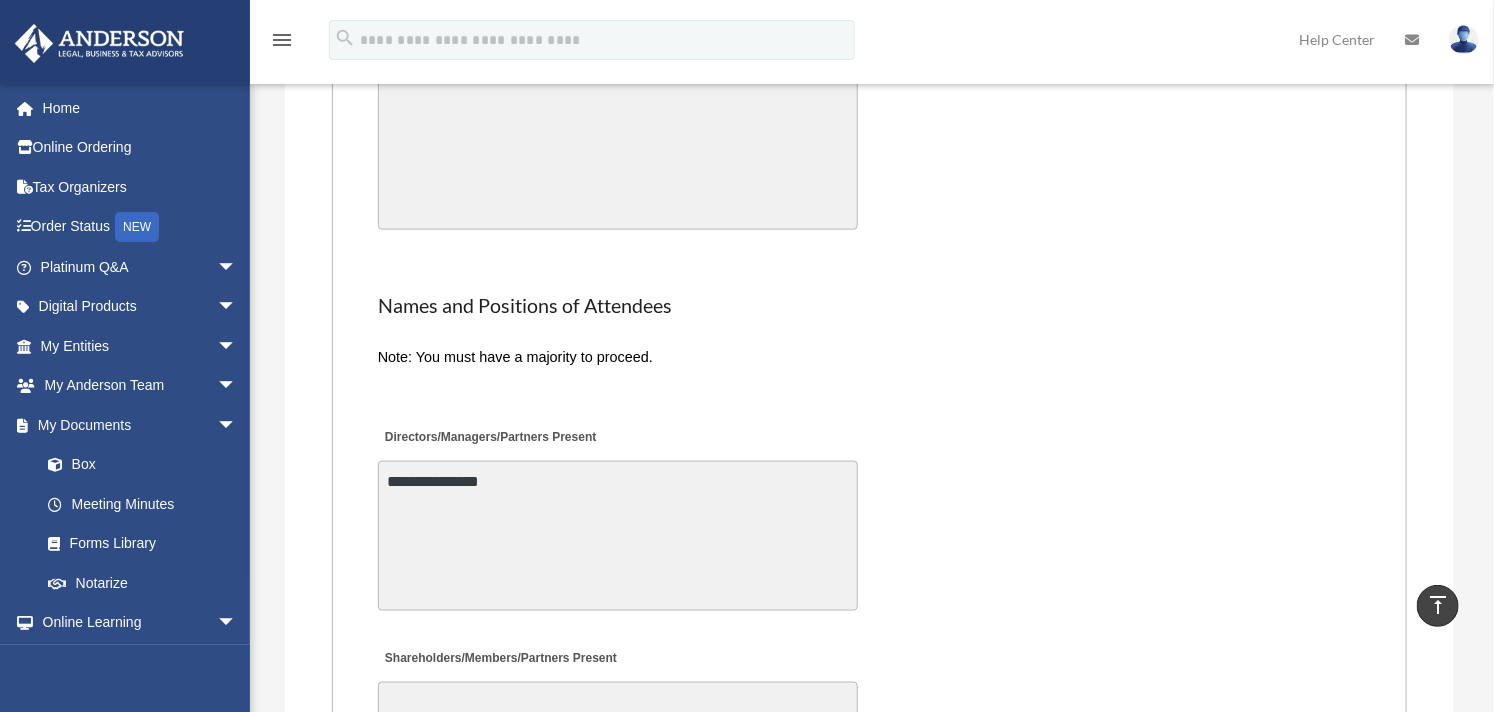 type on "**********" 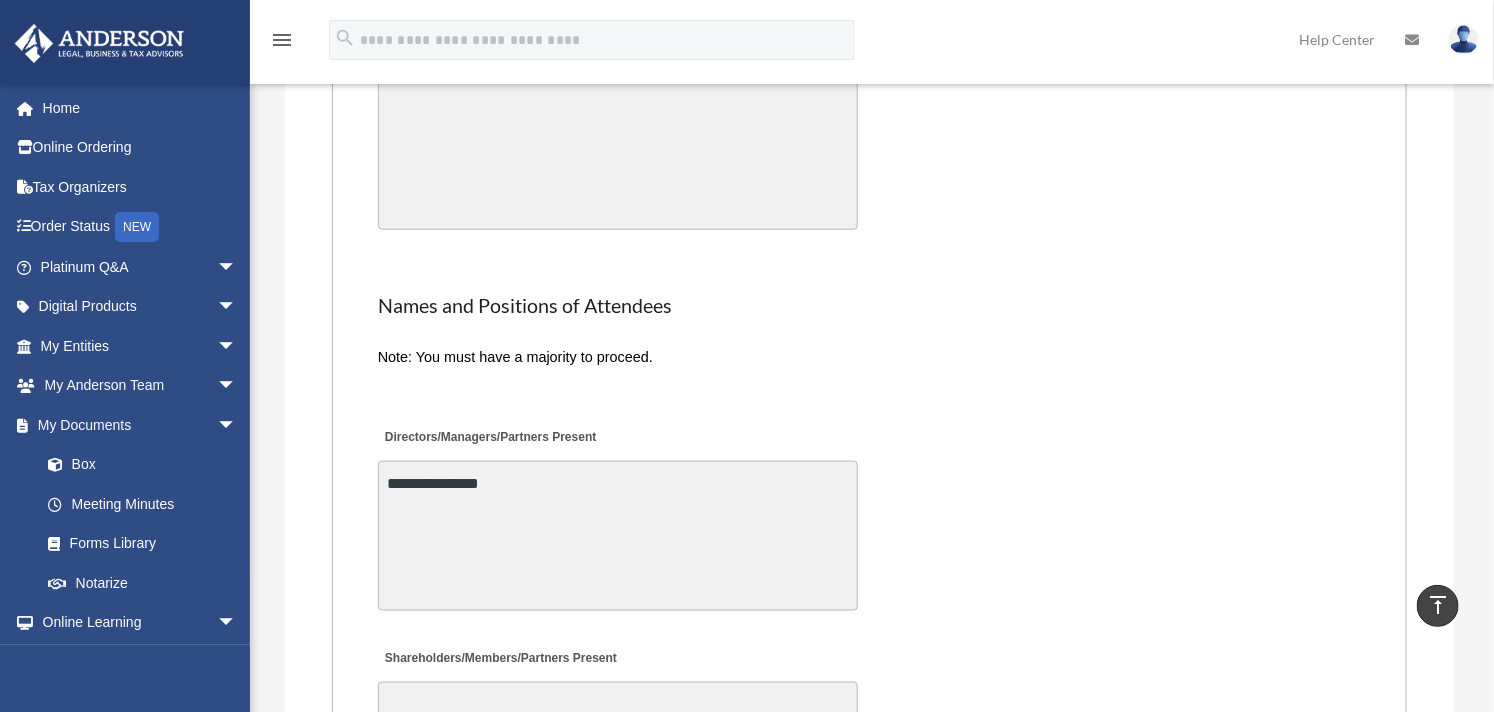 click on "Note: You must have a majority to proceed." at bounding box center [869, 357] 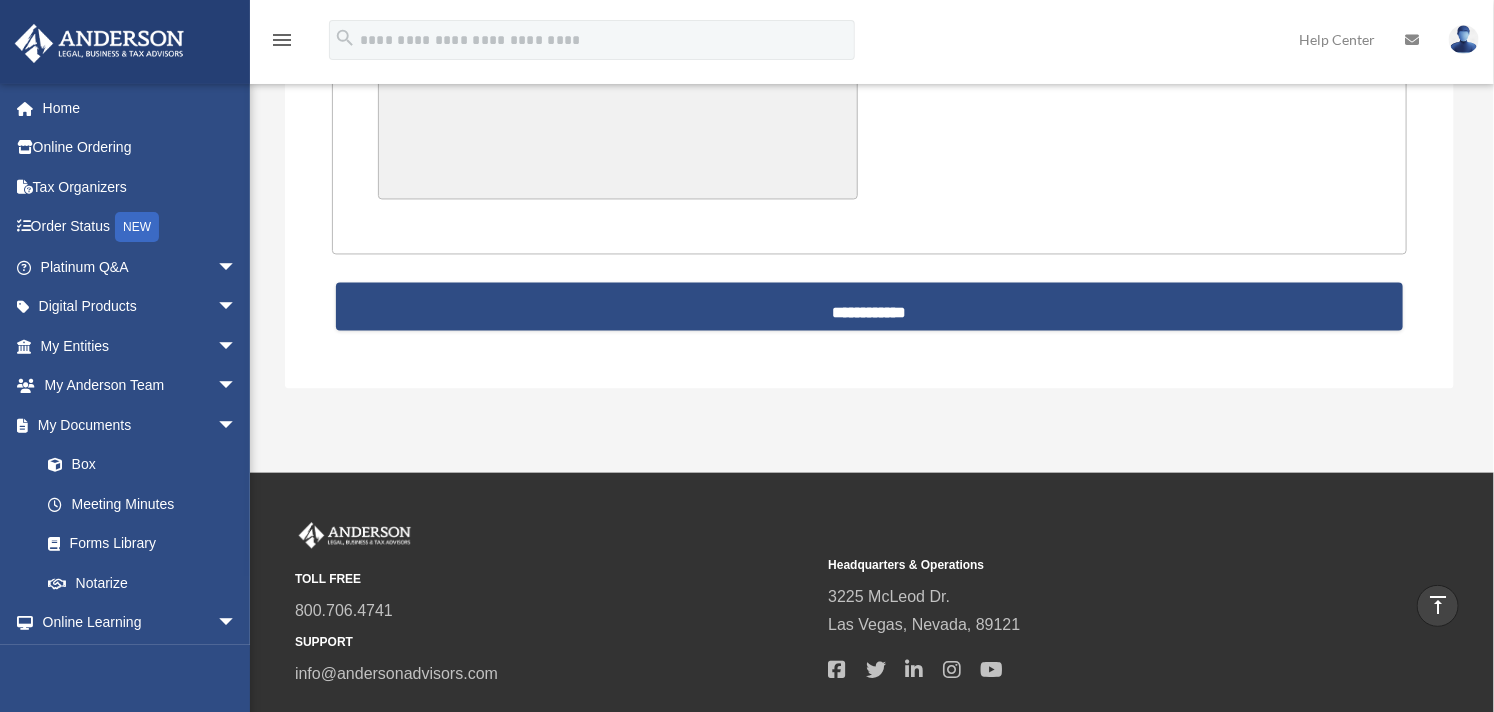 scroll, scrollTop: 4985, scrollLeft: 0, axis: vertical 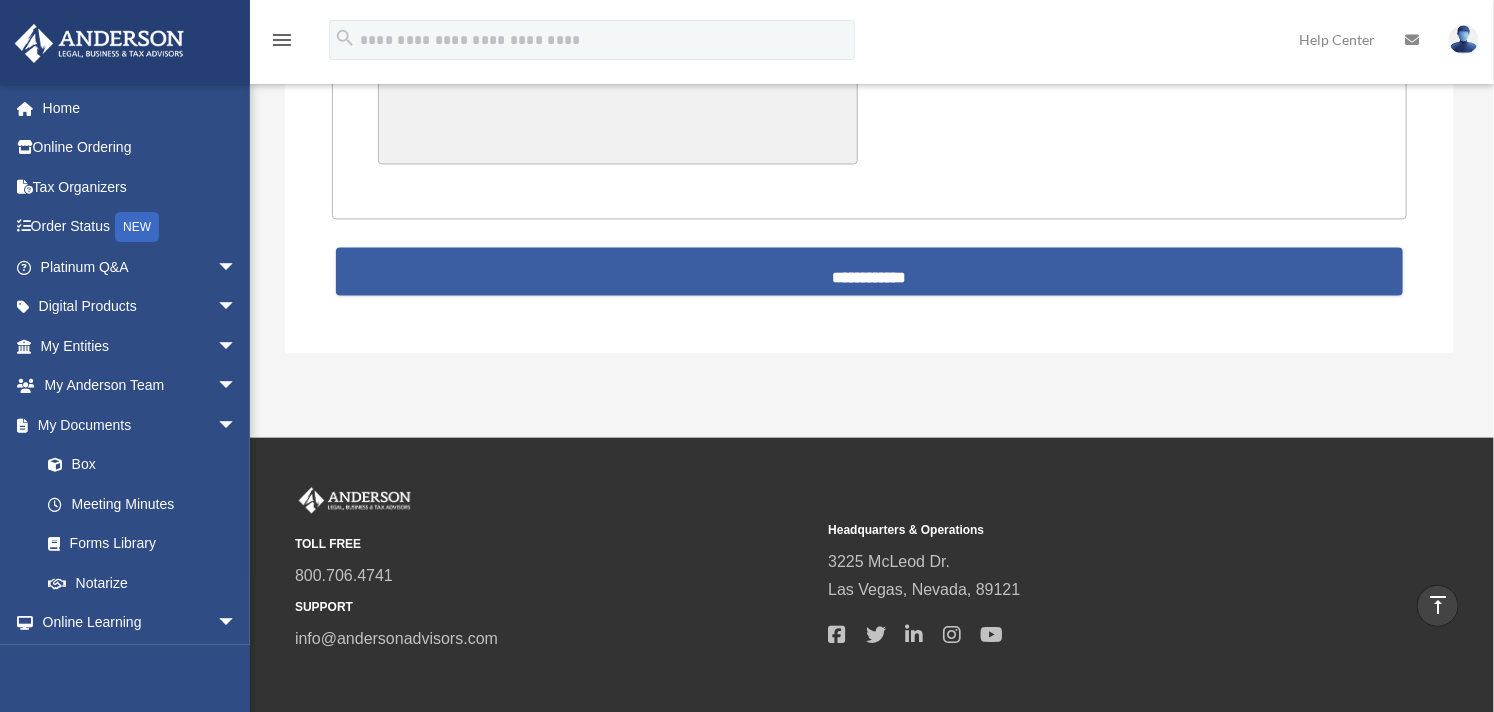 click on "**********" at bounding box center [870, 272] 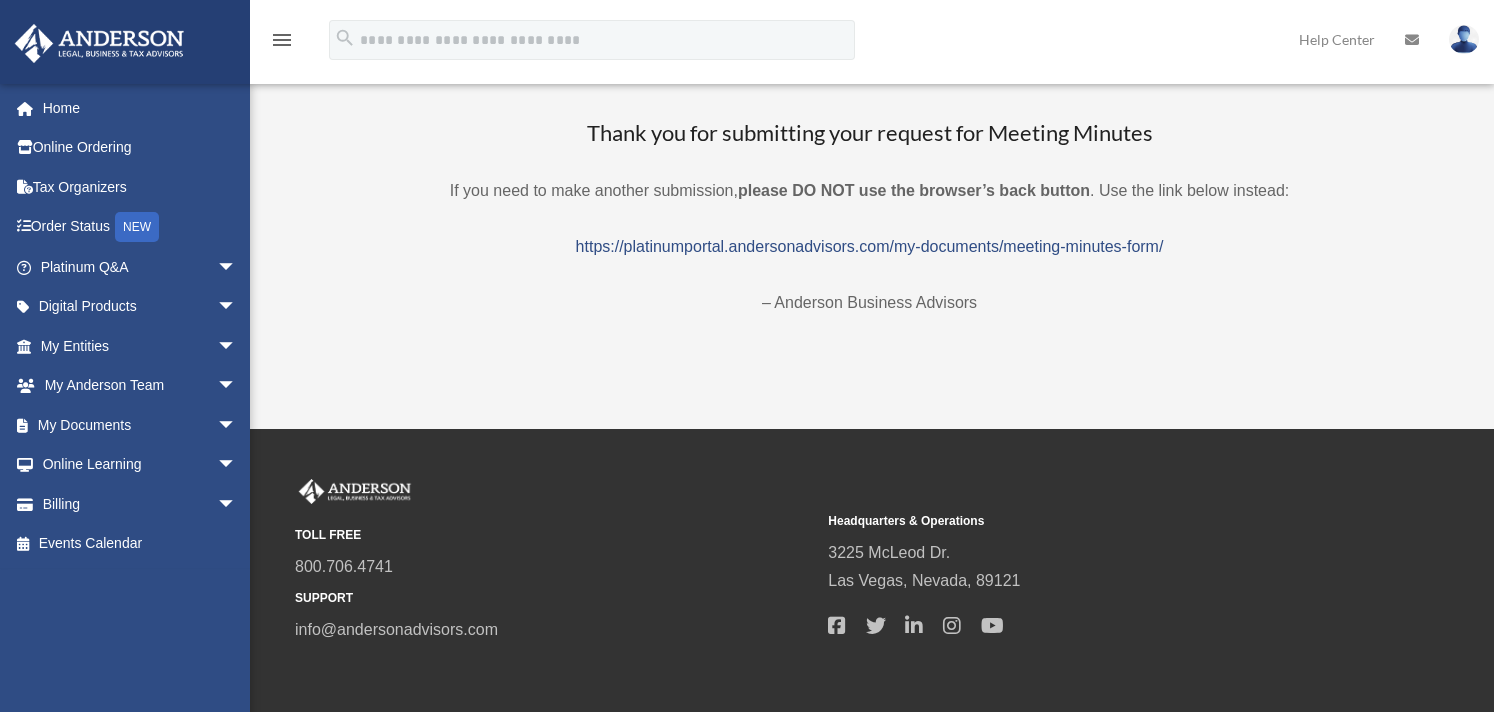 scroll, scrollTop: 0, scrollLeft: 0, axis: both 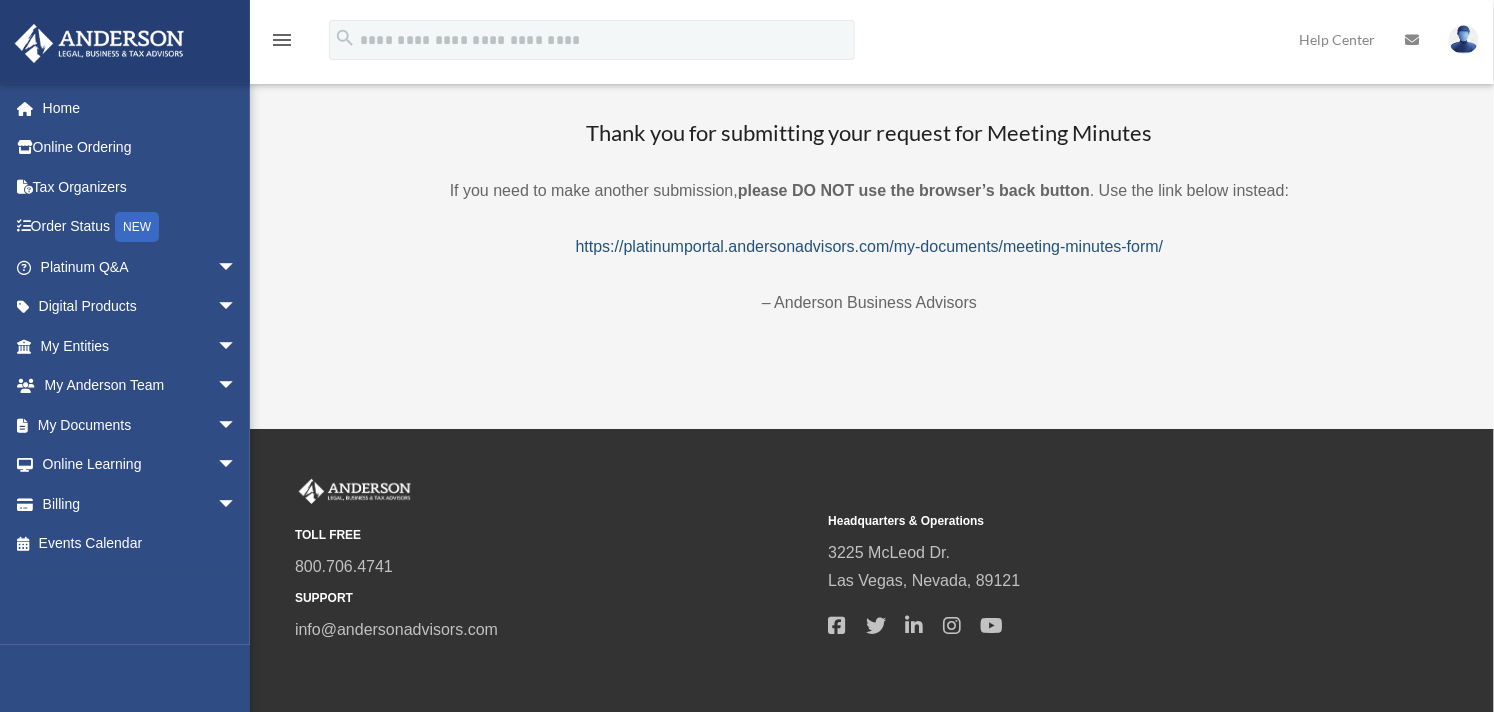 click on "https://platinumportal.andersonadvisors.com/my-documents/meeting-minutes-form/" at bounding box center (870, 246) 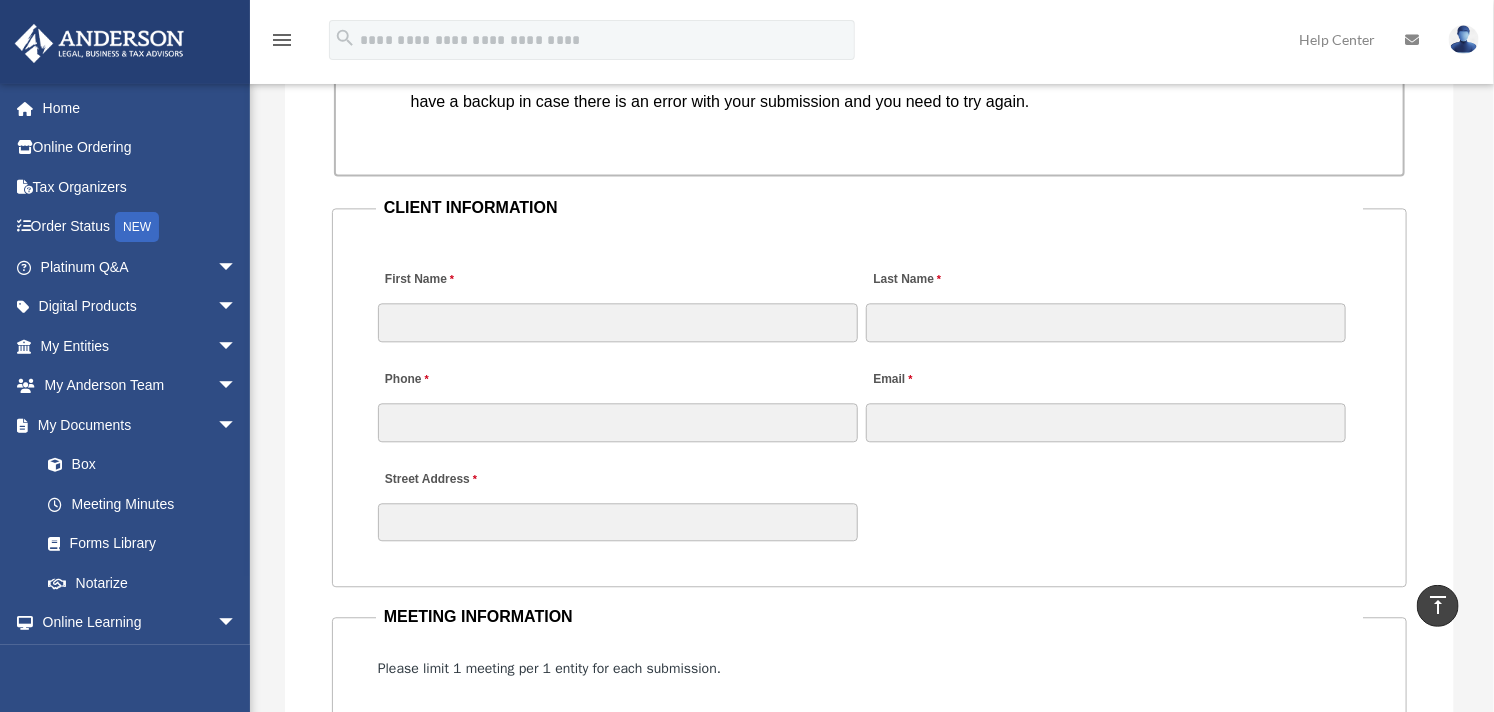scroll, scrollTop: 2000, scrollLeft: 0, axis: vertical 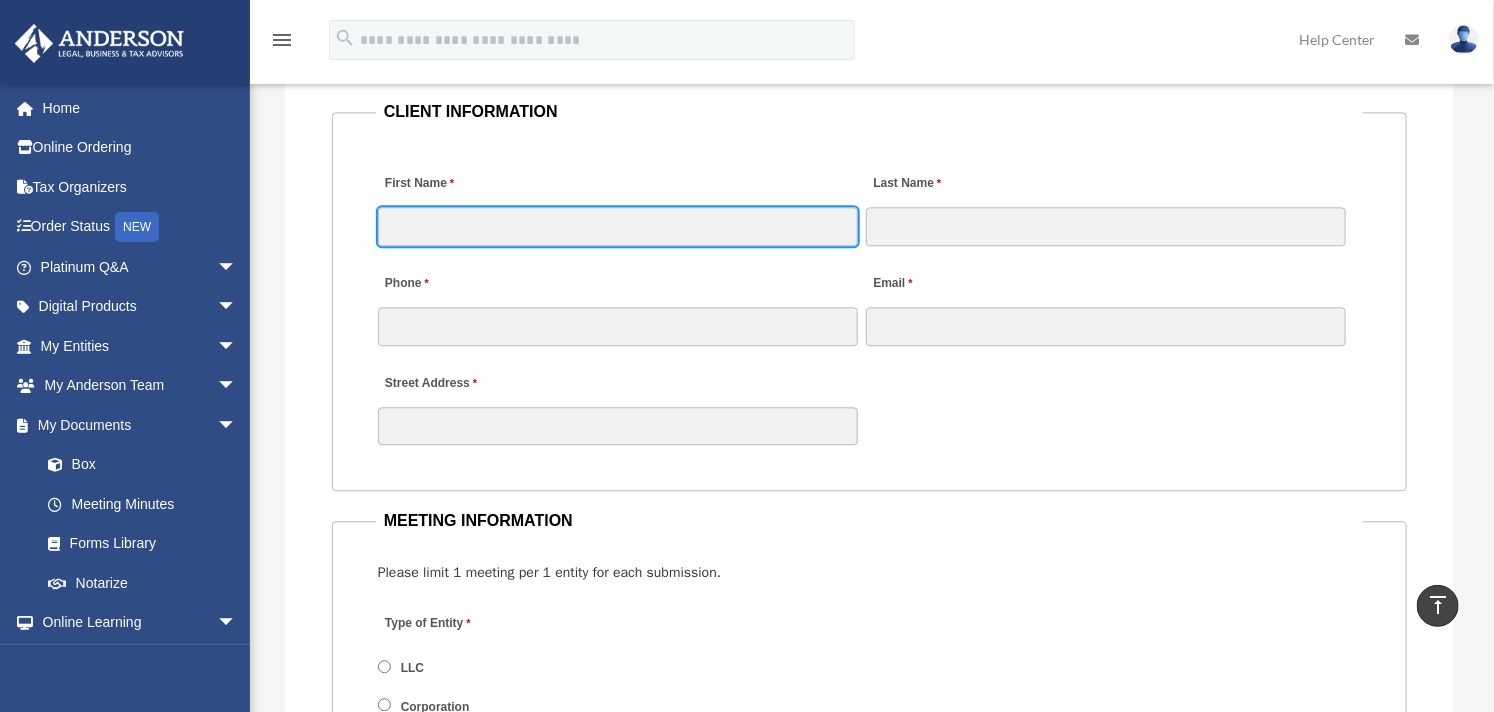 click on "First Name" at bounding box center (618, 226) 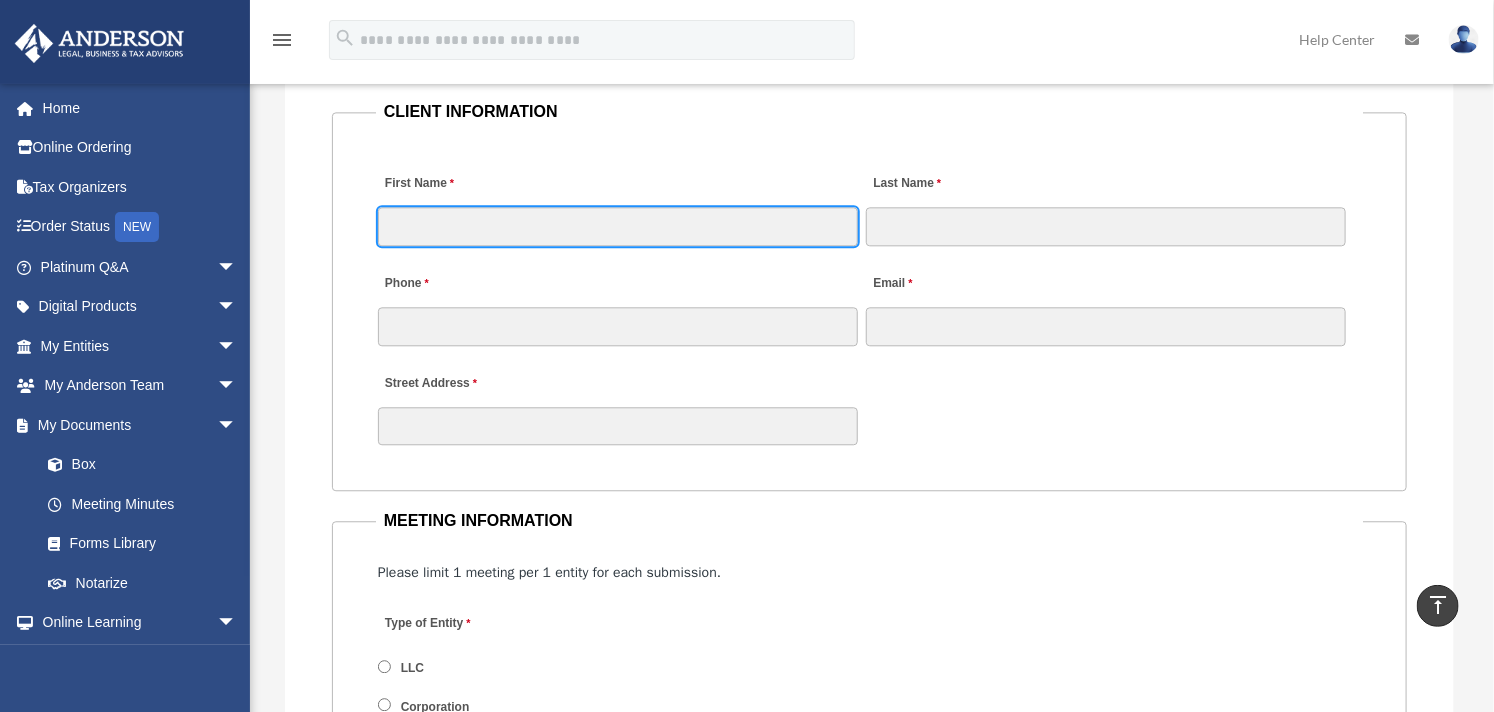 type on "*******" 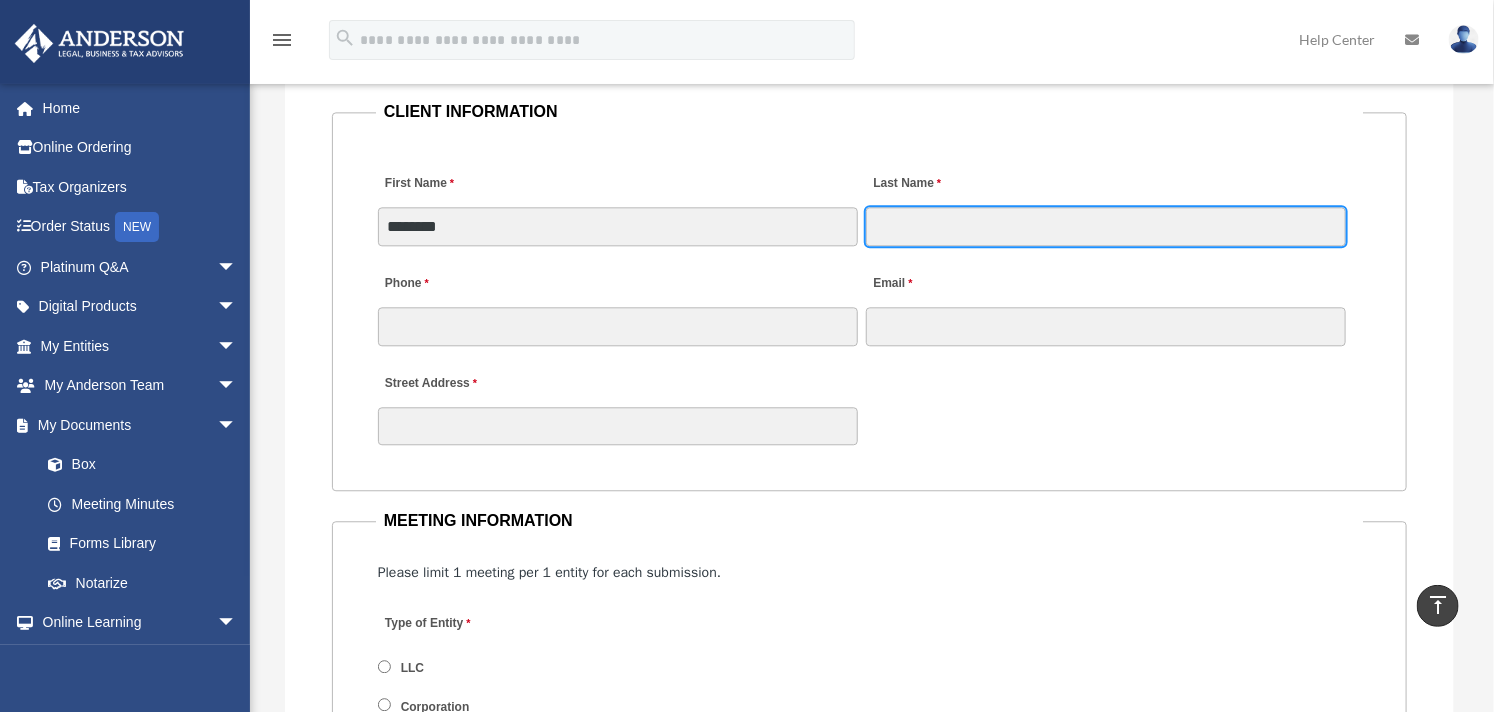 click on "Last Name" at bounding box center (1106, 226) 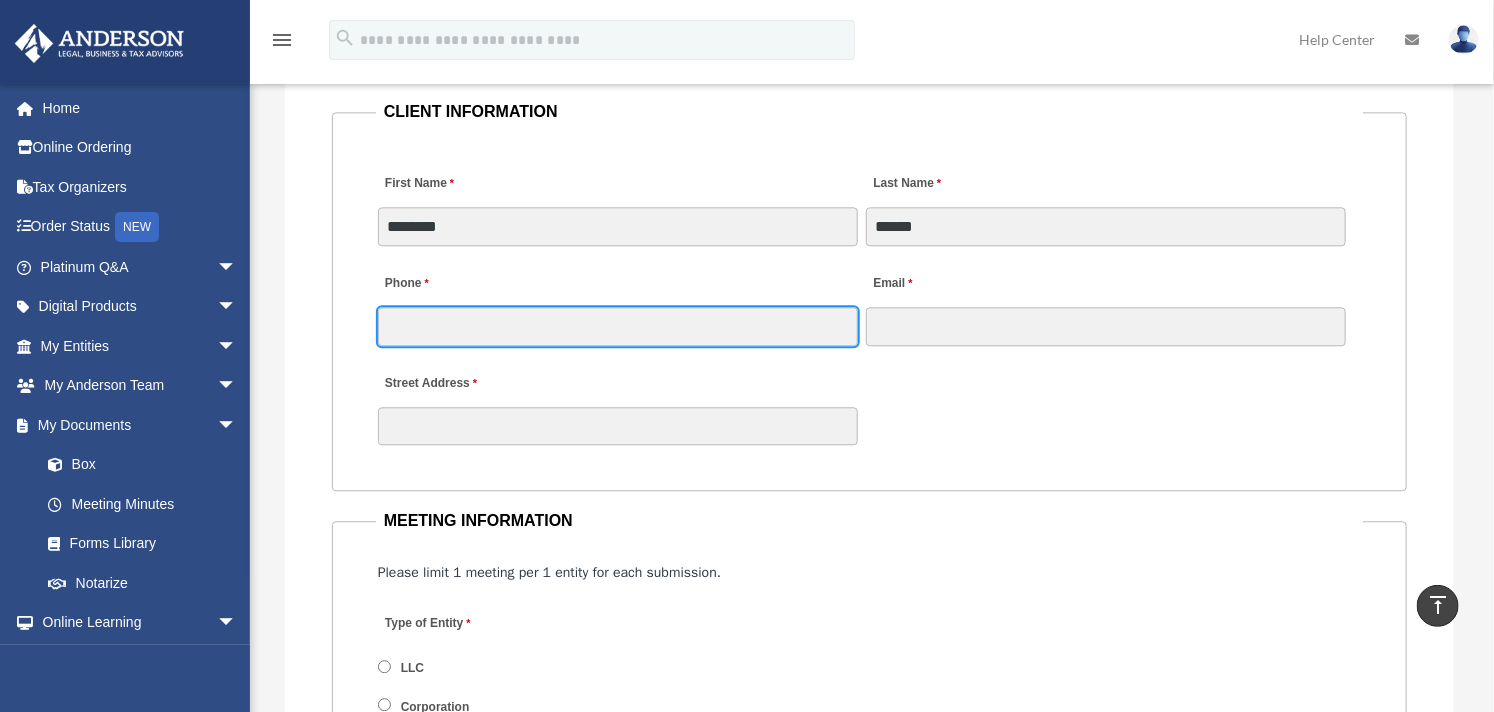 click on "Phone" at bounding box center [618, 326] 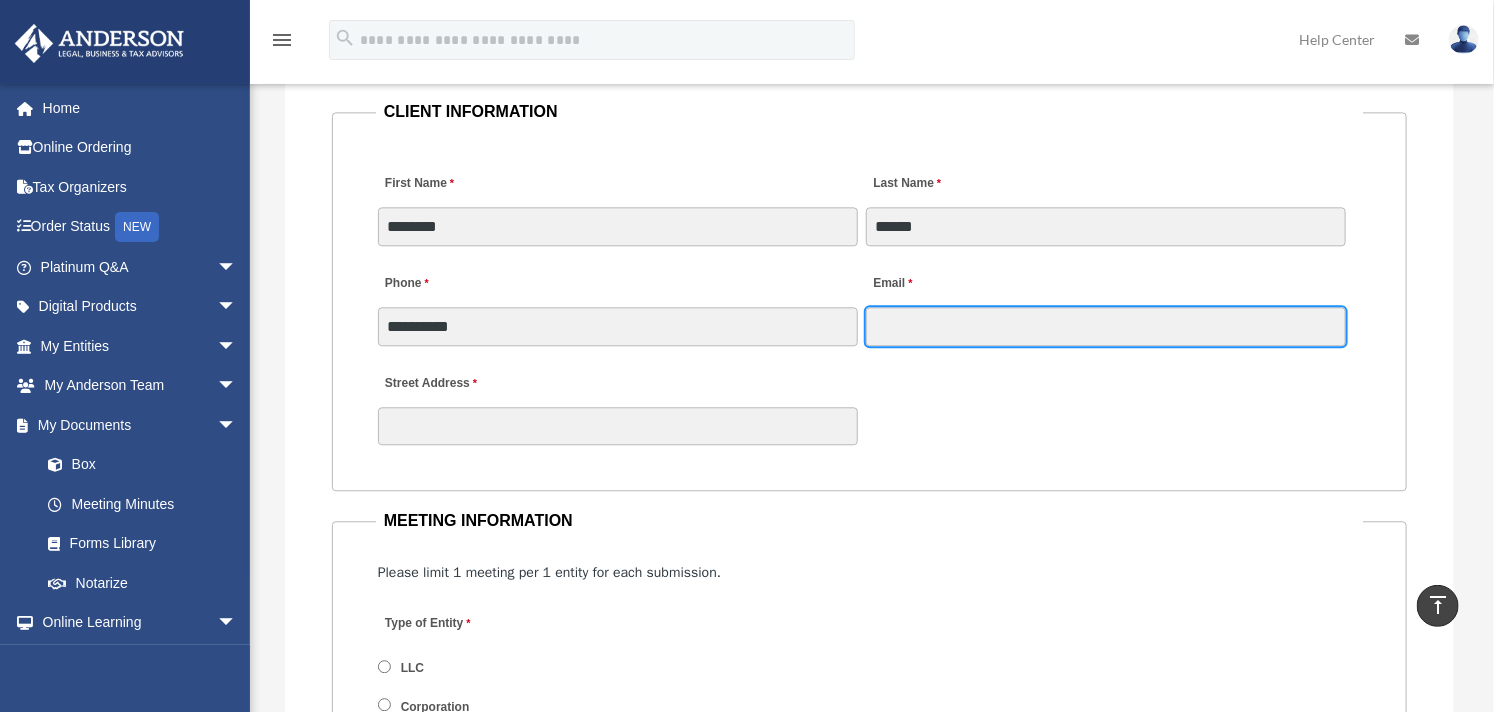 click on "Email" at bounding box center [1106, 326] 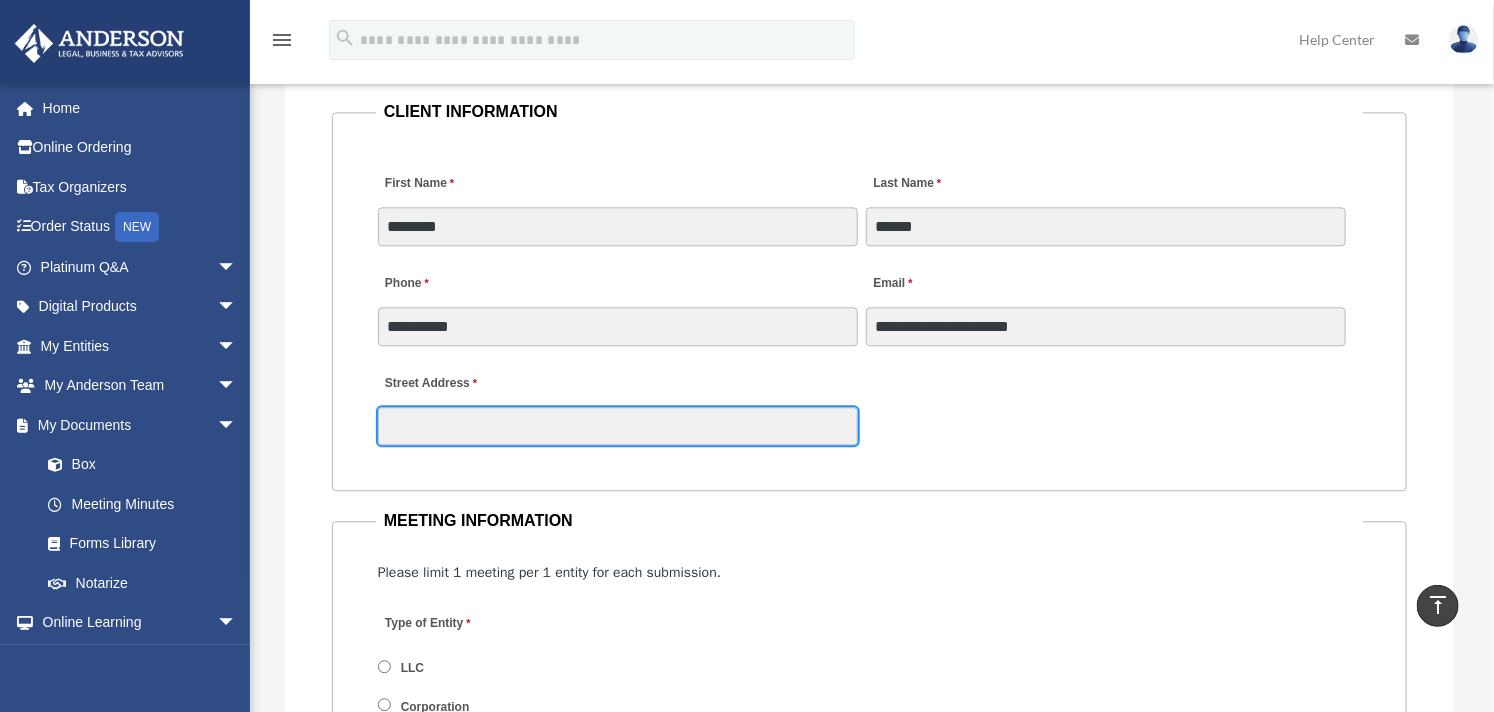 click on "Street Address" at bounding box center [618, 426] 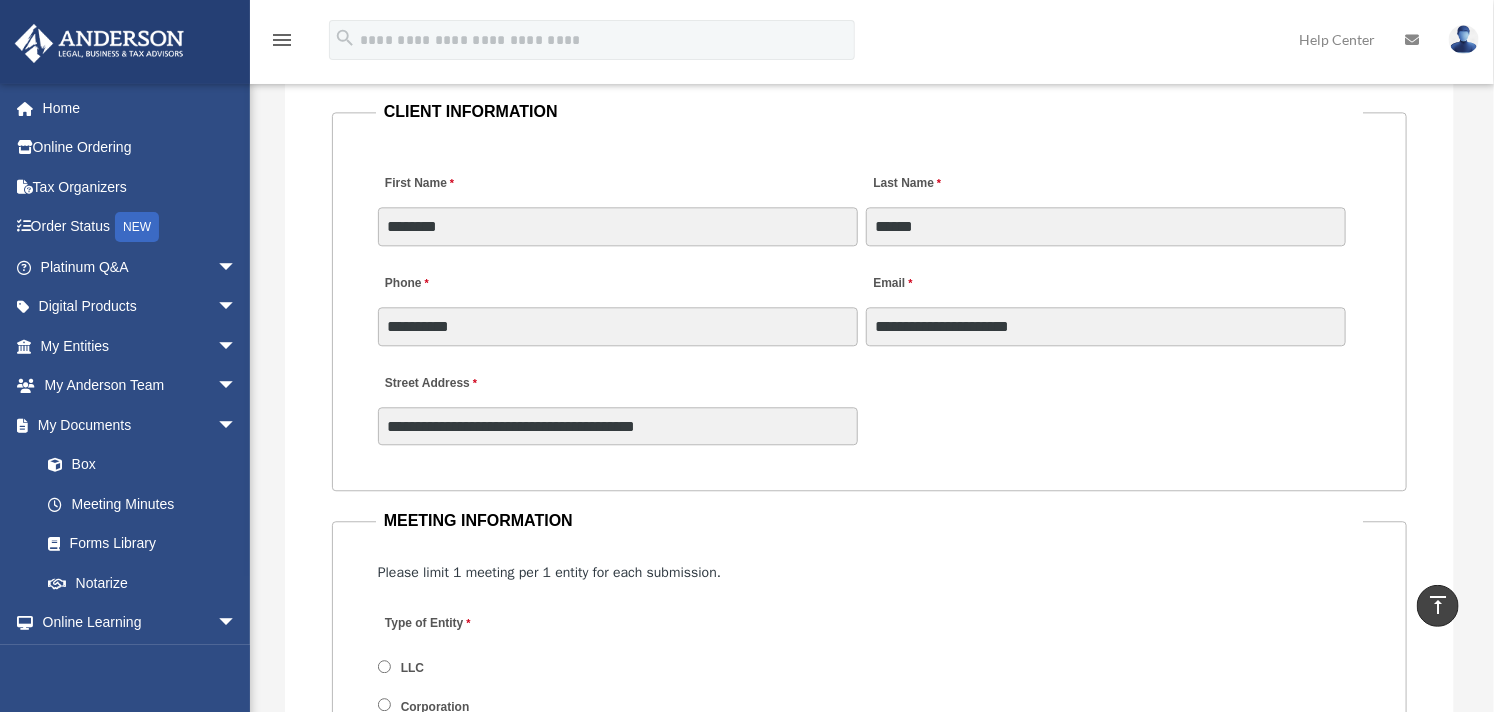 click on "**********" at bounding box center [869, 404] 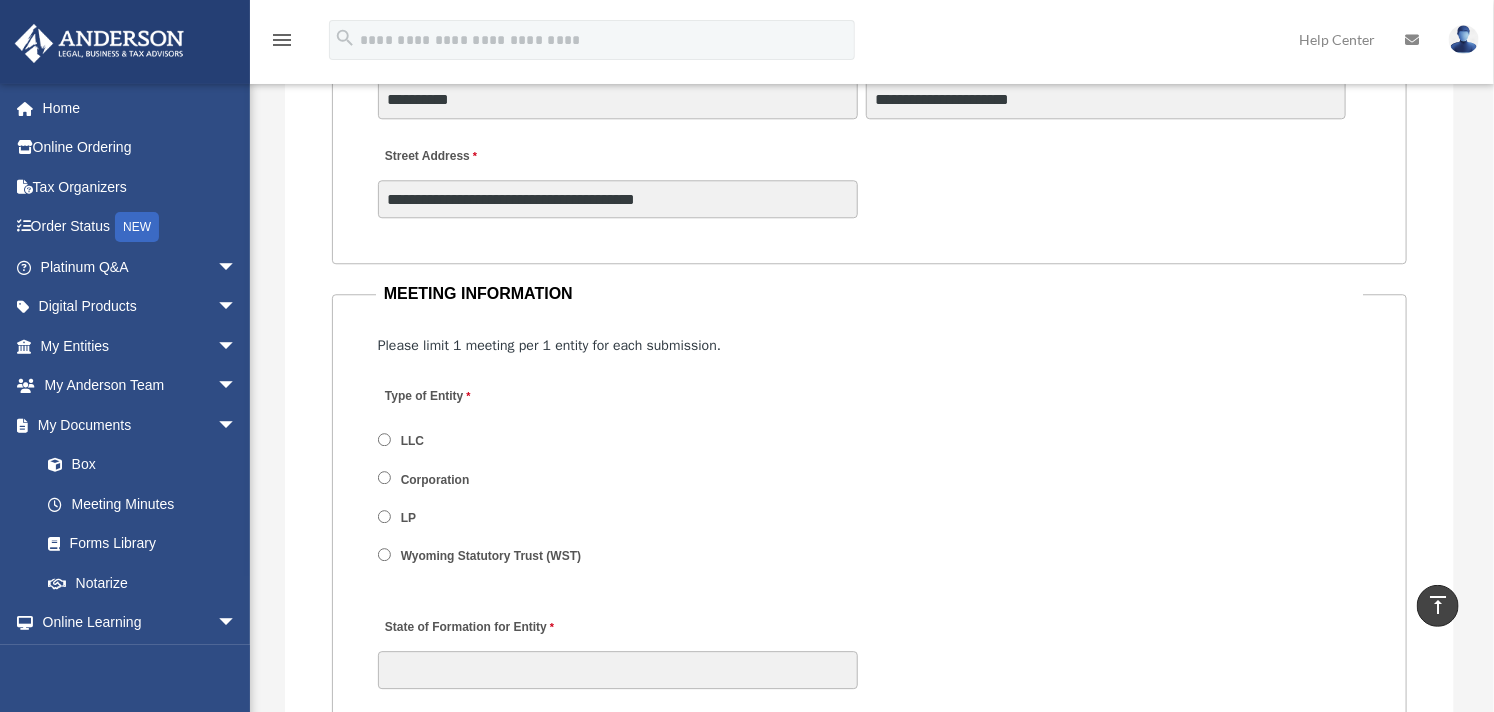 scroll, scrollTop: 2555, scrollLeft: 0, axis: vertical 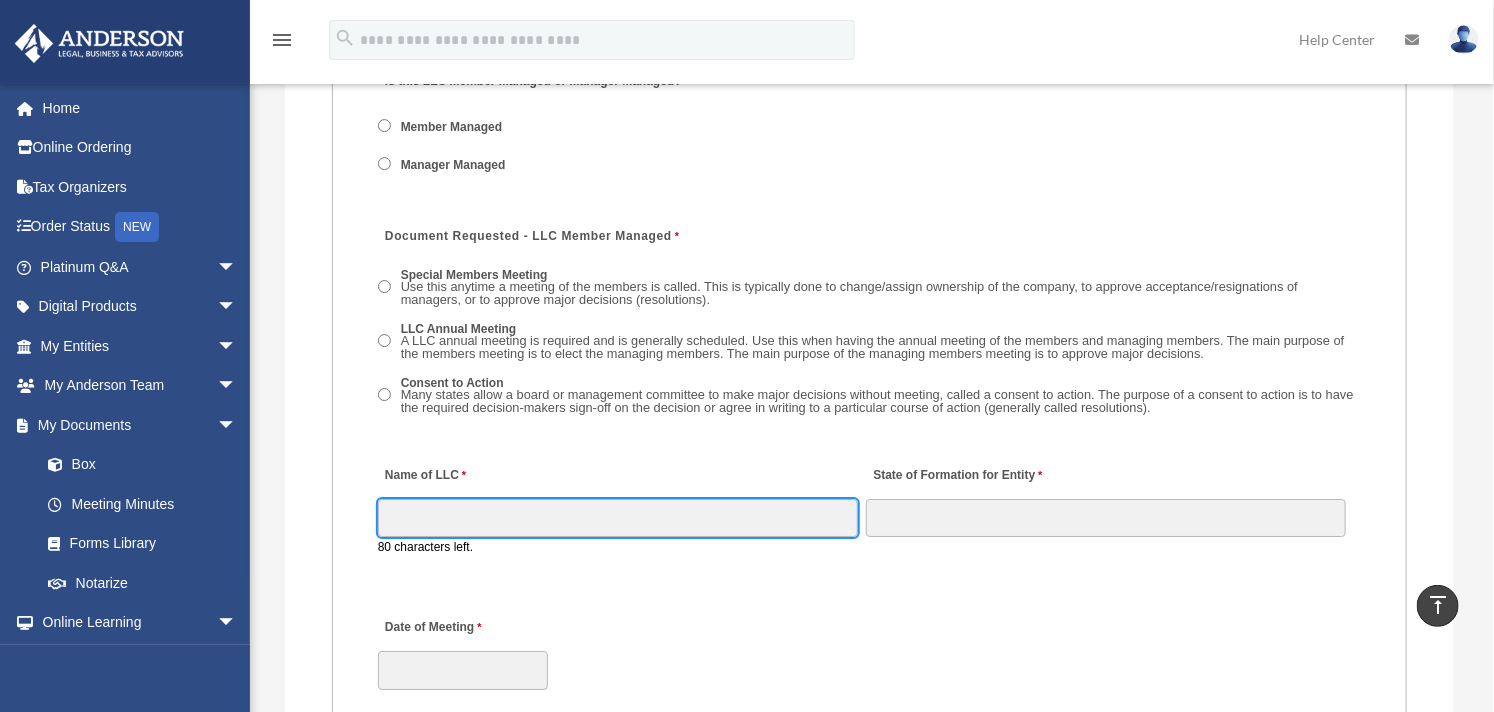click on "Name of LLC" at bounding box center (618, 518) 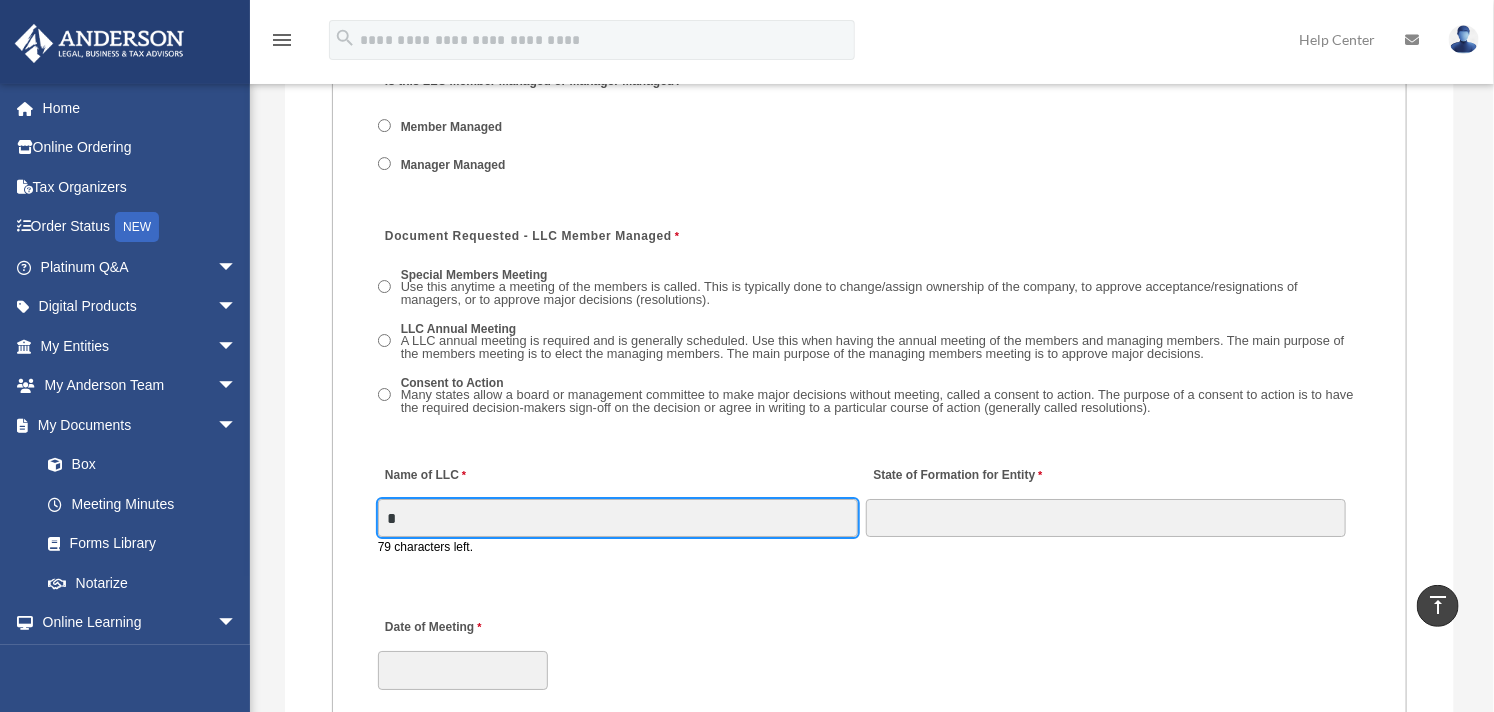 type on "**********" 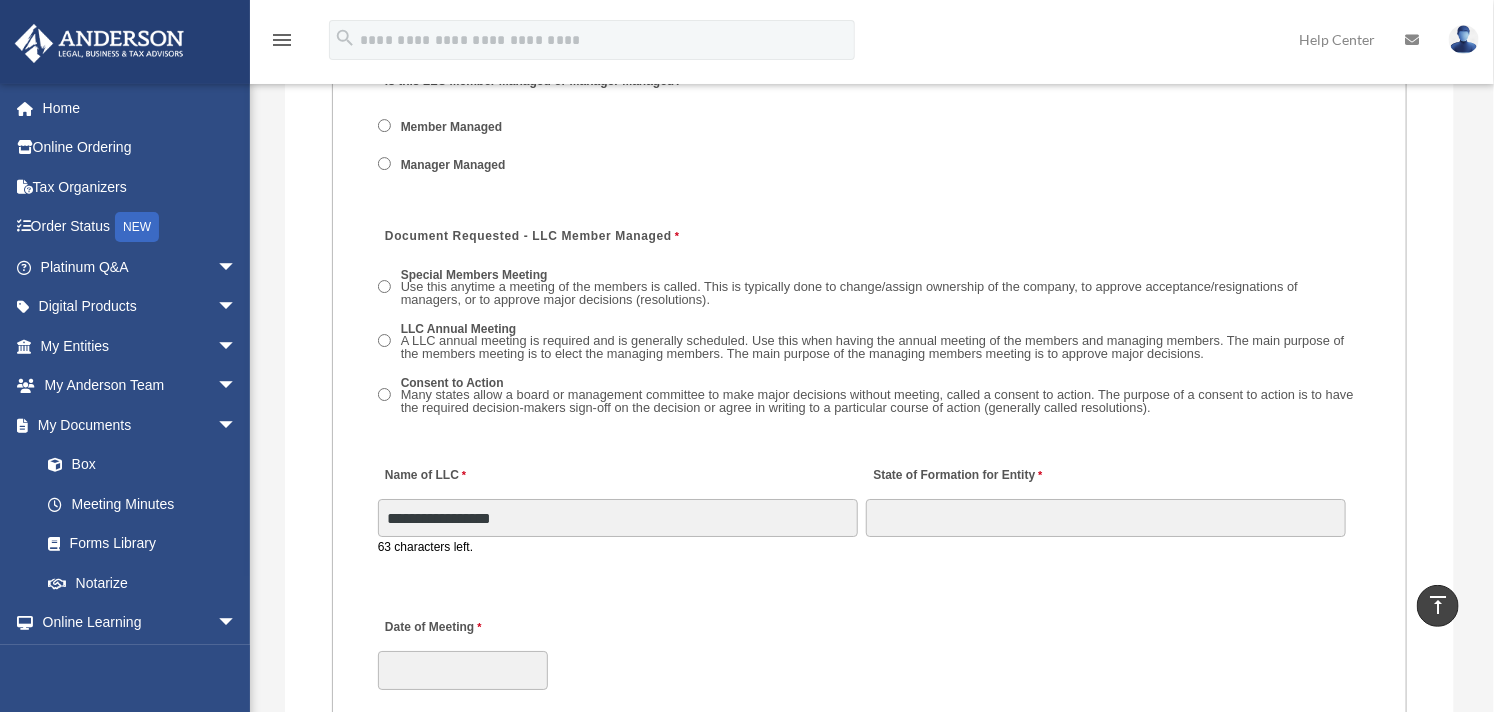click on "Consent to Action Many states allow a board or management committee to make major decisions without meeting, called a consent to action. The purpose of a consent to action is to have the required decision-makers sign-off on the decision or agree in writing to a particular course of action (generally called resolutions)." at bounding box center [869, 397] 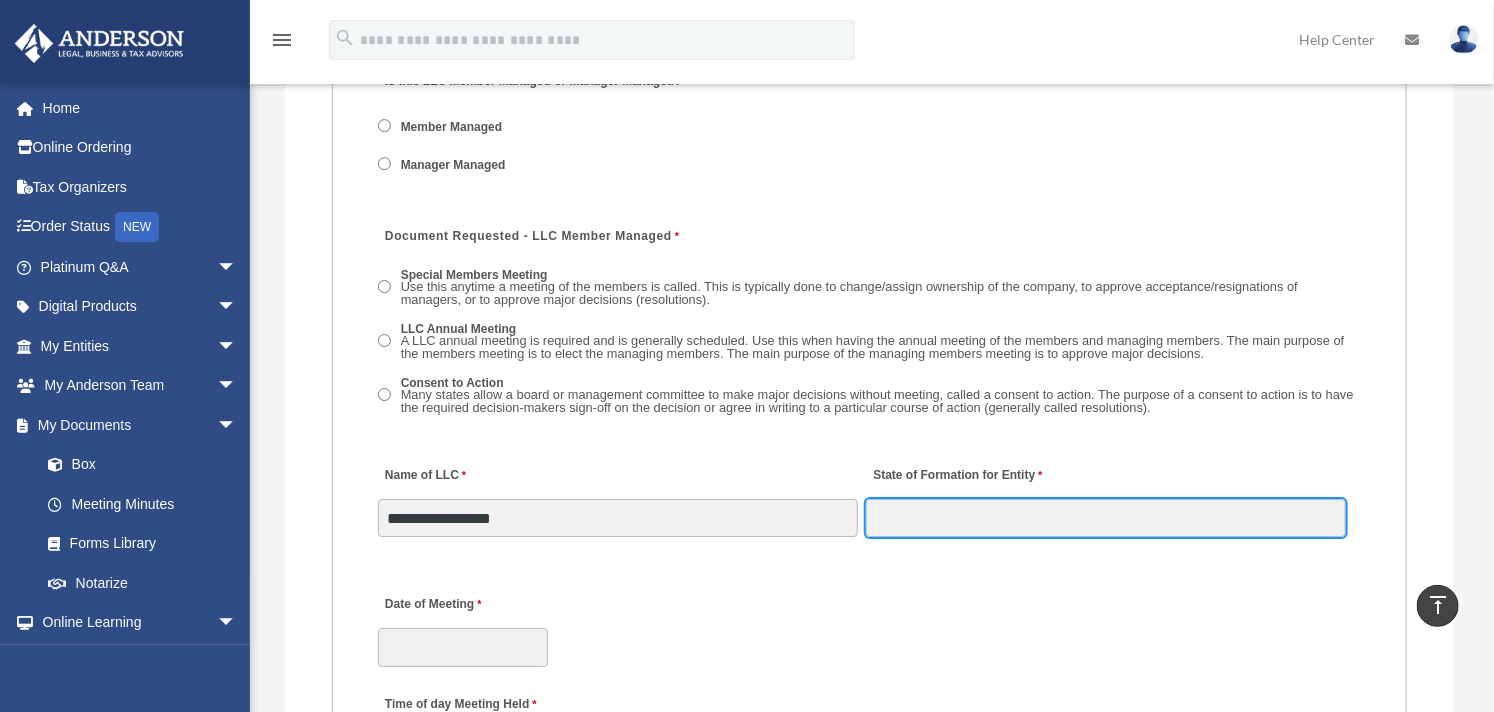 click on "State of Formation for Entity" at bounding box center [1106, 518] 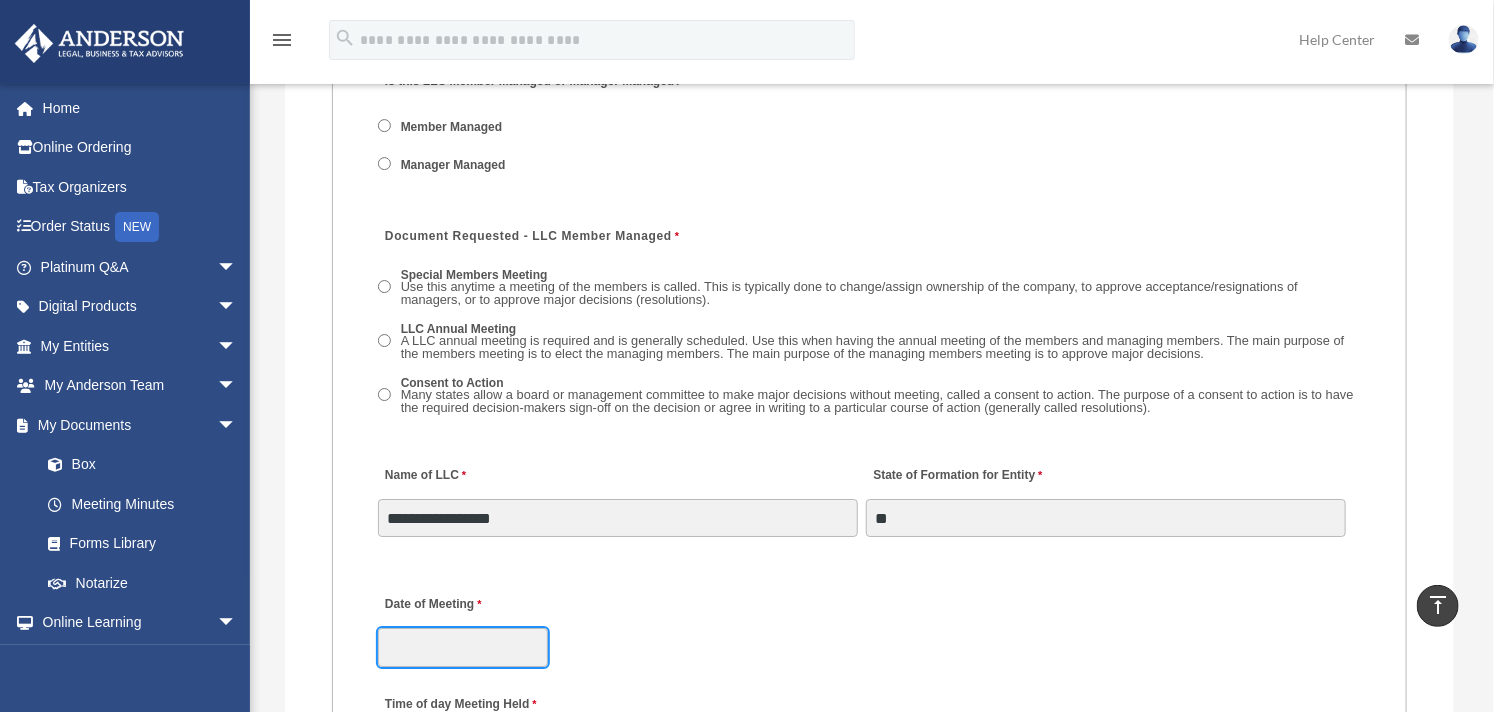 click on "Date of Meeting" at bounding box center (463, 647) 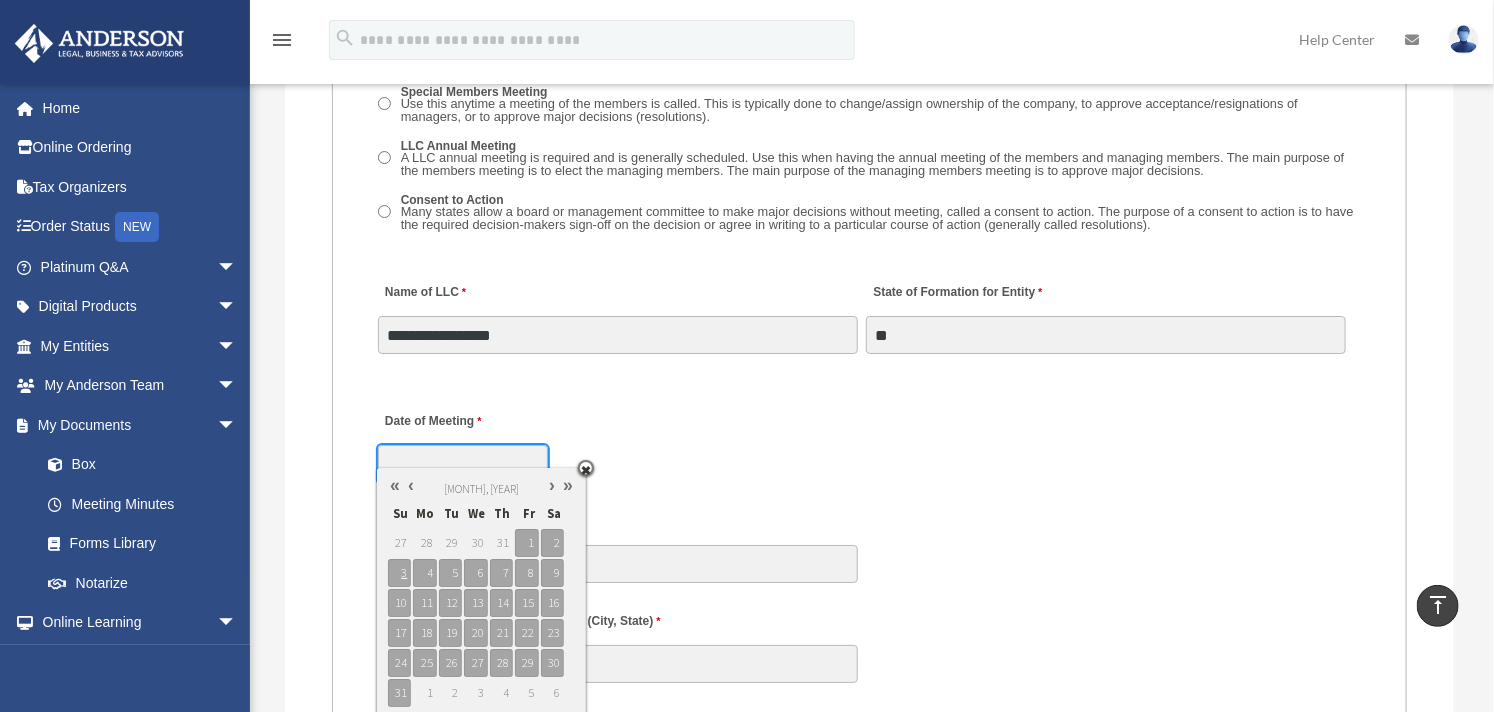 scroll, scrollTop: 3111, scrollLeft: 0, axis: vertical 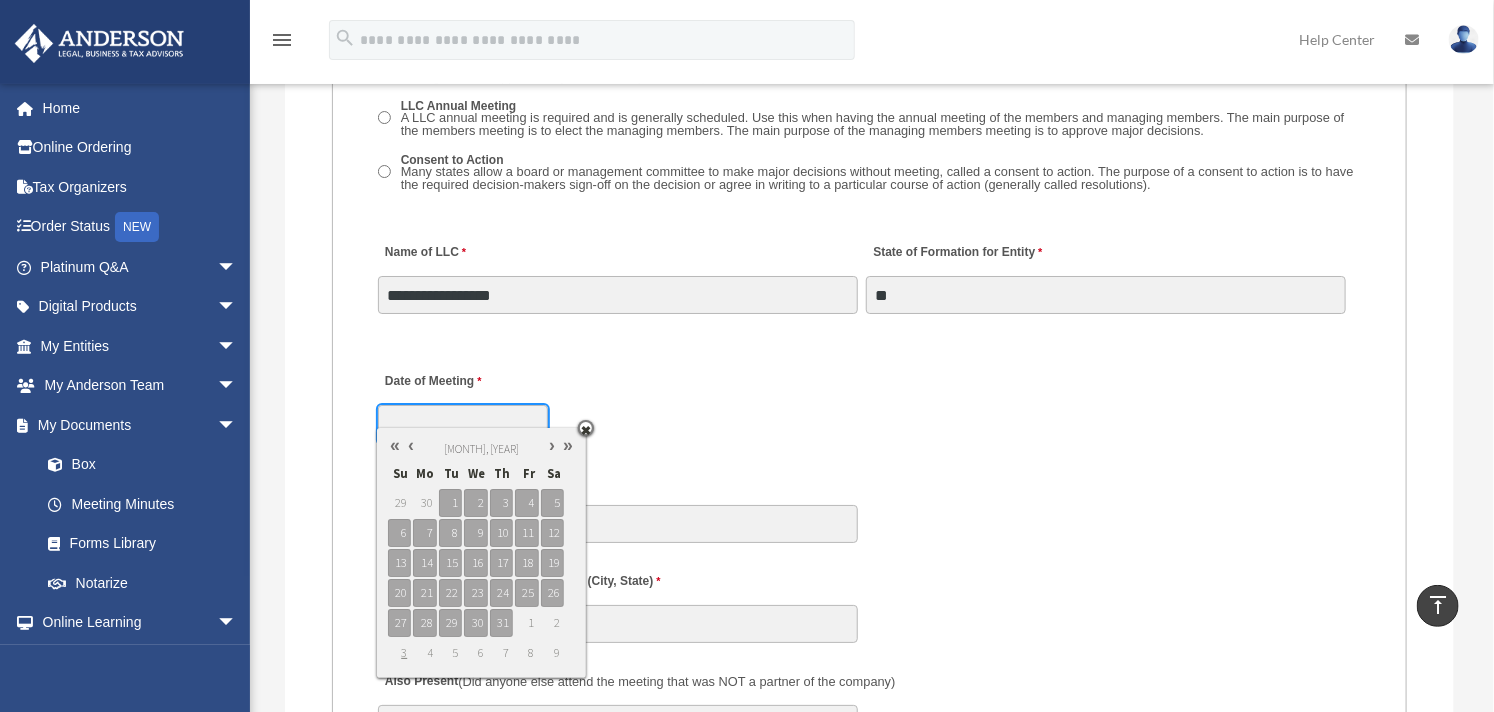 click at bounding box center [411, 445] 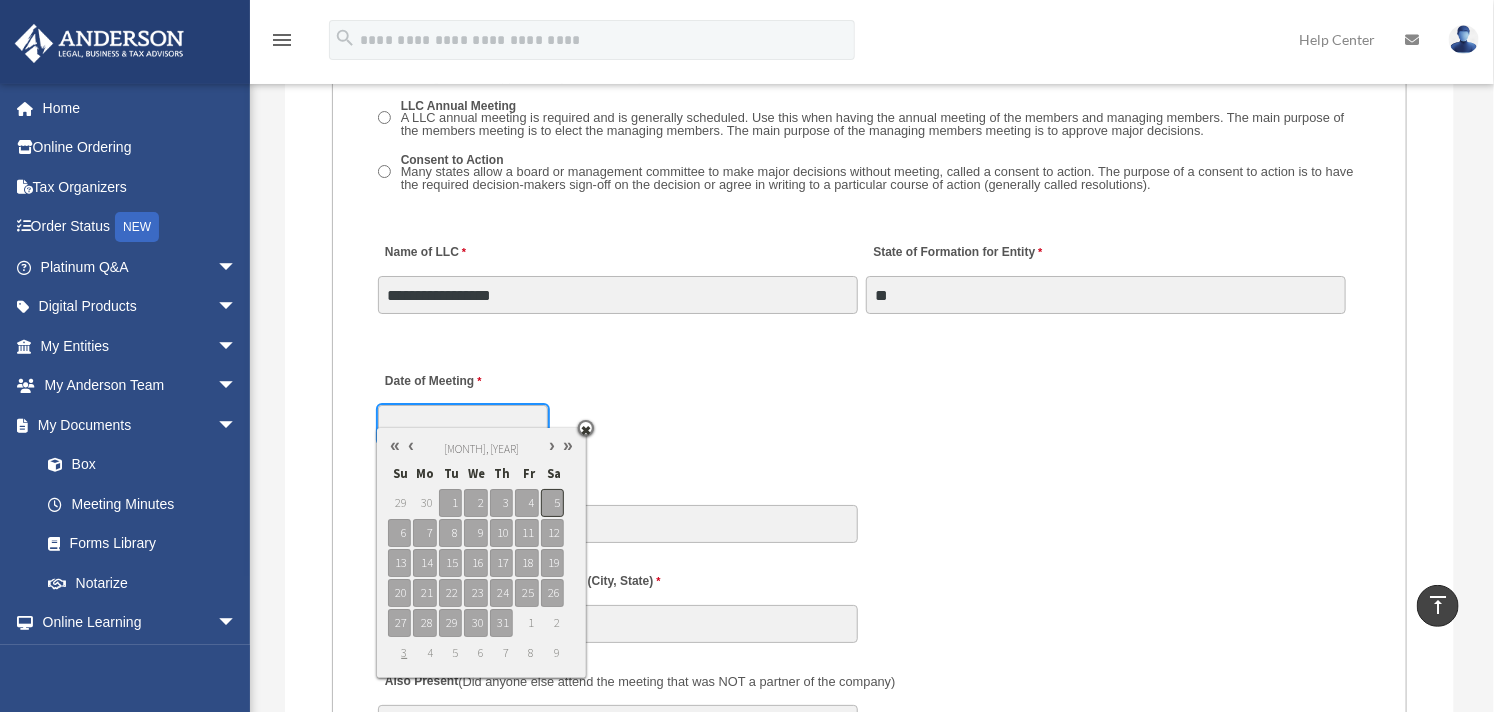 type on "**********" 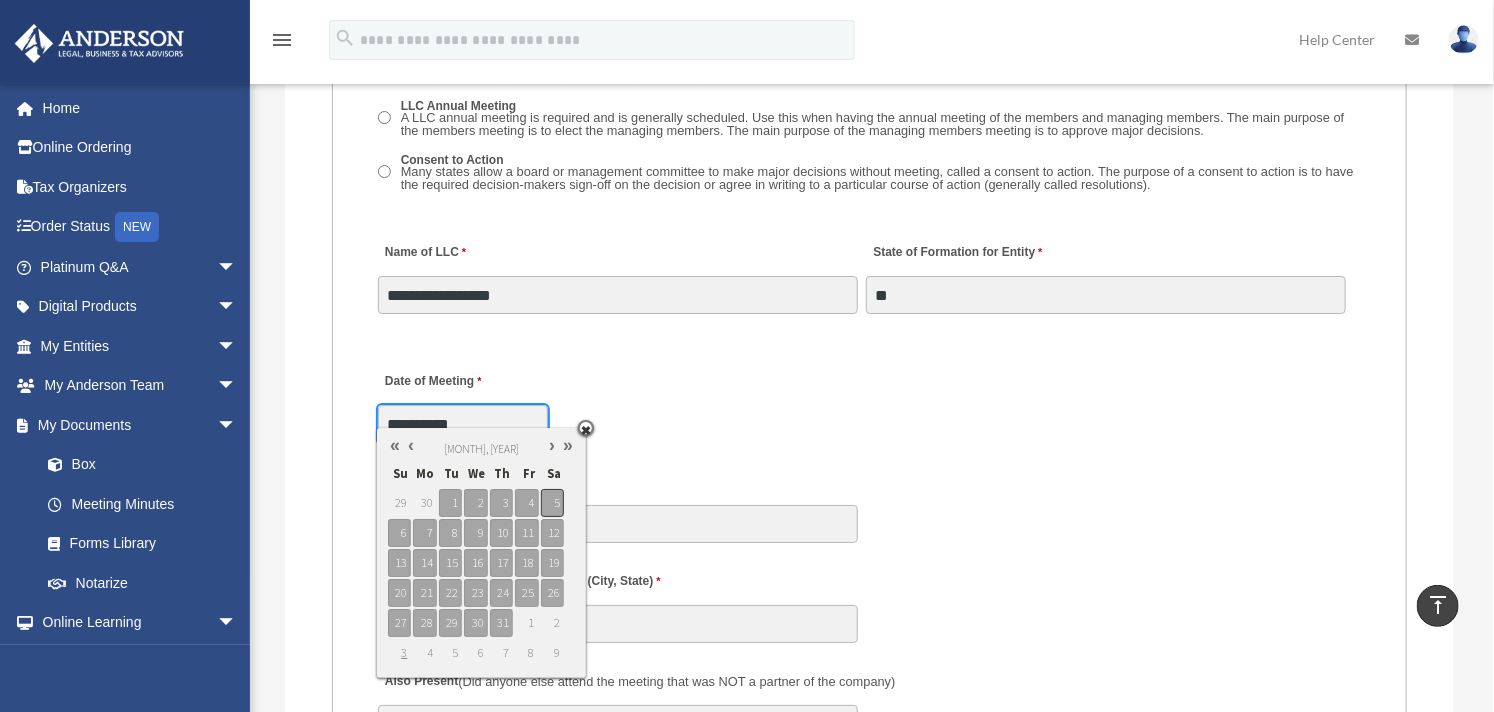 click on "5" at bounding box center (552, 503) 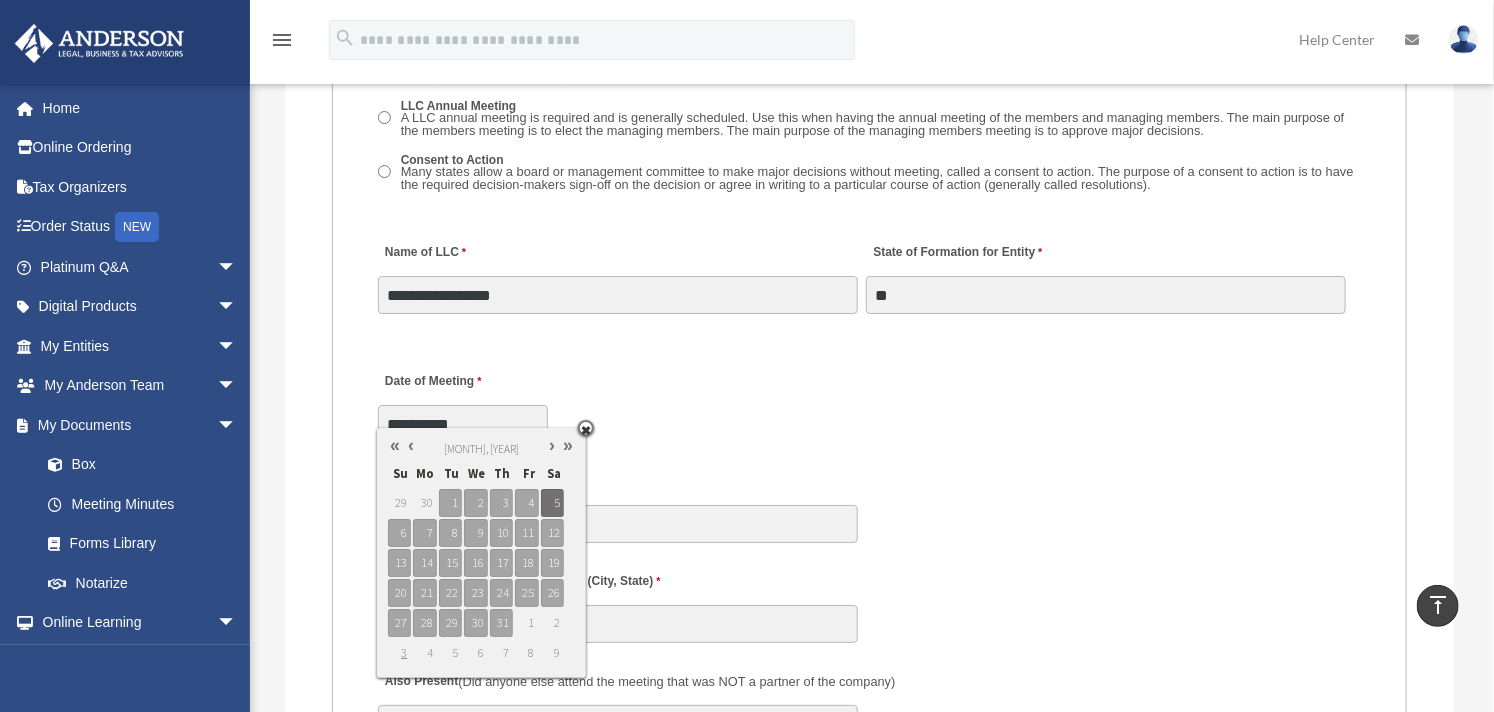 click on "MEETING INFORMATION
Please limit 1 meeting per 1 entity for each submission.
Type of Entity LLC Corporation LP Wyoming Statutory Trust (WST)
280A Option I Need a 280A Agreement to Rent a Residence Included with my Minutes
The 280A Option should only be checked if the LLC is Taxed as a C or S Corporation
WST Option Special Trustees Meeting
Use this when a meeting of trustees is called for a Wyoming Statutory Trust. Please note that technically there are no requirements for meetings in a WST so there are no annual meetings, just trustee meetings.
Name of Wyoming Statutory Trust
I need a Valuation Worksheet included with my minutes
Is this LLC Member Managed or Manager Managed? Member Managed Manager Managed
Document Requested - LLC Member Managed Special Members Meeting LLC Annual Meeting Consent to Action
Document Requested - LLC Manager Managed Special Managers Meeting LLC Annual Meeting Consent to Action Special Document - Special Members Meeting" at bounding box center [870, 744] 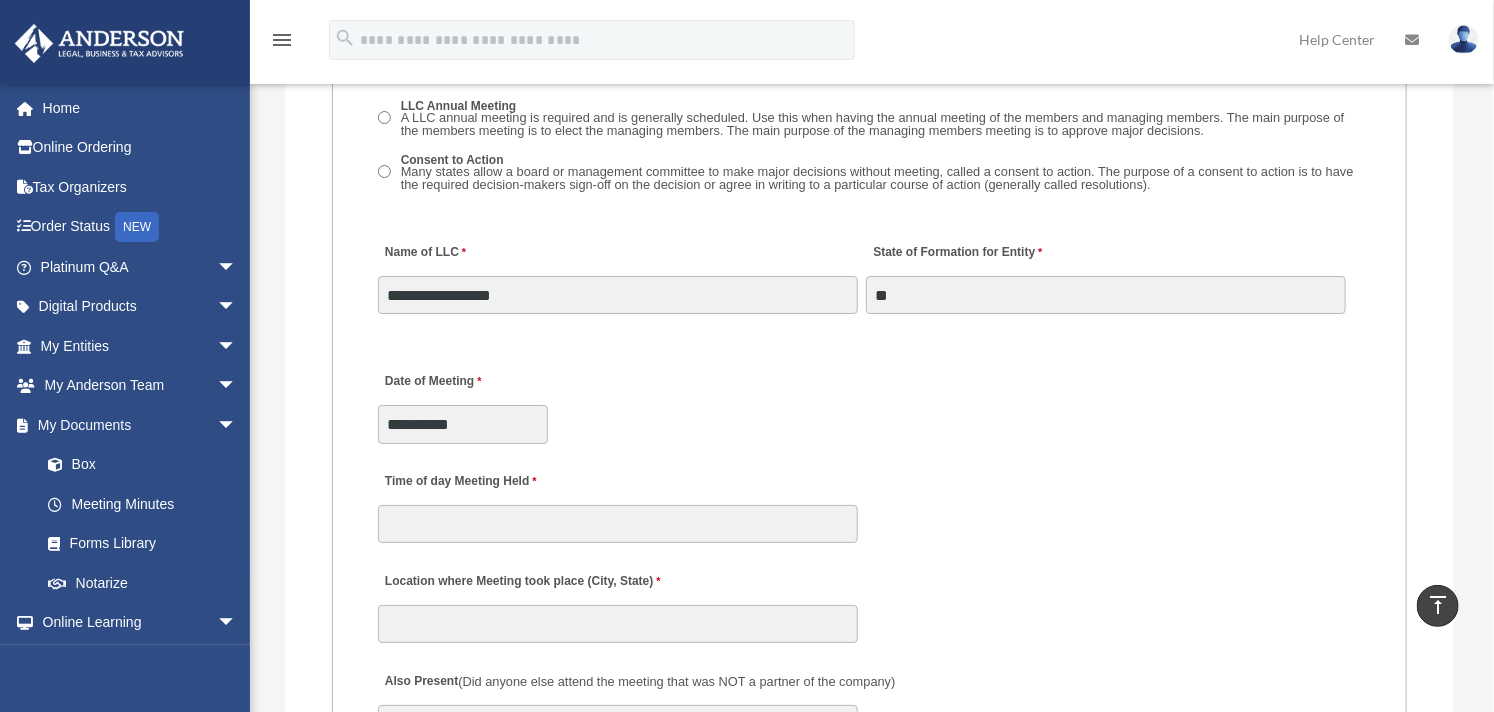 click on "Time of day Meeting Held" at bounding box center [869, 502] 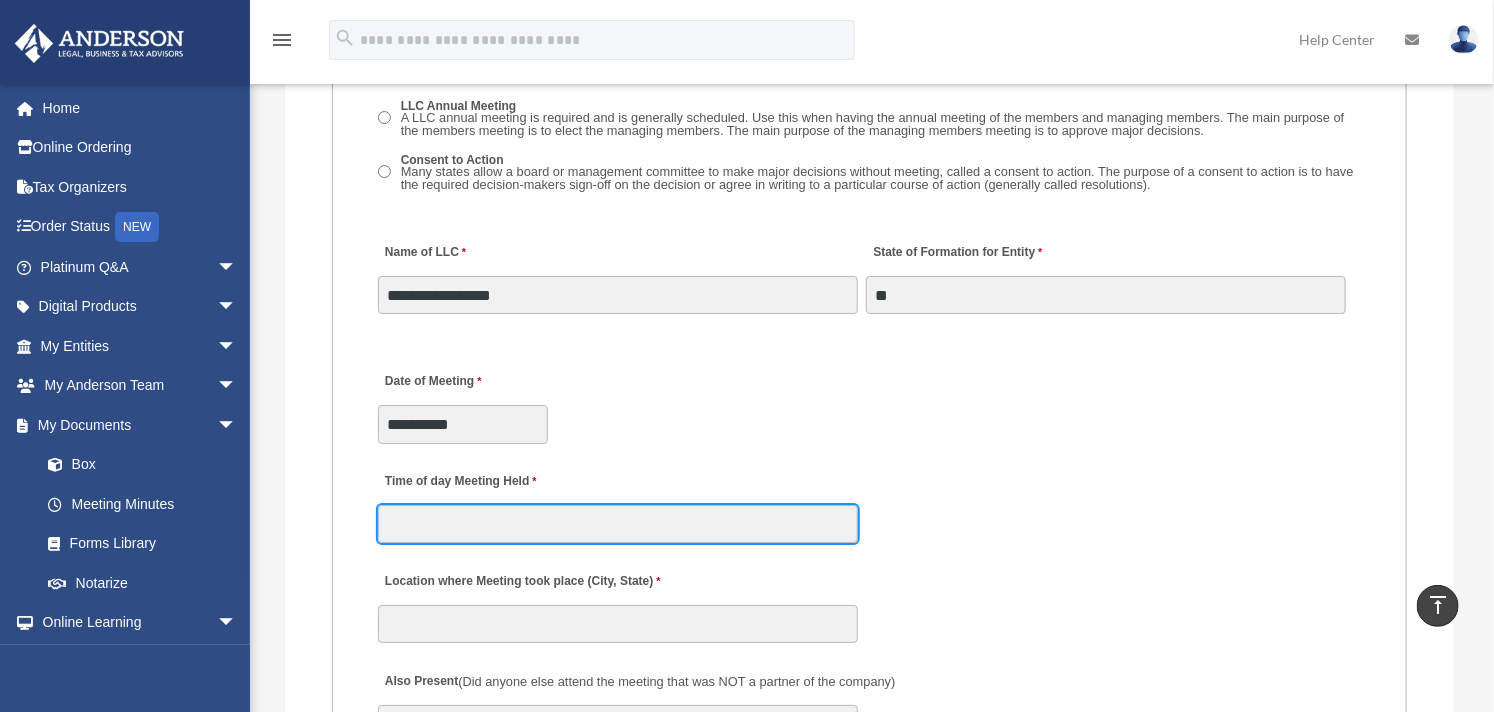 click on "Time of day Meeting Held" at bounding box center [618, 524] 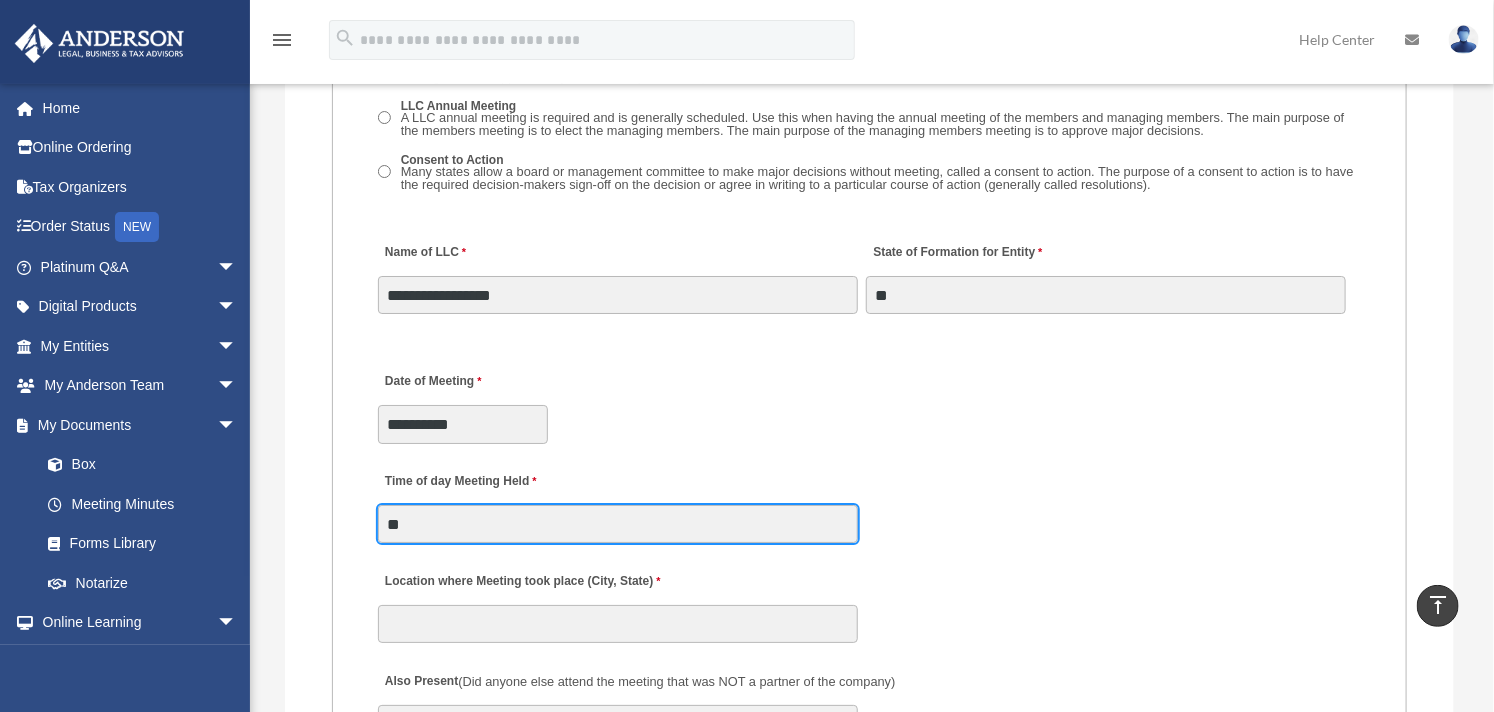type on "*******" 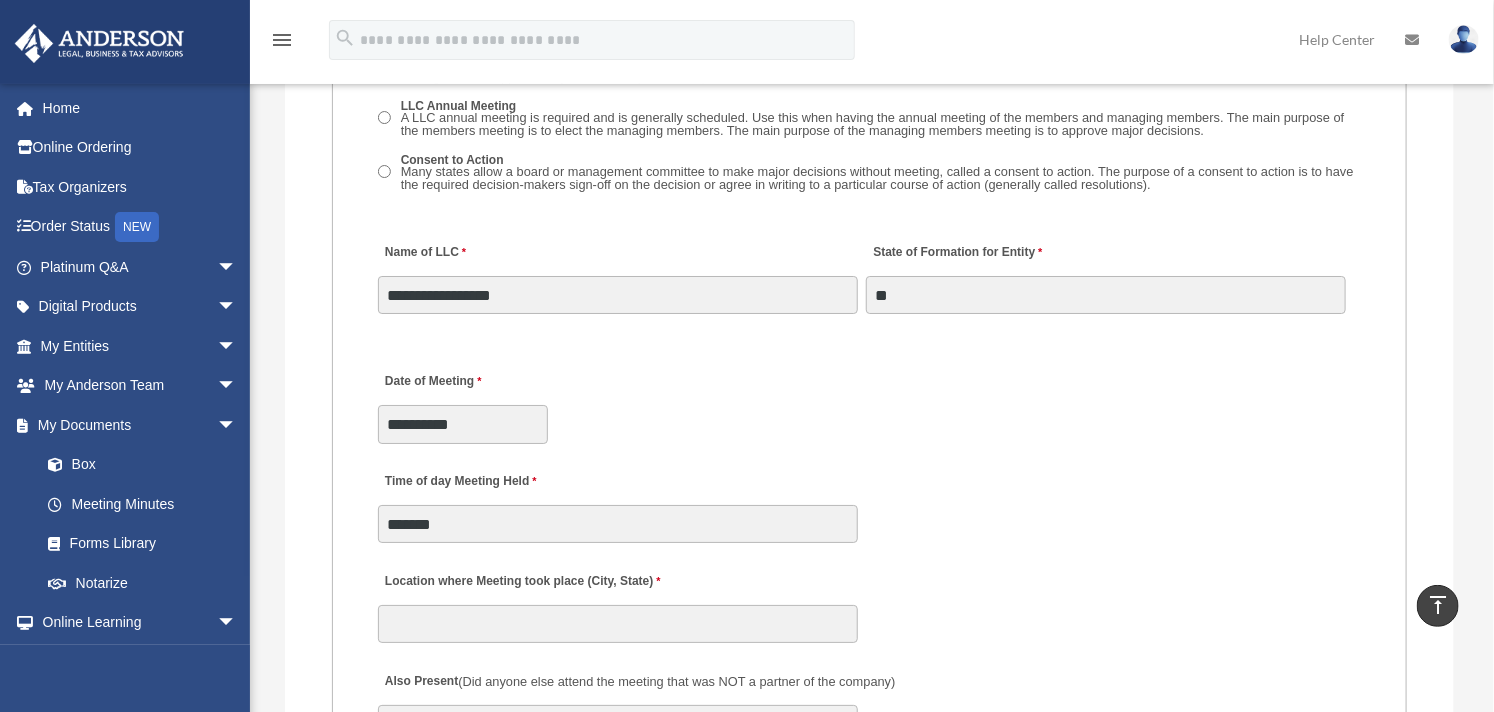 click on "**********" at bounding box center [869, 402] 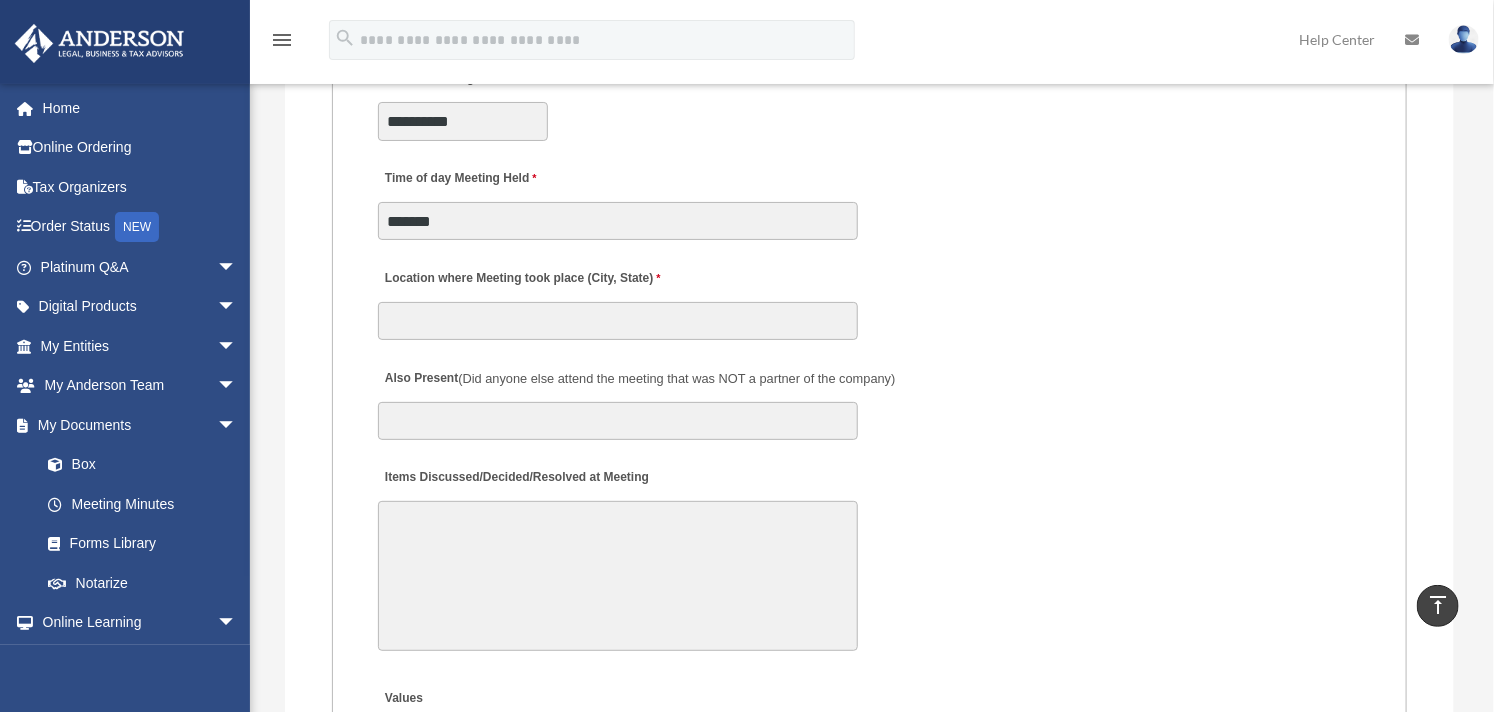 scroll, scrollTop: 3444, scrollLeft: 0, axis: vertical 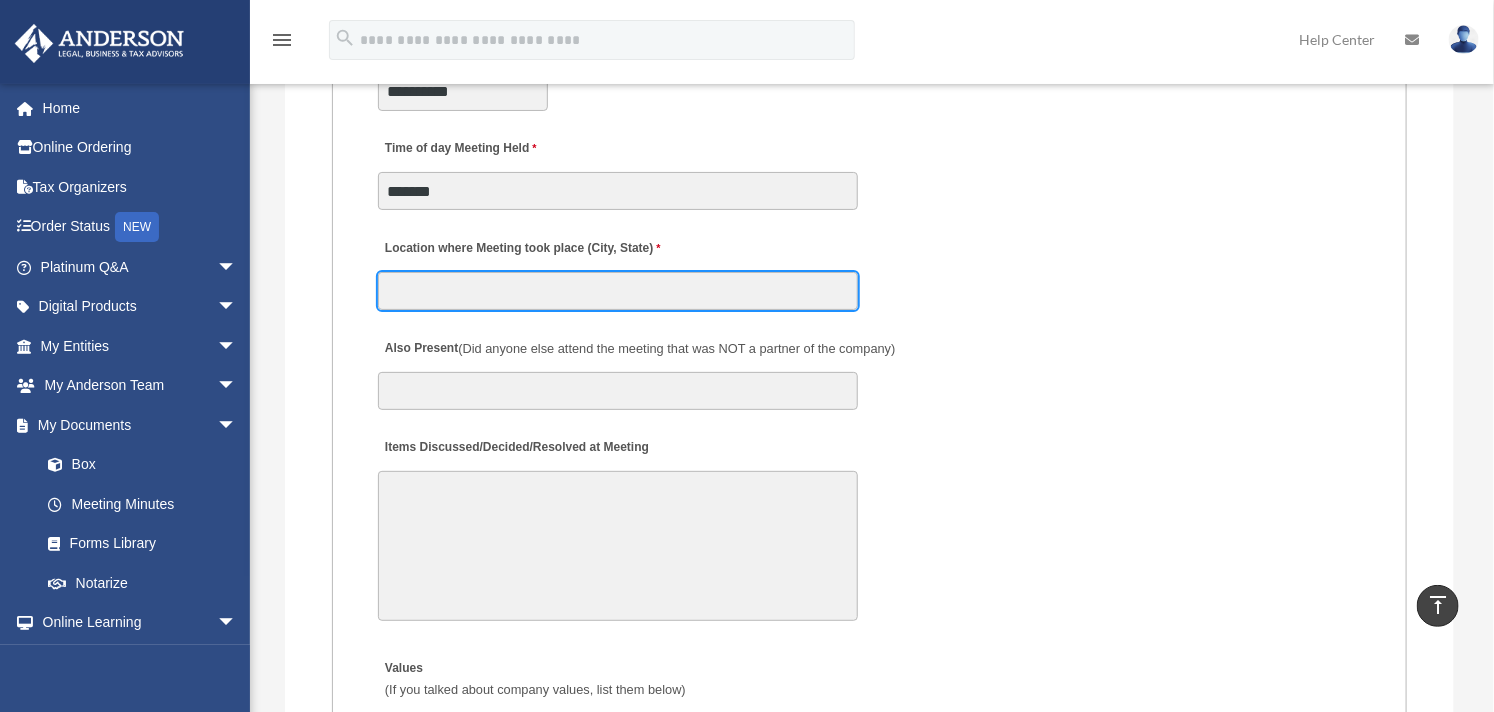 click on "Location where Meeting took place (City, State)" at bounding box center [618, 291] 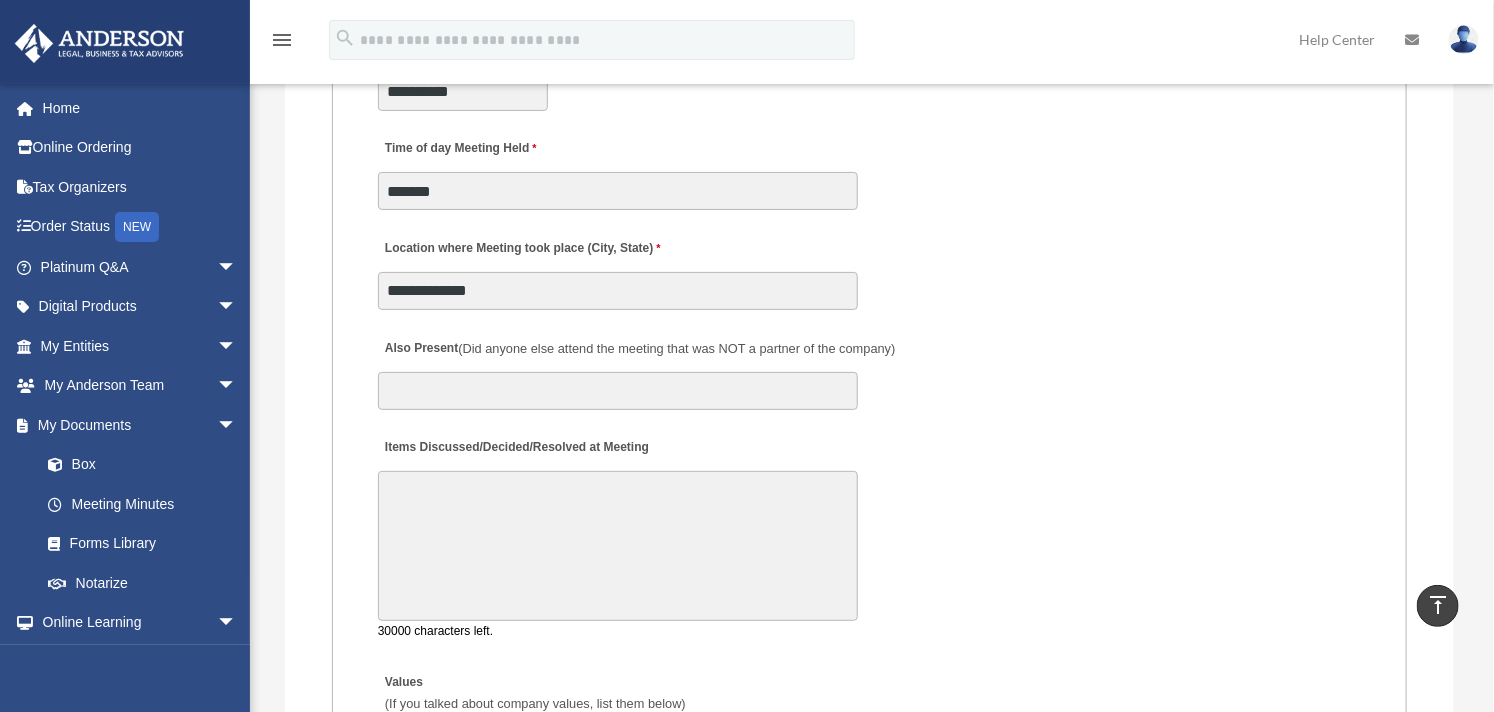 click on "Items Discussed/Decided/Resolved at Meeting" at bounding box center [618, 546] 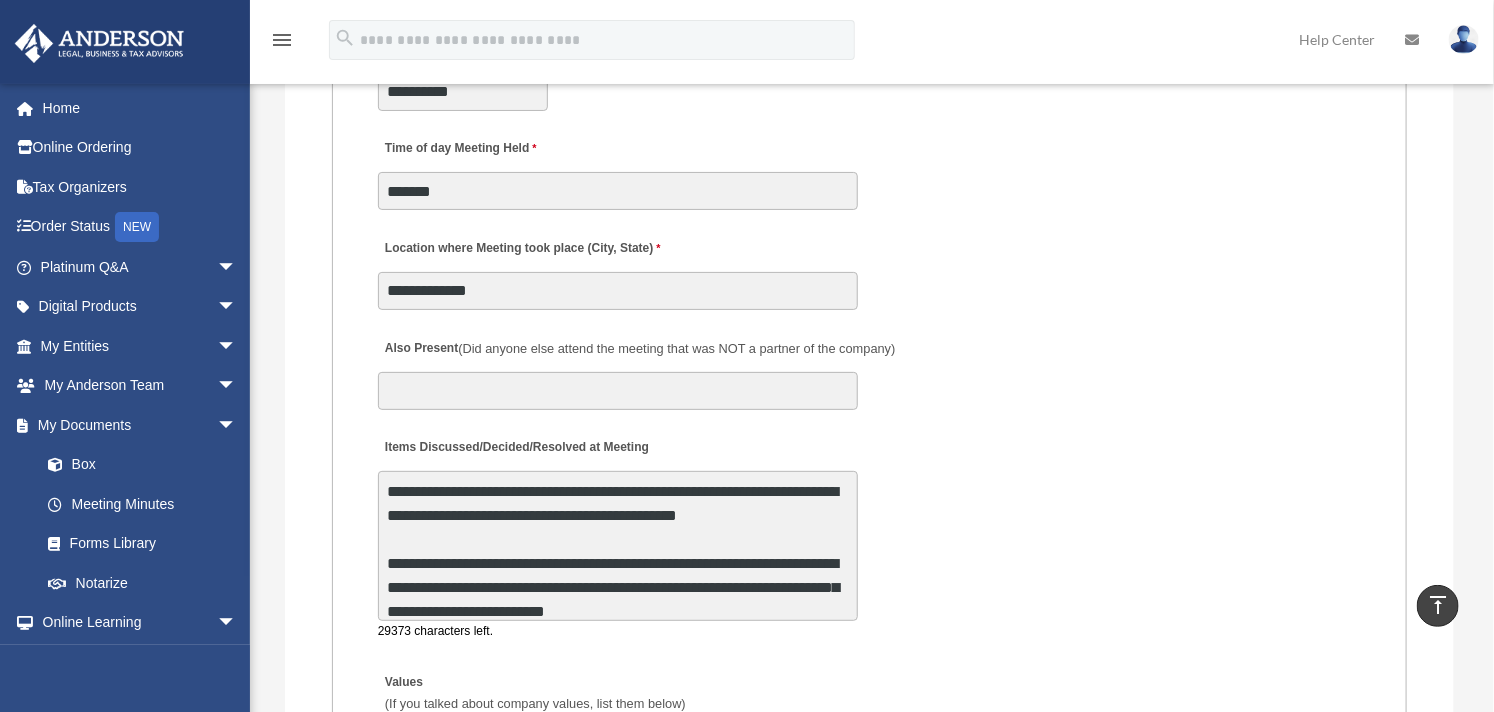 scroll, scrollTop: 216, scrollLeft: 0, axis: vertical 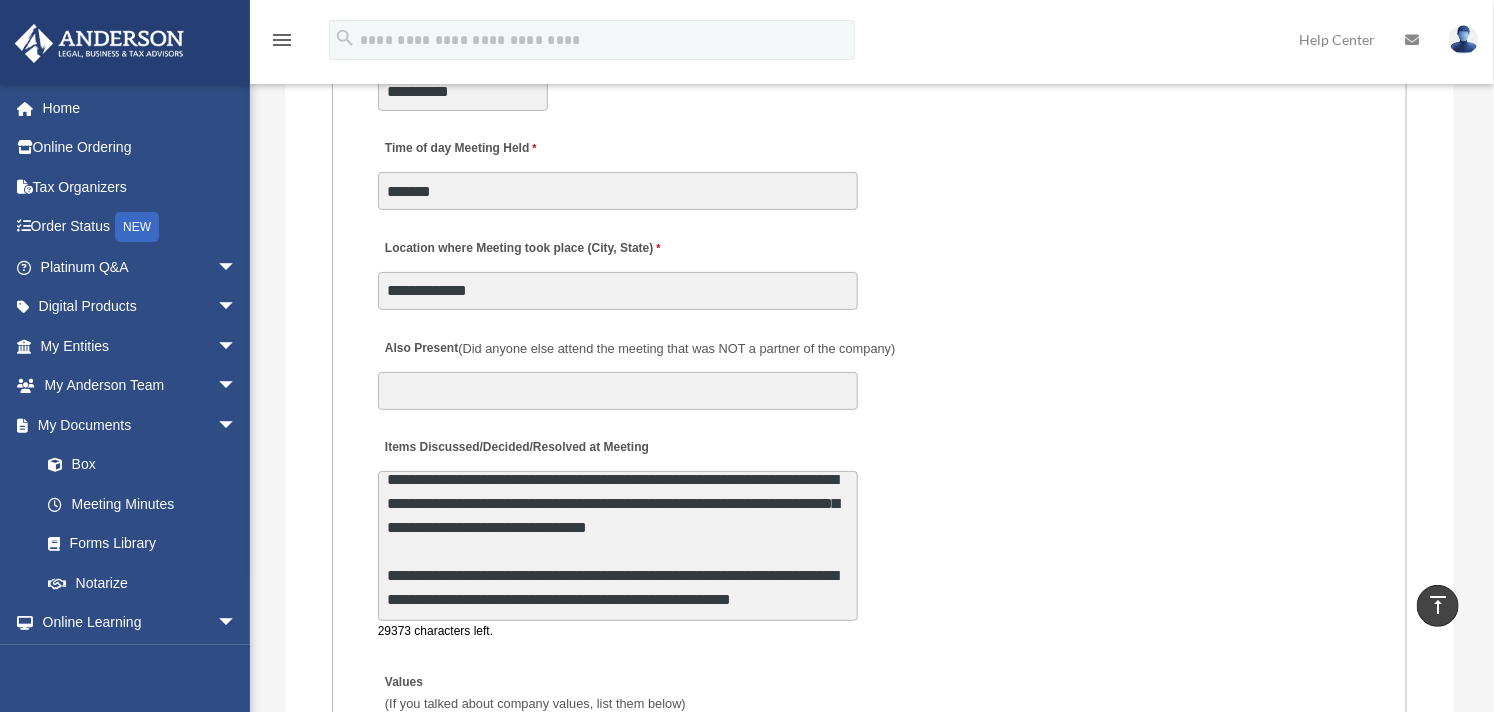 click on "**********" at bounding box center (618, 546) 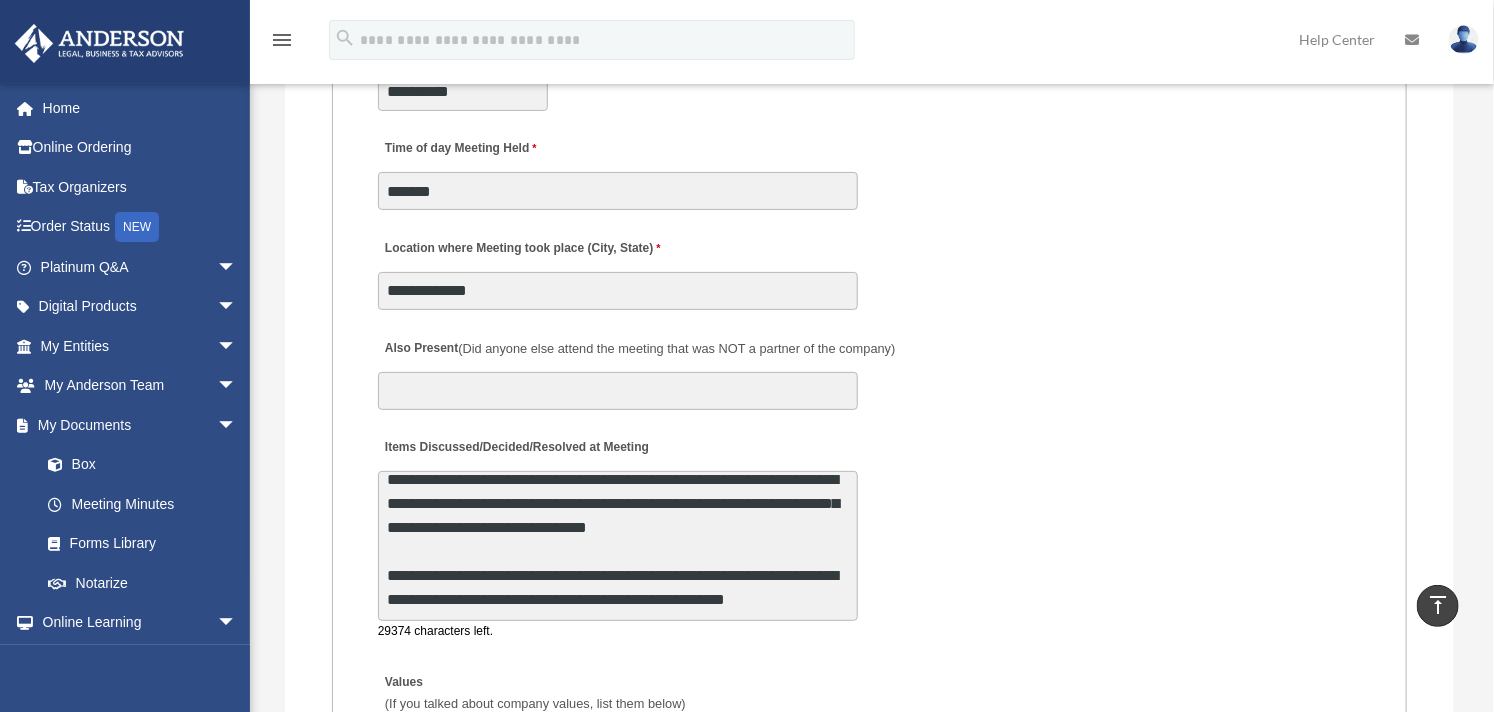 click on "**********" at bounding box center (618, 546) 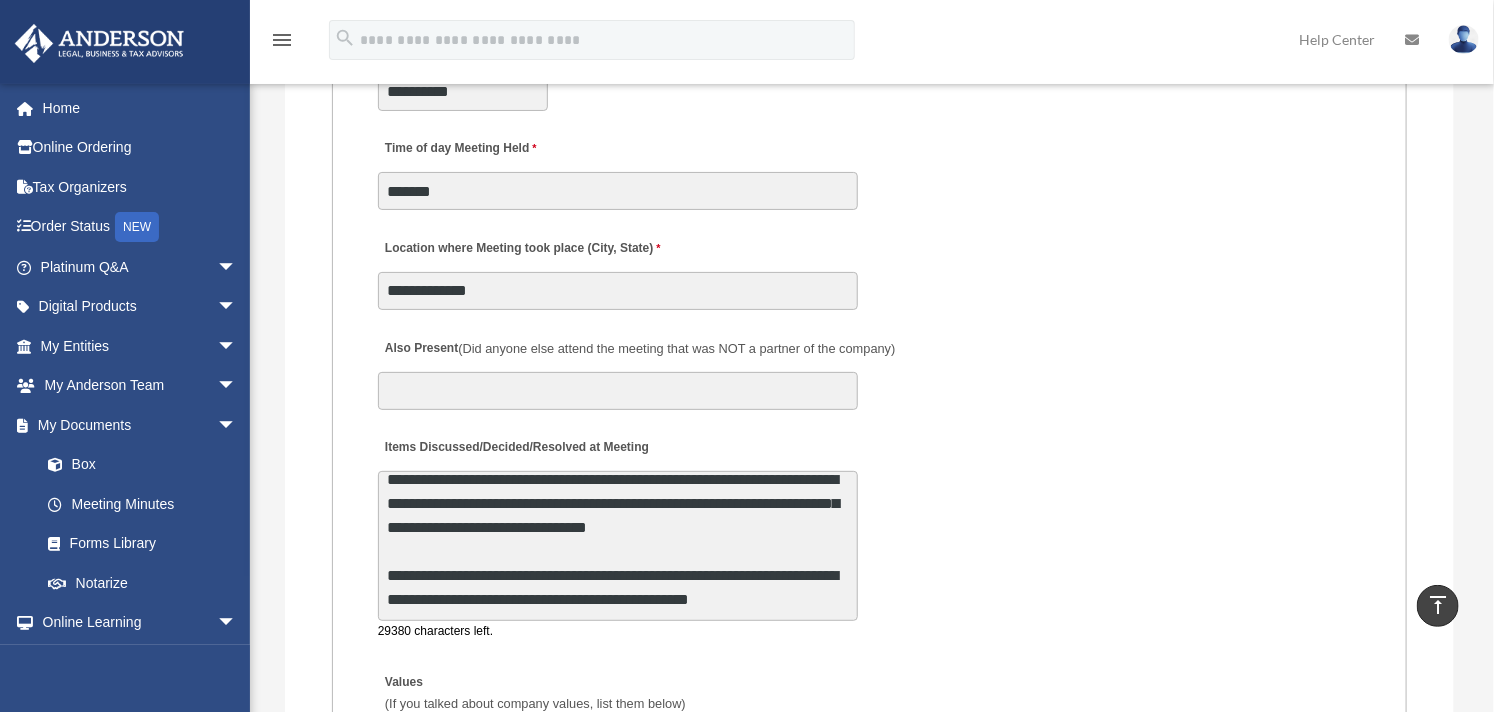click on "**********" at bounding box center [618, 546] 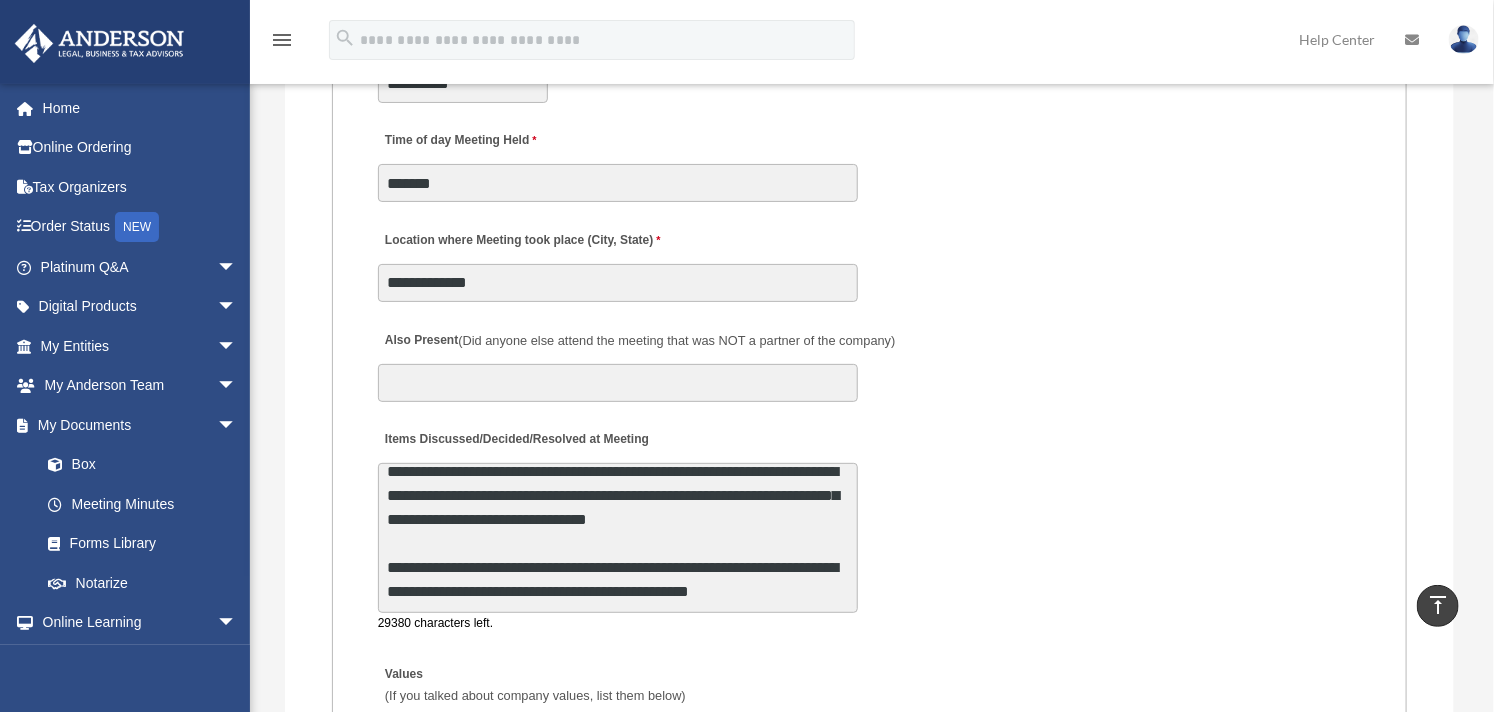 scroll, scrollTop: 3444, scrollLeft: 0, axis: vertical 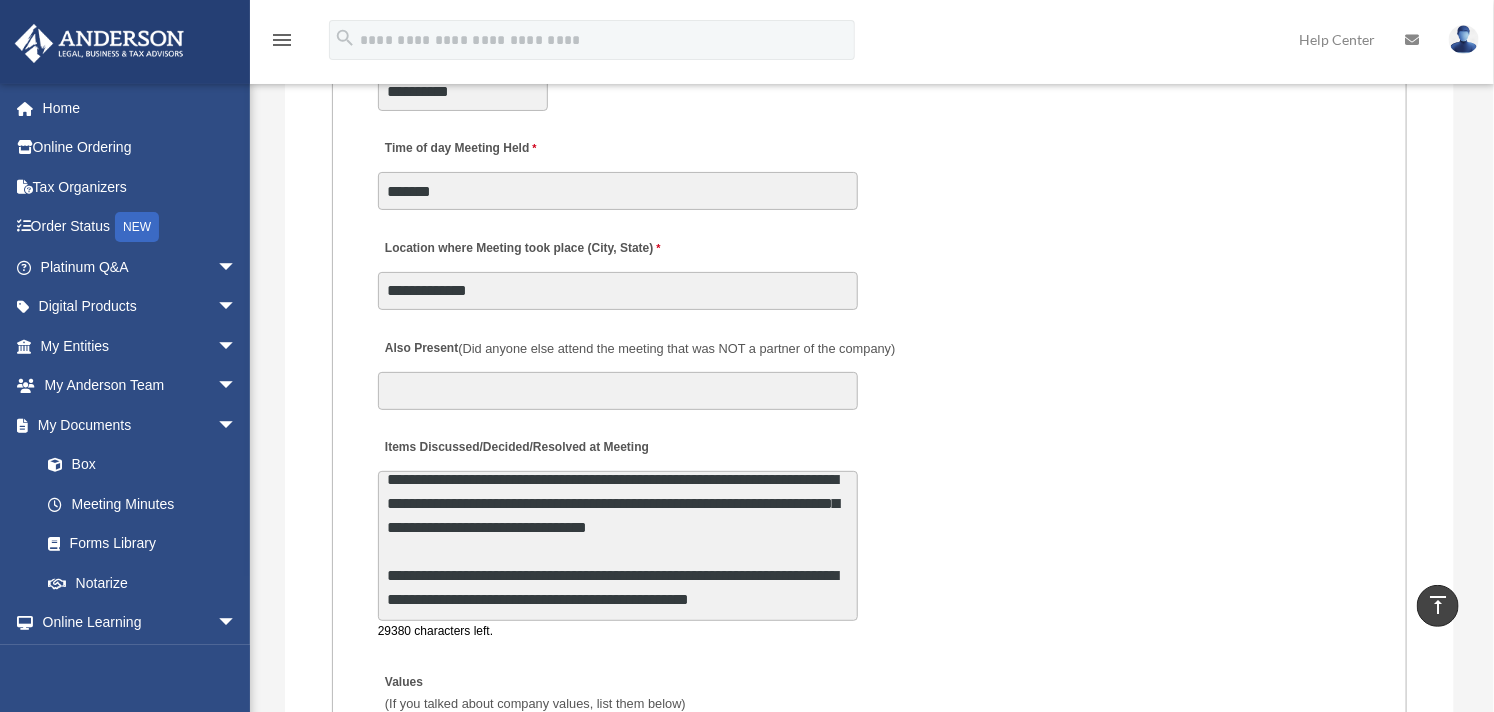 click on "**********" at bounding box center [618, 546] 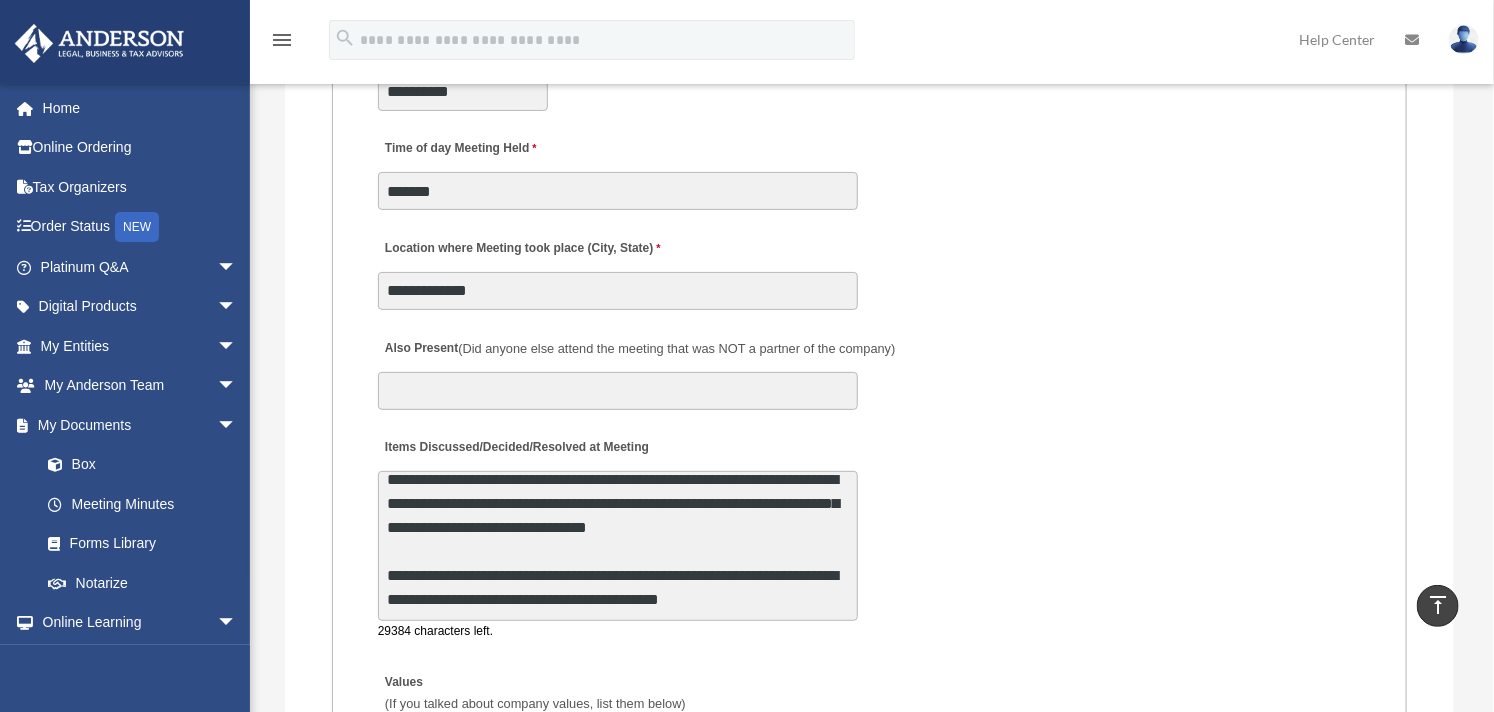 scroll, scrollTop: 204, scrollLeft: 0, axis: vertical 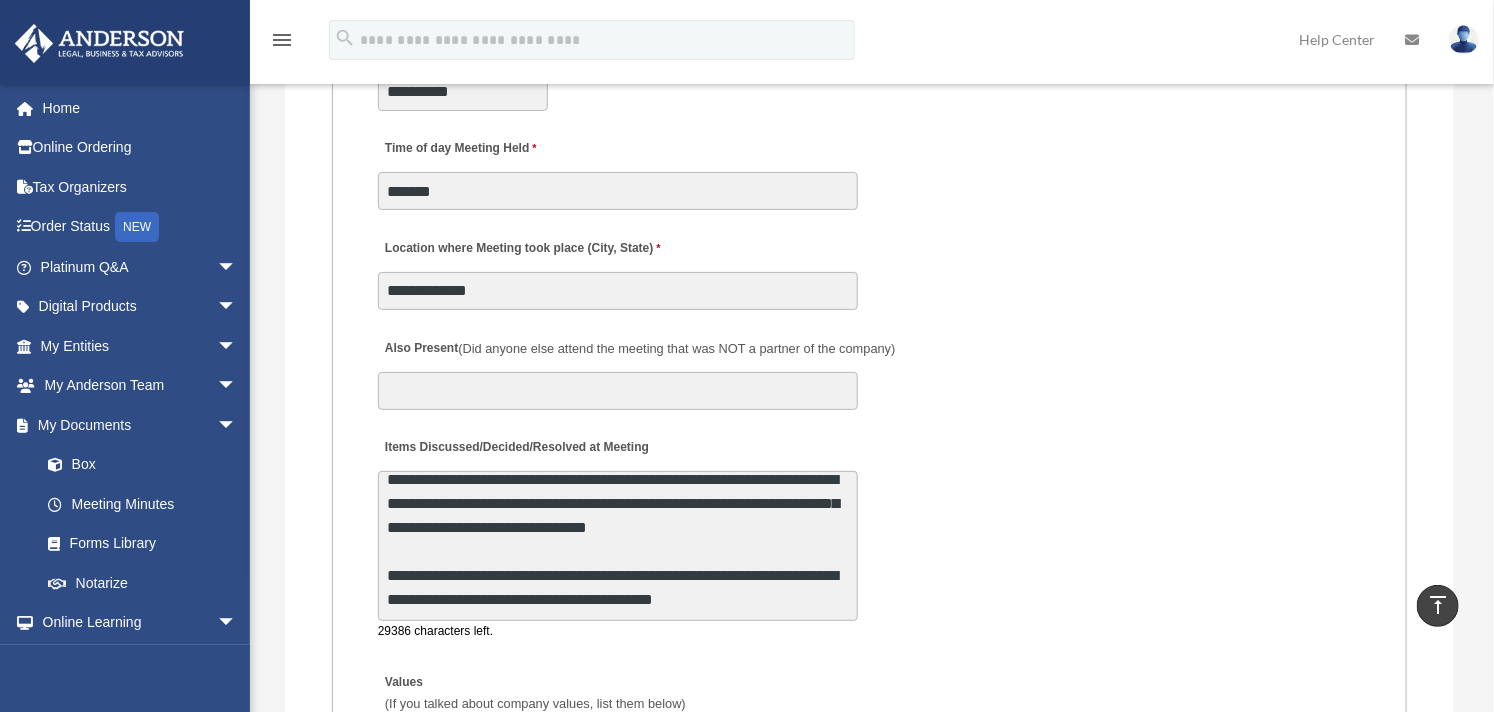 click on "**********" at bounding box center (618, 546) 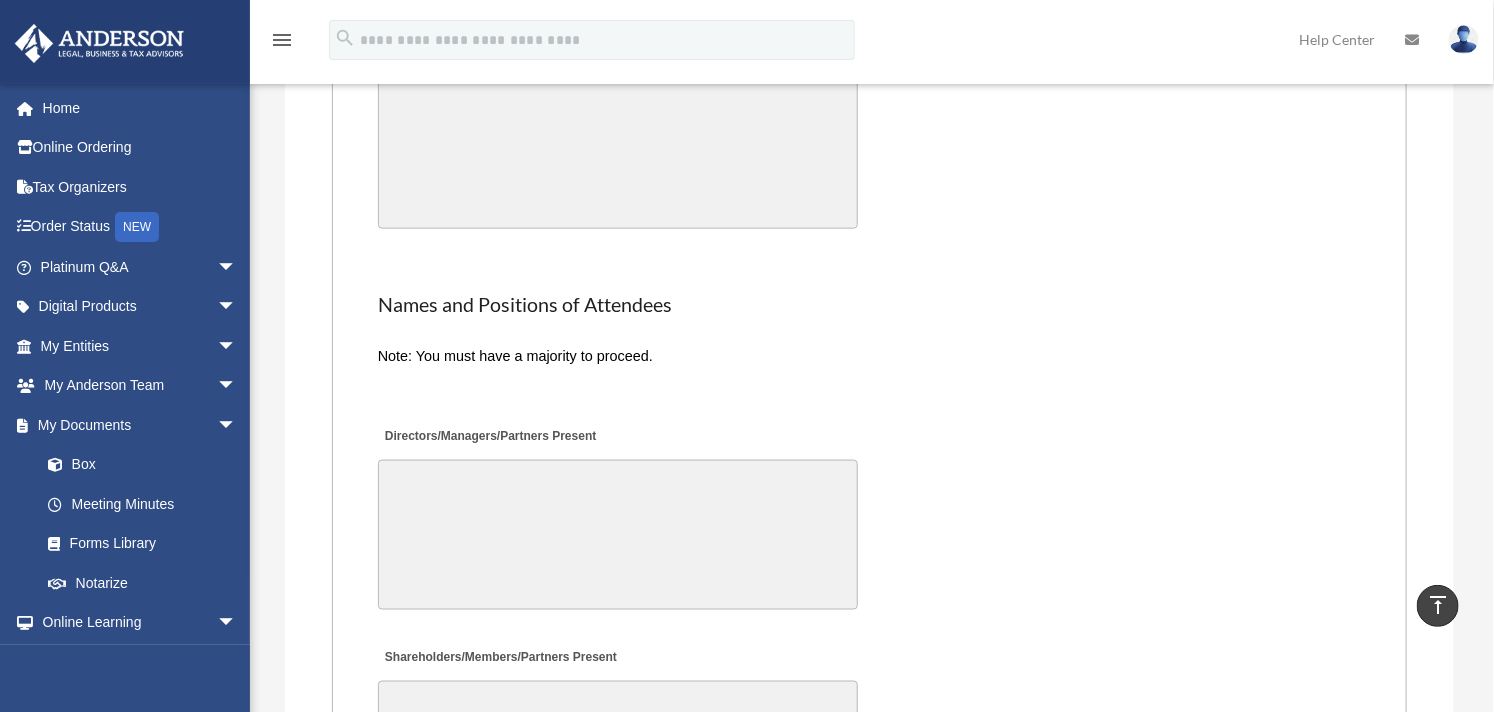 type on "**********" 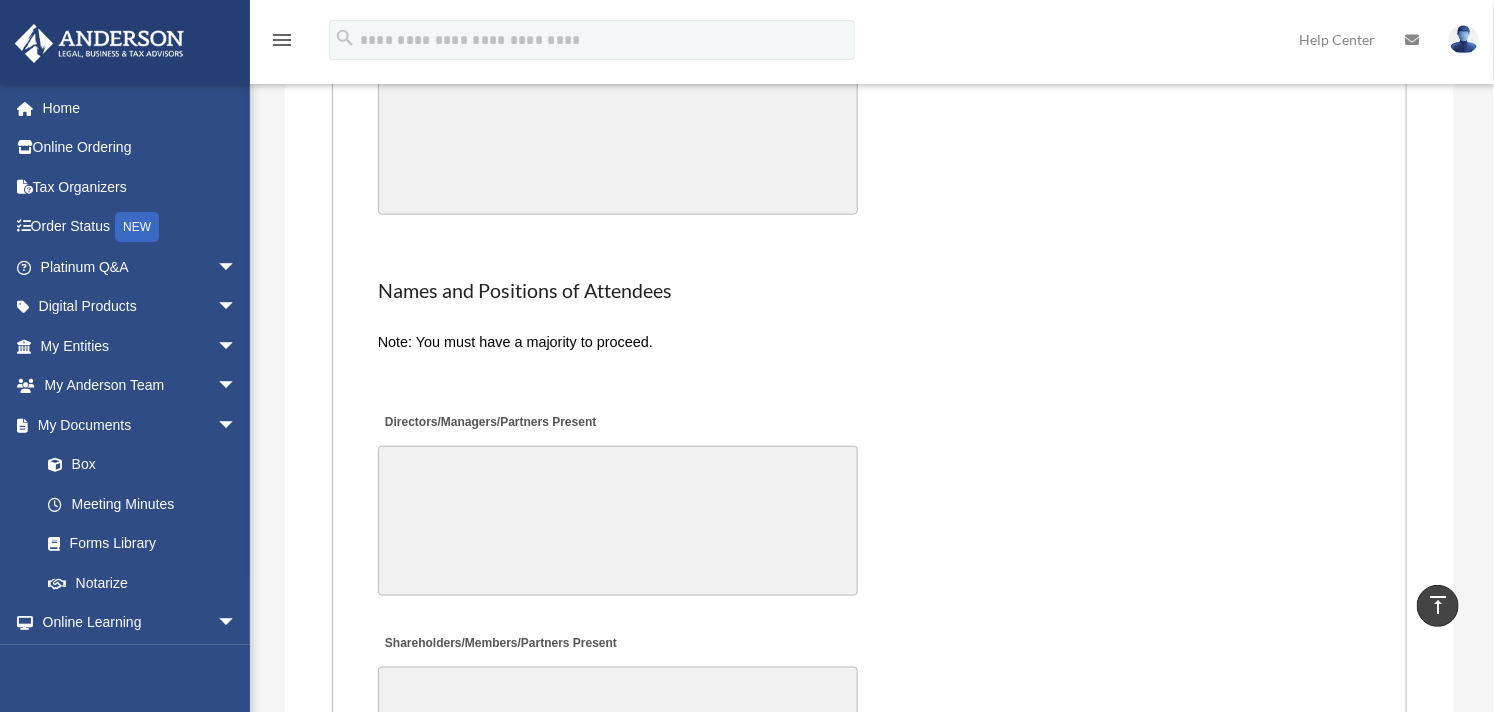 scroll, scrollTop: 4318, scrollLeft: 0, axis: vertical 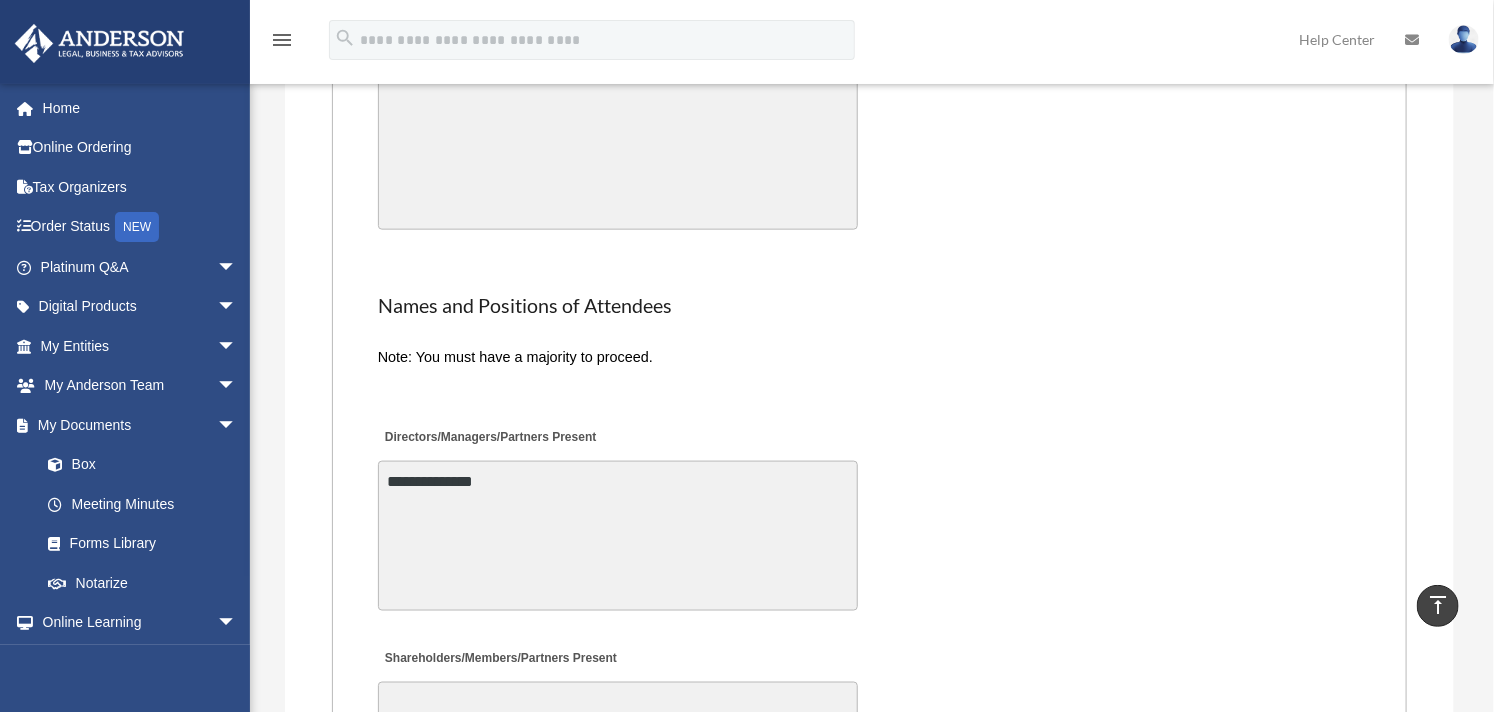 type on "**********" 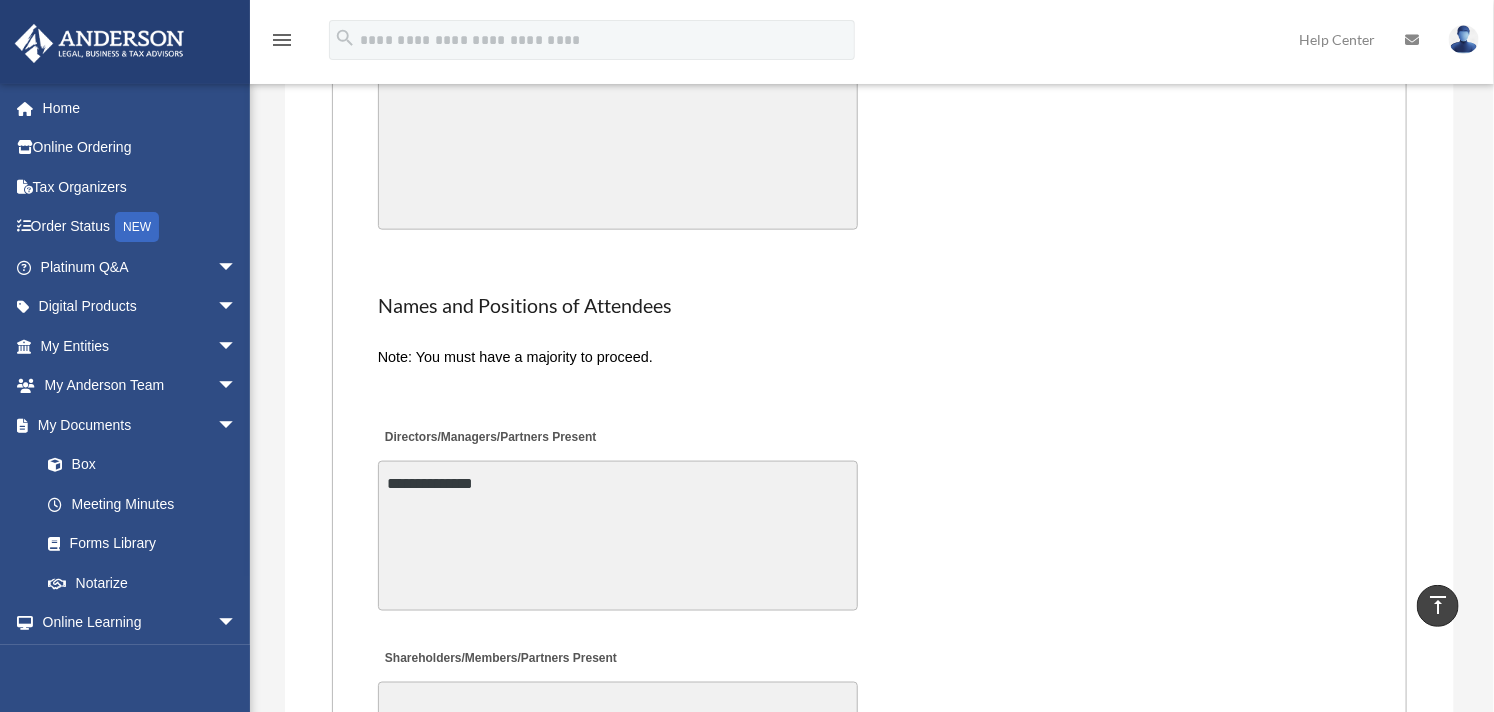 click on "Names and Positions of Attendees" at bounding box center (869, 306) 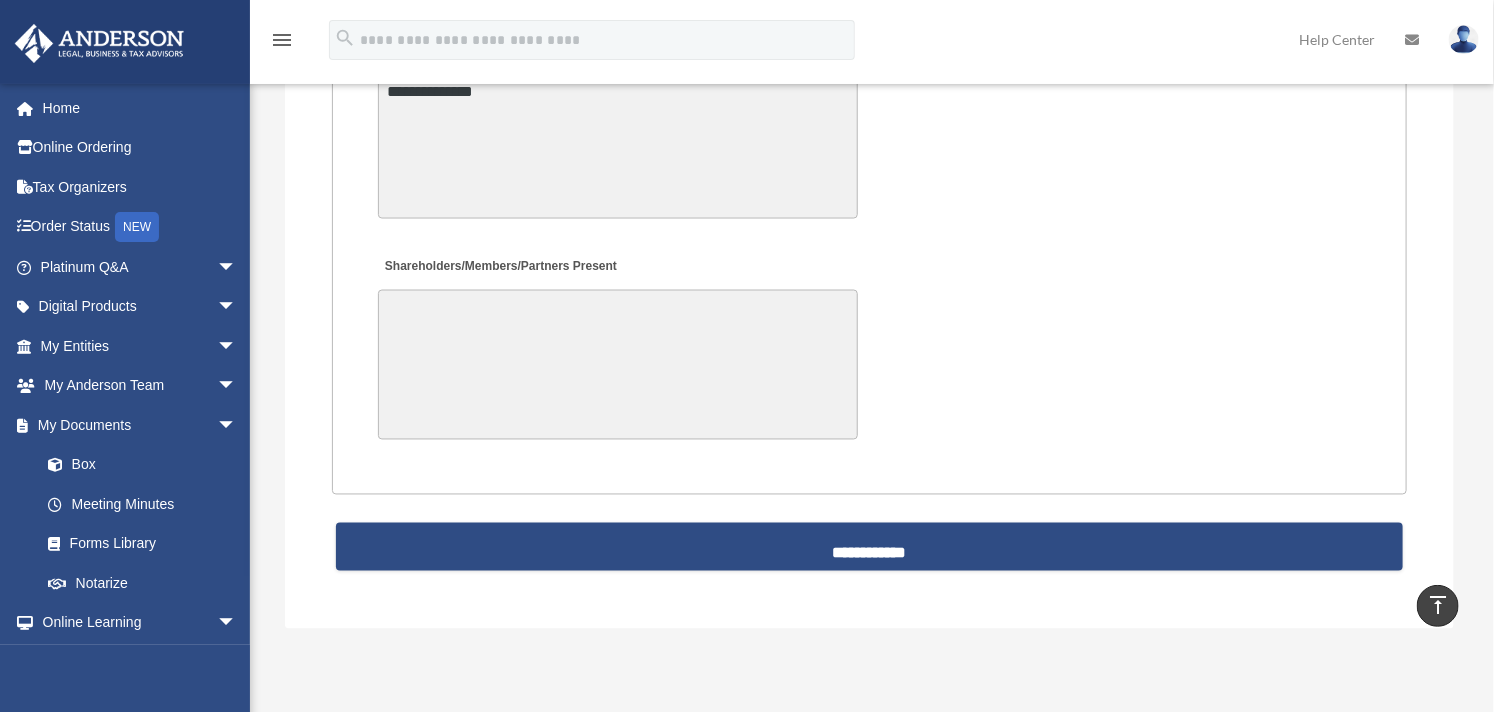 scroll, scrollTop: 4763, scrollLeft: 0, axis: vertical 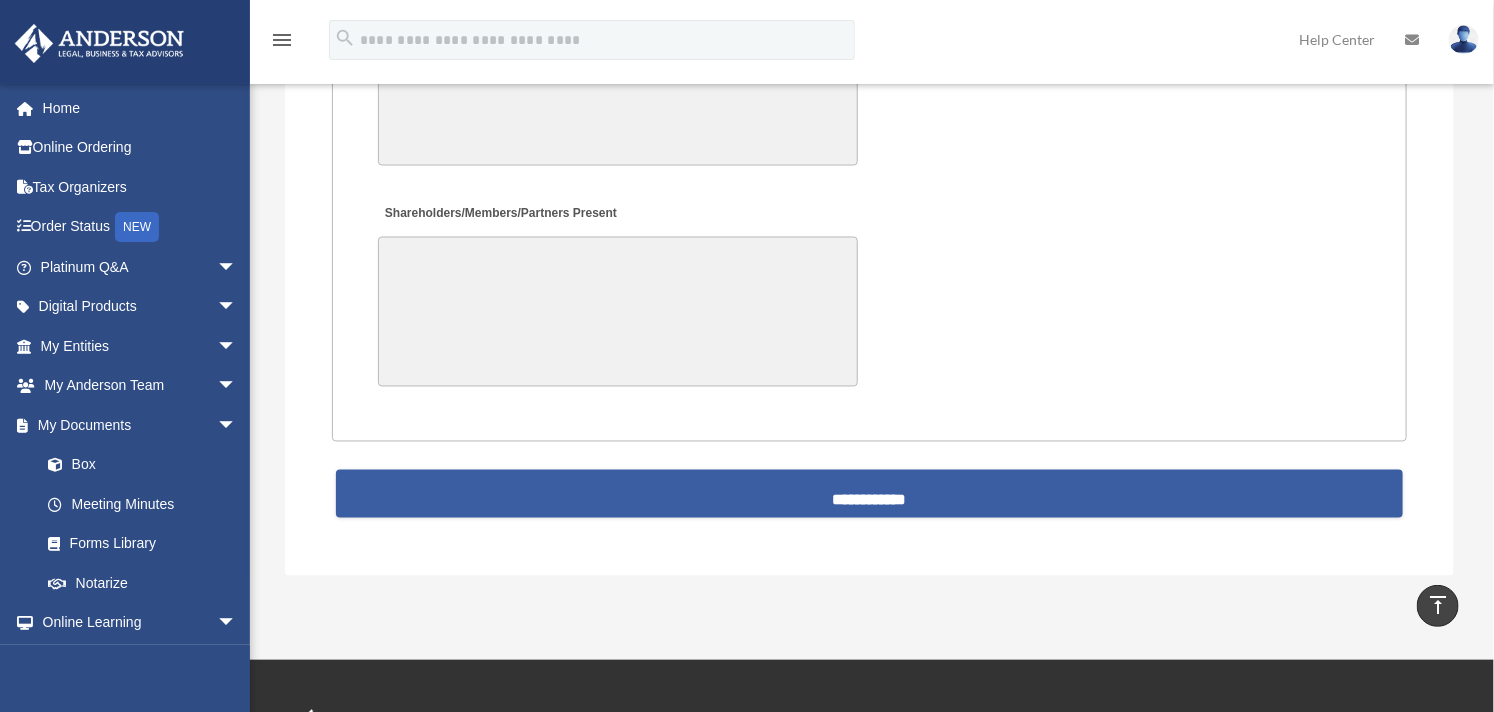 click on "**********" at bounding box center (870, 494) 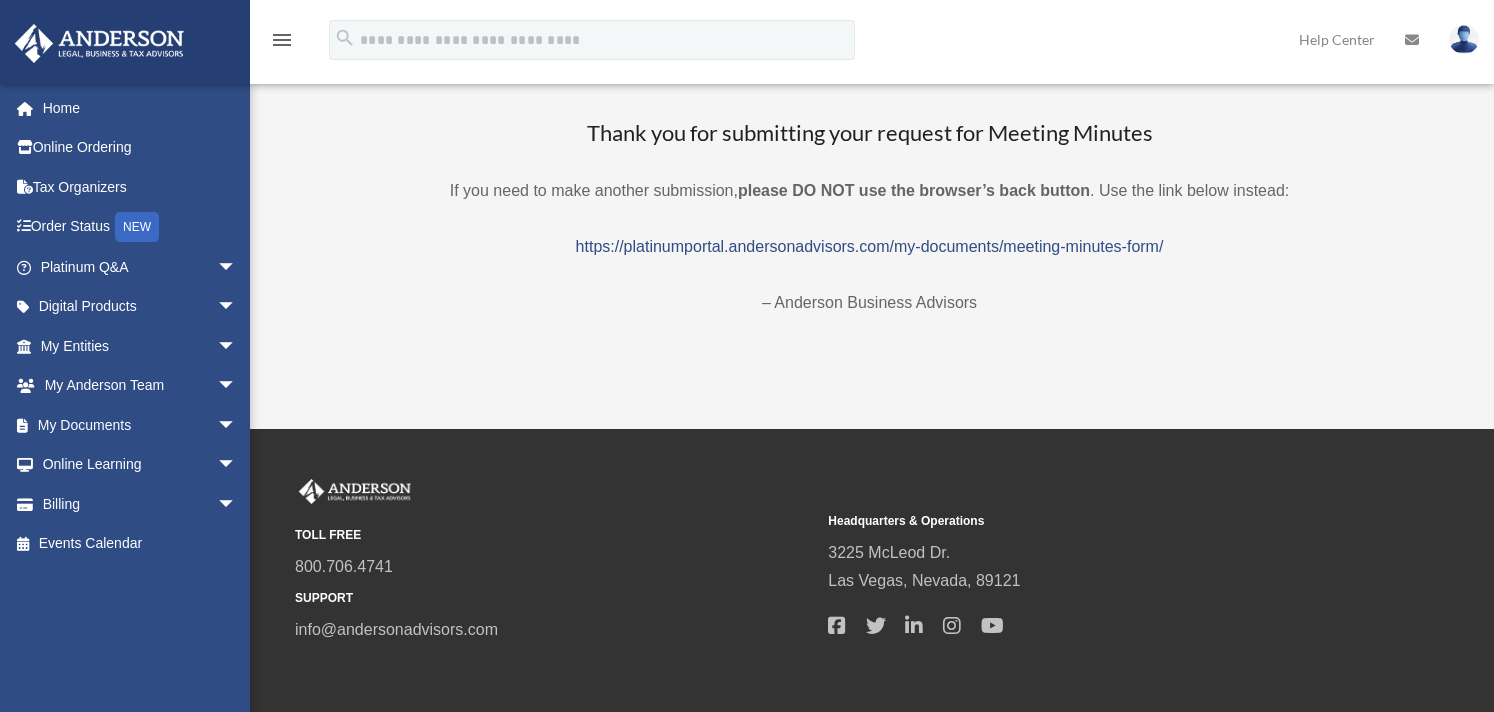 scroll, scrollTop: 0, scrollLeft: 0, axis: both 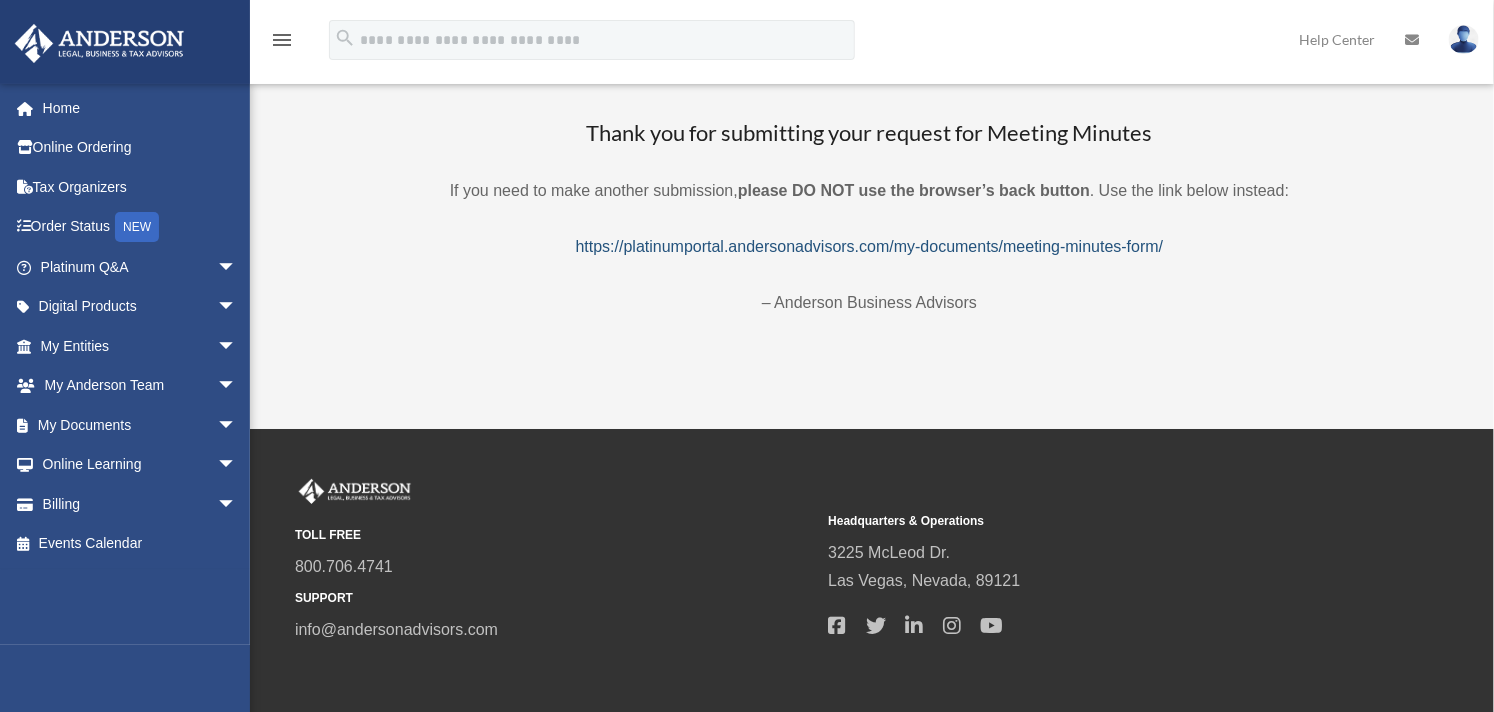 click on "https://platinumportal.andersonadvisors.com/my-documents/meeting-minutes-form/" at bounding box center (870, 246) 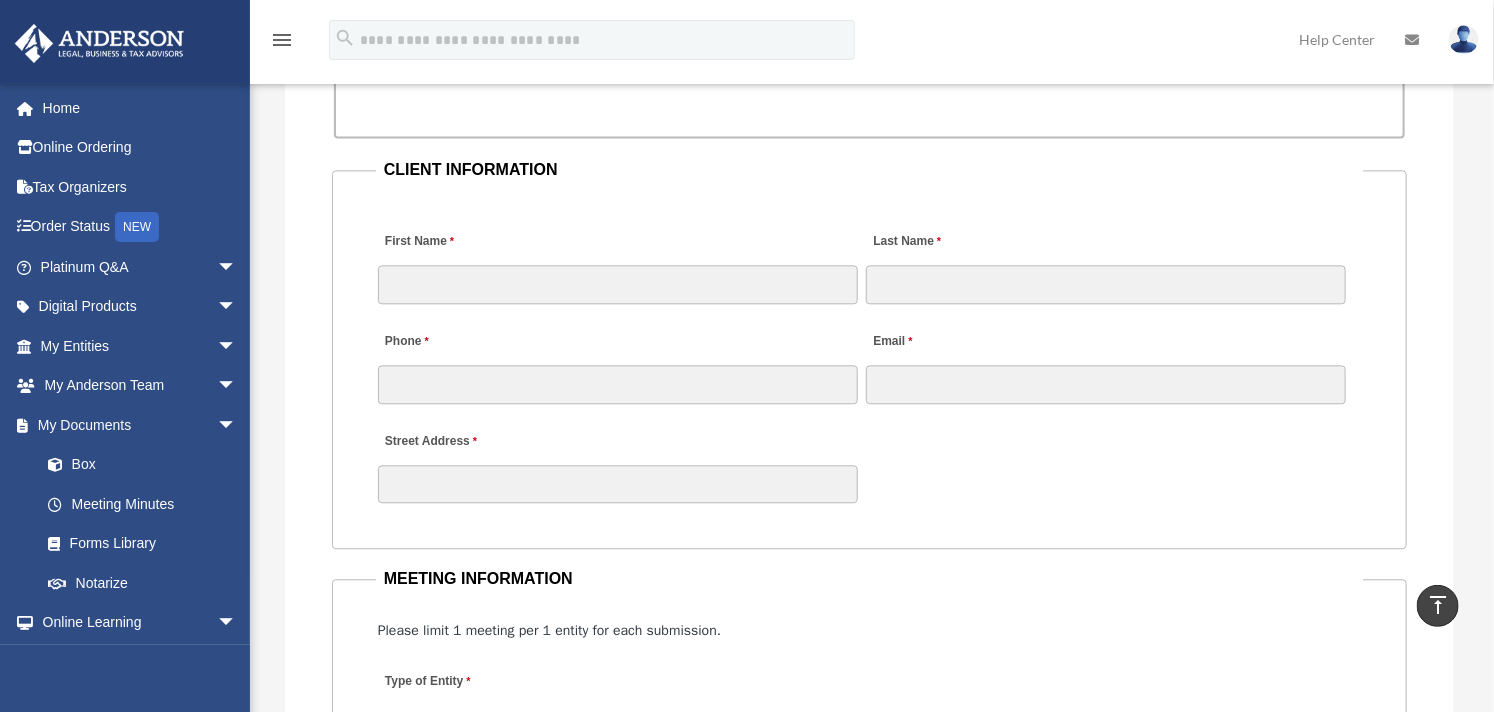 scroll, scrollTop: 2000, scrollLeft: 0, axis: vertical 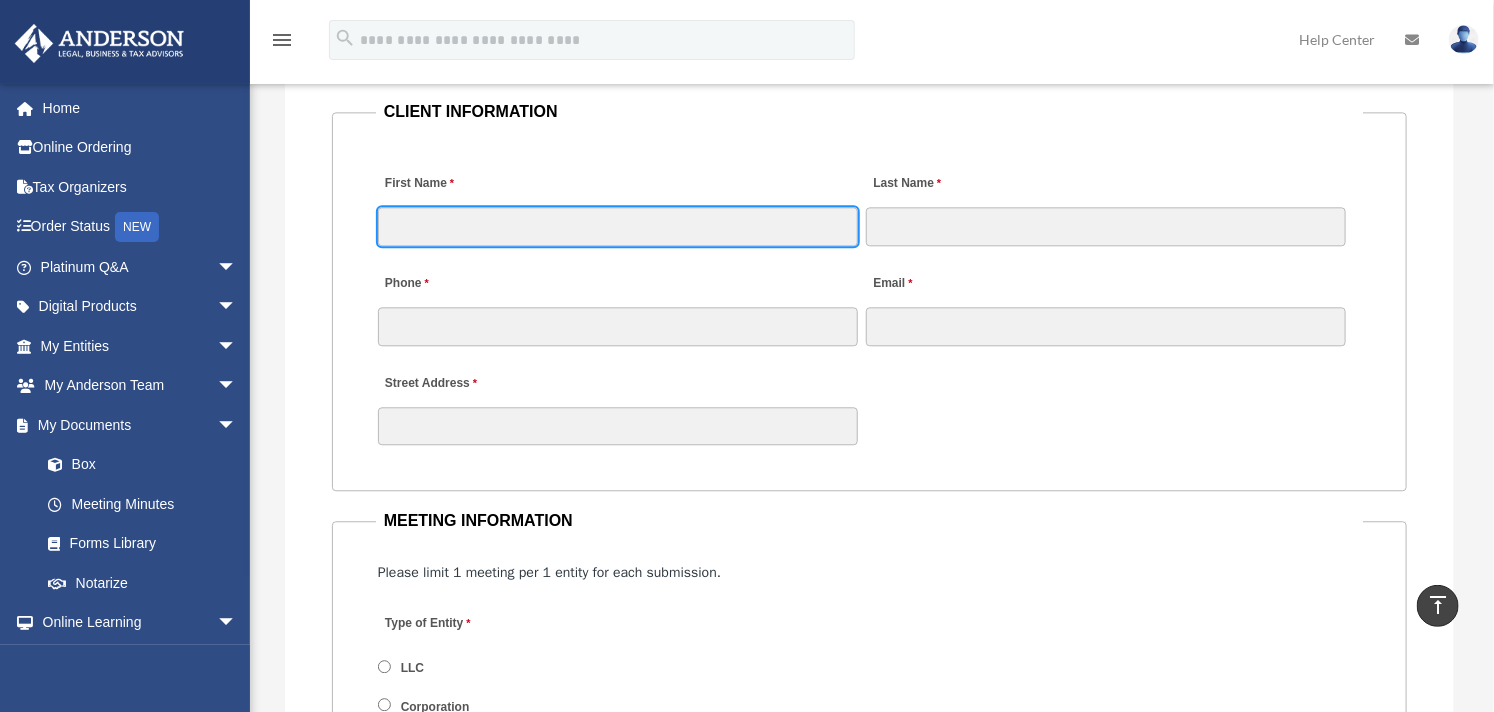 click on "First Name" at bounding box center (618, 226) 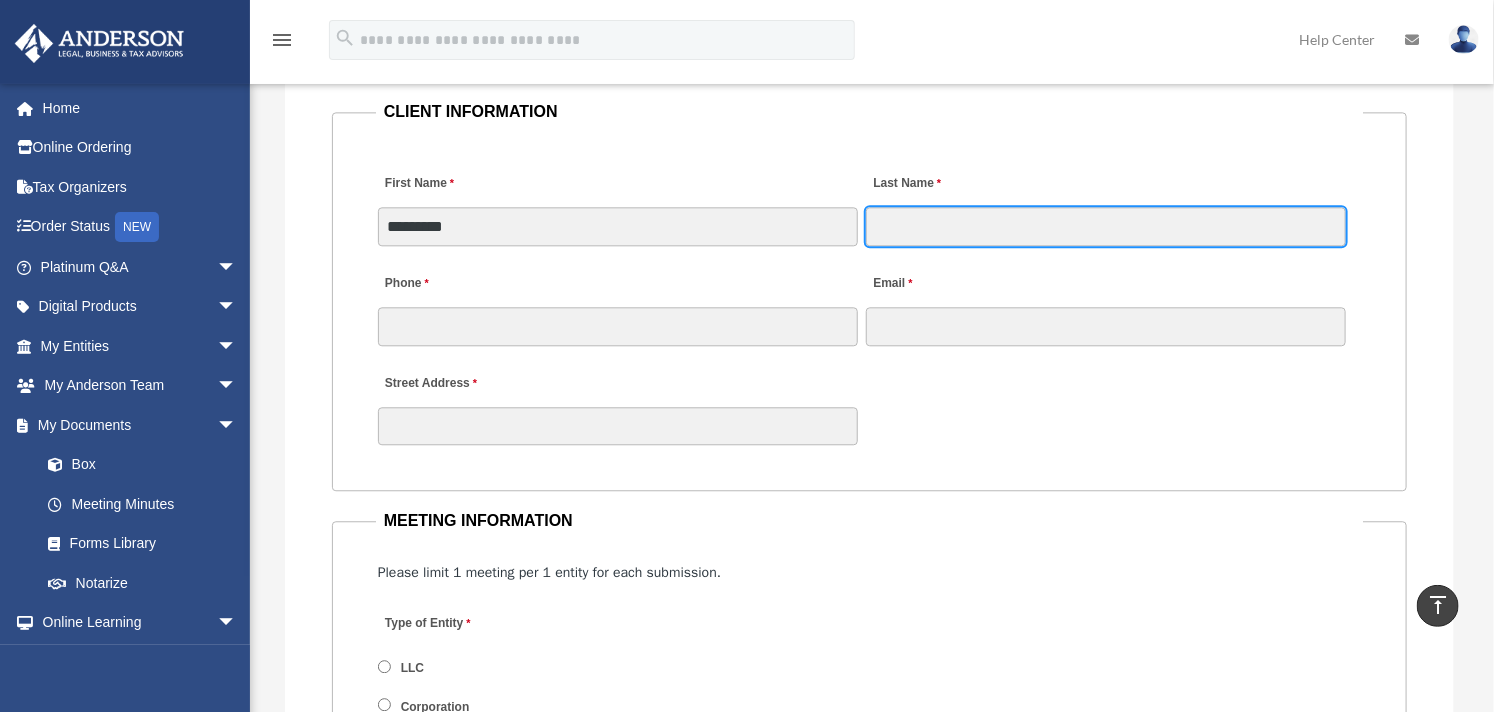 click on "Last Name" at bounding box center (1106, 226) 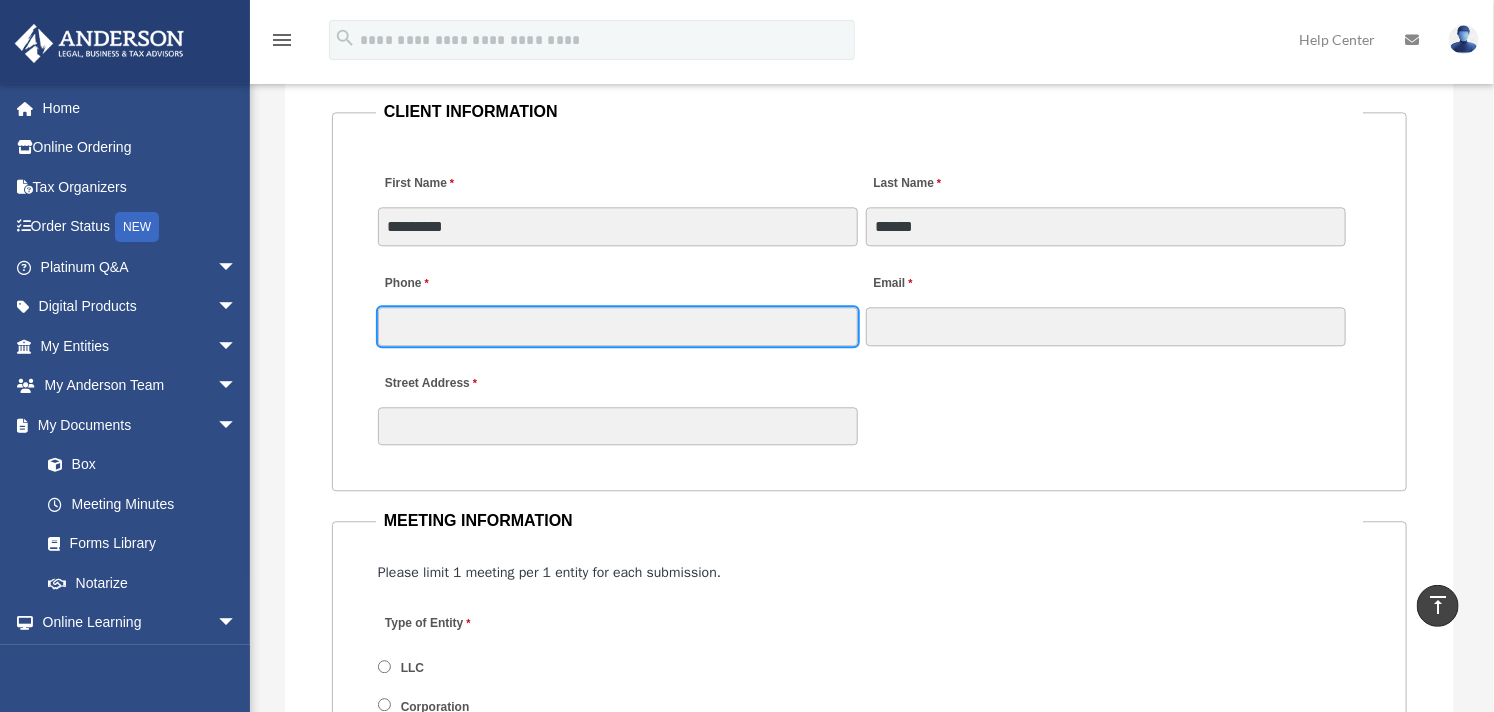click on "Phone" at bounding box center [618, 326] 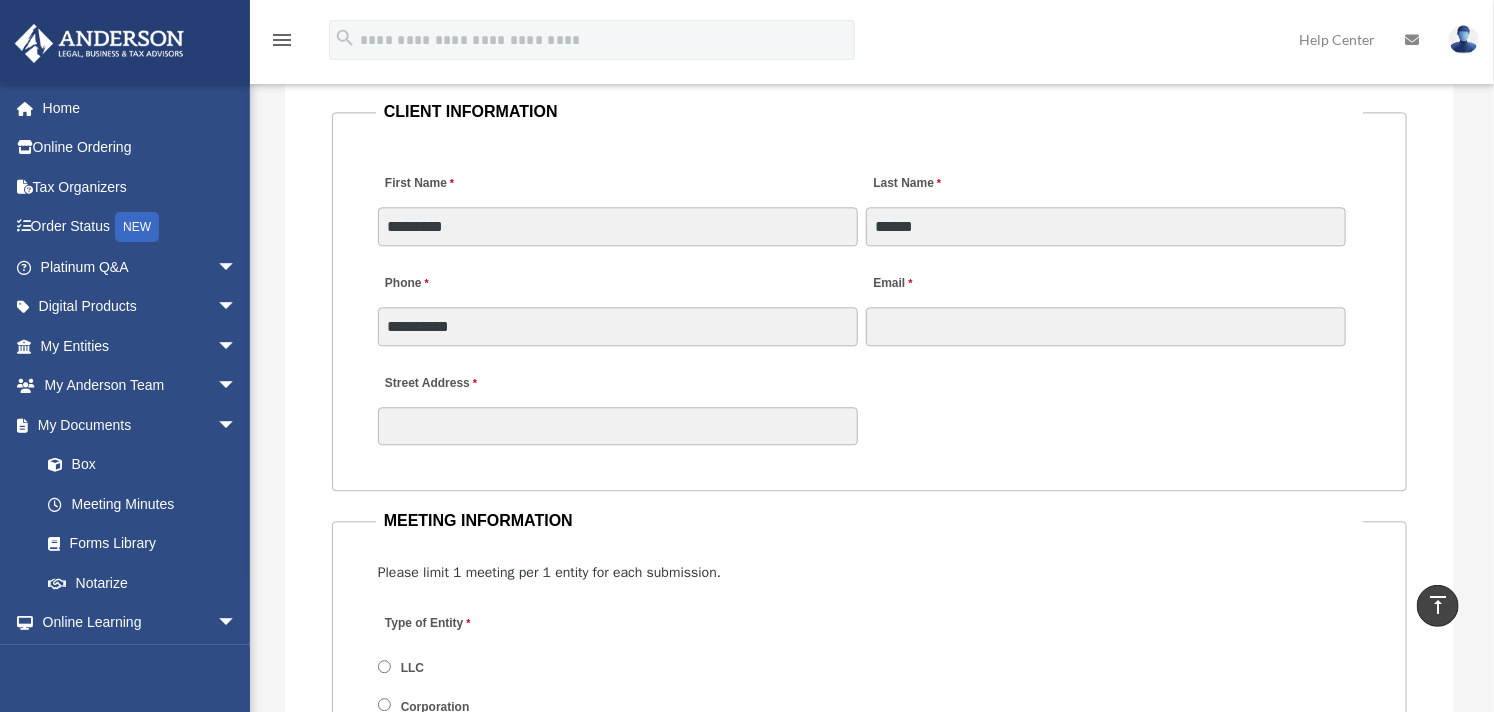 click on "Email" at bounding box center [1106, 304] 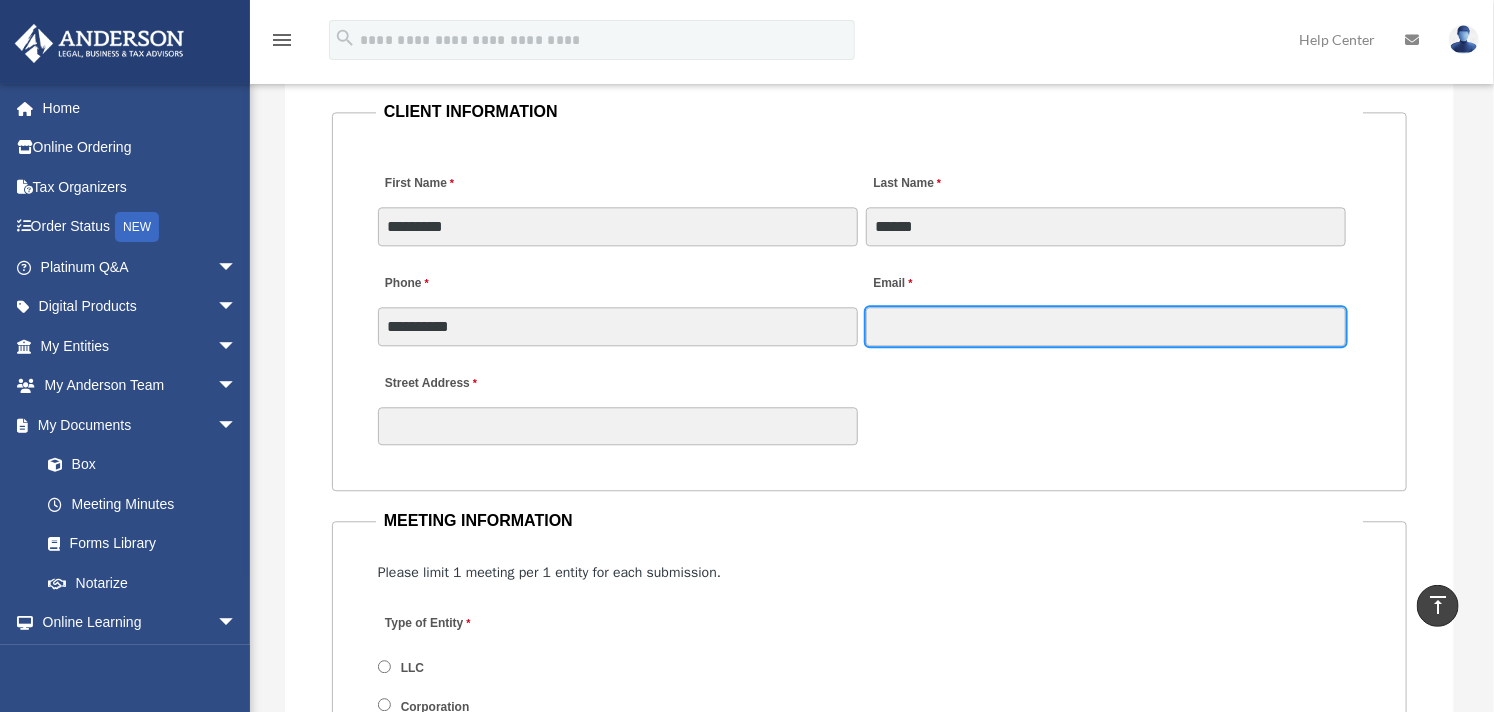 click on "Email" at bounding box center (1106, 326) 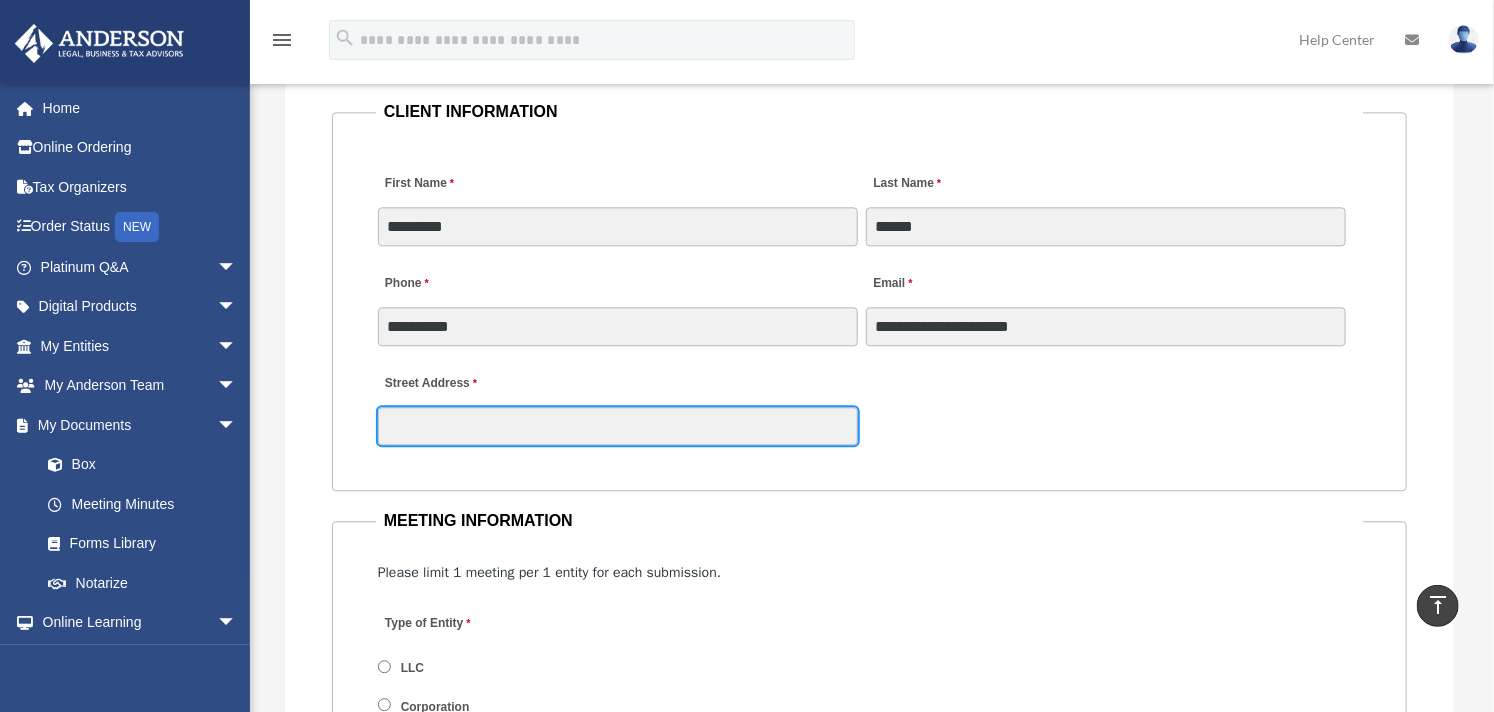 click on "Street Address" at bounding box center [618, 426] 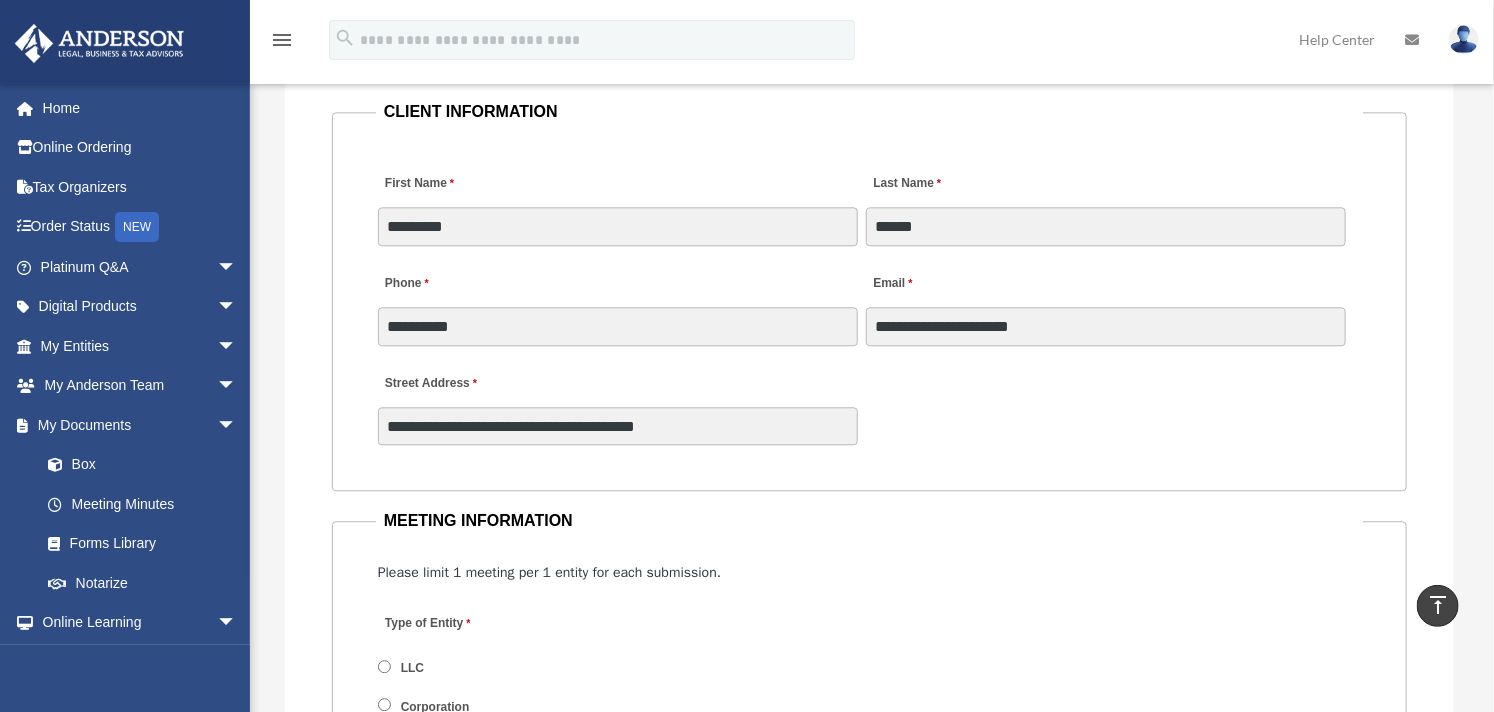 click on "**********" at bounding box center (869, 404) 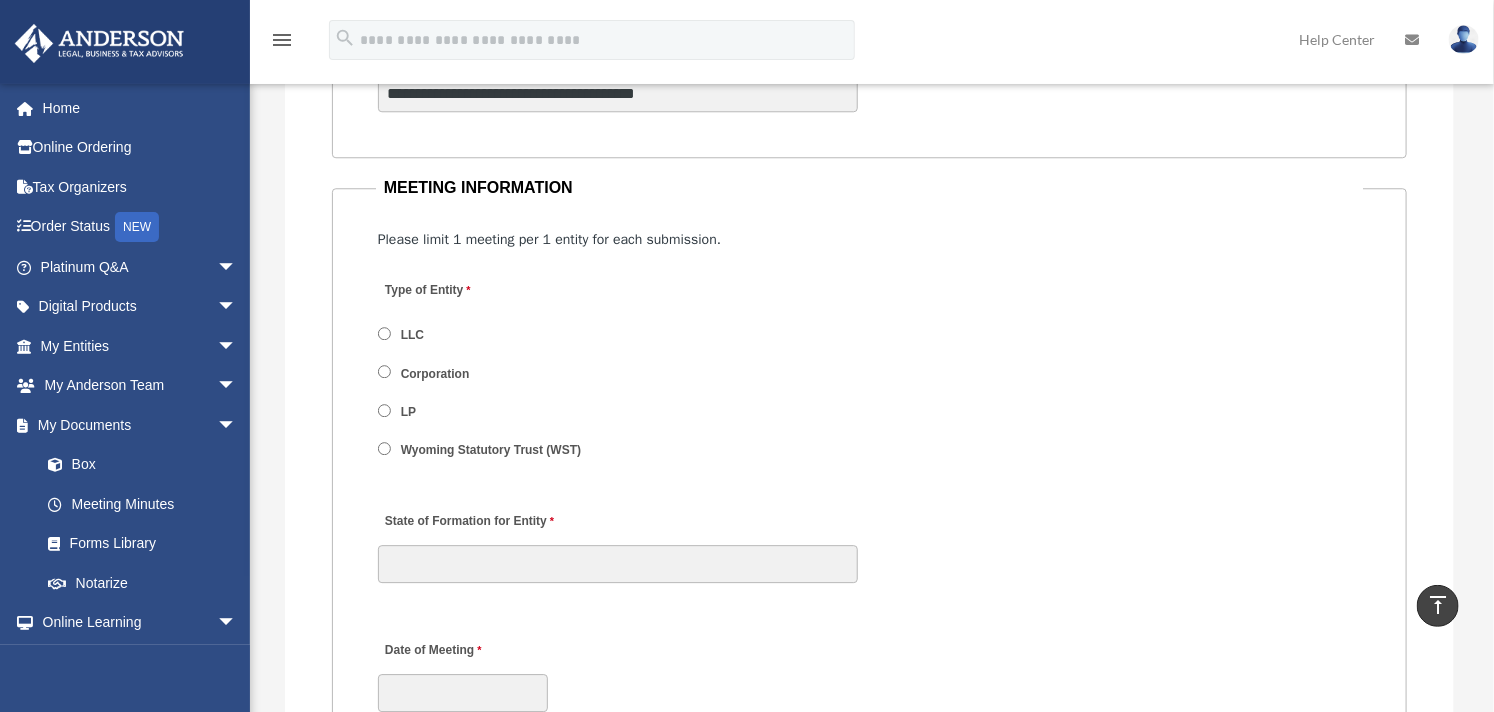 scroll, scrollTop: 2444, scrollLeft: 0, axis: vertical 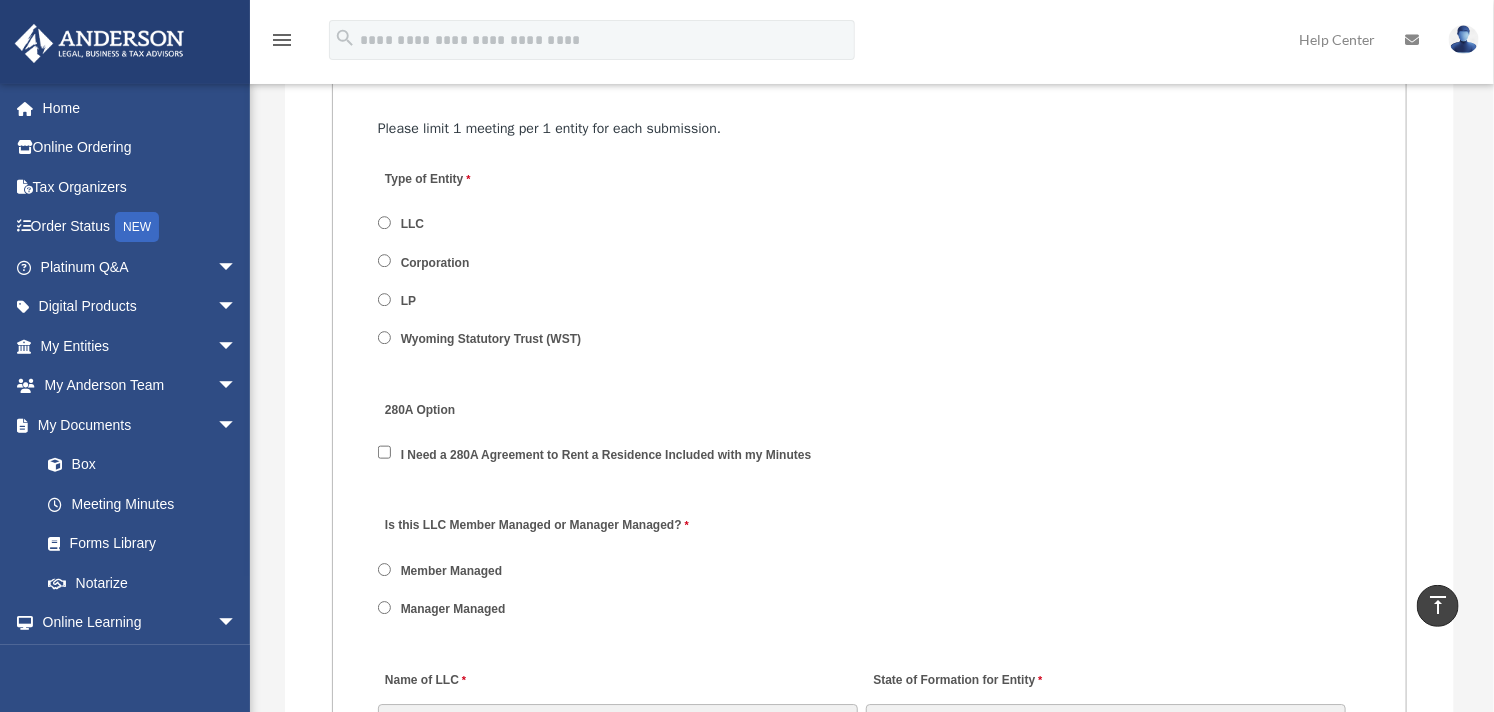 click on "Type of Entity LLC Corporation LP Wyoming Statutory Trust (WST)" at bounding box center [869, 264] 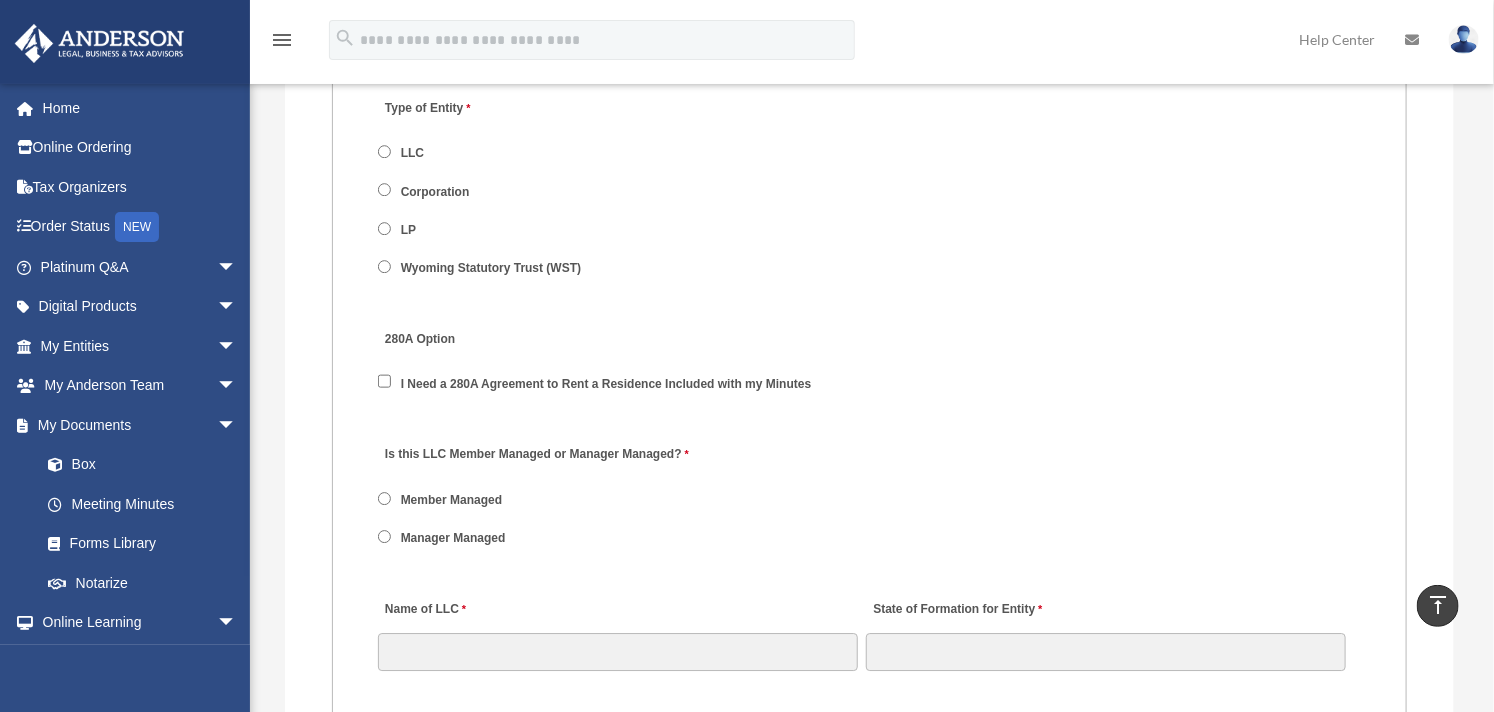 scroll, scrollTop: 2555, scrollLeft: 0, axis: vertical 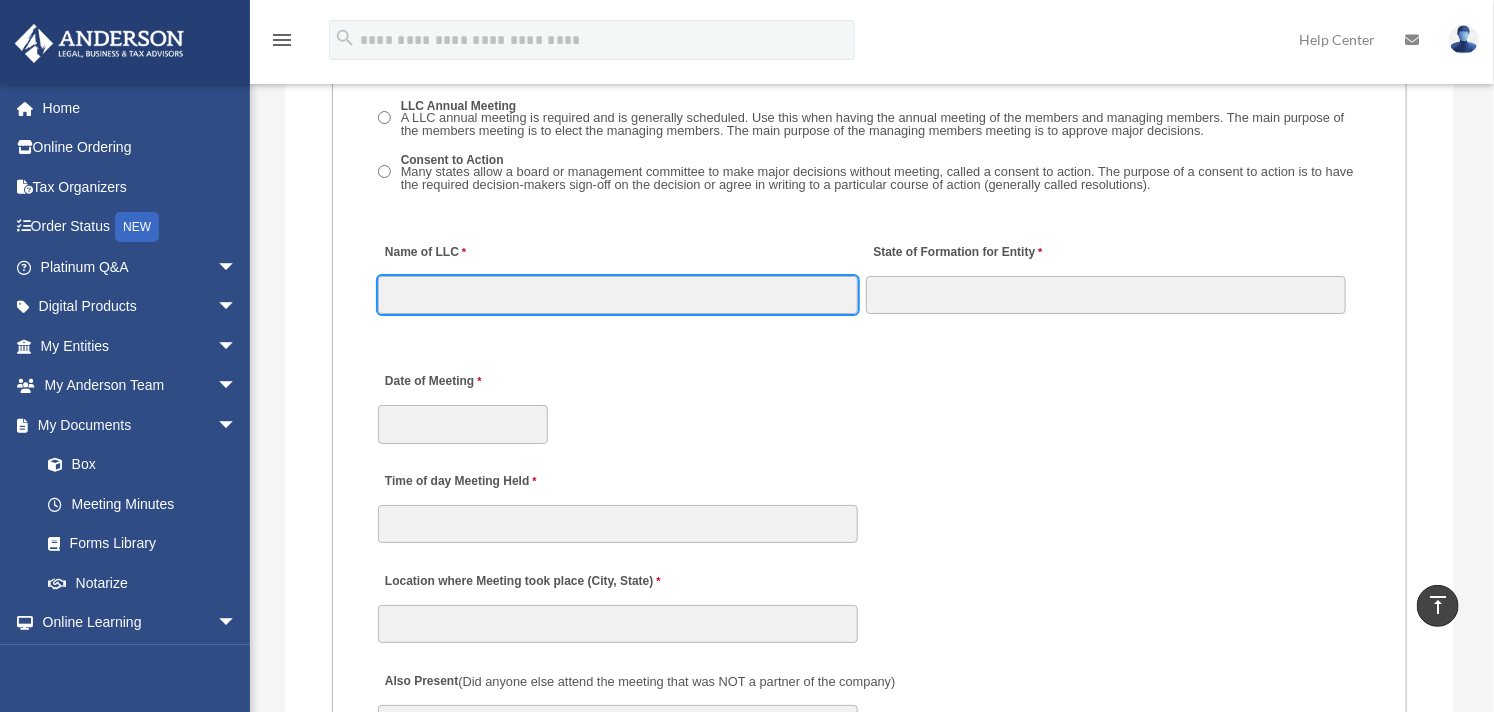 click on "Name of LLC" at bounding box center [618, 295] 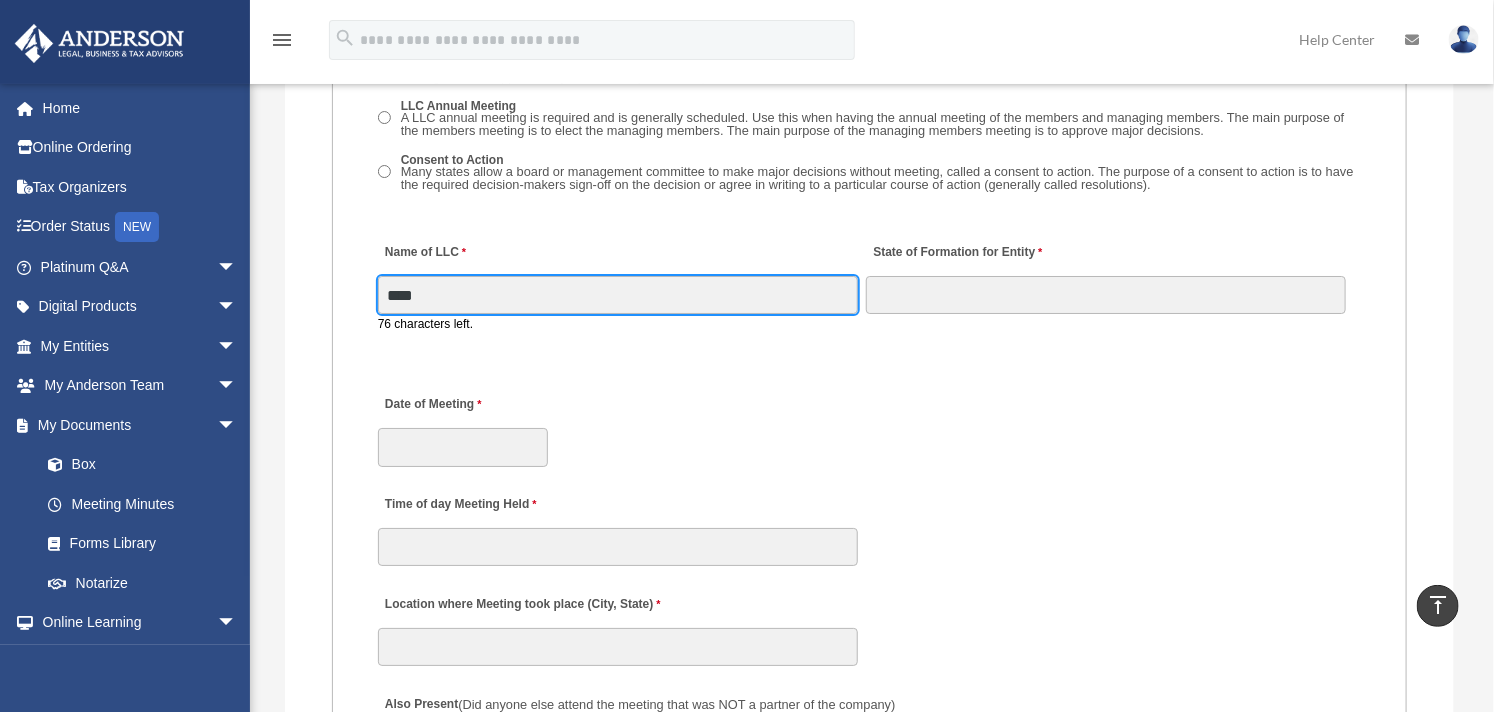 type on "**********" 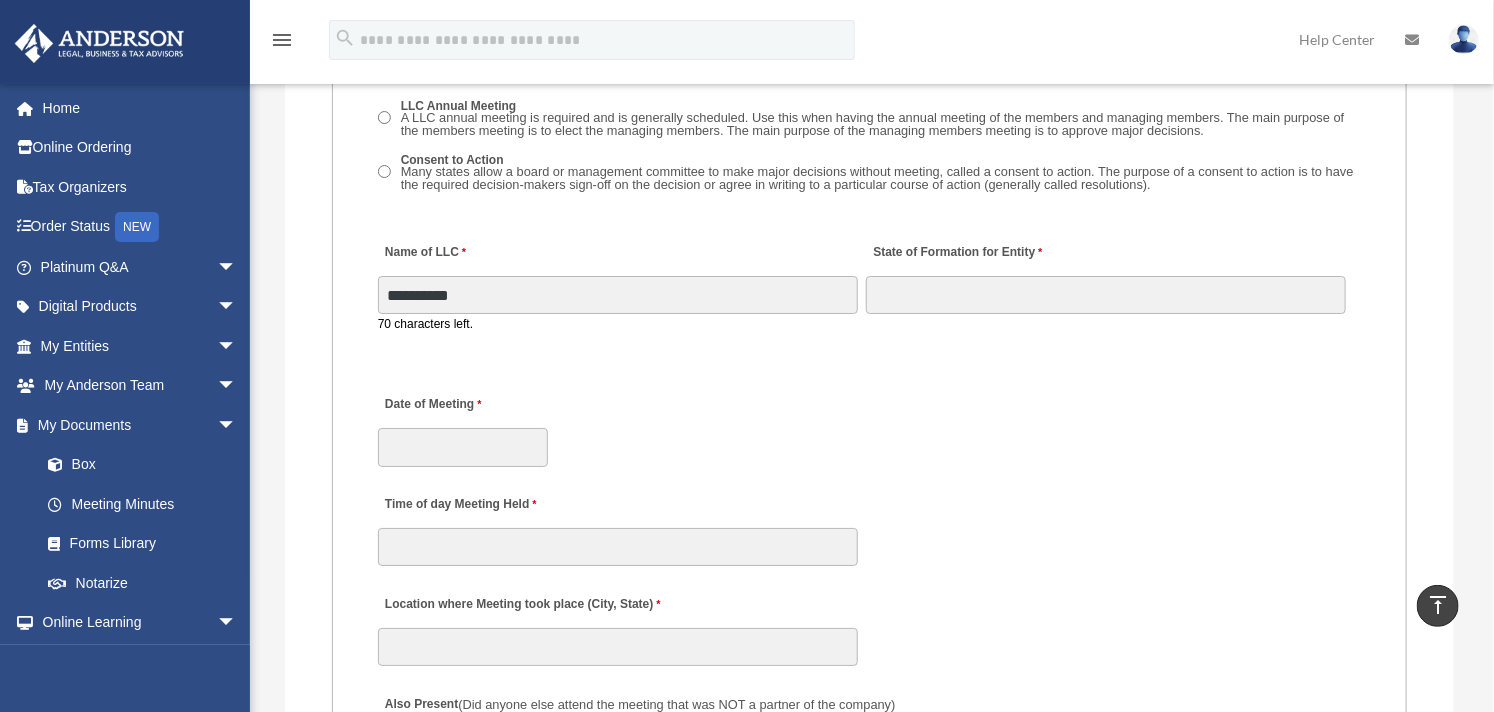 click on "State of Formation for Entity" at bounding box center [1106, 272] 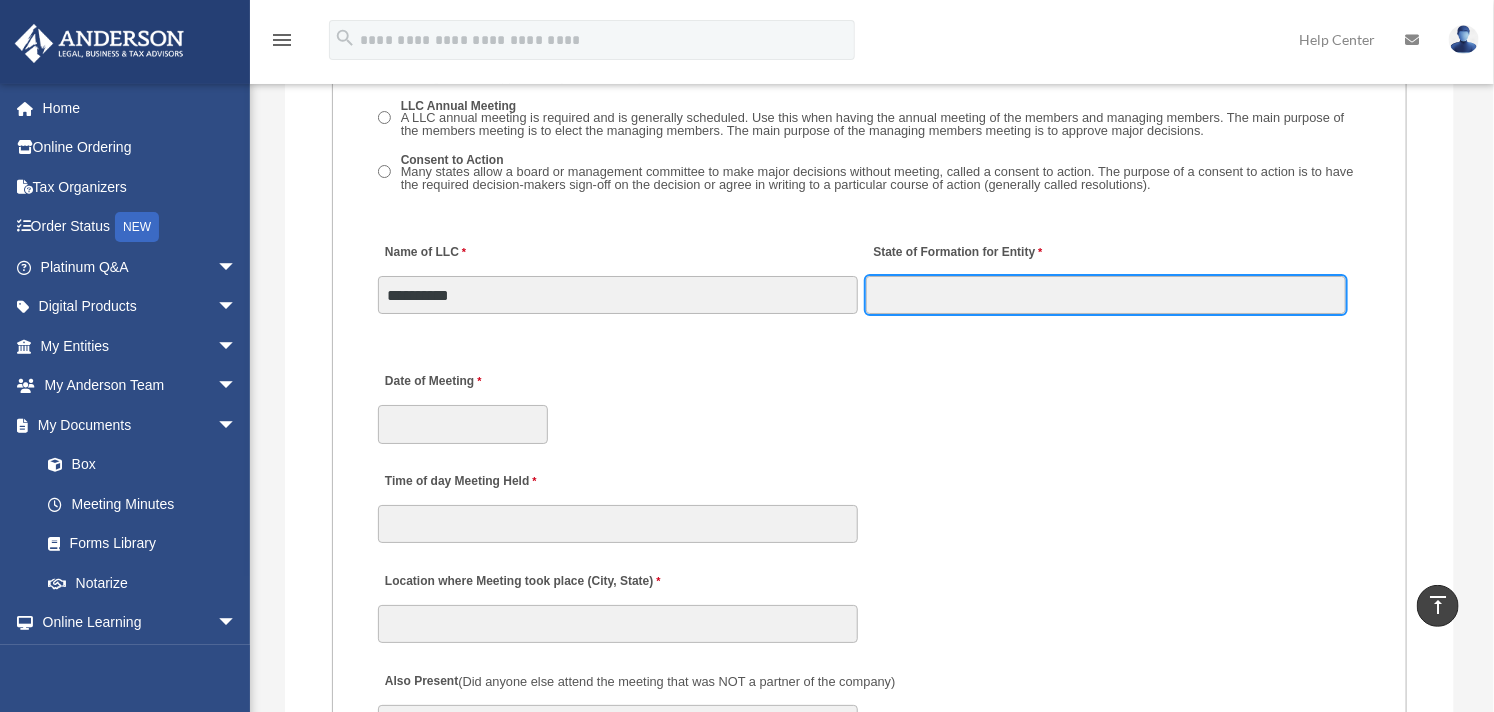 click on "State of Formation for Entity" at bounding box center [1106, 295] 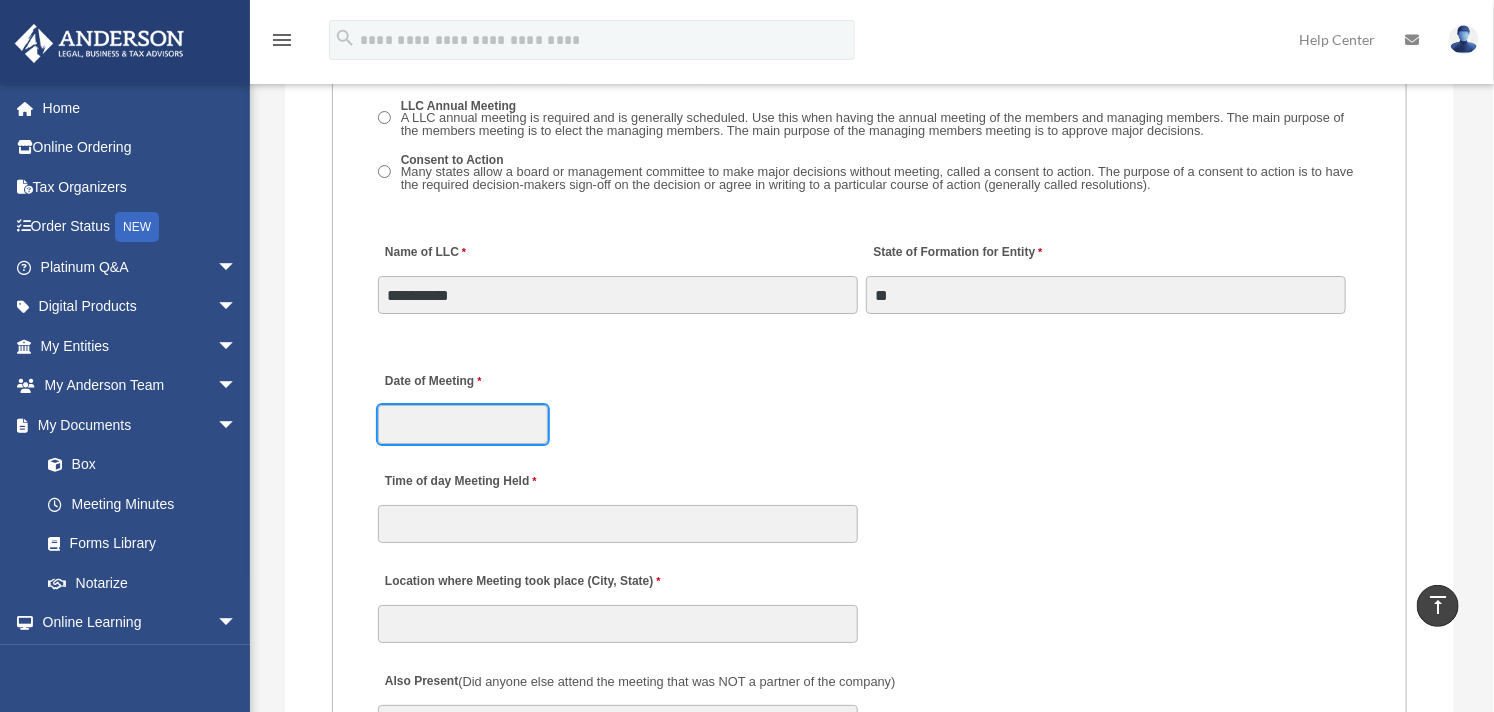 click on "Date of Meeting" at bounding box center [463, 424] 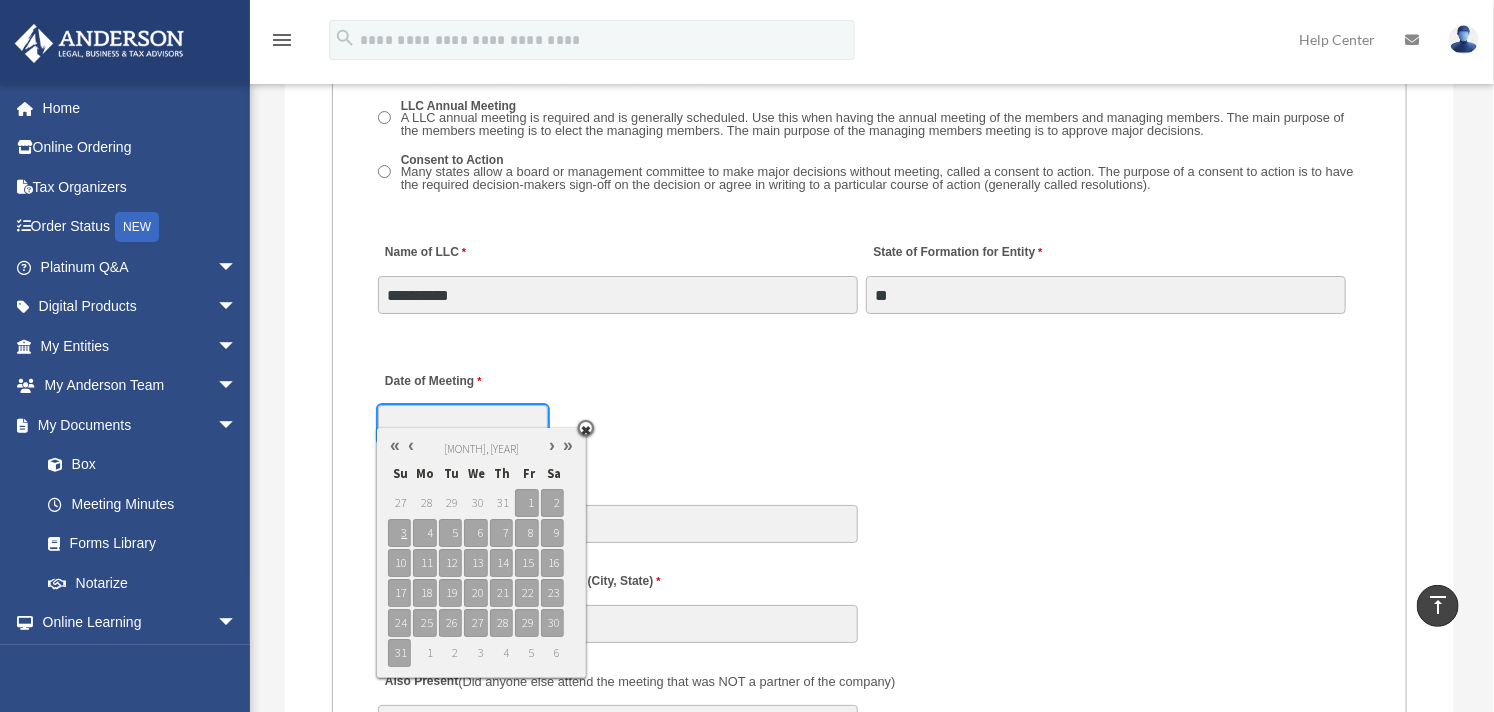 click at bounding box center [411, 445] 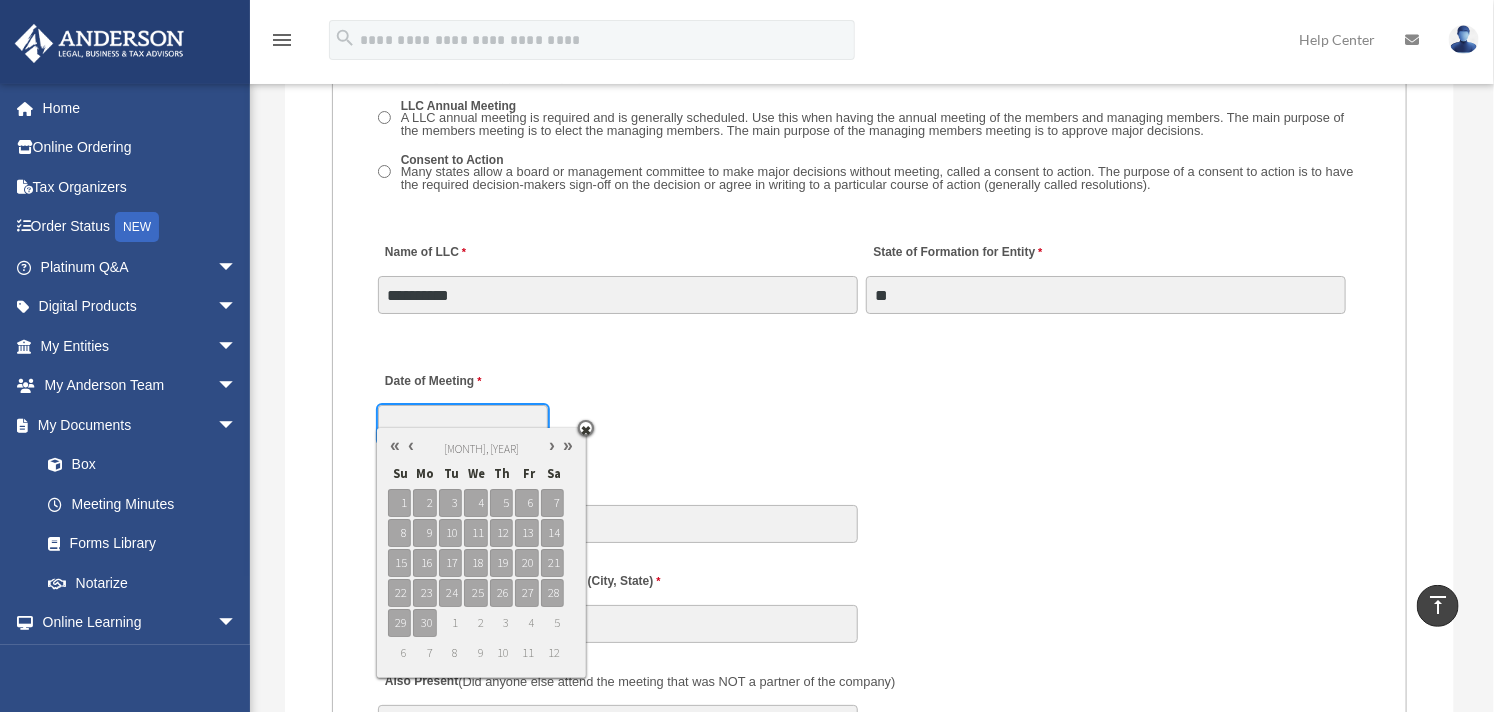 click at bounding box center [411, 445] 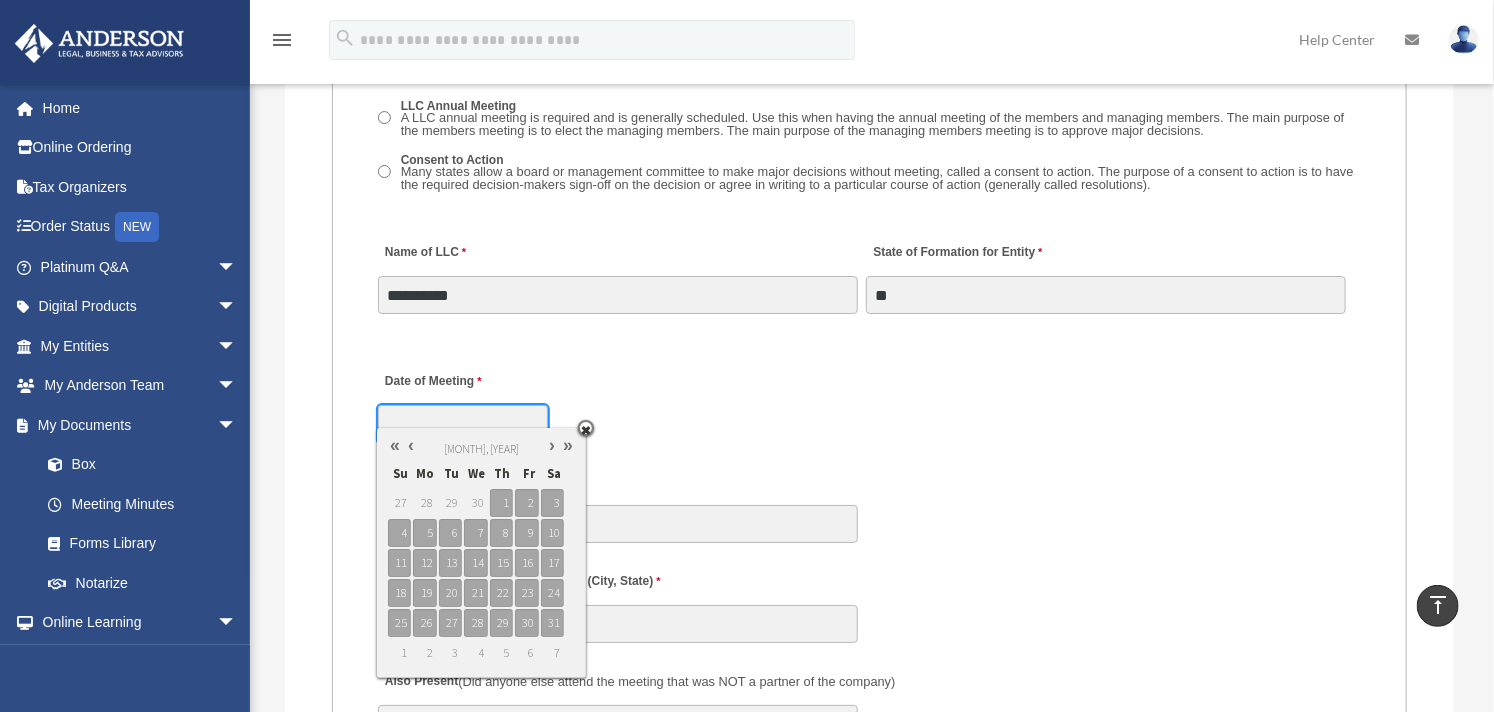 click at bounding box center [411, 445] 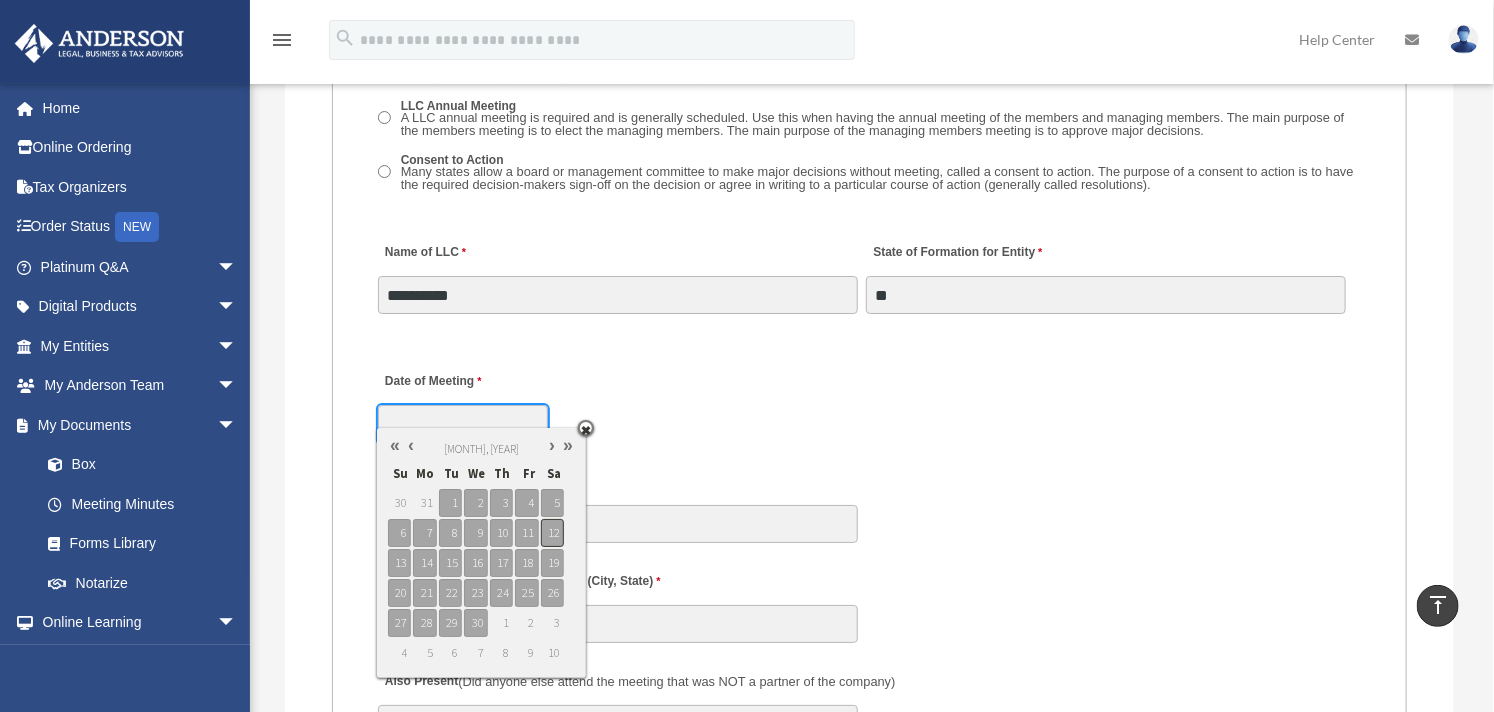 type on "**********" 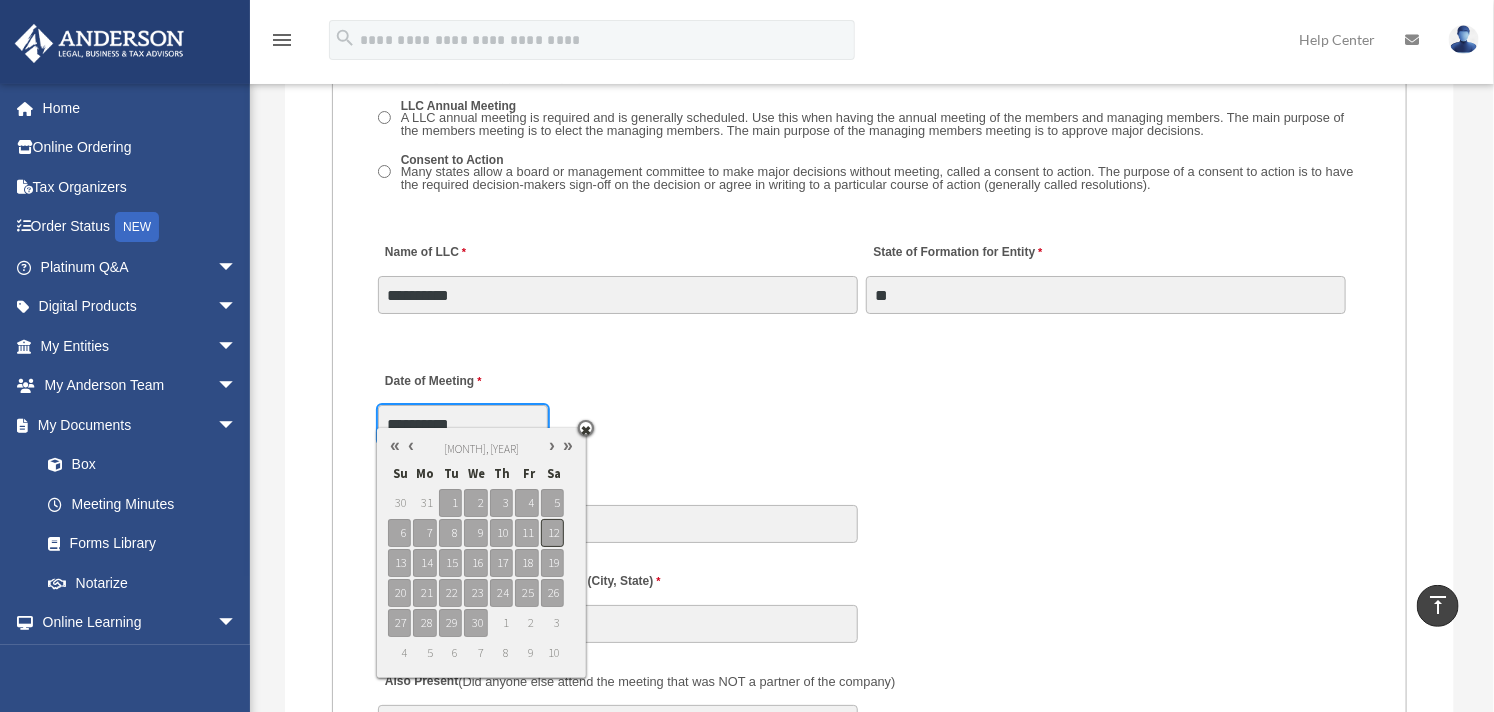 click on "12" at bounding box center (552, 533) 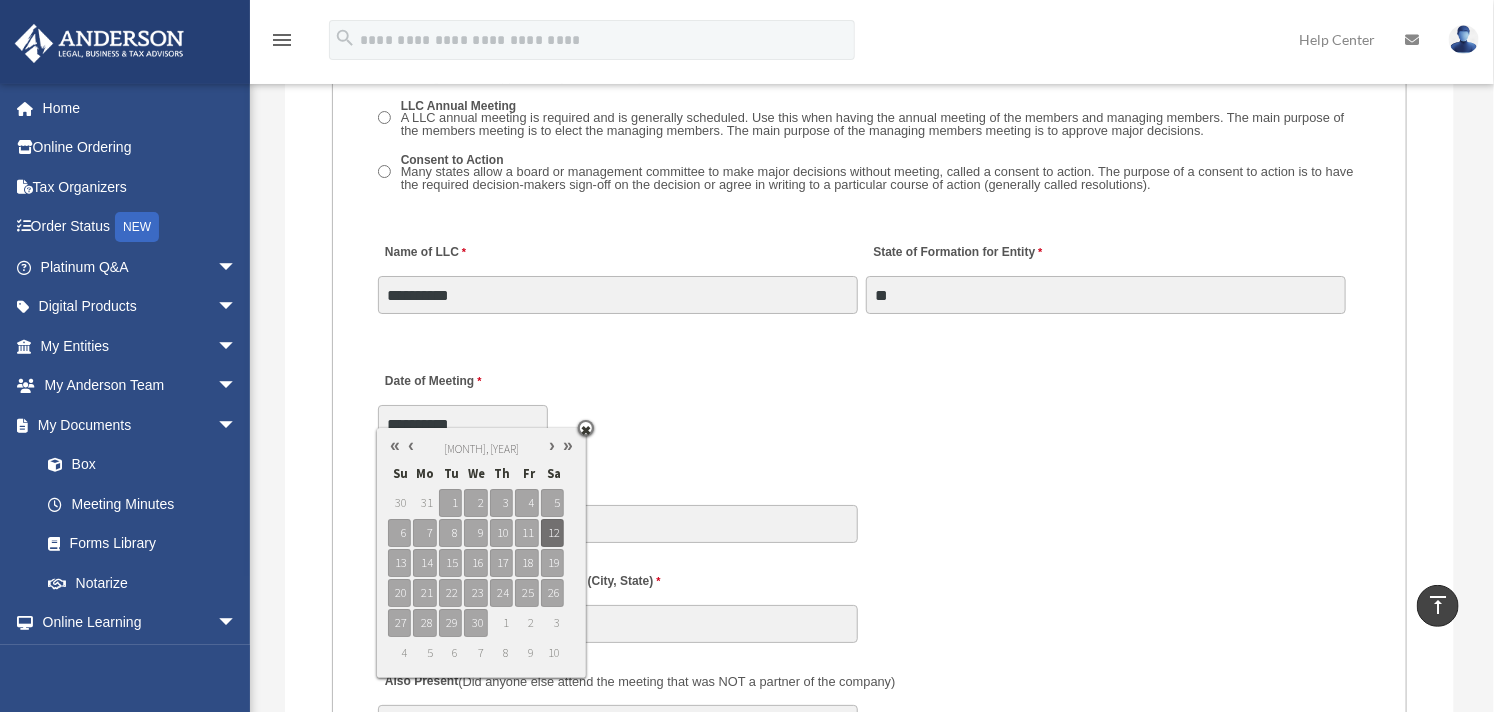 click on "Time of day Meeting Held" at bounding box center [869, 502] 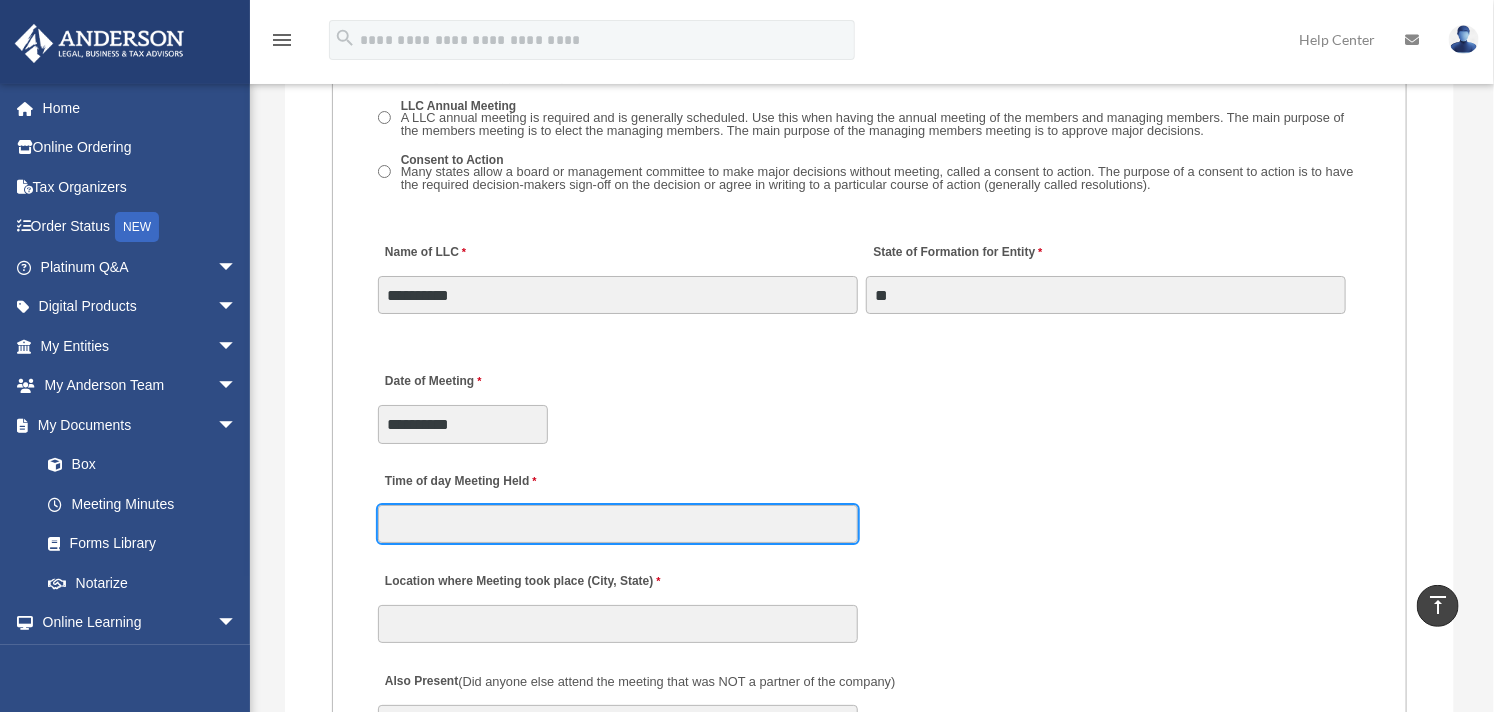 click on "Time of day Meeting Held" at bounding box center [618, 524] 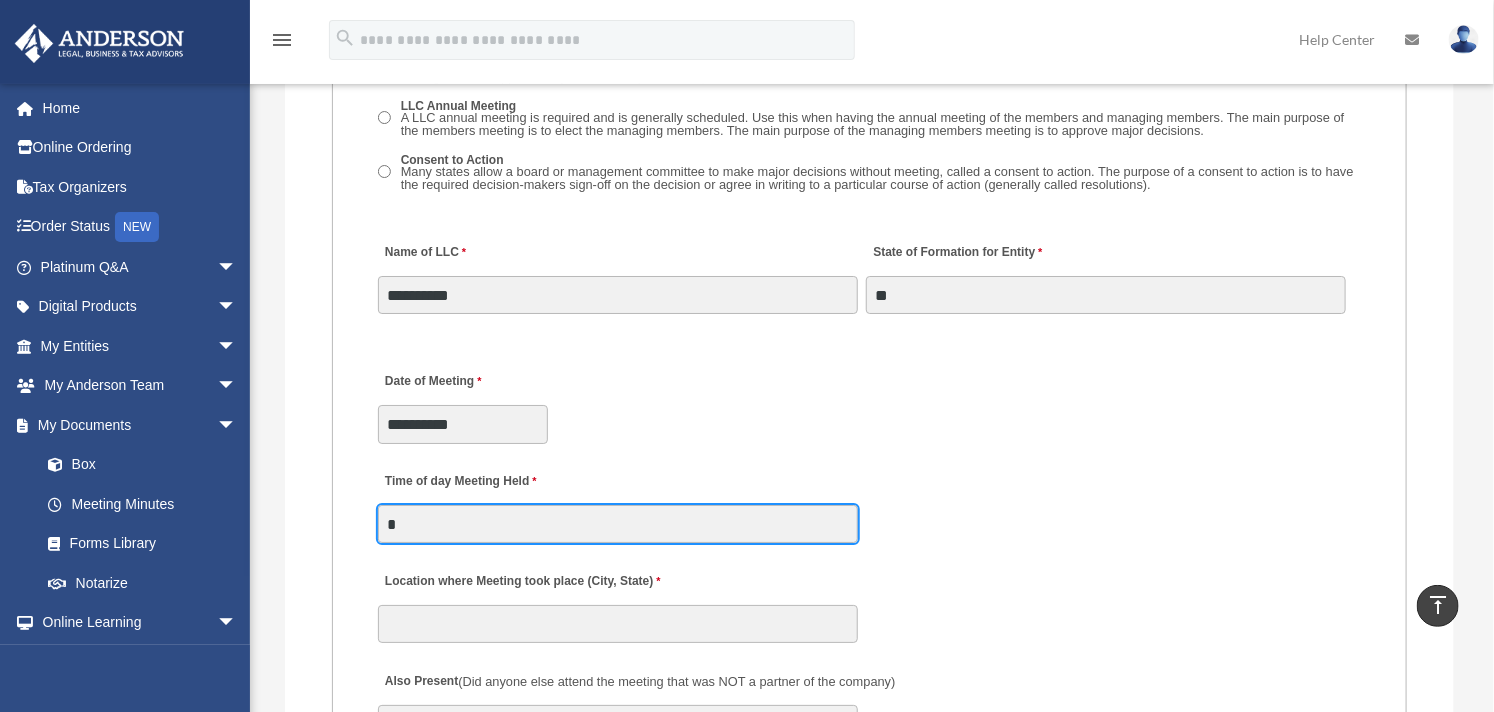 type on "****" 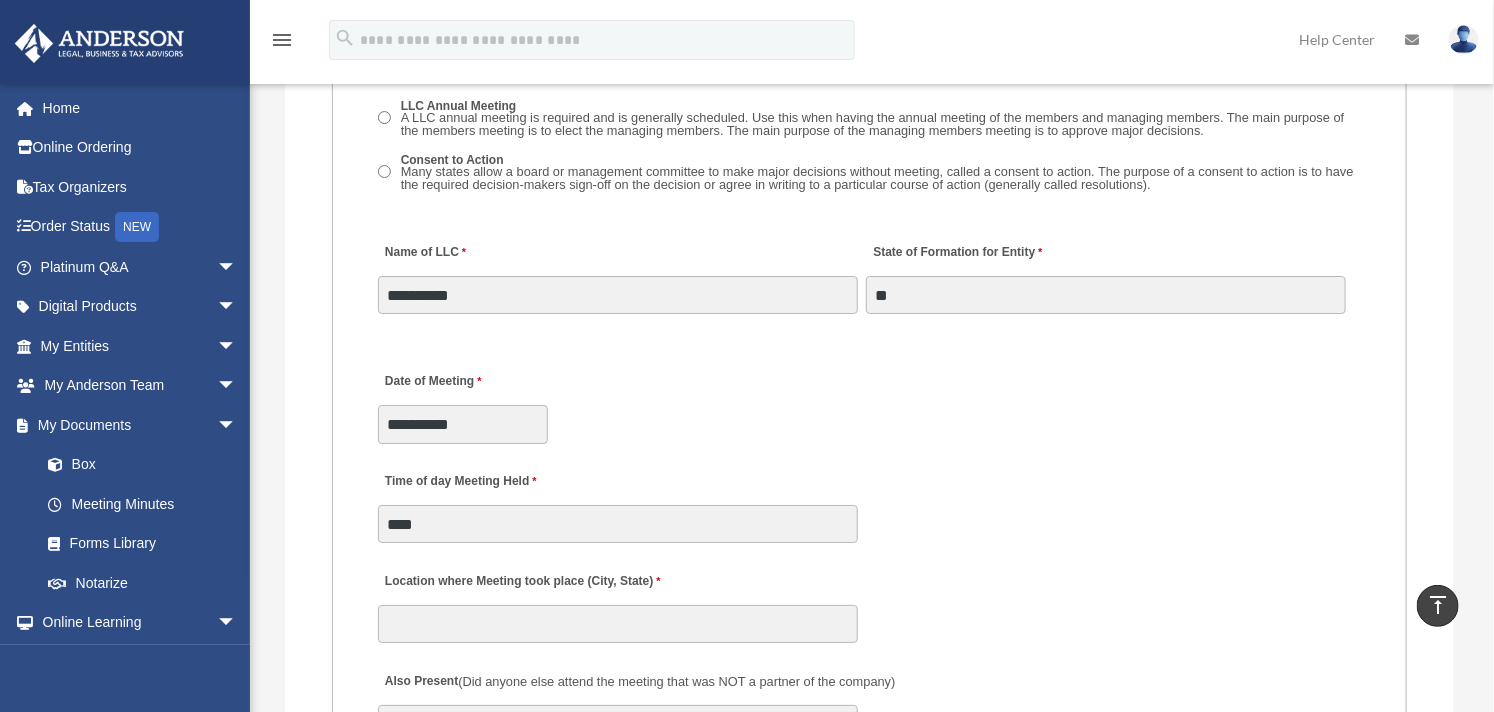 click on "**********" at bounding box center (869, 402) 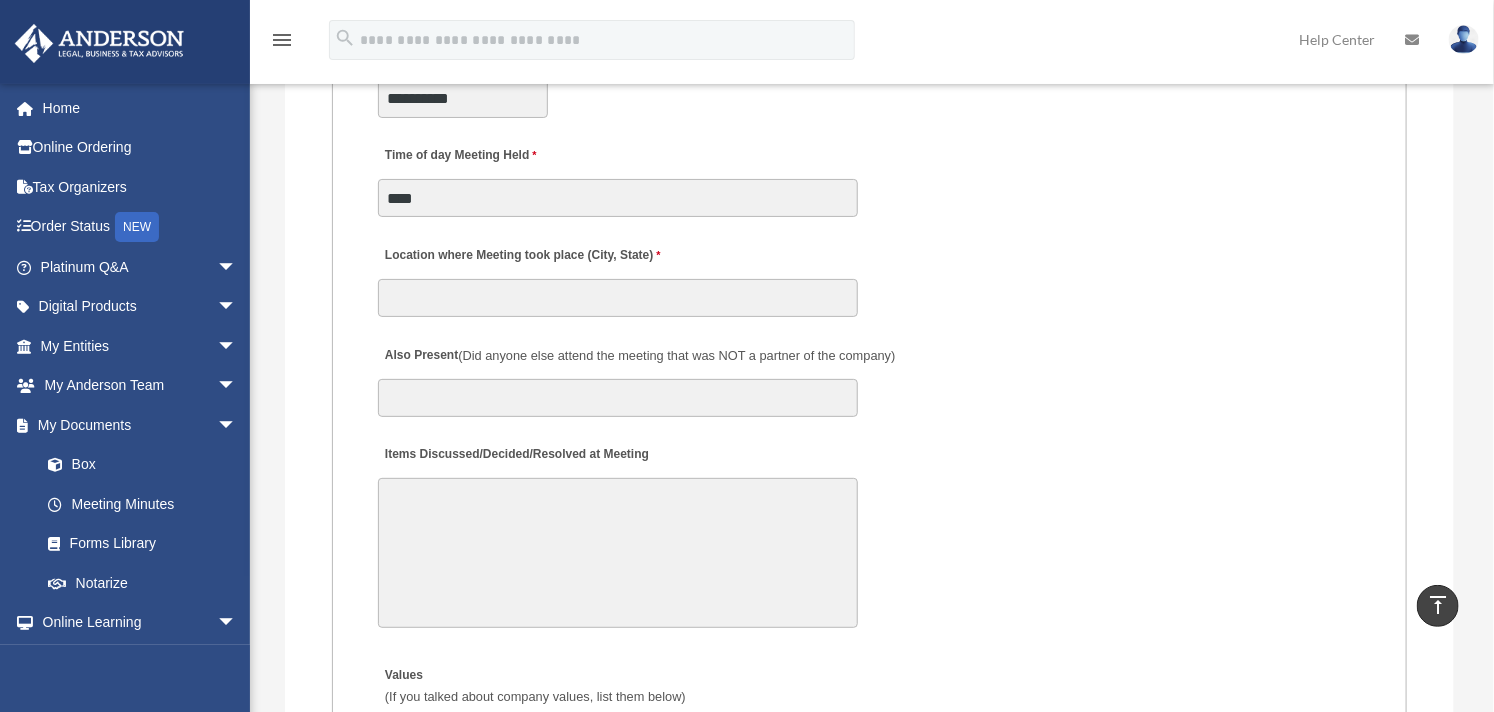 scroll, scrollTop: 3444, scrollLeft: 0, axis: vertical 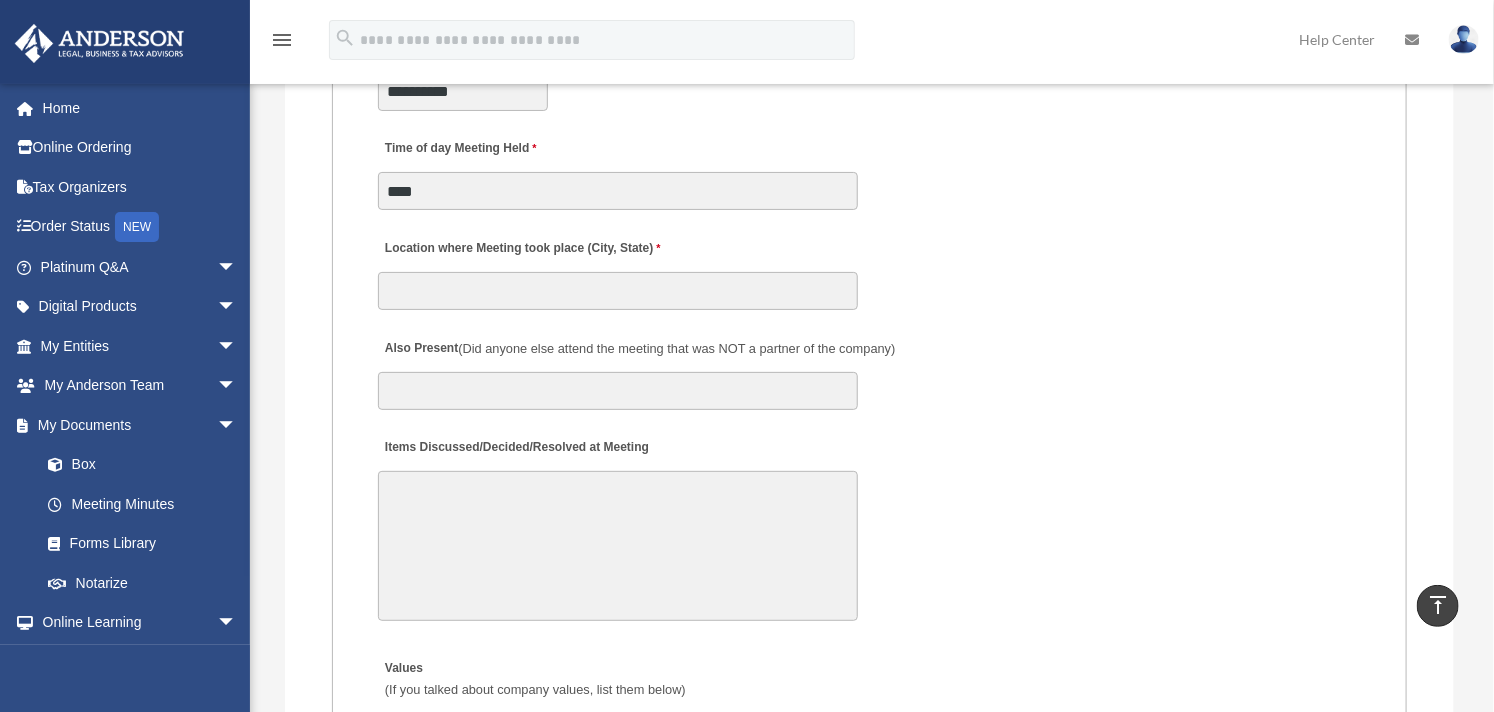 click on "Items Discussed/Decided/Resolved at Meeting" at bounding box center [618, 546] 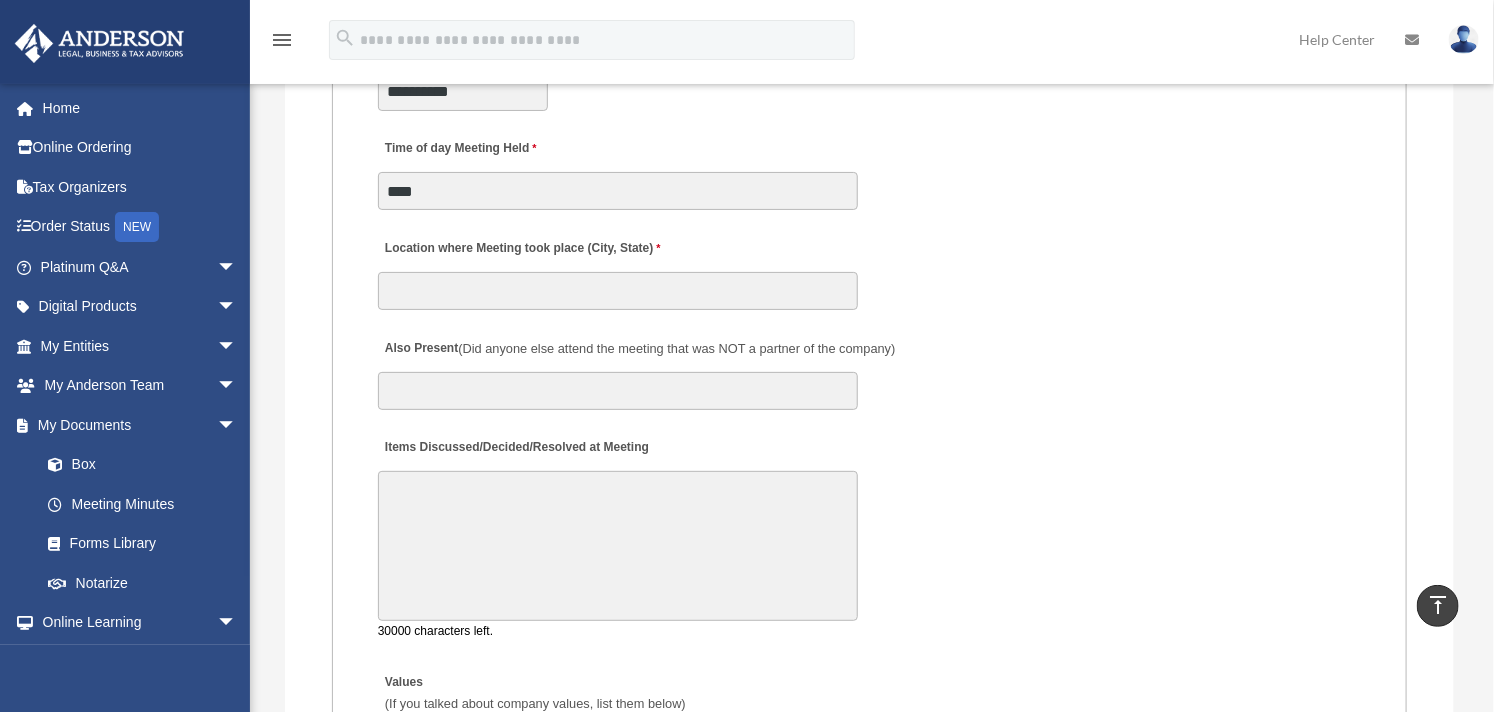 paste on "**********" 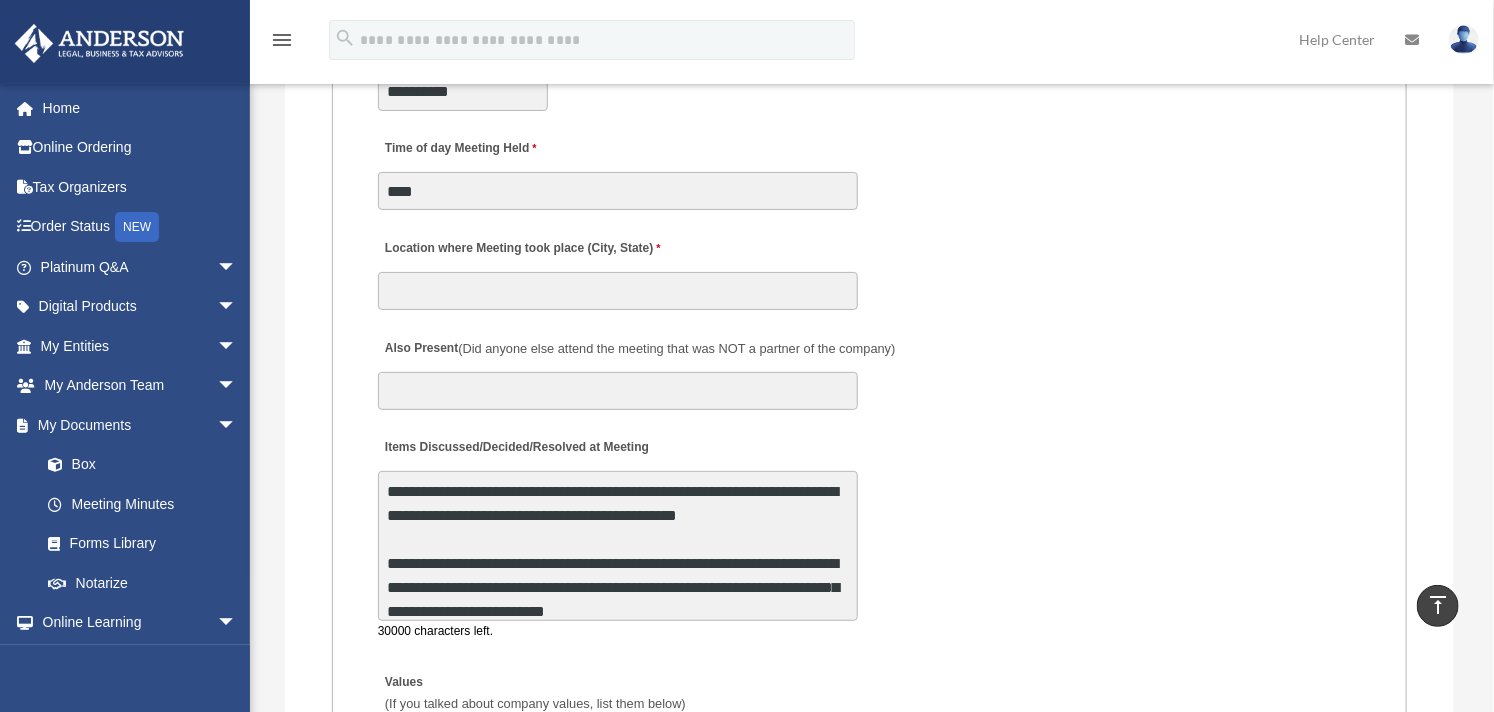 scroll, scrollTop: 216, scrollLeft: 0, axis: vertical 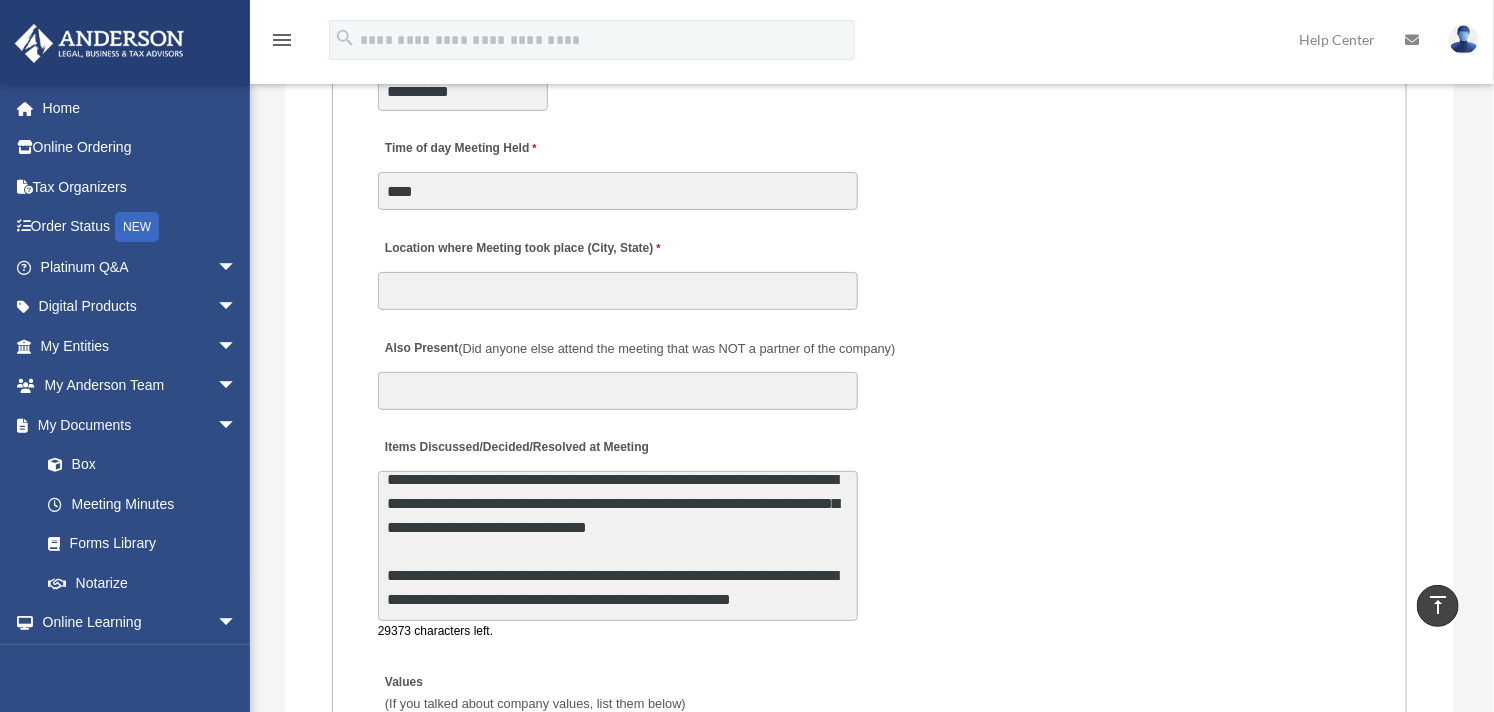 click on "**********" at bounding box center (618, 546) 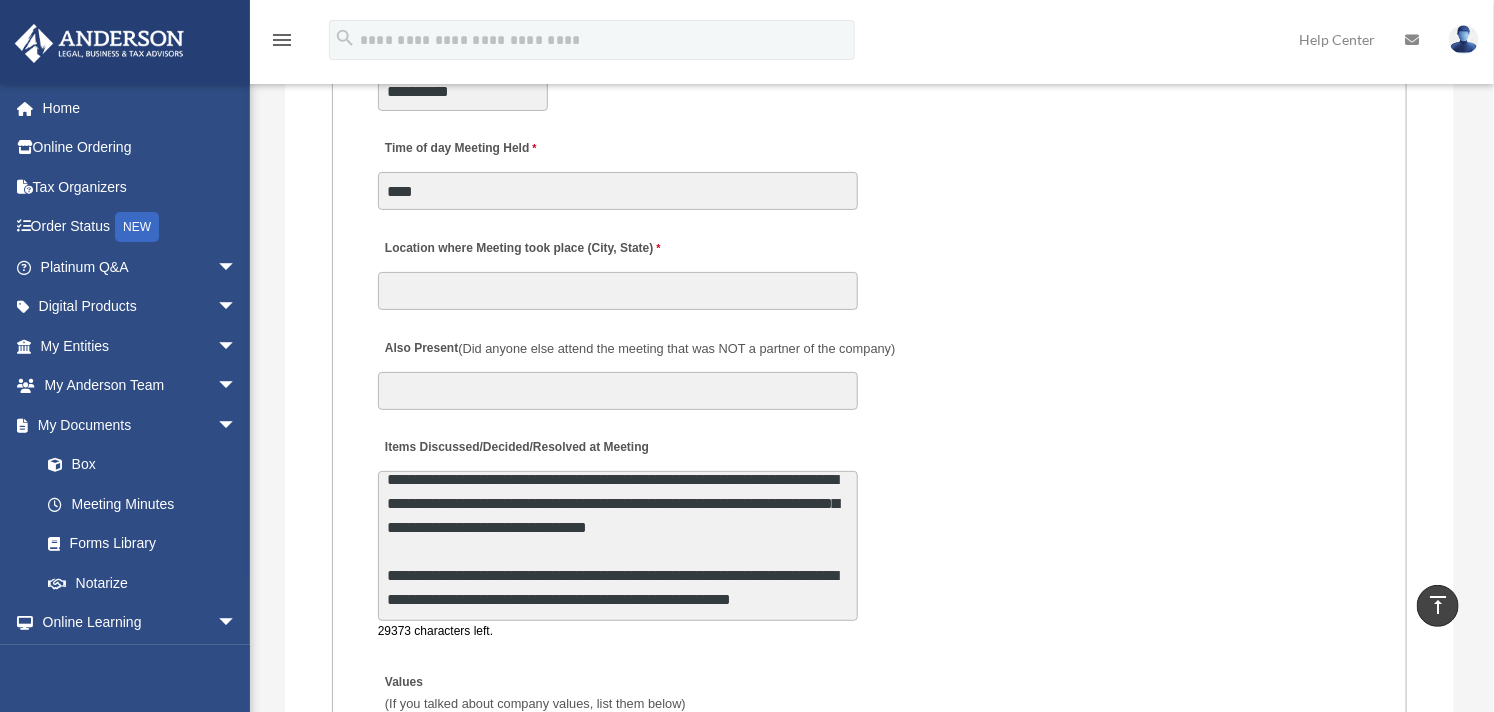 scroll, scrollTop: 216, scrollLeft: 0, axis: vertical 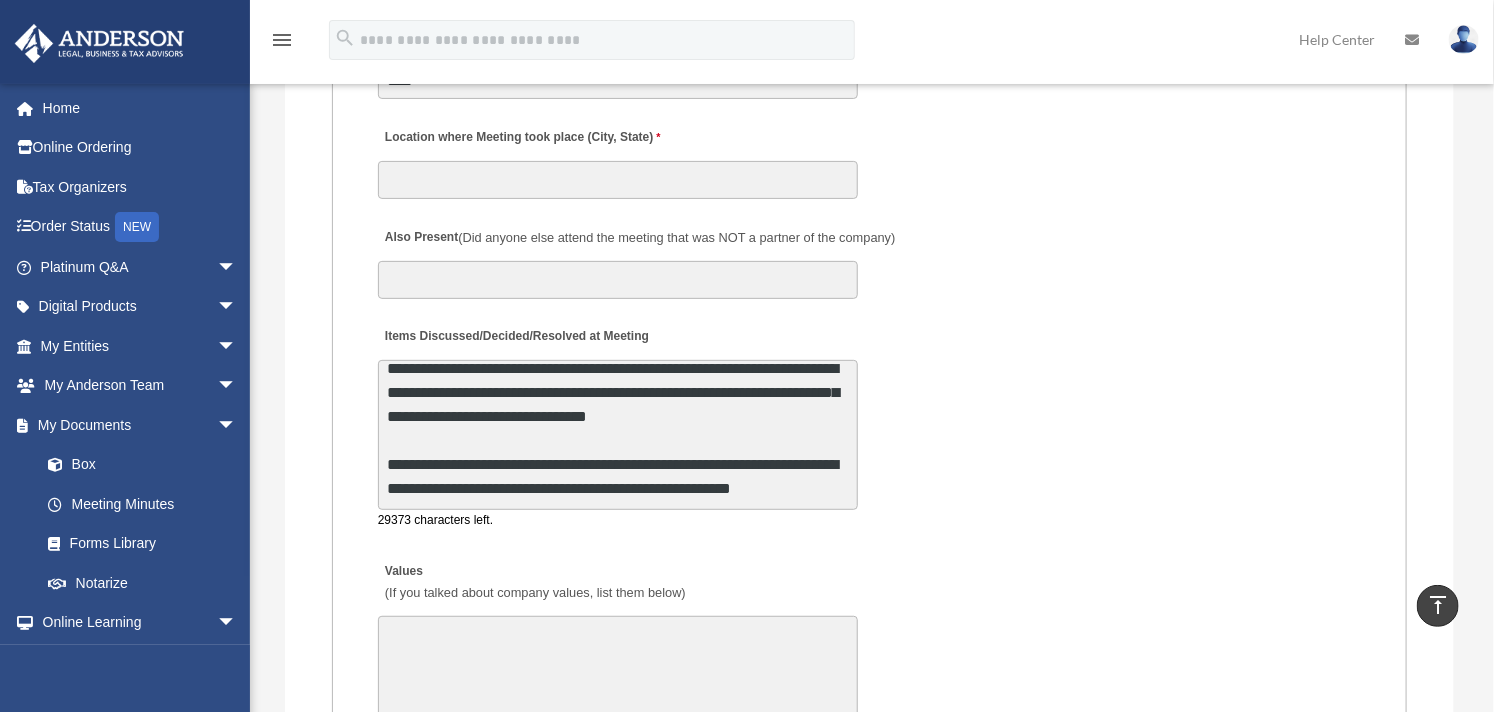 click on "**********" at bounding box center [618, 435] 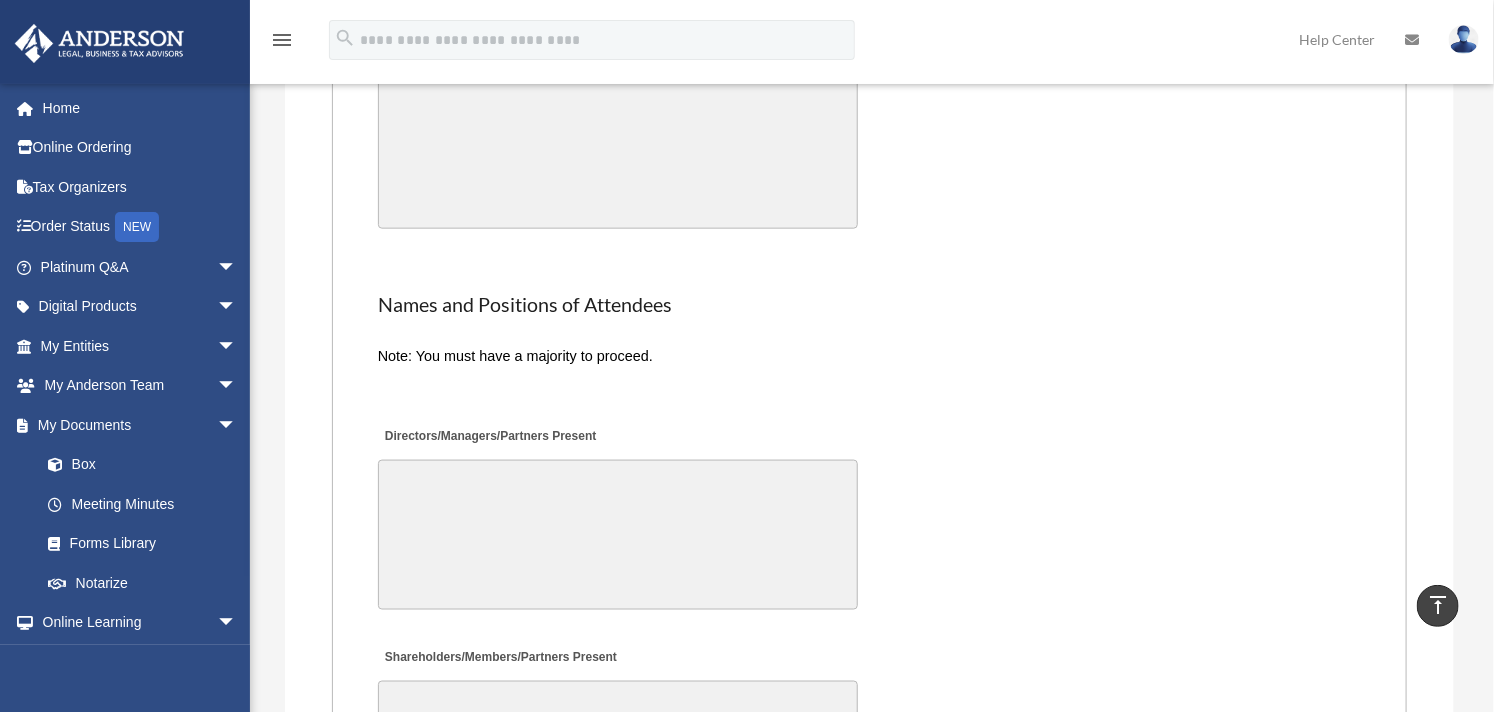 type on "**********" 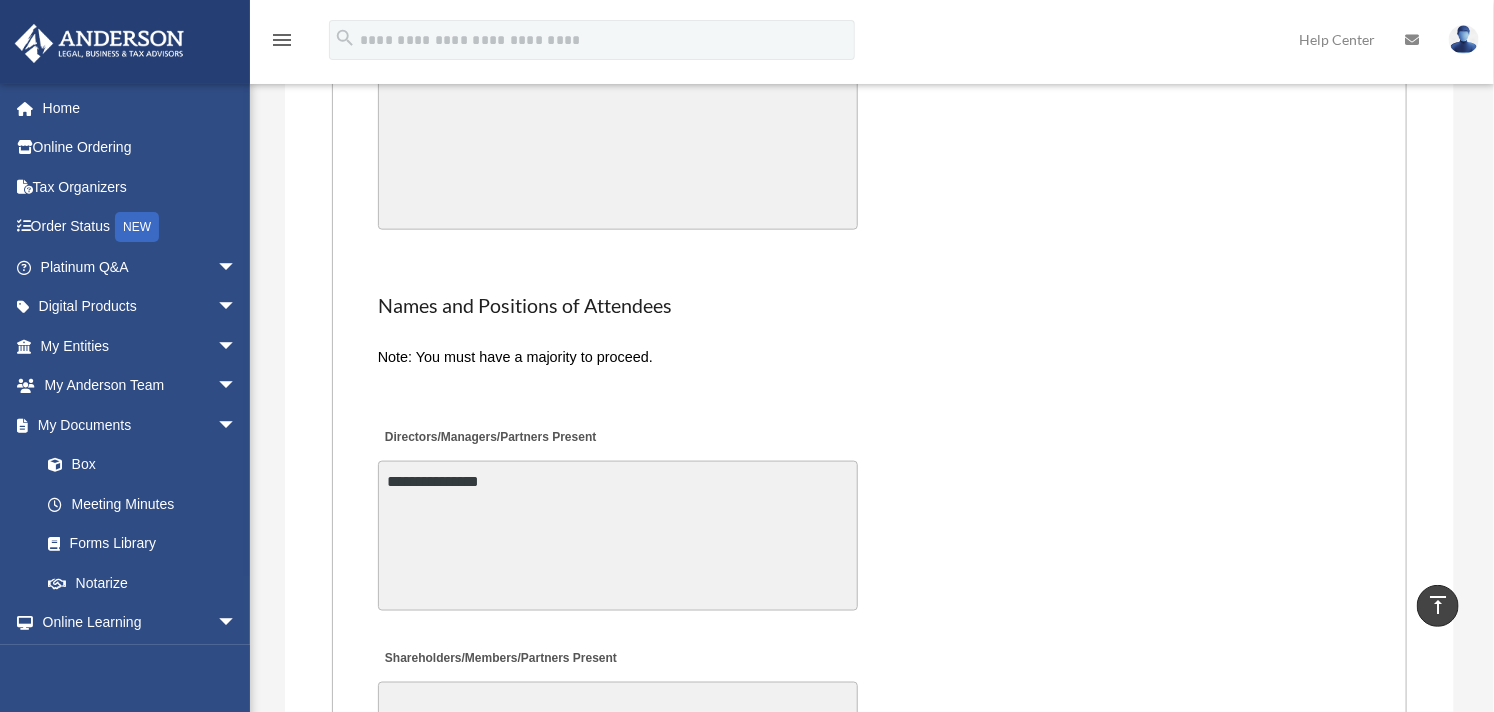 type on "**********" 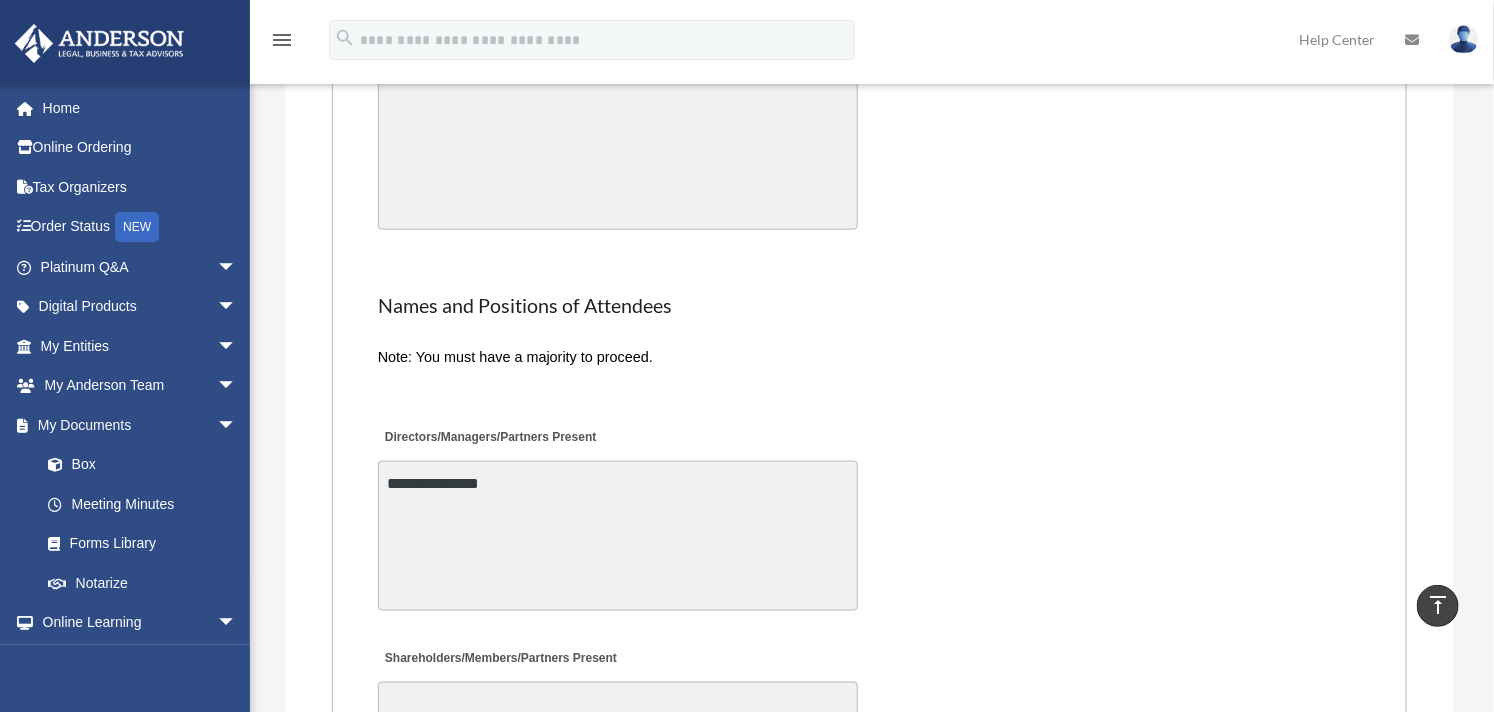 click at bounding box center (869, 387) 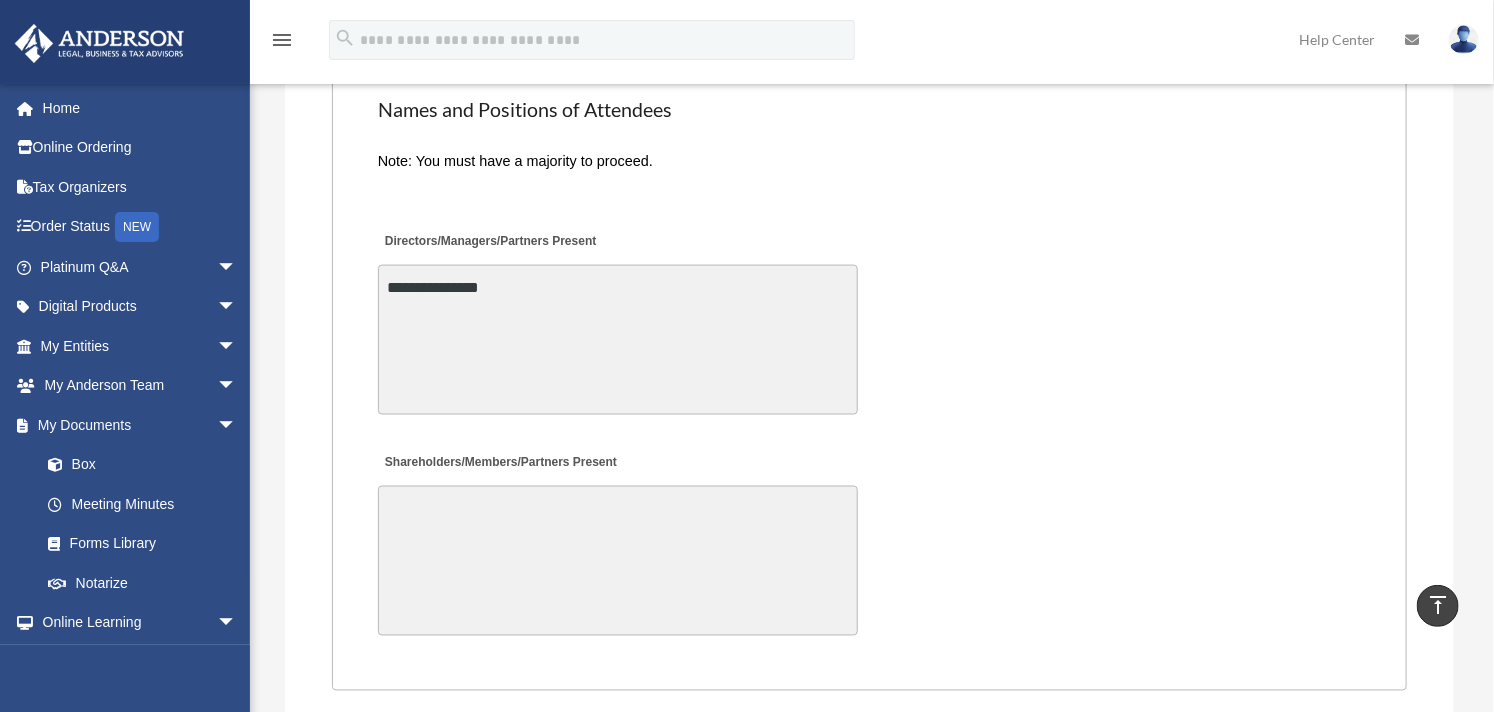 scroll, scrollTop: 4652, scrollLeft: 0, axis: vertical 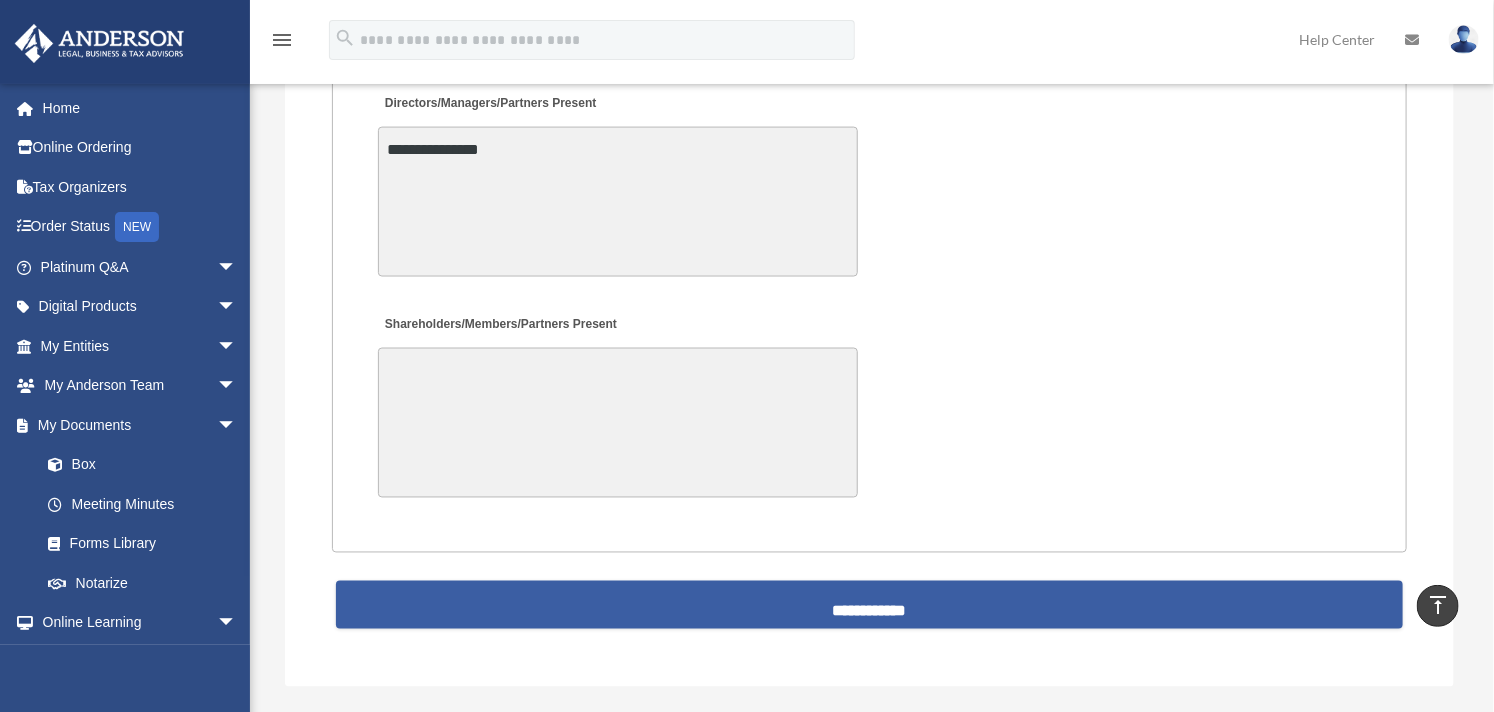 click on "**********" at bounding box center [870, 605] 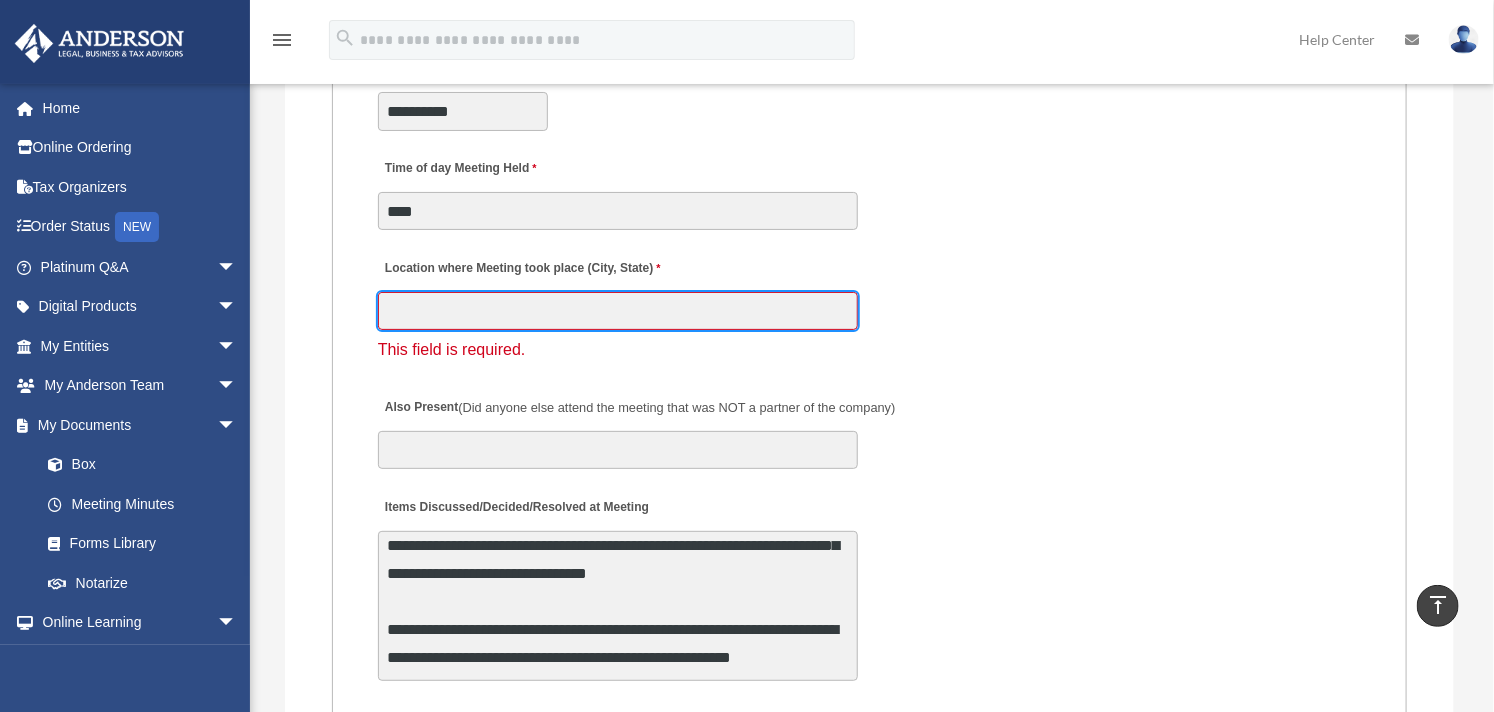 scroll, scrollTop: 3477, scrollLeft: 0, axis: vertical 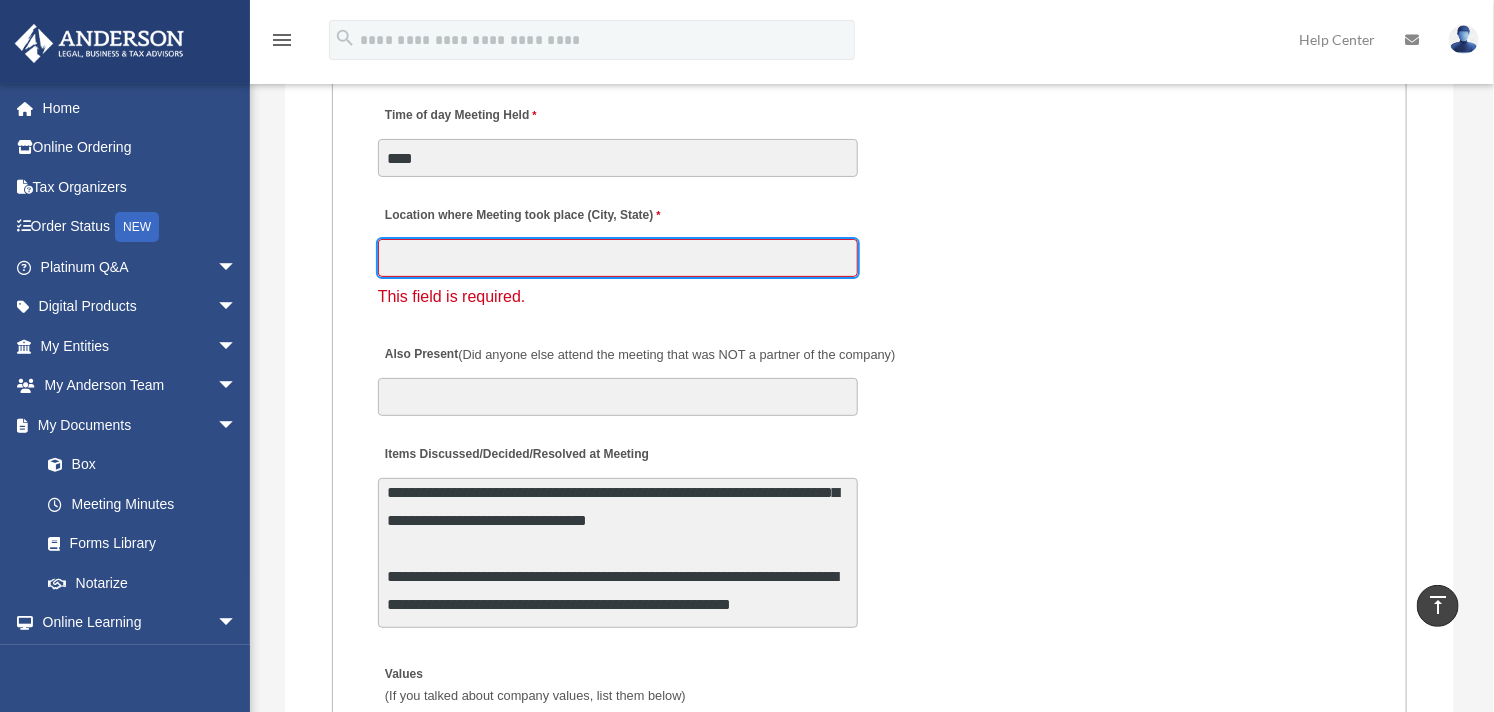 click on "Location where Meeting took place (City, State)" at bounding box center (618, 258) 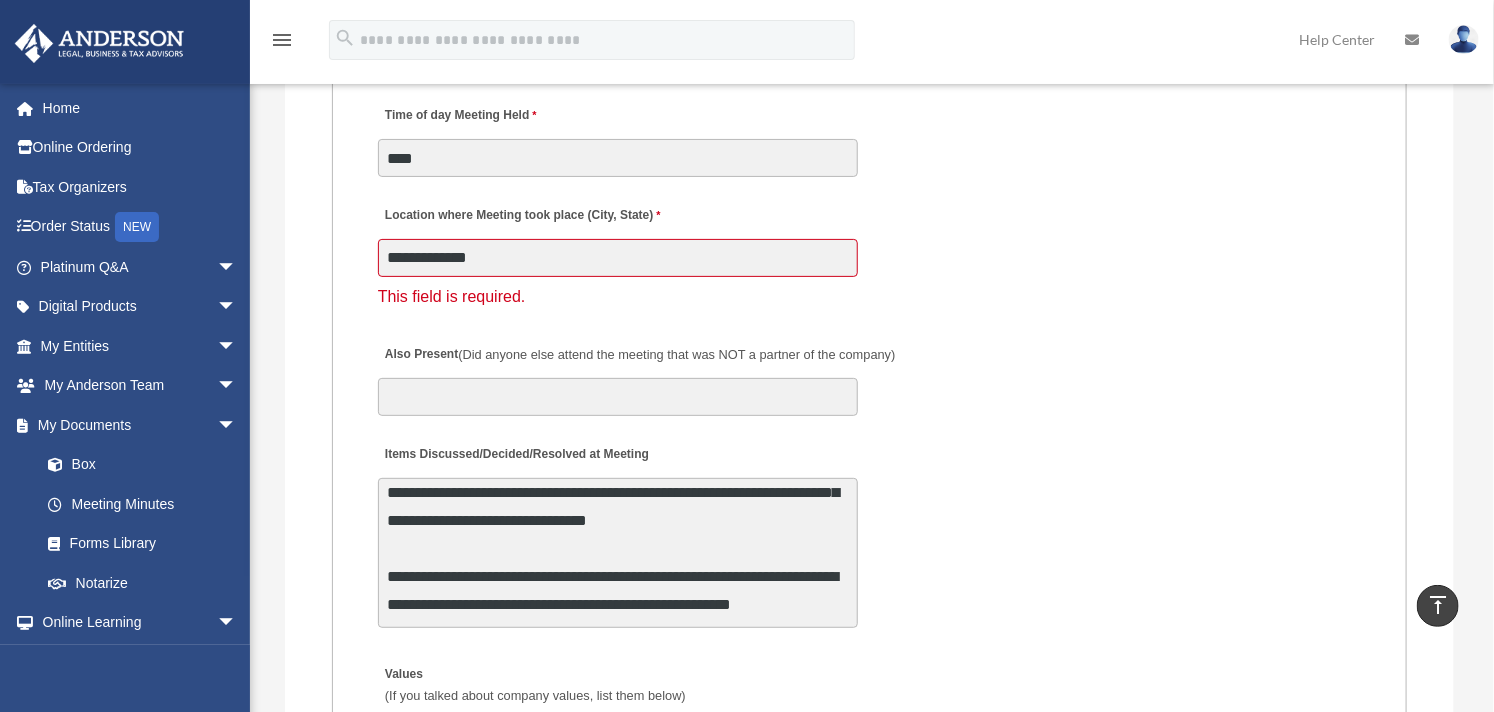 click on "Also Present  (Did anyone else attend the meeting that was NOT a partner of the company)" at bounding box center (869, 374) 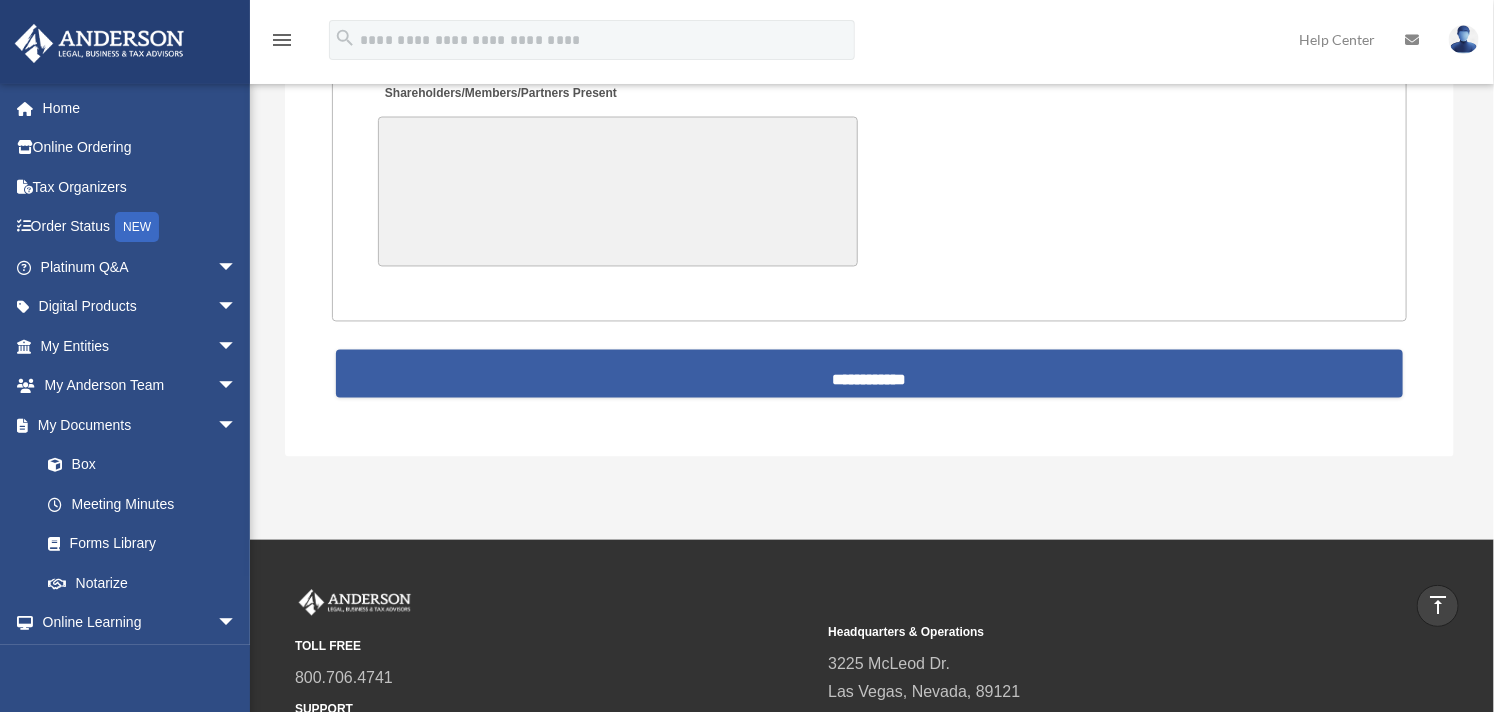 click on "**********" at bounding box center [870, 374] 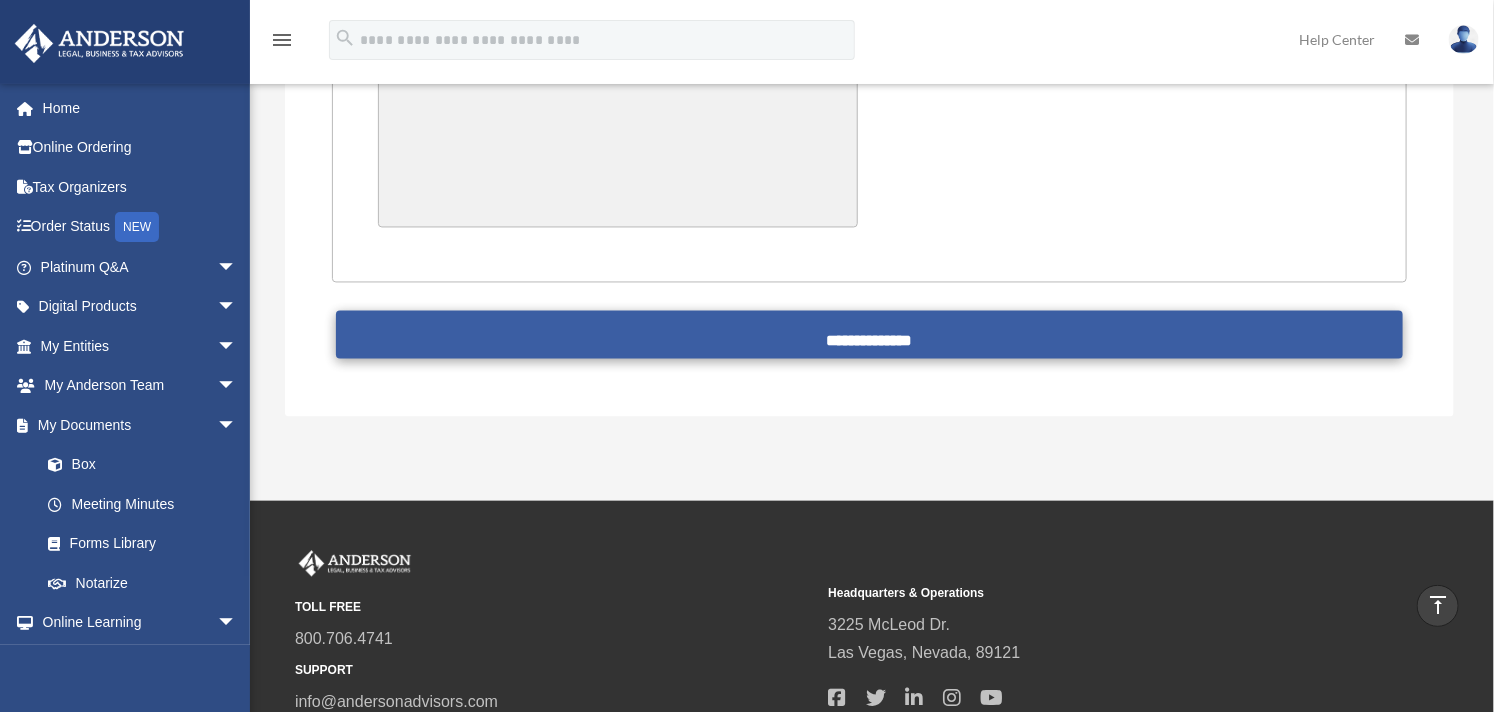 scroll, scrollTop: 4883, scrollLeft: 0, axis: vertical 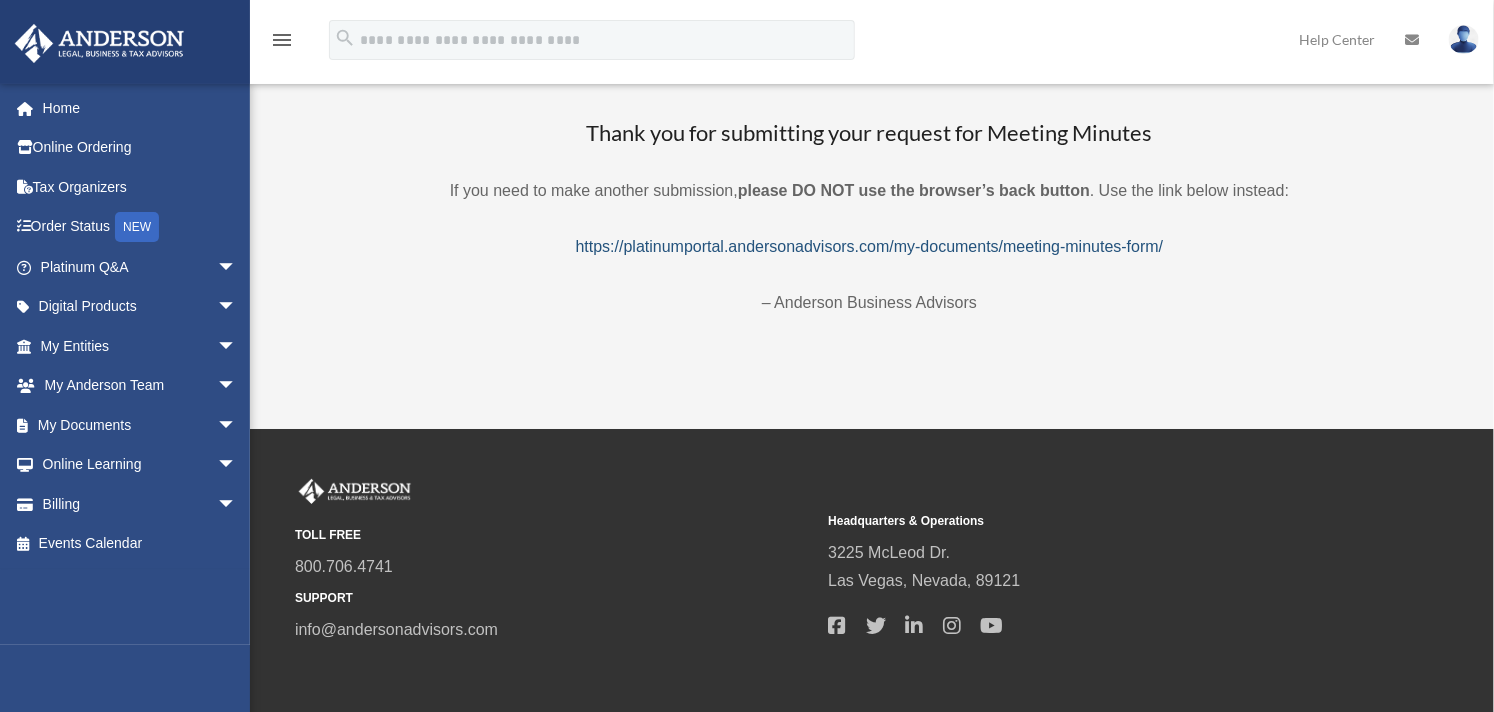 click on "https://platinumportal.andersonadvisors.com/my-documents/meeting-minutes-form/" at bounding box center [870, 246] 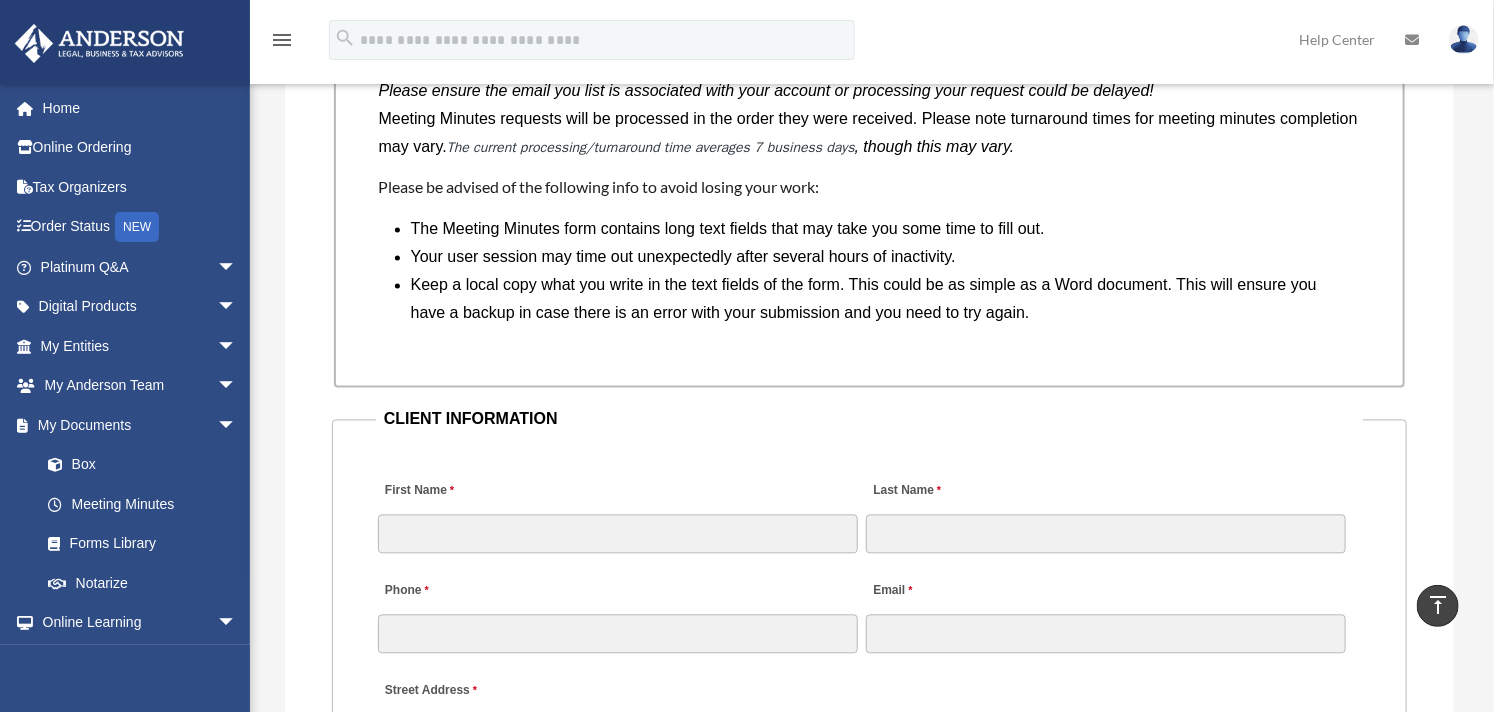 scroll, scrollTop: 1888, scrollLeft: 0, axis: vertical 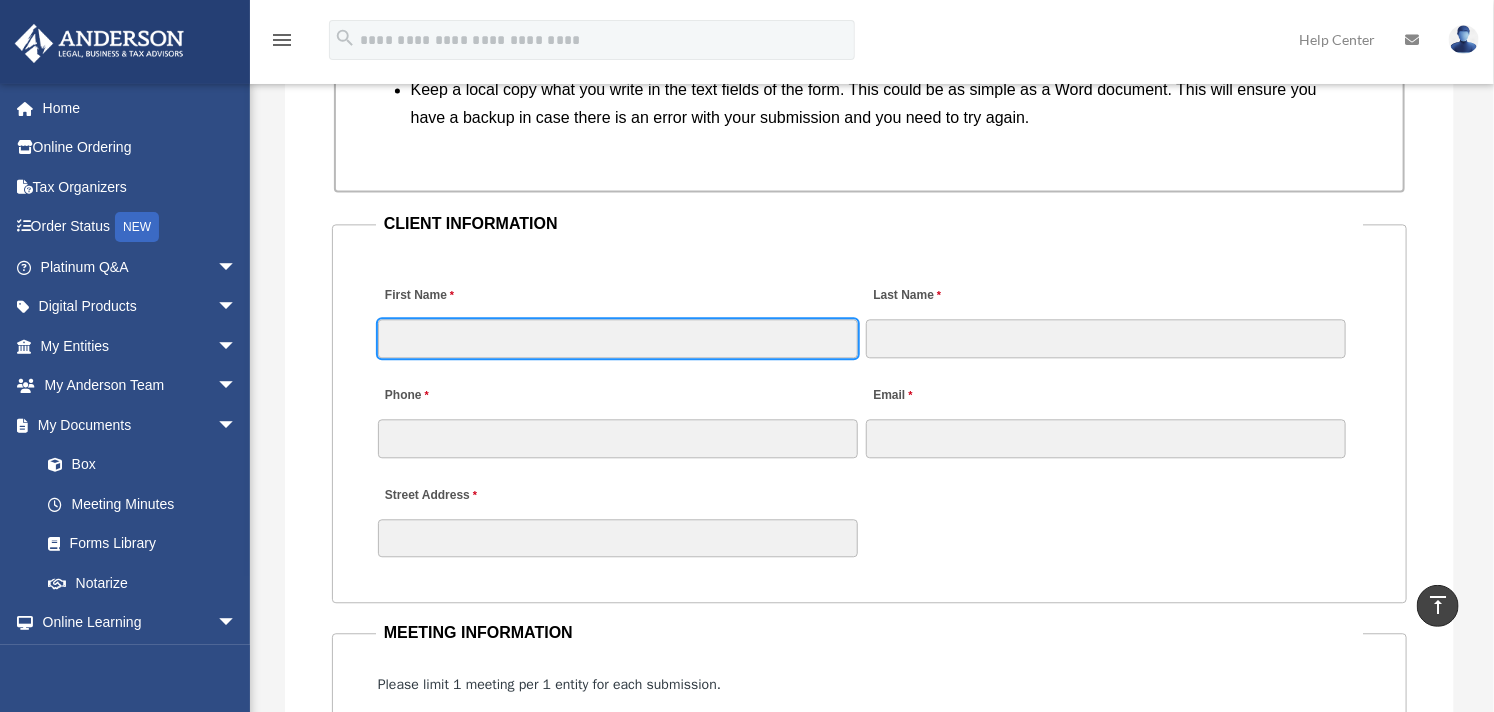 click on "First Name" at bounding box center (618, 338) 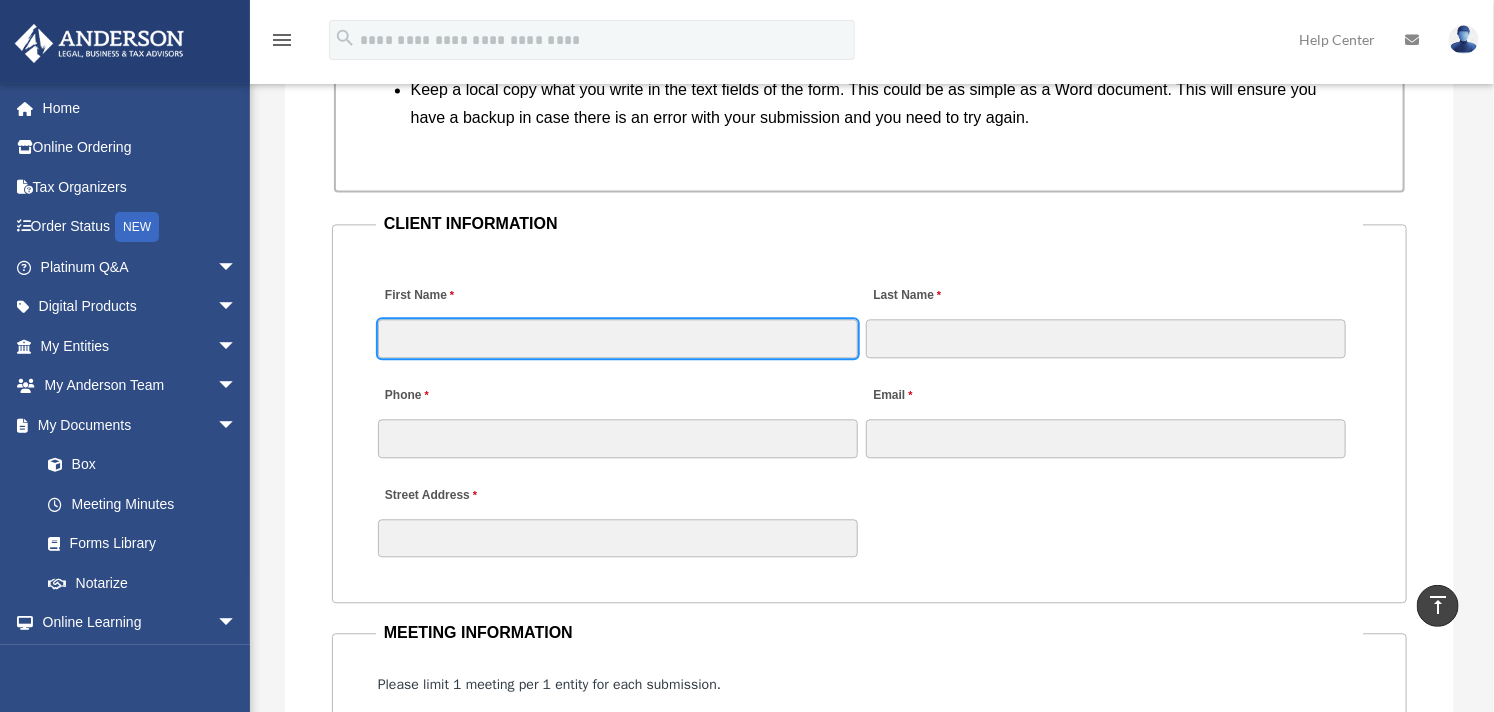 type on "********" 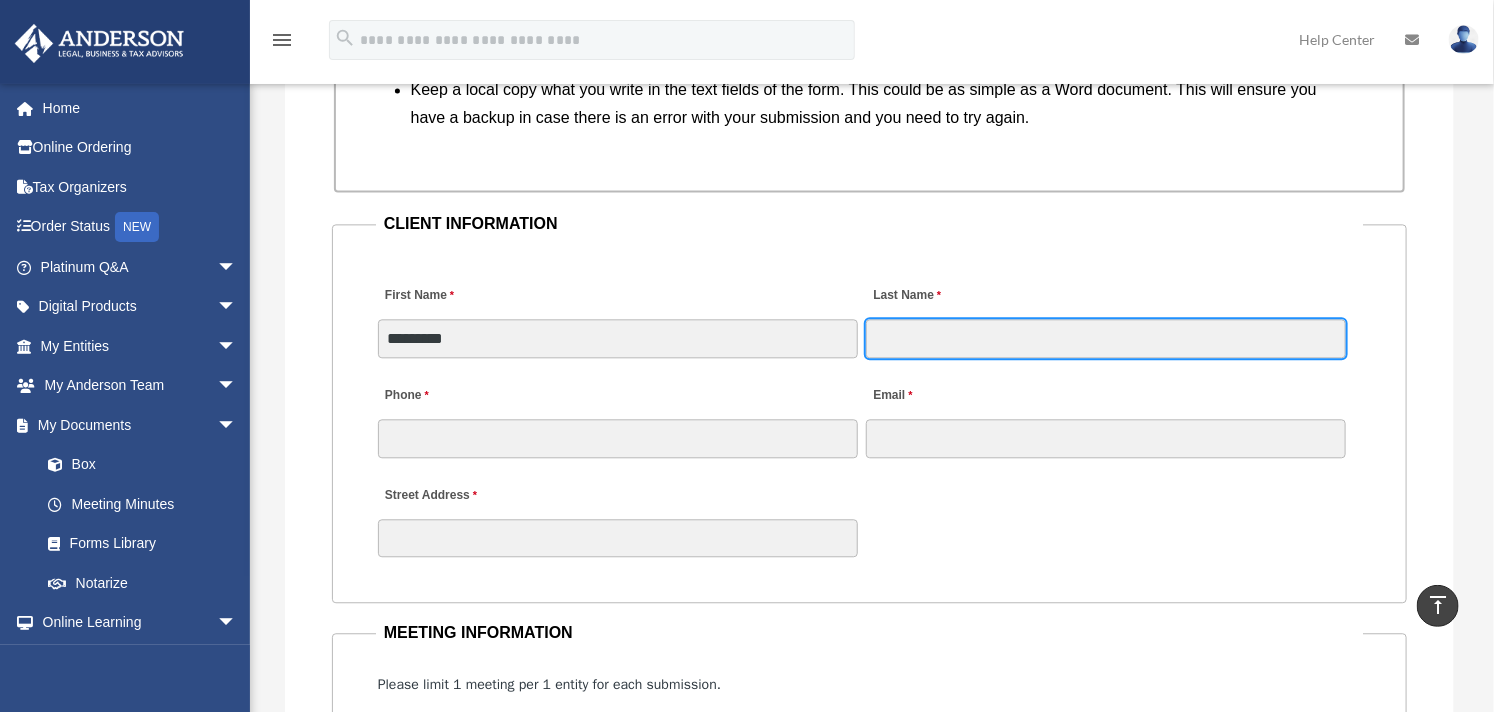 click on "Last Name" at bounding box center [1106, 338] 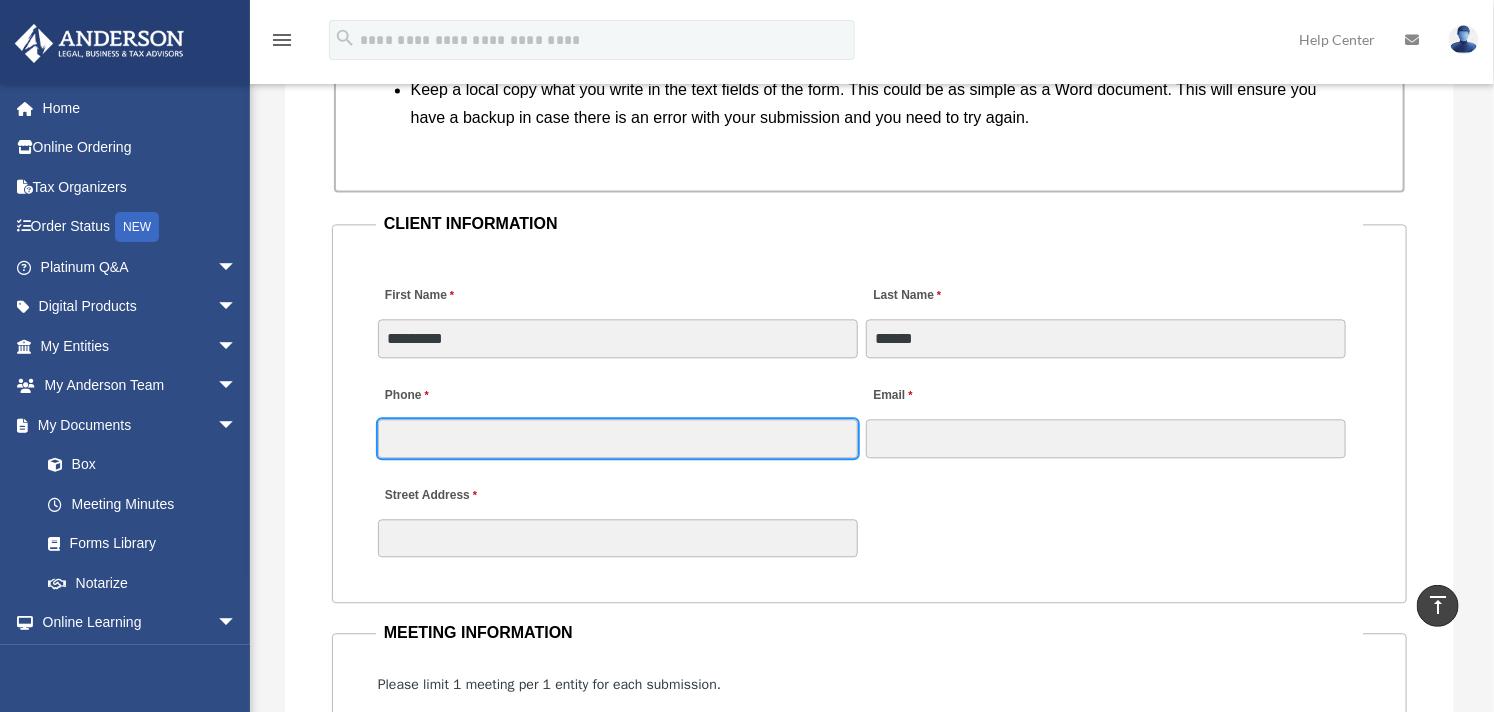 click on "Phone" at bounding box center (618, 438) 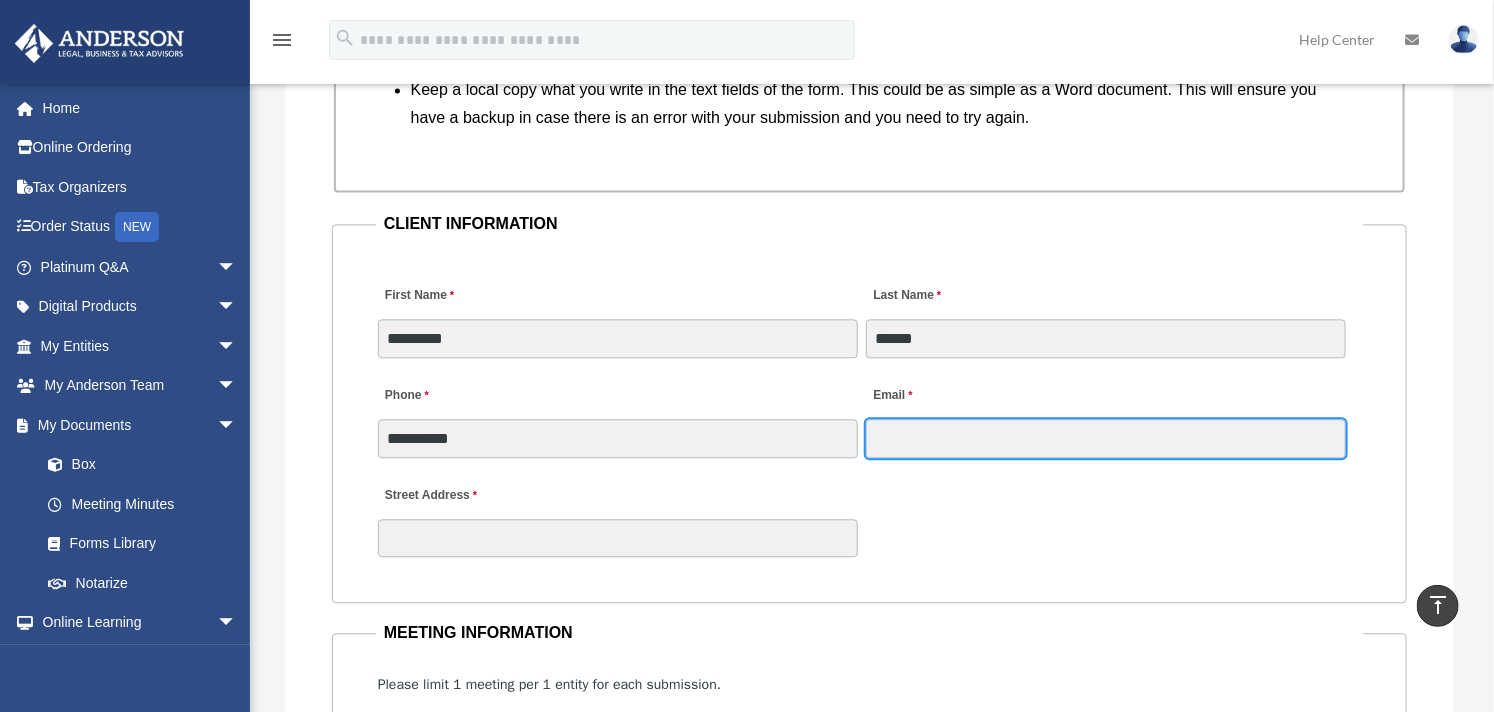 click on "Email" at bounding box center [1106, 438] 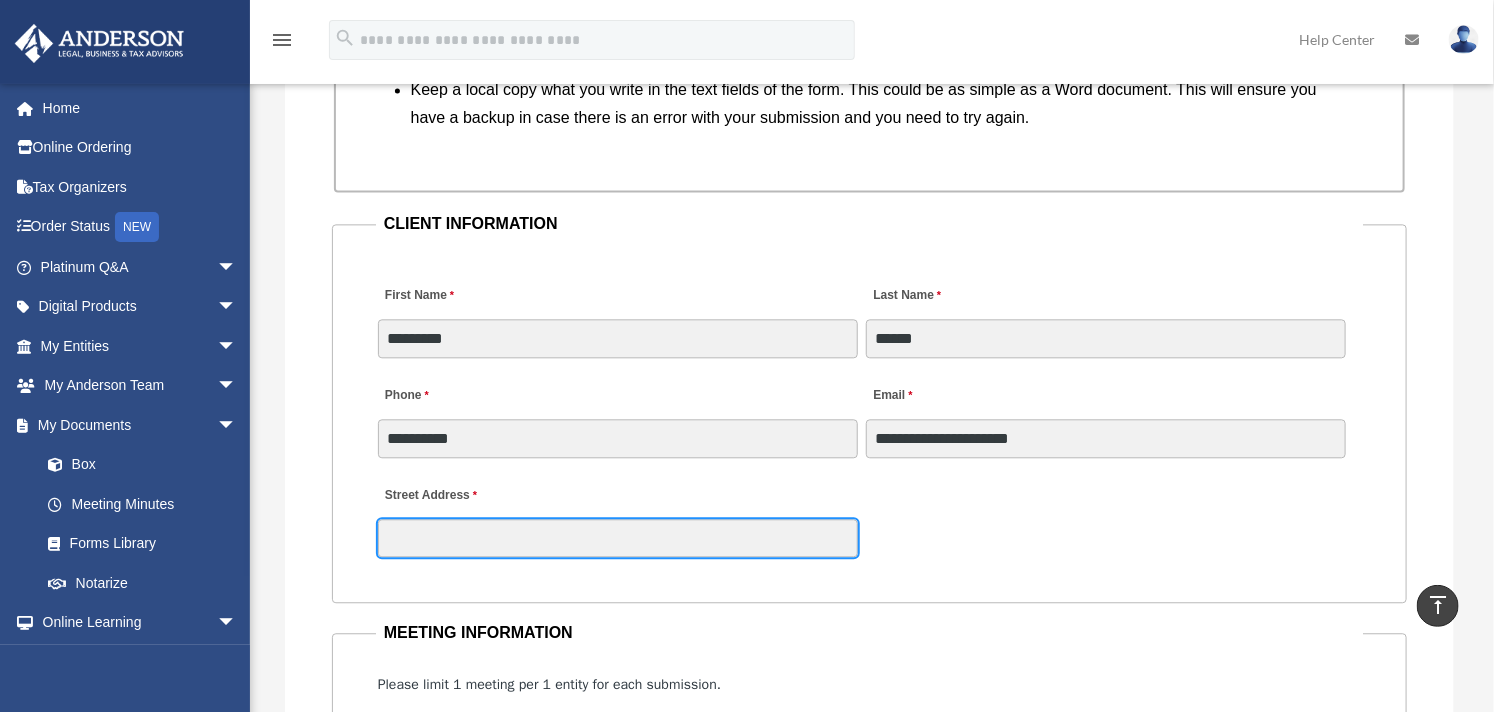 click on "Street Address" at bounding box center (618, 538) 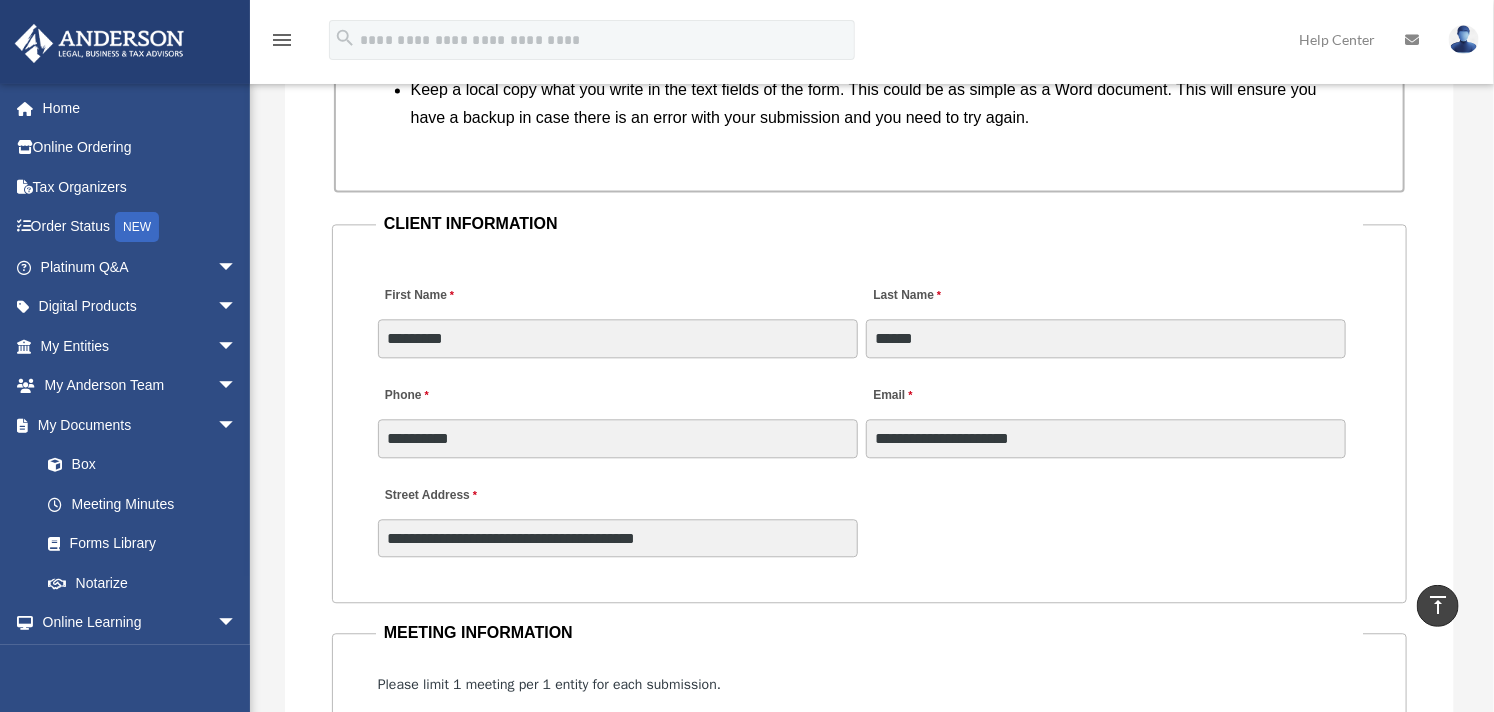 click on "[PHONE]" at bounding box center (618, 416) 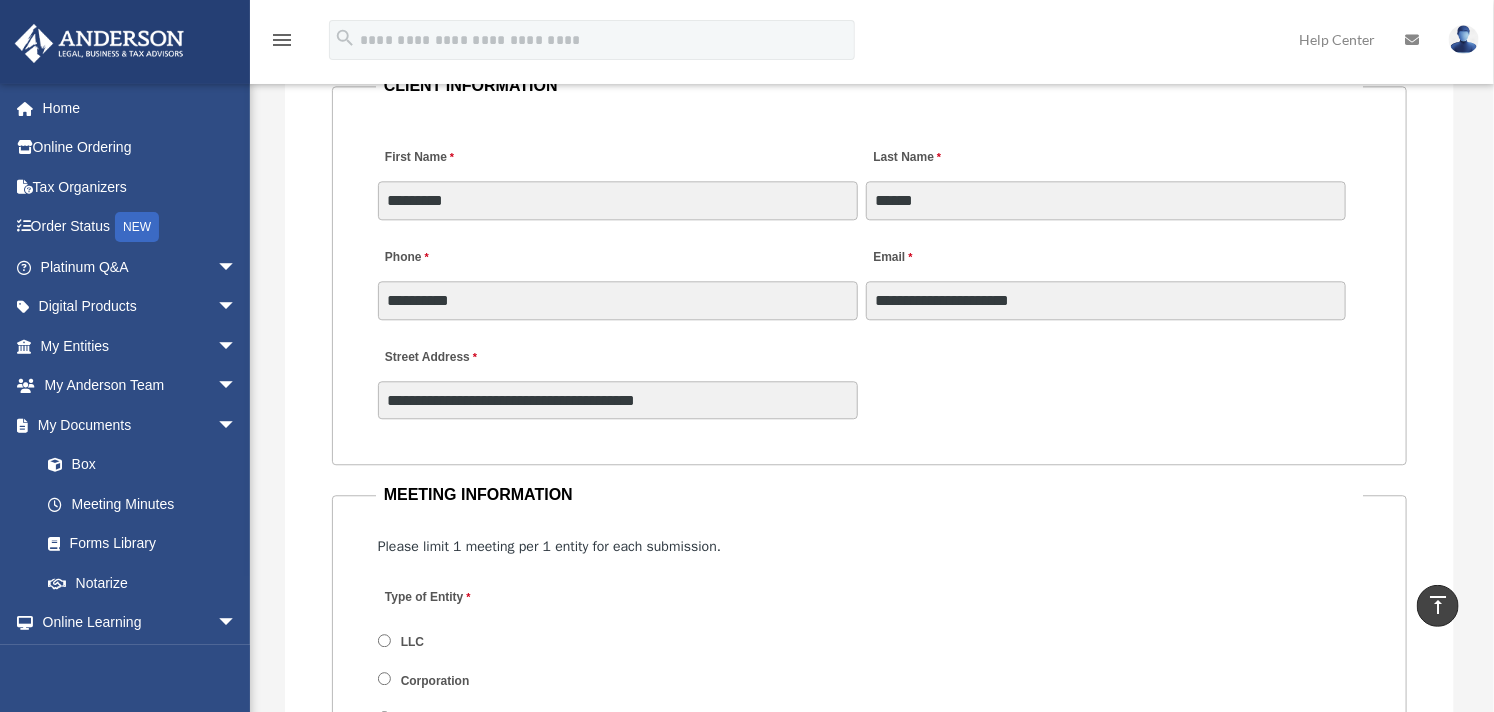 scroll, scrollTop: 2333, scrollLeft: 0, axis: vertical 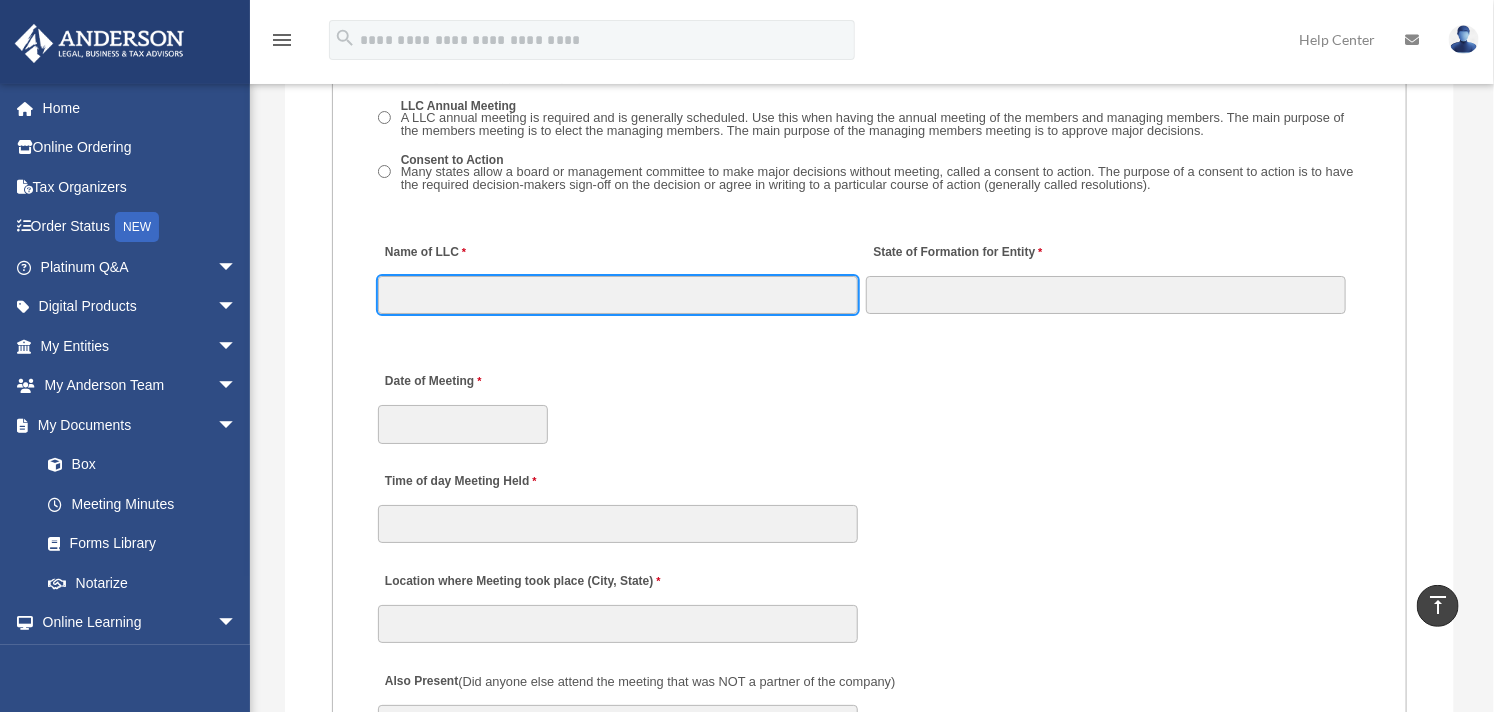 click on "Name of LLC" at bounding box center [618, 295] 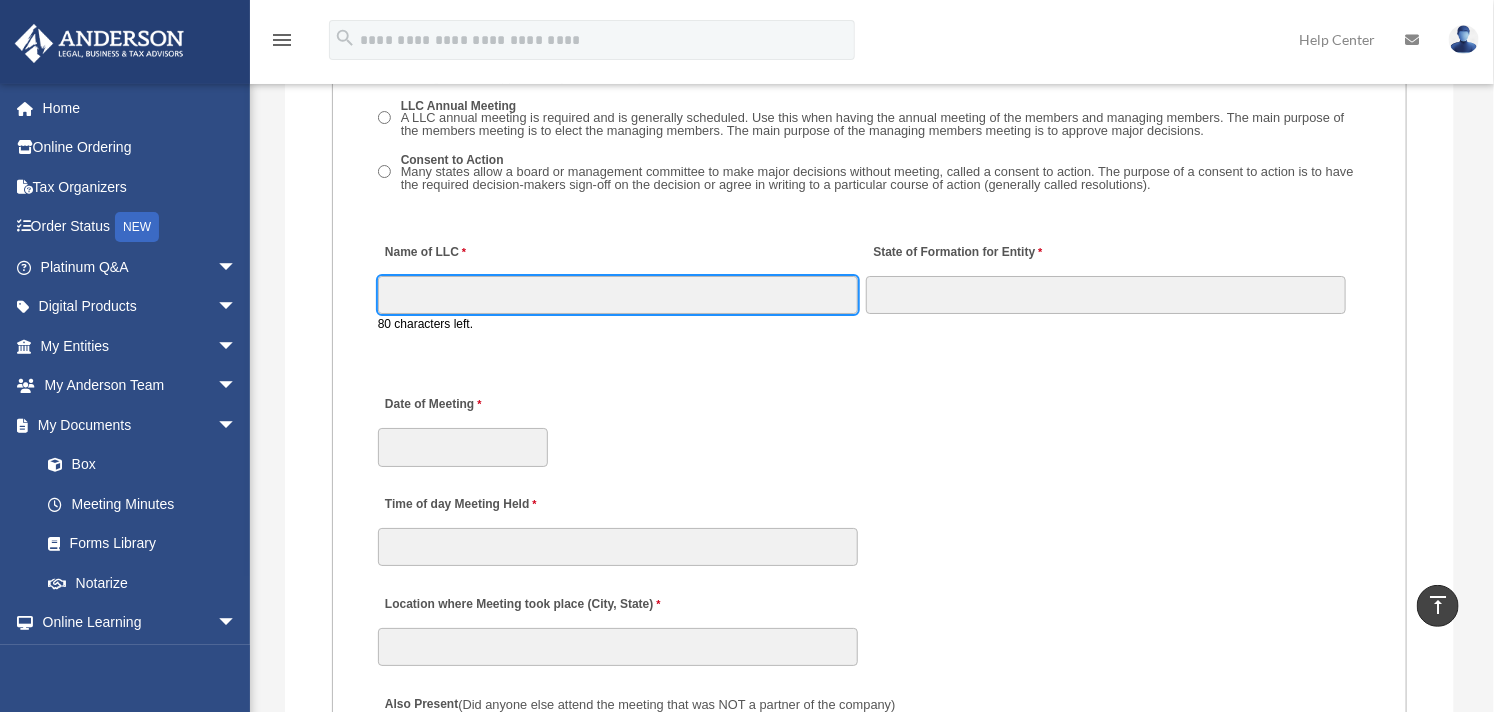 type on "**********" 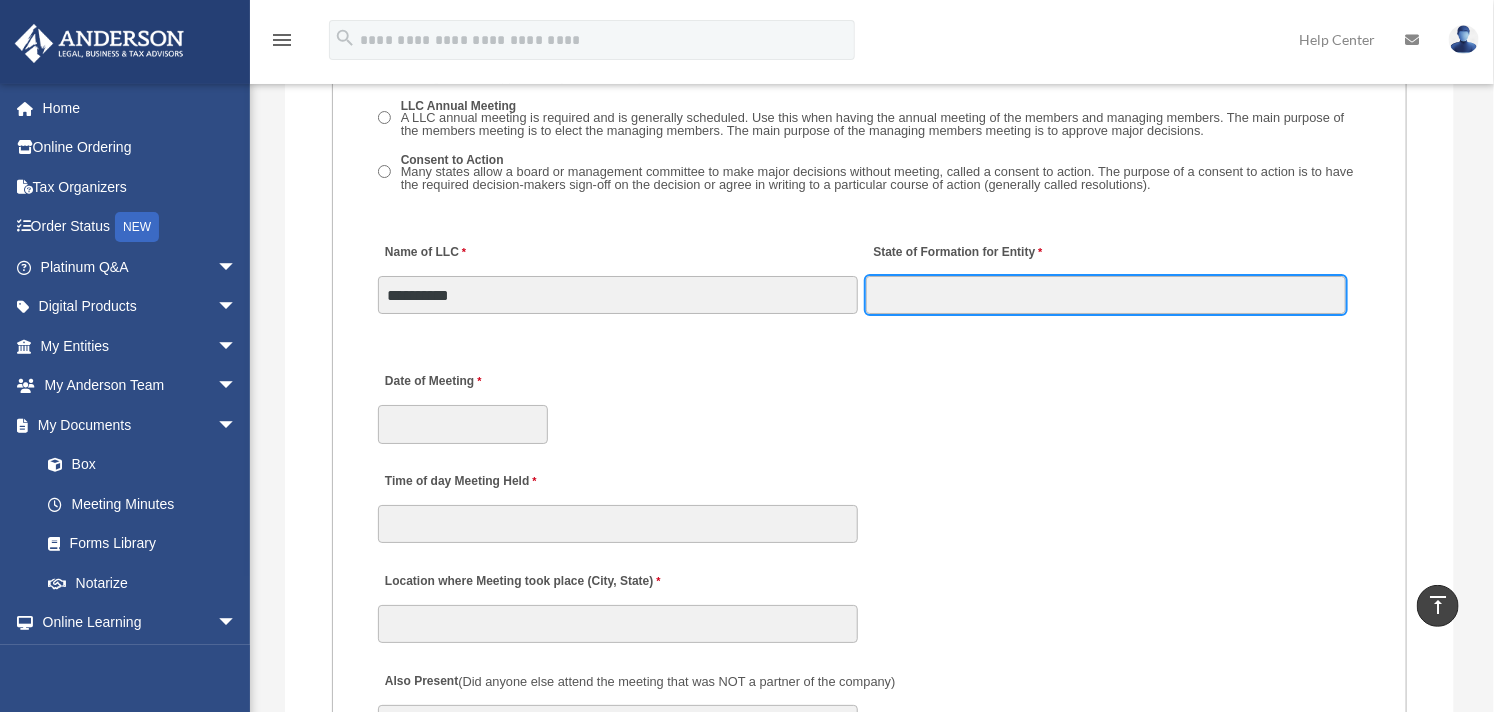 click on "State of Formation for Entity" at bounding box center (1106, 295) 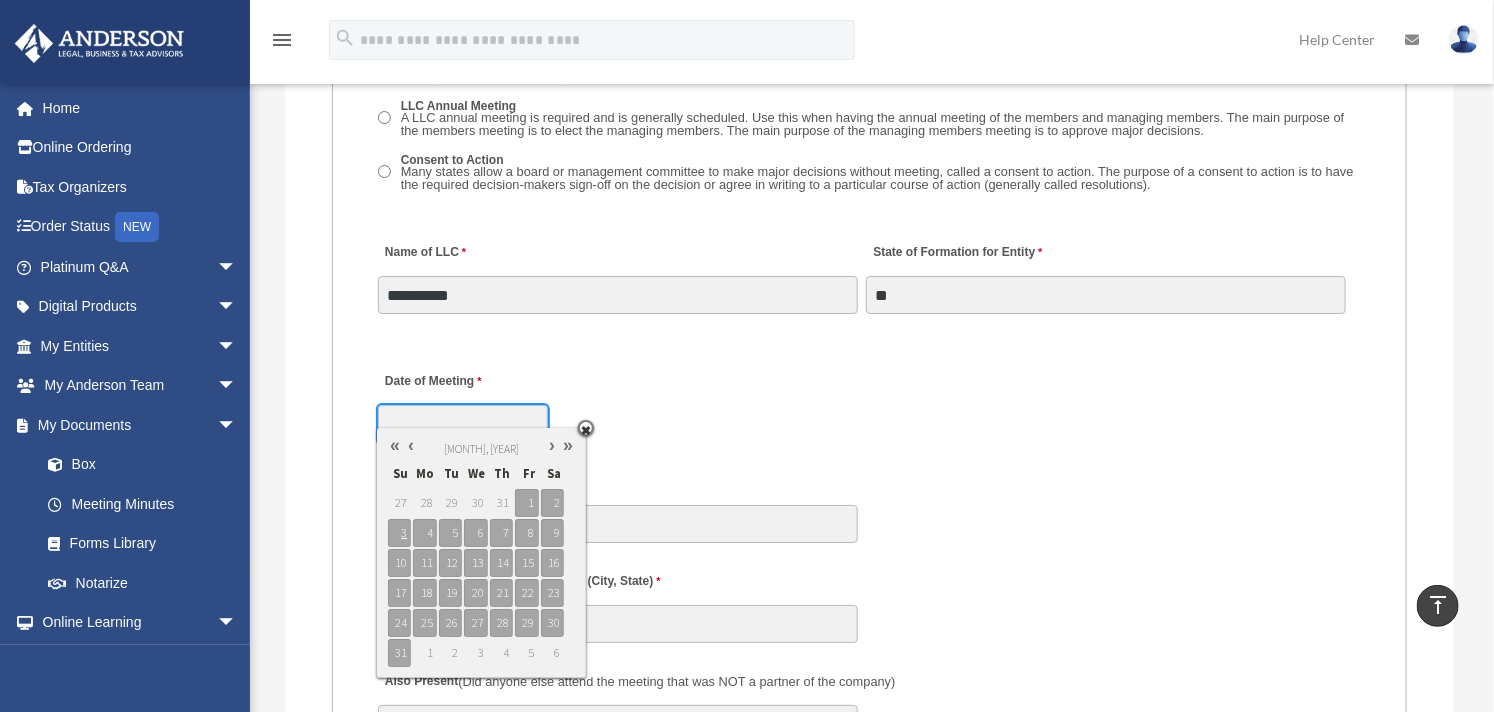 click on "Date of Meeting" at bounding box center (463, 424) 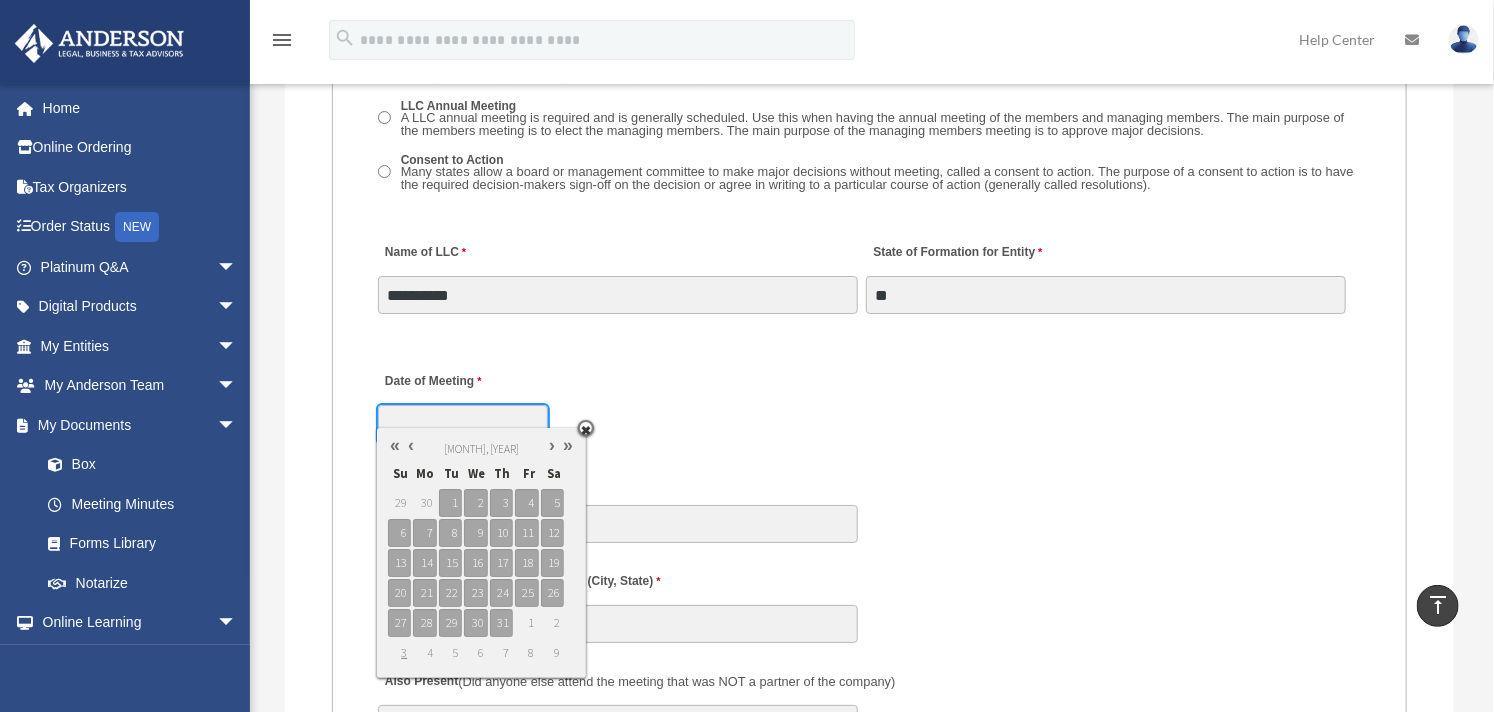 click at bounding box center [411, 445] 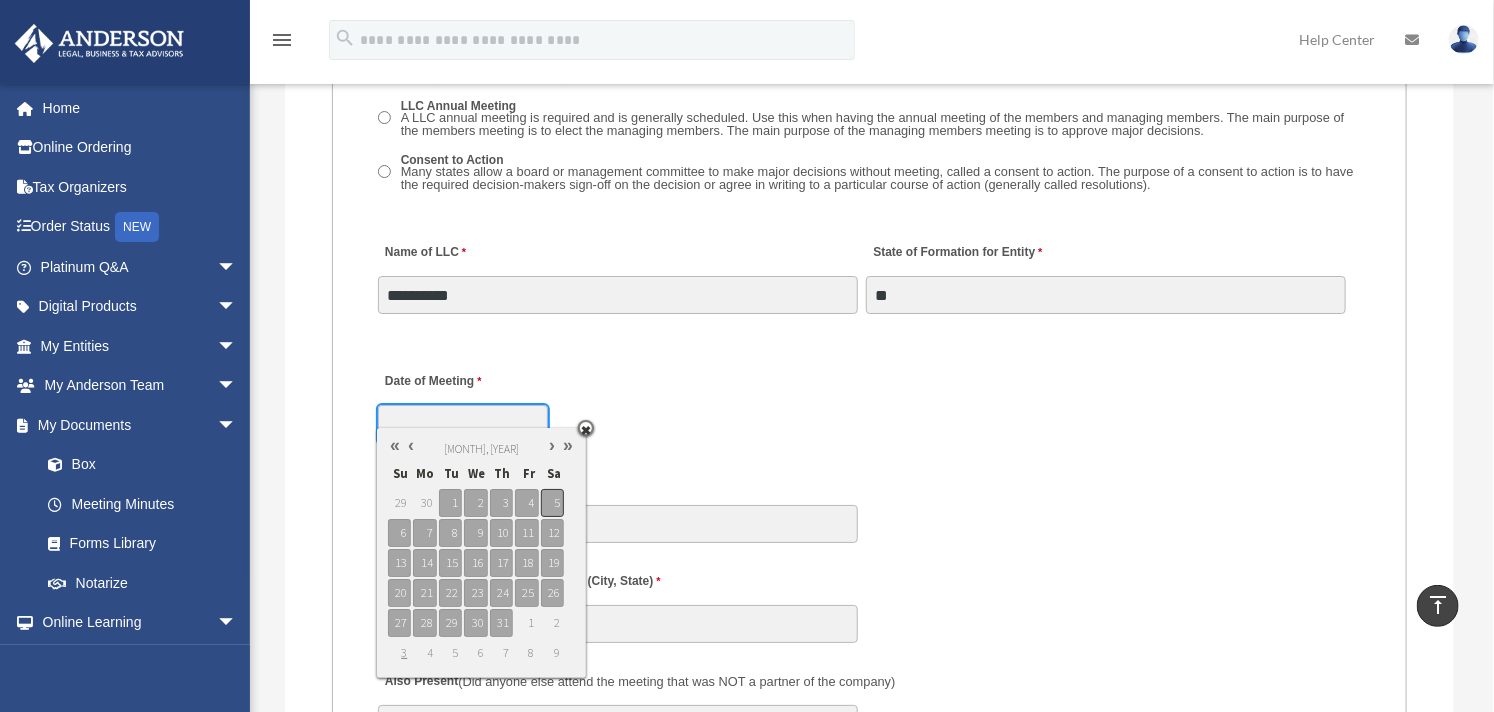 type on "**********" 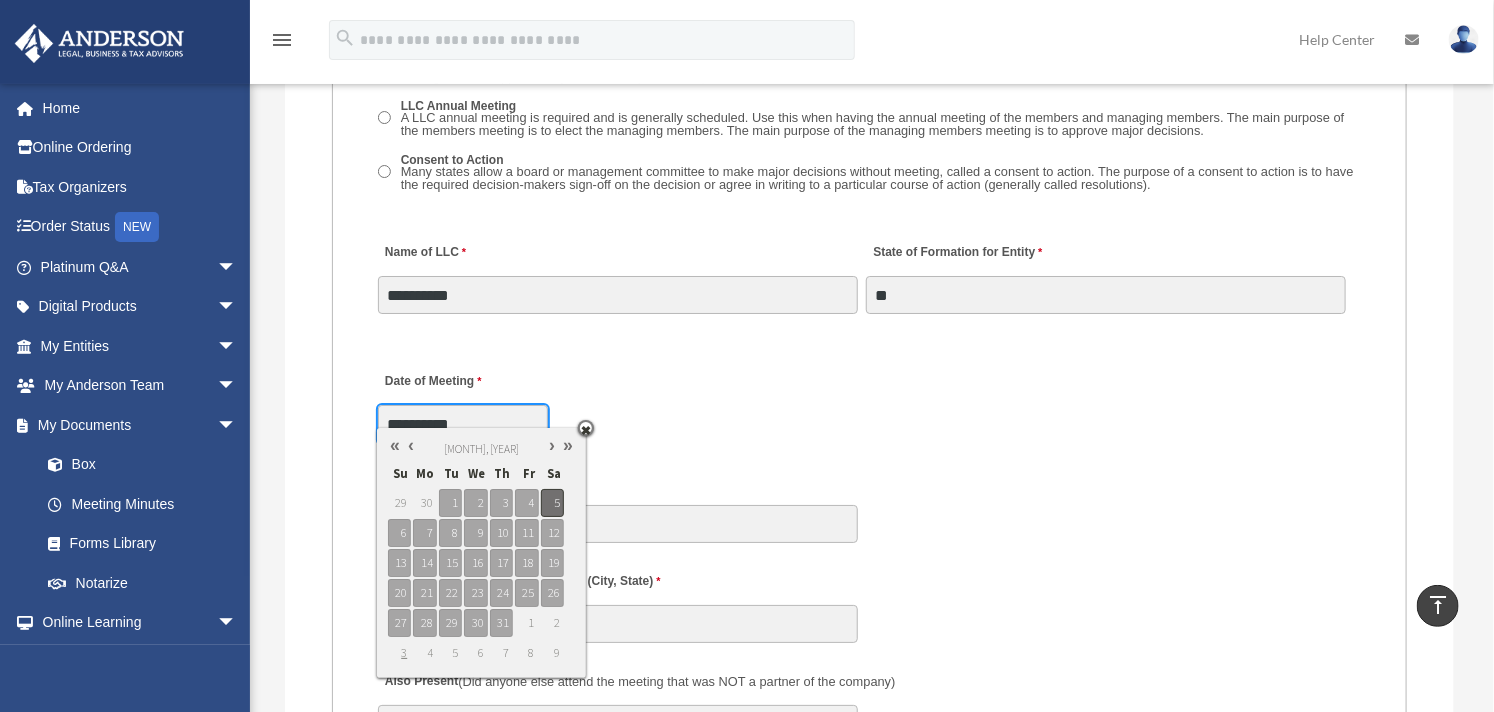 click on "5" at bounding box center (552, 503) 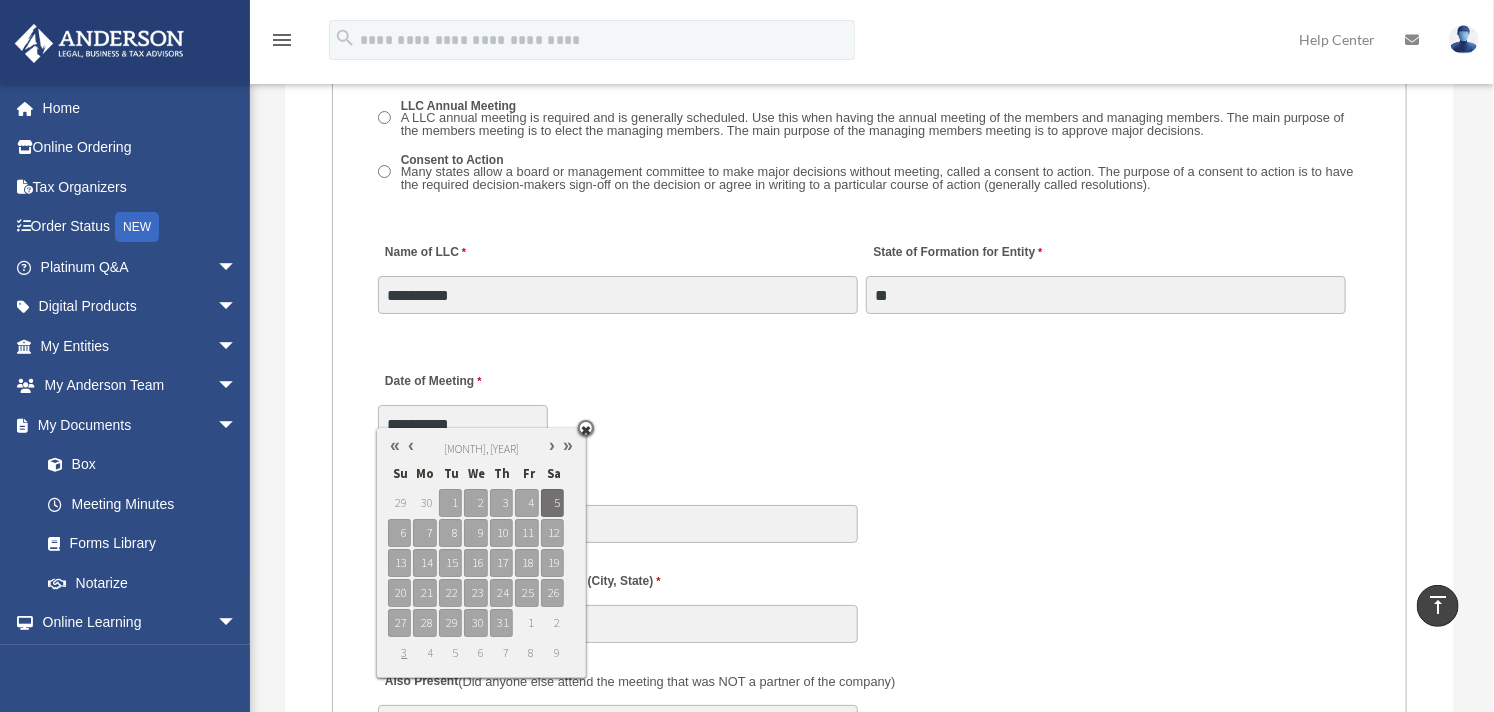 click on "MEETING INFORMATION
Please limit 1 meeting per 1 entity for each submission.
Type of Entity LLC Corporation LP Wyoming Statutory Trust (WST)
280A Option I Need a 280A Agreement to Rent a Residence Included with my Minutes
The 280A Option should only be checked if the LLC is Taxed as a C or S Corporation
WST Option Special Trustees Meeting
Use this when a meeting of trustees is called for a Wyoming Statutory Trust. Please note that technically there are no requirements for meetings in a WST so there are no annual meetings, just trustee meetings.
Name of Wyoming Statutory Trust
I need a Valuation Worksheet included with my minutes
Is this LLC Member Managed or Manager Managed? Member Managed Manager Managed
Document Requested - LLC Member Managed Special Members Meeting LLC Annual Meeting Consent to Action
Document Requested - LLC Manager Managed Special Managers Meeting LLC Annual Meeting Consent to Action Special Document - Special Members Meeting" at bounding box center (870, 744) 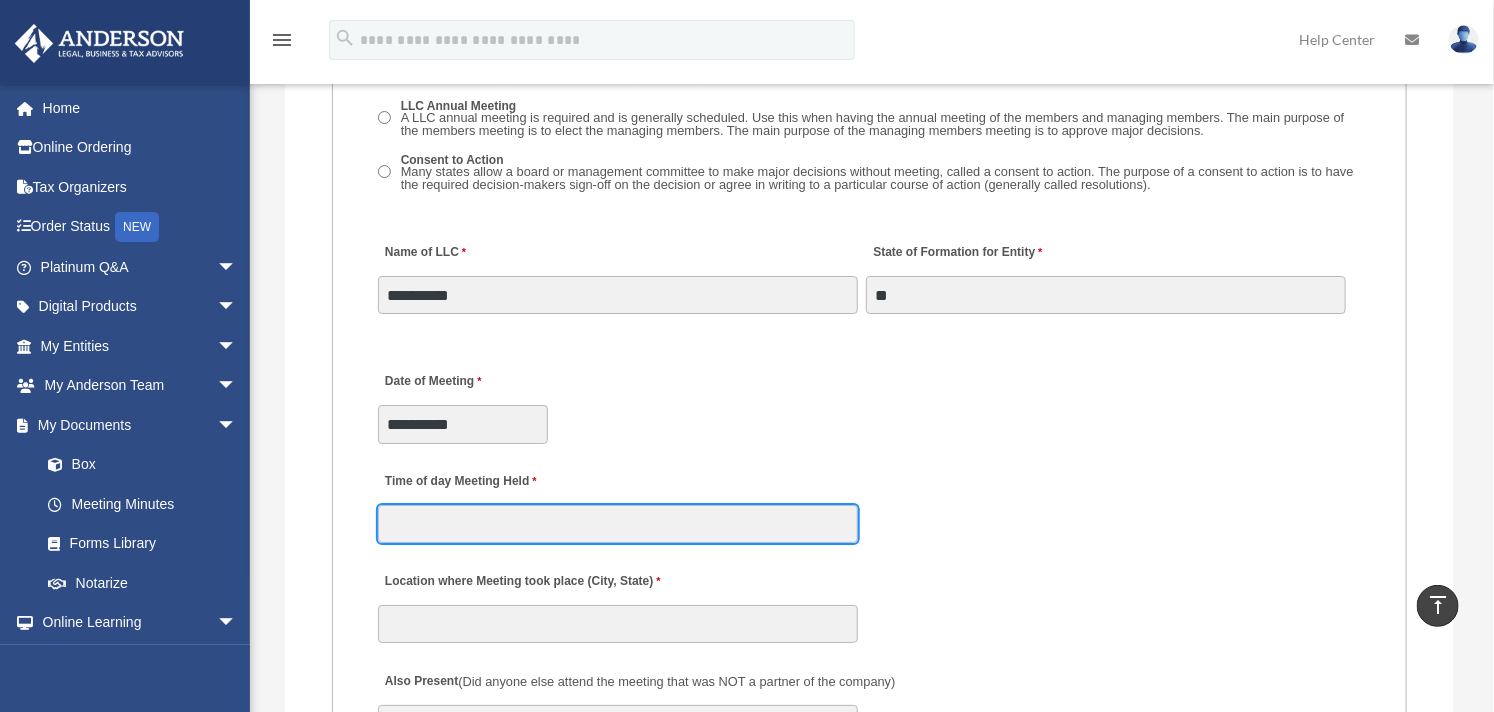 click on "Time of day Meeting Held" at bounding box center [618, 524] 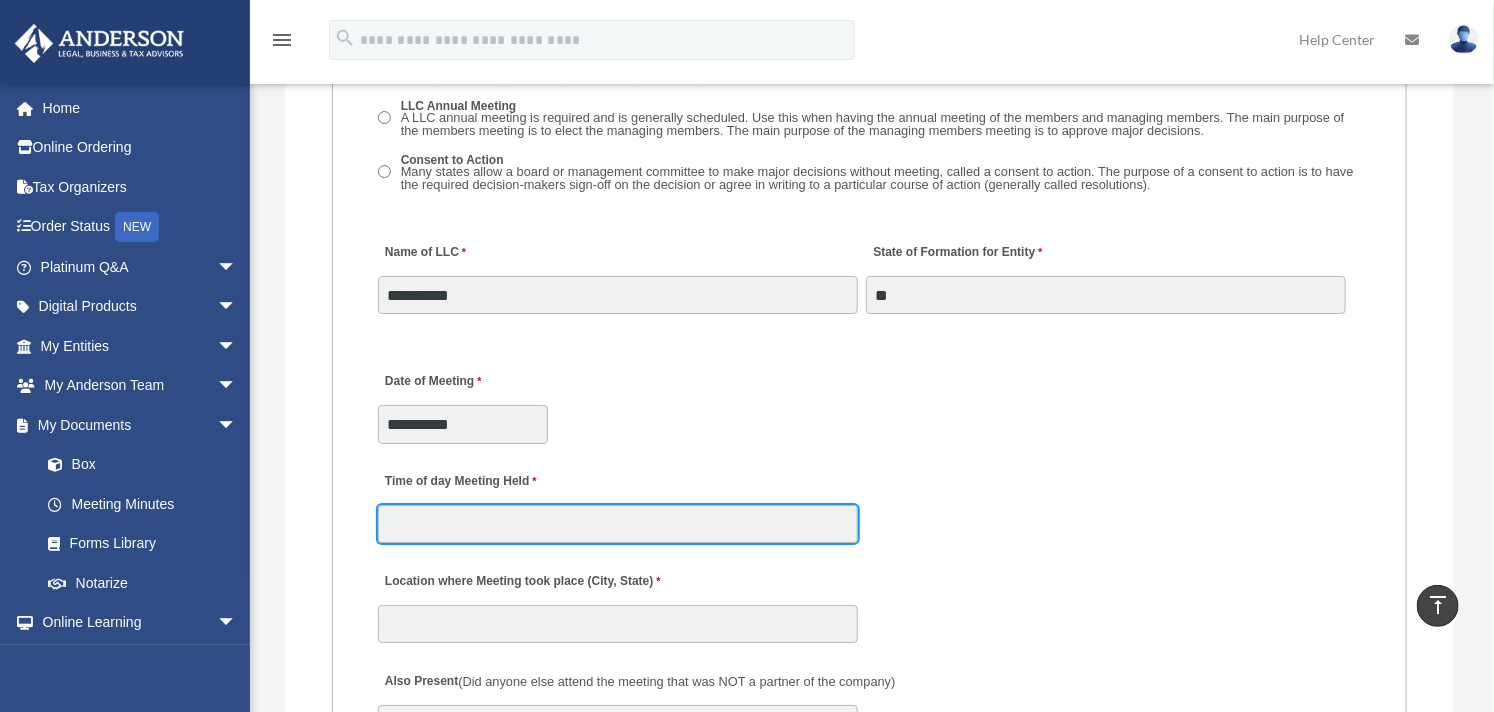 type on "****" 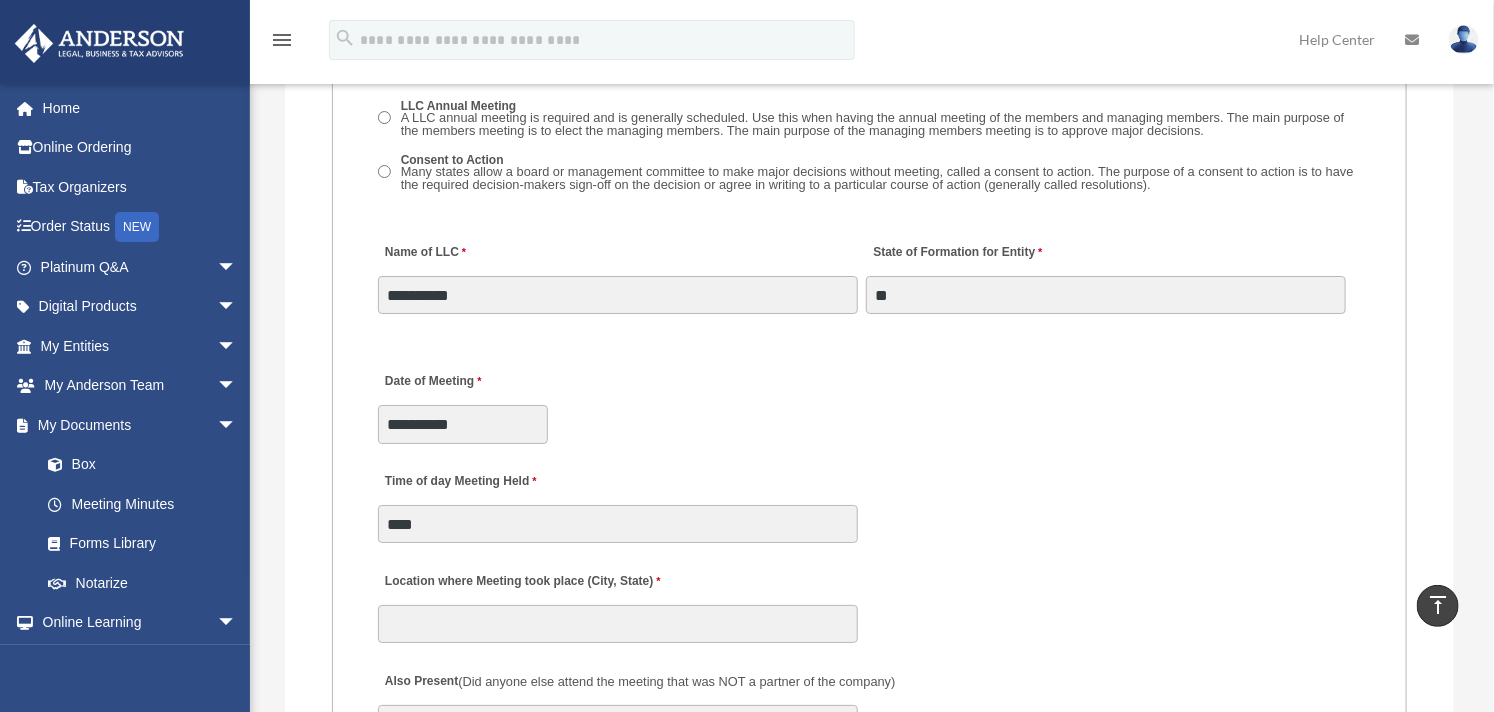 click on "**********" at bounding box center [869, 402] 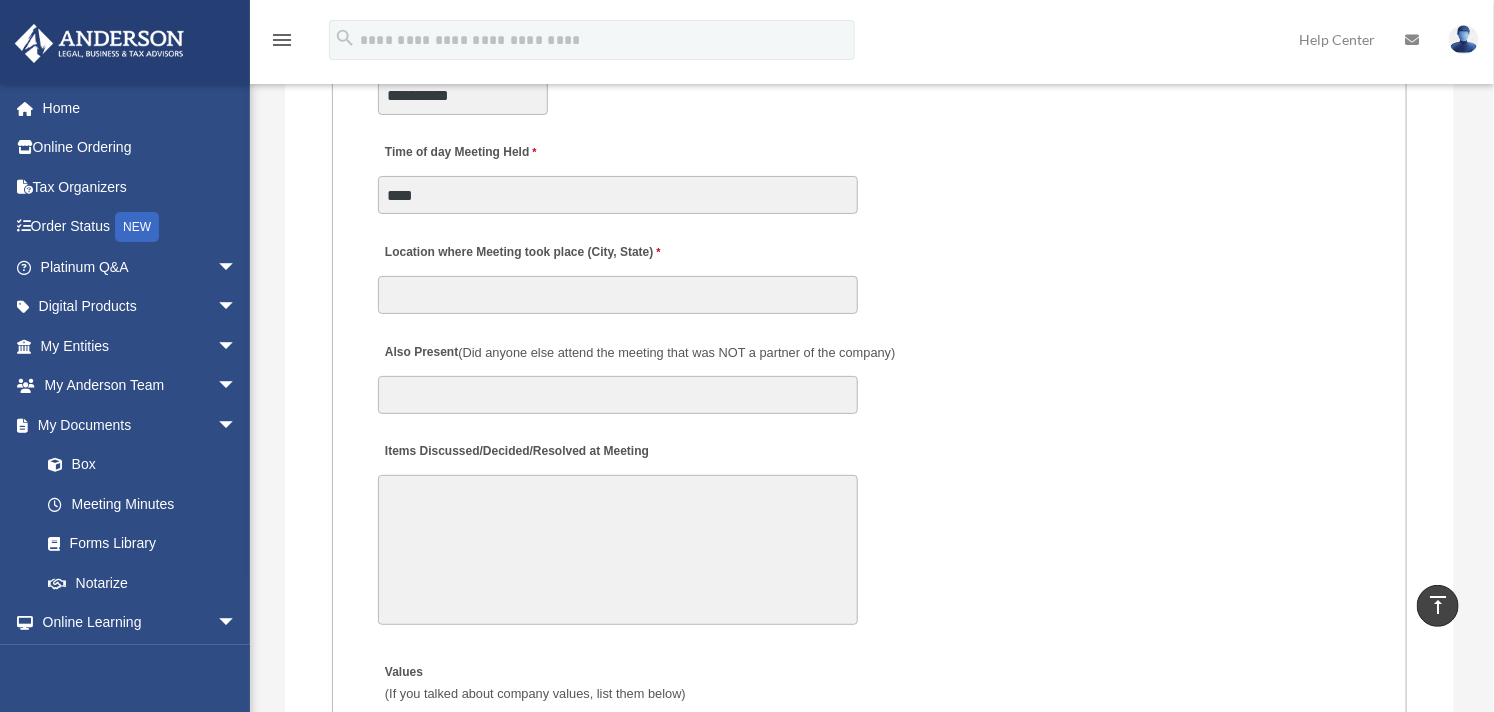 scroll, scrollTop: 3444, scrollLeft: 0, axis: vertical 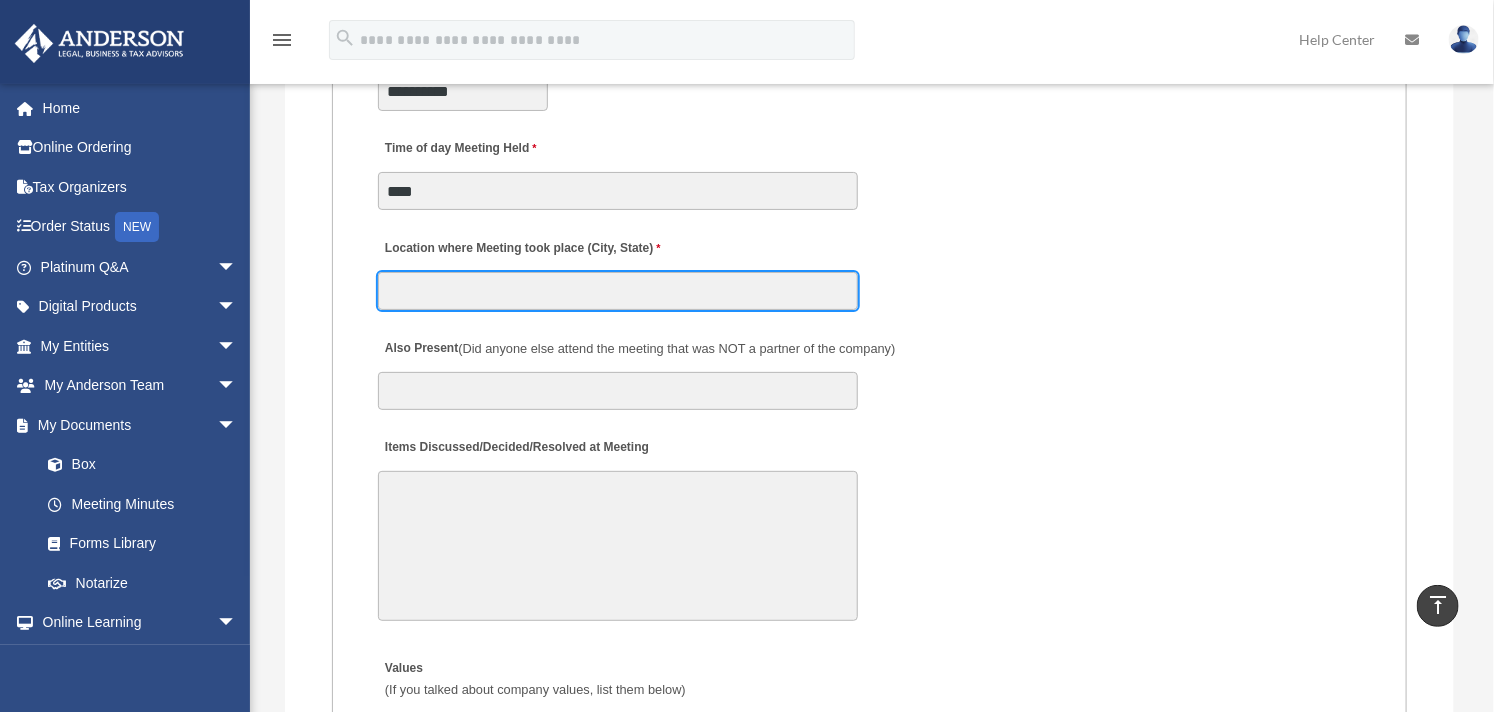 click on "Location where Meeting took place (City, State)" at bounding box center [618, 291] 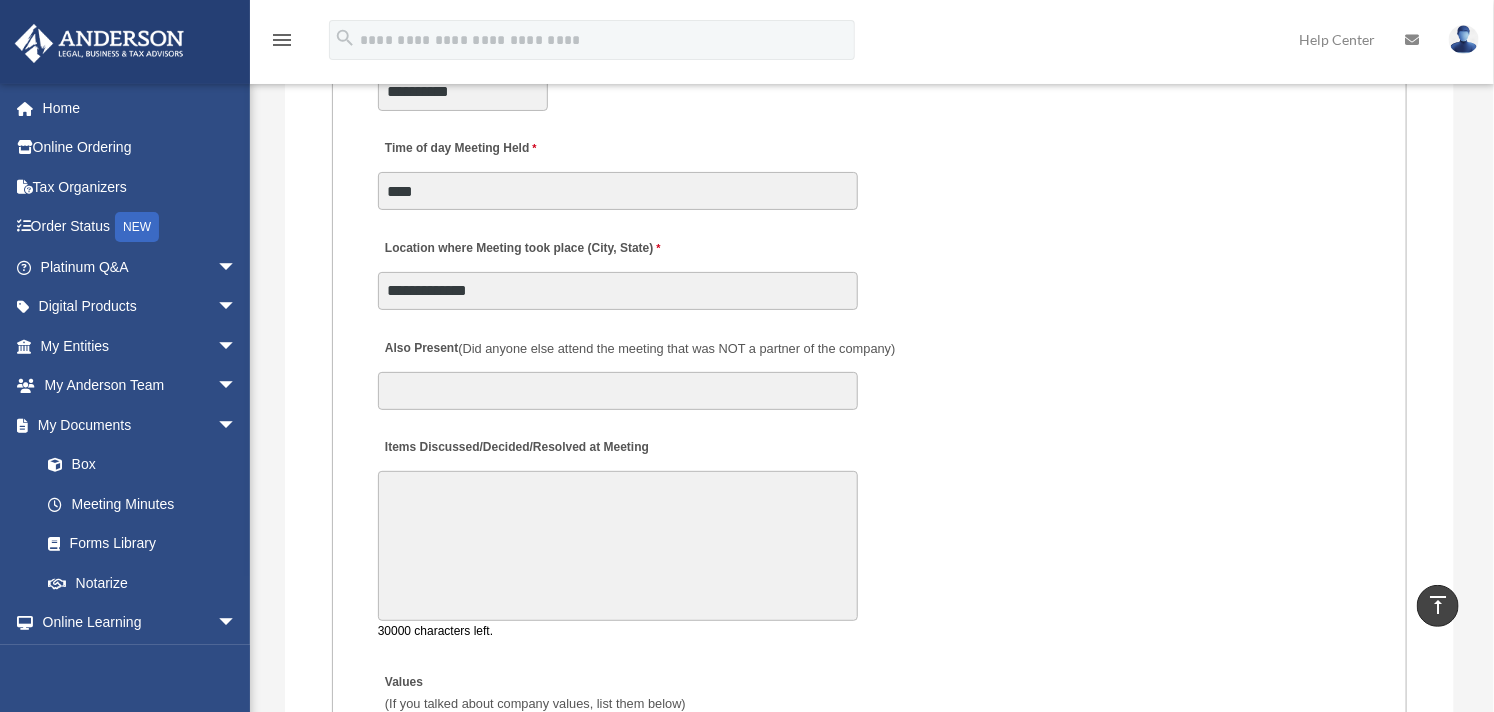 click on "Items Discussed/Decided/Resolved at Meeting" at bounding box center (618, 546) 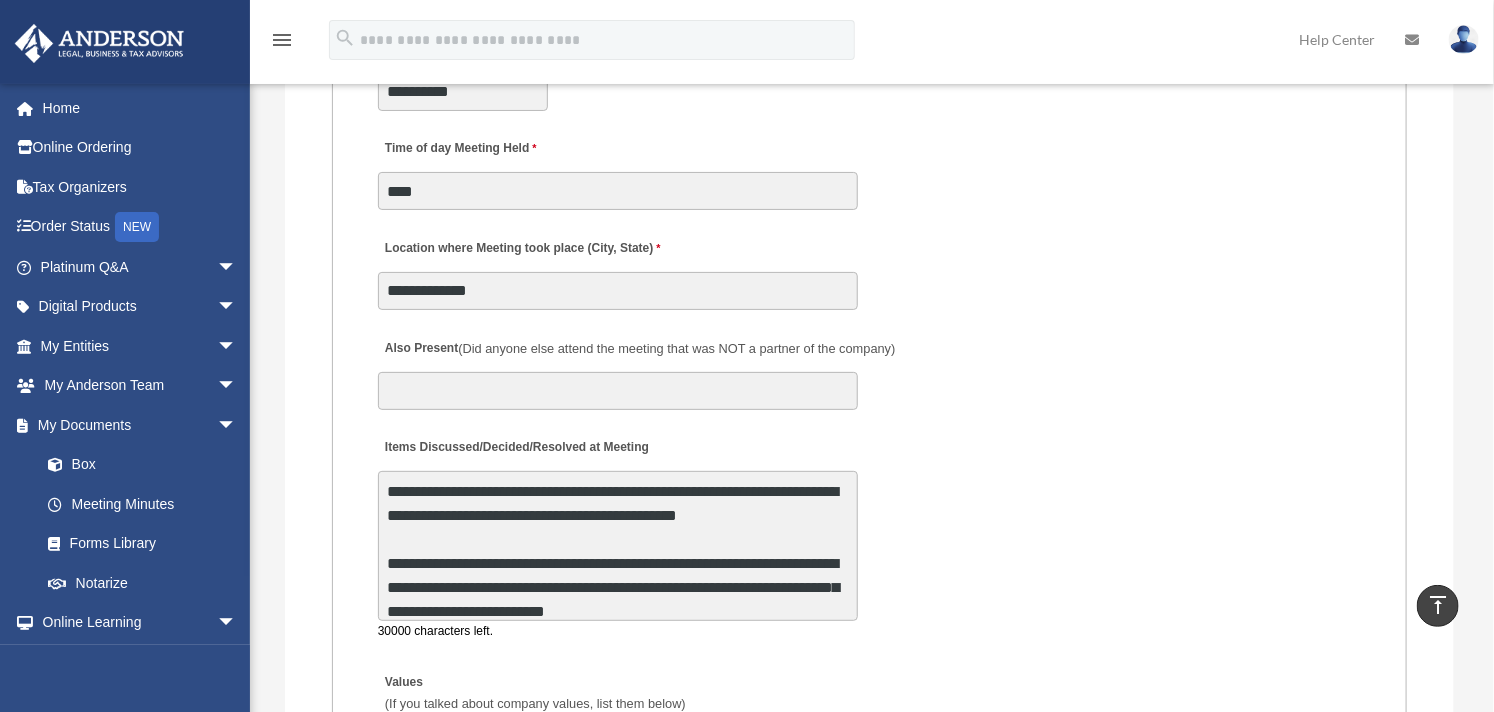 scroll, scrollTop: 216, scrollLeft: 0, axis: vertical 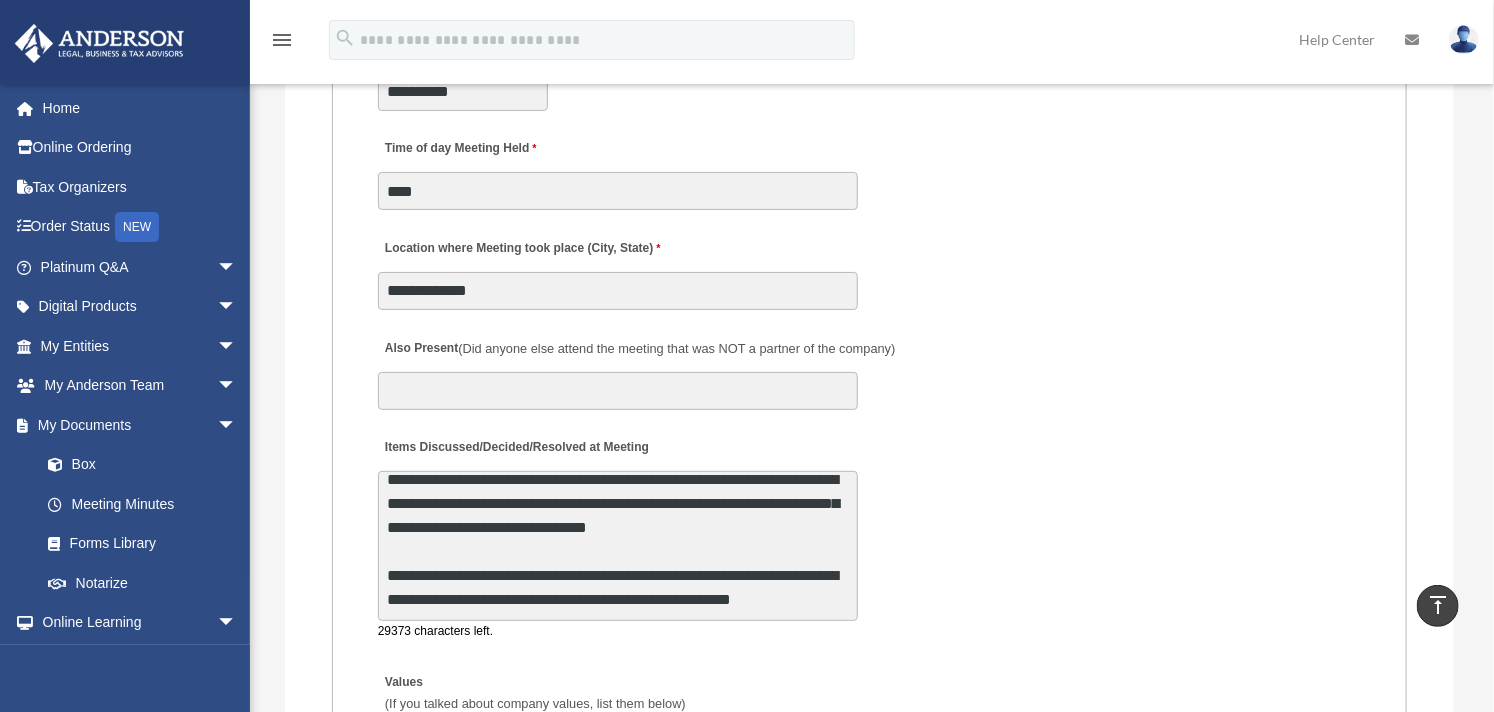 click on "**********" at bounding box center [618, 546] 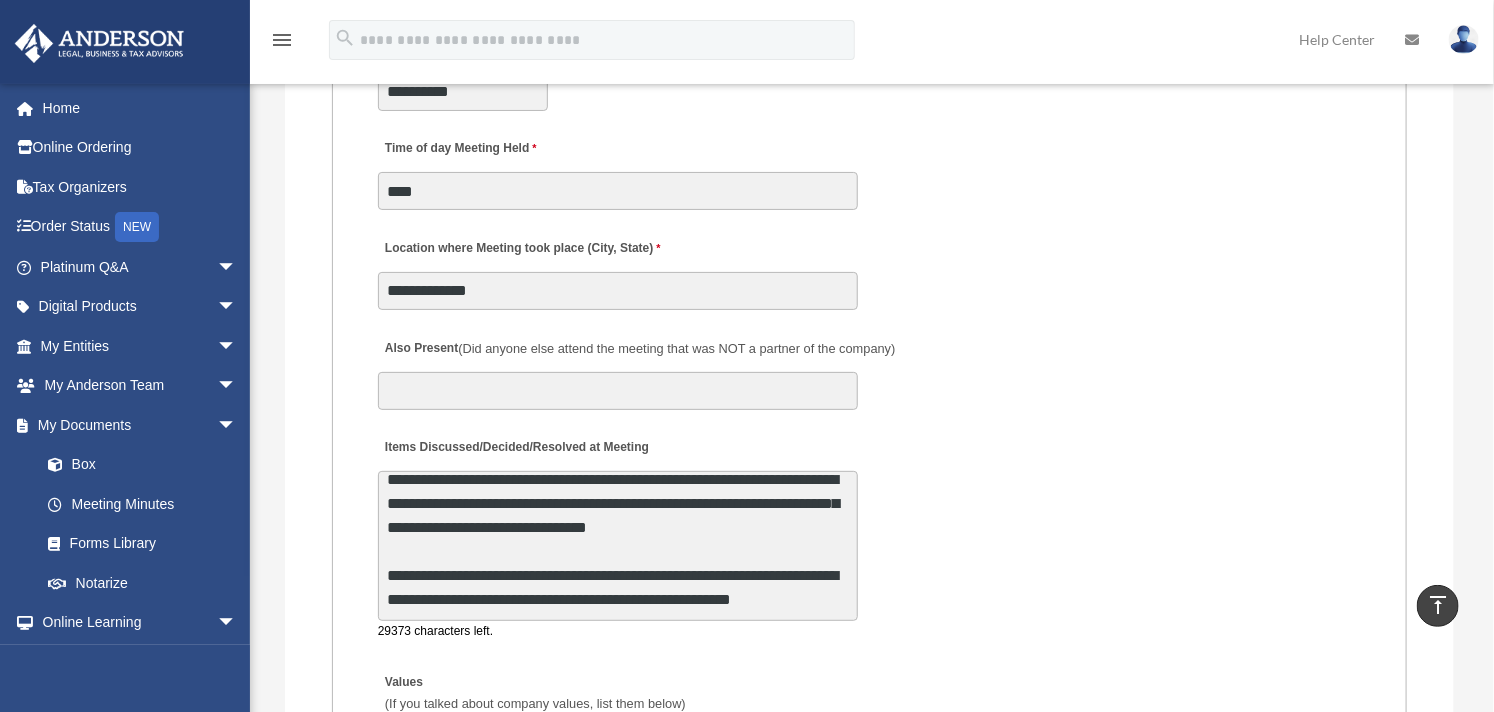 scroll, scrollTop: 216, scrollLeft: 0, axis: vertical 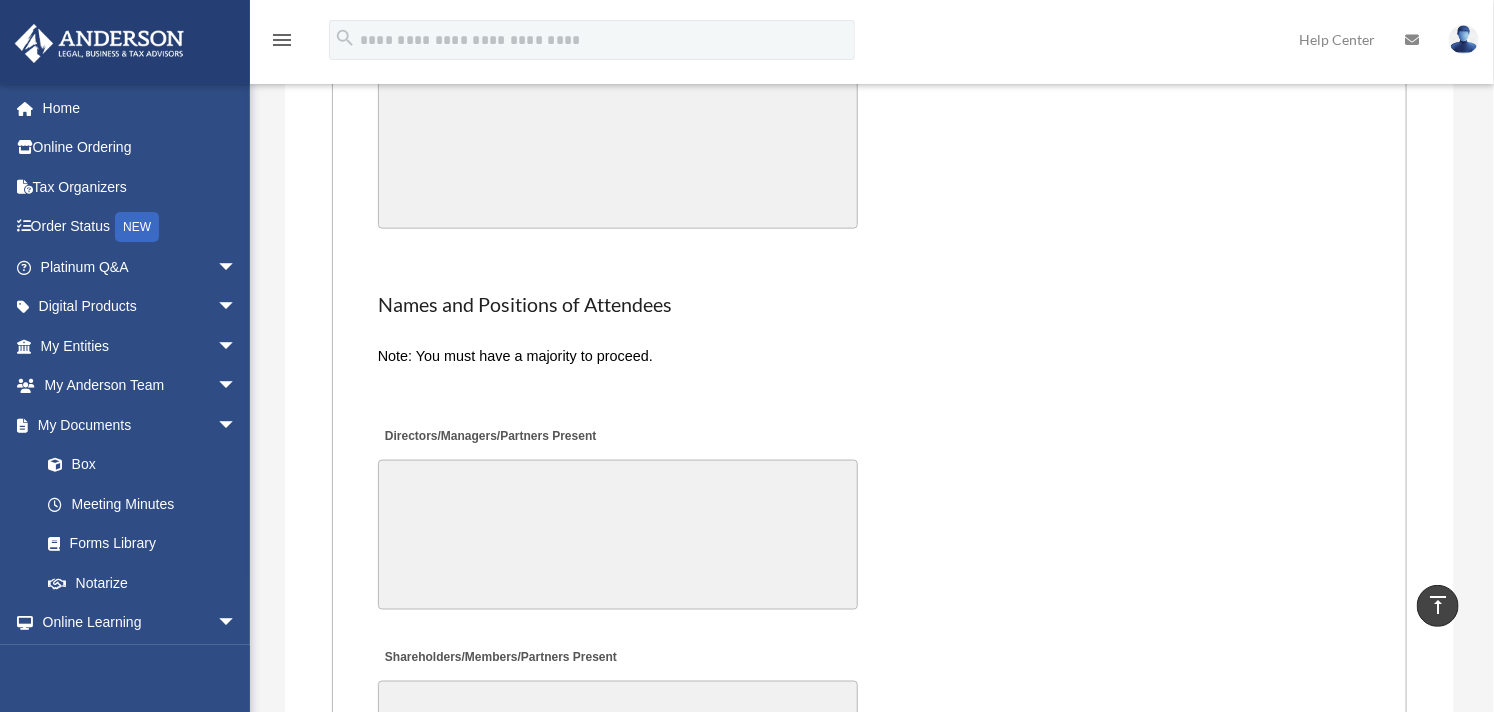 type on "**********" 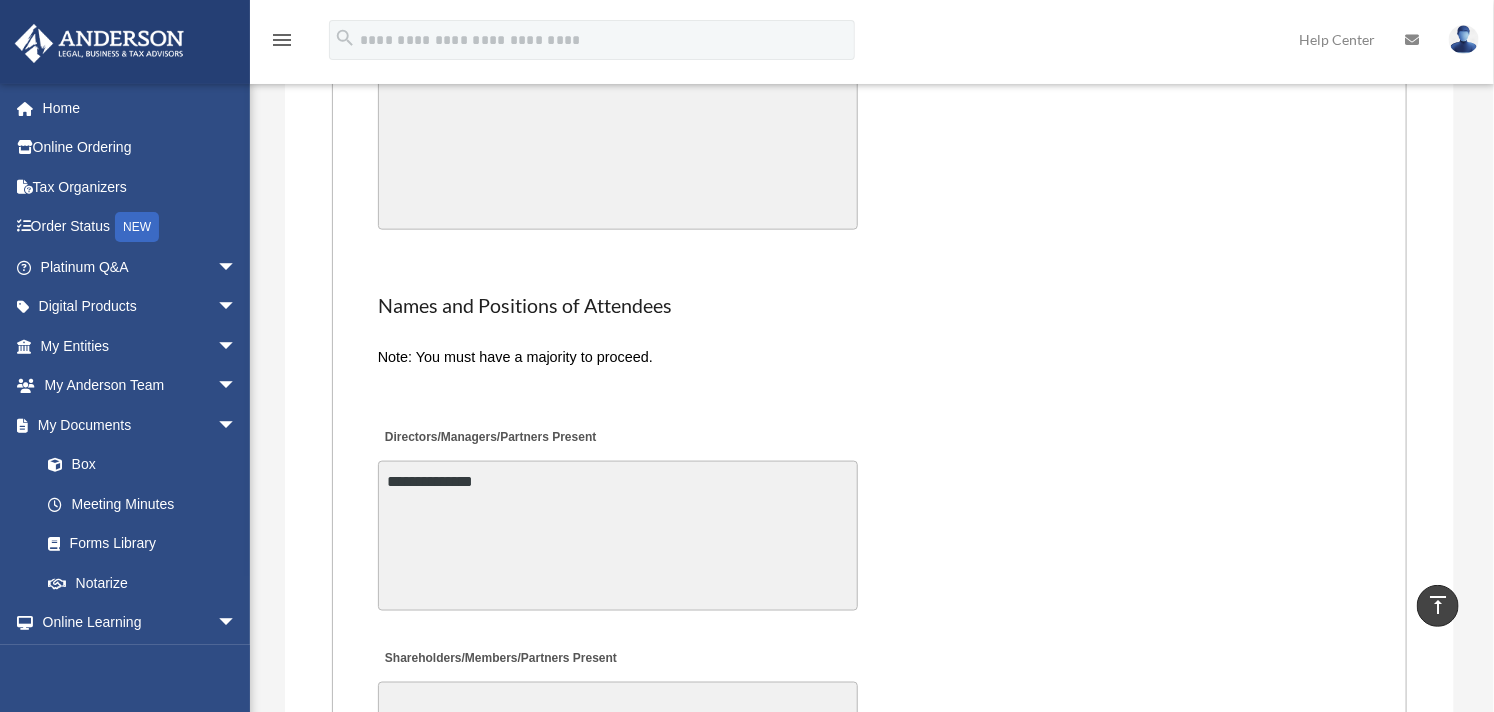 type on "**********" 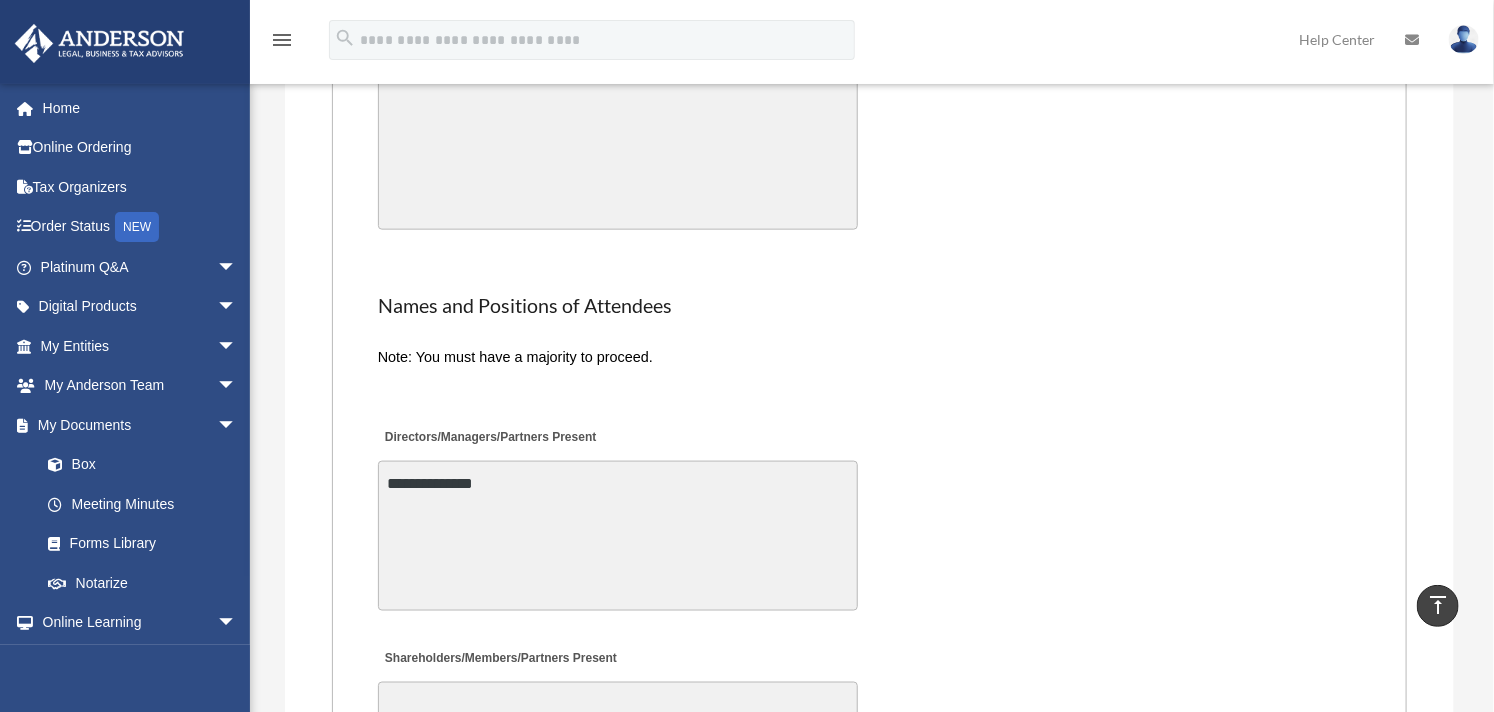 click on "Note: You must have a majority to proceed." at bounding box center [869, 357] 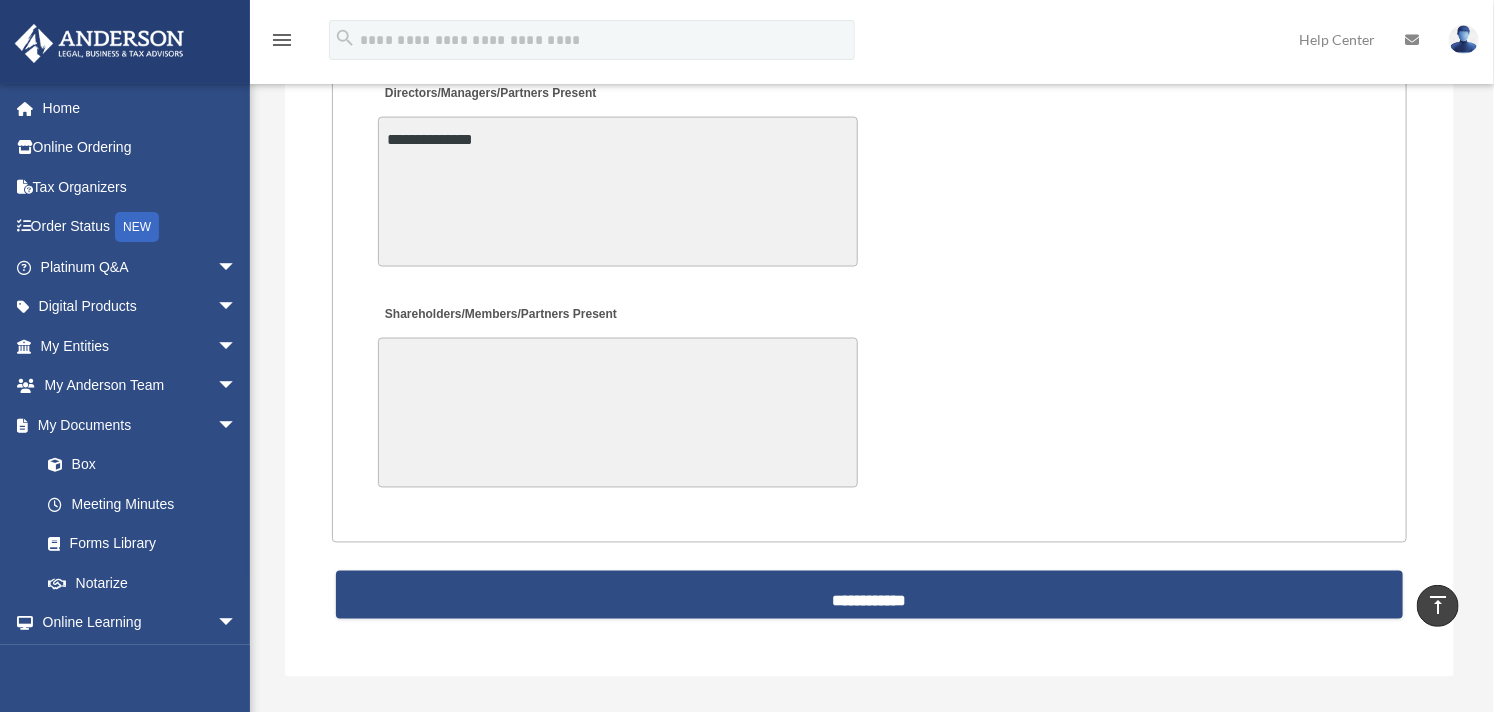 scroll, scrollTop: 4763, scrollLeft: 0, axis: vertical 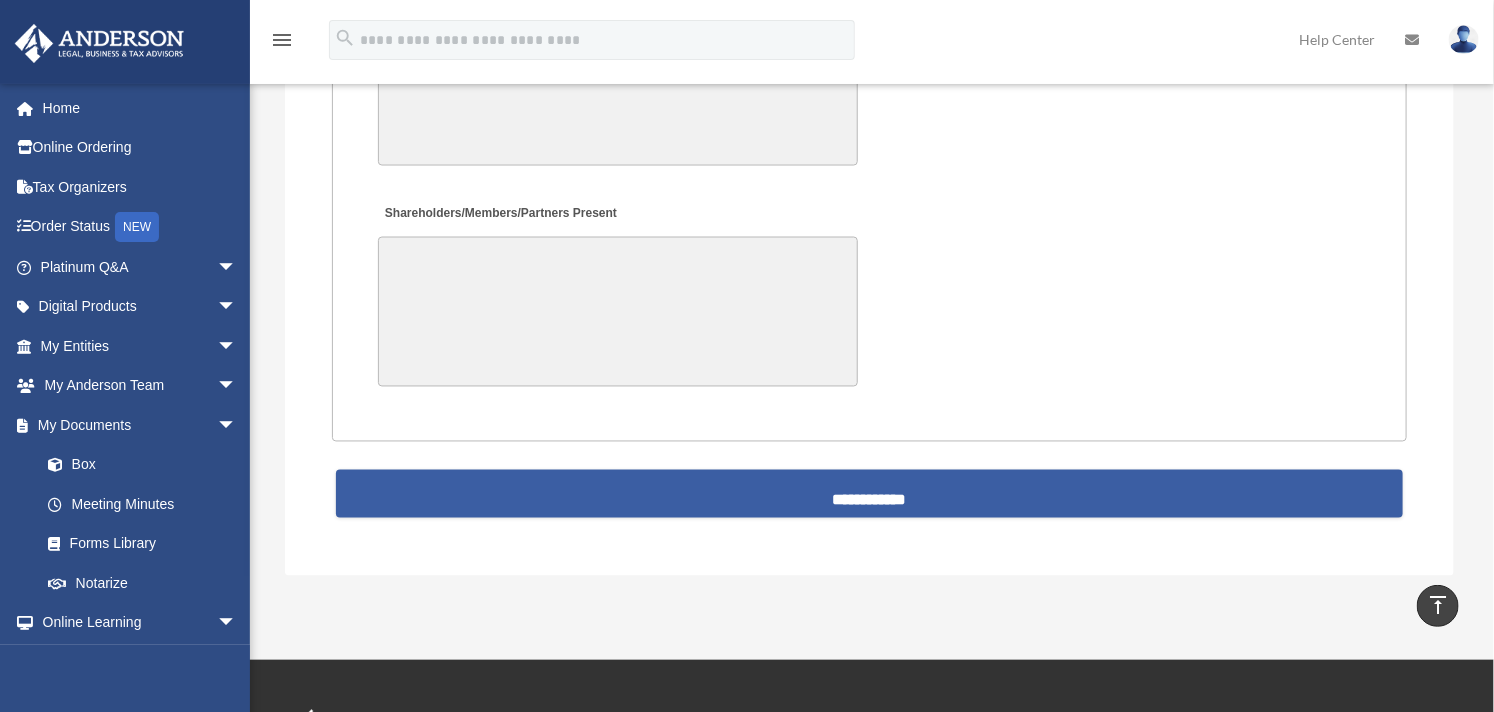 click on "**********" at bounding box center (870, 494) 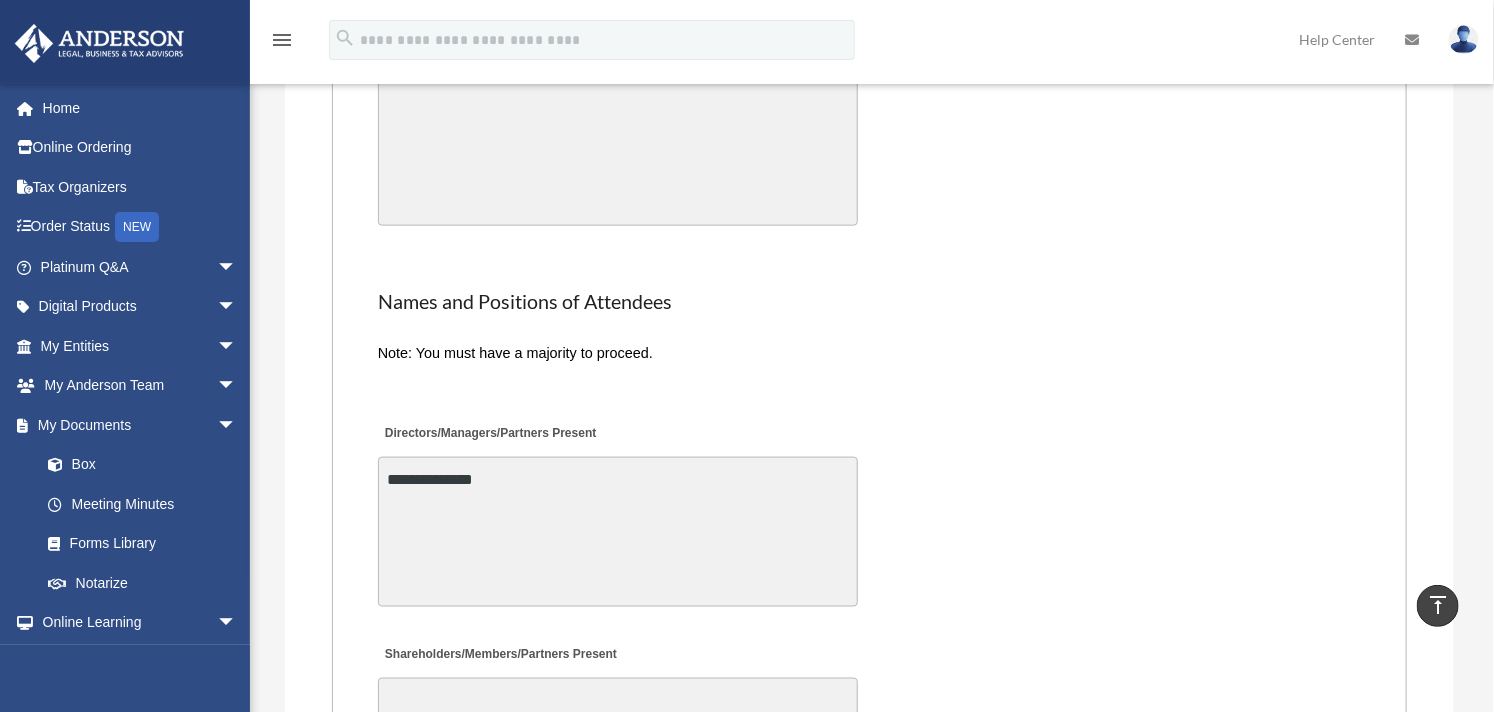 scroll, scrollTop: 4096, scrollLeft: 0, axis: vertical 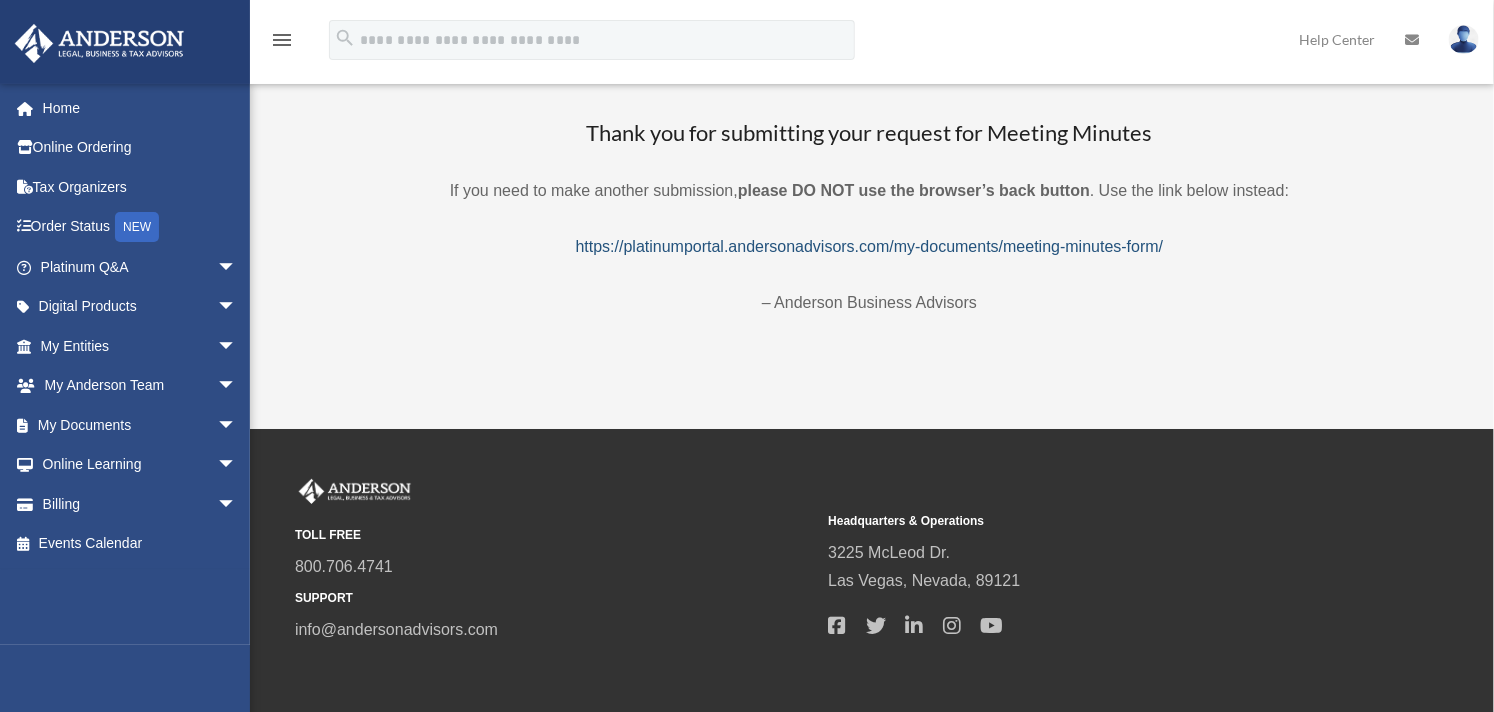 click on "https://platinumportal.andersonadvisors.com/my-documents/meeting-minutes-form/" at bounding box center [870, 246] 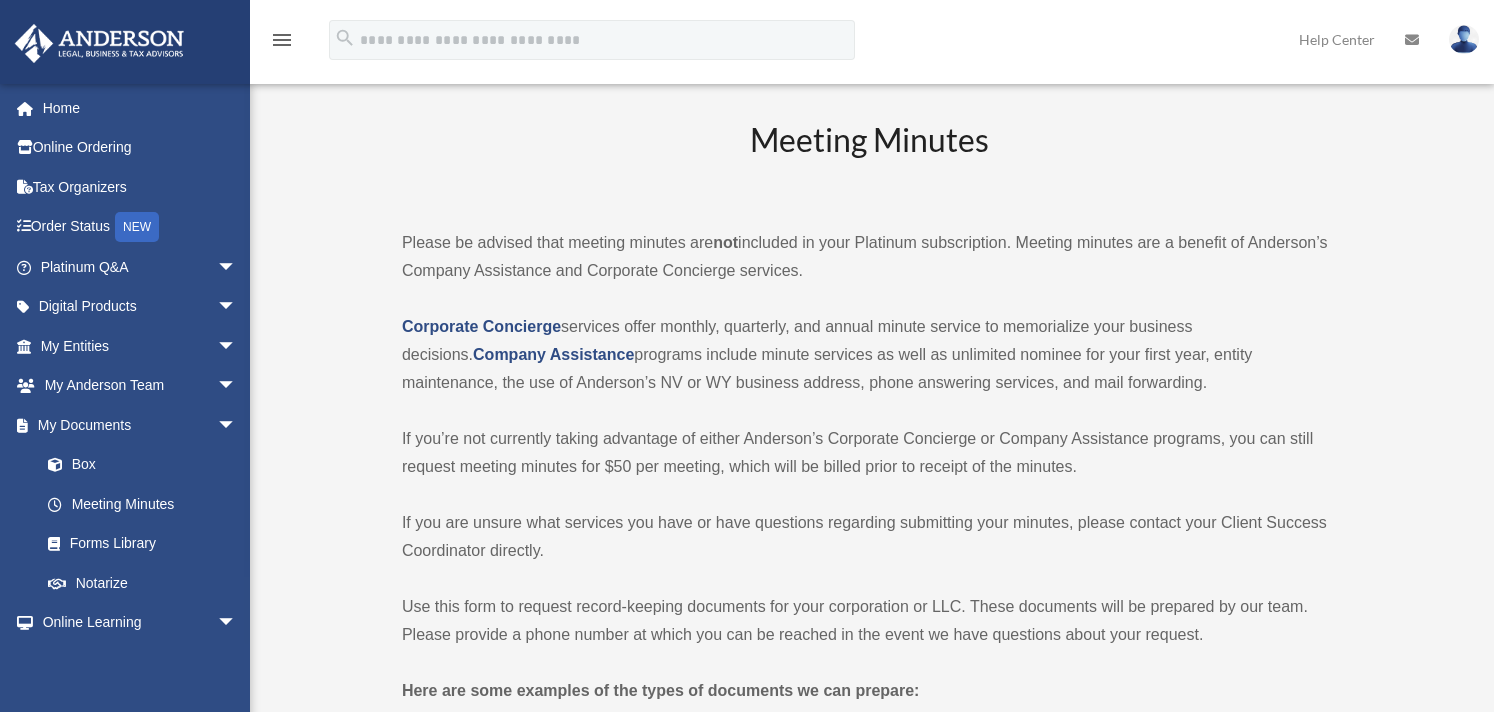 scroll, scrollTop: 0, scrollLeft: 0, axis: both 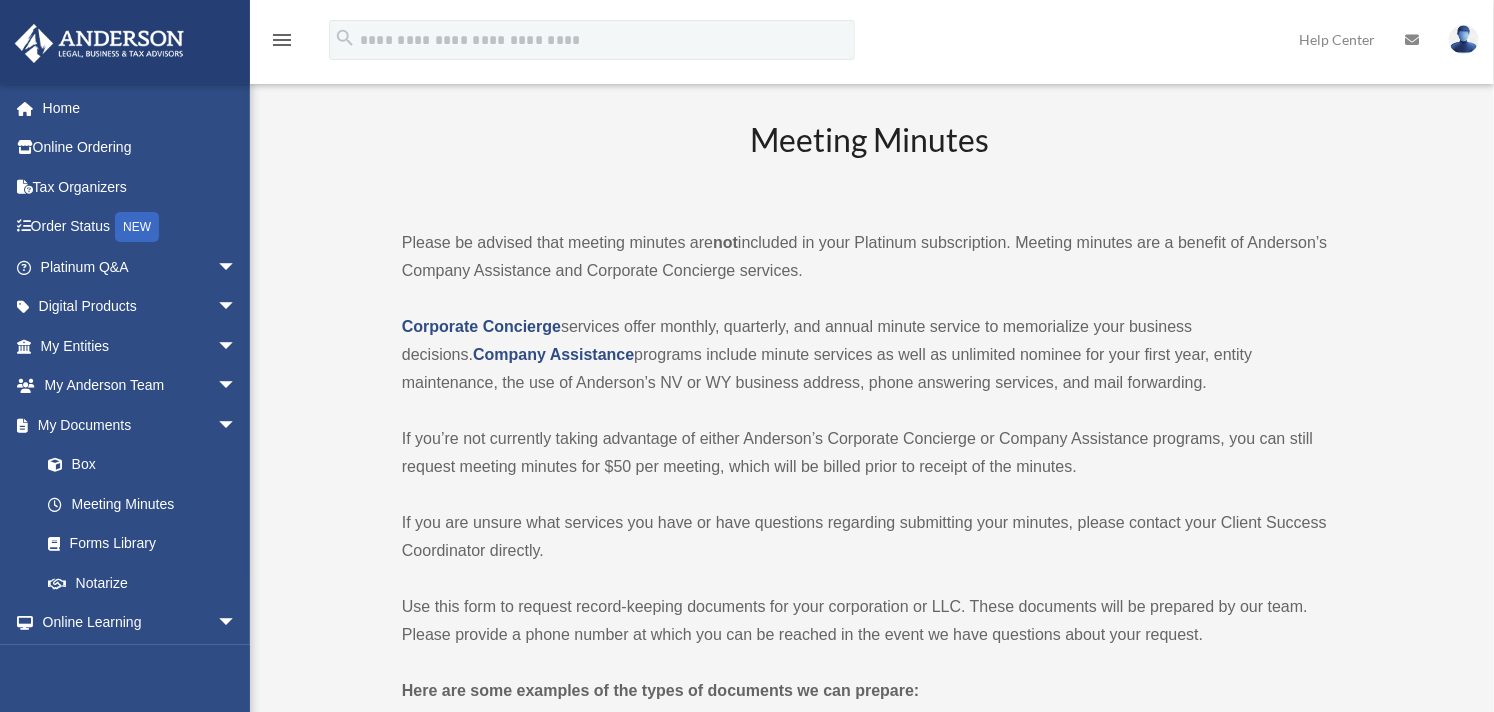click on "If you’re not currently taking advantage of either Anderson’s Corporate Concierge or Company Assistance programs, you can still request meeting minutes for $50 per meeting, which will be billed prior to receipt of the minutes." at bounding box center (869, 453) 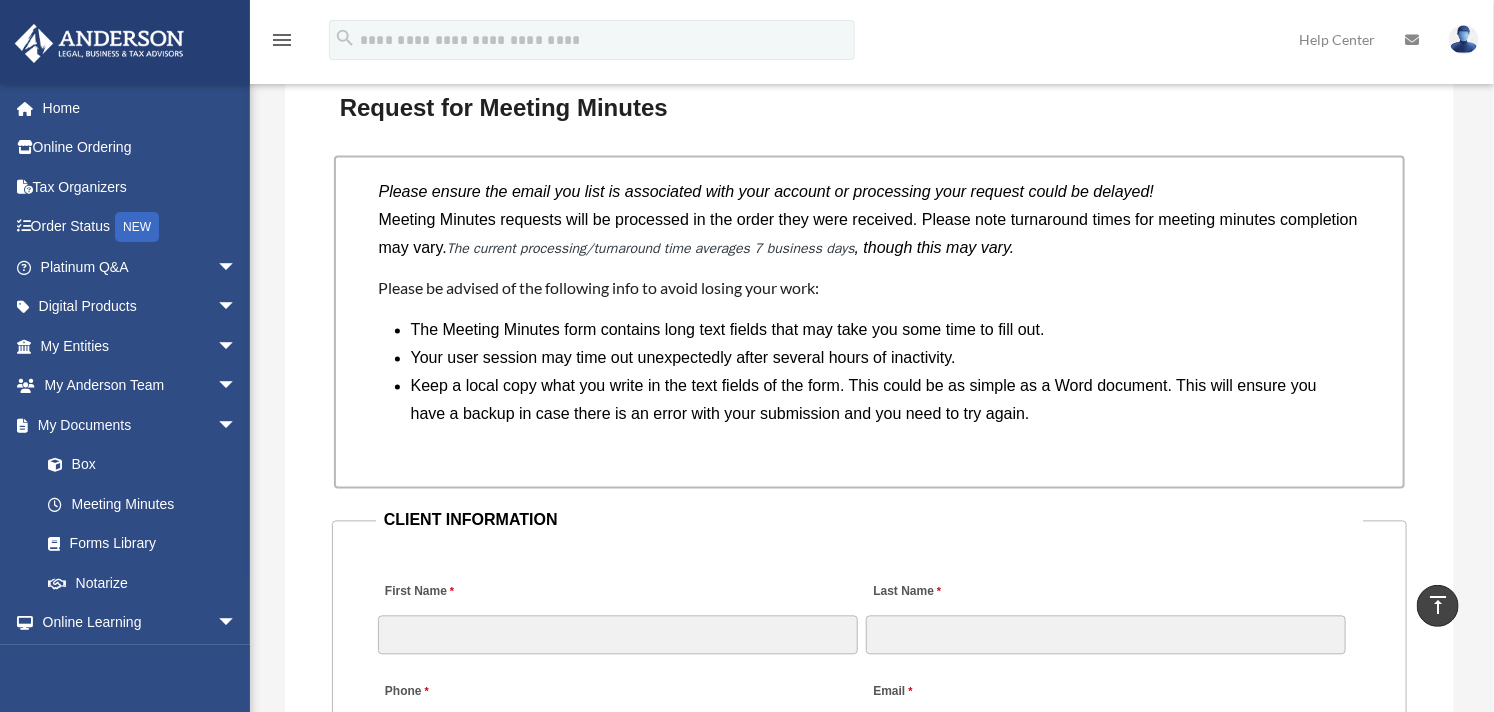 scroll, scrollTop: 1777, scrollLeft: 0, axis: vertical 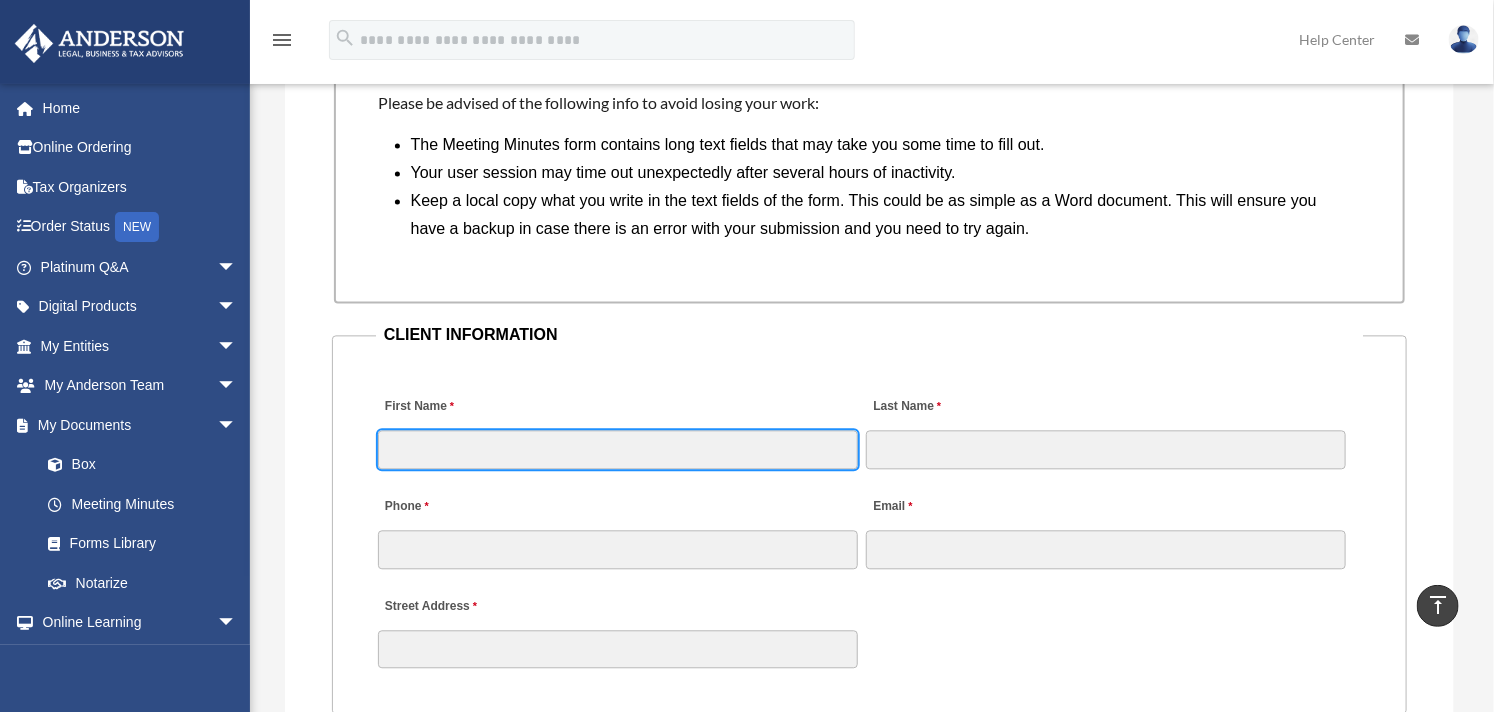 click on "First Name" at bounding box center [618, 449] 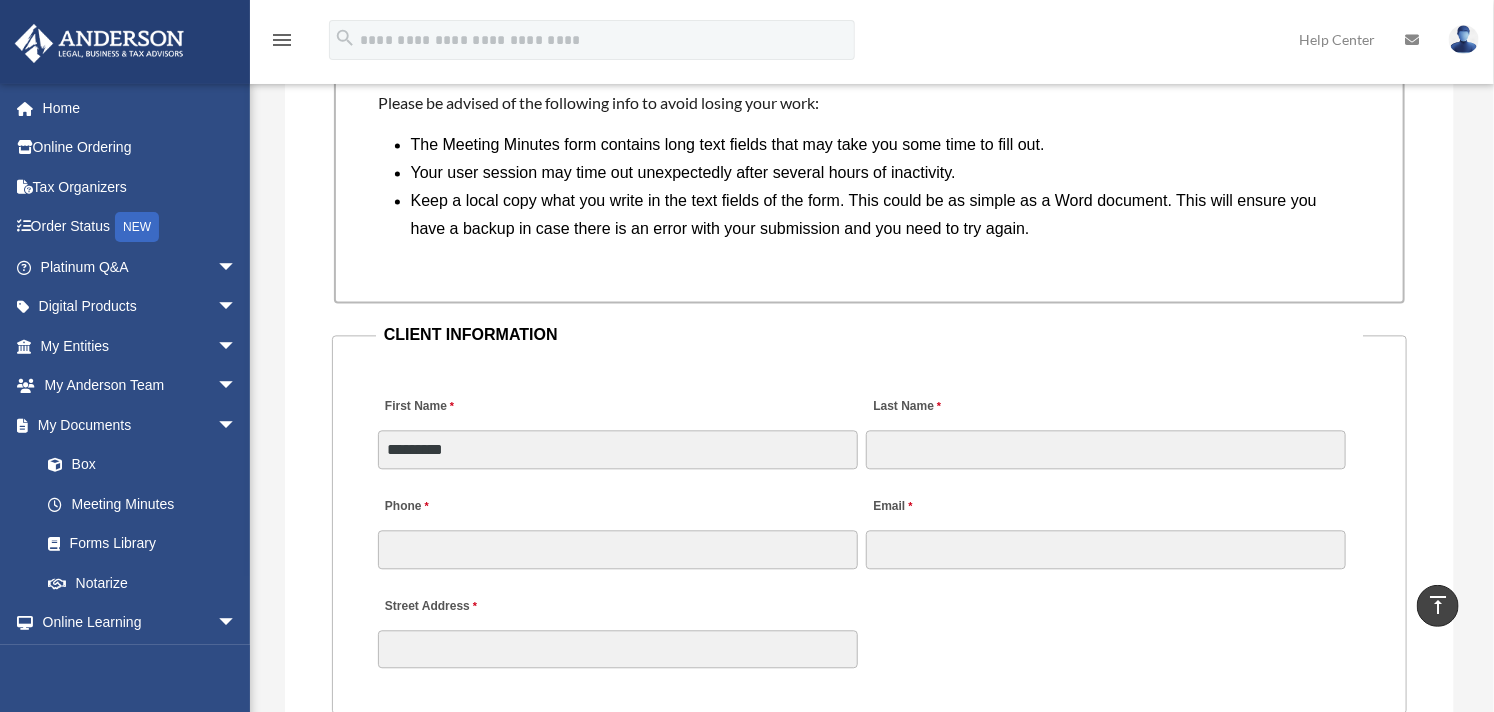 click on "First Name ********
Last Name" at bounding box center [869, 421] 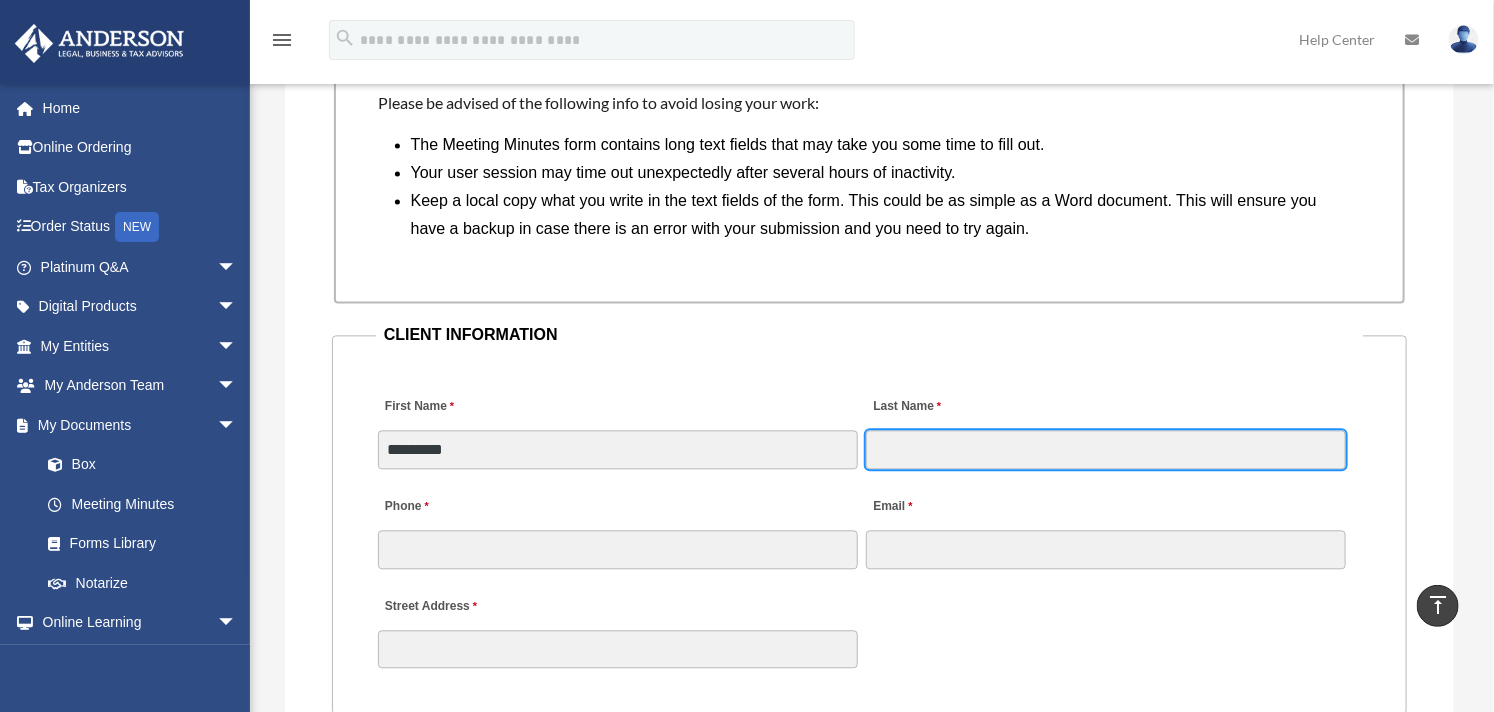 click on "Last Name" at bounding box center (1106, 449) 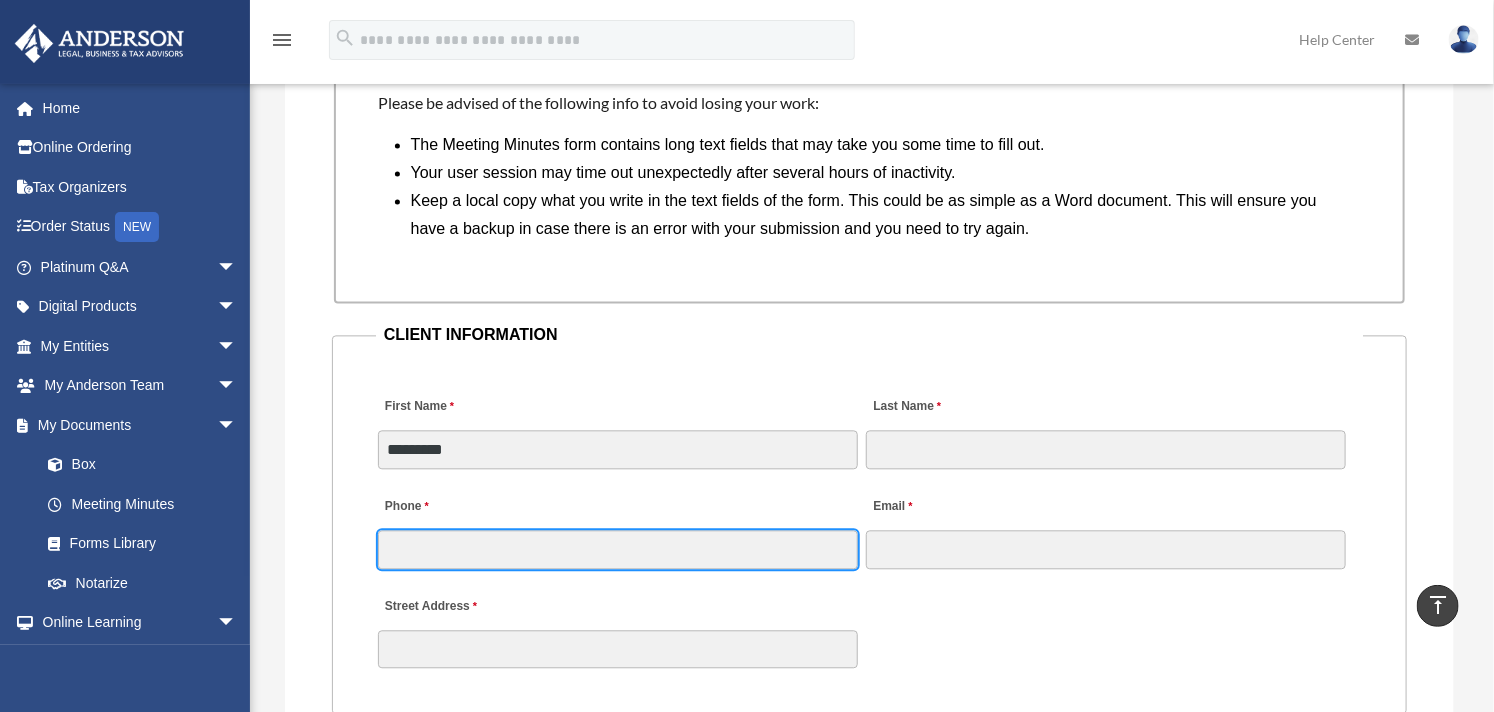 click on "Phone" at bounding box center (618, 549) 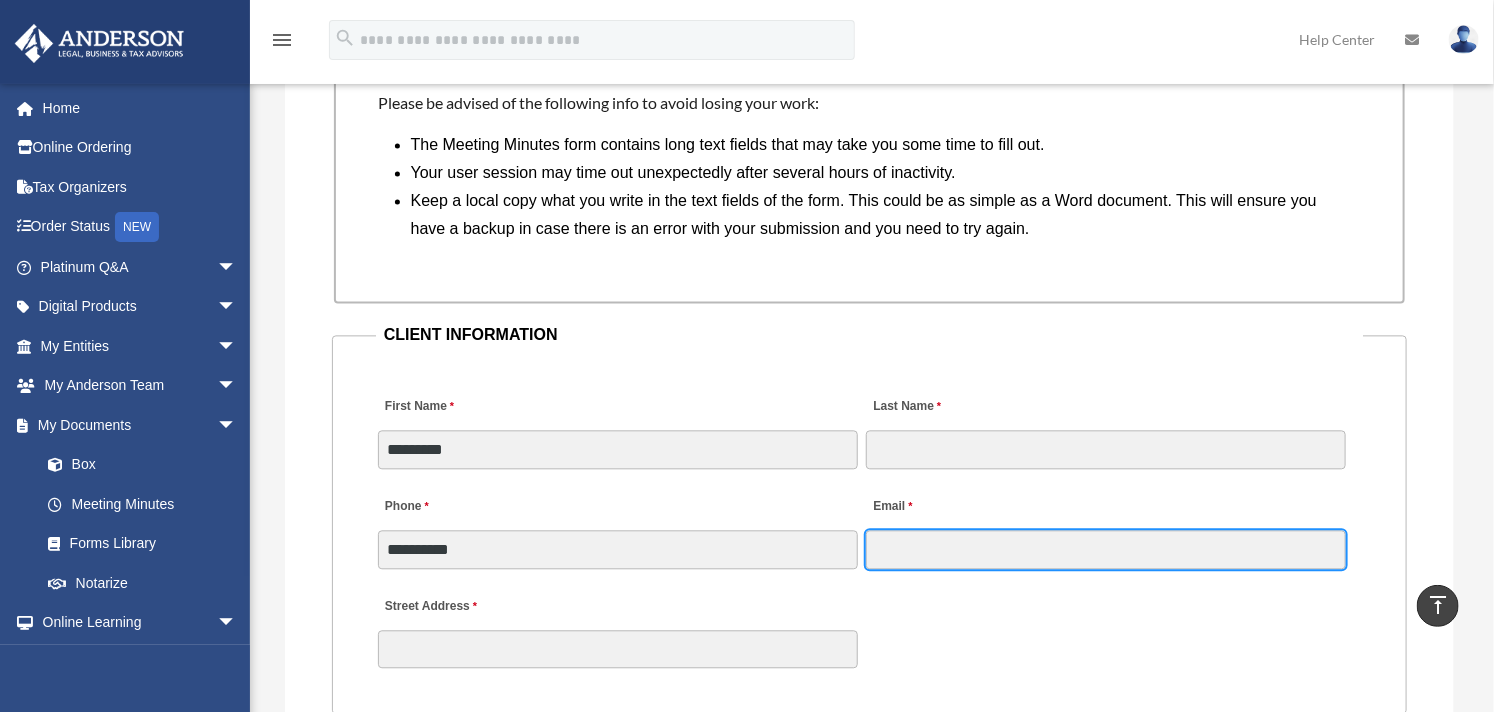 click on "Email" at bounding box center [1106, 549] 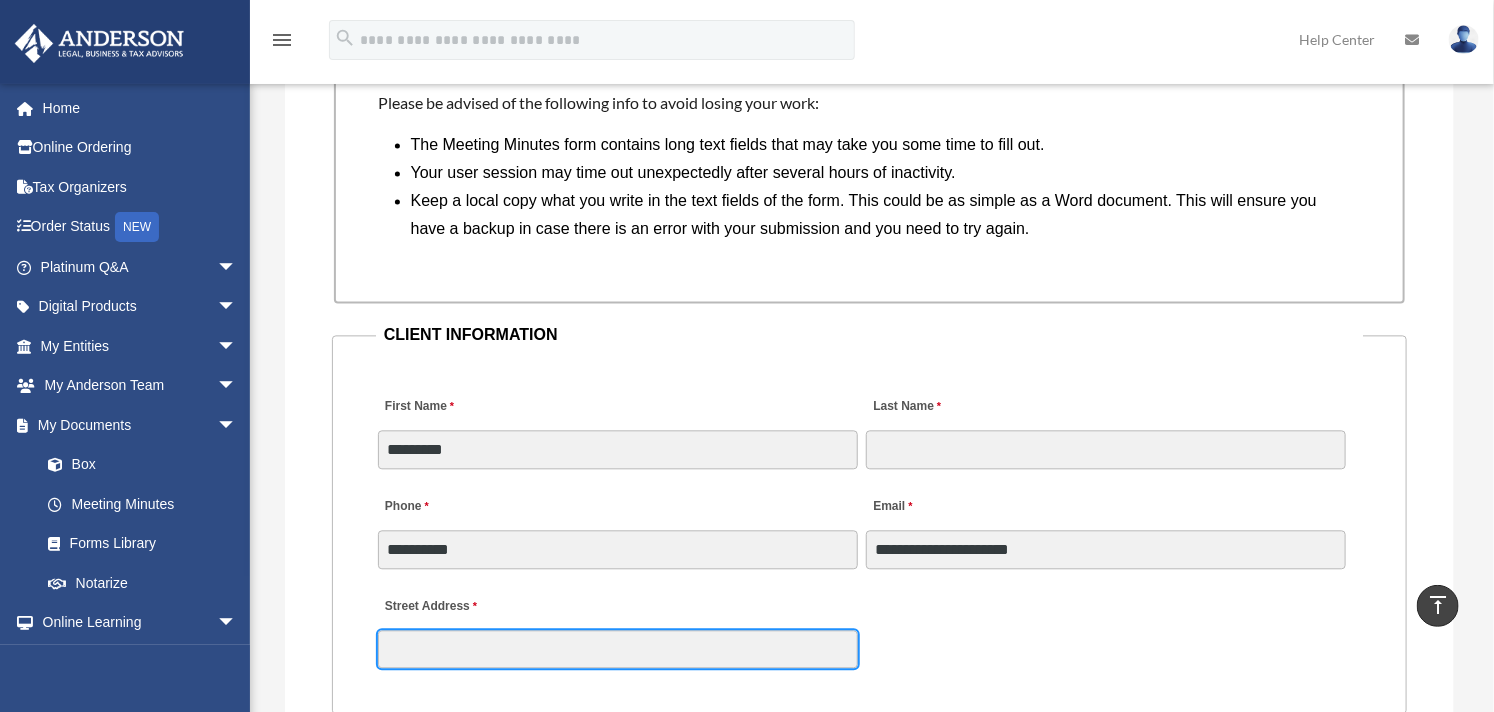 click on "Street Address" at bounding box center (618, 649) 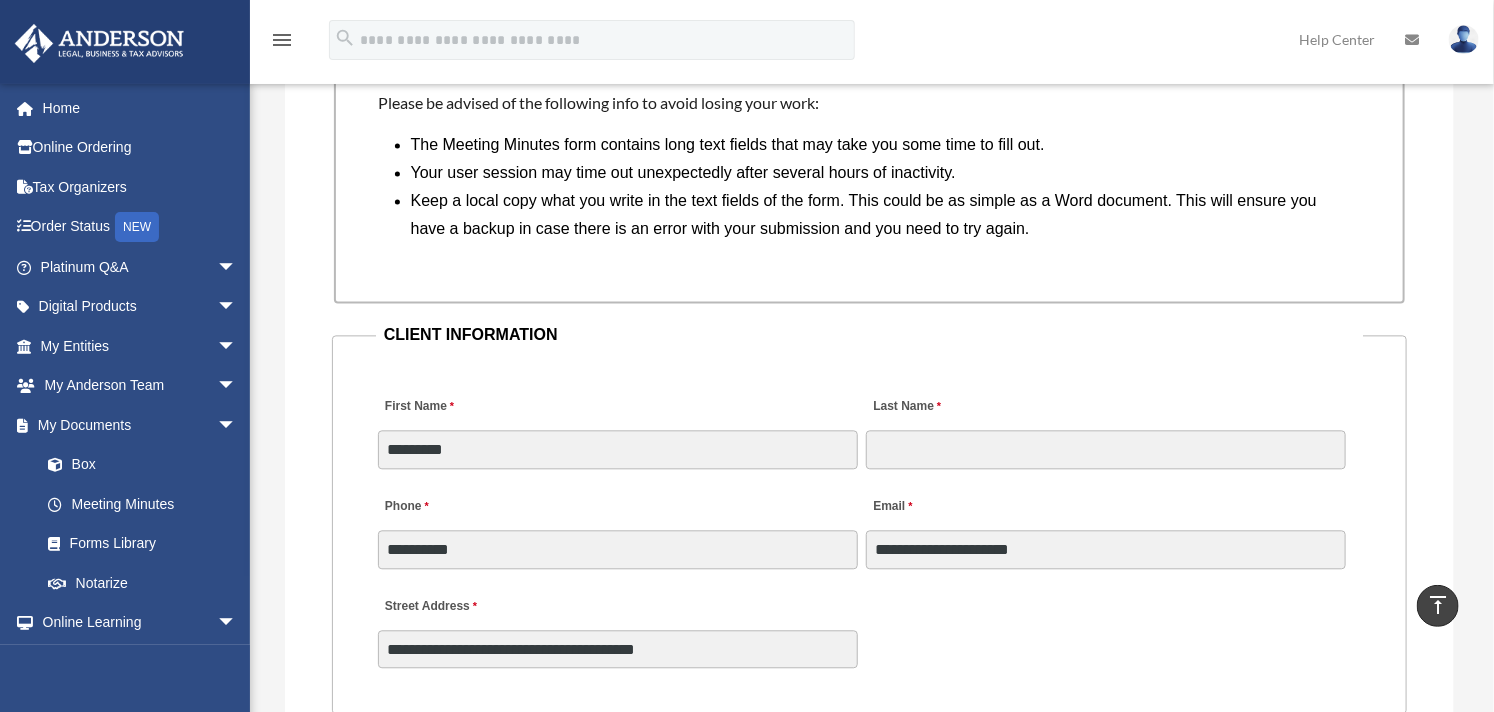 click on "**********" at bounding box center (869, 627) 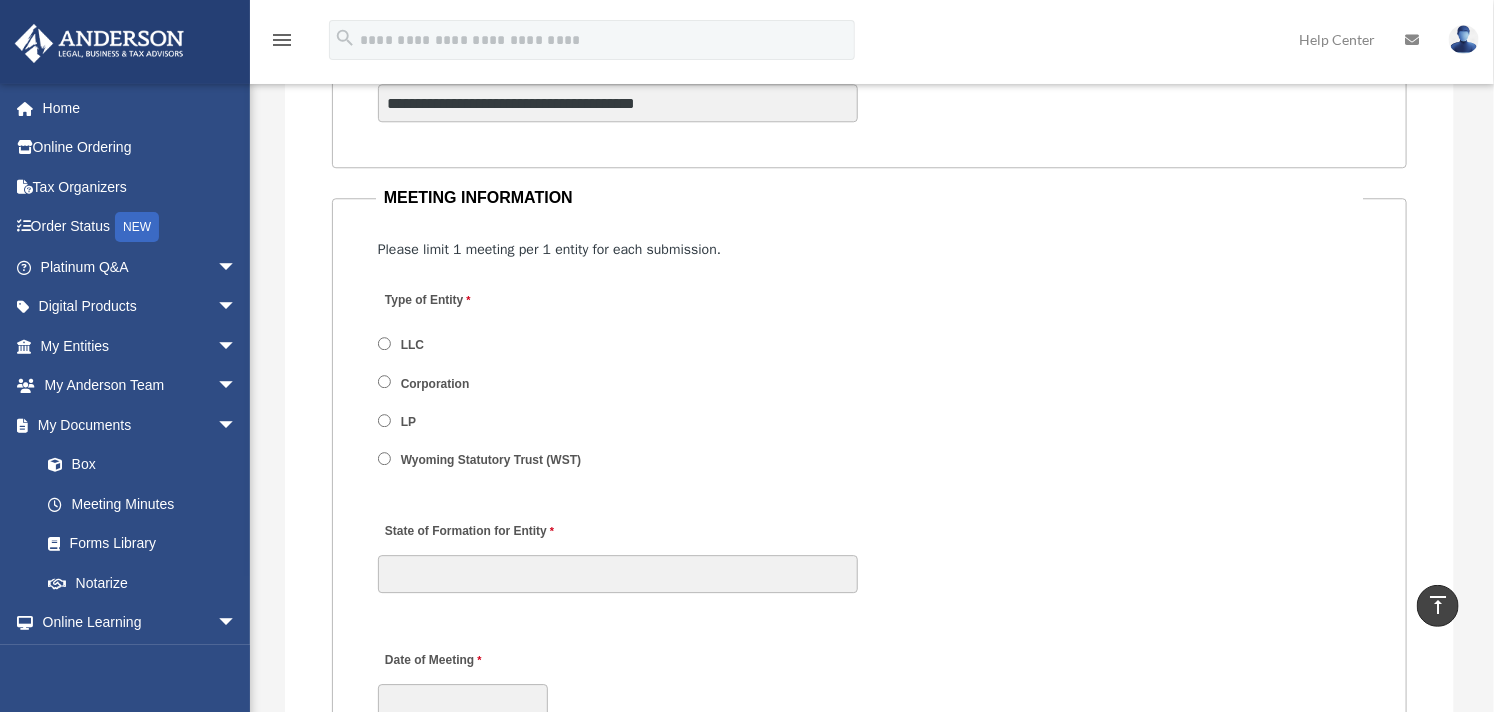 scroll, scrollTop: 2333, scrollLeft: 0, axis: vertical 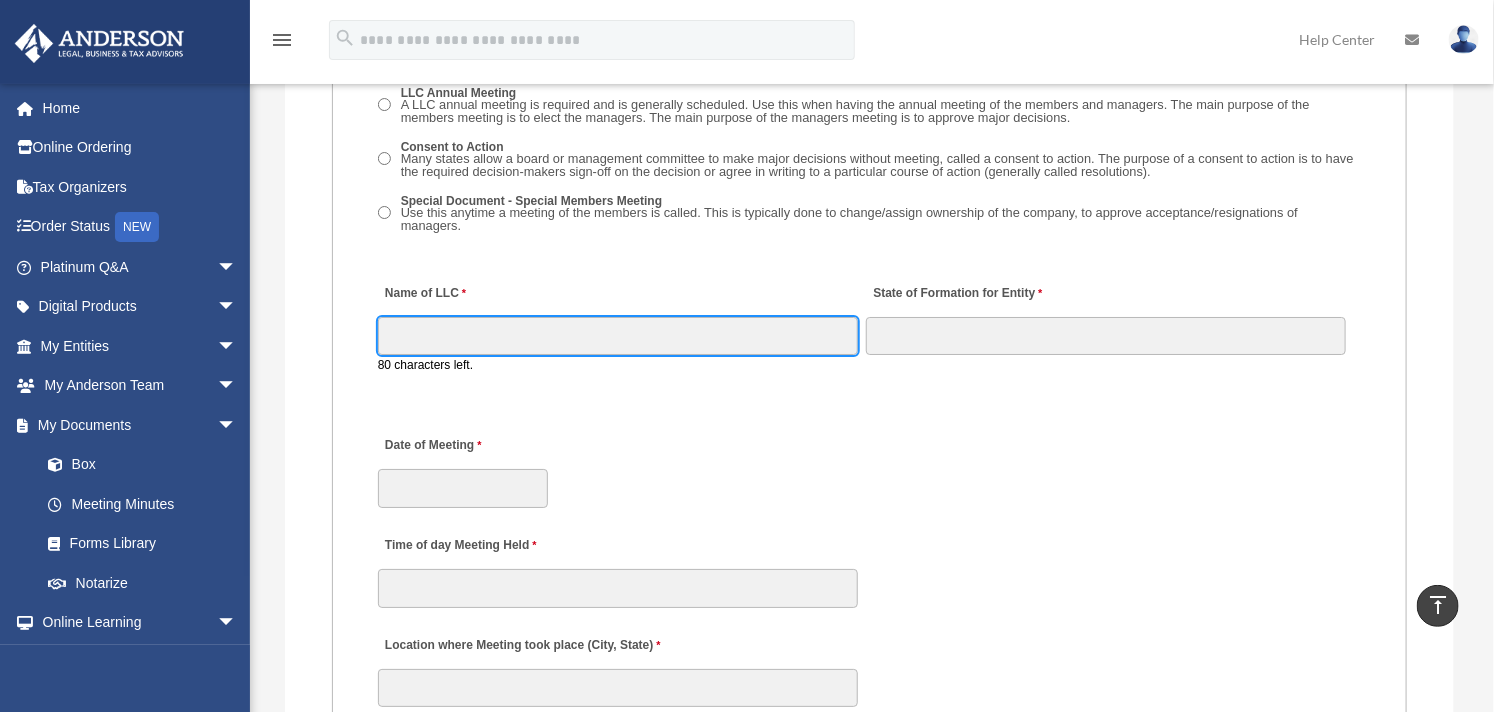 click on "Name of LLC" at bounding box center [618, 336] 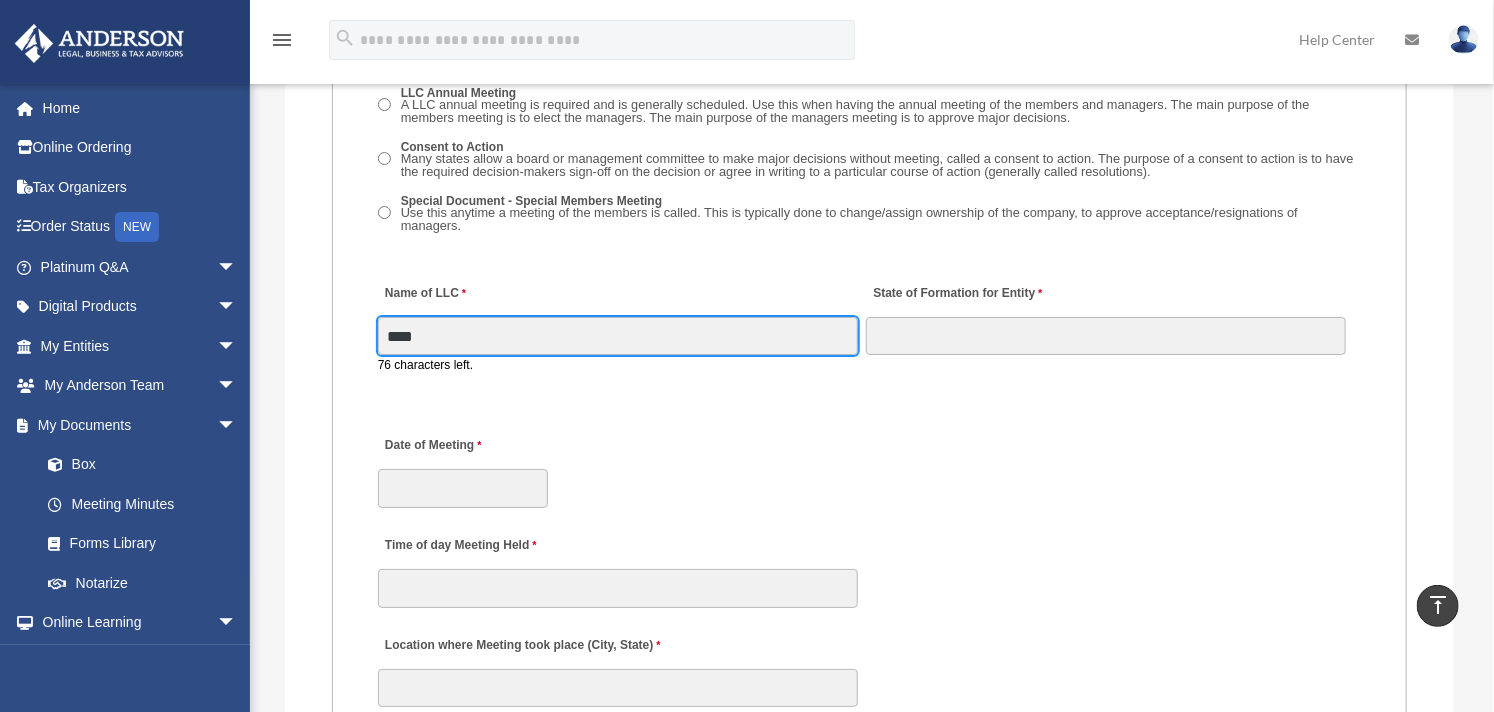 type on "**********" 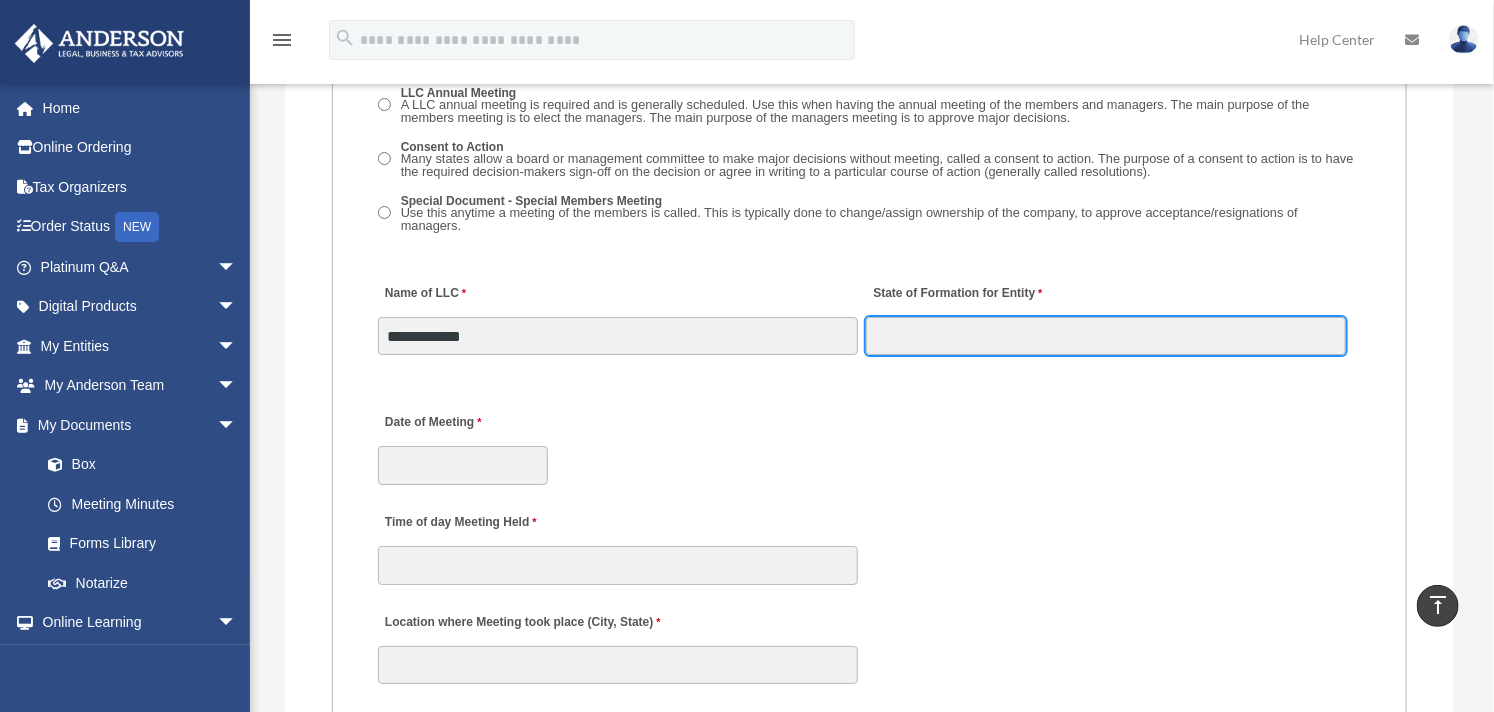 drag, startPoint x: 995, startPoint y: 323, endPoint x: 998, endPoint y: 336, distance: 13.341664 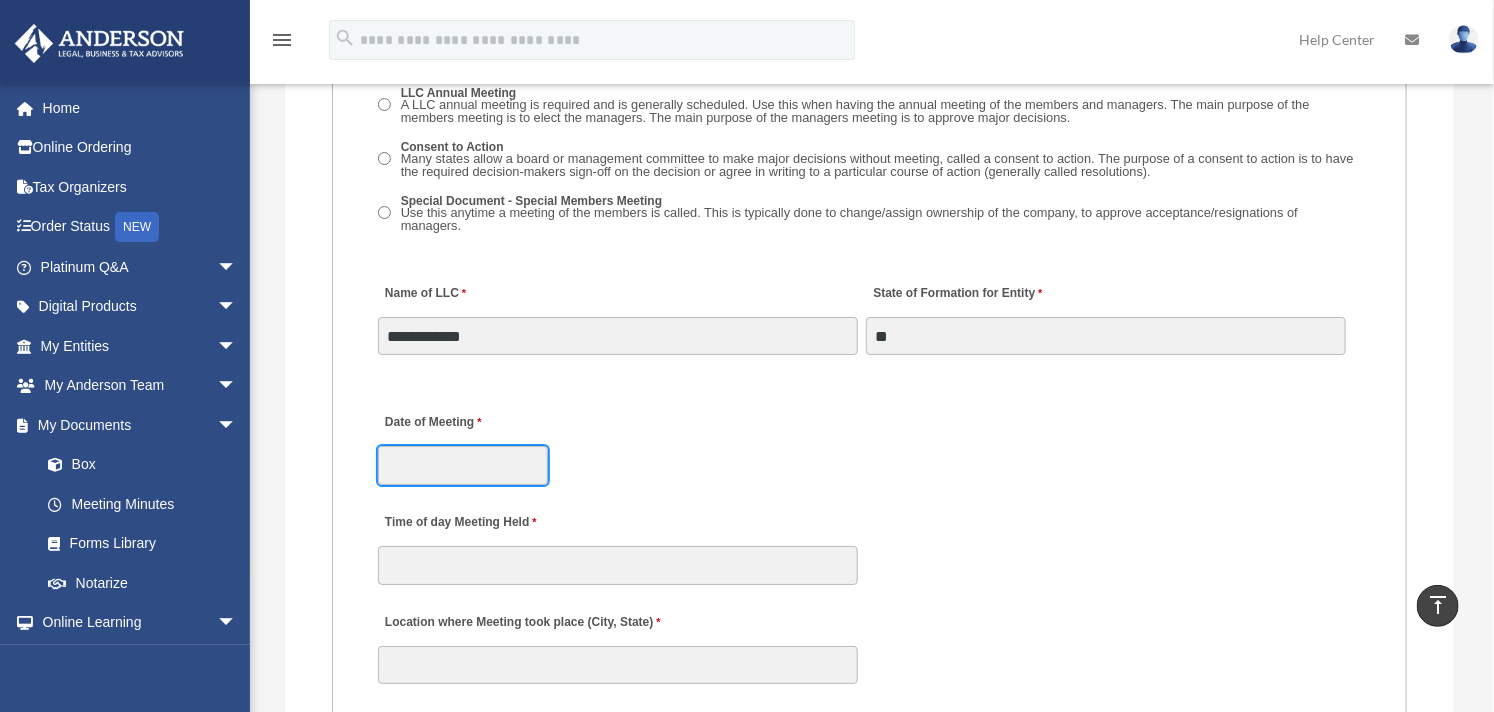 click on "Date of Meeting" at bounding box center [463, 465] 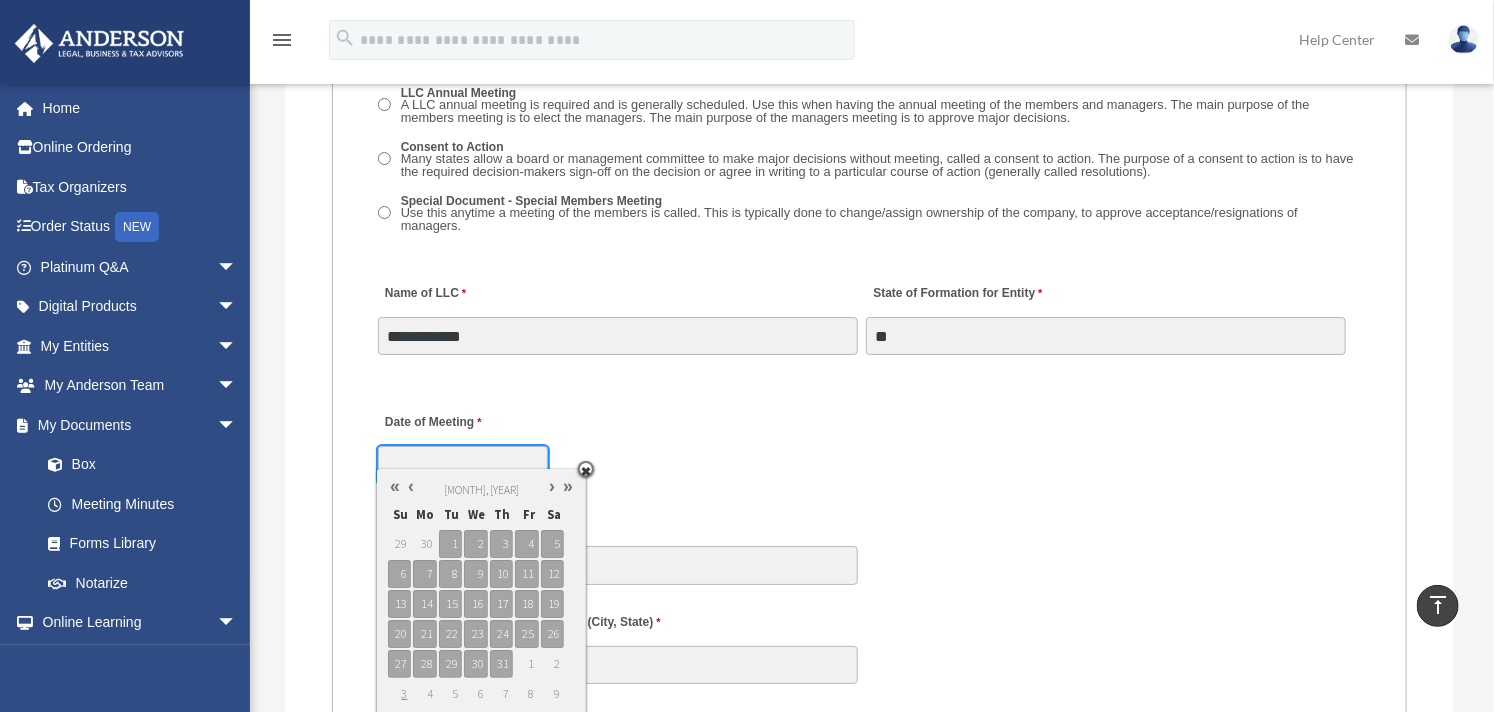 click at bounding box center (411, 486) 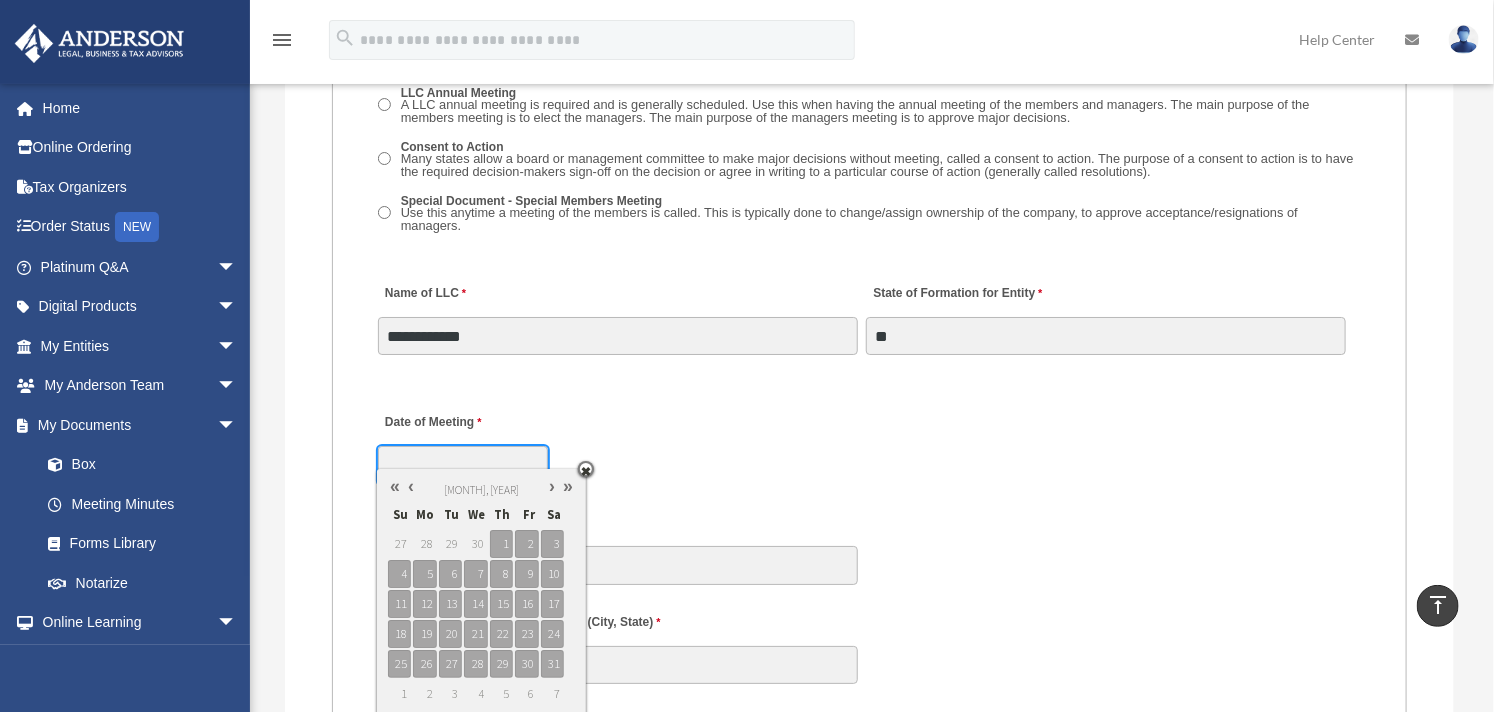 click at bounding box center [411, 486] 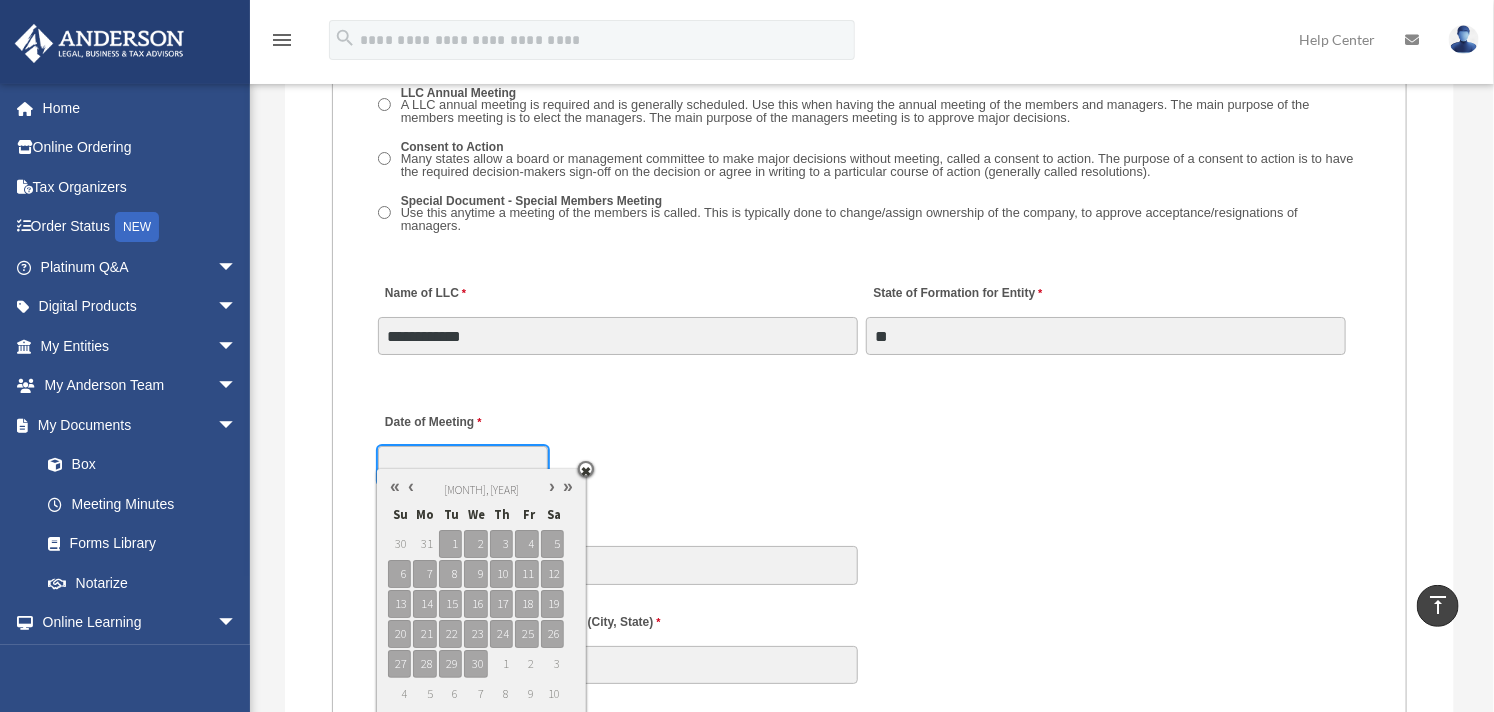click at bounding box center (411, 486) 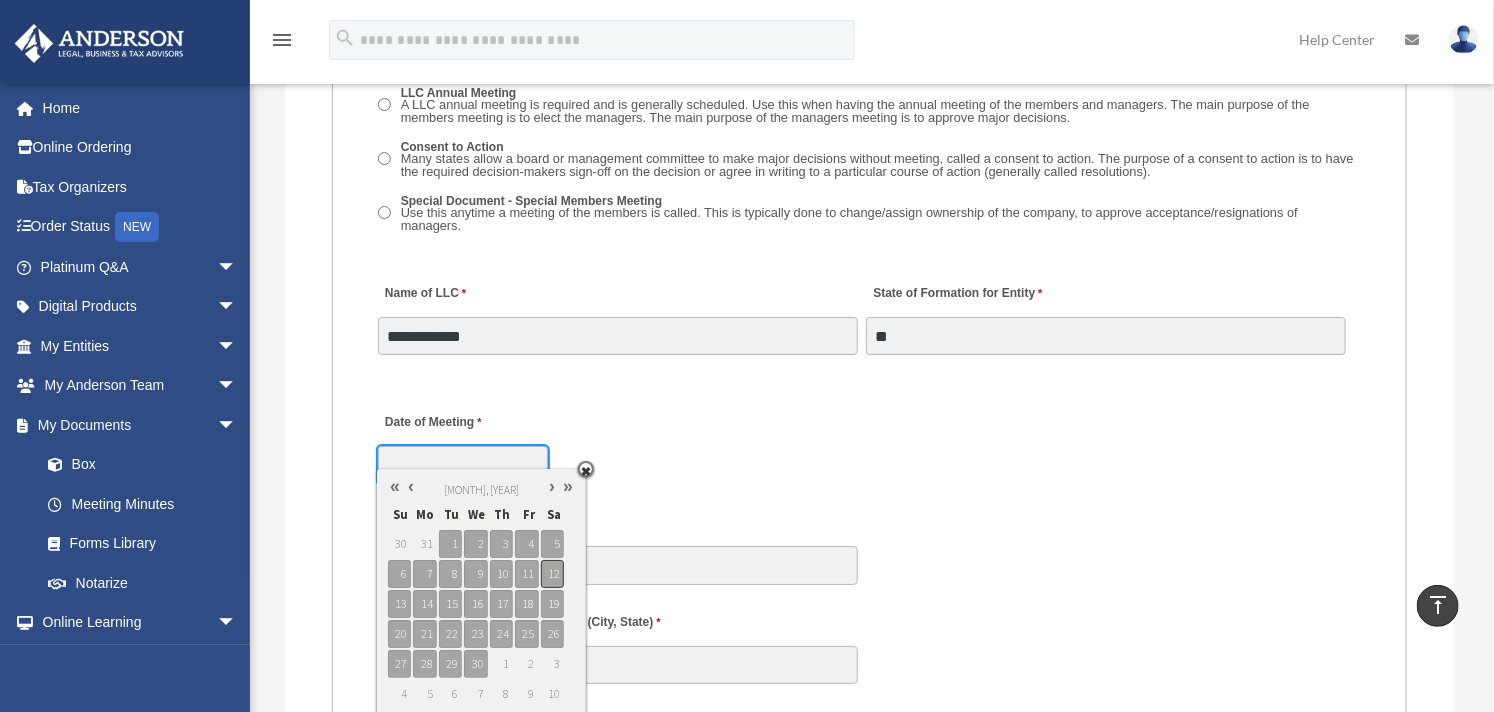 type on "**********" 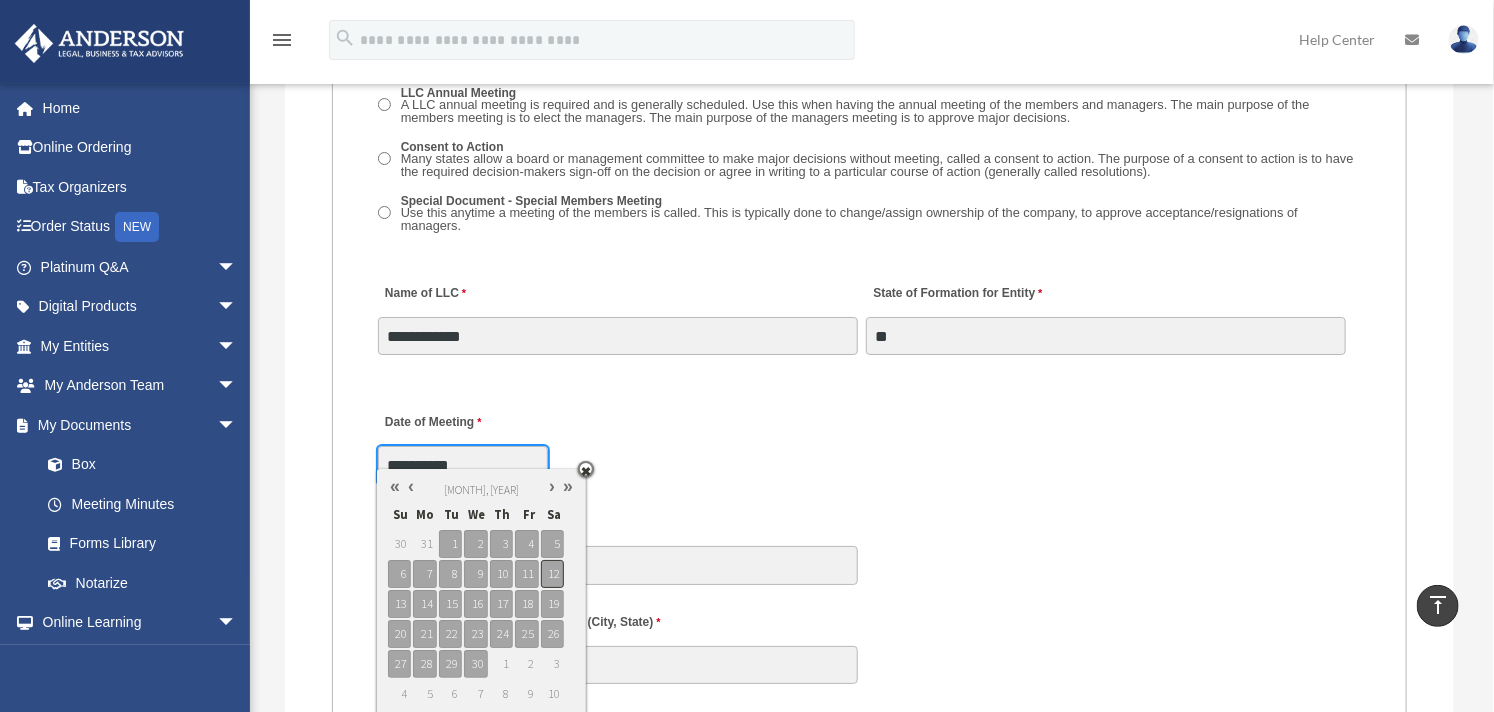 click on "12" at bounding box center [552, 574] 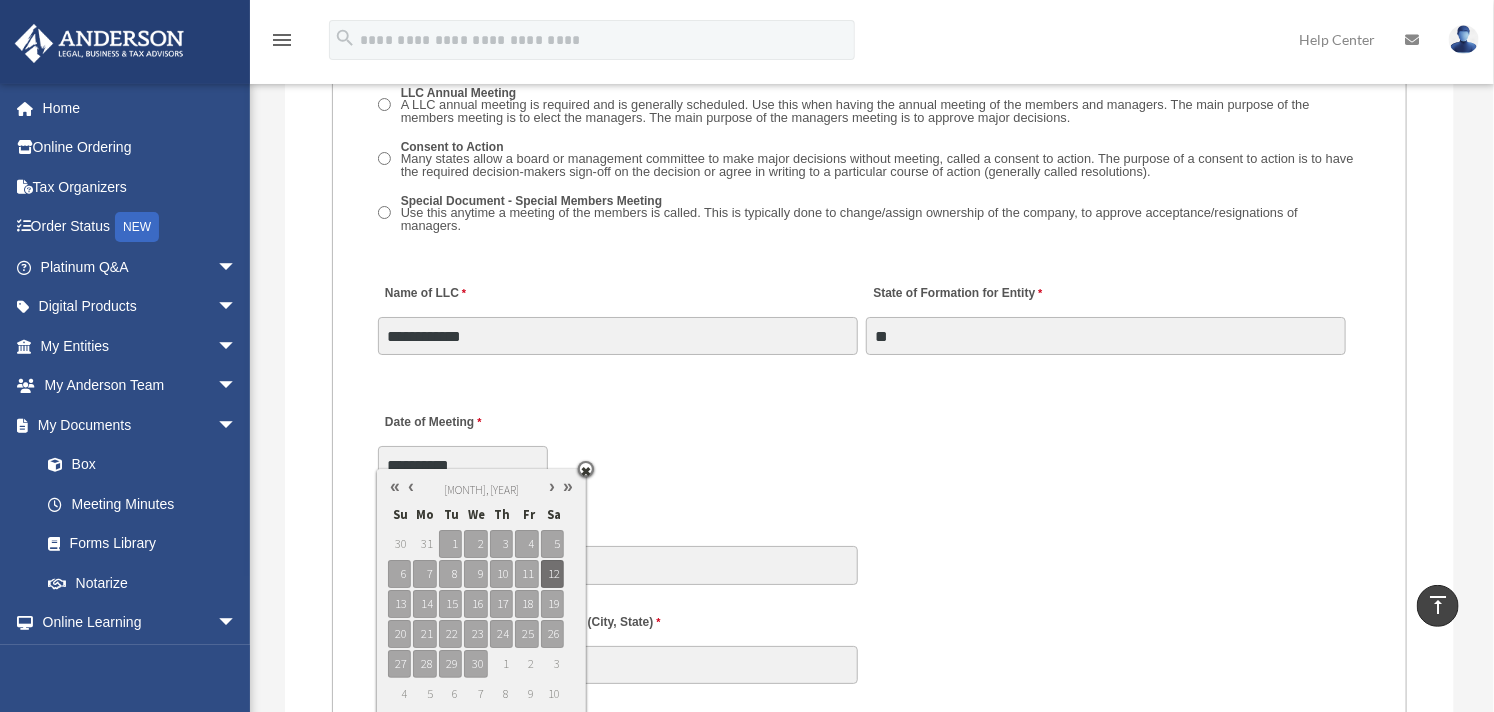 click on "**********" at bounding box center (869, 443) 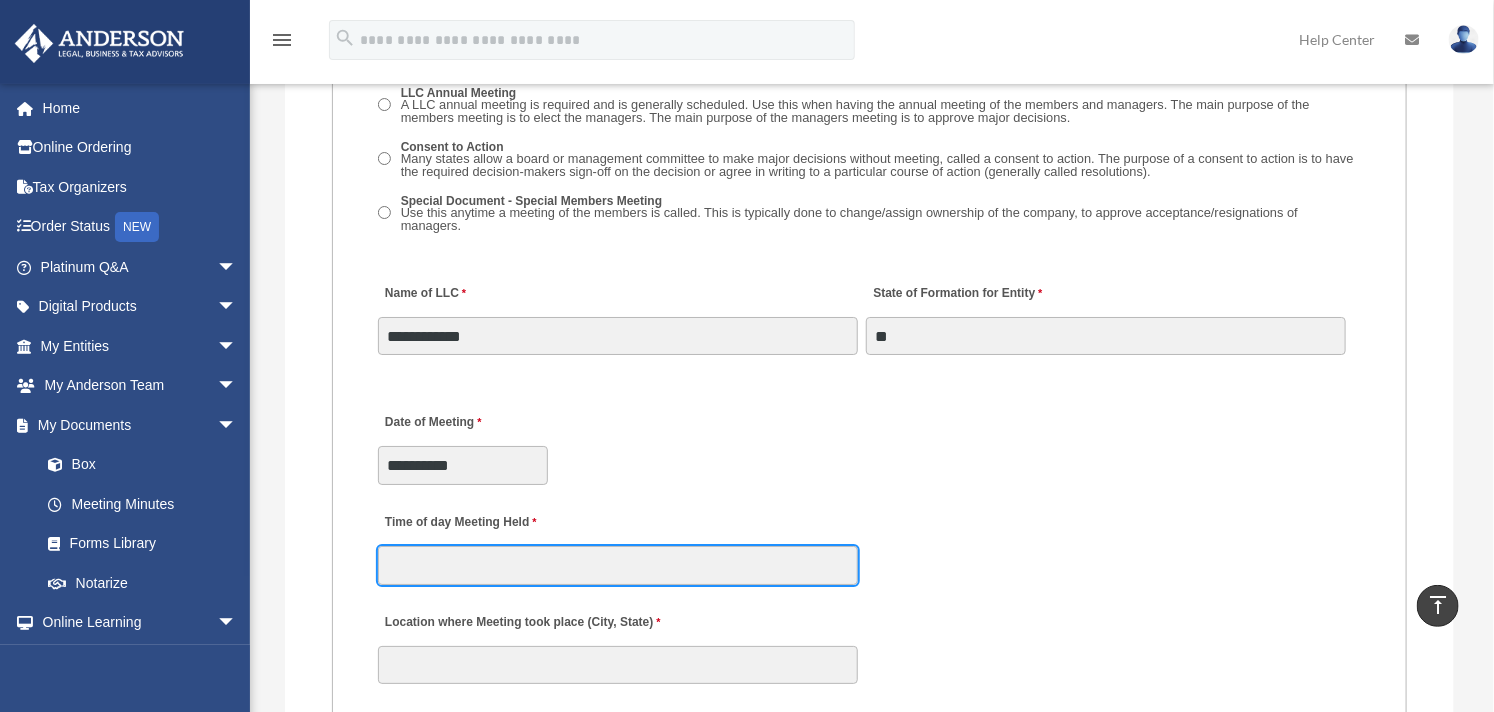 click on "Time of day Meeting Held" at bounding box center (618, 565) 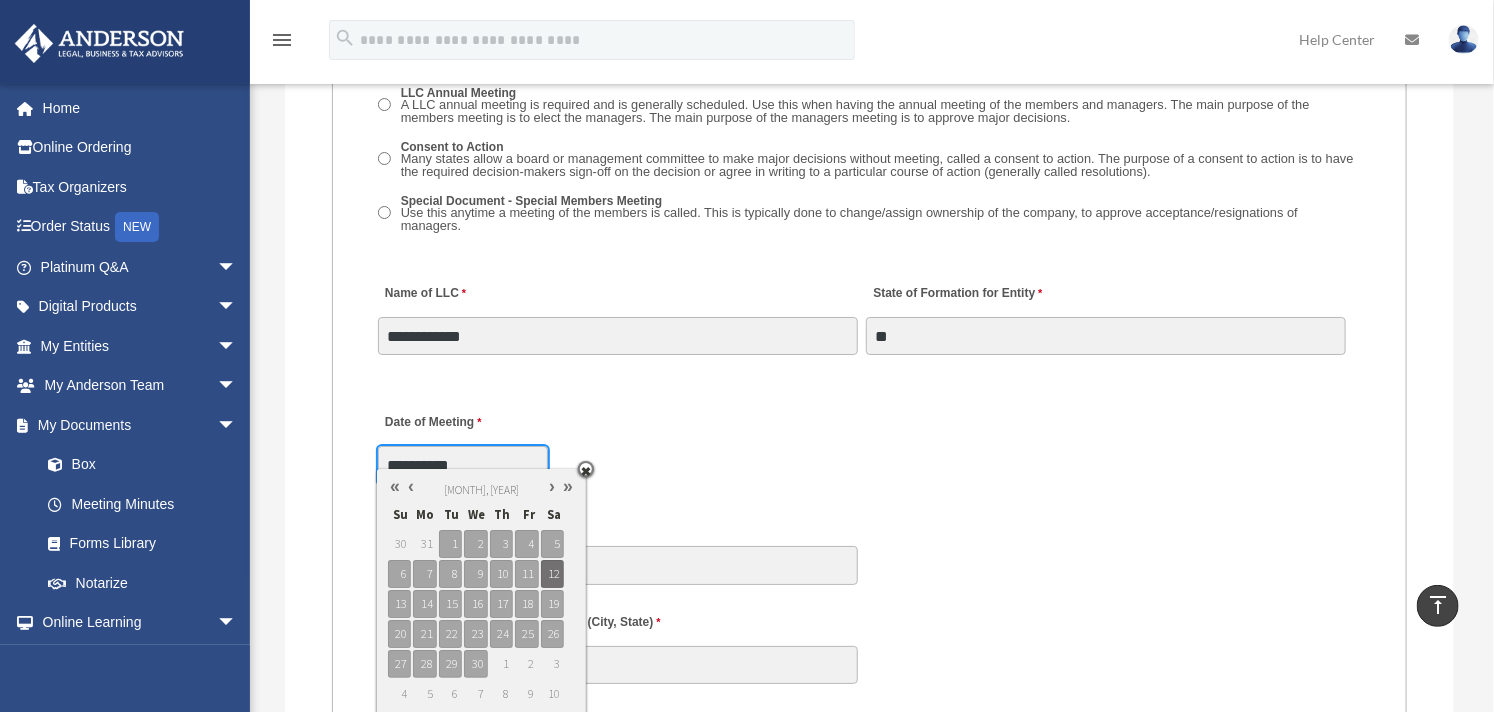 click on "**********" at bounding box center (463, 465) 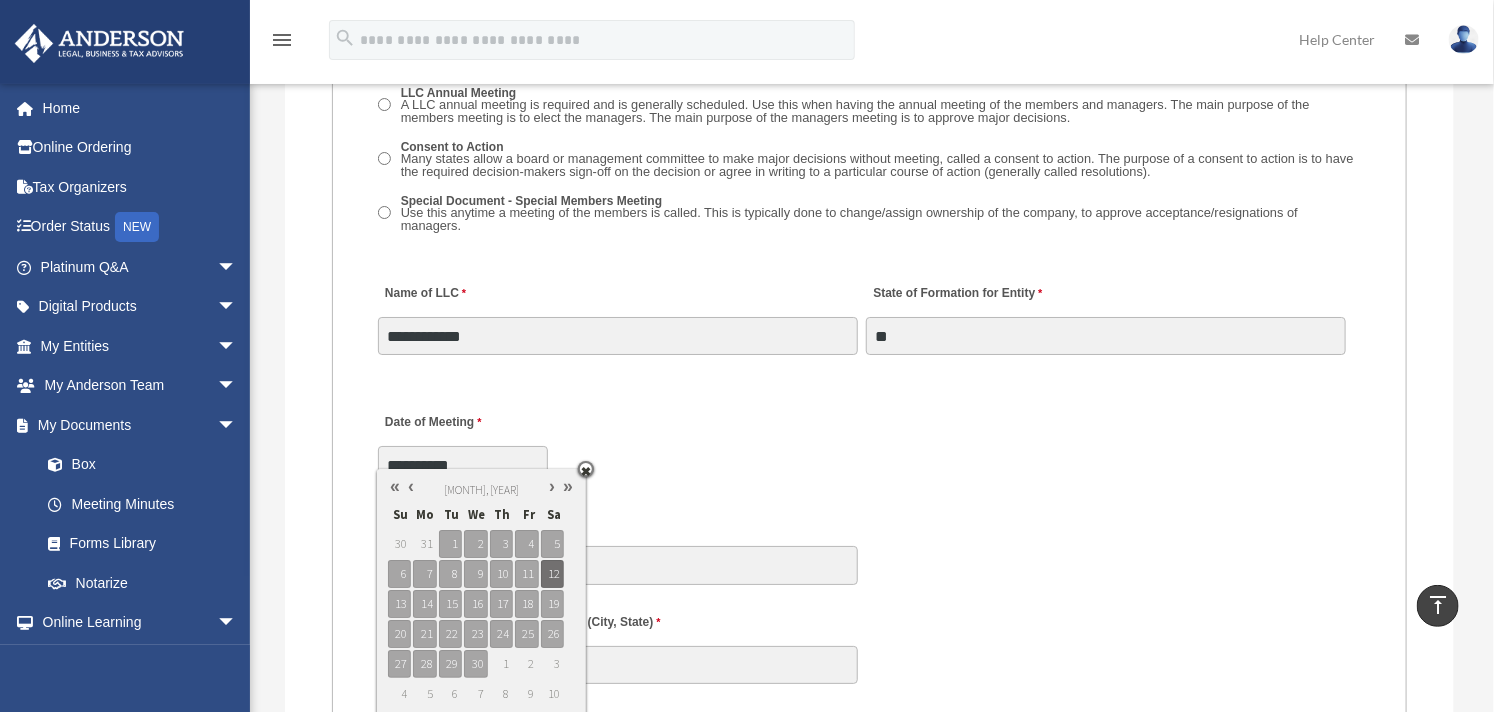 click on "**********" at bounding box center (869, 443) 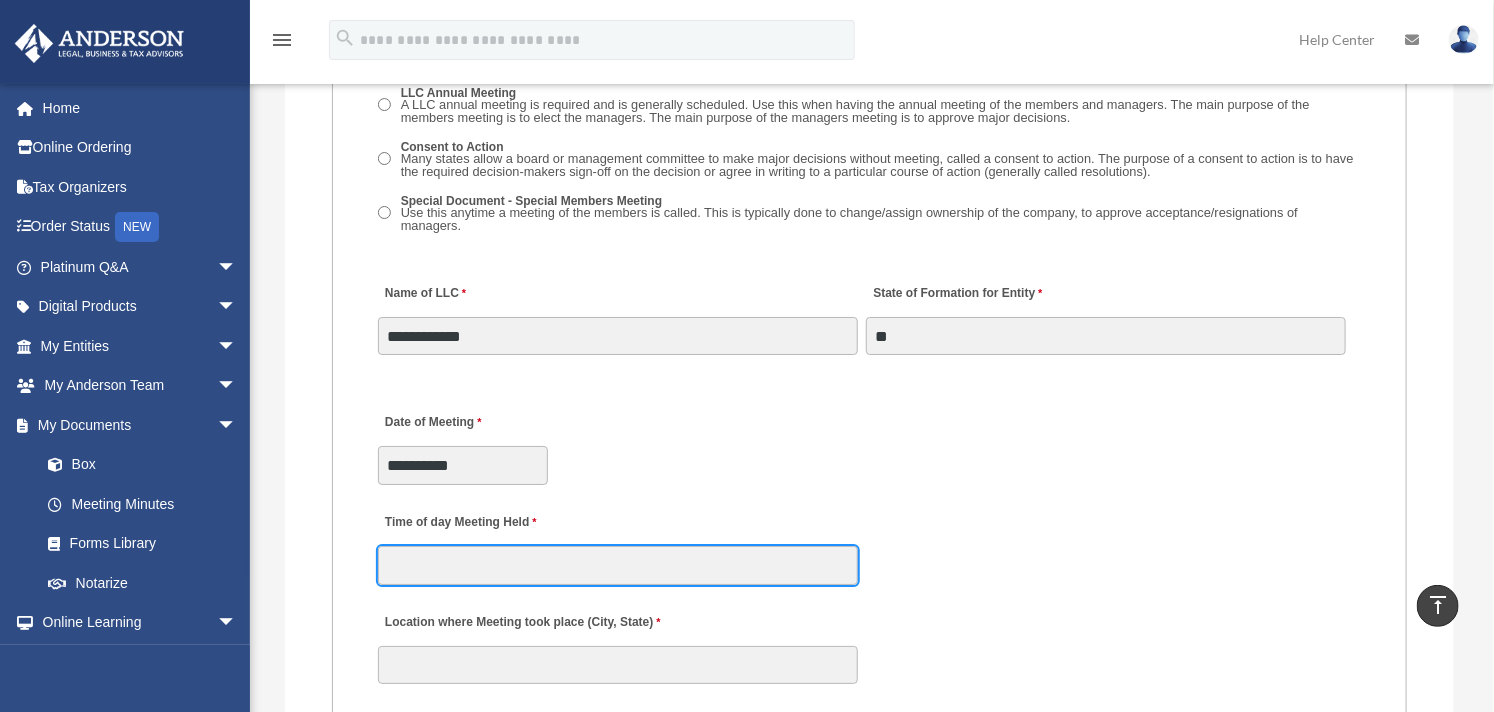 click on "Time of day Meeting Held" at bounding box center [618, 565] 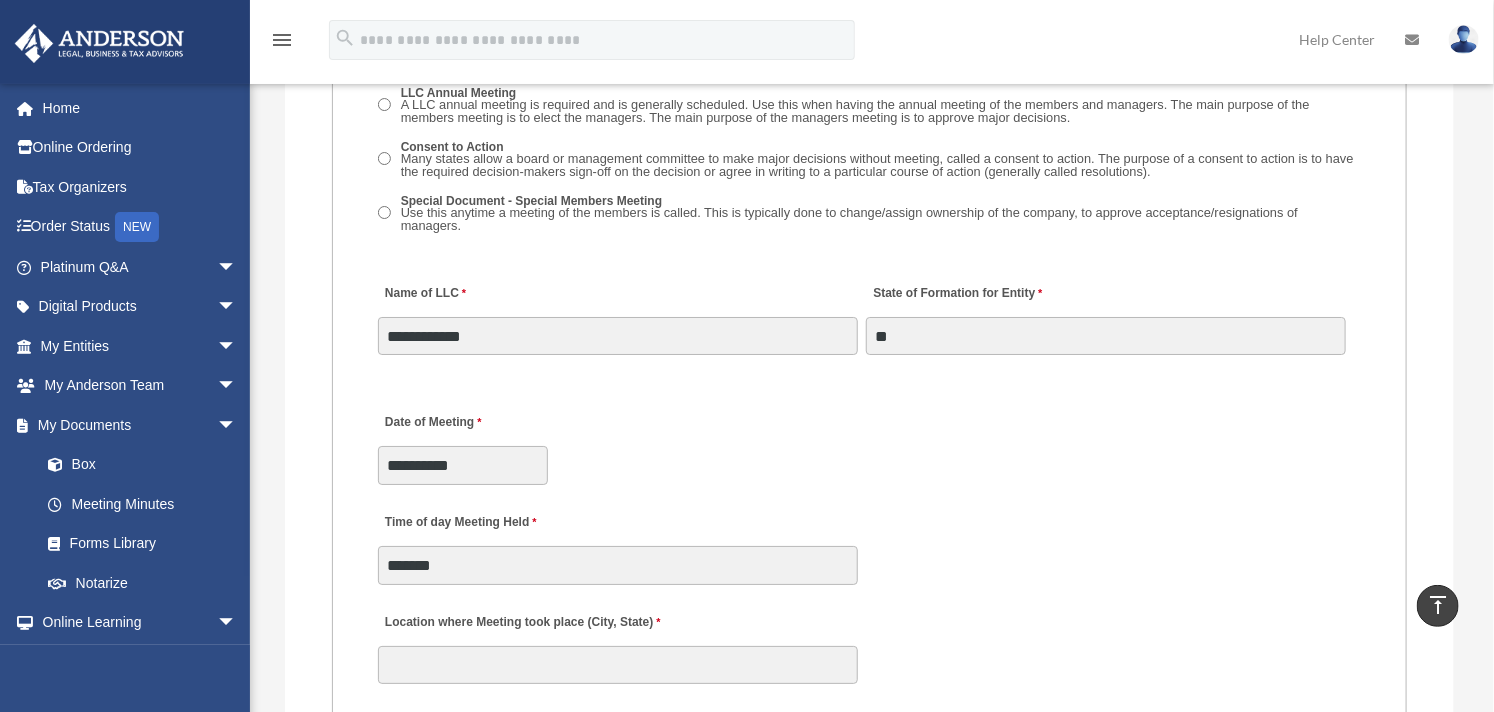 click on "MEETING INFORMATION
Please limit 1 meeting per 1 entity for each submission.
Type of Entity LLC Corporation LP Wyoming Statutory Trust (WST)
280A Option I Need a 280A Agreement to Rent a Residence Included with my Minutes
The 280A Option should only be checked if the LLC is Taxed as a C or S Corporation
WST Option Special Trustees Meeting
Use this when a meeting of trustees is called for a Wyoming Statutory Trust. Please note that technically there are no requirements for meetings in a WST so there are no annual meetings, just trustee meetings.
Name of Wyoming Statutory Trust
I need a Valuation Worksheet included with my minutes
Is this LLC Member Managed or Manager Managed? Member Managed Manager Managed
Document Requested - LLC Member Managed Special Members Meeting LLC Annual Meeting Consent to Action
Document Requested - LLC Manager Managed Special Managers Meeting LLC Annual Meeting Consent to Action Special Document - Special Members Meeting" at bounding box center (870, 765) 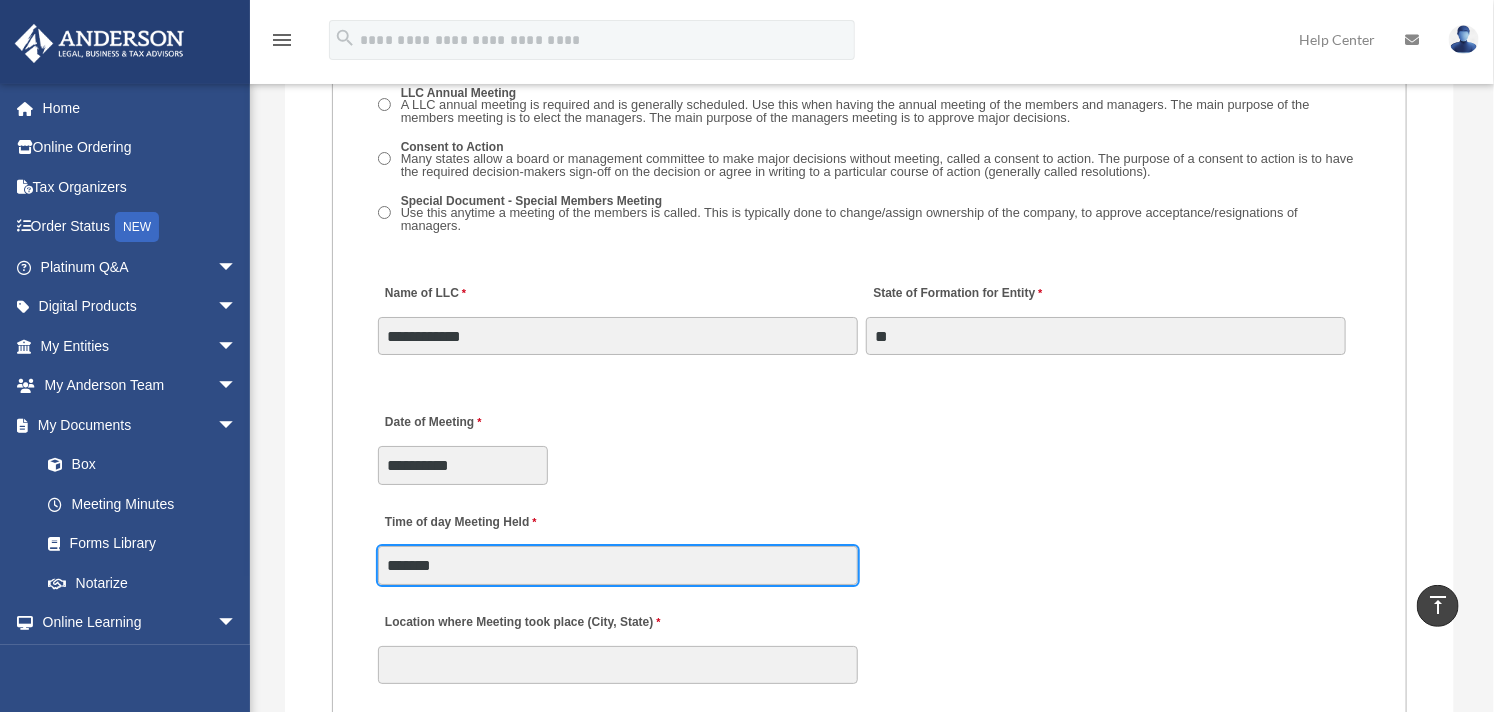 drag, startPoint x: 400, startPoint y: 548, endPoint x: 425, endPoint y: 566, distance: 30.805843 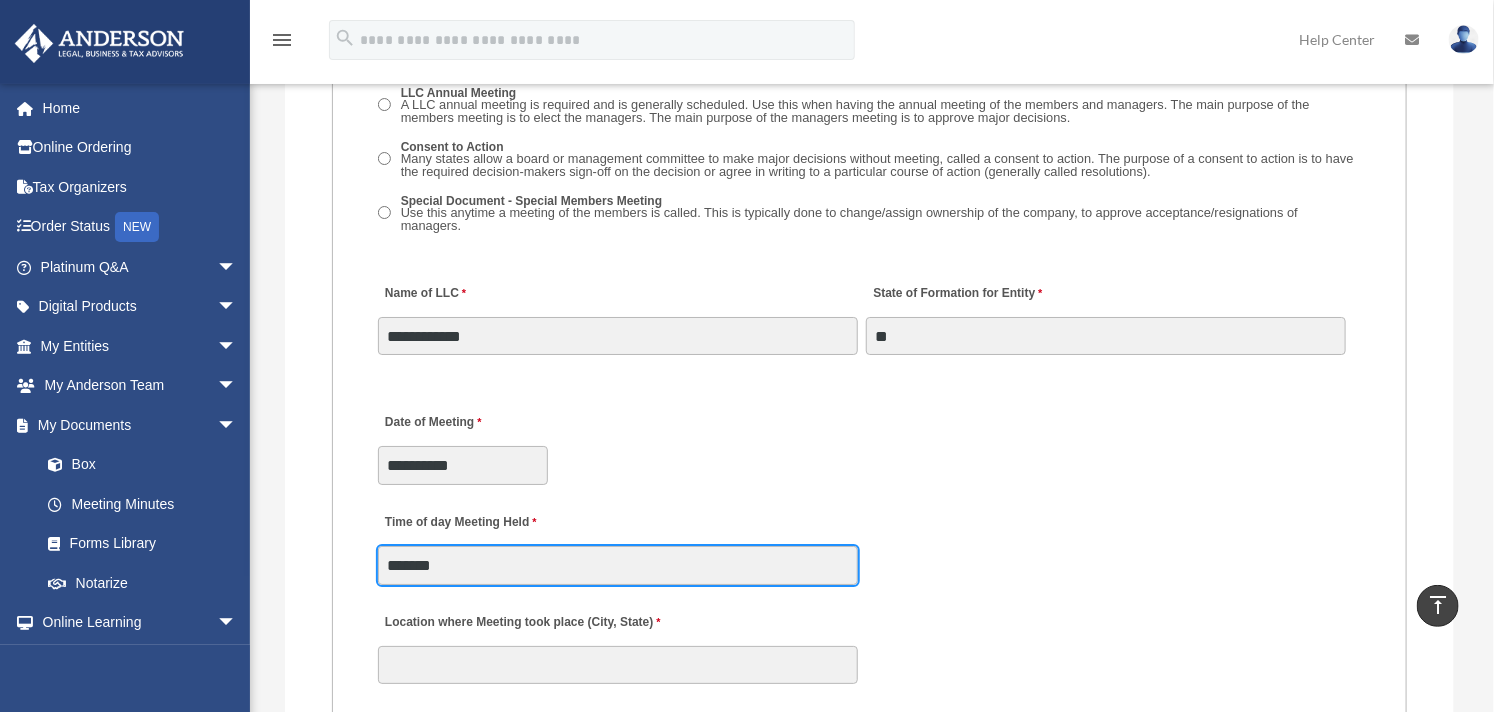 click on "*******" at bounding box center (618, 565) 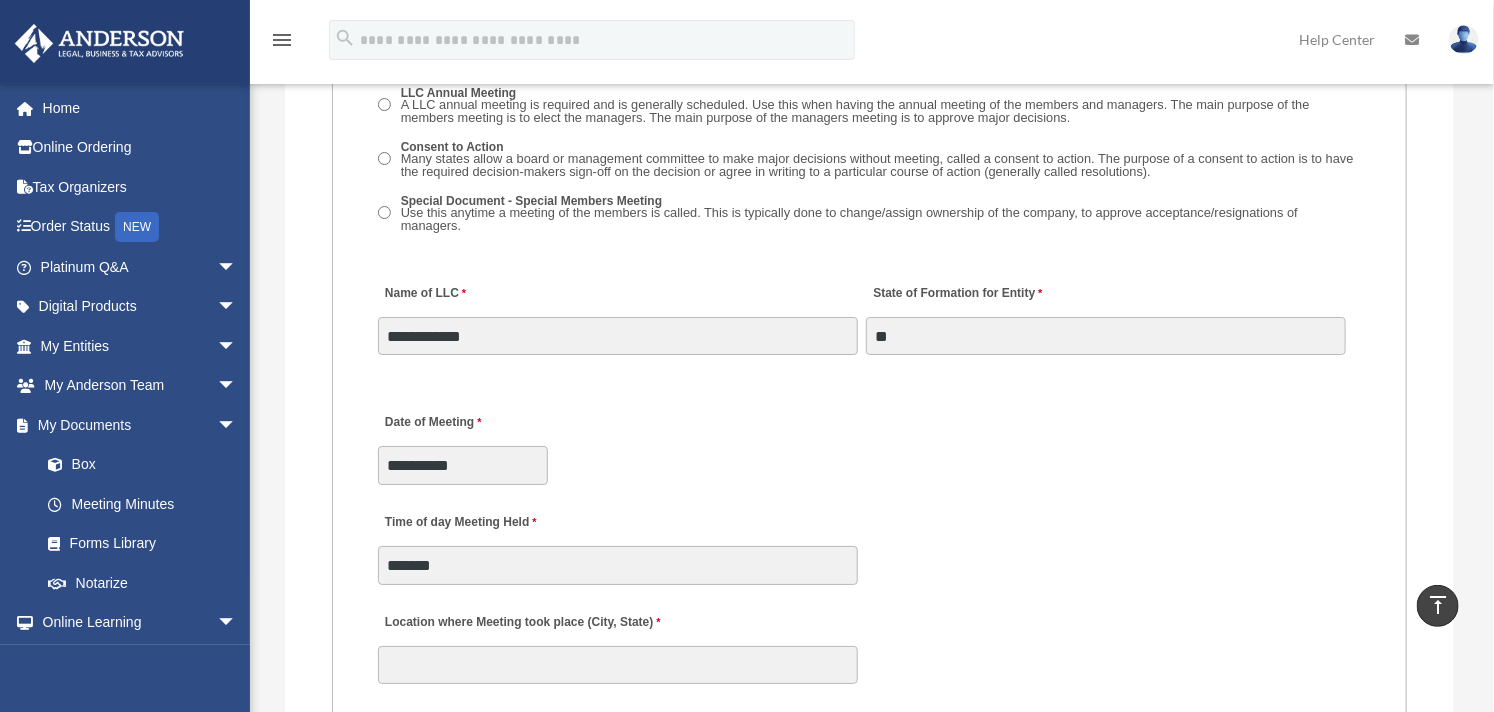 click on "**********" at bounding box center [869, 443] 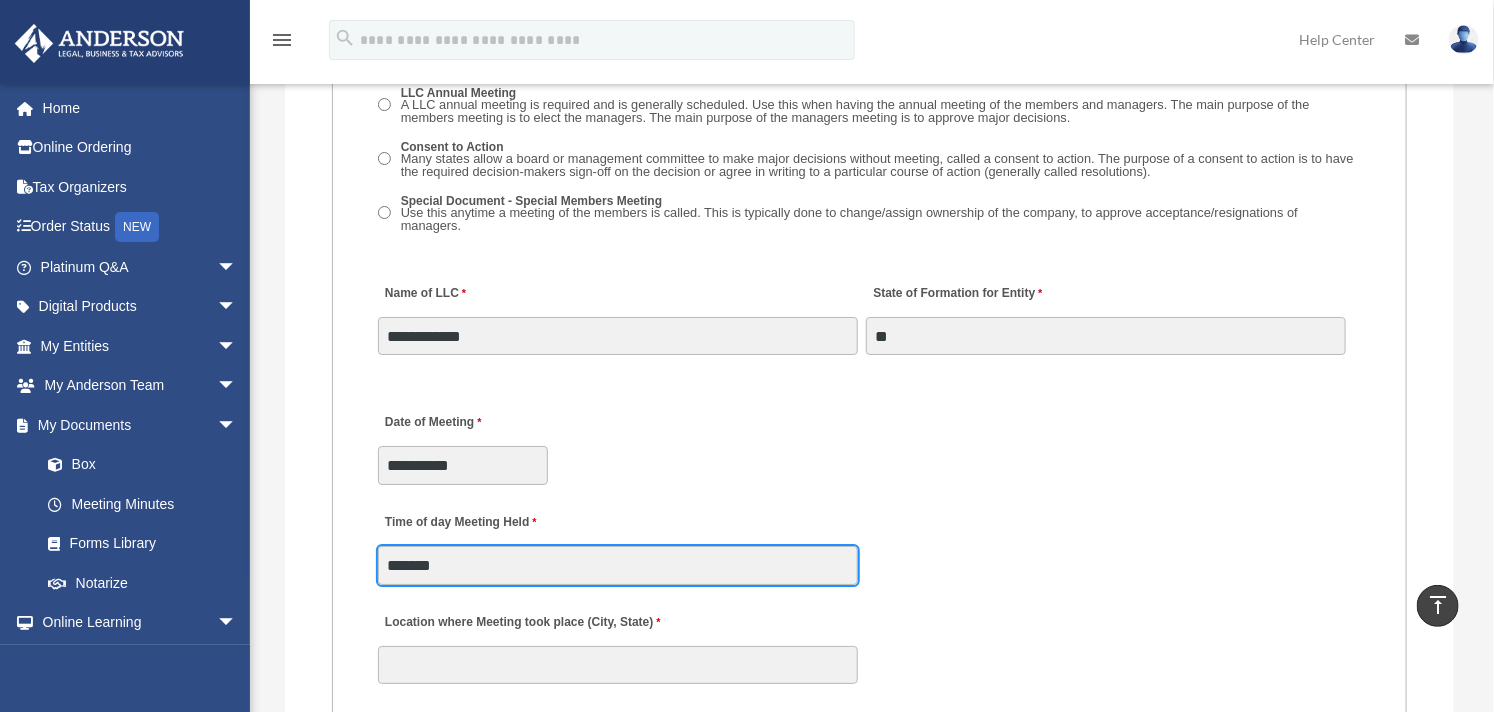 drag, startPoint x: 457, startPoint y: 562, endPoint x: 357, endPoint y: 557, distance: 100.12492 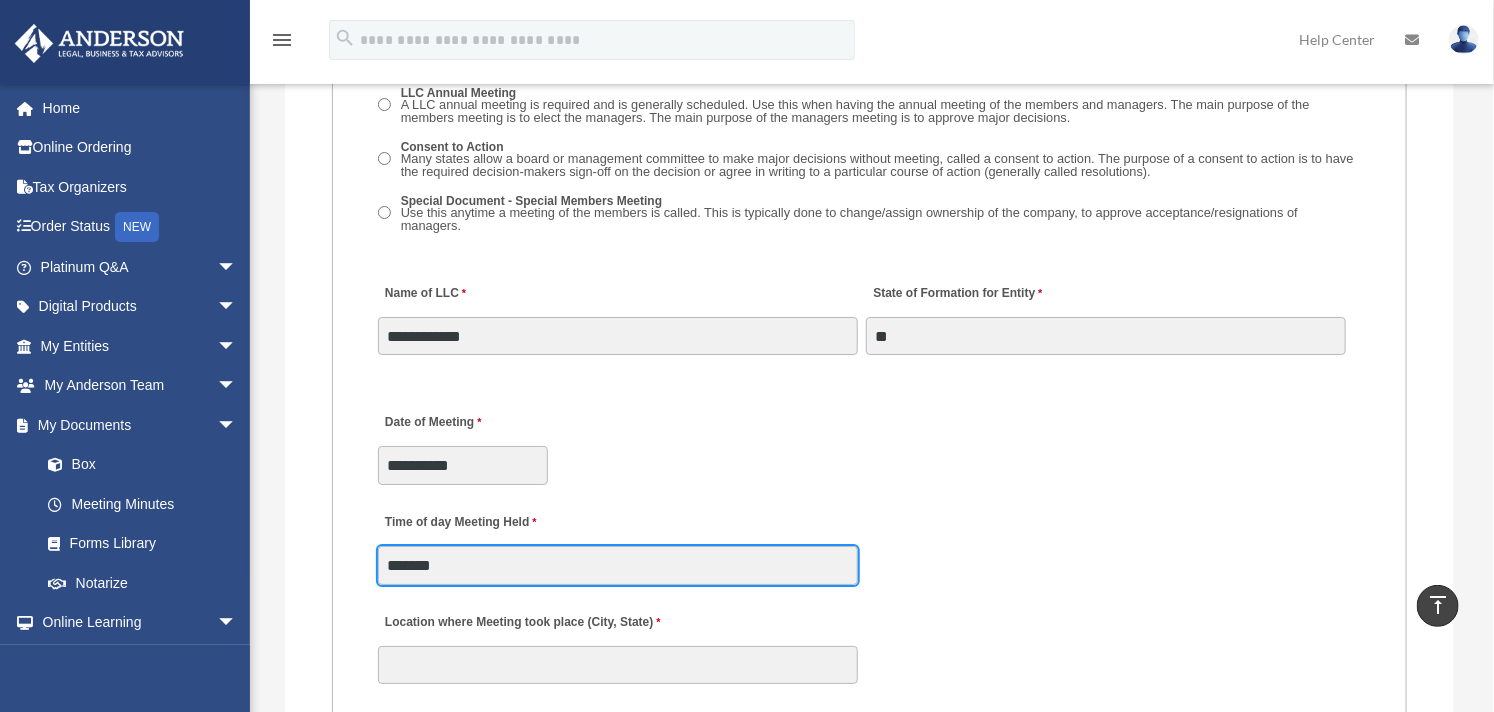 click on "MEETING INFORMATION
Please limit 1 meeting per 1 entity for each submission.
Type of Entity LLC Corporation LP Wyoming Statutory Trust (WST)
280A Option I Need a 280A Agreement to Rent a Residence Included with my Minutes
The 280A Option should only be checked if the LLC is Taxed as a C or S Corporation
WST Option Special Trustees Meeting
Use this when a meeting of trustees is called for a Wyoming Statutory Trust. Please note that technically there are no requirements for meetings in a WST so there are no annual meetings, just trustee meetings.
Name of Wyoming Statutory Trust
I need a Valuation Worksheet included with my minutes
Is this LLC Member Managed or Manager Managed? Member Managed Manager Managed
Document Requested - LLC Member Managed Special Members Meeting LLC Annual Meeting Consent to Action
Document Requested - LLC Manager Managed Special Managers Meeting LLC Annual Meeting Consent to Action Special Document - Special Members Meeting" at bounding box center (870, 765) 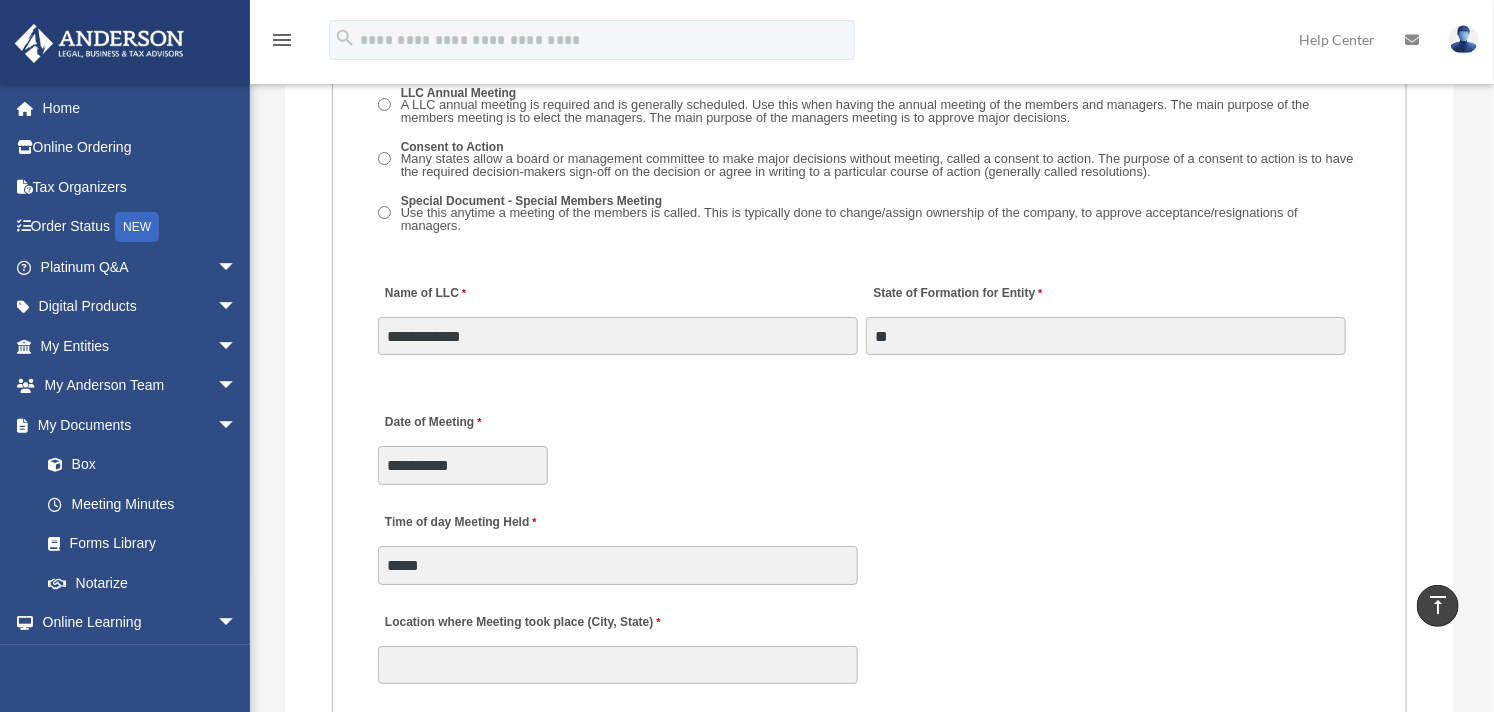 click on "**********" at bounding box center [869, 443] 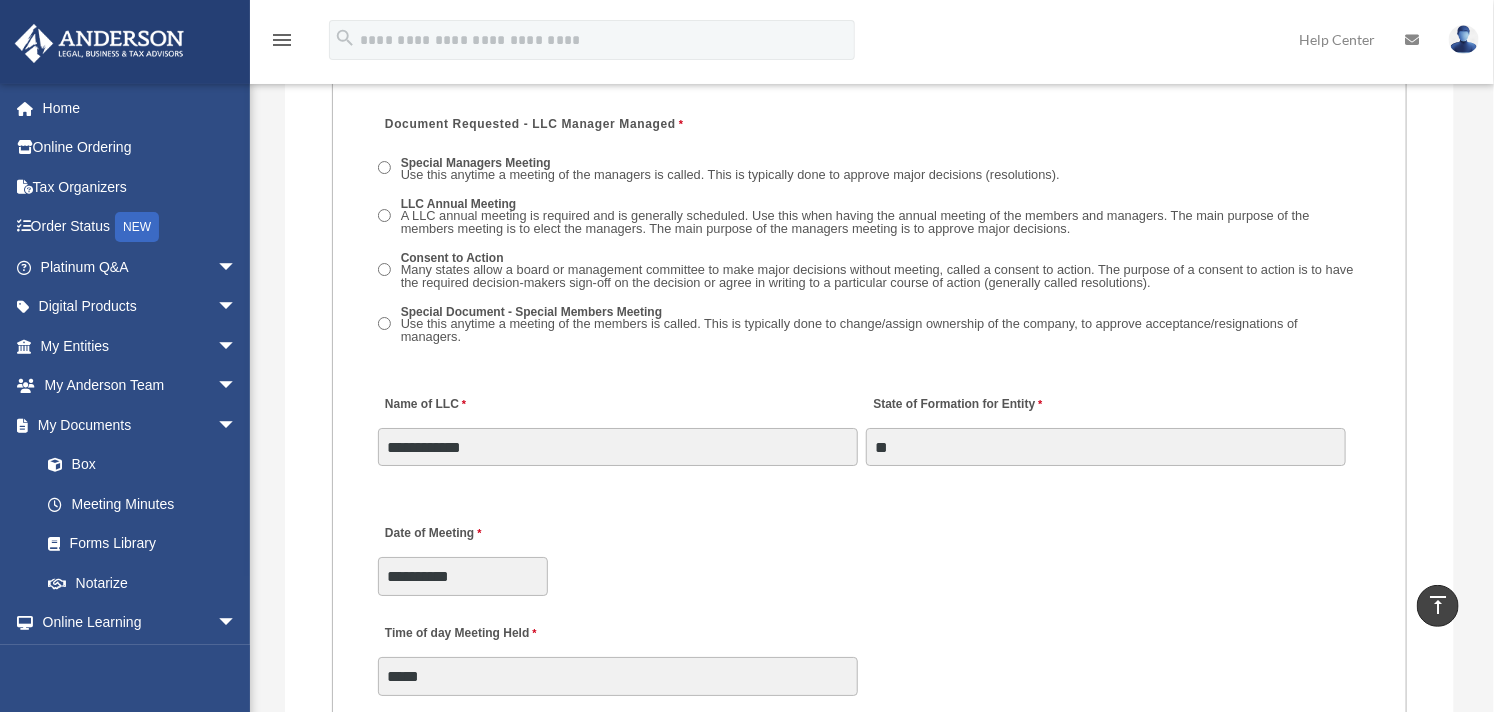 scroll, scrollTop: 3111, scrollLeft: 0, axis: vertical 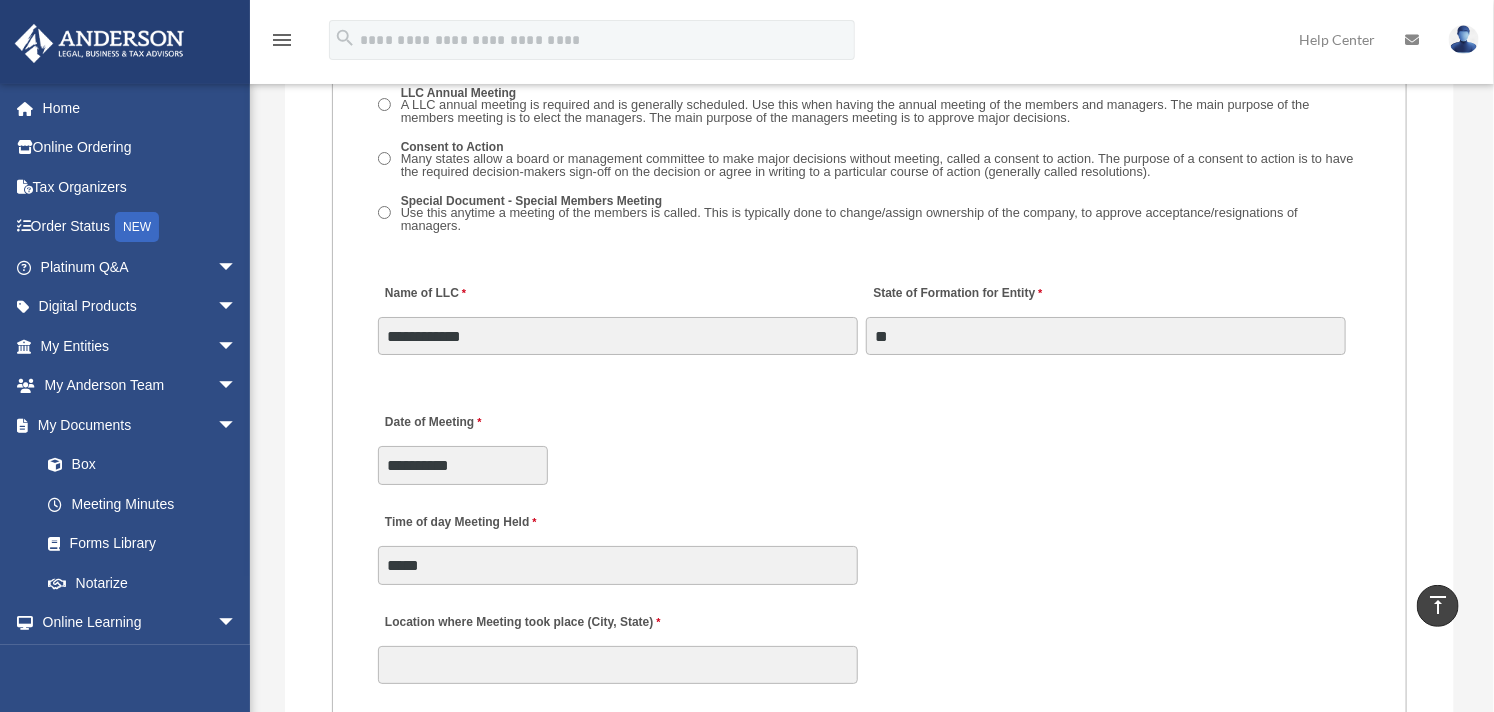 click on "**********" at bounding box center (869, 443) 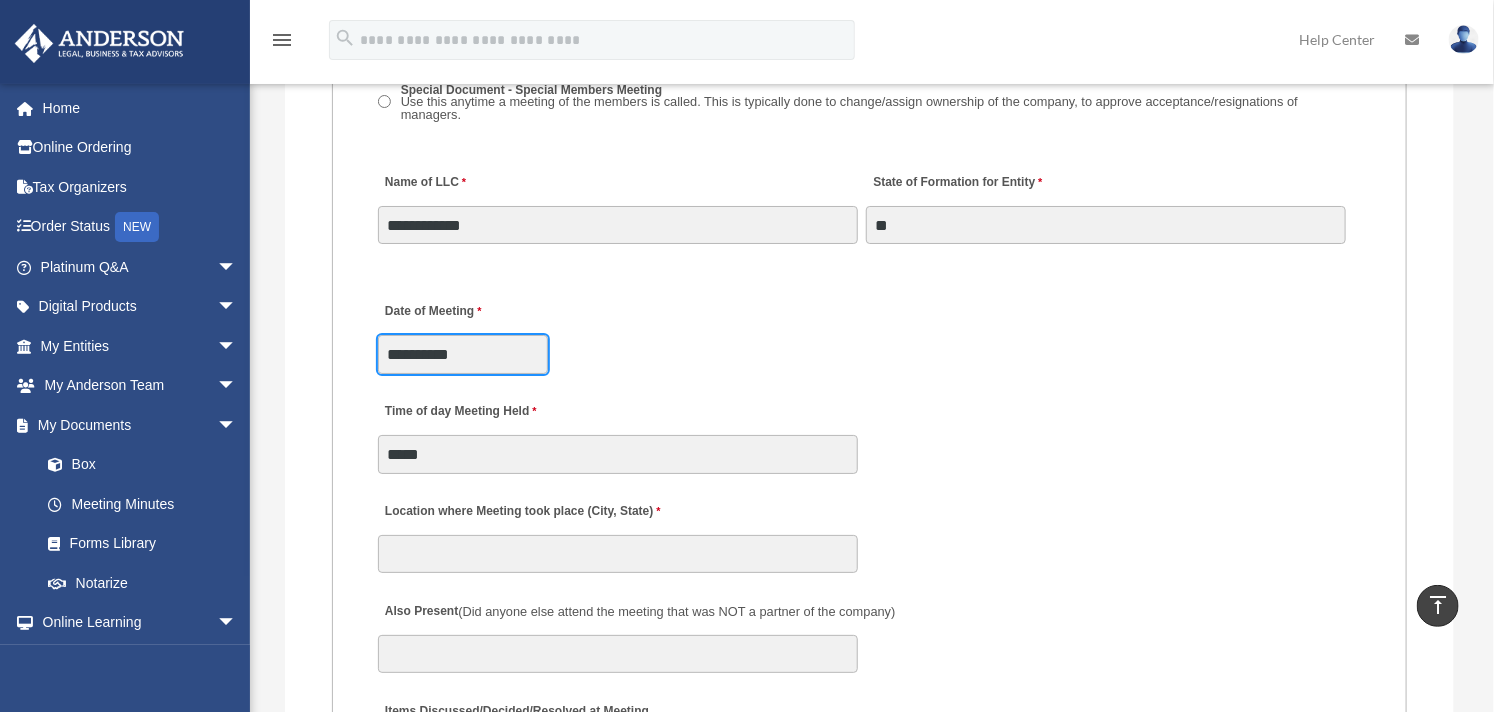 click on "**********" at bounding box center (463, 354) 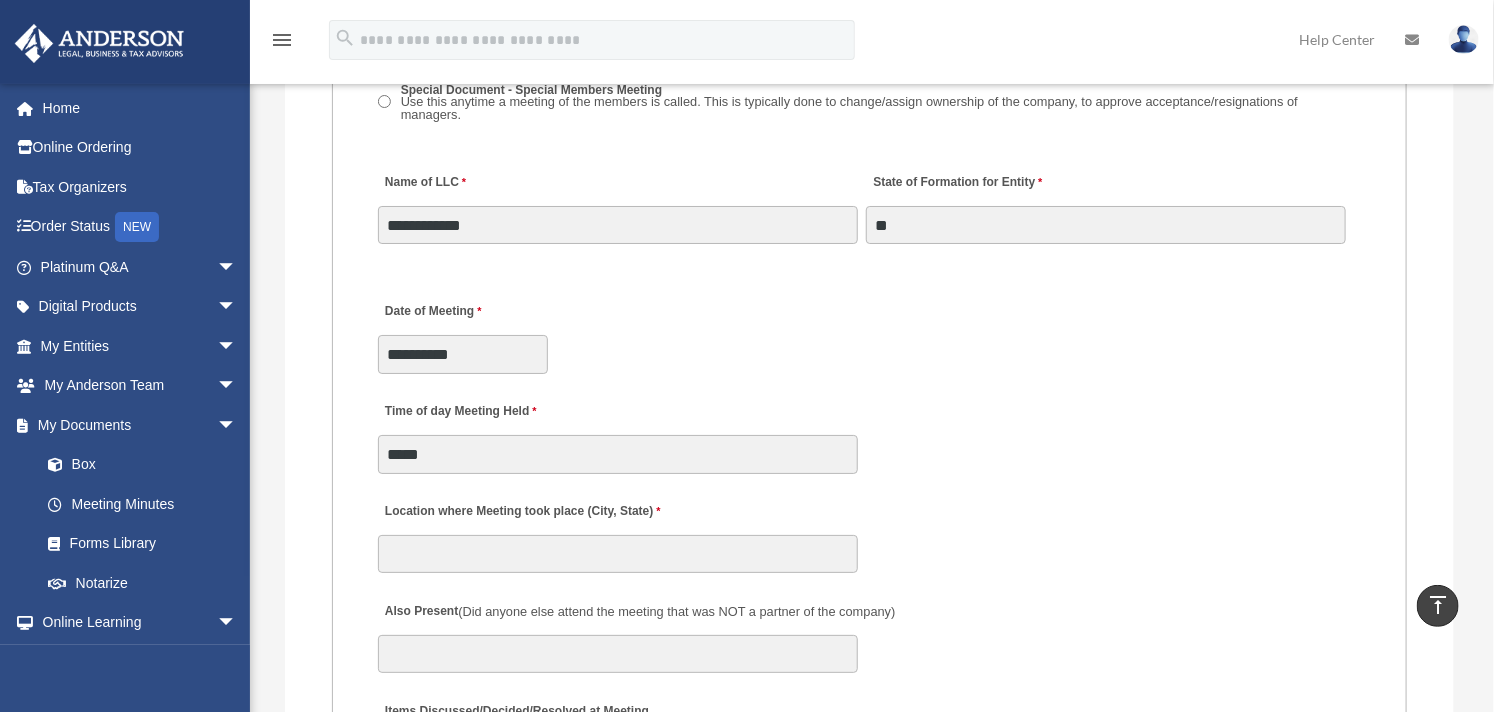 click on "**********" at bounding box center (869, 332) 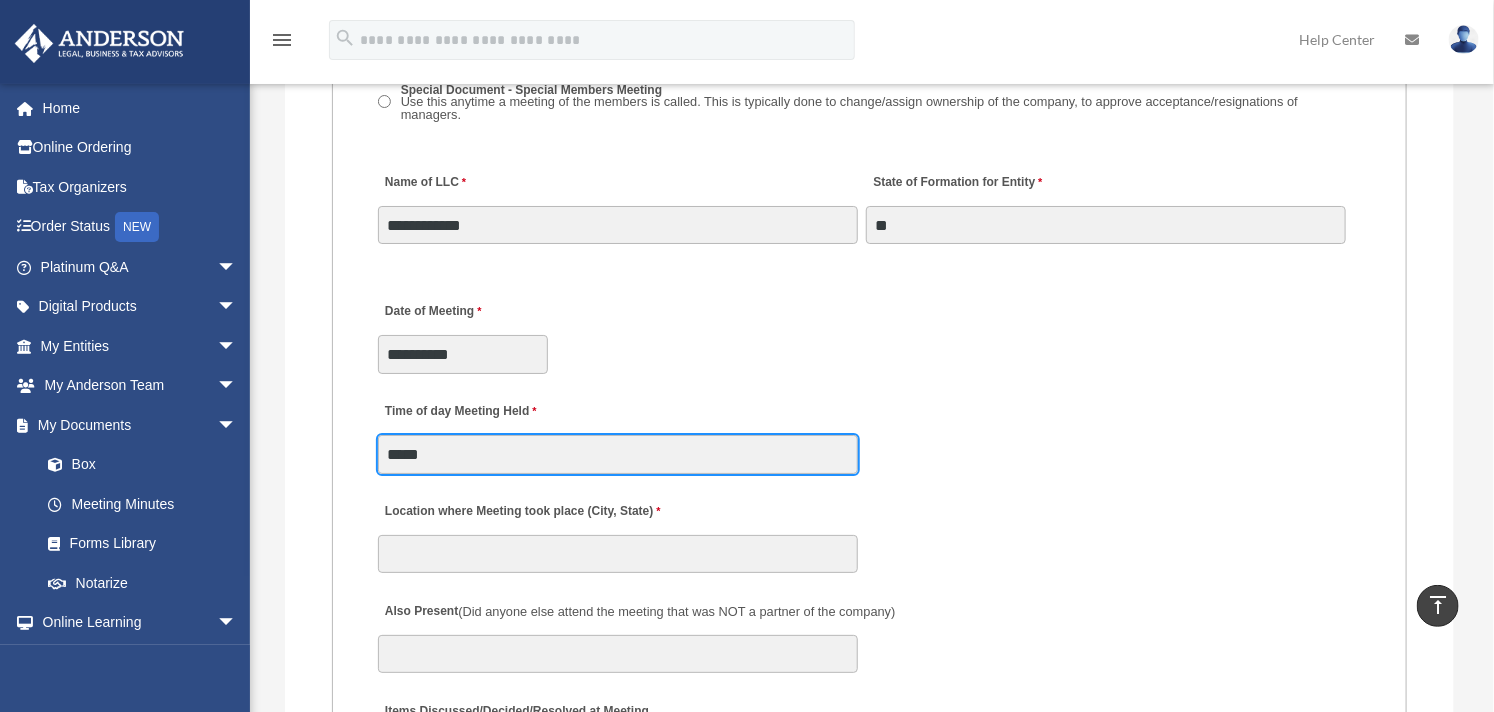 click on "*****" at bounding box center [618, 454] 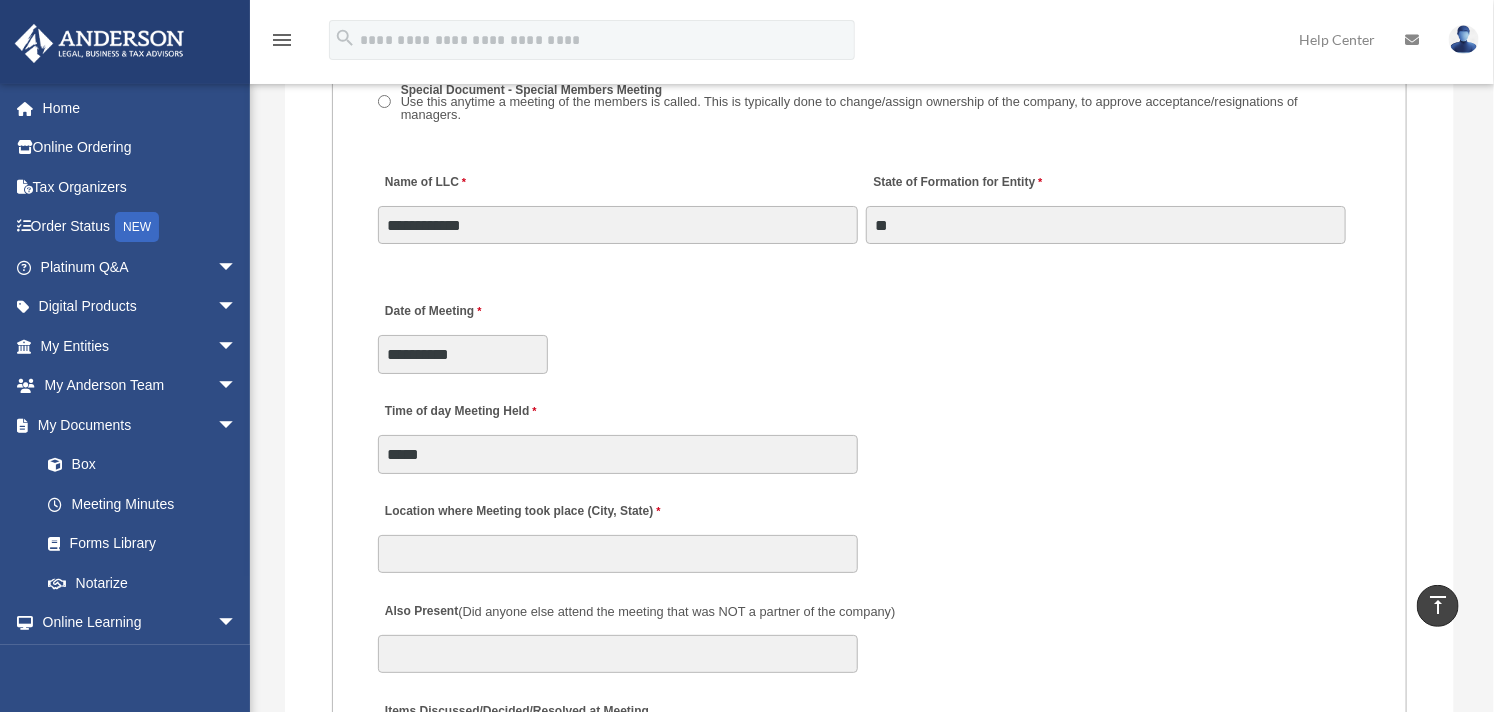 click on "Time of day Meeting Held *****" at bounding box center (869, 432) 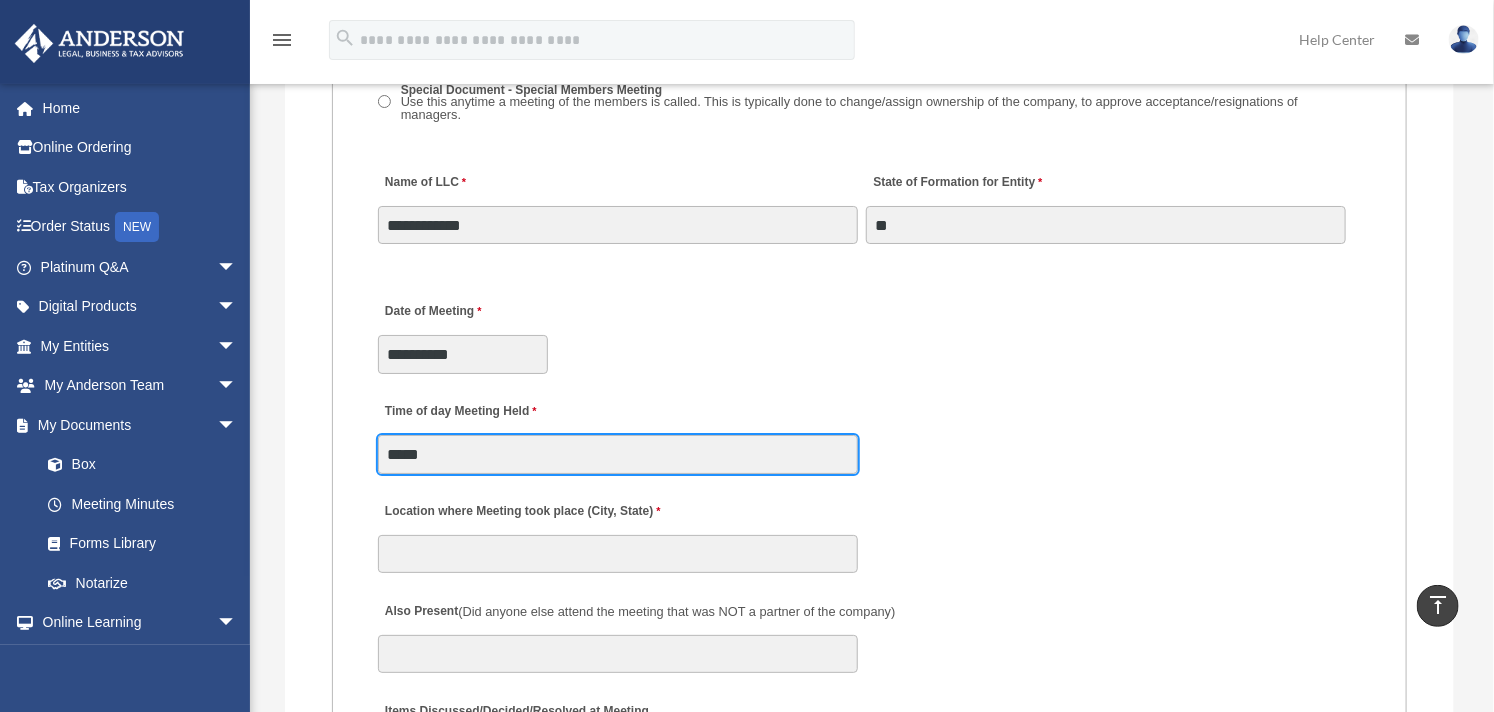 click on "*****" at bounding box center (618, 454) 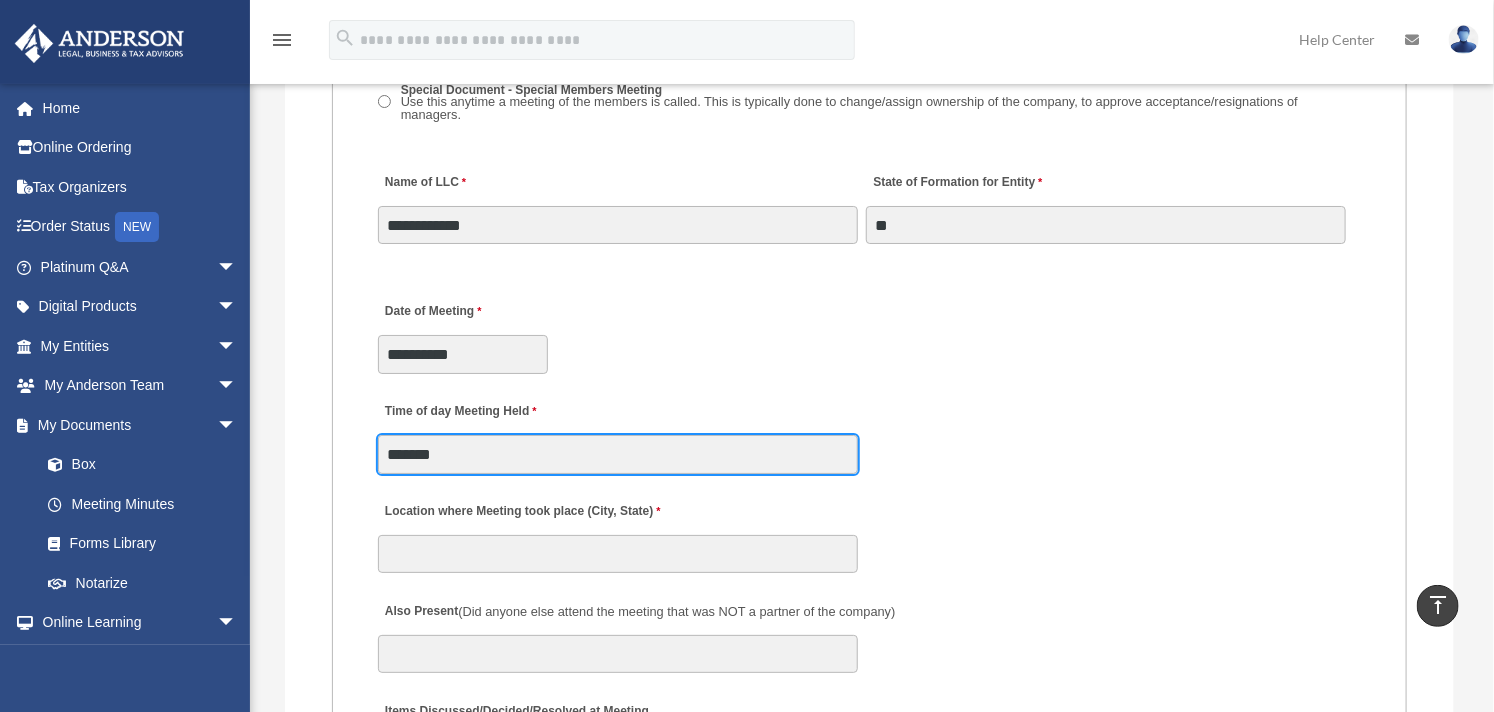type on "*******" 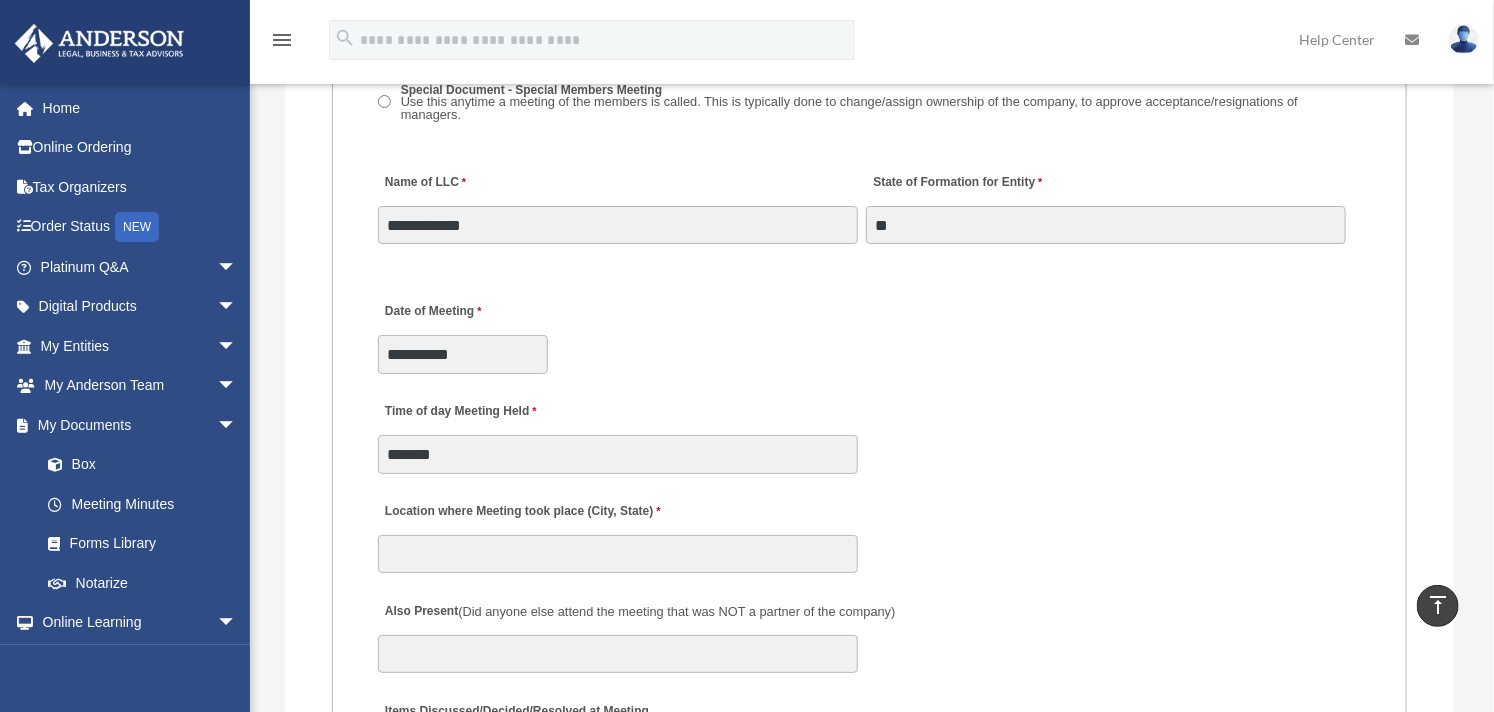 click on "**********" at bounding box center [869, 332] 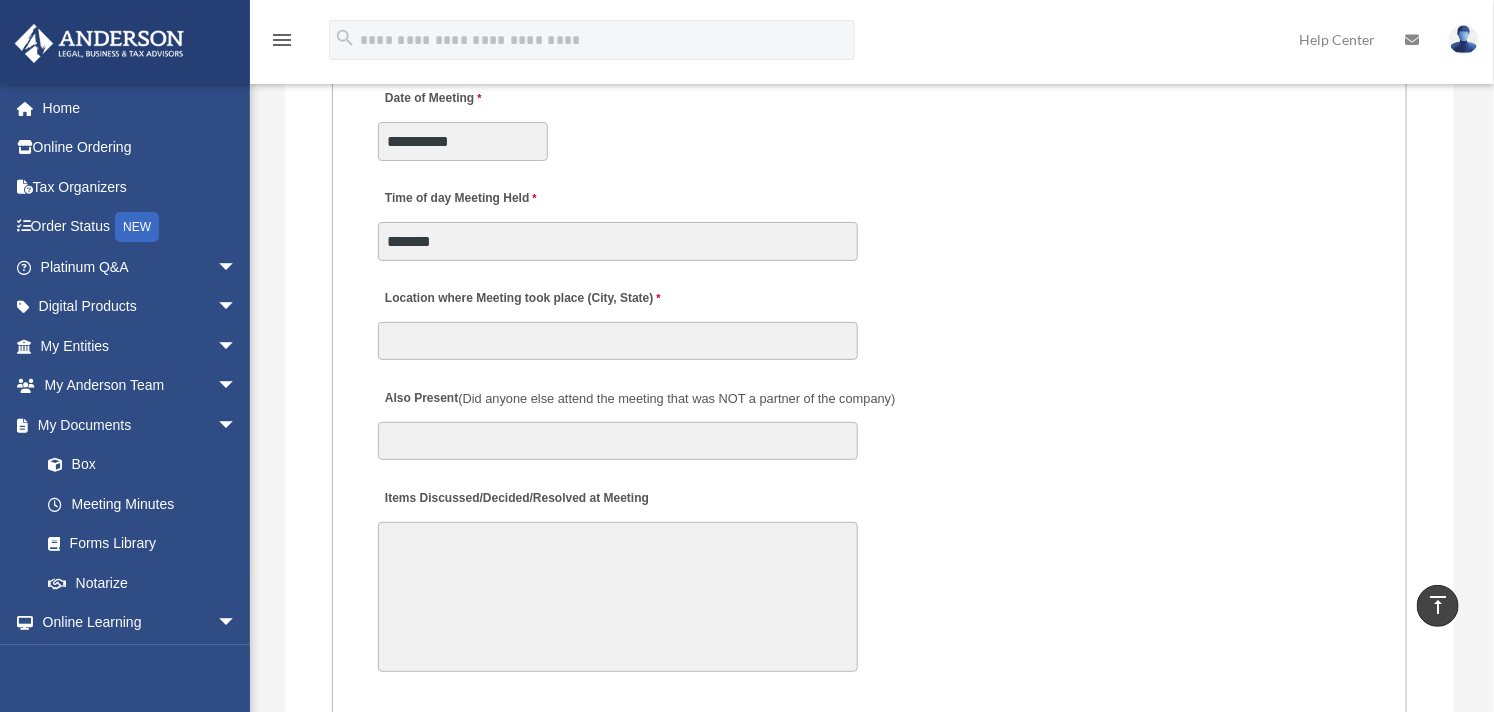 scroll, scrollTop: 3444, scrollLeft: 0, axis: vertical 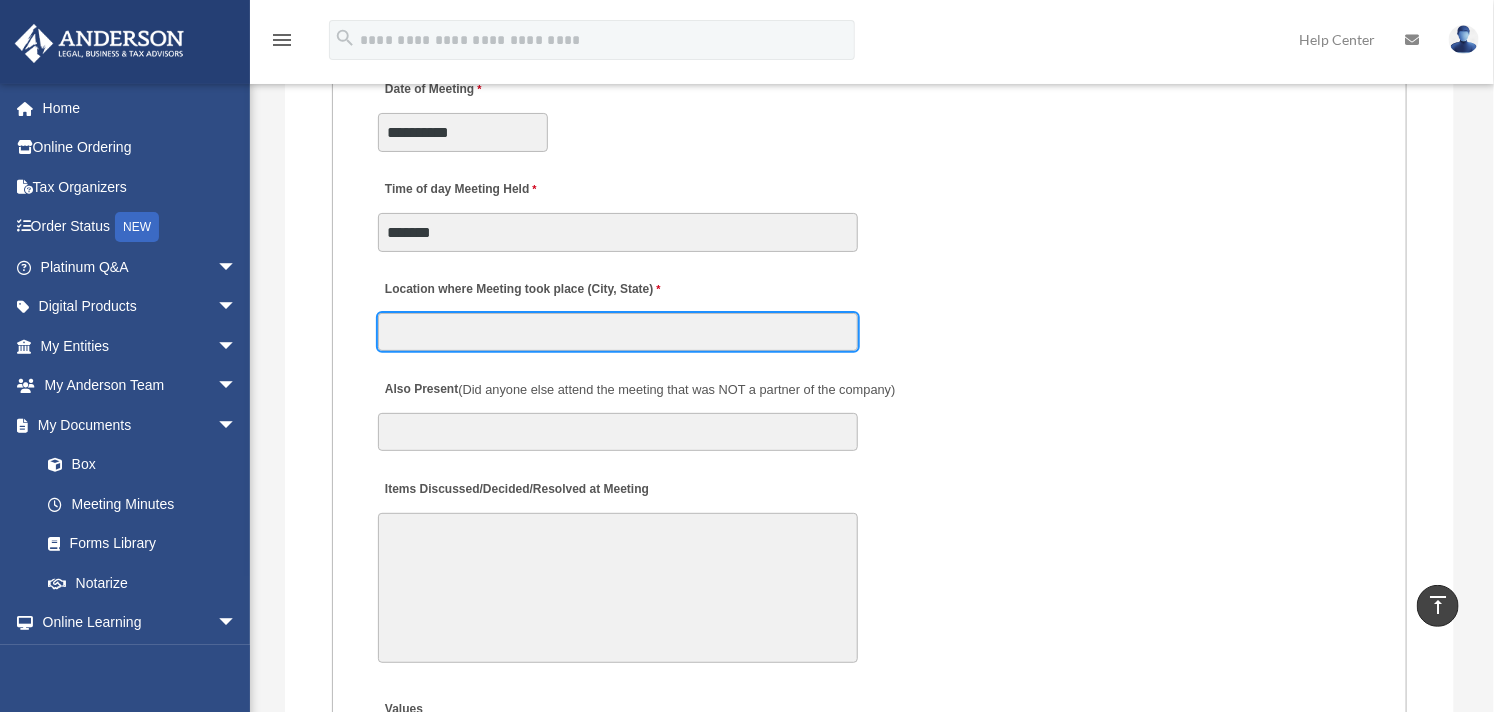 click on "Location where Meeting took place (City, State)" at bounding box center (618, 332) 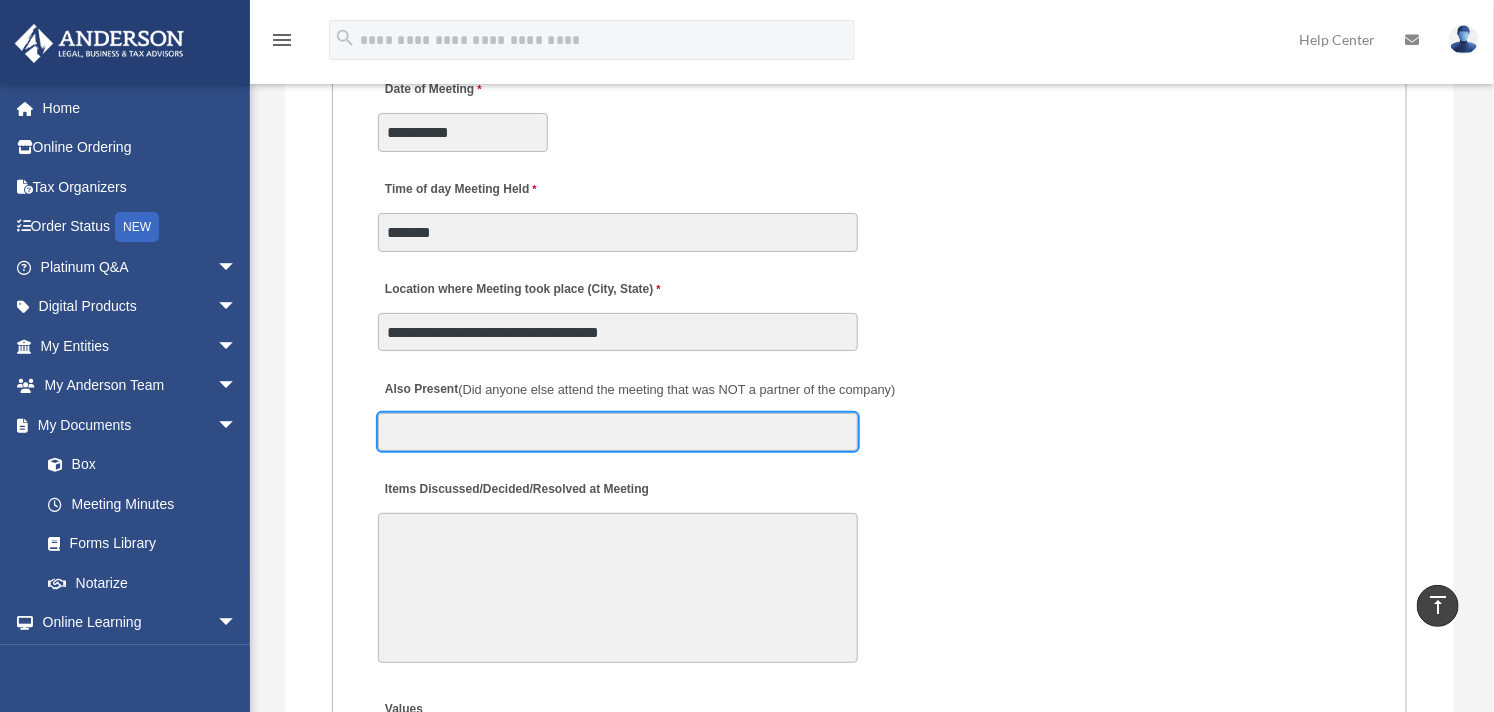 click on "Also Present  (Did anyone else attend the meeting that was NOT a partner of the company)" at bounding box center [618, 432] 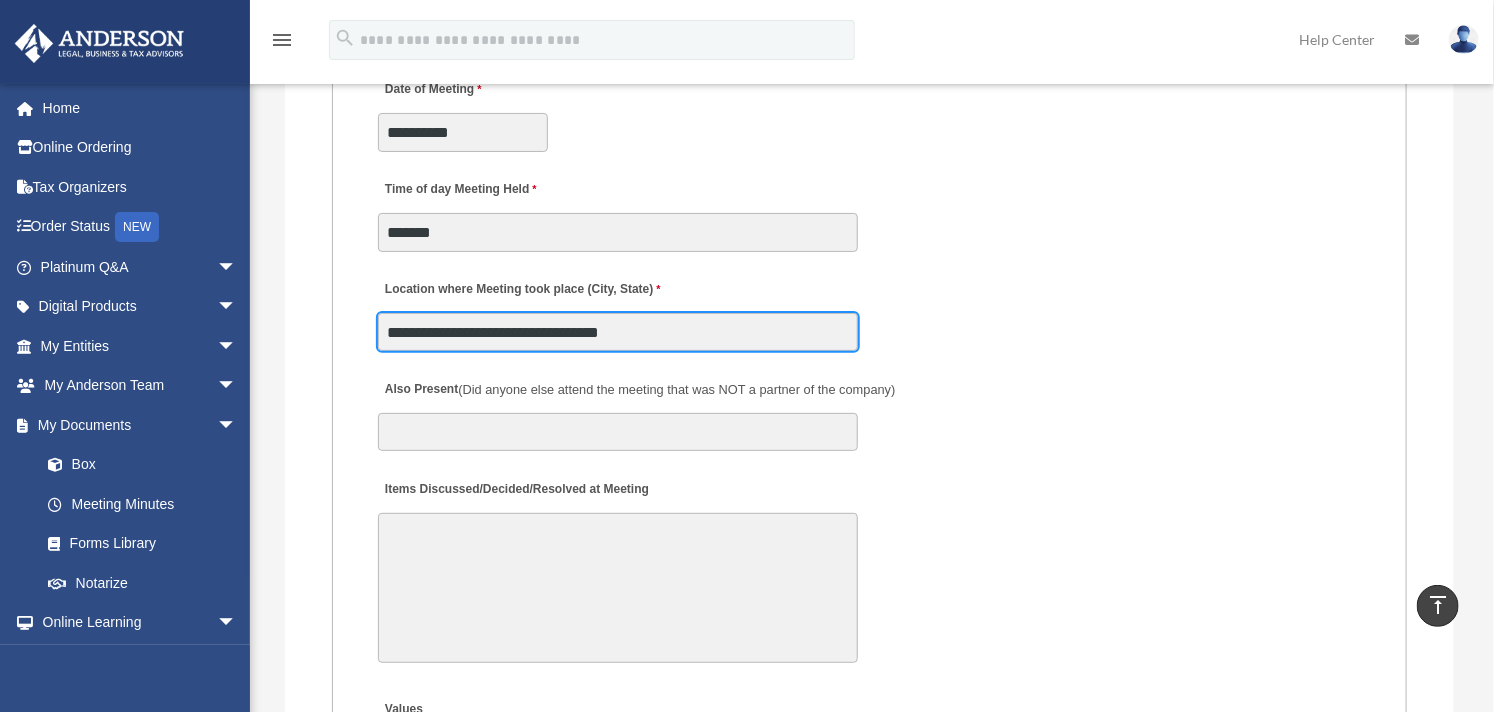 click on "**********" at bounding box center [618, 332] 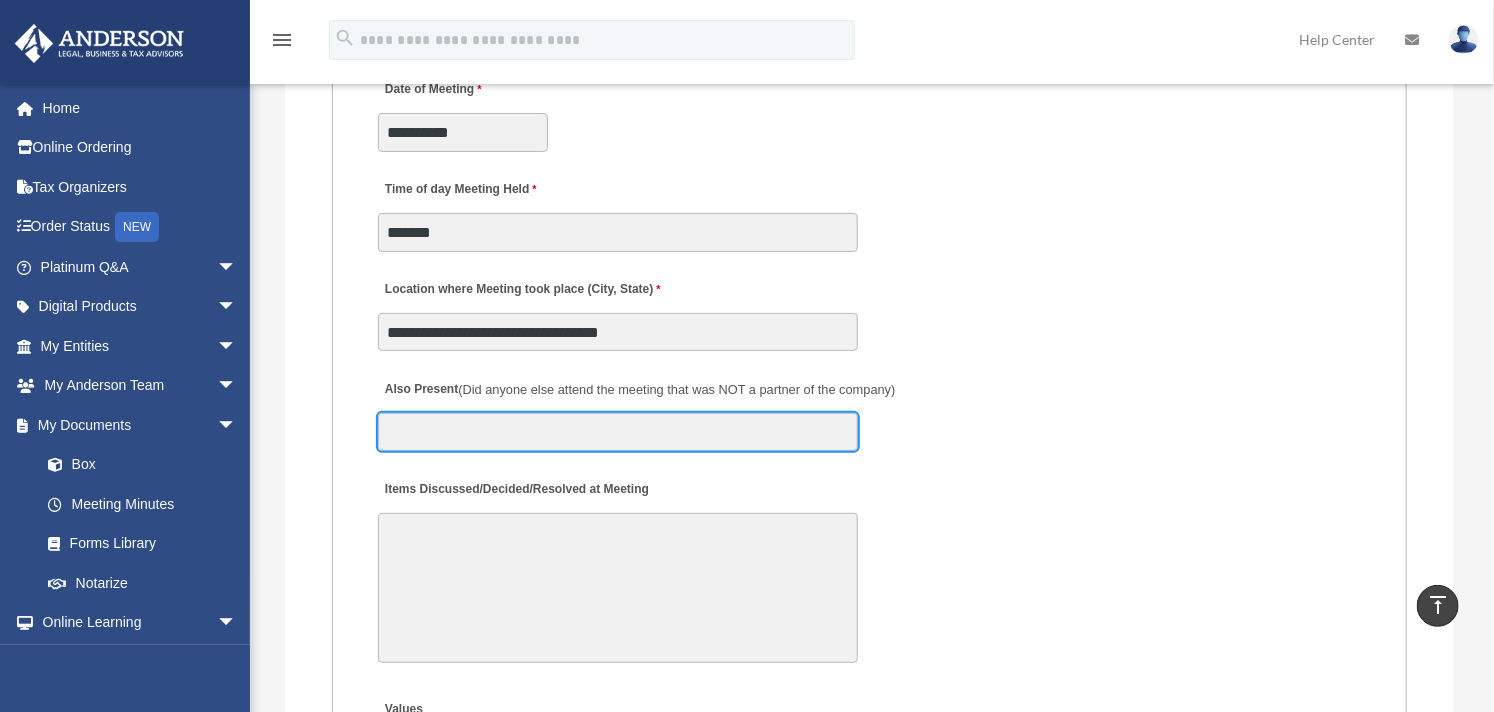 click on "Also Present  (Did anyone else attend the meeting that was NOT a partner of the company)" at bounding box center [618, 432] 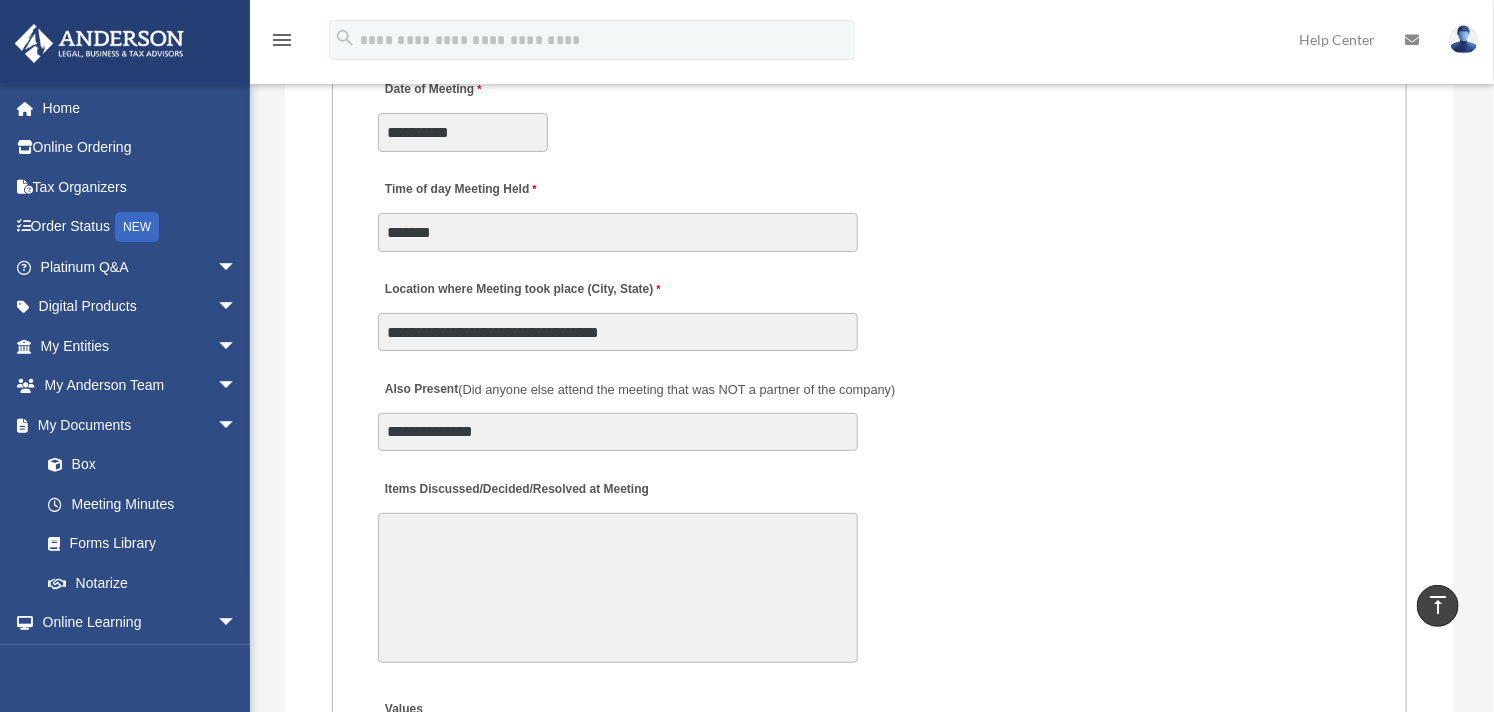 click on "**********" at bounding box center (869, 409) 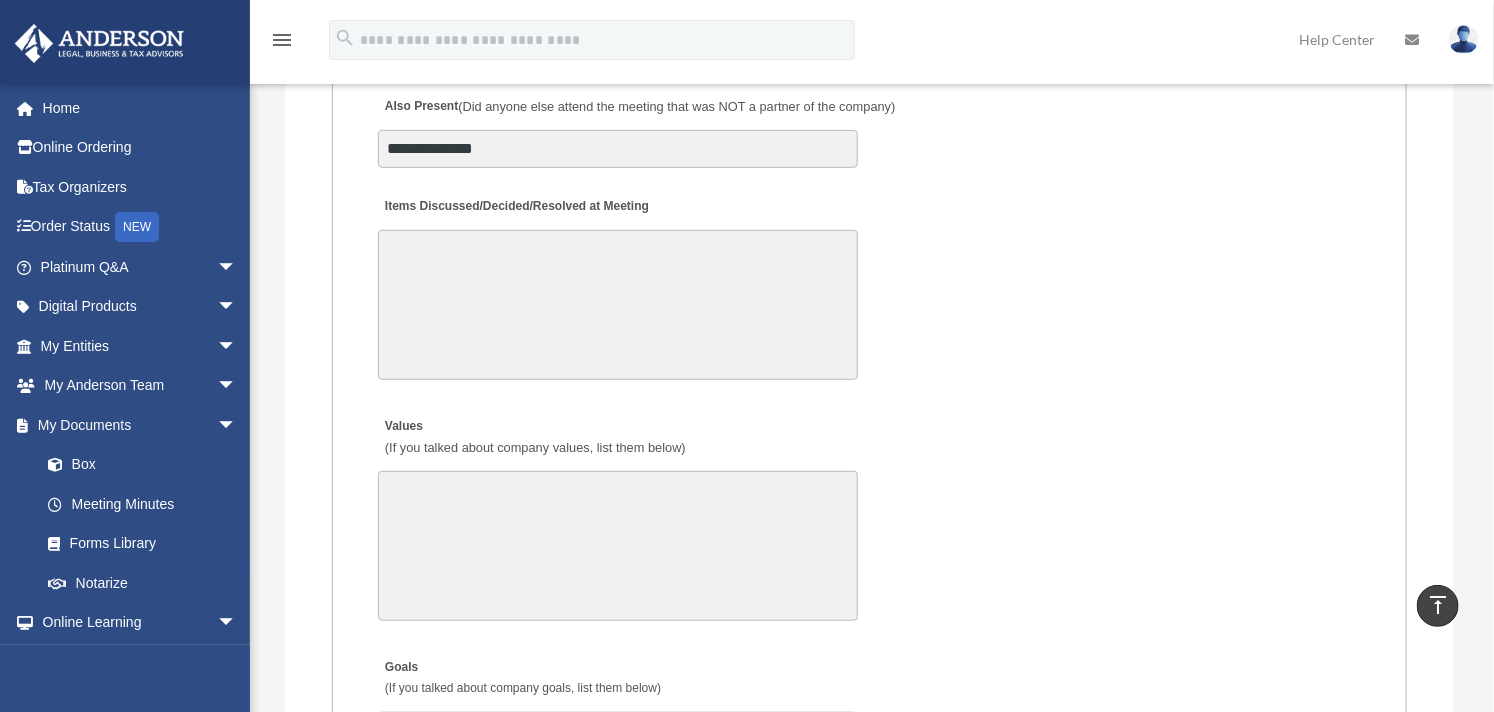 scroll, scrollTop: 3777, scrollLeft: 0, axis: vertical 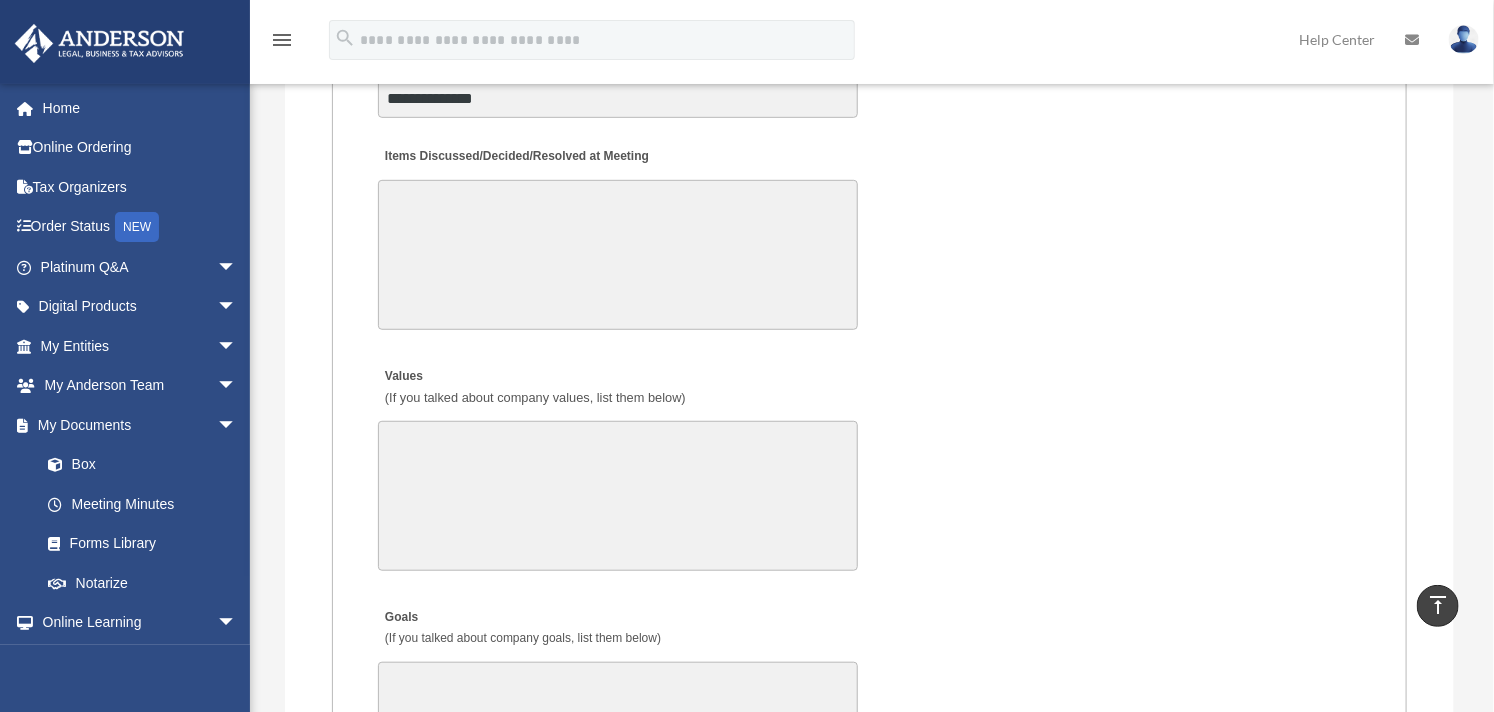 click on "Items Discussed/Decided/Resolved at Meeting" at bounding box center [618, 255] 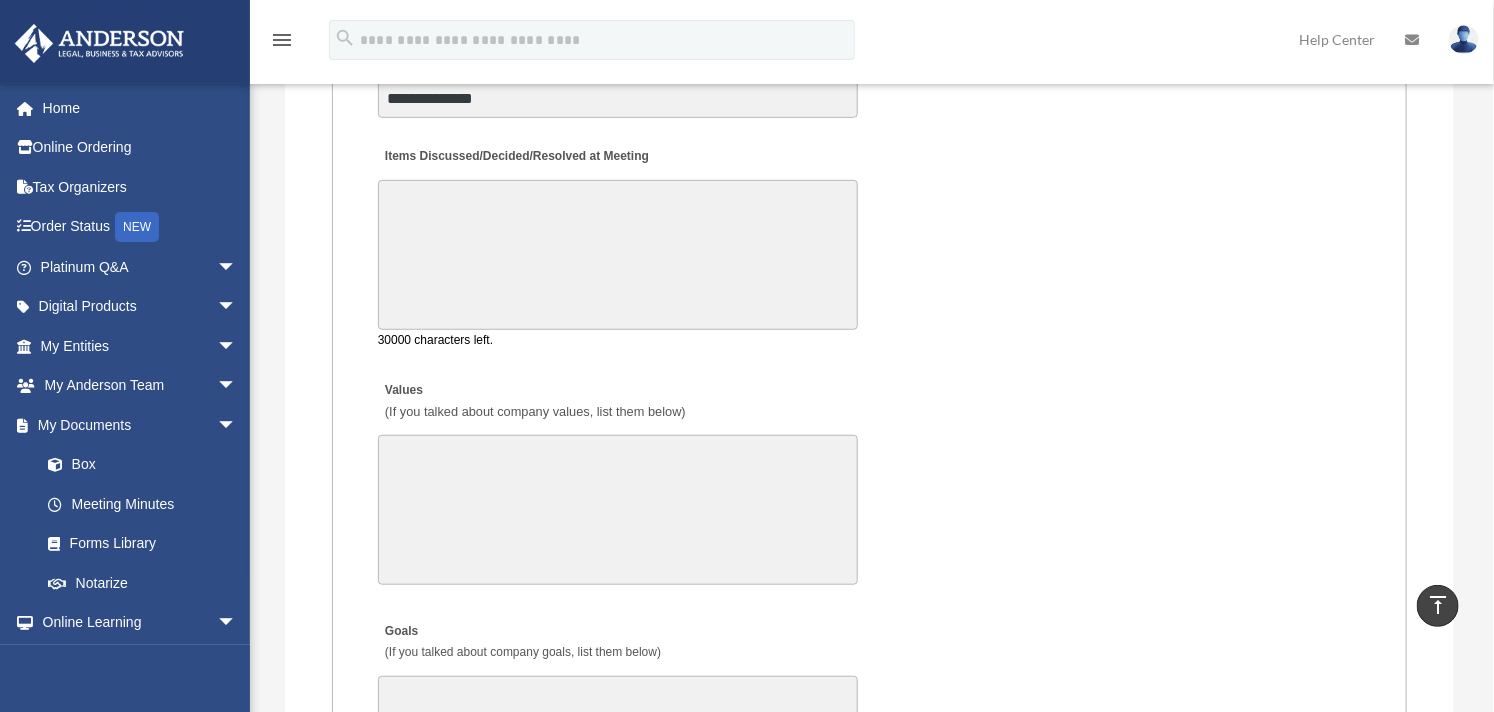 paste on "**********" 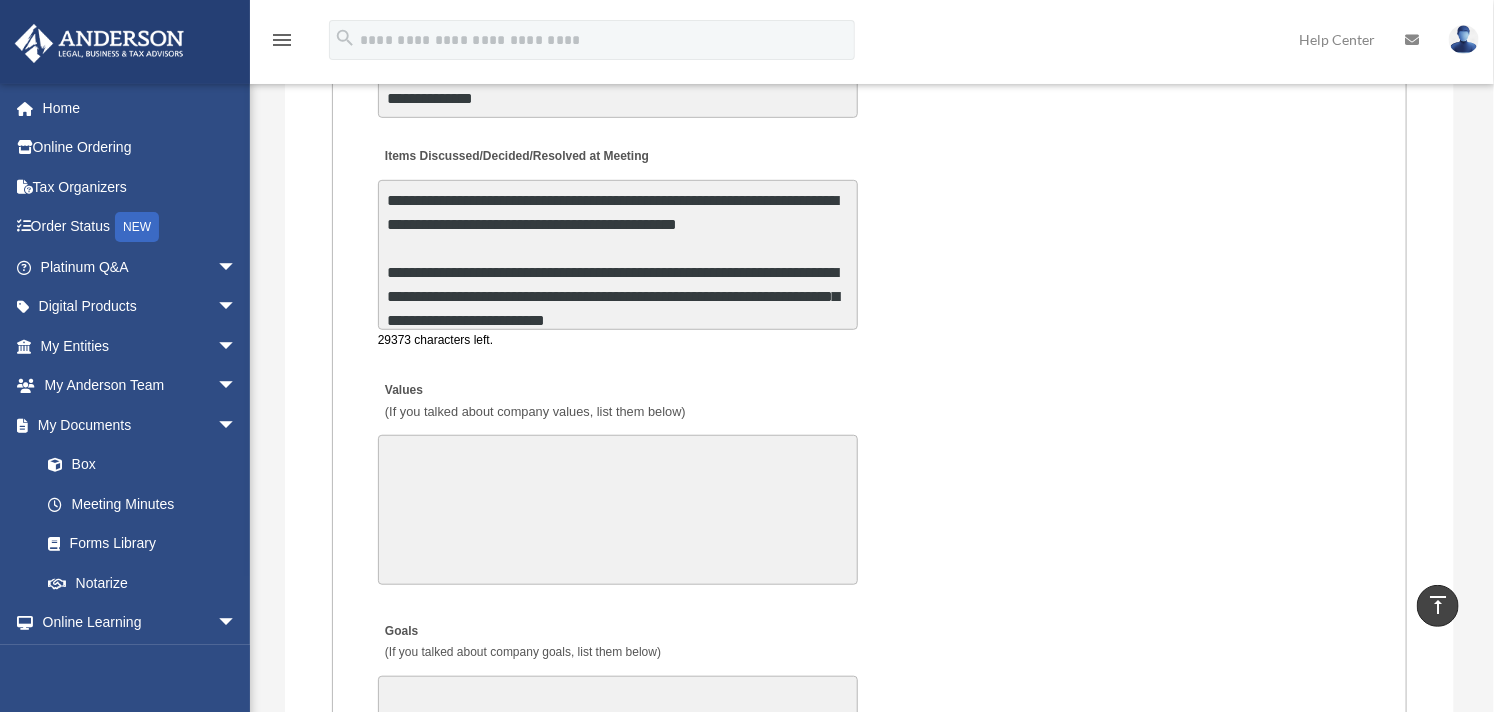 scroll, scrollTop: 216, scrollLeft: 0, axis: vertical 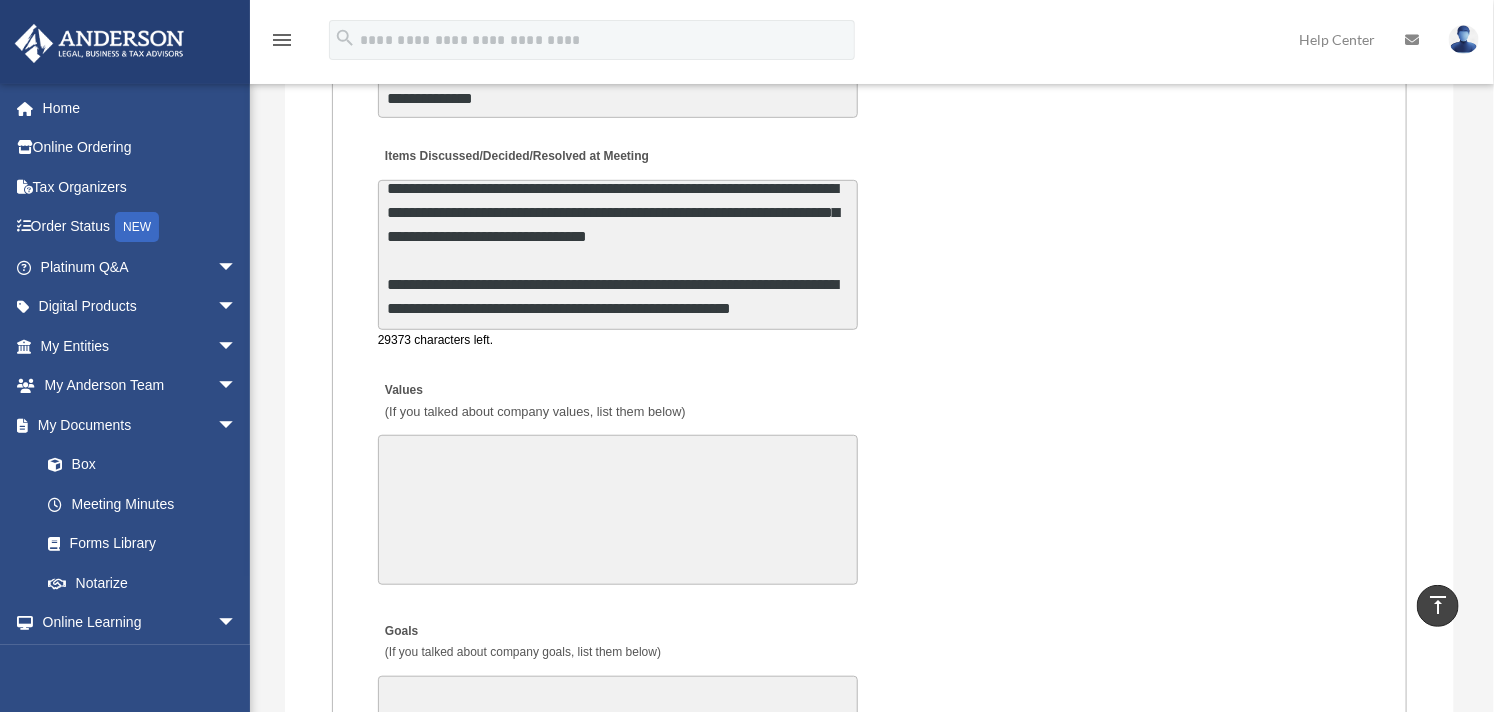 click on "**********" at bounding box center [618, 255] 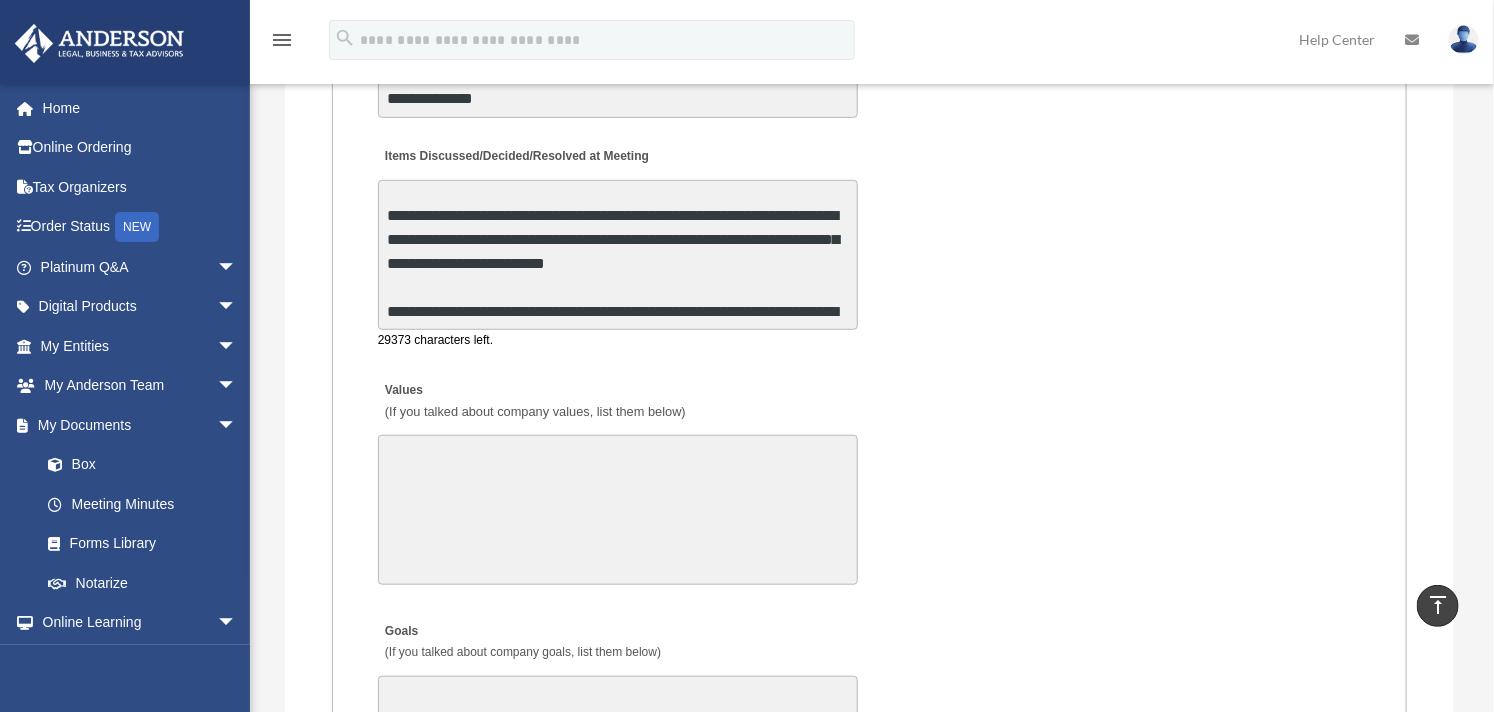 scroll, scrollTop: 10, scrollLeft: 0, axis: vertical 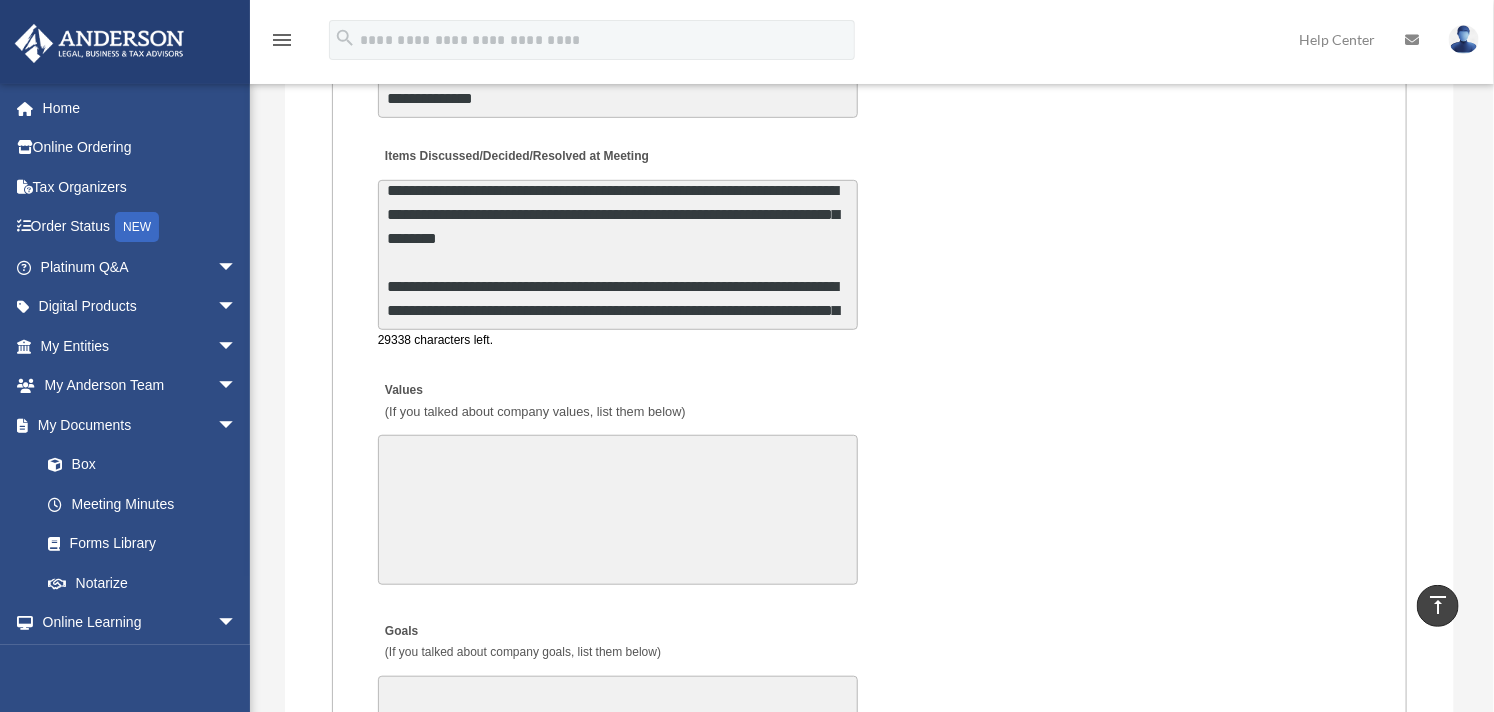click on "**********" at bounding box center (618, 255) 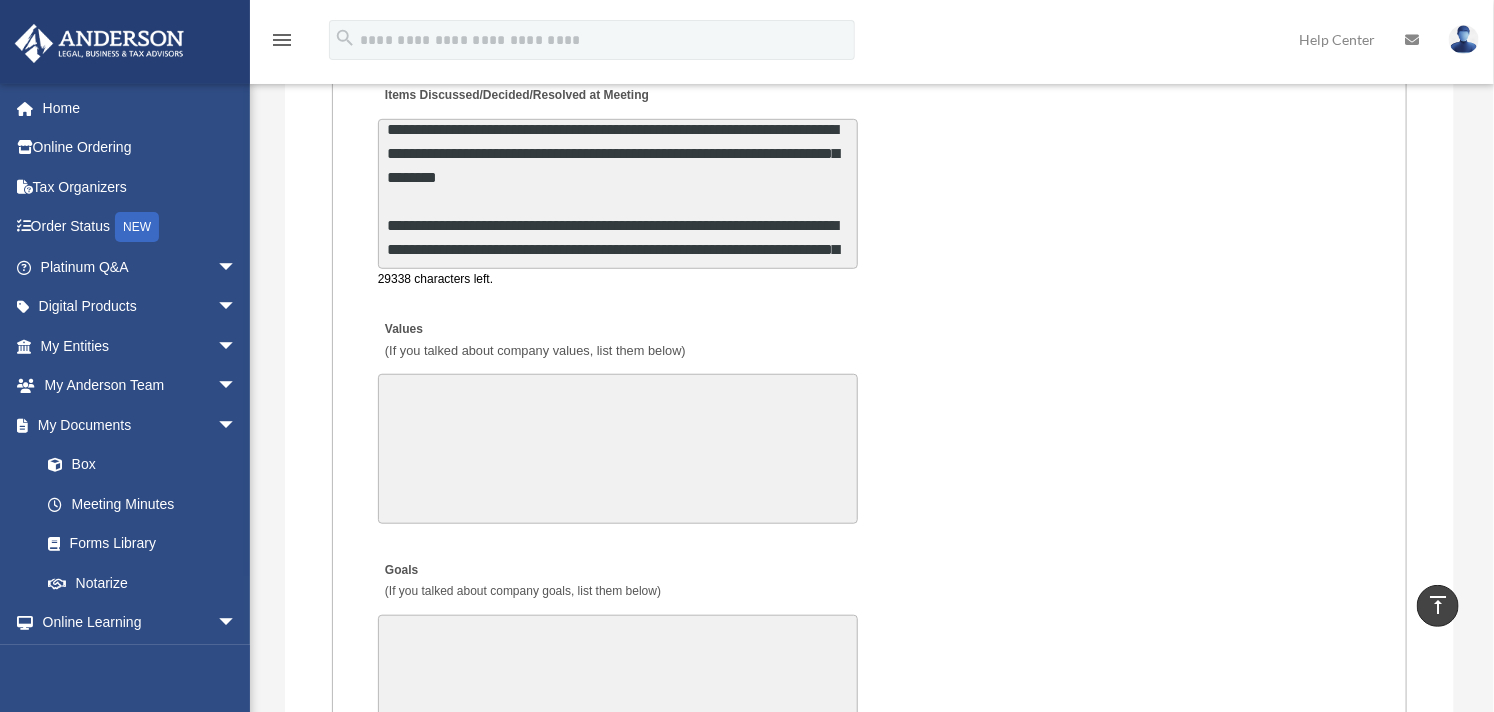 scroll, scrollTop: 3888, scrollLeft: 0, axis: vertical 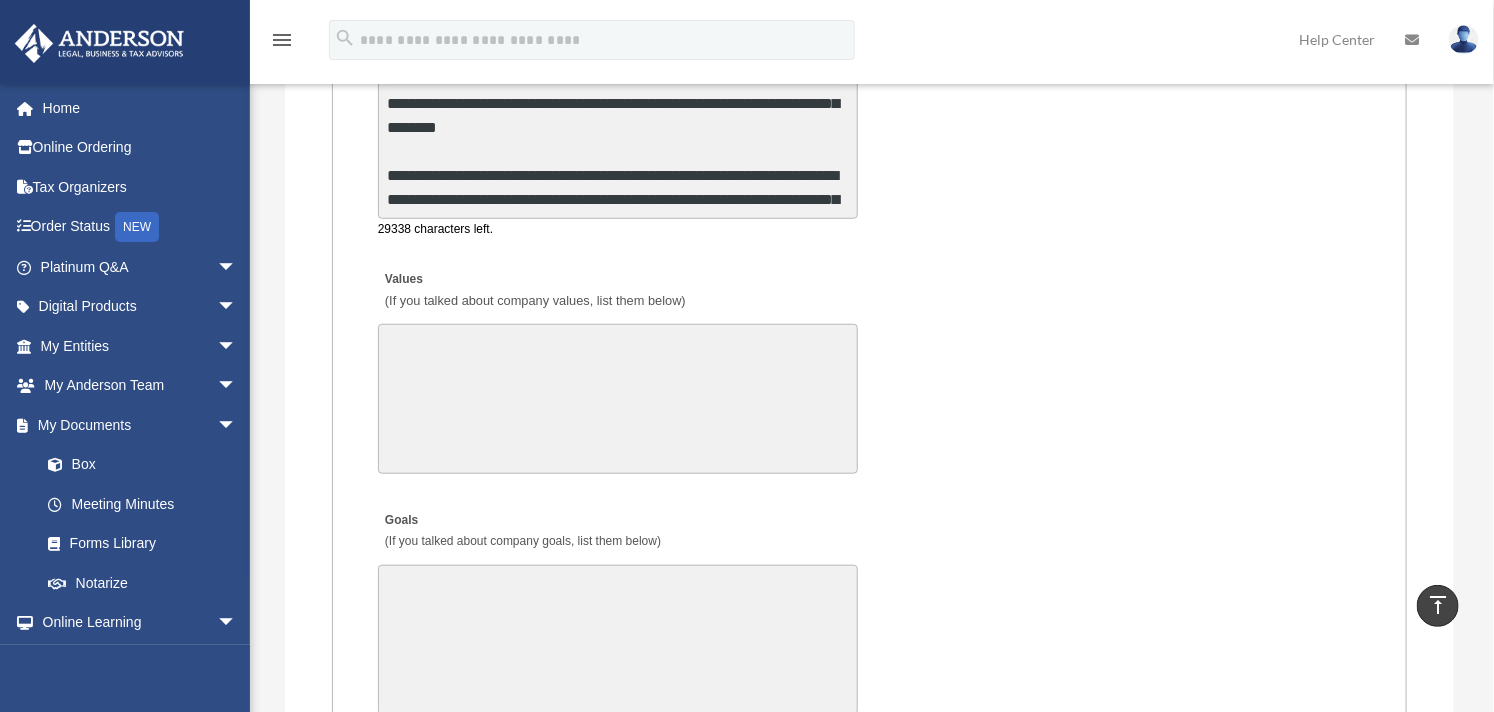 click on "**********" at bounding box center (618, 144) 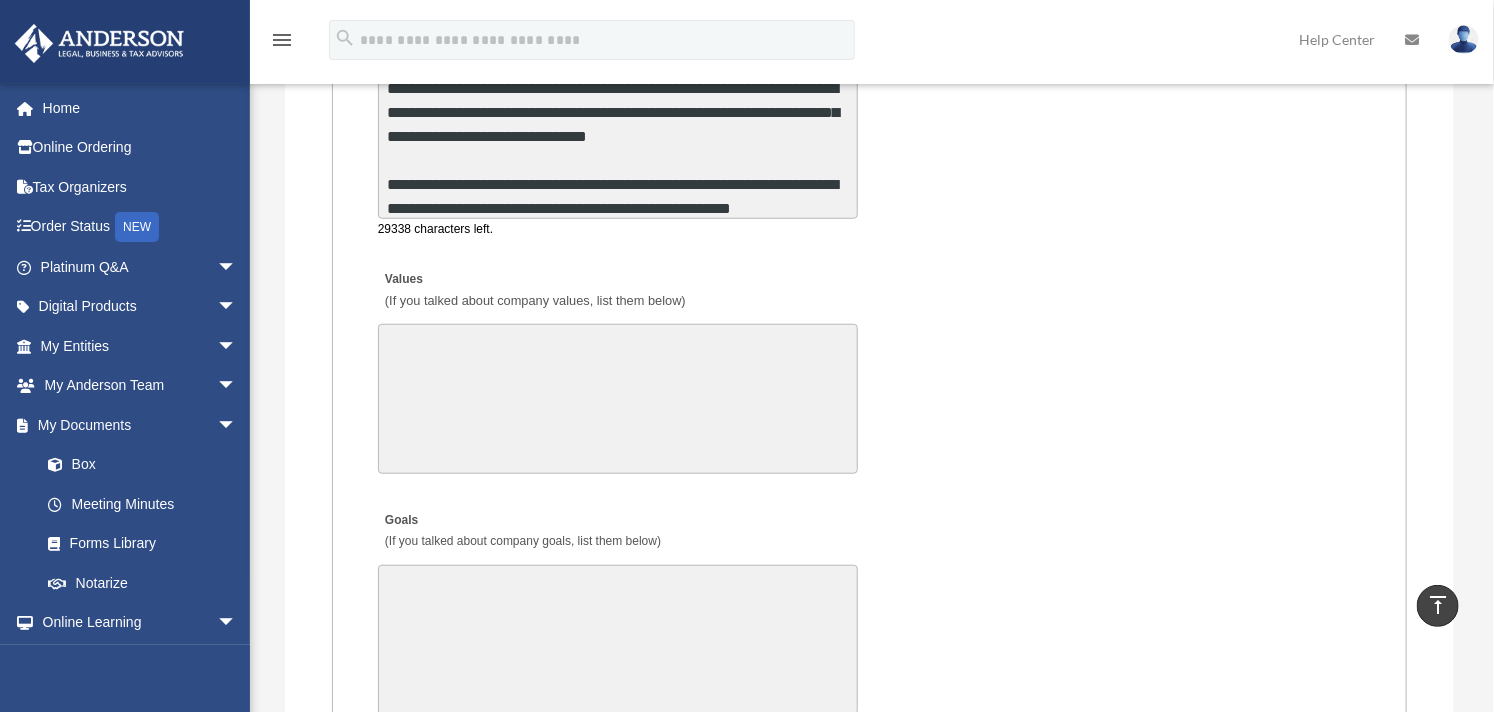 scroll, scrollTop: 216, scrollLeft: 0, axis: vertical 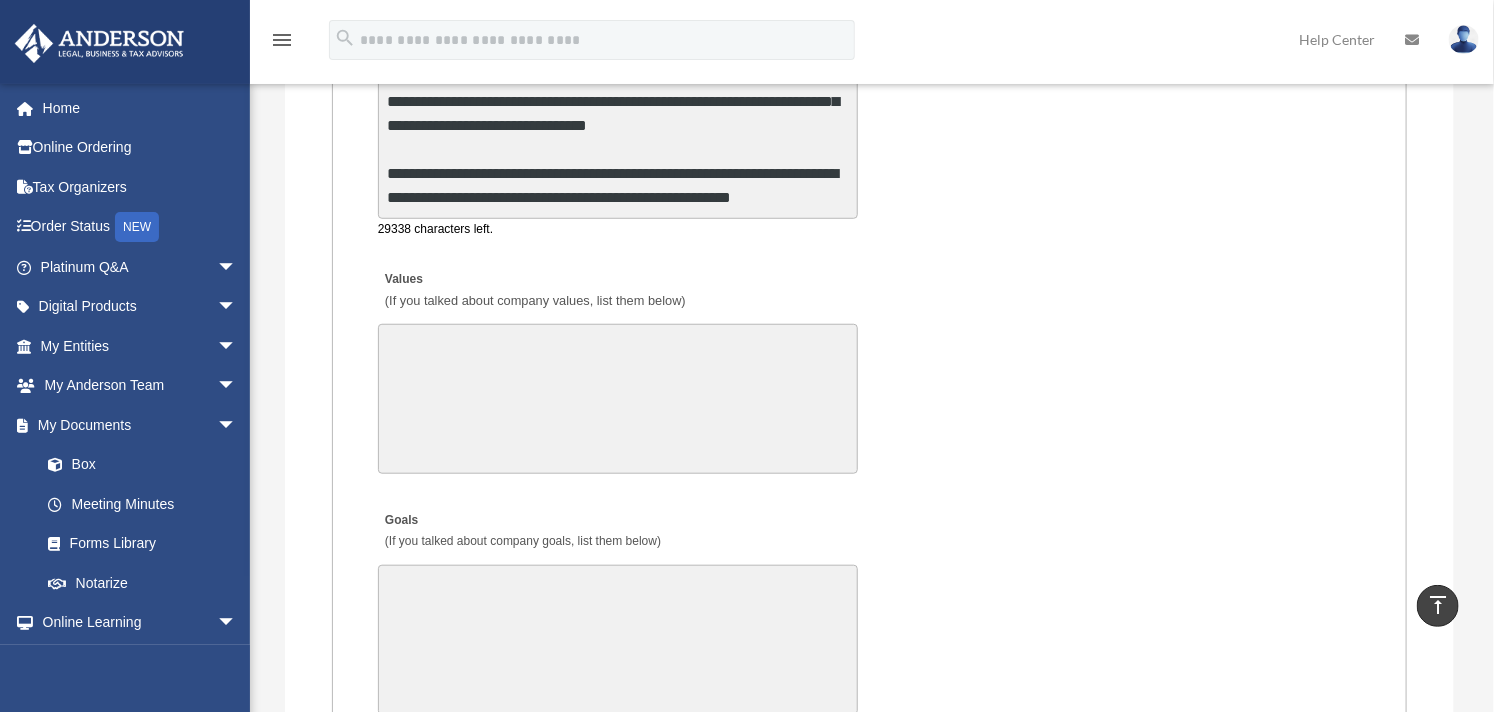 click on "**********" at bounding box center (618, 144) 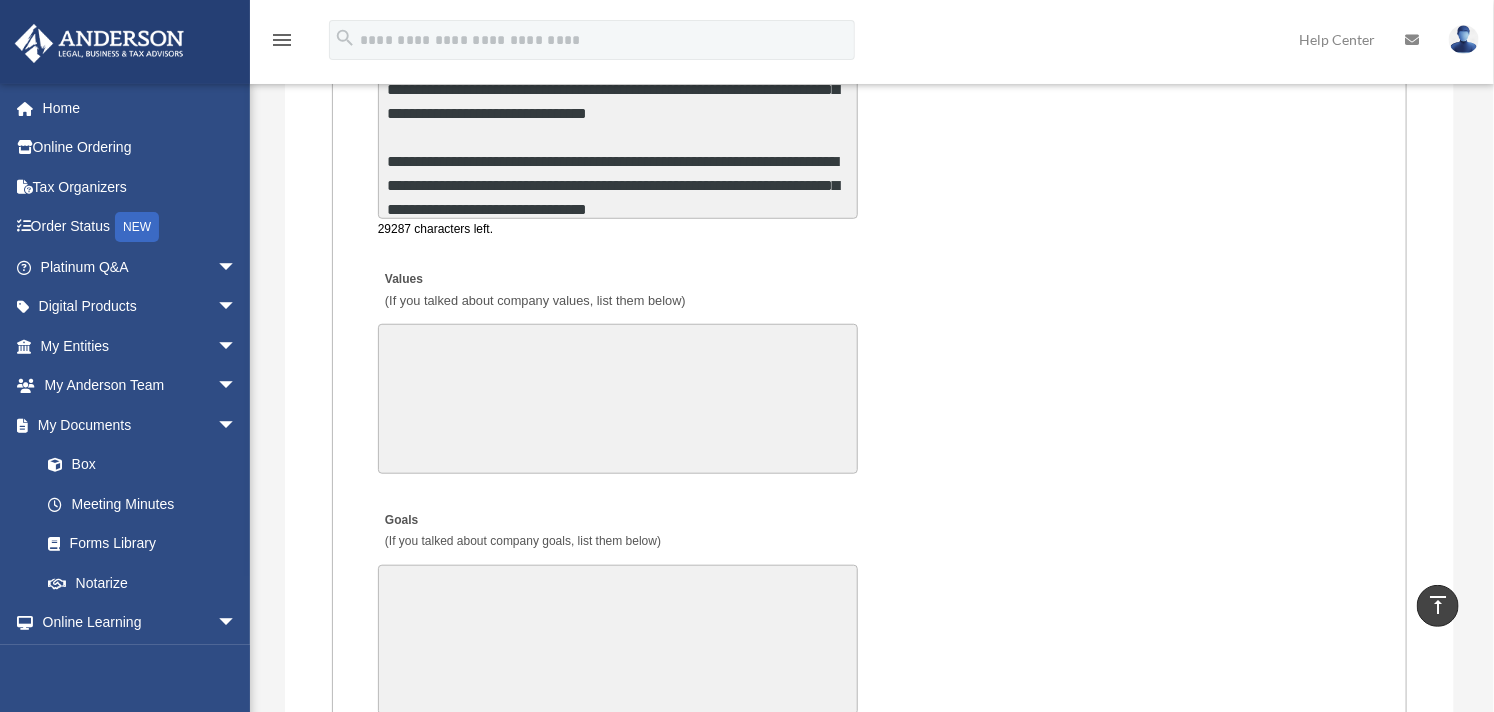 drag, startPoint x: 777, startPoint y: 135, endPoint x: 785, endPoint y: 190, distance: 55.578773 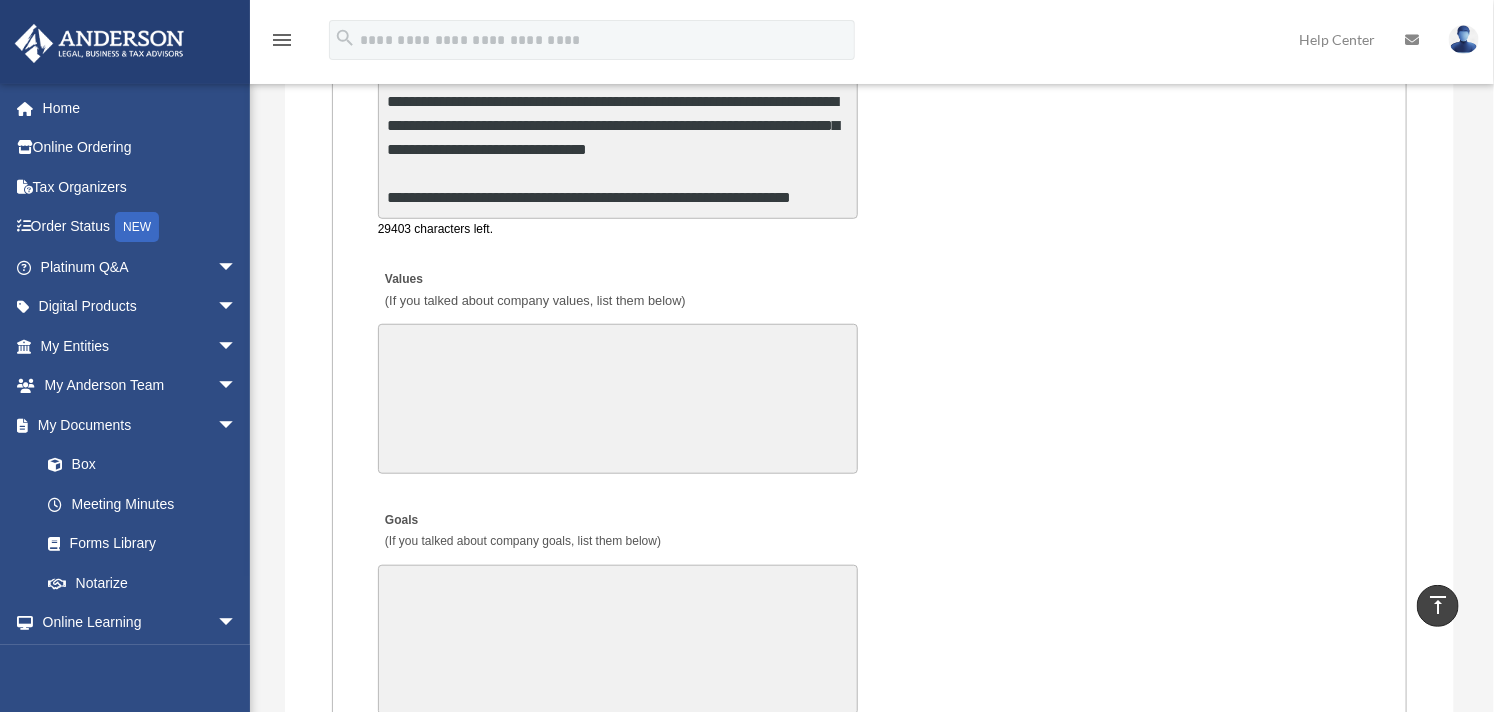 click on "**********" at bounding box center (618, 144) 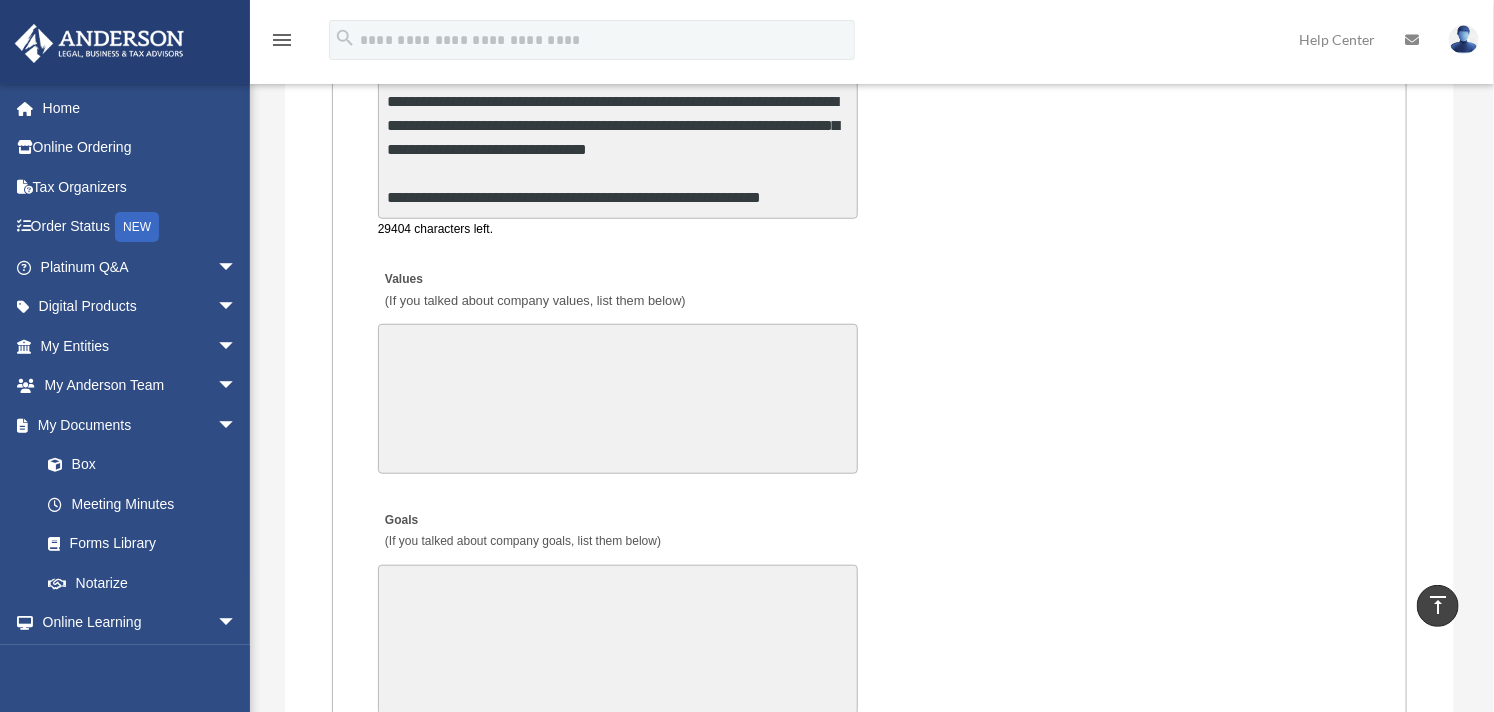 scroll, scrollTop: 204, scrollLeft: 0, axis: vertical 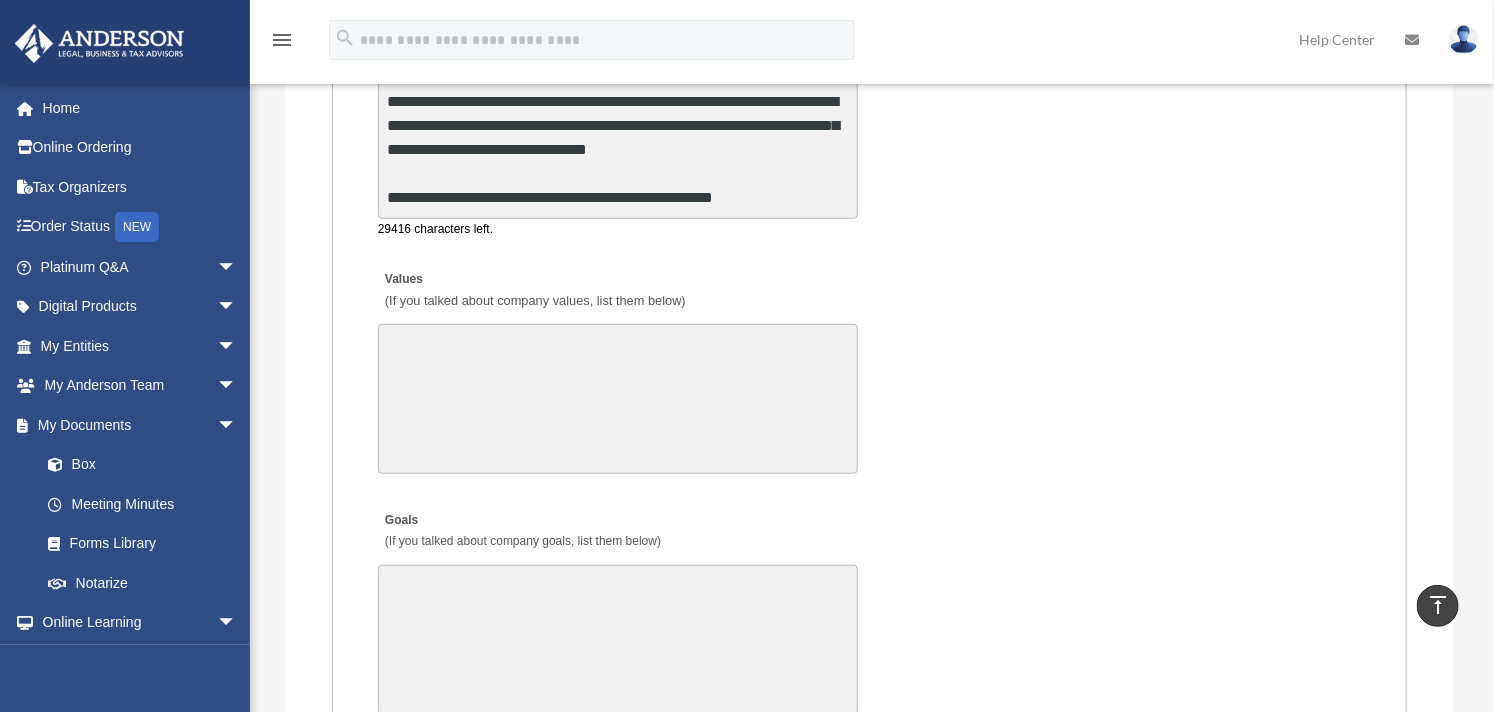 click on "**********" at bounding box center (618, 144) 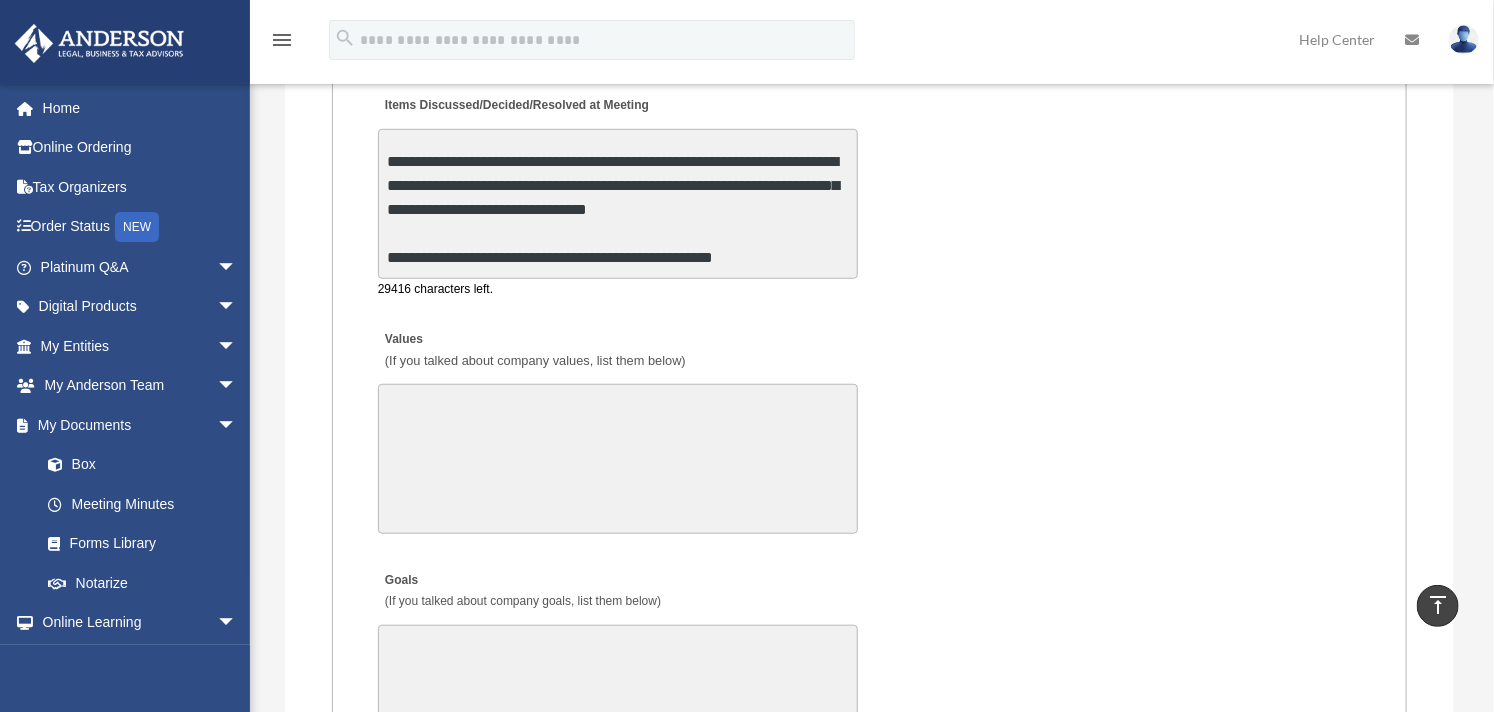 scroll, scrollTop: 3777, scrollLeft: 0, axis: vertical 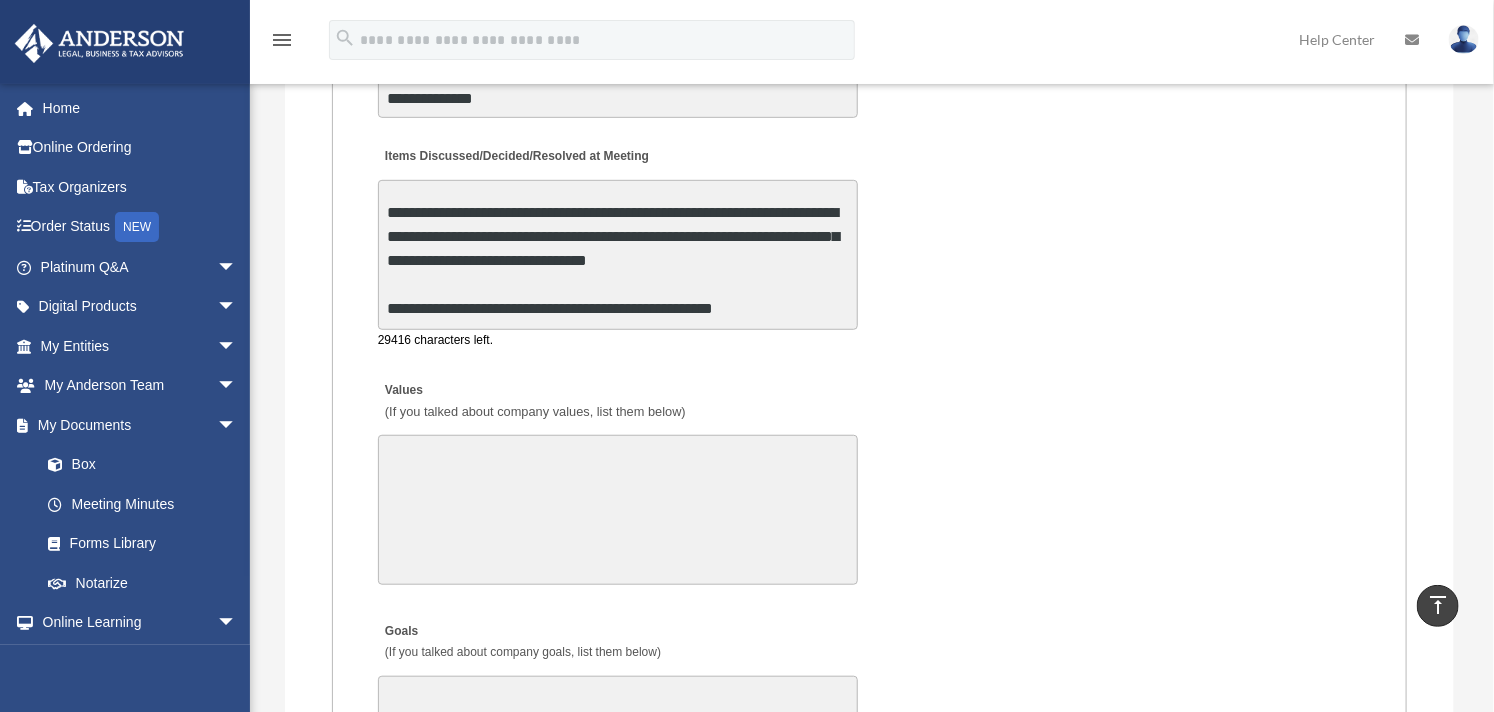 click on "**********" at bounding box center [618, 255] 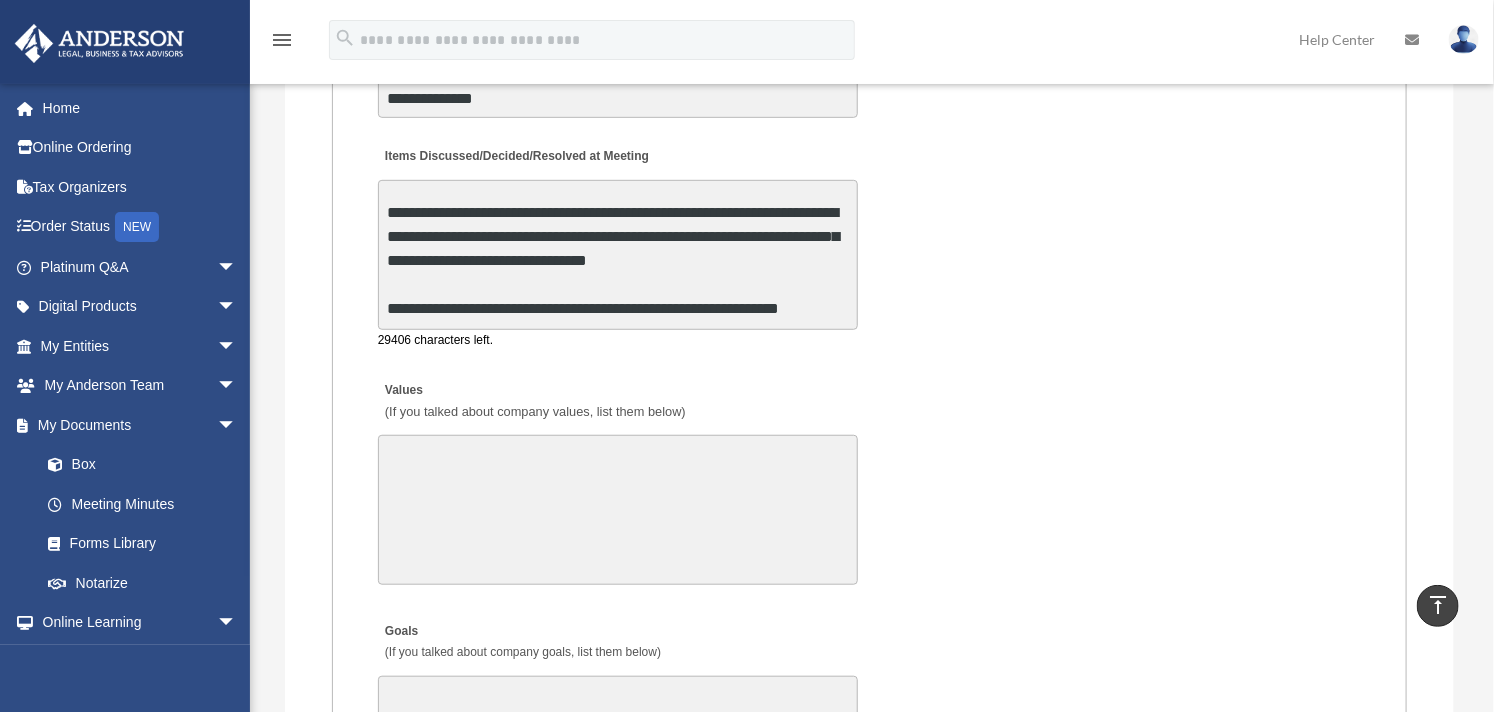 scroll, scrollTop: 216, scrollLeft: 0, axis: vertical 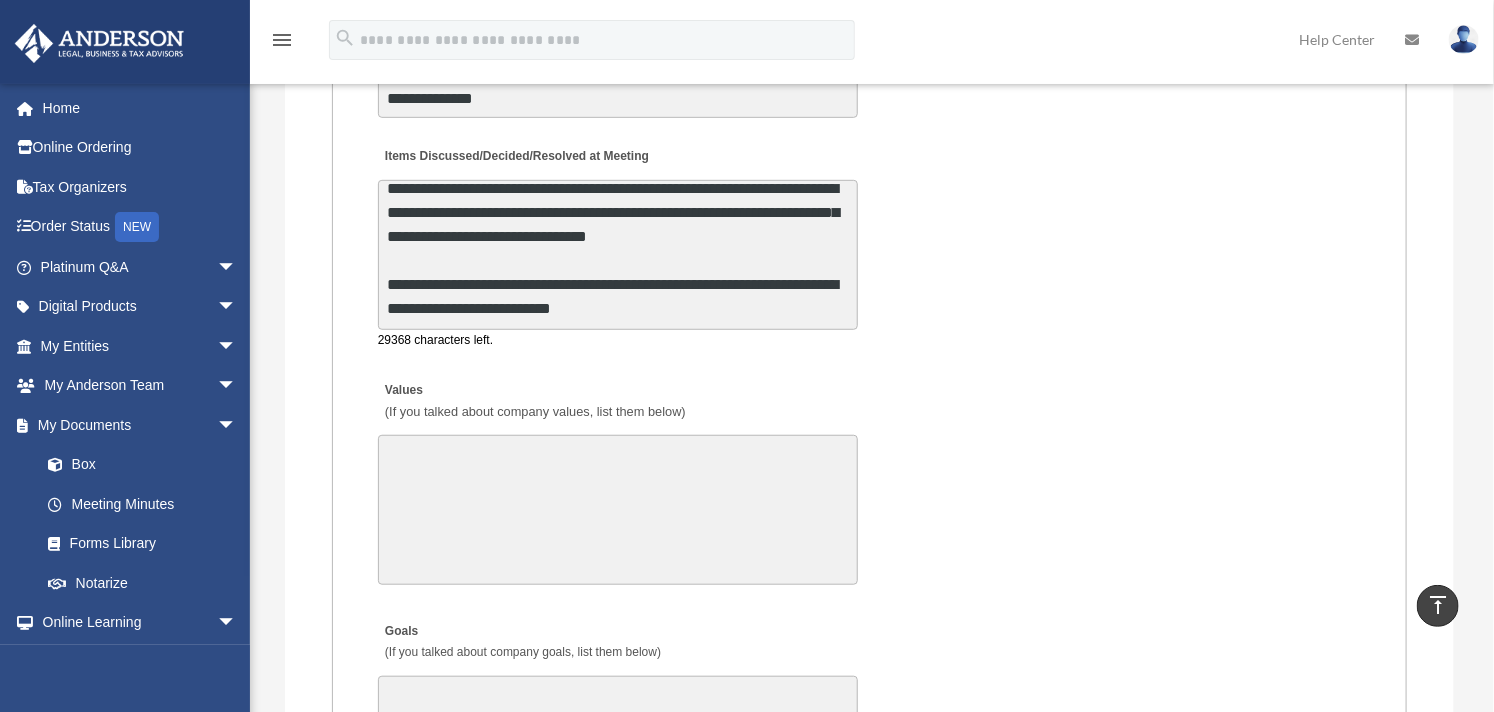 click on "**********" at bounding box center (618, 255) 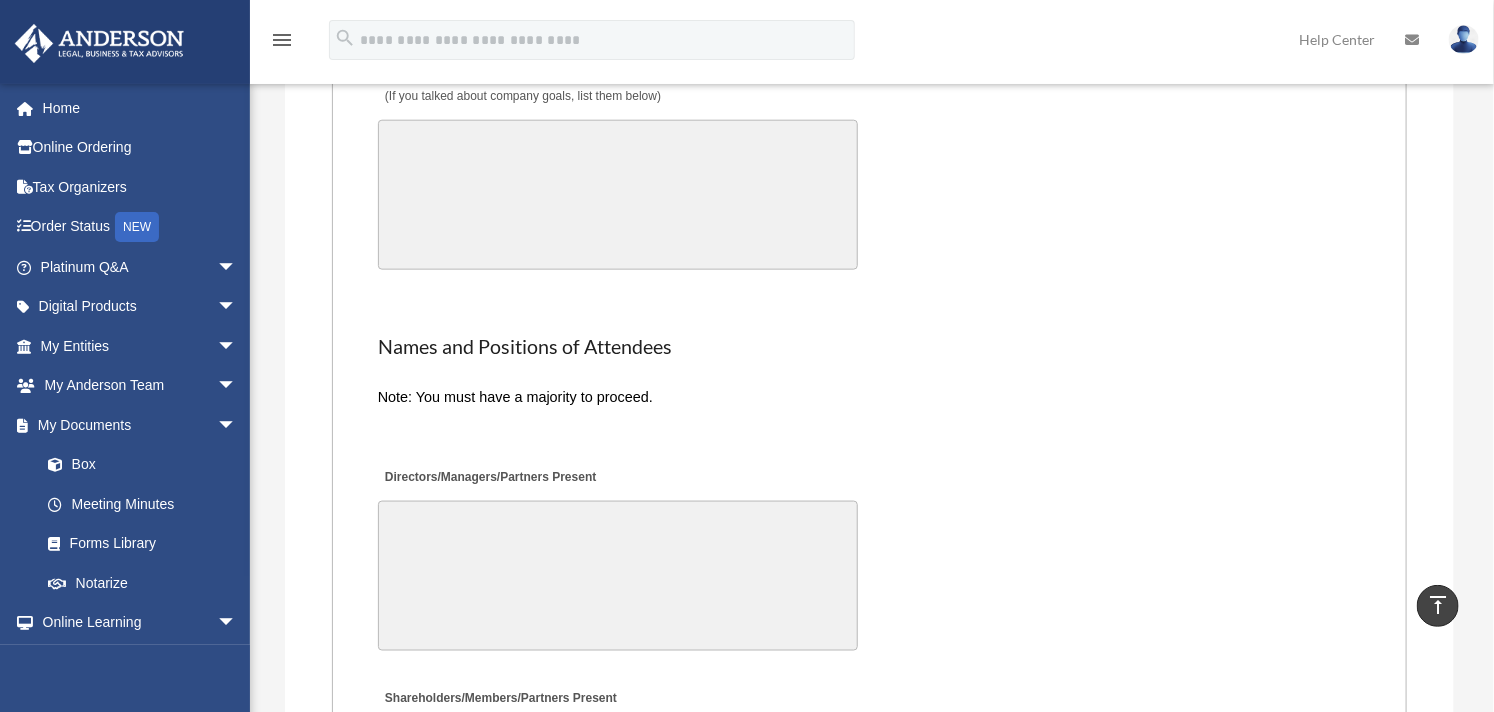 type on "**********" 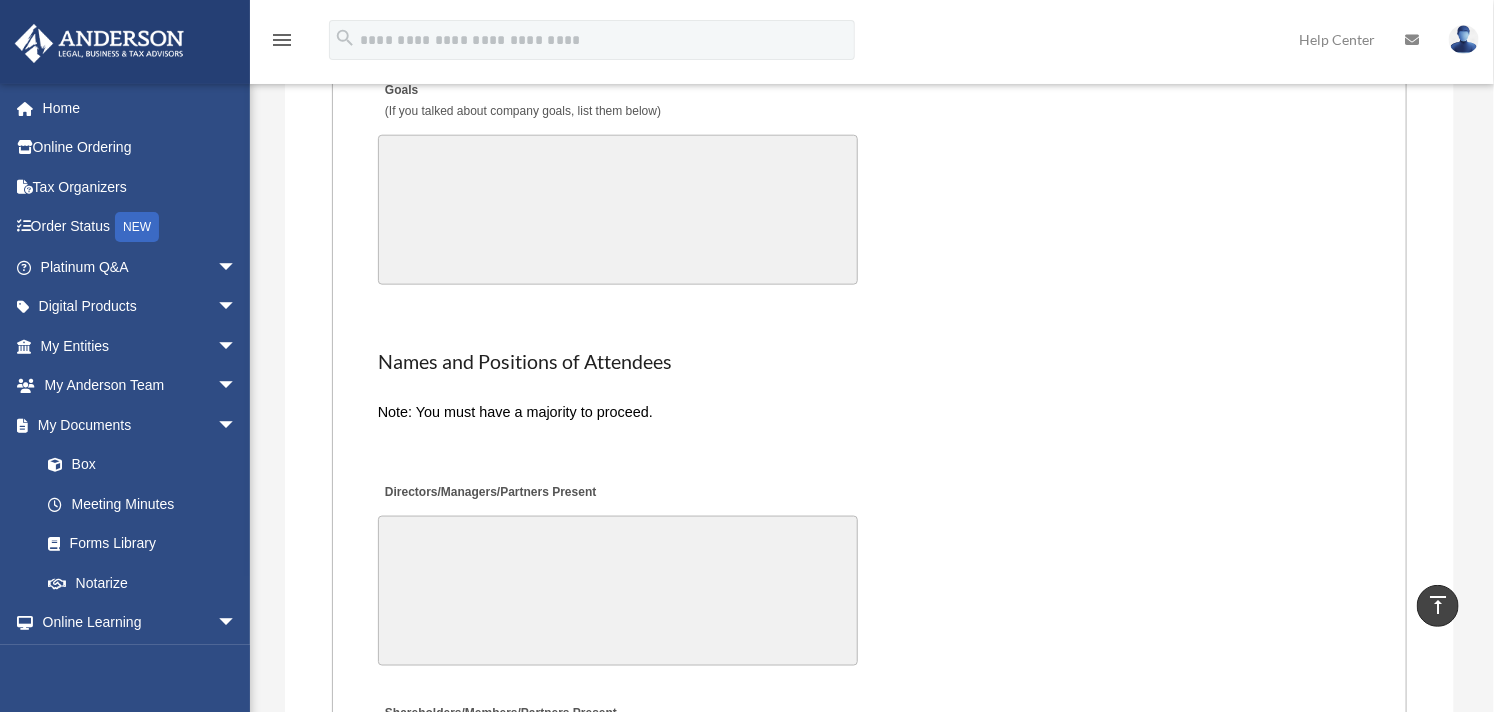 click on "Directors/Managers/Partners Present" at bounding box center [618, 591] 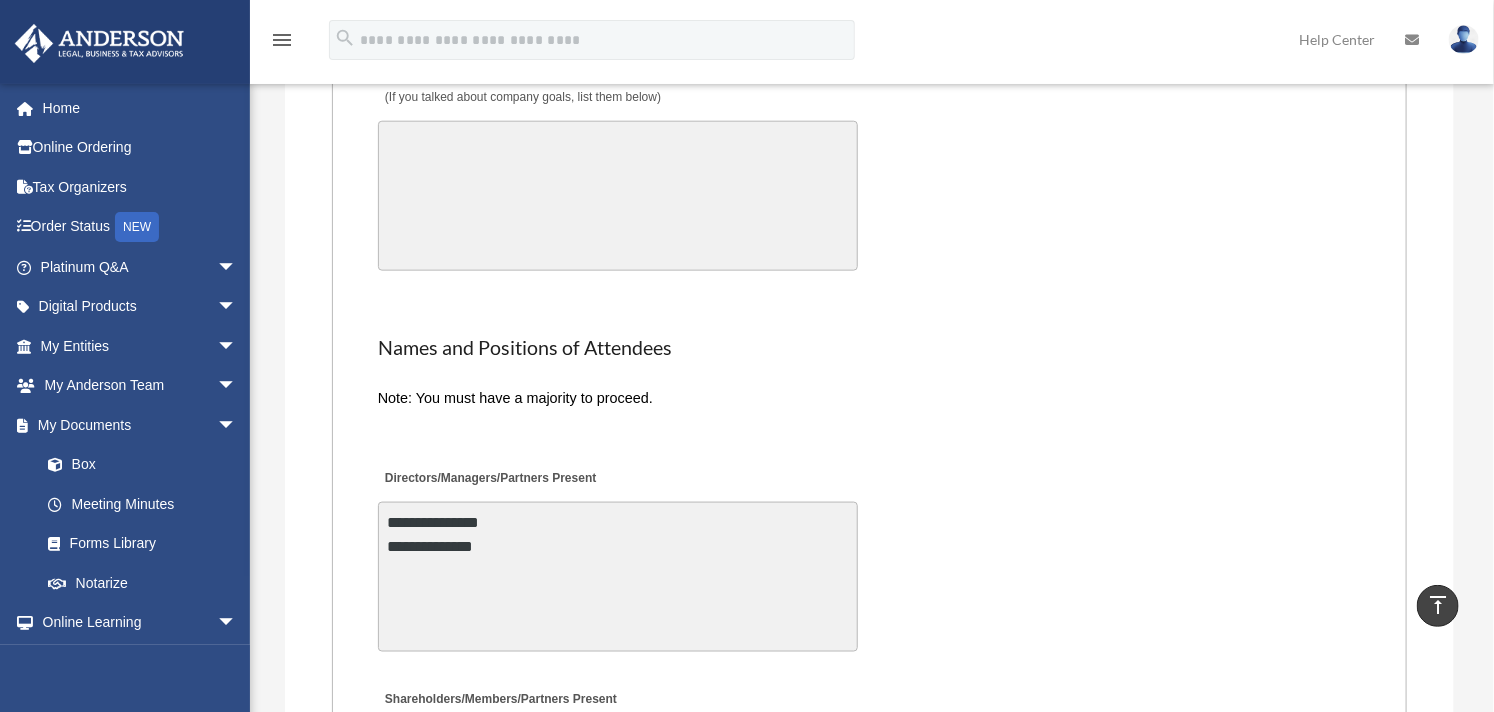 type on "**********" 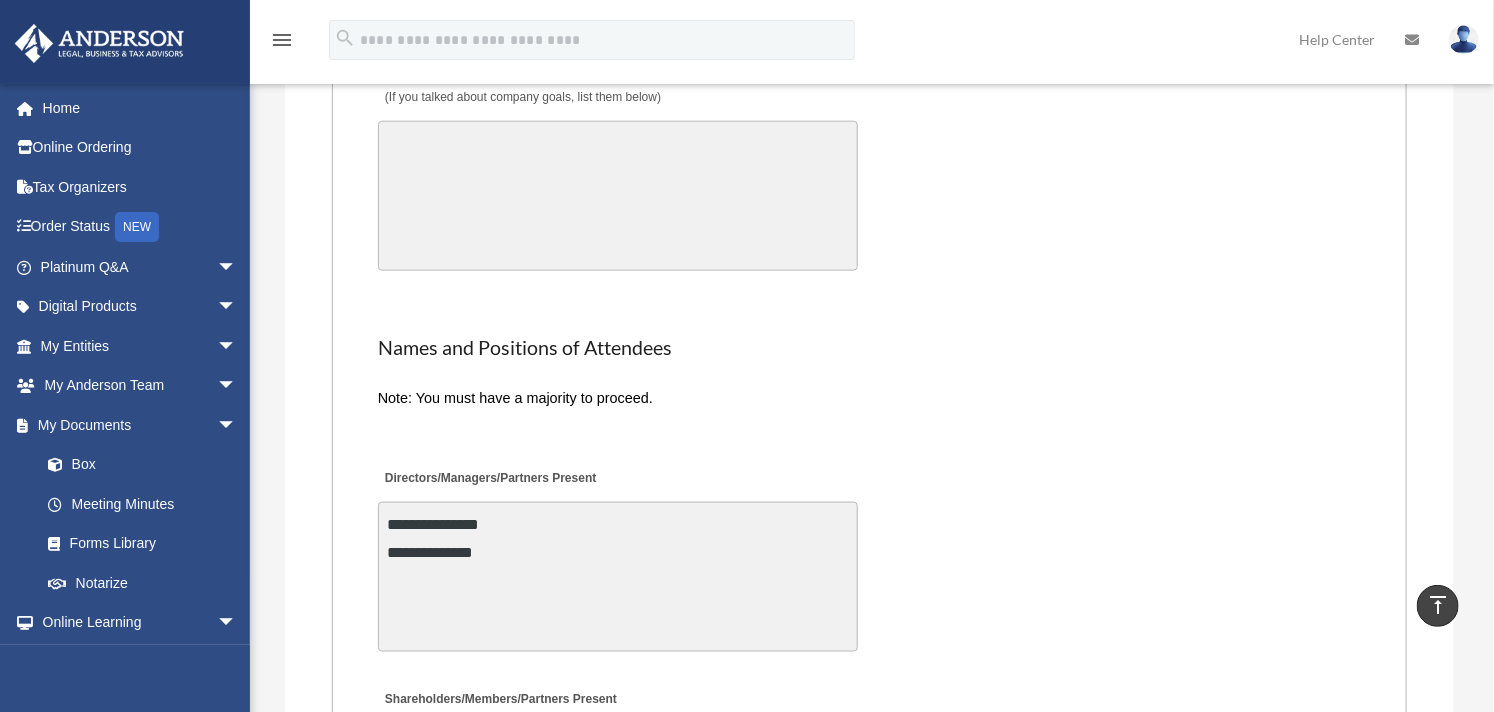 click at bounding box center [869, 428] 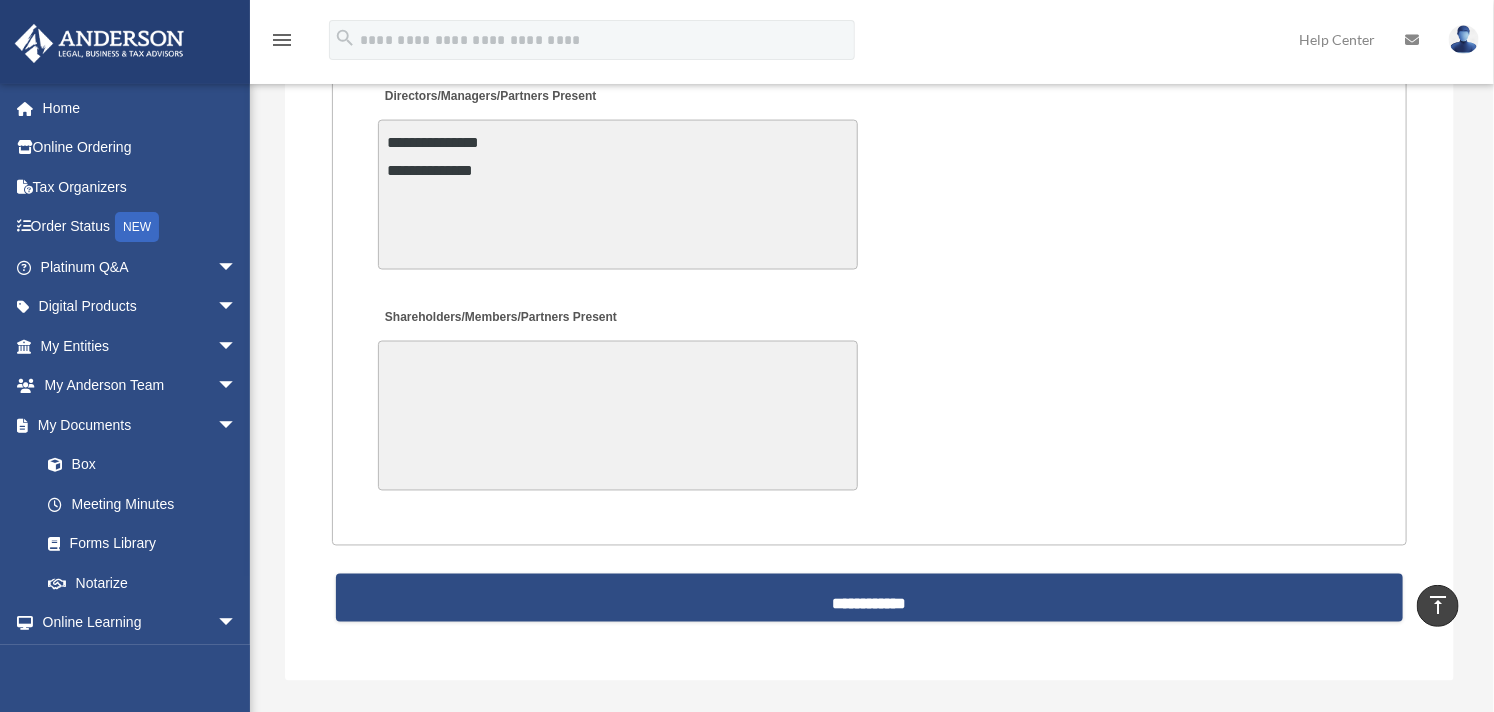 scroll, scrollTop: 4763, scrollLeft: 0, axis: vertical 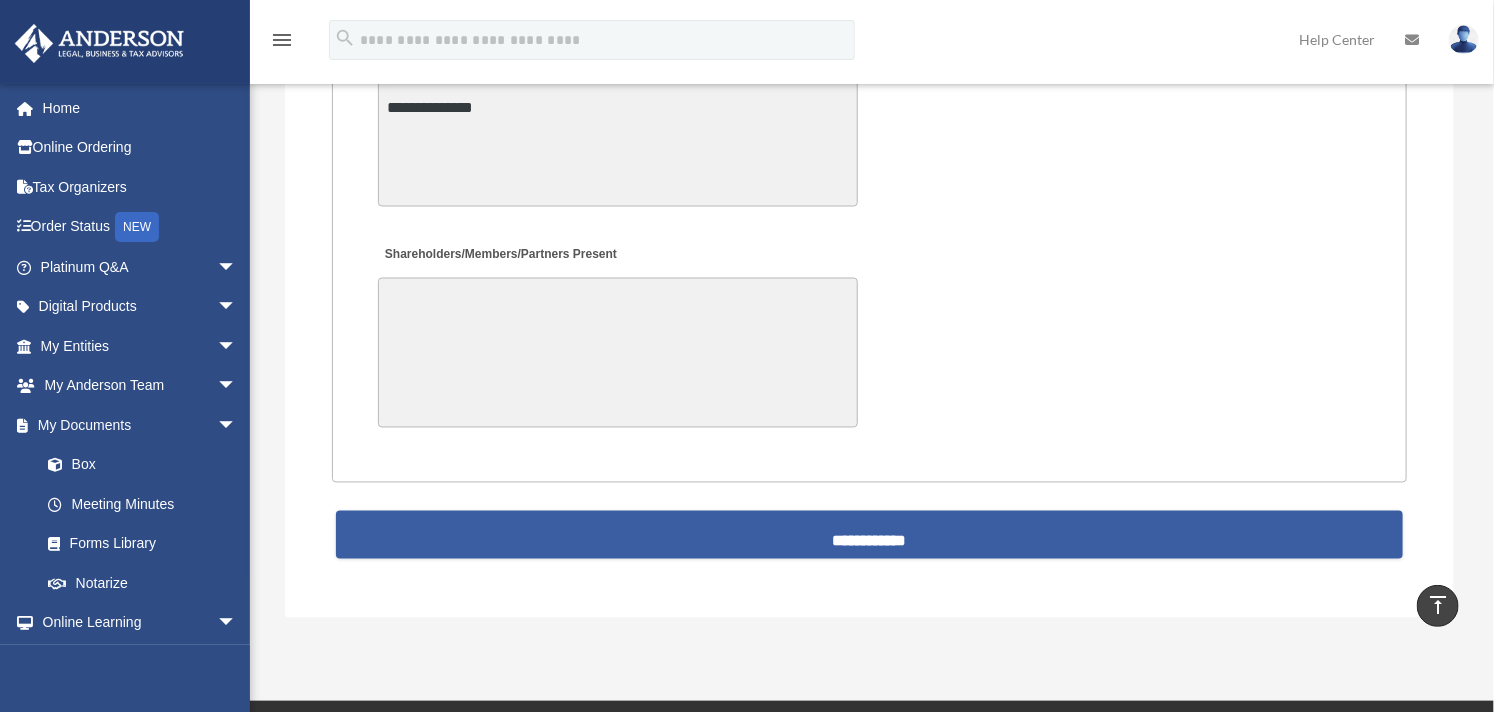 click on "**********" at bounding box center [870, 535] 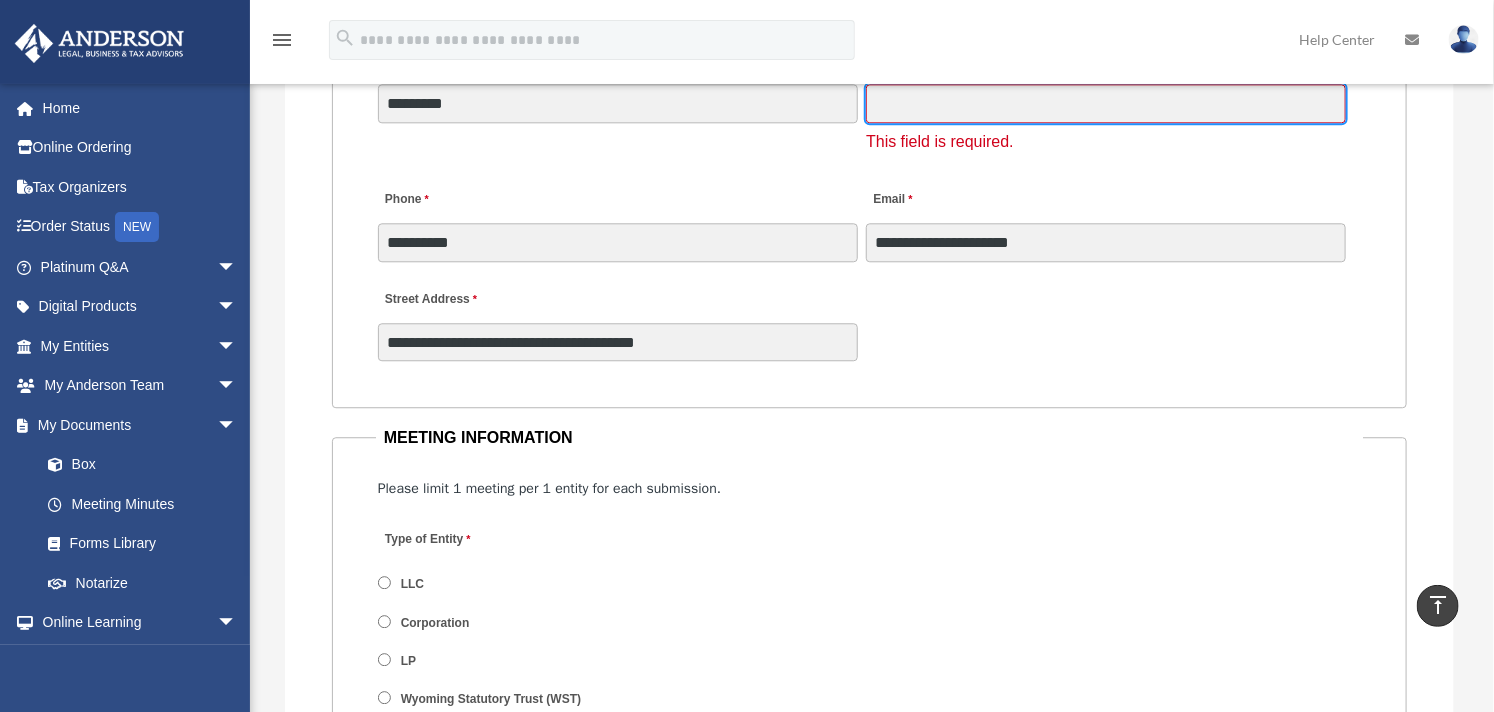 scroll, scrollTop: 1980, scrollLeft: 0, axis: vertical 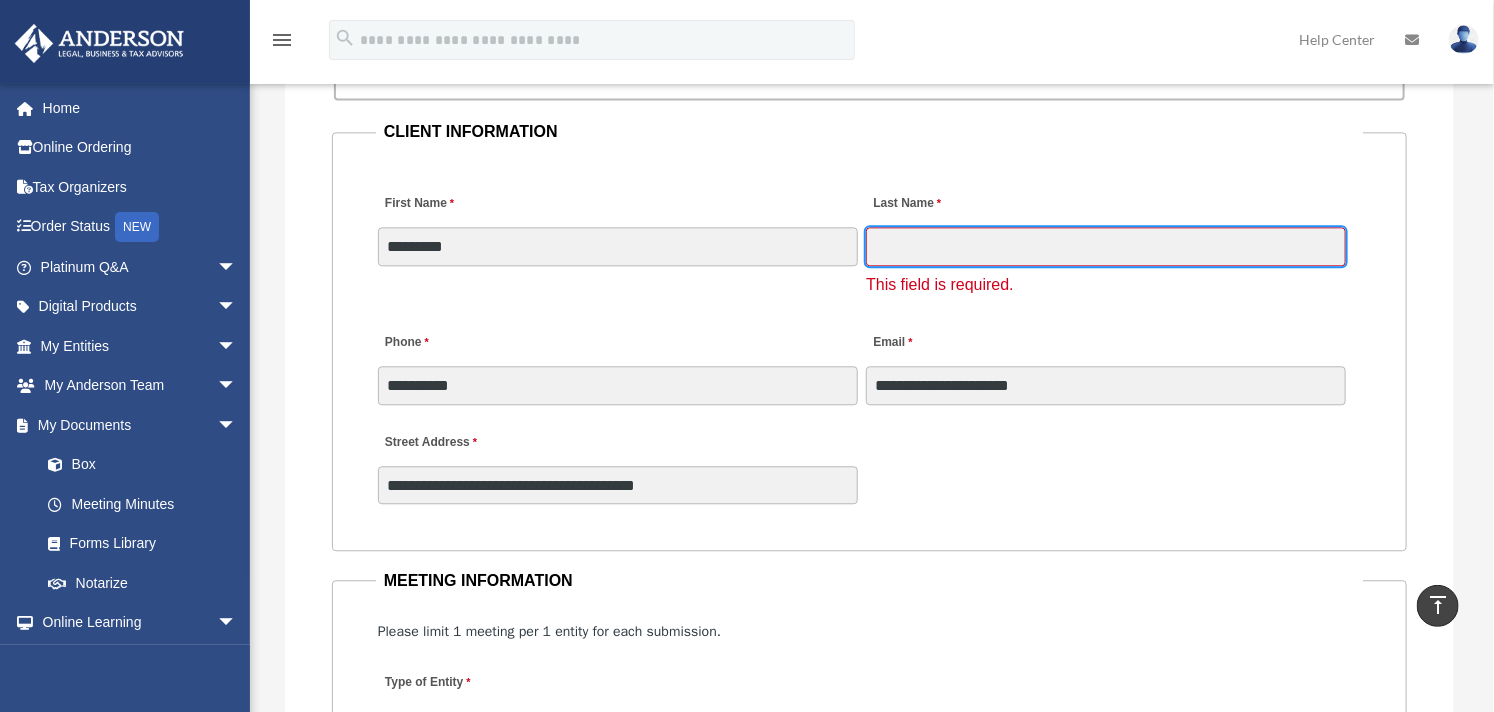 click on "Last Name" at bounding box center [1106, 246] 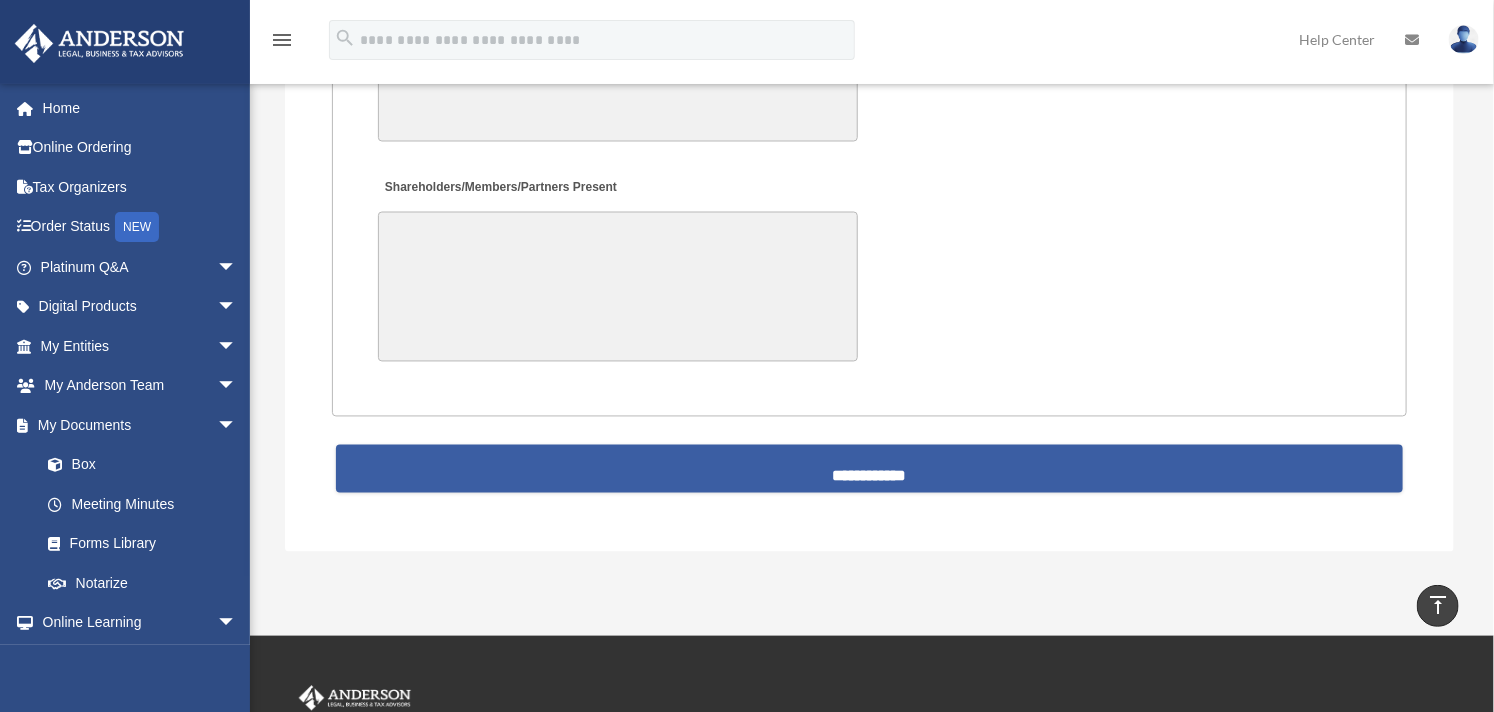 click on "**********" at bounding box center [870, 469] 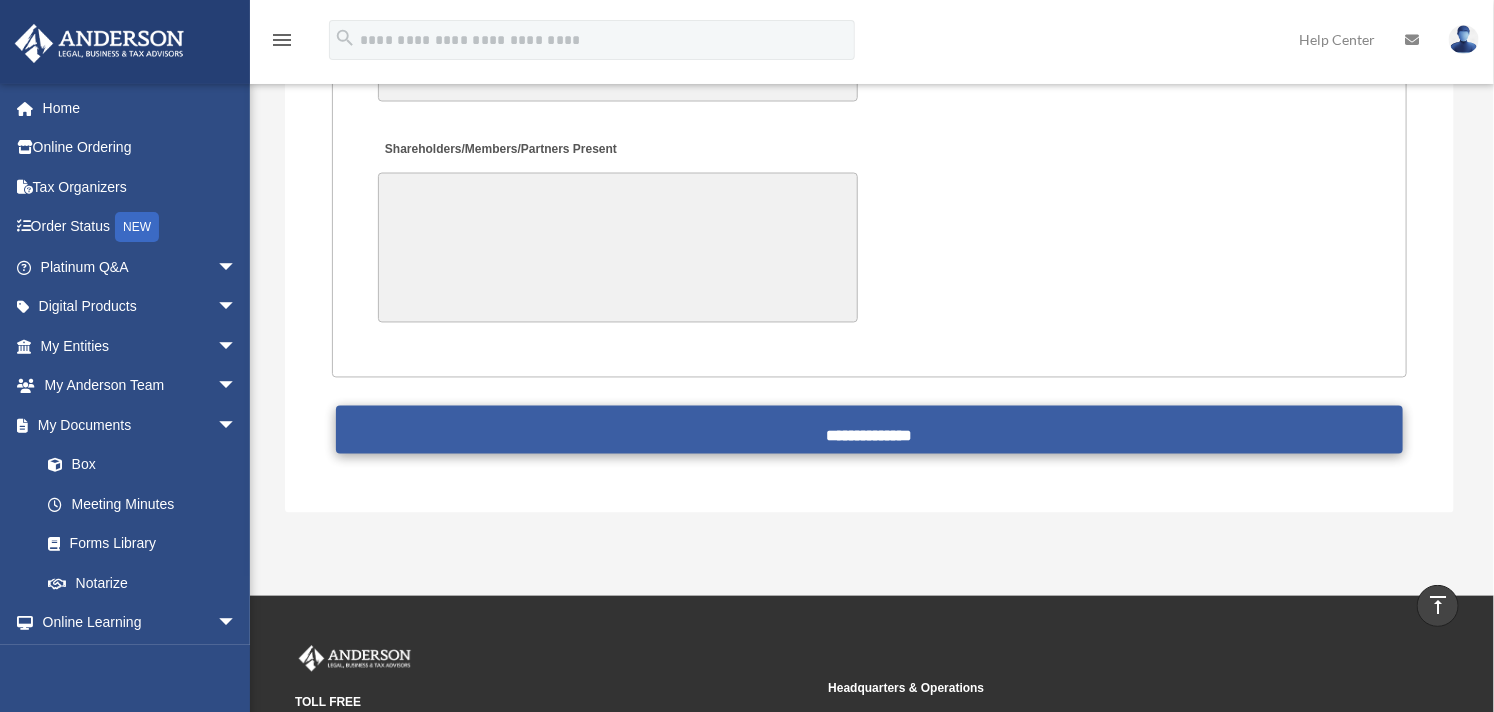 scroll, scrollTop: 4830, scrollLeft: 0, axis: vertical 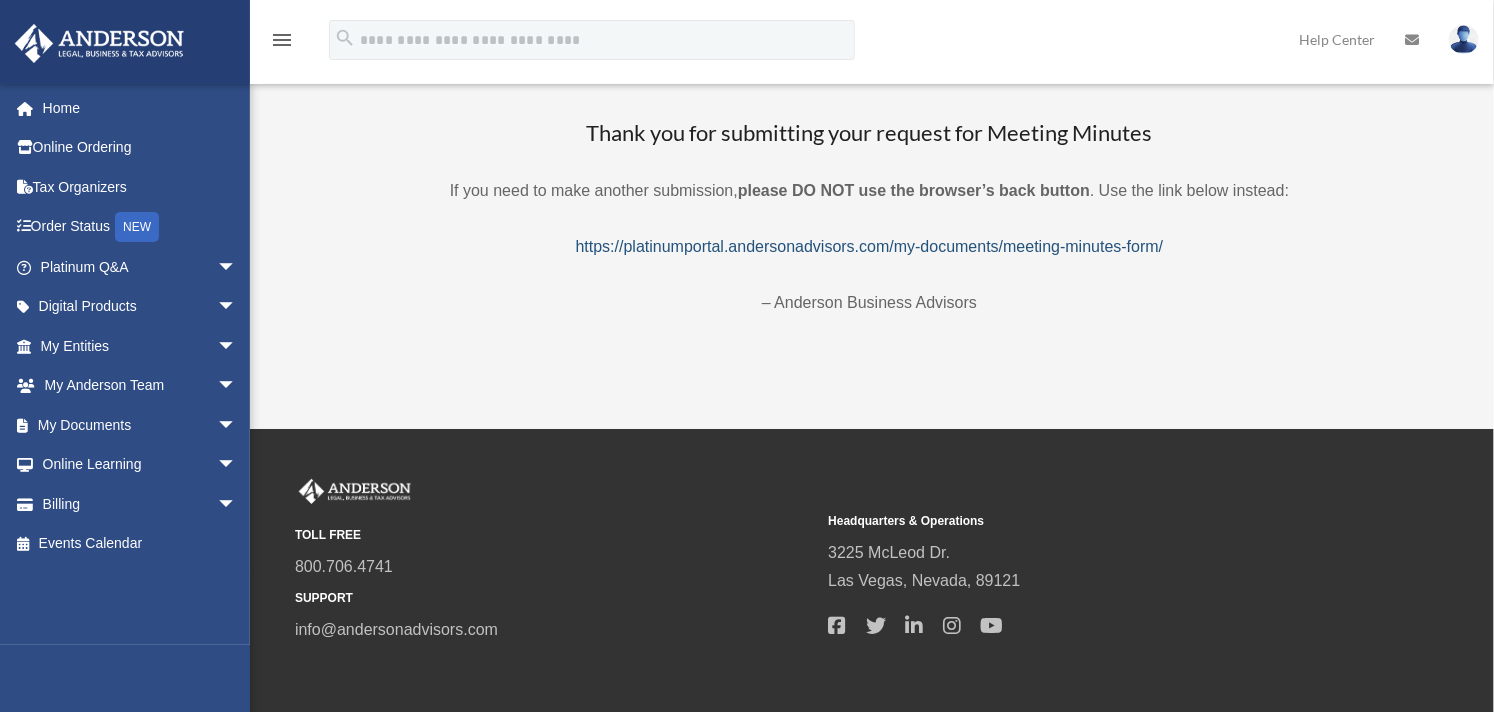 click on "https://platinumportal.andersonadvisors.com/my-documents/meeting-minutes-form/" at bounding box center [870, 246] 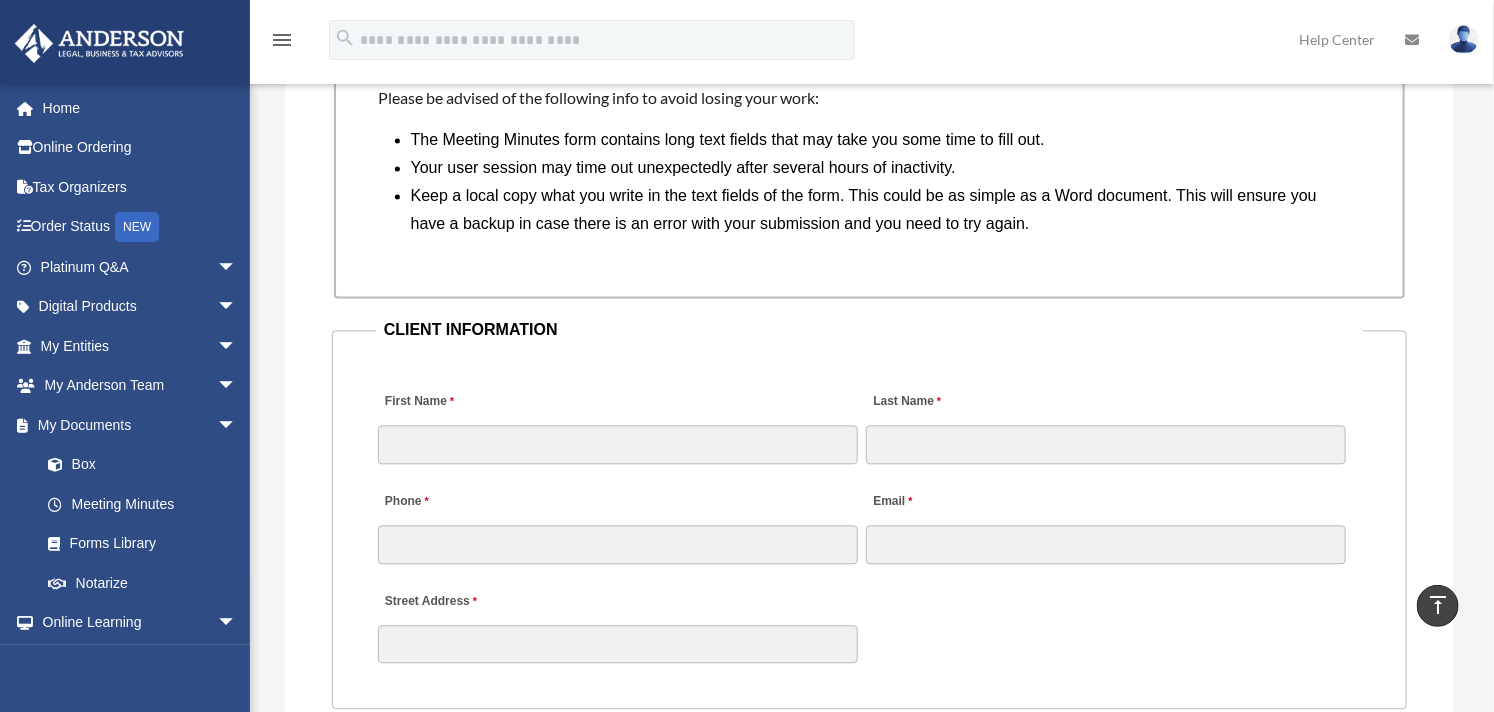 scroll, scrollTop: 1777, scrollLeft: 0, axis: vertical 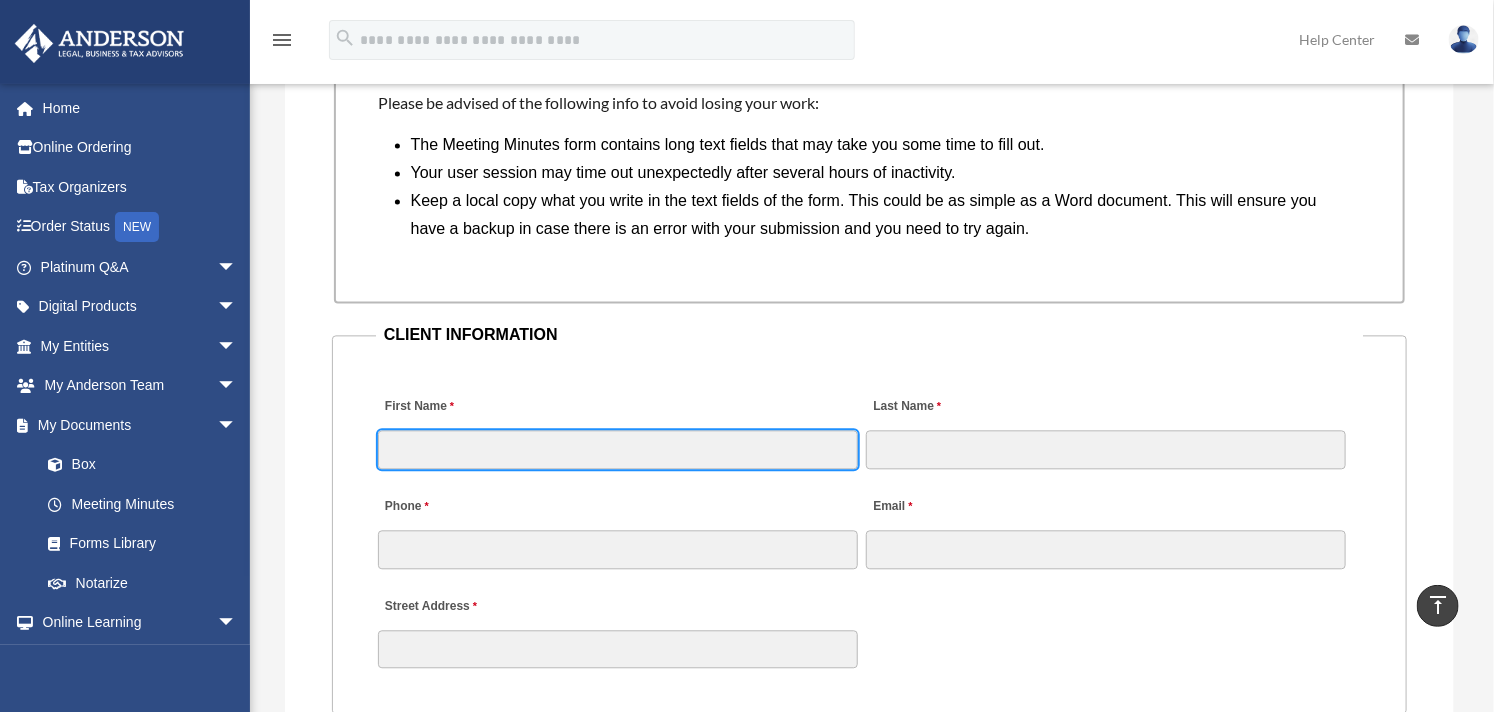 click on "First Name" at bounding box center [618, 449] 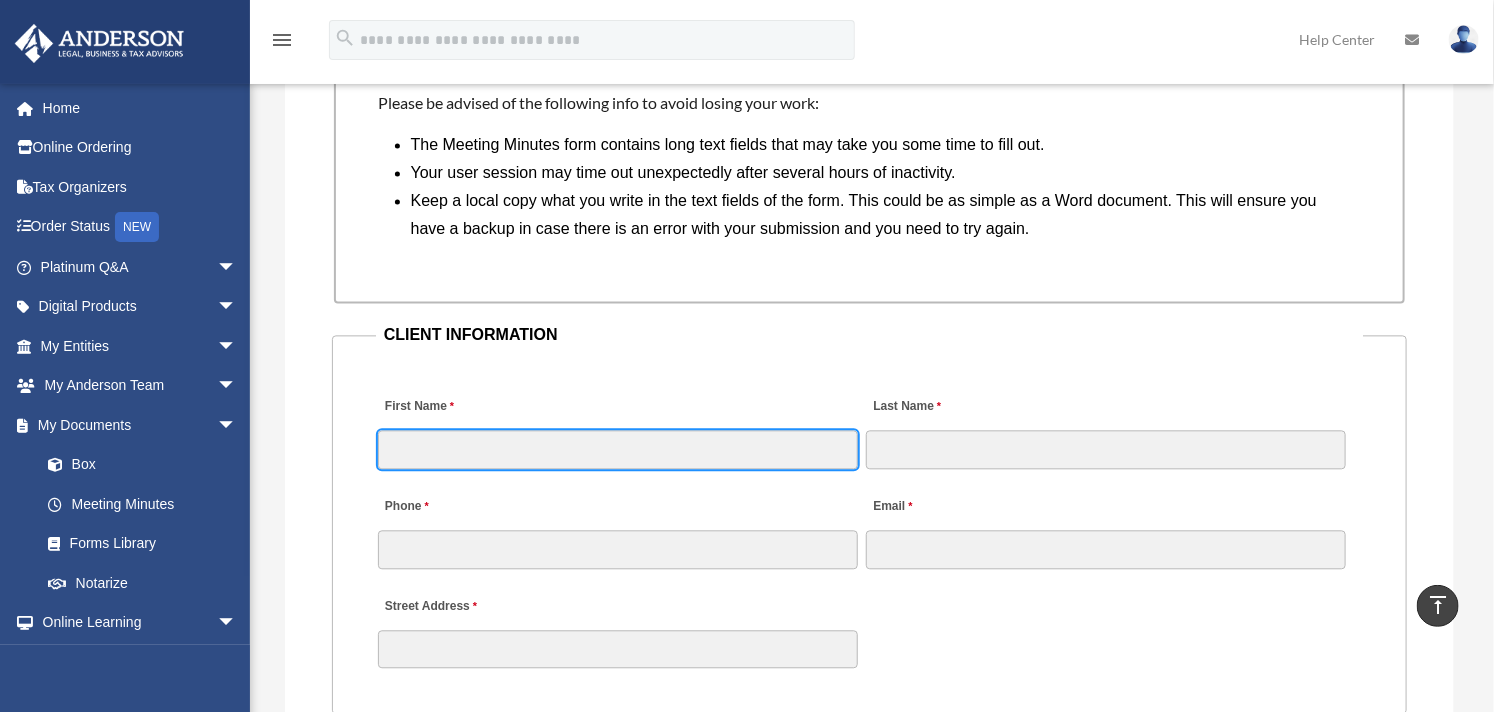 type on "********" 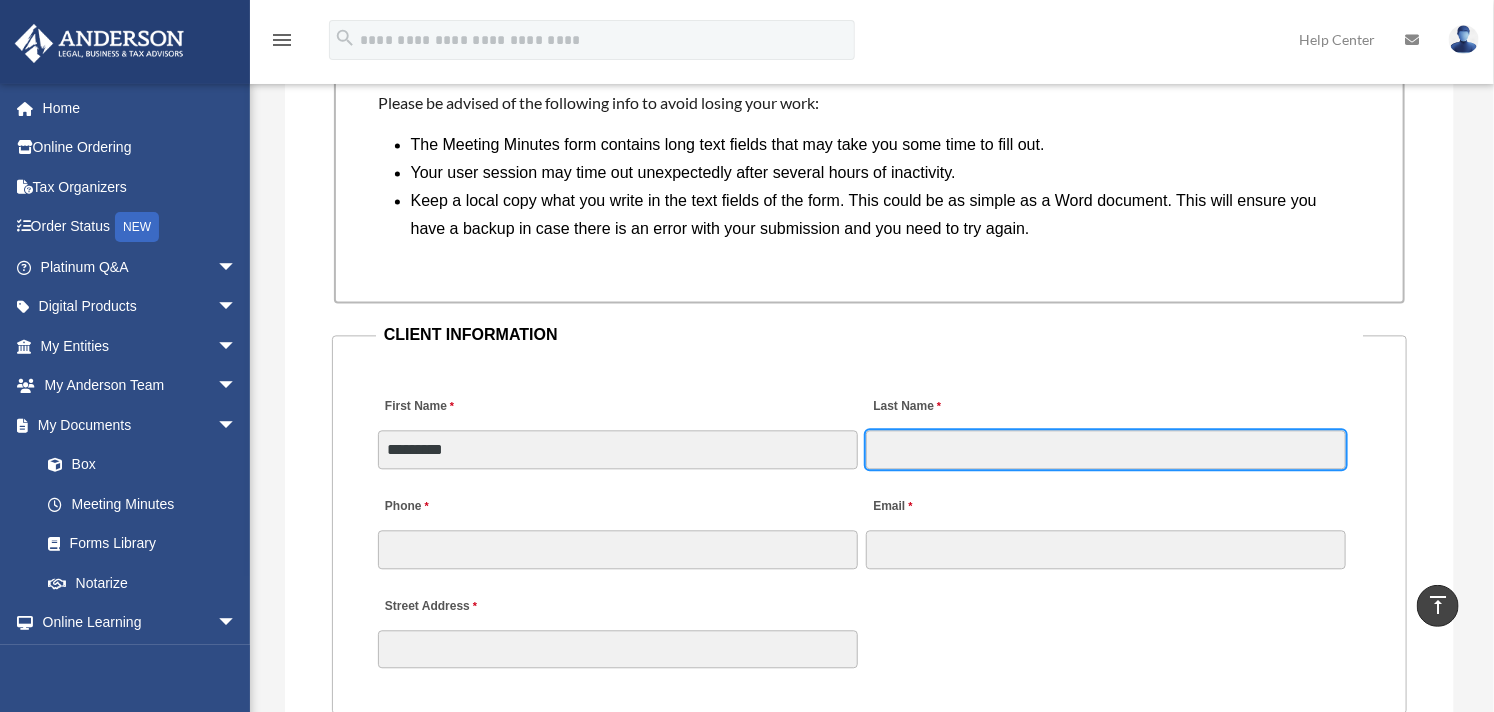 click on "Last Name" at bounding box center (1106, 449) 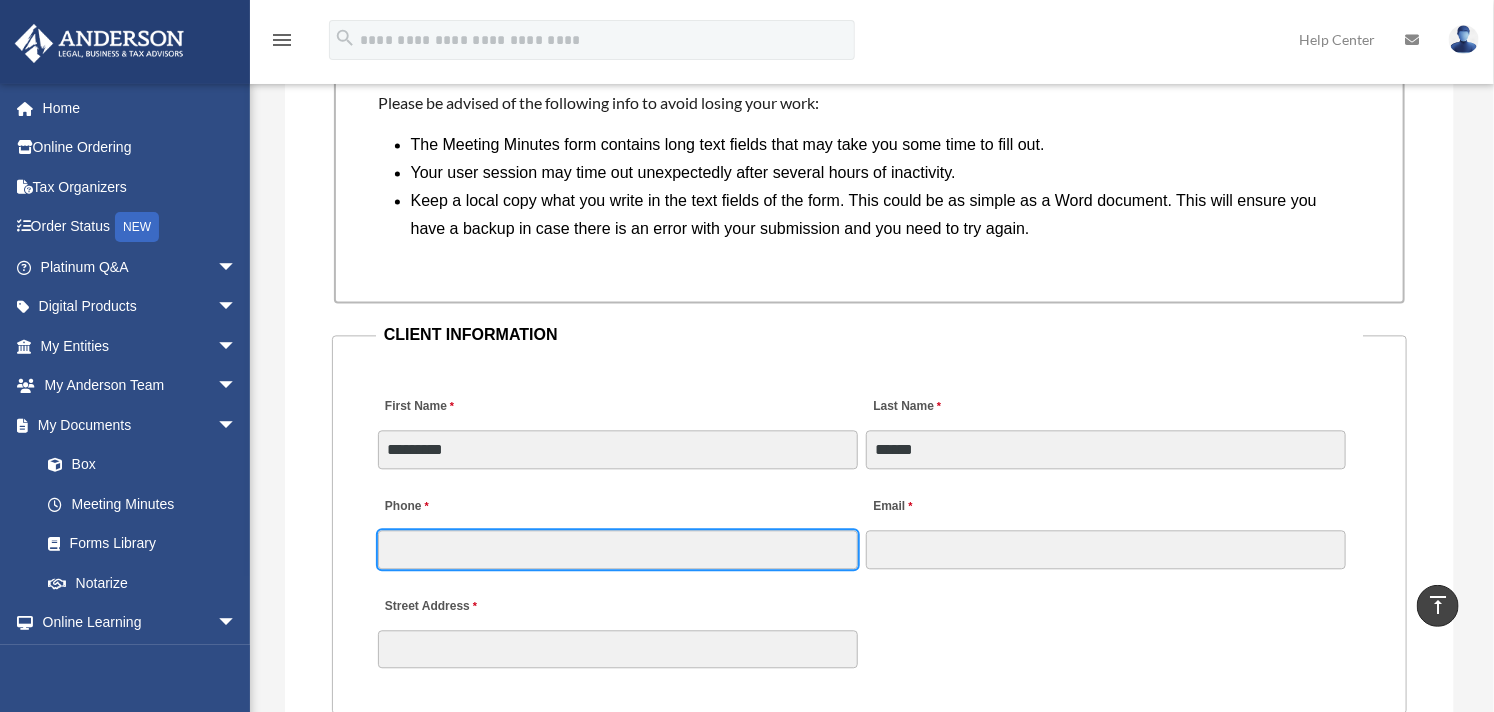 click on "Phone" at bounding box center (618, 549) 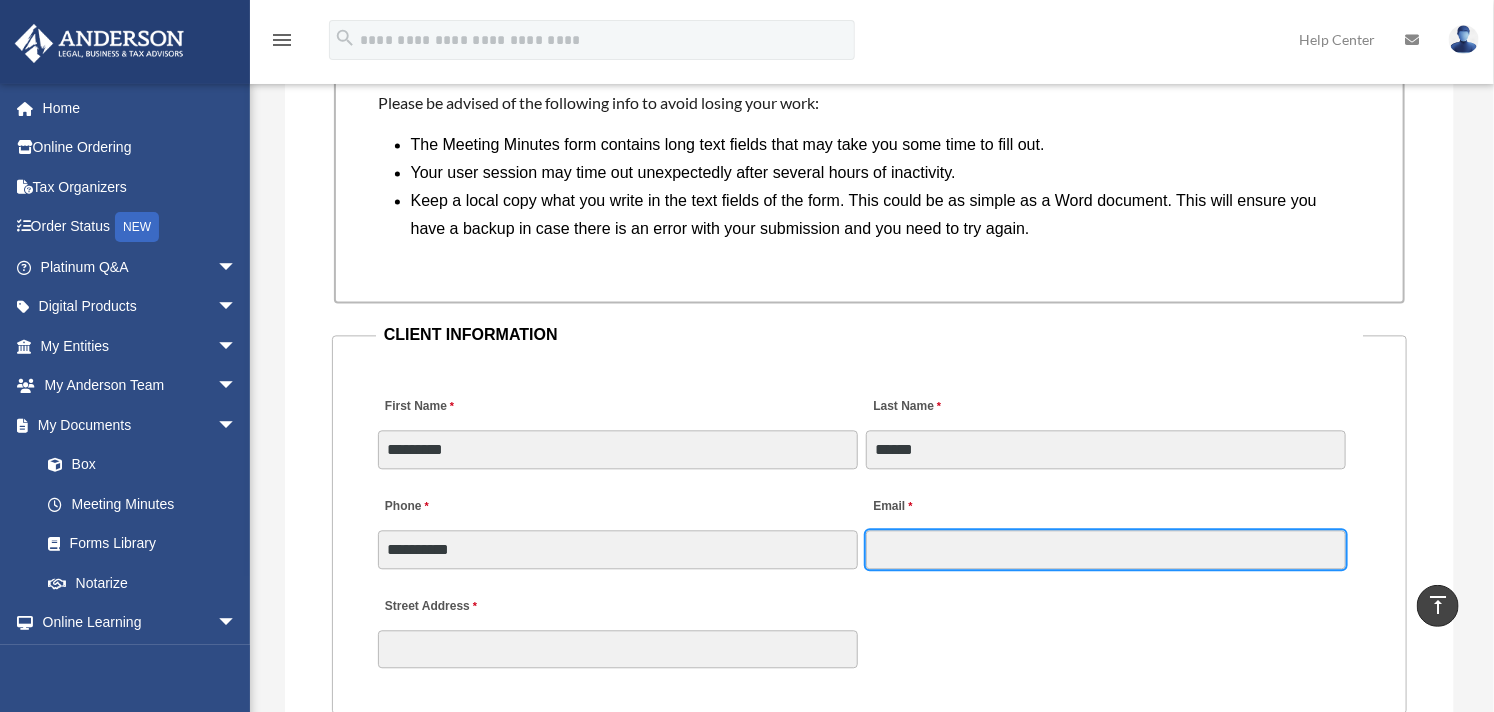 click on "Email" at bounding box center [1106, 549] 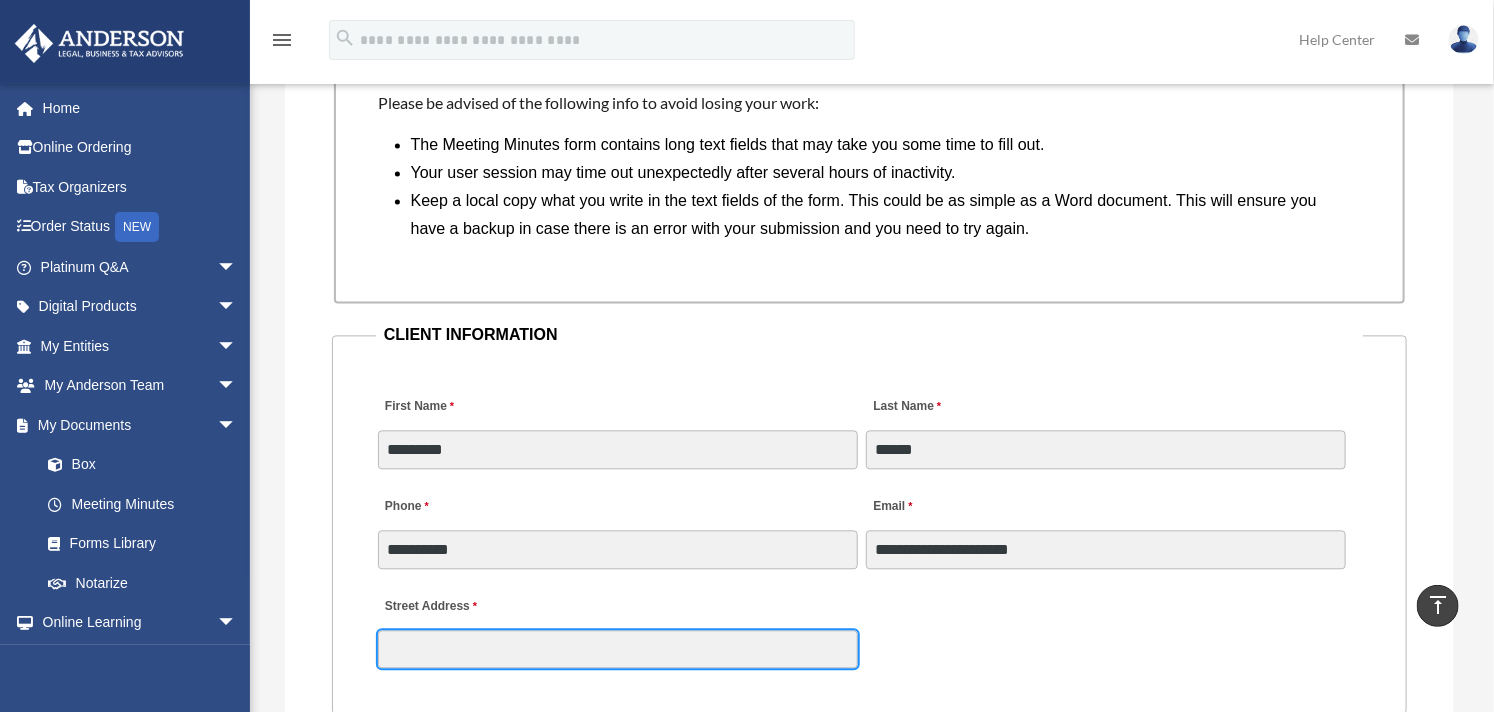 click on "Street Address" at bounding box center (618, 649) 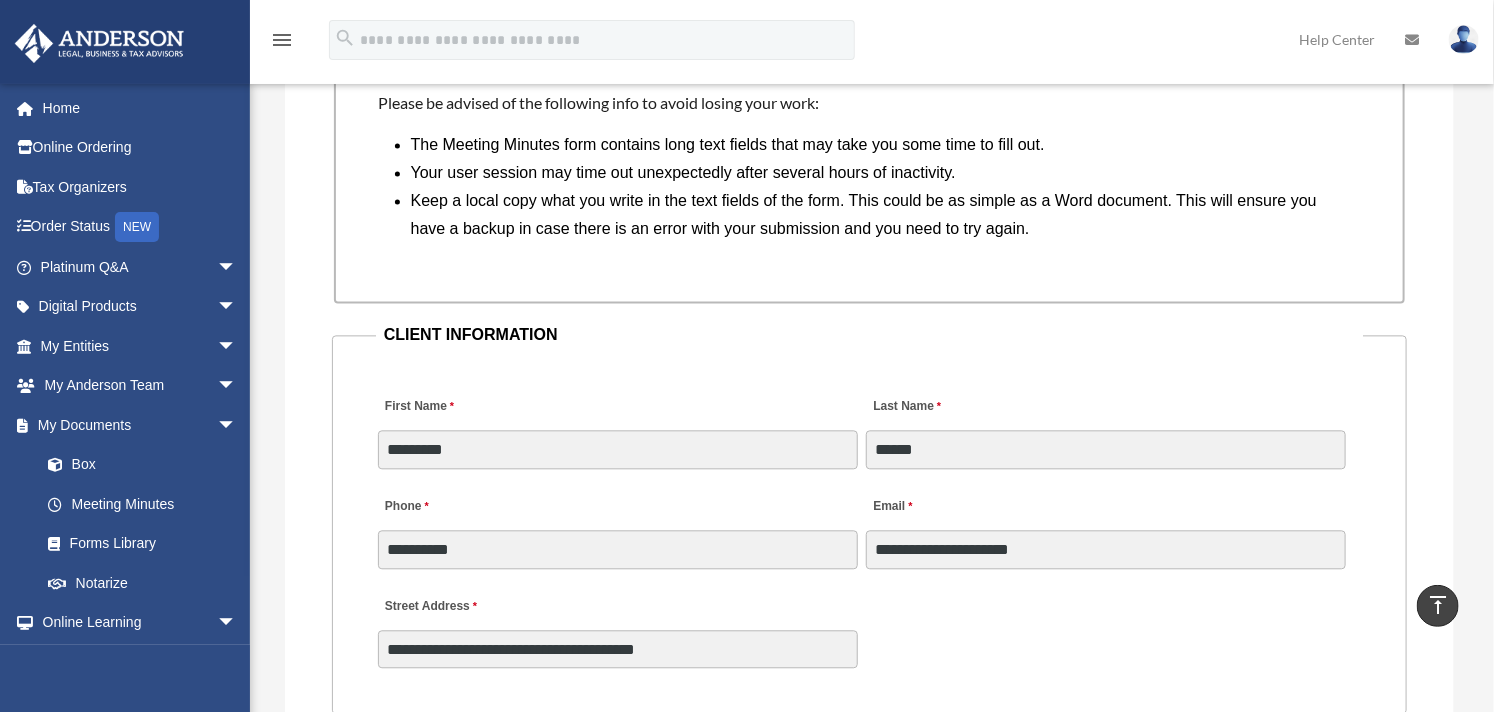 click on "**********" at bounding box center [869, 627] 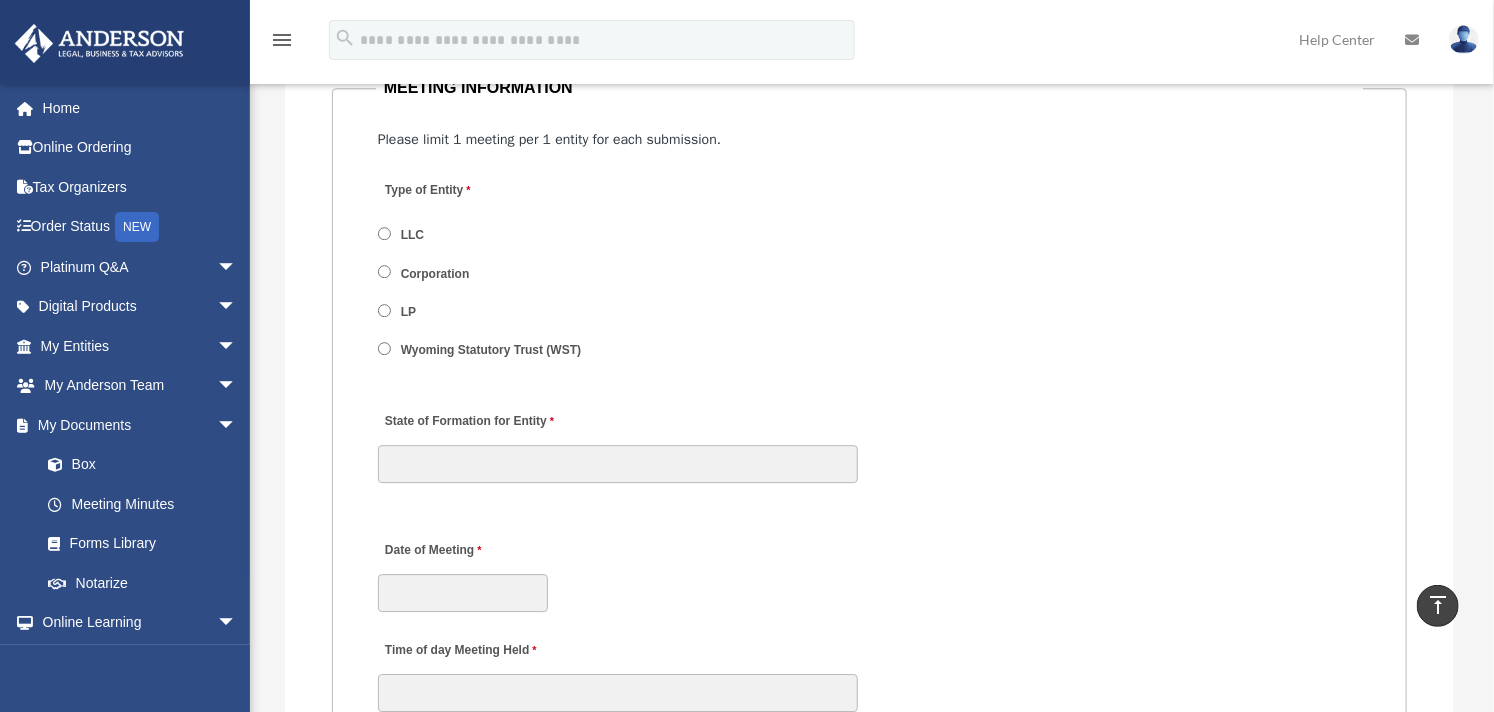 scroll, scrollTop: 2444, scrollLeft: 0, axis: vertical 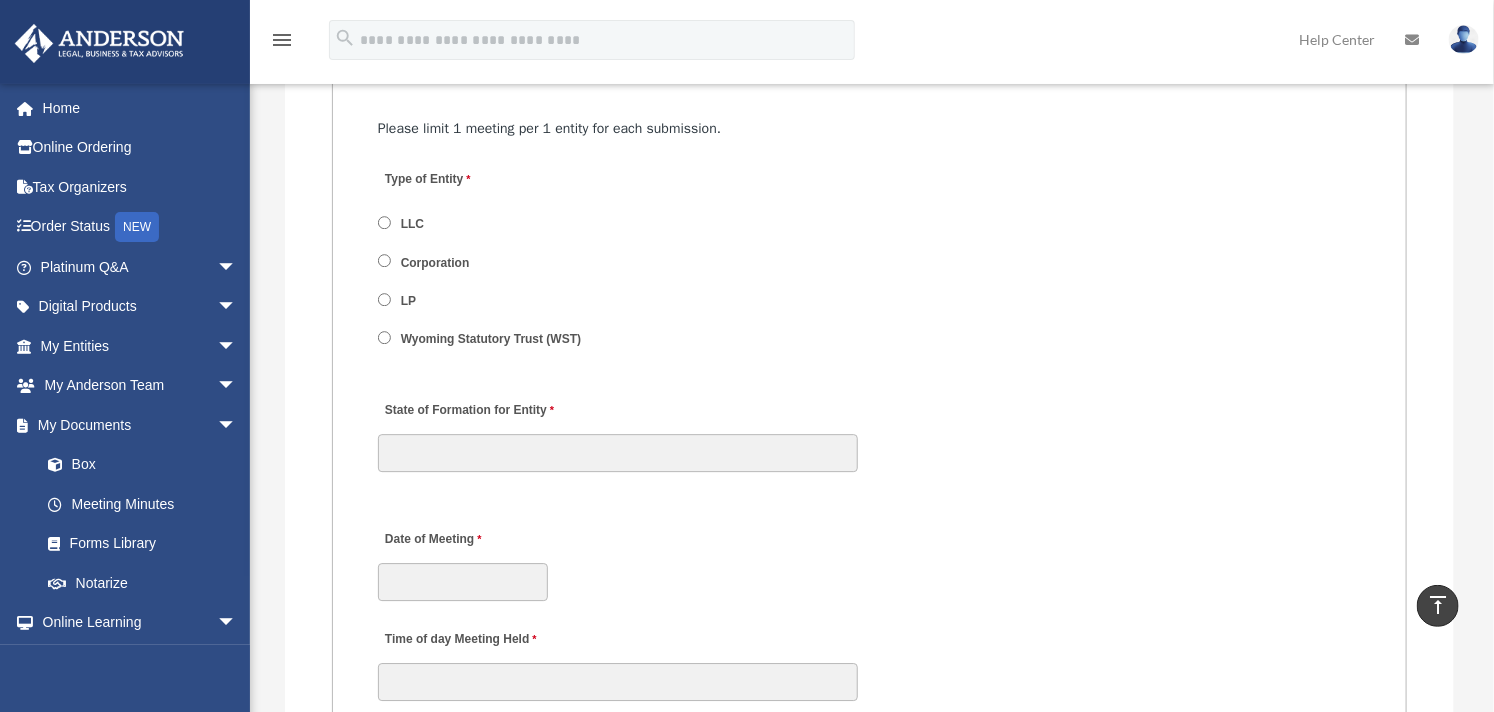 click on "LLC" at bounding box center [489, 224] 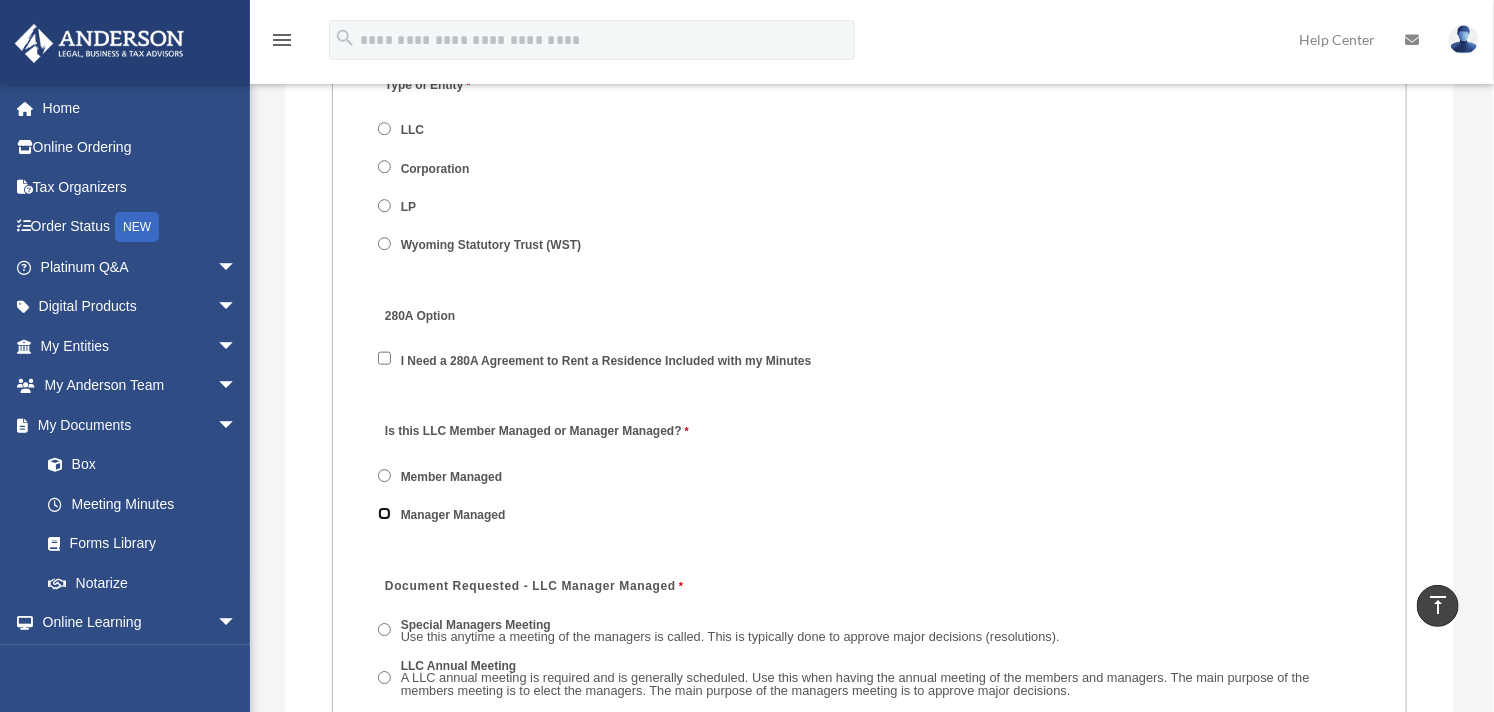 scroll, scrollTop: 2666, scrollLeft: 0, axis: vertical 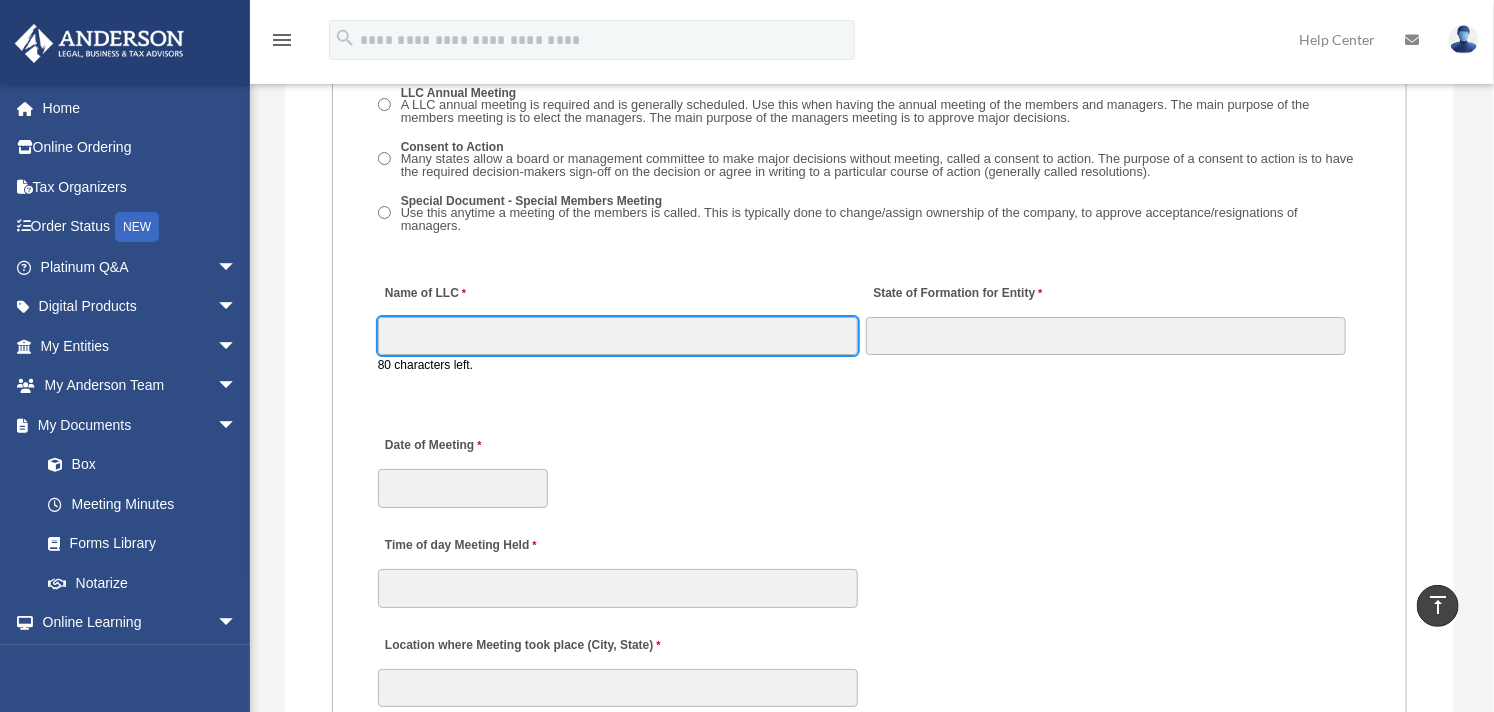 click on "Name of LLC" at bounding box center (618, 336) 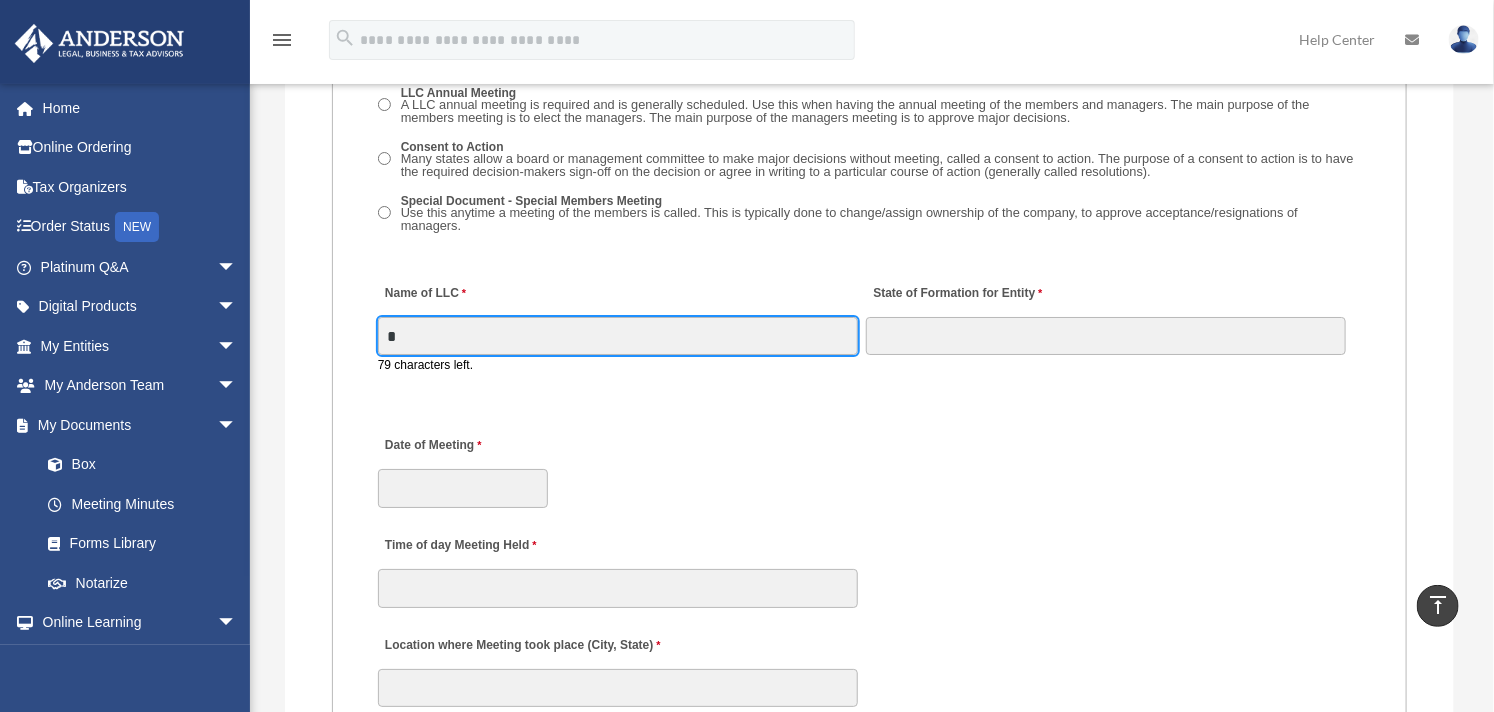 type on "**********" 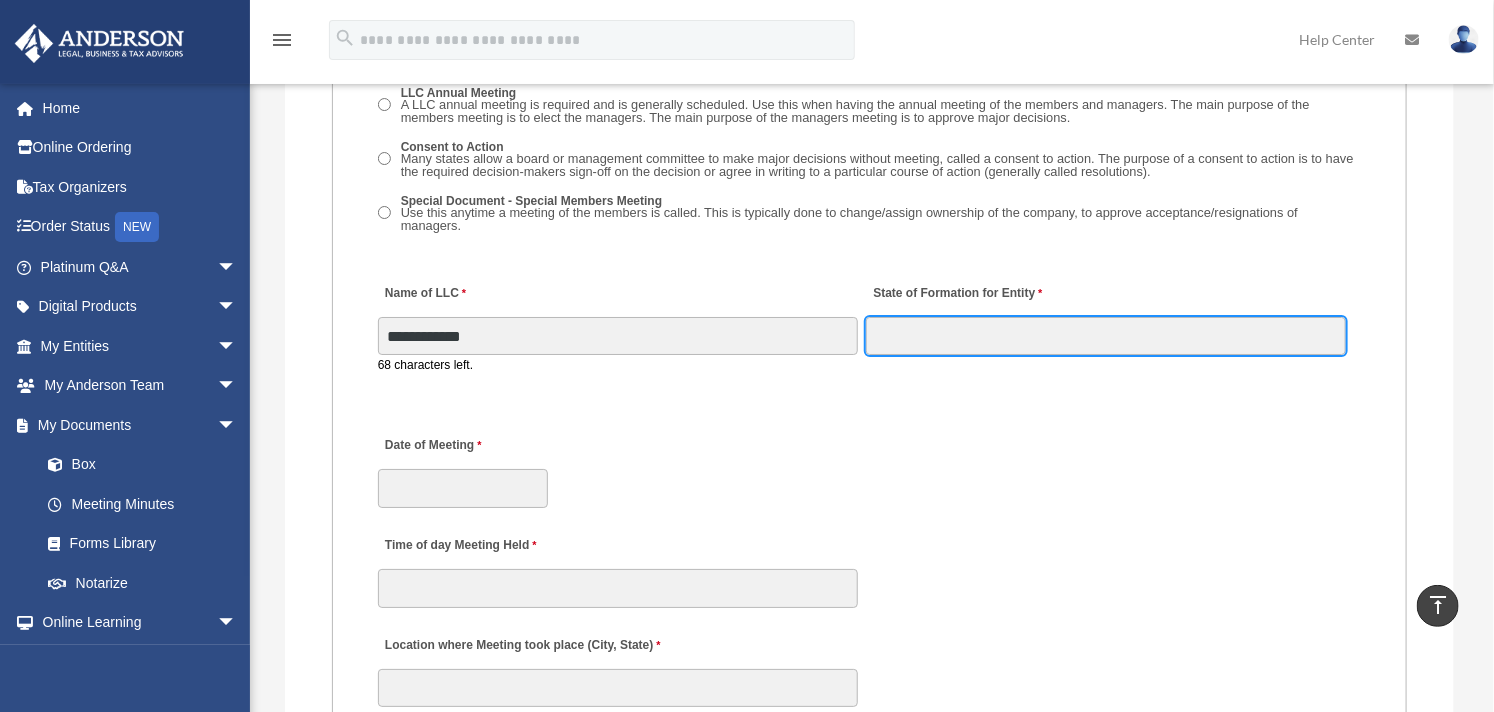 click on "State of Formation for Entity" at bounding box center (1106, 336) 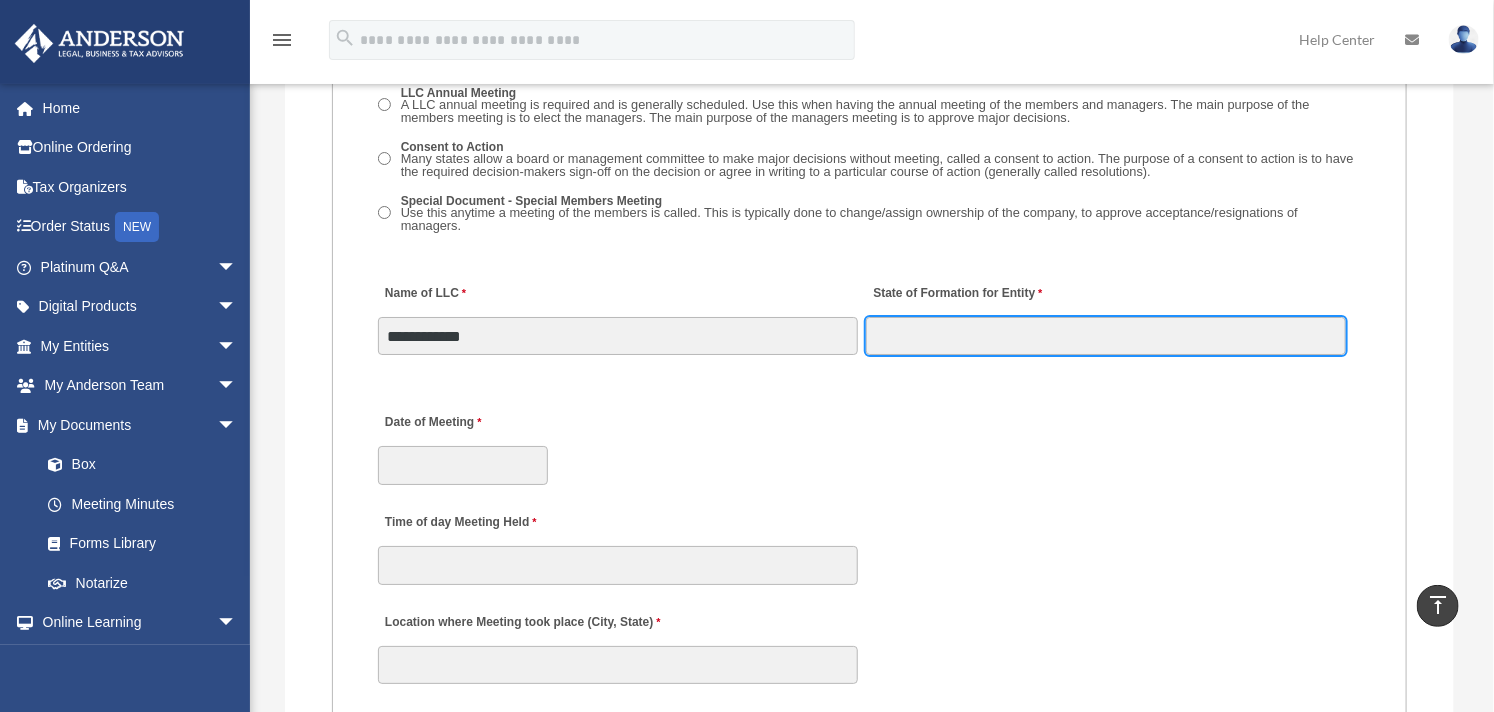 type on "**" 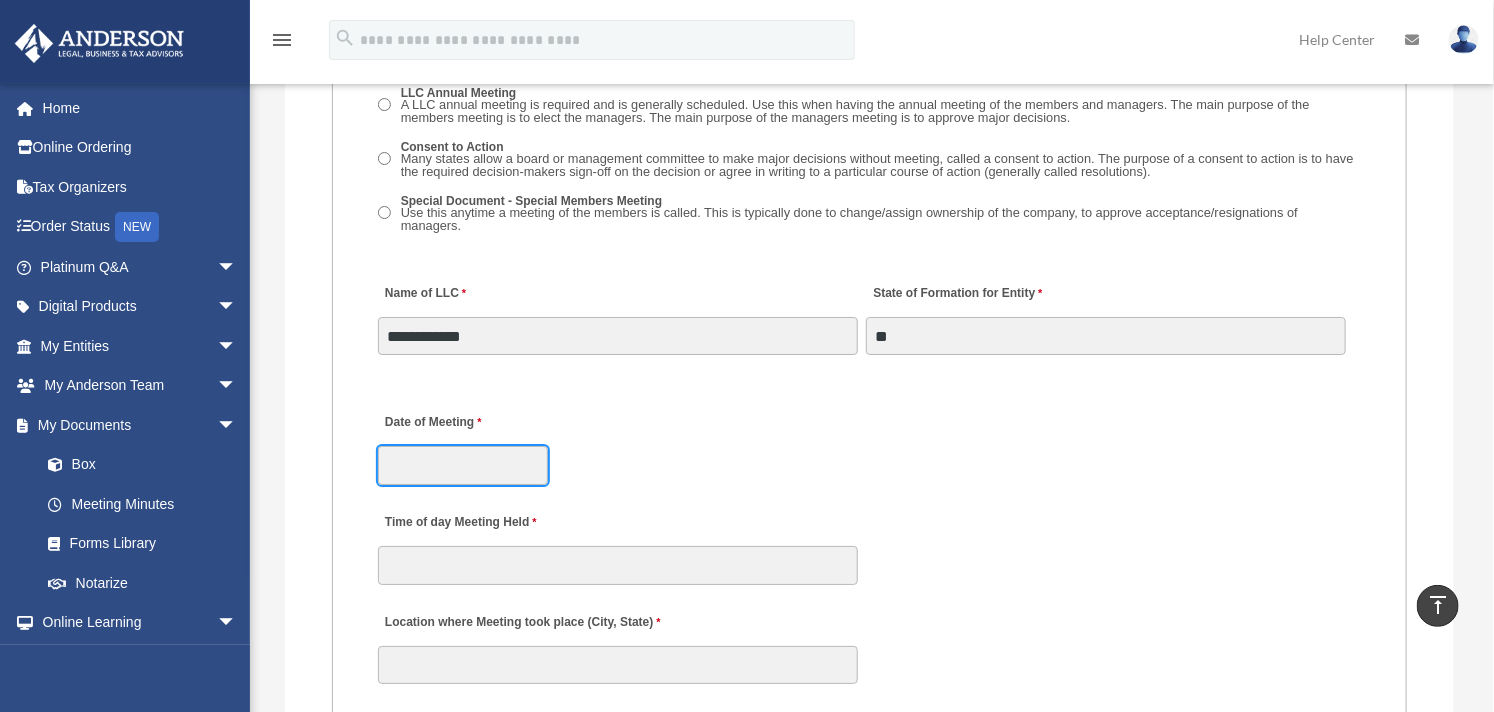 click on "Date of Meeting" at bounding box center [463, 465] 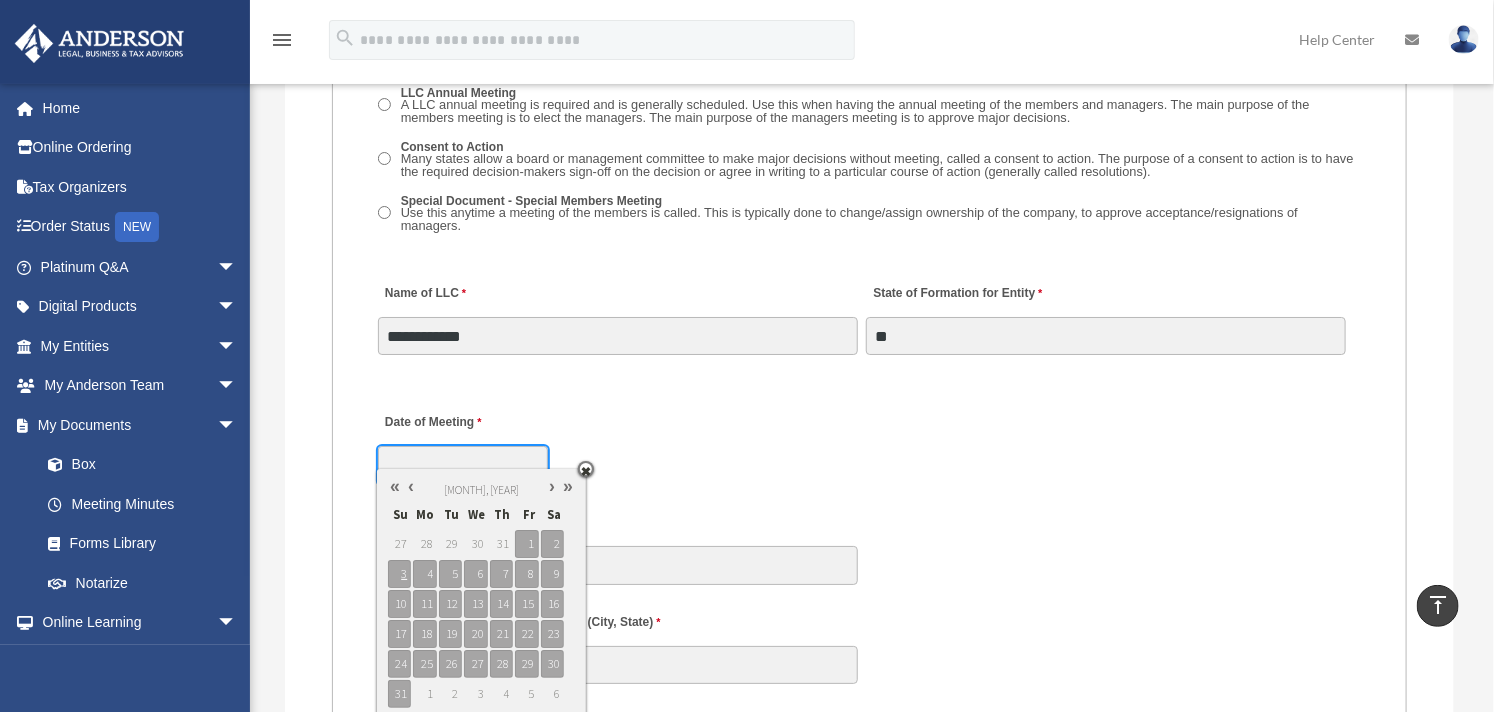 click at bounding box center (411, 486) 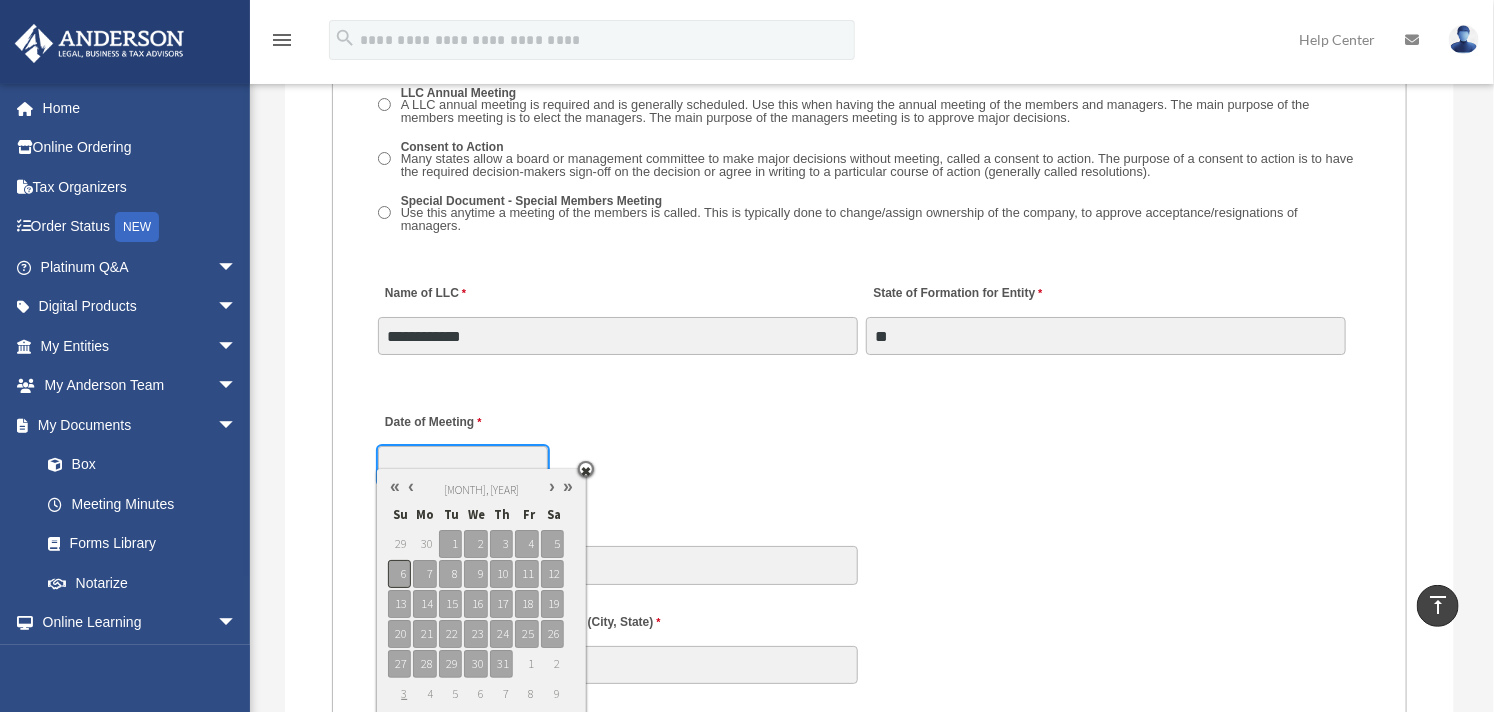 type on "**********" 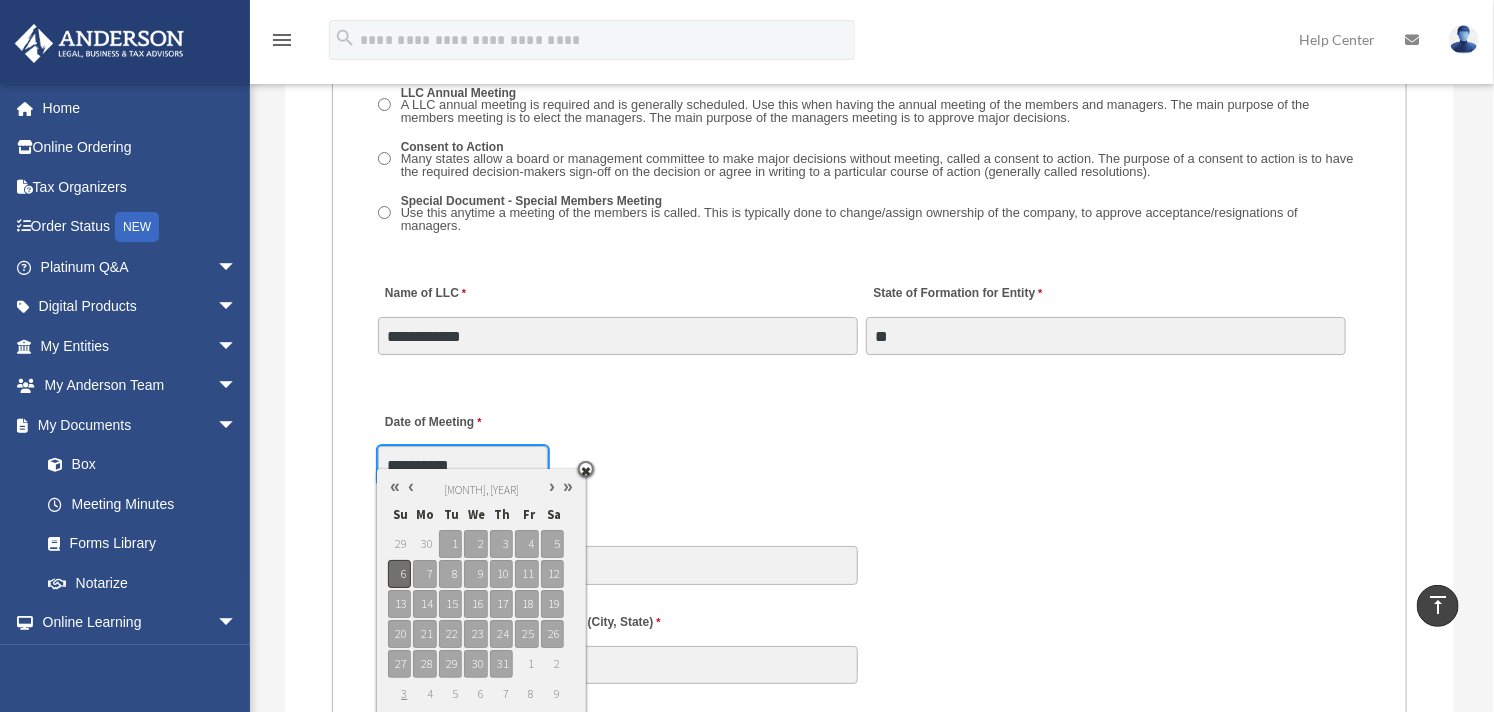 click on "6" at bounding box center (399, 574) 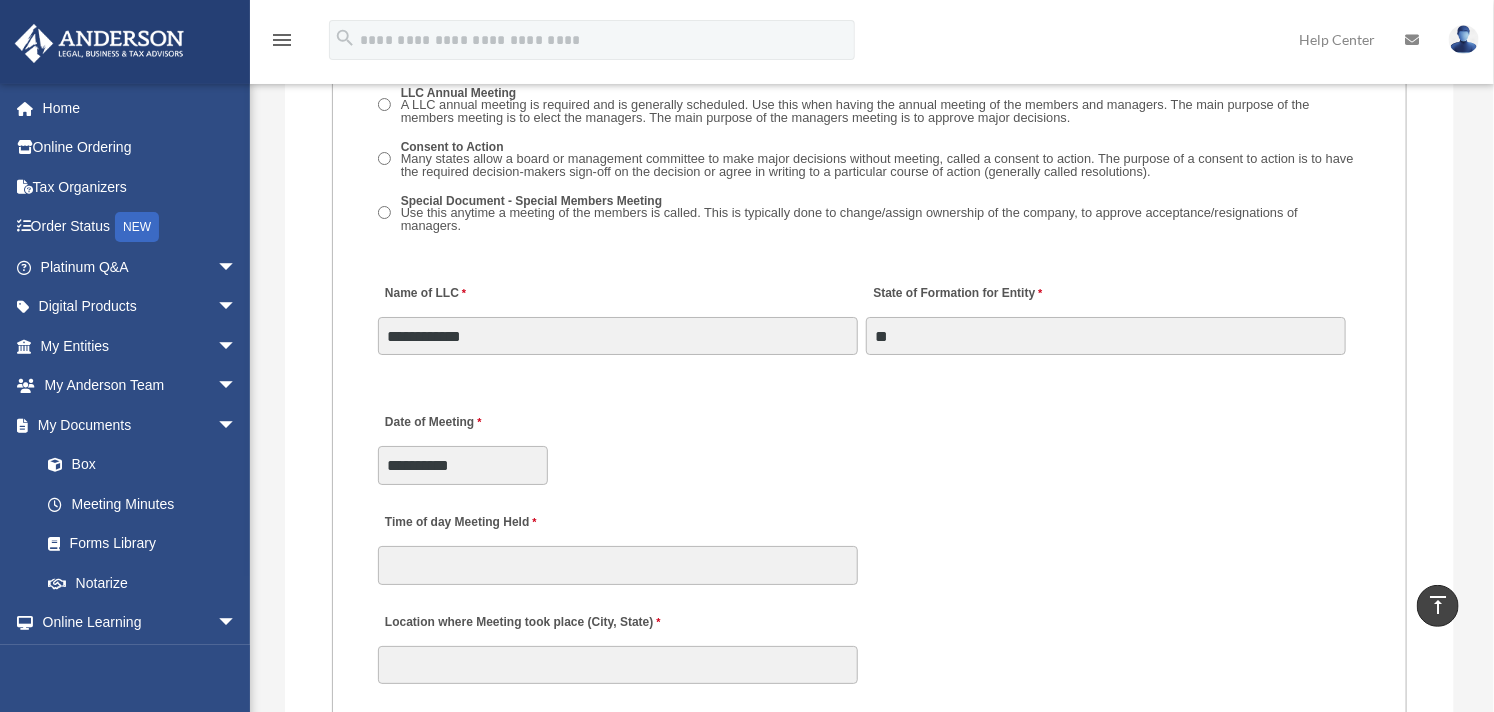 click on "**********" at bounding box center (869, 443) 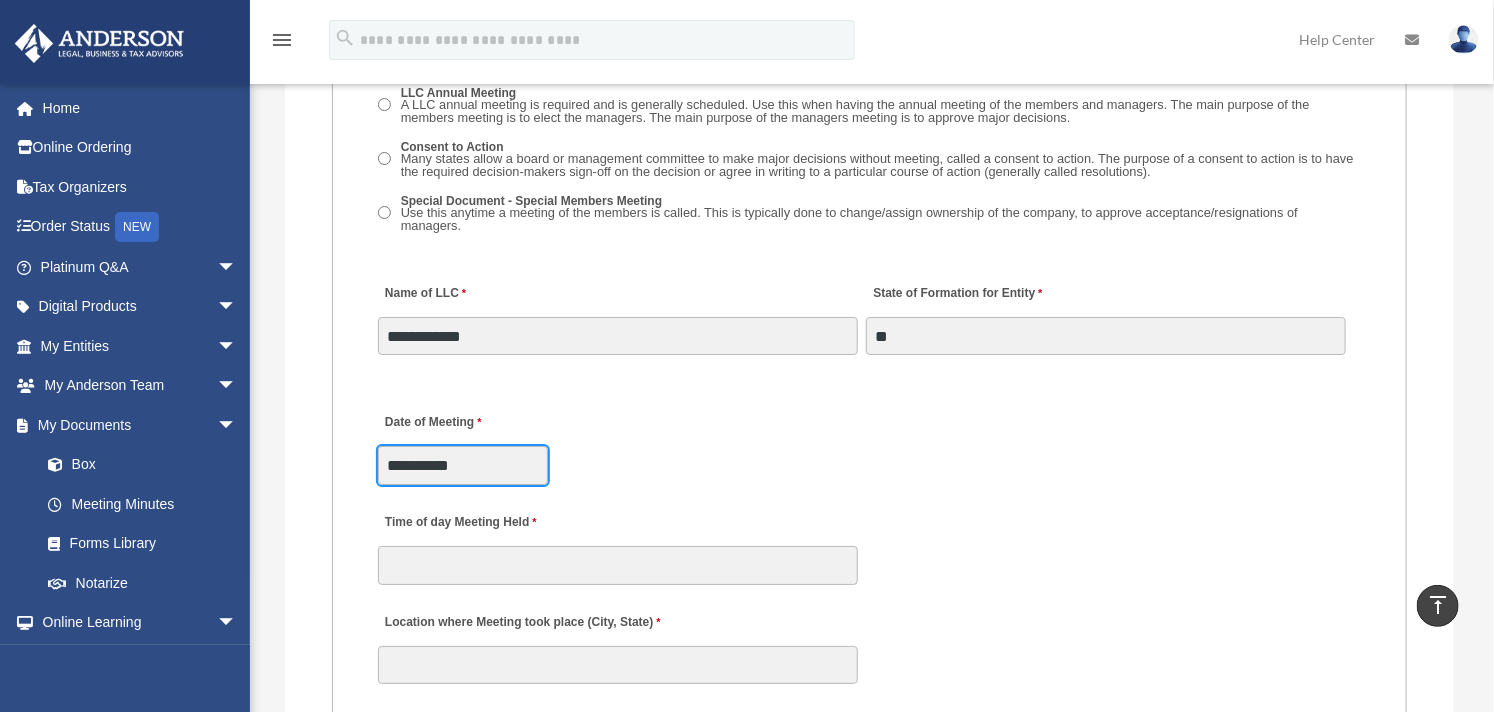 click on "**********" at bounding box center [463, 465] 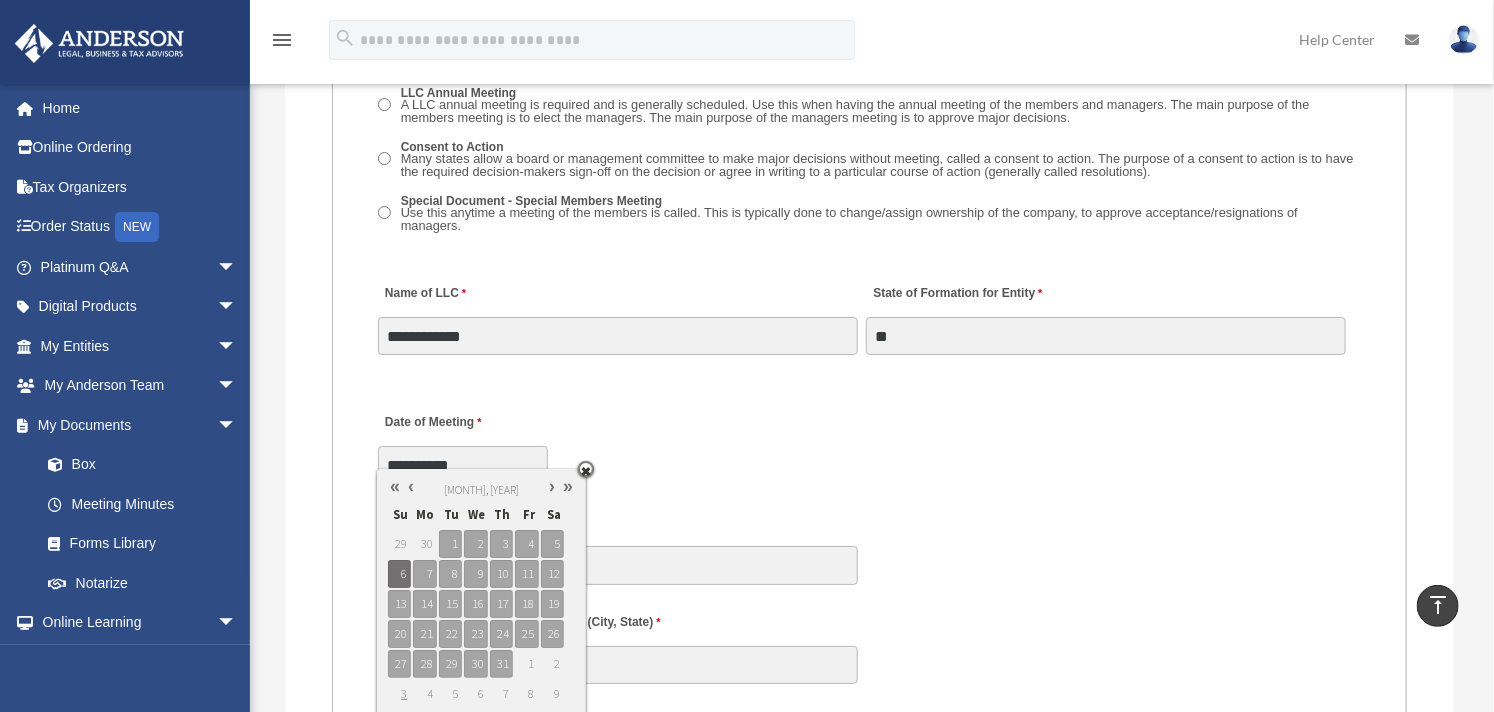click on "Time of day Meeting Held" at bounding box center [869, 543] 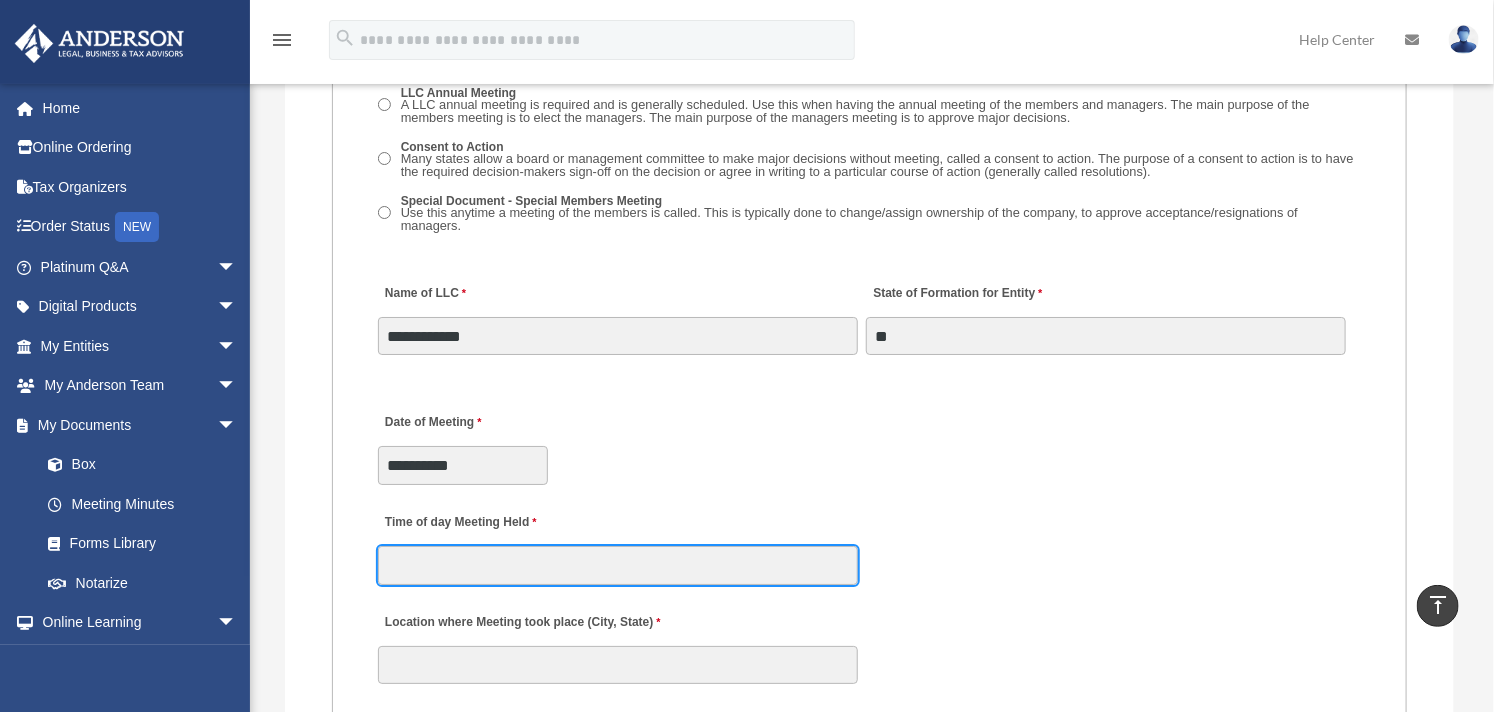 click on "Time of day Meeting Held" at bounding box center [618, 565] 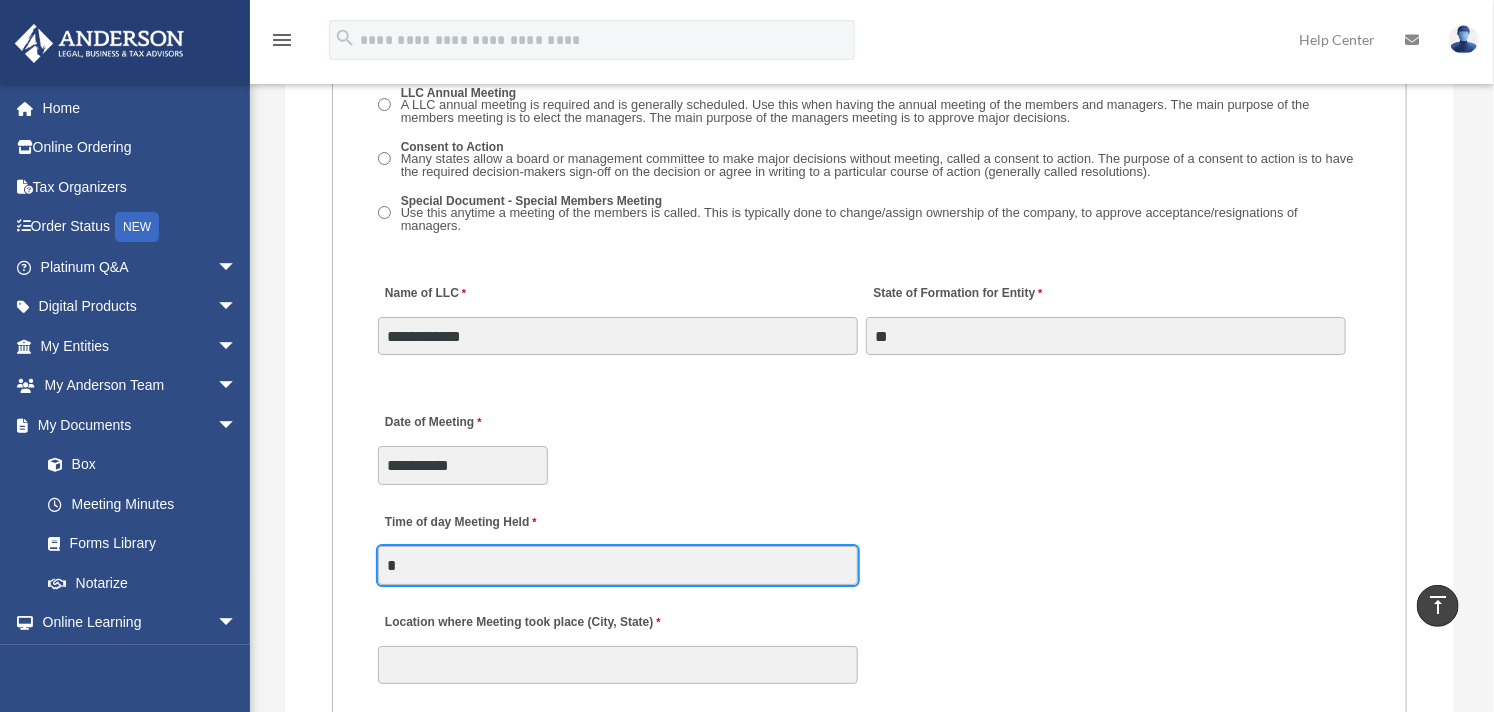 type on "*******" 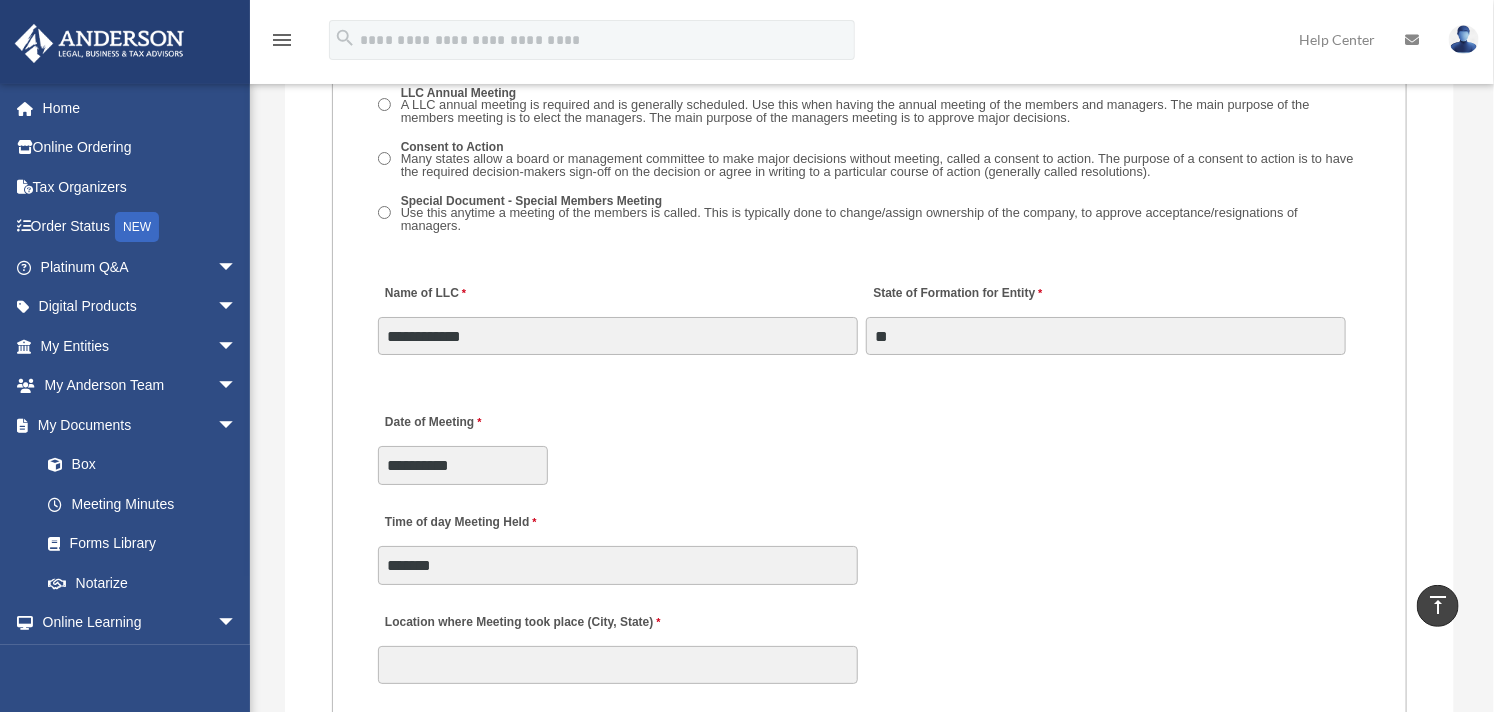 click on "MEETING INFORMATION
Please limit 1 meeting per 1 entity for each submission.
Type of Entity LLC Corporation LP Wyoming Statutory Trust (WST)
280A Option I Need a 280A Agreement to Rent a Residence Included with my Minutes
The 280A Option should only be checked if the LLC is Taxed as a C or S Corporation
WST Option Special Trustees Meeting
Use this when a meeting of trustees is called for a Wyoming Statutory Trust. Please note that technically there are no requirements for meetings in a WST so there are no annual meetings, just trustee meetings.
Name of Wyoming Statutory Trust
I need a Valuation Worksheet included with my minutes
Is this LLC Member Managed or Manager Managed? Member Managed Manager Managed
Document Requested - LLC Member Managed Special Members Meeting LLC Annual Meeting Consent to Action
Document Requested - LLC Manager Managed Special Managers Meeting LLC Annual Meeting Consent to Action Special Document - Special Members Meeting" at bounding box center (870, 765) 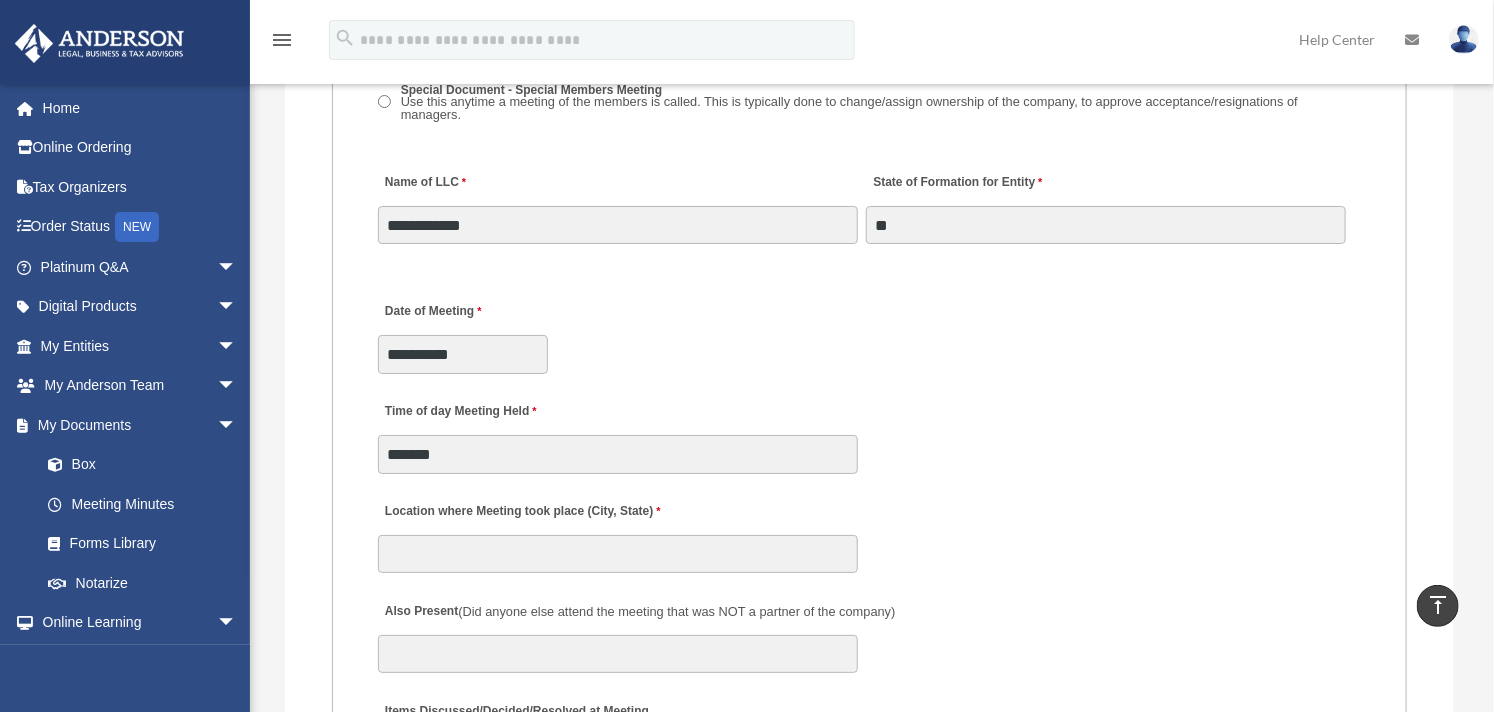 click on "**********" at bounding box center [869, 332] 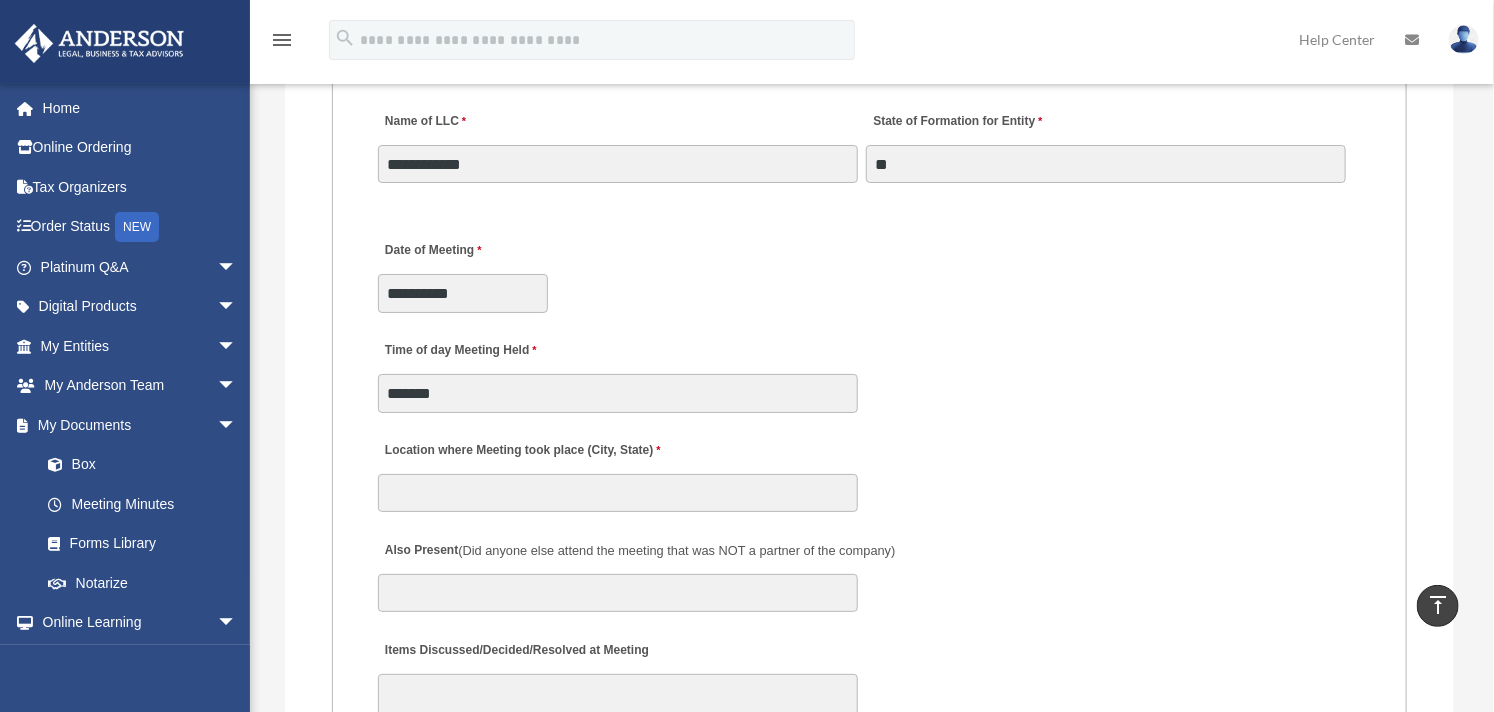 scroll, scrollTop: 3333, scrollLeft: 0, axis: vertical 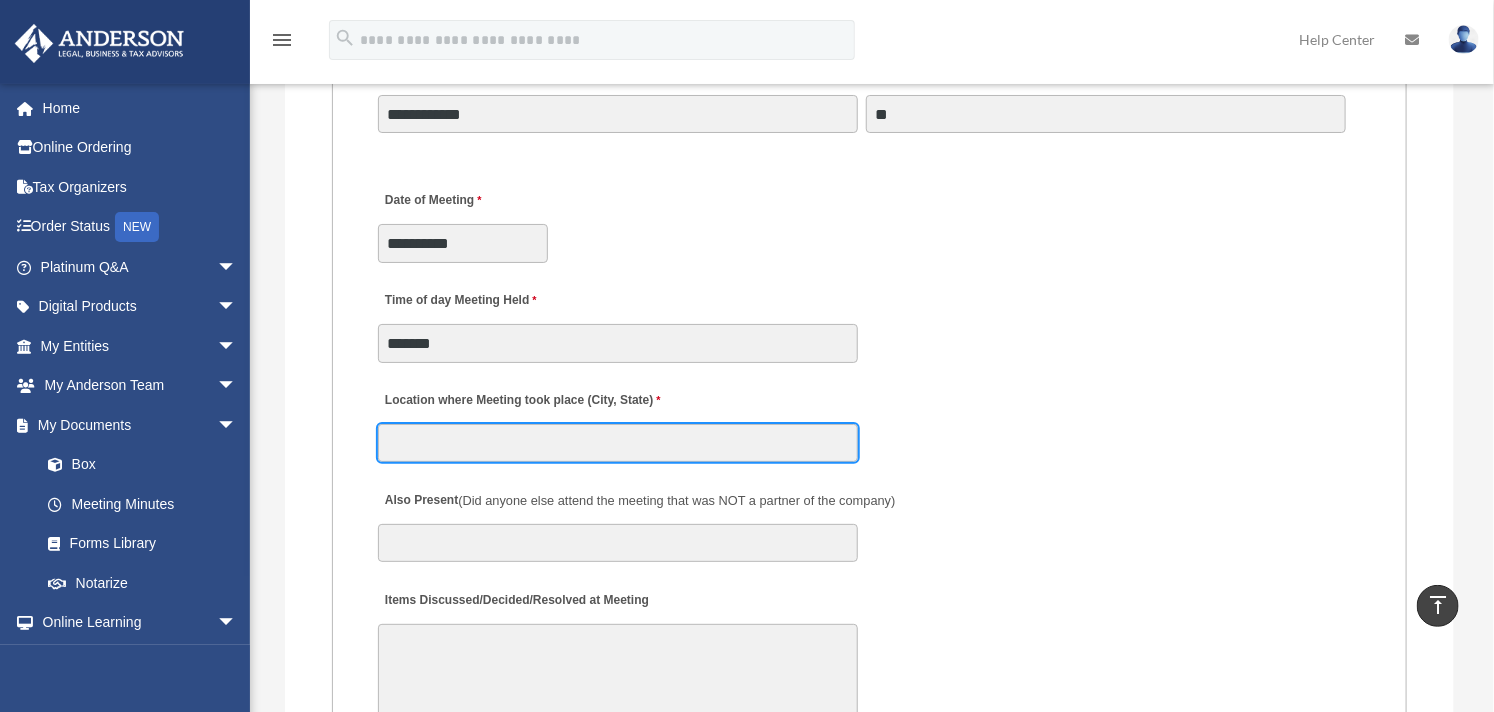 click on "Location where Meeting took place (City, State)" at bounding box center [618, 443] 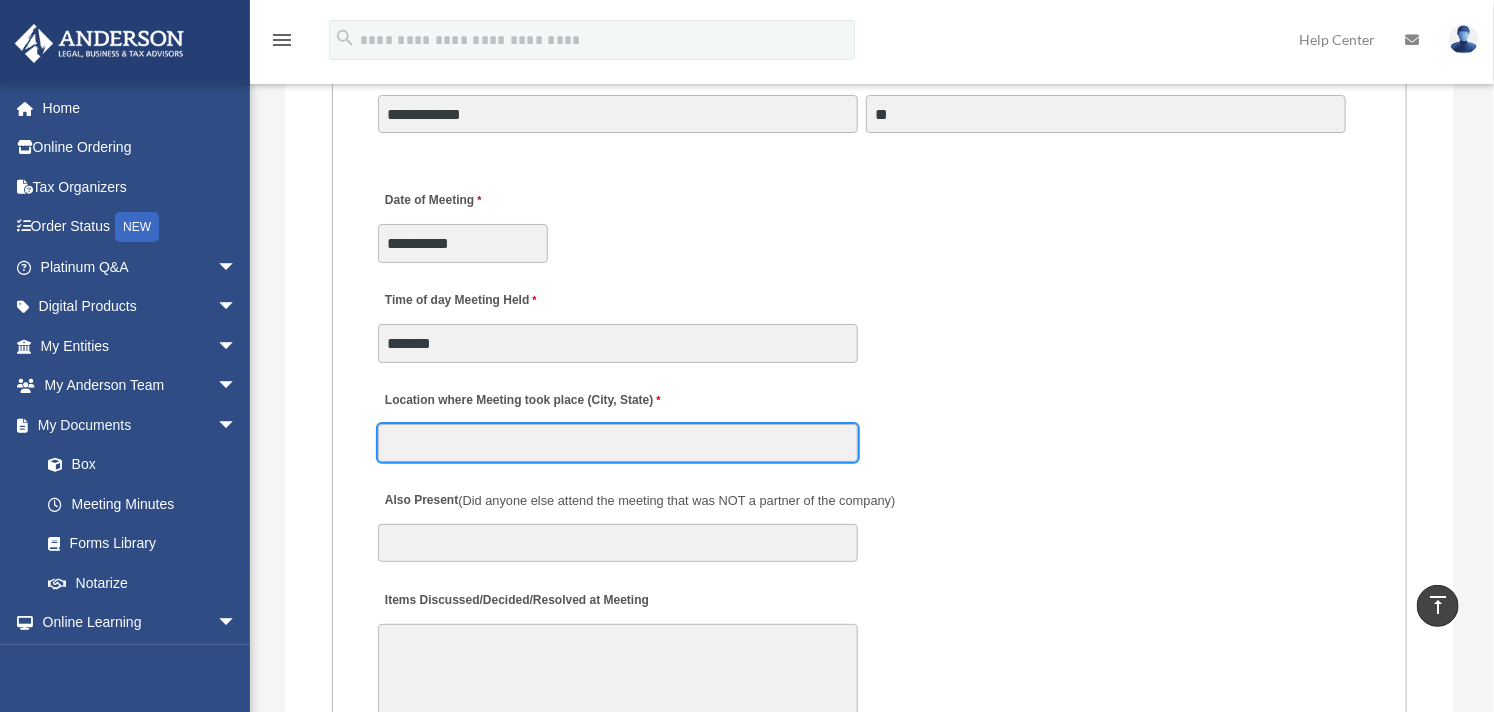 type on "**********" 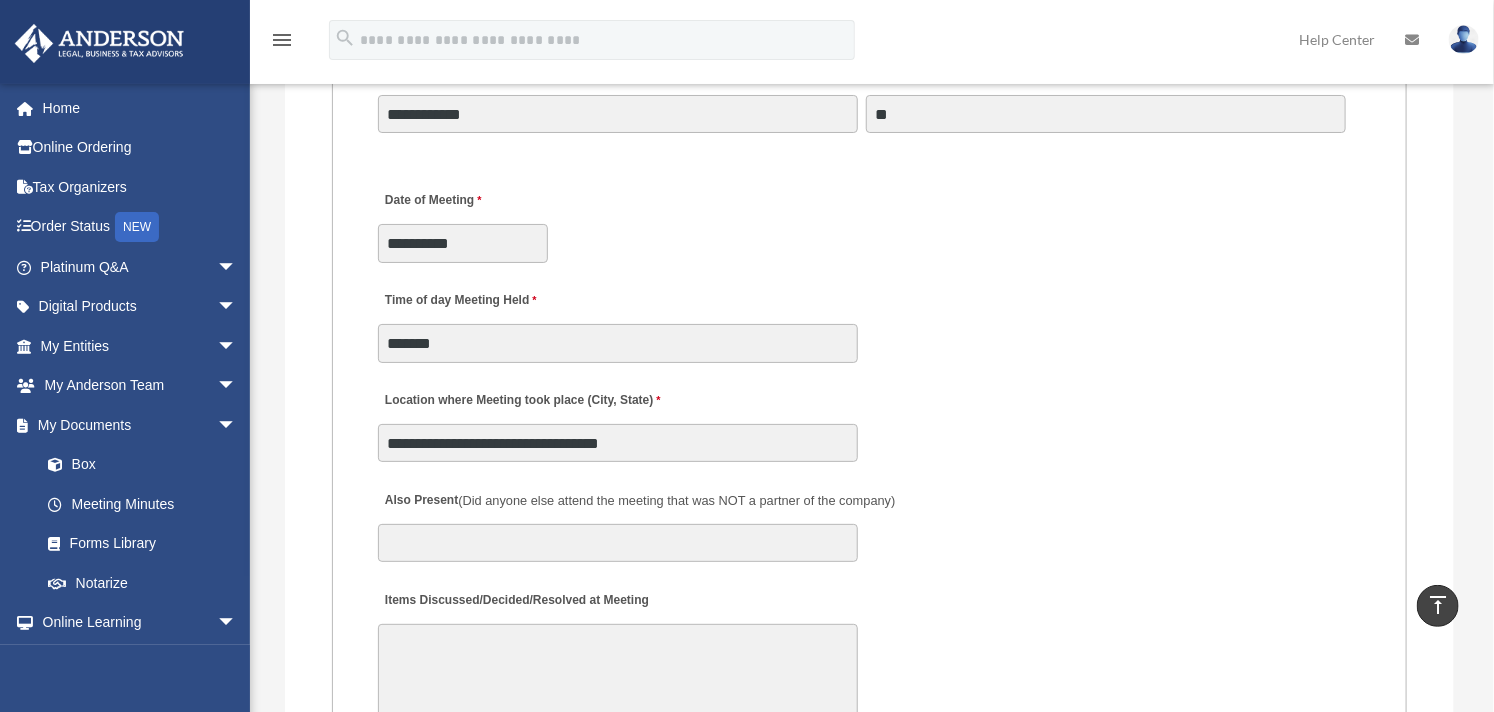 click on "MEETING INFORMATION
Please limit 1 meeting per 1 entity for each submission.
Type of Entity LLC Corporation LP Wyoming Statutory Trust (WST)
280A Option I Need a 280A Agreement to Rent a Residence Included with my Minutes
The 280A Option should only be checked if the LLC is Taxed as a C or S Corporation
WST Option Special Trustees Meeting
Use this when a meeting of trustees is called for a Wyoming Statutory Trust. Please note that technically there are no requirements for meetings in a WST so there are no annual meetings, just trustee meetings.
Name of Wyoming Statutory Trust
I need a Valuation Worksheet included with my minutes
Is this LLC Member Managed or Manager Managed? Member Managed Manager Managed
Document Requested - LLC Member Managed Special Members Meeting LLC Annual Meeting Consent to Action
Document Requested - LLC Manager Managed Special Managers Meeting LLC Annual Meeting Consent to Action Special Document - Special Members Meeting" at bounding box center (870, 543) 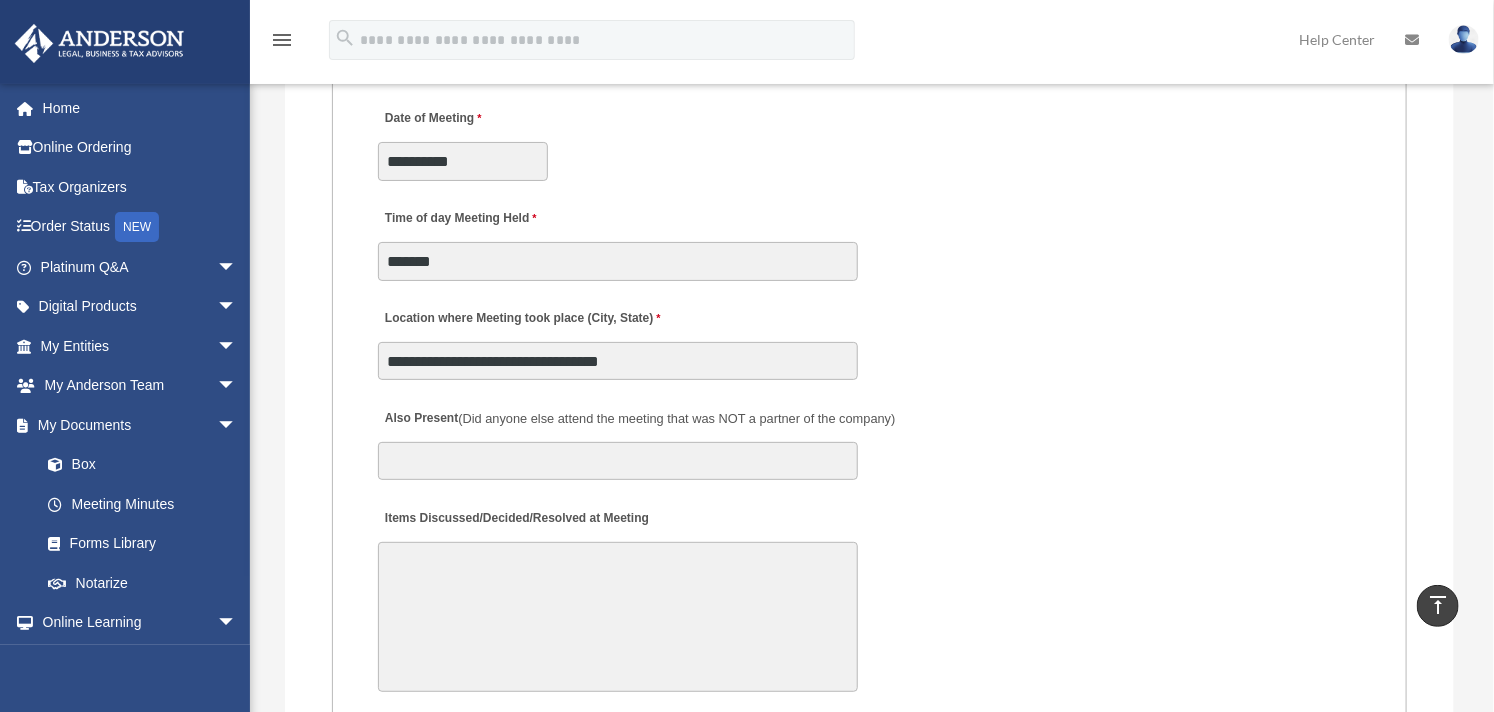 scroll, scrollTop: 3555, scrollLeft: 0, axis: vertical 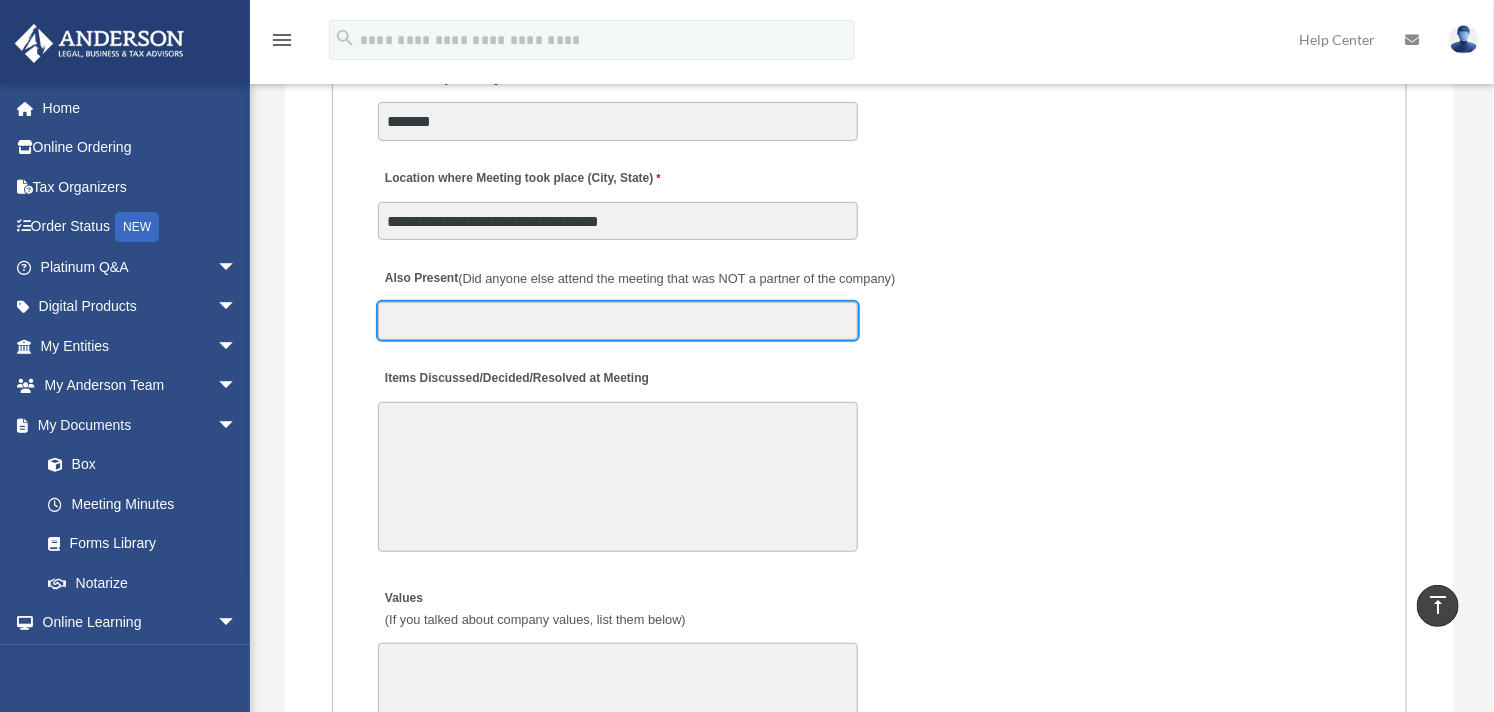 click on "Also Present  (Did anyone else attend the meeting that was NOT a partner of the company)" at bounding box center (618, 321) 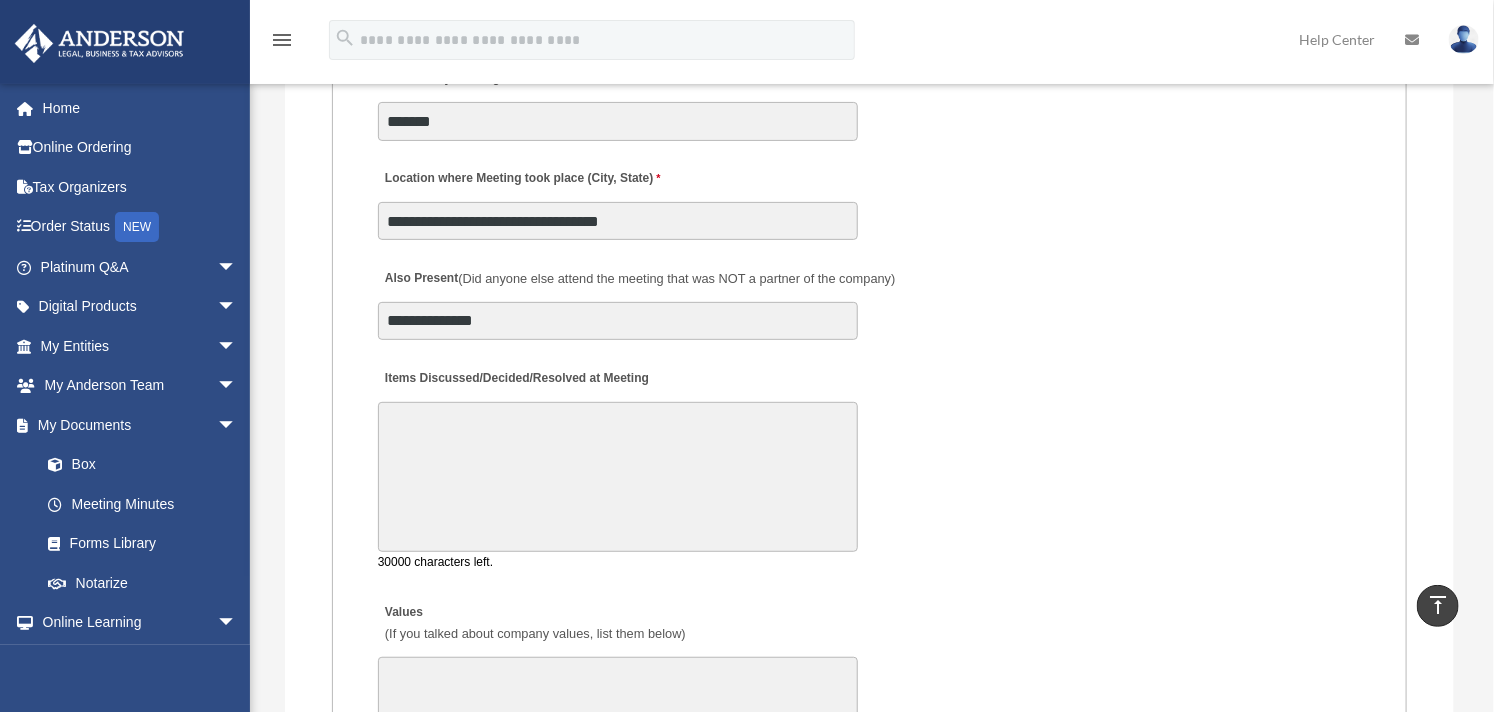 click on "Items Discussed/Decided/Resolved at Meeting" at bounding box center (618, 477) 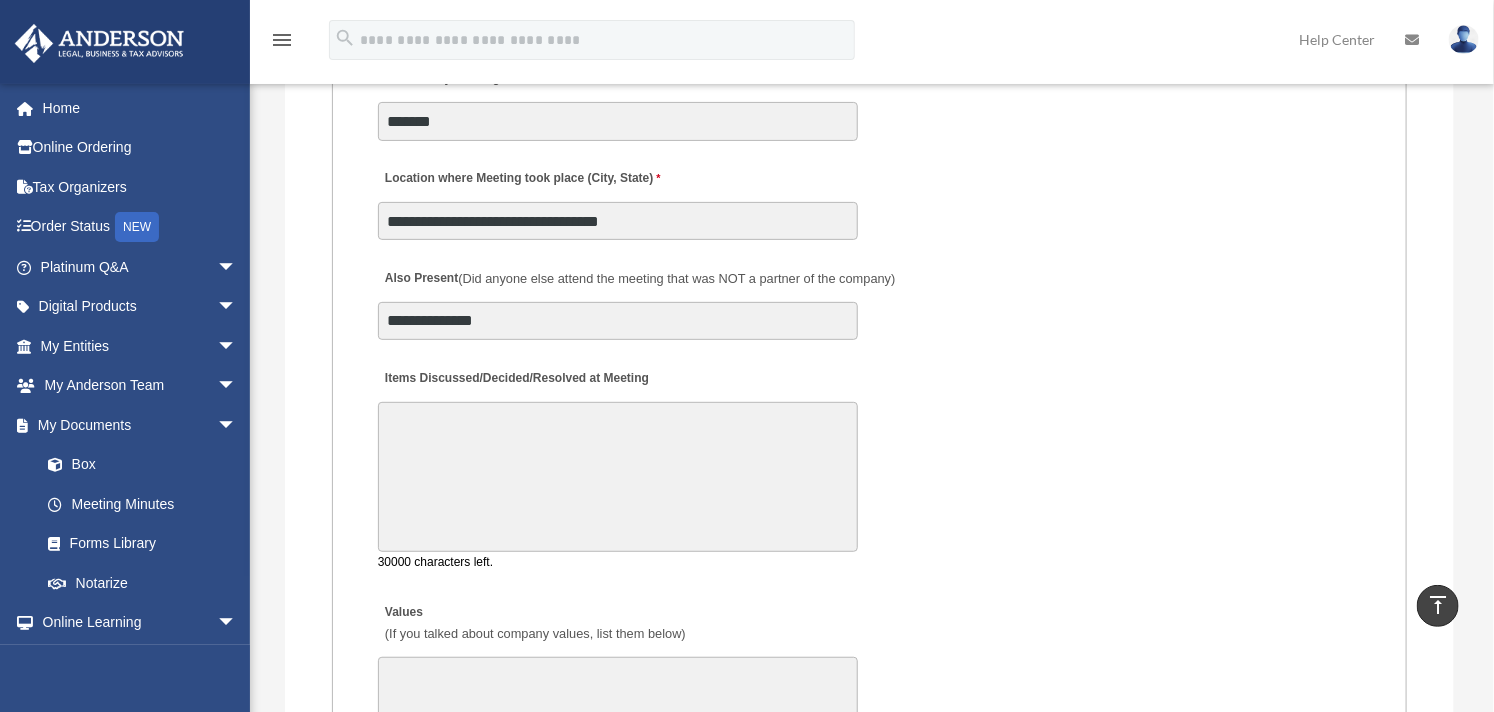 paste on "**********" 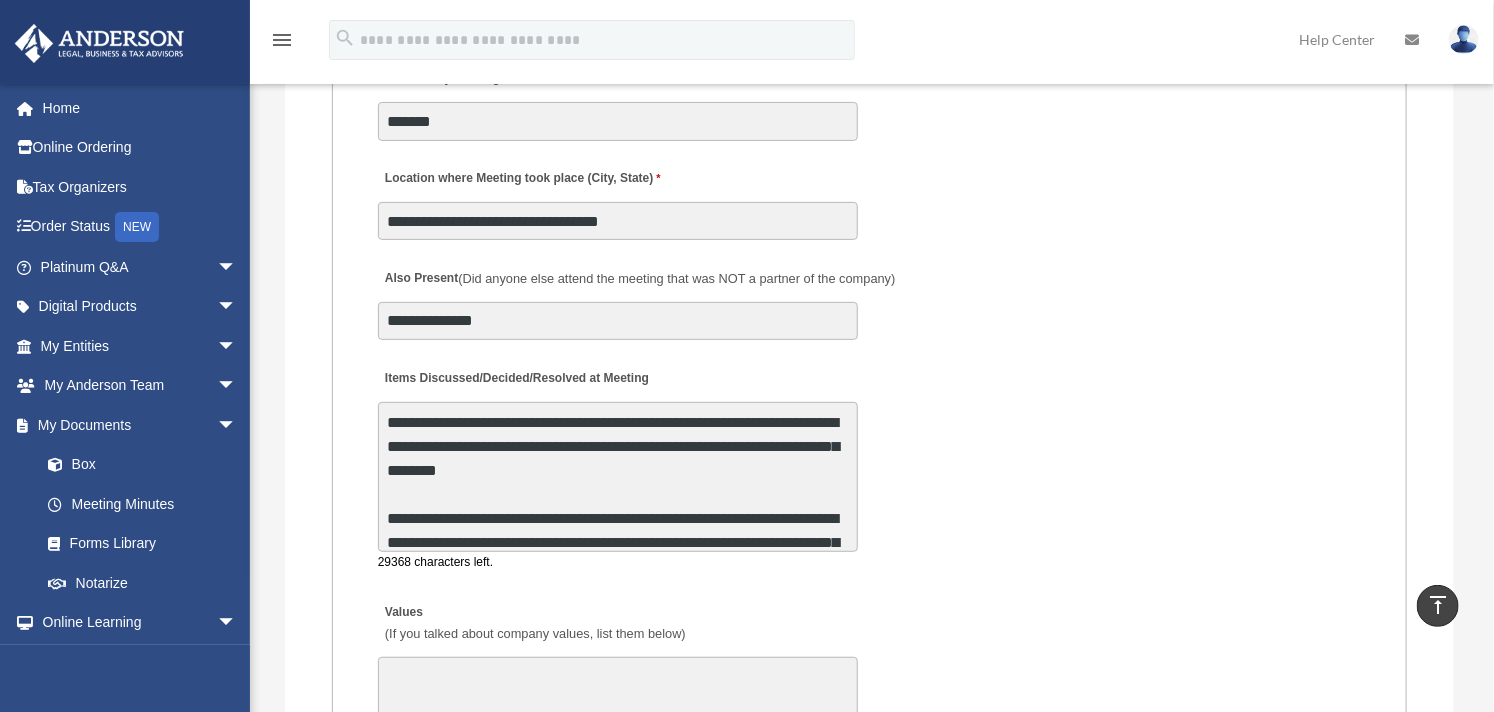scroll, scrollTop: 216, scrollLeft: 0, axis: vertical 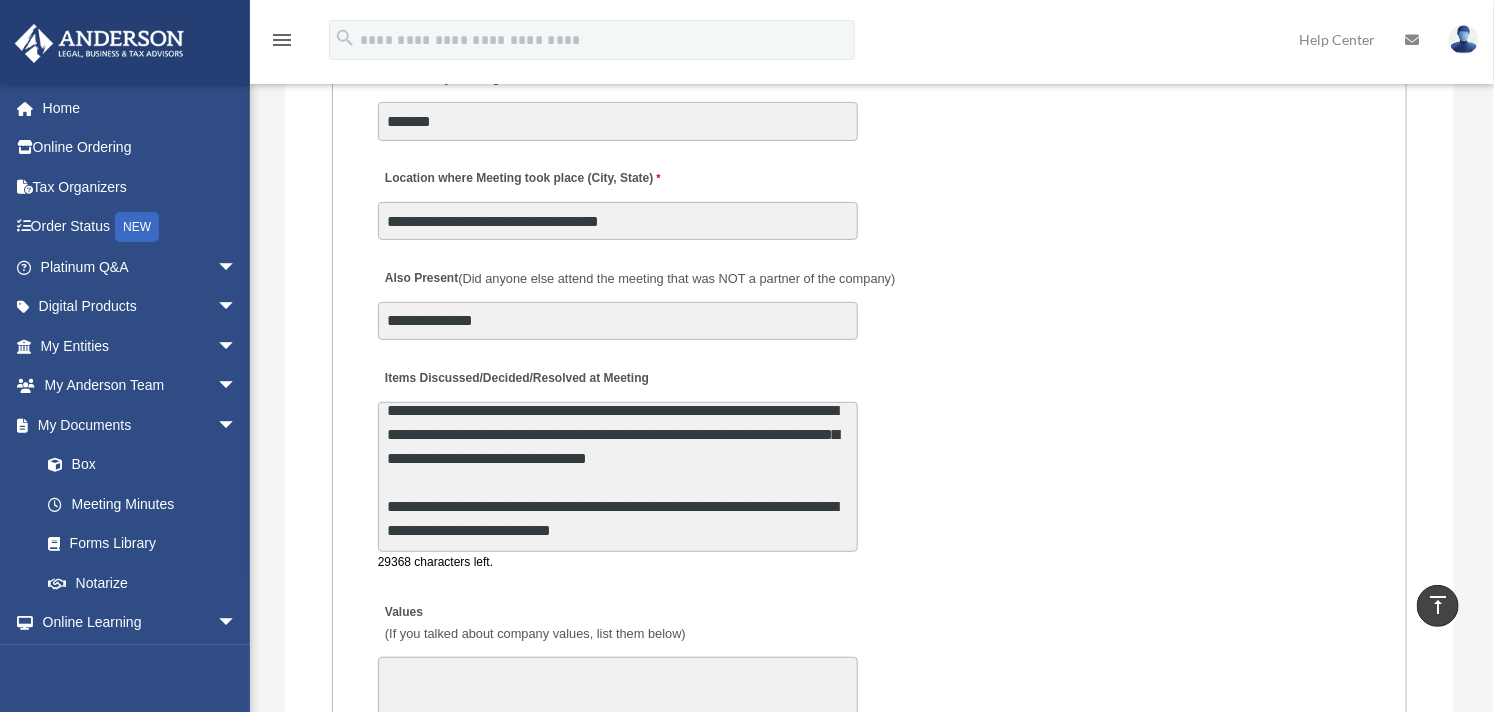 click on "**********" at bounding box center [618, 477] 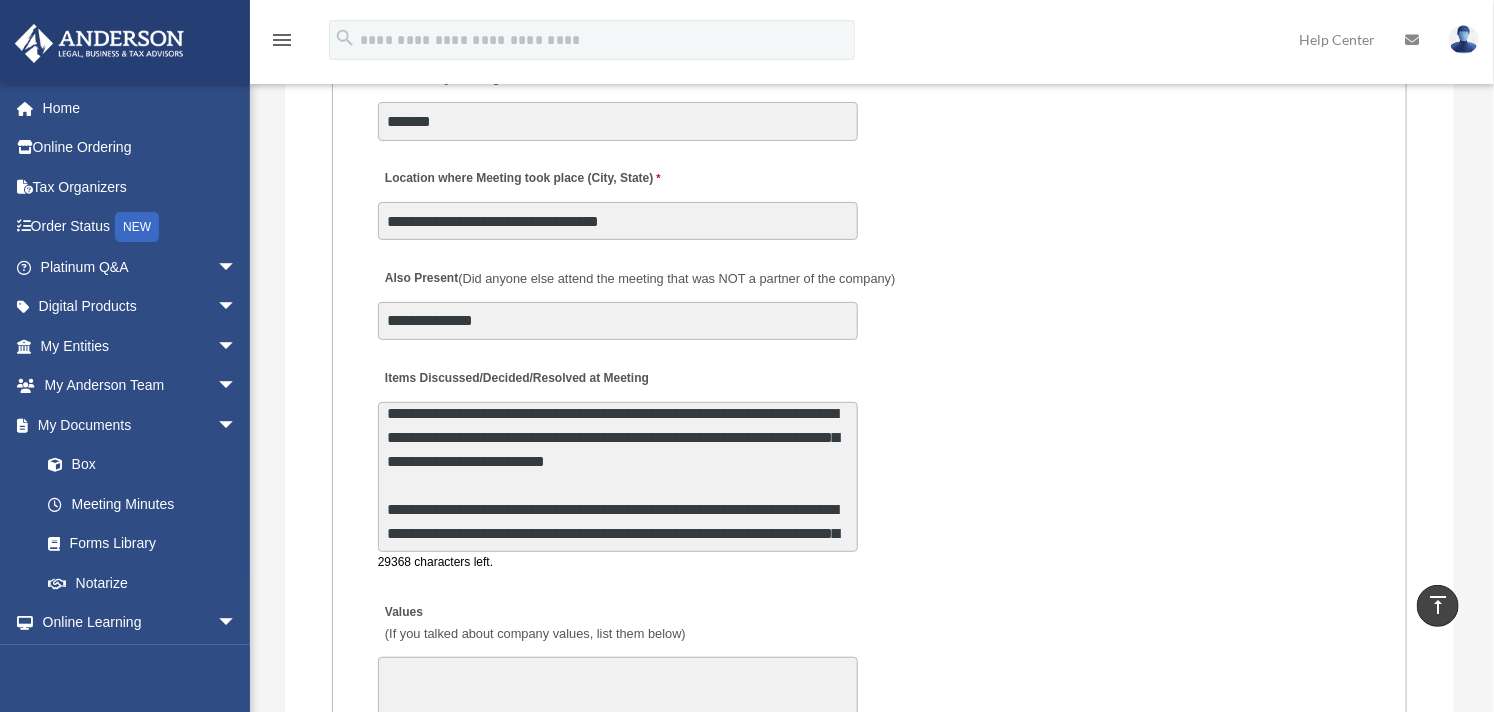 scroll, scrollTop: 10, scrollLeft: 0, axis: vertical 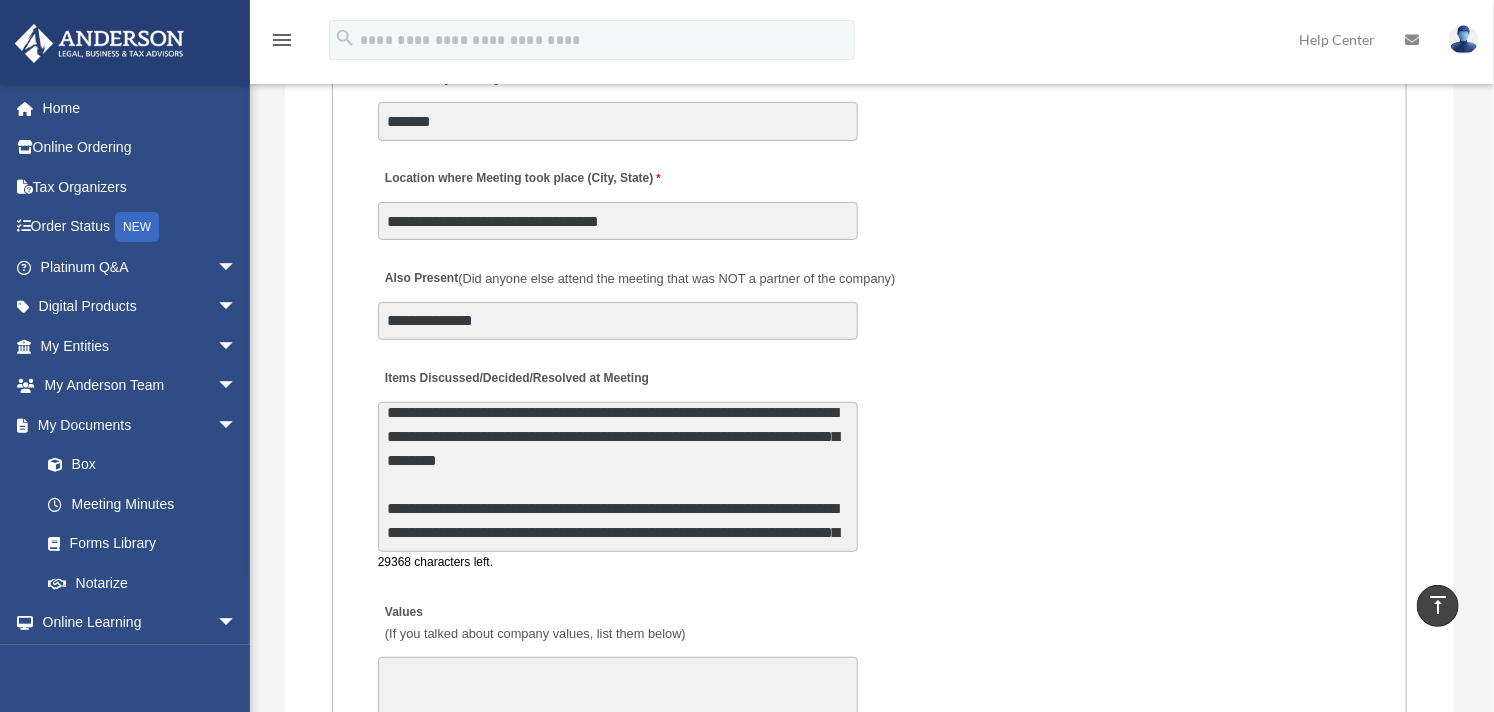 click on "**********" at bounding box center [618, 477] 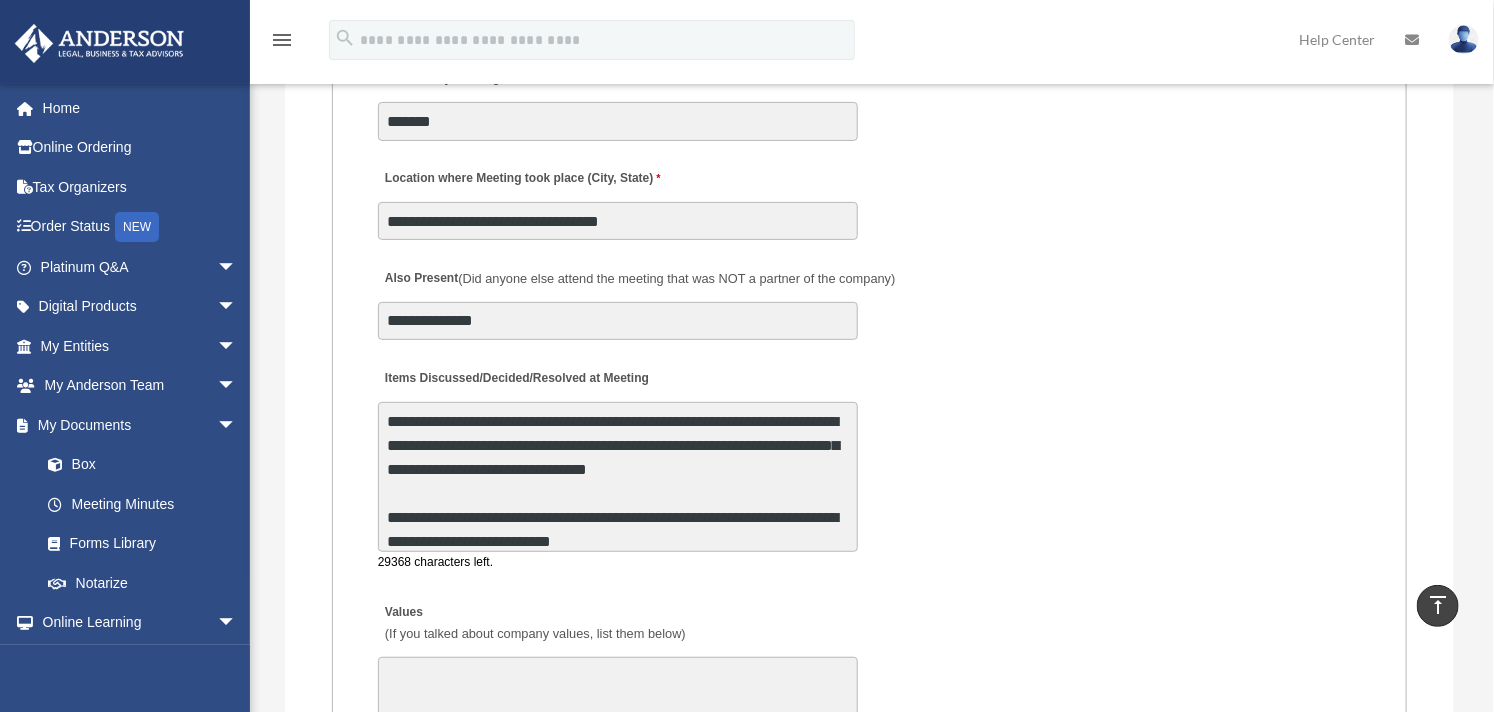 scroll, scrollTop: 216, scrollLeft: 0, axis: vertical 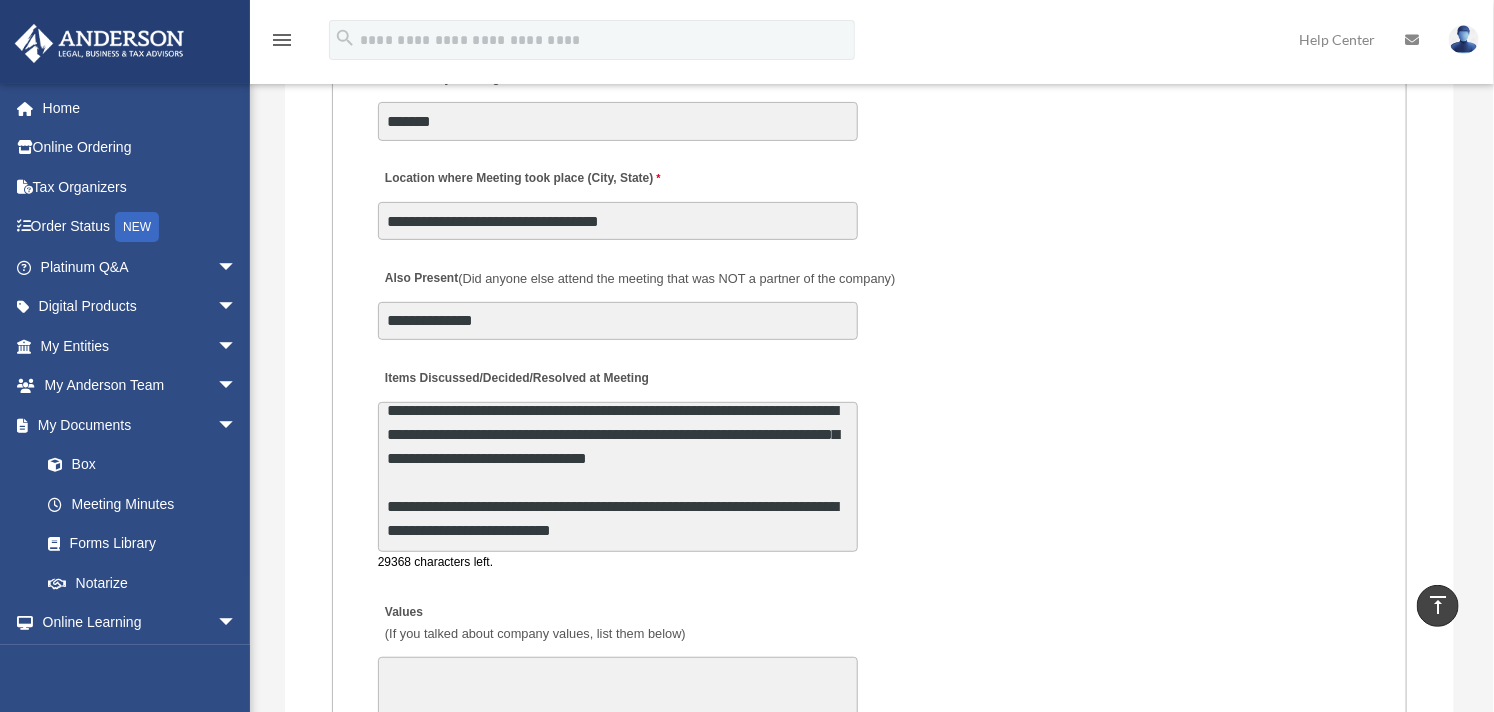 click on "**********" at bounding box center [618, 477] 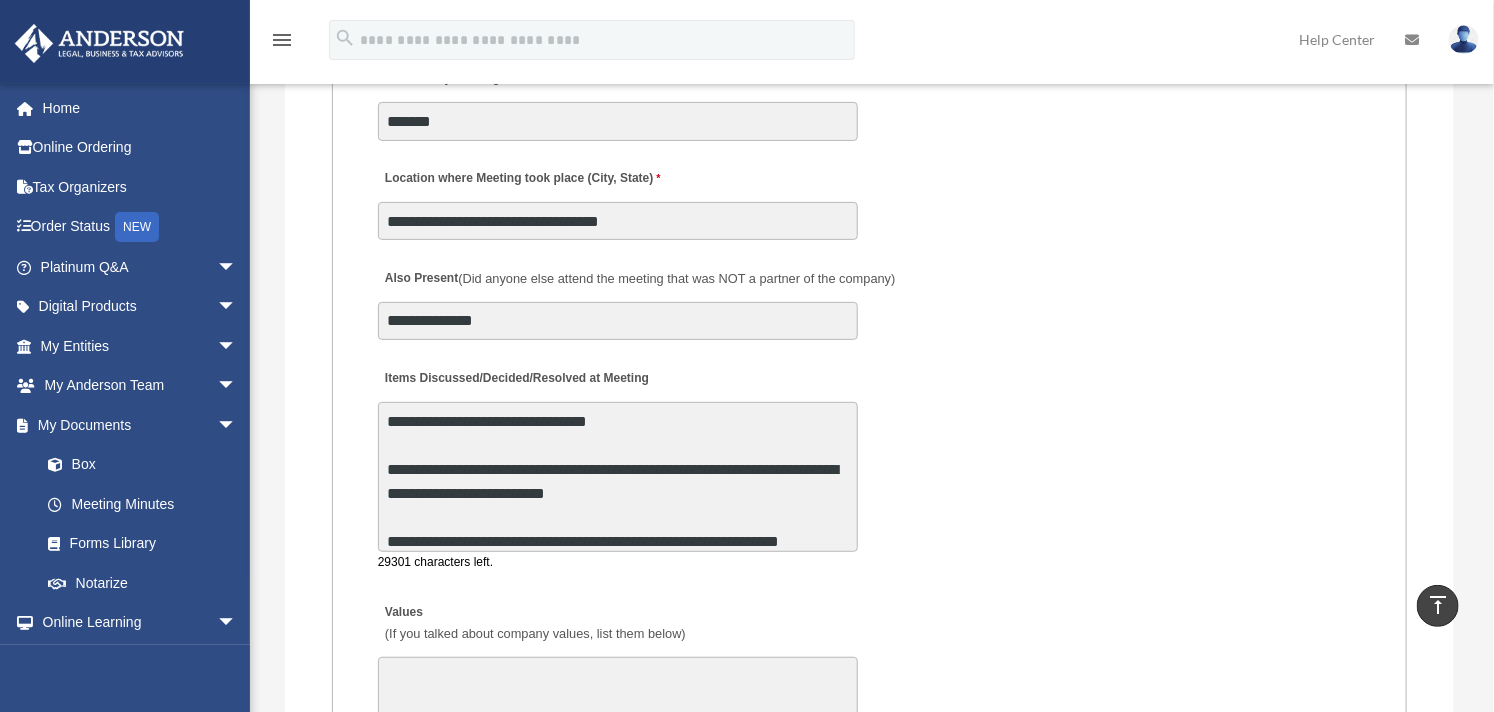 scroll, scrollTop: 264, scrollLeft: 0, axis: vertical 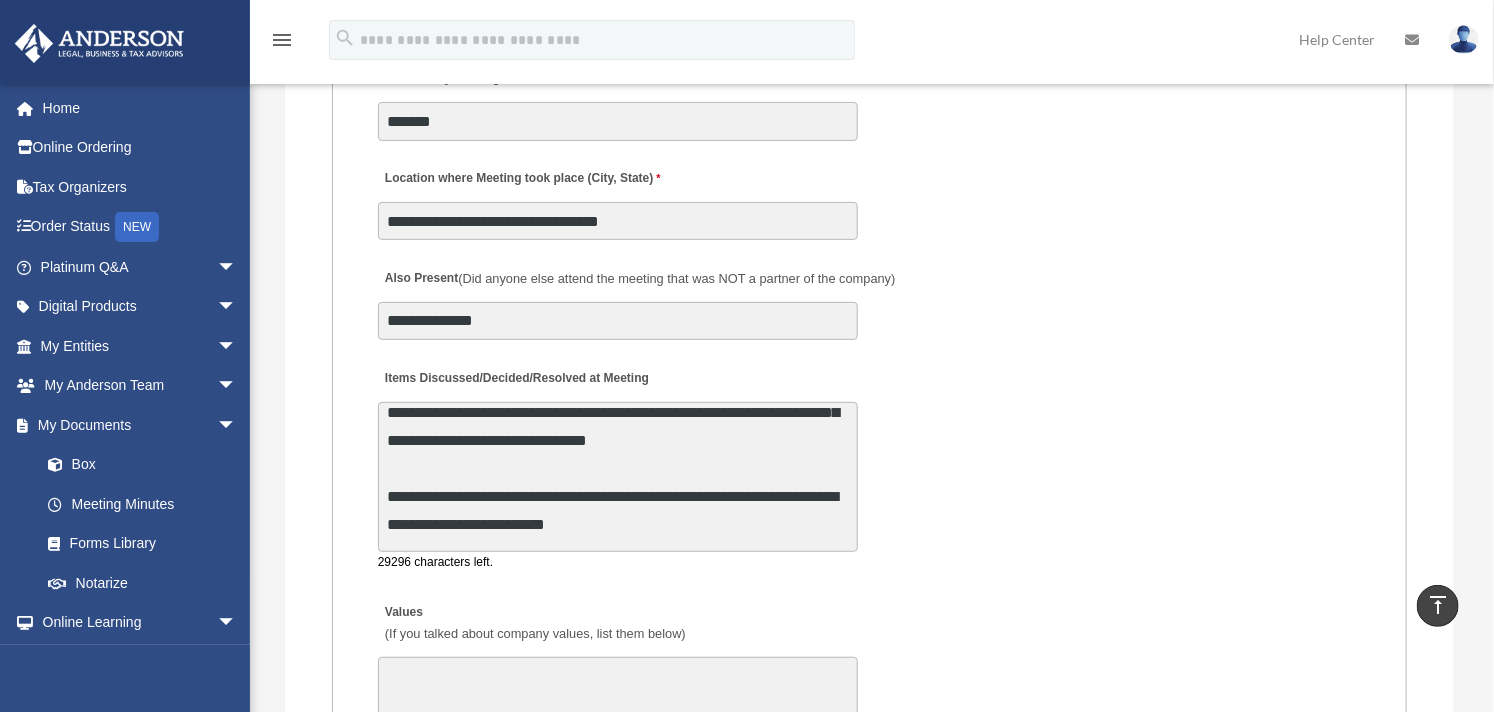 click on "Values (If you talked about company values, list them below) 30000 characters left." at bounding box center [869, 703] 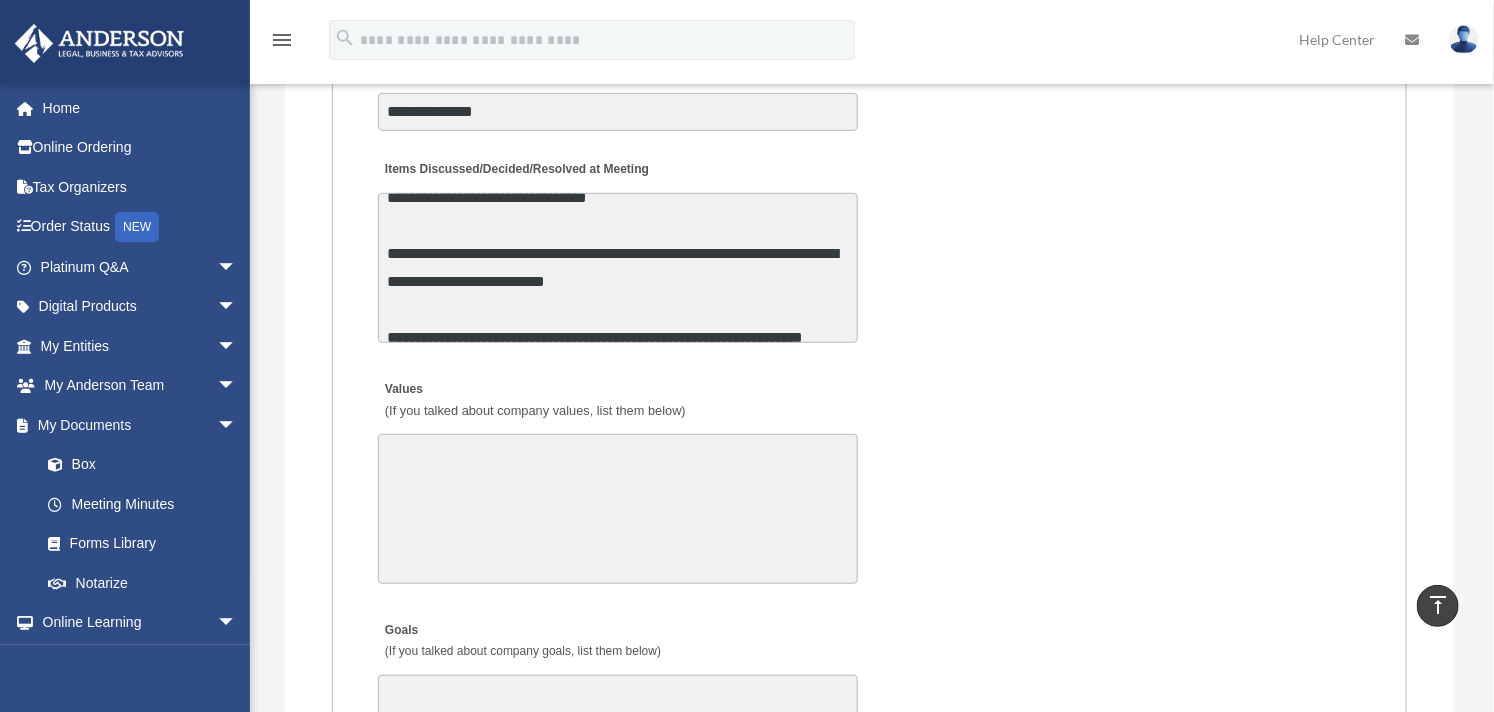 scroll, scrollTop: 3777, scrollLeft: 0, axis: vertical 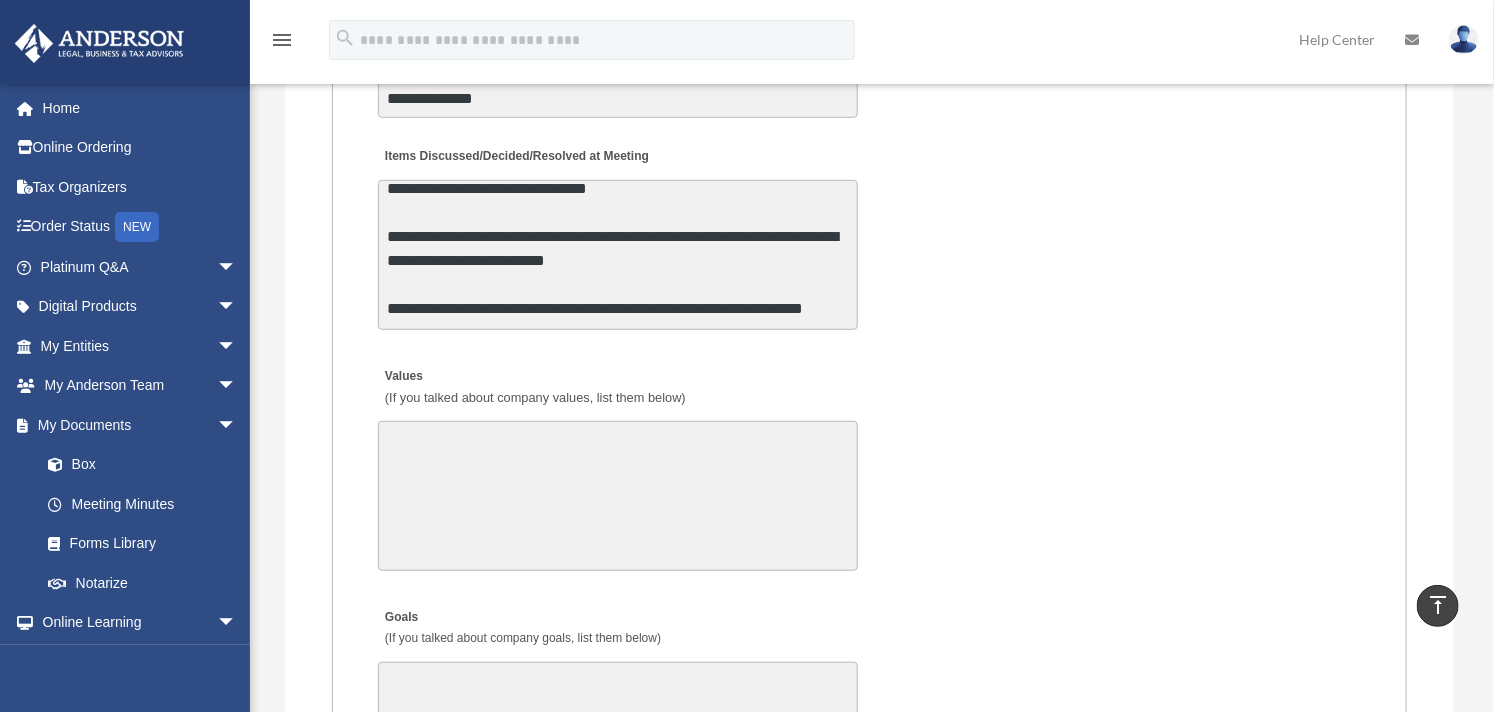 click on "**********" at bounding box center (618, 255) 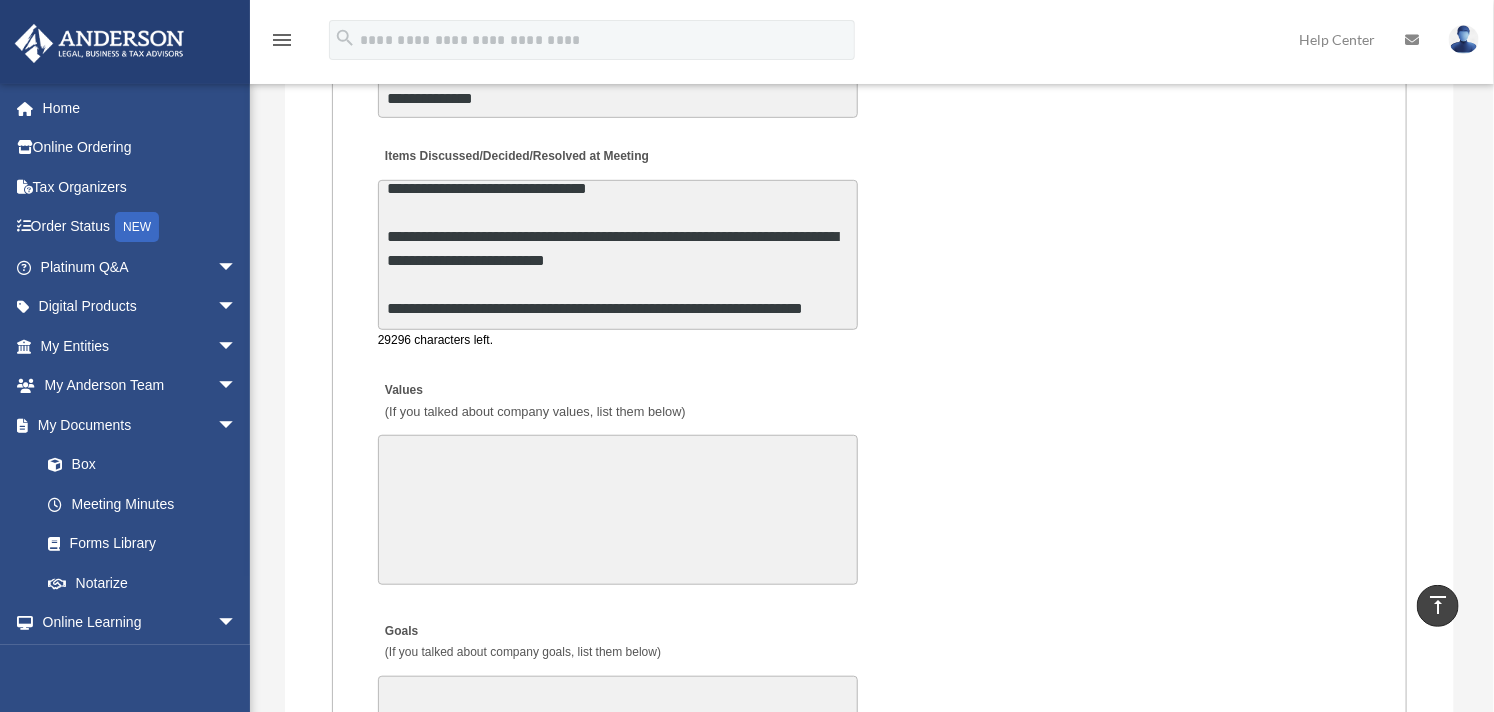 click on "**********" at bounding box center [618, 255] 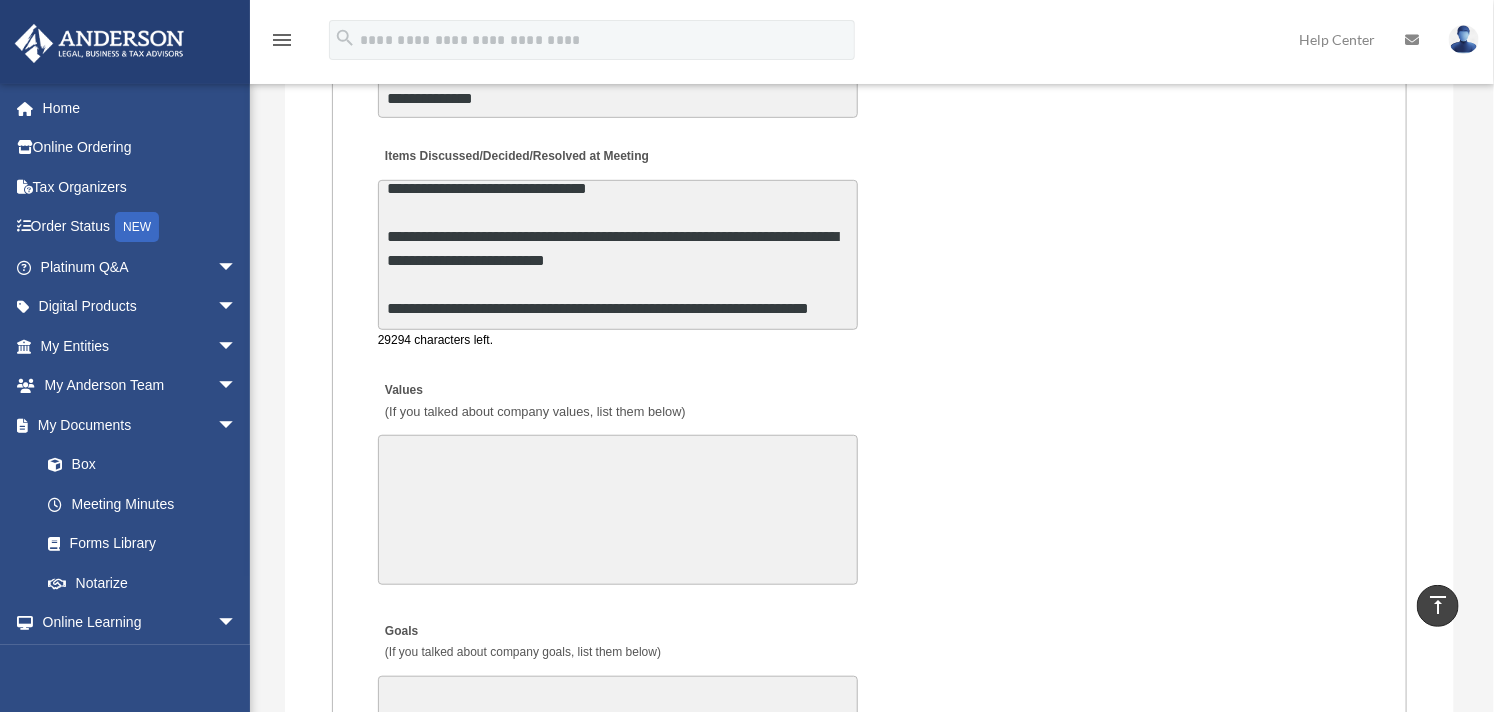 scroll, scrollTop: 313, scrollLeft: 0, axis: vertical 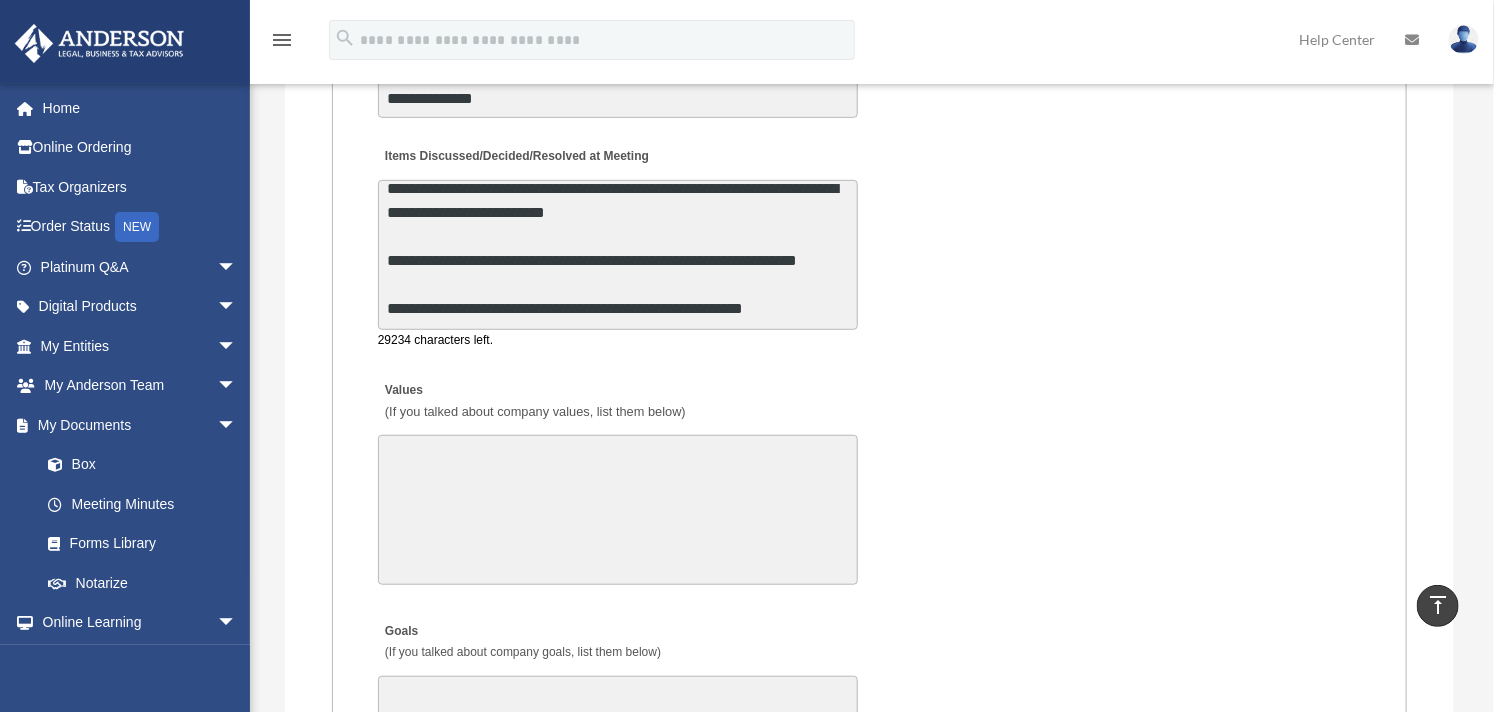 type on "**********" 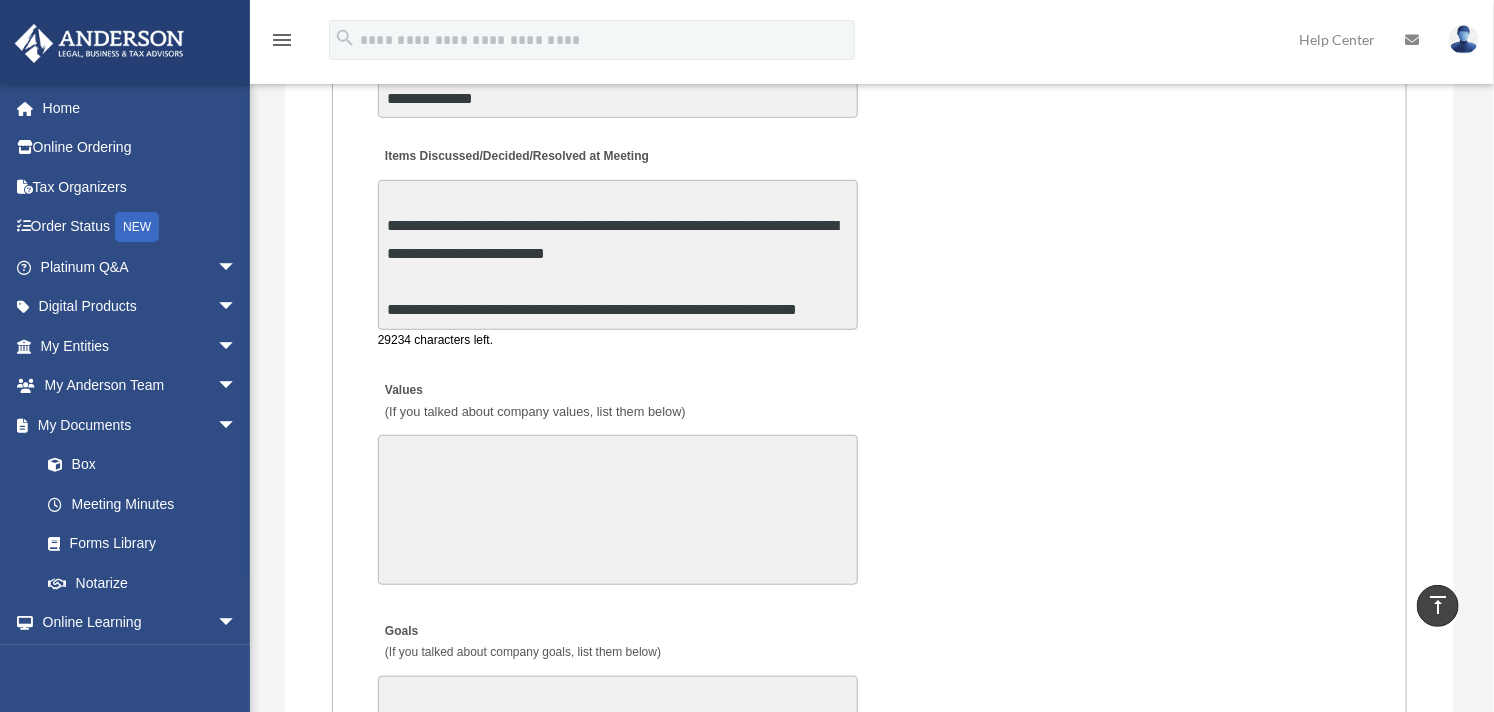click on "Values (If you talked about company values, list them below)" at bounding box center (534, 402) 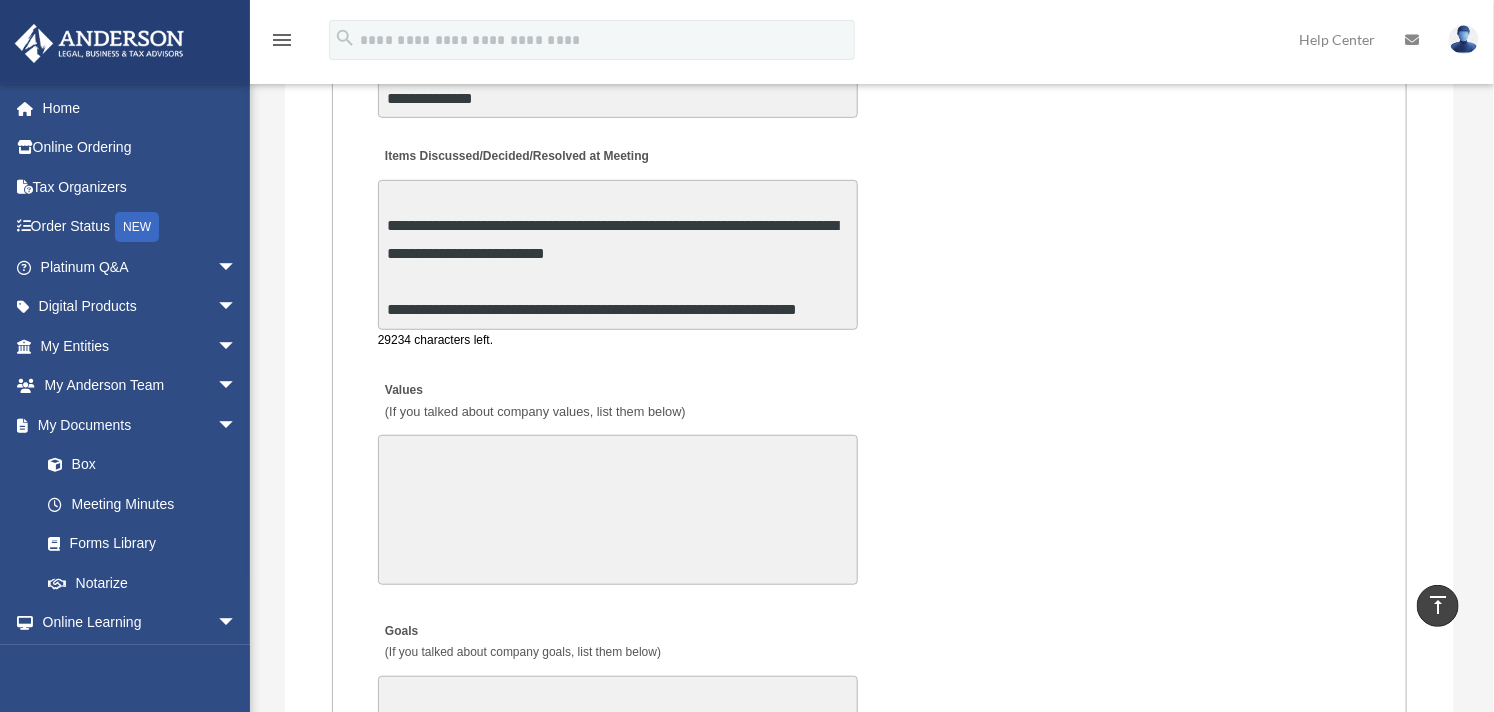 click on "Values (If you talked about company values, list them below)" at bounding box center (618, 510) 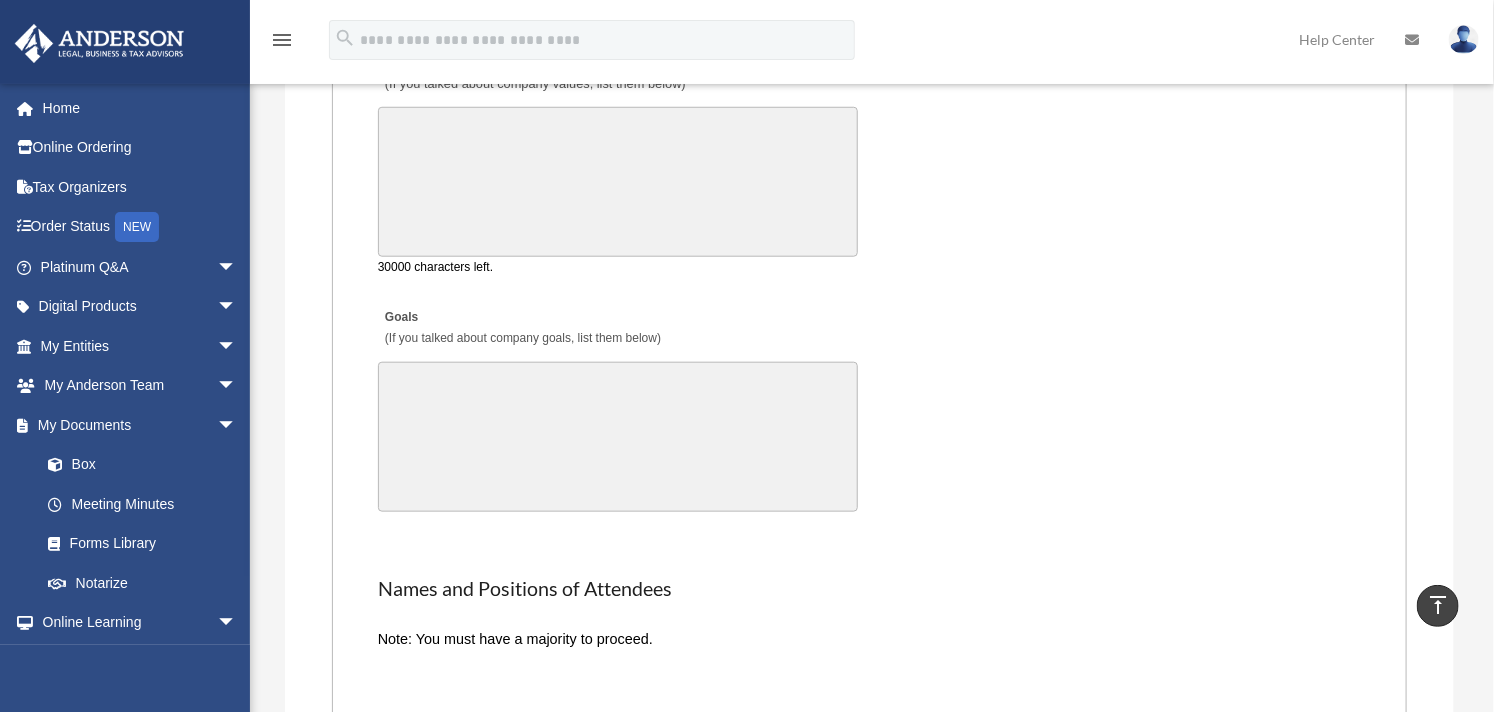 scroll, scrollTop: 4222, scrollLeft: 0, axis: vertical 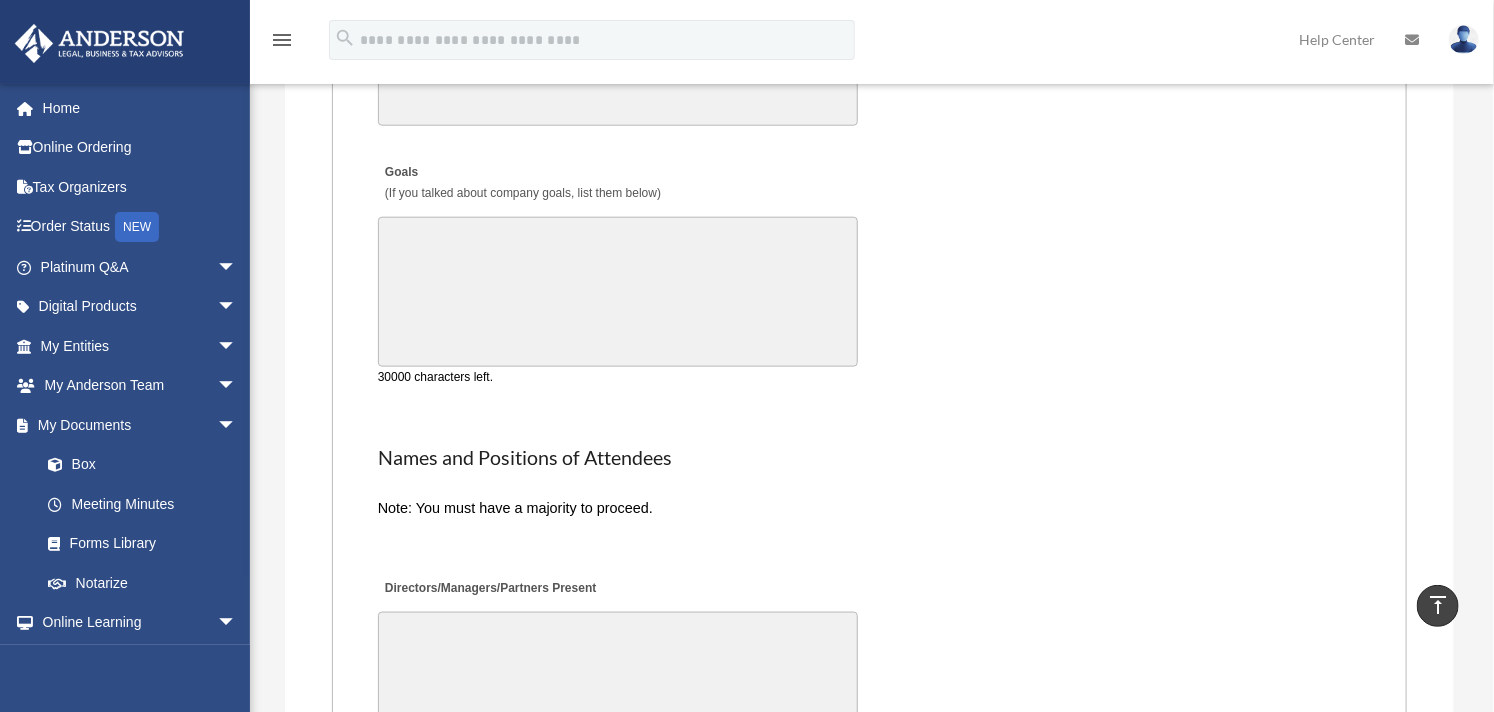 click on "Goals (If you talked about company goals, list them below)" at bounding box center (618, 292) 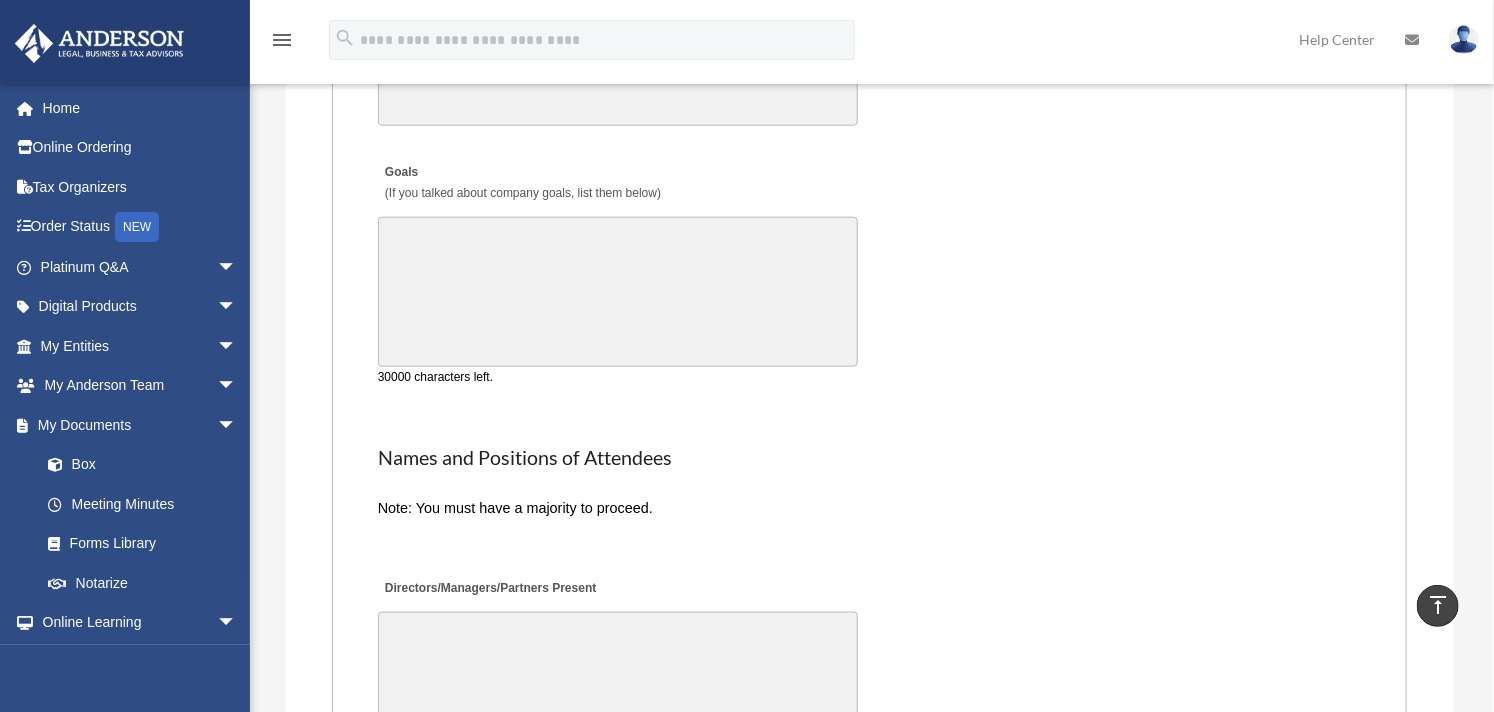 click on "Directors/Managers/Partners Present" at bounding box center [618, 687] 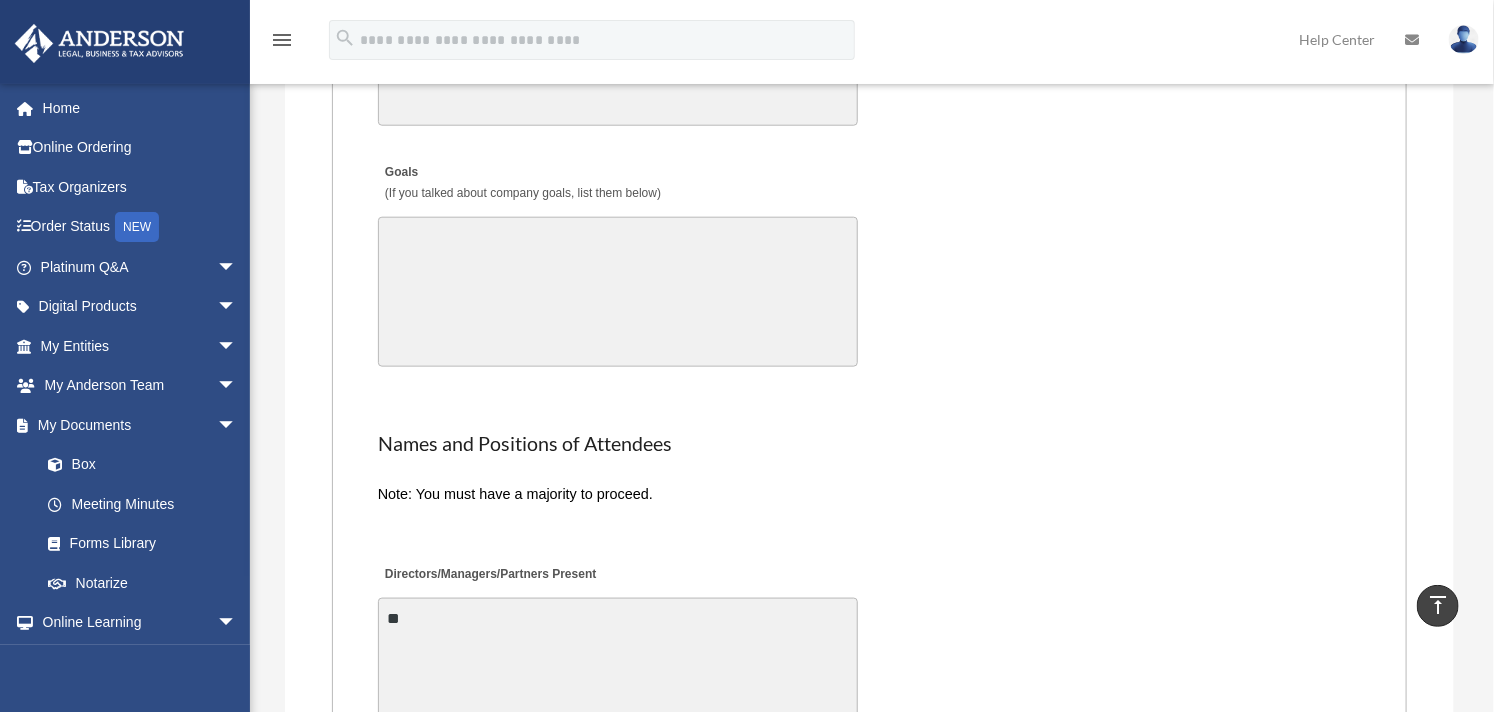type on "*" 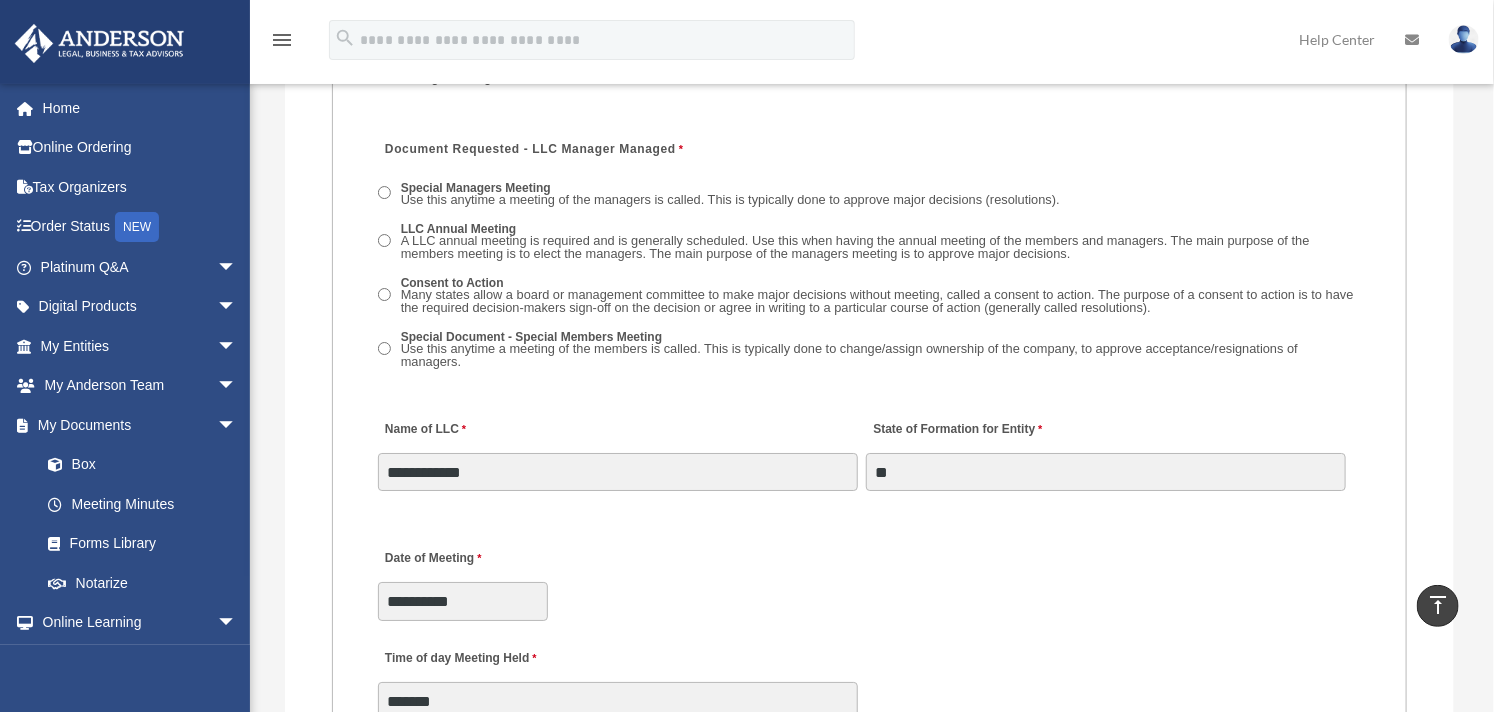 scroll, scrollTop: 3111, scrollLeft: 0, axis: vertical 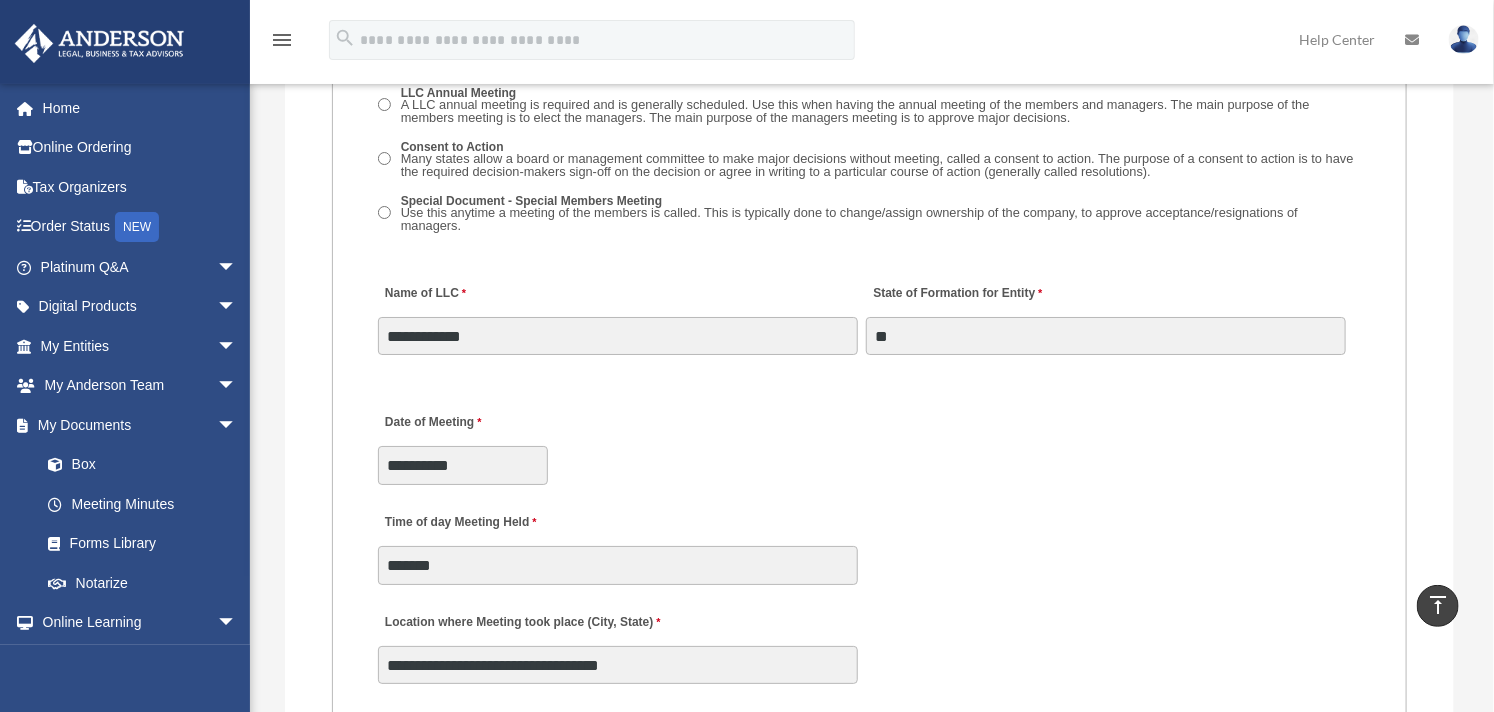 type on "**********" 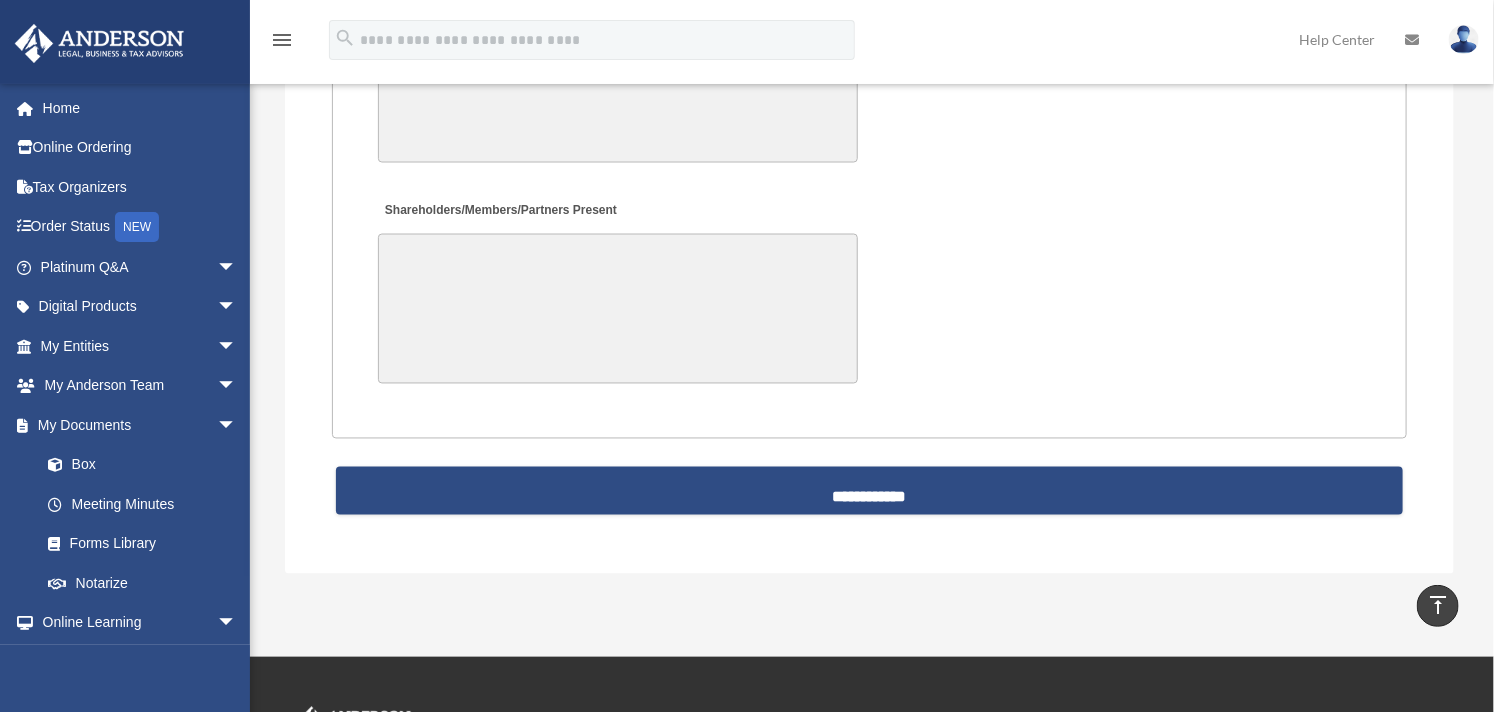 scroll, scrollTop: 4888, scrollLeft: 0, axis: vertical 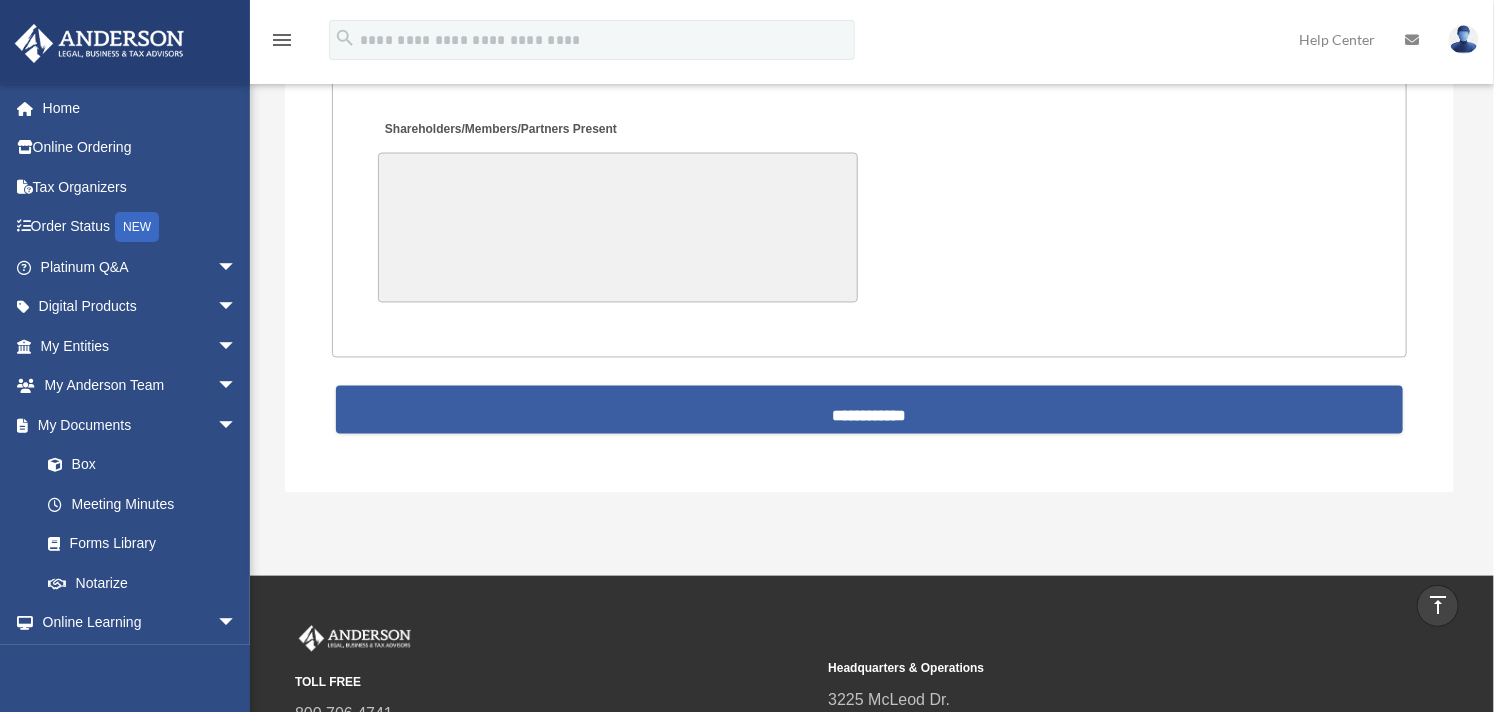 click on "**********" at bounding box center [870, 410] 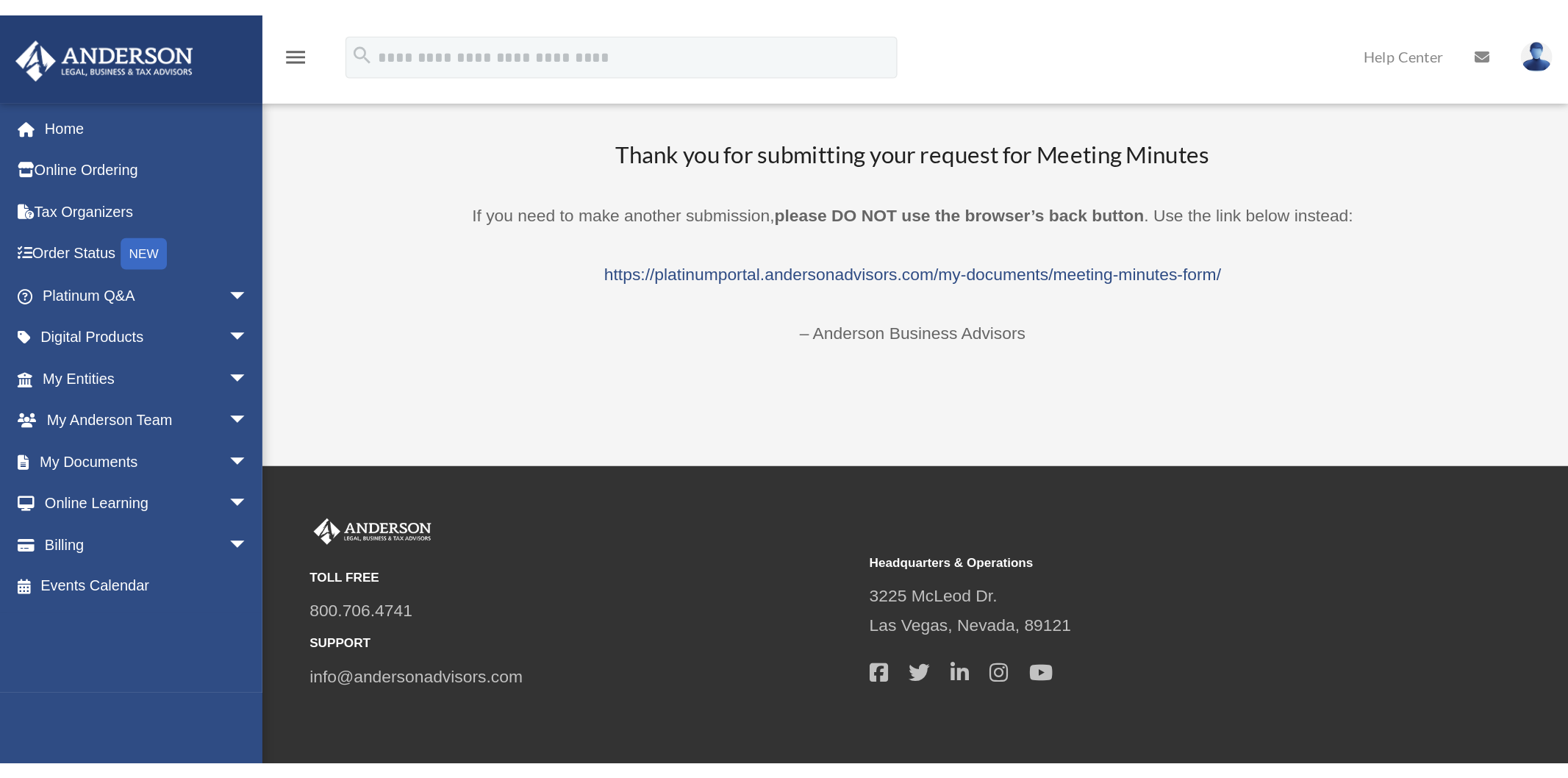 scroll, scrollTop: 0, scrollLeft: 0, axis: both 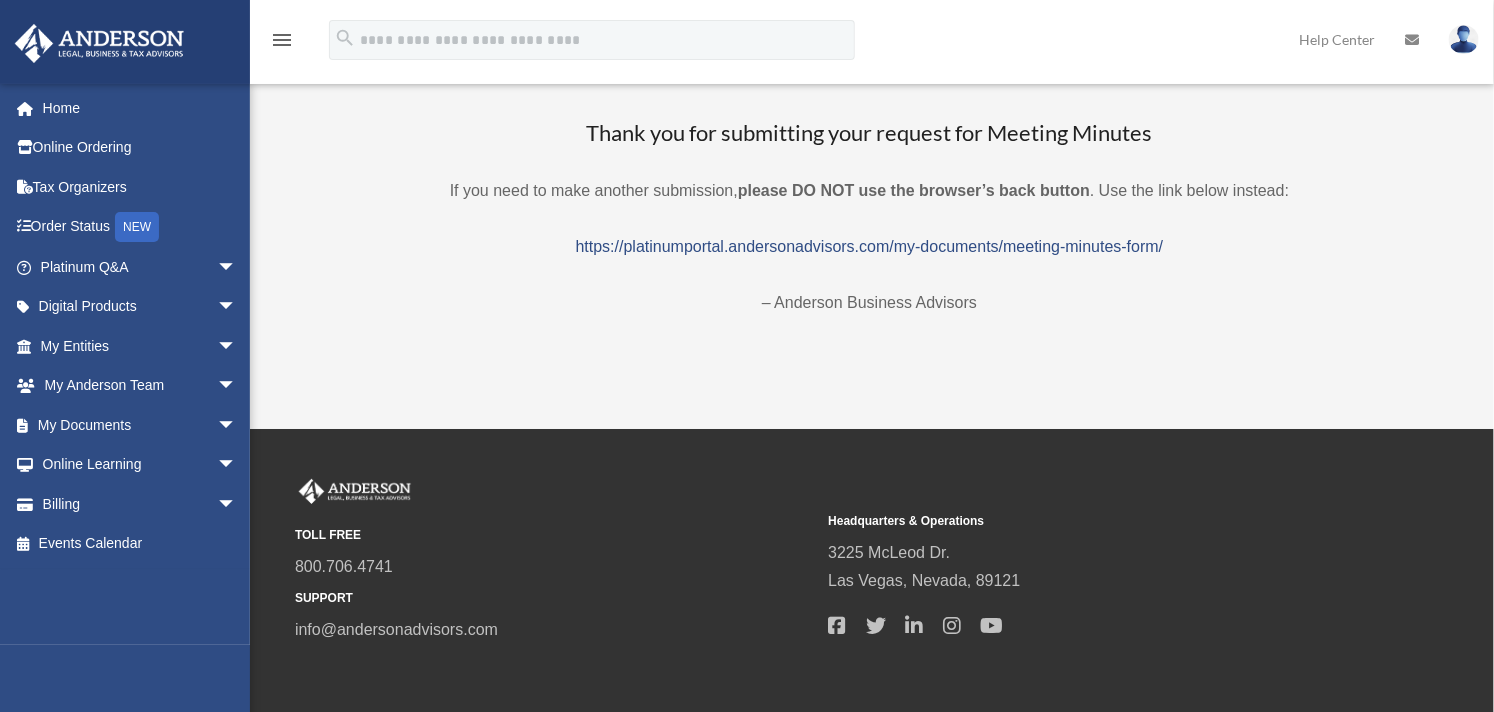 click on "– Anderson Business Advisors" at bounding box center [869, 303] 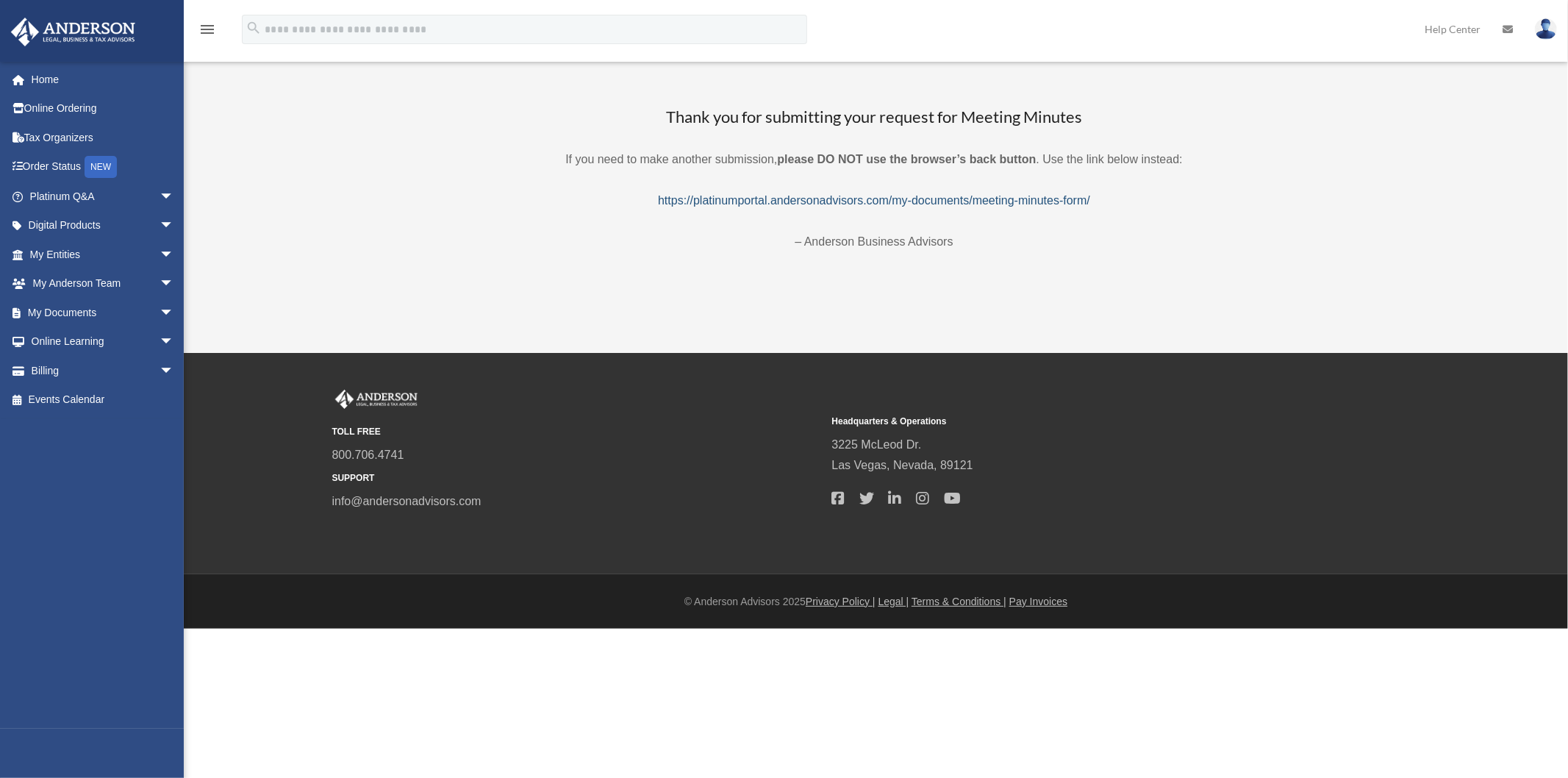 click on "https://platinumportal.andersonadvisors.com/my-documents/meeting-minutes-form/" at bounding box center (874, 200) 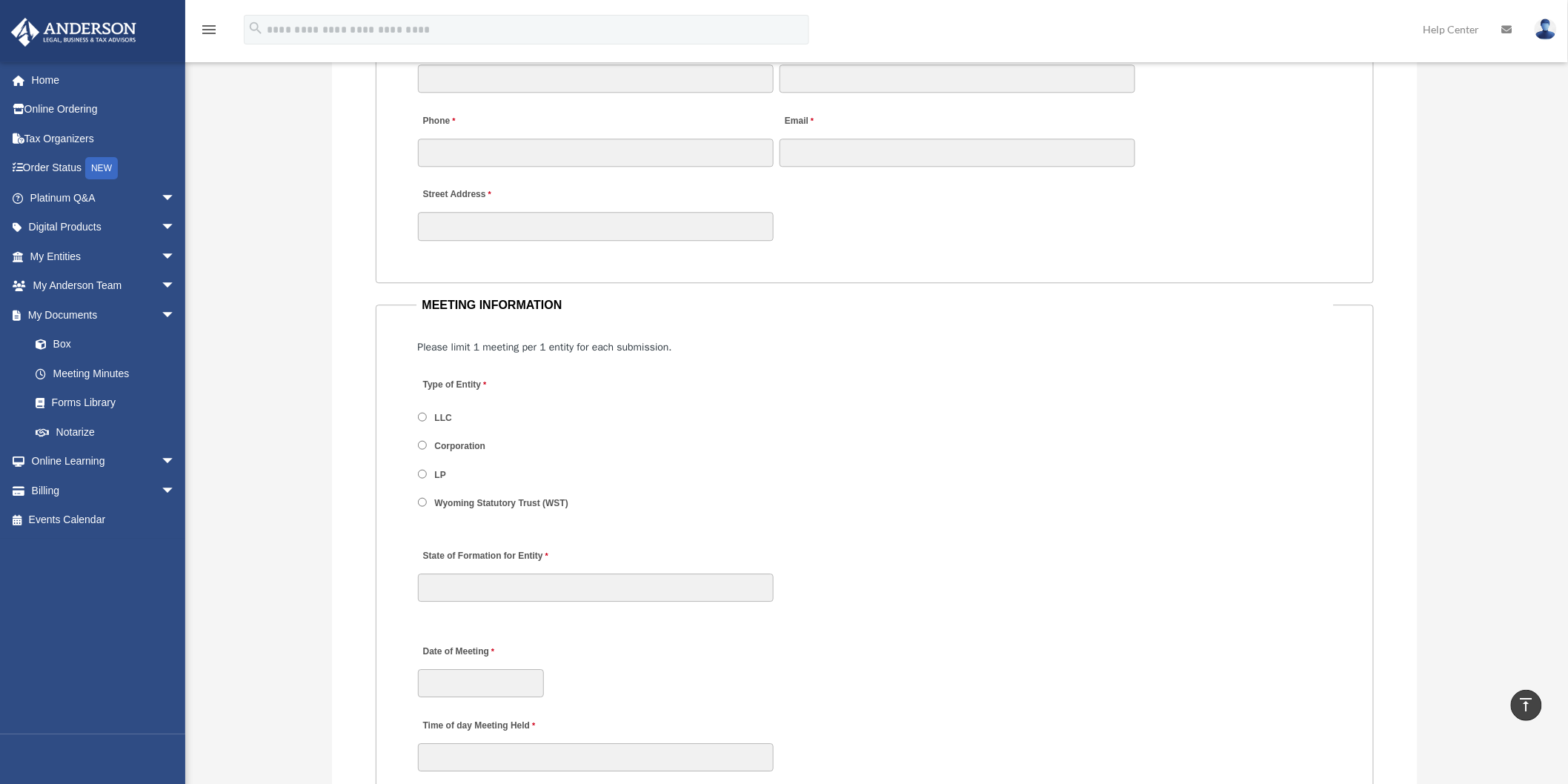 scroll, scrollTop: 1647, scrollLeft: 0, axis: vertical 